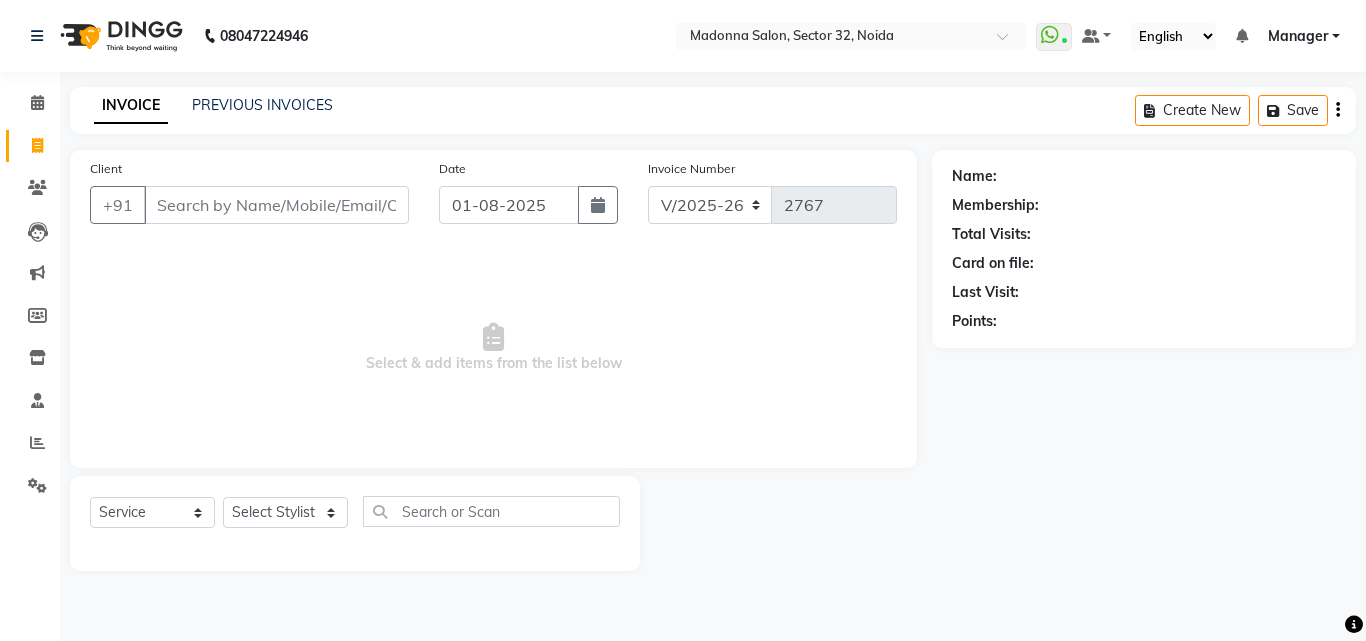 select on "7229" 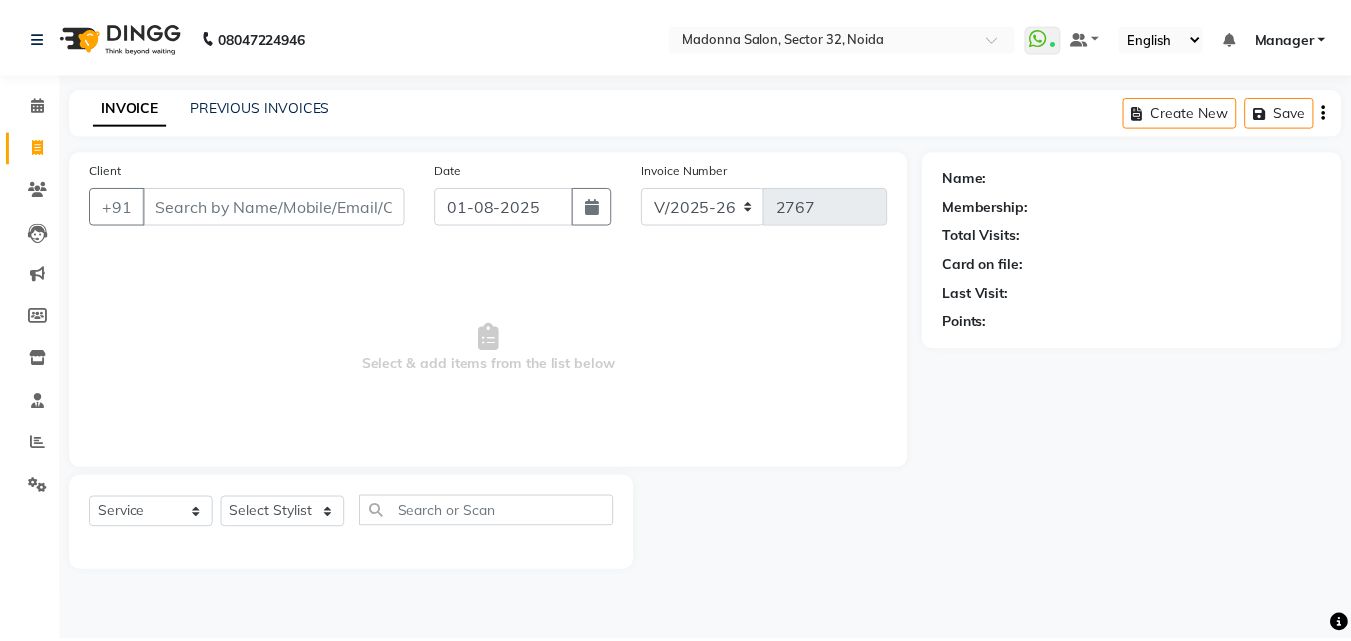 scroll, scrollTop: 0, scrollLeft: 0, axis: both 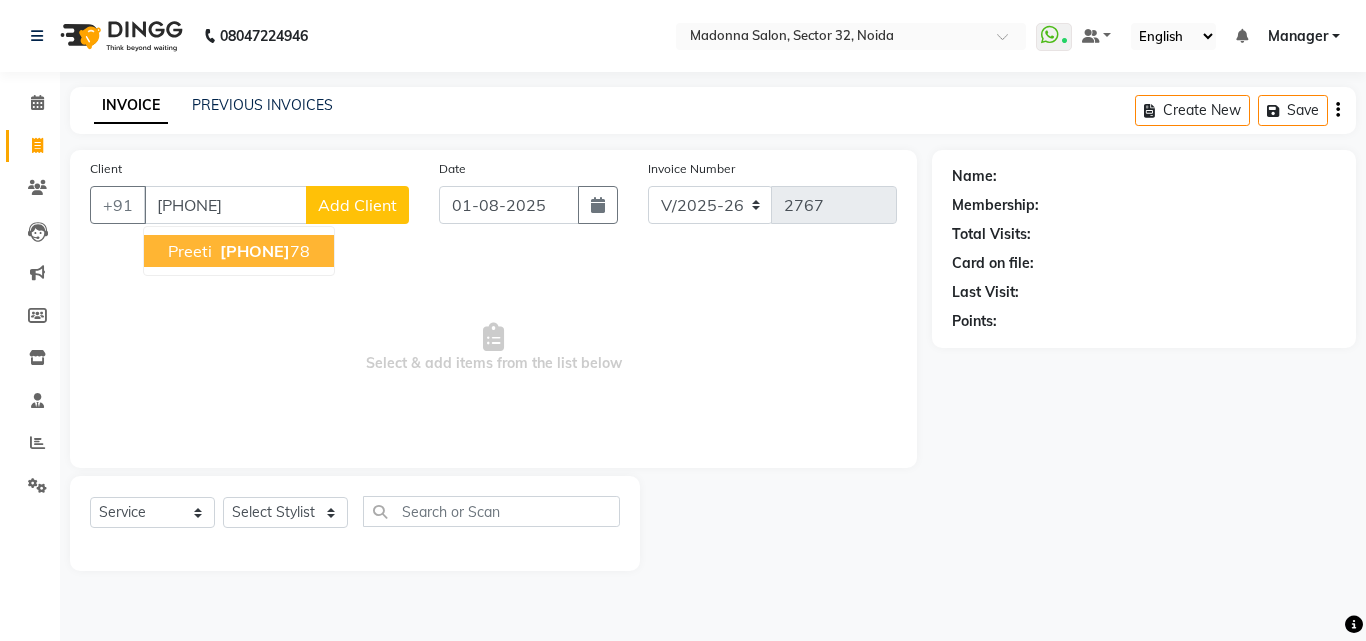 click on "[NAME]   [PHONE]" at bounding box center [239, 251] 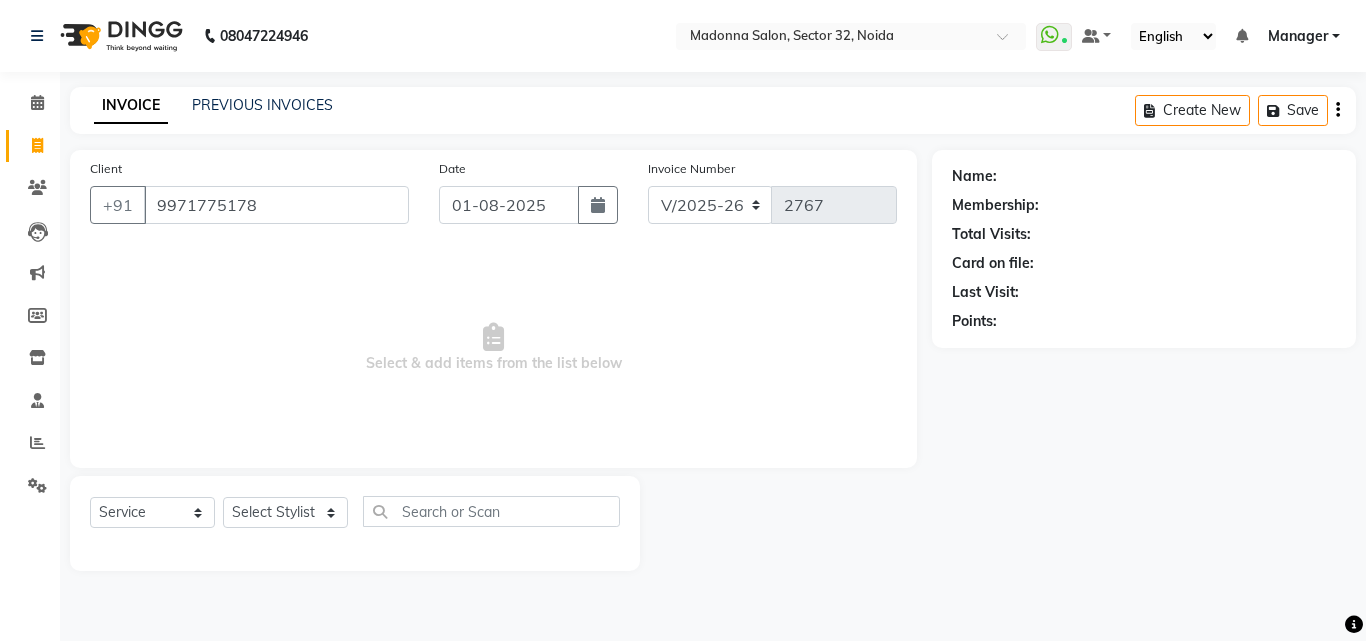 type on "9971775178" 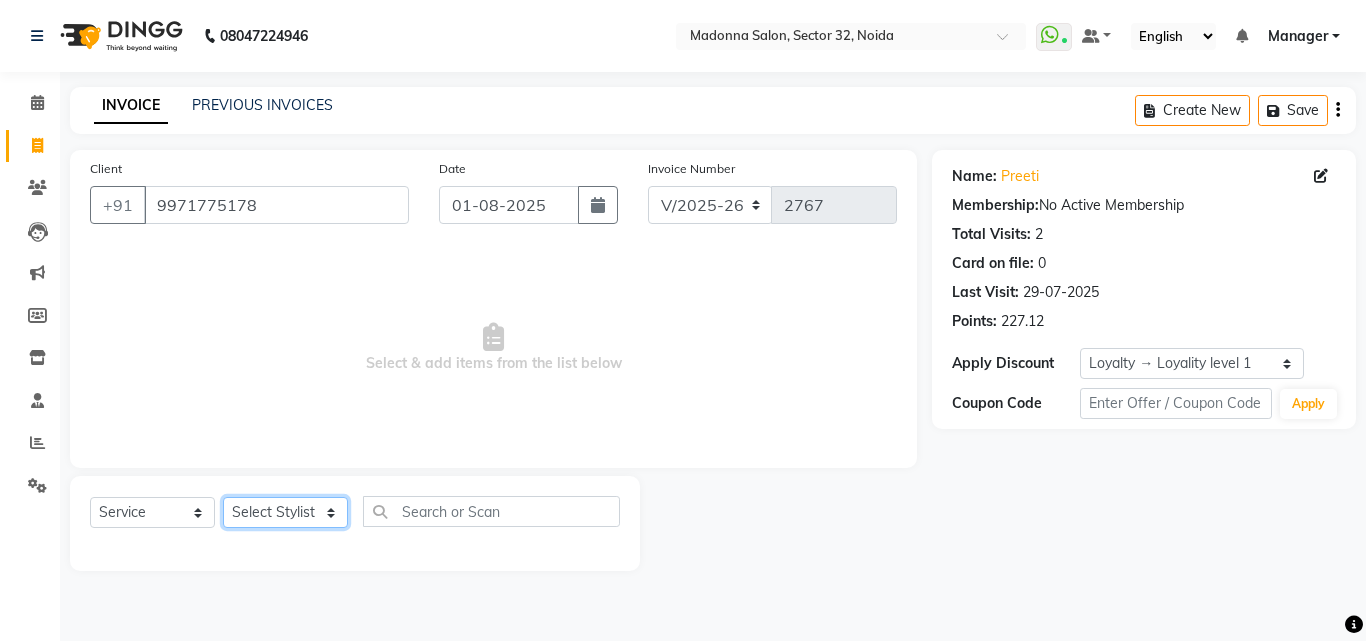 click on "Select Stylist Aayan Account  Ashu BHOLU Geeta Hanif JIYA SINGH Kiran LAXMAN PEDI Manager Mohit Naddy NAIL SWASTIKA Sajal Sameer Shahnawaj Sharukh Sonu VISHAL STYLIST" 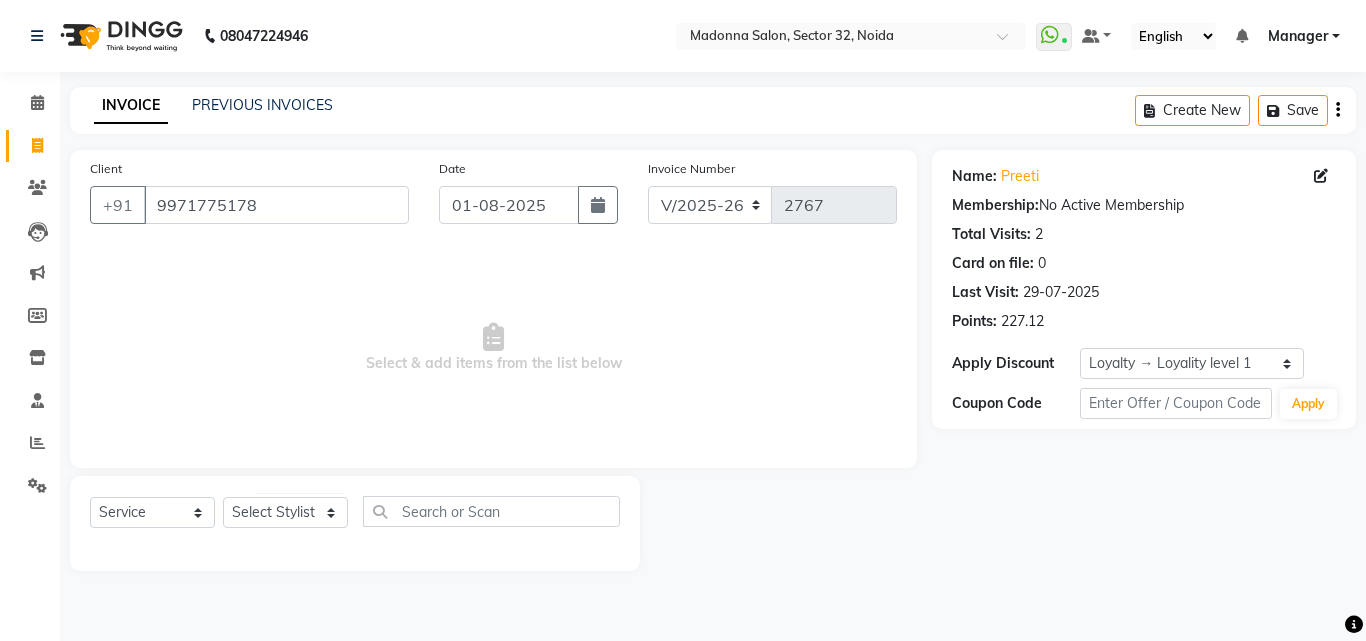 click on "Select & add items from the list below" at bounding box center (493, 348) 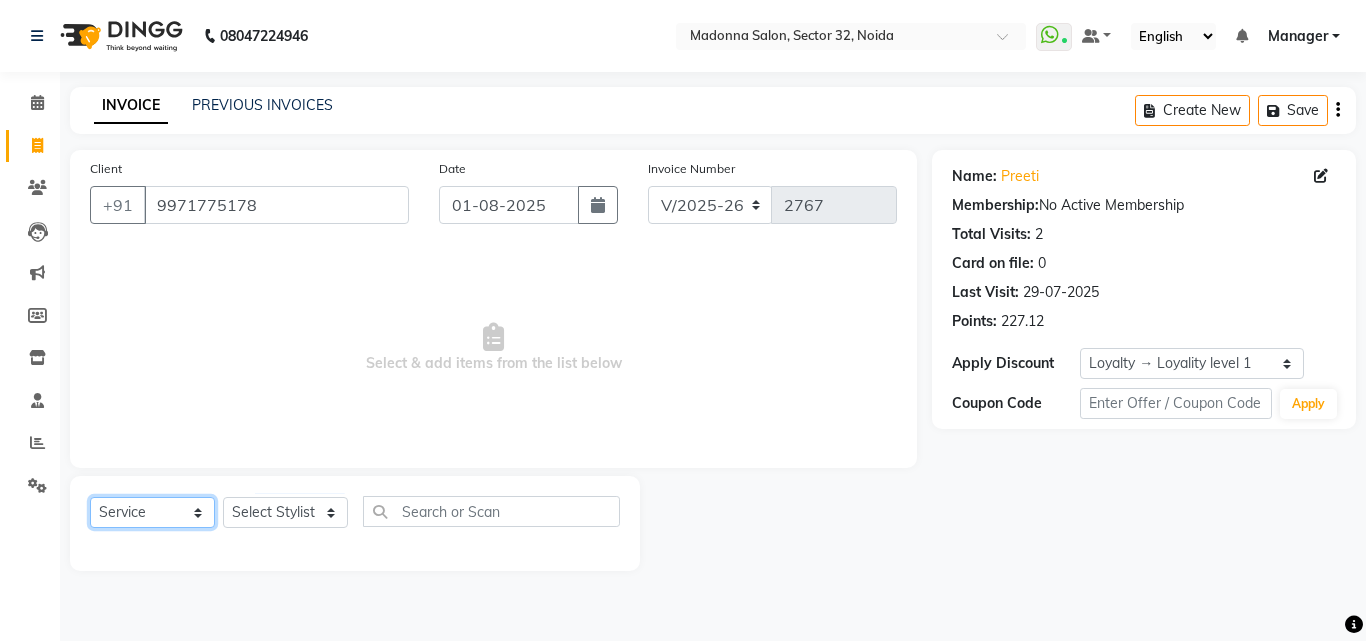 click on "Select  Service  Product  Membership  Package Voucher Prepaid Gift Card" 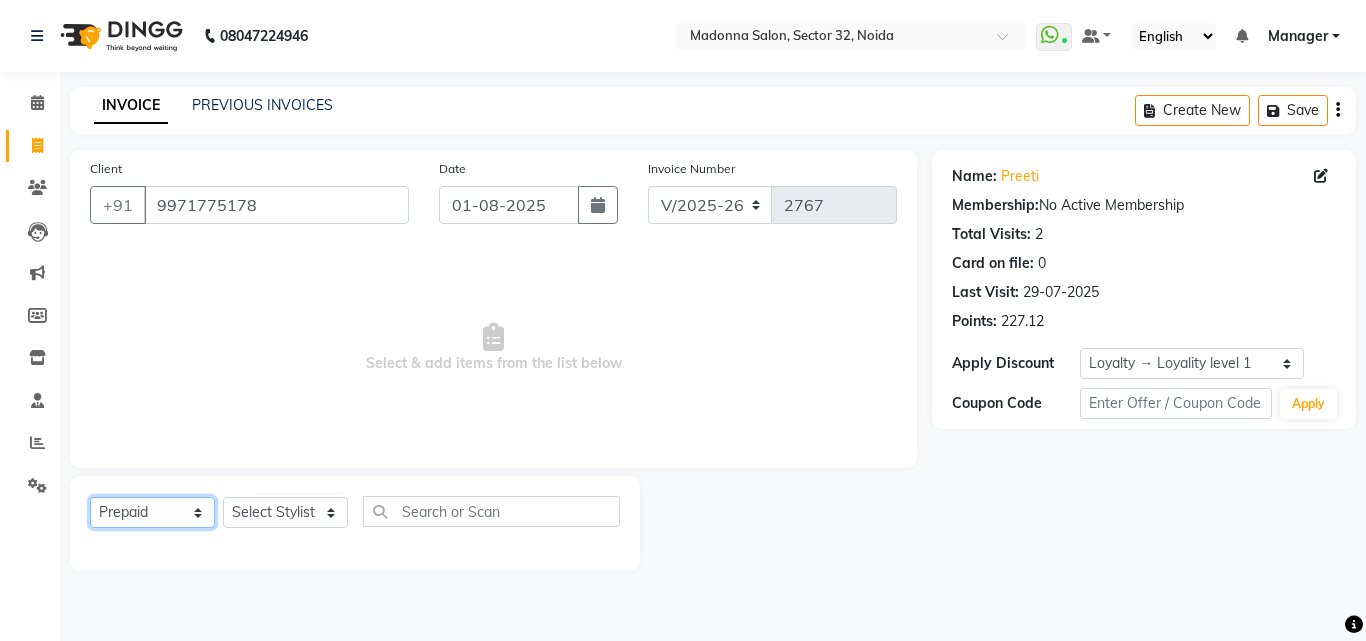 click on "Select  Service  Product  Membership  Package Voucher Prepaid Gift Card" 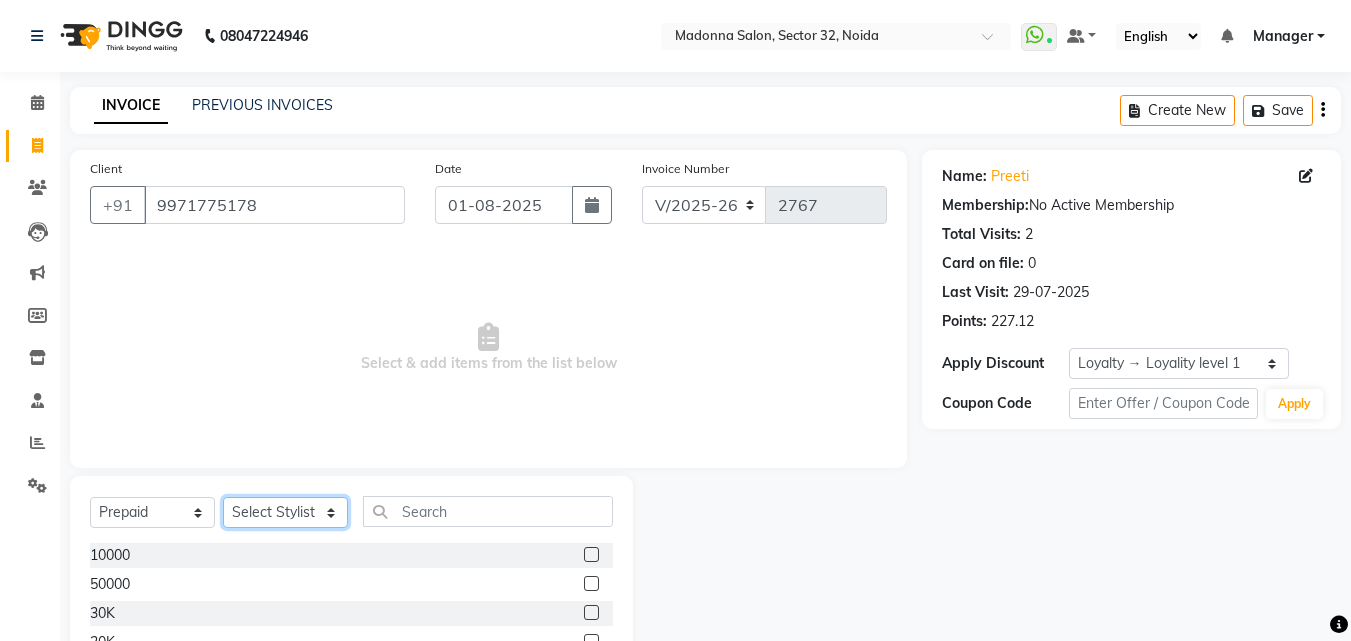 click on "Select Stylist Aayan Account  Ashu BHOLU Geeta Hanif JIYA SINGH Kiran LAXMAN PEDI Manager Mohit Naddy NAIL SWASTIKA Sajal Sameer Shahnawaj Sharukh Sonu VISHAL STYLIST" 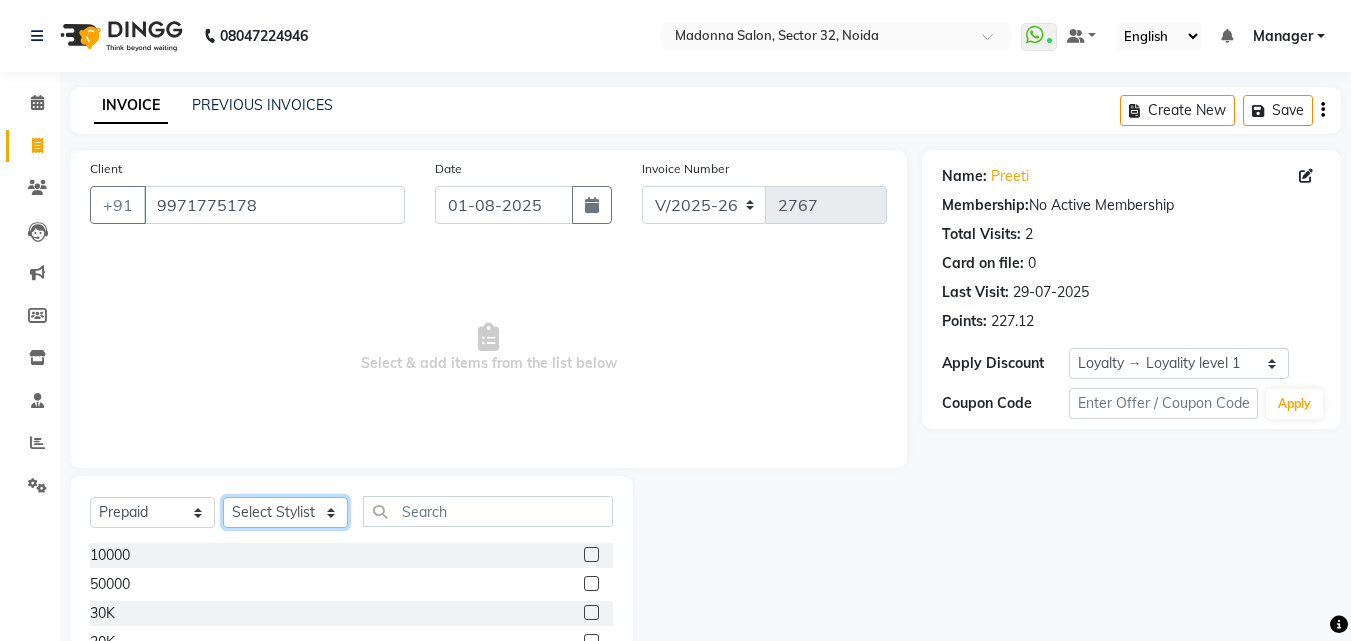select on "61963" 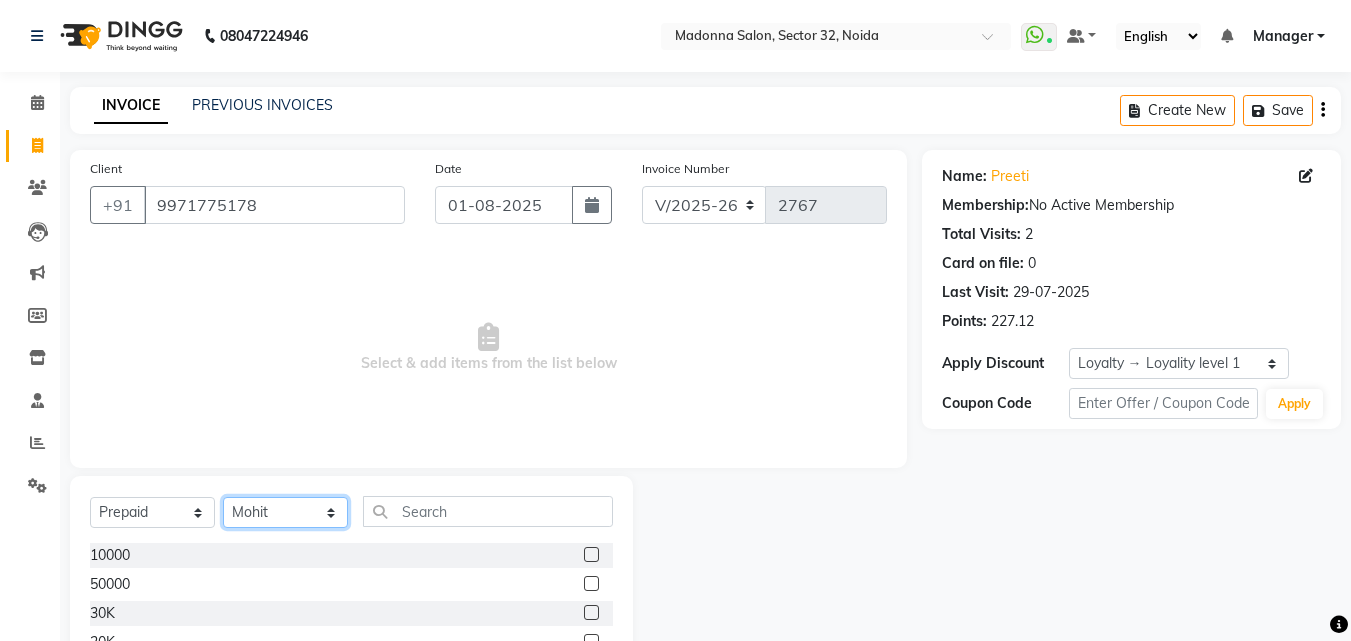 click on "Select Stylist Aayan Account  Ashu BHOLU Geeta Hanif JIYA SINGH Kiran LAXMAN PEDI Manager Mohit Naddy NAIL SWASTIKA Sajal Sameer Shahnawaj Sharukh Sonu VISHAL STYLIST" 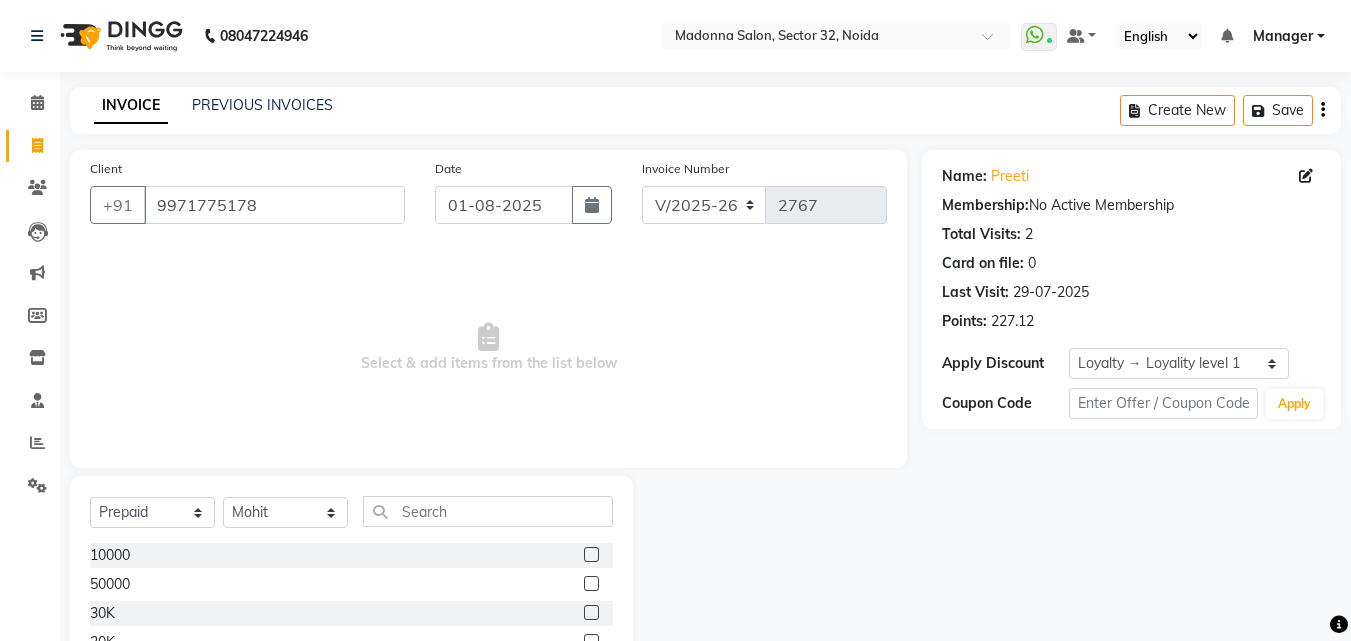 click 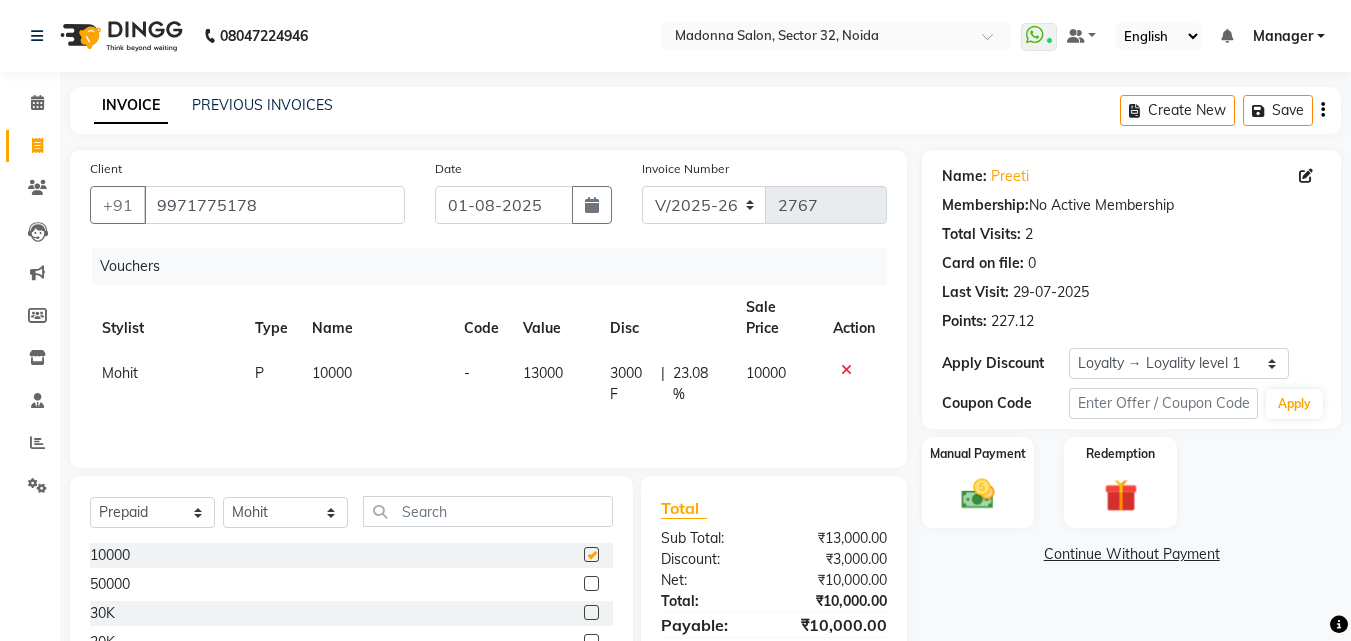 checkbox on "false" 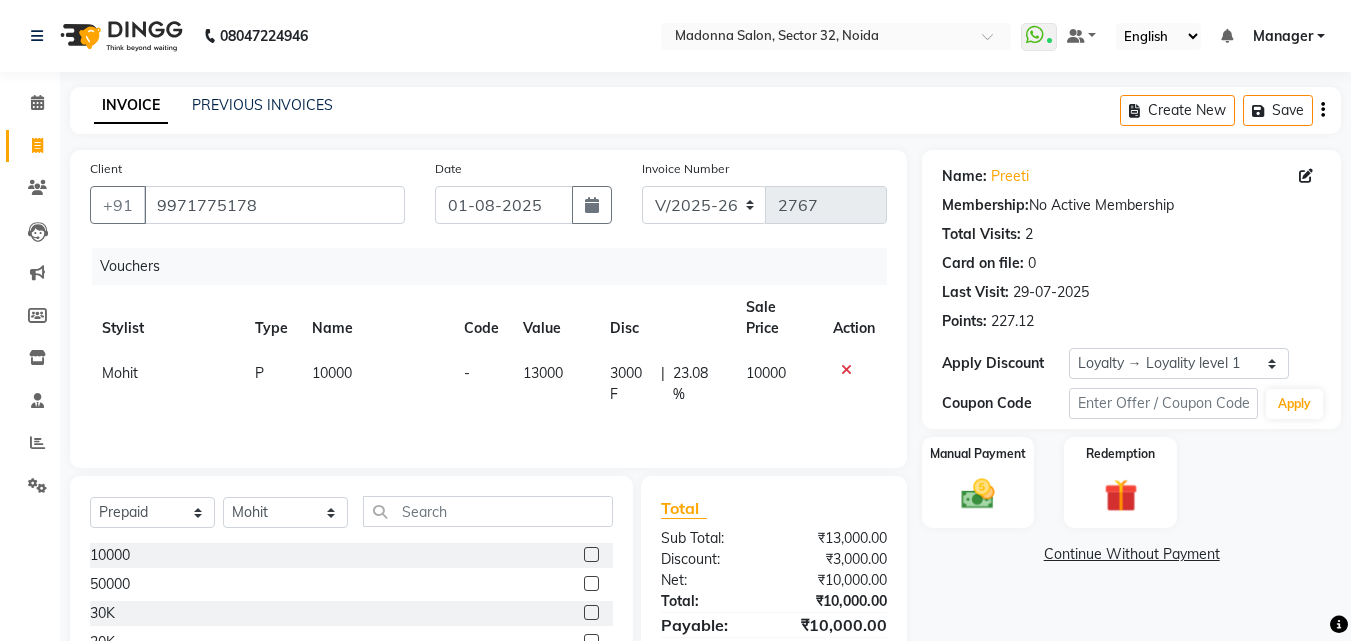 click 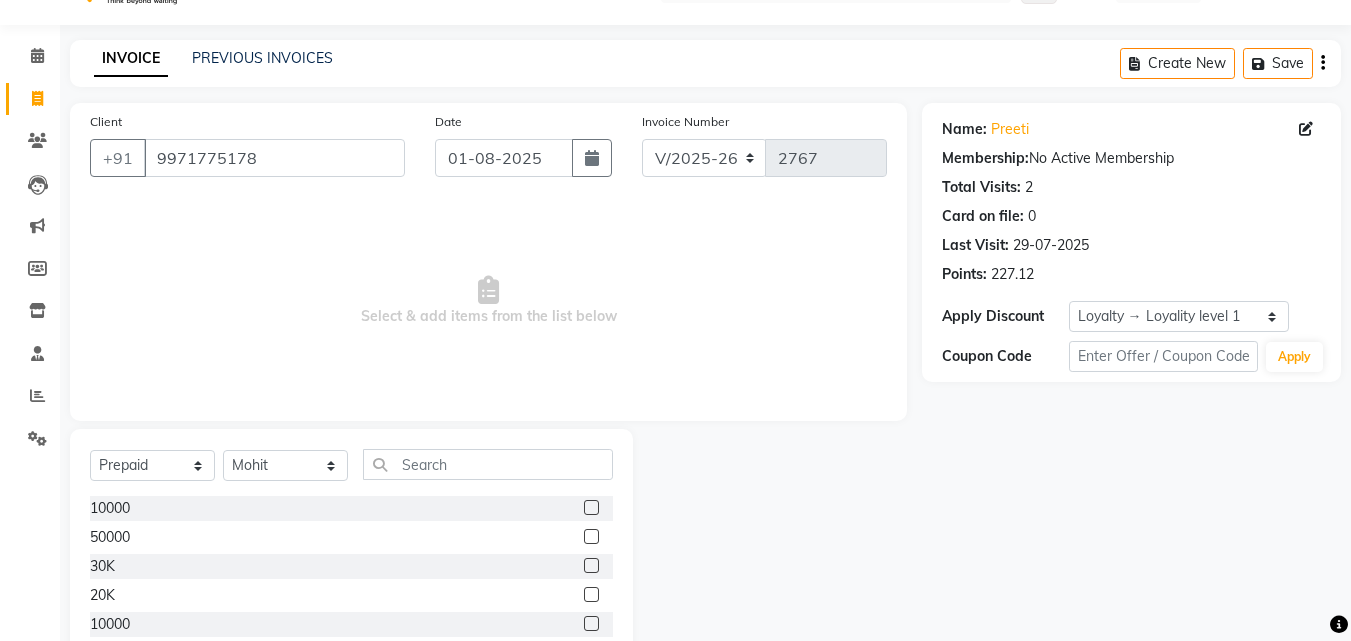scroll, scrollTop: 144, scrollLeft: 0, axis: vertical 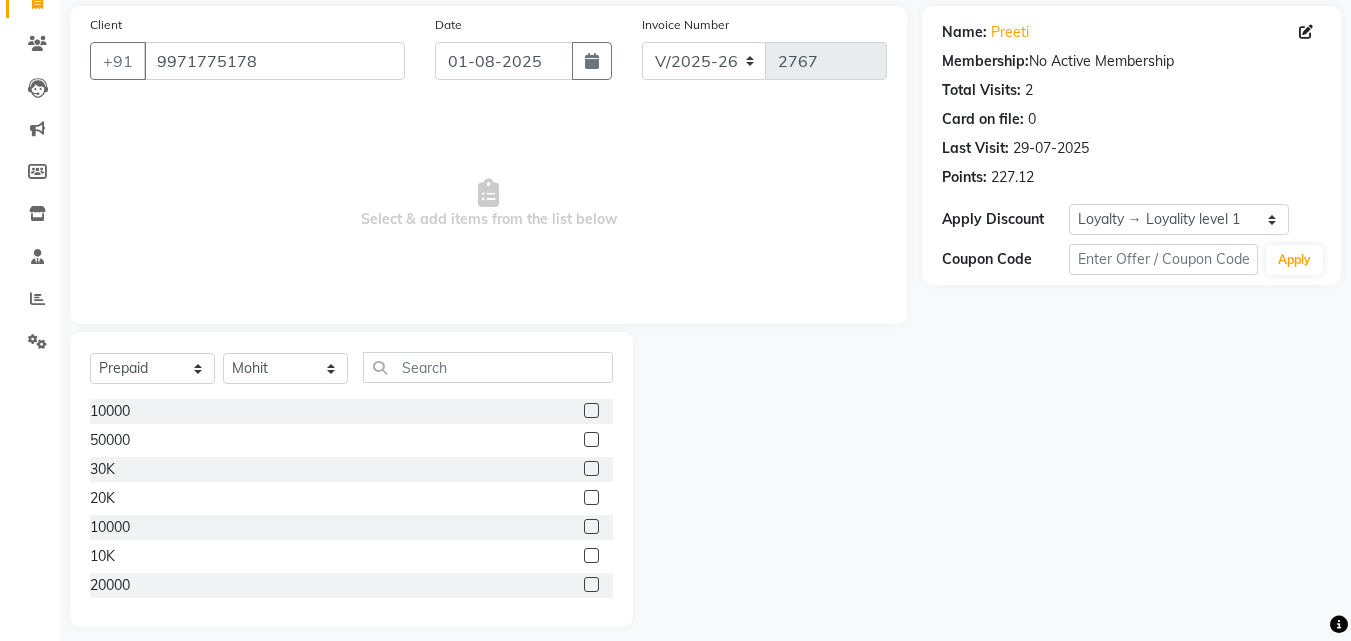 click 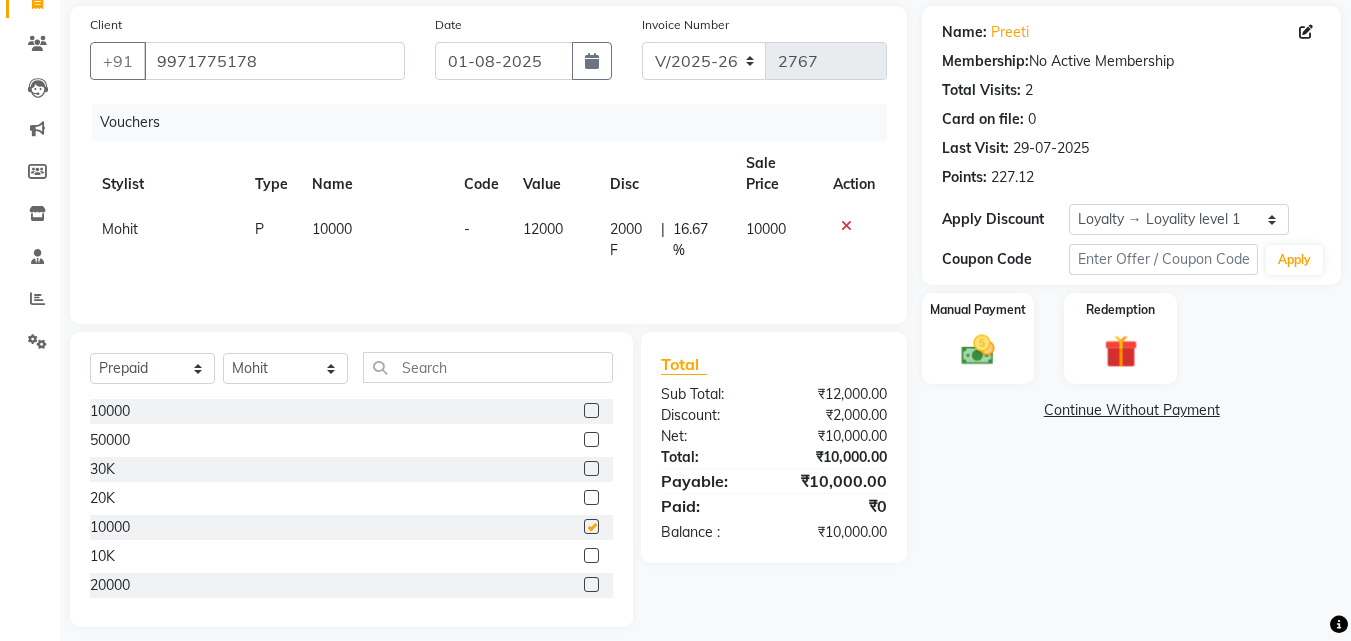 checkbox on "false" 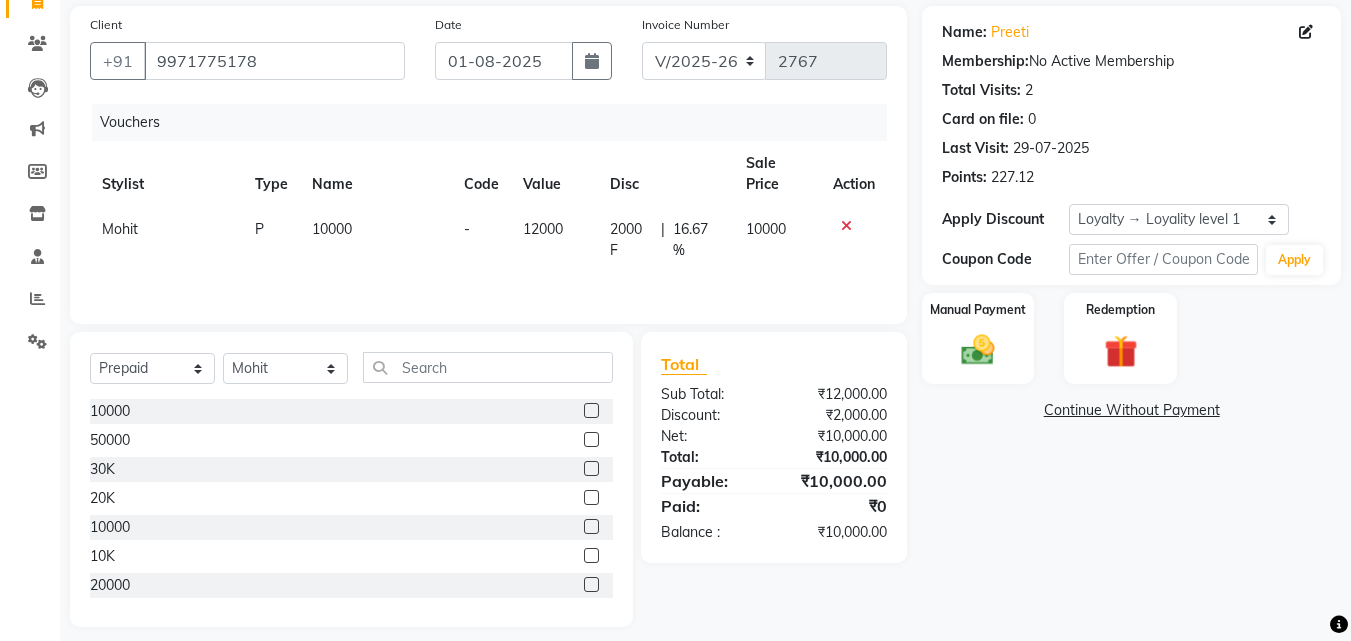 click 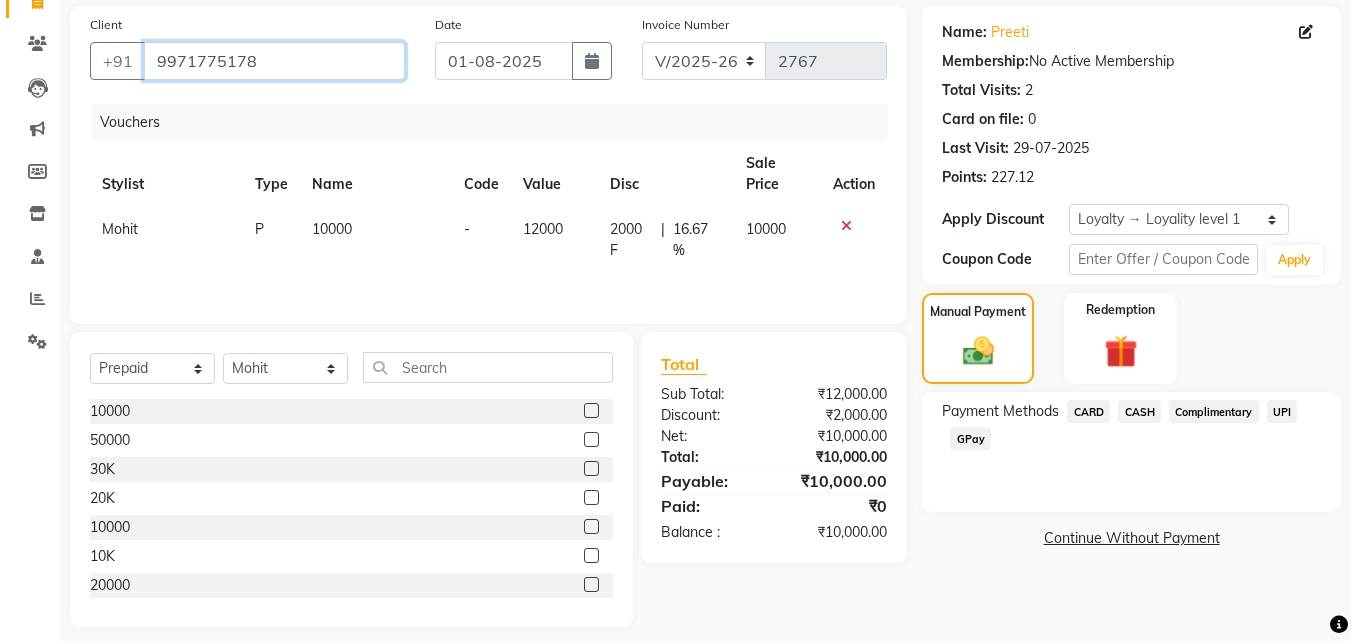drag, startPoint x: 201, startPoint y: 53, endPoint x: 304, endPoint y: 53, distance: 103 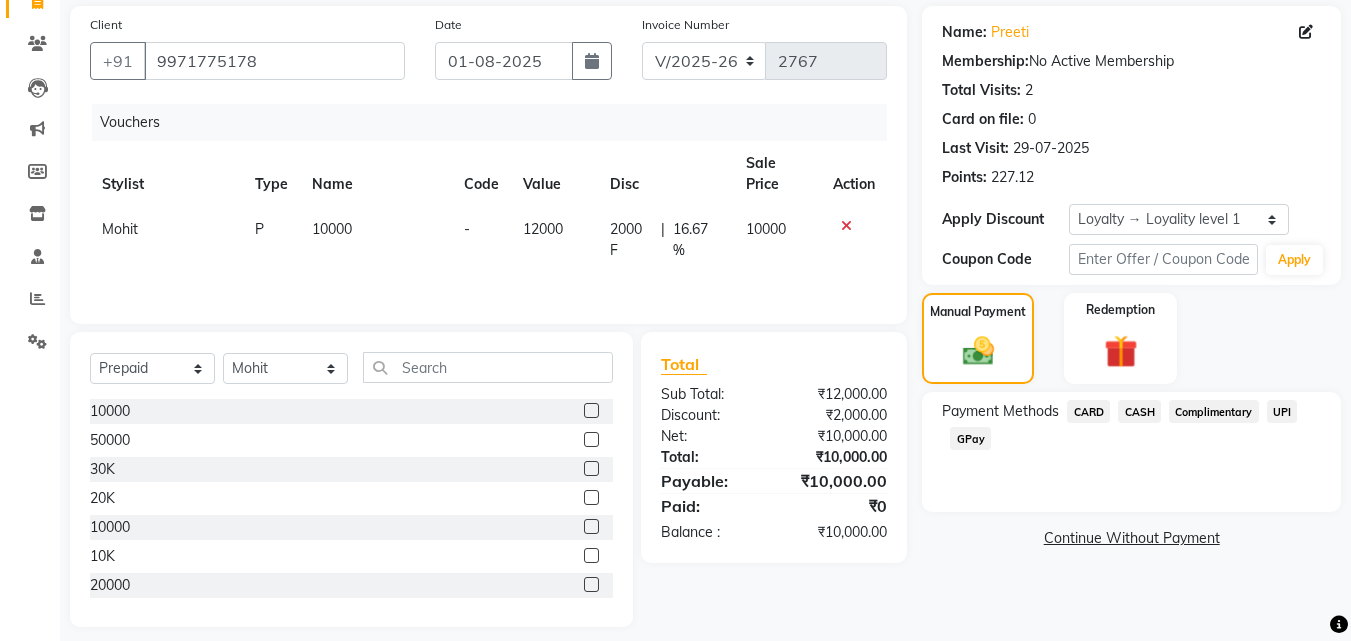 click on "GPay" 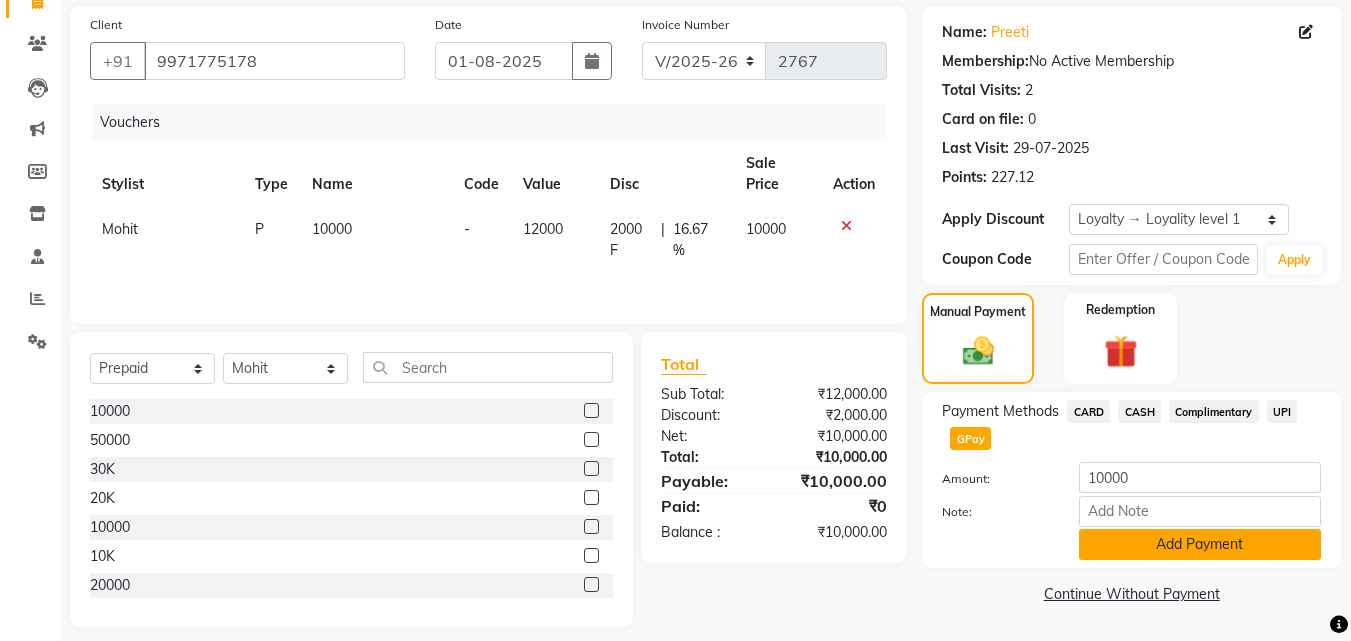 click on "Add Payment" 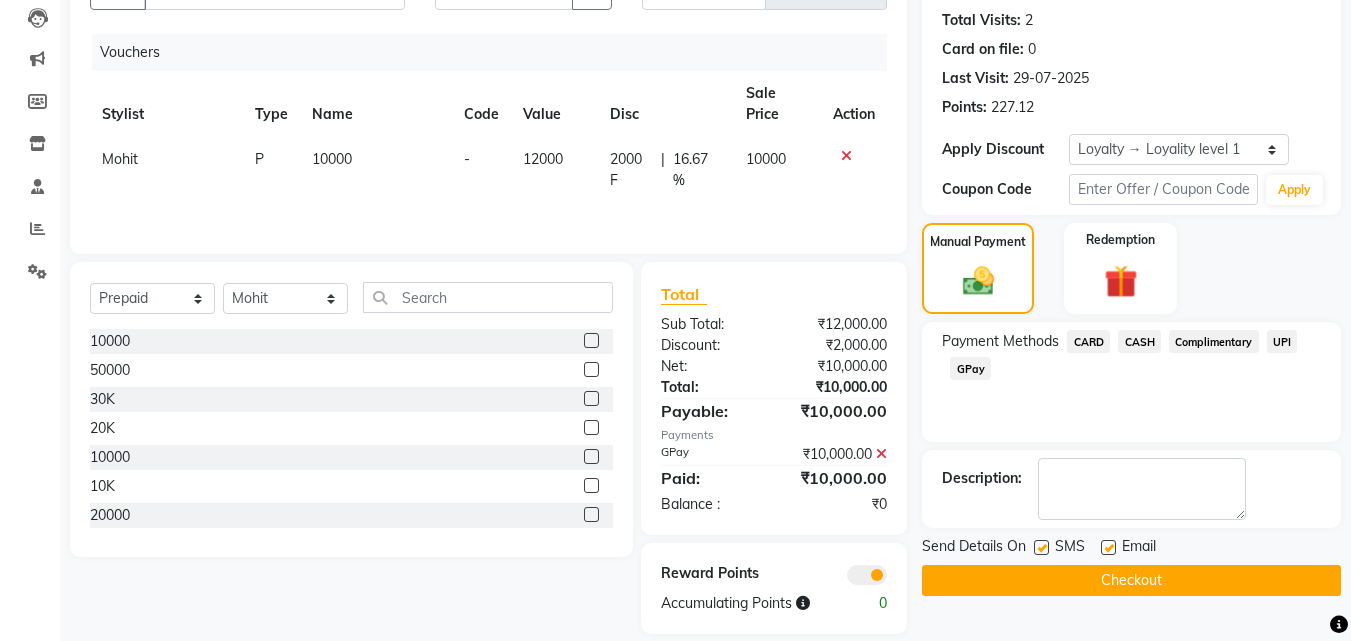 scroll, scrollTop: 237, scrollLeft: 0, axis: vertical 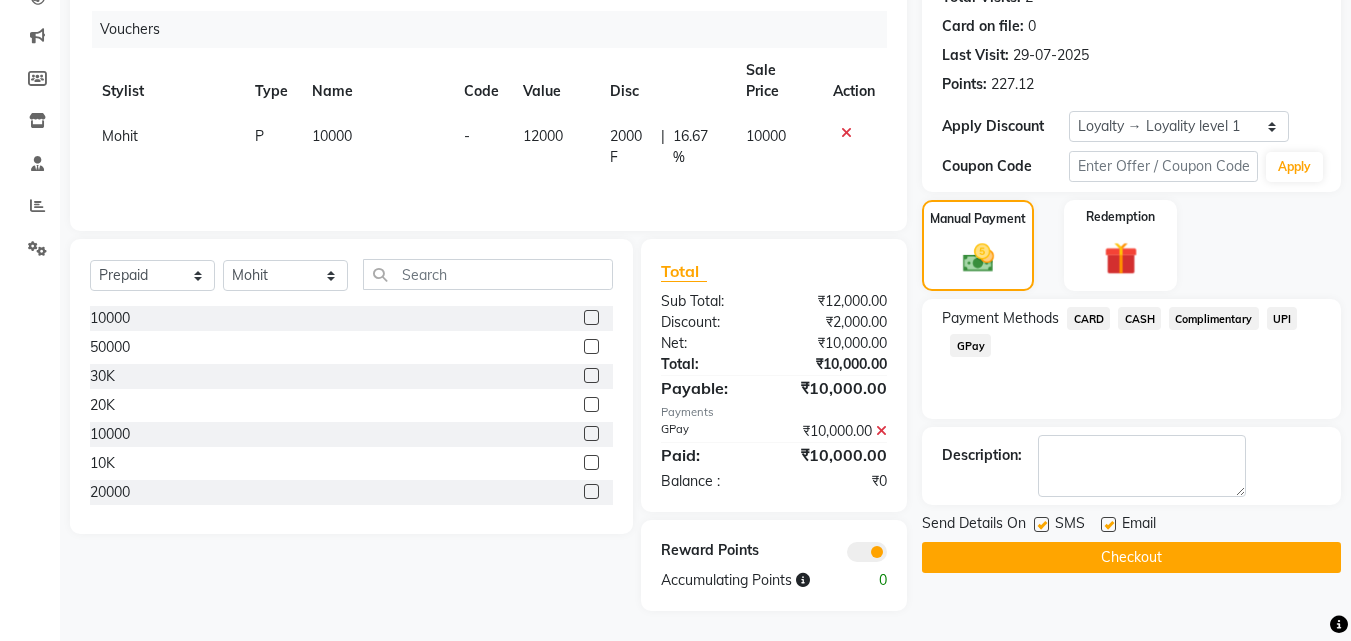 click on "Checkout" 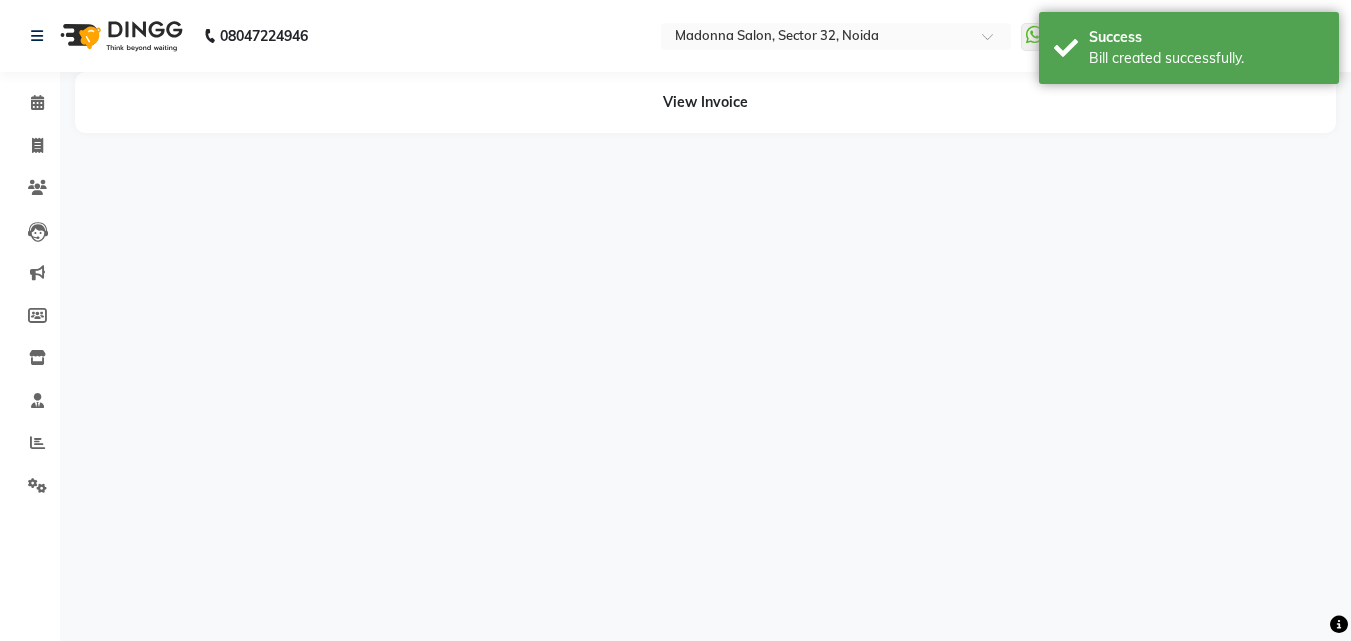 scroll, scrollTop: 0, scrollLeft: 0, axis: both 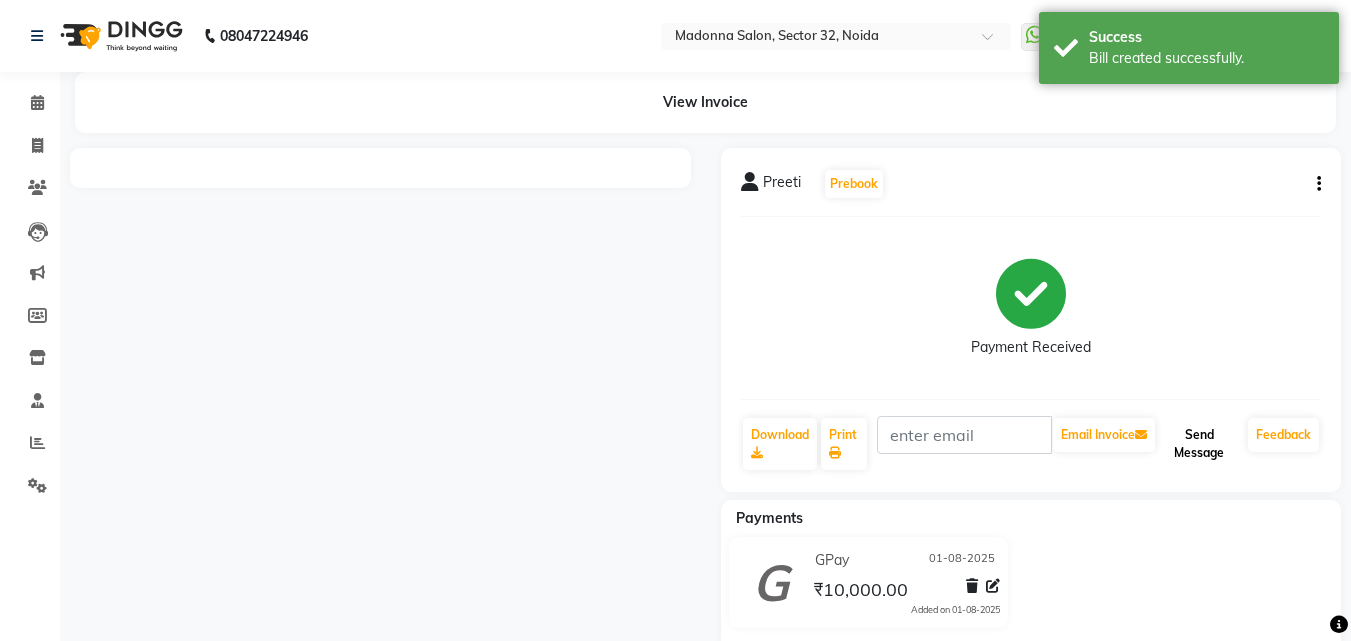 click on "Send Message" 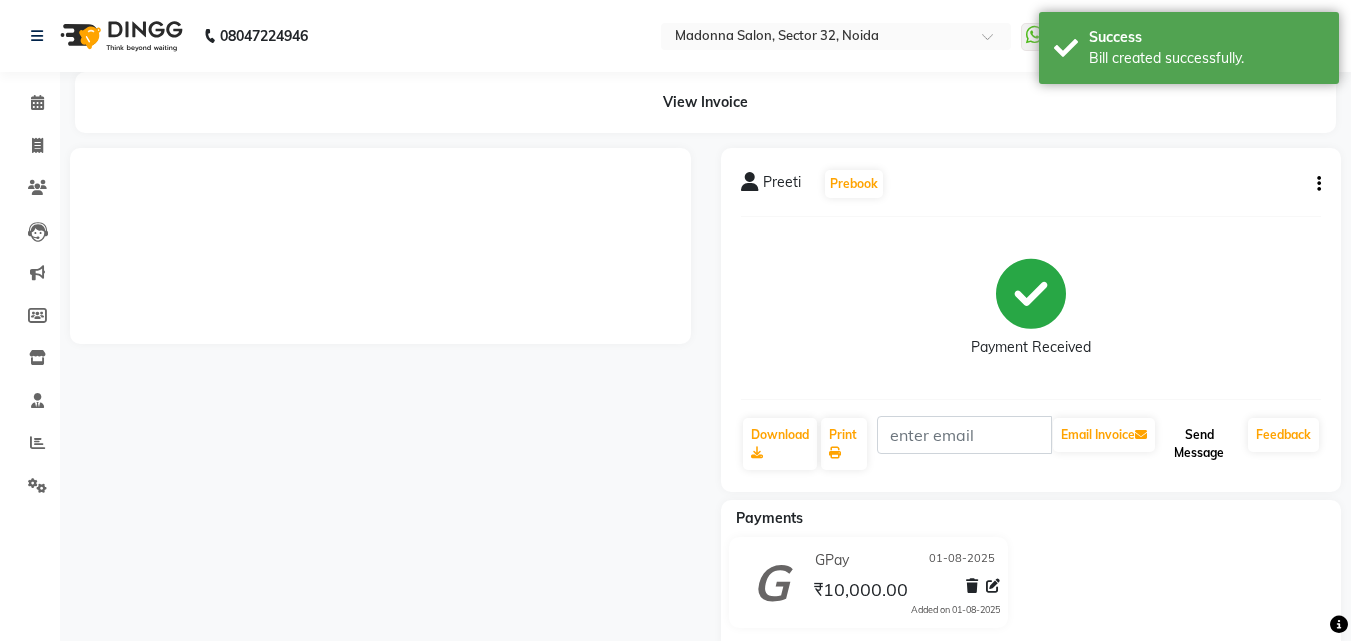 click on "Send Message" 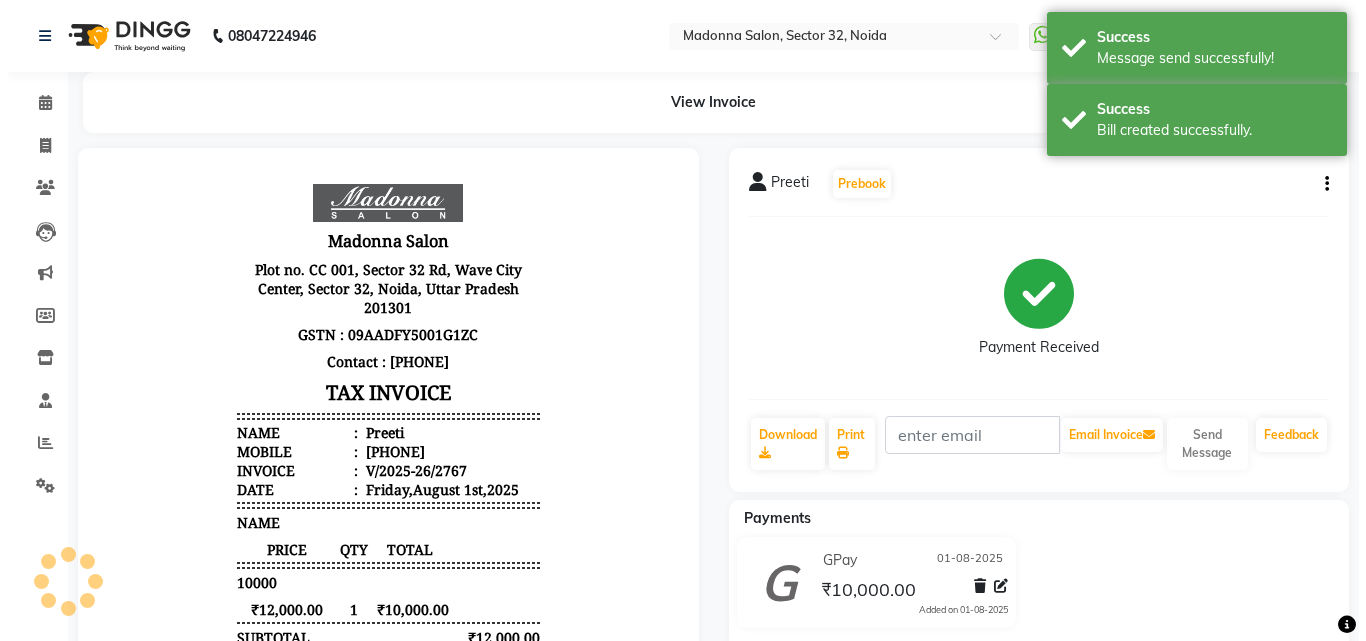scroll, scrollTop: 0, scrollLeft: 0, axis: both 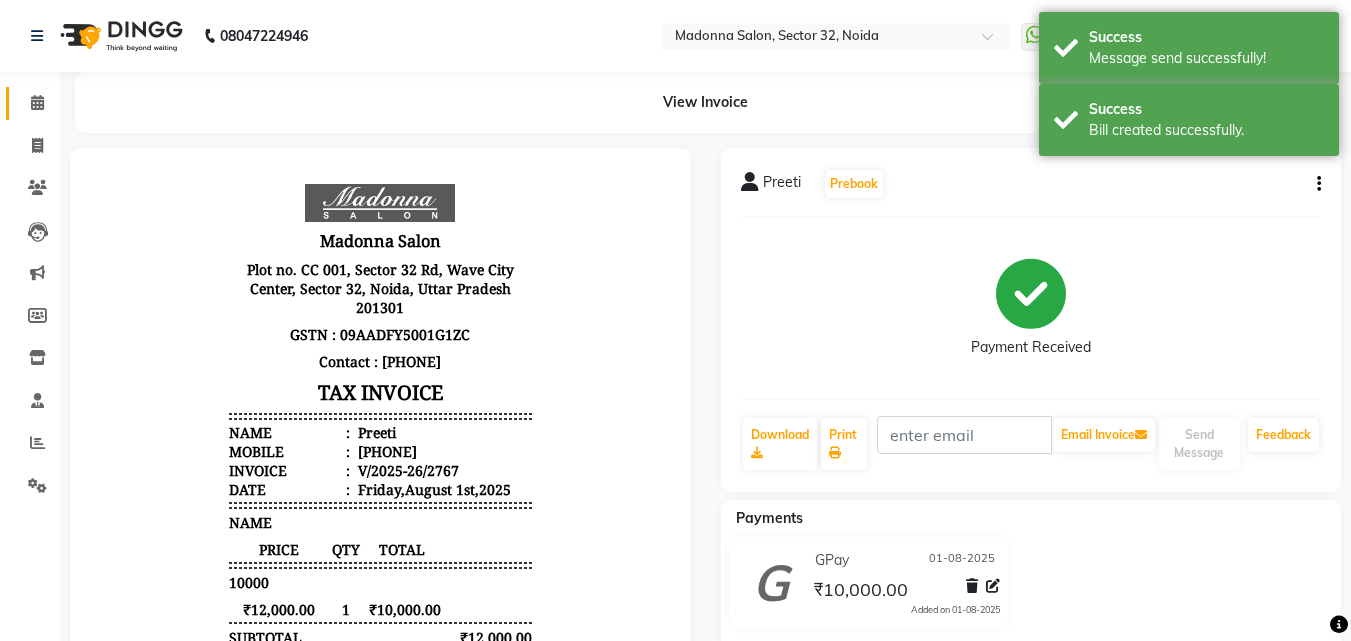click 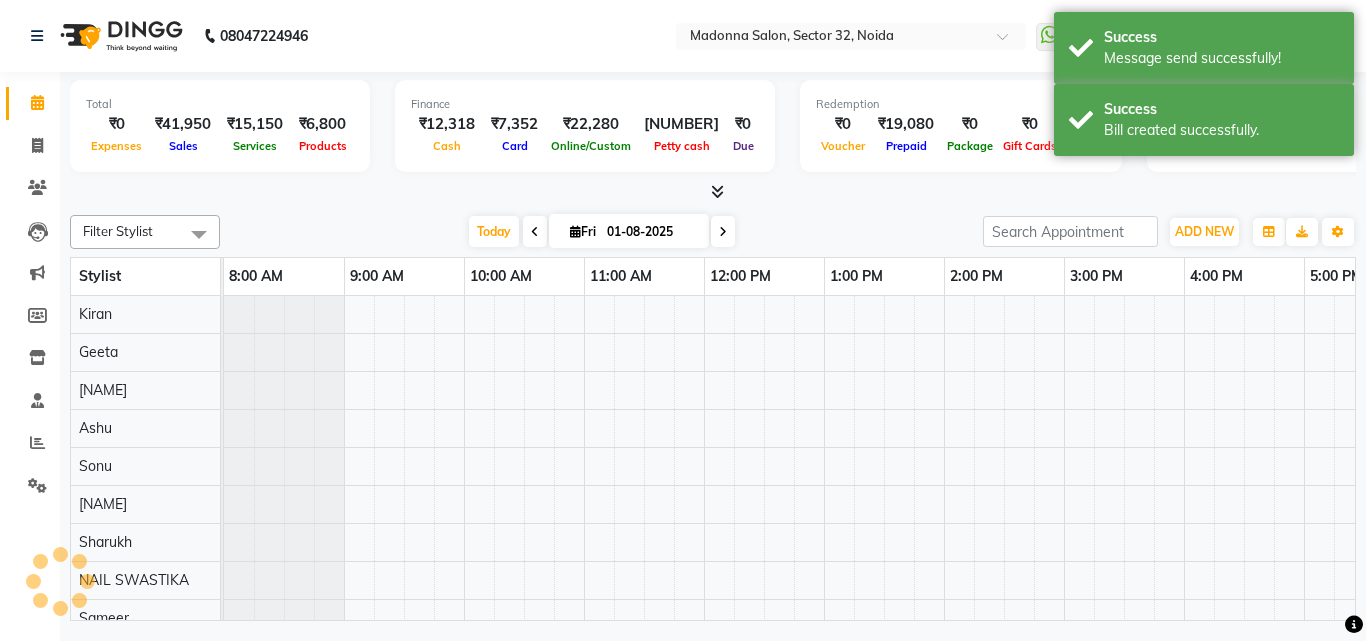 scroll, scrollTop: 0, scrollLeft: 429, axis: horizontal 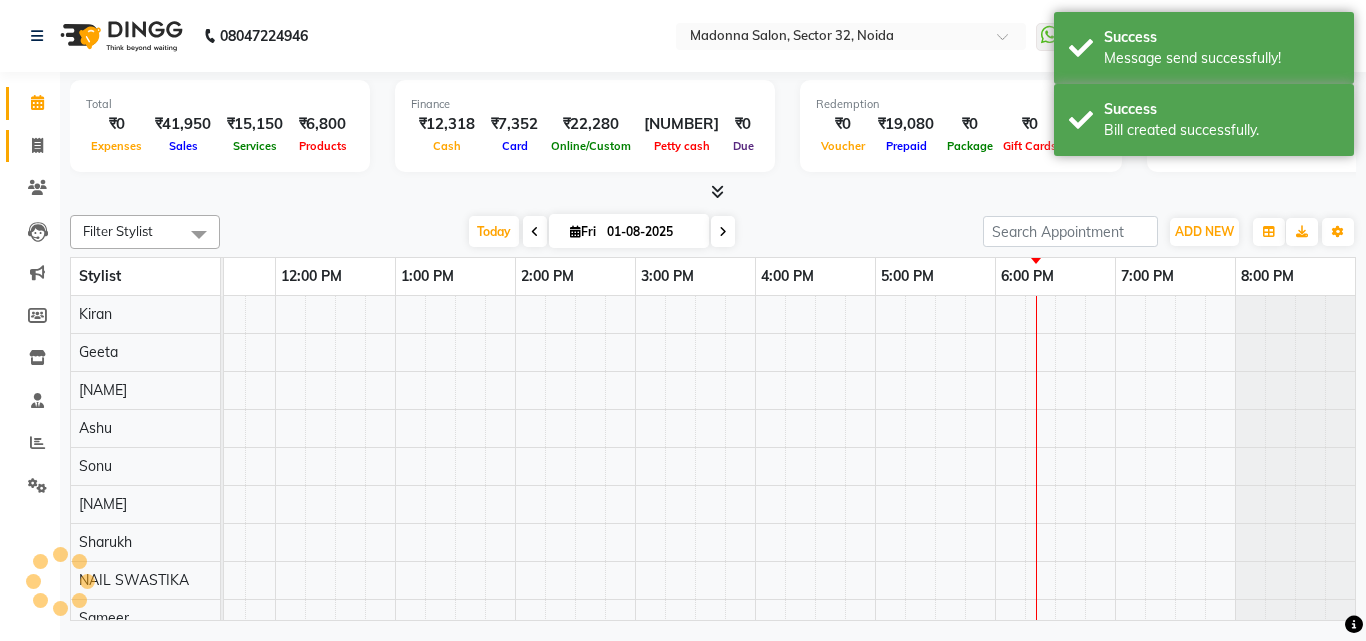 click 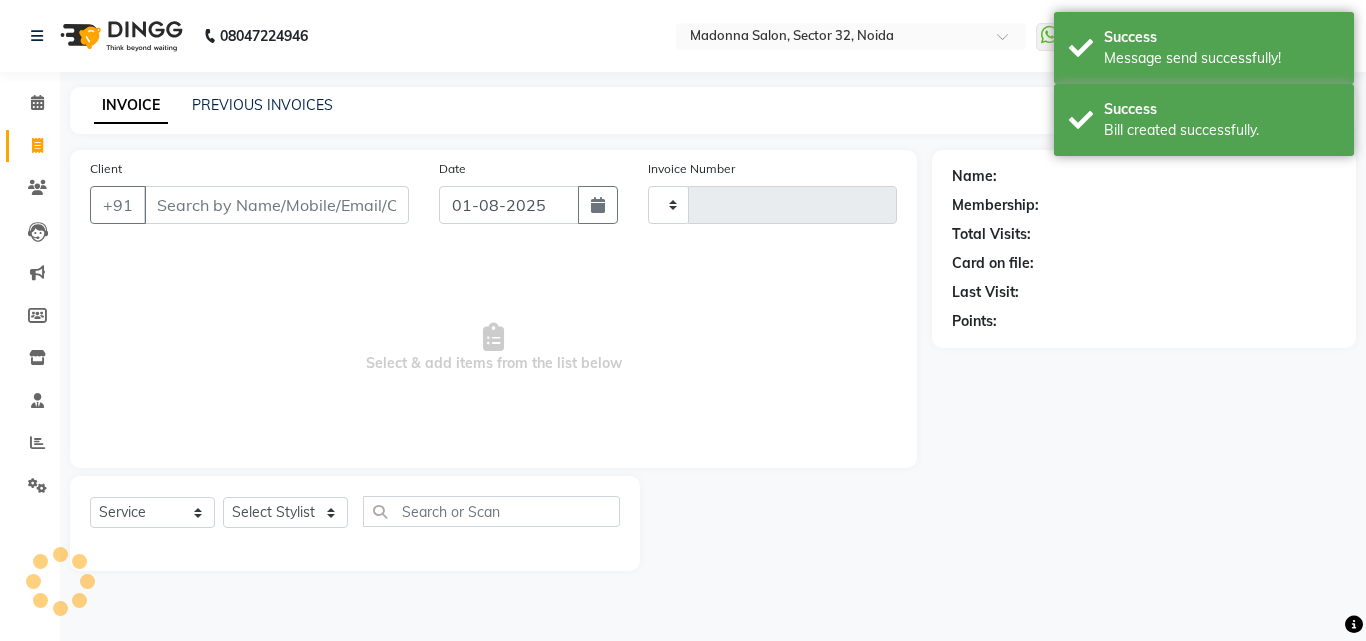 type on "2768" 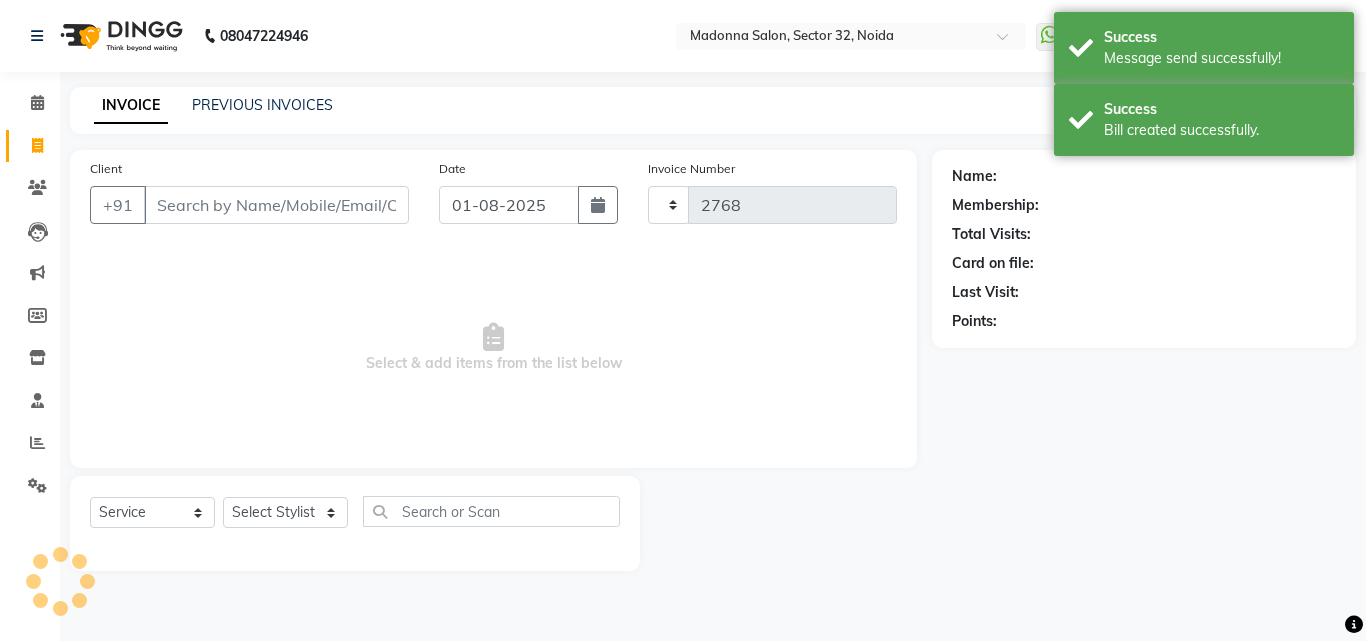 select on "7229" 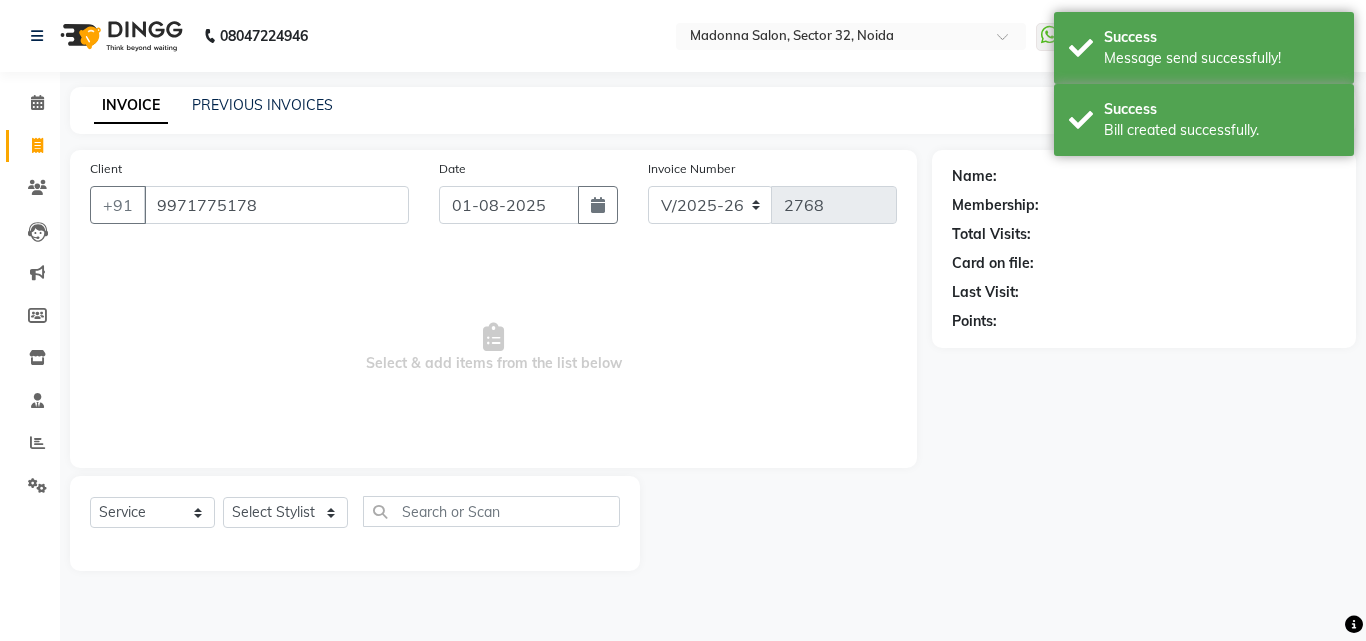 type on "9971775178" 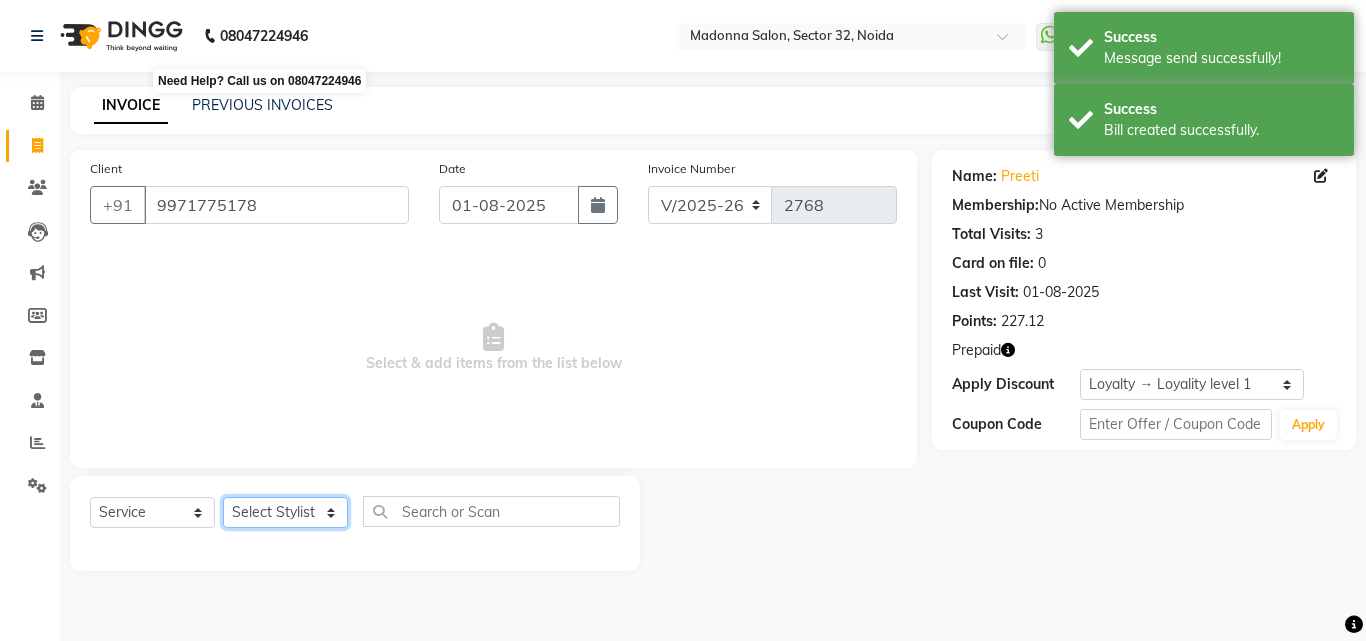 click on "Select Stylist Aayan Account  Ashu BHOLU Geeta Hanif JIYA SINGH Kiran LAXMAN PEDI Manager Mohit Naddy NAIL SWASTIKA Sajal Sameer Shahnawaj Sharukh Sonu VISHAL STYLIST" 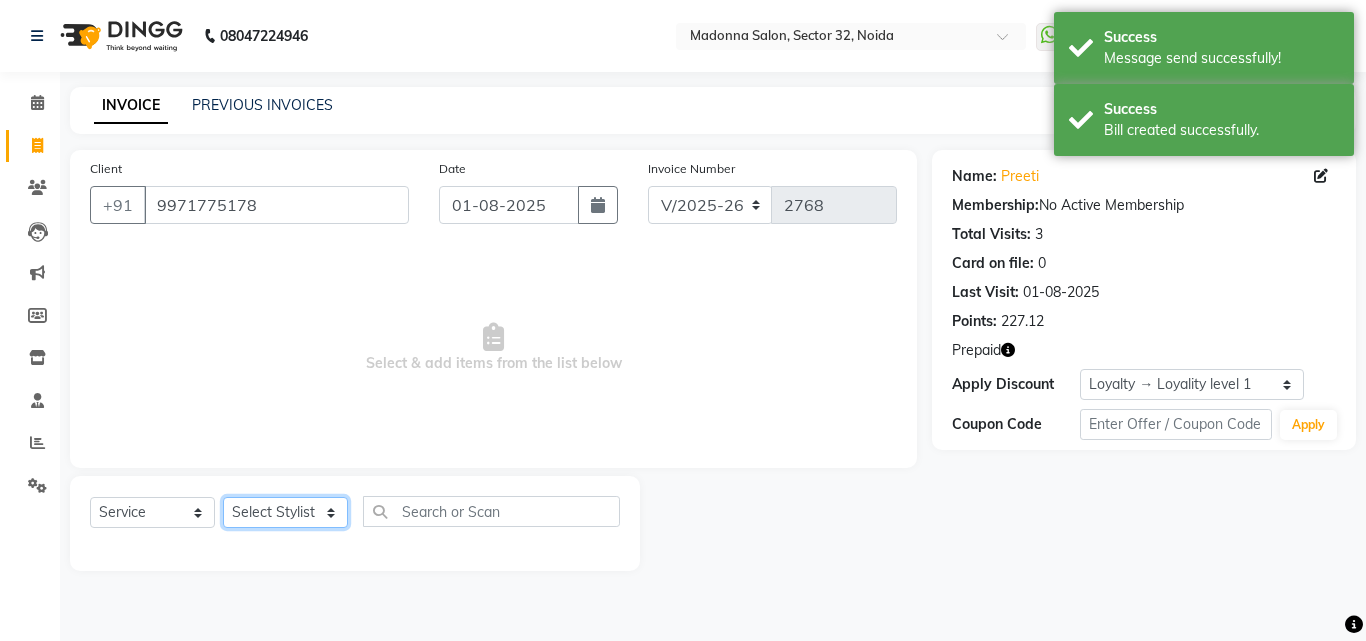 select on "61963" 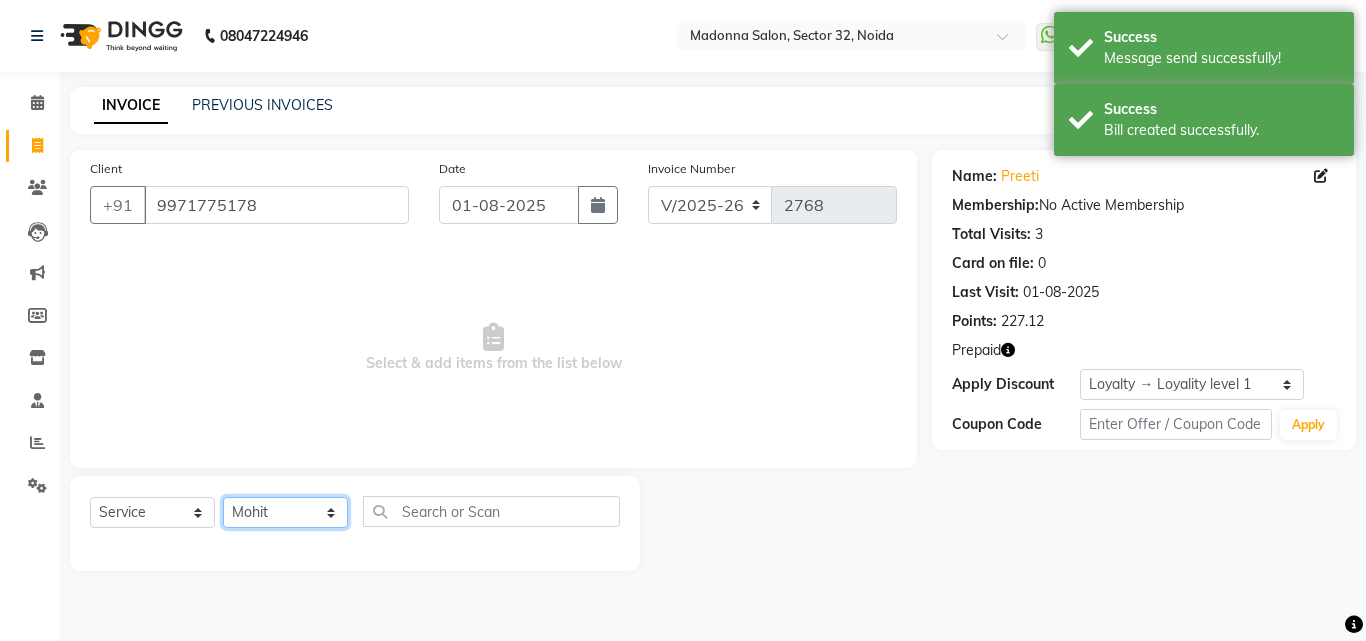 click on "Select Stylist Aayan Account  Ashu BHOLU Geeta Hanif JIYA SINGH Kiran LAXMAN PEDI Manager Mohit Naddy NAIL SWASTIKA Sajal Sameer Shahnawaj Sharukh Sonu VISHAL STYLIST" 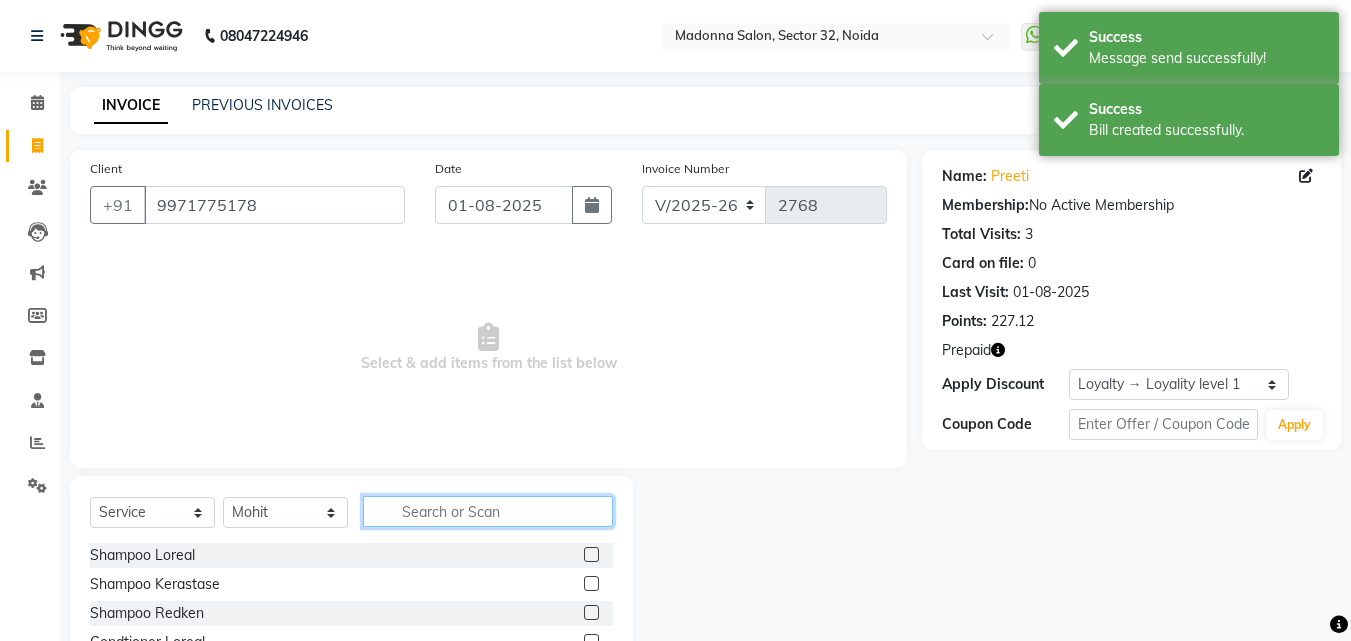click 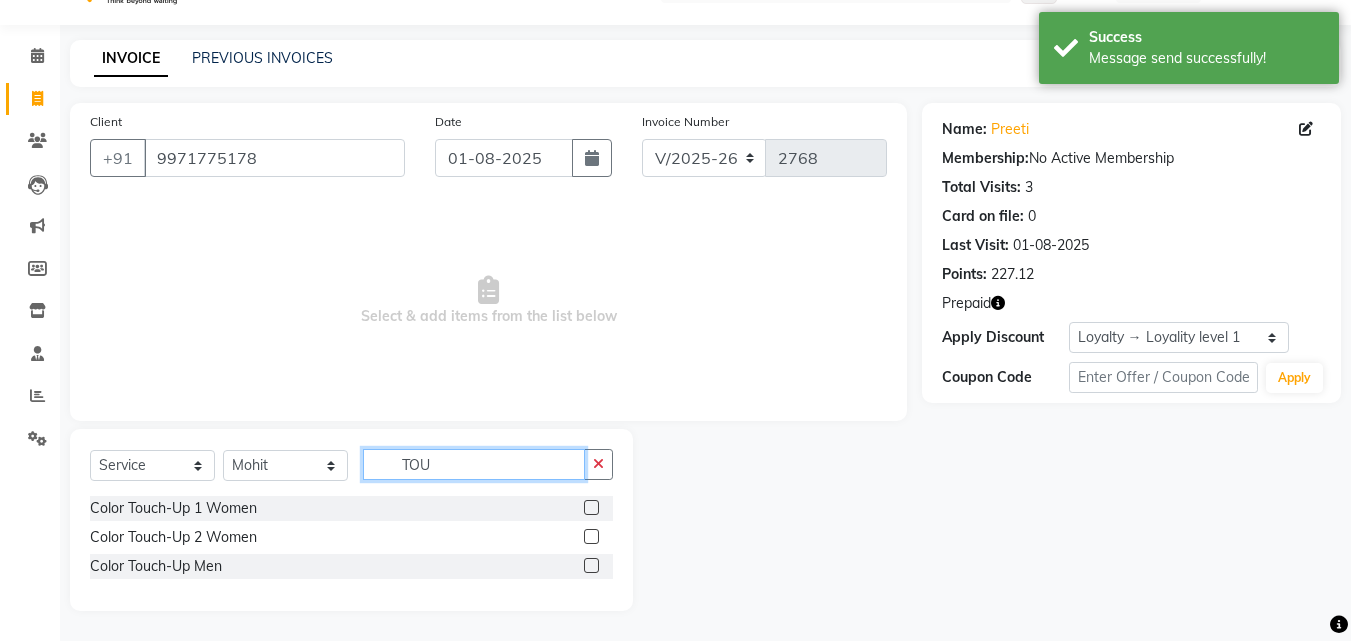 scroll, scrollTop: 47, scrollLeft: 0, axis: vertical 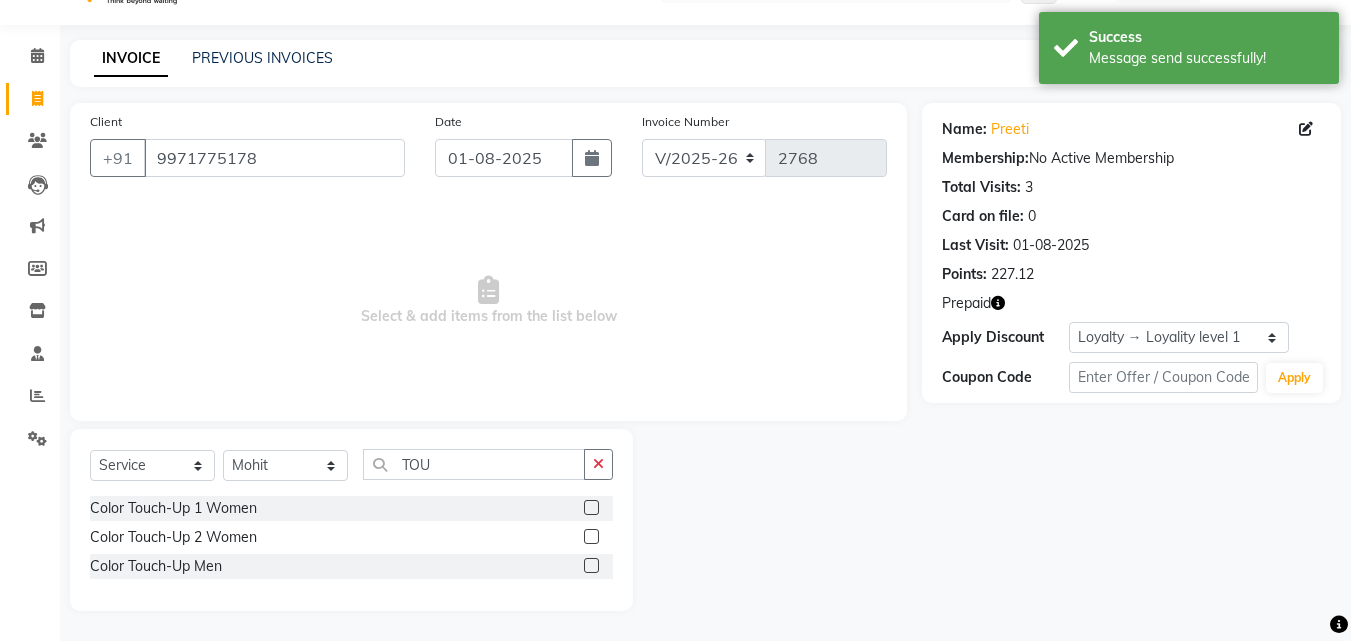 click 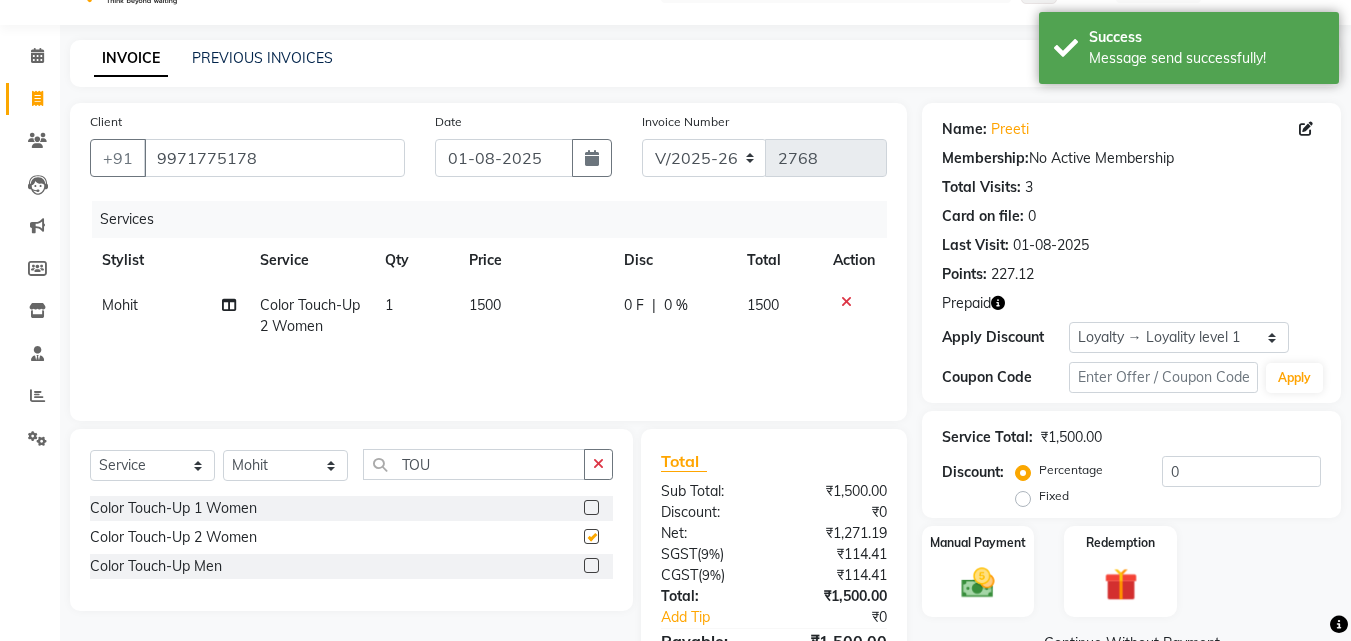 checkbox on "false" 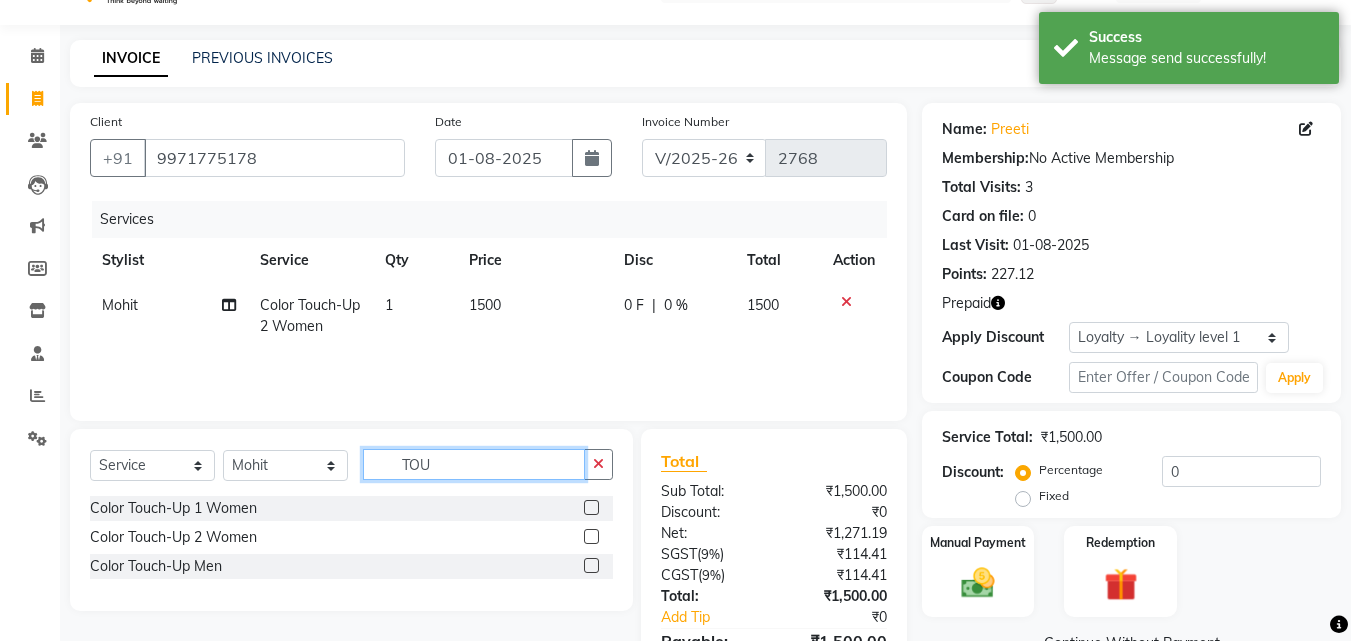 click on "TOU" 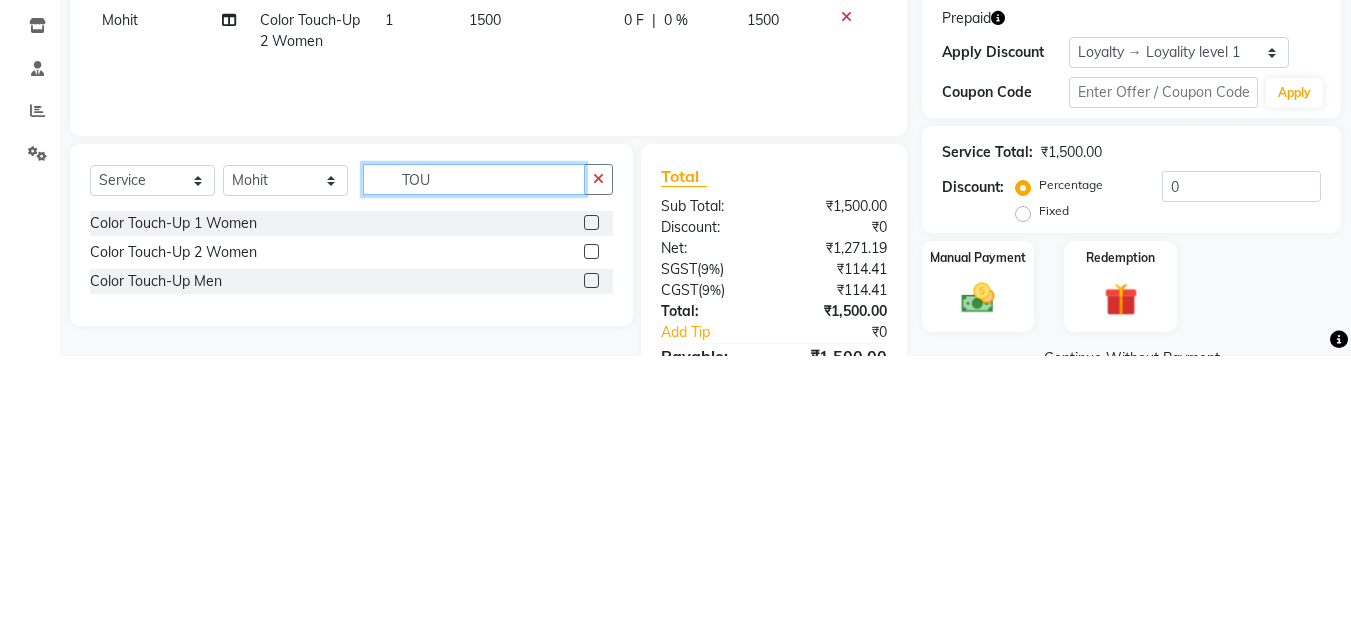 scroll, scrollTop: 48, scrollLeft: 0, axis: vertical 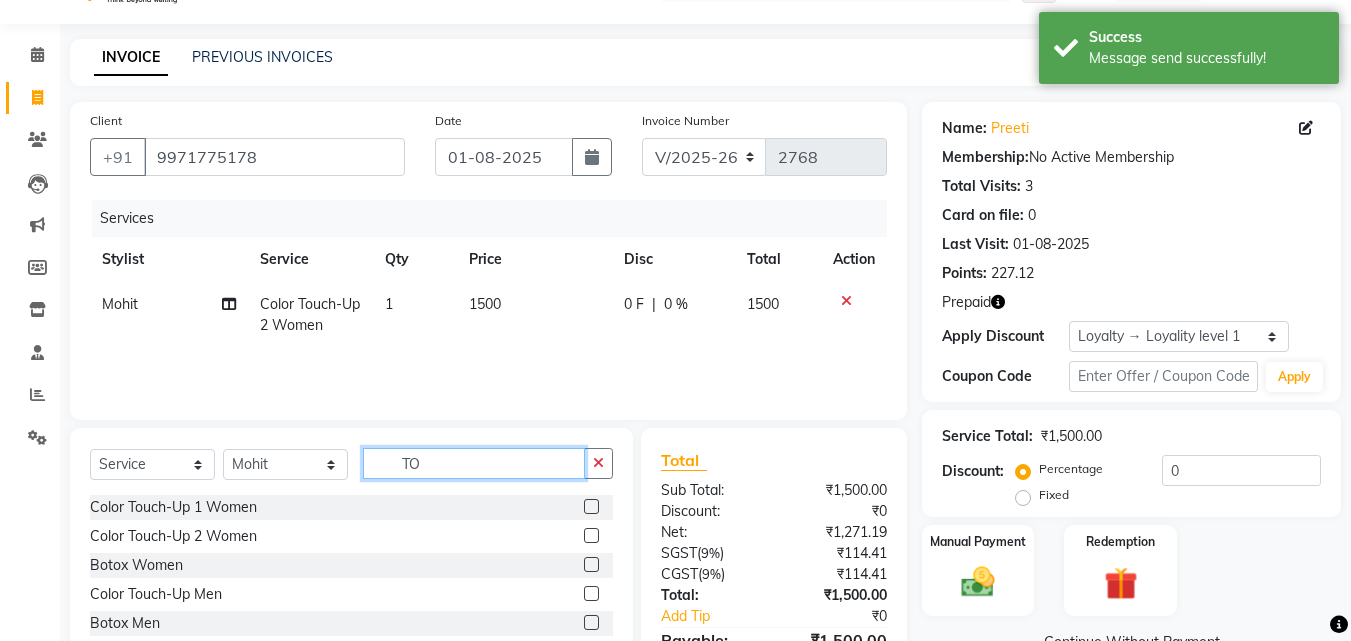 type on "T" 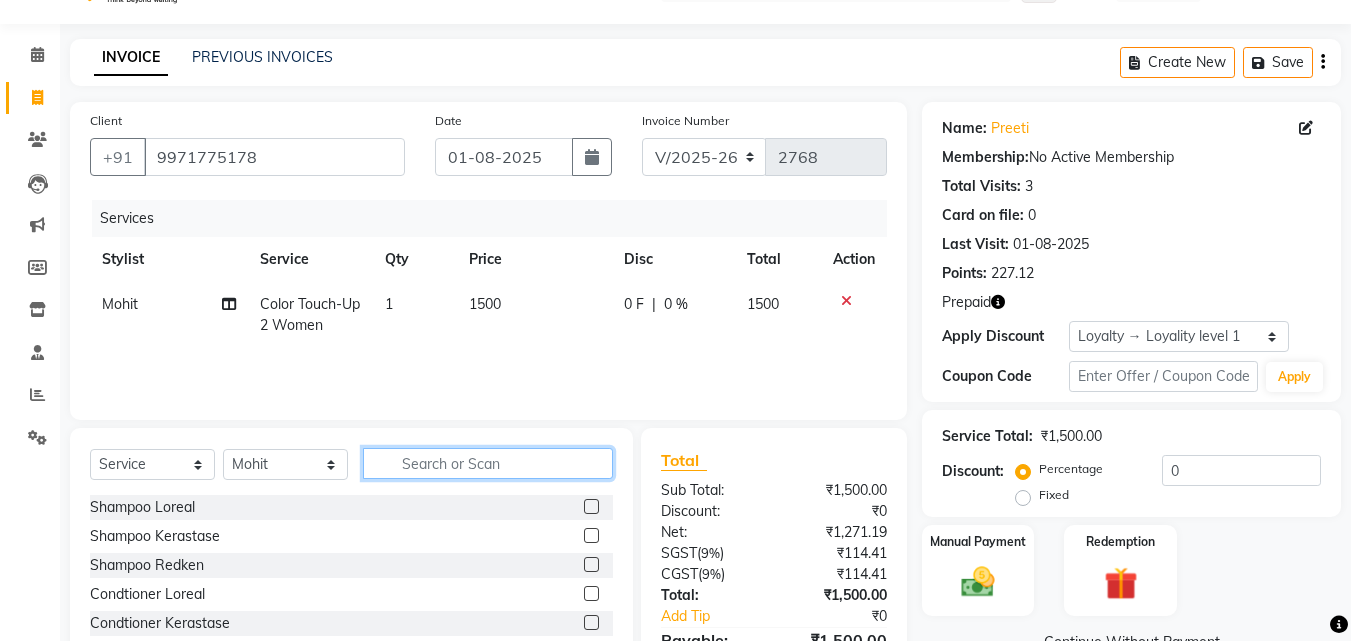 type 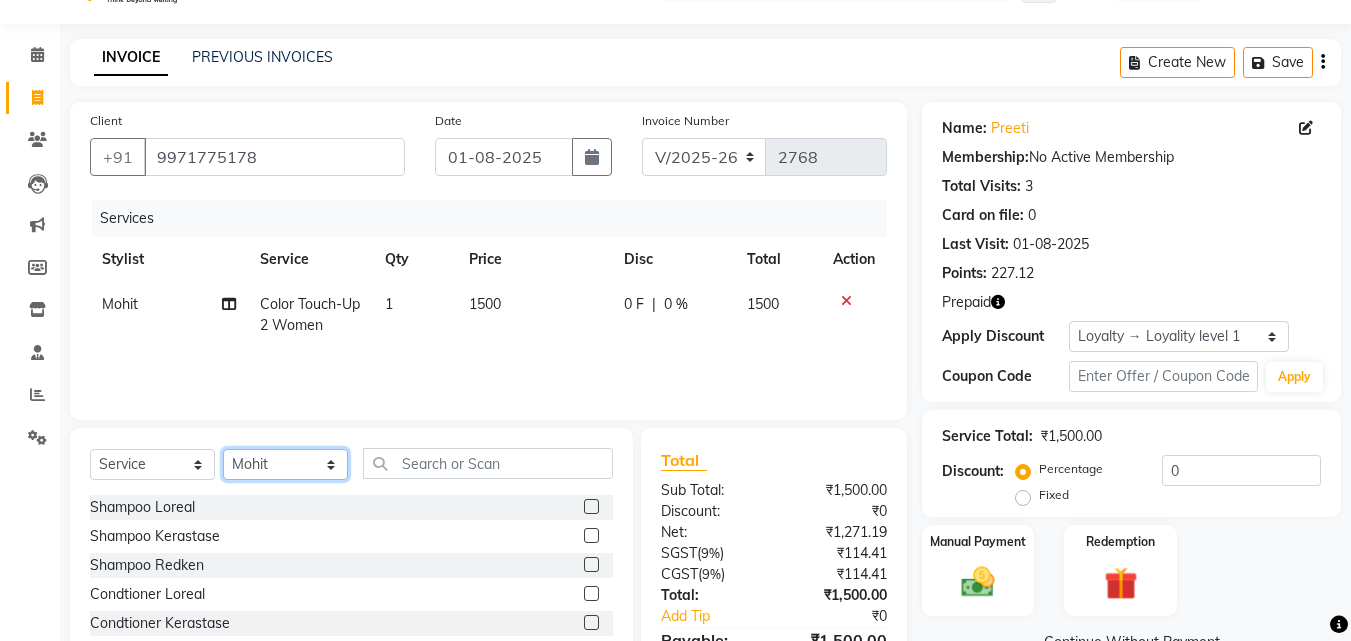 click on "Select Stylist Aayan Account  Ashu BHOLU Geeta Hanif JIYA SINGH Kiran LAXMAN PEDI Manager Mohit Naddy NAIL SWASTIKA Sajal Sameer Shahnawaj Sharukh Sonu VISHAL STYLIST" 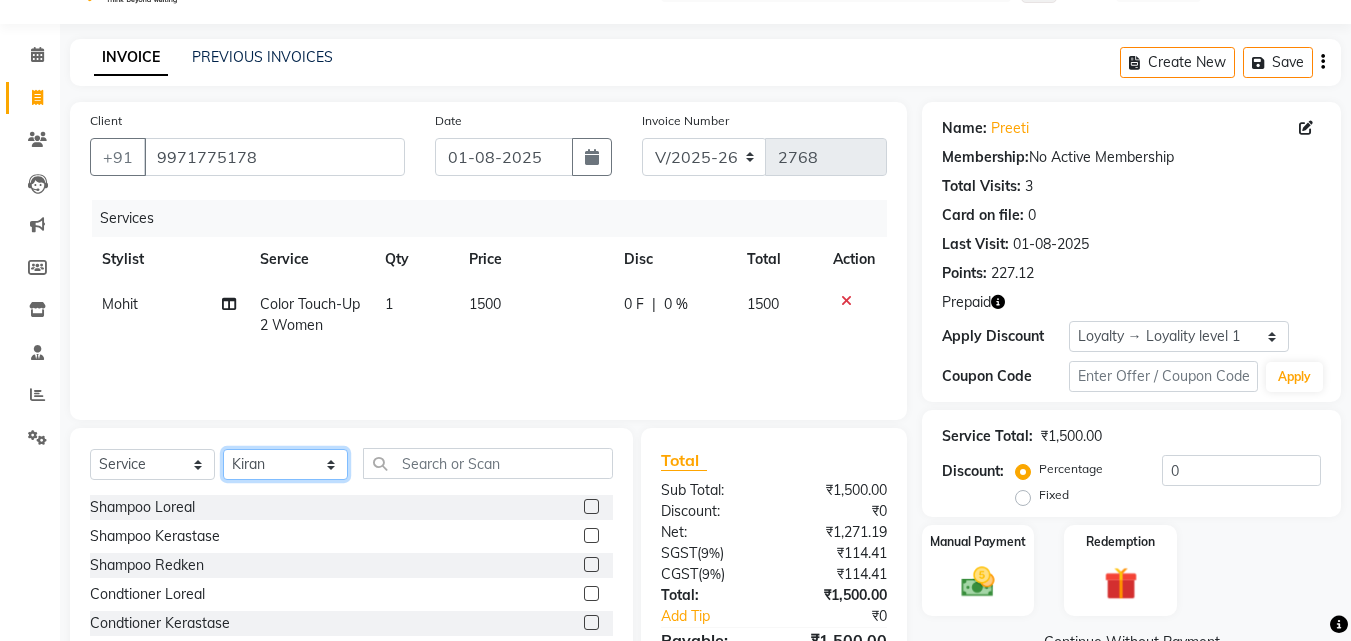 click on "Select Stylist Aayan Account  Ashu BHOLU Geeta Hanif JIYA SINGH Kiran LAXMAN PEDI Manager Mohit Naddy NAIL SWASTIKA Sajal Sameer Shahnawaj Sharukh Sonu VISHAL STYLIST" 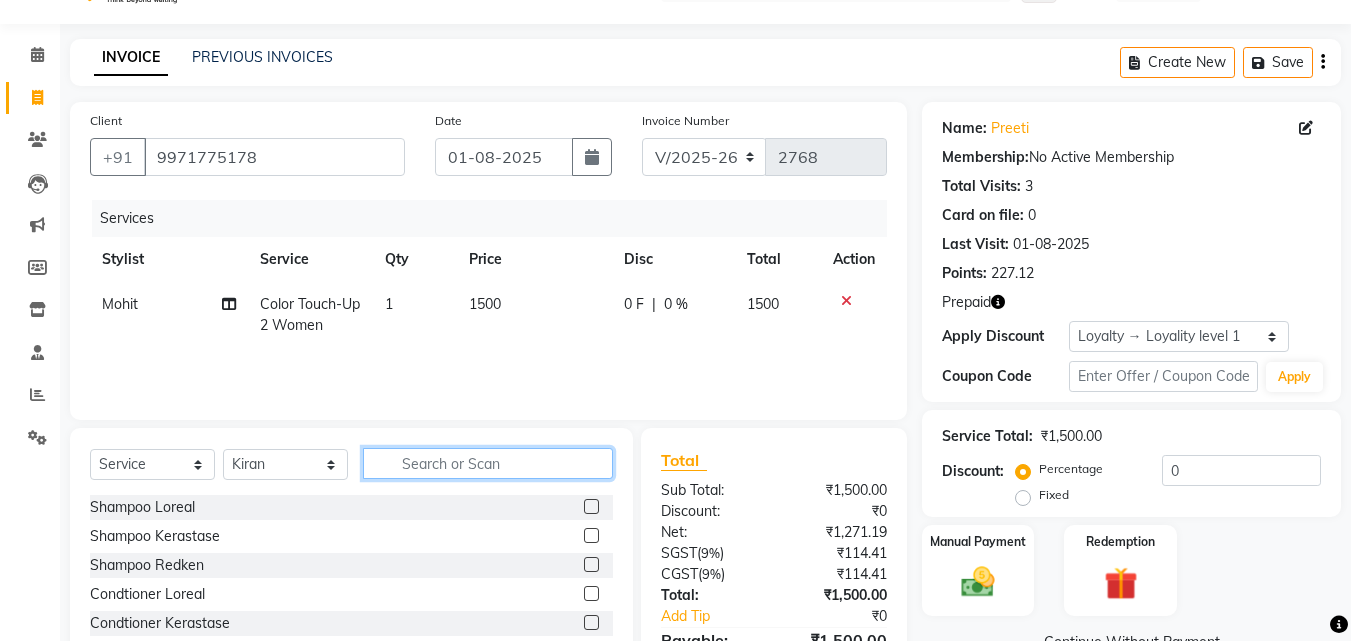 click 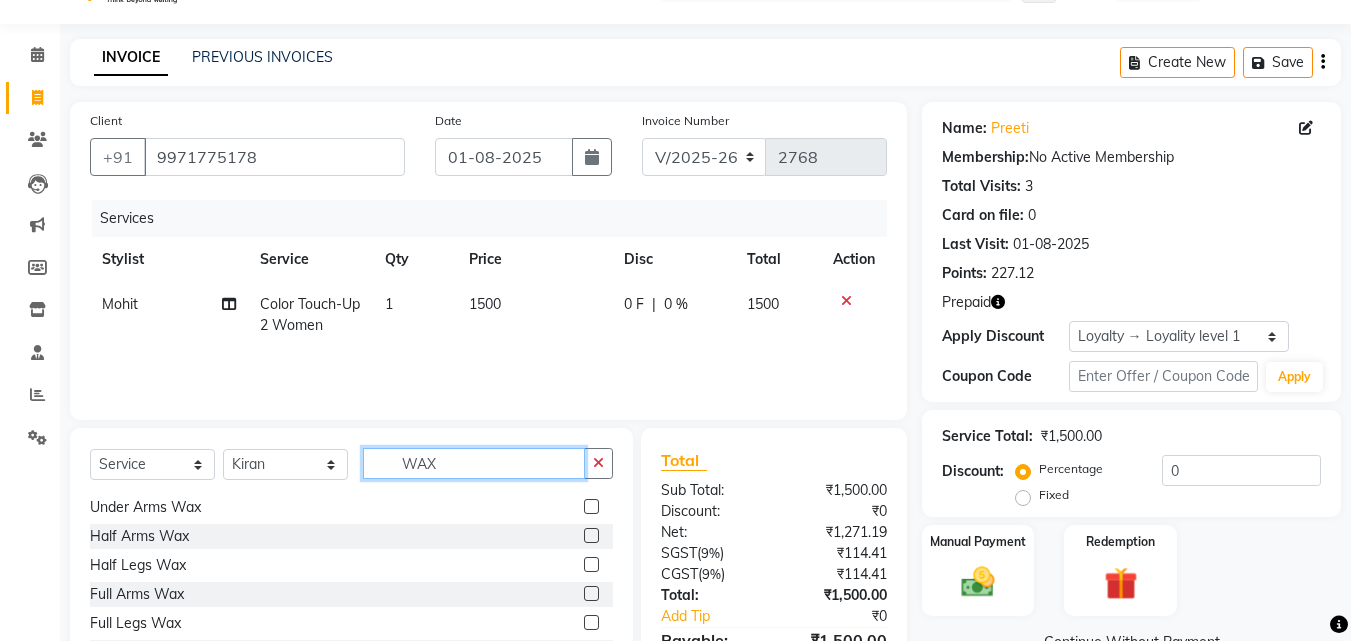 scroll, scrollTop: 351, scrollLeft: 0, axis: vertical 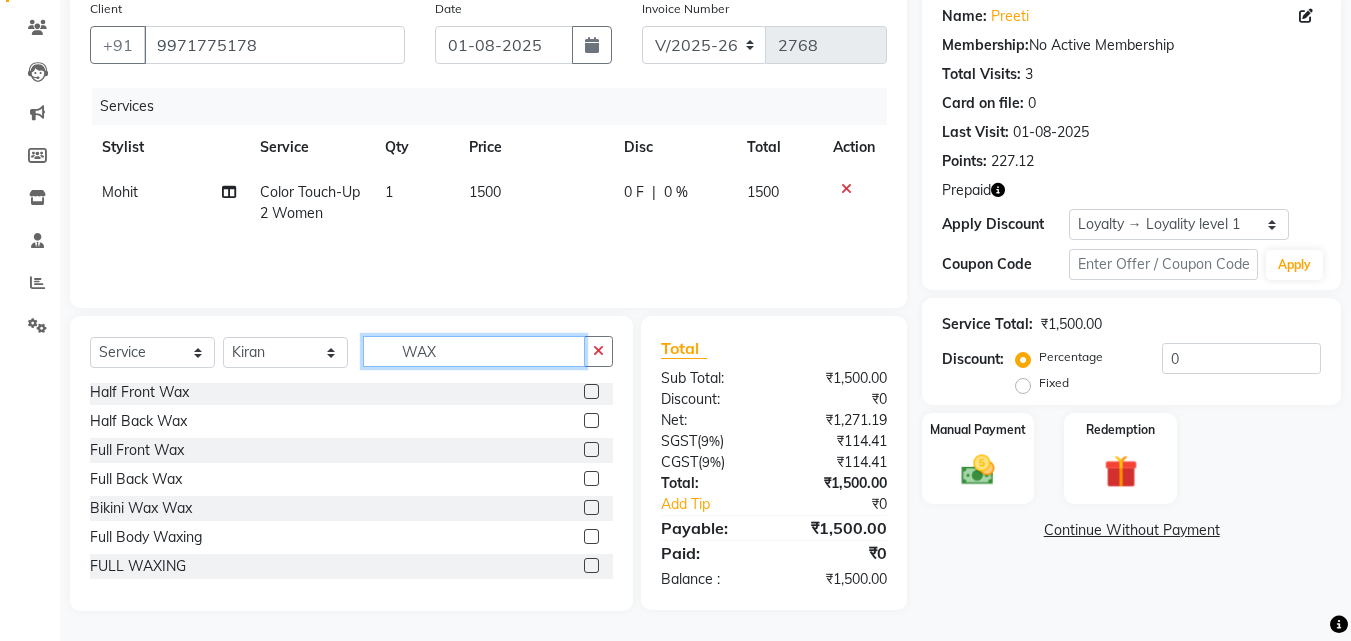type on "WAX" 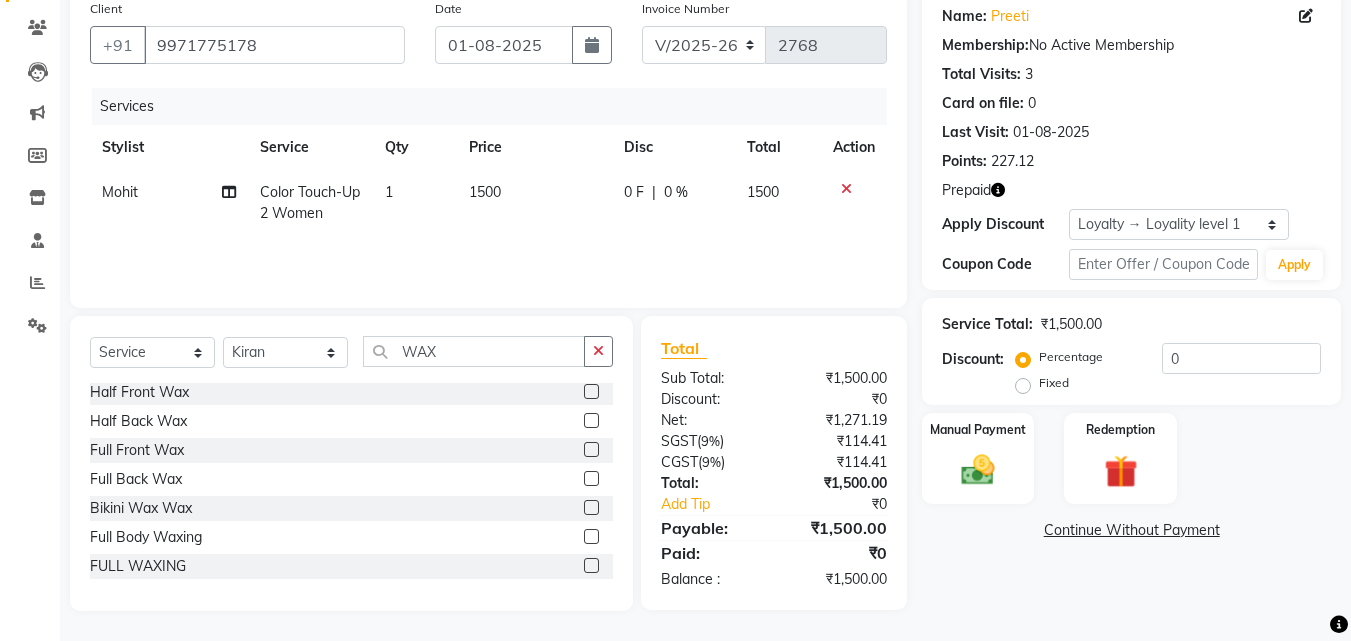 click 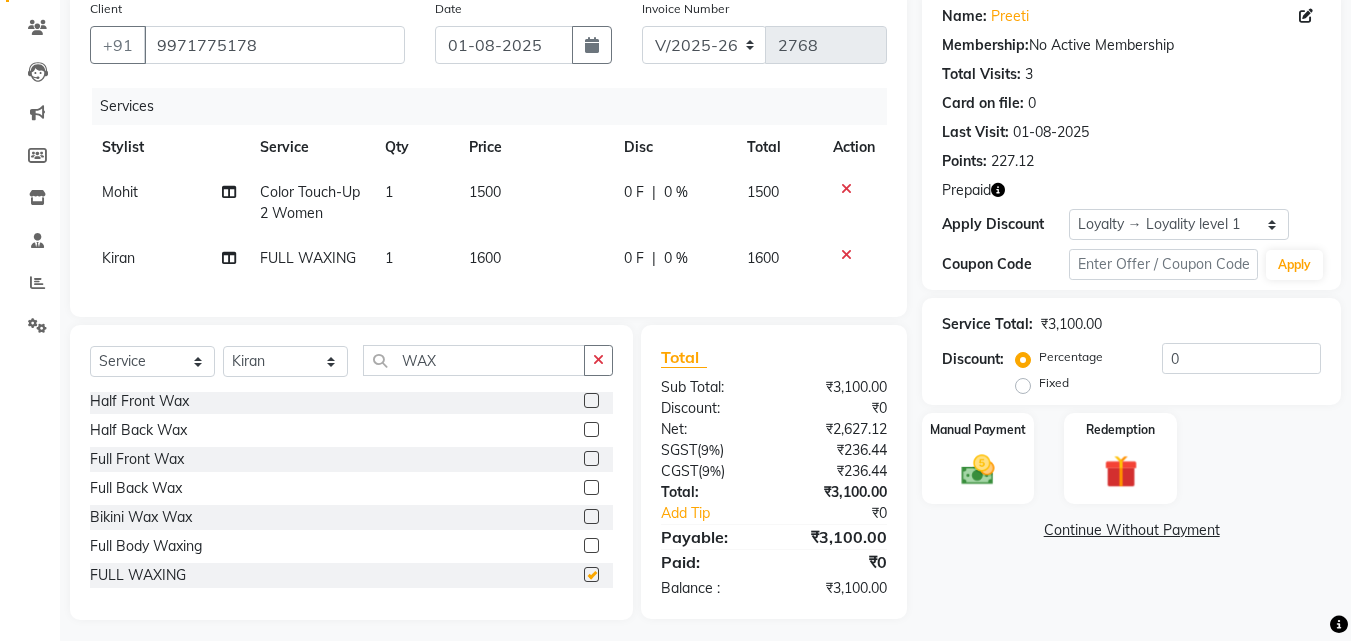 checkbox on "false" 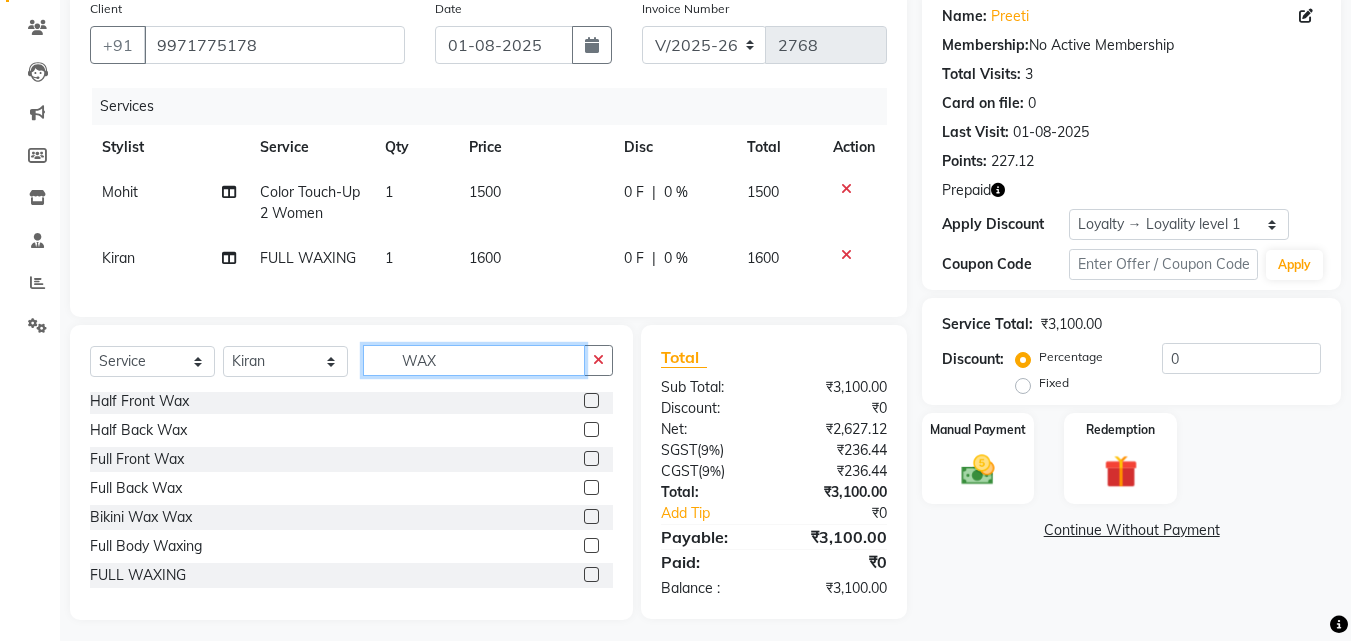 click on "WAX" 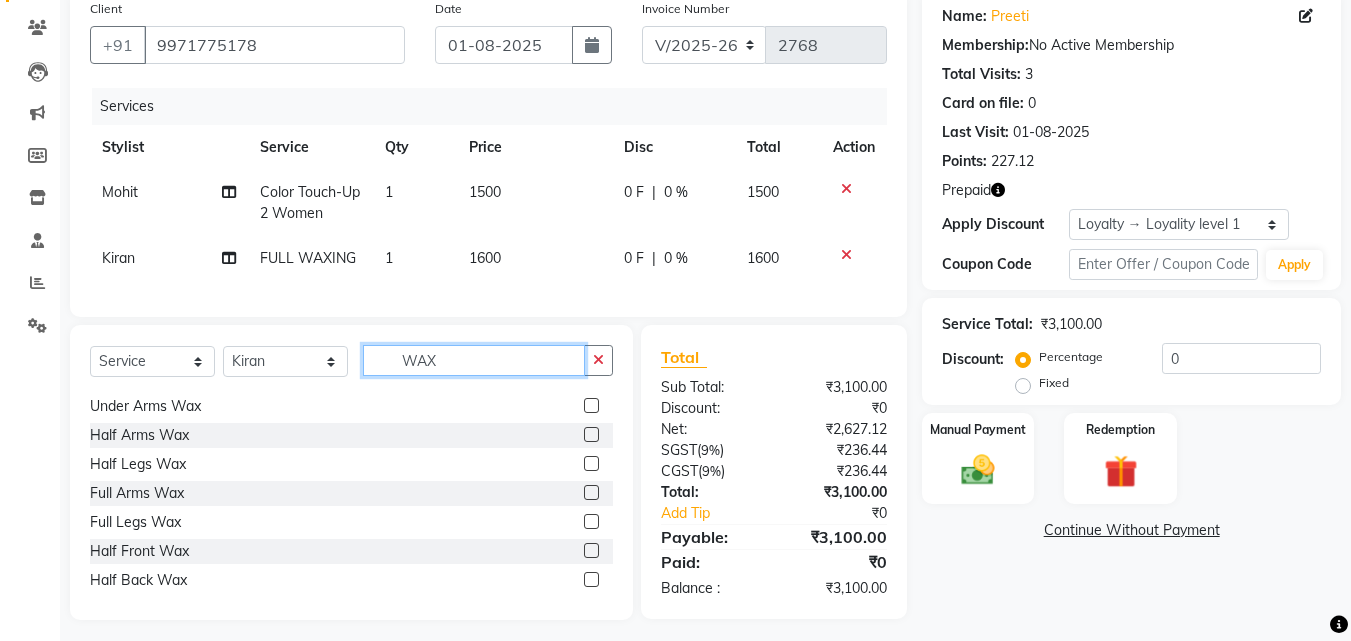 scroll, scrollTop: 177, scrollLeft: 0, axis: vertical 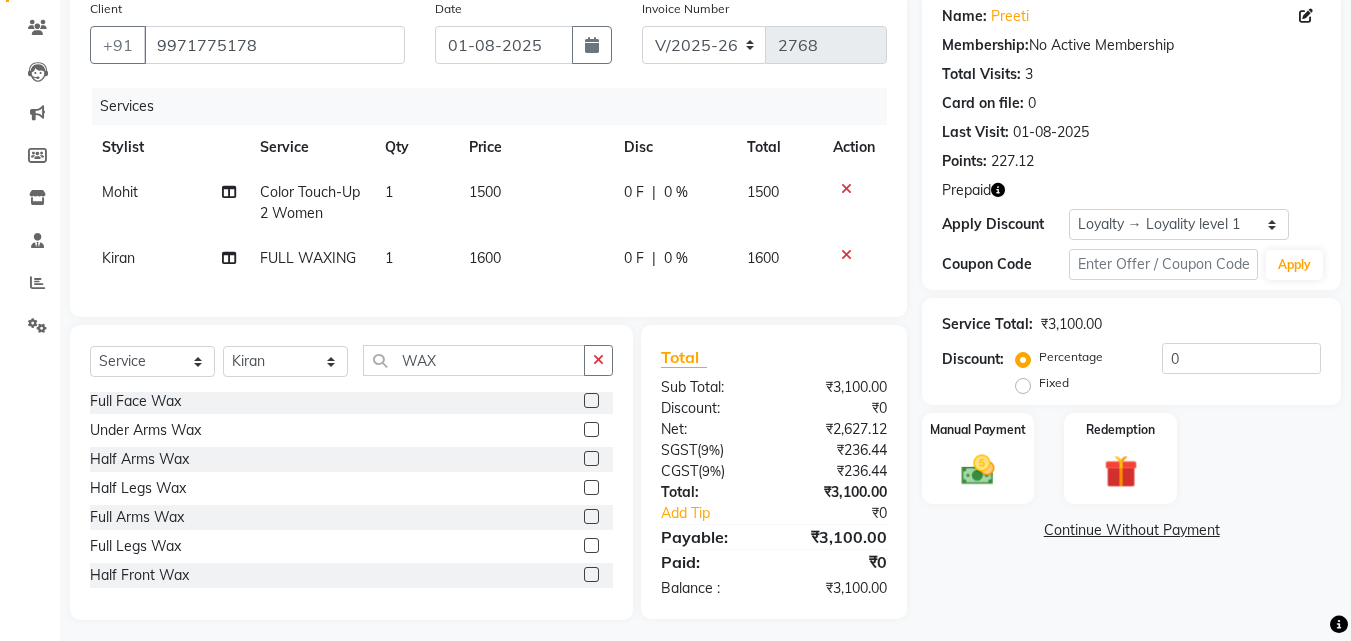 click on "1600" 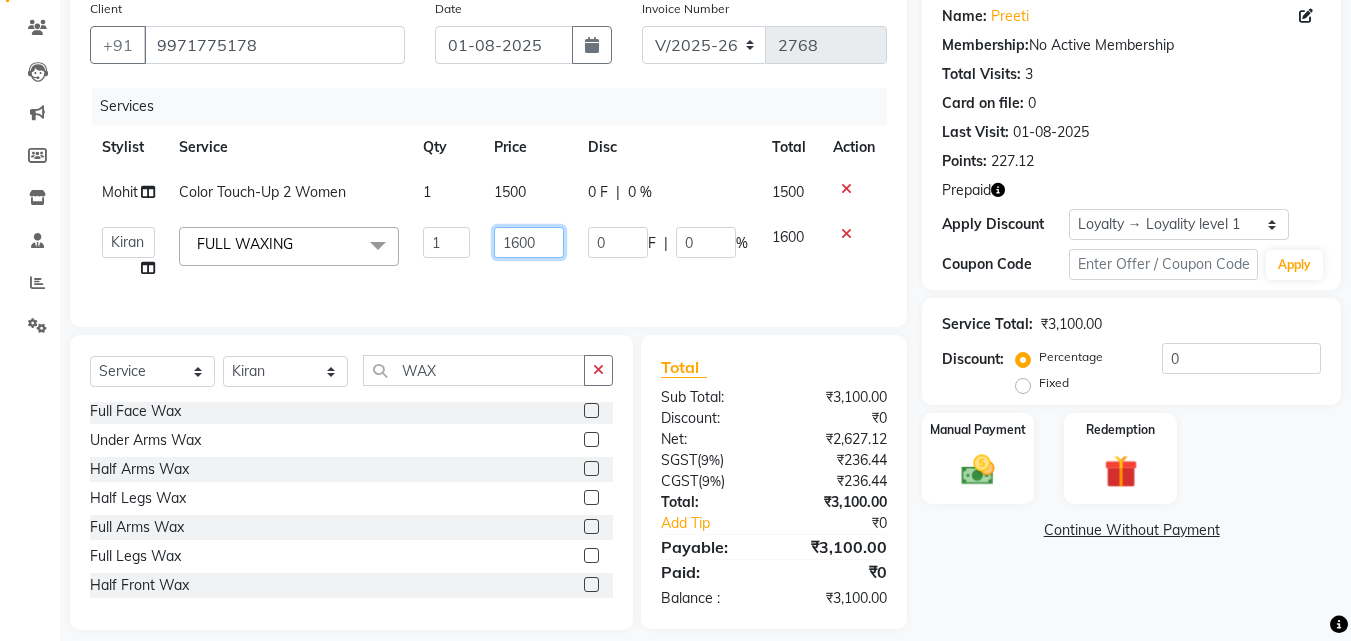 click on "1600" 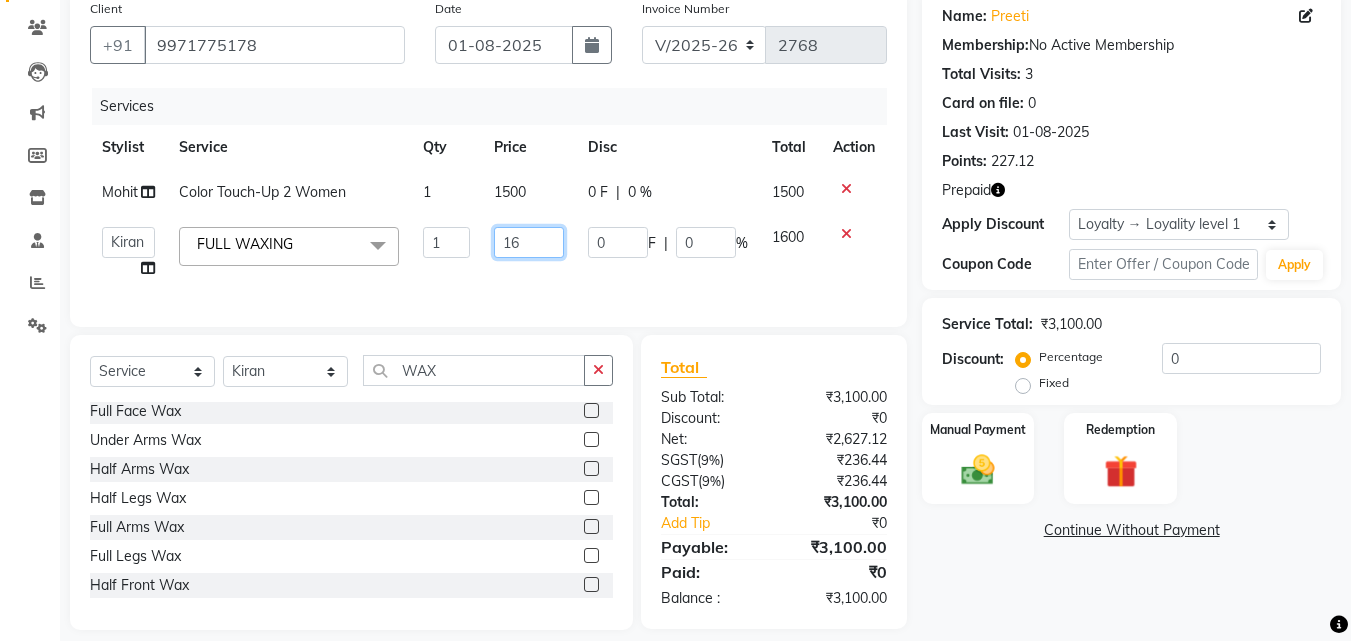 type on "1" 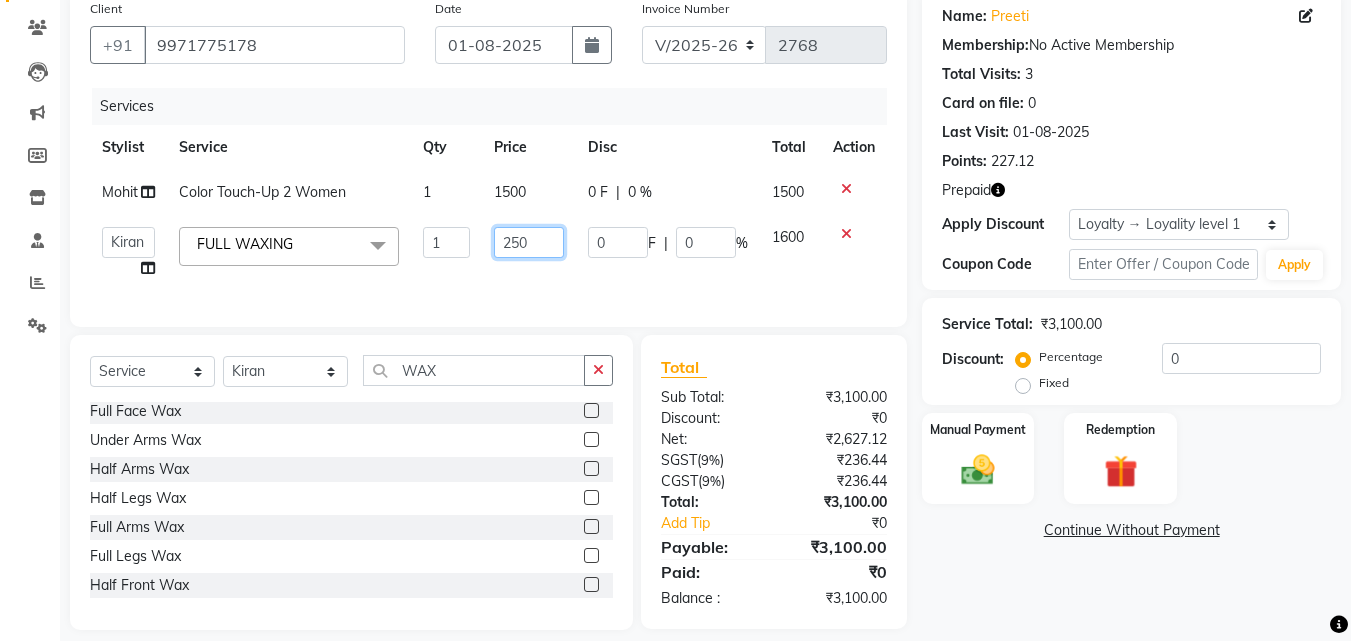 type on "2500" 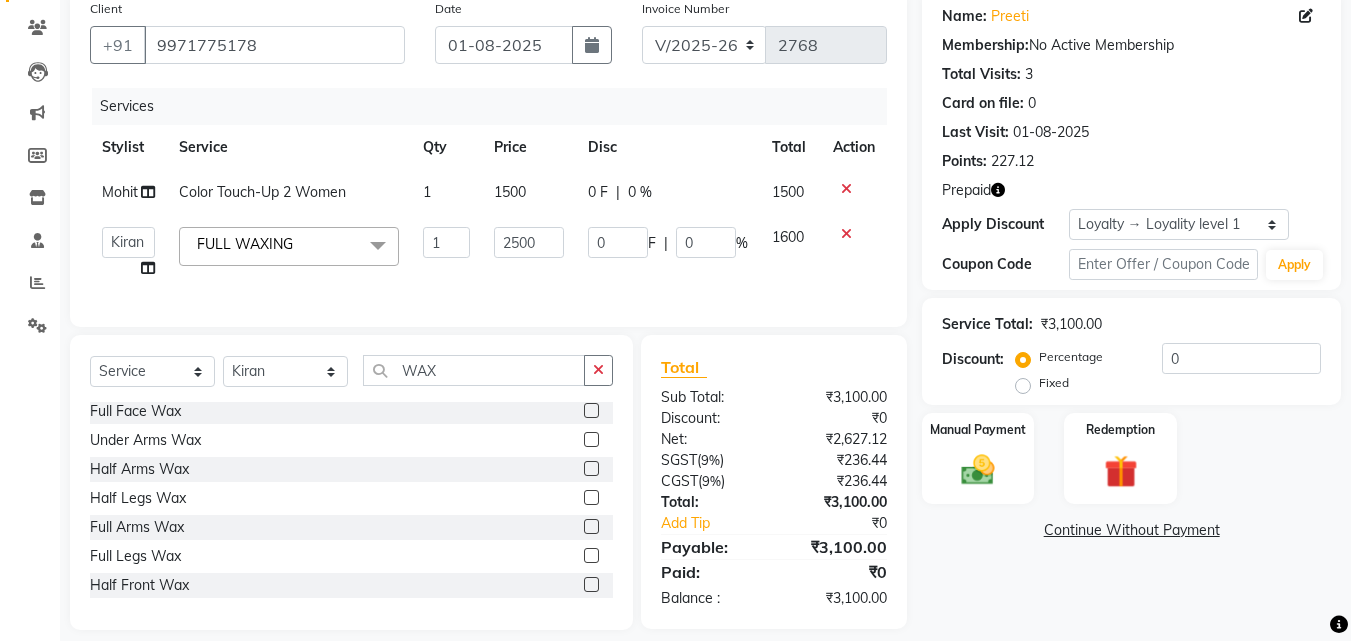 click on "Services Stylist Service Qty Price Disc Total Action Mohit Color Touch-Up 2 Women 1 1500 0 F | 0 % 1500  Aayan   Account    Ashu   BHOLU   Geeta   Hanif   JIYA SINGH   Kiran   LAXMAN PEDI   Manager   Mohit   Naddy   NAIL SWASTIKA   Sajal   Sameer   Shahnawaj   Sharukh   Sonu   VISHAL STYLIST  FULL WAXING   x Shampoo Loreal Shampoo Kerastase Shampoo Redken Condtioner Loreal Condtioner Kerastase Condtioner Redken Hair cut Women Hair Cut Child (5 Years) Women Change Of Style Women Blow Dry Women Iron Curls Women Hair Do Women Oil Massage Women Plex Treatment Women Color Touch-Up 1 Women Color Touch-Up 2 Women Highlight Strips Women Highlights Global Women Global Color Women Rebonding Women Smoothning Women Keratin Women Botox Women Hair Cut Children Women Balayage /Ombre Women French Glossing Women Hair Cut Men Hair Cut Child (5 Years) Men Oil Massage Men Plex Treatment Men Hair Spa Men Color Touch-Up Men Highlights Men Rebonding Men Smoothening Men Keratin  Men Botox Men Perming Men Shave Beard Color Ear Wax 1" 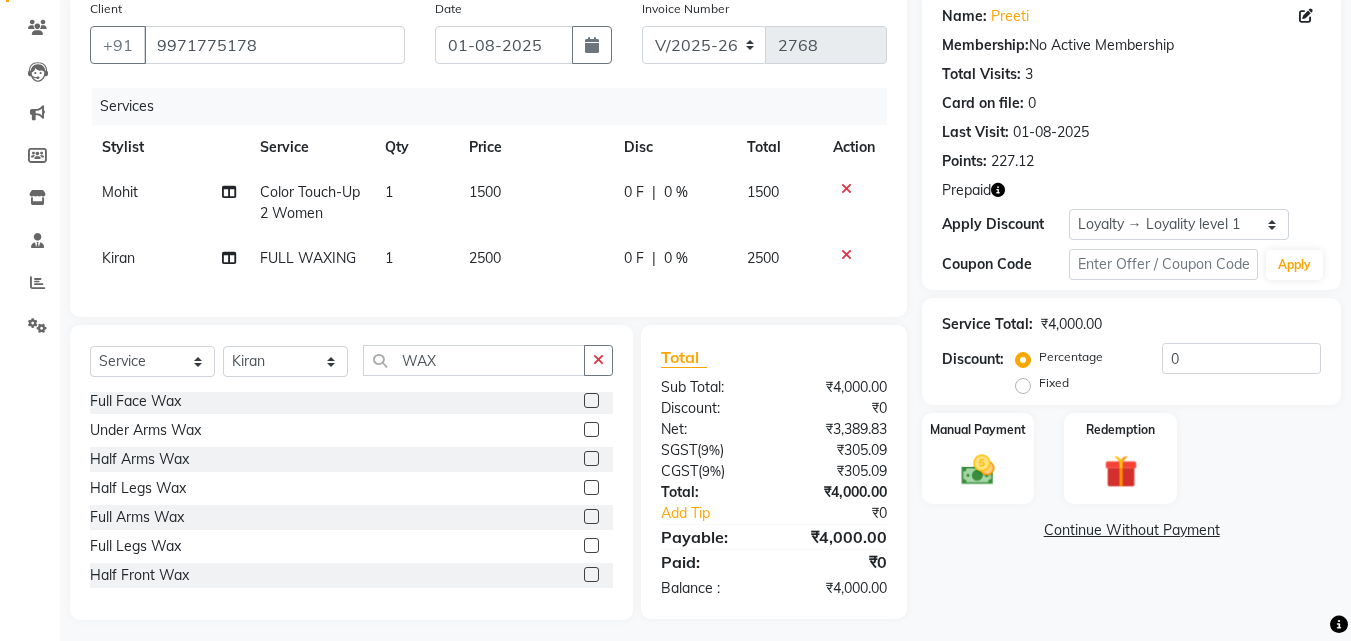 click on "2500" 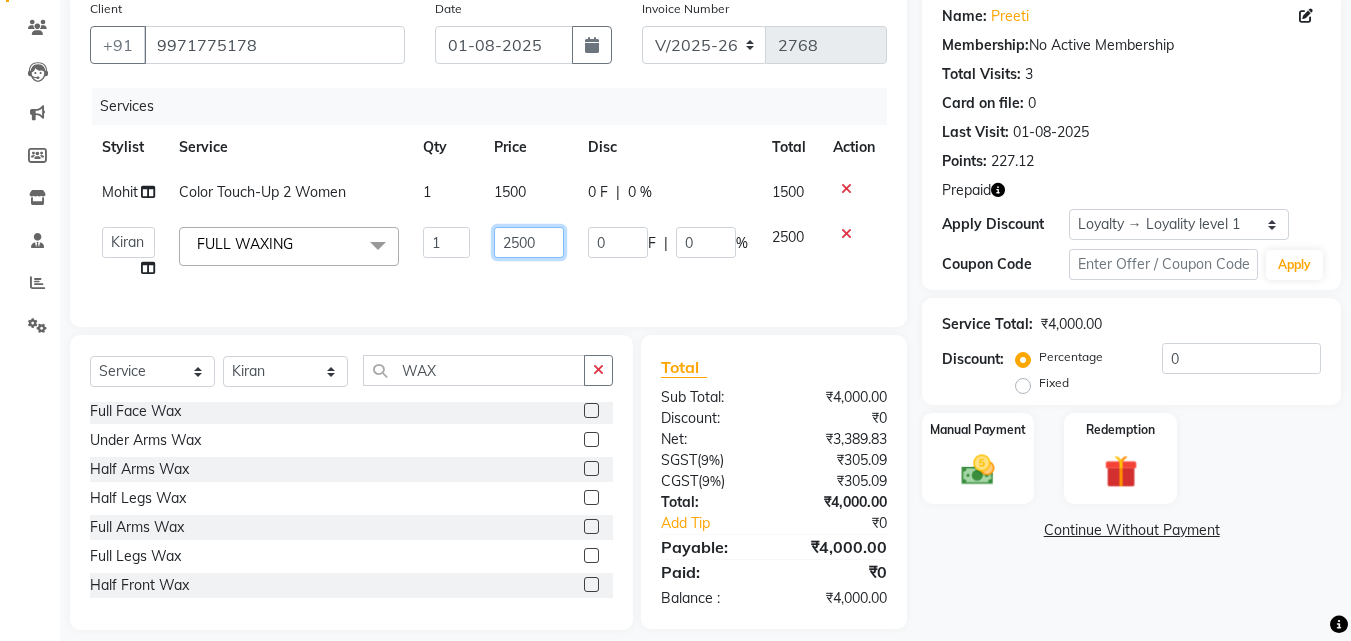 click on "2500" 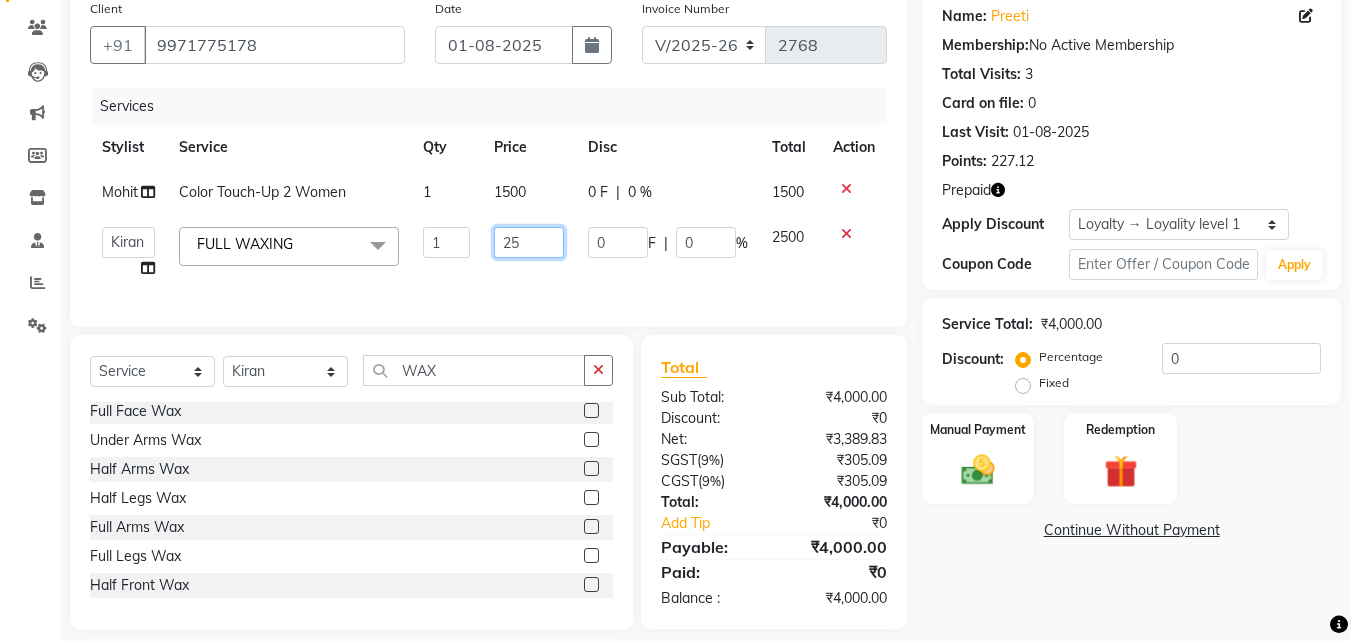 type on "2" 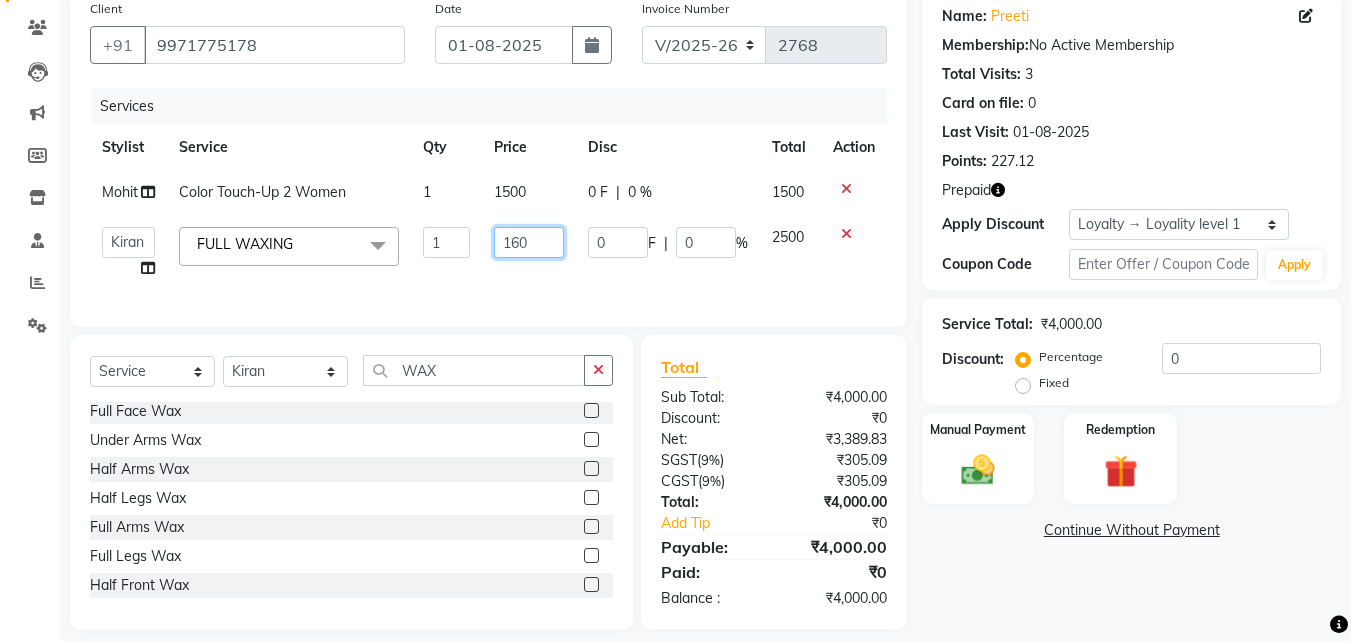 type on "1600" 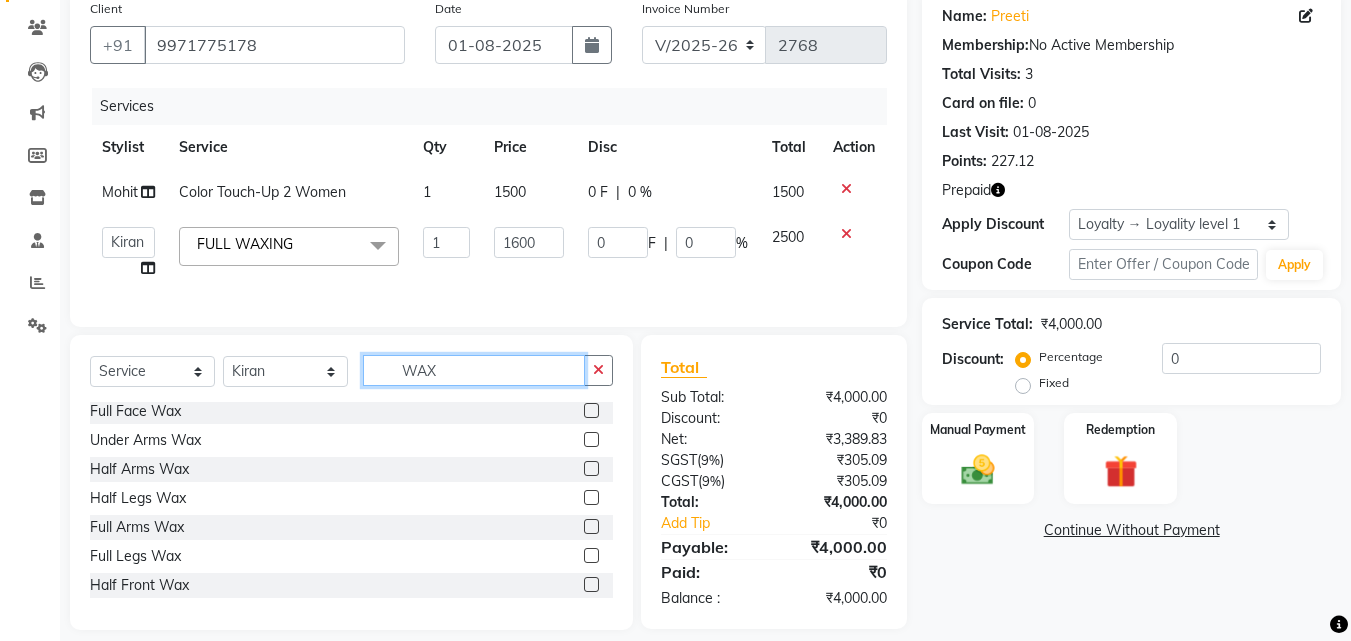 click on "Select Service Product Membership Package Voucher Prepaid Gift Card Select Stylist Aayan Account Ashu BHOLU Geeta Hanif [FIRSTNAME] [LASTNAME] Kiran LAXMAN PEDI Manager Mohit Naddy NAIL SWASTIKA Sajal Sameer Shahnawaj Sharukh Sonu VISHAL STYLIST WAX" 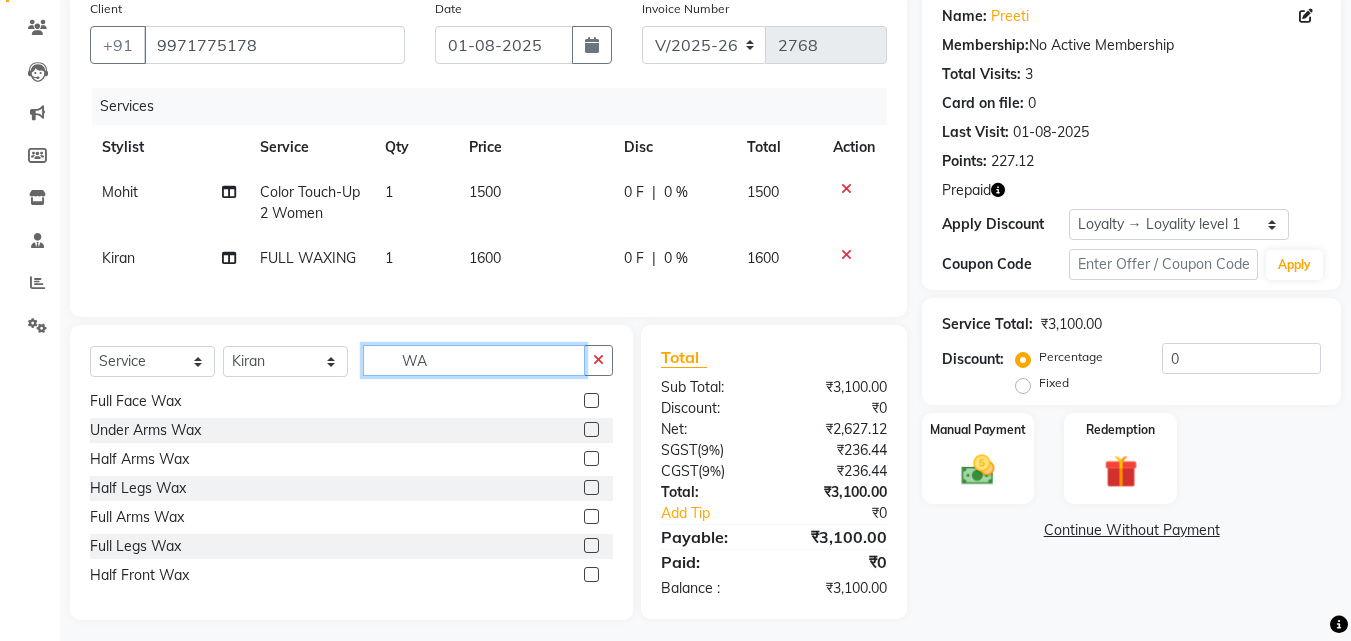 type on "W" 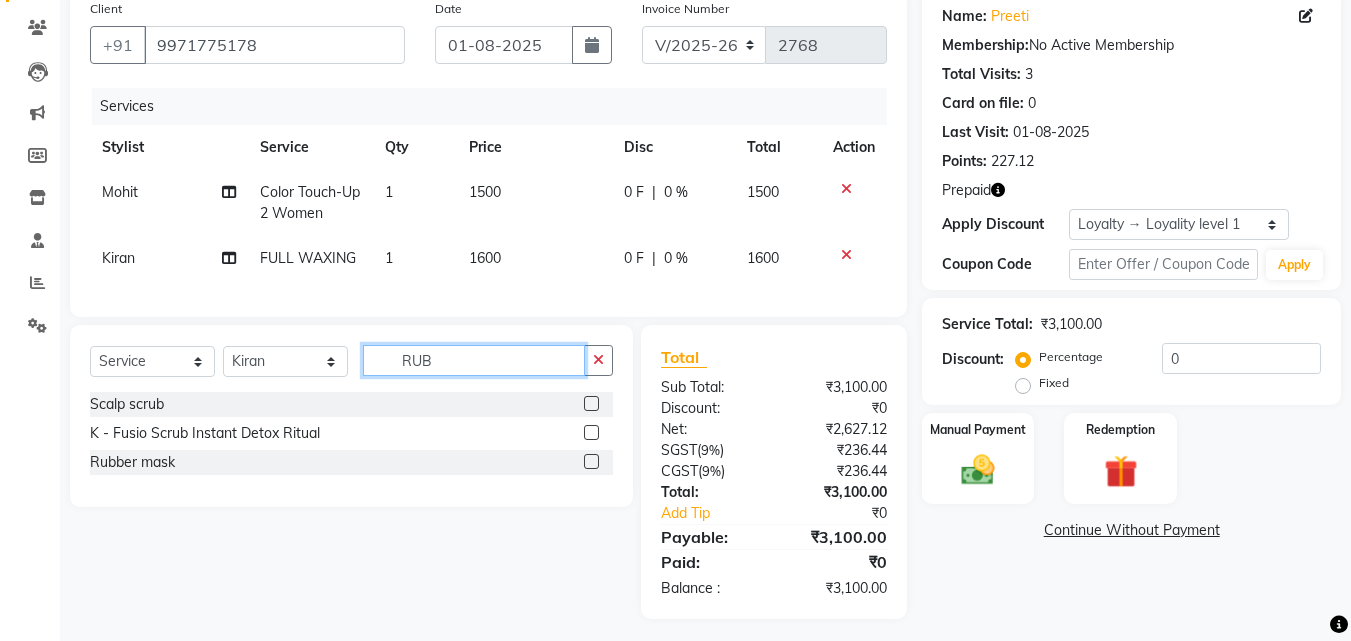 scroll, scrollTop: 0, scrollLeft: 0, axis: both 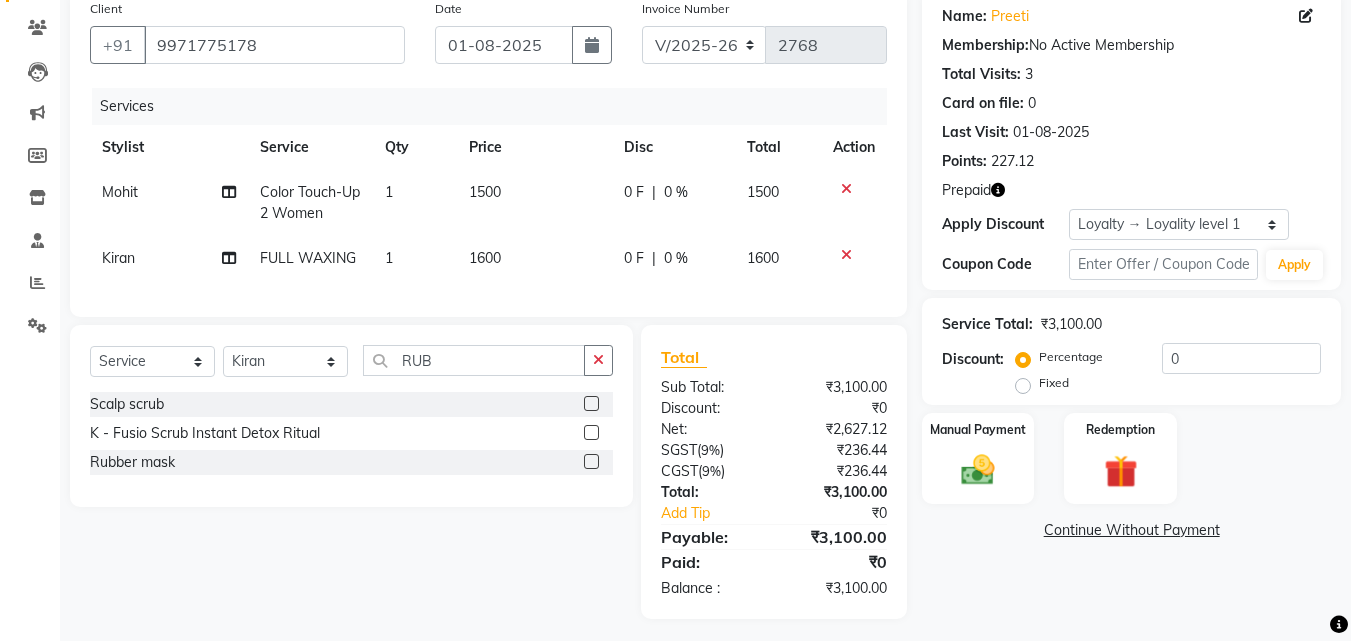 click 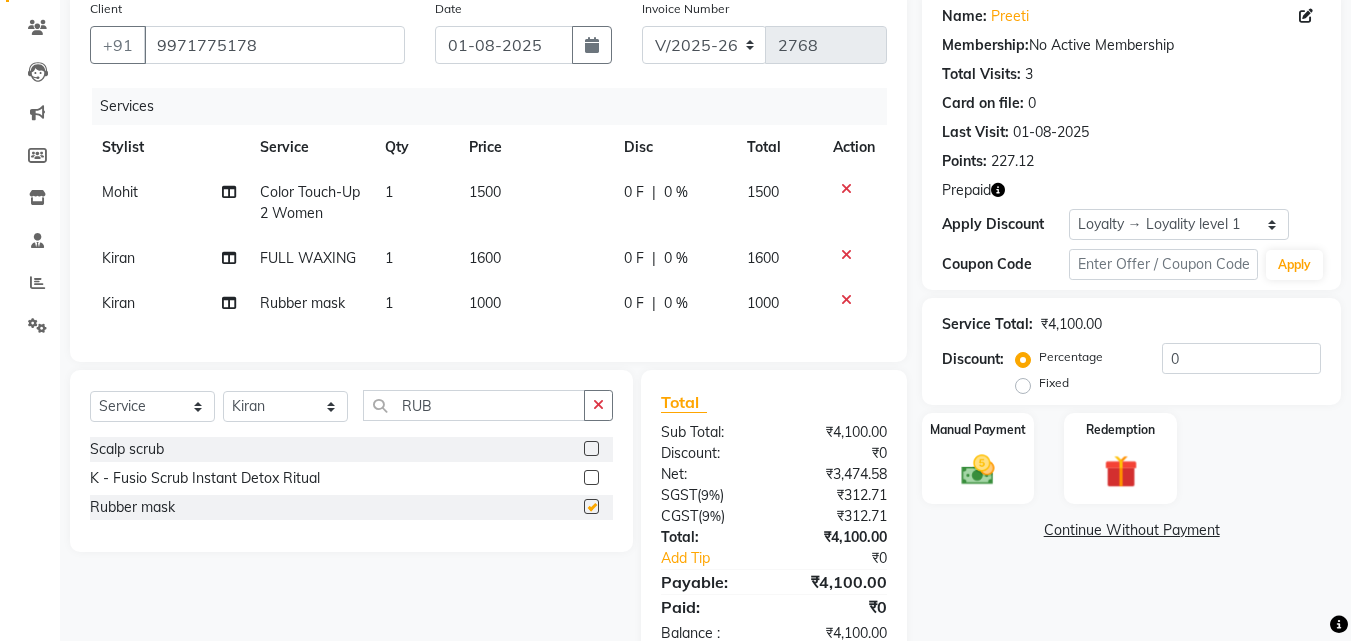 checkbox on "false" 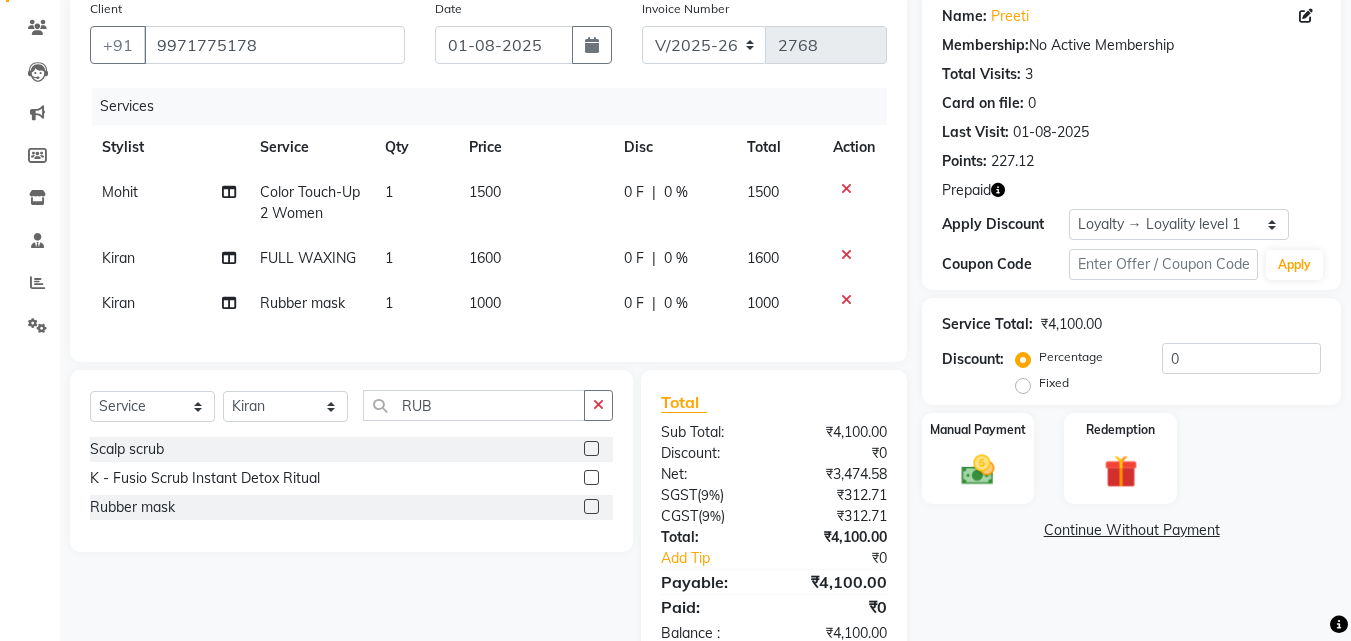 click on "1000" 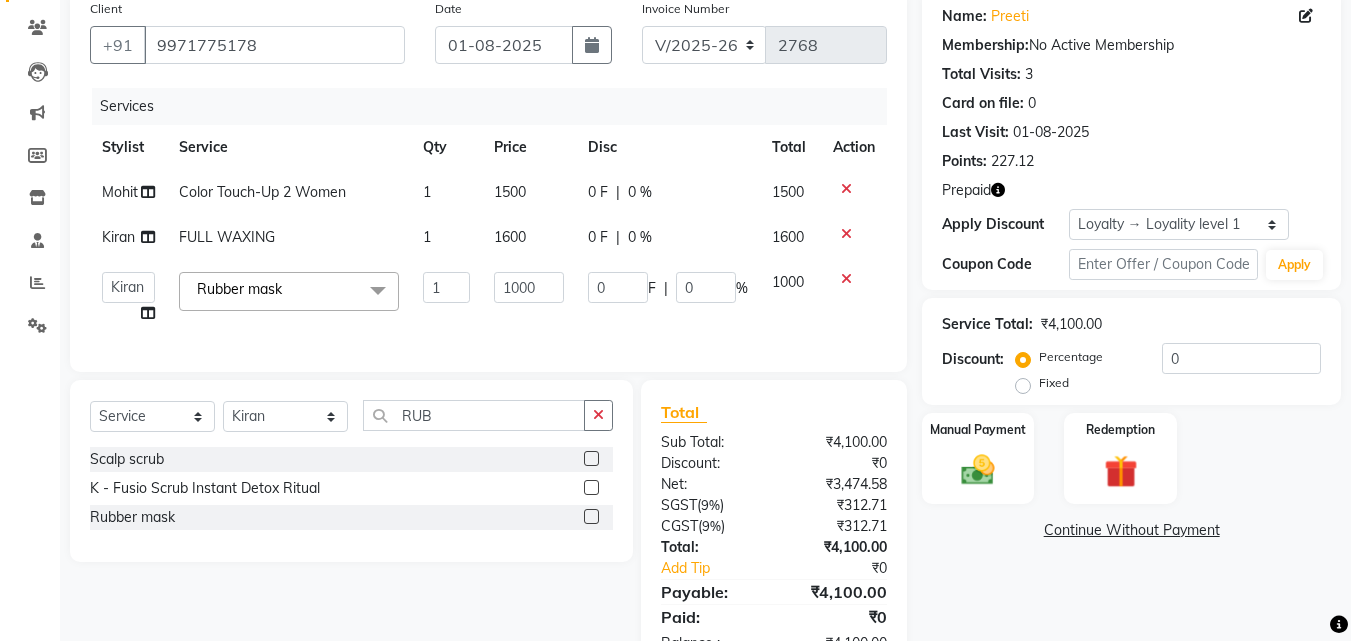 click on "1000" 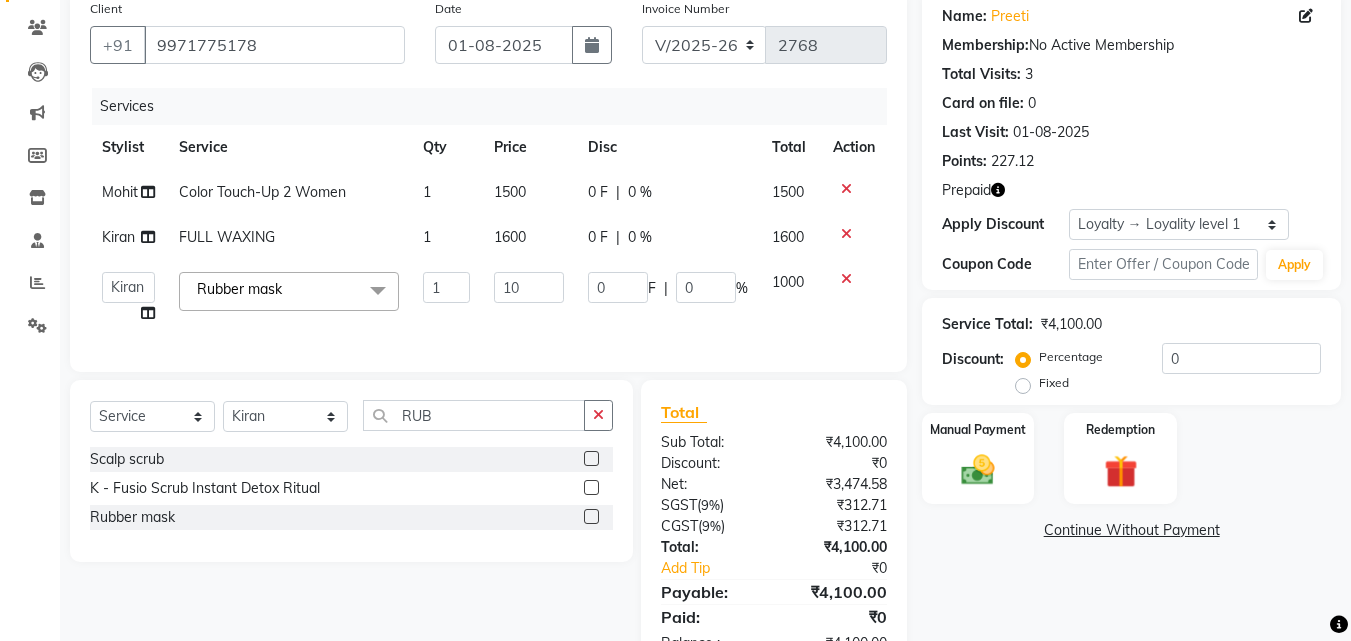 type on "1" 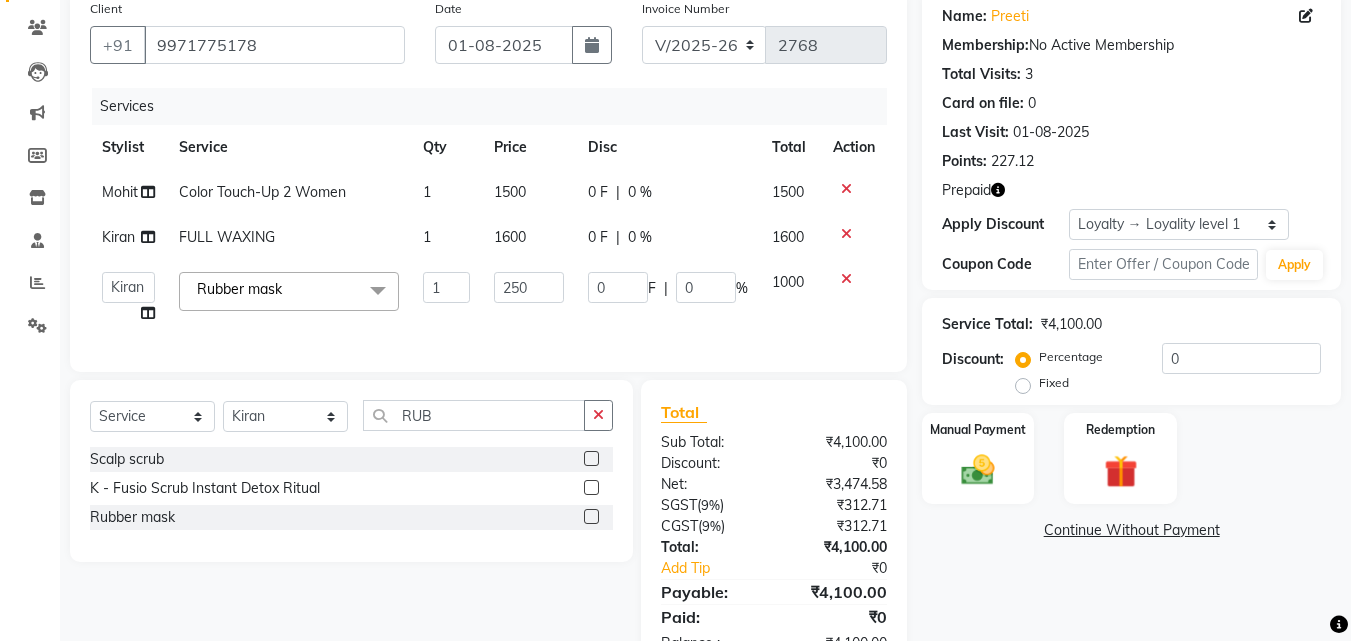 type on "2500" 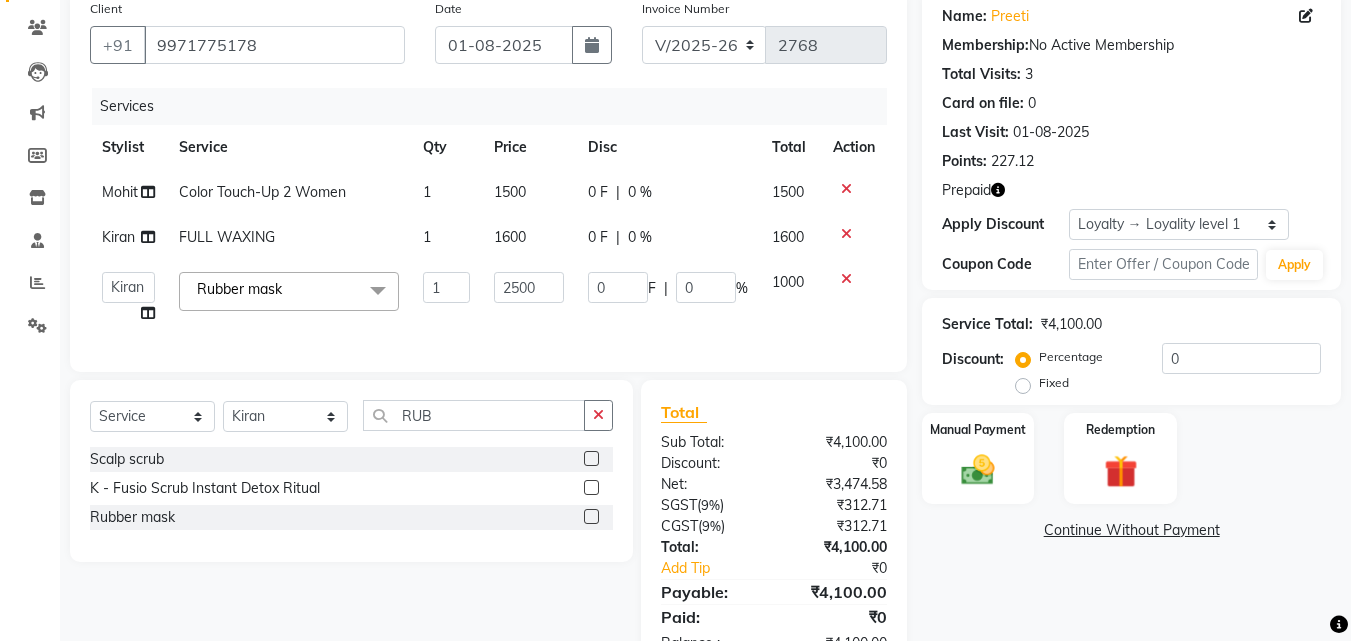 click on "Services Stylist Service Qty Price Disc Total Action Mohit Color Touch-Up 2 Women 1 1500 0 F | 0 % 1500 Kiran FULL WAXING  1 1600 0 F | 0 % 1600  Aayan   Account    Ashu   BHOLU   Geeta   Hanif   JIYA SINGH   Kiran   LAXMAN PEDI   Manager   Mohit   Naddy   NAIL SWASTIKA   Sajal   Sameer   Shahnawaj   Sharukh   Sonu   VISHAL STYLIST  Rubber mask  x Shampoo Loreal Shampoo Kerastase Shampoo Redken Condtioner Loreal Condtioner Kerastase Condtioner Redken Hair cut Women Hair Cut Child (5 Years) Women Change Of Style Women Blow Dry Women Iron Curls Women Hair Do Women Oil Massage Women Plex Treatment Women Color Touch-Up 1 Women Color Touch-Up 2 Women Highlight Strips Women Highlights Global Women Global Color Women Rebonding Women Smoothning Women Keratin Women Botox Women Hair Cut Children Women Balayage /Ombre Women French Glossing Women Hair Cut Men Hair Cut Child (5 Years) Men Oil Massage Men Plex Treatment Men Hair Spa Men Color Touch-Up Men Highlights Men Rebonding Men Smoothening Men Keratin  Men Botox Men" 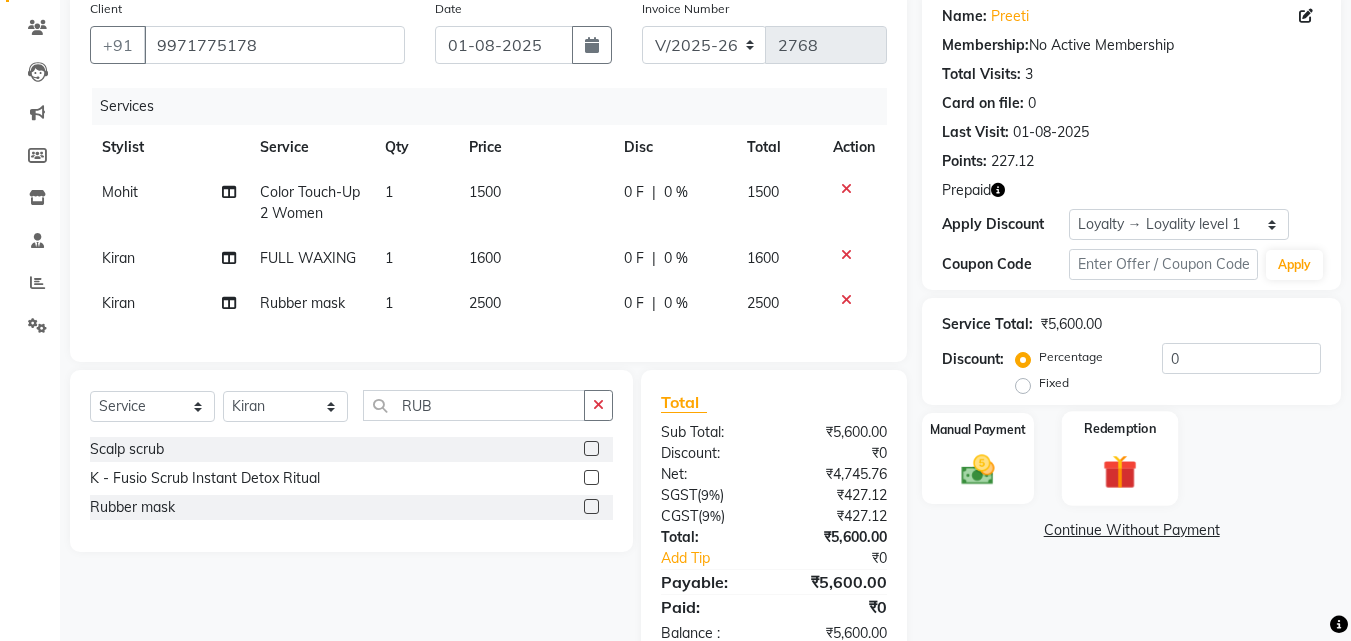 click on "Redemption" 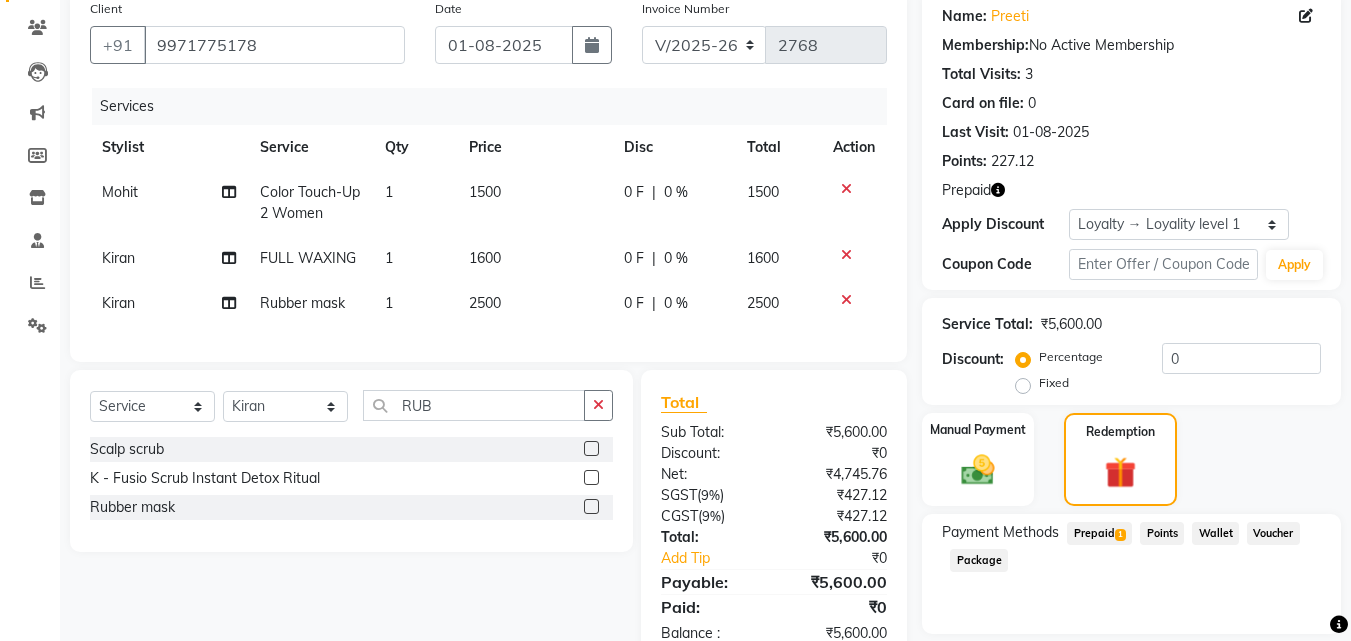 click on "Prepaid  1" 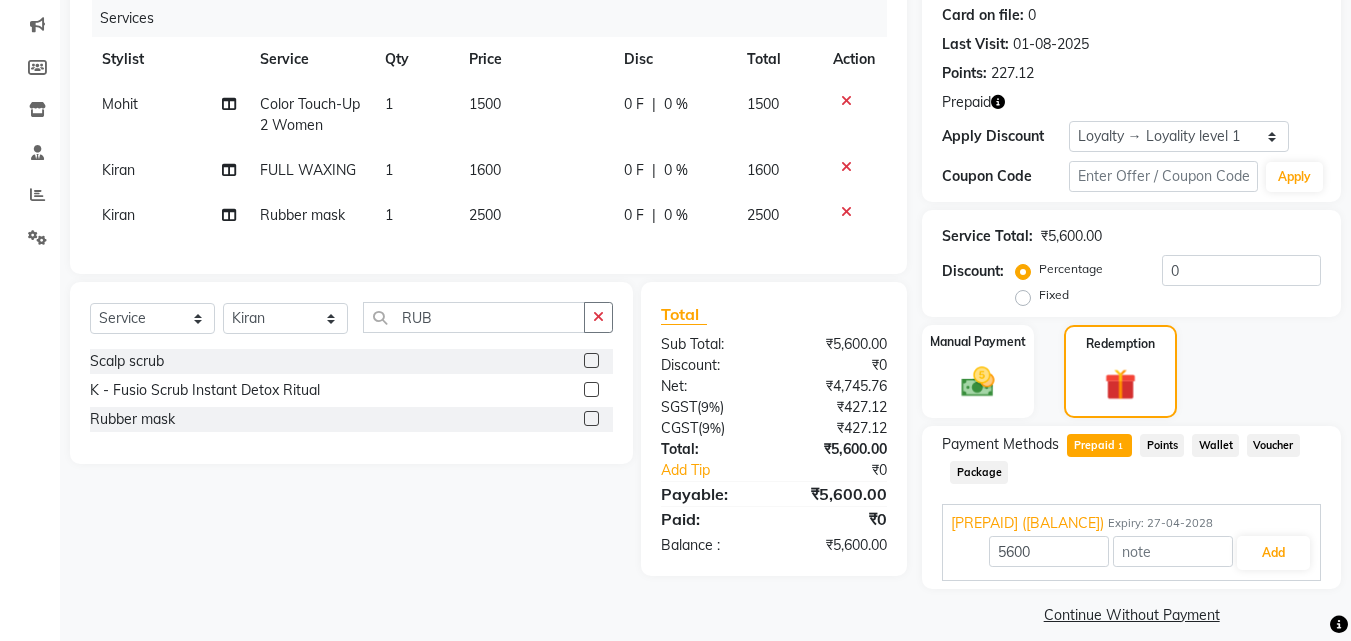 scroll, scrollTop: 267, scrollLeft: 0, axis: vertical 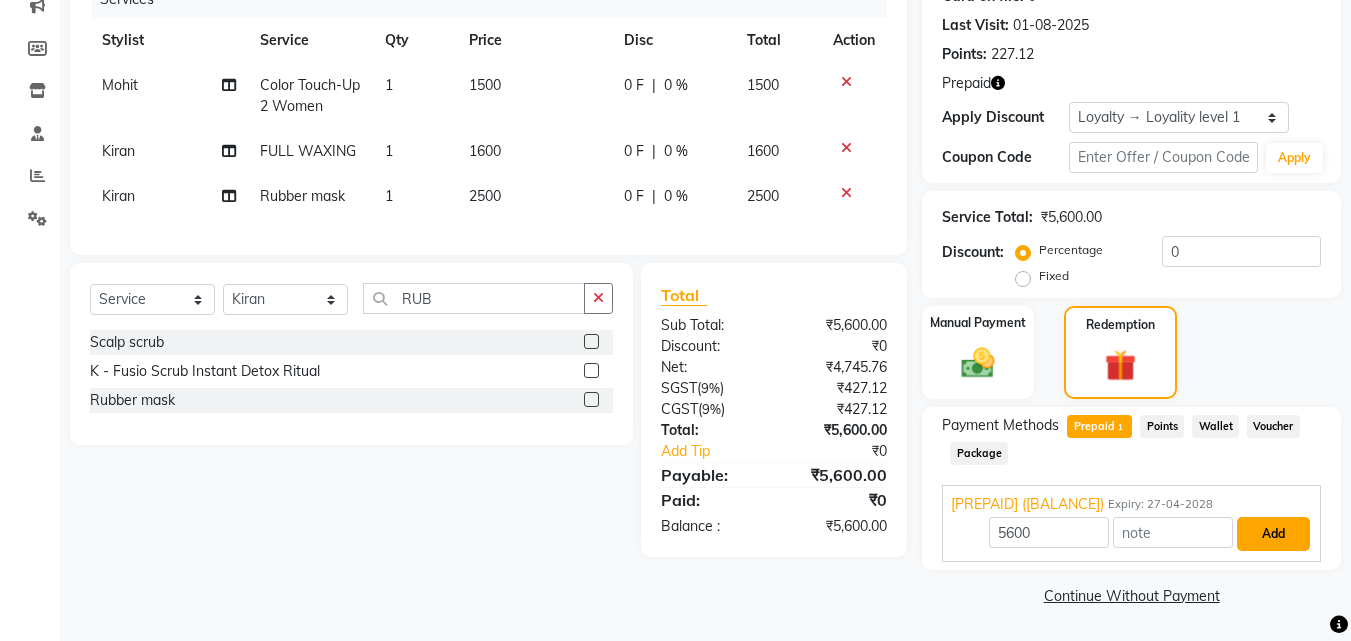 click on "Add" at bounding box center [1273, 534] 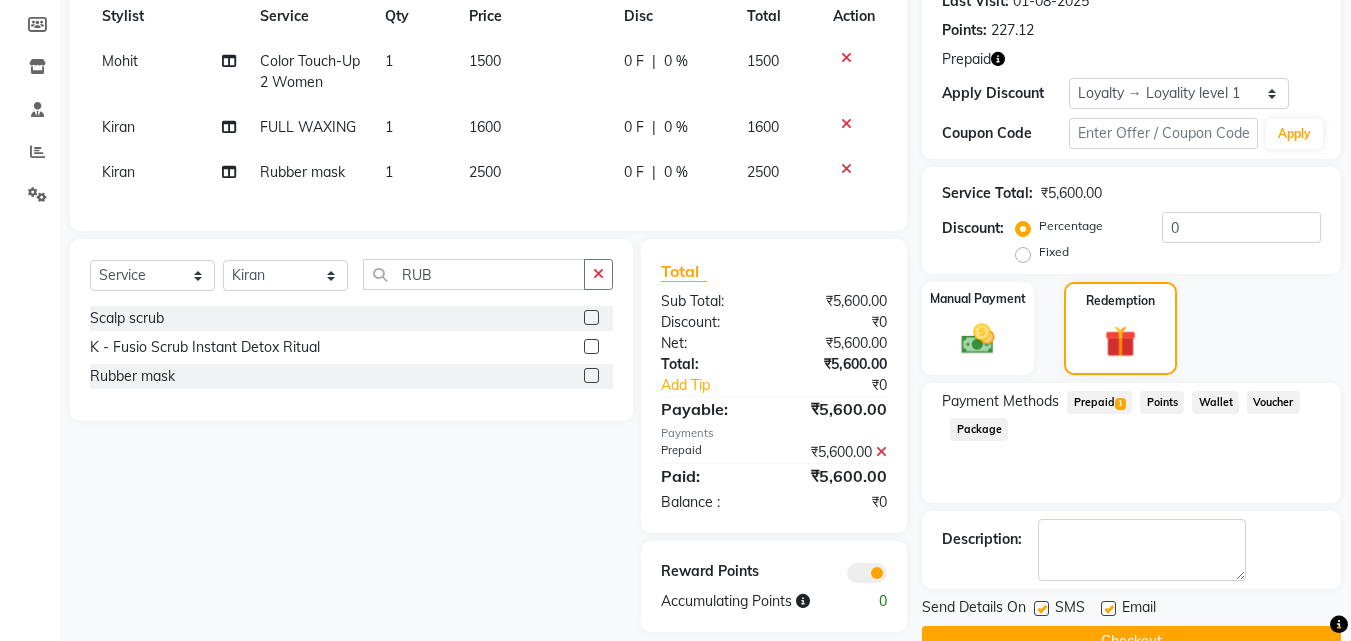 scroll, scrollTop: 319, scrollLeft: 0, axis: vertical 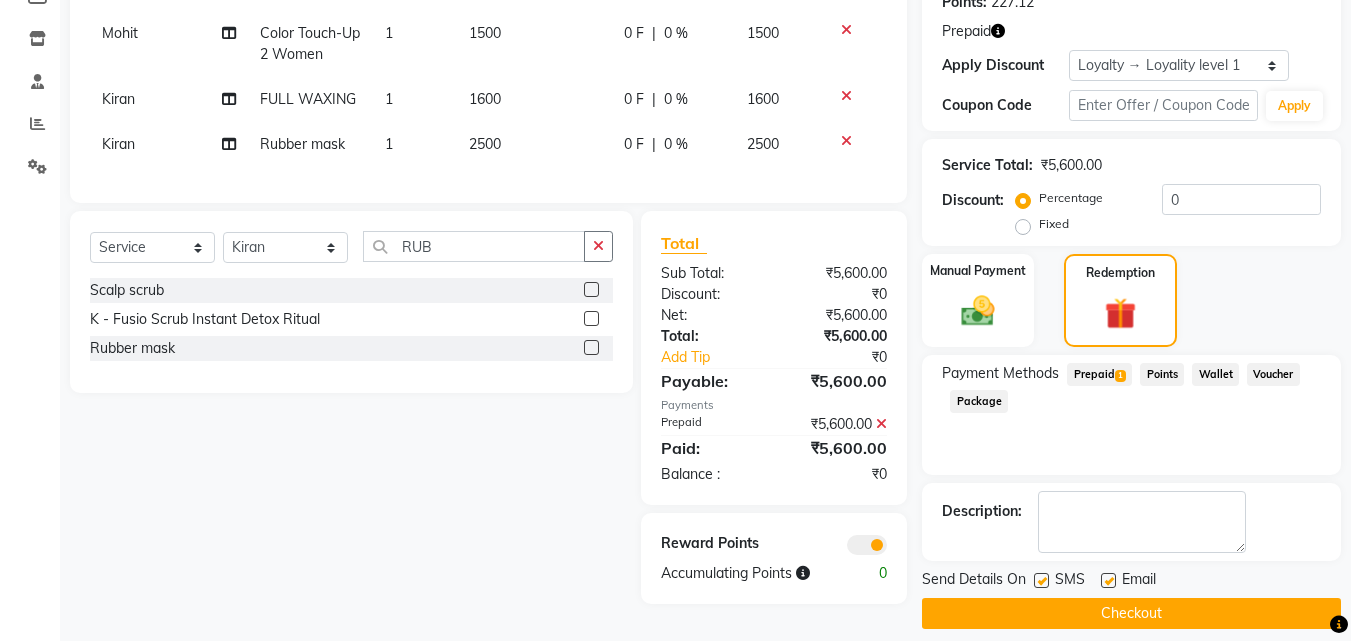 click on "Checkout" 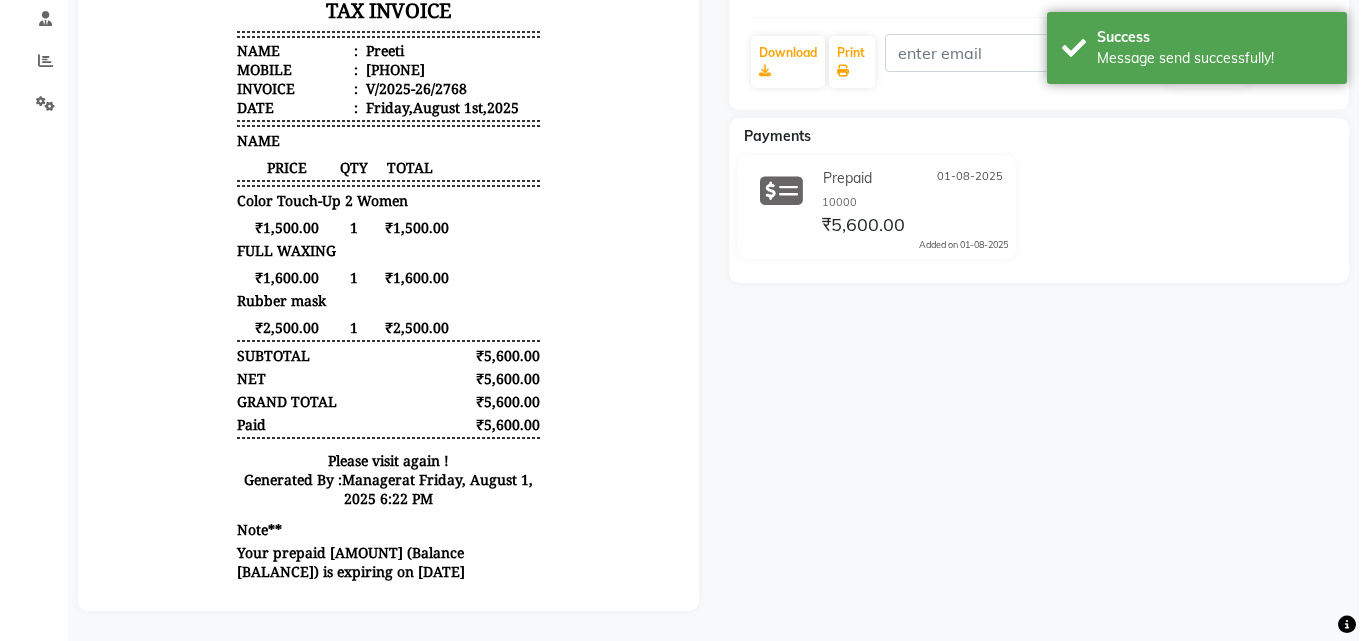 scroll, scrollTop: 0, scrollLeft: 0, axis: both 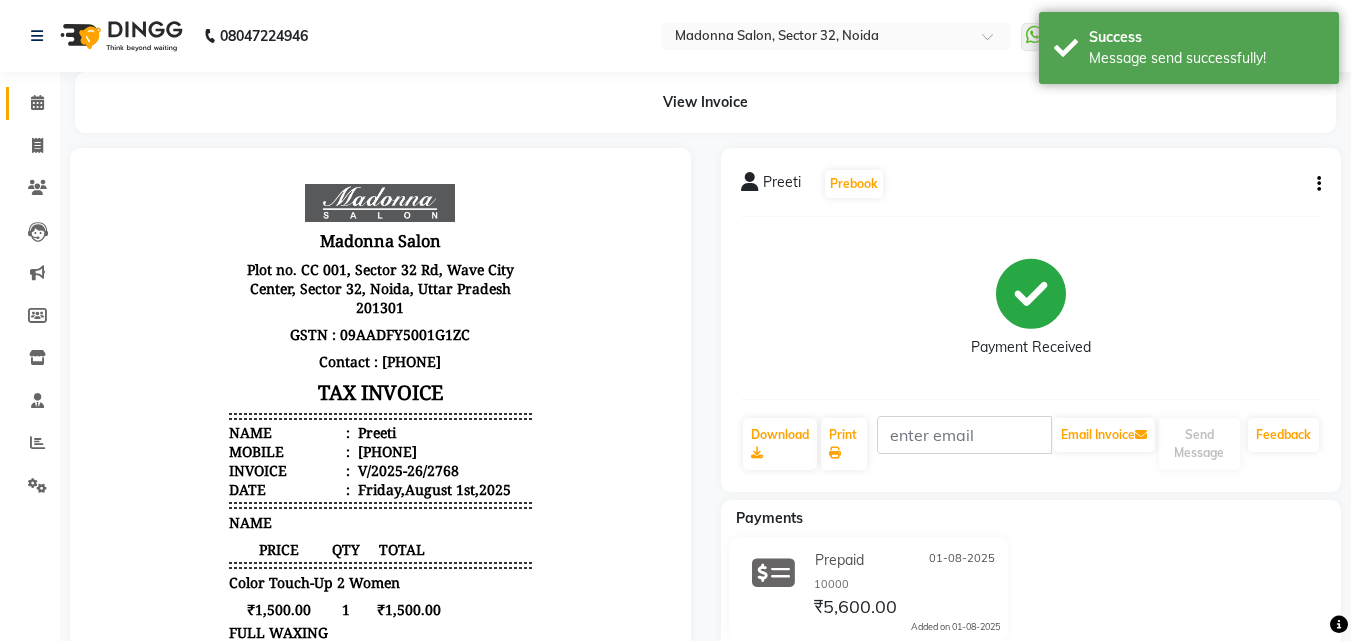 click 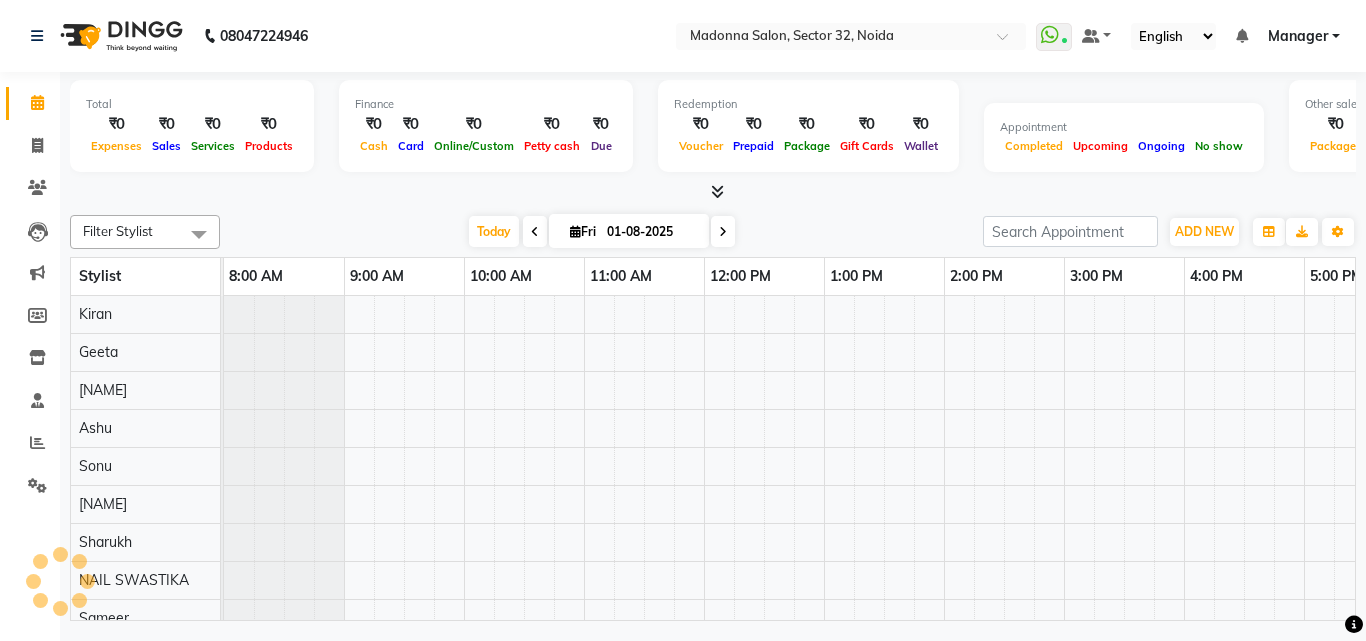scroll, scrollTop: 0, scrollLeft: 0, axis: both 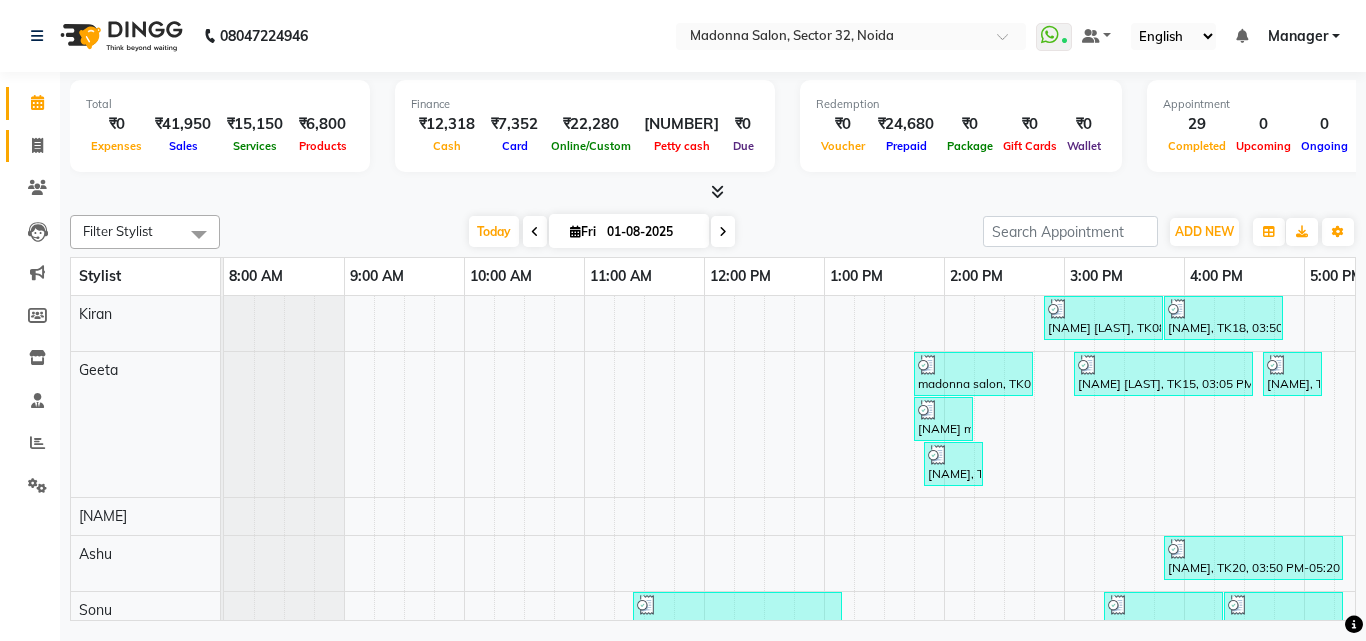 click on "Invoice" 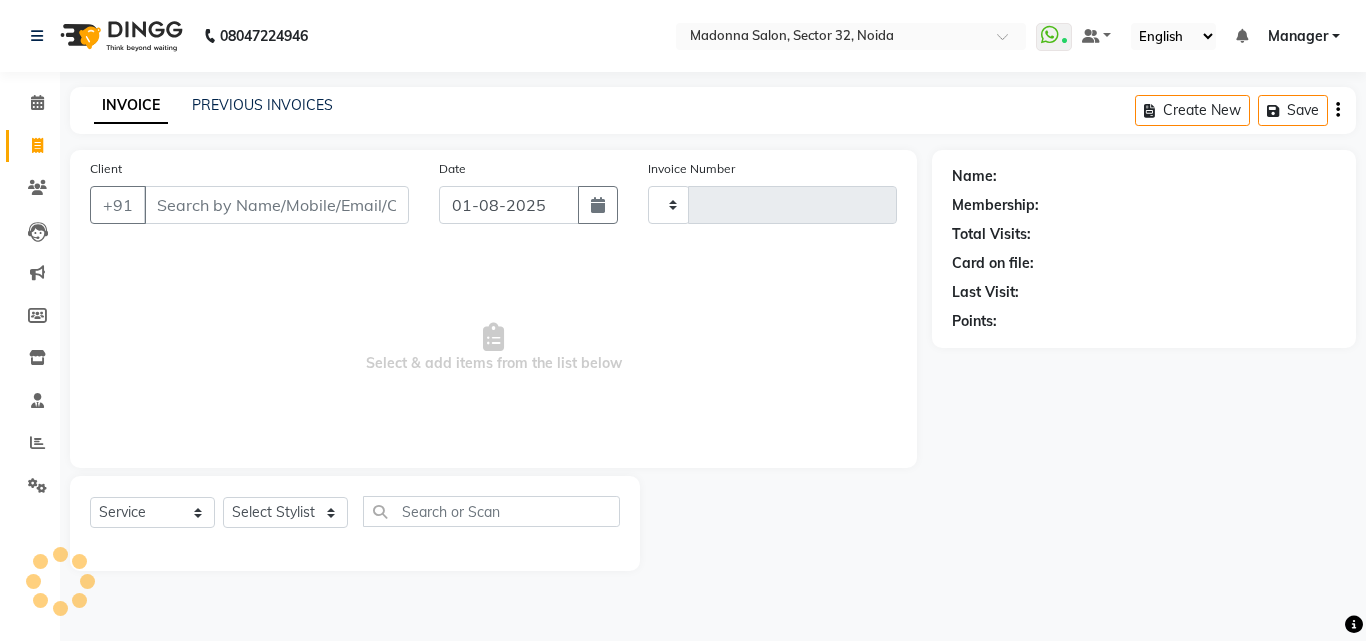 type on "2769" 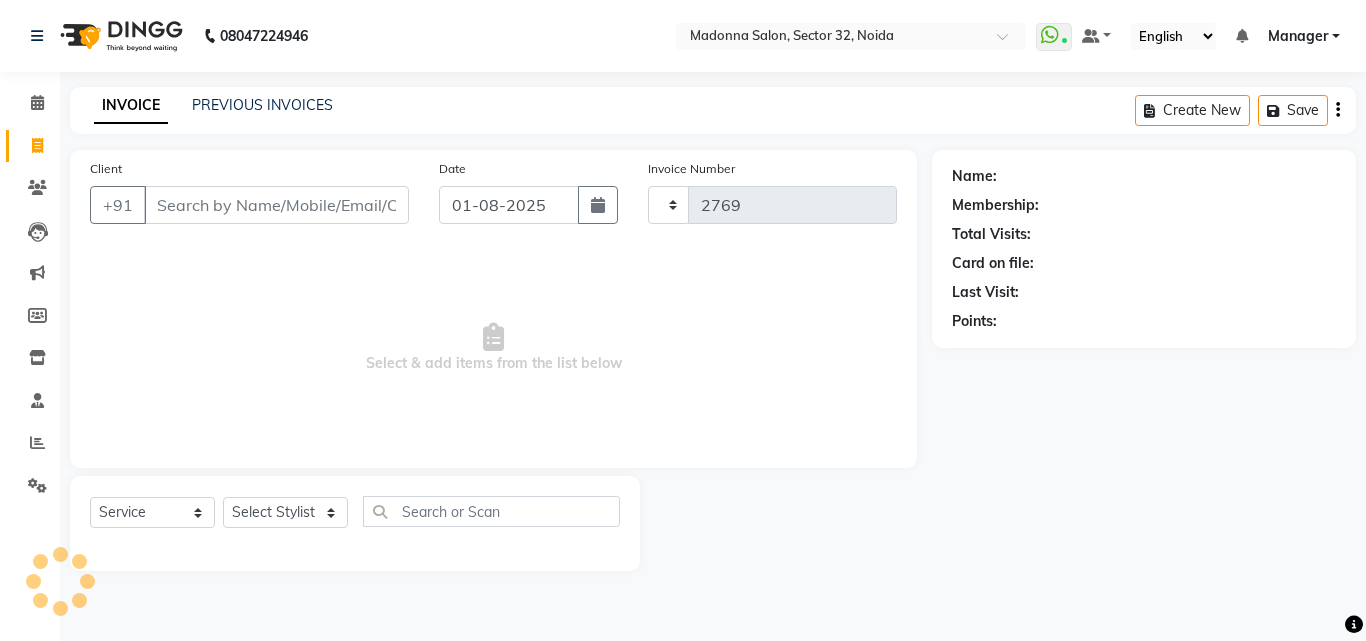 select on "7229" 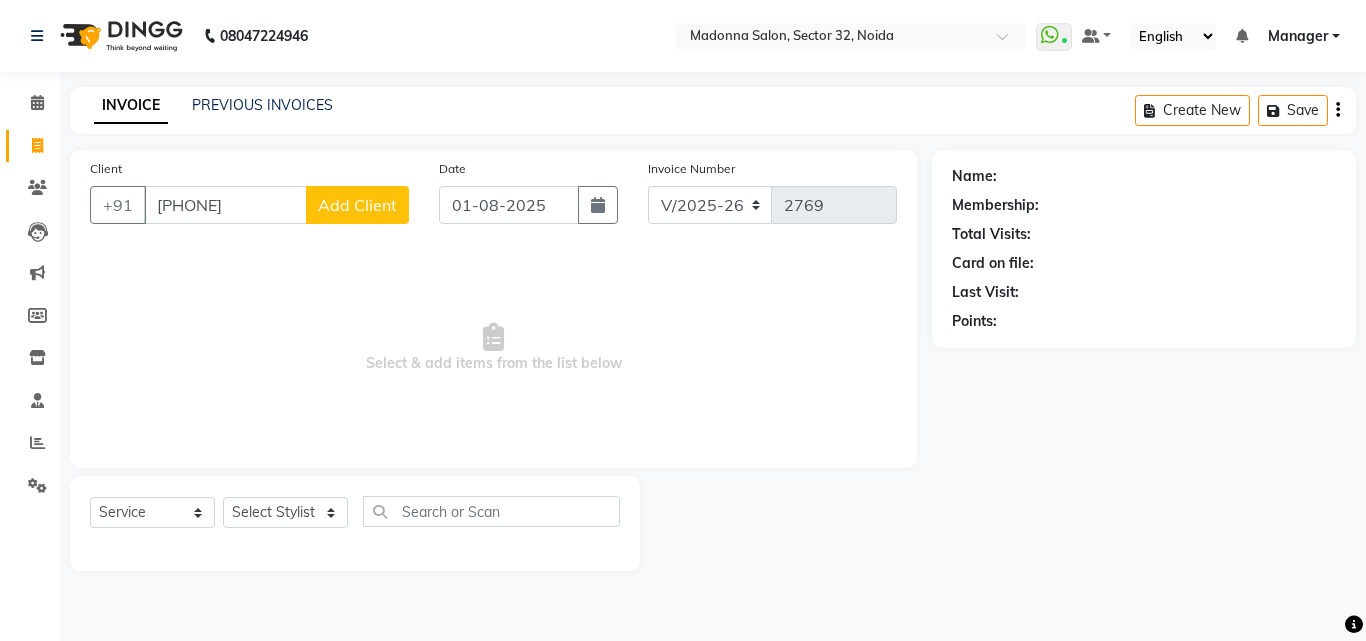 type on "[PHONE]" 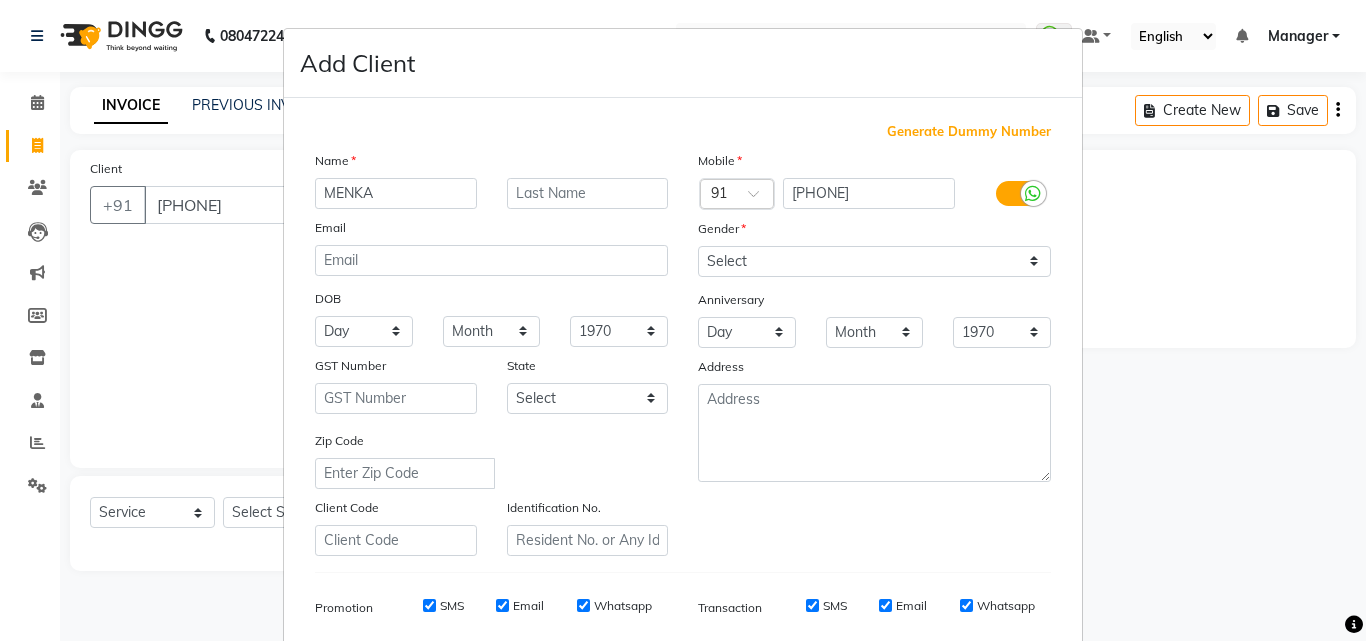 type on "MENKA" 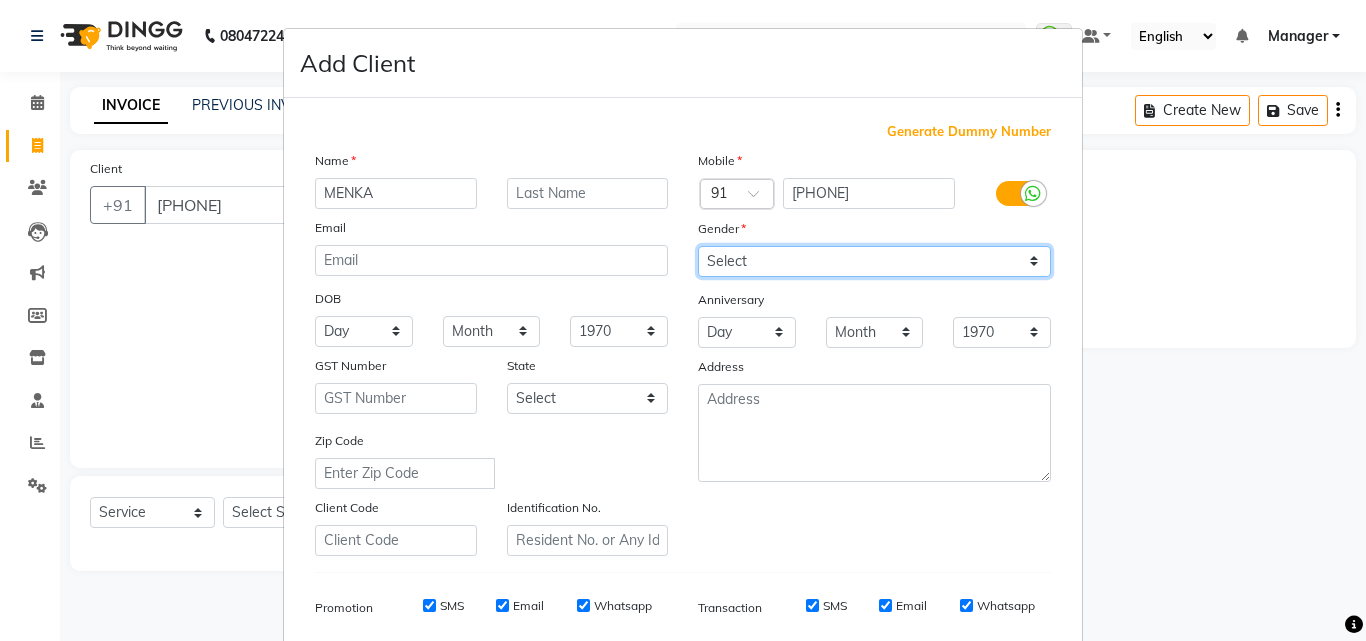 click on "Select Male Female Other Prefer Not To Say" at bounding box center (874, 261) 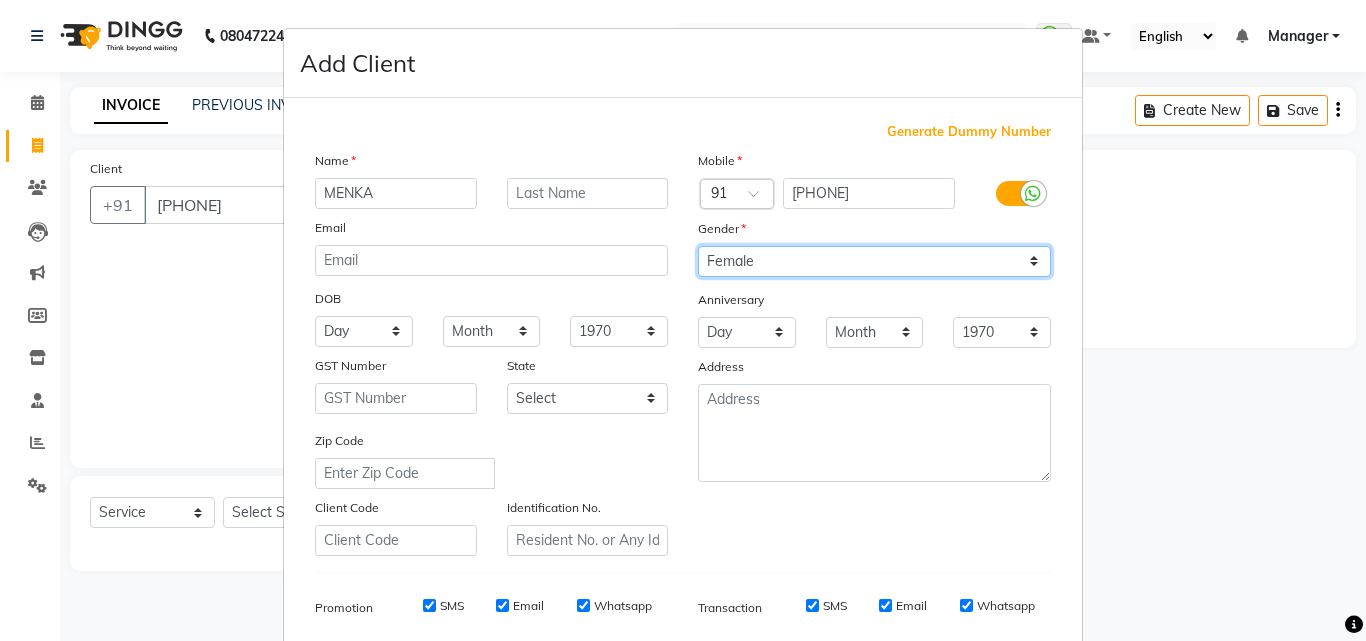 click on "Select Male Female Other Prefer Not To Say" at bounding box center [874, 261] 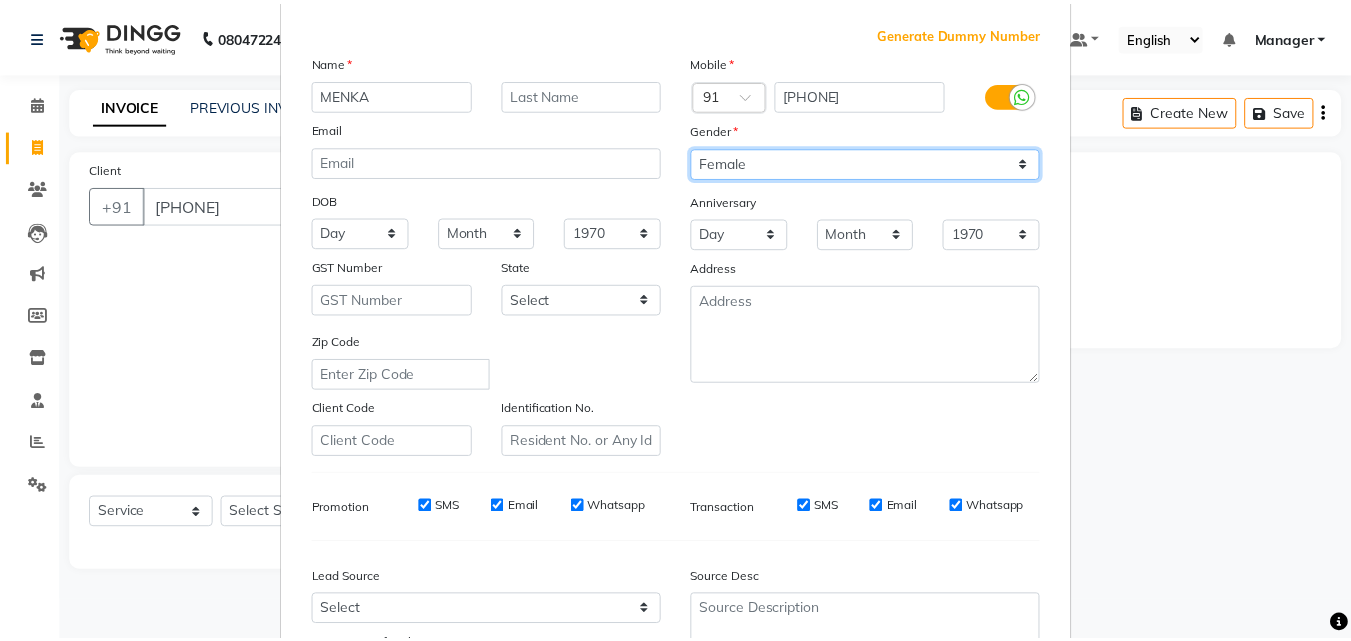 scroll, scrollTop: 282, scrollLeft: 0, axis: vertical 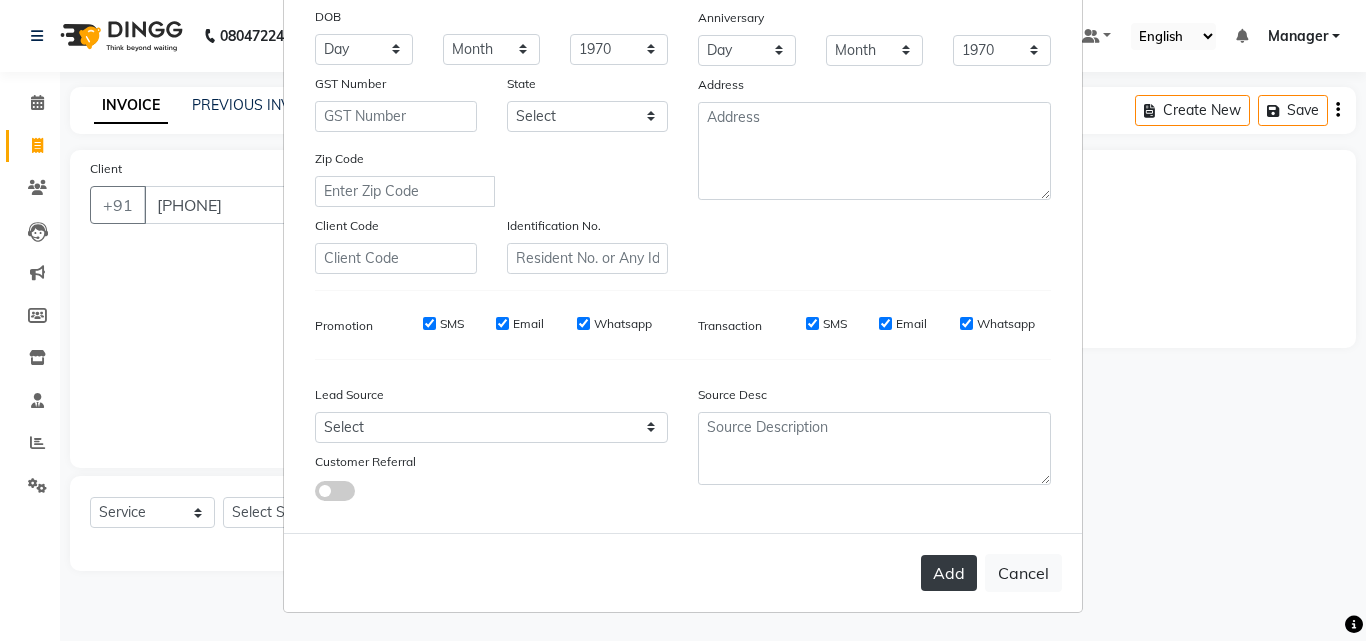 click on "Add" at bounding box center [949, 573] 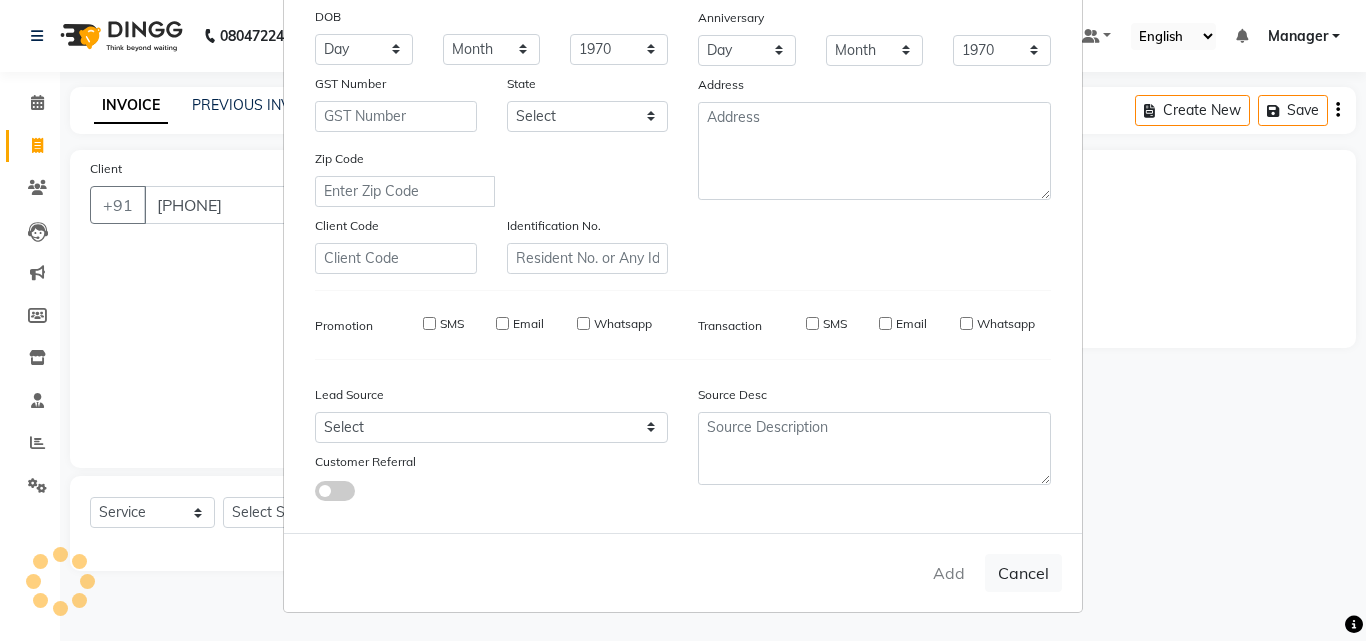 type 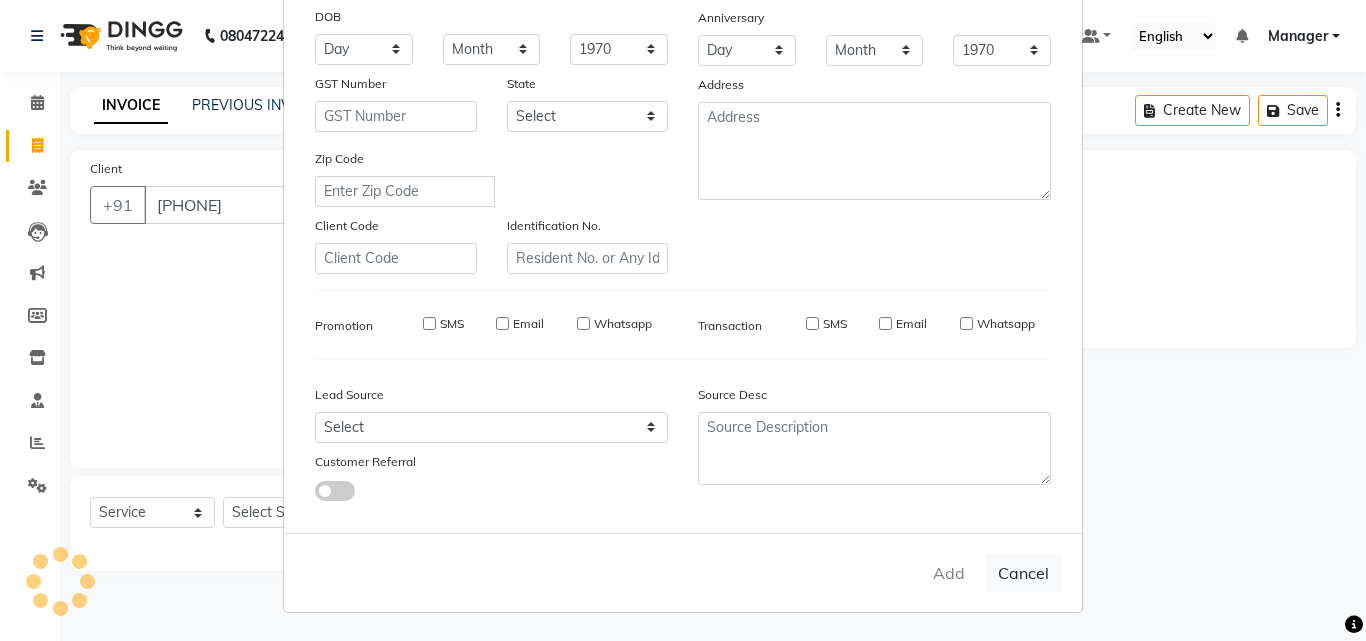 select 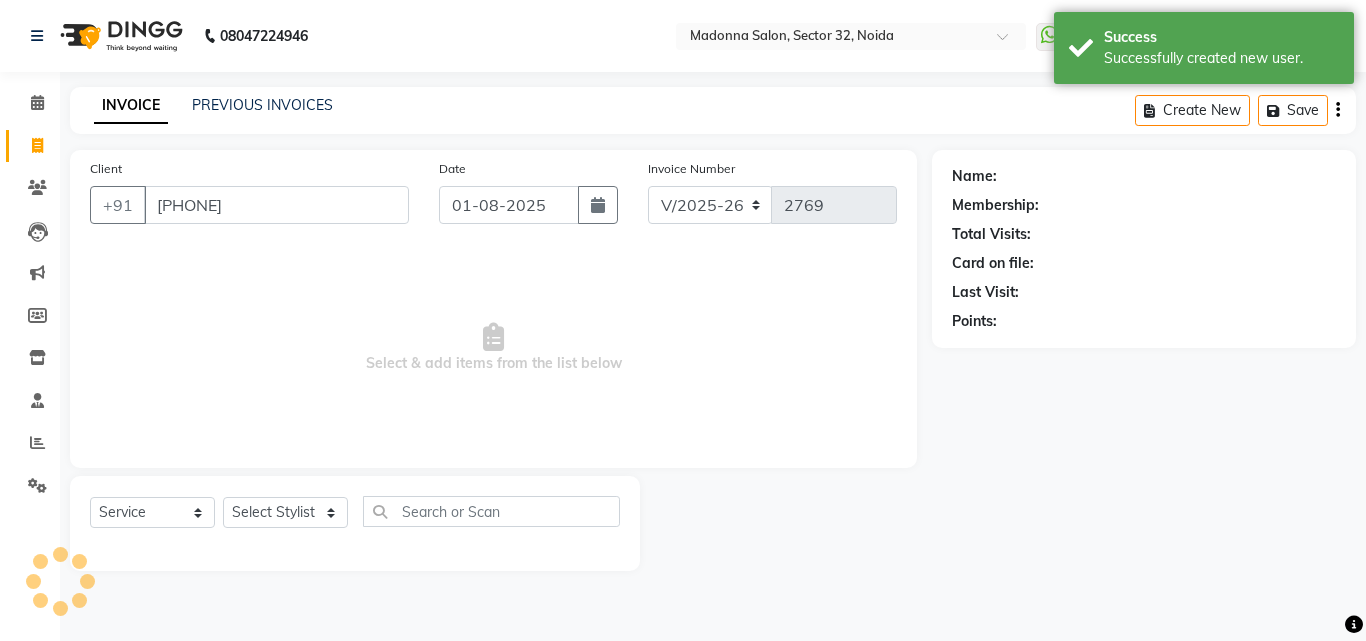 select on "1: Object" 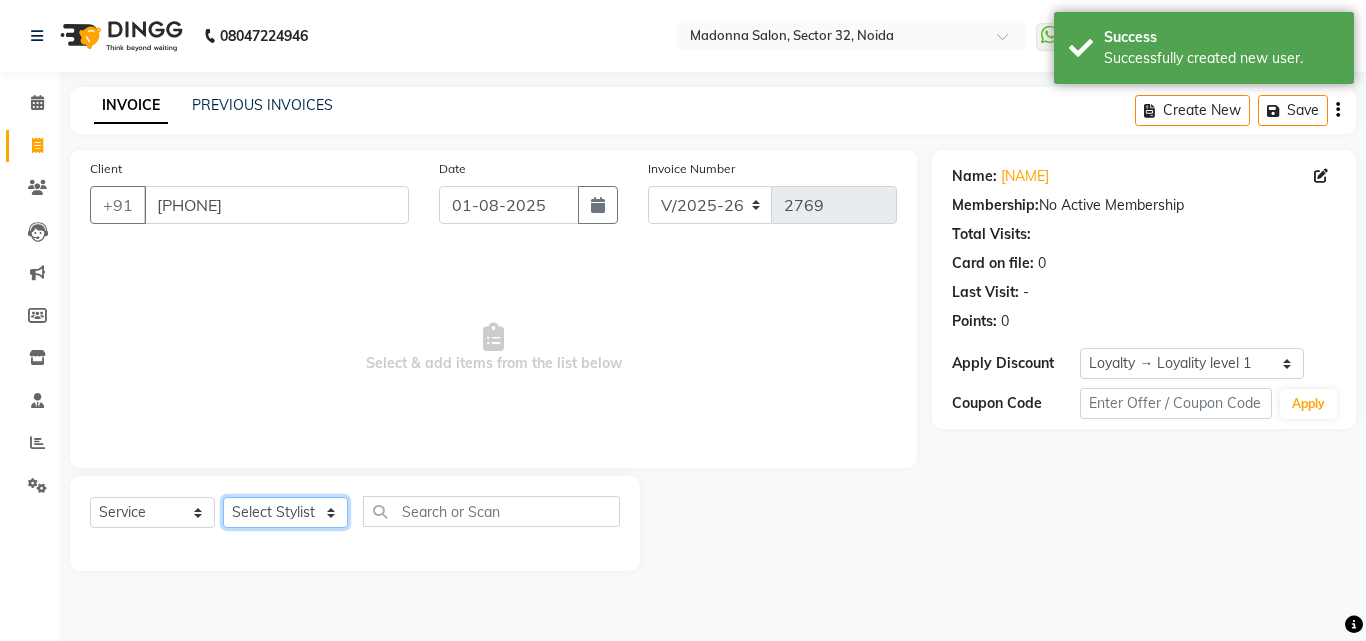 click on "Select Stylist Aayan Account  Ashu BHOLU Geeta Hanif JIYA SINGH Kiran LAXMAN PEDI Manager Mohit Naddy NAIL SWASTIKA Sajal Sameer Shahnawaj Sharukh Sonu VISHAL STYLIST" 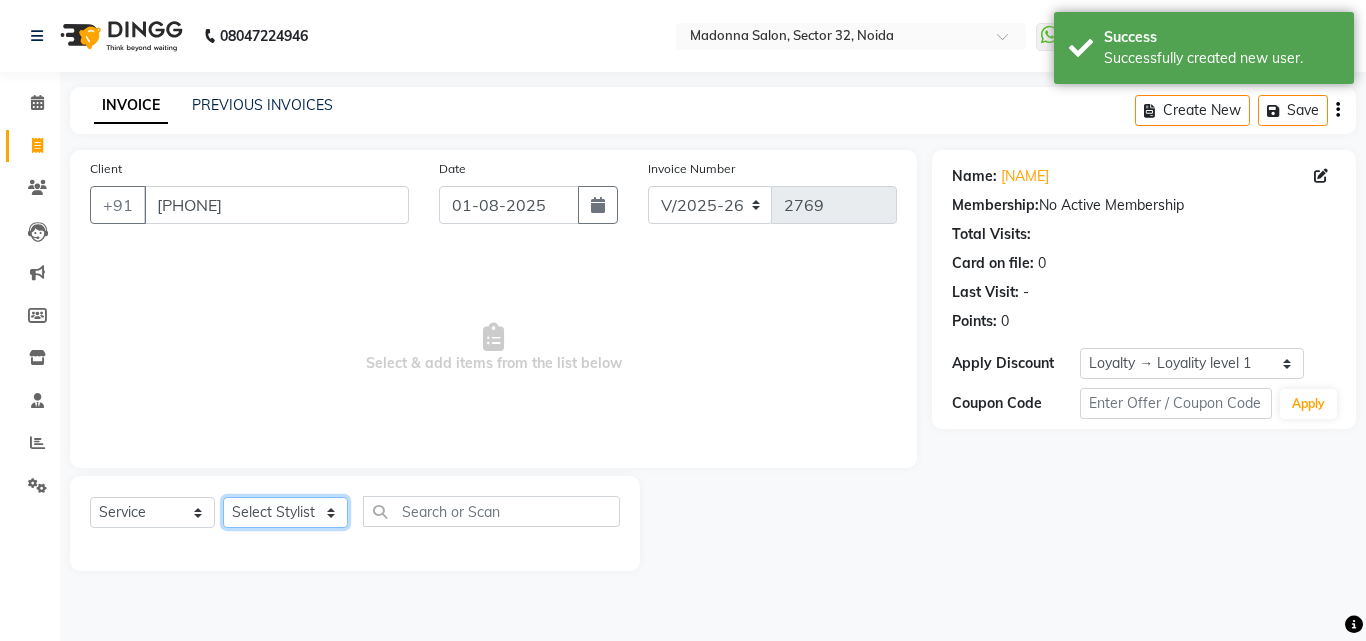 select on "61919" 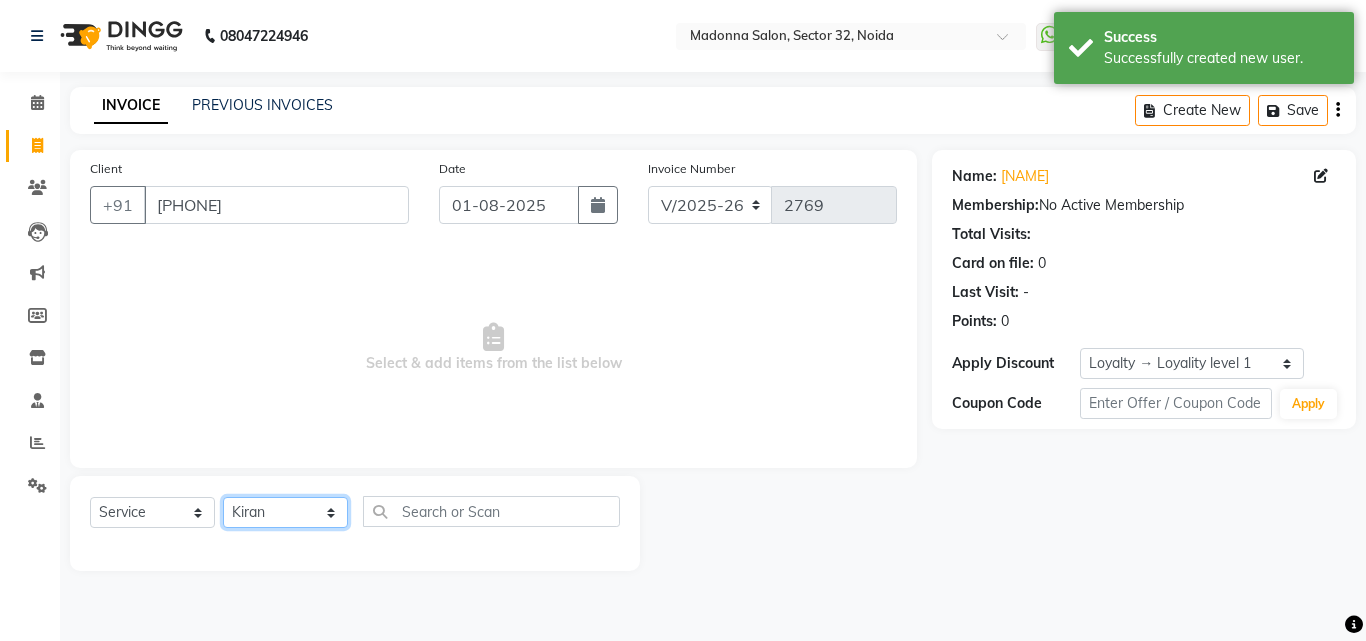 click on "Select Stylist Aayan Account  Ashu BHOLU Geeta Hanif JIYA SINGH Kiran LAXMAN PEDI Manager Mohit Naddy NAIL SWASTIKA Sajal Sameer Shahnawaj Sharukh Sonu VISHAL STYLIST" 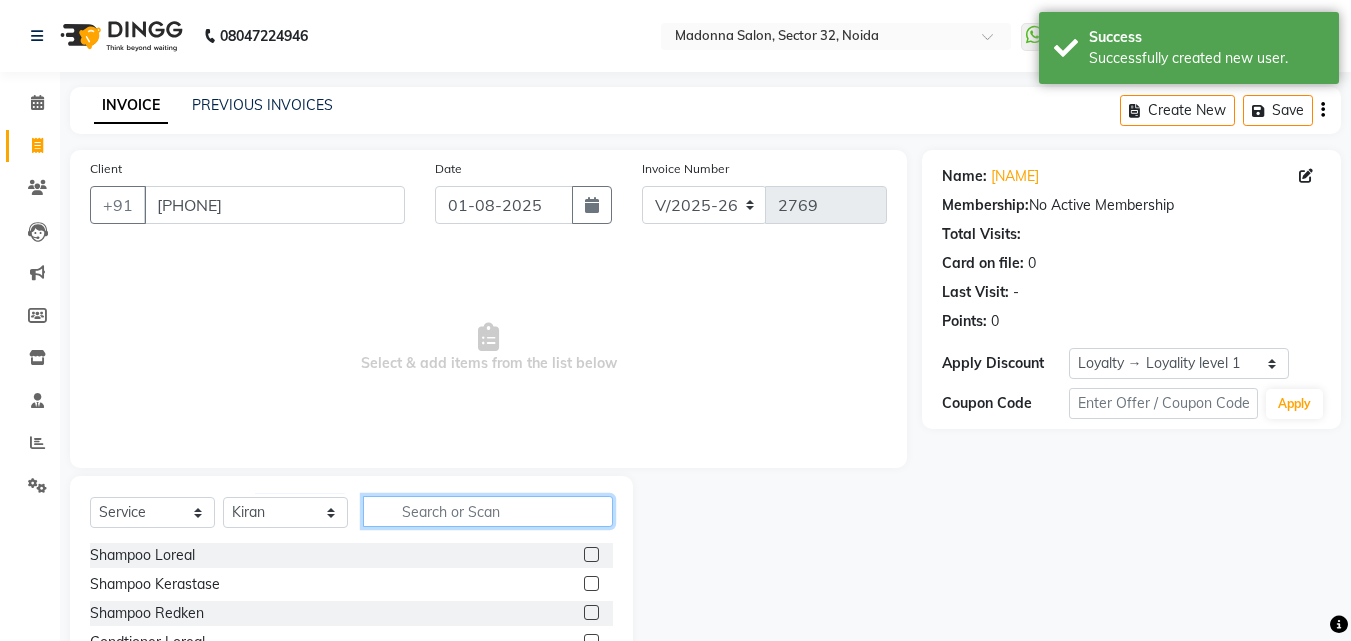 click 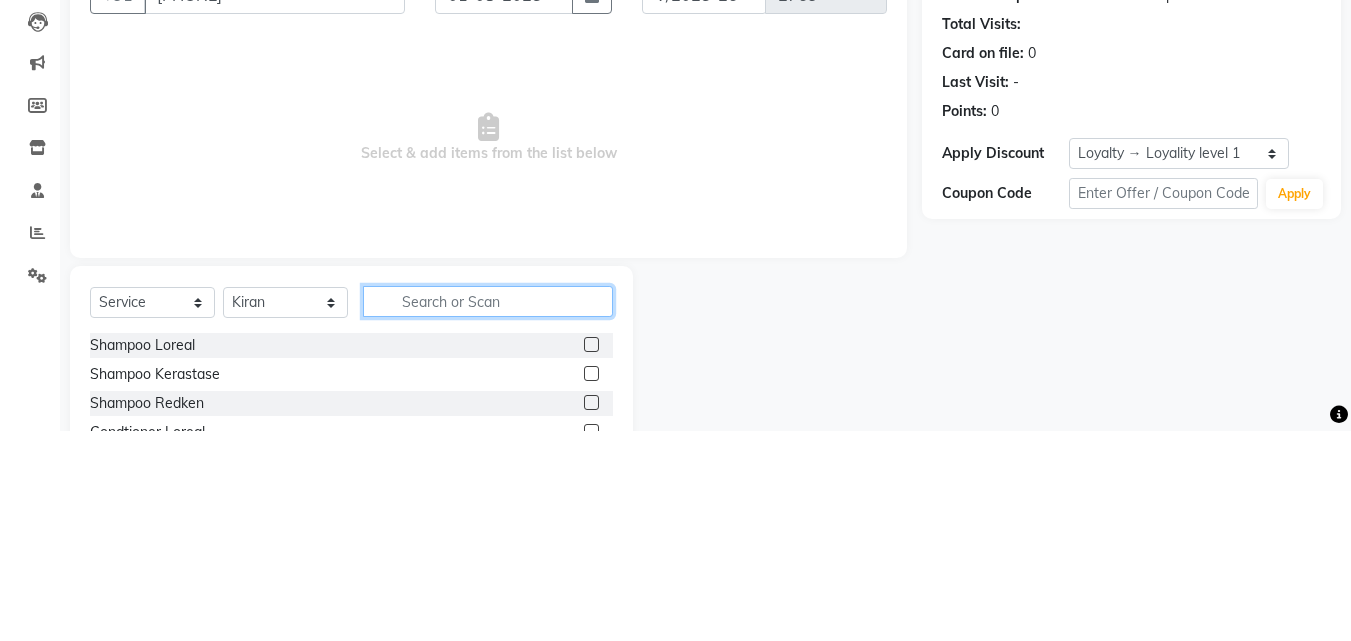 scroll, scrollTop: 48, scrollLeft: 0, axis: vertical 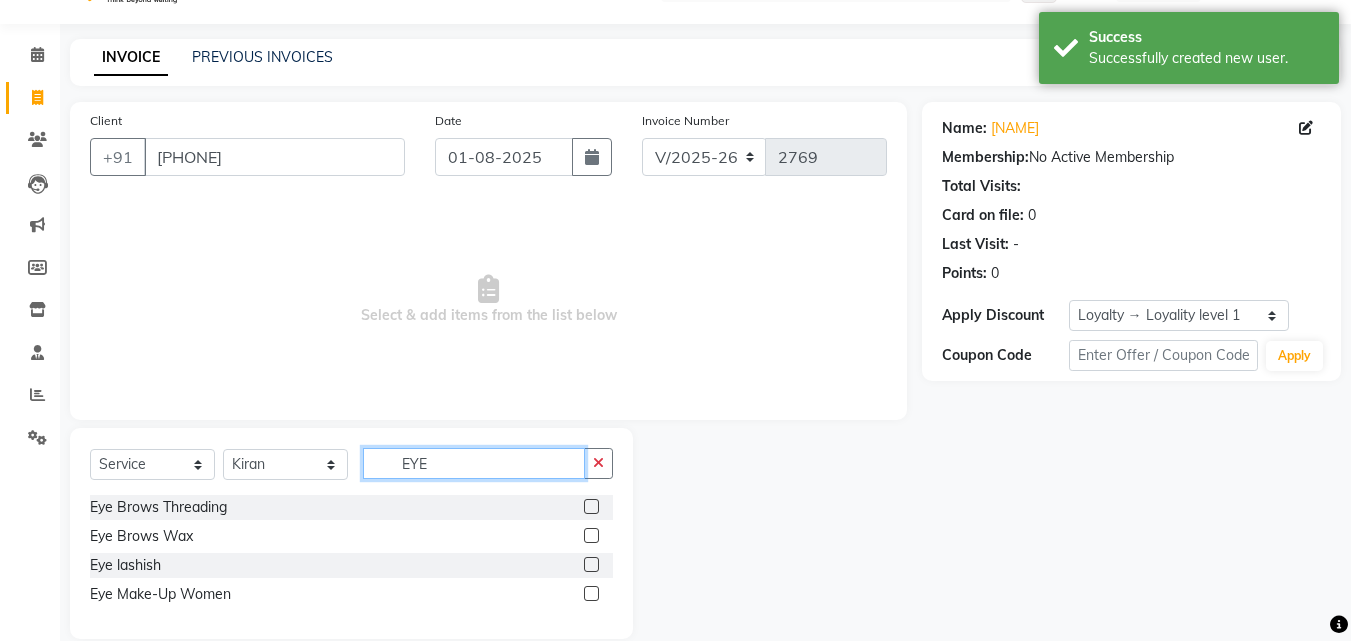type on "EYE" 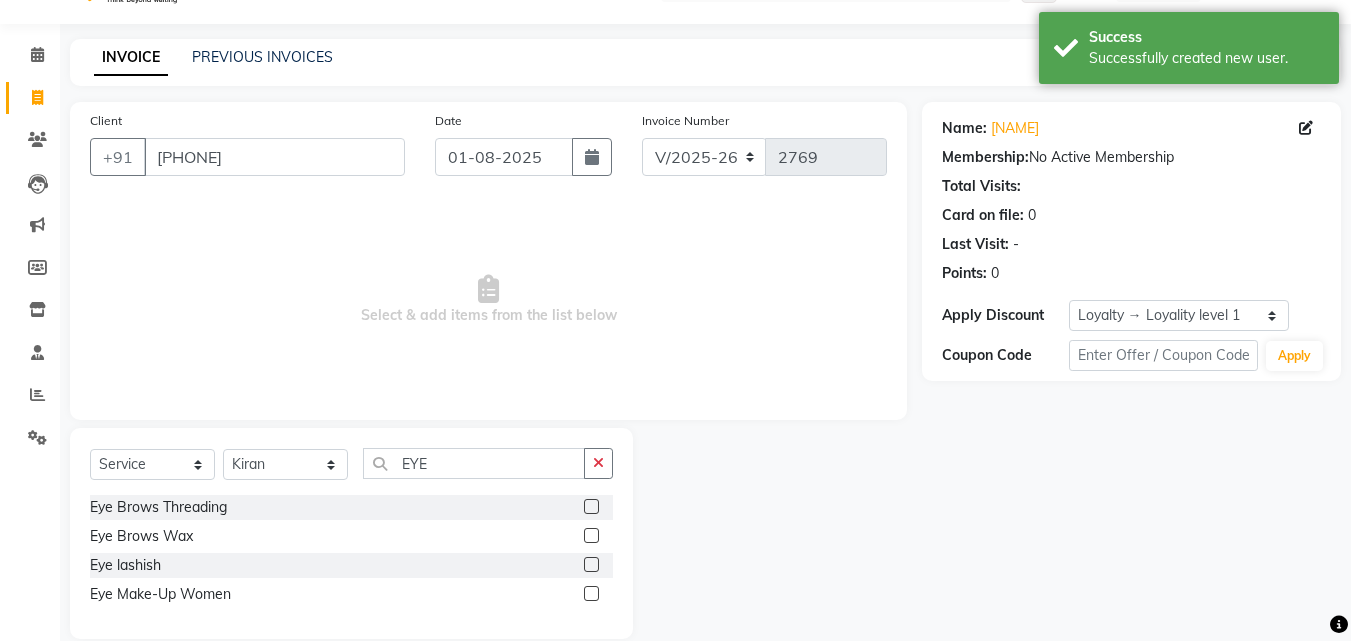 click 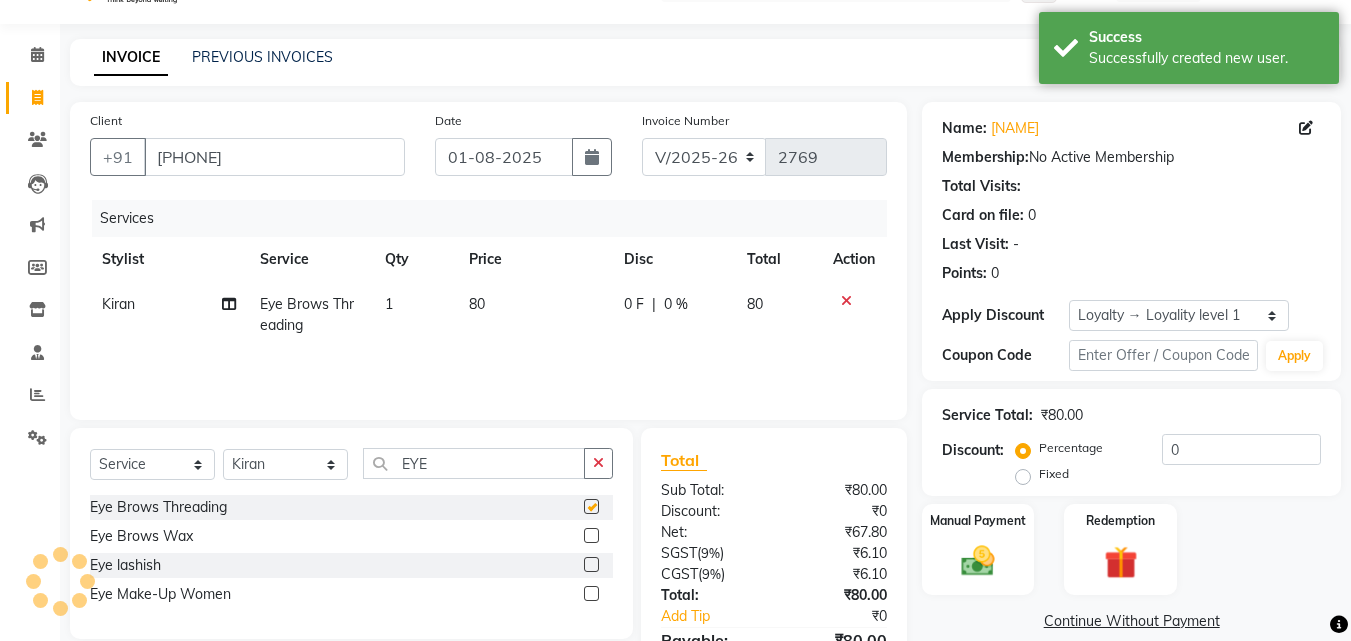 checkbox on "false" 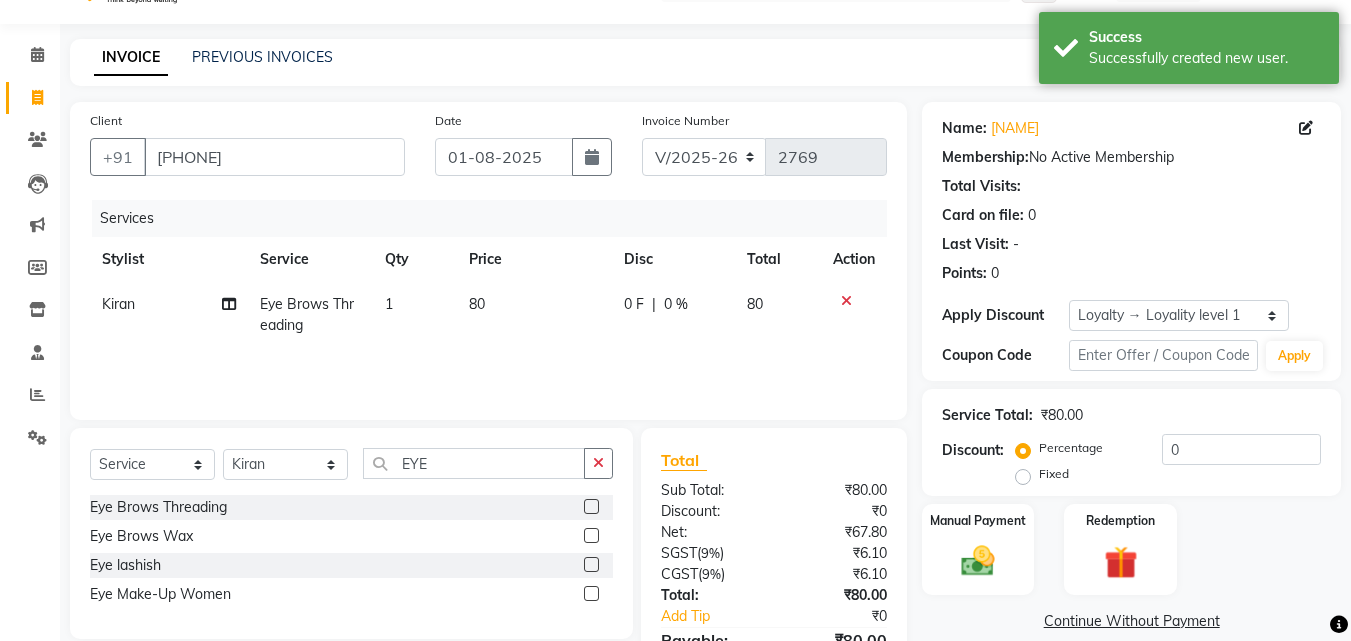click on "80" 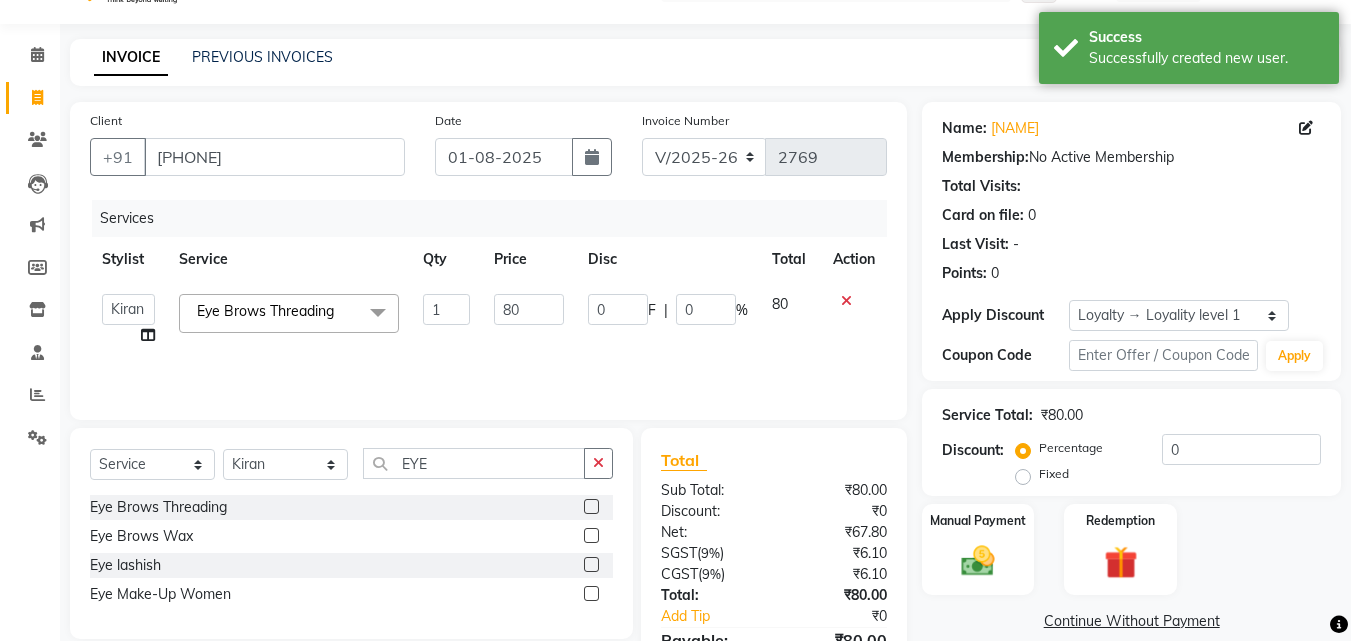 type on "8" 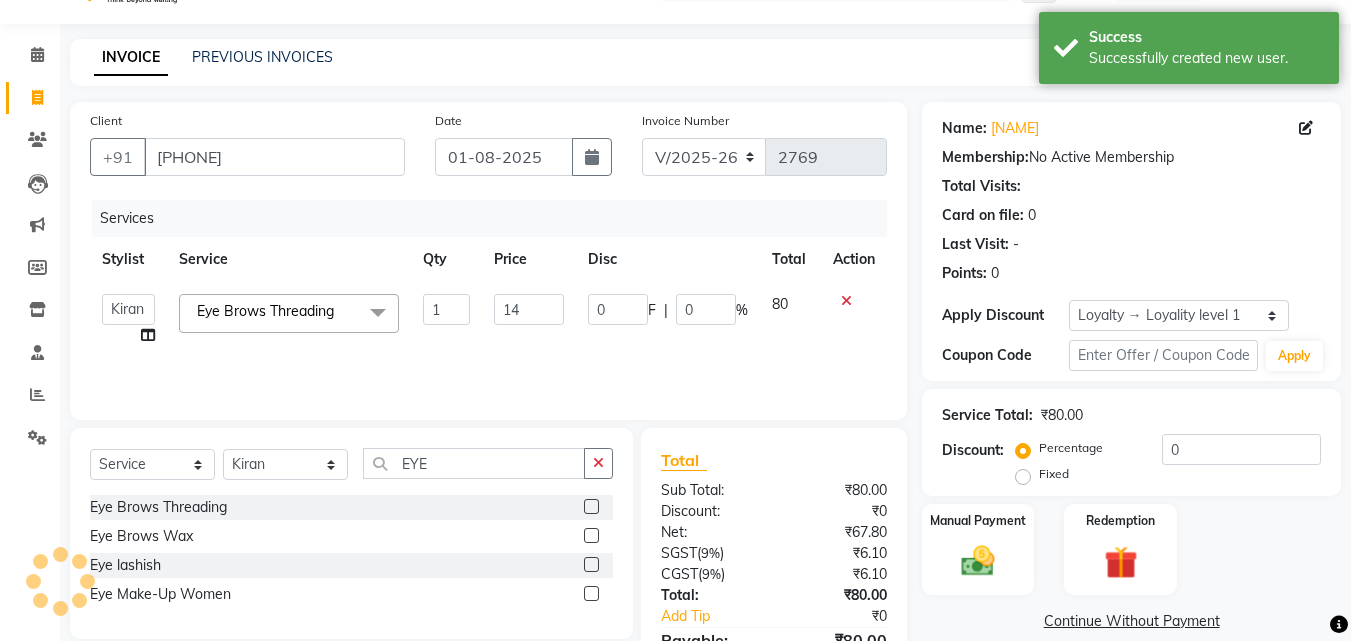 type on "140" 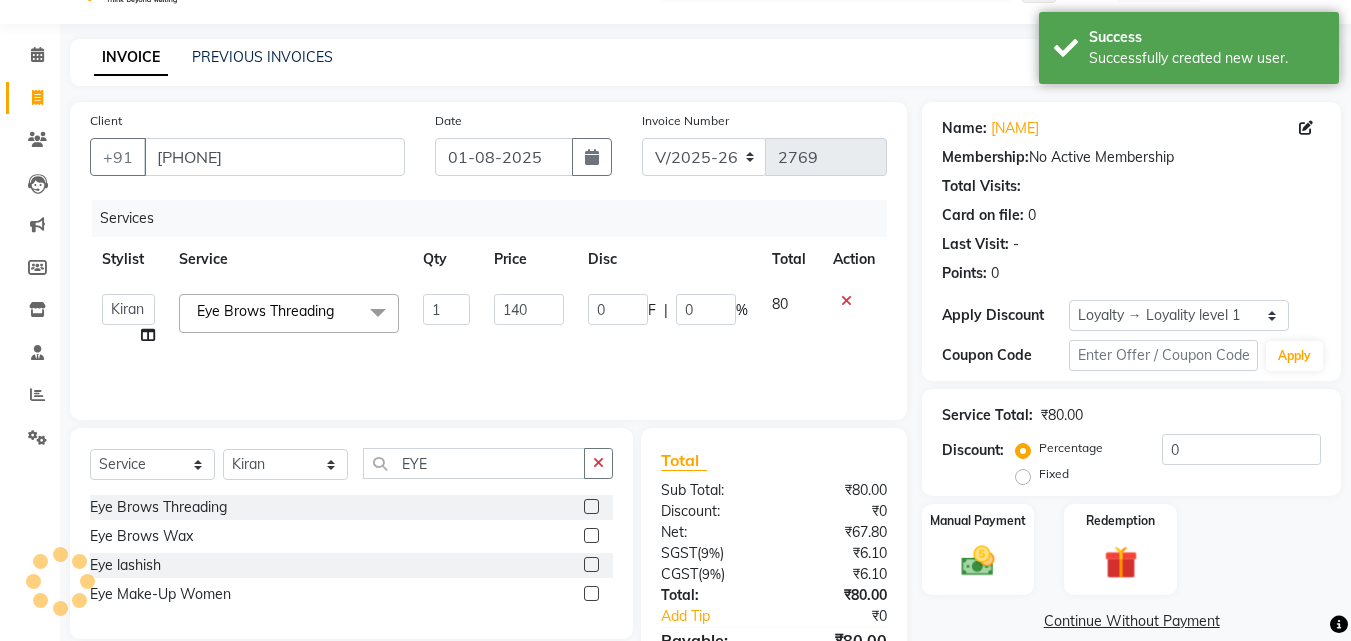 click on "Services Stylist Service Qty Price Disc Total Action  Aayan   Account    Ashu   BHOLU   Geeta   Hanif   JIYA SINGH   Kiran   LAXMAN PEDI   Manager   Mohit   Naddy   NAIL SWASTIKA   Sajal   Sameer   Shahnawaj   Sharukh   Sonu   VISHAL STYLIST  Eye Brows Threading  x Shampoo Loreal Shampoo Kerastase Shampoo Redken Condtioner Loreal Condtioner Kerastase Condtioner Redken Hair cut Women Hair Cut Child (5 Years) Women Change Of Style Women Blow Dry Women Iron Curls Women Hair Do Women Oil Massage Women Plex Treatment Women Color Touch-Up 1 Women Color Touch-Up 2 Women Highlight Strips Women Highlights Global Women Global Color Women Rebonding Women Smoothning Women Keratin Women Botox Women Hair Cut Children Women Balayage /Ombre Women French Glossing Women Hair Cut Men Hair Cut Child (5 Years) Men Oil Massage Men Plex Treatment Men Hair Spa Men Color Touch-Up Men Highlights Men Rebonding Men Smoothening Men Keratin  Men Botox Men Perming Men Shave Beard Color Ear Wax Scalp scrub Face massage Beard  Iron curls  1" 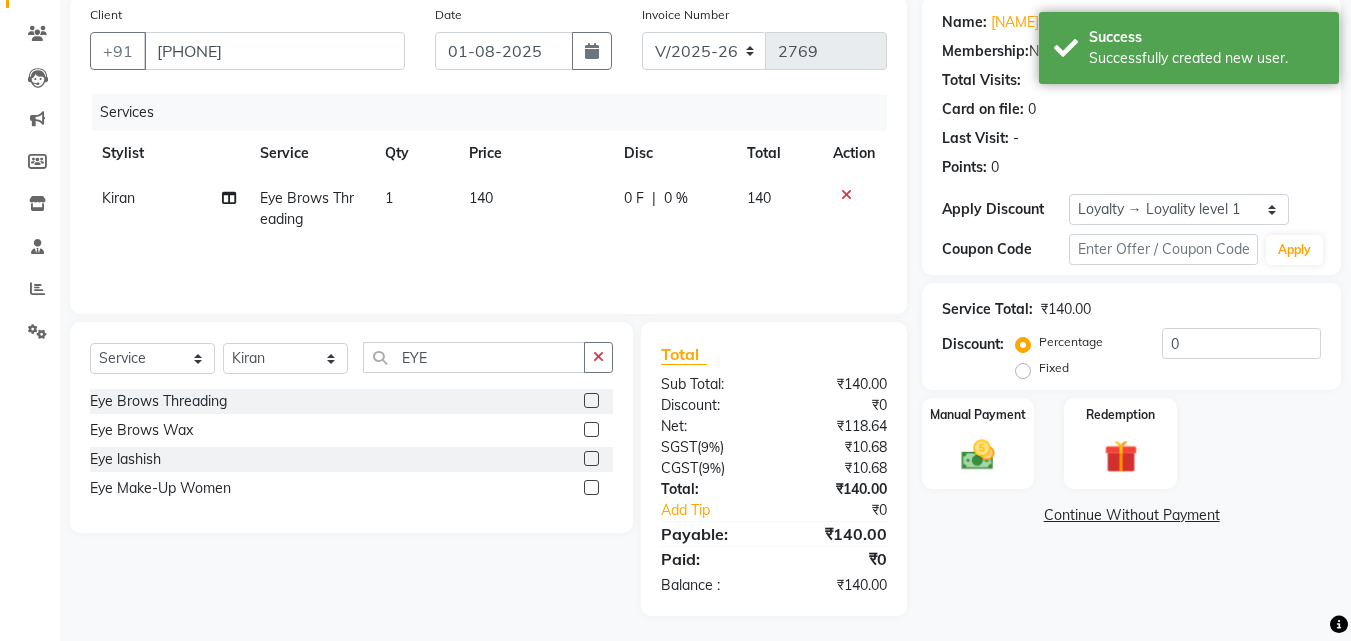 scroll, scrollTop: 159, scrollLeft: 0, axis: vertical 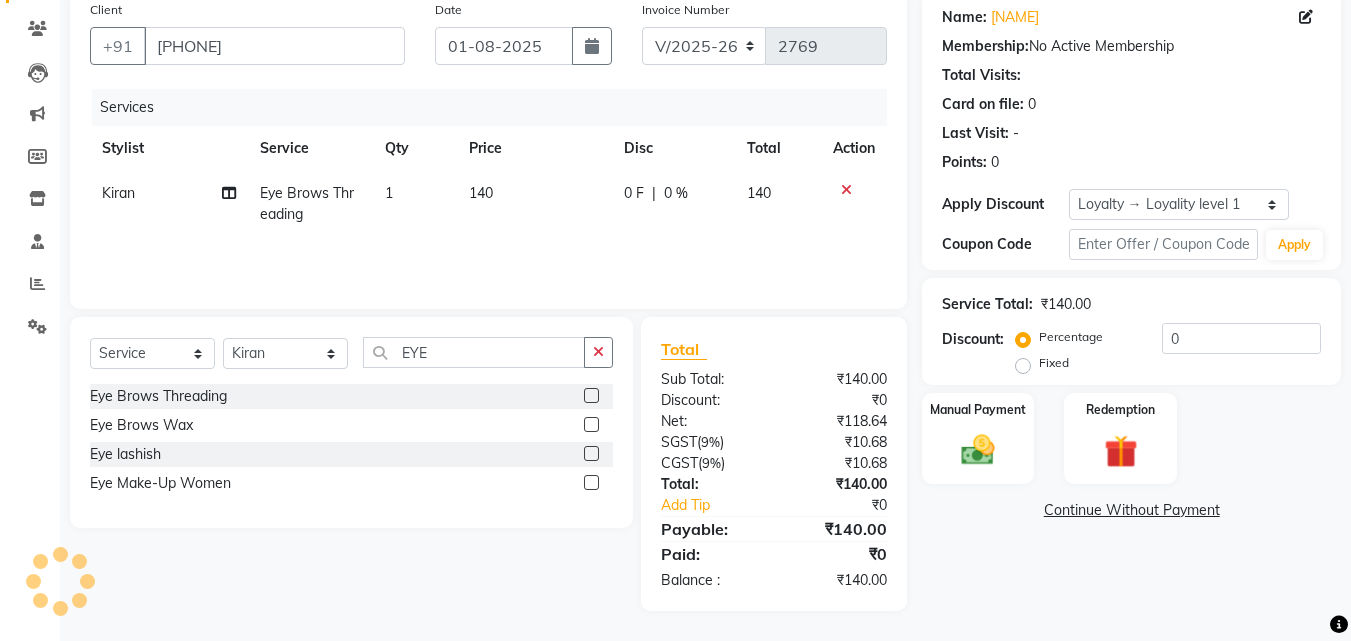 click 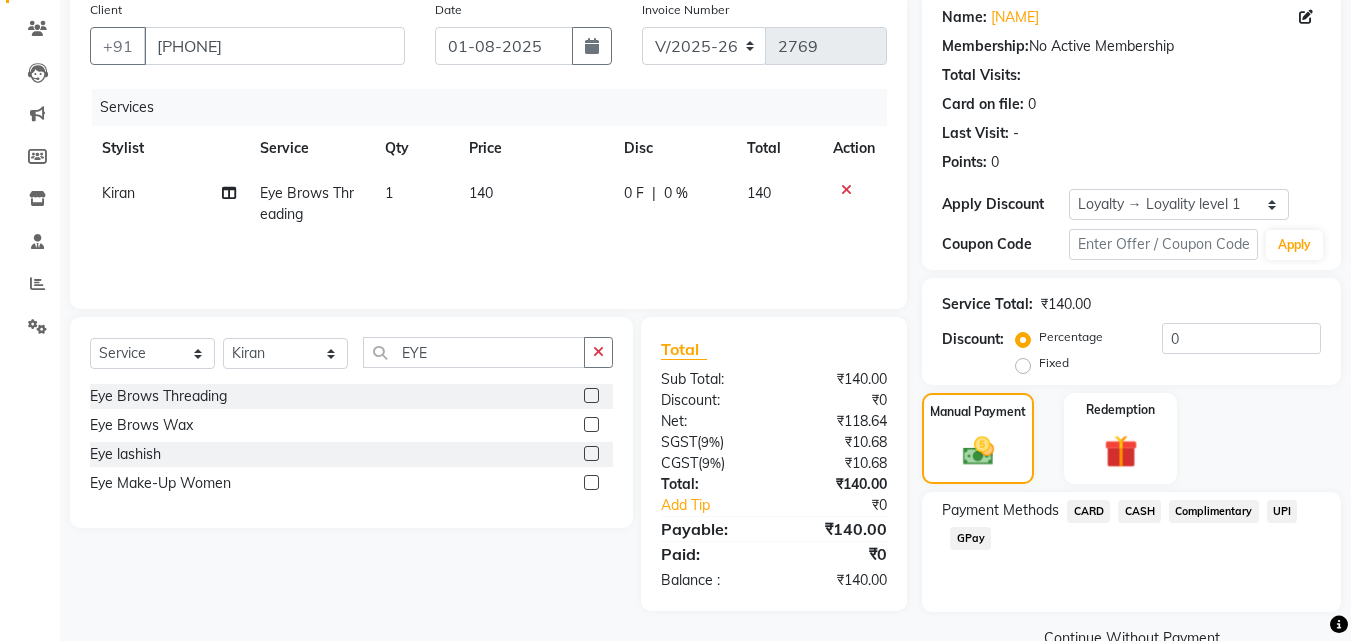 click on "GPay" 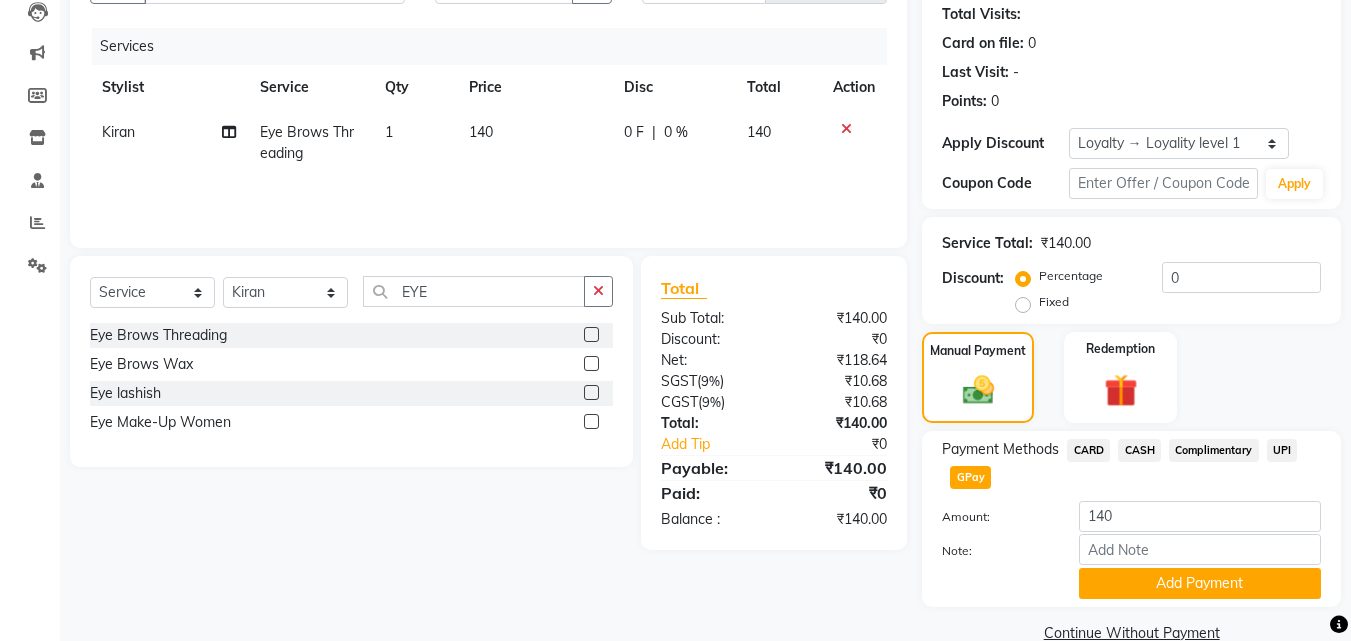 scroll, scrollTop: 257, scrollLeft: 0, axis: vertical 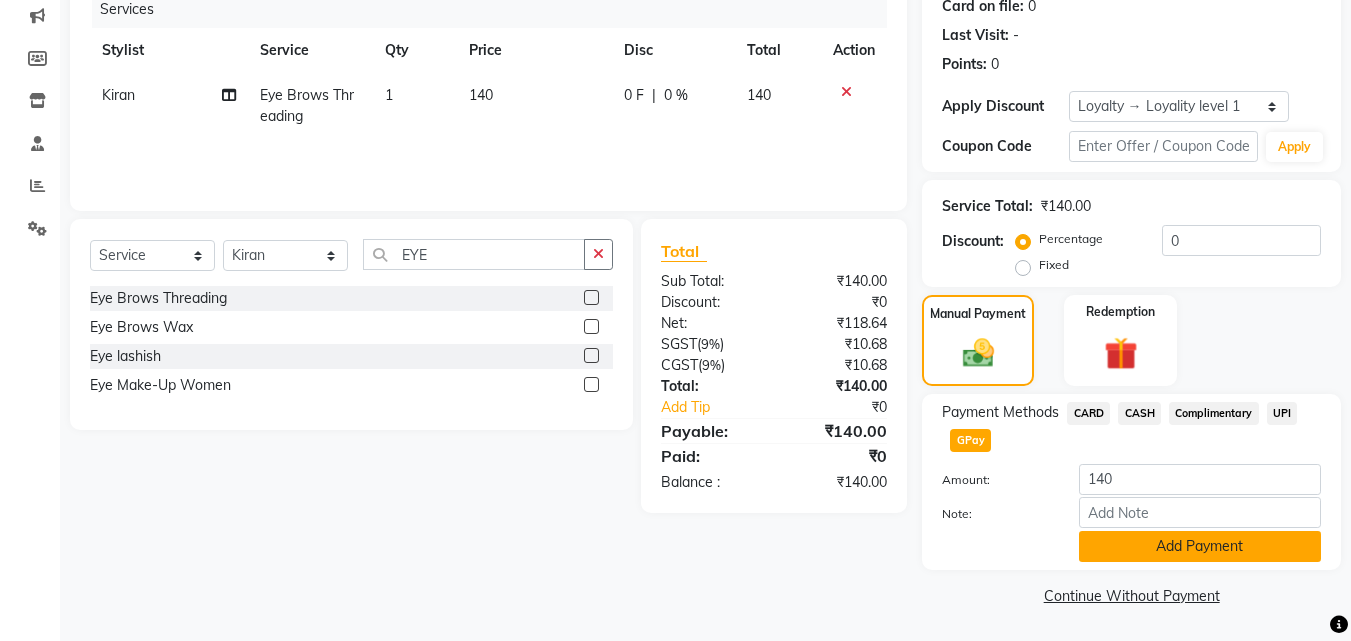 click on "Add Payment" 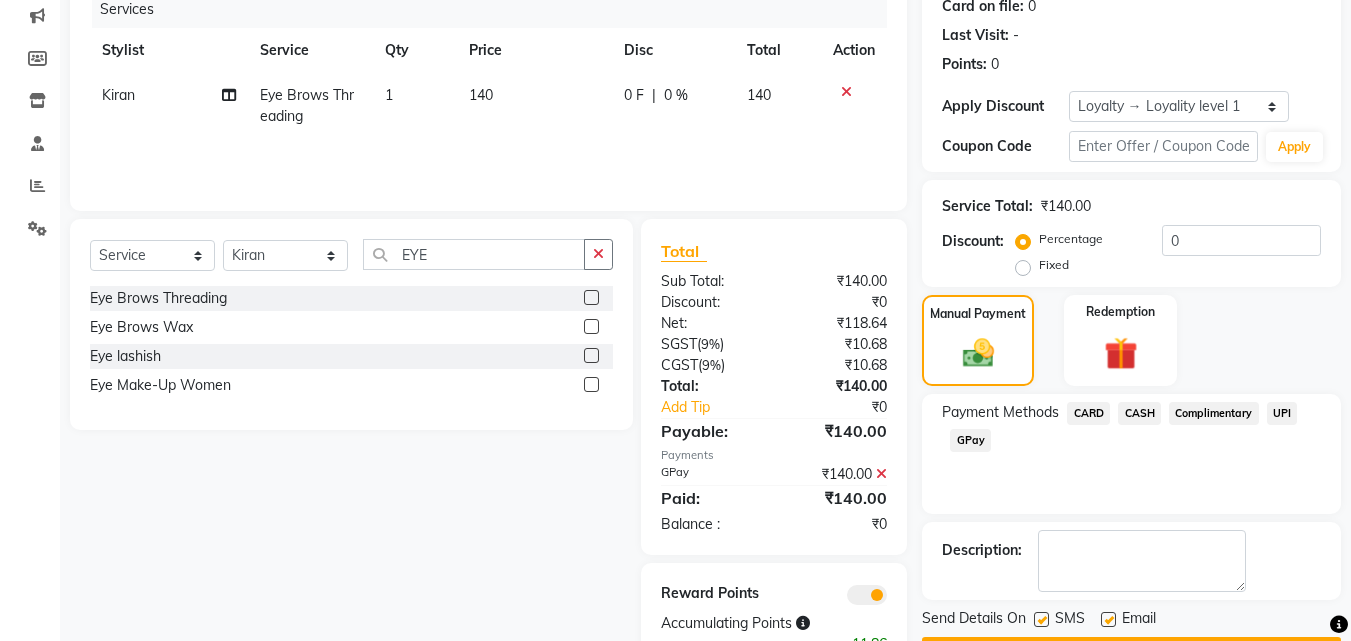 scroll, scrollTop: 321, scrollLeft: 0, axis: vertical 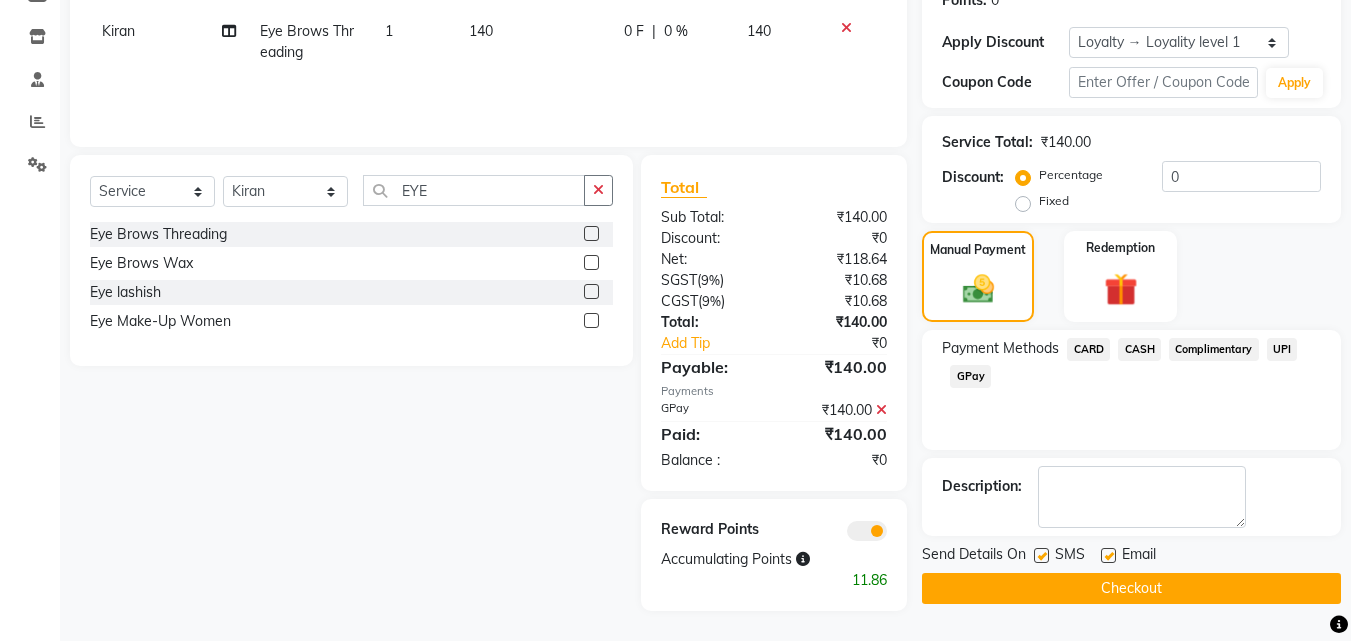 click on "Checkout" 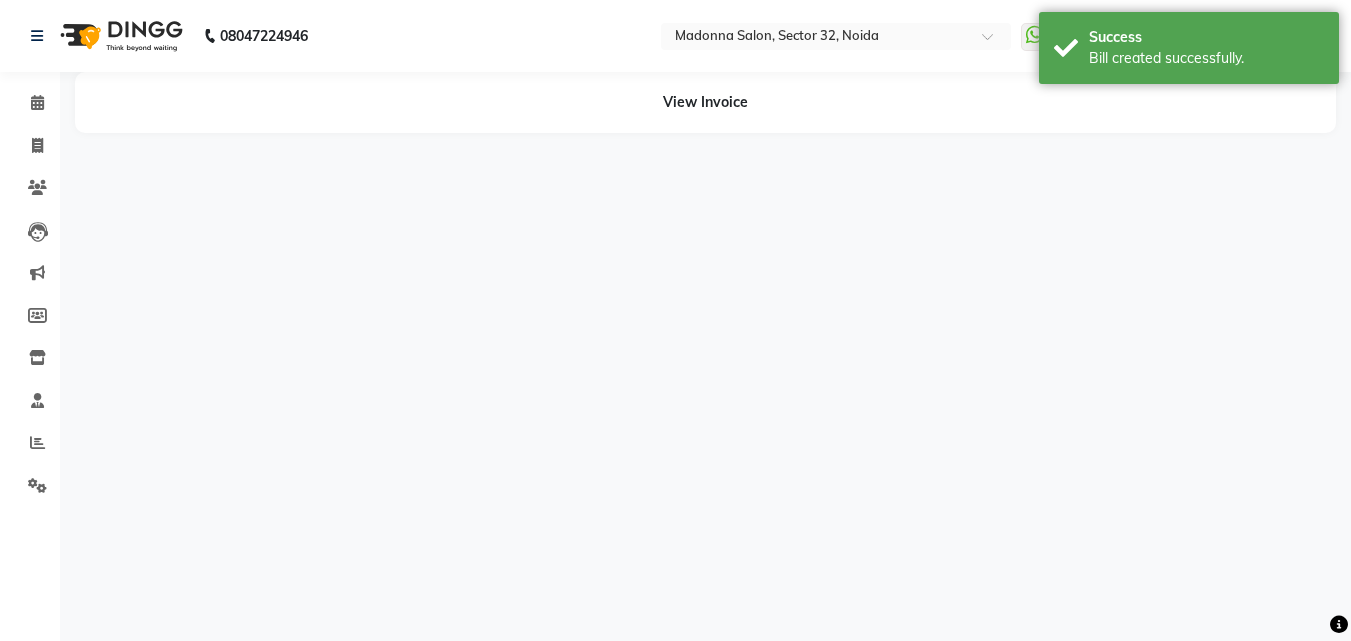 scroll, scrollTop: 0, scrollLeft: 0, axis: both 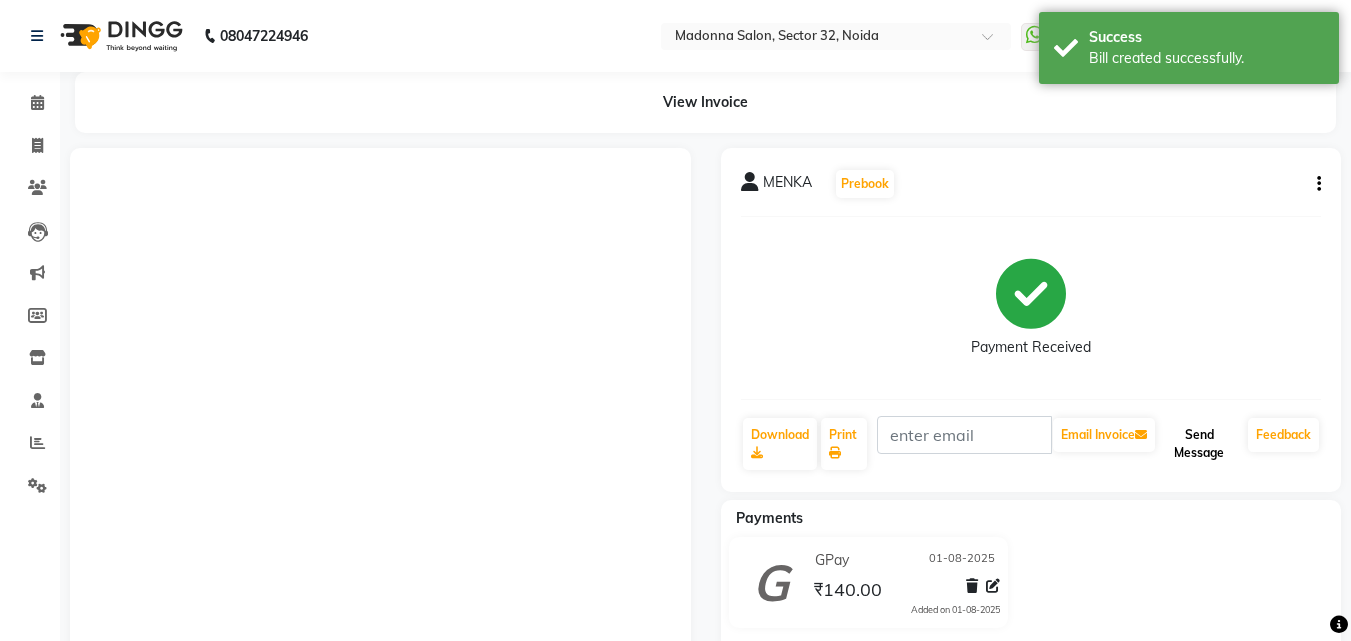 click on "Send Message" 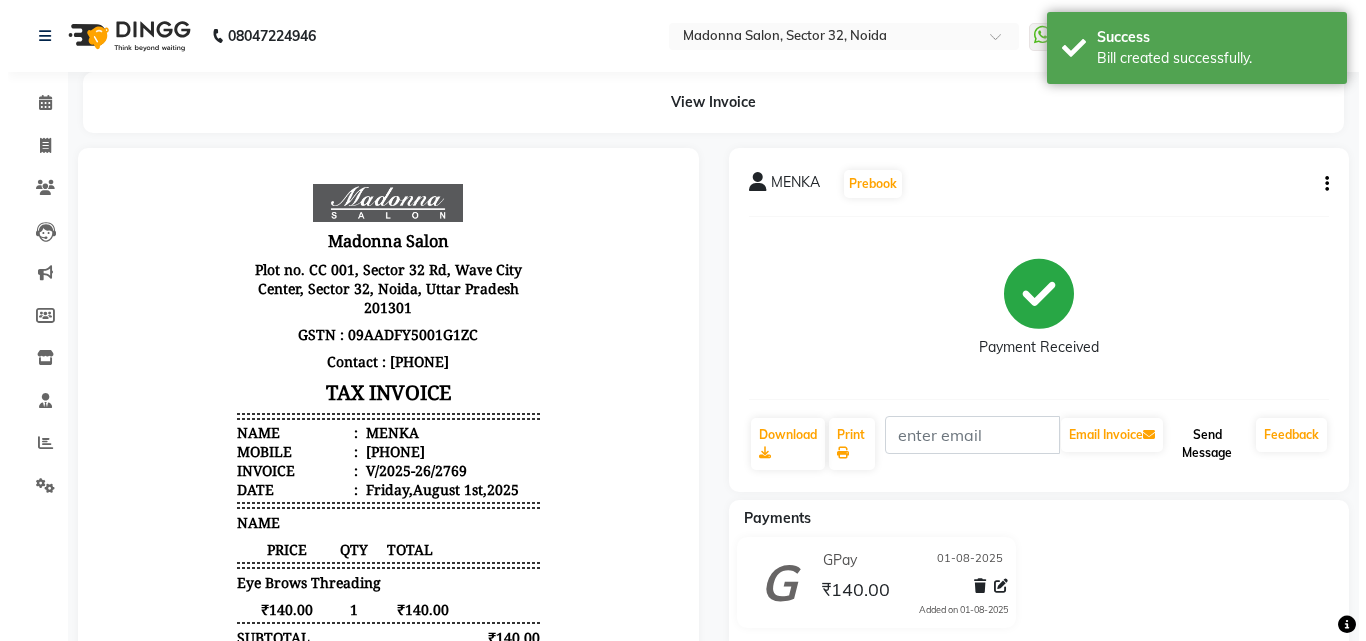 scroll, scrollTop: 0, scrollLeft: 0, axis: both 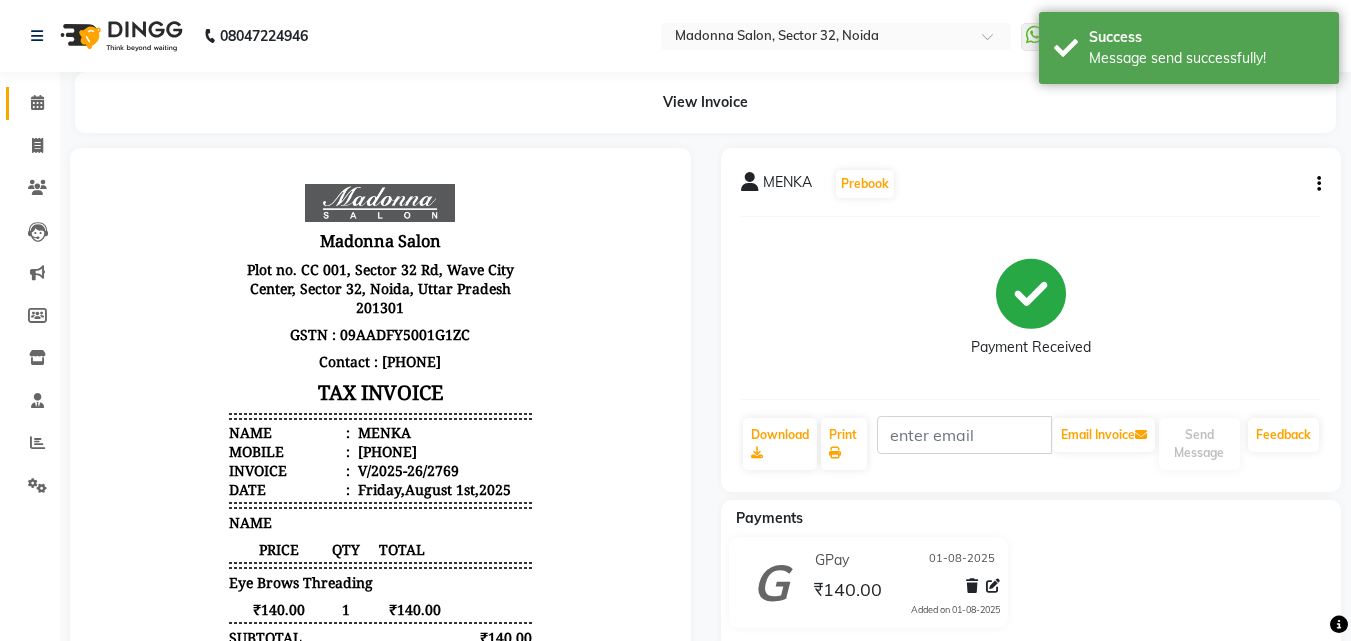 click 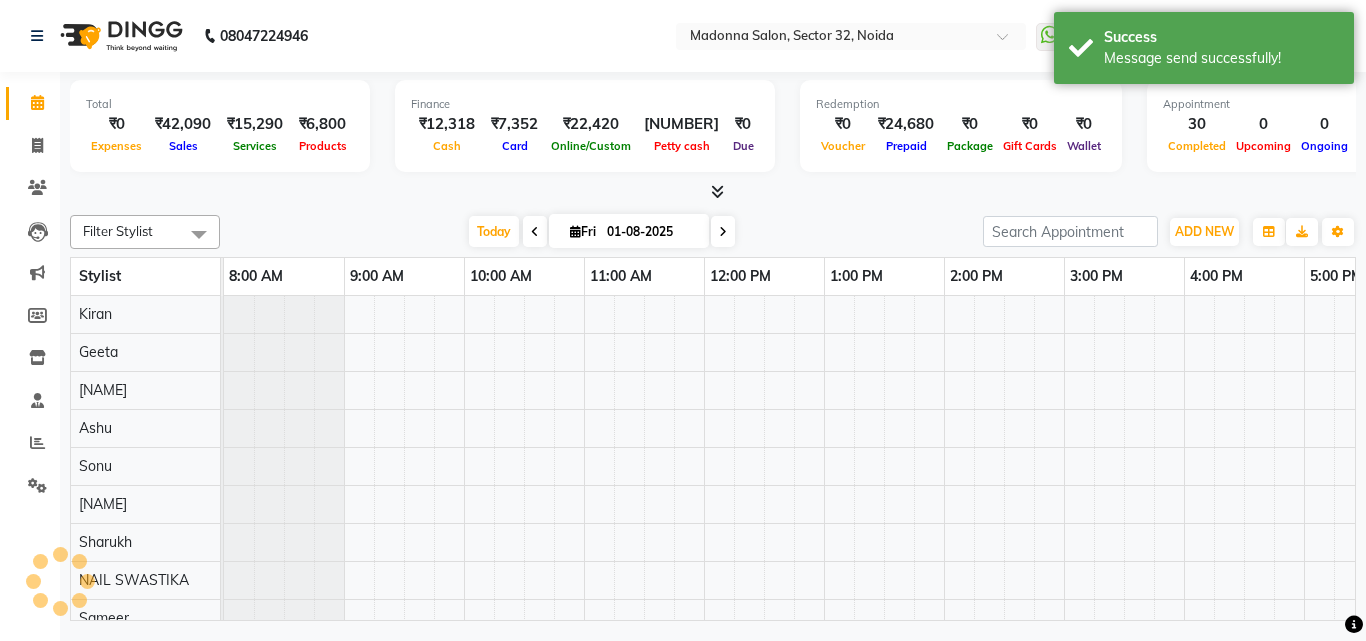 scroll, scrollTop: 0, scrollLeft: 0, axis: both 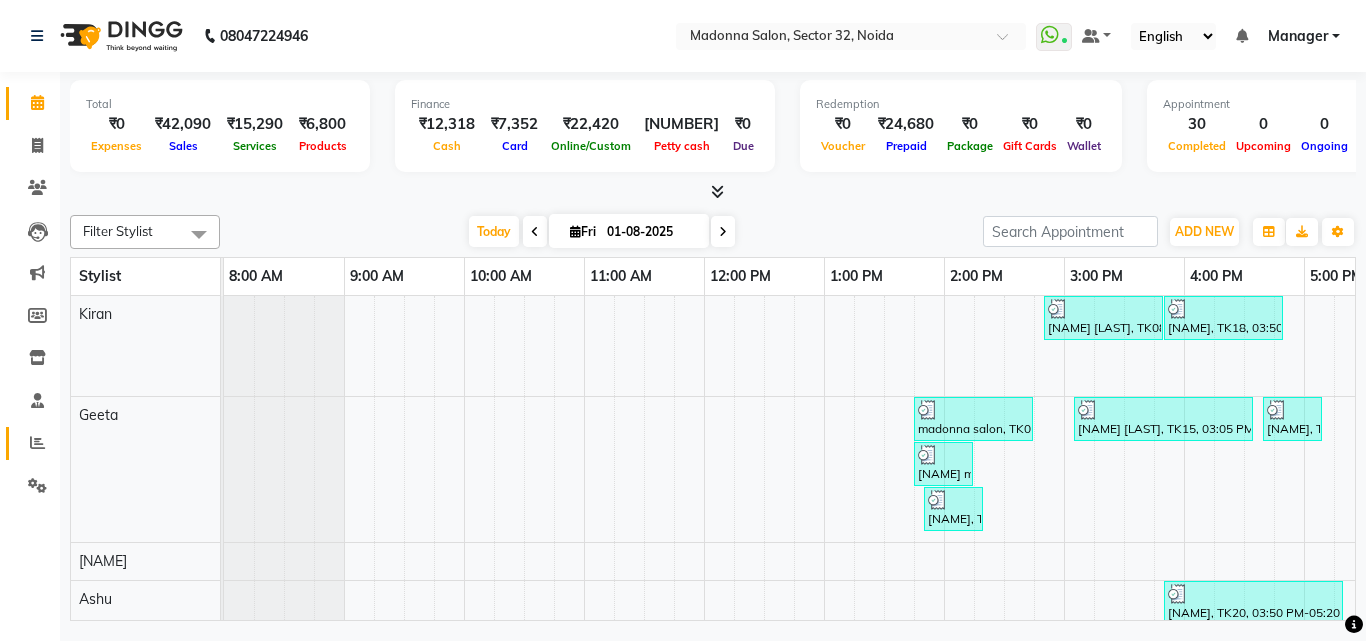 click 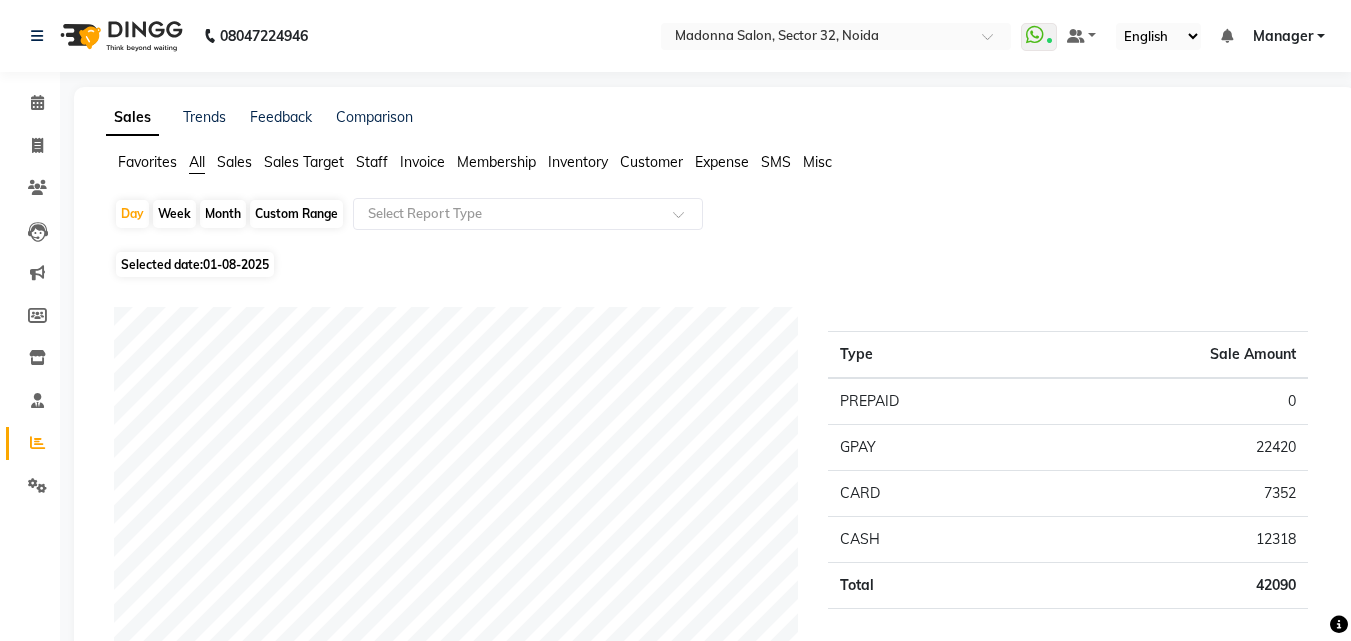 click on "Staff" 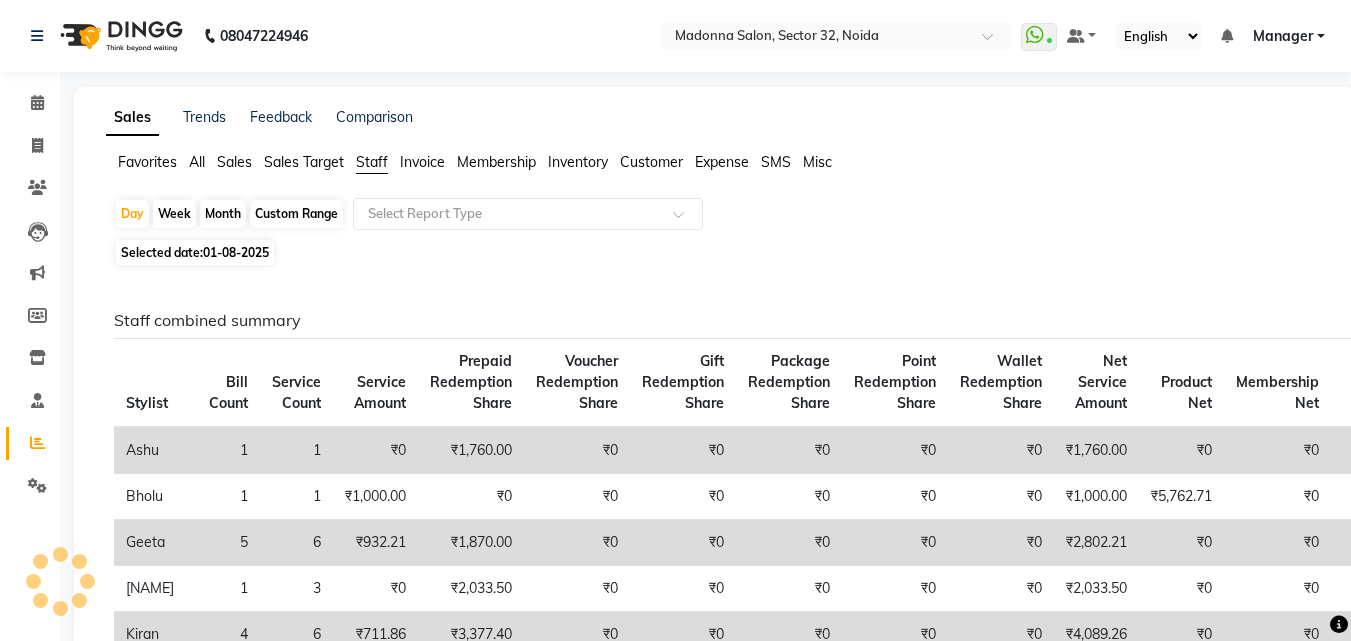 click on "Month" 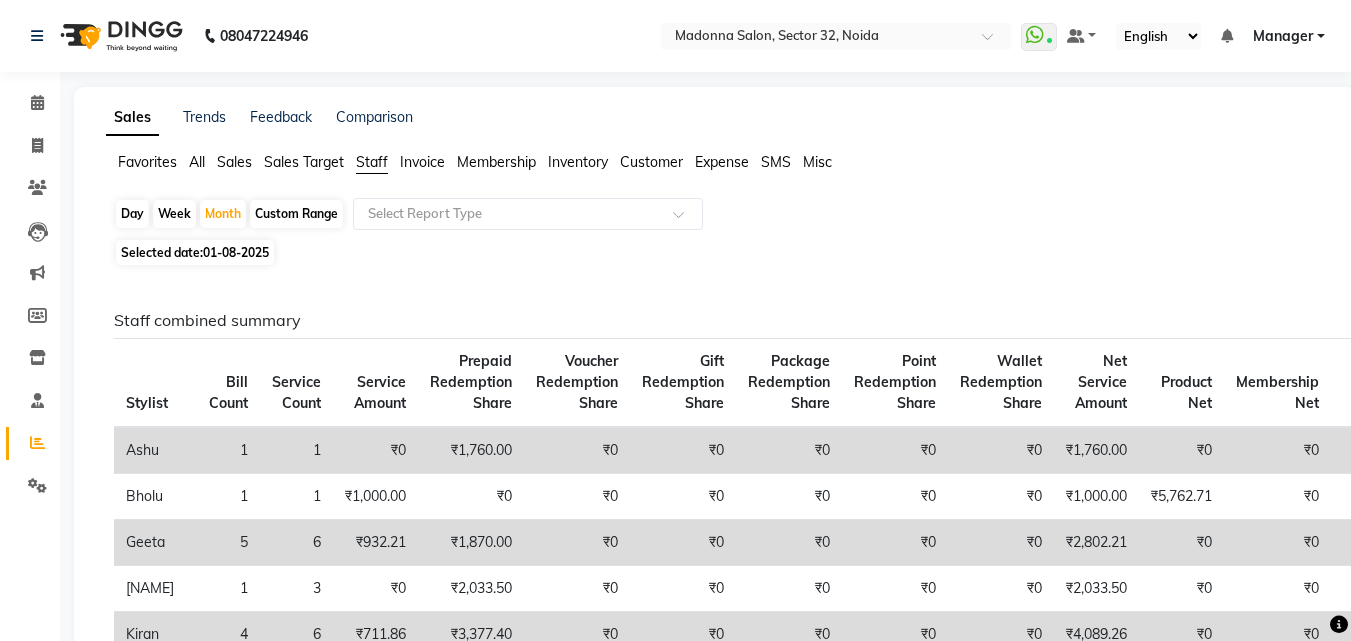 click on "Staff combined summary Stylist Bill Count Service Count Service Amount Prepaid Redemption Share Voucher Redemption Share Gift Redemption Share Package Redemption Share Point Redemption Share Wallet Redemption Share Net Service Amount Product Net Membership Net Prepaid Net Voucher Net Gift Net Package Net  Ashu 1 1 ₹0 ₹1,760.00 ₹0 ₹0 ₹0 ₹0 ₹0 ₹1,760.00 ₹0 ₹0 ₹0 ₹0 ₹0 ₹0  Bholu 1 1 ₹1,000.00 ₹0 ₹0 ₹0 ₹0 ₹0 ₹0 ₹1,000.00 ₹5,762.71 ₹0 ₹0 ₹0 ₹0 ₹0  Geeta 5 6 ₹932.21 ₹1,870.00 ₹0 ₹0 ₹0 ₹0 ₹0 ₹2,802.21 ₹0 ₹0 ₹0 ₹0 ₹0 ₹0  Hanif 1 3 ₹0 ₹2,033.50 ₹0 ₹0 ₹0 ₹0 ₹0 ₹2,033.50 ₹0 ₹0 ₹0 ₹0 ₹0 ₹0  Kiran 4 6 ₹711.86 ₹3,377.40 ₹0 ₹0 ₹0 ₹0 ₹0 ₹4,089.26 ₹0 ₹0 ₹0 ₹0 ₹0 ₹0  Laxman Pedi 1 1 ₹593.22 ₹0 ₹0 ₹0 ₹0 ₹0 ₹0 ₹593.22 ₹0 ₹0 ₹0 ₹0 ₹0 ₹0  Mohit 3 2 ₹1,000.00 ₹1,170.00 ₹0 ₹0 ₹0 ₹0 ₹0 ₹2,170.00 ₹0 ₹0 ₹10,000.00 ₹0 ₹0 ₹0  Nail Swastika 1 1 2" 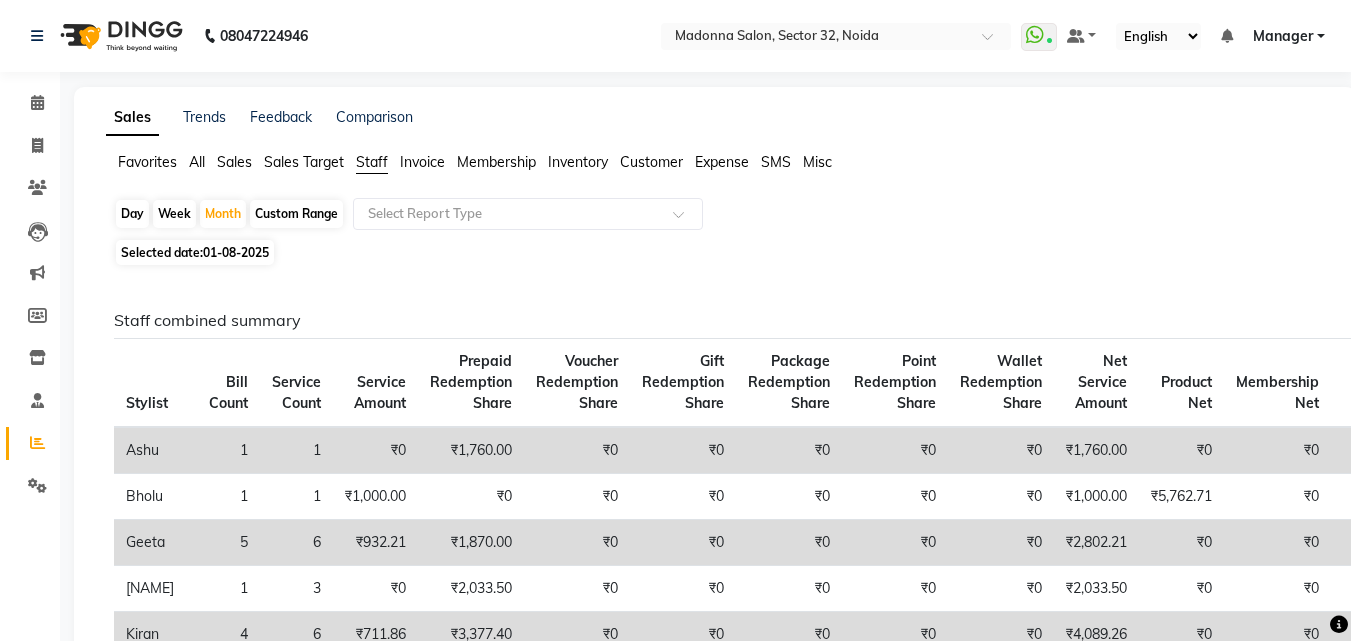 click on "01-08-2025" 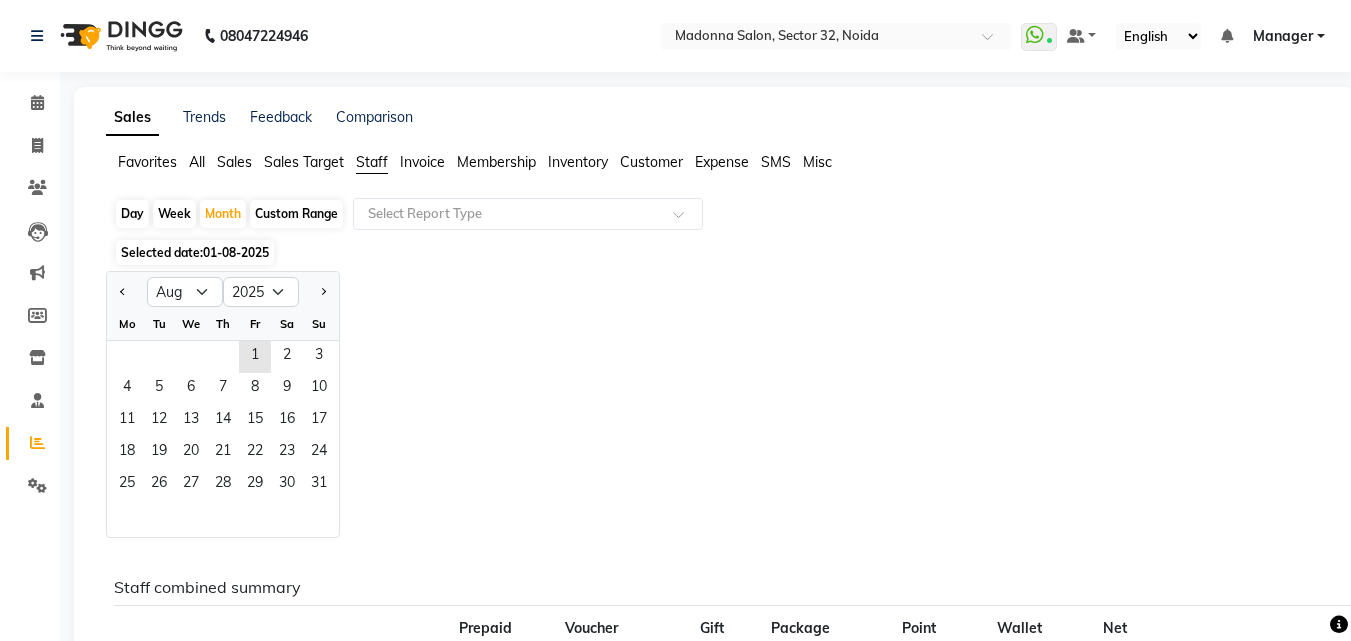 click on "Mo" 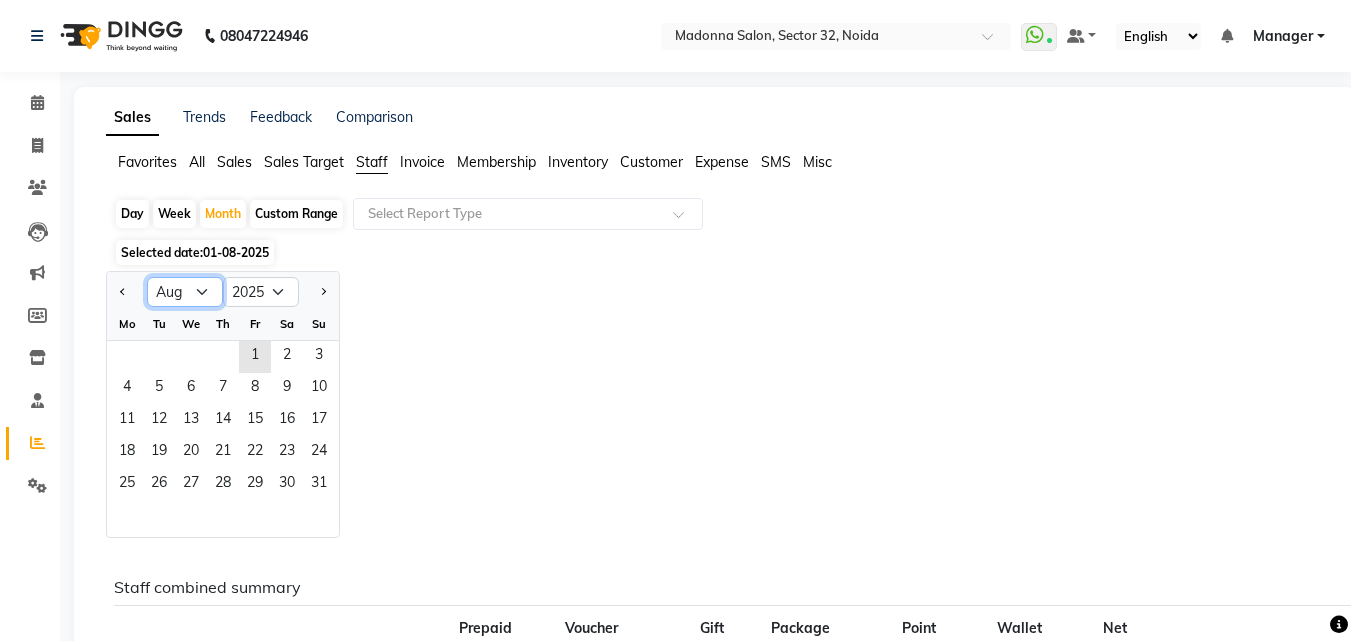 click on "Jan Feb Mar Apr May Jun Jul Aug Sep Oct Nov Dec" 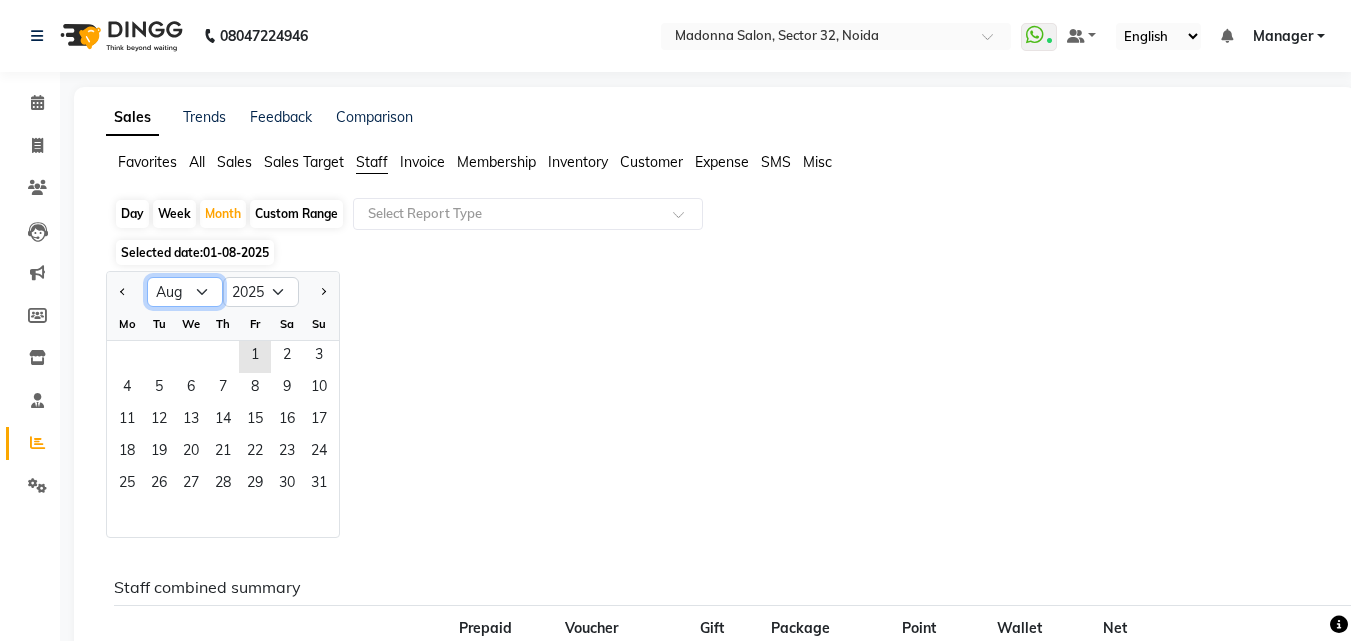 select on "7" 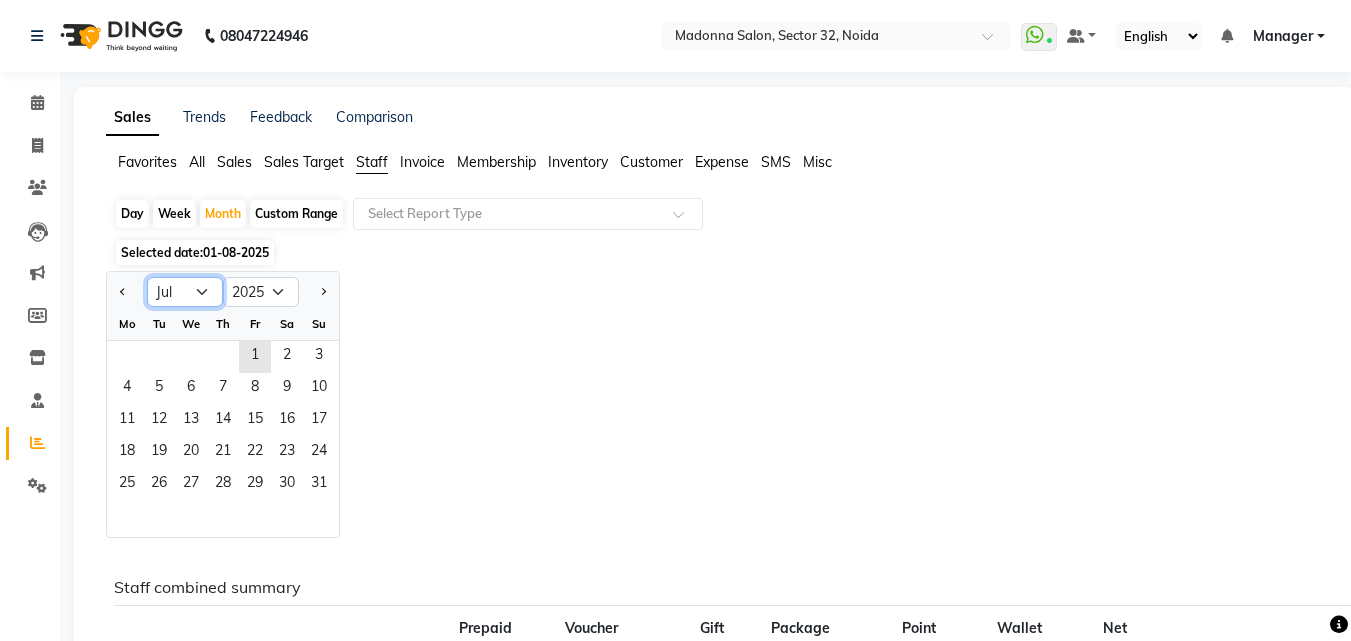 click on "Jan Feb Mar Apr May Jun Jul Aug Sep Oct Nov Dec" 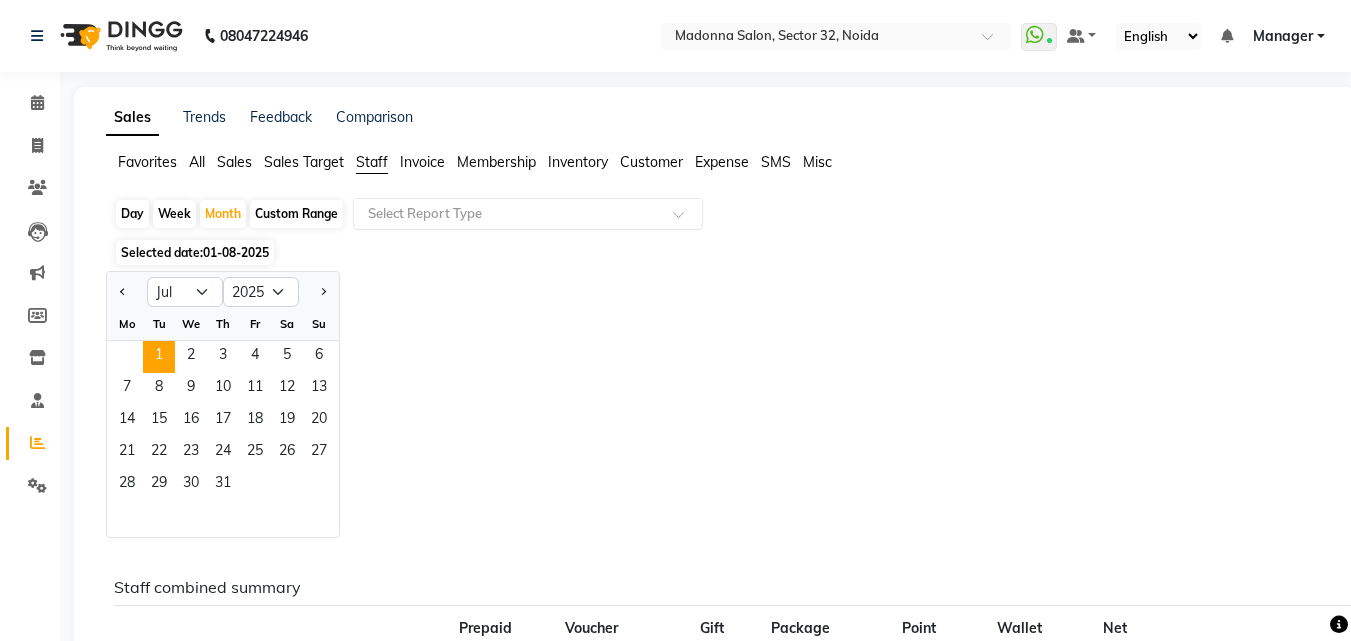 click on "1" 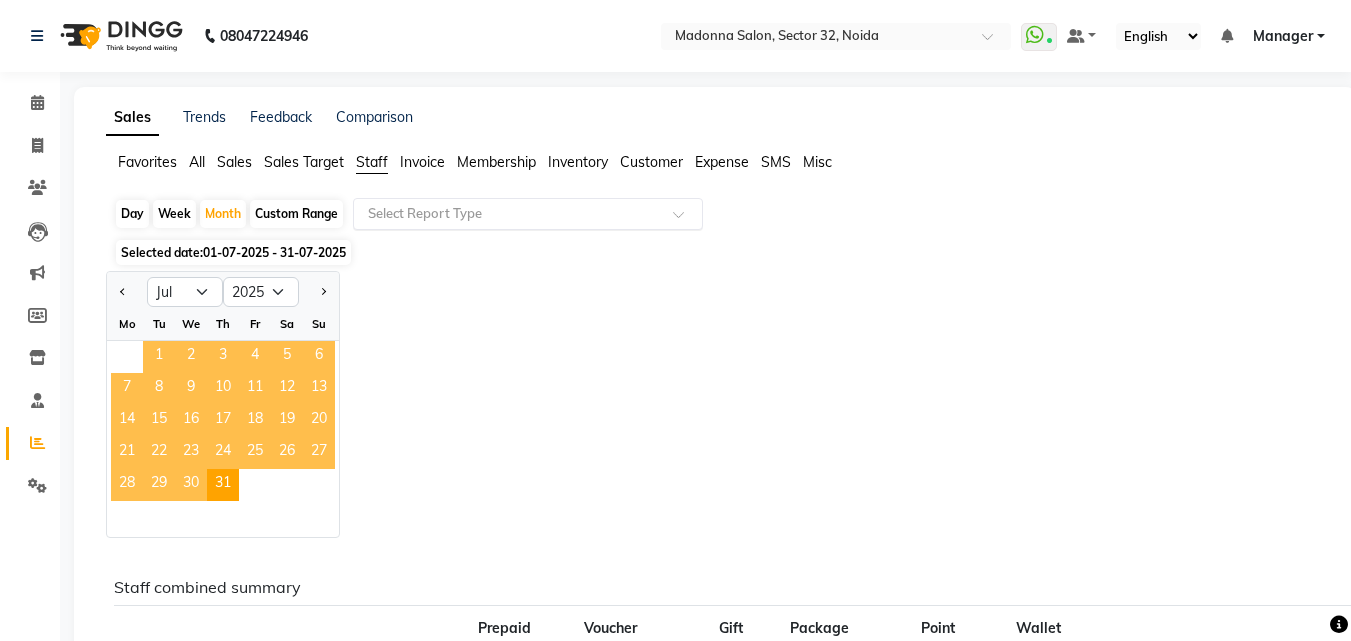 click 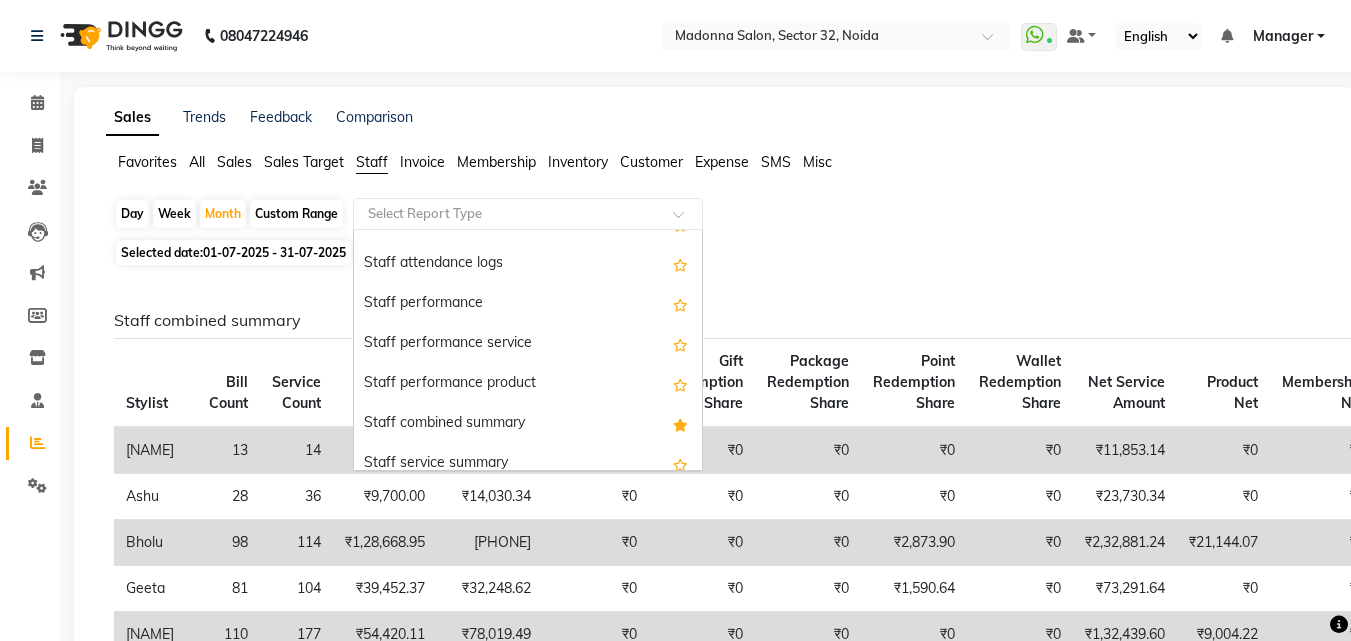 scroll, scrollTop: 274, scrollLeft: 0, axis: vertical 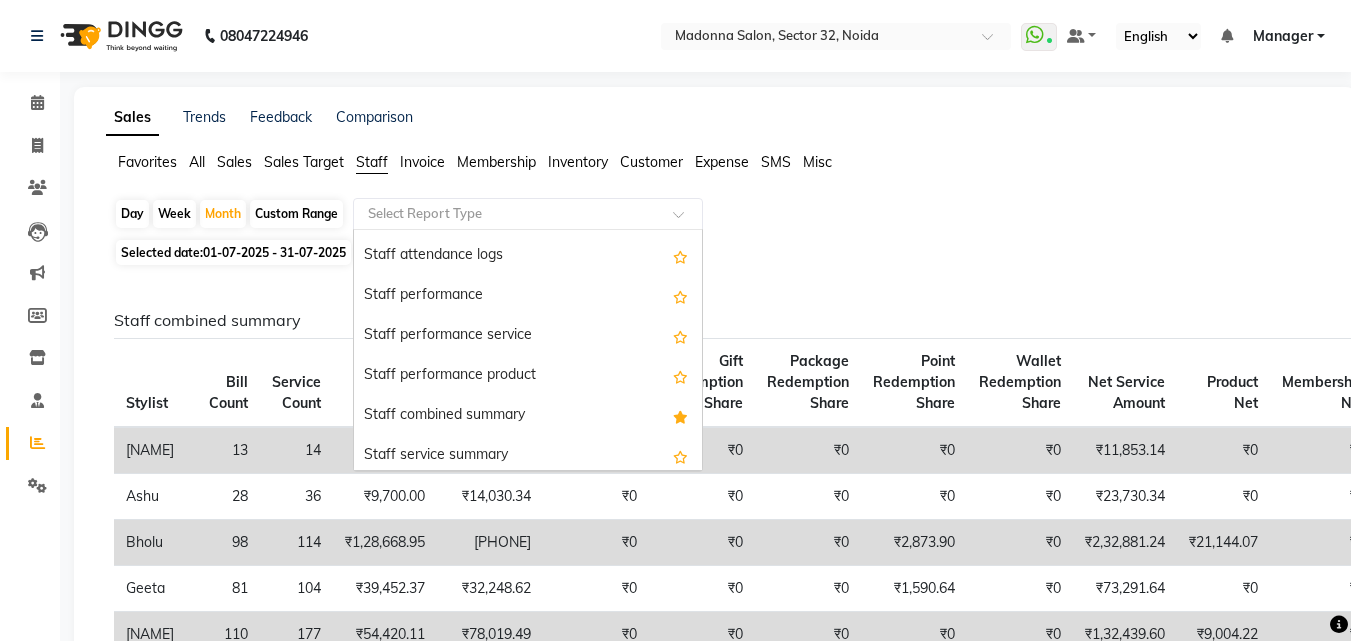 click on "Staff combined summary" at bounding box center (528, 416) 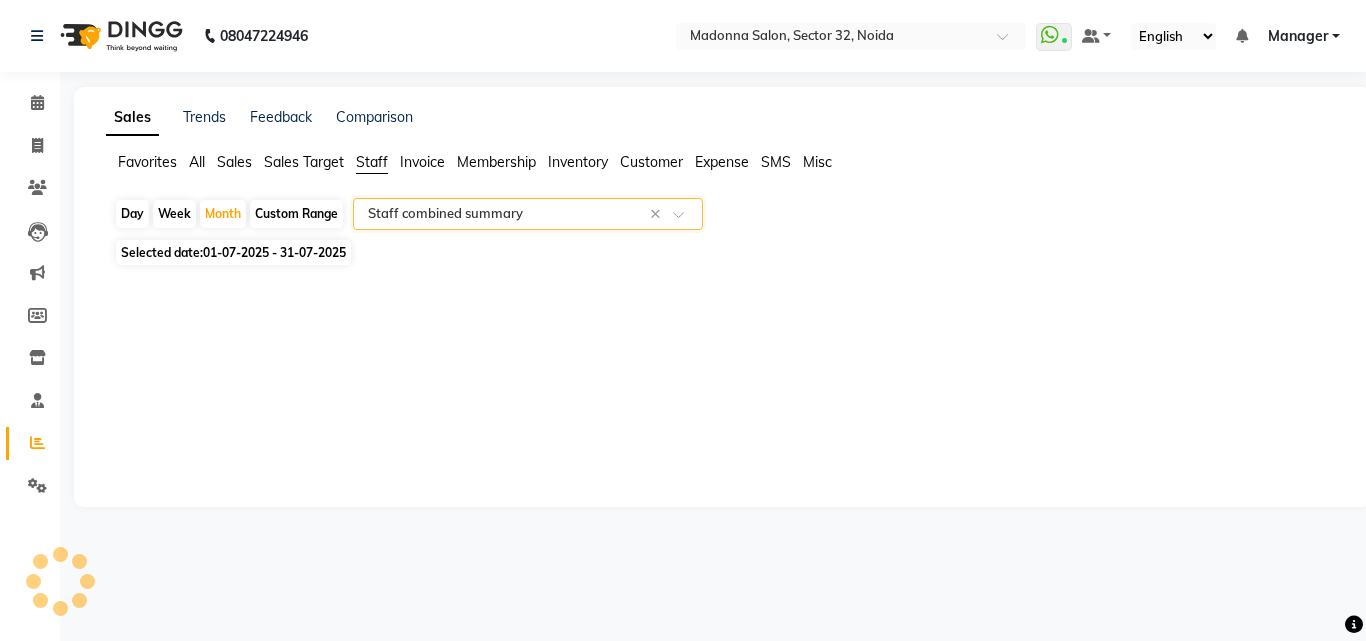 select on "csv" 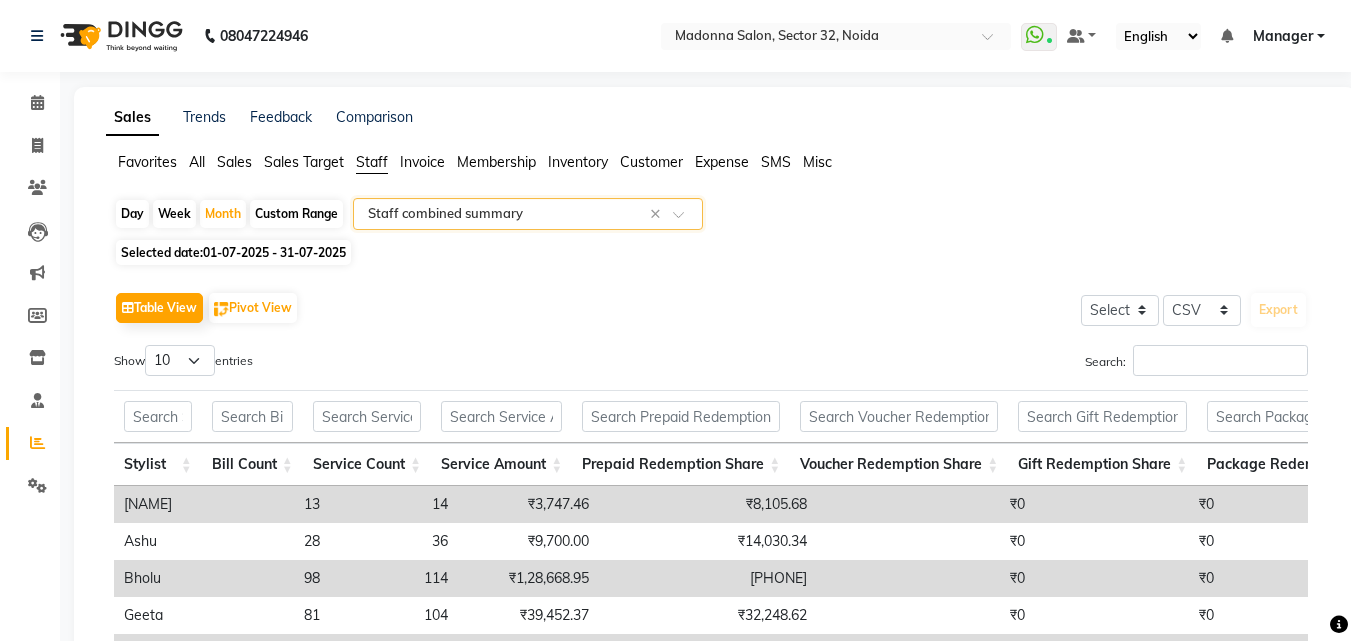 click on "Favorites All Sales Sales Target Staff Invoice Membership Inventory Customer Expense SMS Misc" 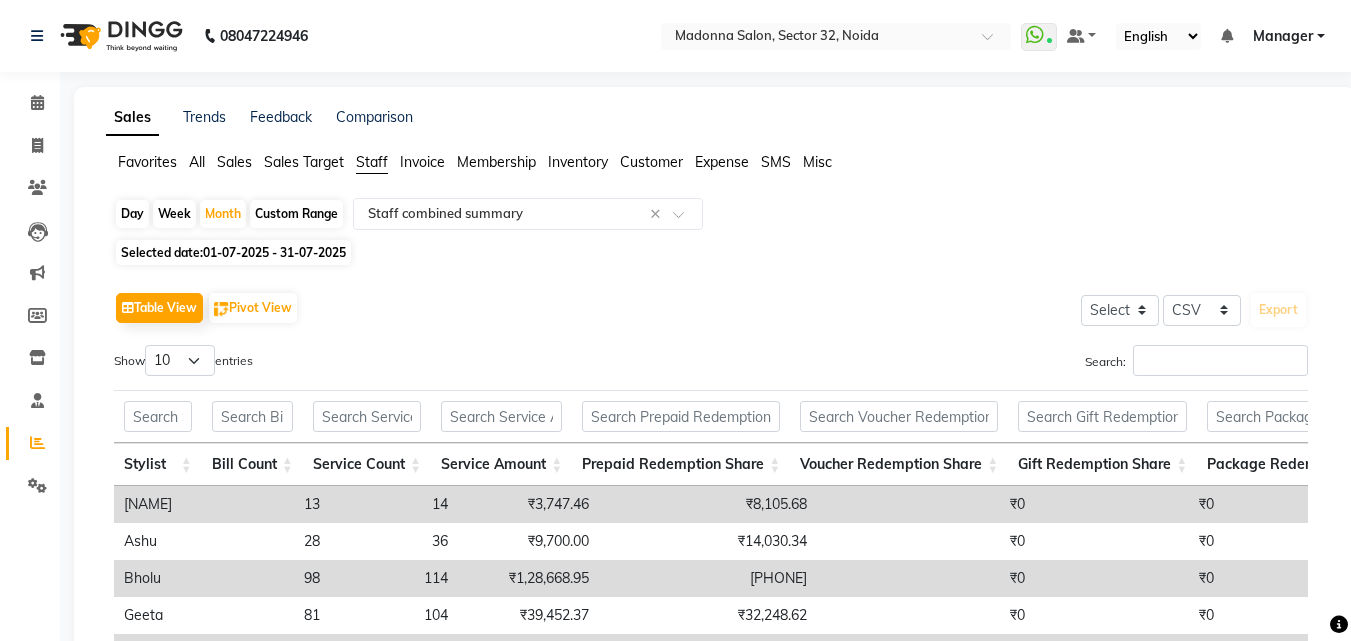 click at bounding box center (1309, 416) 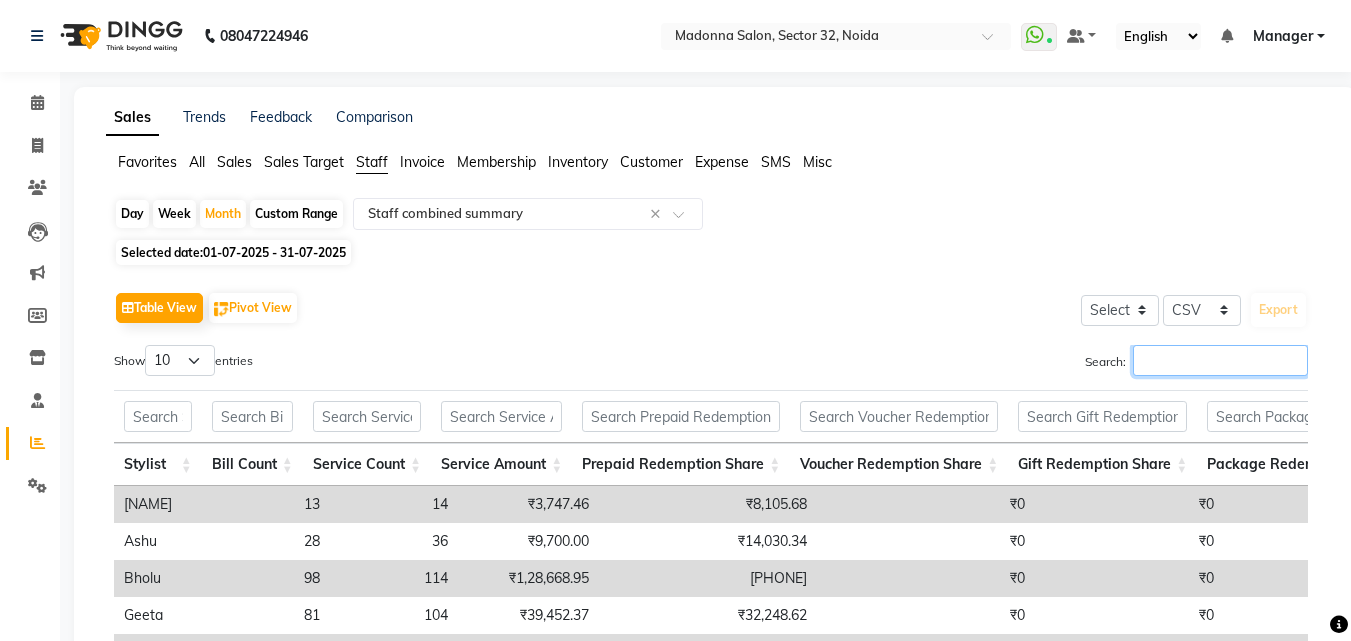 click on "Search:" at bounding box center [1220, 360] 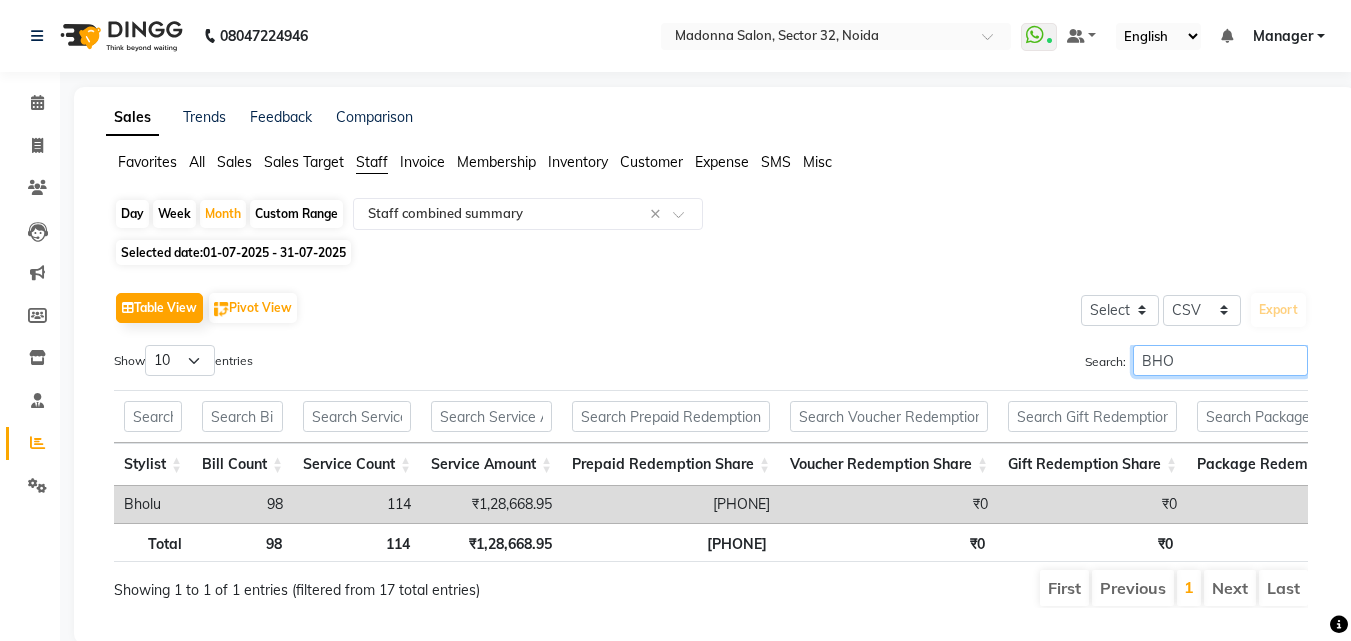 scroll, scrollTop: 0, scrollLeft: 388, axis: horizontal 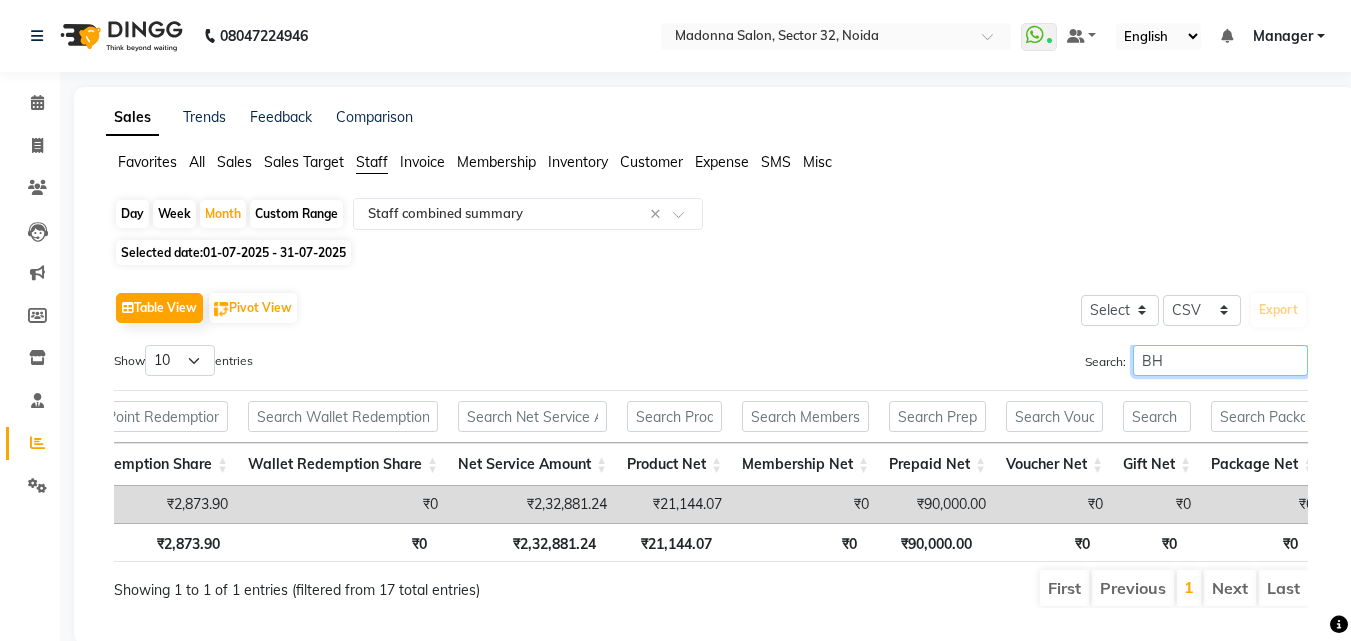 type on "B" 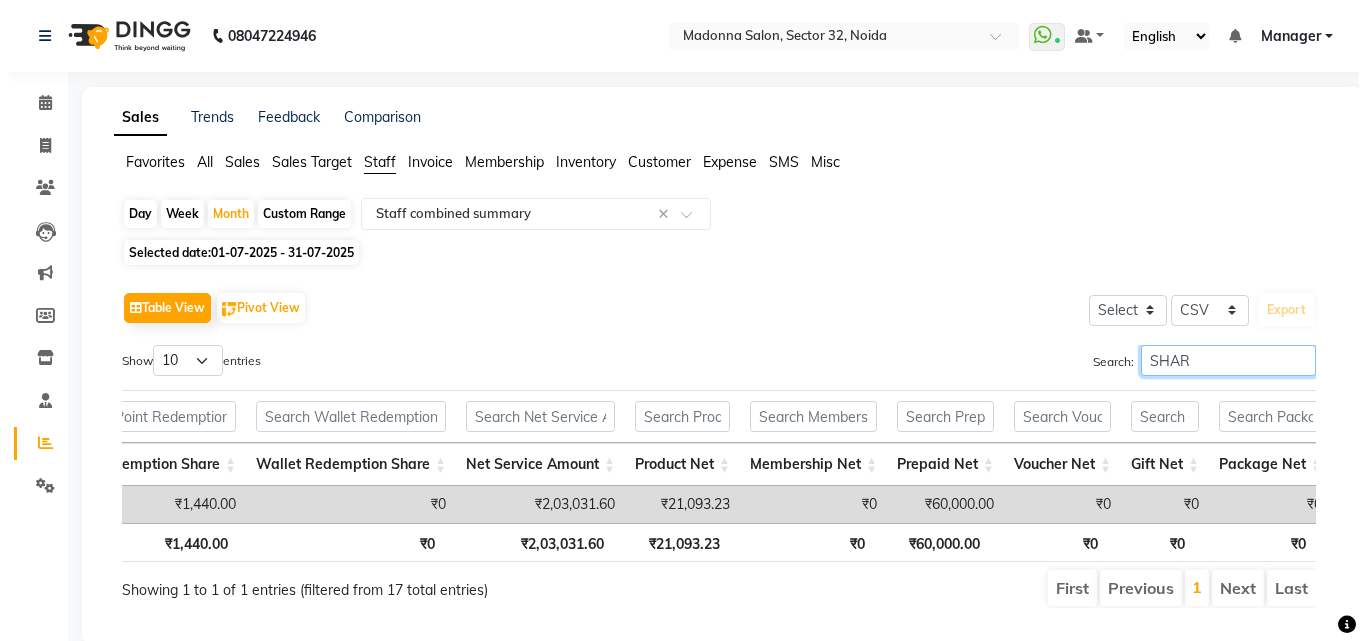scroll, scrollTop: 0, scrollLeft: 15, axis: horizontal 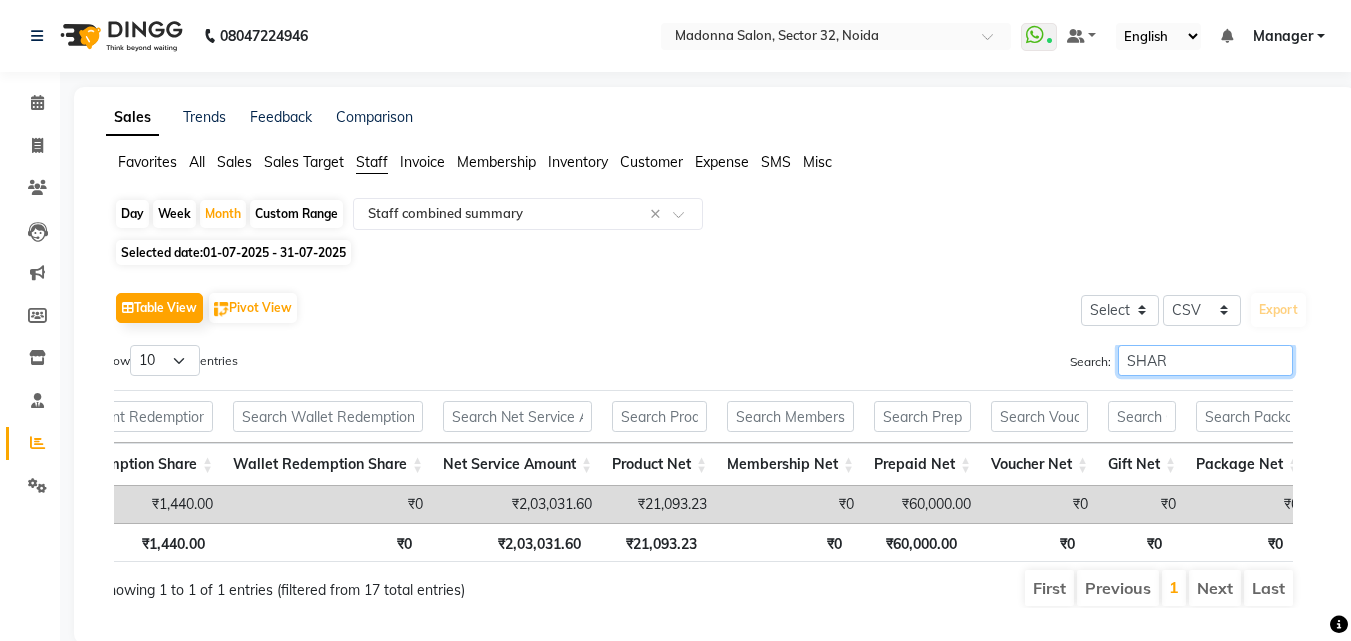 click on "SHAR" at bounding box center [1205, 360] 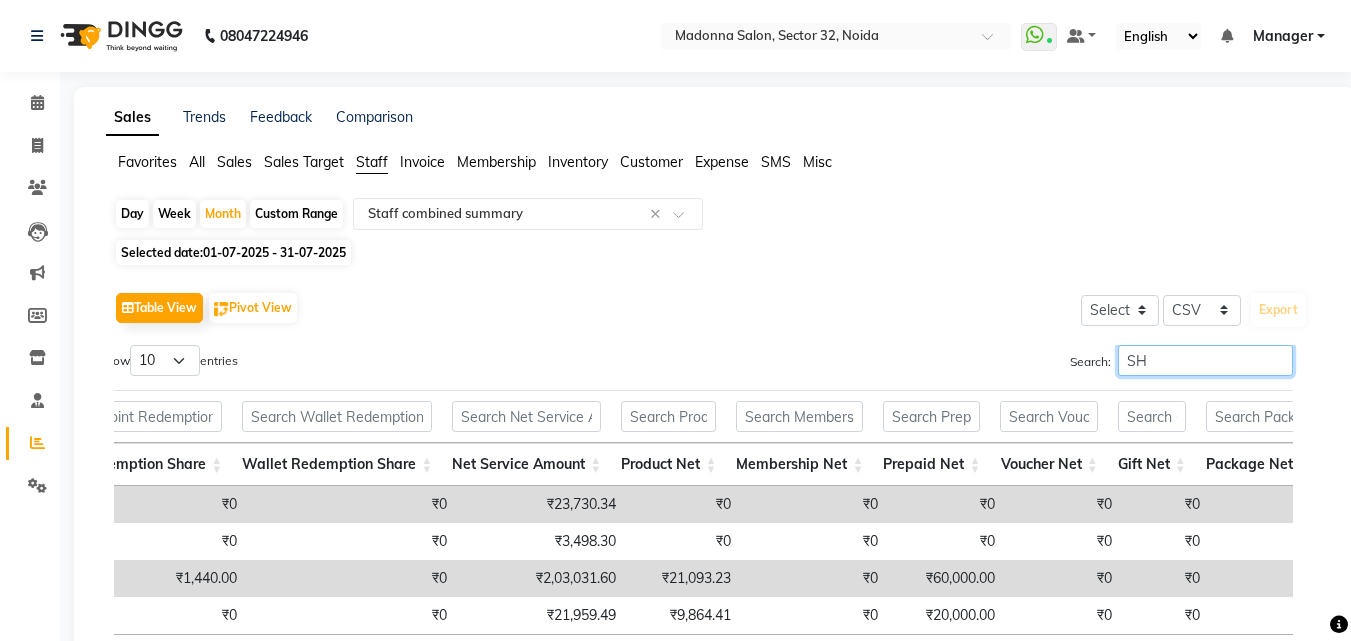 type on "S" 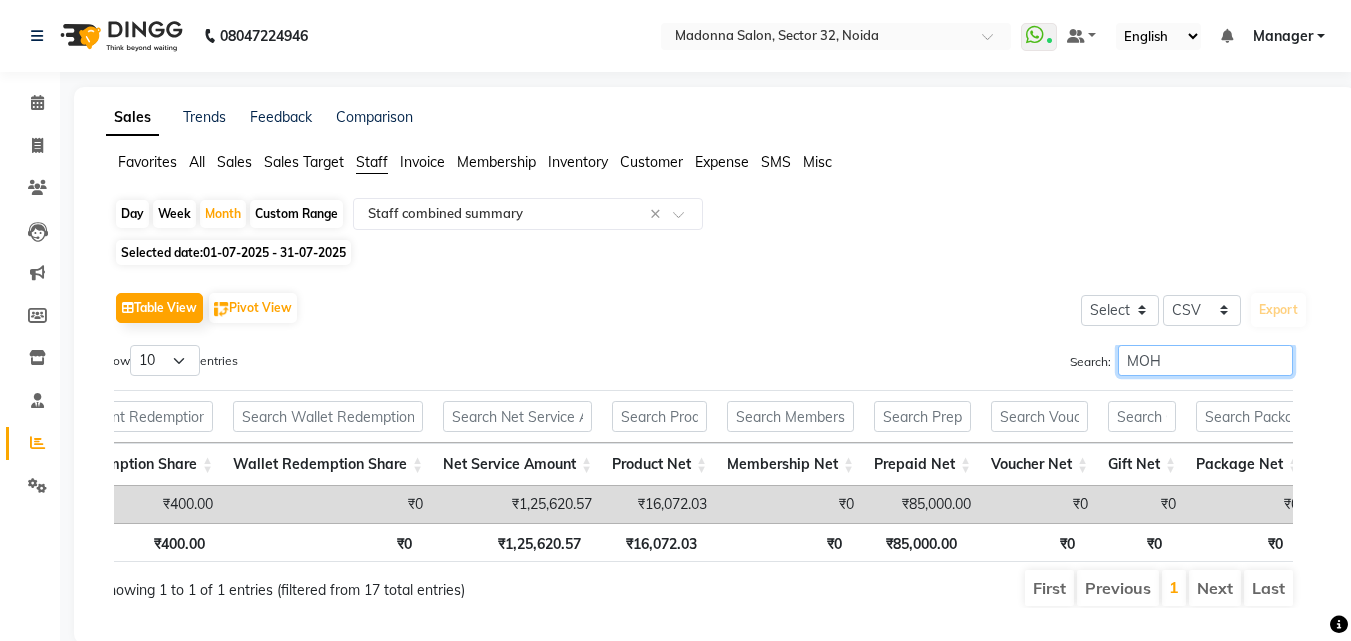type on "MOHI" 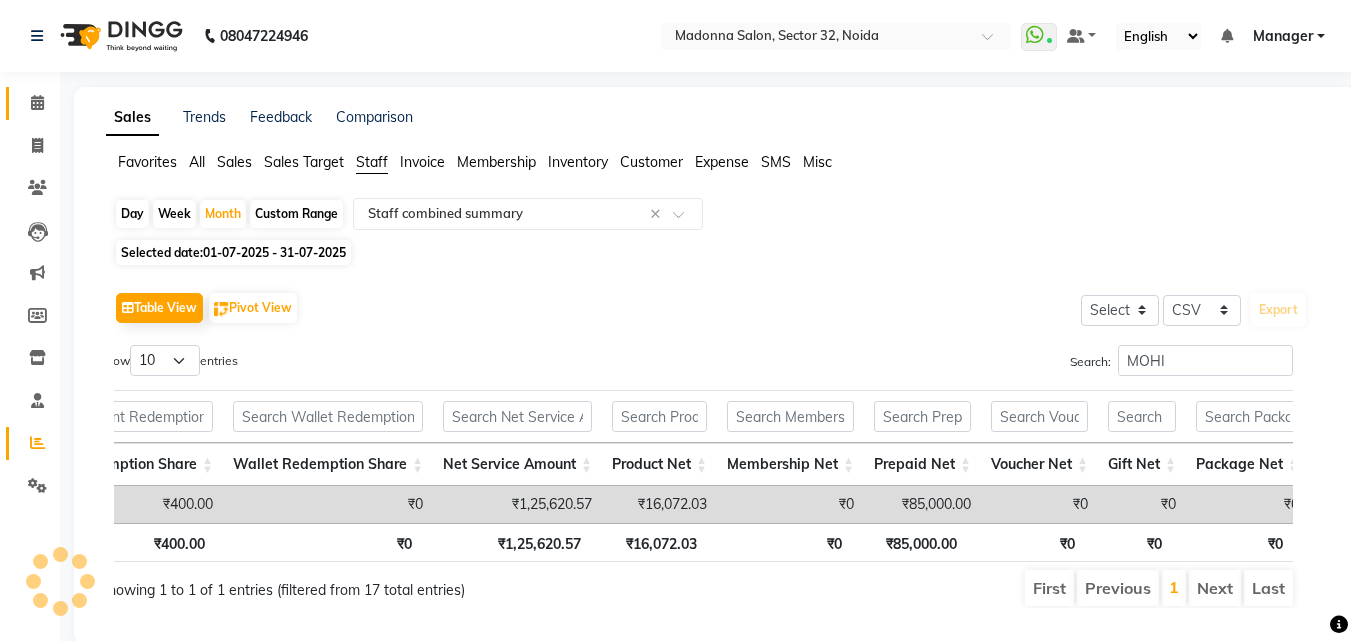 click 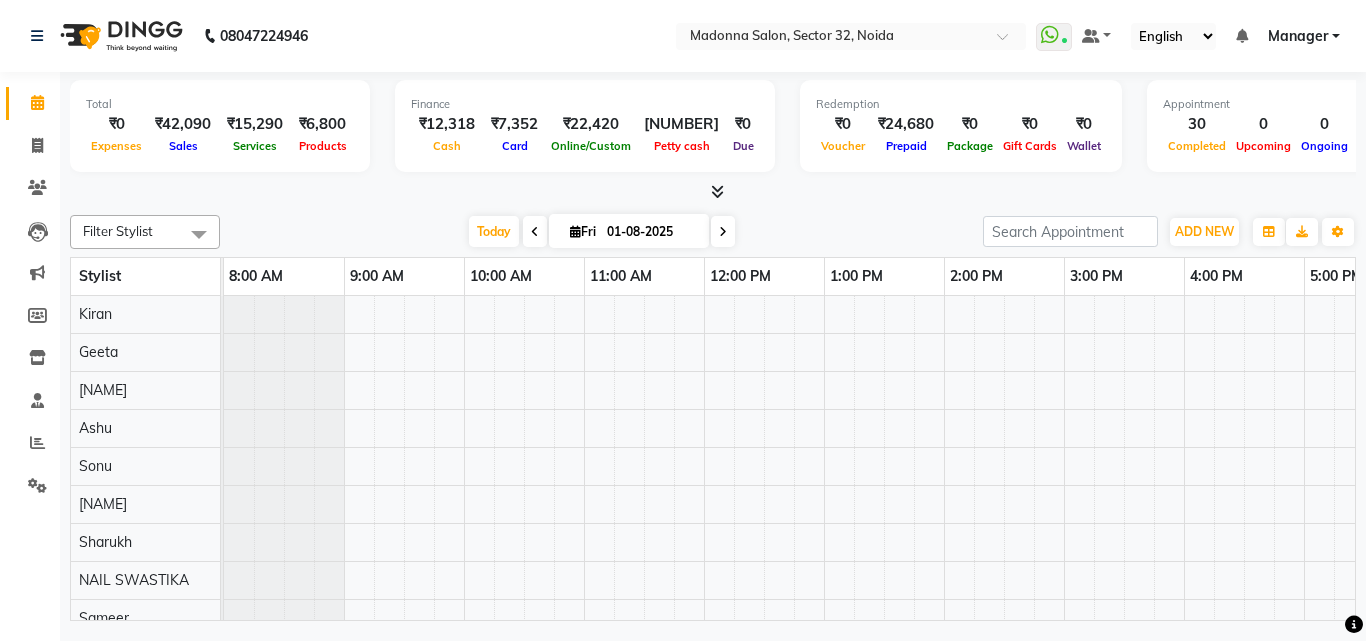scroll, scrollTop: 0, scrollLeft: 429, axis: horizontal 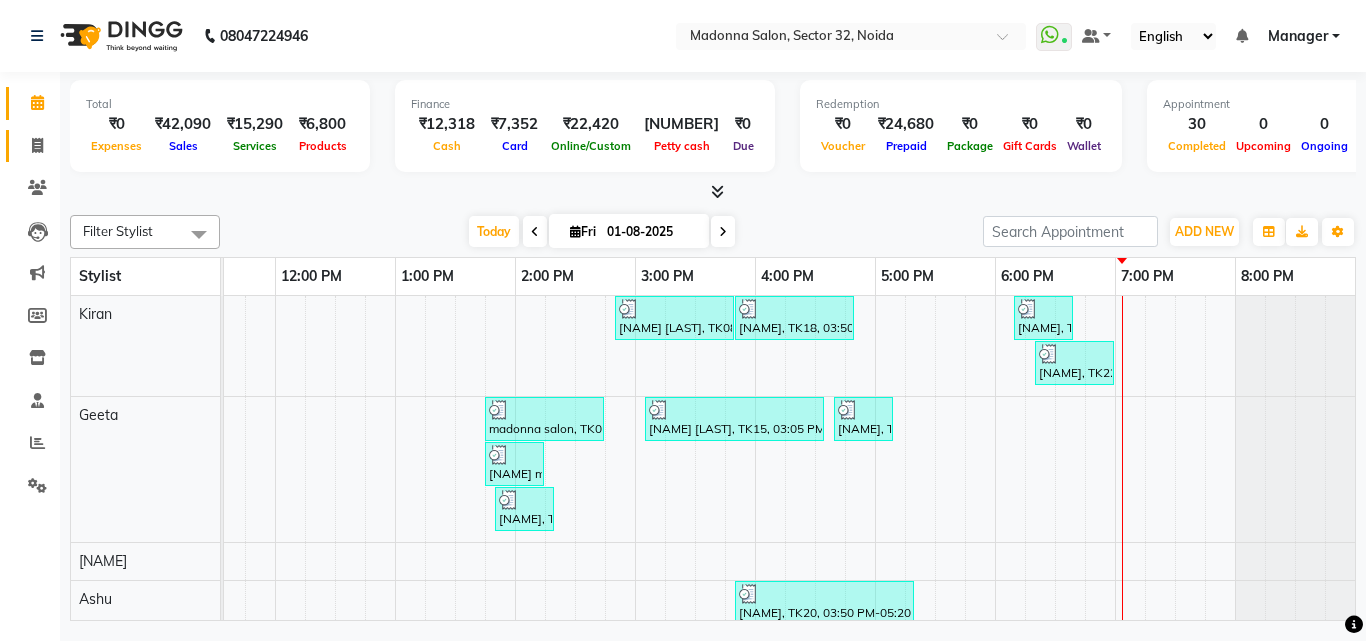 click 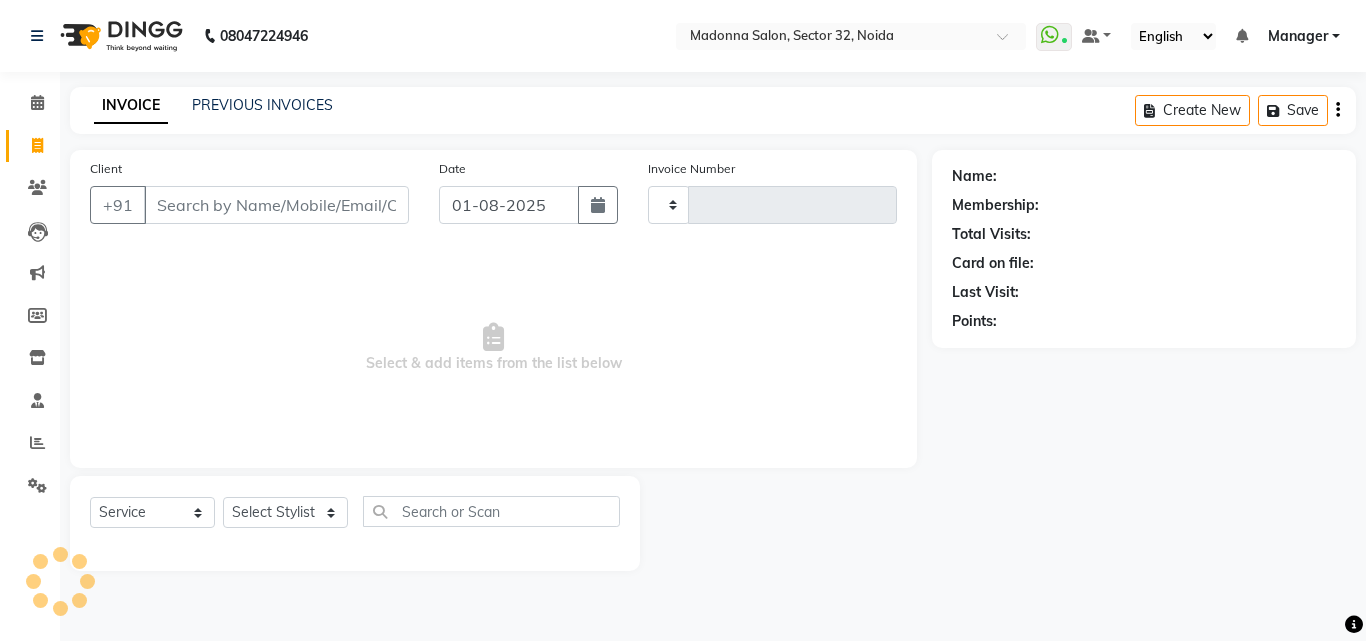 type on "2770" 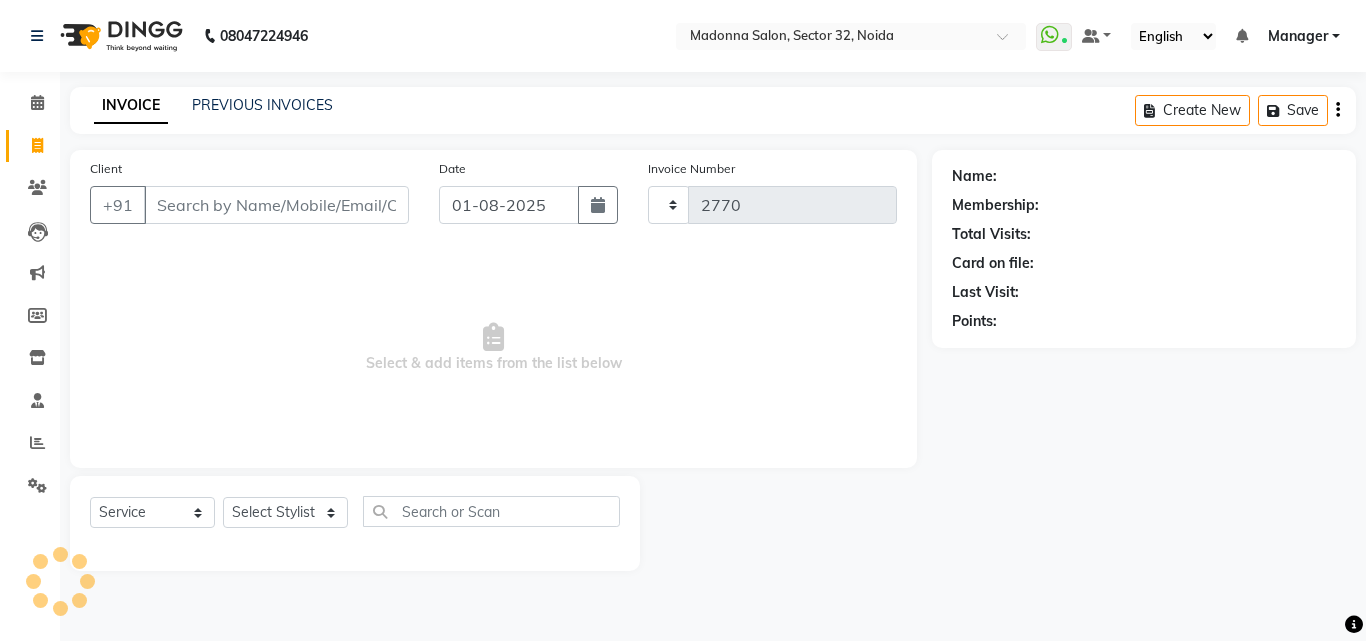 select on "7229" 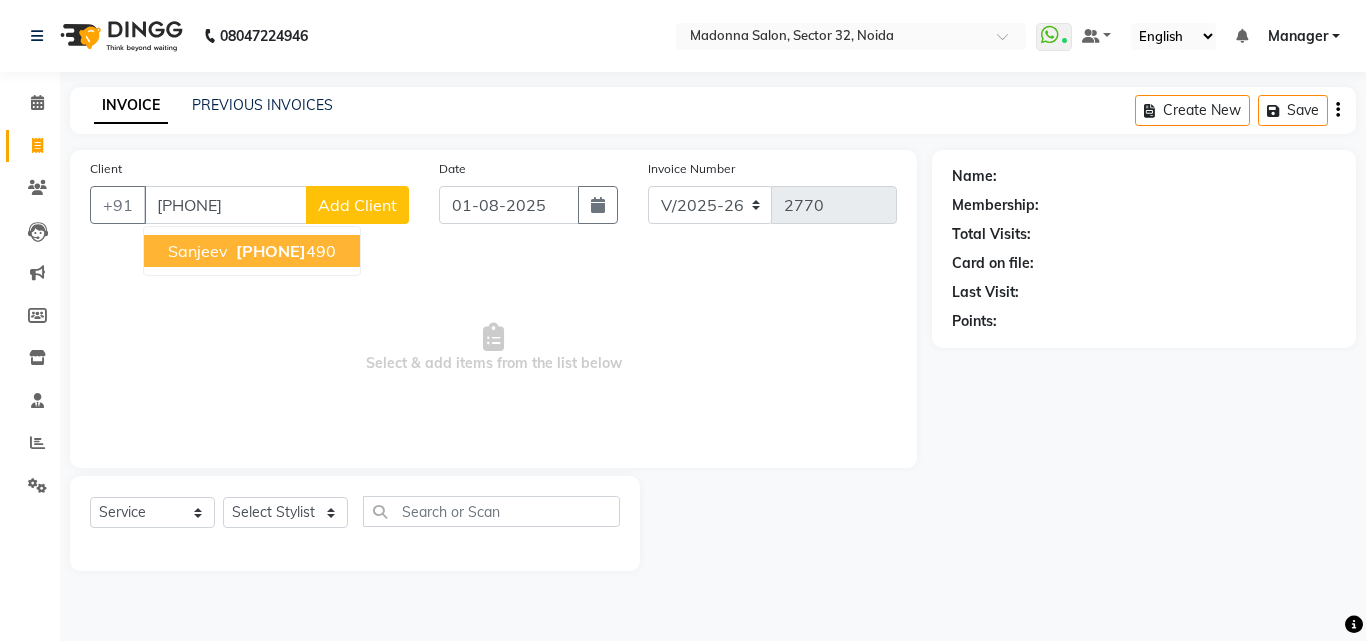 click on "9810066" at bounding box center [271, 251] 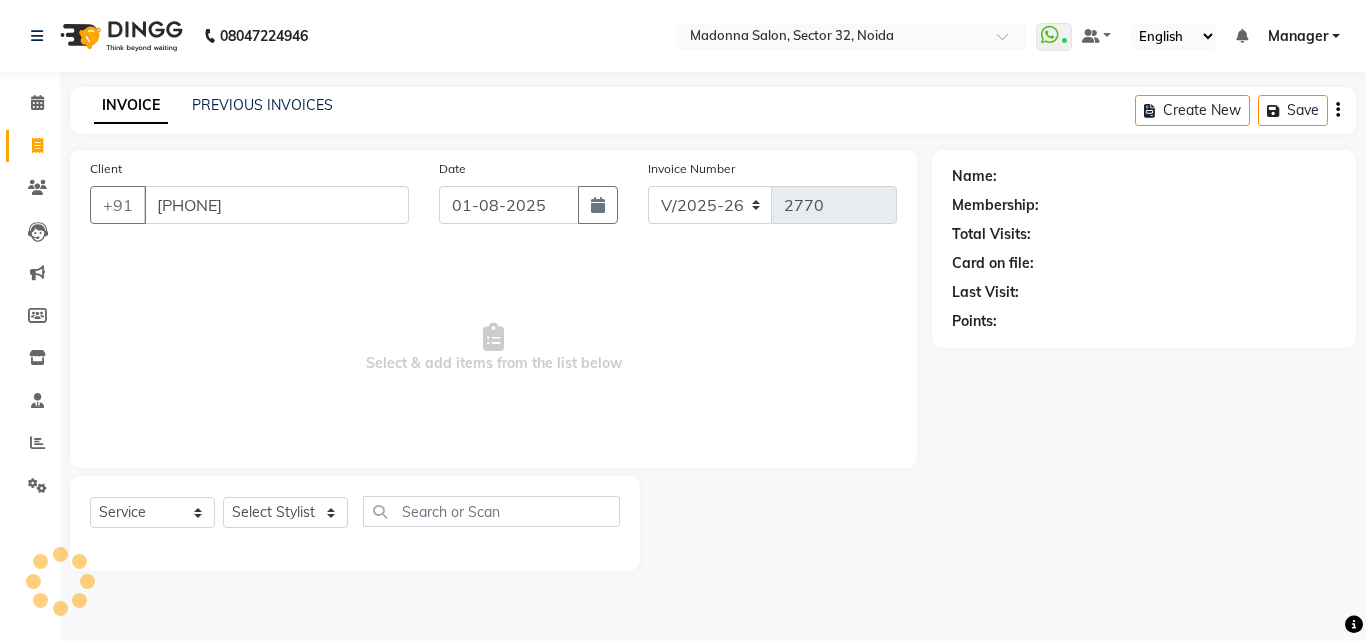 type on "[PHONE]" 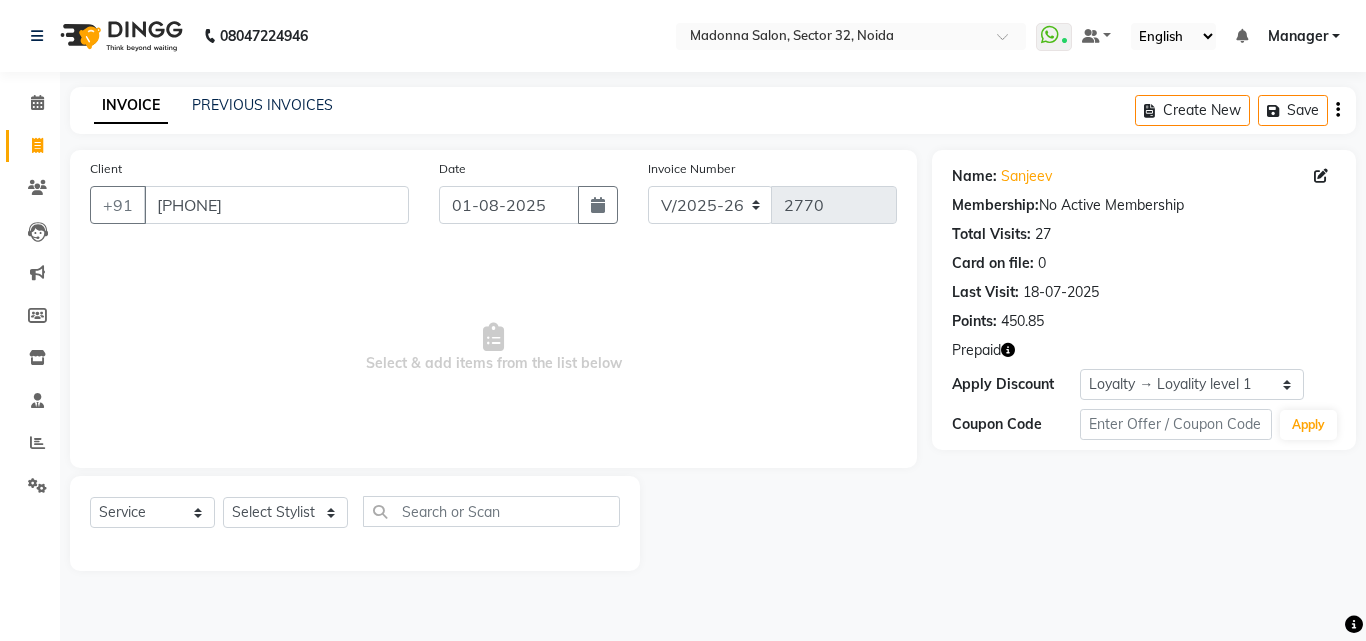 click 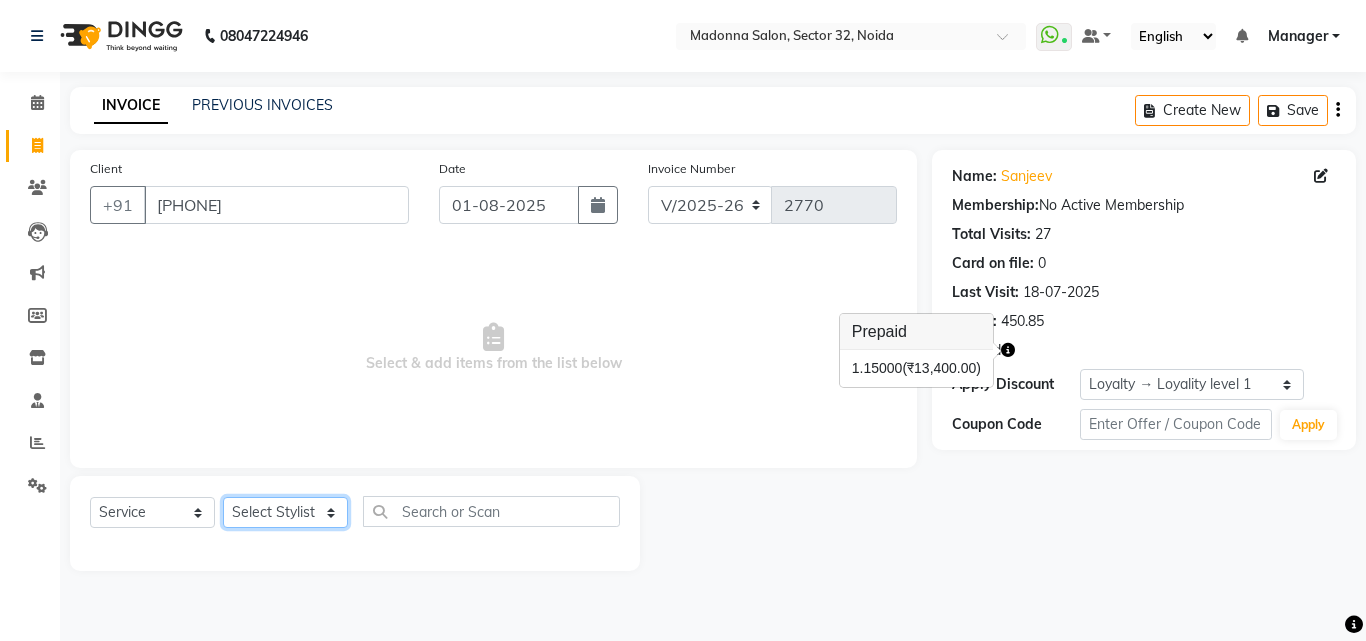 click on "Select Stylist Aayan Account  Ashu BHOLU Geeta Hanif JIYA SINGH Kiran LAXMAN PEDI Manager Mohit Naddy NAIL SWASTIKA Sajal Sameer Shahnawaj Sharukh Sonu VISHAL STYLIST" 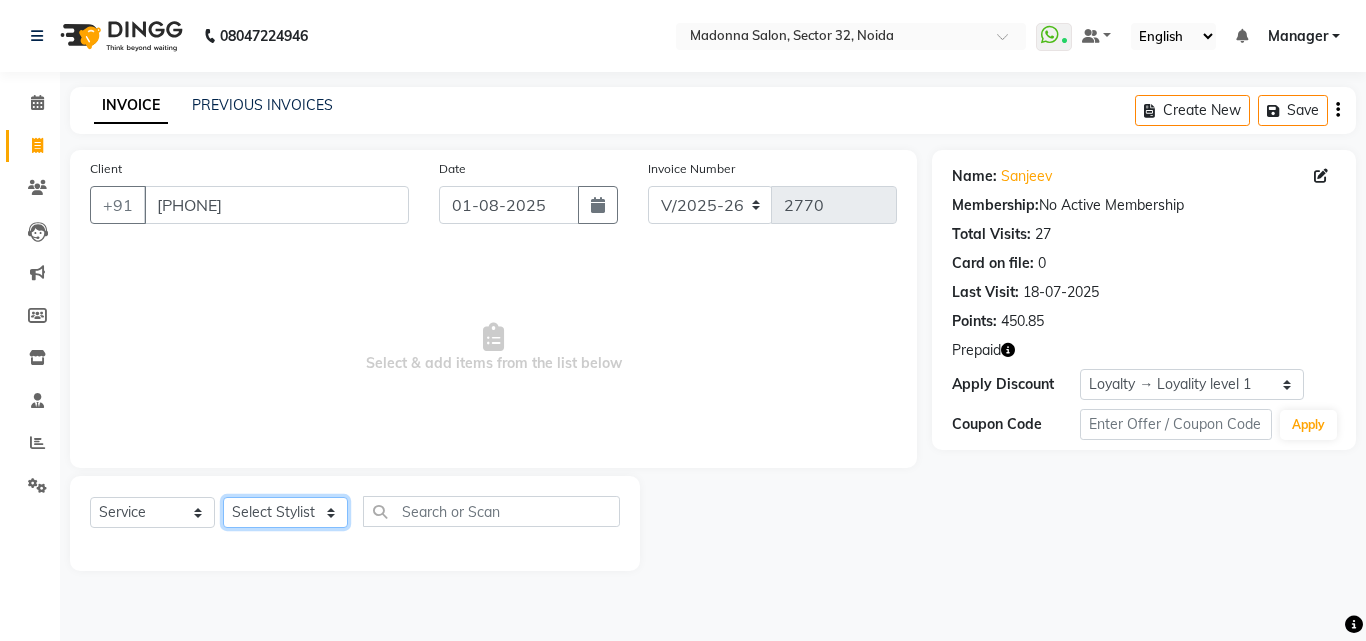 click on "Select Stylist Aayan Account  Ashu BHOLU Geeta Hanif JIYA SINGH Kiran LAXMAN PEDI Manager Mohit Naddy NAIL SWASTIKA Sajal Sameer Shahnawaj Sharukh Sonu VISHAL STYLIST" 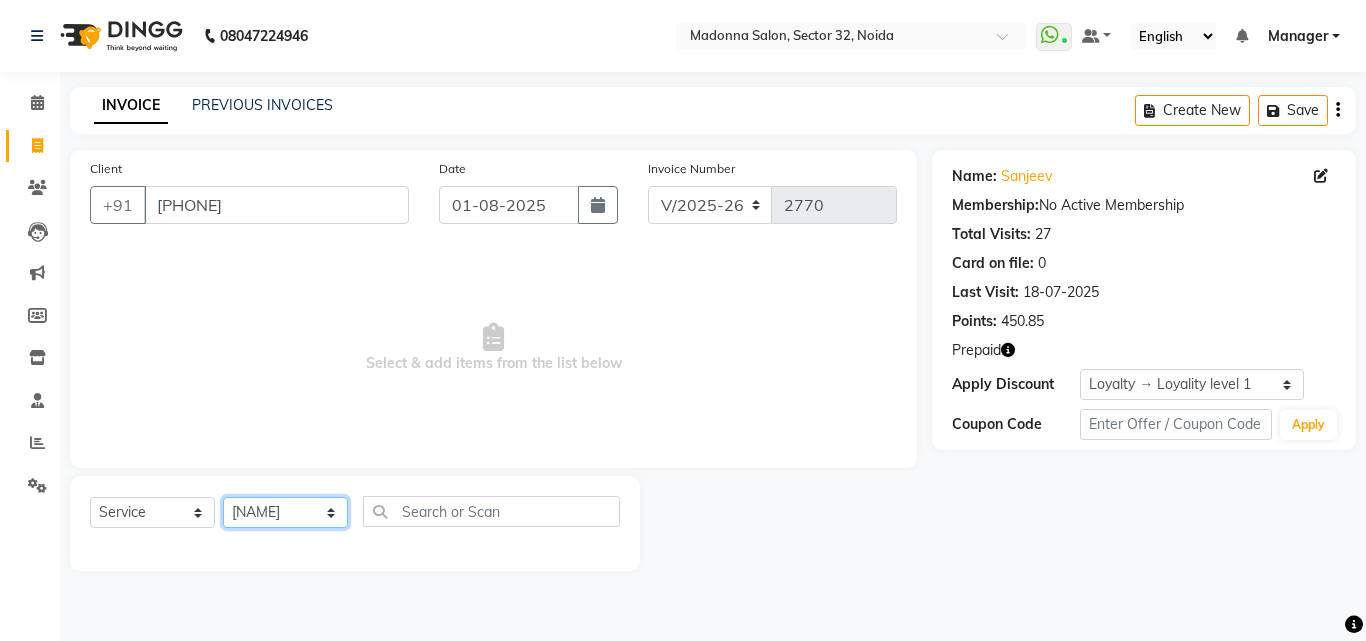 click on "Select Stylist Aayan Account  Ashu BHOLU Geeta Hanif JIYA SINGH Kiran LAXMAN PEDI Manager Mohit Naddy NAIL SWASTIKA Sajal Sameer Shahnawaj Sharukh Sonu VISHAL STYLIST" 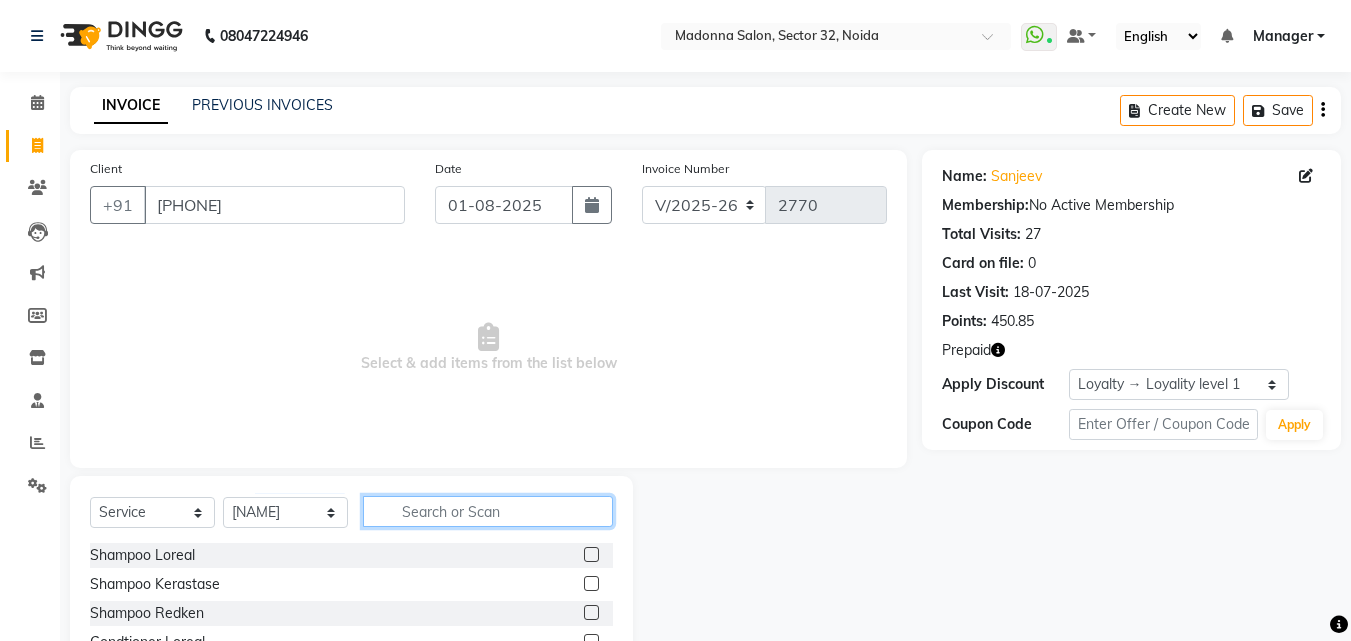click 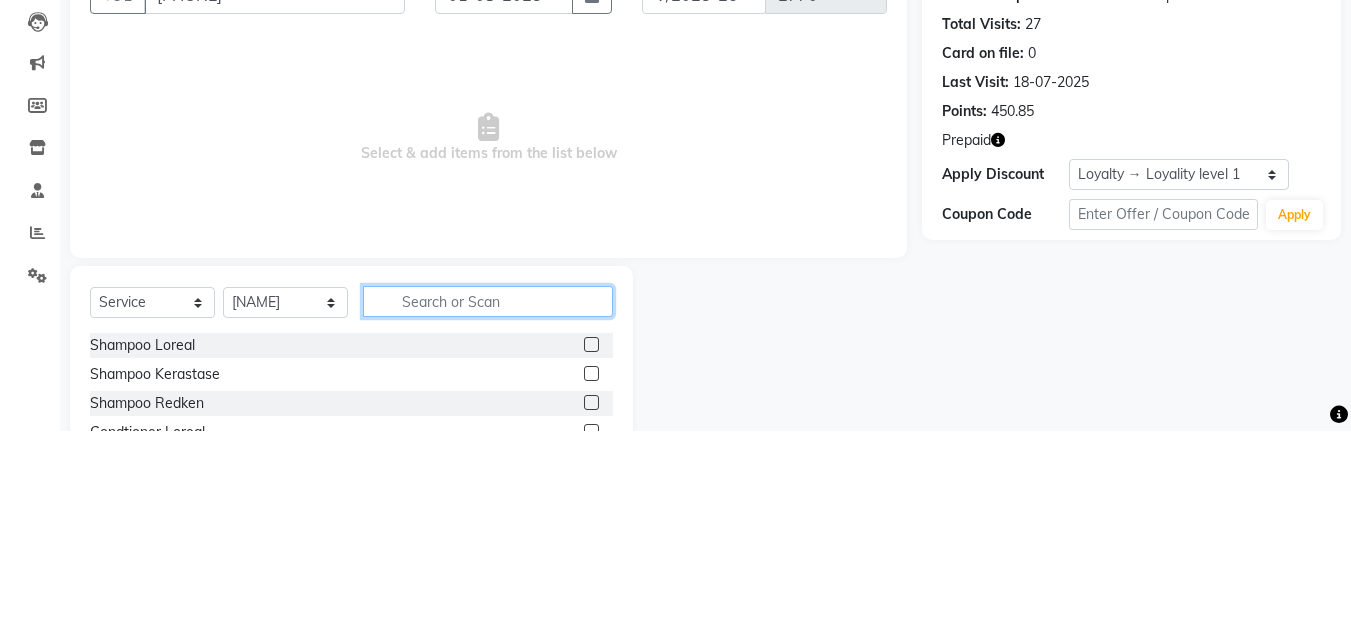 scroll, scrollTop: 48, scrollLeft: 0, axis: vertical 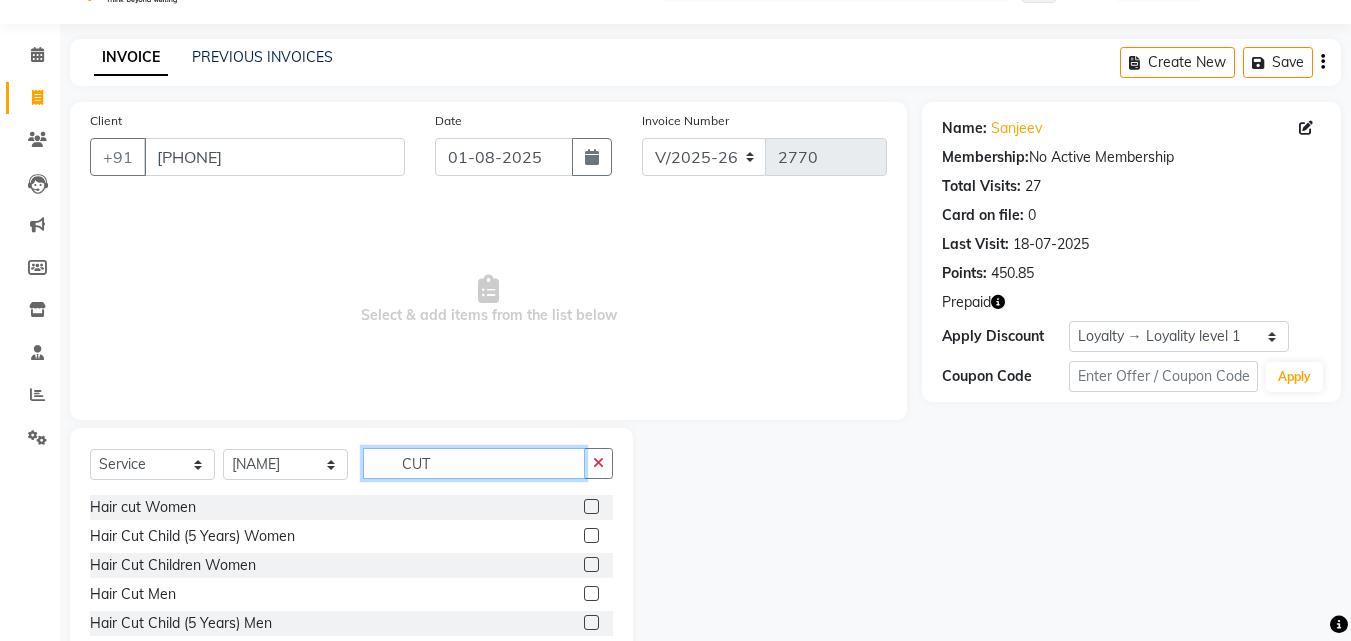 type on "CUT" 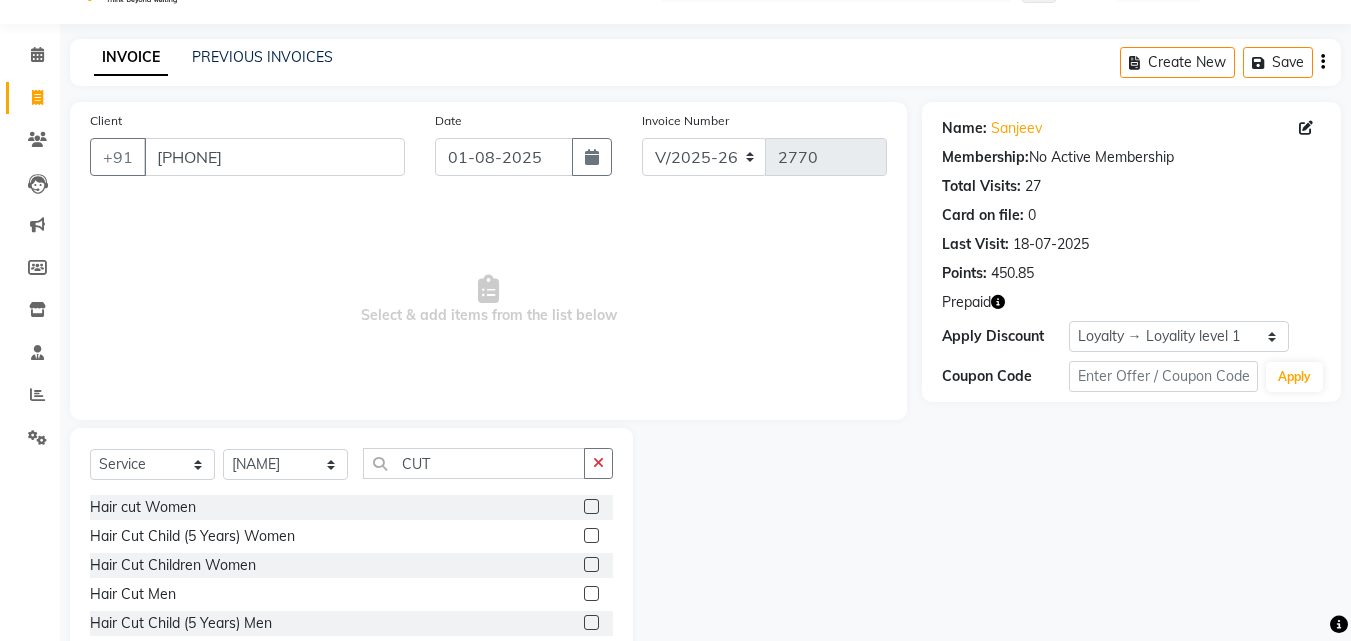 click 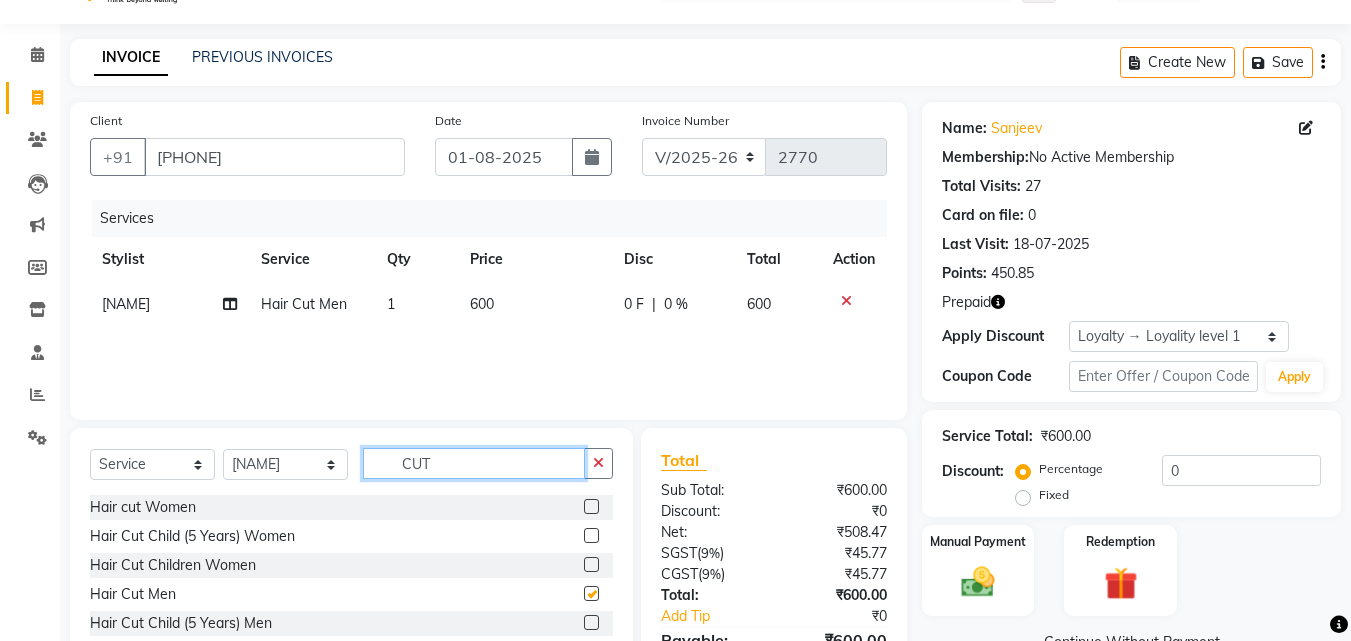 click on "CUT" 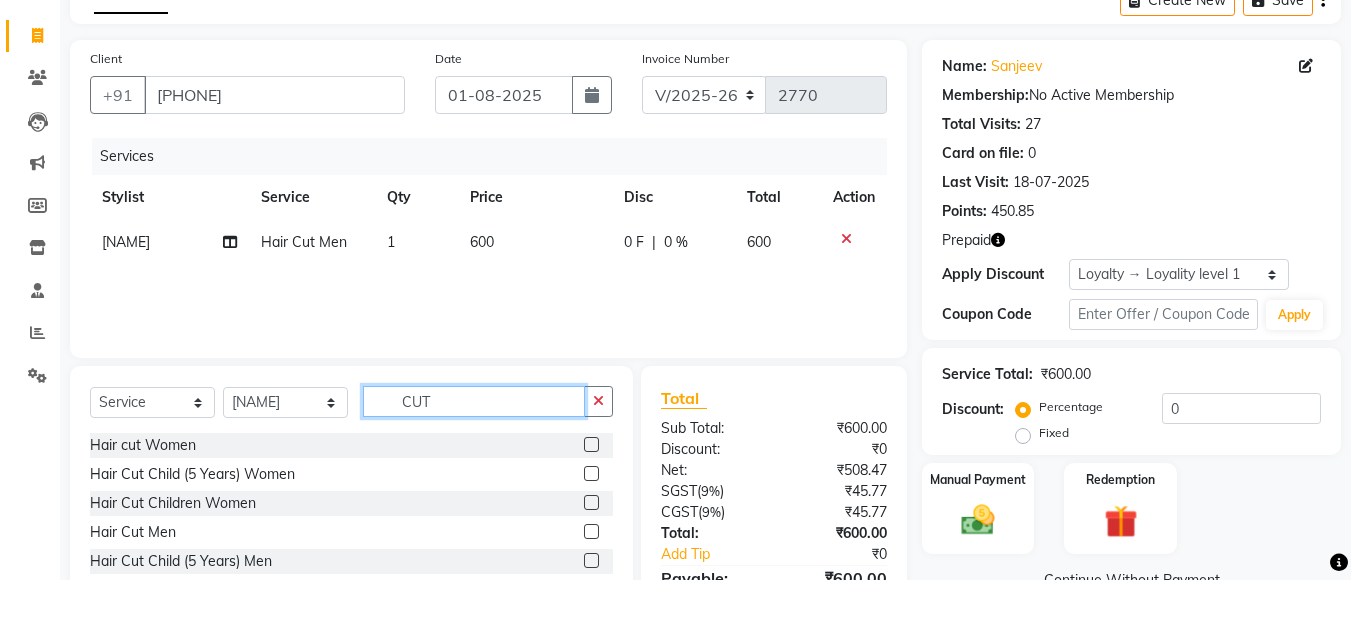 checkbox on "false" 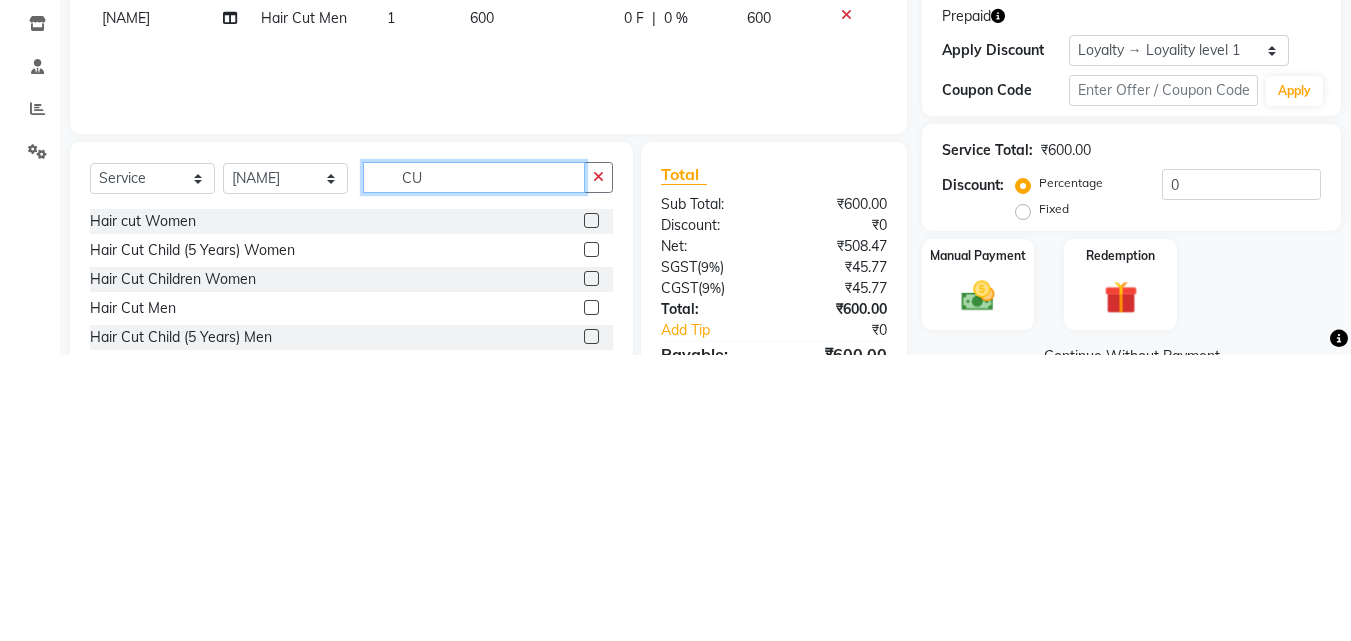 type on "C" 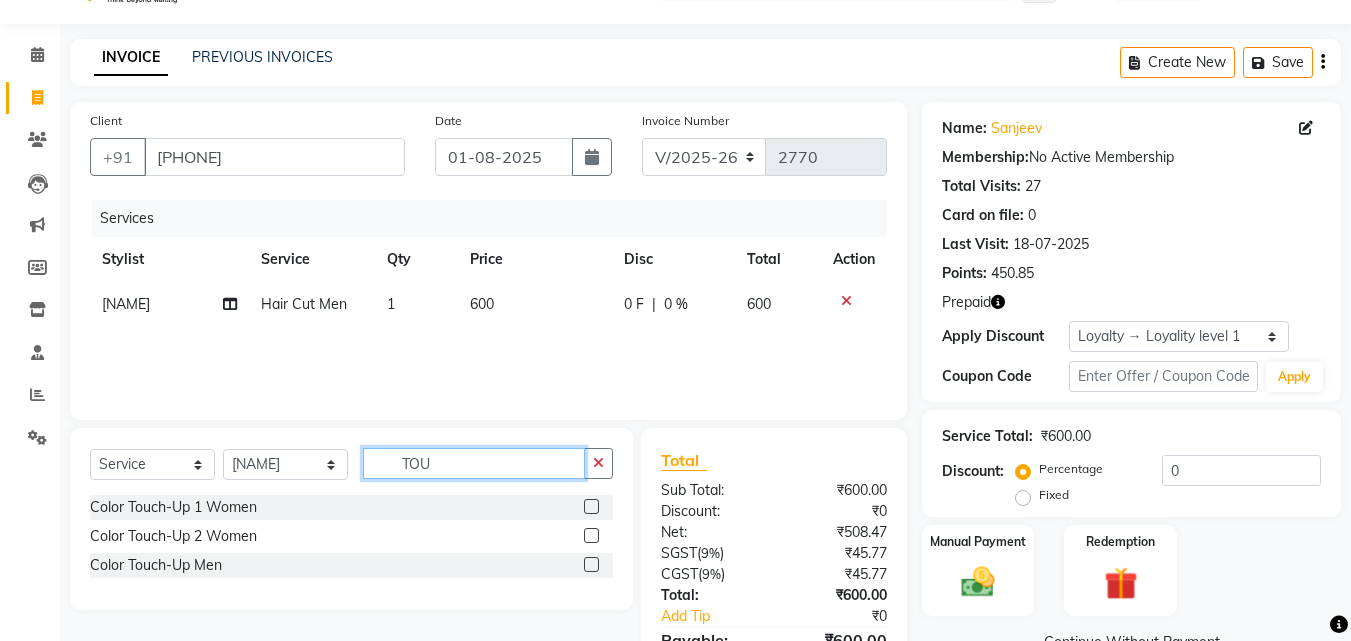 type on "TOU" 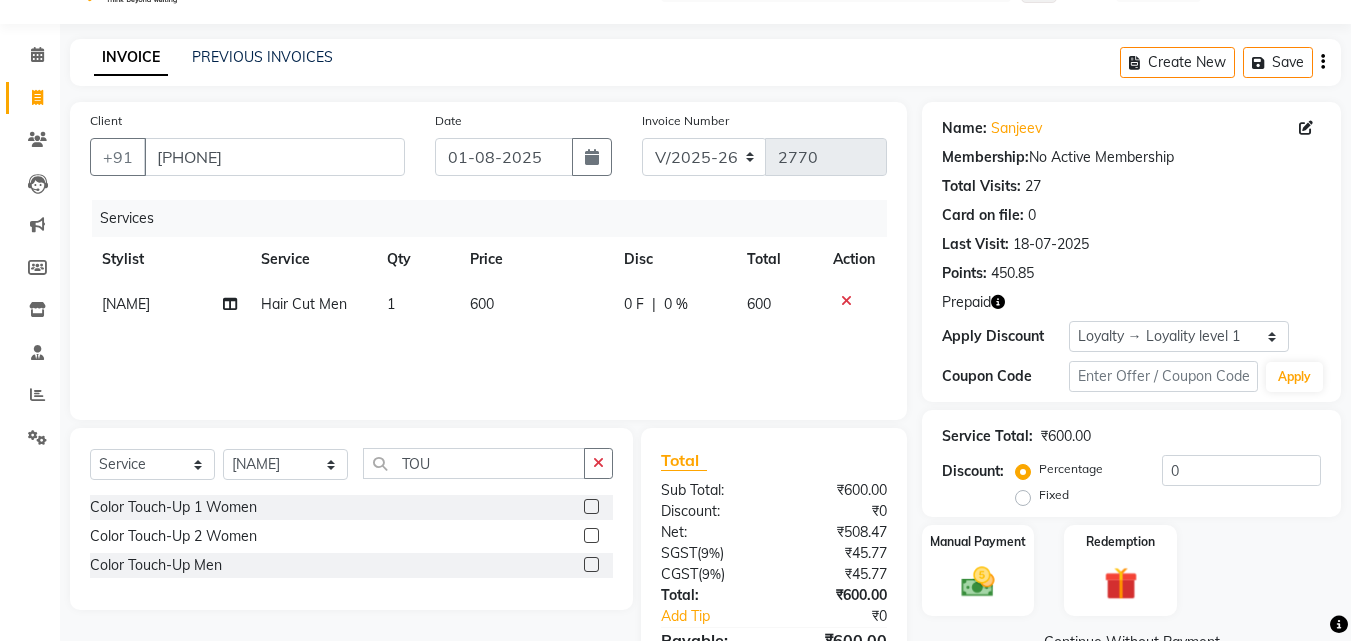 click 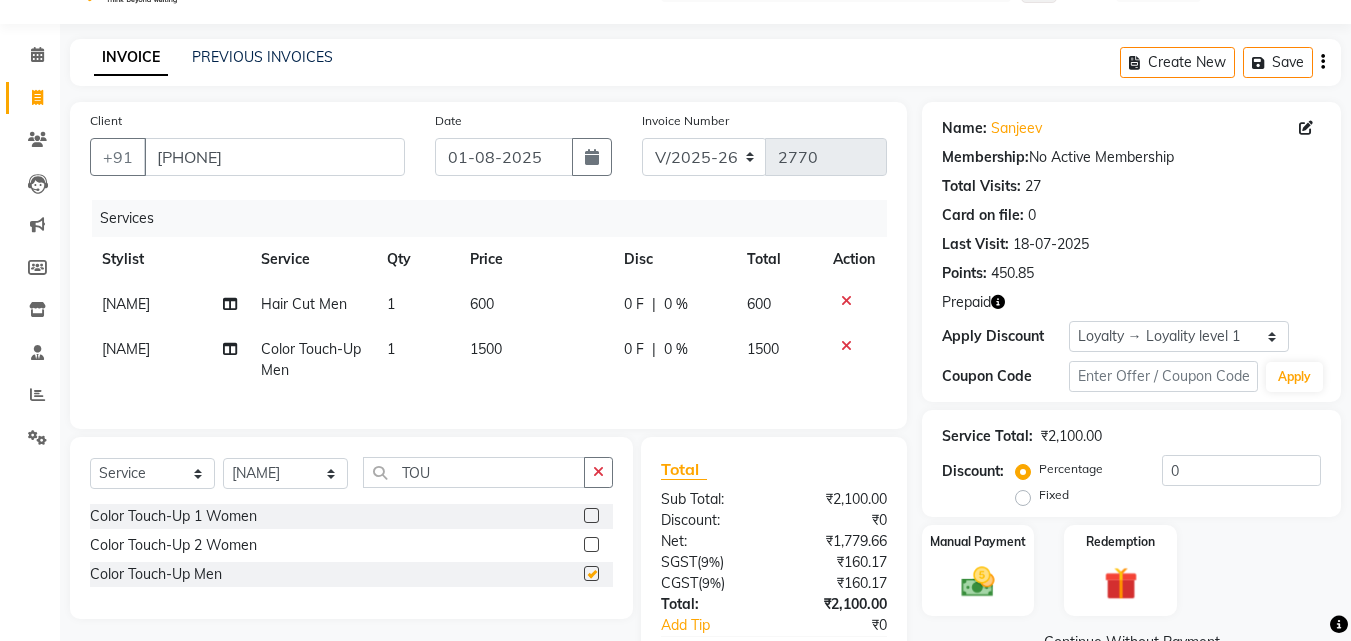 checkbox on "false" 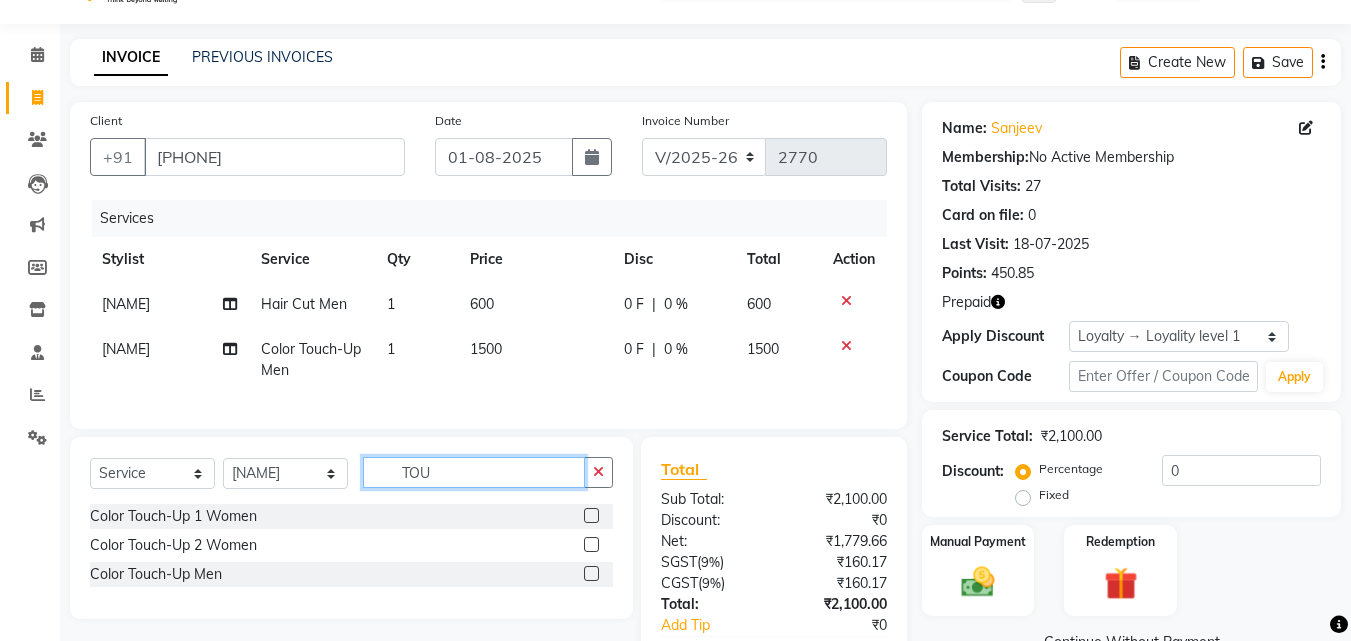 click on "TOU" 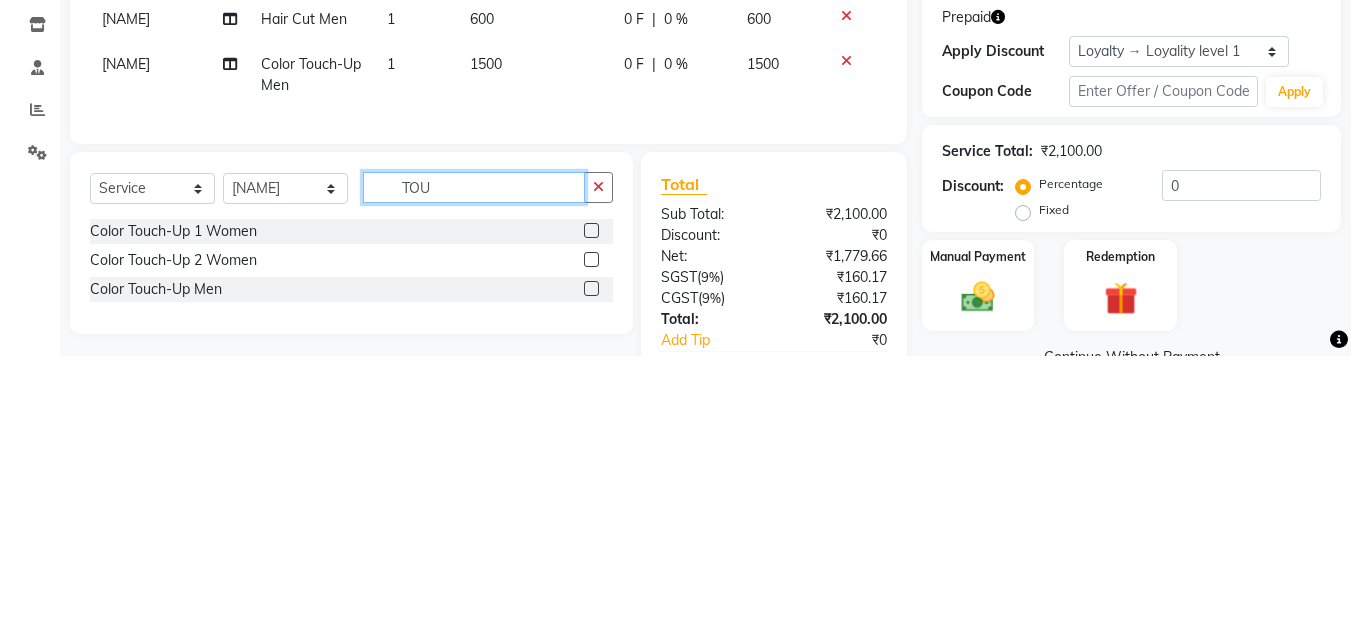 scroll, scrollTop: 72, scrollLeft: 0, axis: vertical 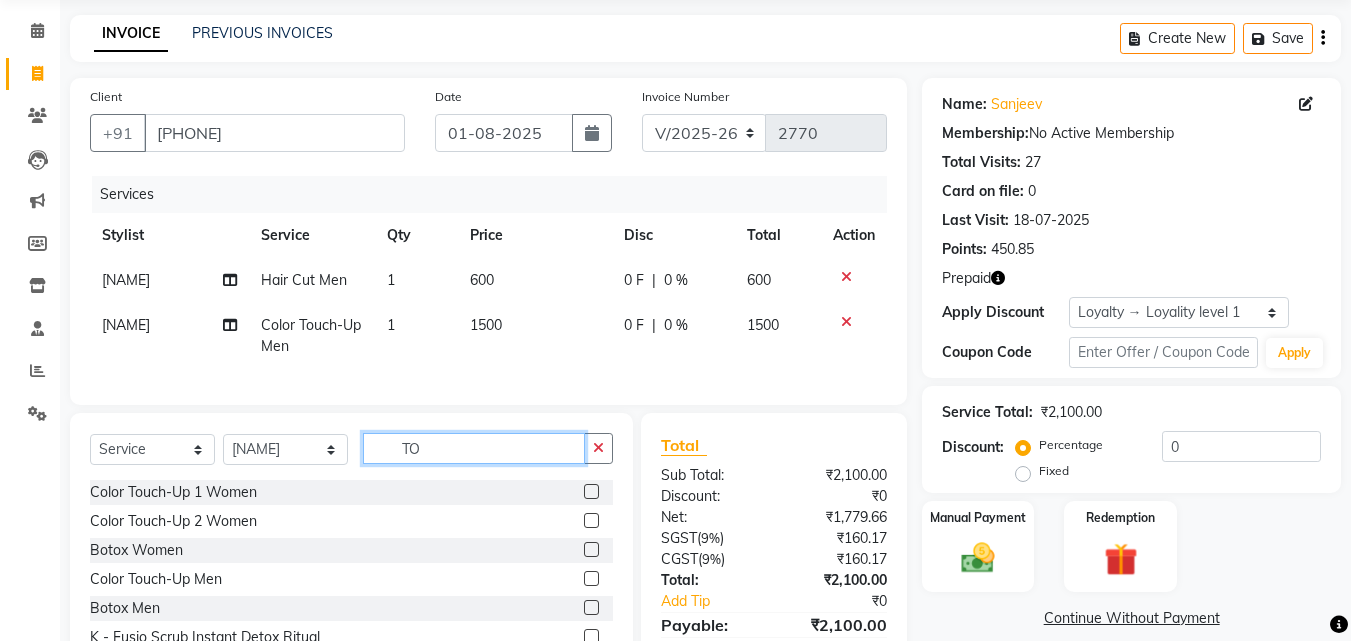 type on "T" 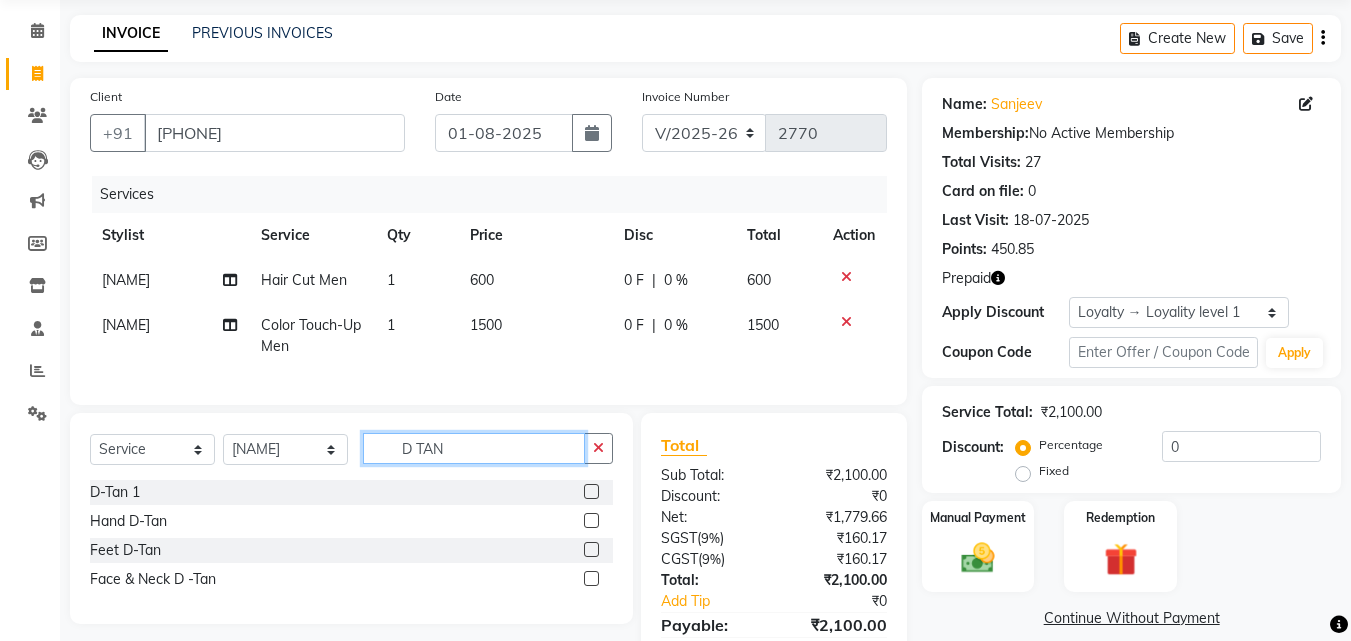 type on "D TAN" 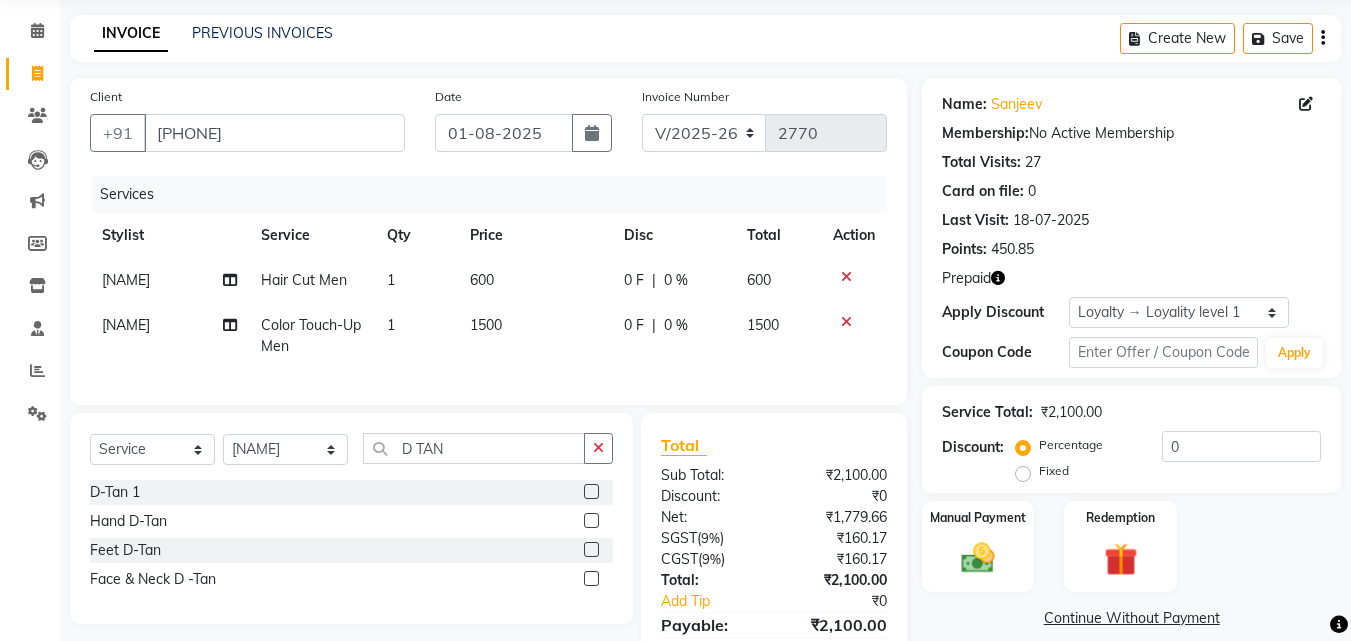 click 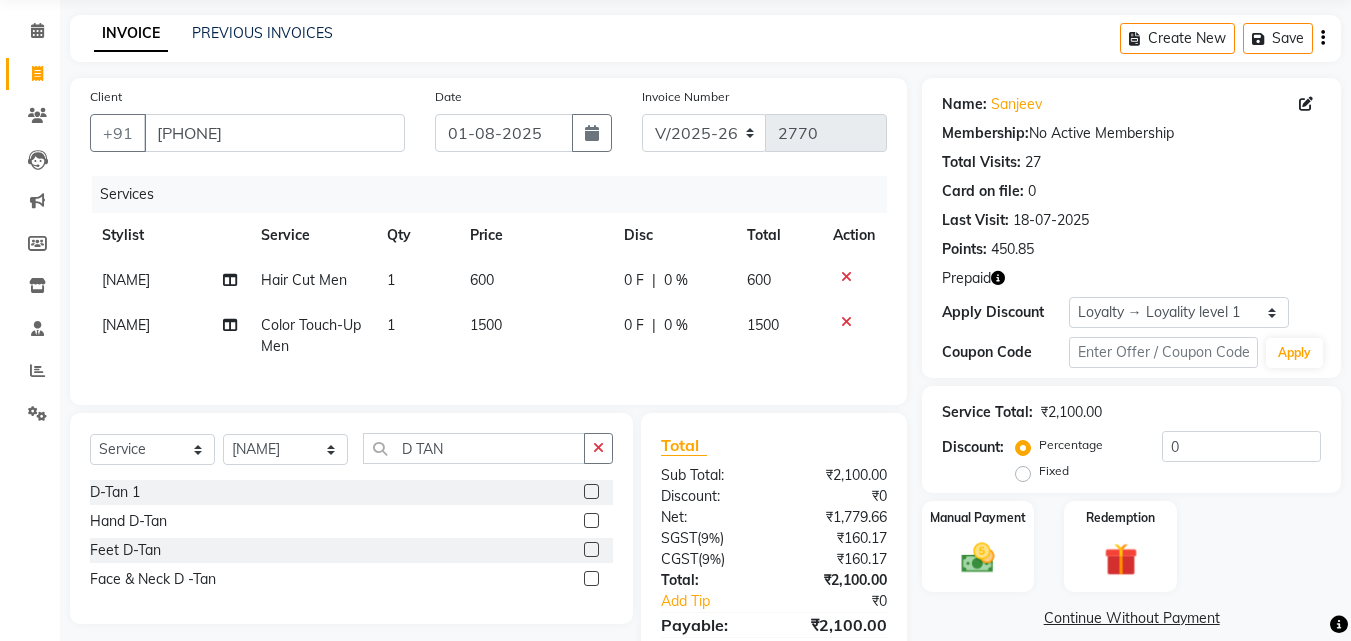 click 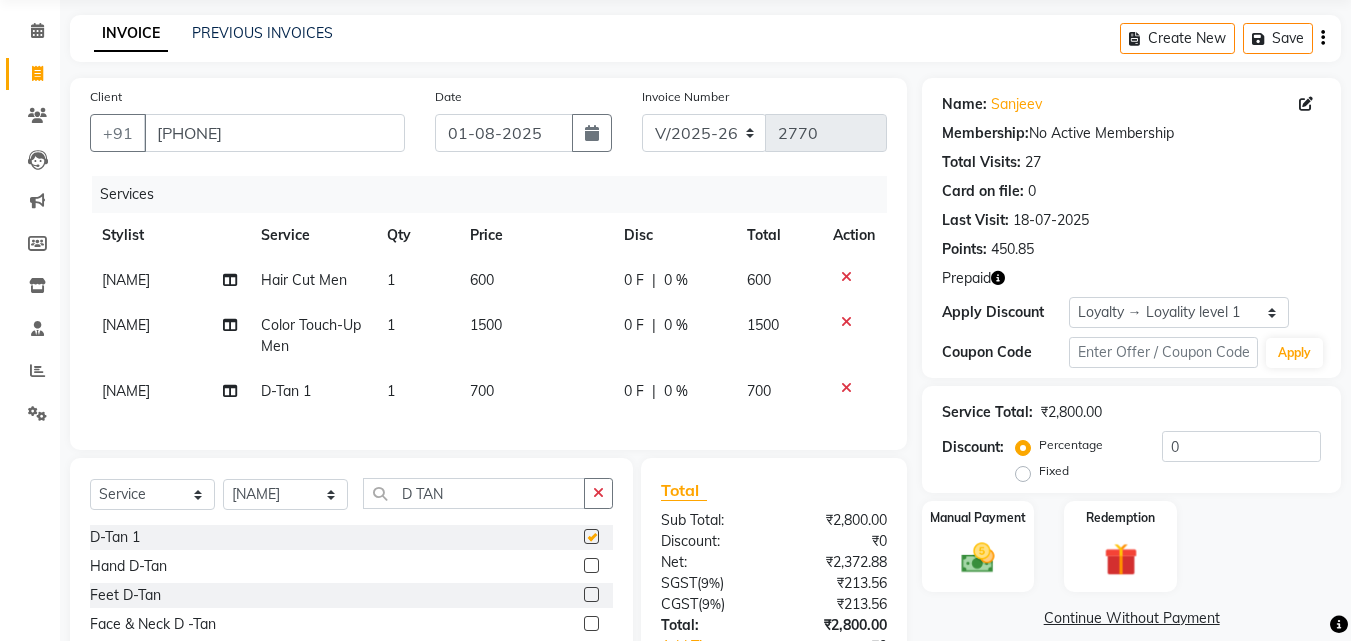 checkbox on "false" 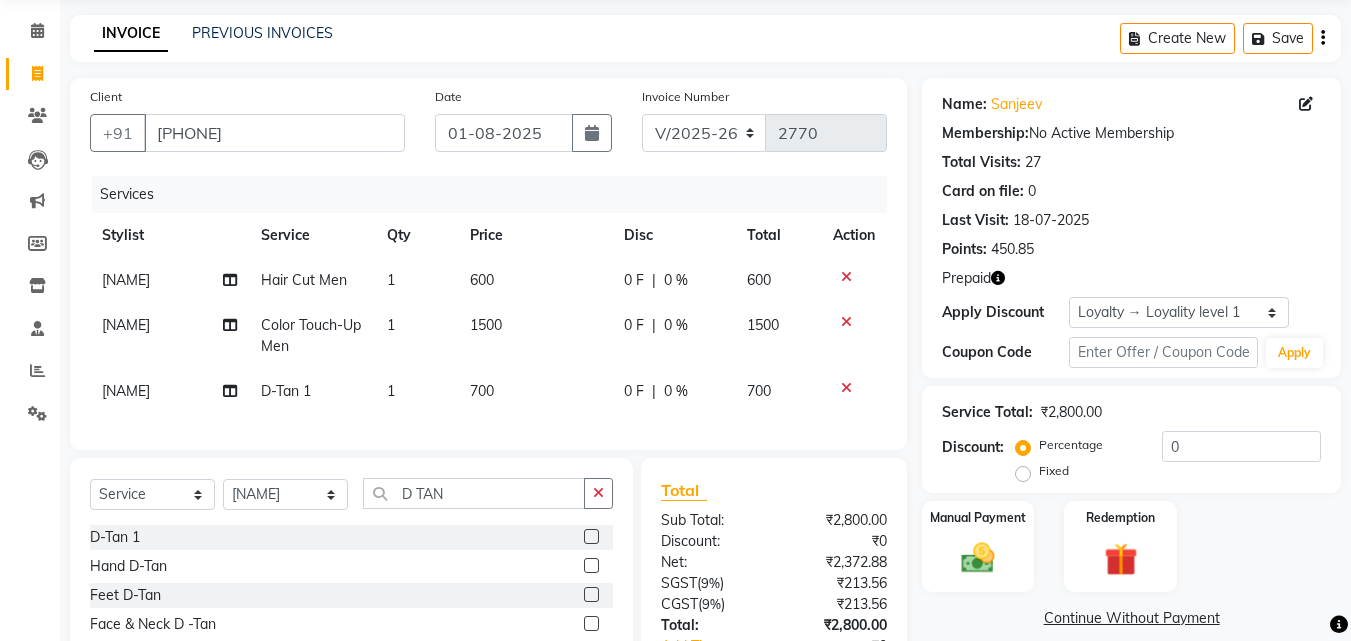 click on "700" 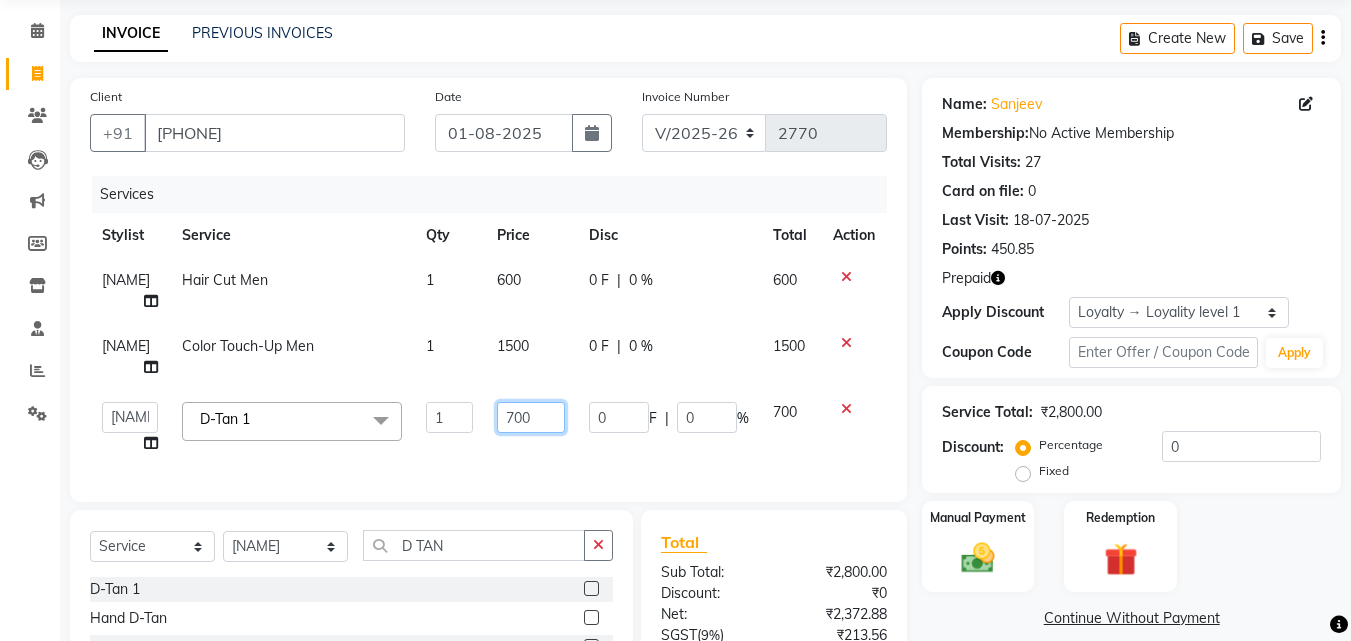 click on "700" 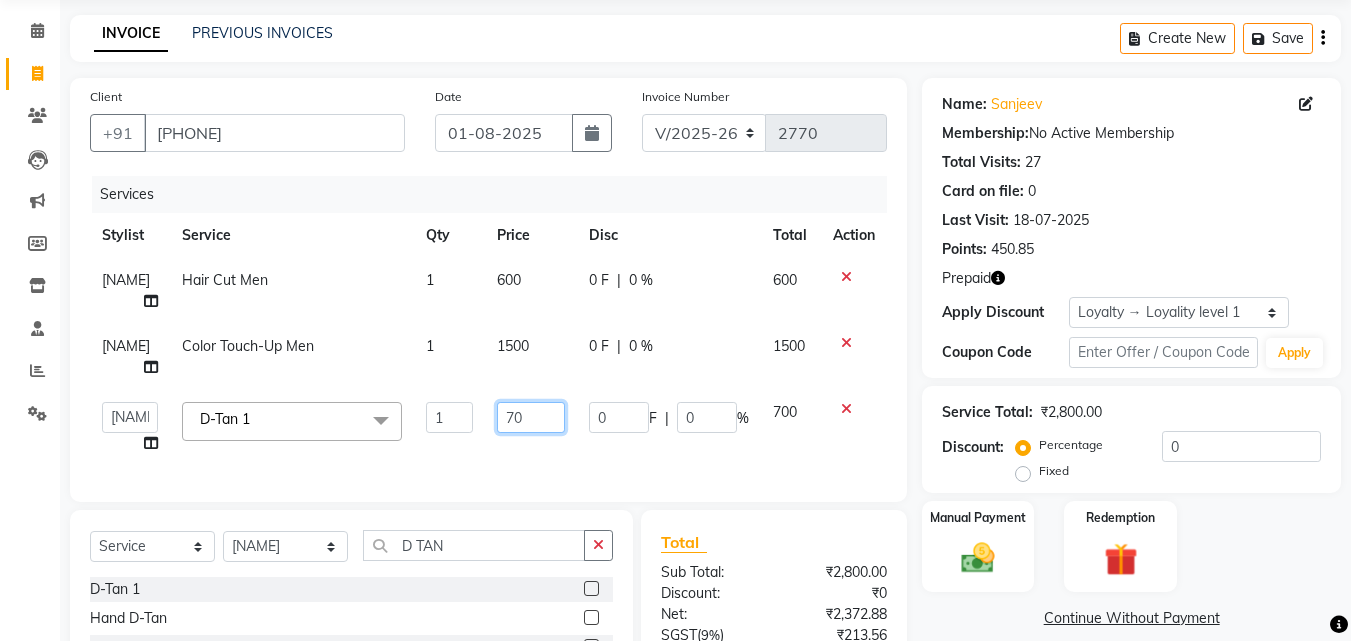 type on "7" 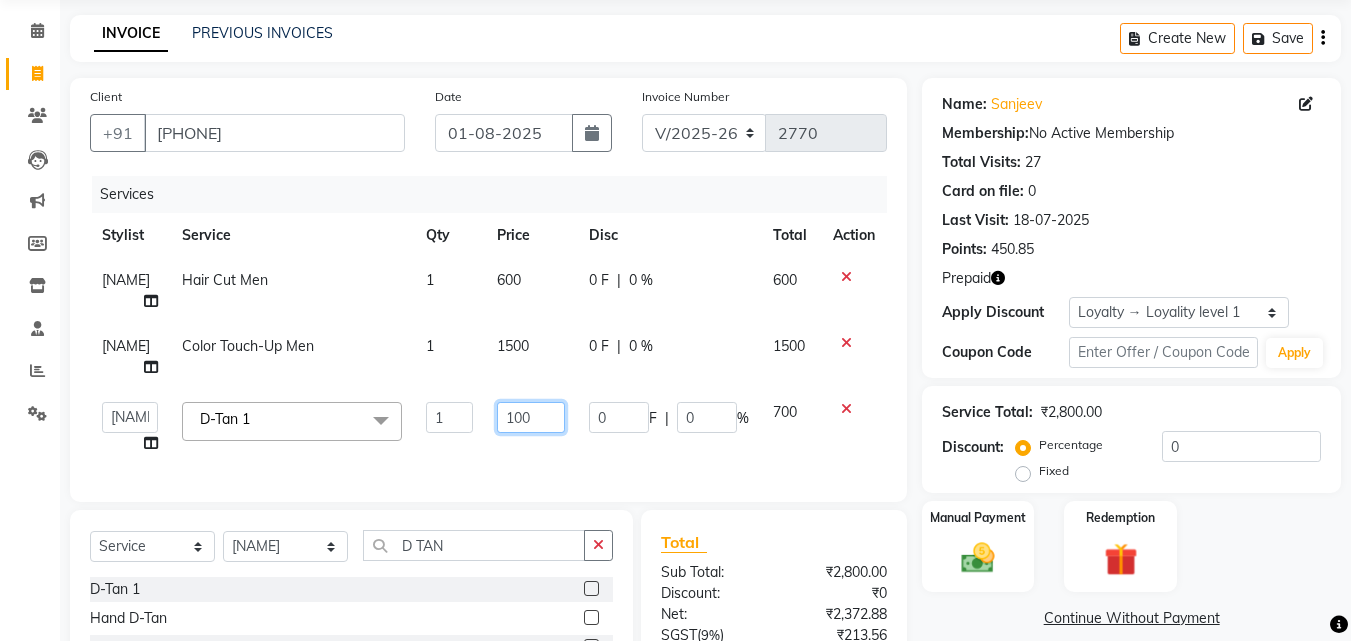 type on "1000" 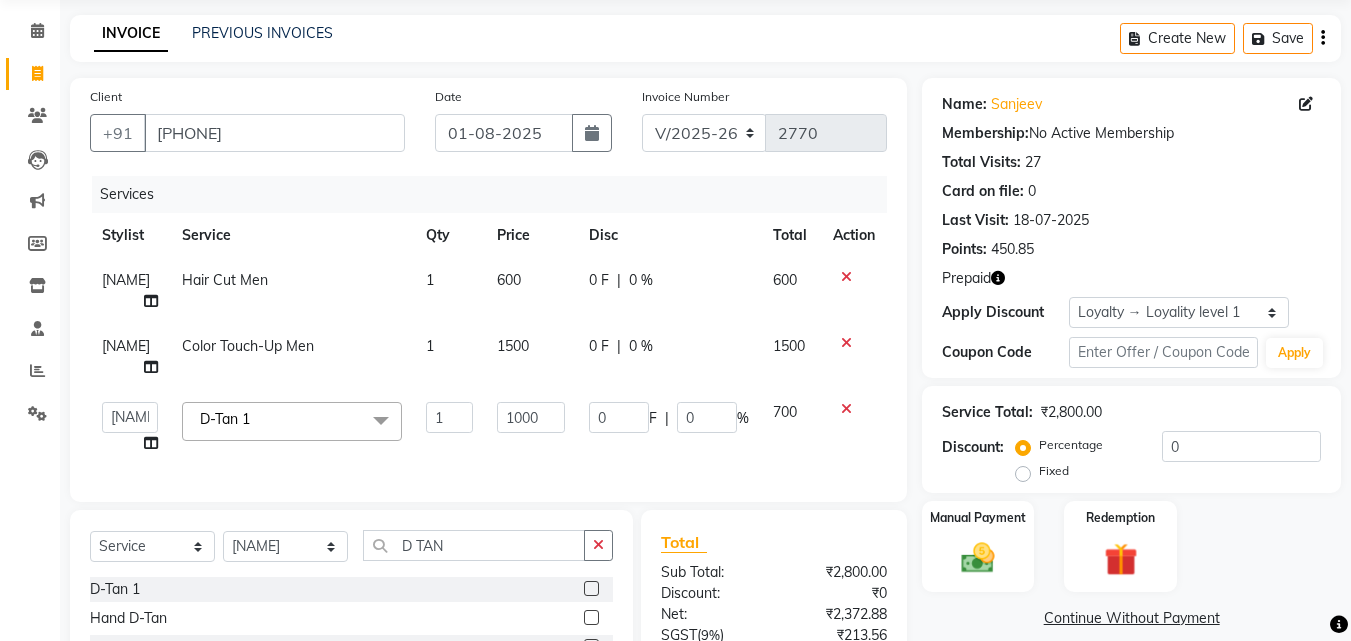 click on "Services Stylist Service Qty Price Disc Total Action Hanif Hair Cut Men 1 600 0 F | 0 % 600 Hanif Color Touch-Up Men 1 1500 0 F | 0 % 1500  Aayan   Account    Ashu   BHOLU   Geeta   Hanif   JIYA SINGH   Kiran   LAXMAN PEDI   Manager   Mohit   Naddy   NAIL SWASTIKA   Sajal   Sameer   Shahnawaj   Sharukh   Sonu   VISHAL STYLIST  D-Tan 1  x Shampoo Loreal Shampoo Kerastase Shampoo Redken Condtioner Loreal Condtioner Kerastase Condtioner Redken Hair cut Women Hair Cut Child (5 Years) Women Change Of Style Women Blow Dry Women Iron Curls Women Hair Do Women Oil Massage Women Plex Treatment Women Color Touch-Up 1 Women Color Touch-Up 2 Women Highlight Strips Women Highlights Global Women Global Color Women Rebonding Women Smoothning Women Keratin Women Botox Women Hair Cut Children Women Balayage /Ombre Women French Glossing Women Hair Cut Men Hair Cut Child (5 Years) Men Oil Massage Men Plex Treatment Men Hair Spa Men Color Touch-Up Men Highlights Men Rebonding Men Smoothening Men Keratin  Men Botox Men Shave 1 0" 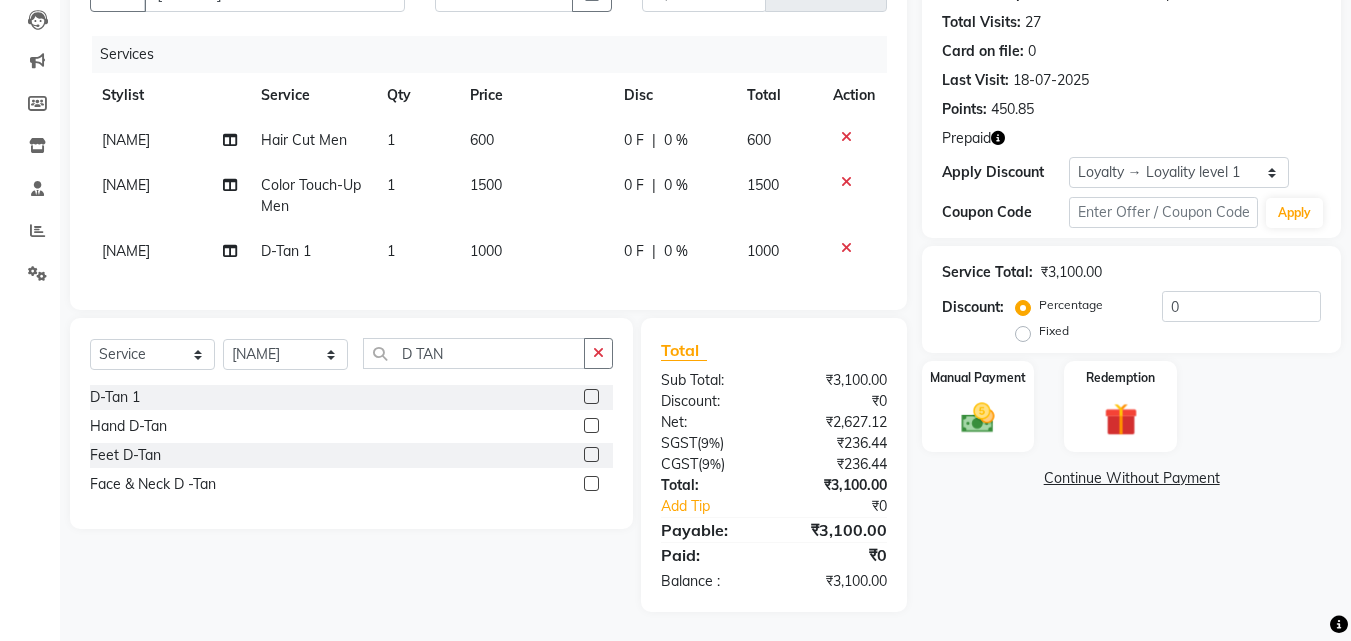 scroll, scrollTop: 228, scrollLeft: 0, axis: vertical 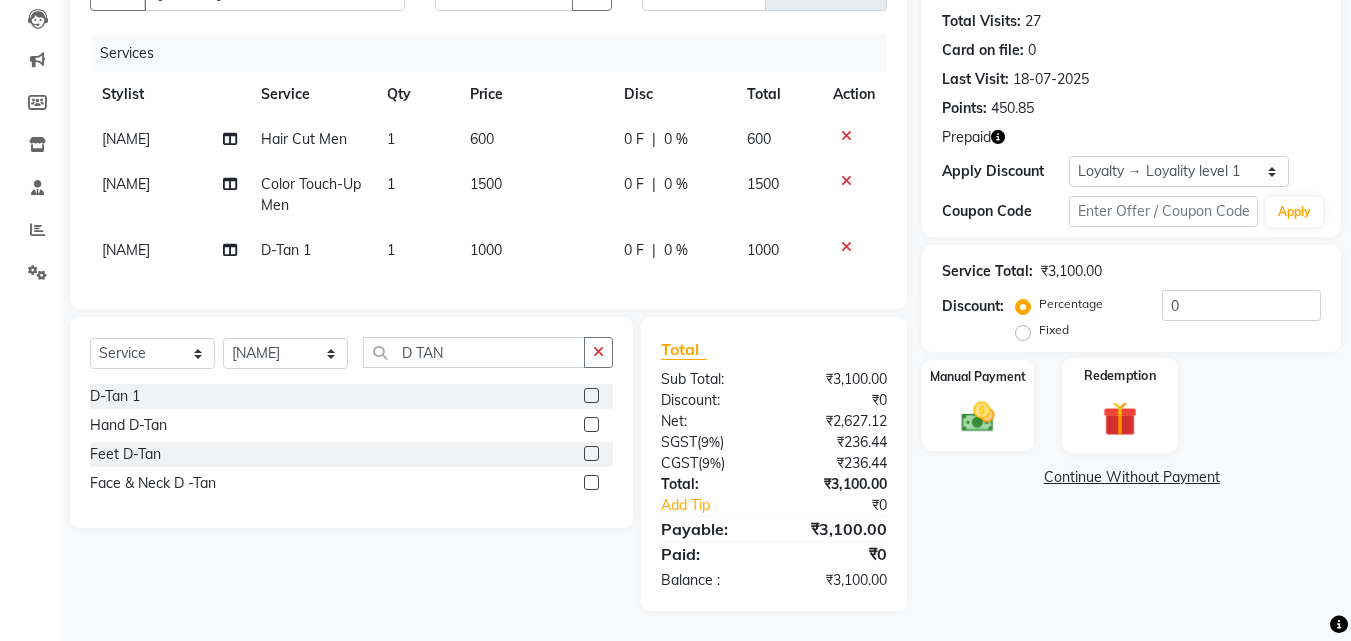 click 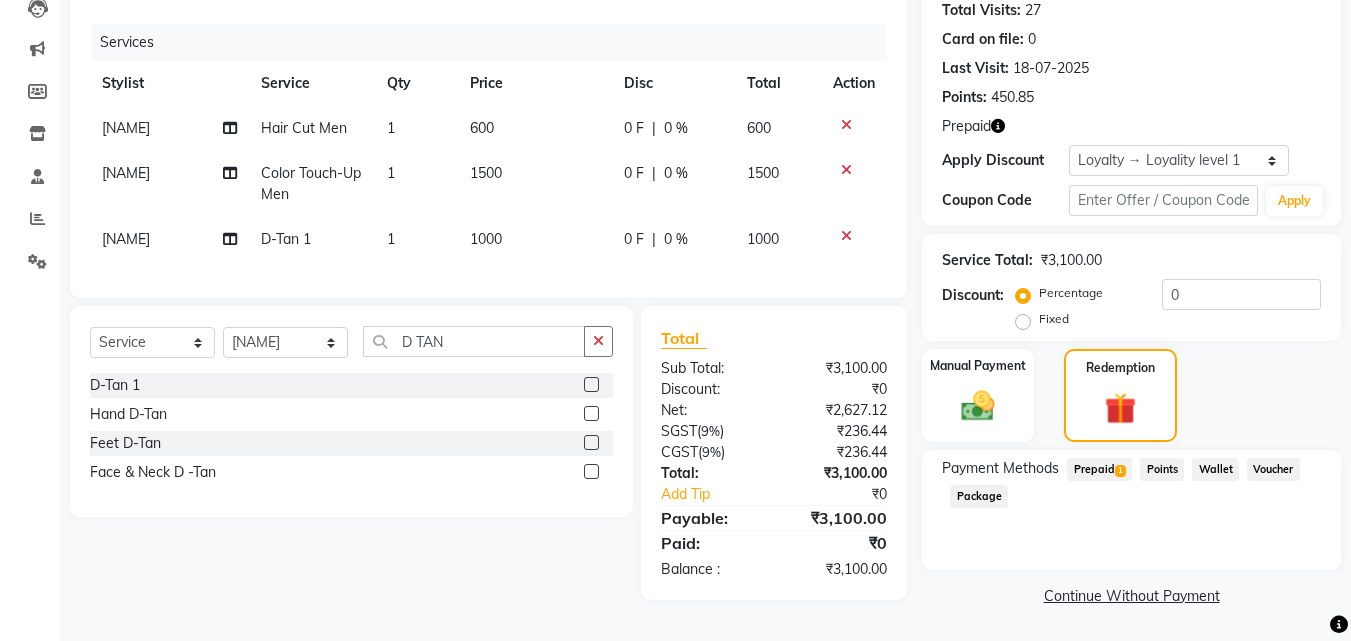 click on "Prepaid  1" 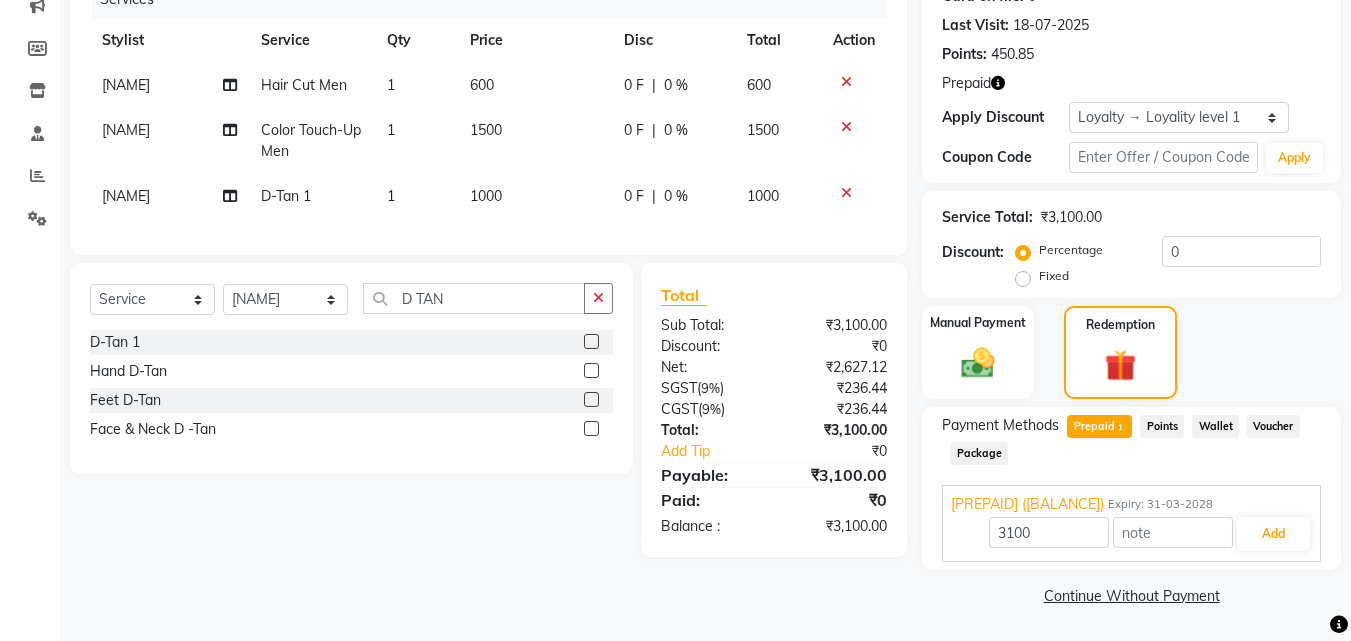 click on "Add" at bounding box center [1273, 534] 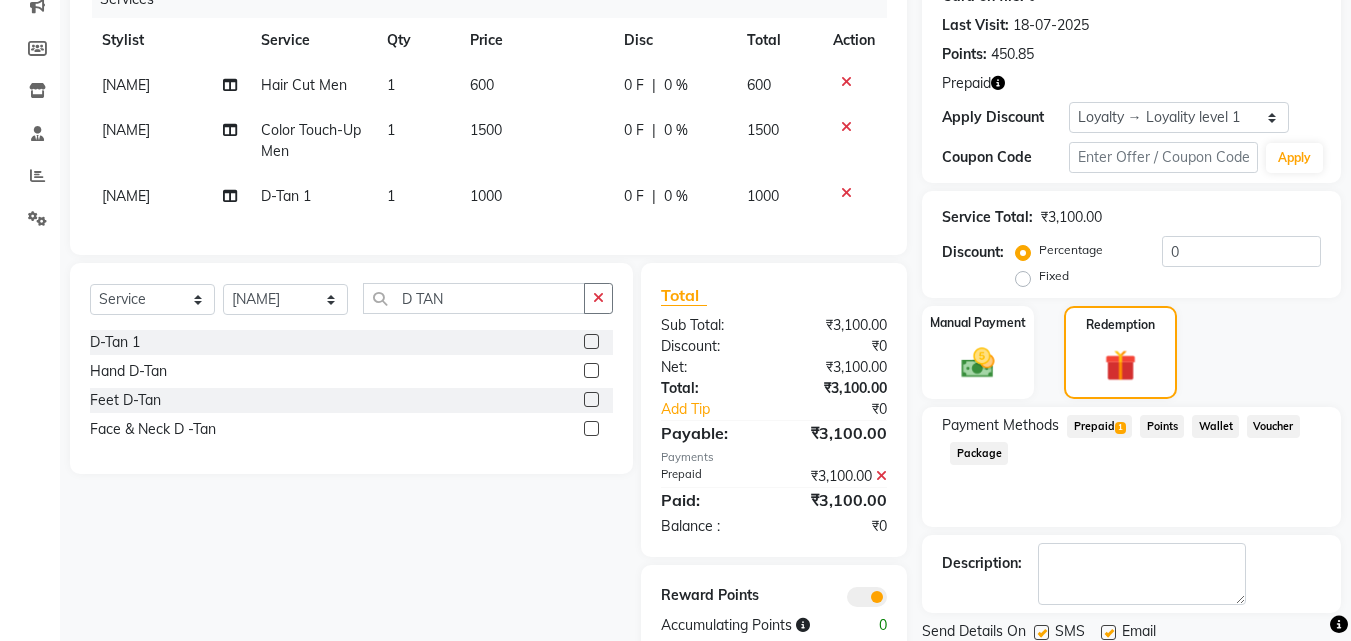 scroll, scrollTop: 337, scrollLeft: 0, axis: vertical 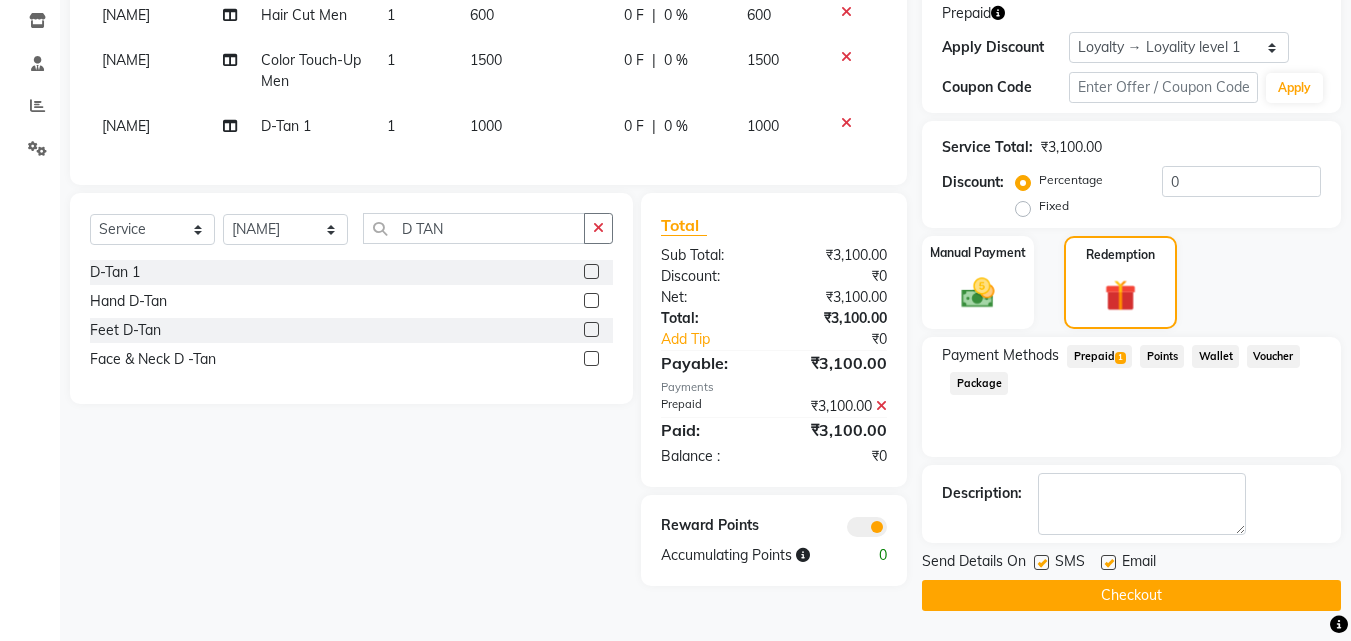 click on "Checkout" 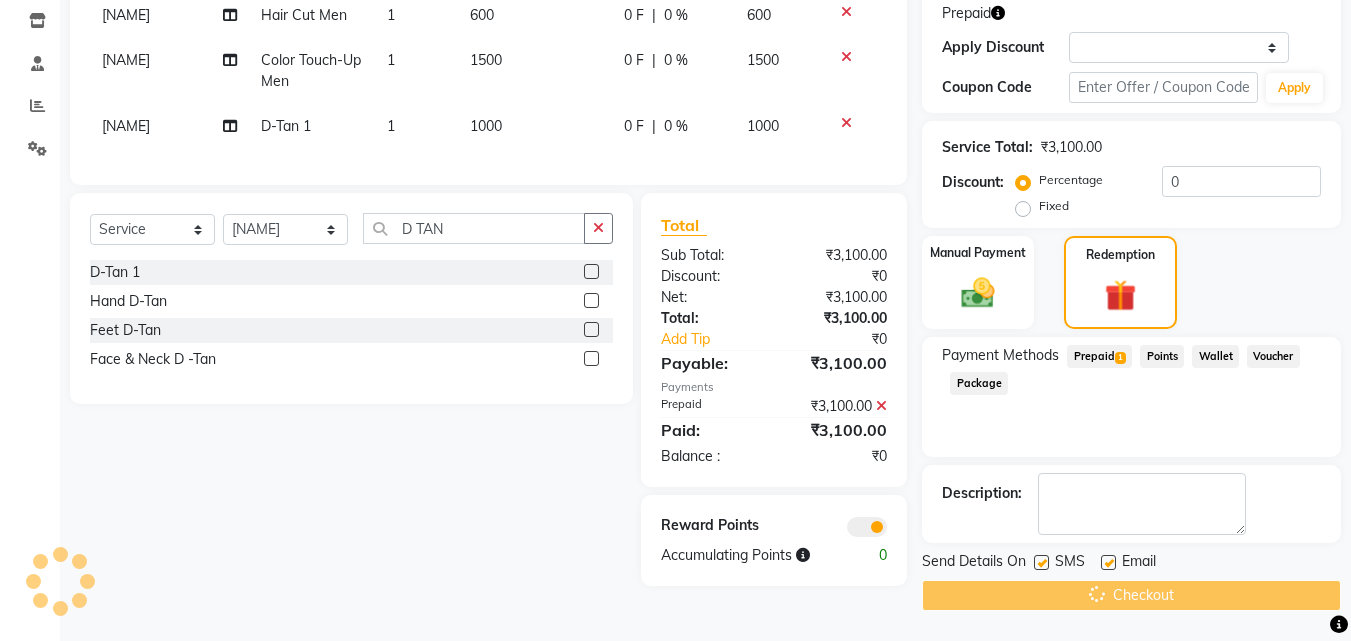 scroll, scrollTop: 0, scrollLeft: 0, axis: both 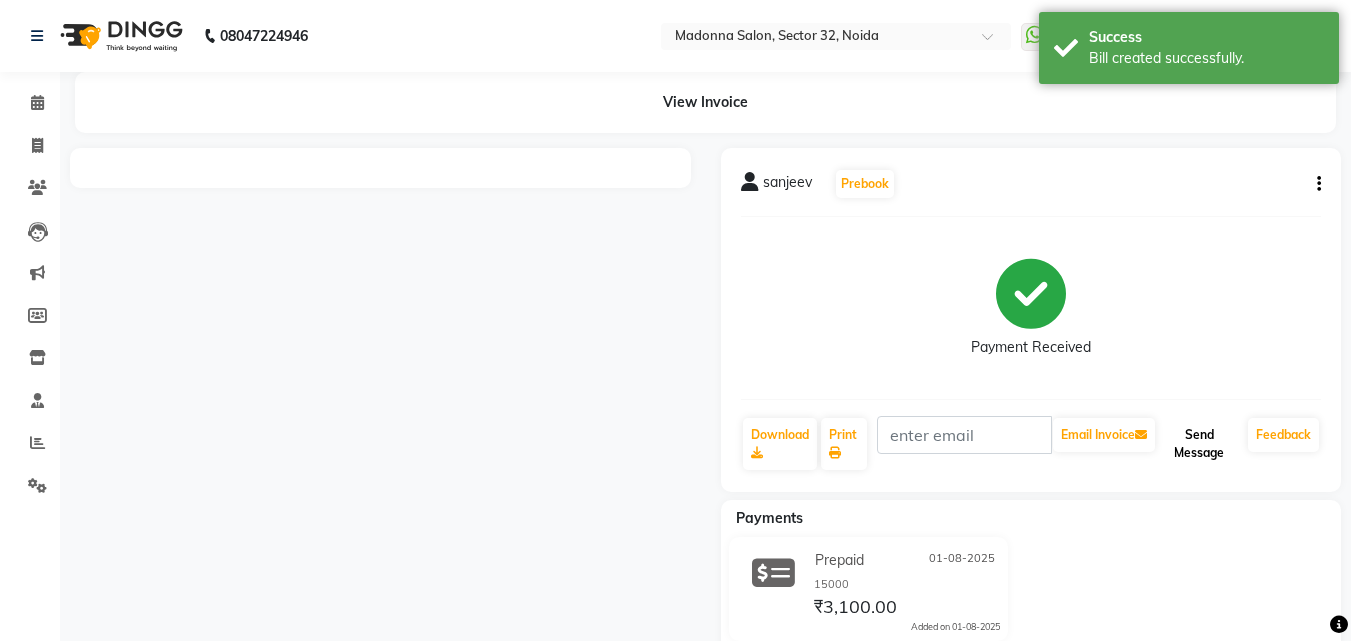 click on "Send Message" 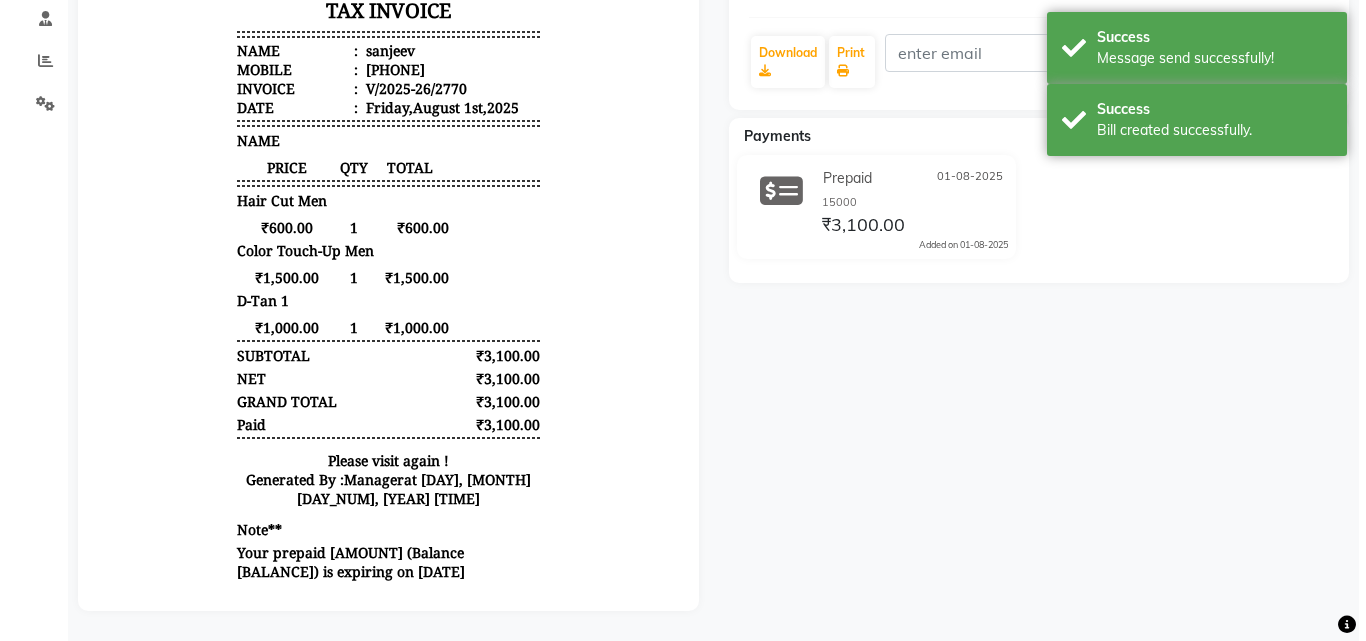 scroll, scrollTop: 0, scrollLeft: 0, axis: both 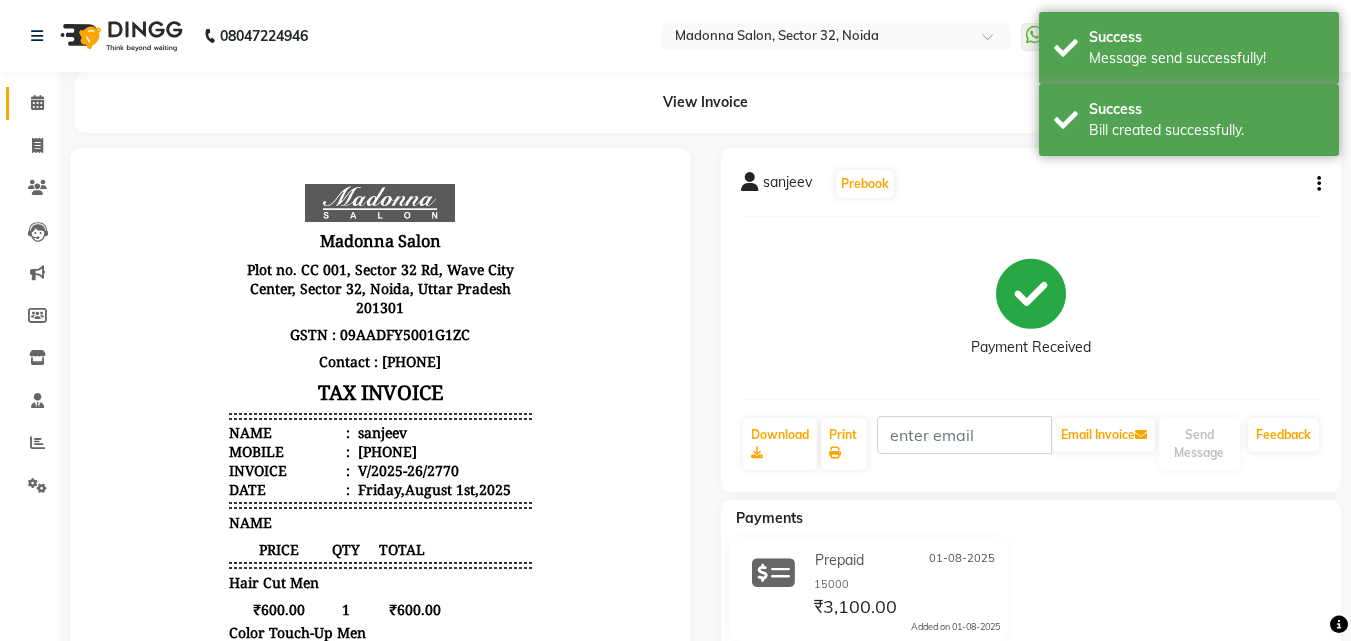 click 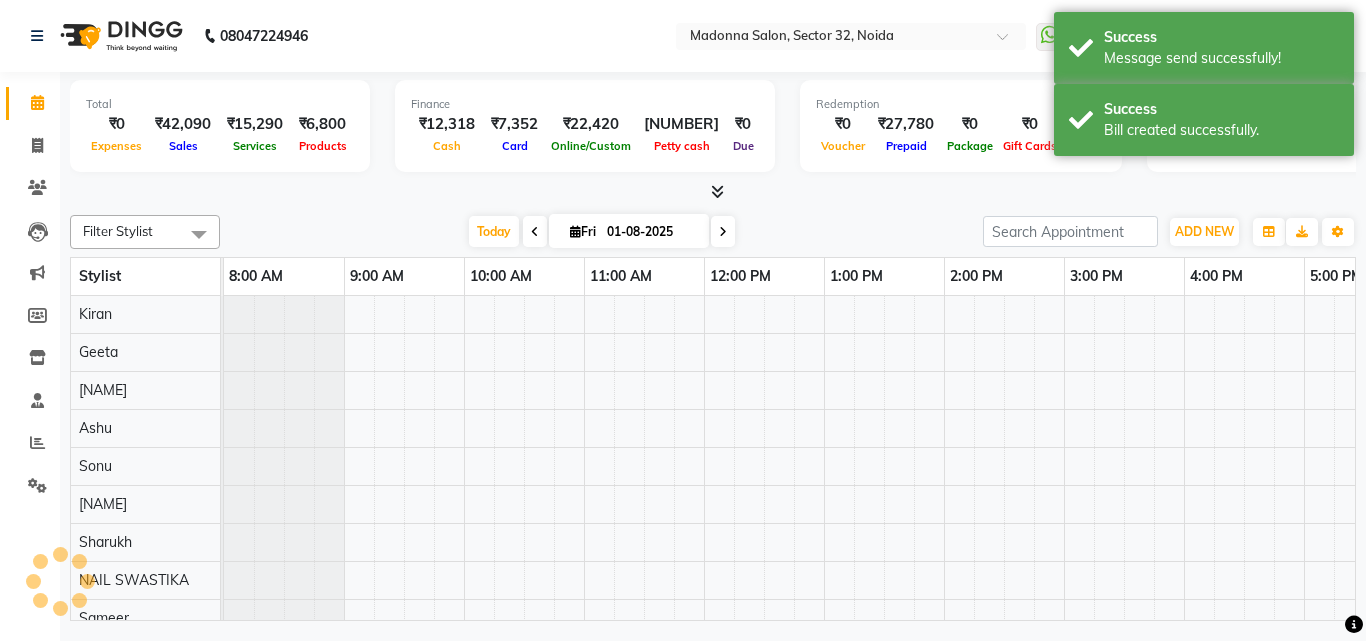 scroll, scrollTop: 0, scrollLeft: 309, axis: horizontal 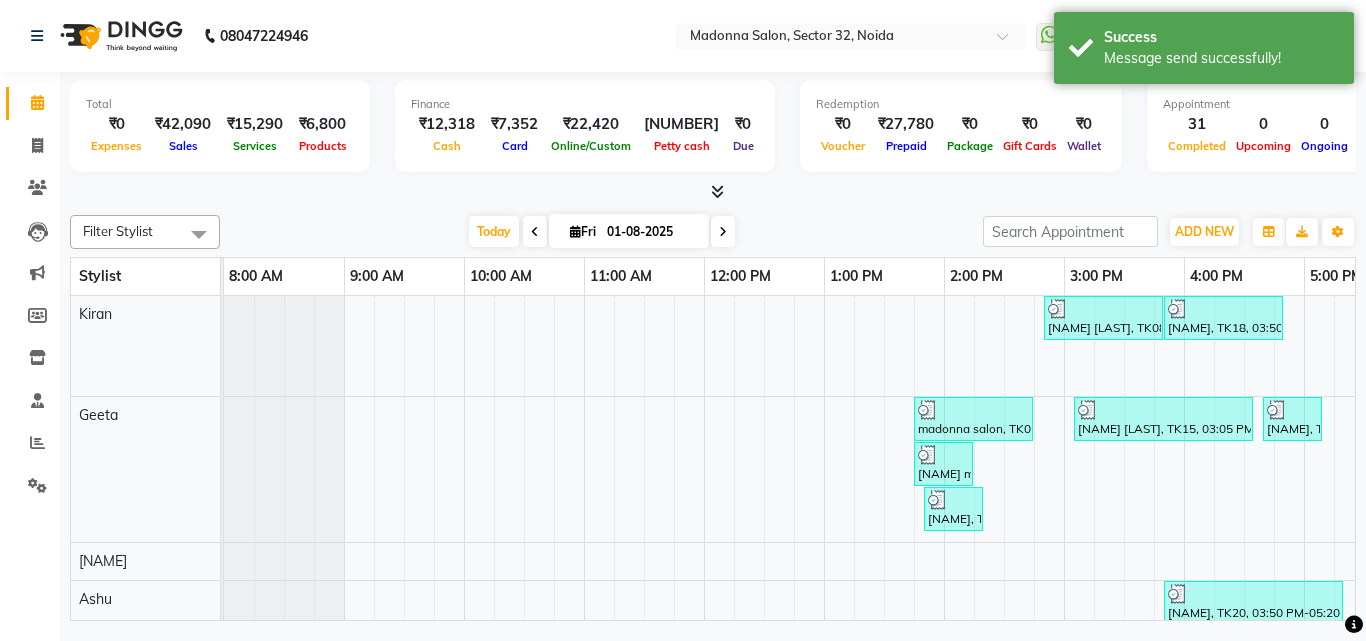 click at bounding box center [359, 828] 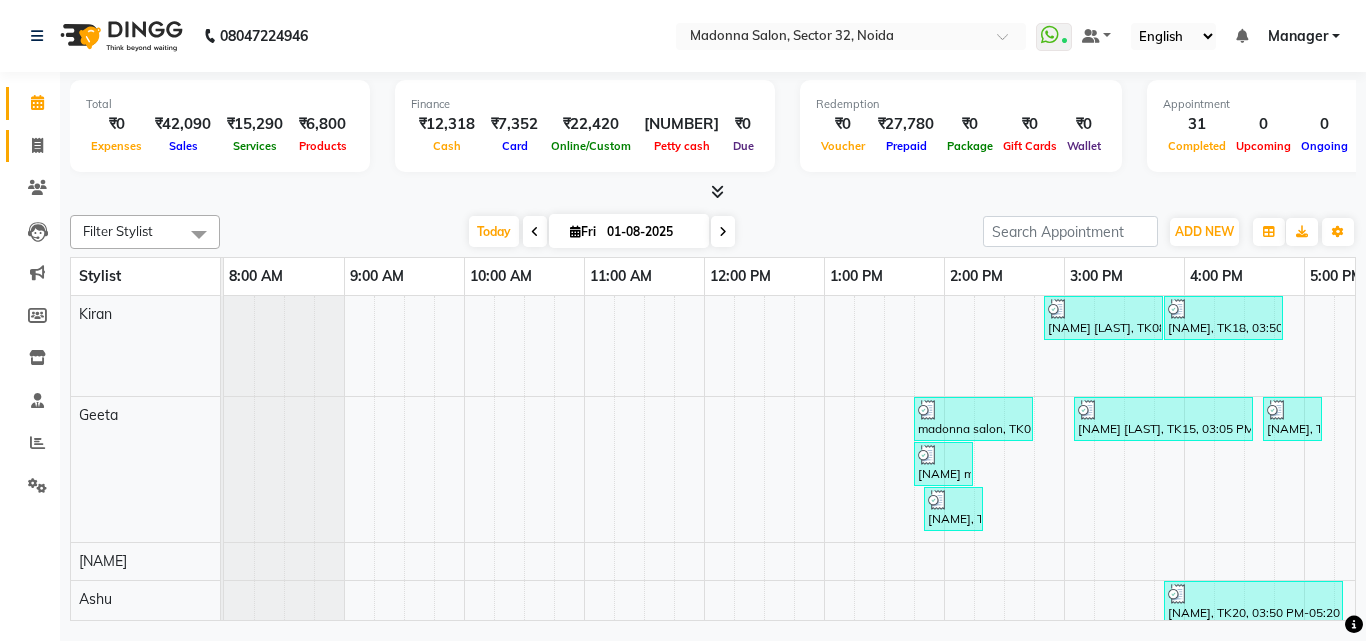 click 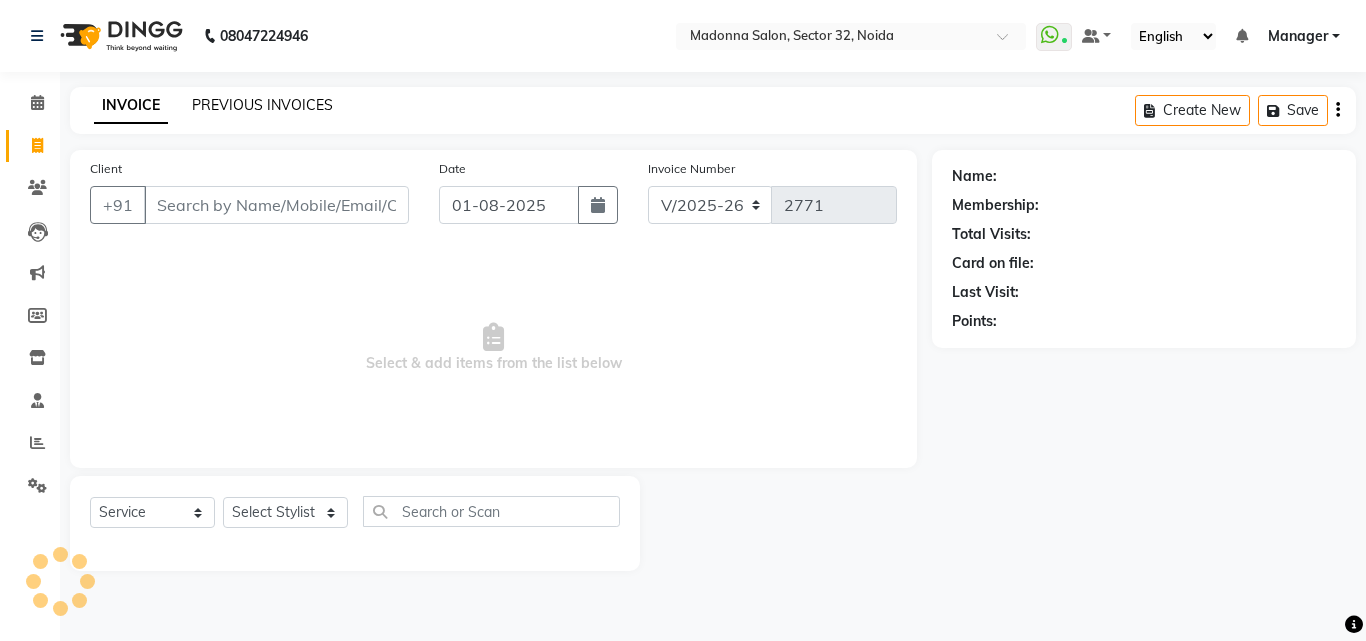 click on "PREVIOUS INVOICES" 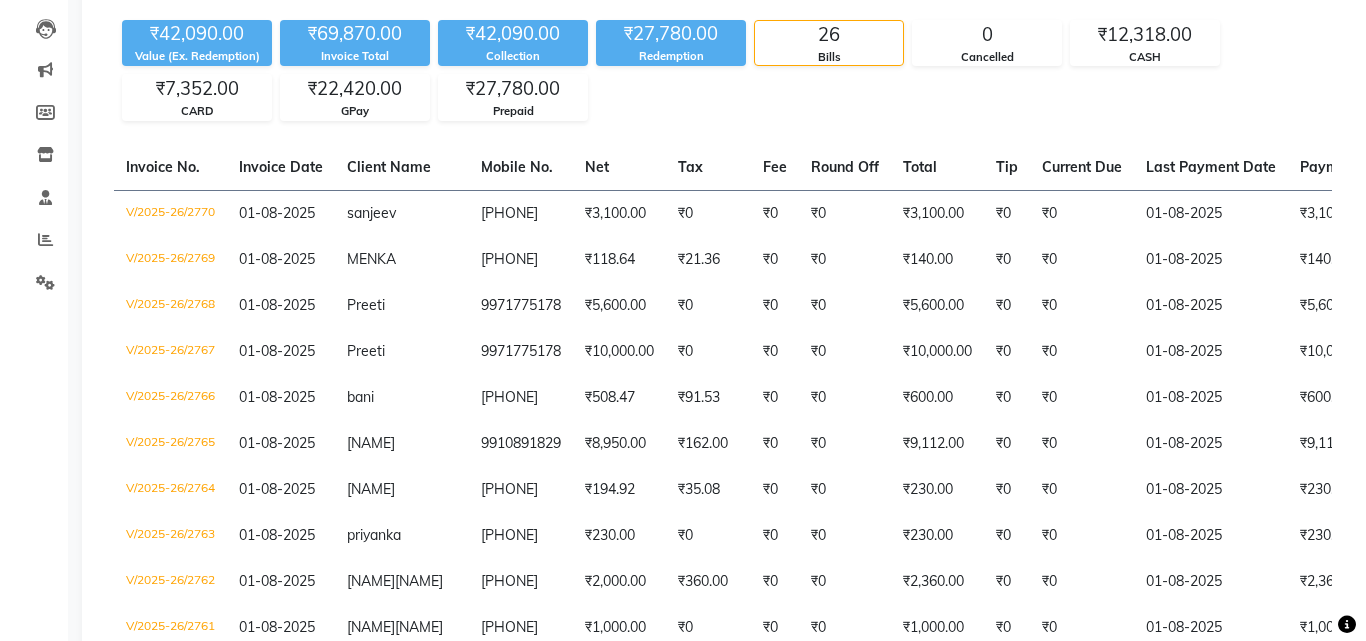 scroll, scrollTop: 0, scrollLeft: 0, axis: both 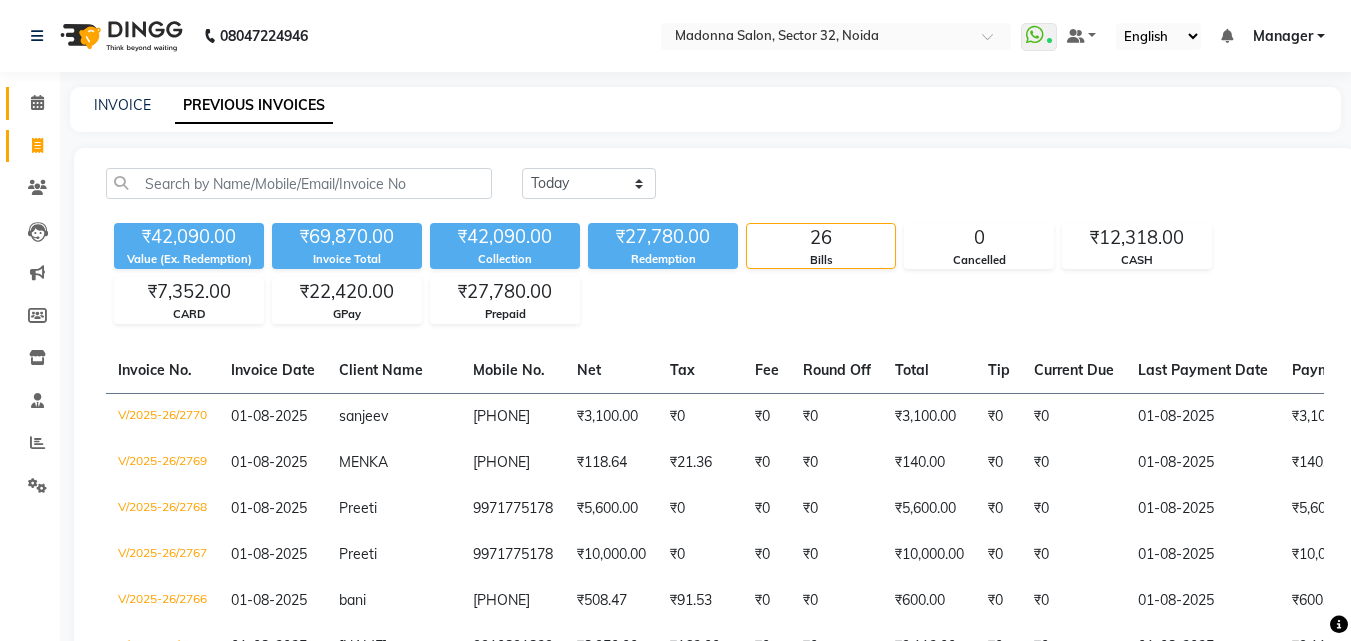 click 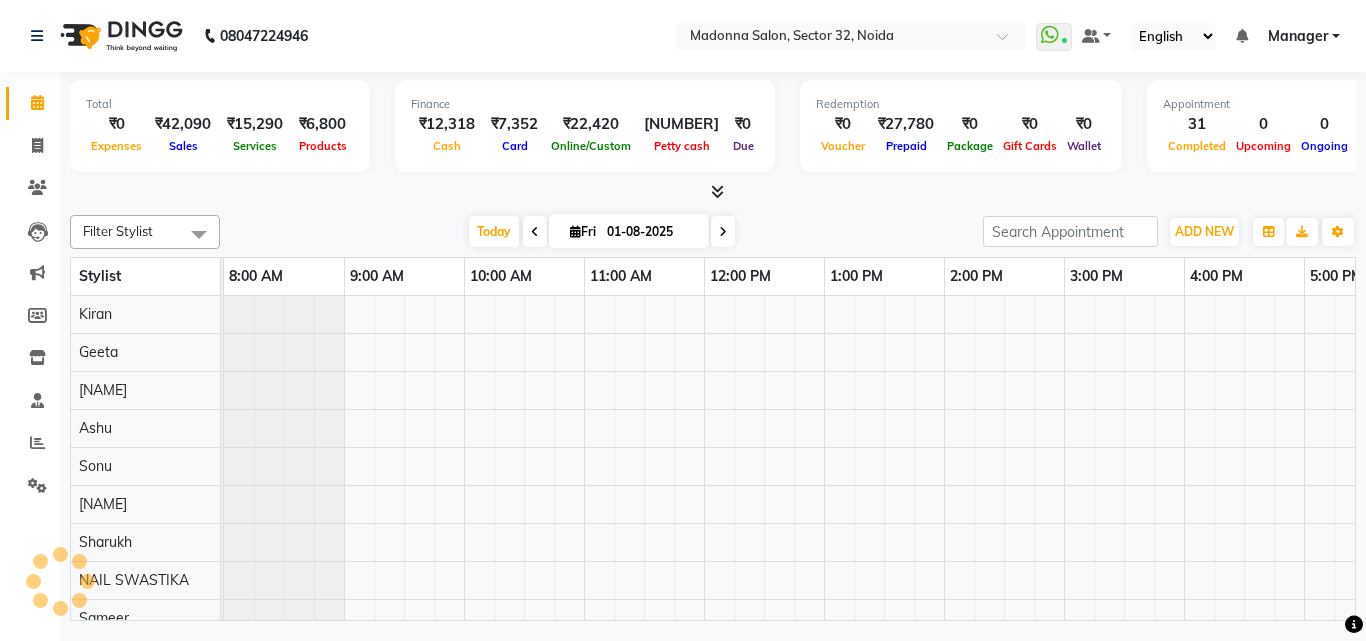 scroll, scrollTop: 0, scrollLeft: 0, axis: both 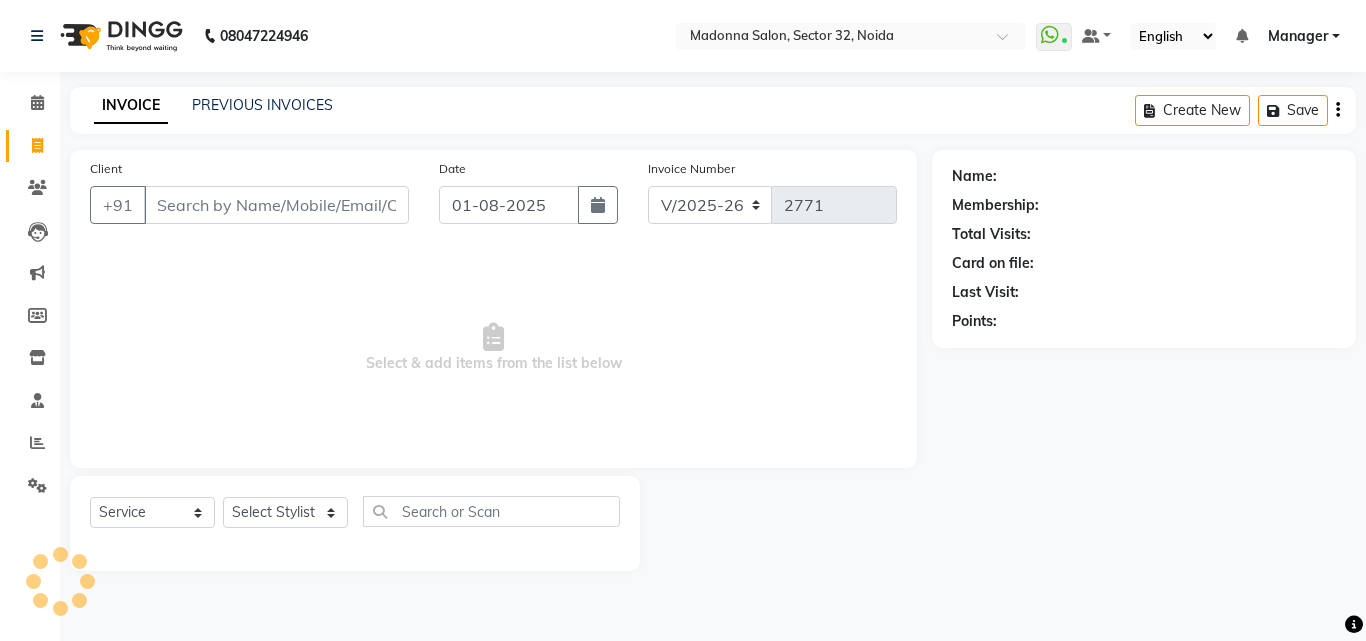 select on "7229" 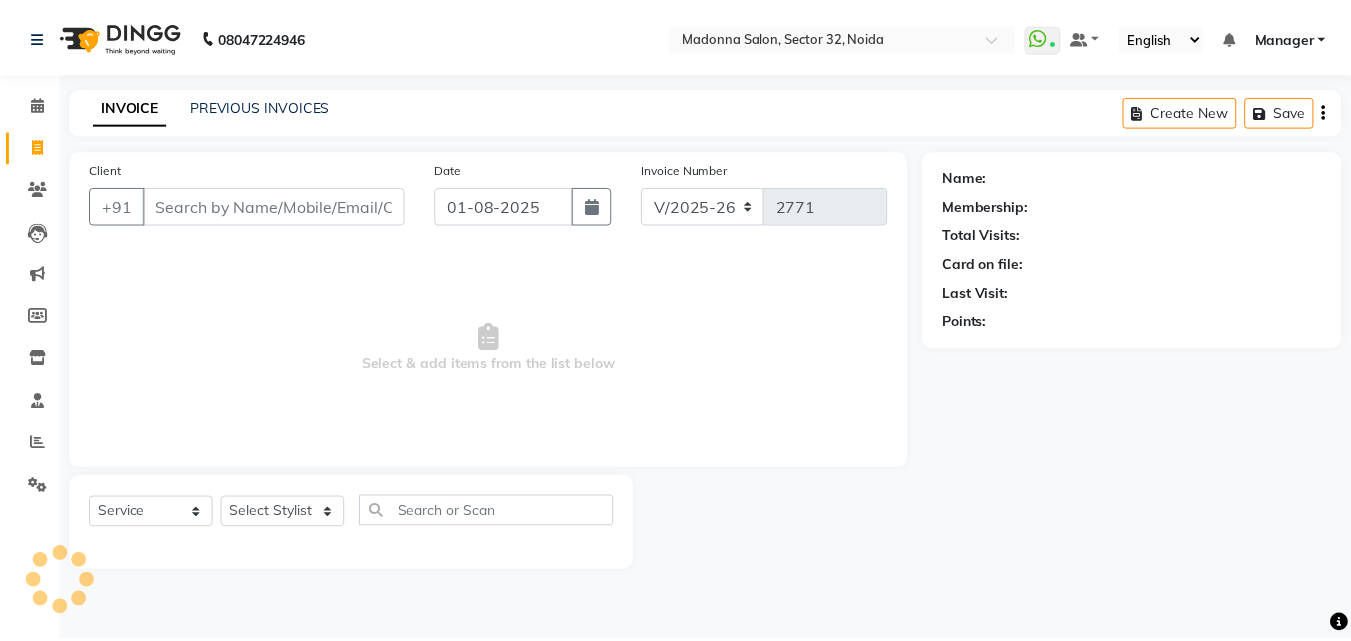 scroll, scrollTop: 0, scrollLeft: 0, axis: both 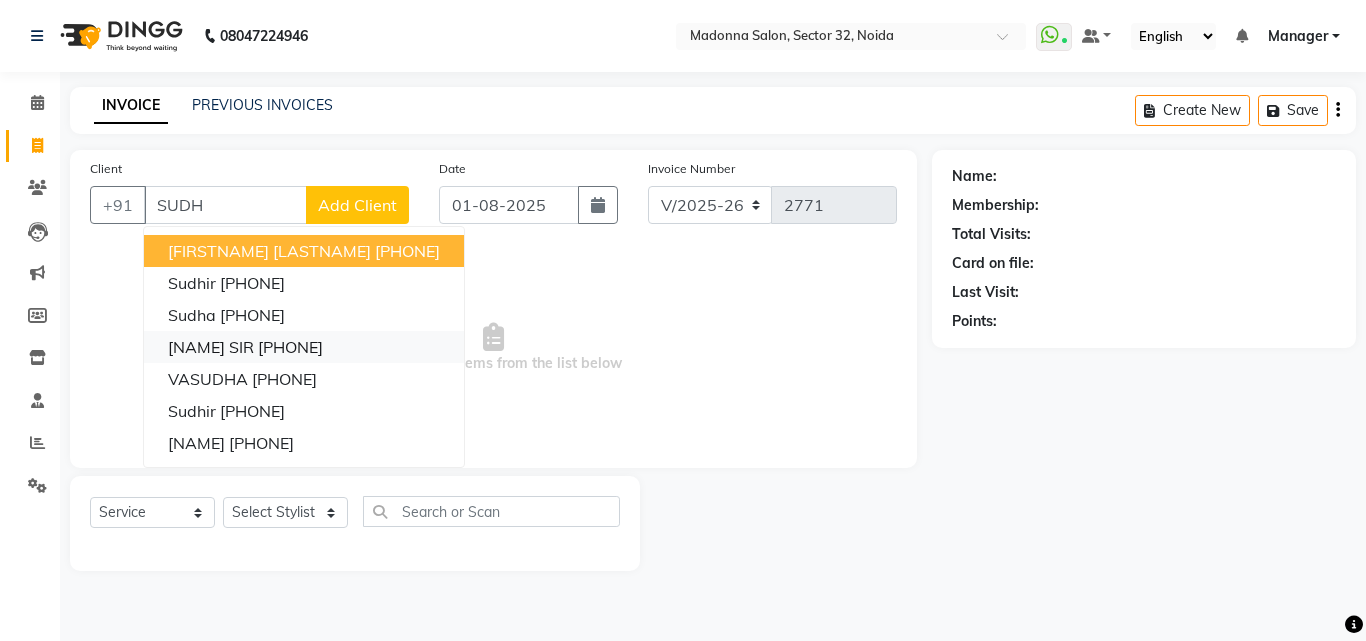 click on "[PHONE]" at bounding box center [290, 347] 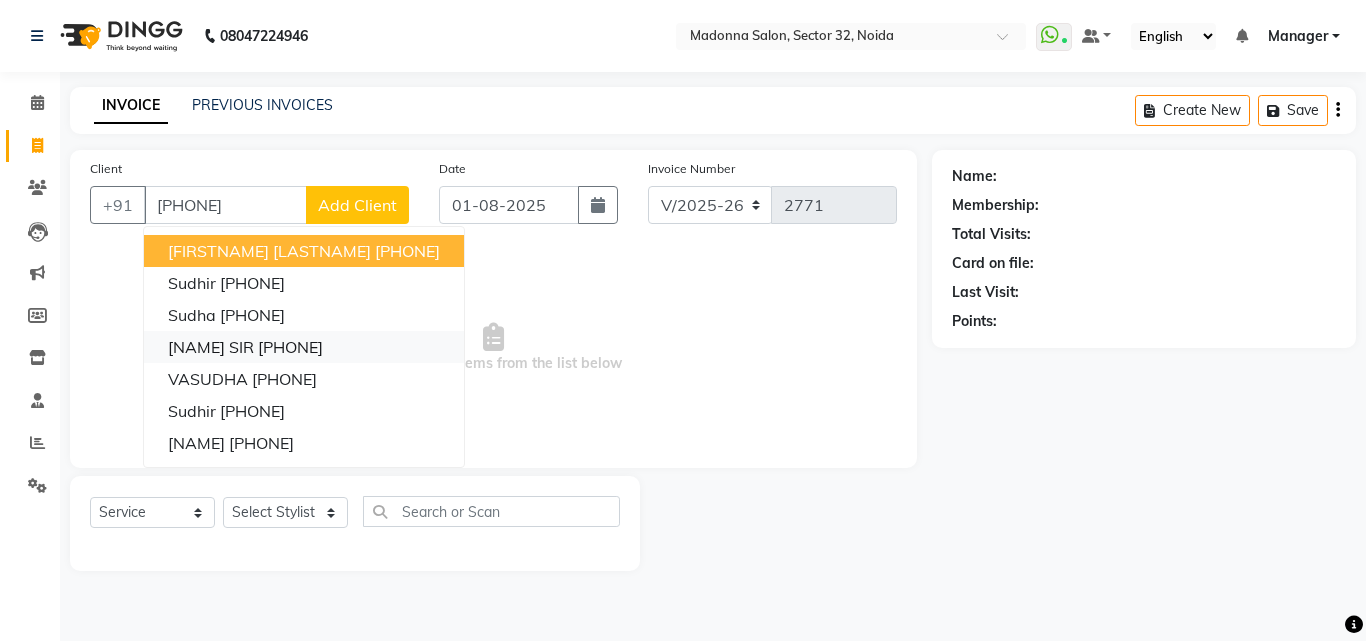 type on "[PHONE]" 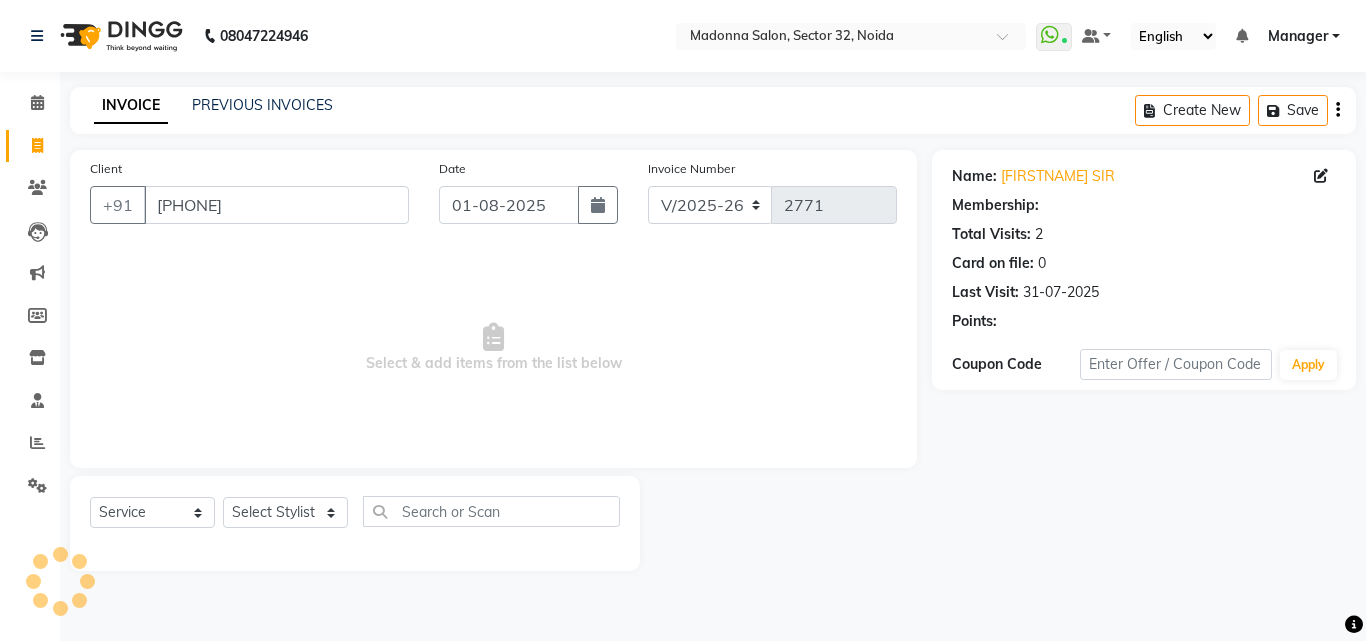 select on "1: Object" 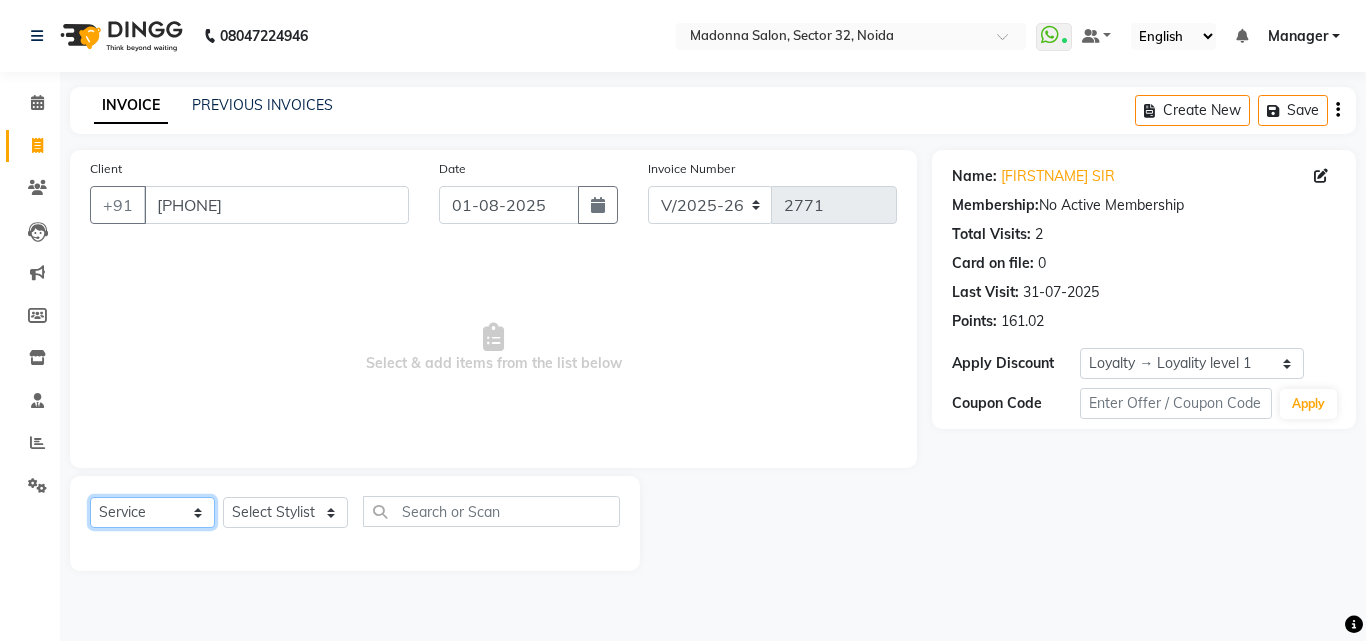 click on "Select  Service  Product  Membership  Package Voucher Prepaid Gift Card" 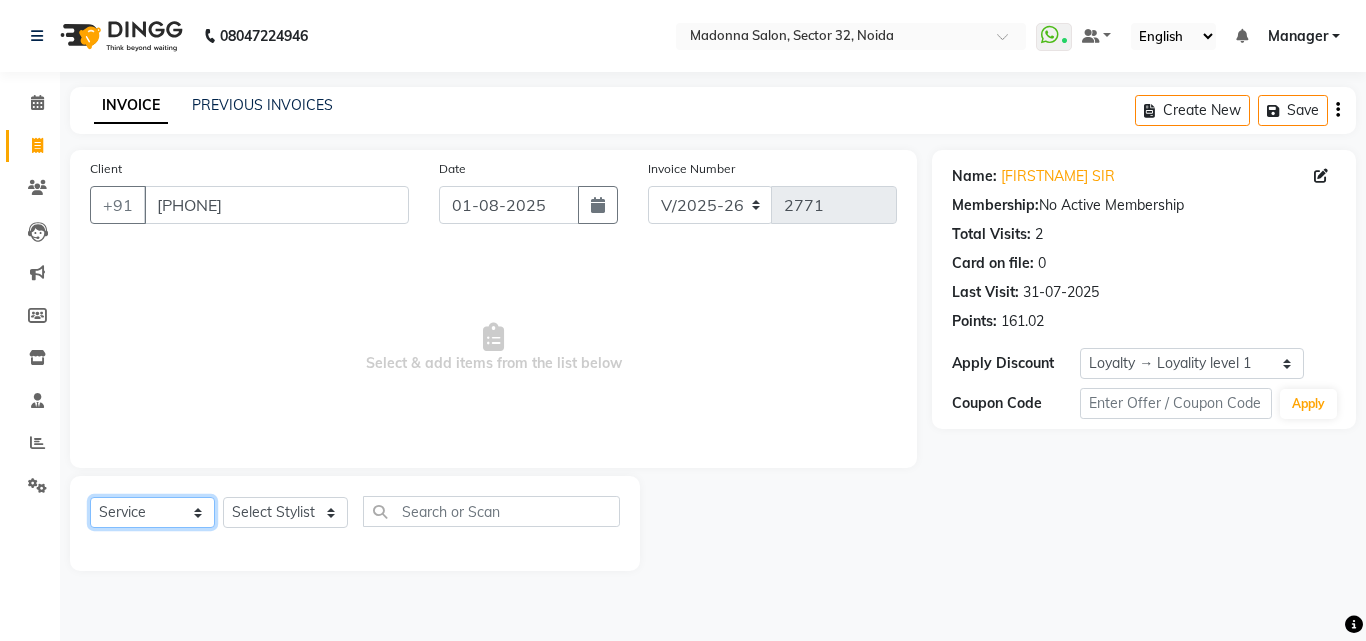 select on "P" 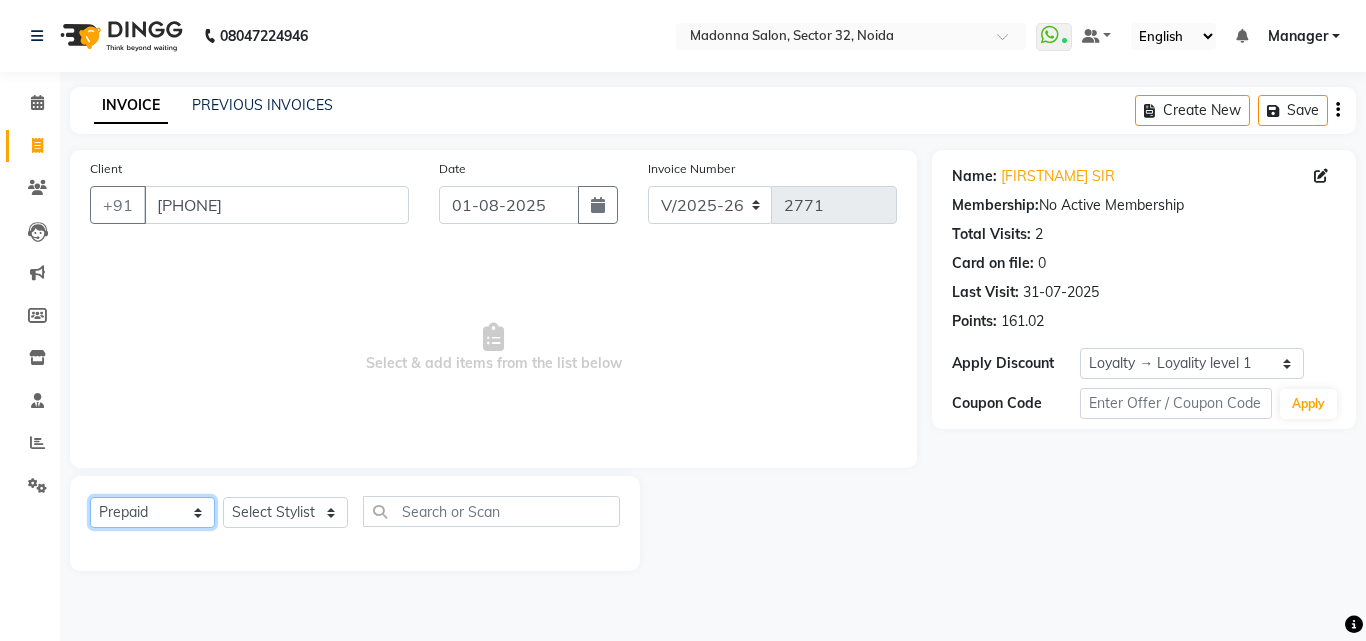 click on "Select  Service  Product  Membership  Package Voucher Prepaid Gift Card" 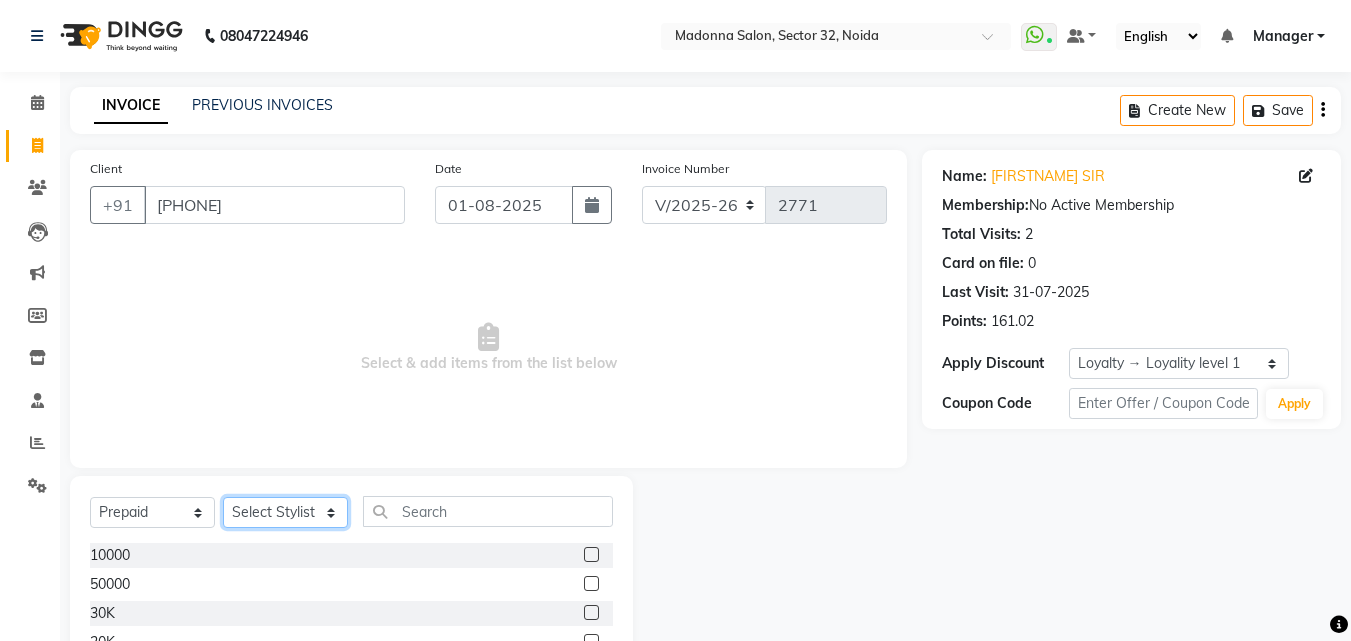 click on "Select Stylist Aayan Account  Ashu BHOLU Geeta Hanif JIYA SINGH Kiran LAXMAN PEDI Manager Mohit Naddy NAIL SWASTIKA Sajal Sameer Shahnawaj Sharukh Sonu VISHAL STYLIST" 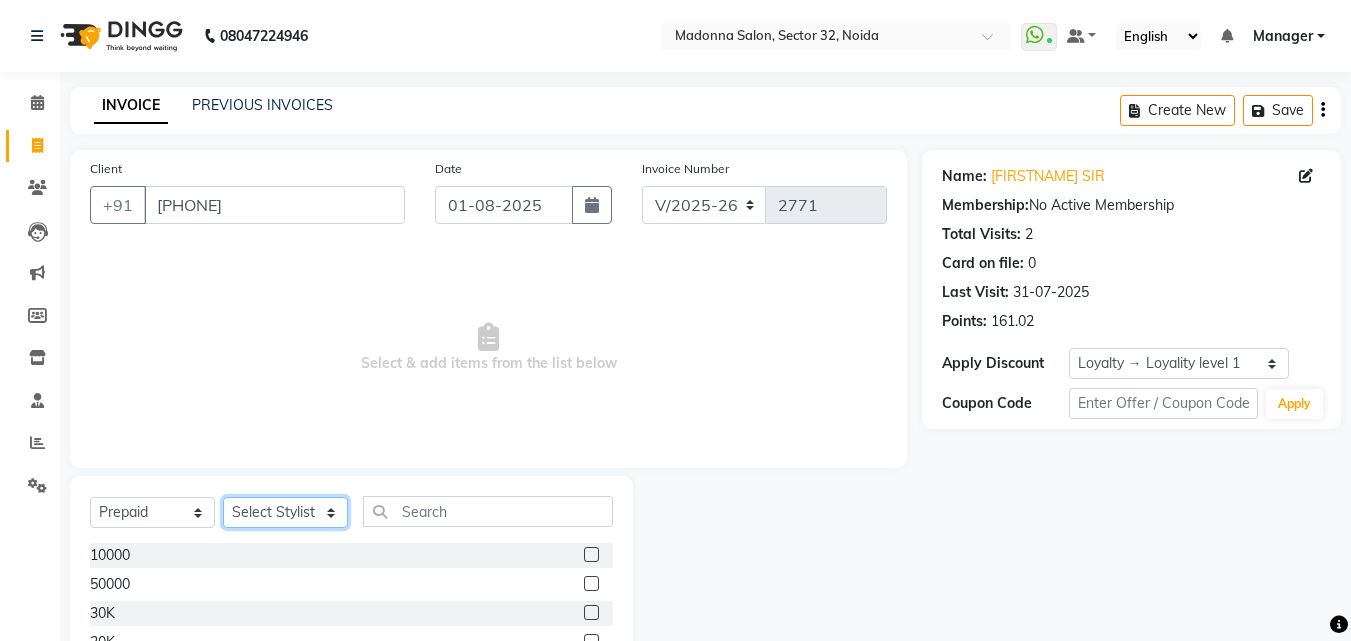 select on "66005" 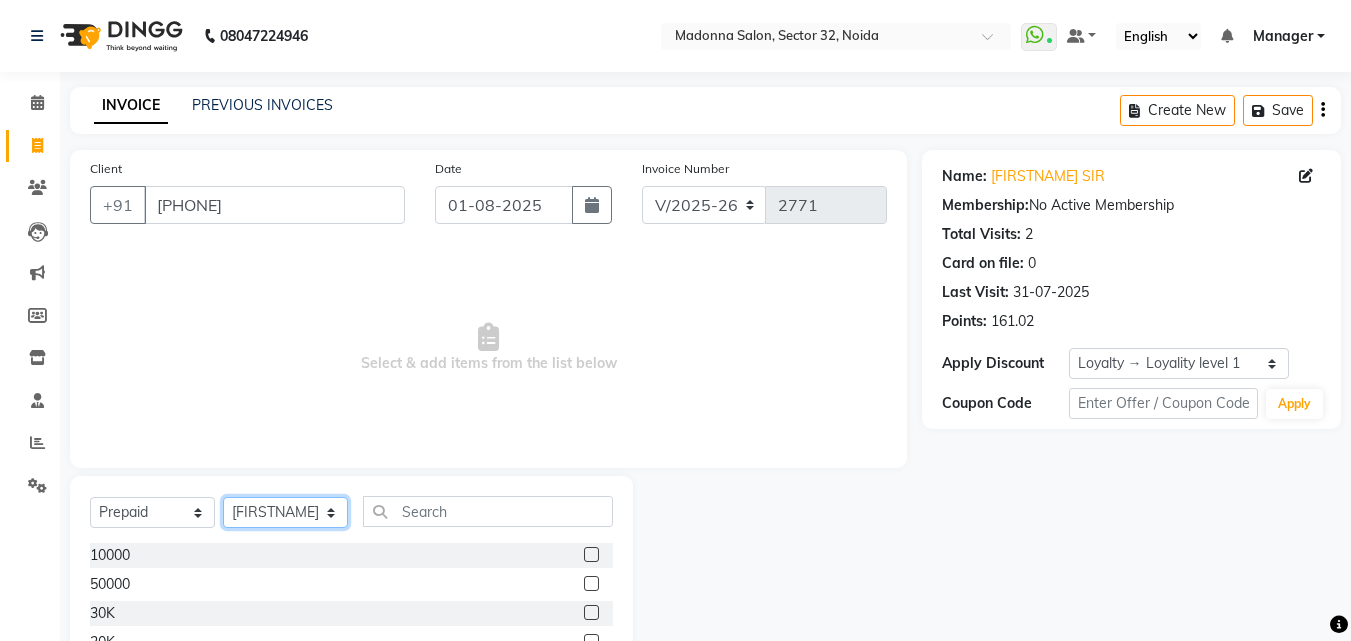 click on "Select Stylist Aayan Account  Ashu BHOLU Geeta Hanif JIYA SINGH Kiran LAXMAN PEDI Manager Mohit Naddy NAIL SWASTIKA Sajal Sameer Shahnawaj Sharukh Sonu VISHAL STYLIST" 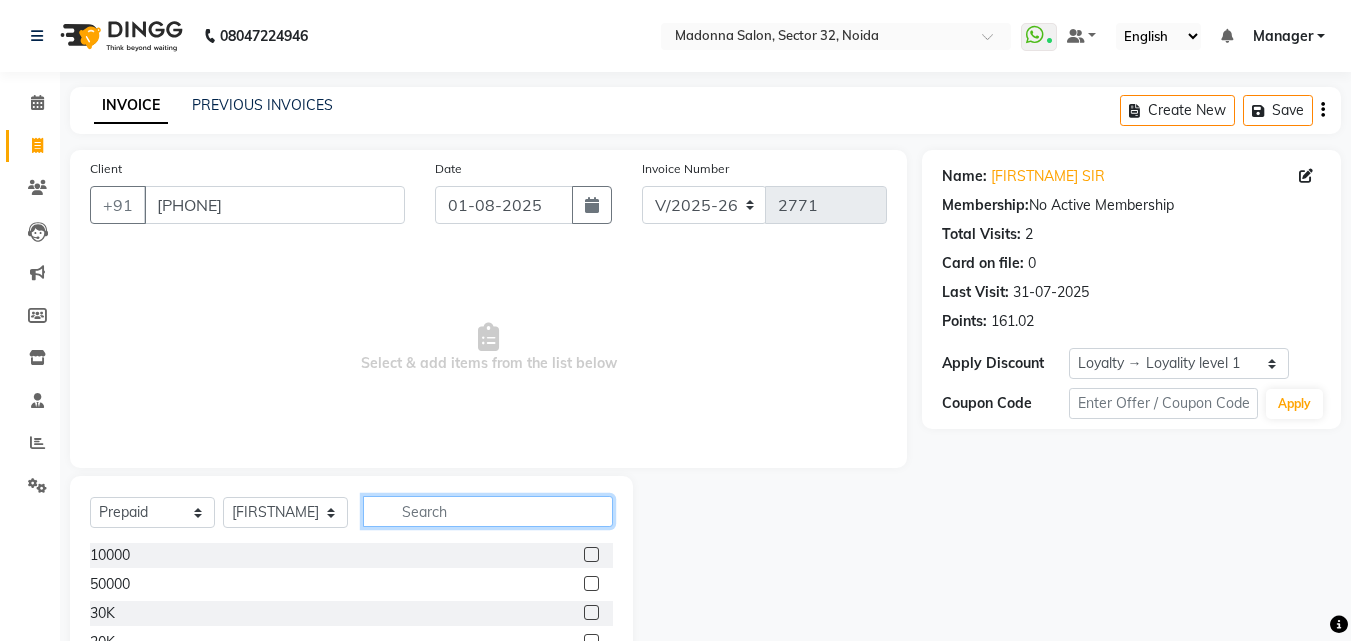 click 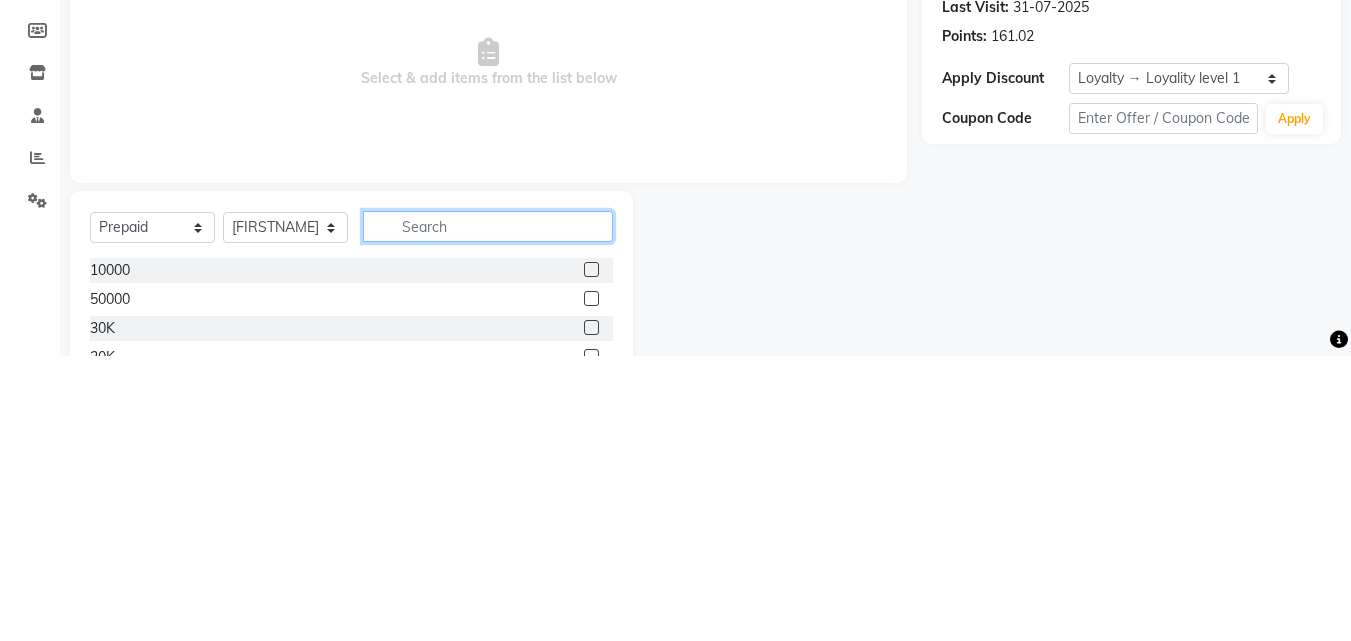 scroll, scrollTop: 48, scrollLeft: 0, axis: vertical 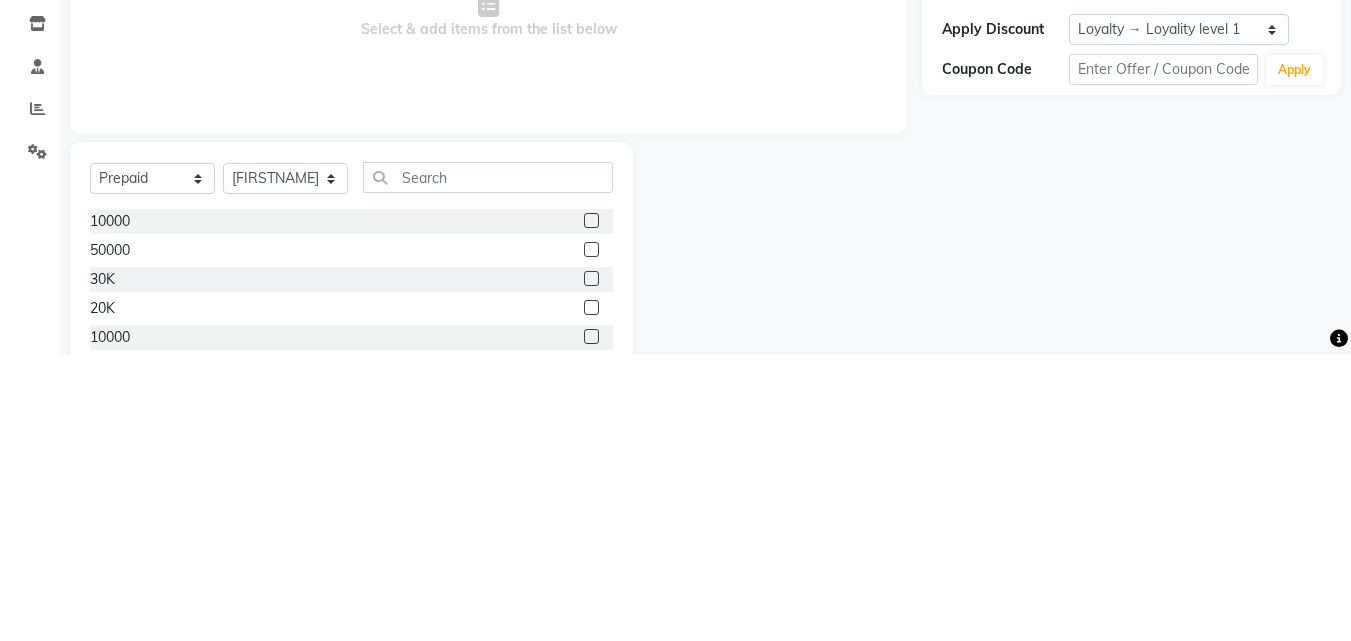click 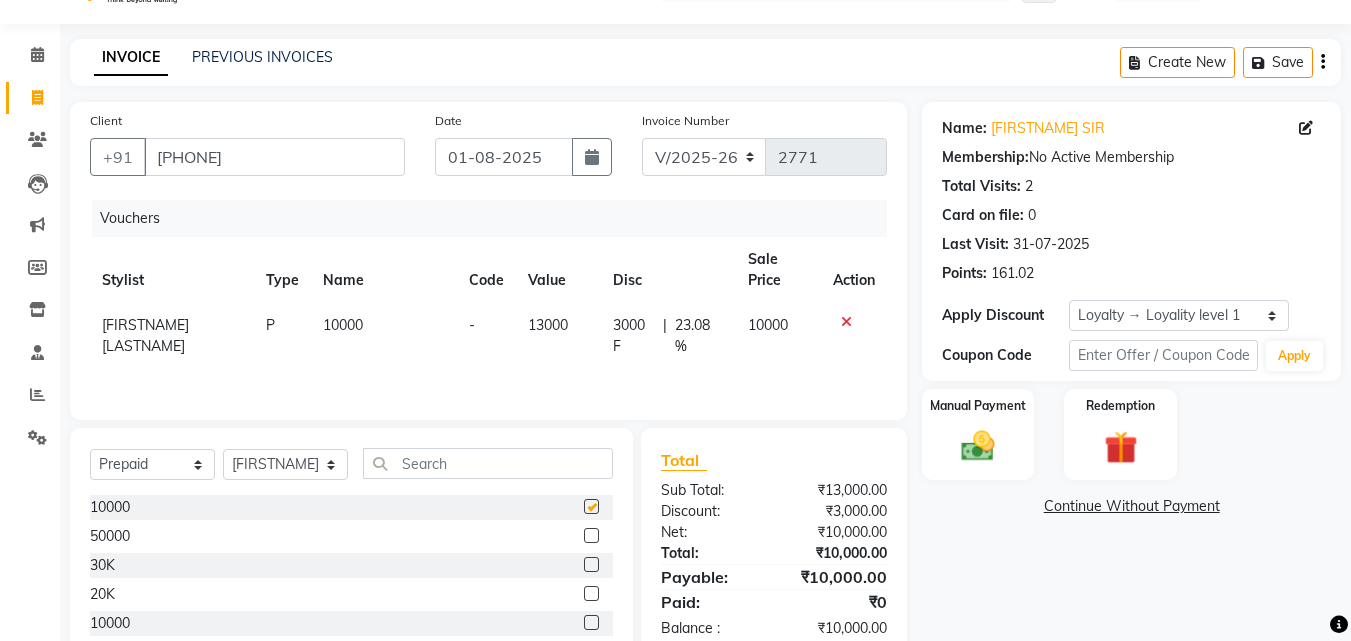 checkbox on "false" 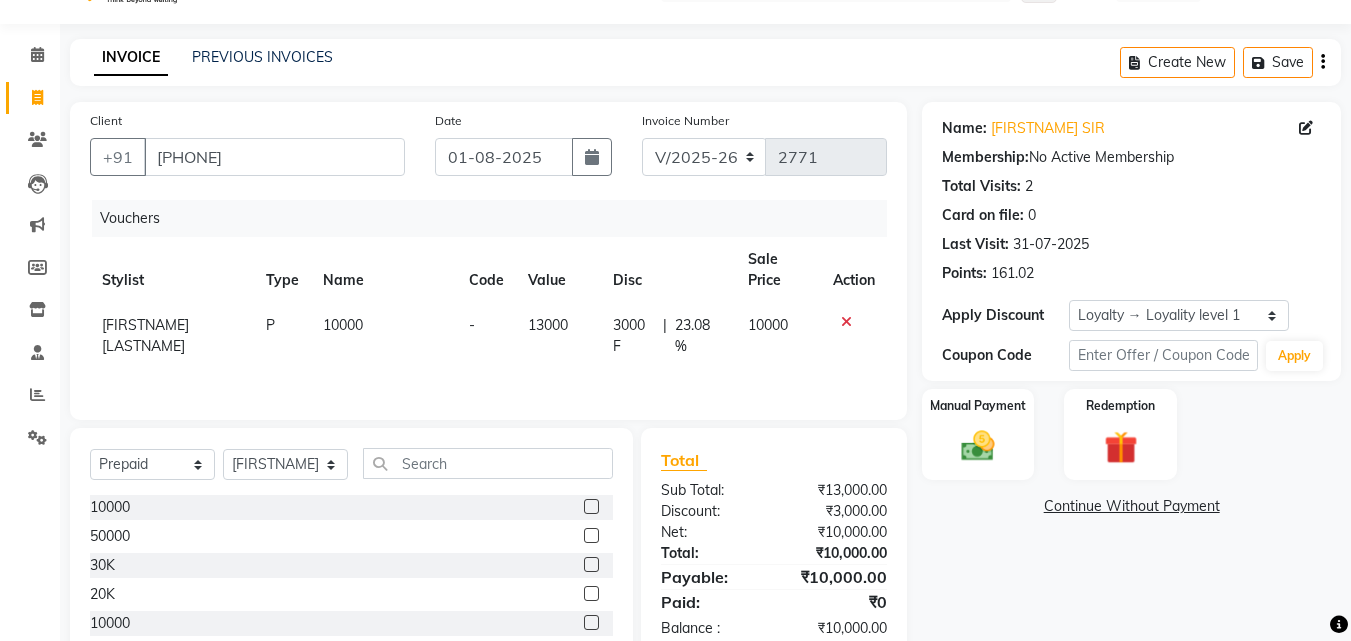 click 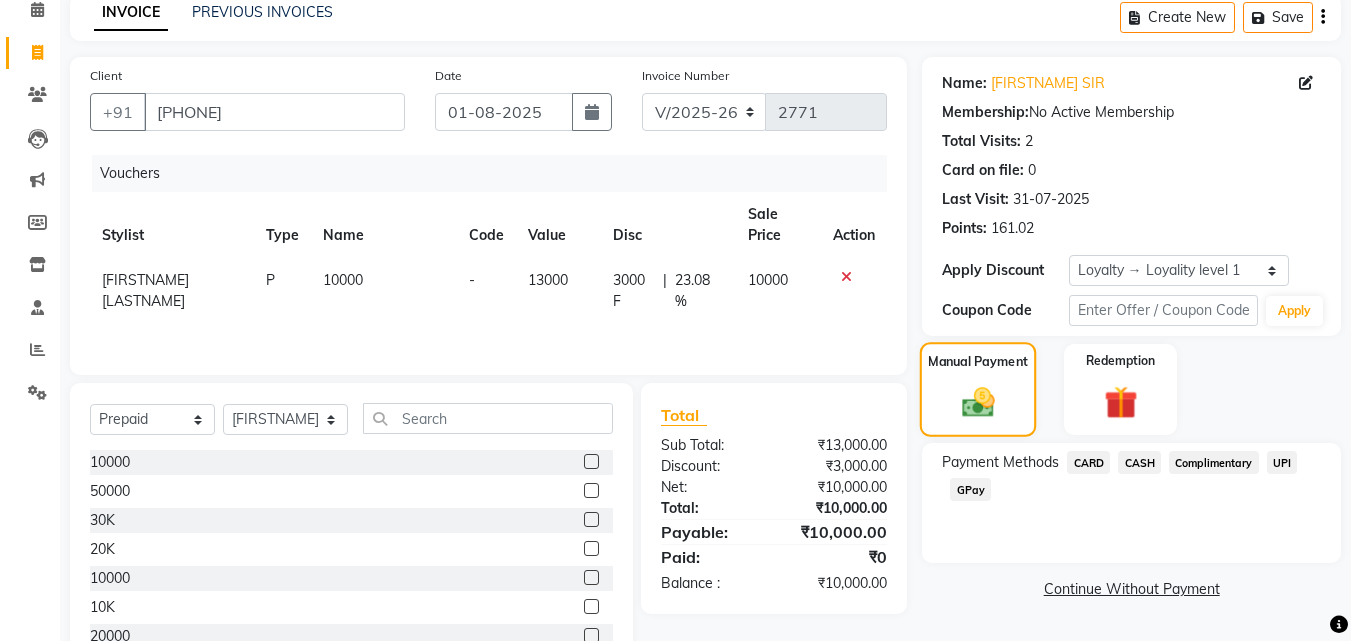 scroll, scrollTop: 160, scrollLeft: 0, axis: vertical 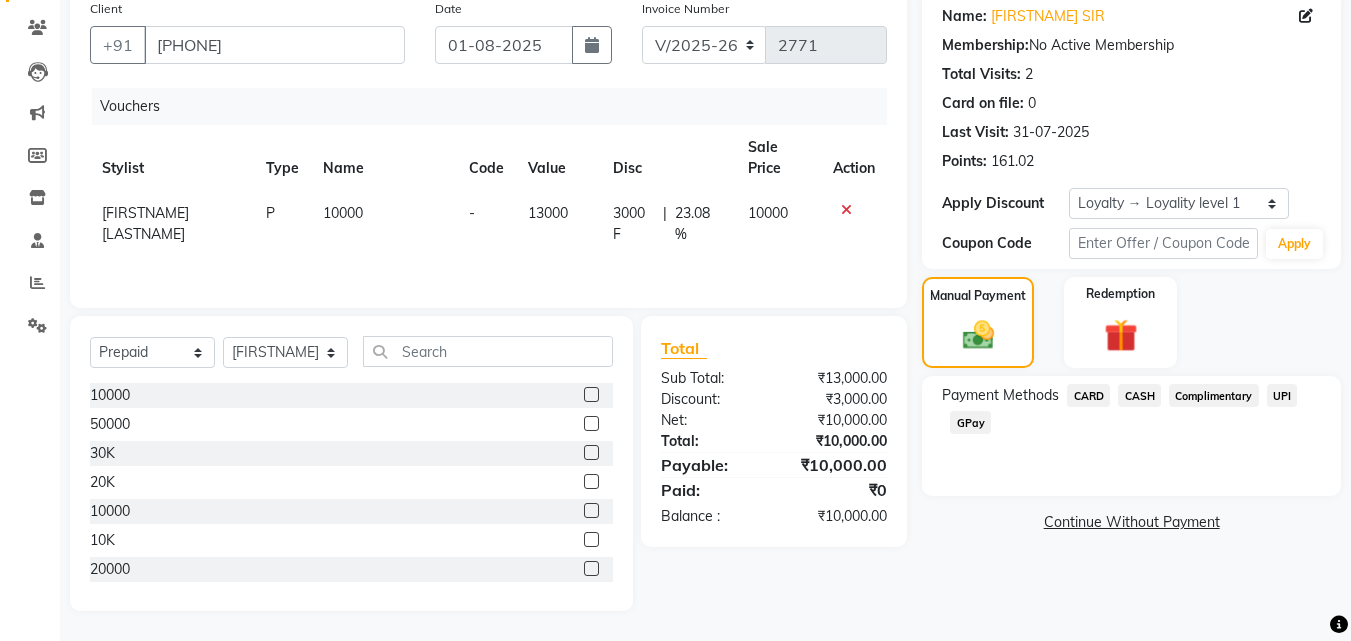 click on "CASH" 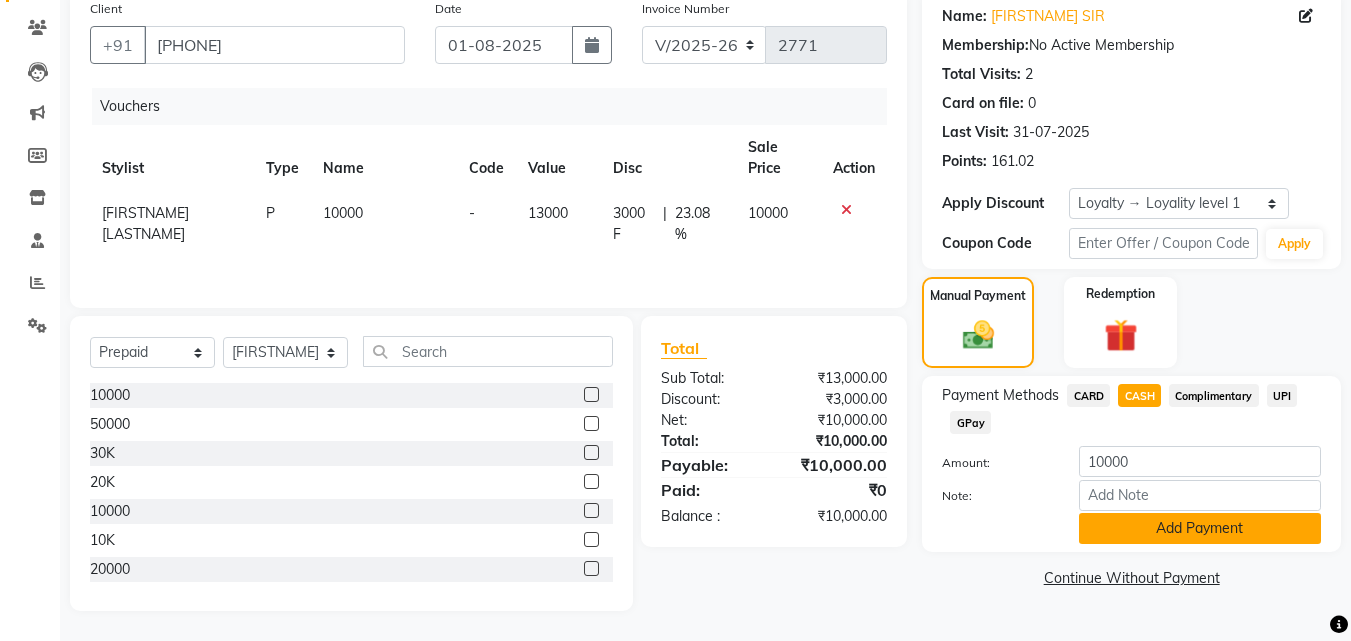 click on "Add Payment" 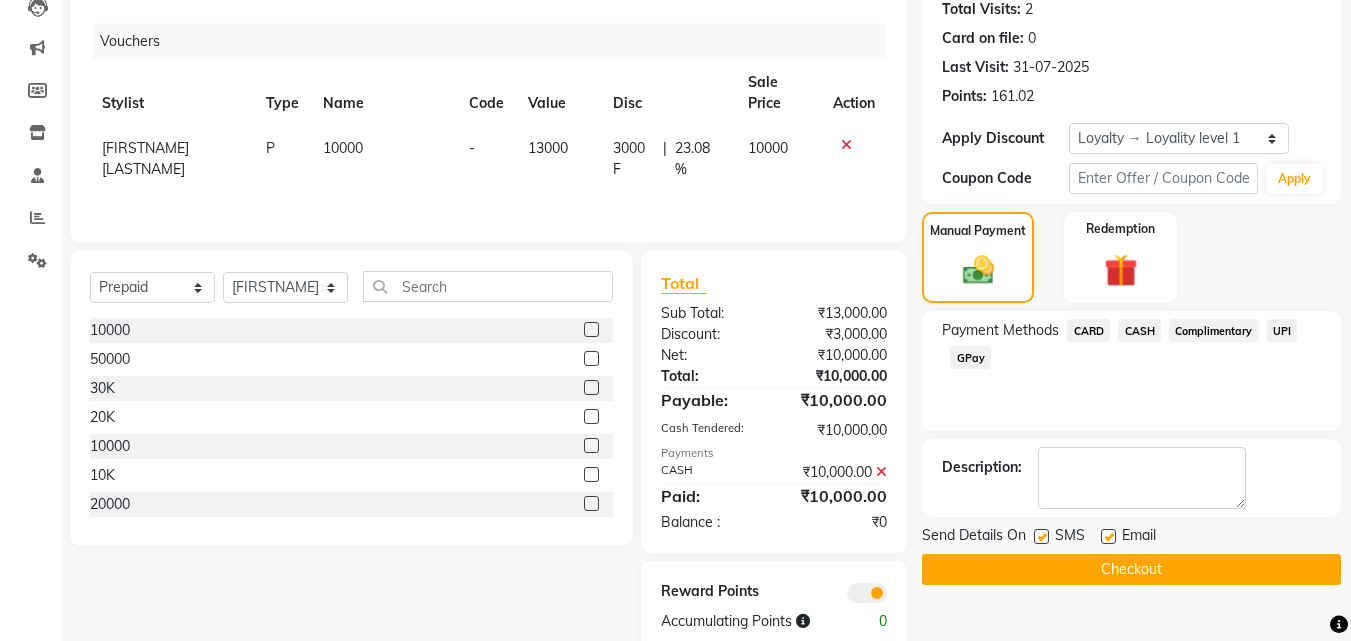 scroll, scrollTop: 266, scrollLeft: 0, axis: vertical 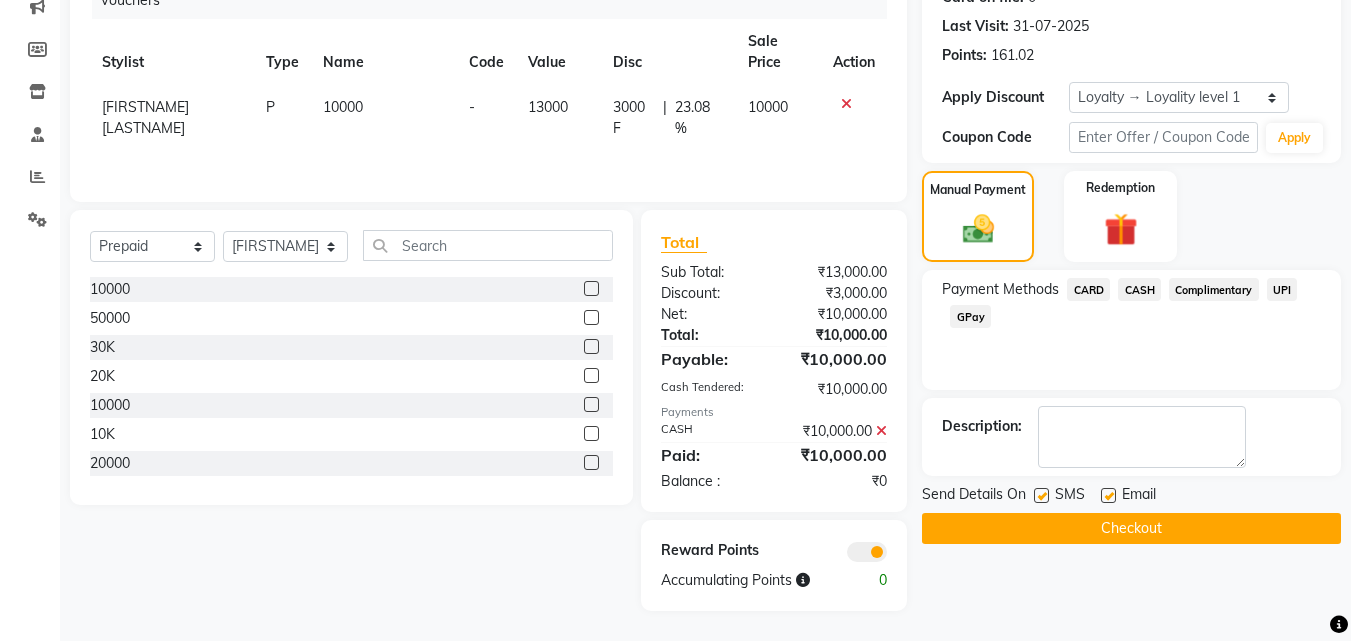 click on "Checkout" 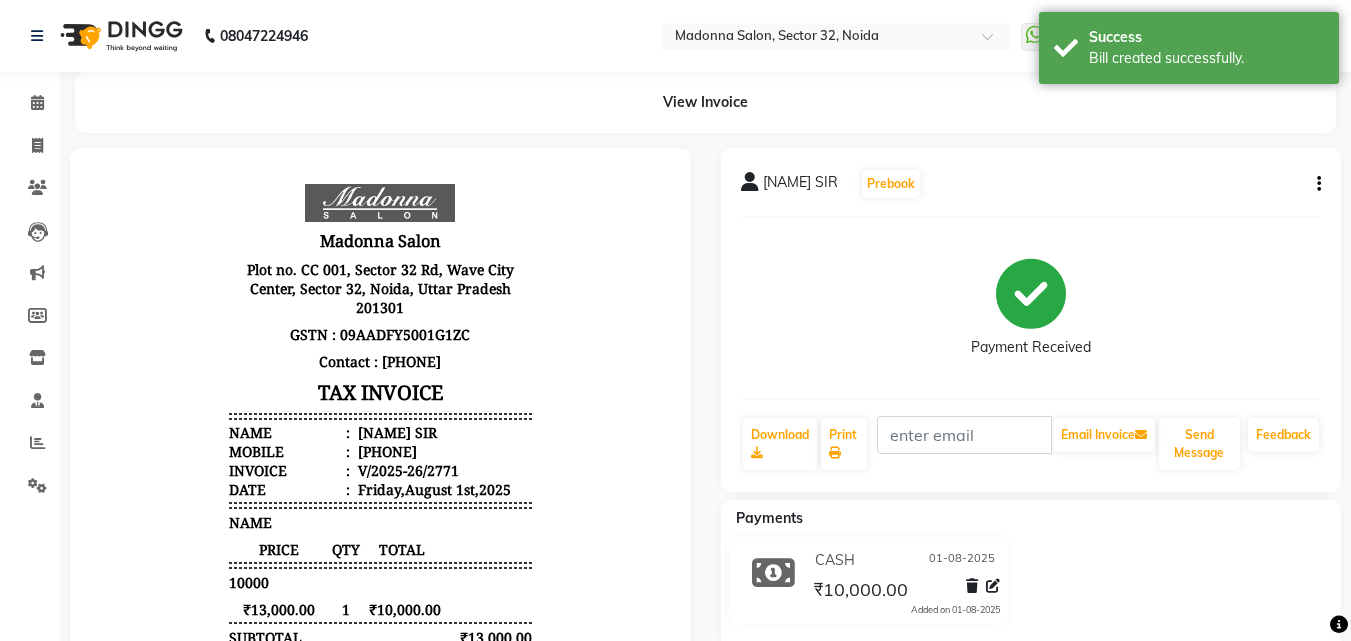 scroll, scrollTop: 0, scrollLeft: 0, axis: both 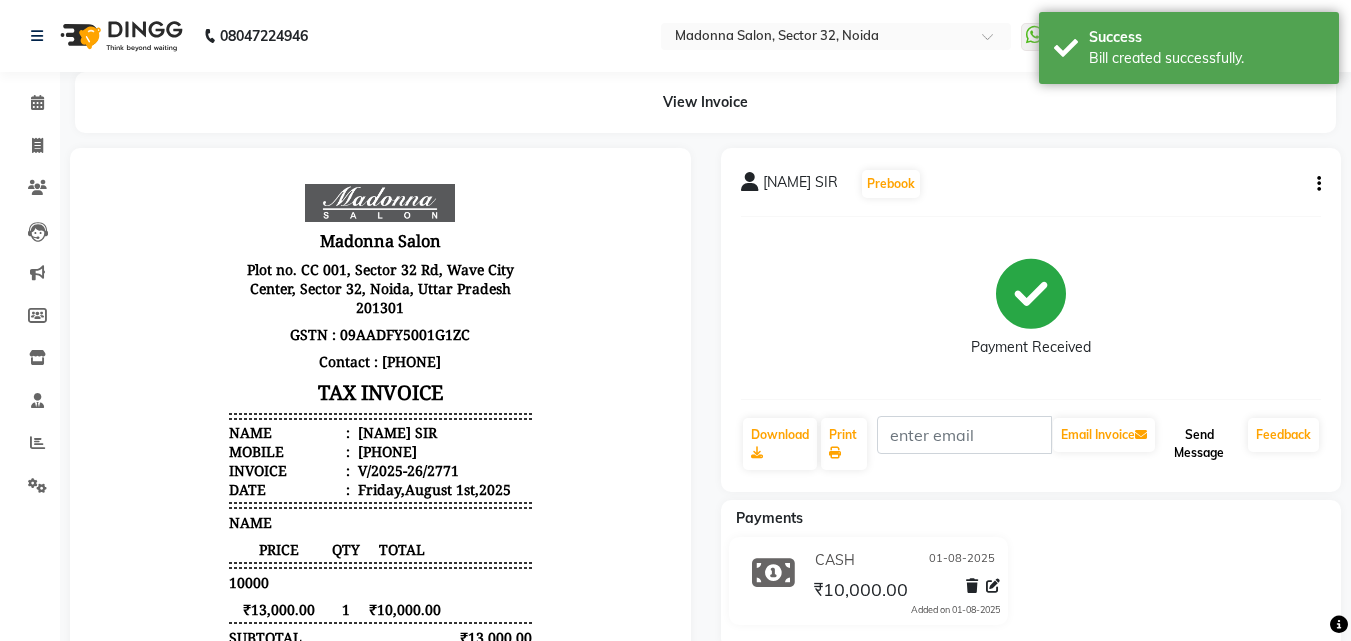 click on "Send Message" 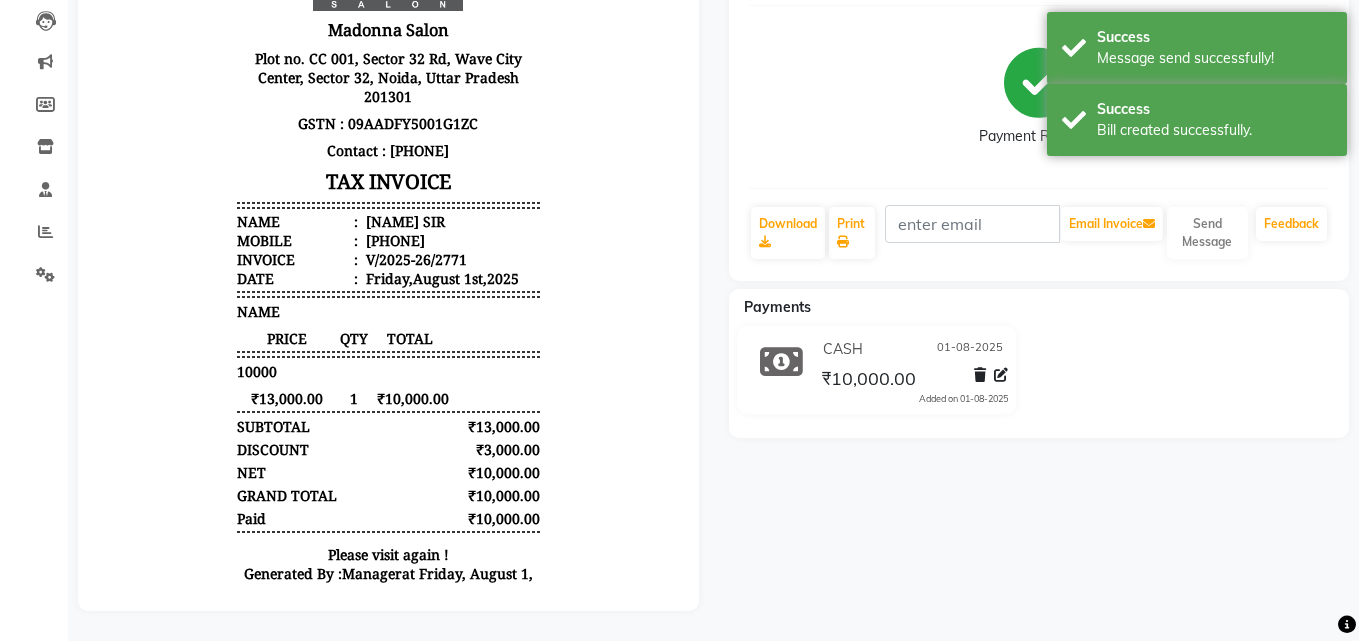scroll, scrollTop: 0, scrollLeft: 0, axis: both 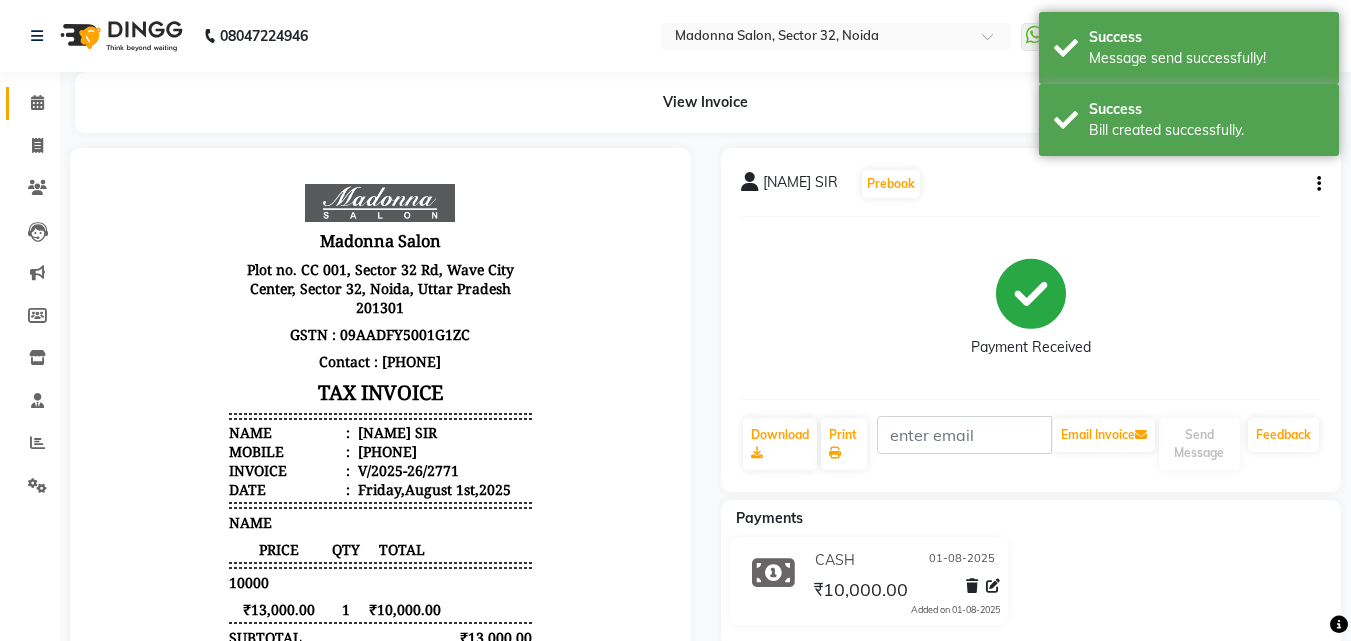 click 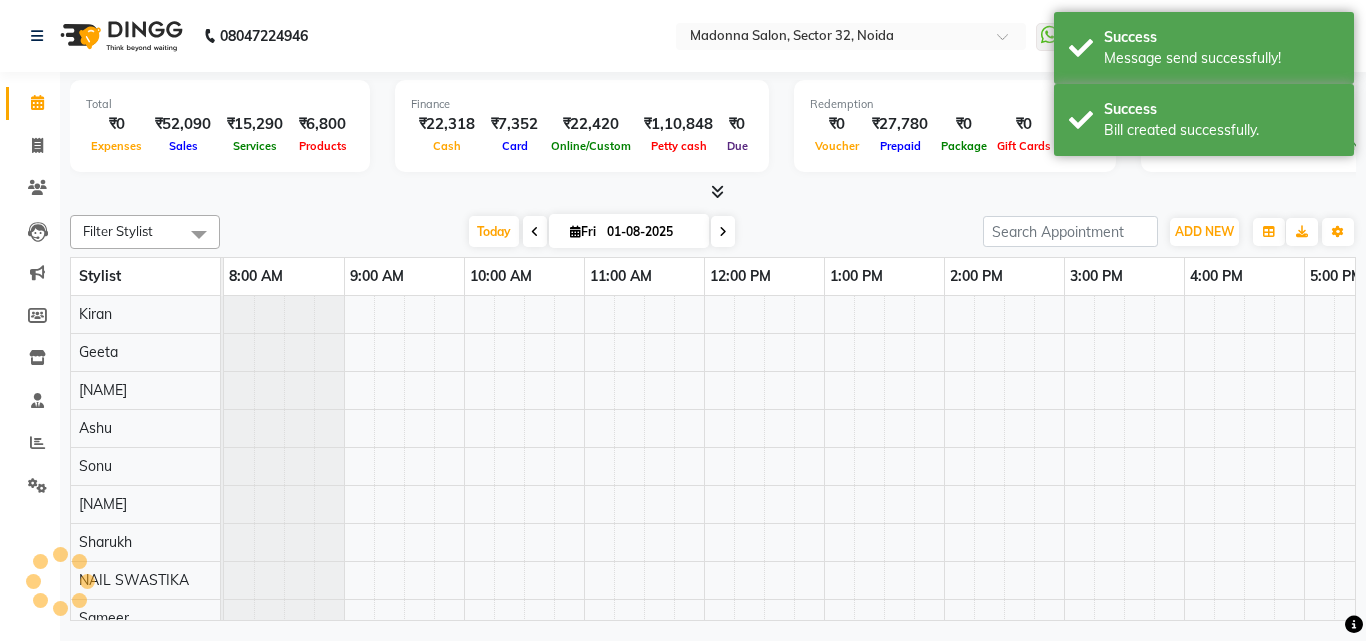 scroll, scrollTop: 0, scrollLeft: 429, axis: horizontal 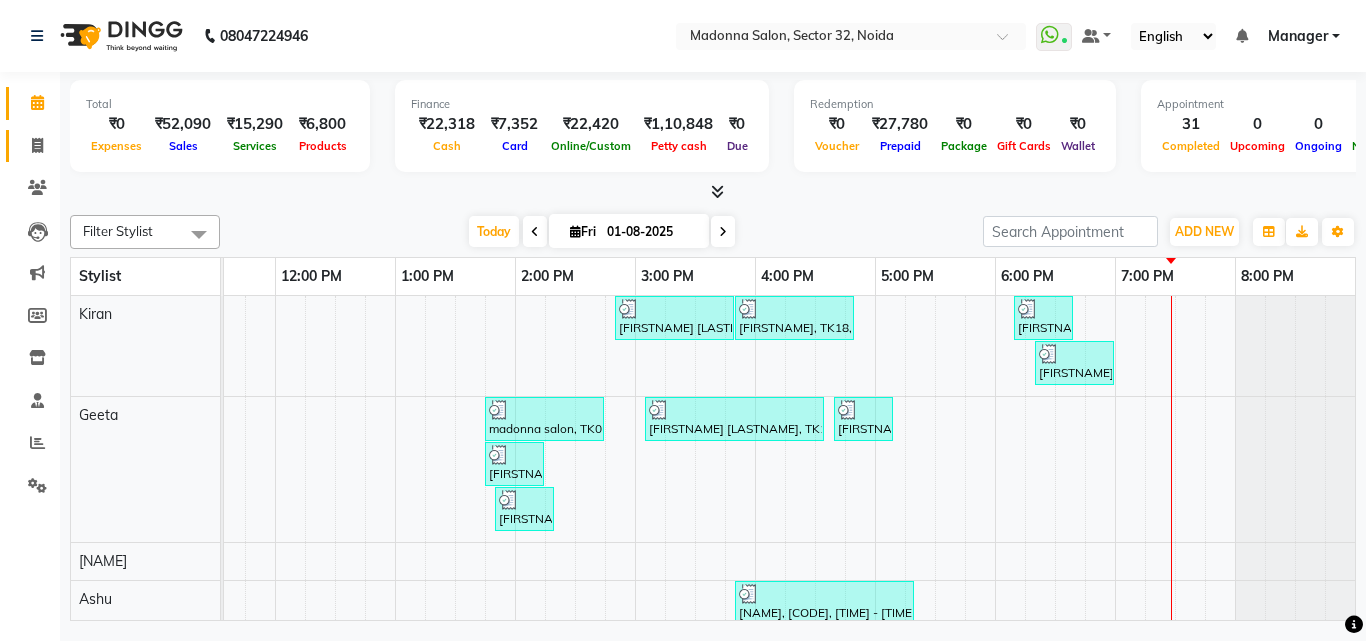 click 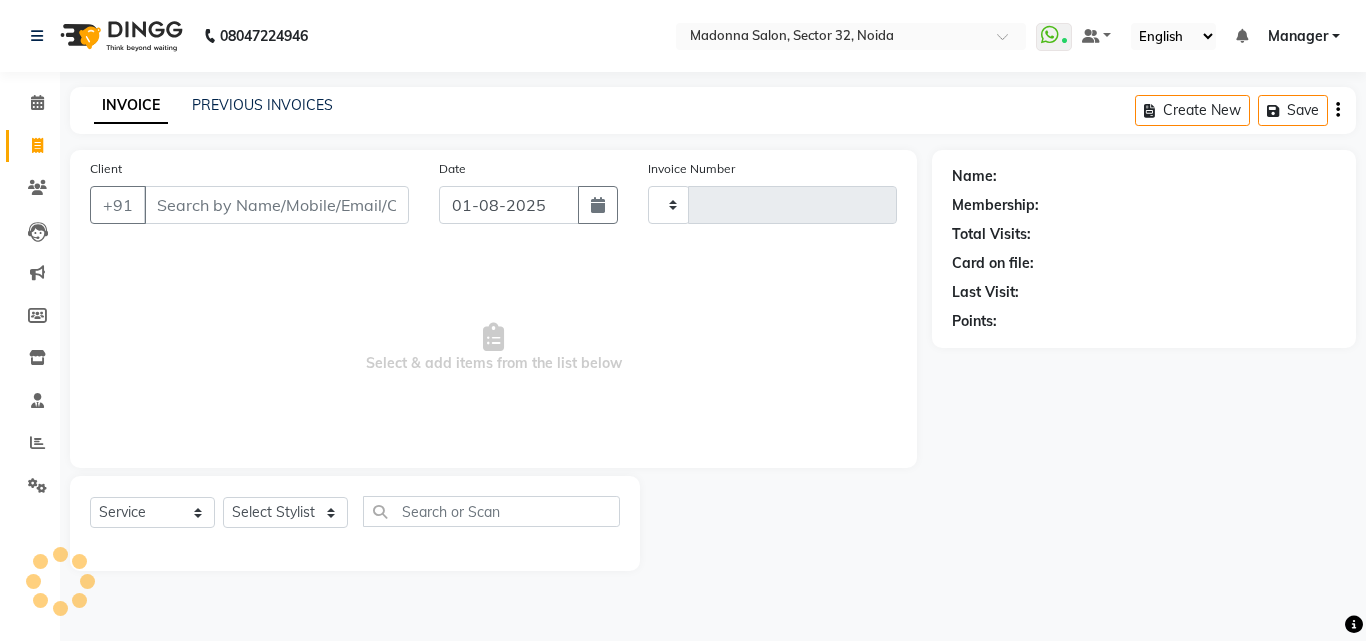 type on "2772" 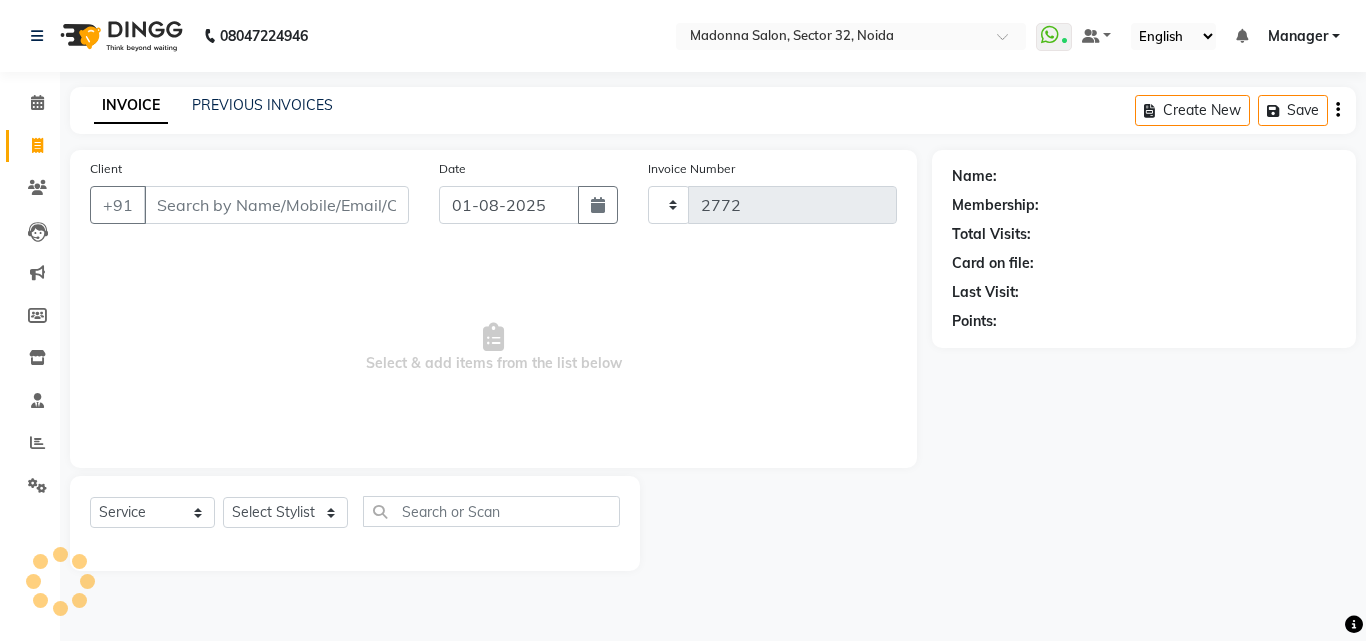 select on "7229" 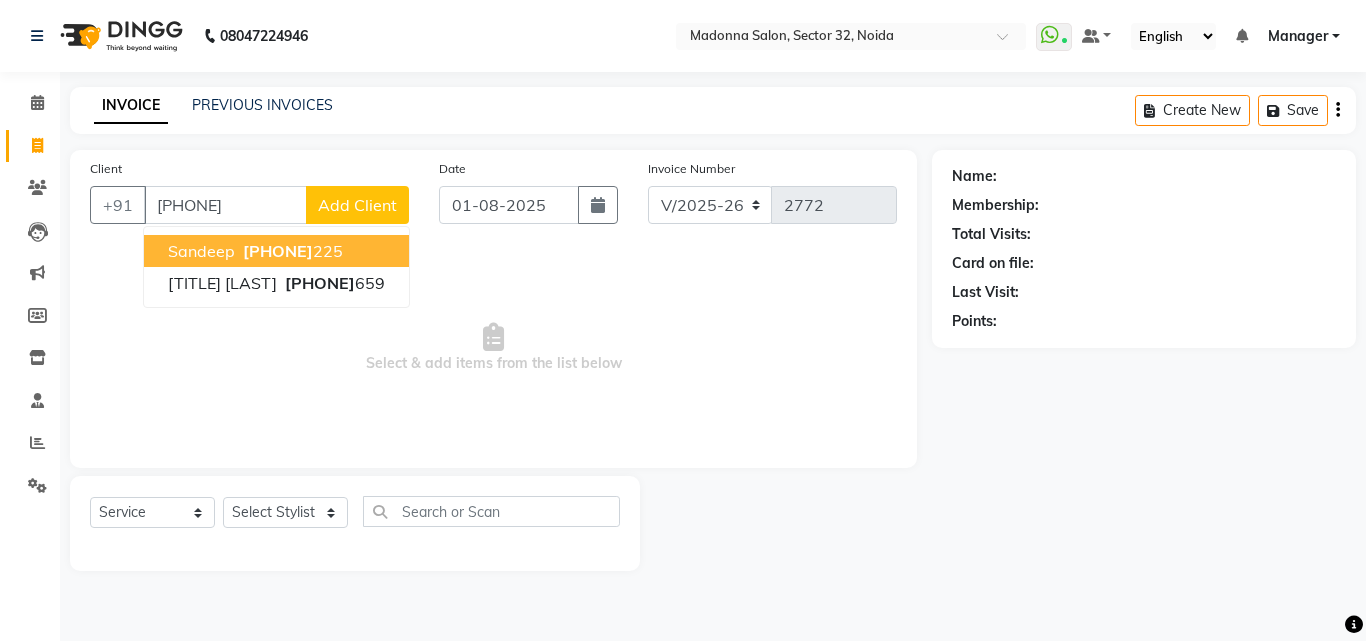 click on "[PHONE]" at bounding box center (291, 251) 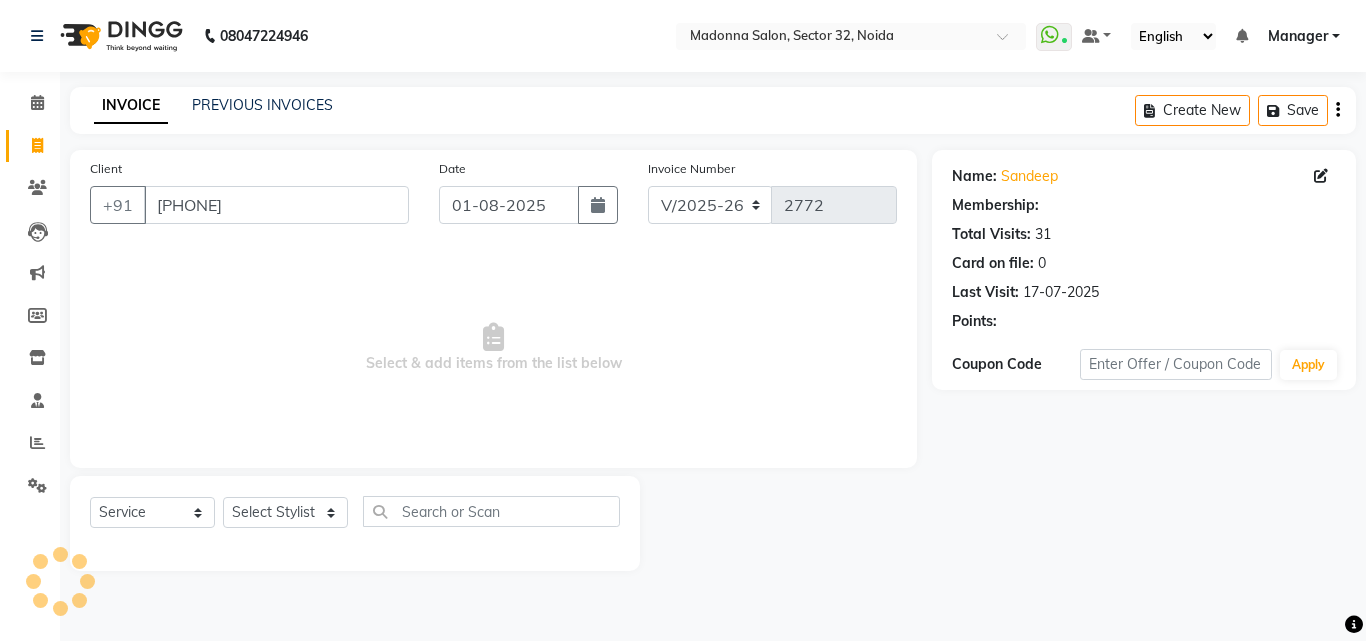 select on "1: Object" 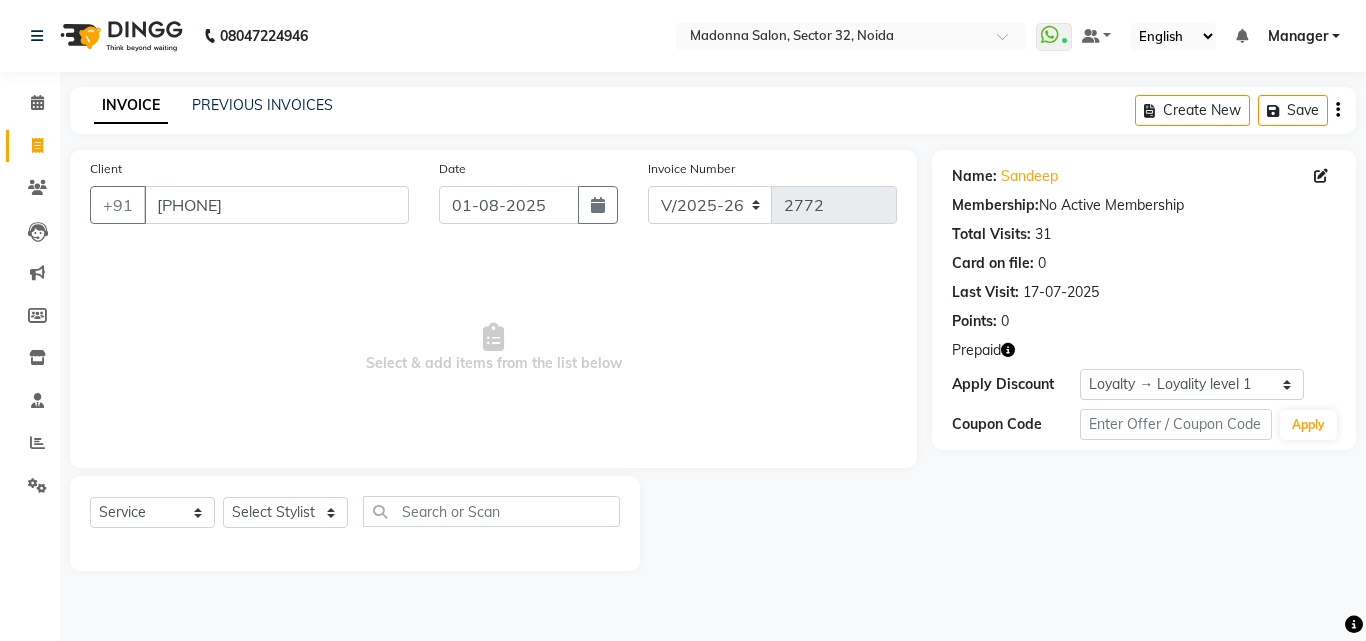 click on "Prepaid" 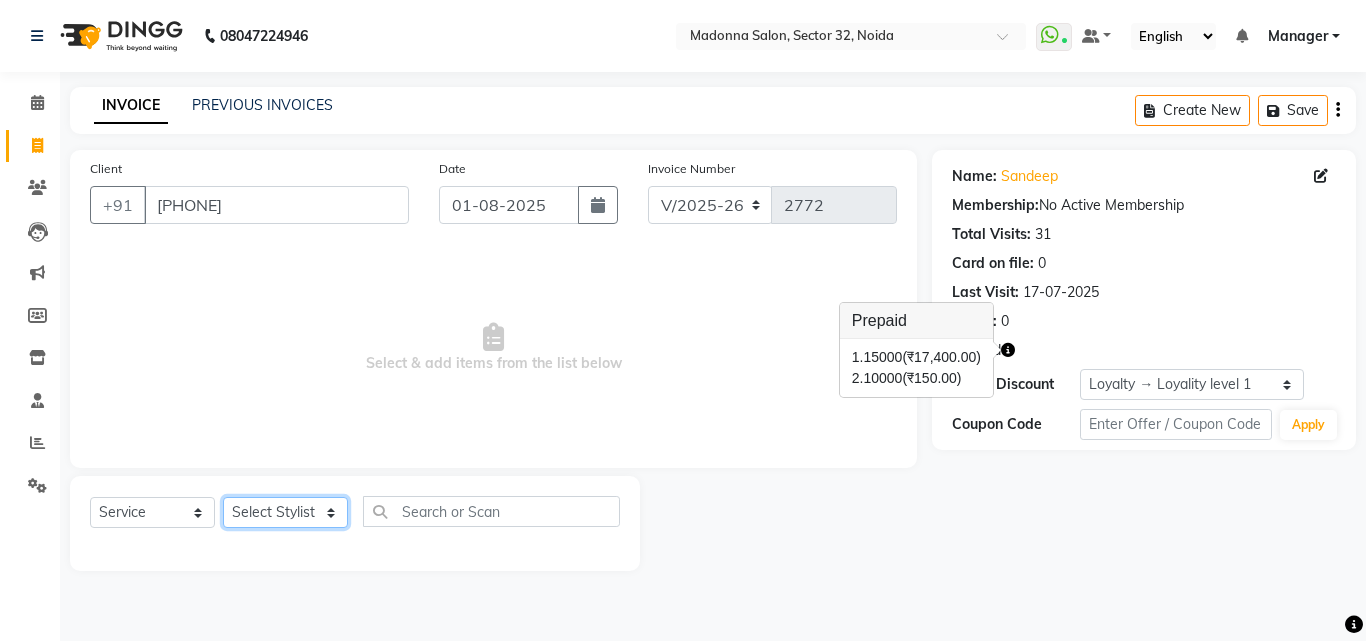 click on "Select Stylist Aayan Account  Ashu BHOLU Geeta Hanif JIYA SINGH Kiran LAXMAN PEDI Manager Mohit Naddy NAIL SWASTIKA Sajal Sameer Shahnawaj Sharukh Sonu VISHAL STYLIST" 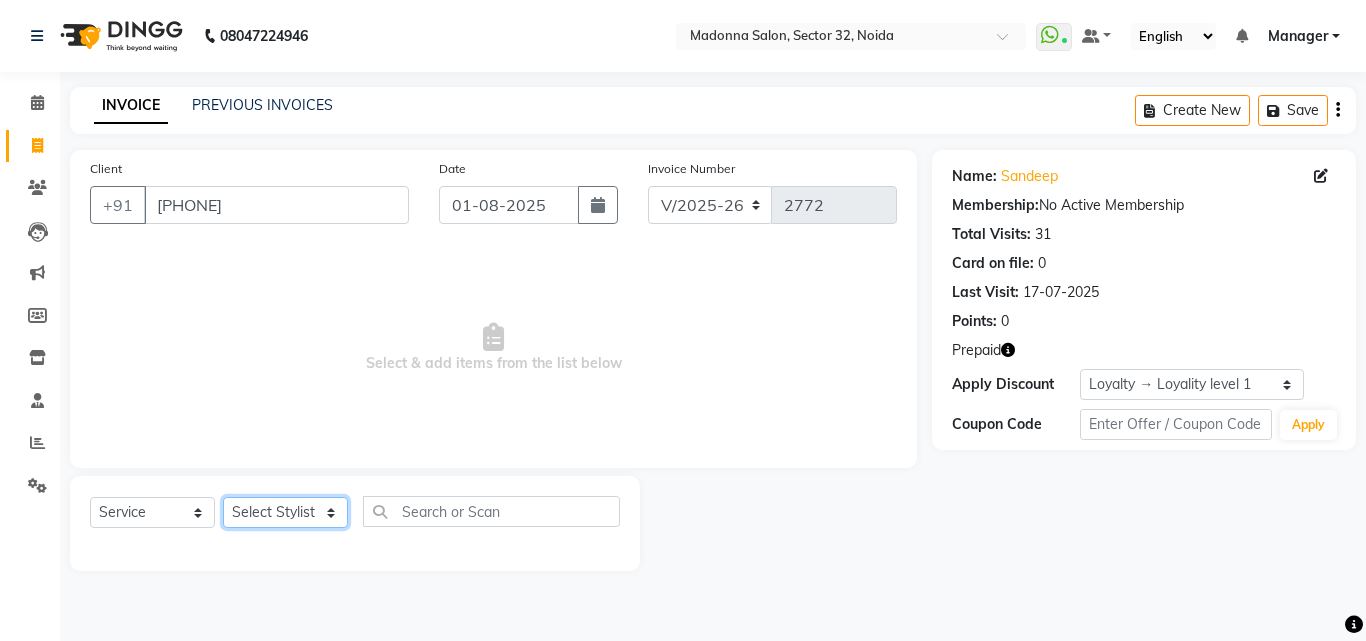 select on "61925" 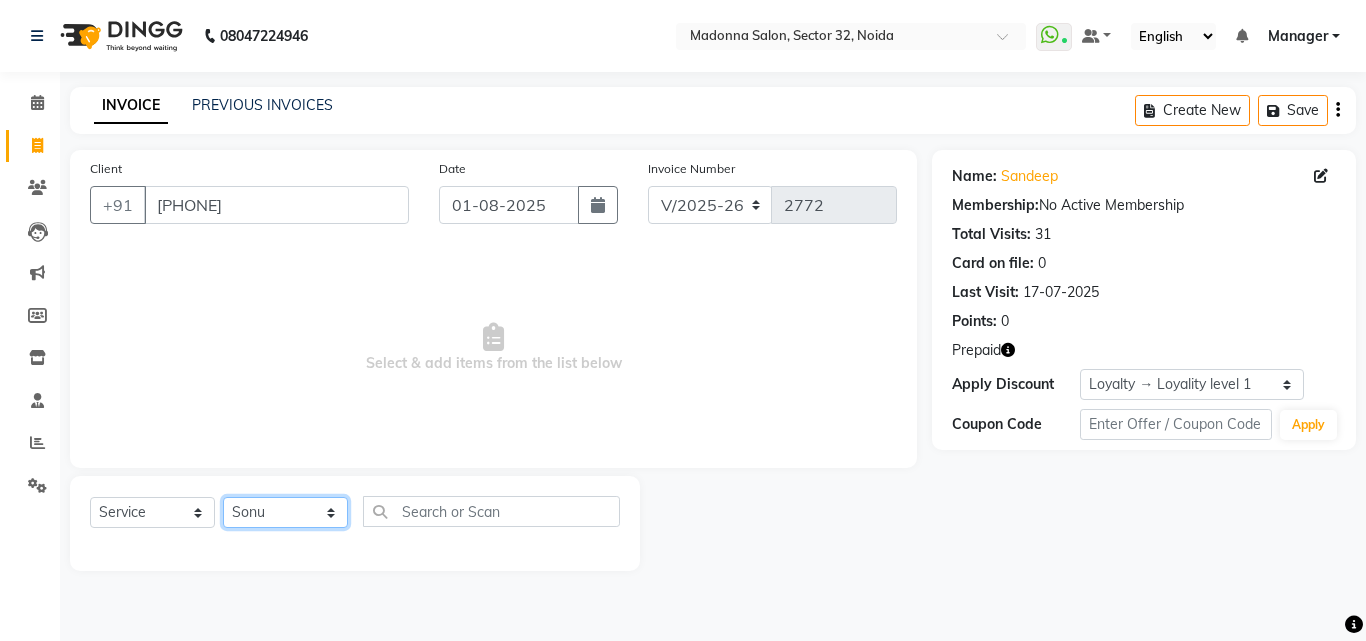 click on "Select Stylist Aayan Account  Ashu BHOLU Geeta Hanif JIYA SINGH Kiran LAXMAN PEDI Manager Mohit Naddy NAIL SWASTIKA Sajal Sameer Shahnawaj Sharukh Sonu VISHAL STYLIST" 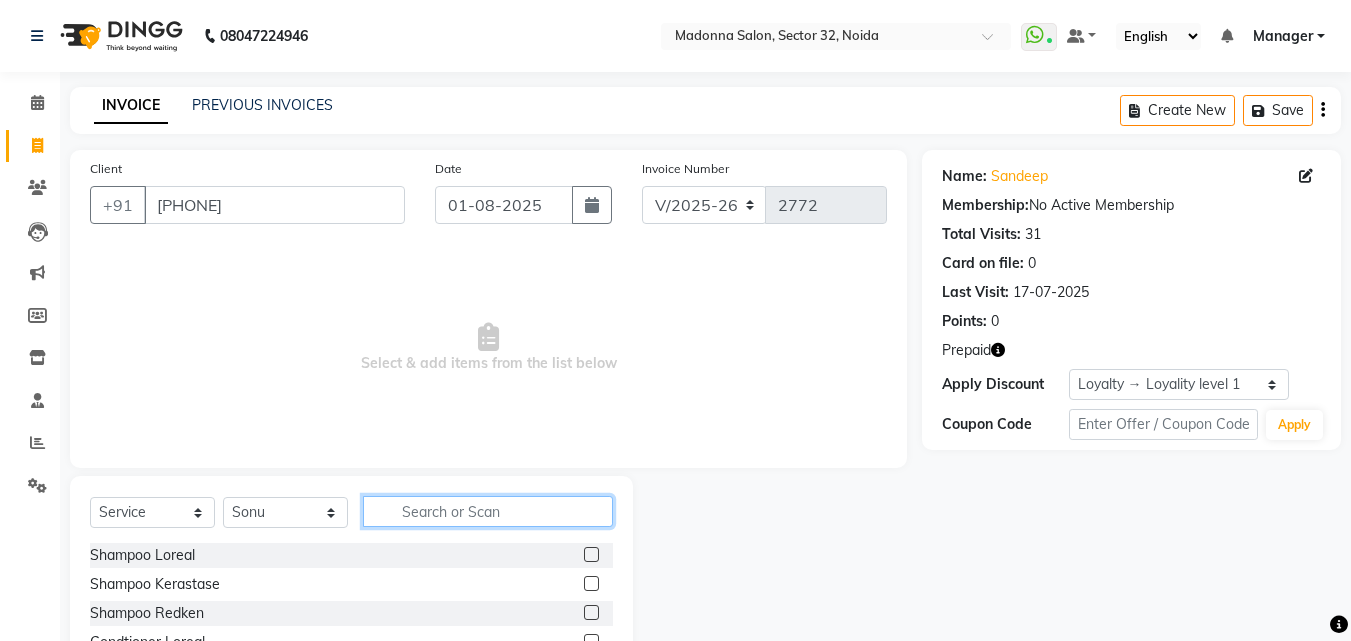 click 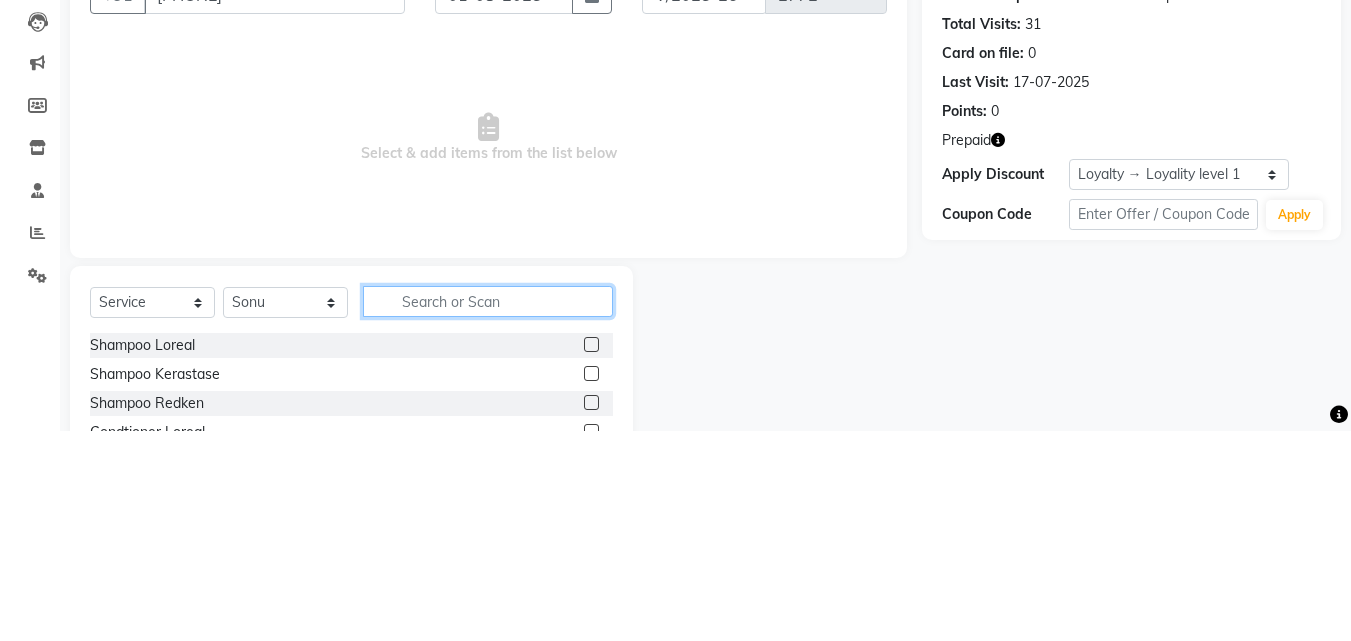 scroll, scrollTop: 48, scrollLeft: 0, axis: vertical 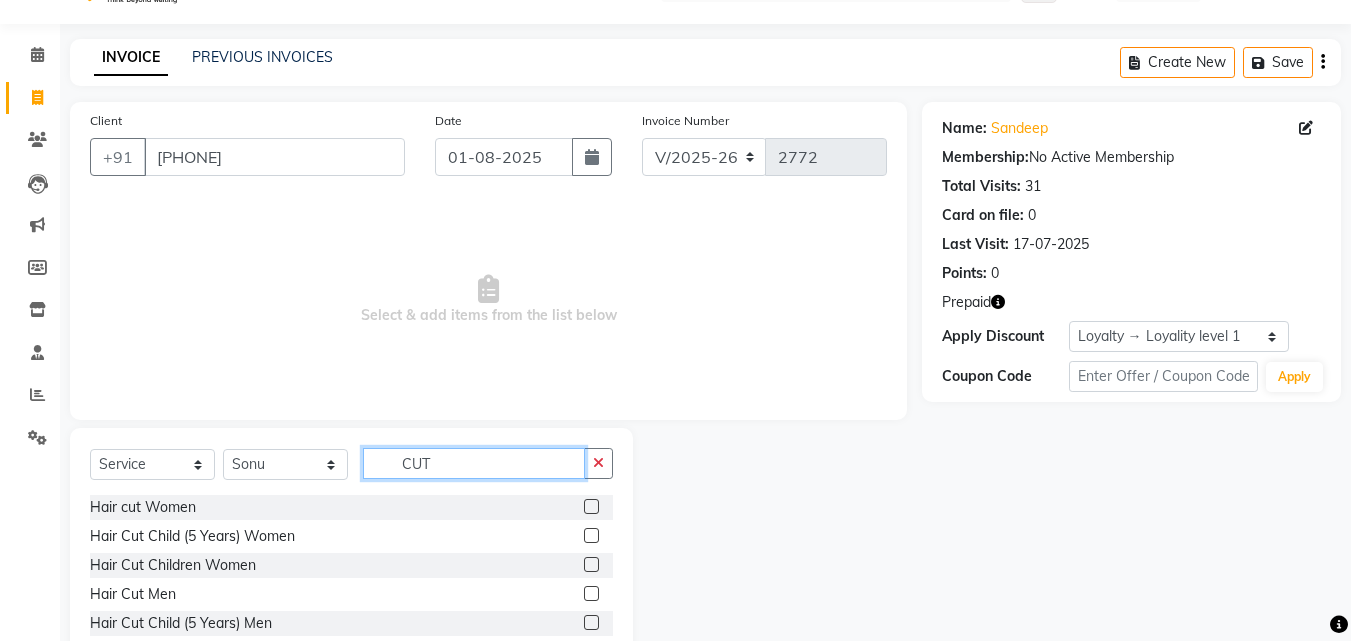 type on "CUT" 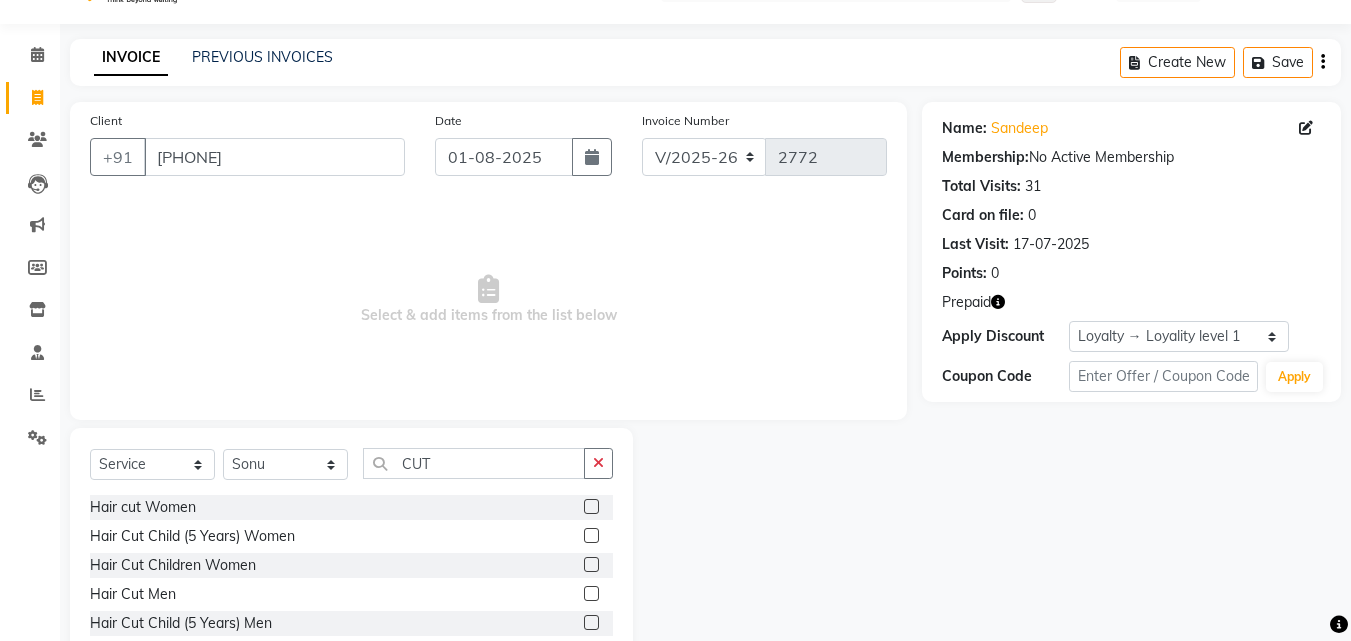 click 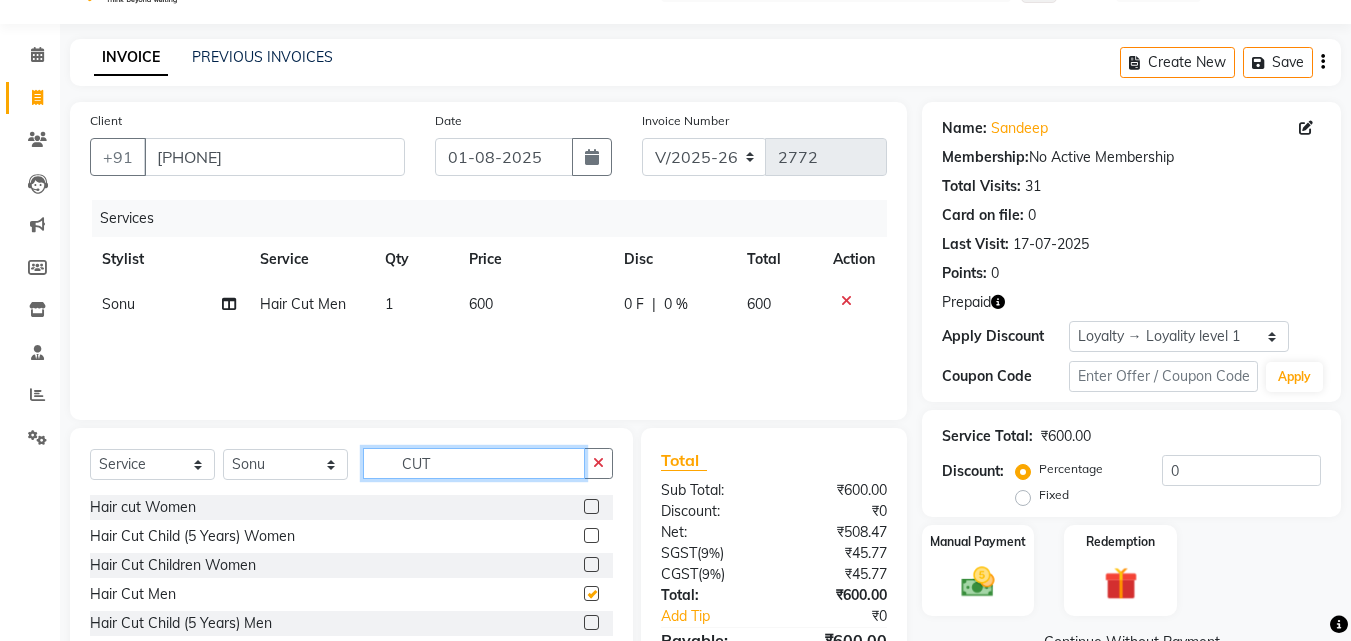click on "CUT" 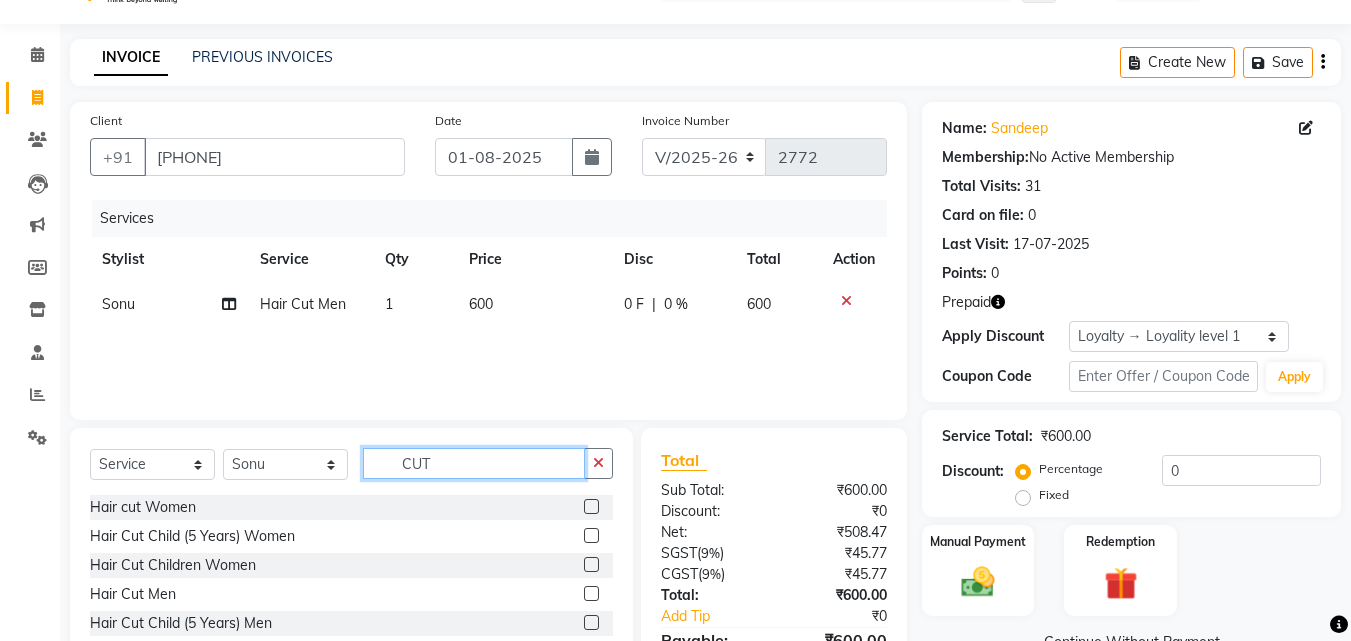 checkbox on "false" 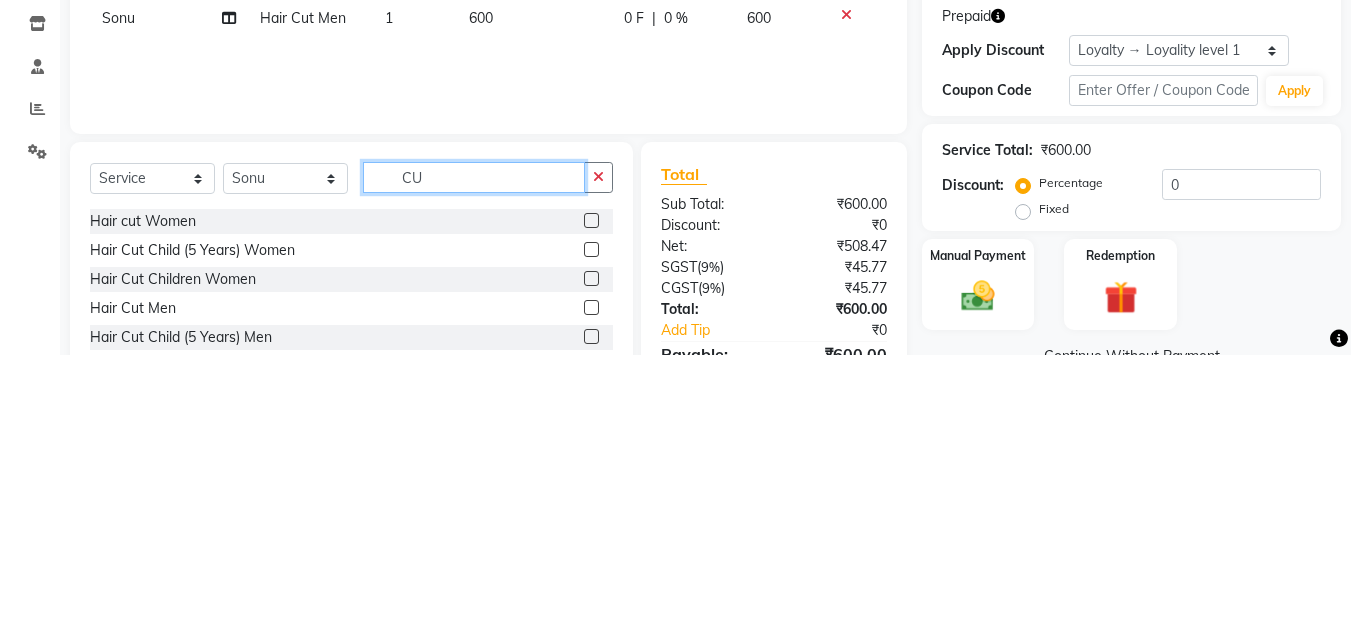 type on "C" 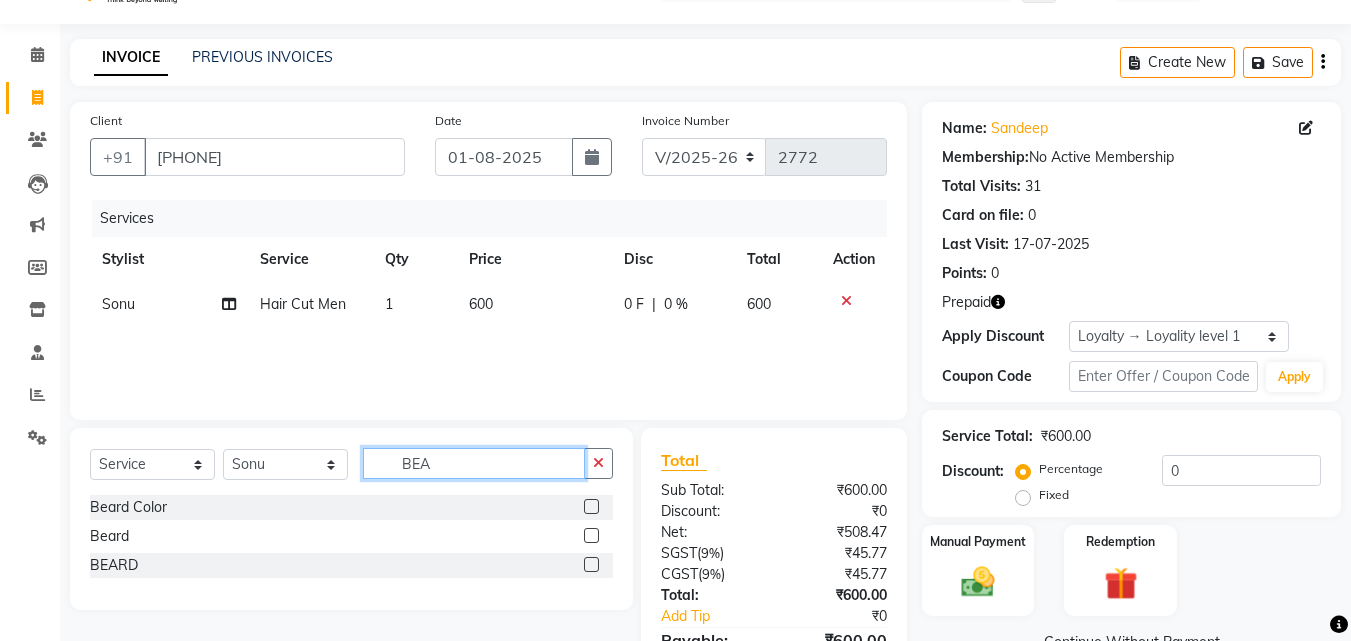 type on "BEA" 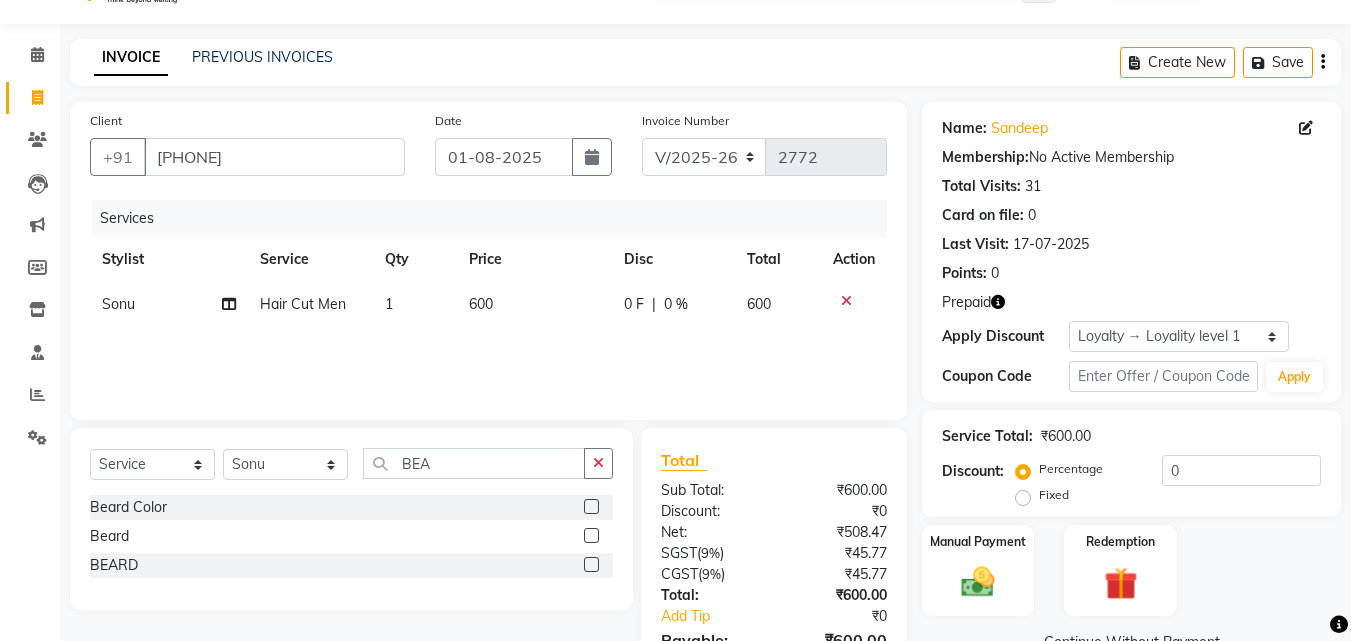 click 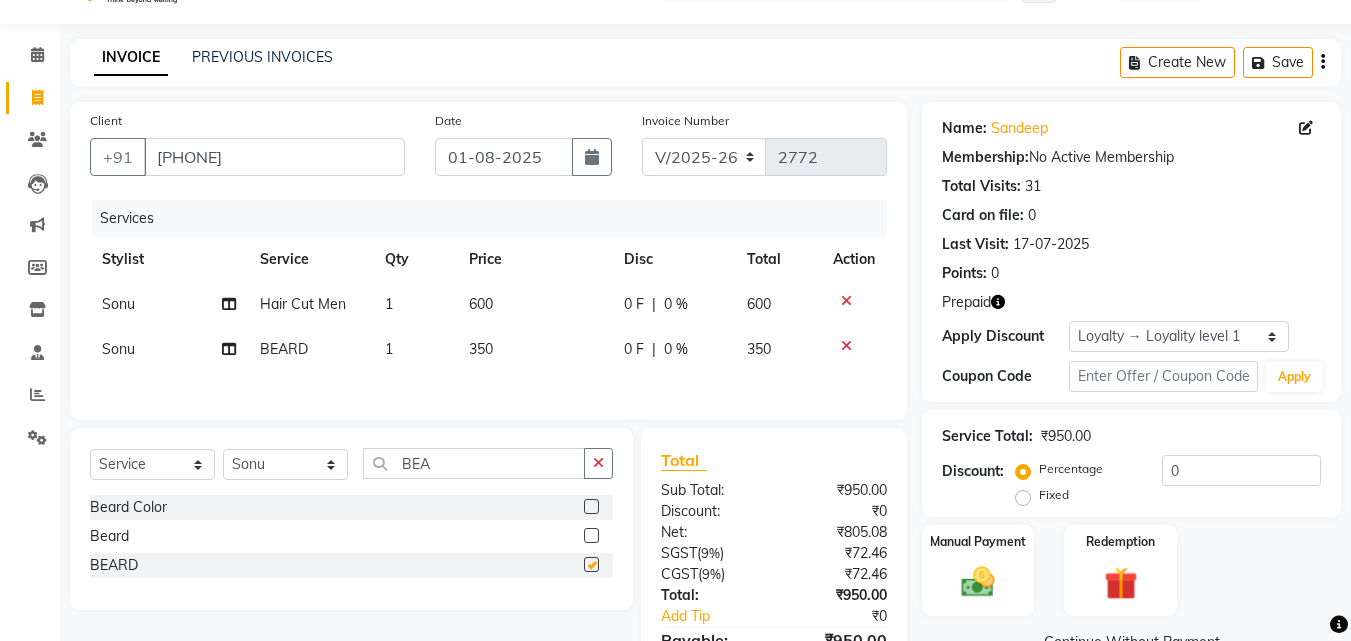checkbox on "false" 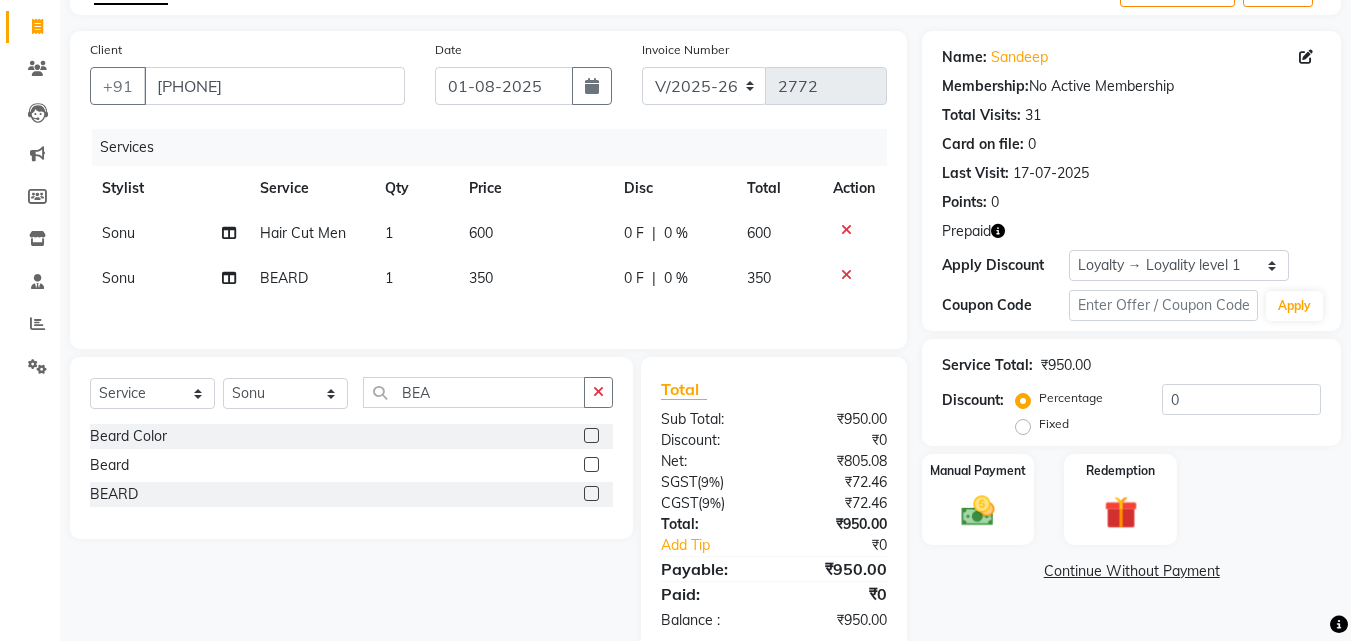 scroll, scrollTop: 162, scrollLeft: 0, axis: vertical 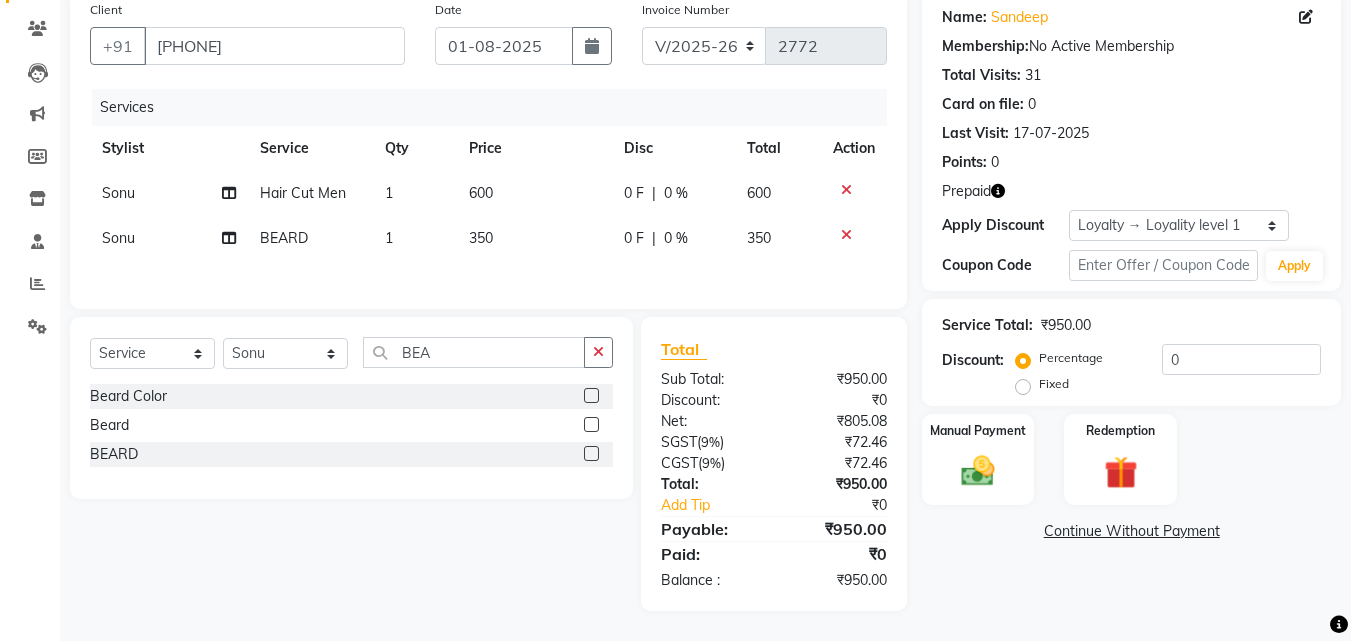 click 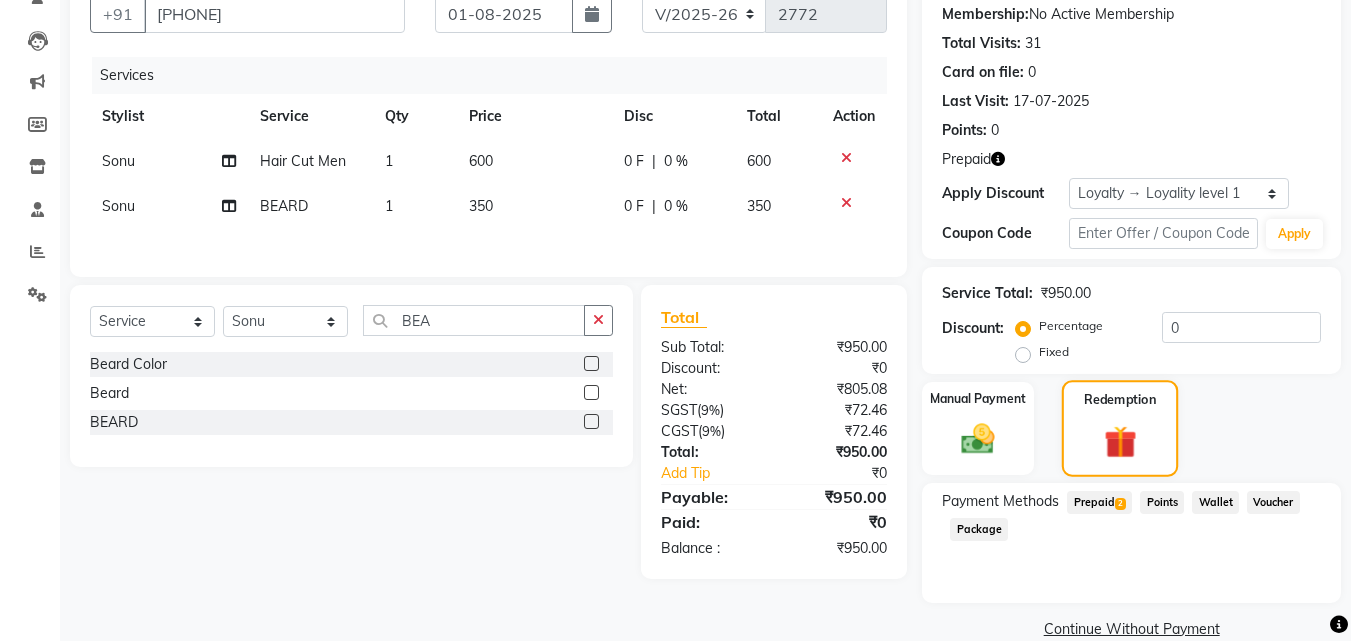 scroll, scrollTop: 224, scrollLeft: 0, axis: vertical 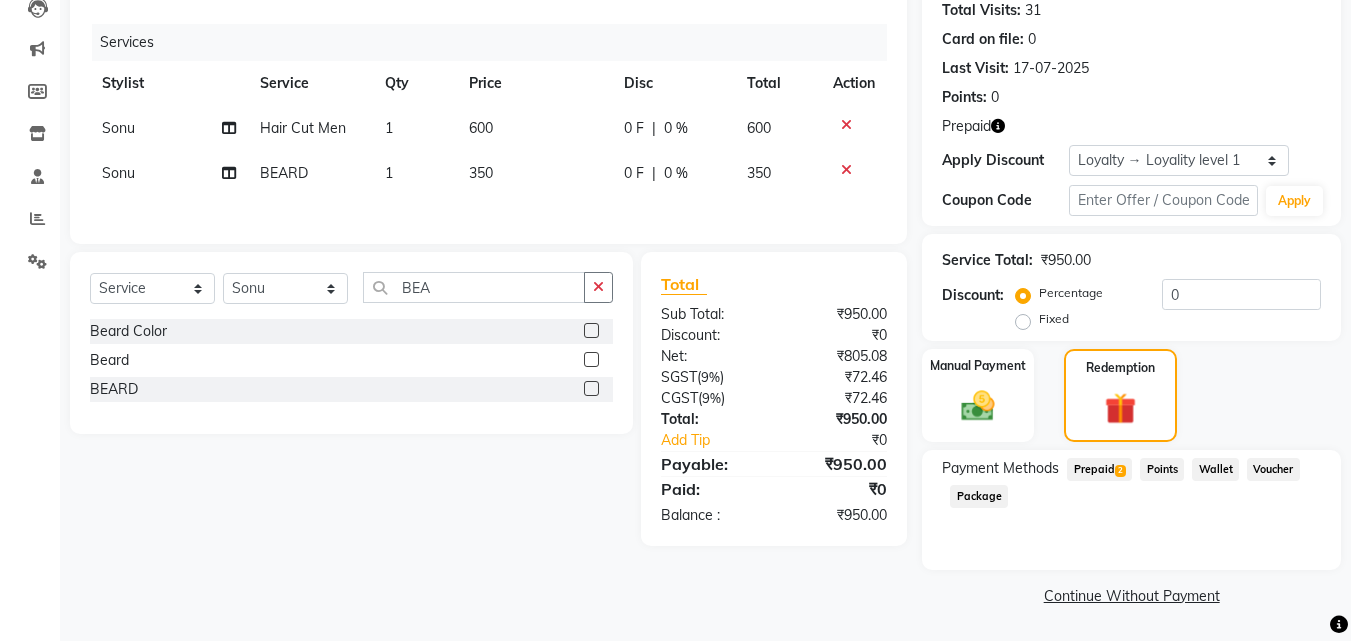 click on "Prepaid  2" 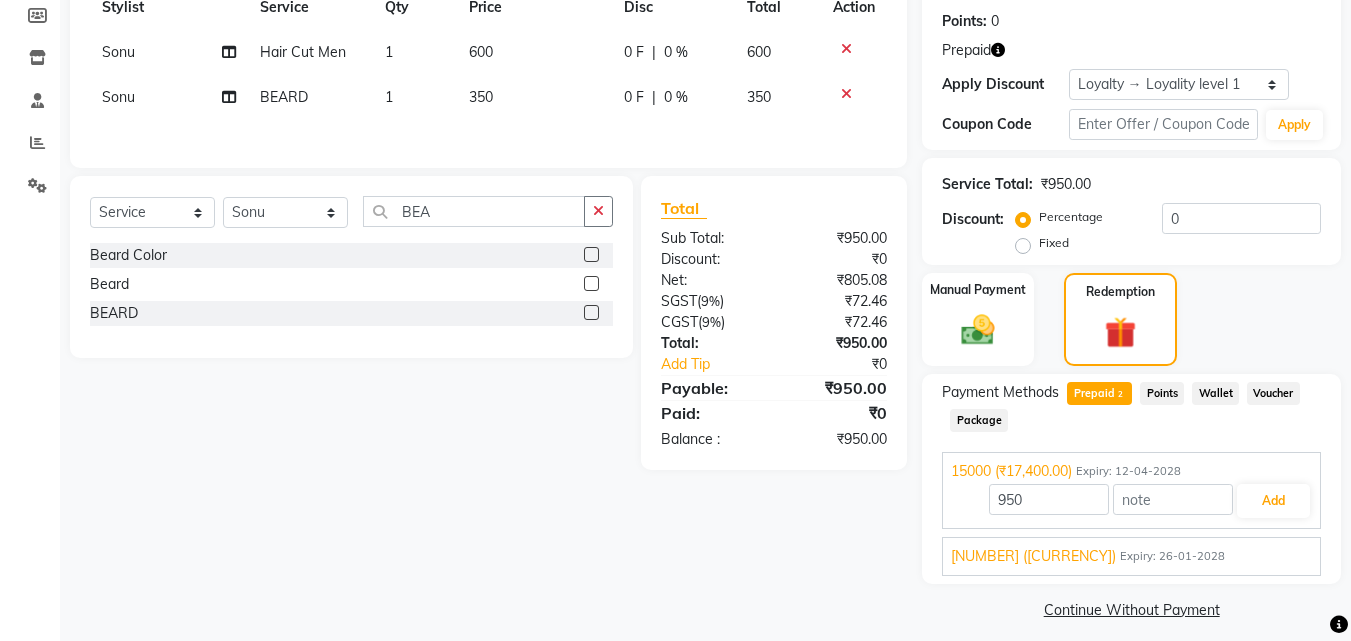 scroll, scrollTop: 314, scrollLeft: 0, axis: vertical 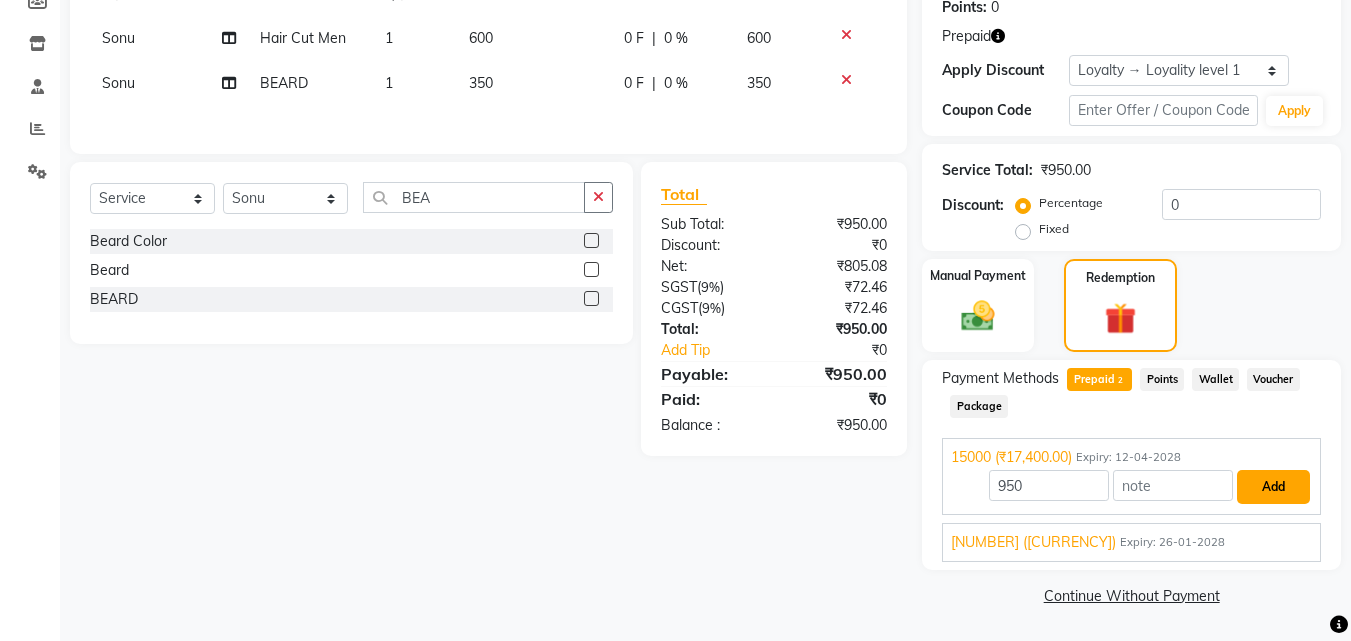 click on "Add" at bounding box center (1273, 487) 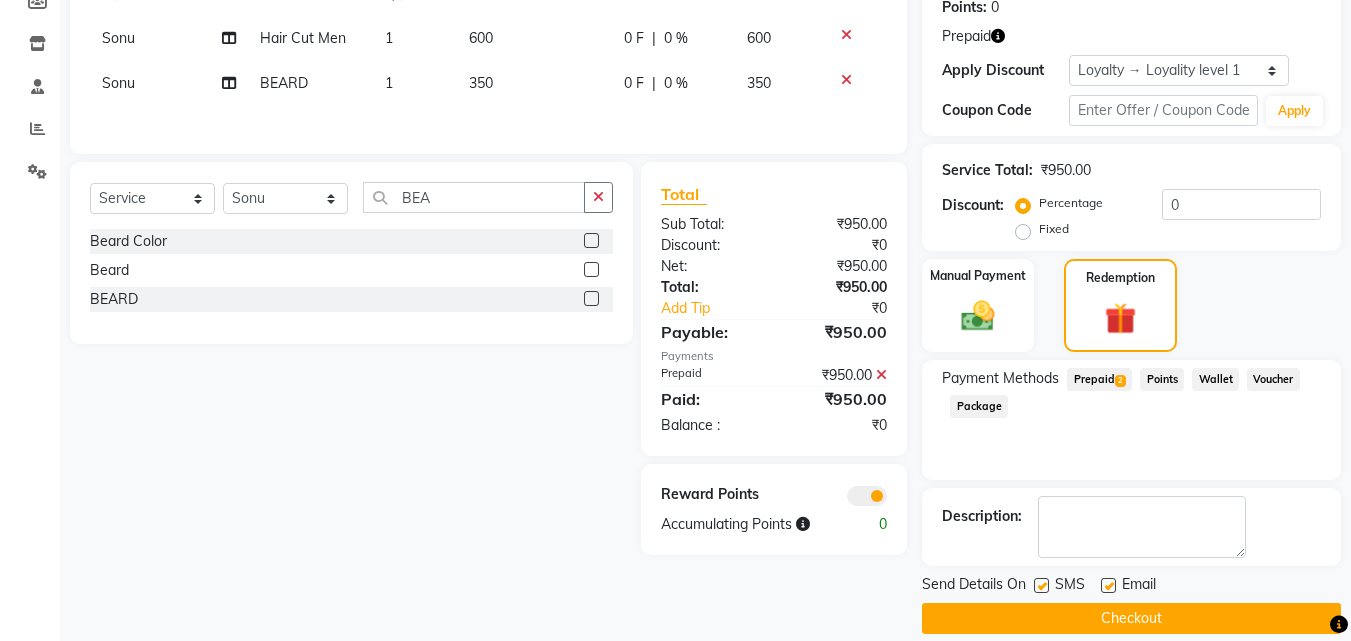 scroll, scrollTop: 337, scrollLeft: 0, axis: vertical 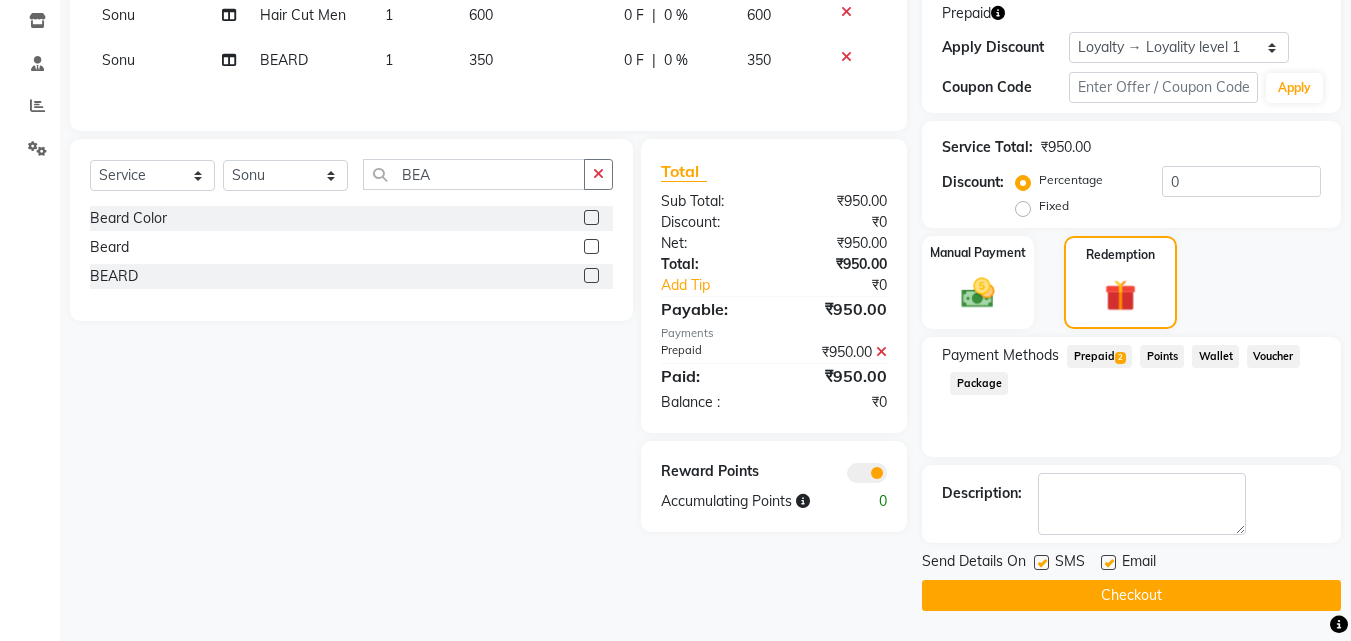 click on "Checkout" 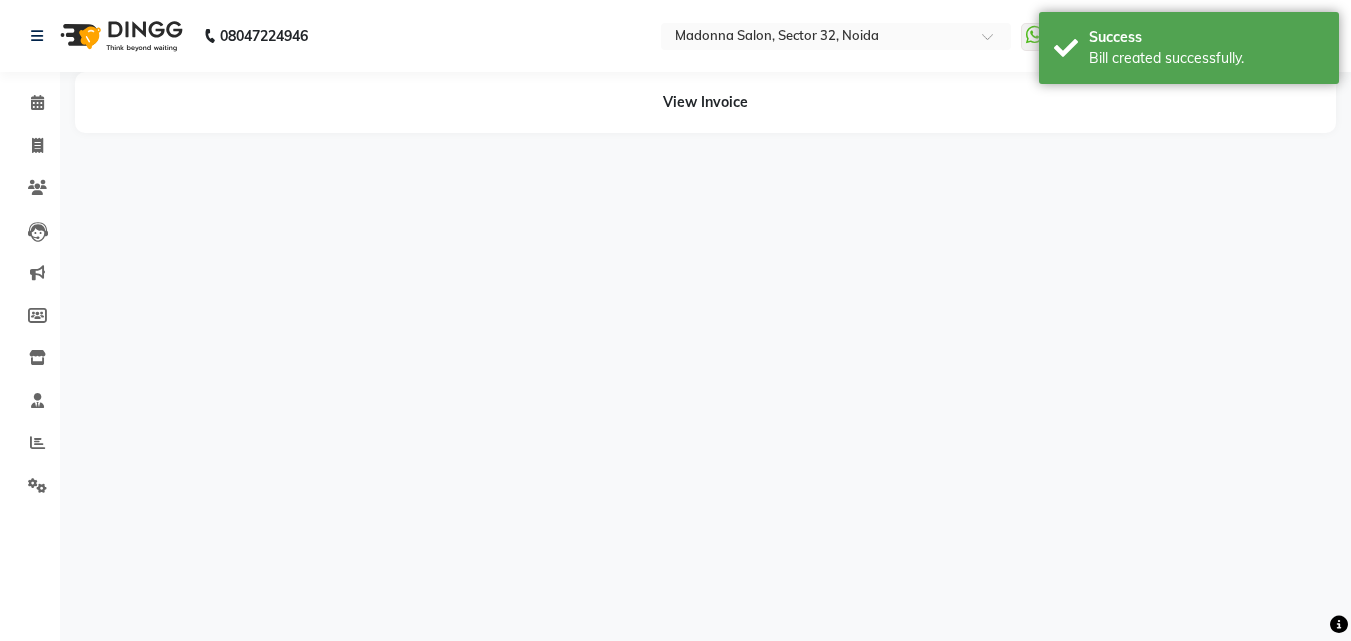 scroll, scrollTop: 0, scrollLeft: 0, axis: both 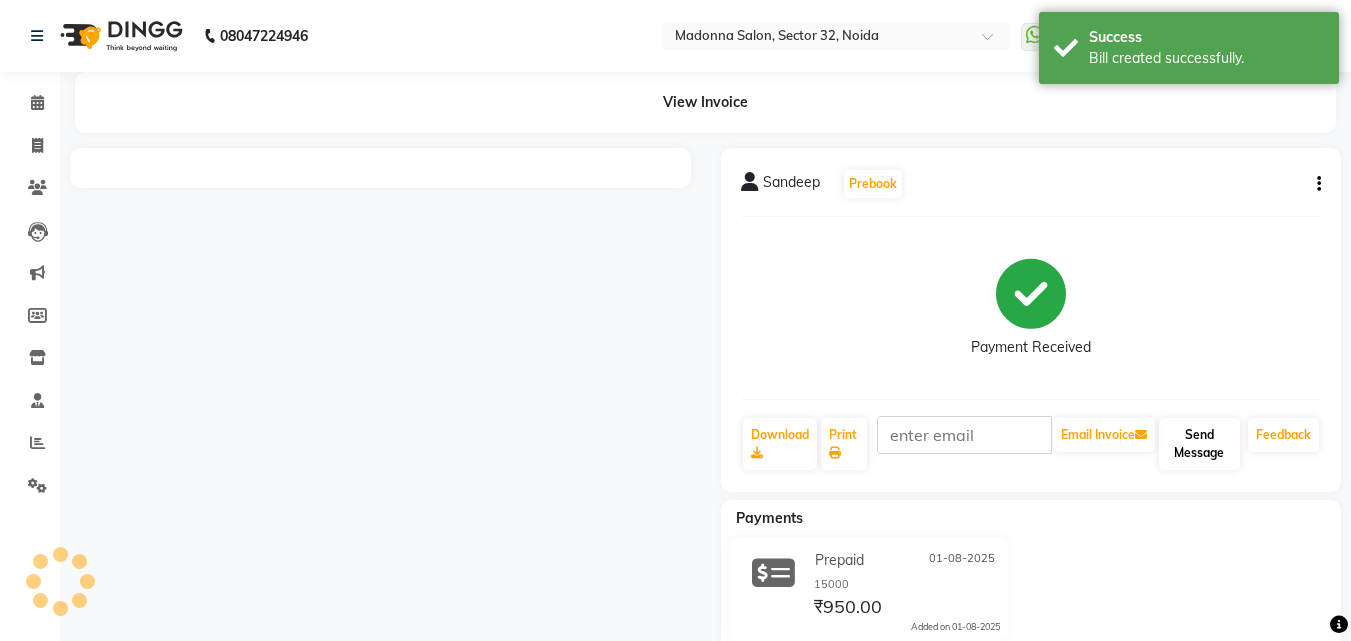 click on "Send Message" 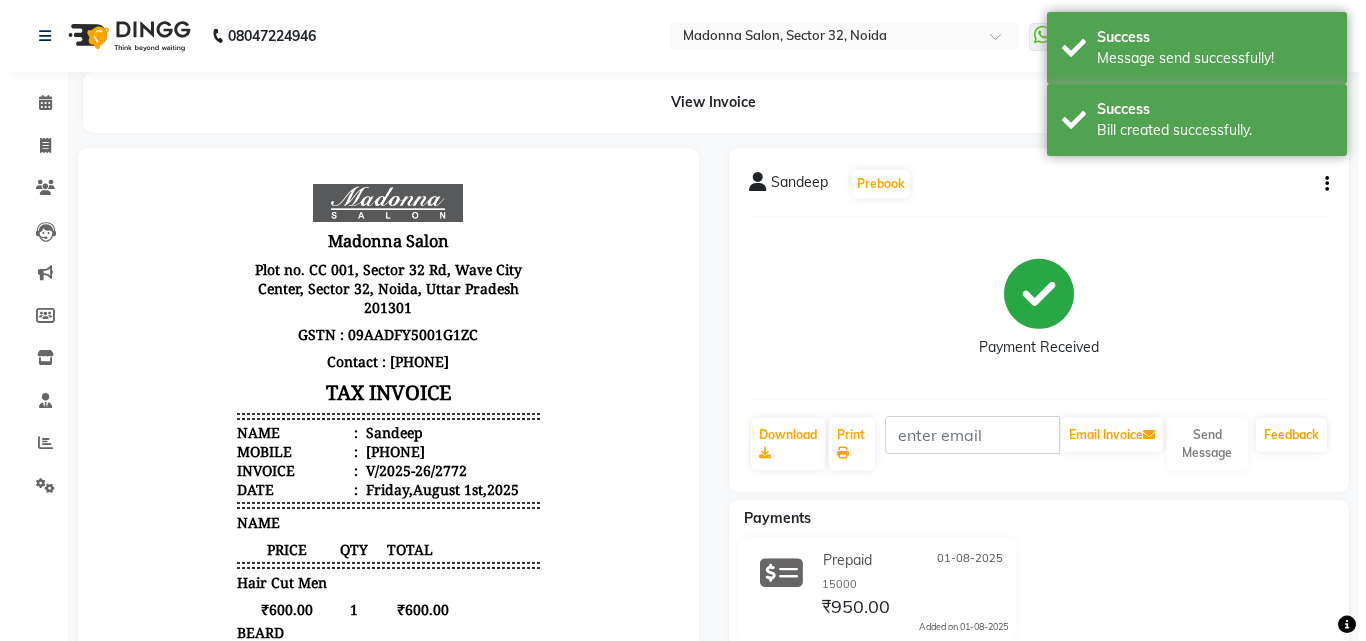 scroll, scrollTop: 0, scrollLeft: 0, axis: both 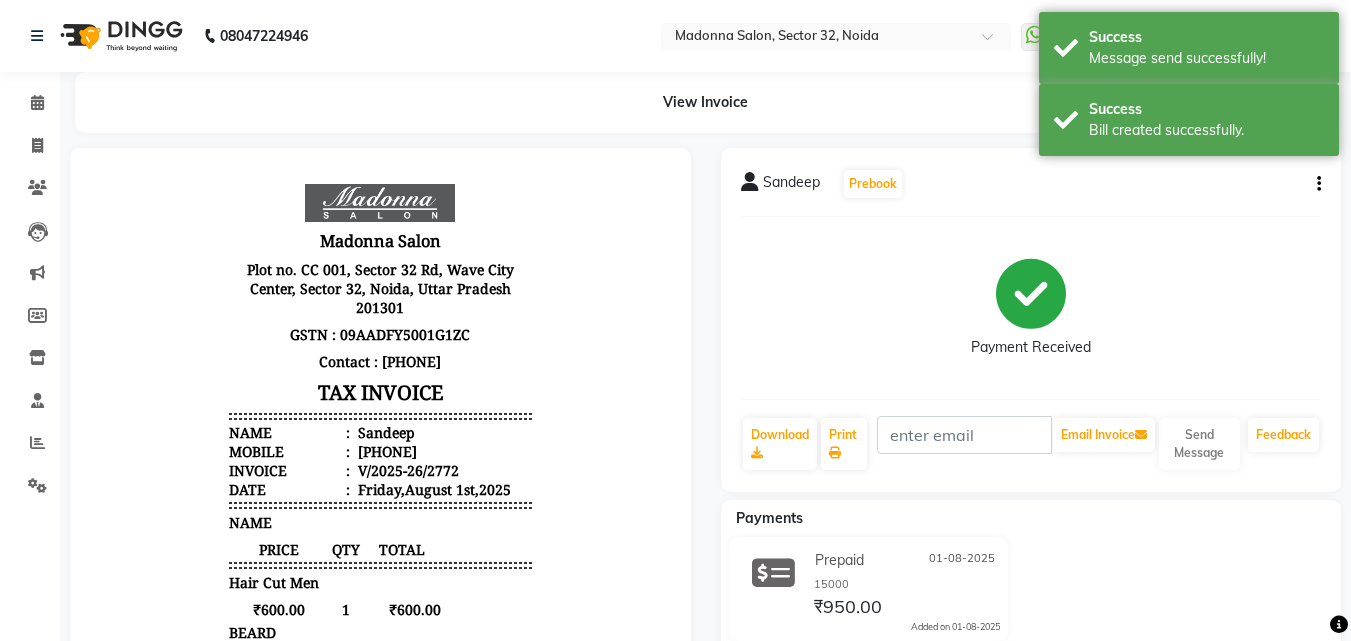 click 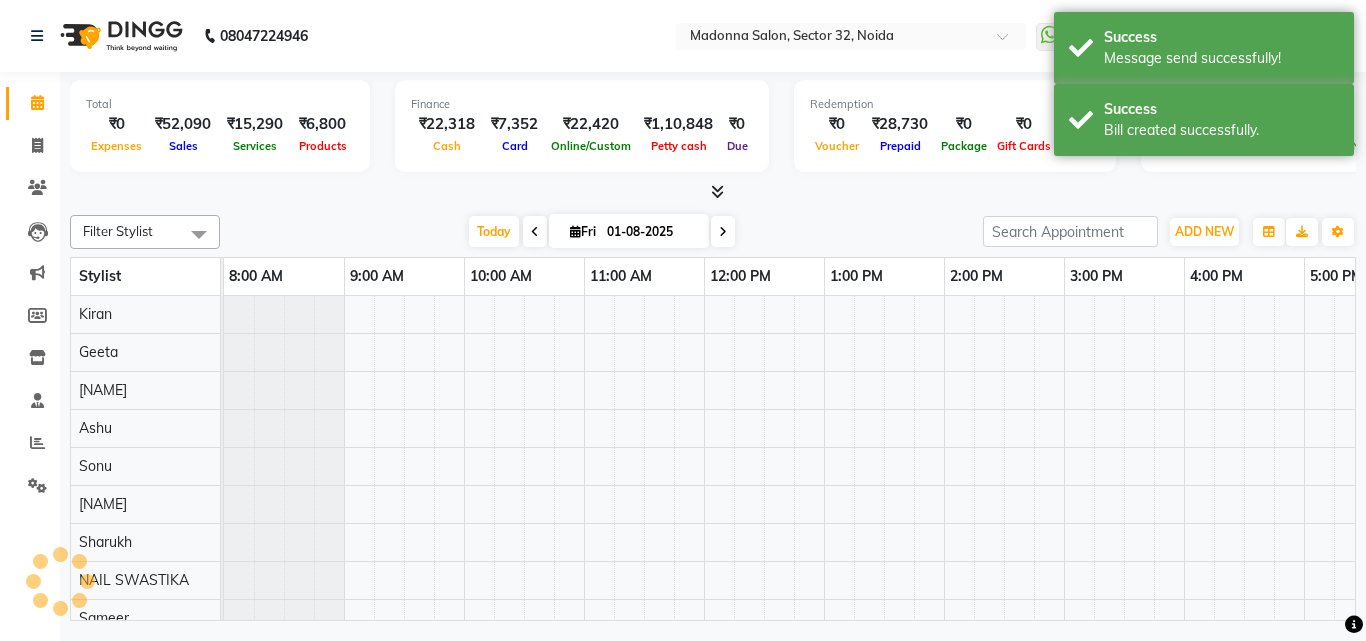 scroll, scrollTop: 0, scrollLeft: 309, axis: horizontal 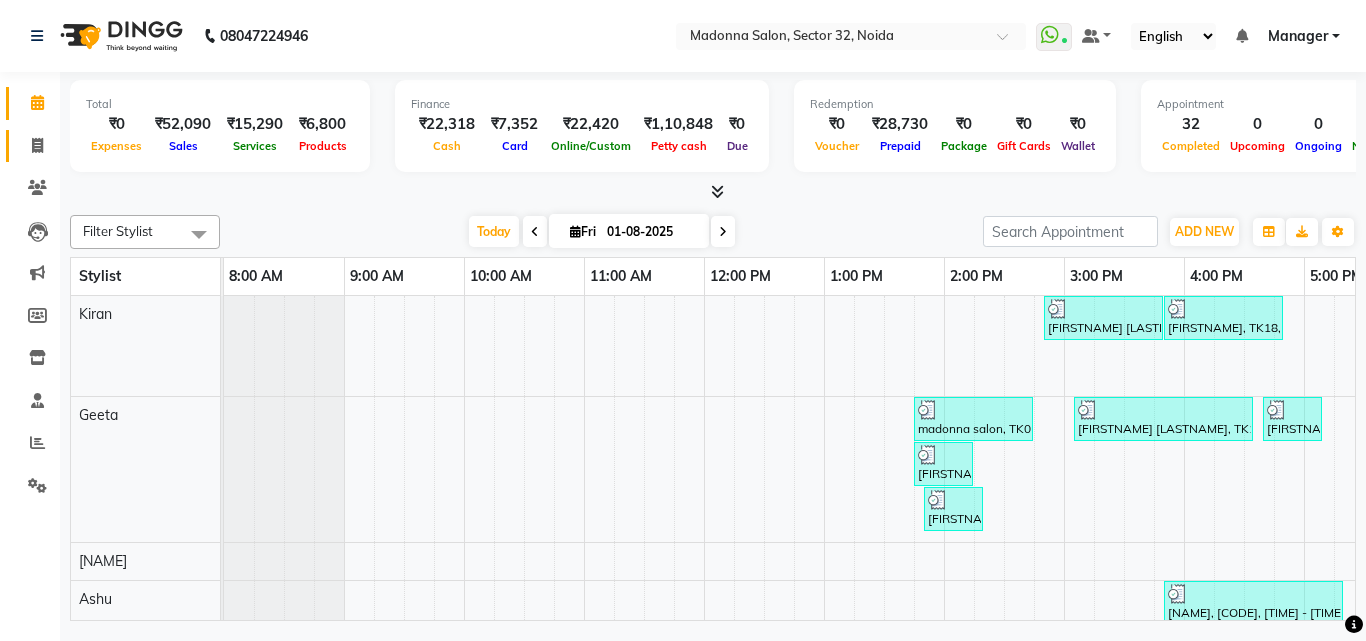click 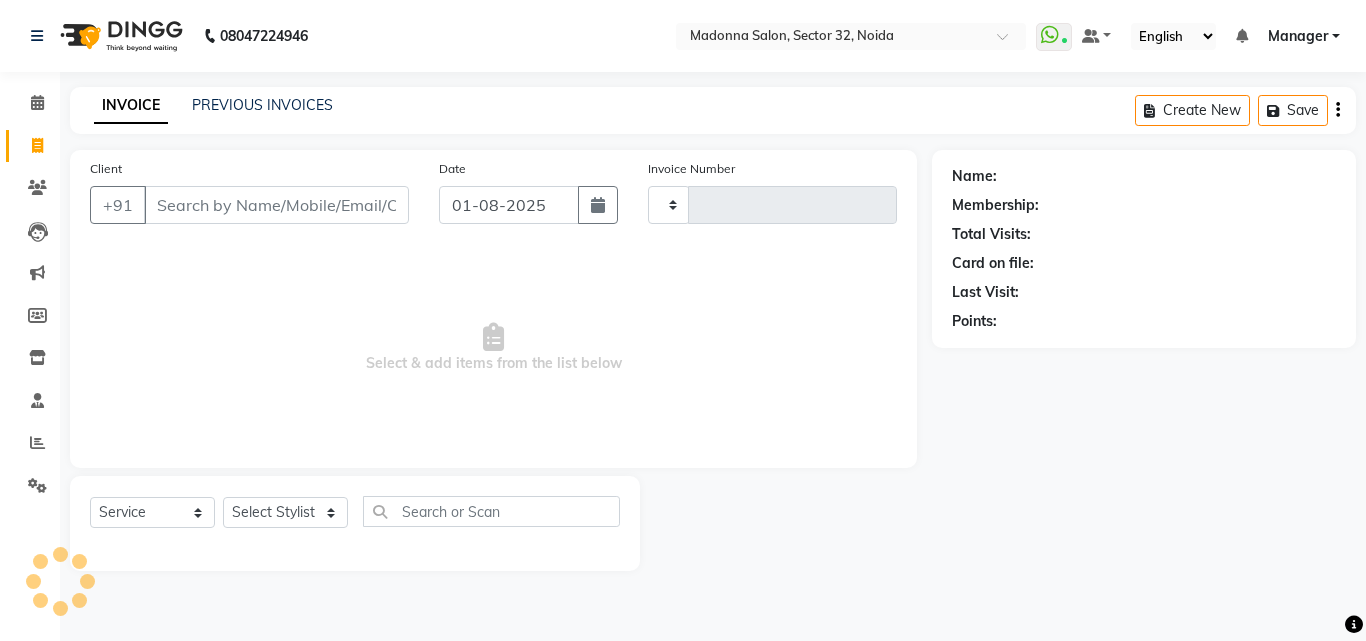 type on "2773" 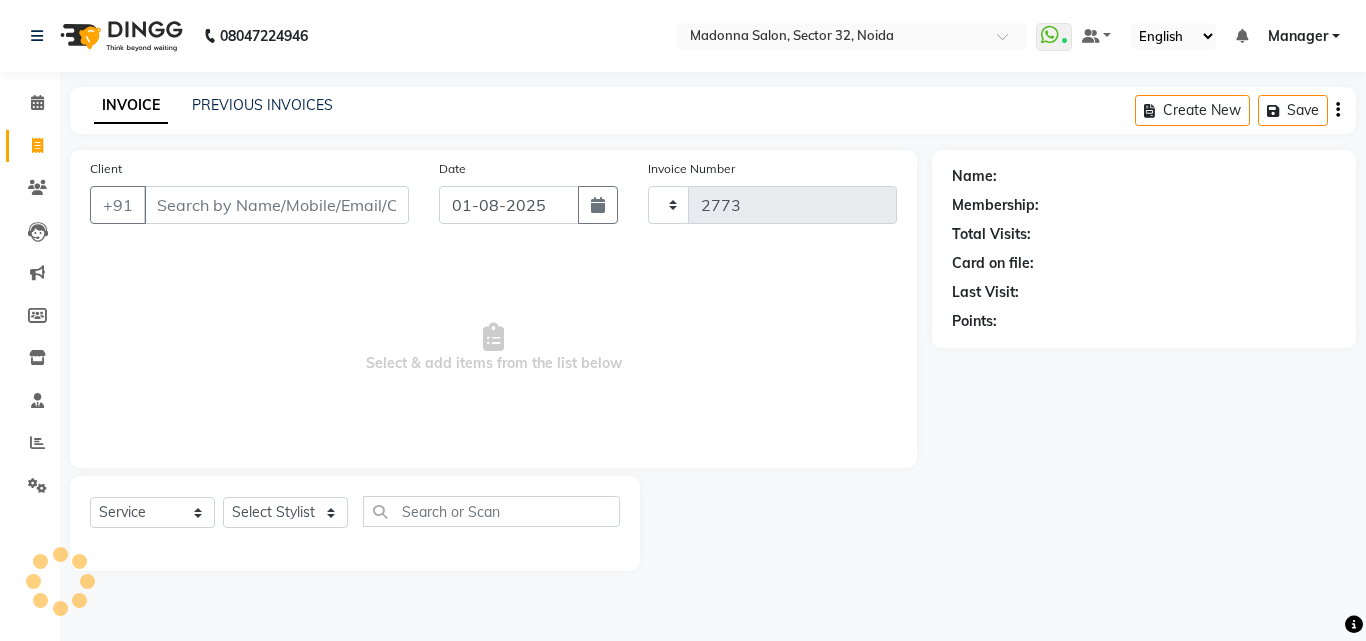 select on "7229" 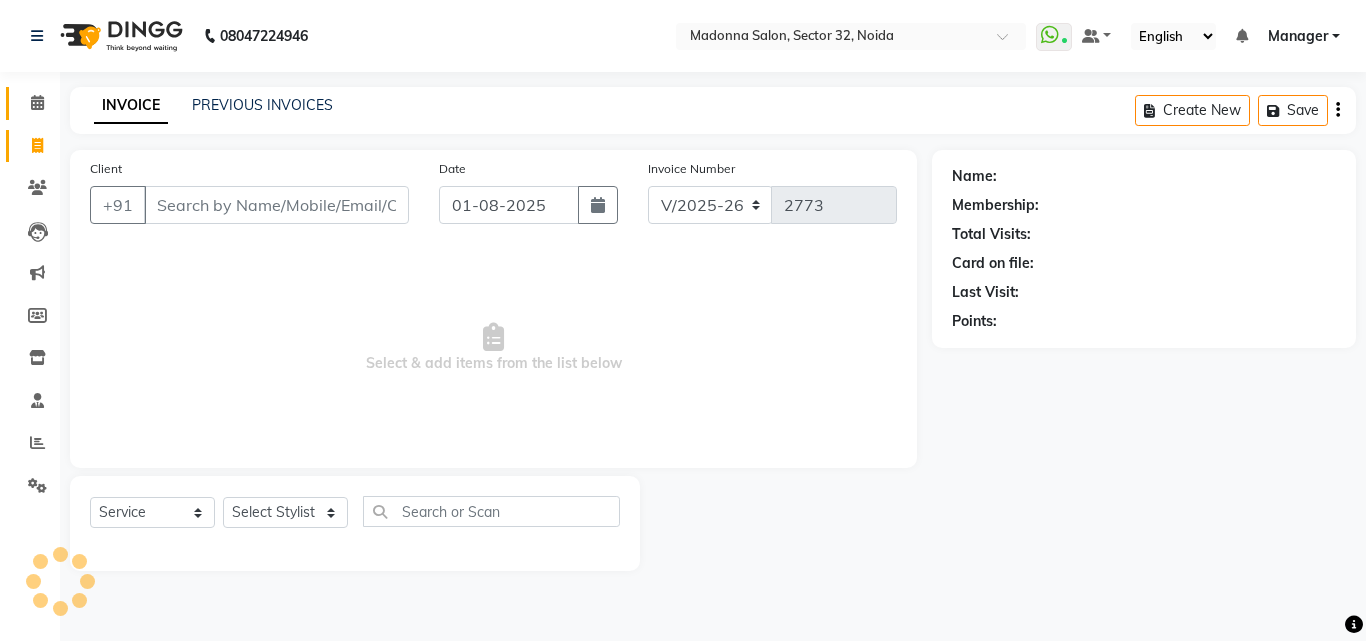 click 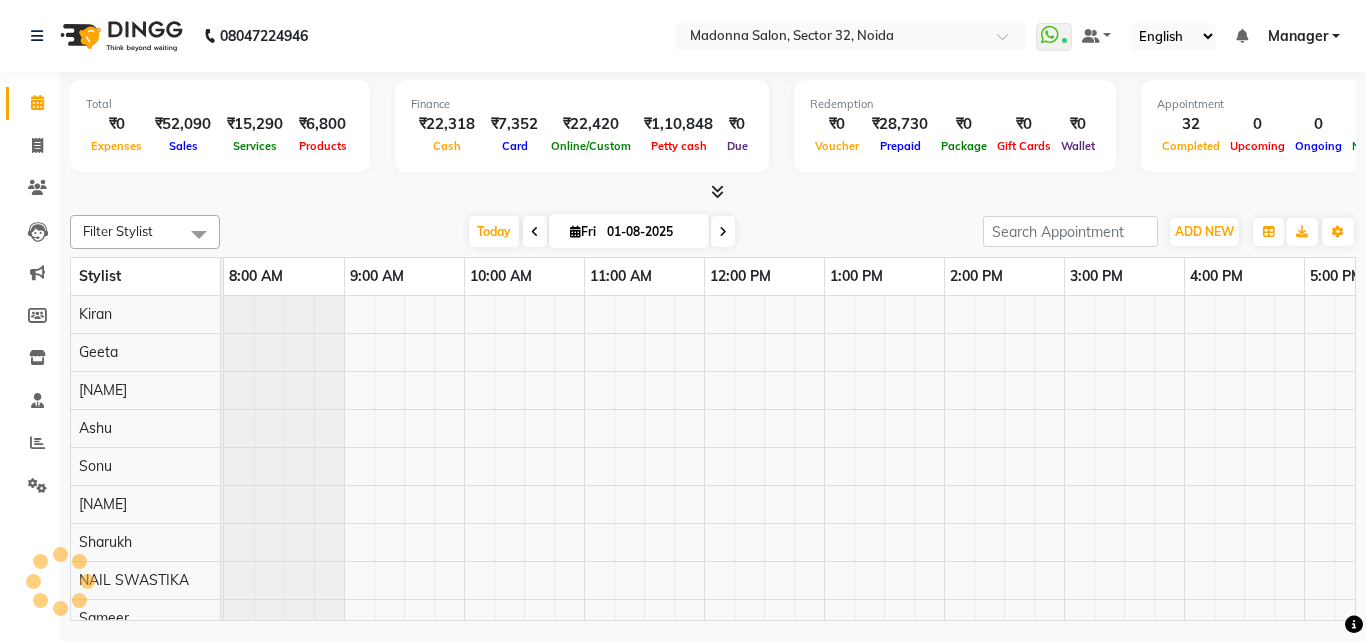 scroll, scrollTop: 0, scrollLeft: 0, axis: both 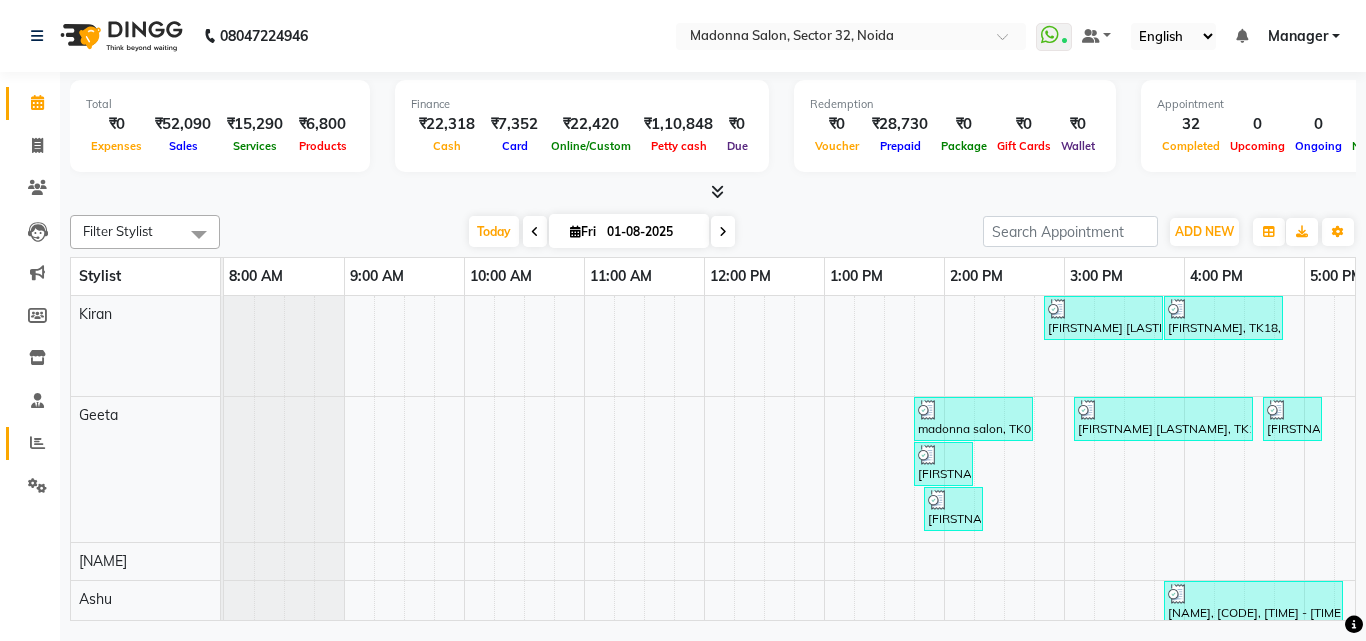 click 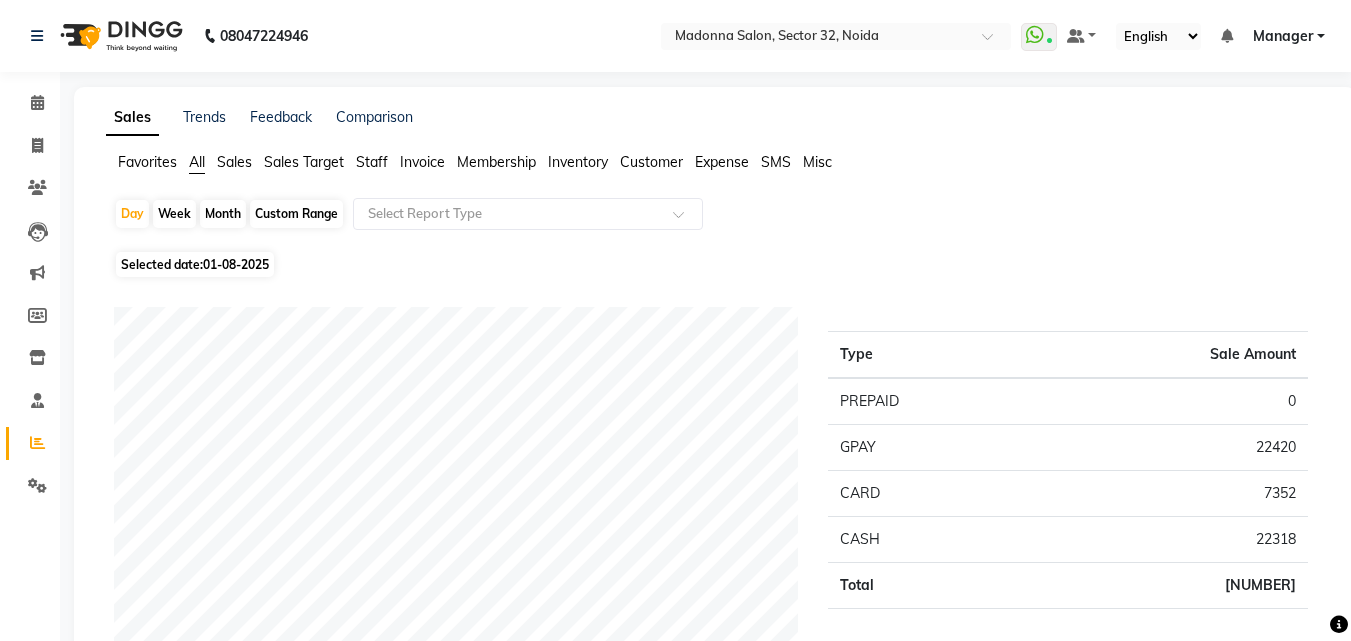 click on "Staff" 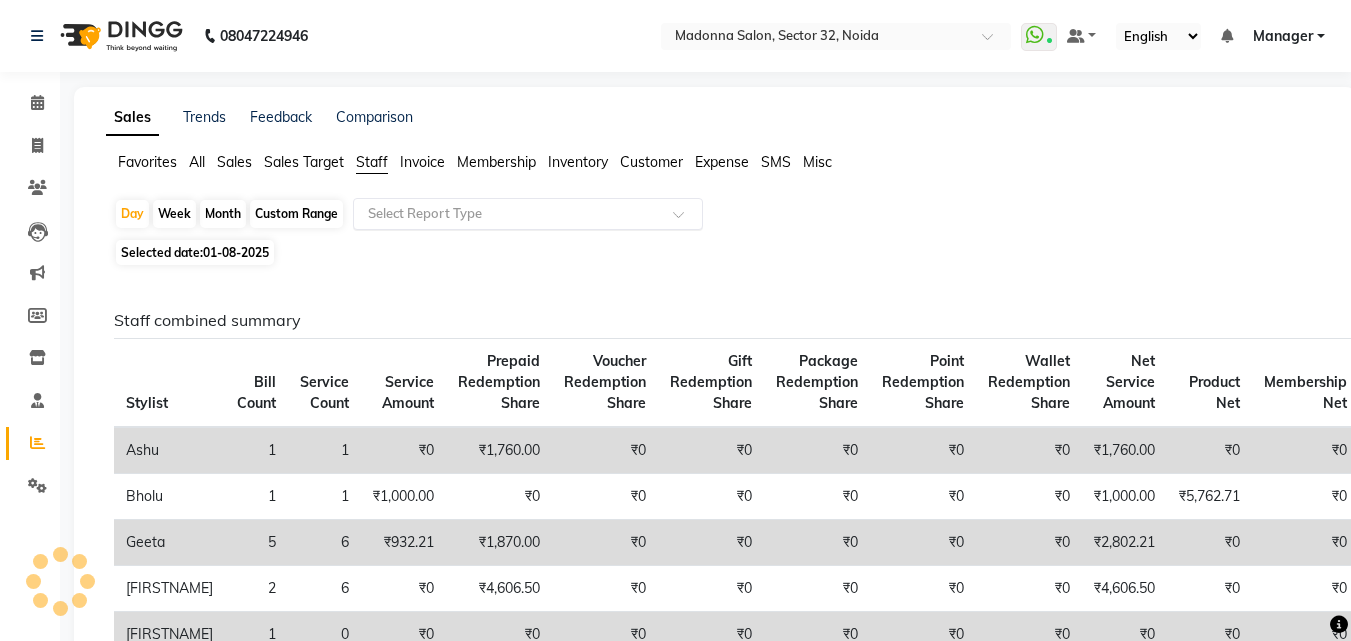 click 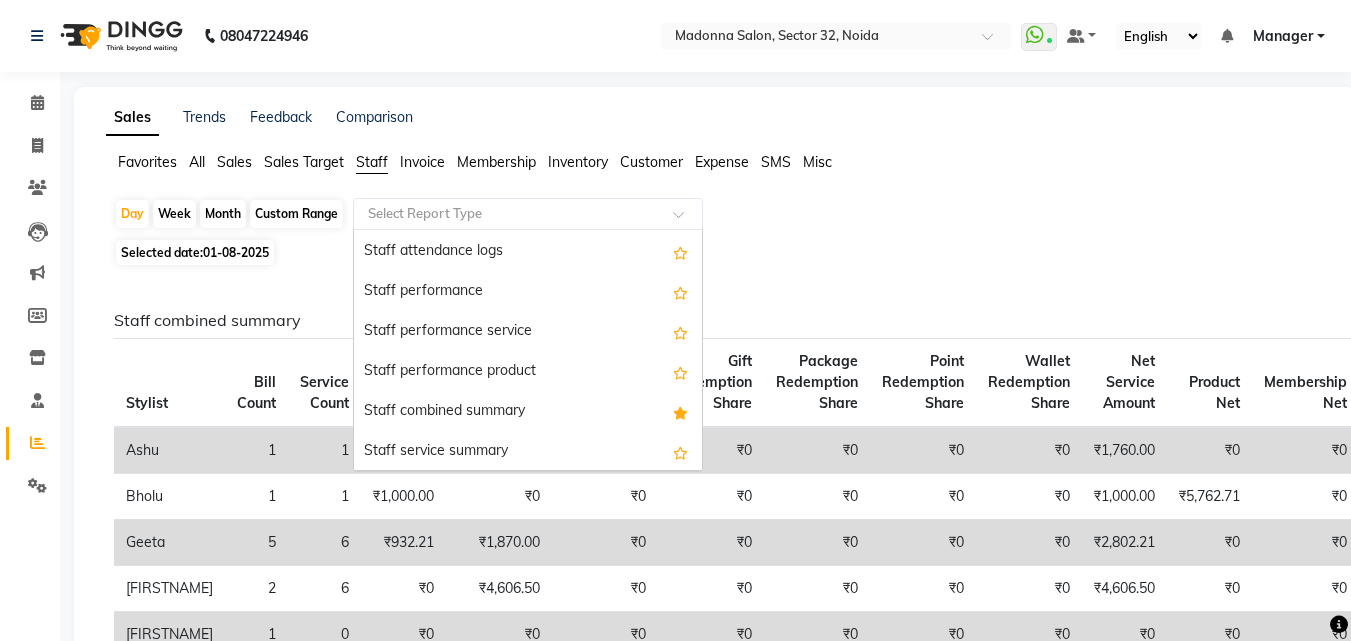 scroll, scrollTop: 279, scrollLeft: 0, axis: vertical 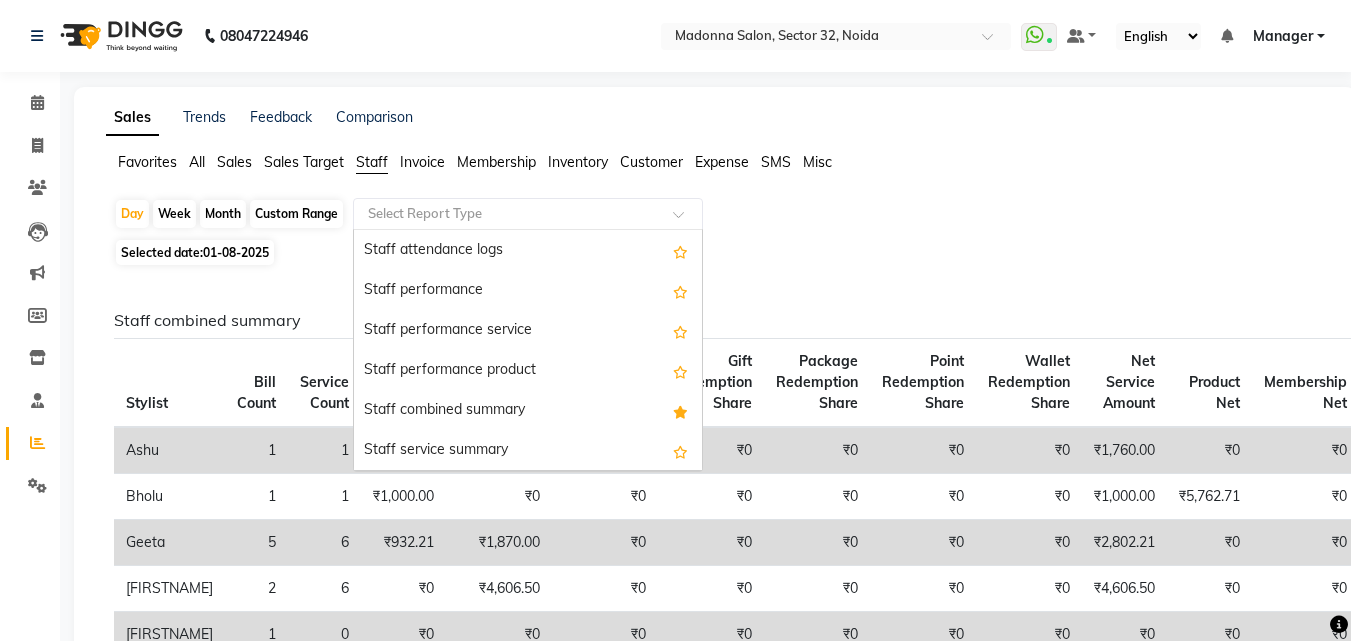 click on "Staff combined summary" at bounding box center [528, 411] 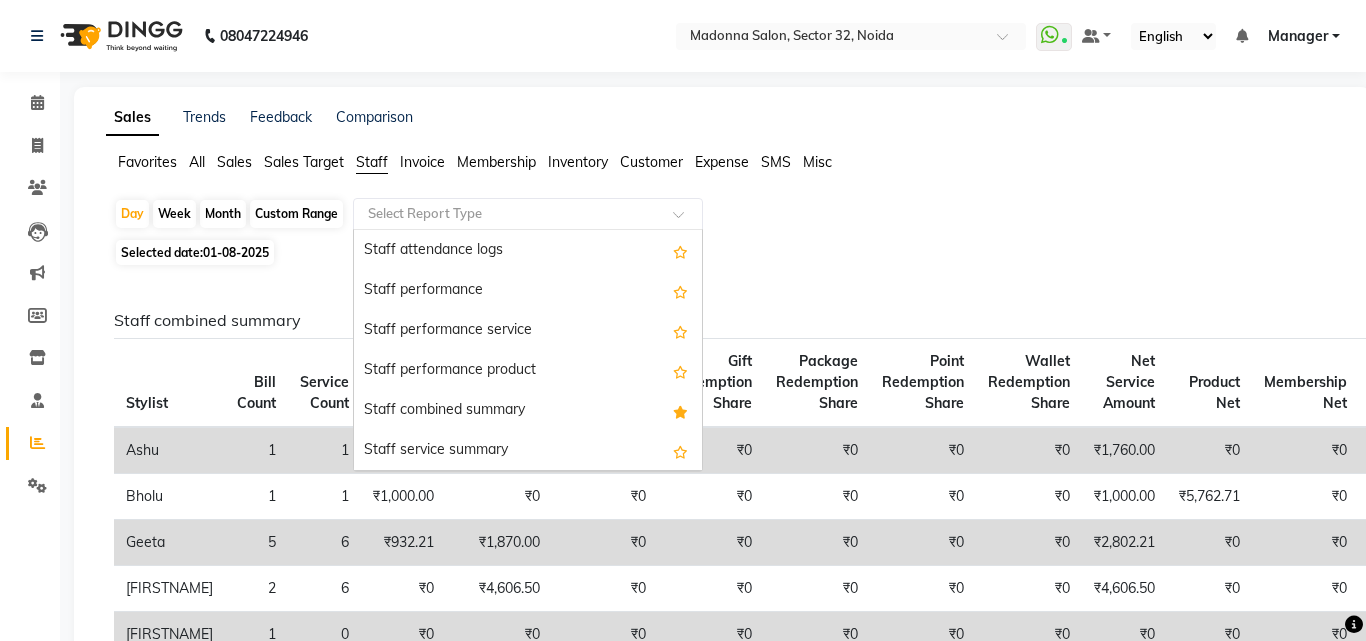 select on "csv" 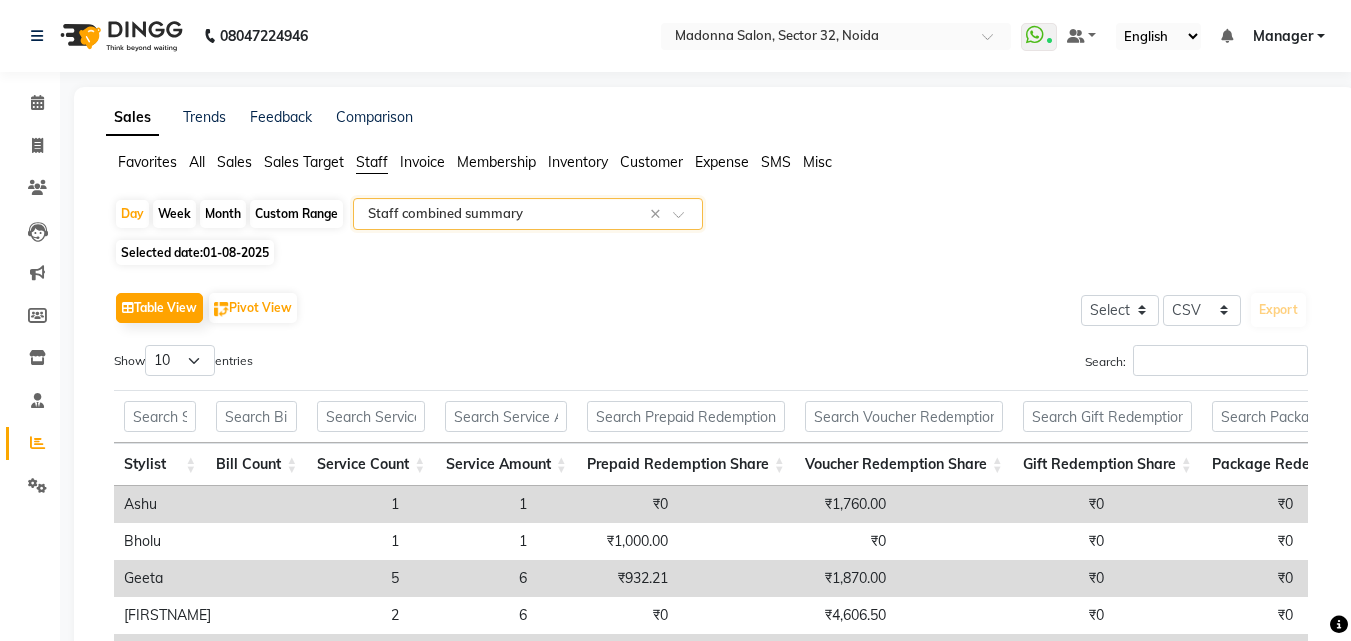 click on "Day   Week   Month   Custom Range  Select Report Type × Staff combined summary ×" 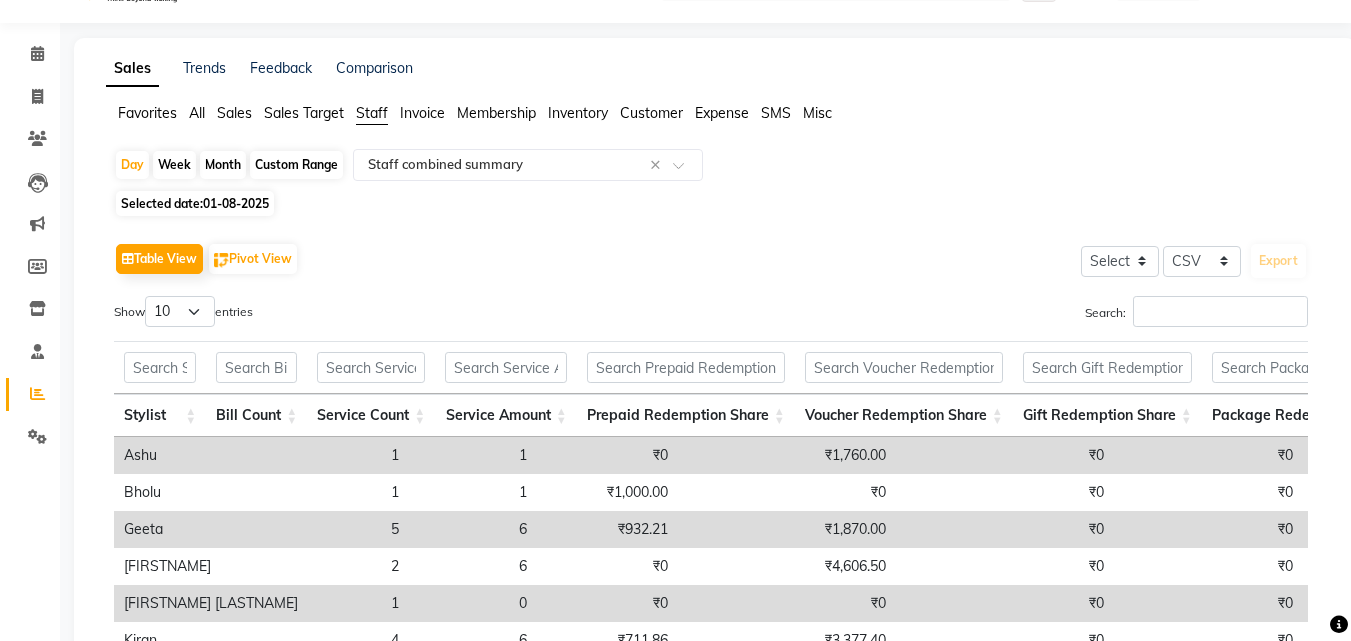 scroll, scrollTop: 31, scrollLeft: 0, axis: vertical 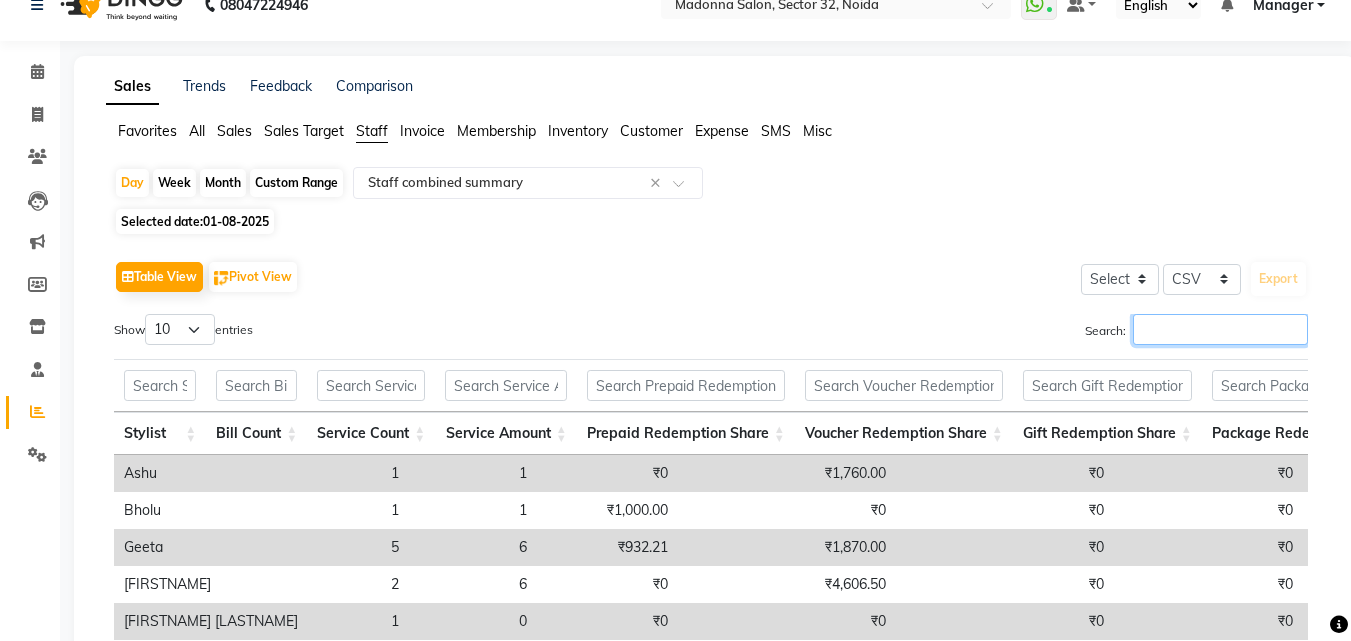 click on "Search:" at bounding box center [1220, 329] 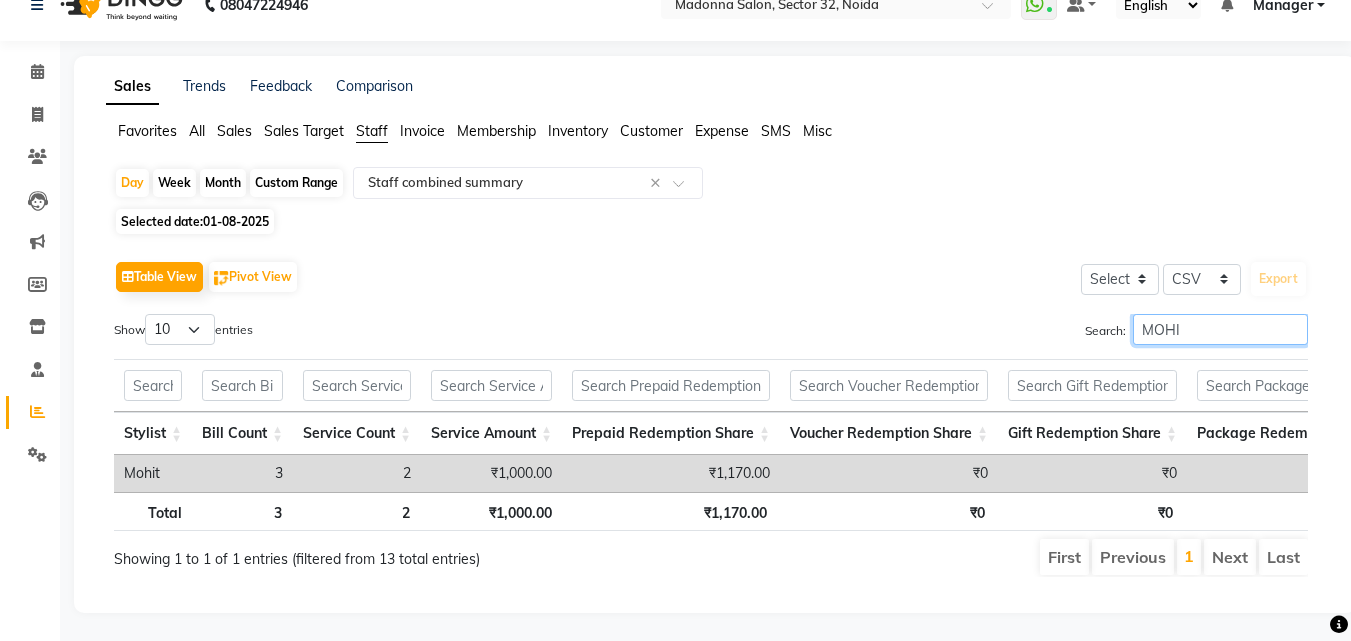 type on "MOHIT" 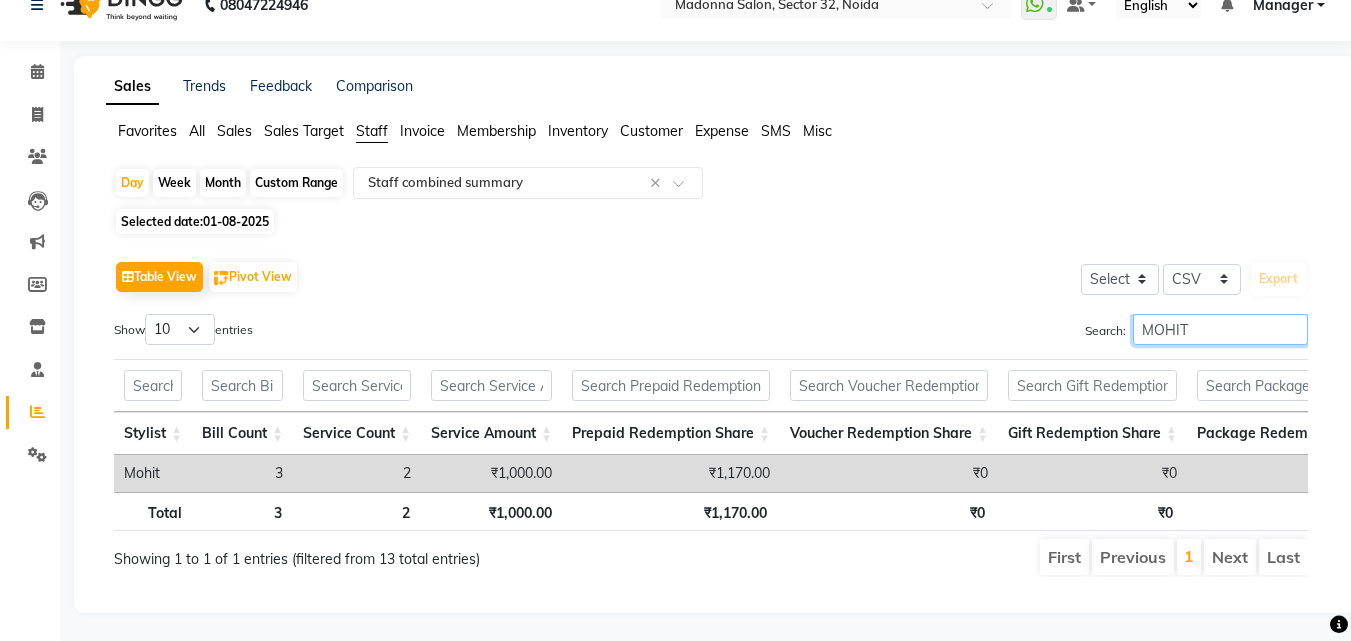scroll, scrollTop: 0, scrollLeft: 926, axis: horizontal 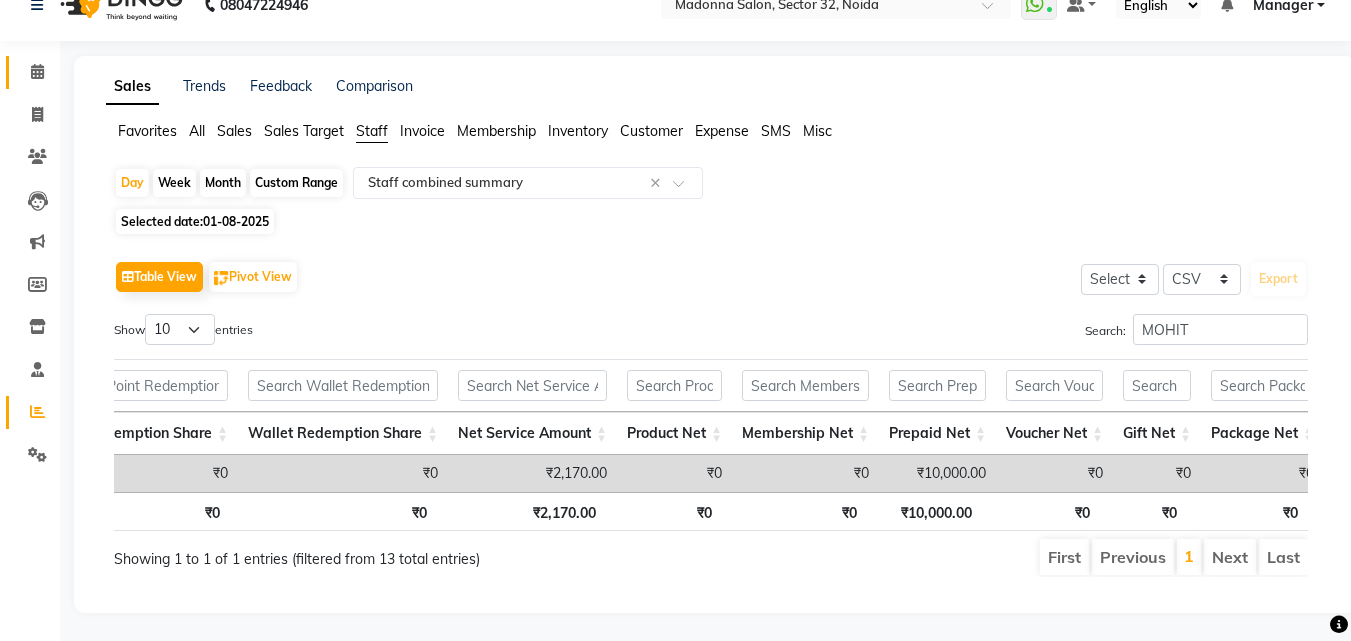 click 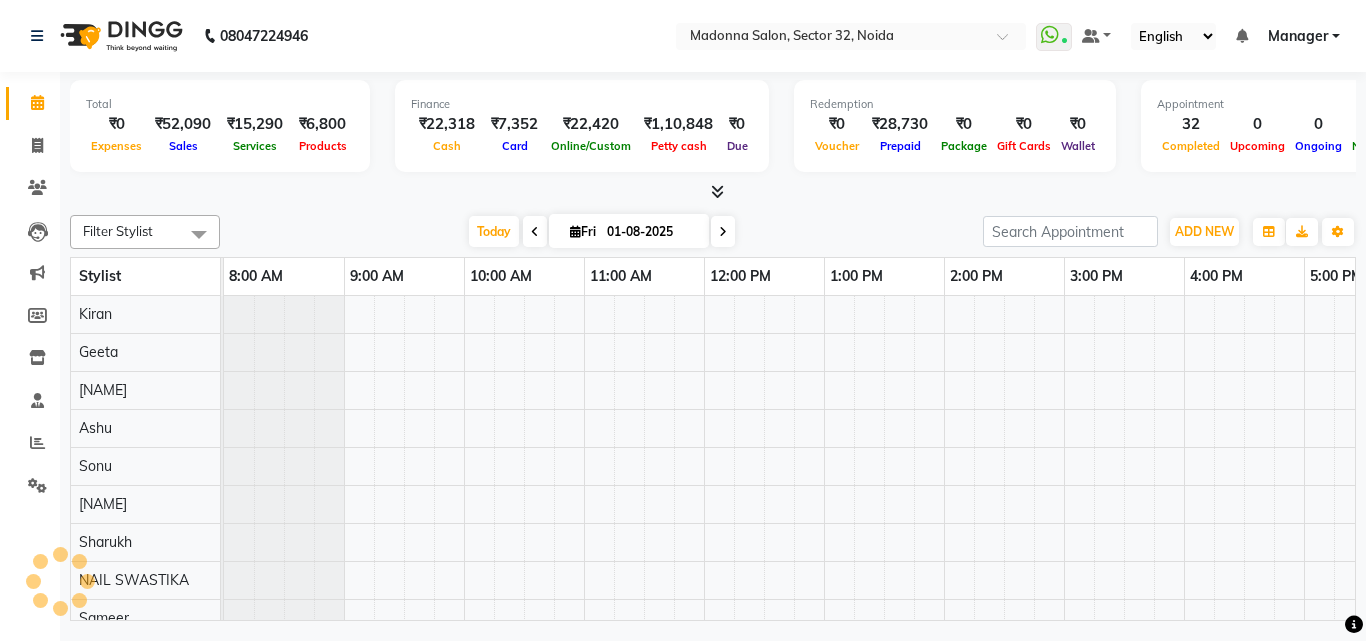 click 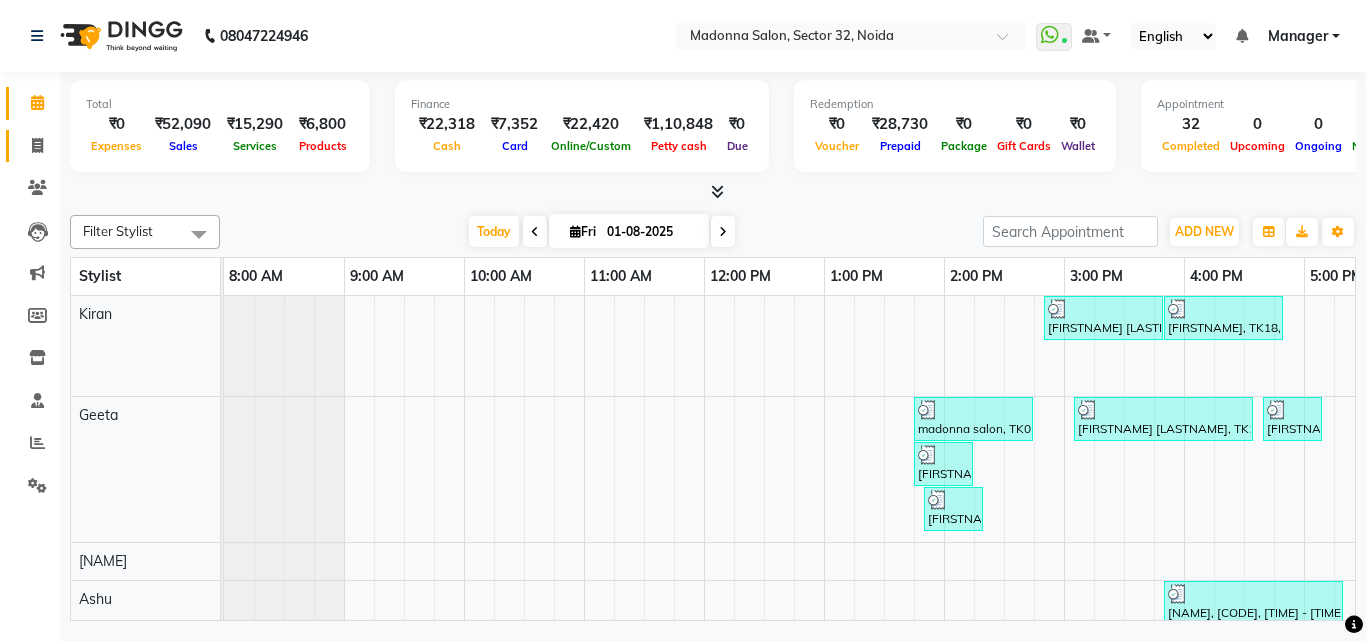 click 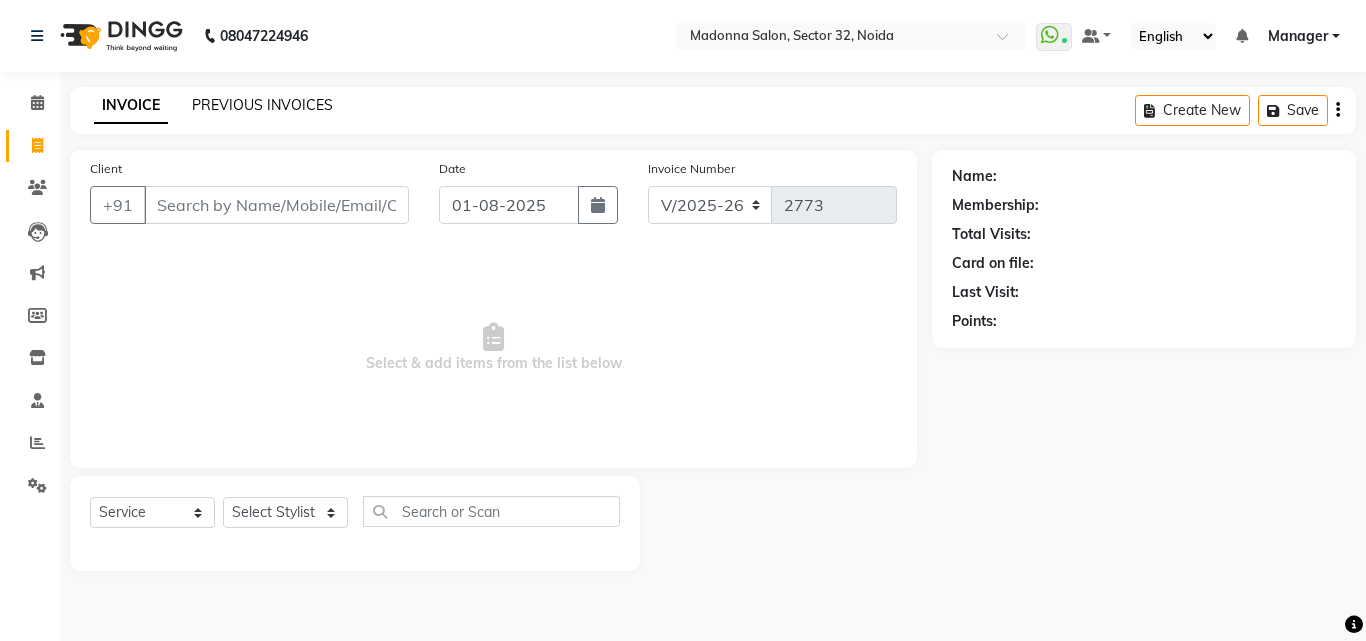 click on "PREVIOUS INVOICES" 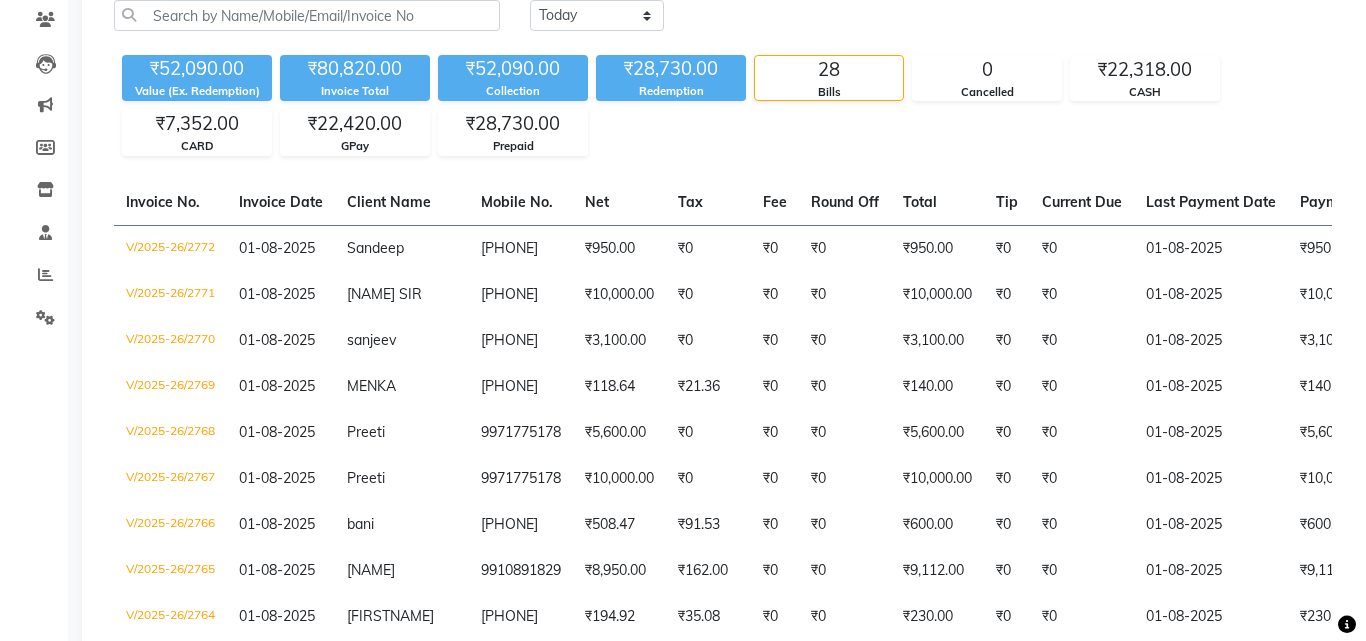 scroll, scrollTop: 0, scrollLeft: 0, axis: both 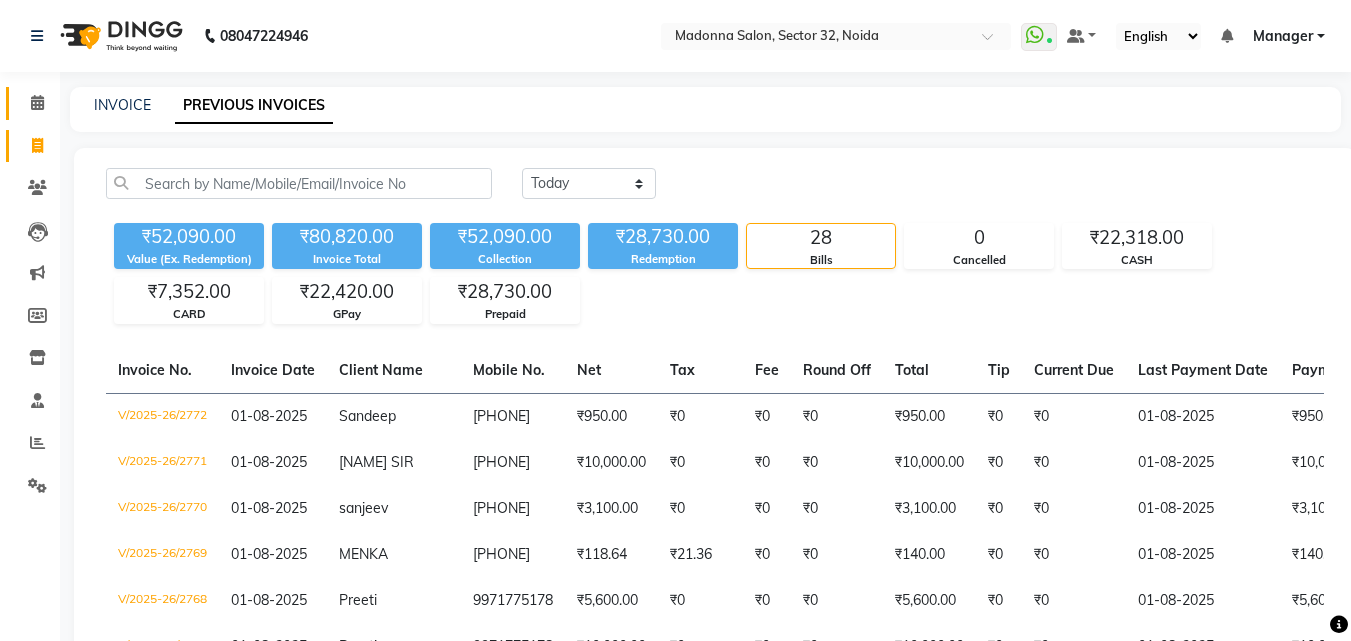 click 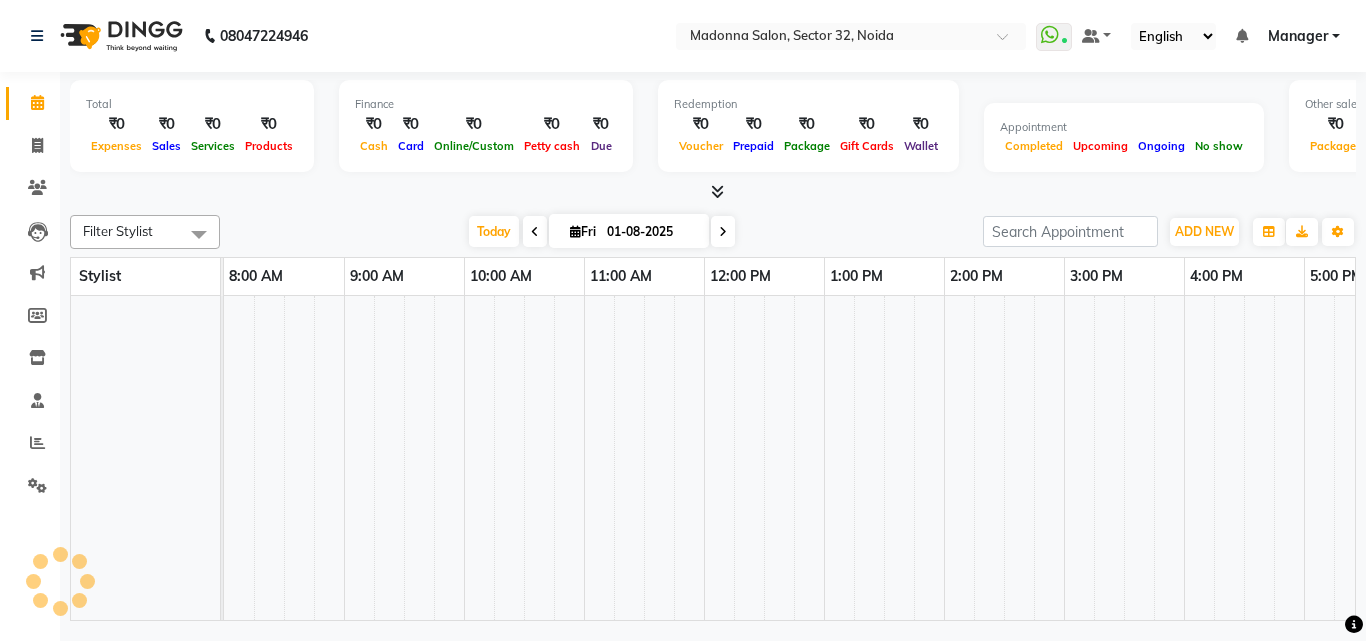 scroll, scrollTop: 0, scrollLeft: 0, axis: both 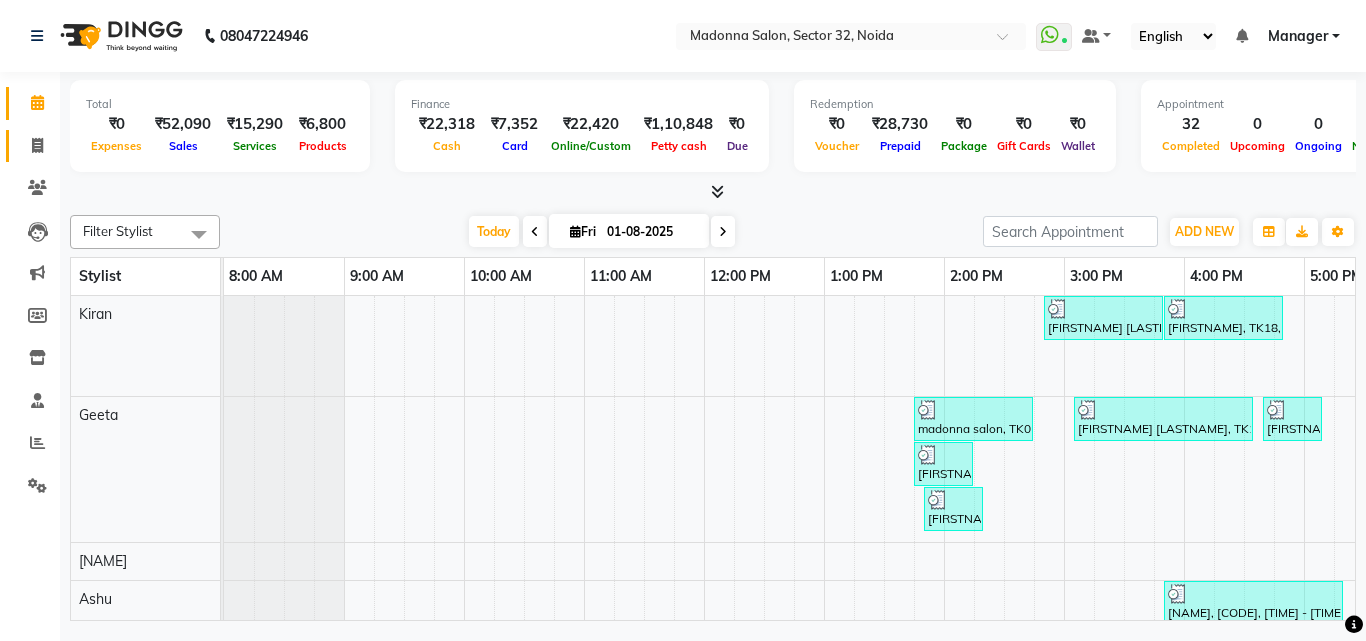 click on "Invoice" 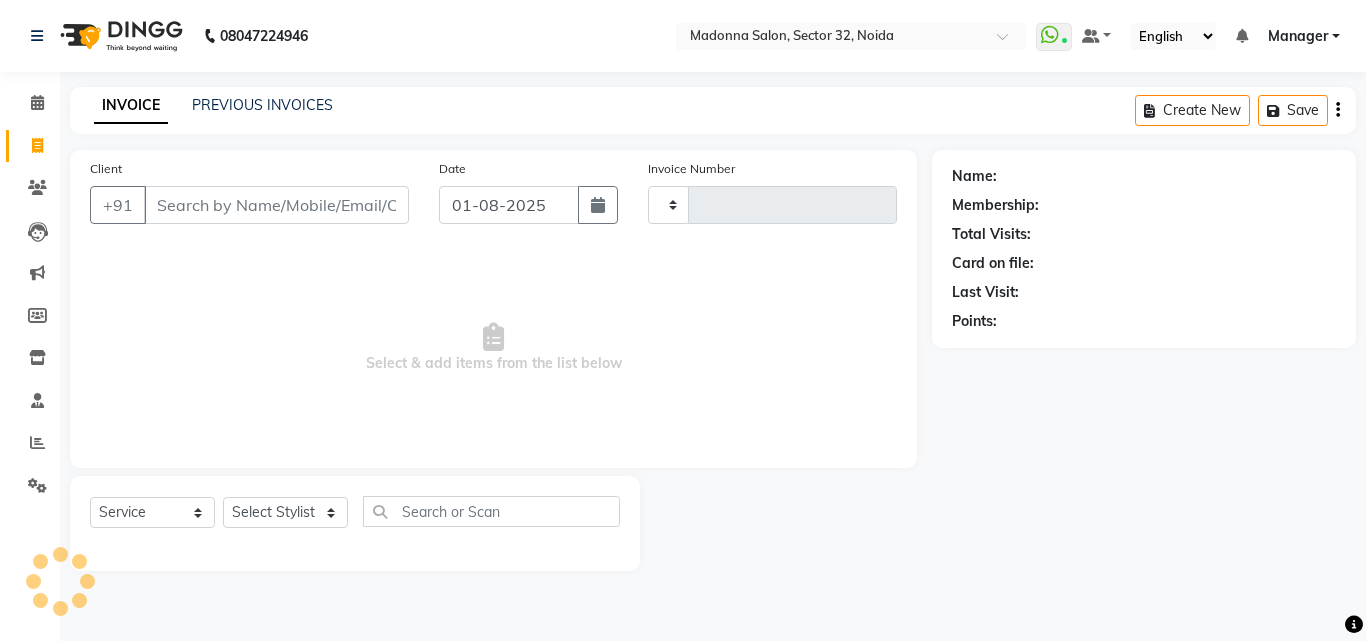 type on "2773" 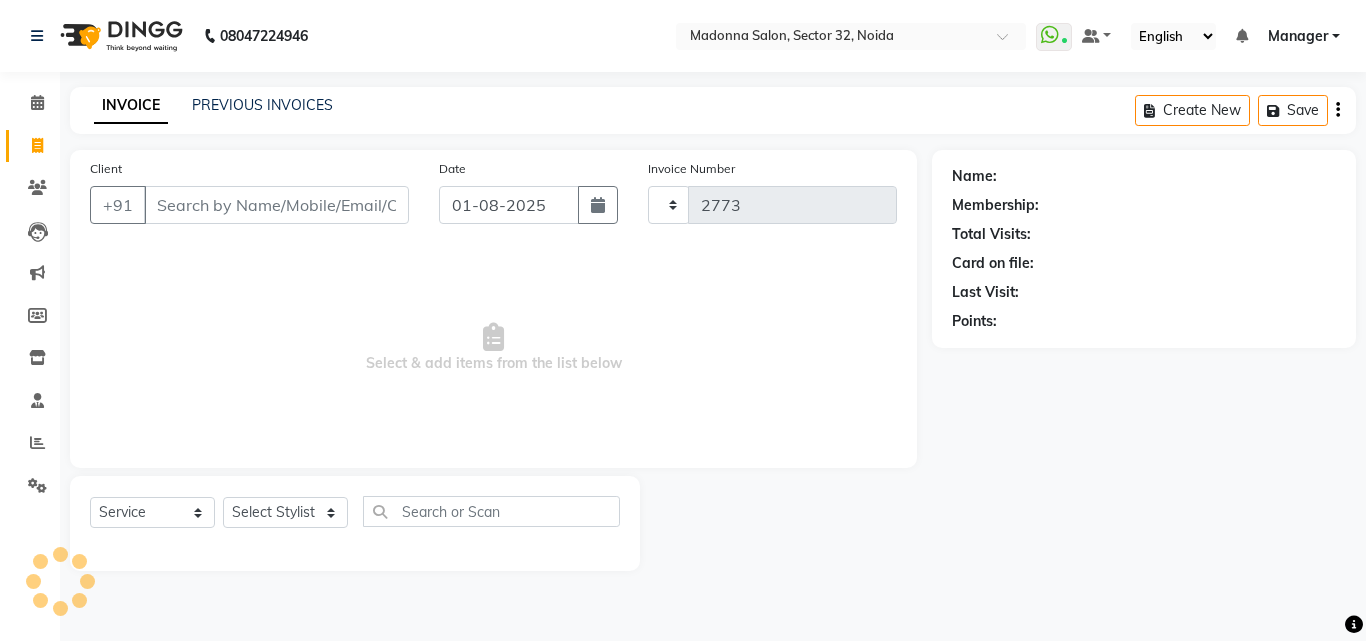 select on "7229" 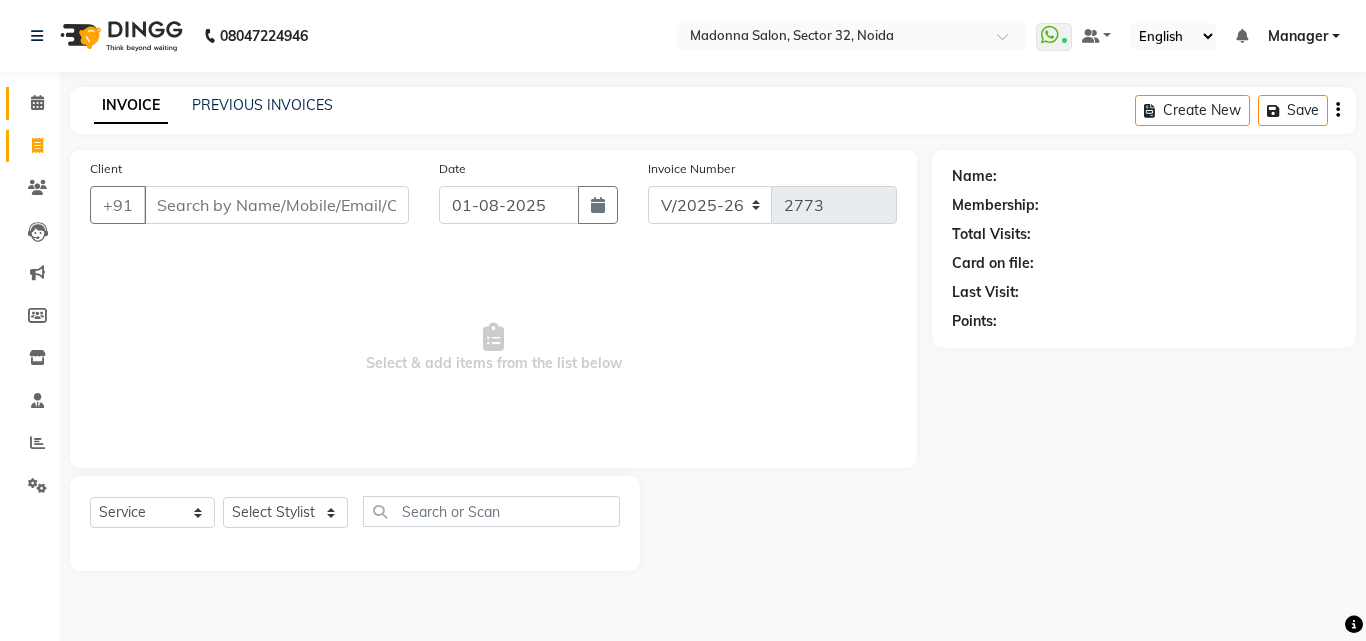 click 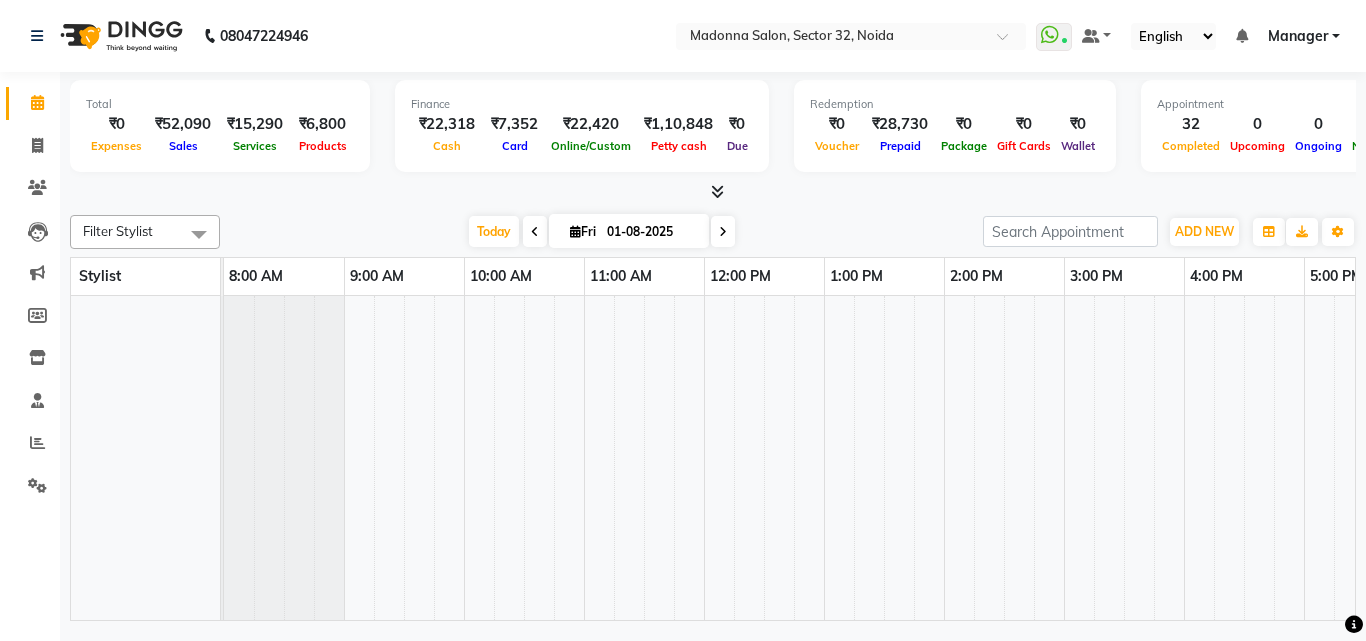 scroll, scrollTop: 0, scrollLeft: 0, axis: both 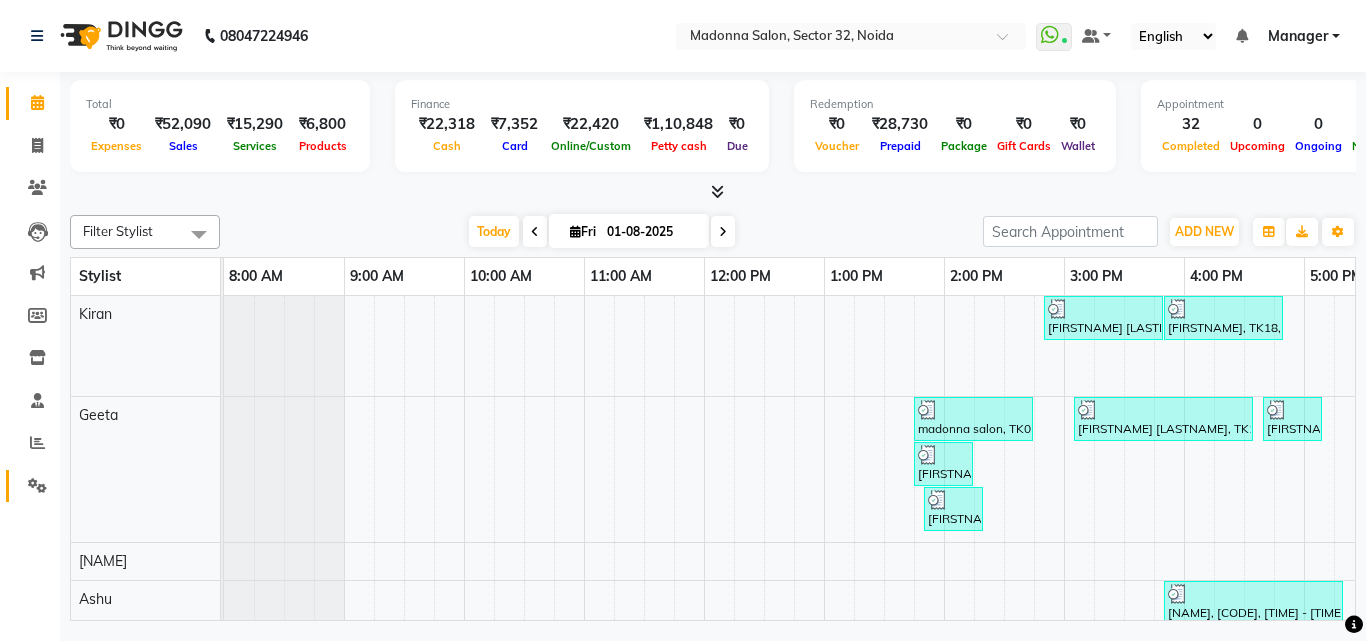 click 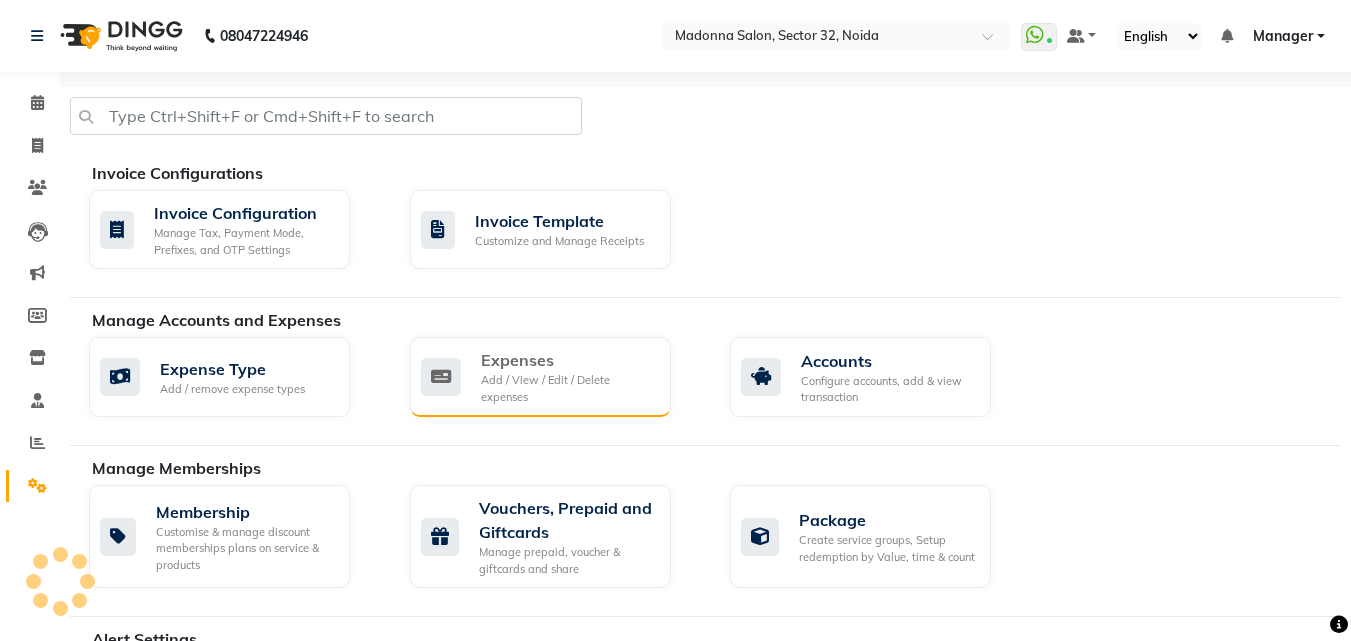 click on "Add / View / Edit / Delete expenses" 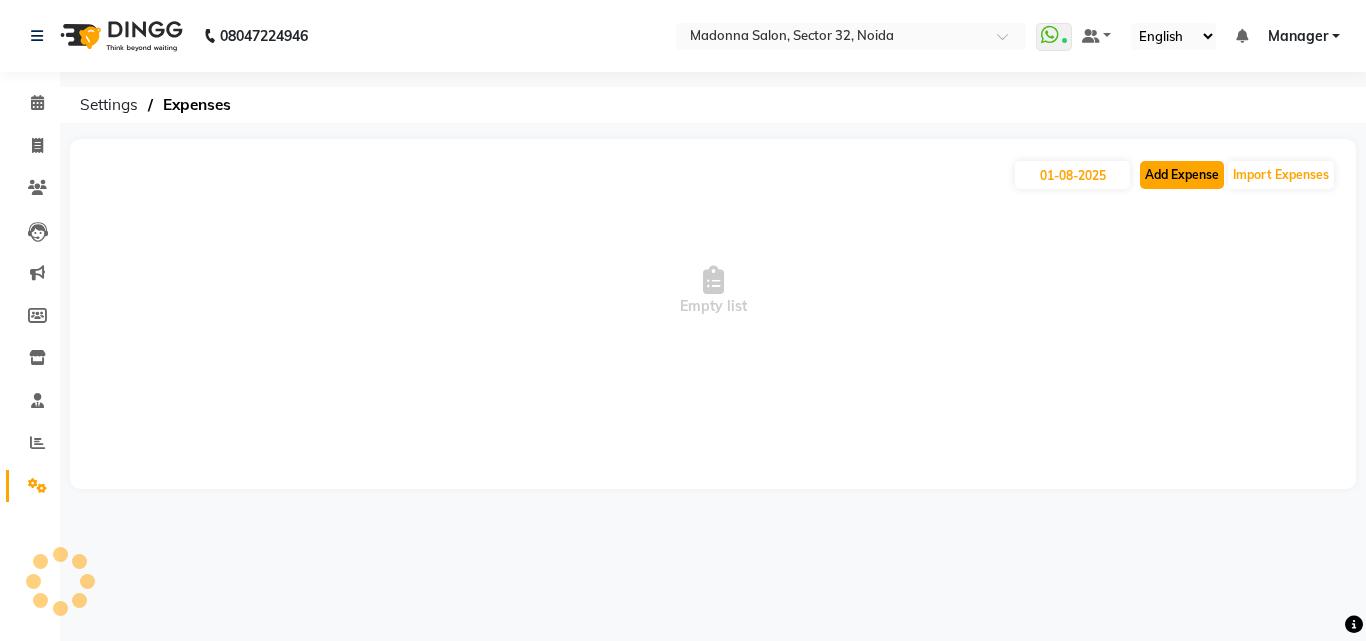 click on "Add Expense" 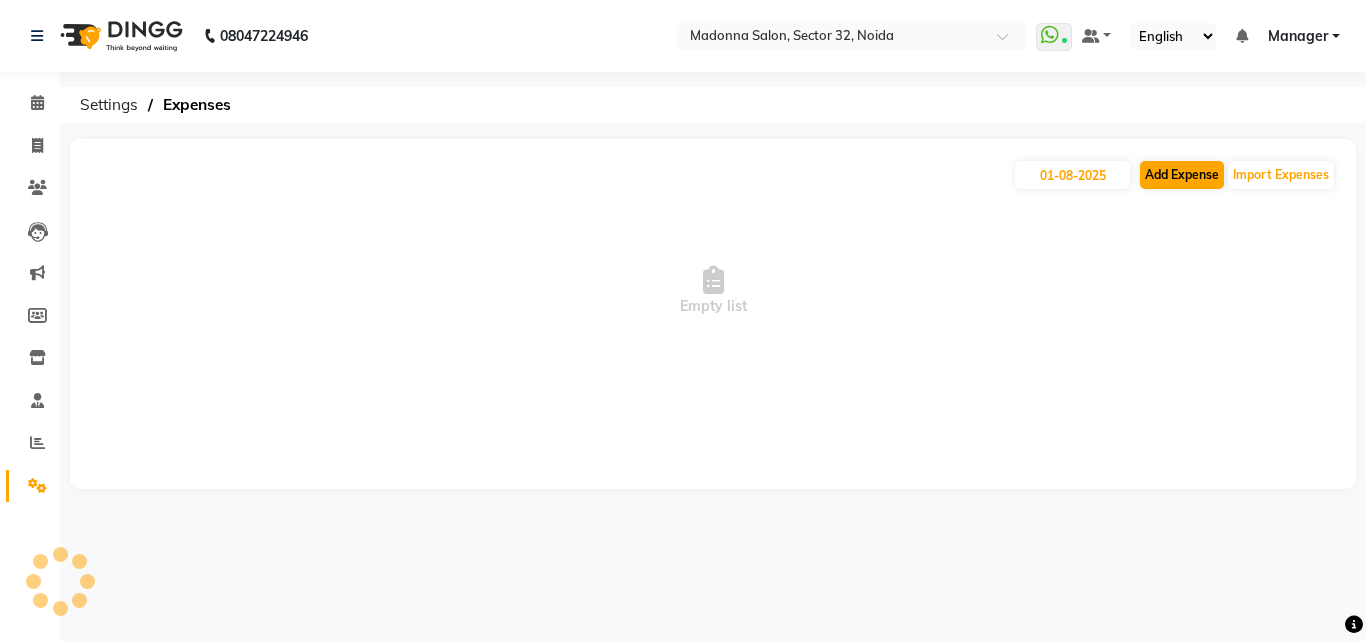 select on "1" 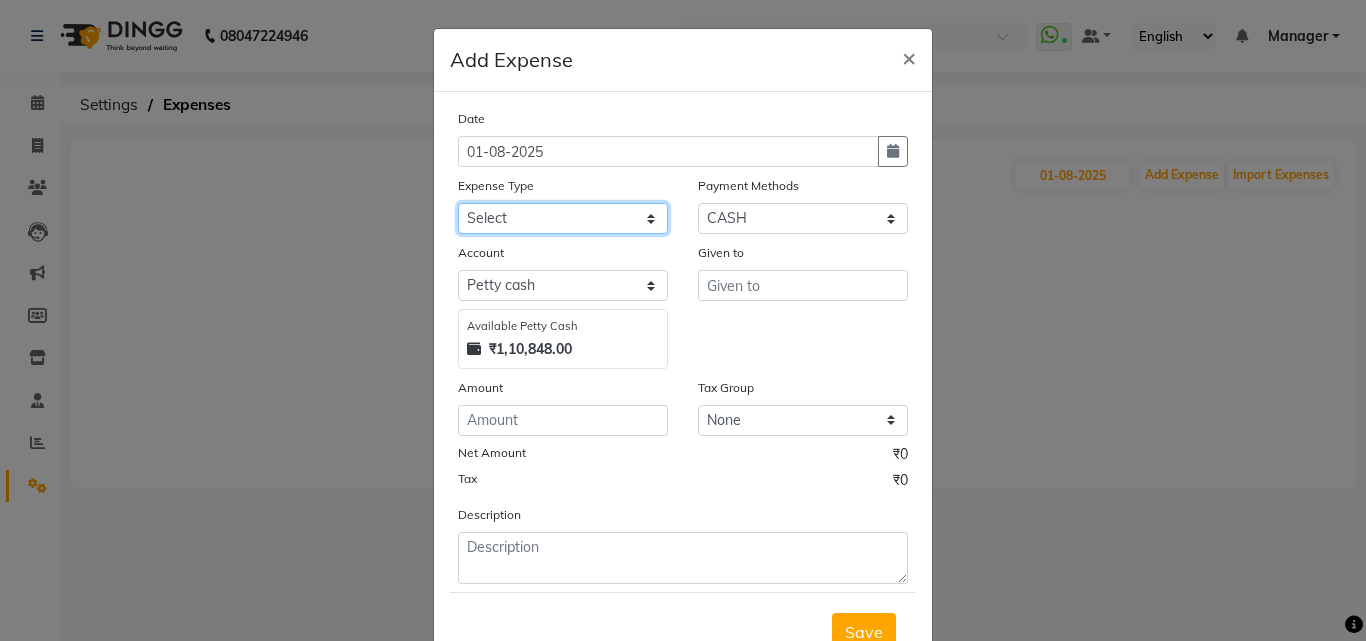 click on "Select 99 STORE Advance Salary BILLS CARDAMOM client change paytm Client Snacks Coffee CONVEYANCE cookies Day book Donation ELECTRICIAN Electricity Bill FARE FOOD EXPENSE Garbage Monthly Expense Ginger Hit Incentive INSTAMART JALJIRA POWDER JEERA POWDER LAUNDARY Lemon Marketing Medical MEMBERSHIP COMISSON milk Misc MOBILE RECHARGE MONEY CHANGE M S COMI Nimbu Payment Other Pantry PAYMENT paytm Tip PLUMBER PRINT ROLL Product PRODUCT iNCENTIVE PURCHASING Recive cash SAFAIWALA Salary salon use SALT staff incentive Staff Snacks SUGAR Tea TIP VISHAL MART WATER ZEPTO" 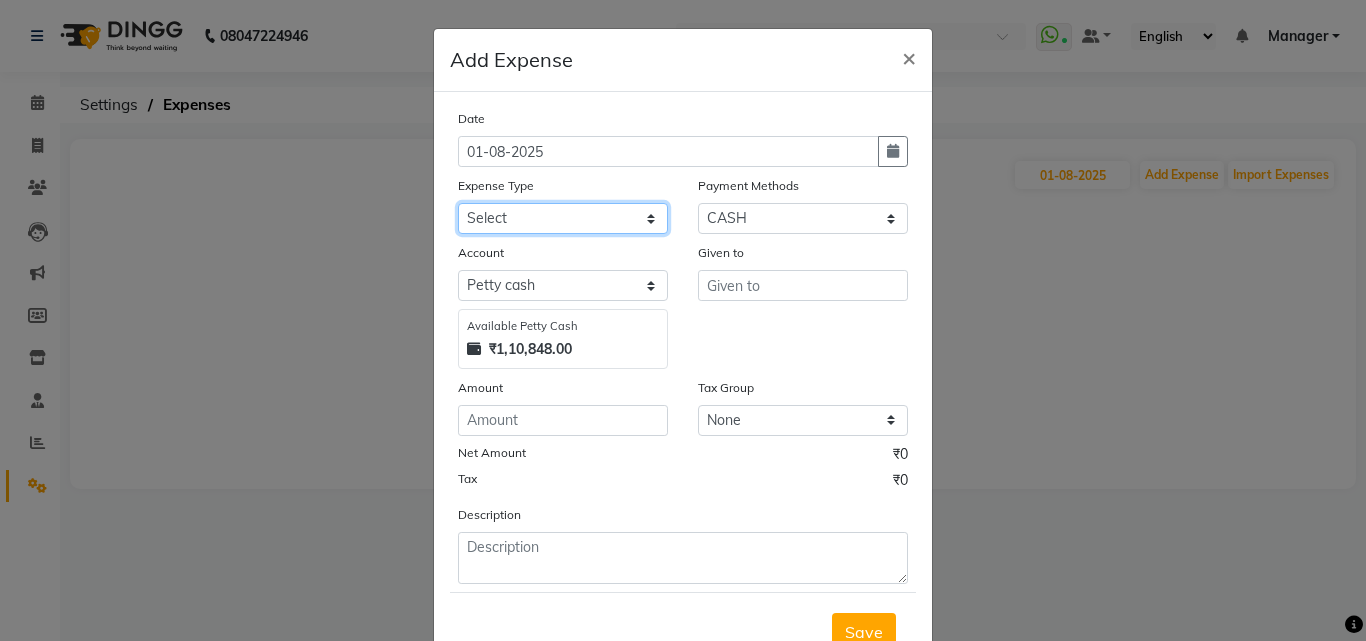 select on "15145" 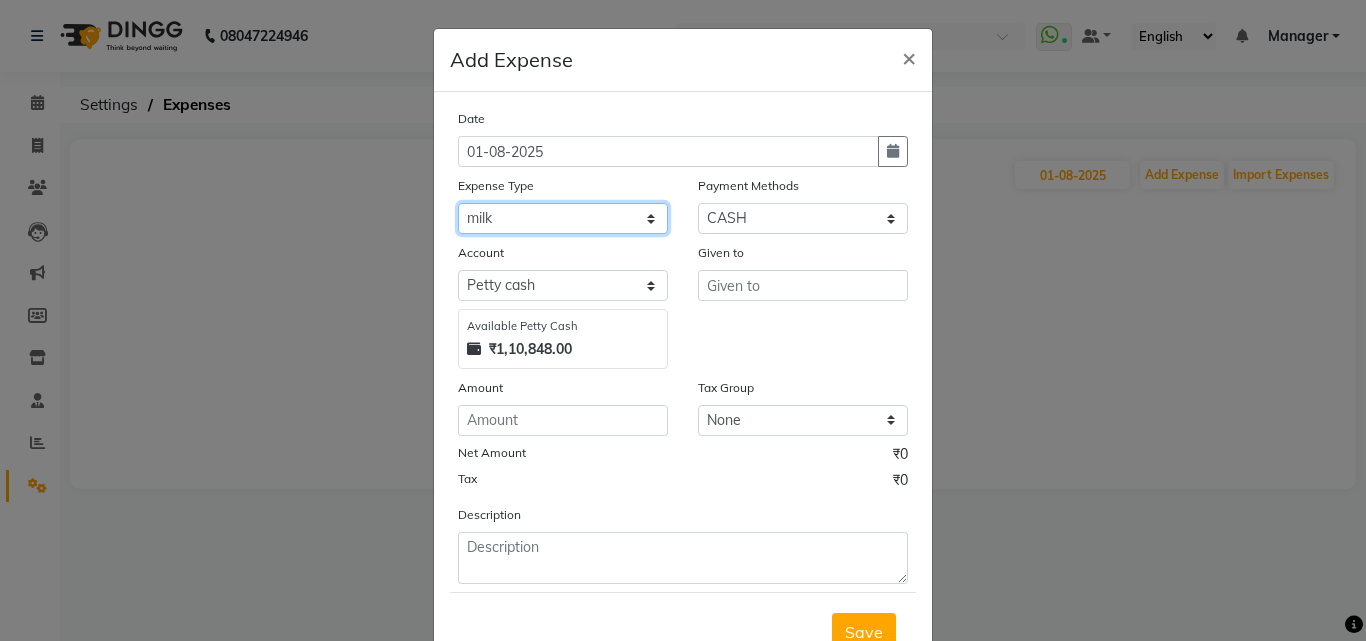 click on "Select 99 STORE Advance Salary BILLS CARDAMOM client change paytm Client Snacks Coffee CONVEYANCE cookies Day book Donation ELECTRICIAN Electricity Bill FARE FOOD EXPENSE Garbage Monthly Expense Ginger Hit Incentive INSTAMART JALJIRA POWDER JEERA POWDER LAUNDARY Lemon Marketing Medical MEMBERSHIP COMISSON milk Misc MOBILE RECHARGE MONEY CHANGE M S COMI Nimbu Payment Other Pantry PAYMENT paytm Tip PLUMBER PRINT ROLL Product PRODUCT iNCENTIVE PURCHASING Recive cash SAFAIWALA Salary salon use SALT staff incentive Staff Snacks SUGAR Tea TIP VISHAL MART WATER ZEPTO" 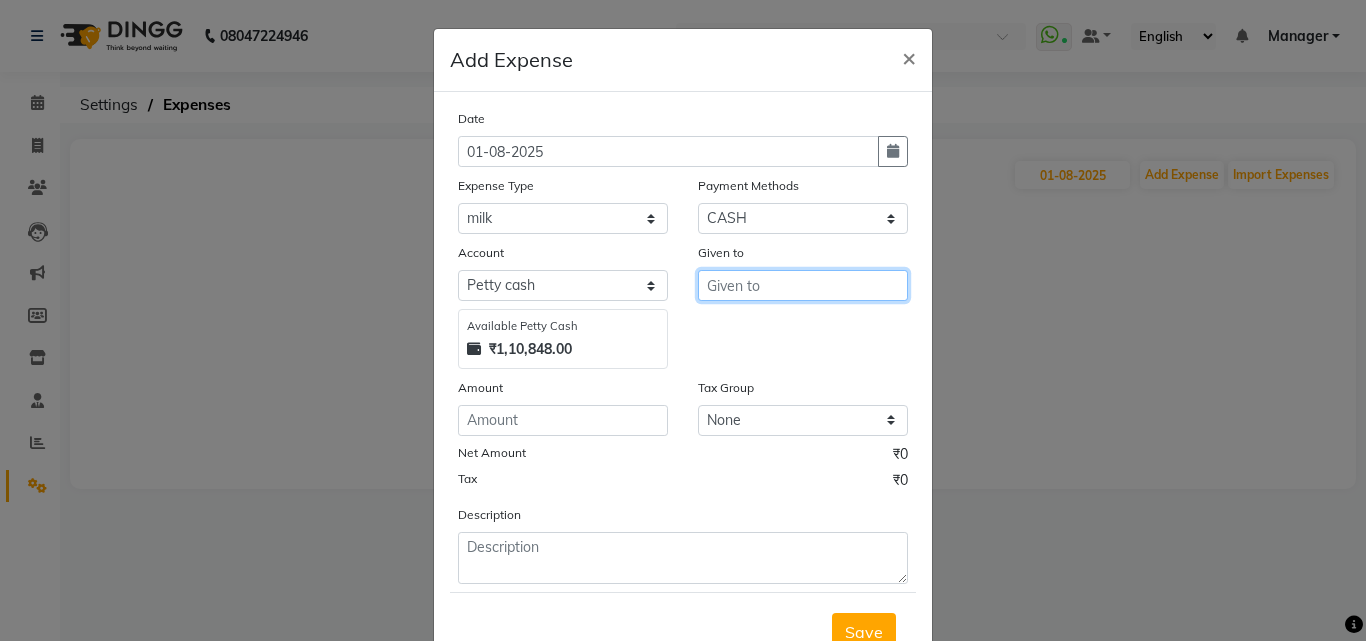click at bounding box center (803, 285) 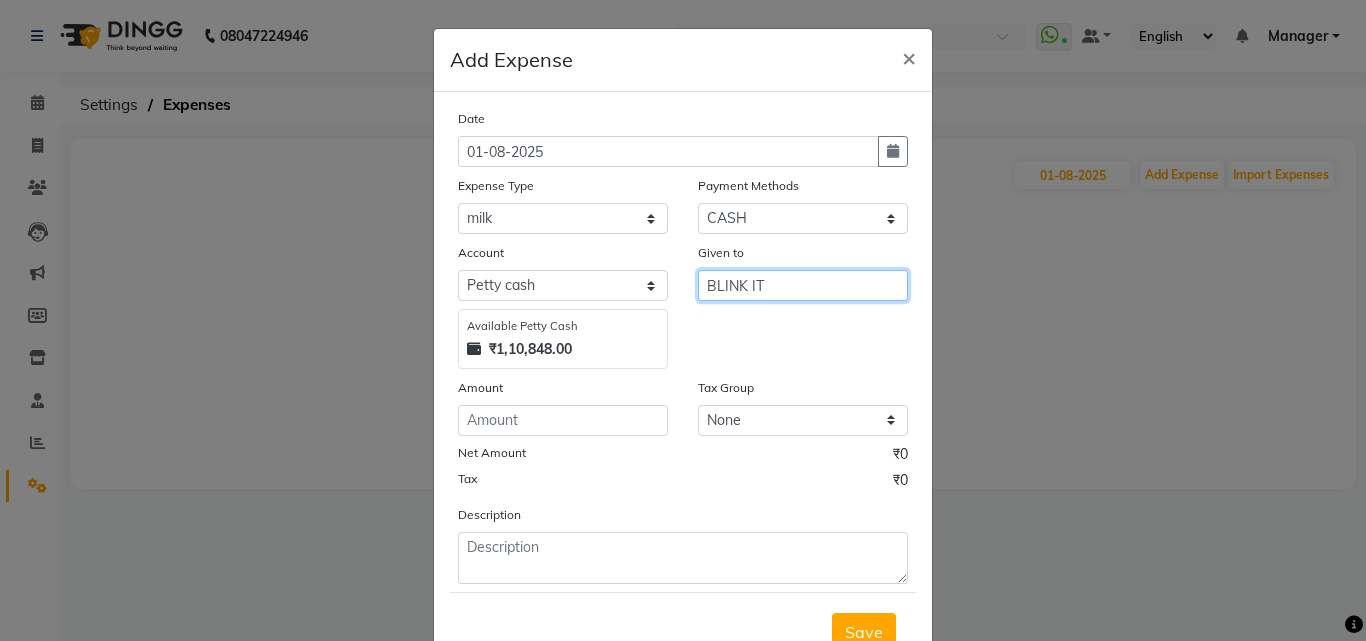 type on "BLINK IT" 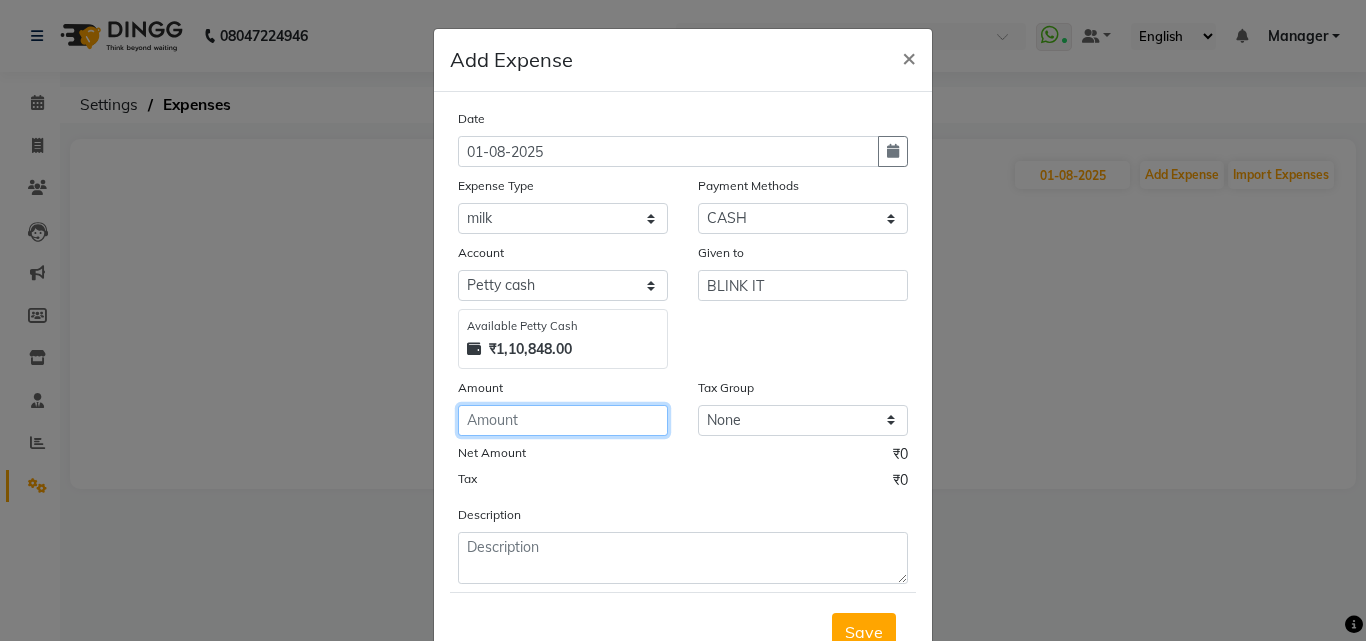click 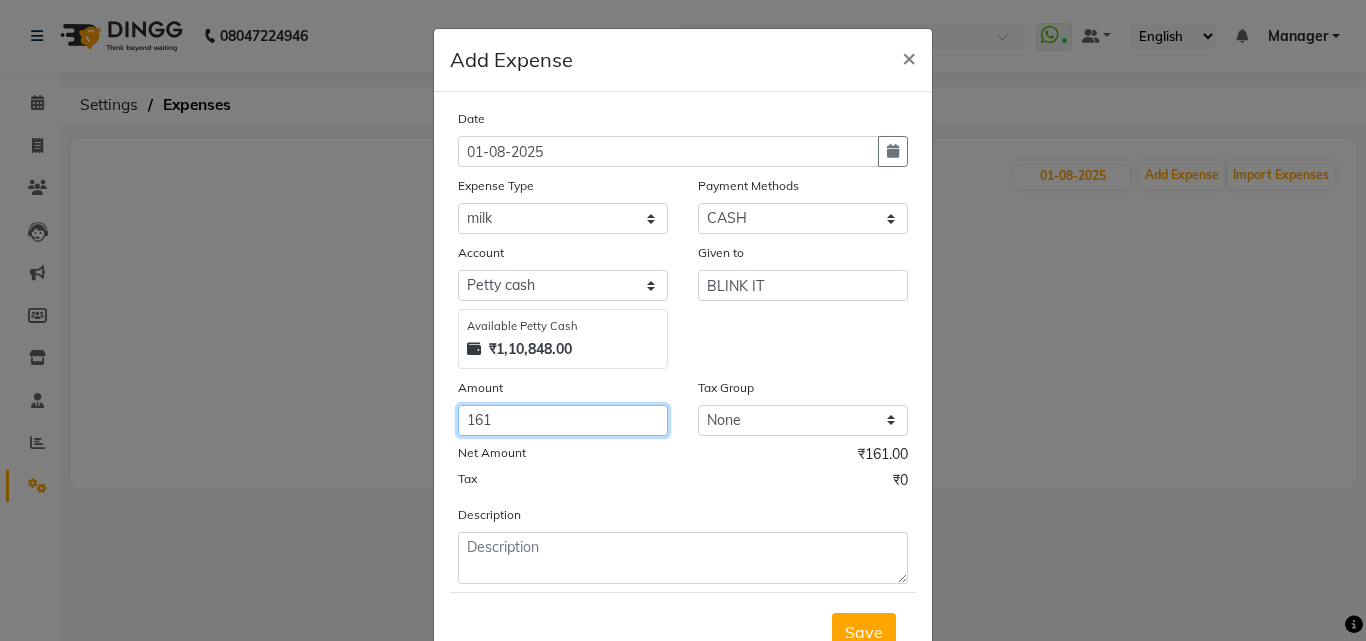 type on "161" 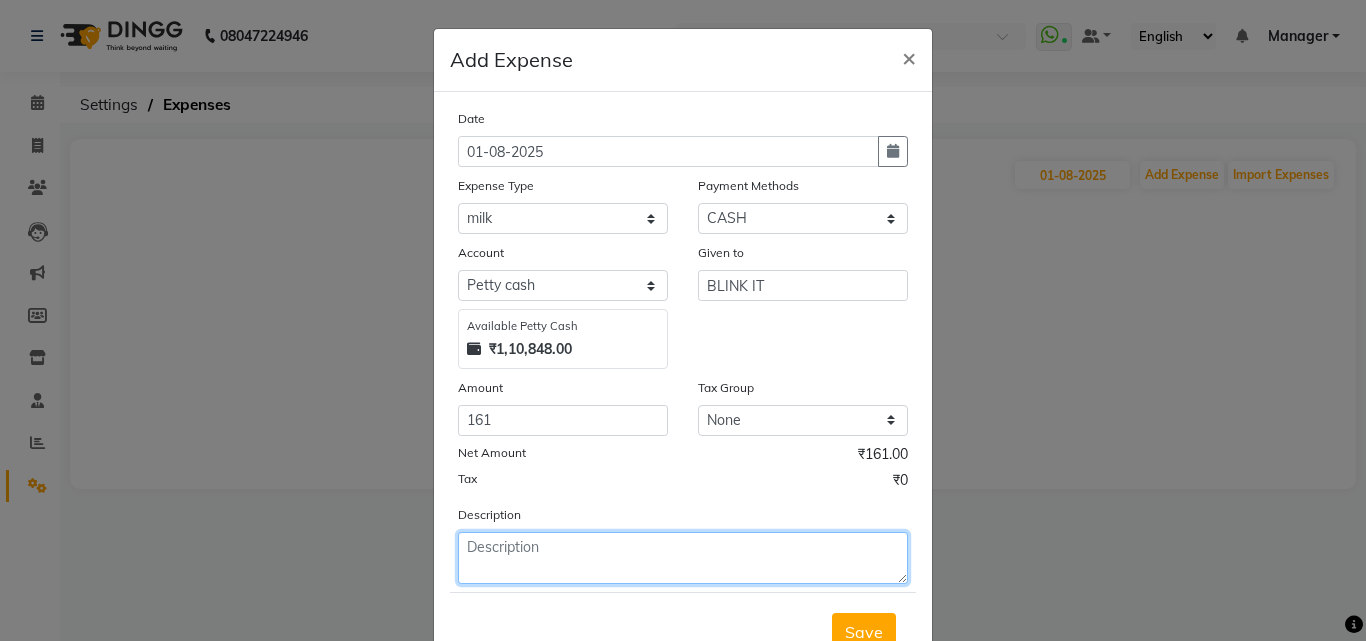click 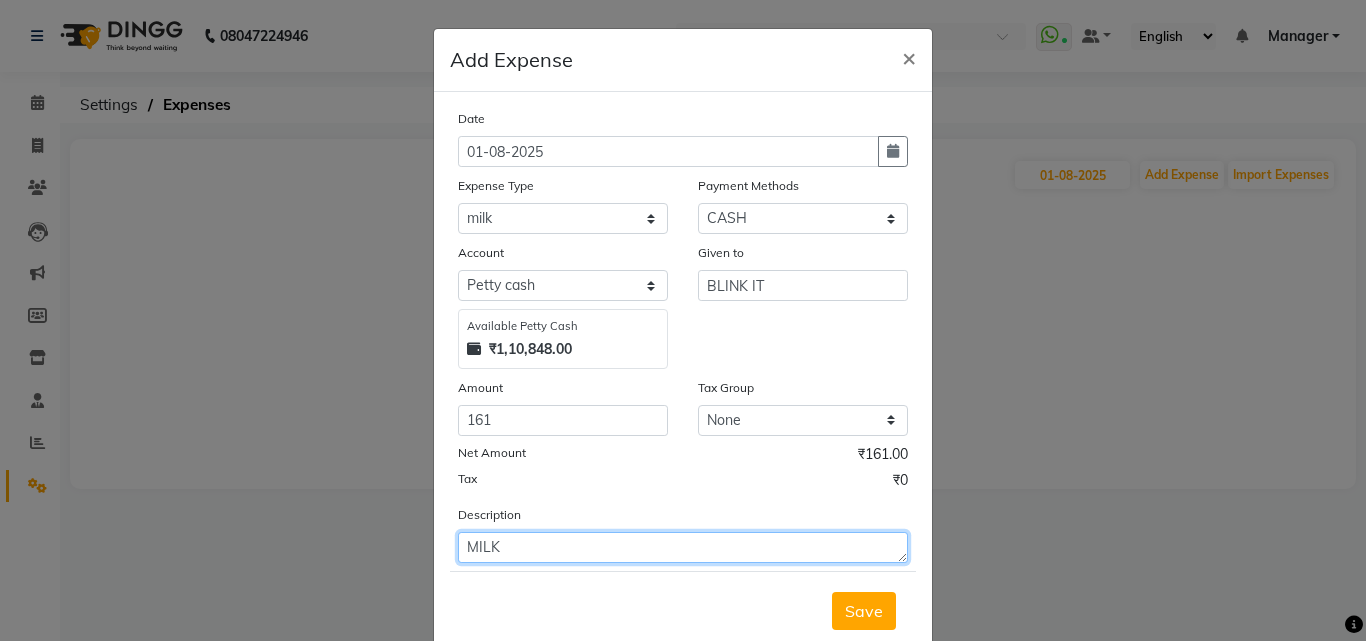 type on "MILK" 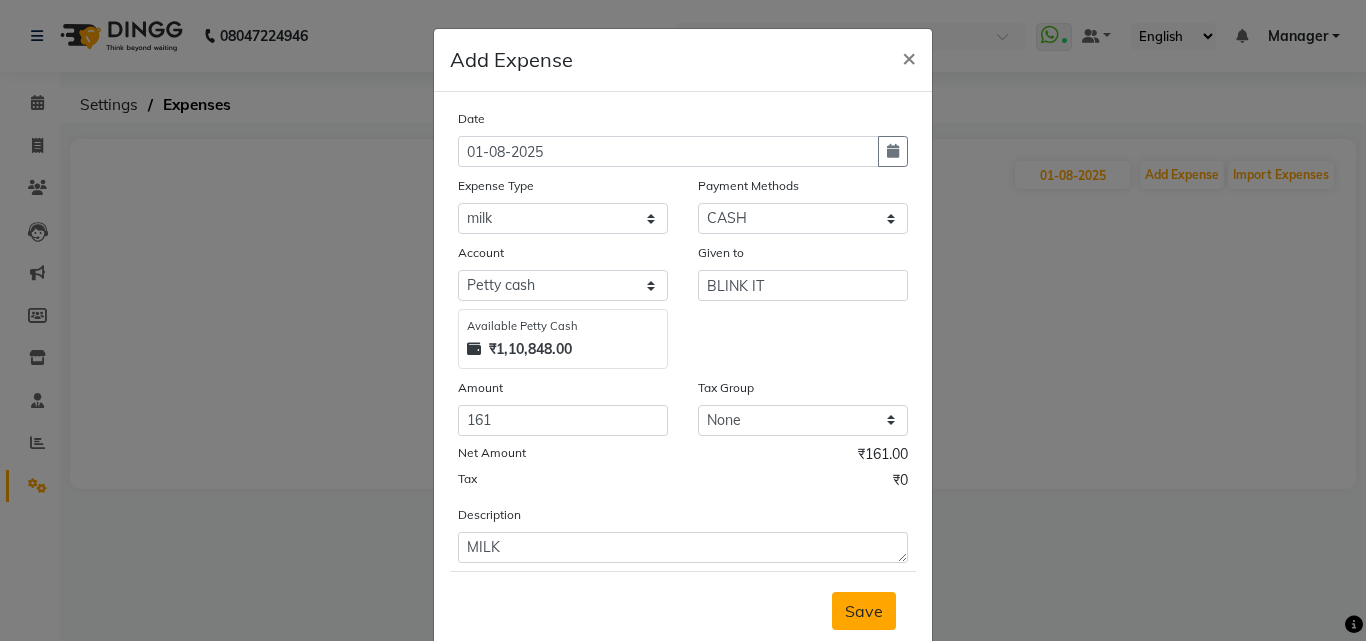 click on "Save" at bounding box center (864, 611) 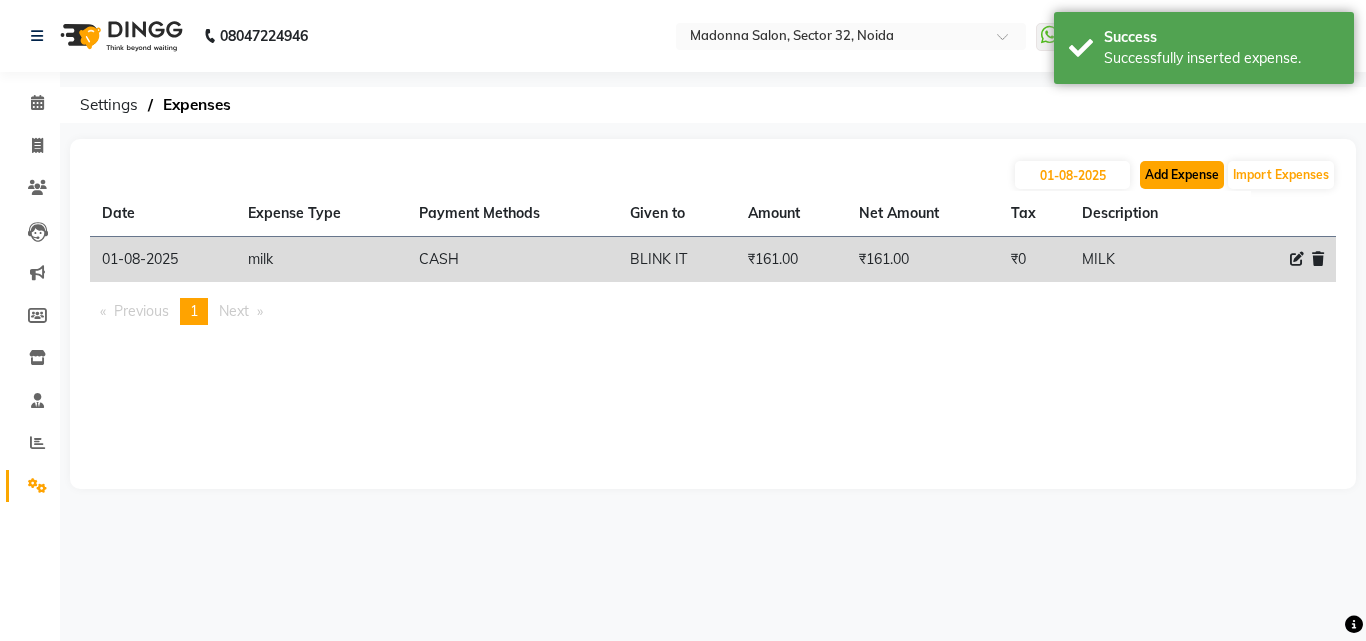 click on "Add Expense" 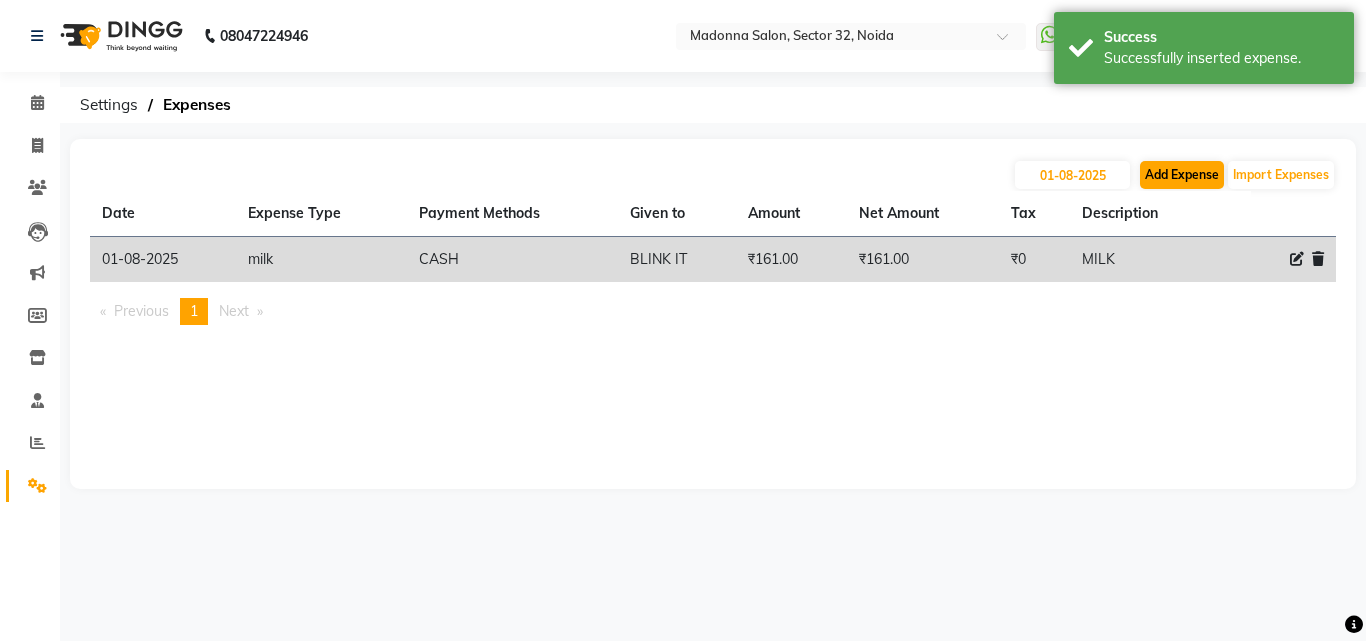 select on "1" 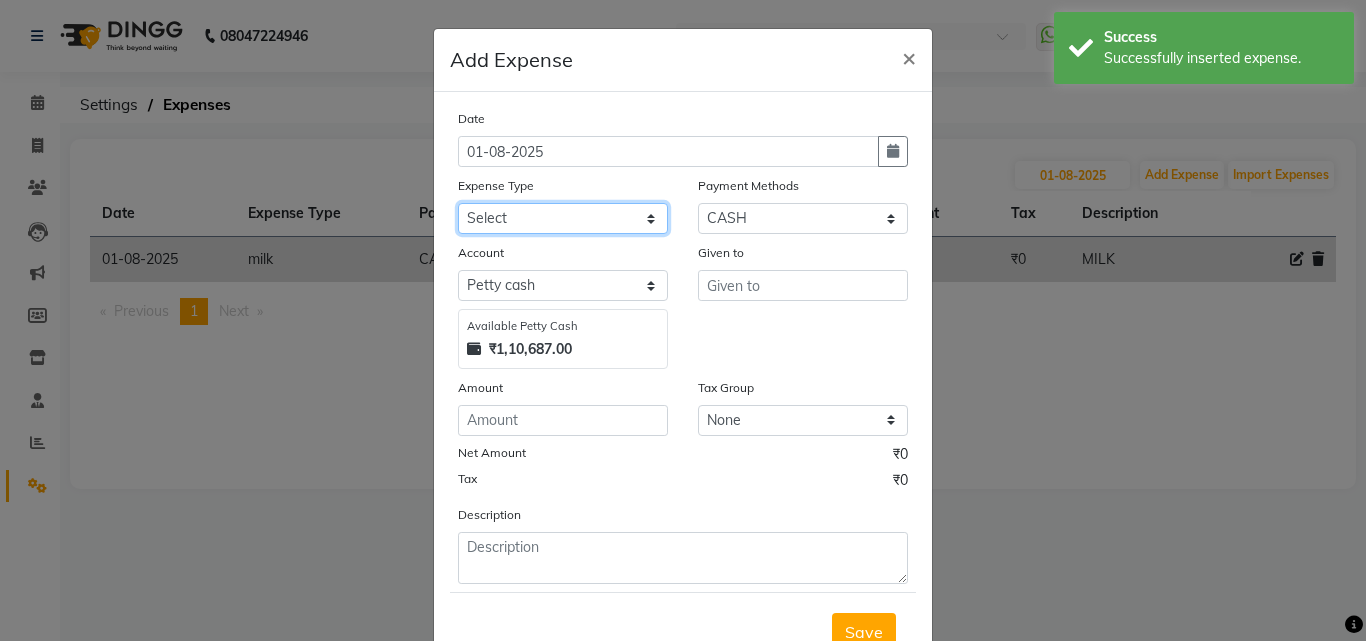 click on "Select 99 STORE Advance Salary BILLS CARDAMOM client change paytm Client Snacks Coffee CONVEYANCE cookies Day book Donation ELECTRICIAN Electricity Bill FARE FOOD EXPENSE Garbage Monthly Expense Ginger Hit Incentive INSTAMART JALJIRA POWDER JEERA POWDER LAUNDARY Lemon Marketing Medical MEMBERSHIP COMISSON milk Misc MOBILE RECHARGE MONEY CHANGE M S COMI Nimbu Payment Other Pantry PAYMENT paytm Tip PLUMBER PRINT ROLL Product PRODUCT iNCENTIVE PURCHASING Recive cash SAFAIWALA Salary salon use SALT staff incentive Staff Snacks SUGAR Tea TIP VISHAL MART WATER ZEPTO" 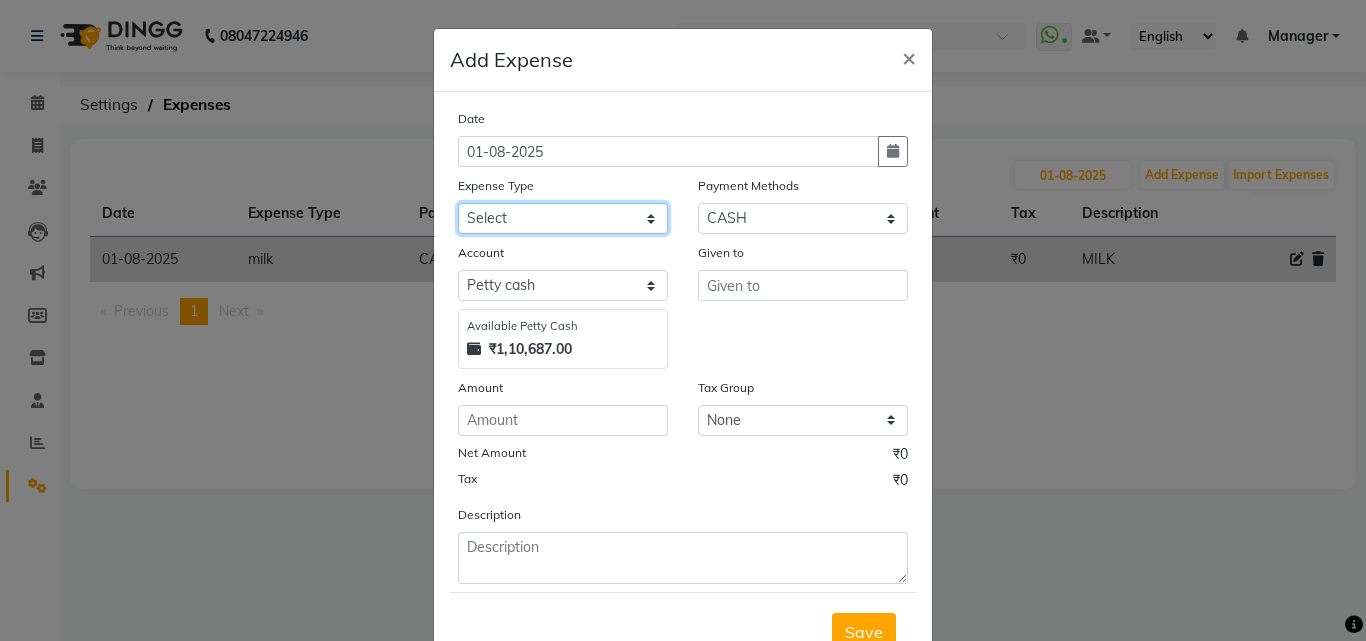 select on "19551" 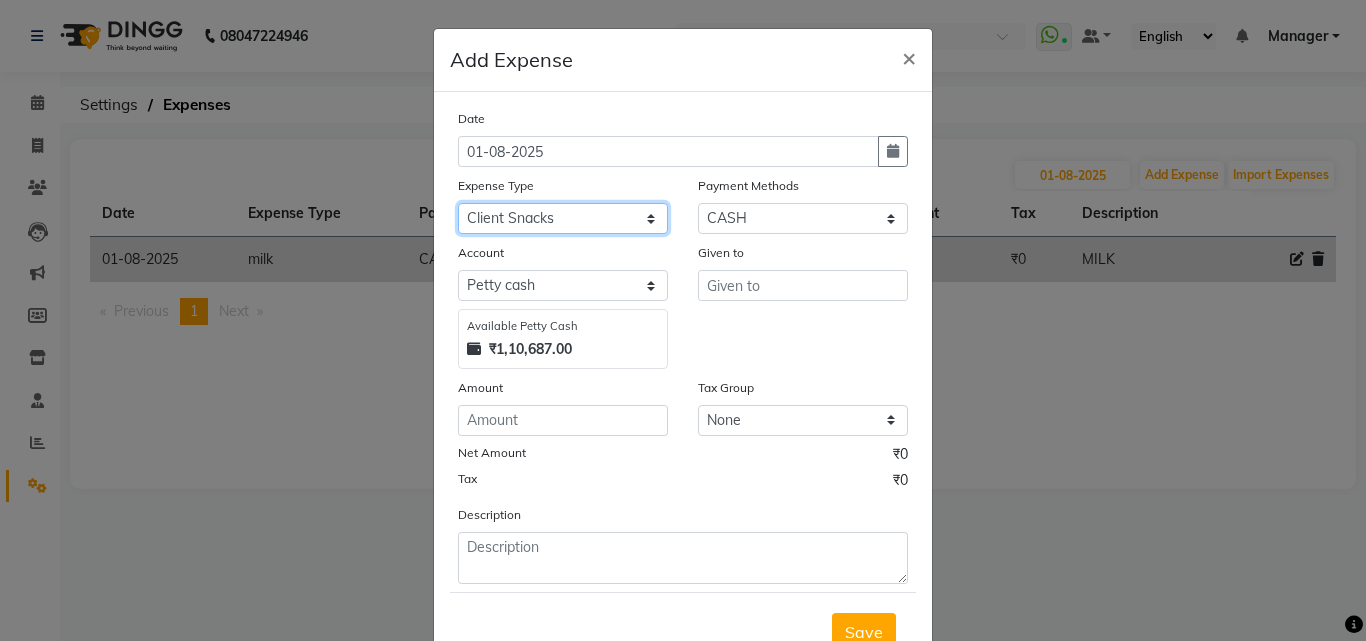 click on "Select 99 STORE Advance Salary BILLS CARDAMOM client change paytm Client Snacks Coffee CONVEYANCE cookies Day book Donation ELECTRICIAN Electricity Bill FARE FOOD EXPENSE Garbage Monthly Expense Ginger Hit Incentive INSTAMART JALJIRA POWDER JEERA POWDER LAUNDARY Lemon Marketing Medical MEMBERSHIP COMISSON milk Misc MOBILE RECHARGE MONEY CHANGE M S COMI Nimbu Payment Other Pantry PAYMENT paytm Tip PLUMBER PRINT ROLL Product PRODUCT iNCENTIVE PURCHASING Recive cash SAFAIWALA Salary salon use SALT staff incentive Staff Snacks SUGAR Tea TIP VISHAL MART WATER ZEPTO" 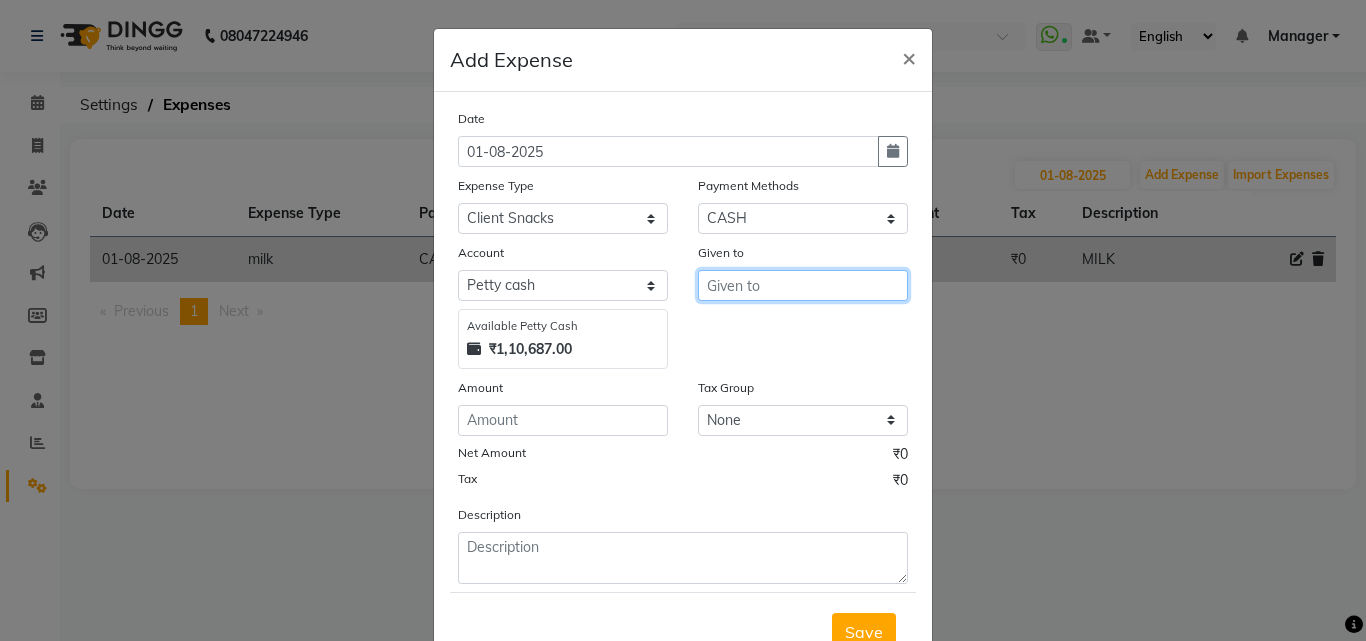 click at bounding box center (803, 285) 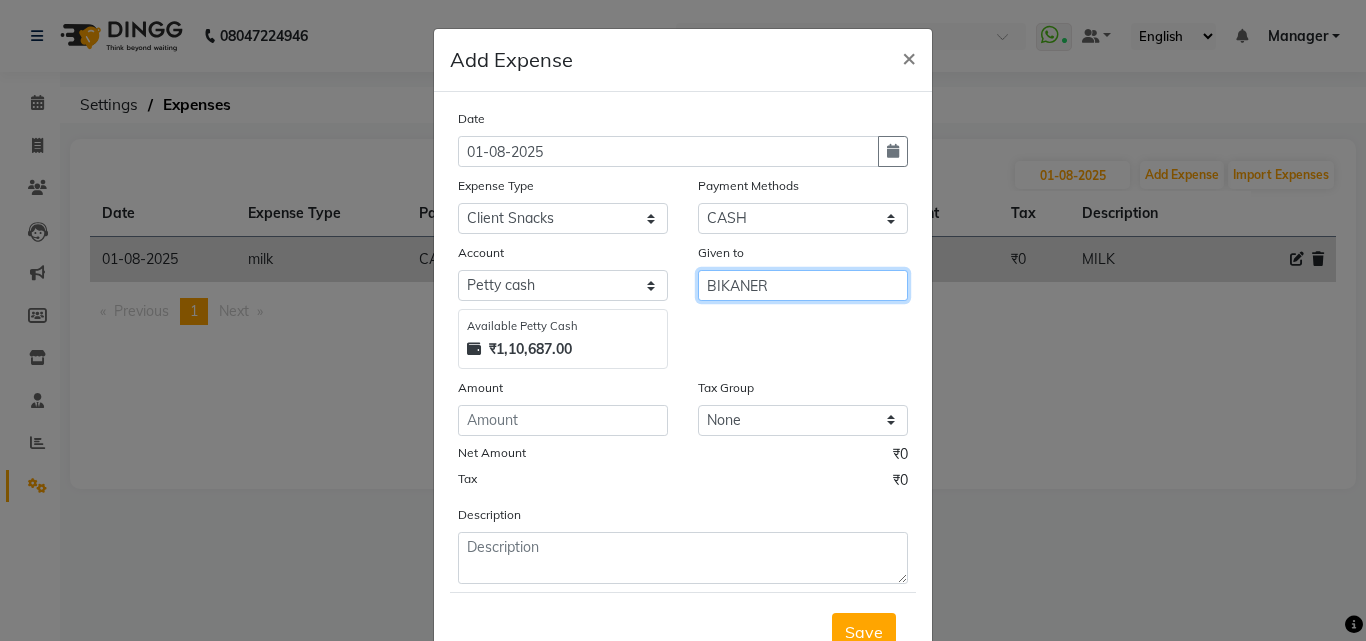 type on "BIKANER" 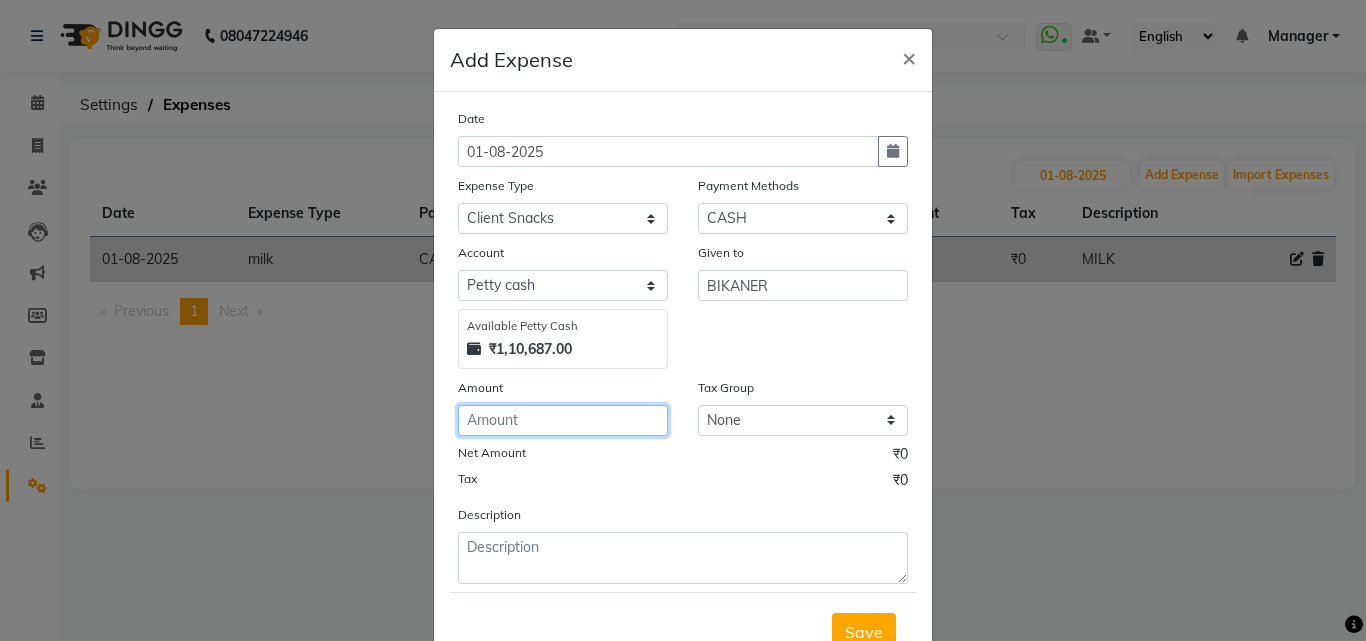 click 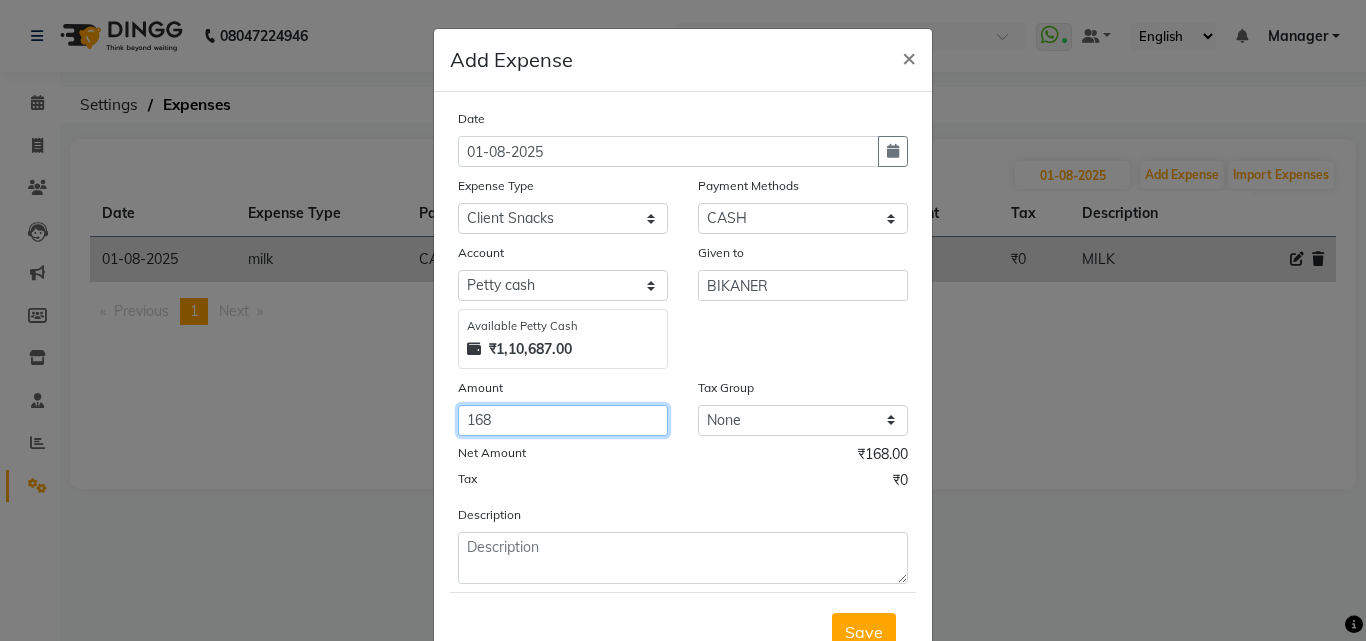 type on "168" 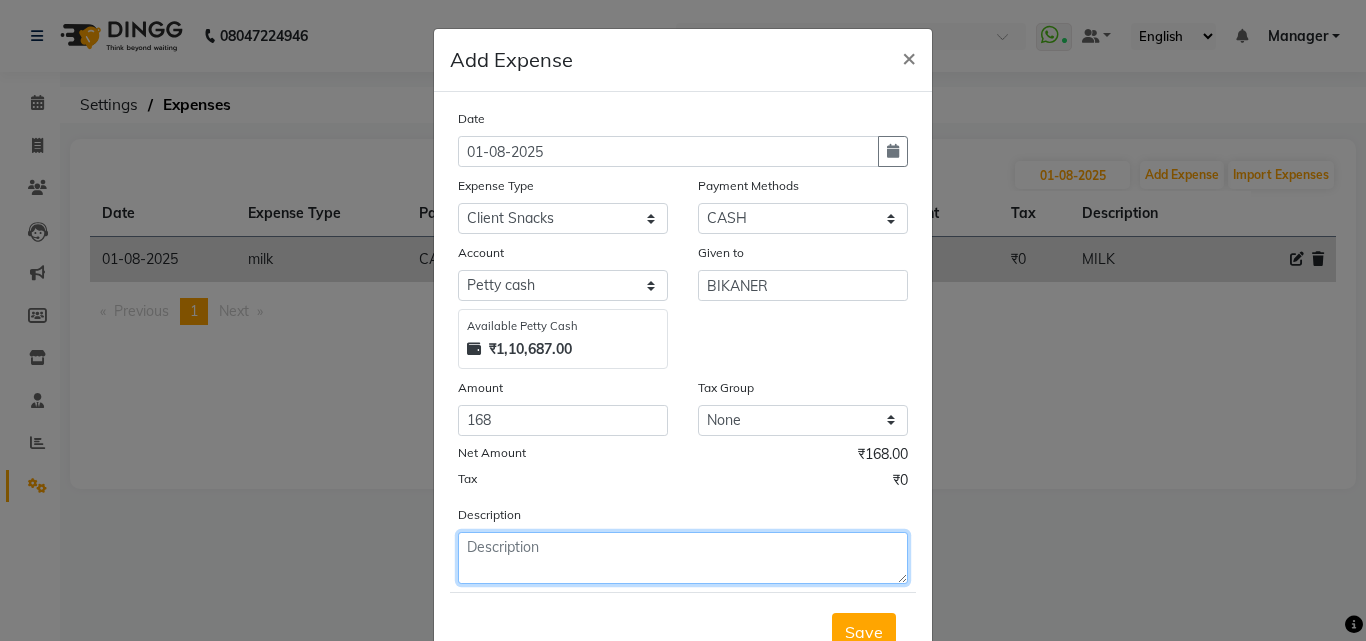 click 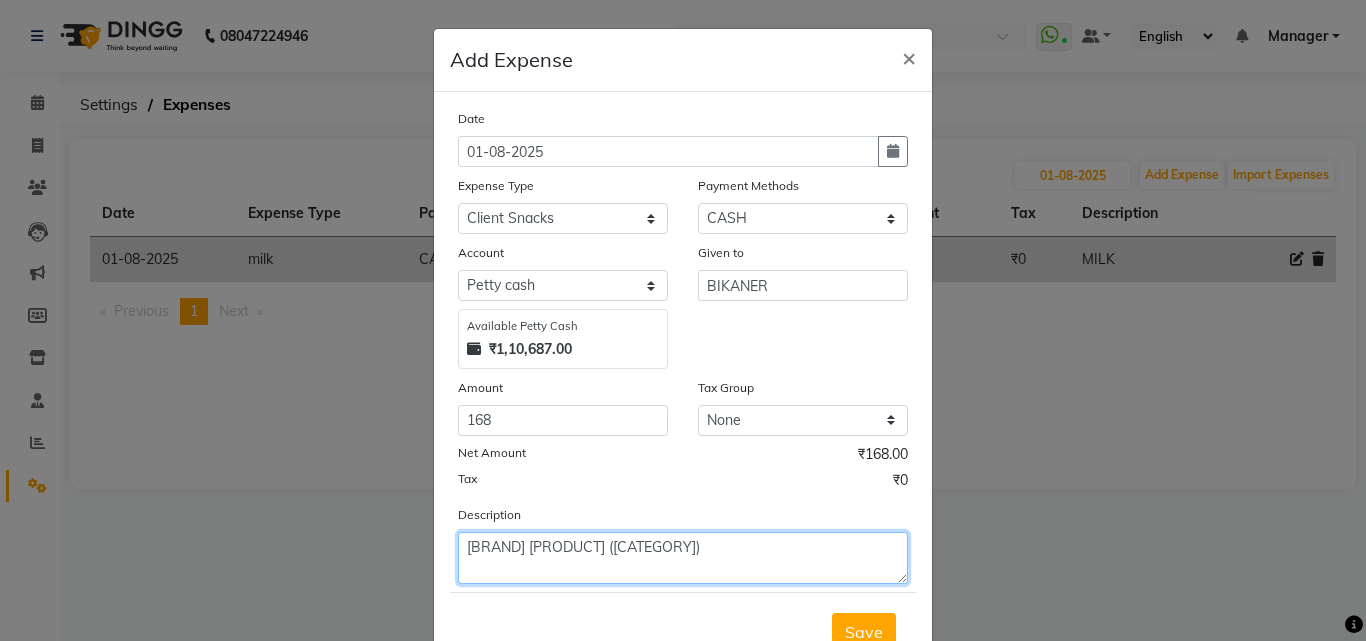 click on "[BRAND] [PRODUCT] ([CATEGORY])" 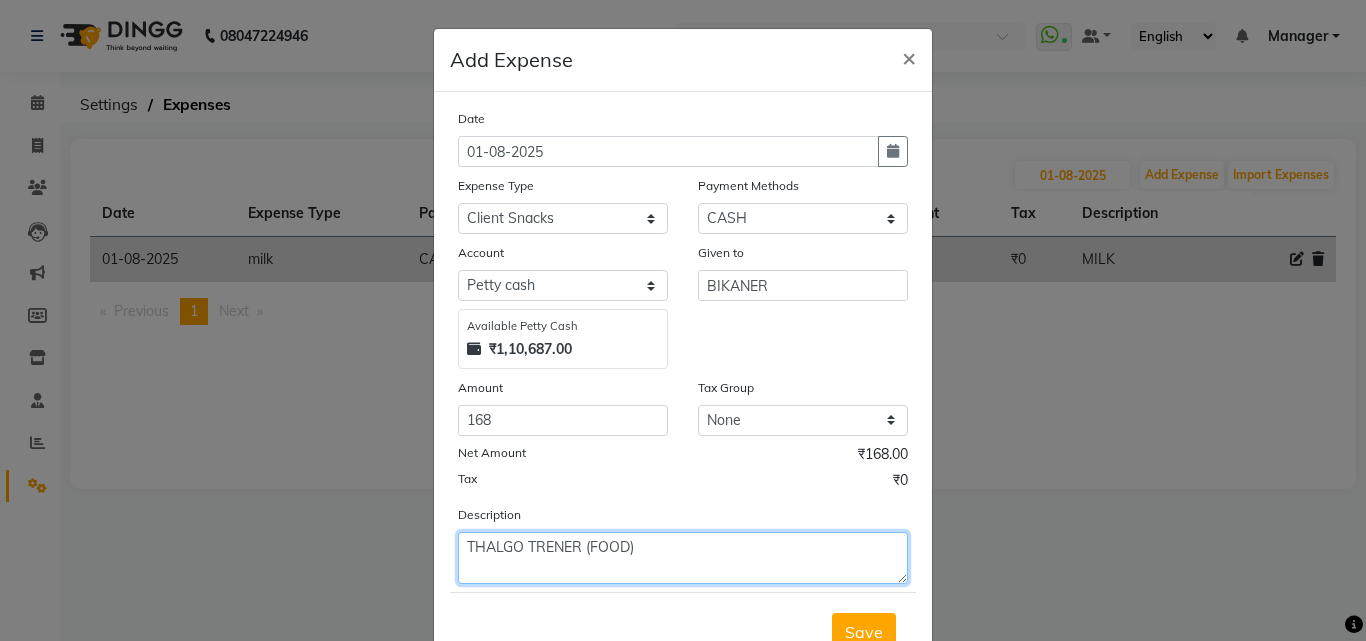 click on "THALGO TRENER (FOOD)" 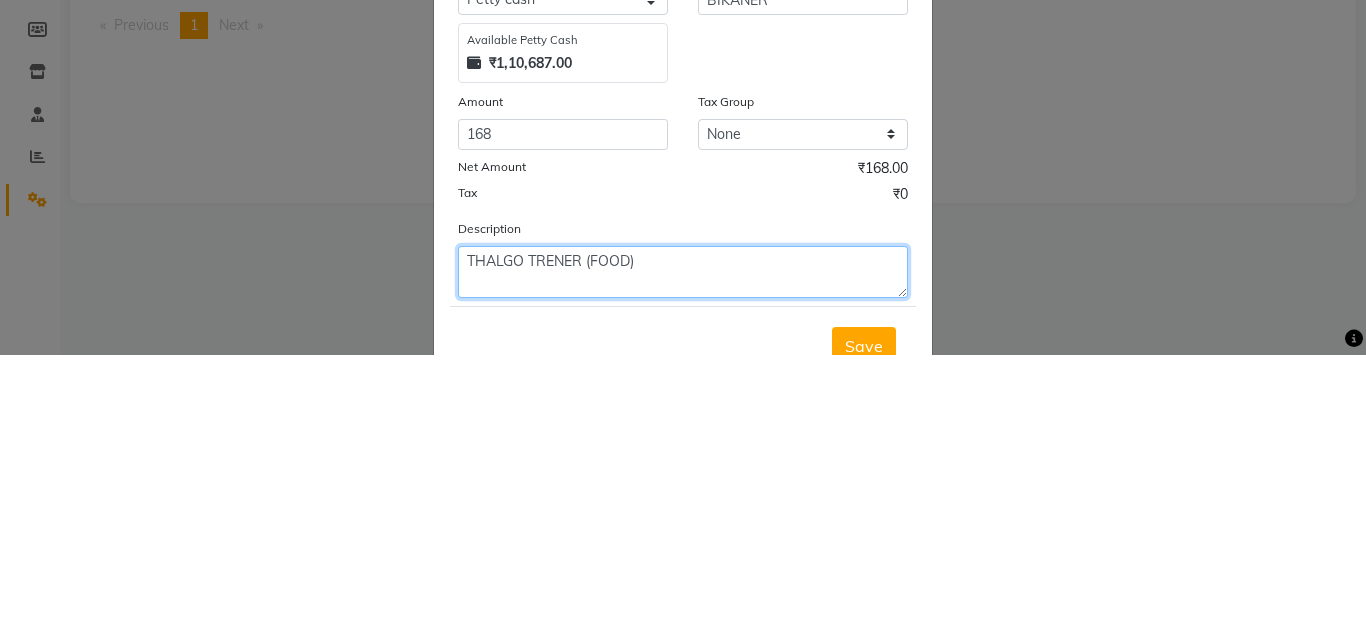 scroll, scrollTop: 75, scrollLeft: 0, axis: vertical 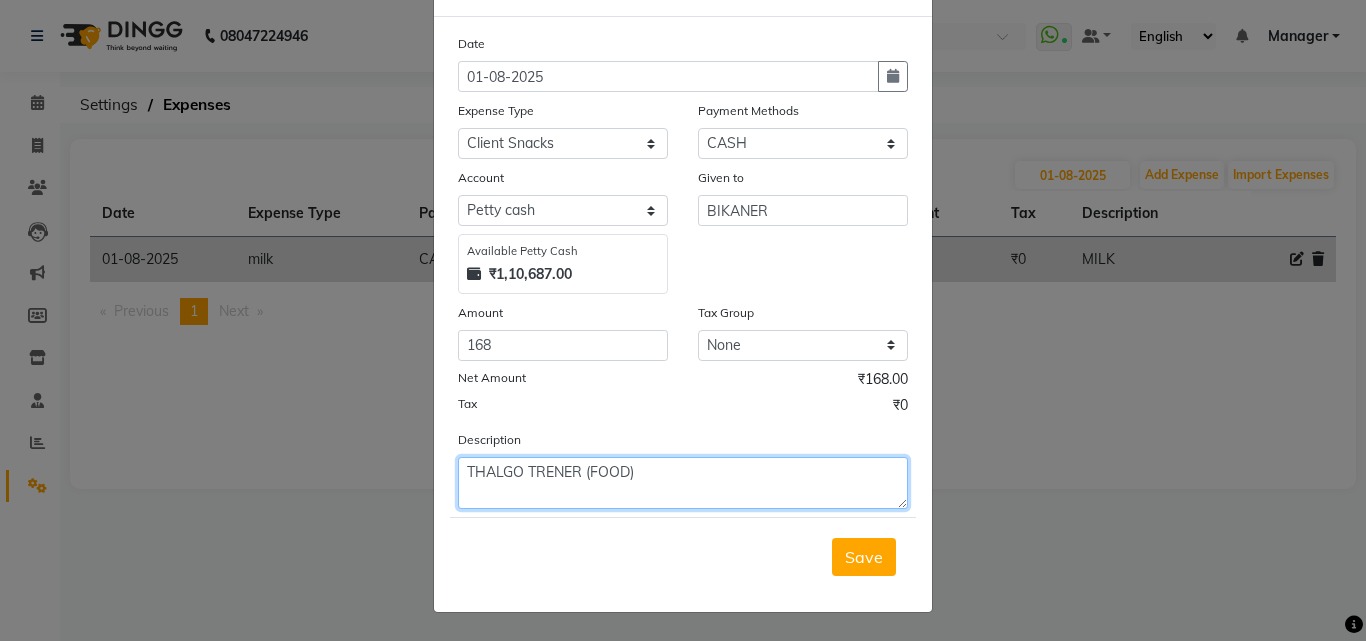 type on "THALGO TRENER (FOOD)" 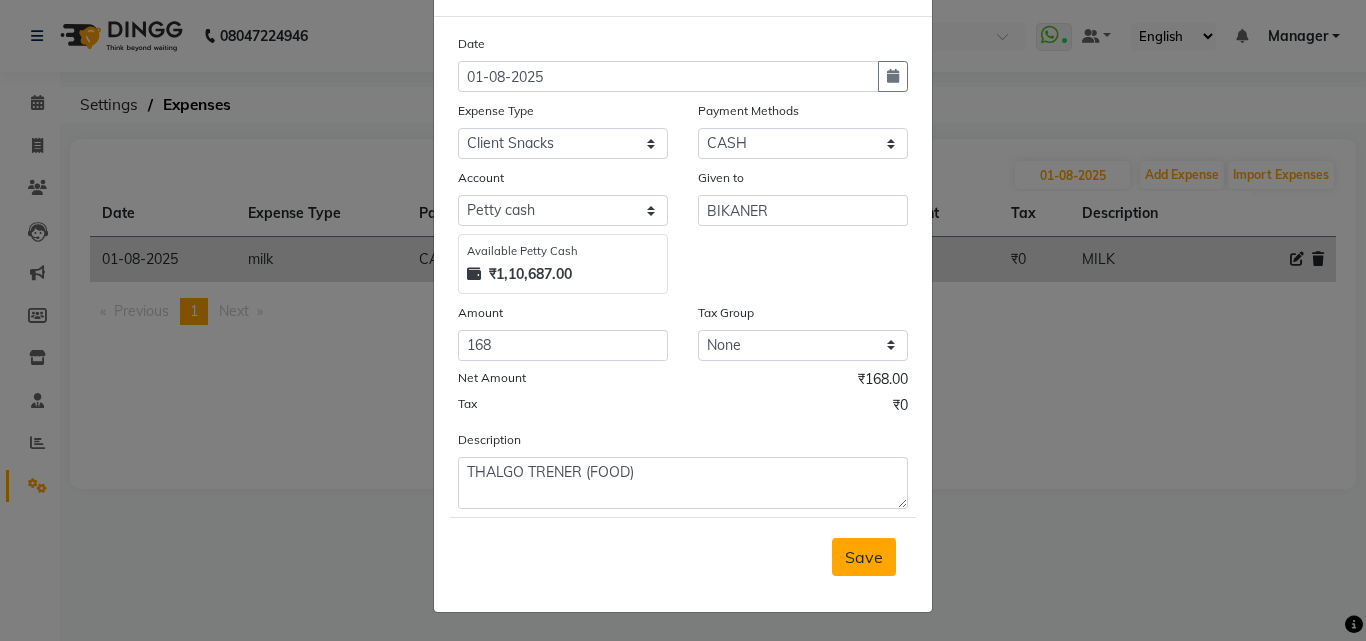 click on "Save" at bounding box center [864, 557] 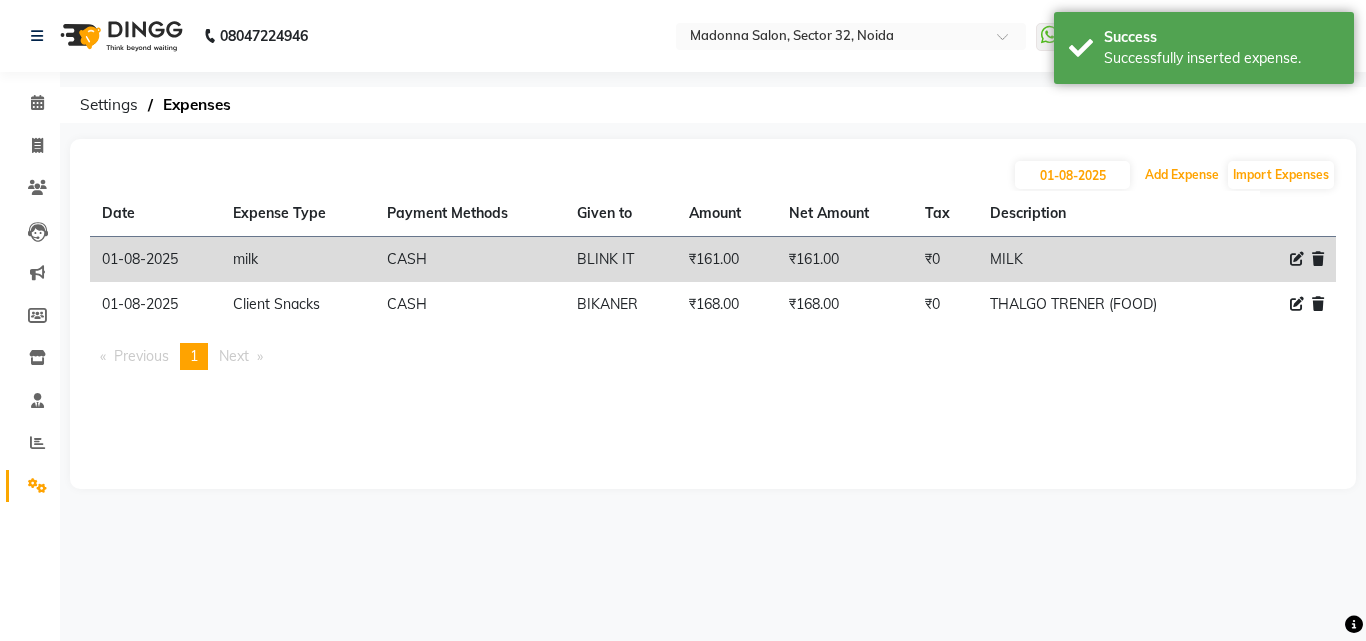 click on "Add Expense" 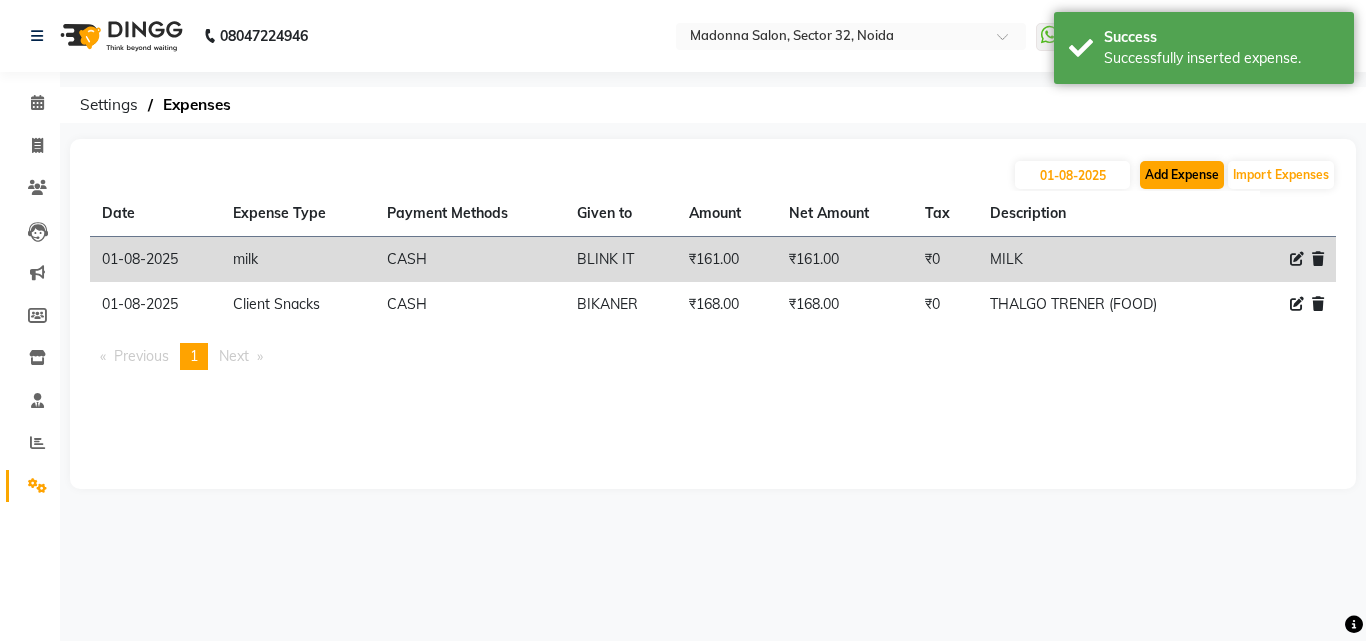 select on "1" 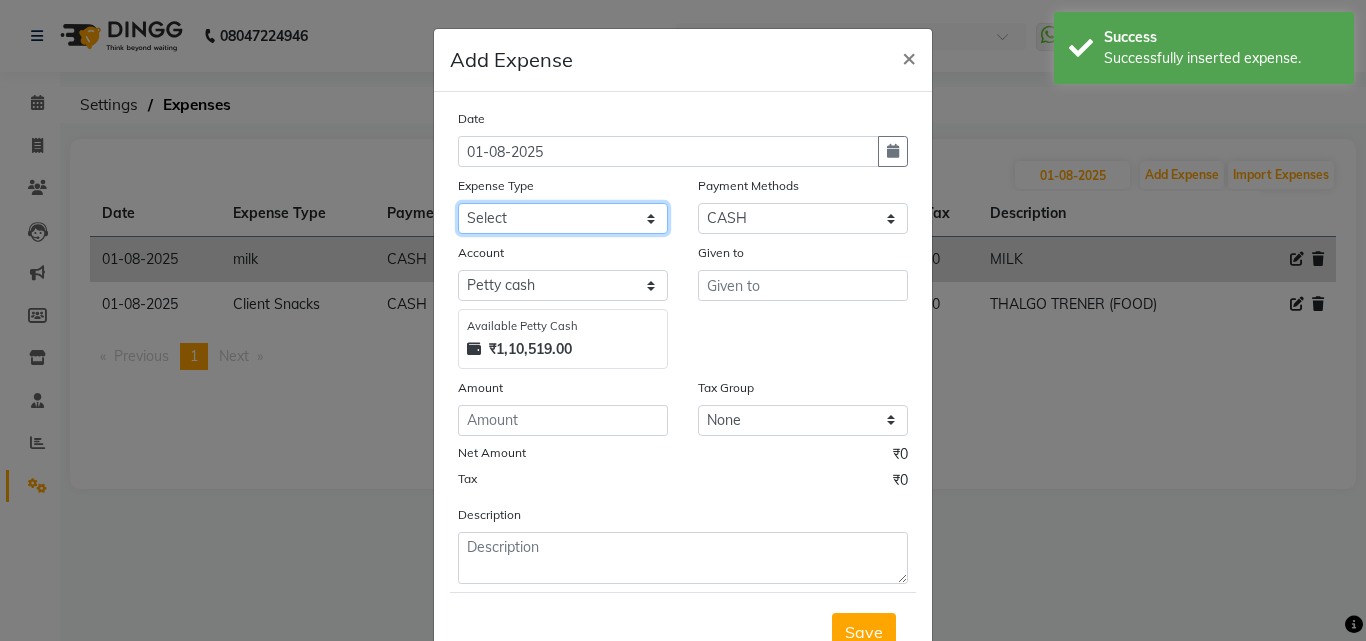 click on "Select 99 STORE Advance Salary BILLS CARDAMOM client change paytm Client Snacks Coffee CONVEYANCE cookies Day book Donation ELECTRICIAN Electricity Bill FARE FOOD EXPENSE Garbage Monthly Expense Ginger Hit Incentive INSTAMART JALJIRA POWDER JEERA POWDER LAUNDARY Lemon Marketing Medical MEMBERSHIP COMISSON milk Misc MOBILE RECHARGE MONEY CHANGE M S COMI Nimbu Payment Other Pantry PAYMENT paytm Tip PLUMBER PRINT ROLL Product PRODUCT iNCENTIVE PURCHASING Recive cash SAFAIWALA Salary salon use SALT staff incentive Staff Snacks SUGAR Tea TIP VISHAL MART WATER ZEPTO" 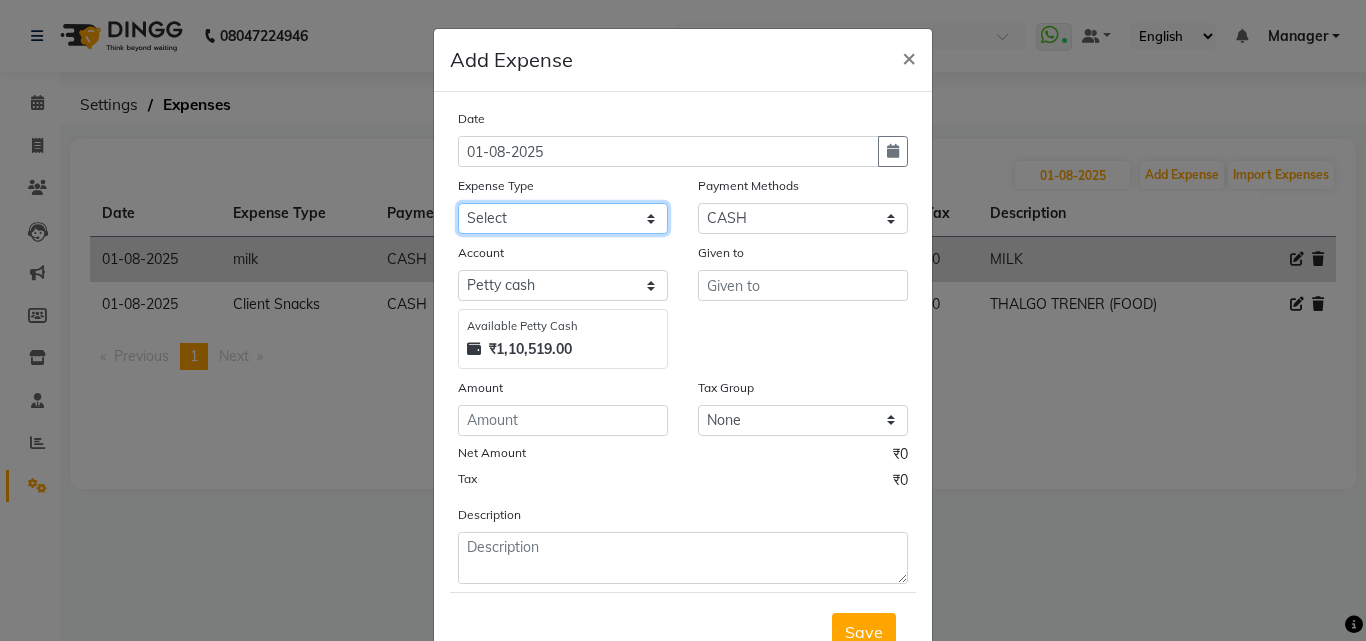 select on "12172" 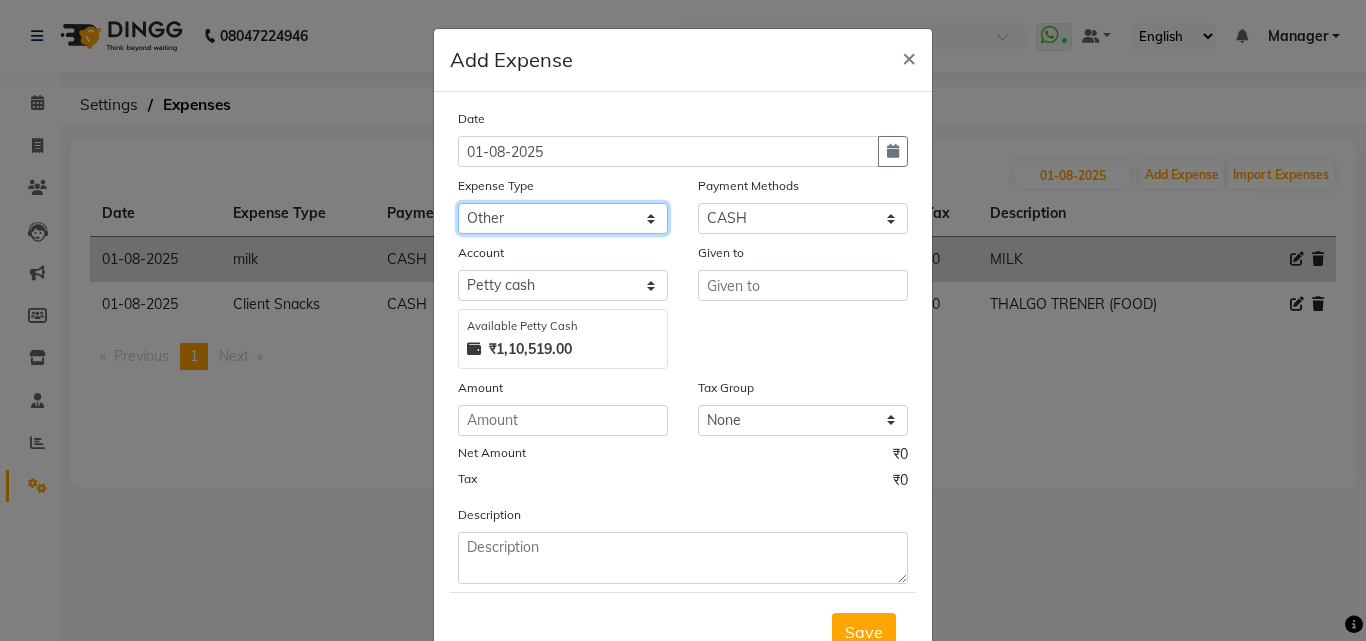 click on "Select 99 STORE Advance Salary BILLS CARDAMOM client change paytm Client Snacks Coffee CONVEYANCE cookies Day book Donation ELECTRICIAN Electricity Bill FARE FOOD EXPENSE Garbage Monthly Expense Ginger Hit Incentive INSTAMART JALJIRA POWDER JEERA POWDER LAUNDARY Lemon Marketing Medical MEMBERSHIP COMISSON milk Misc MOBILE RECHARGE MONEY CHANGE M S COMI Nimbu Payment Other Pantry PAYMENT paytm Tip PLUMBER PRINT ROLL Product PRODUCT iNCENTIVE PURCHASING Recive cash SAFAIWALA Salary salon use SALT staff incentive Staff Snacks SUGAR Tea TIP VISHAL MART WATER ZEPTO" 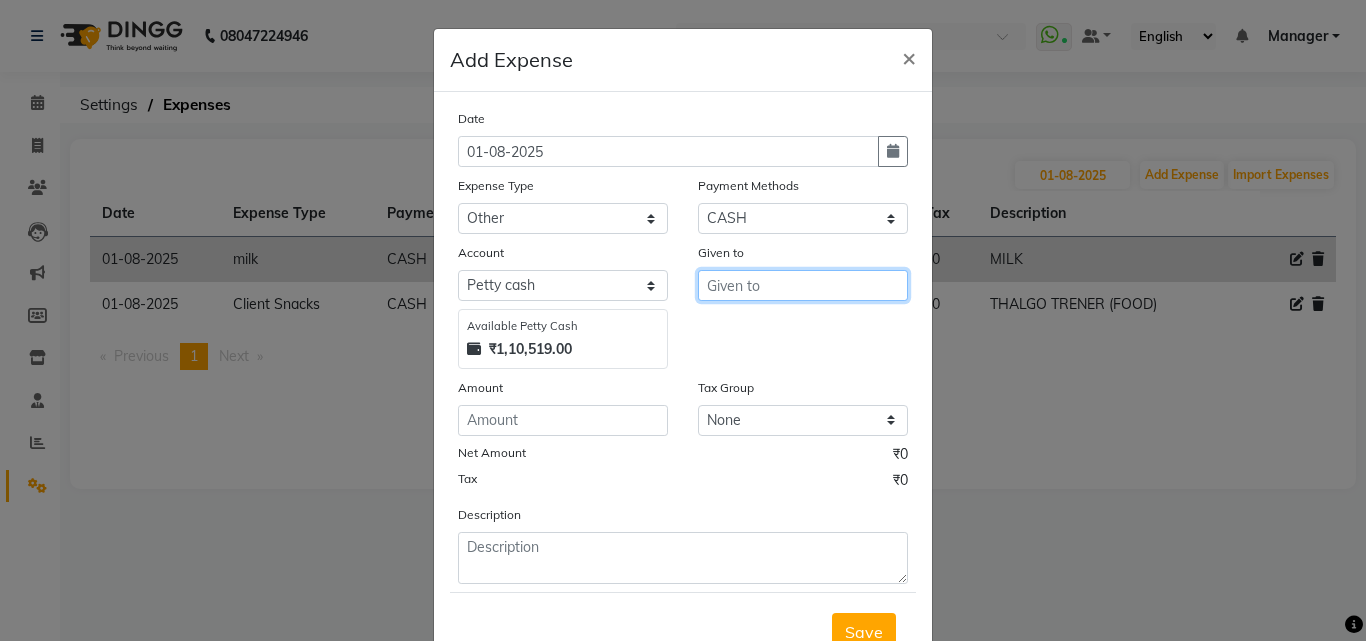 click at bounding box center (803, 285) 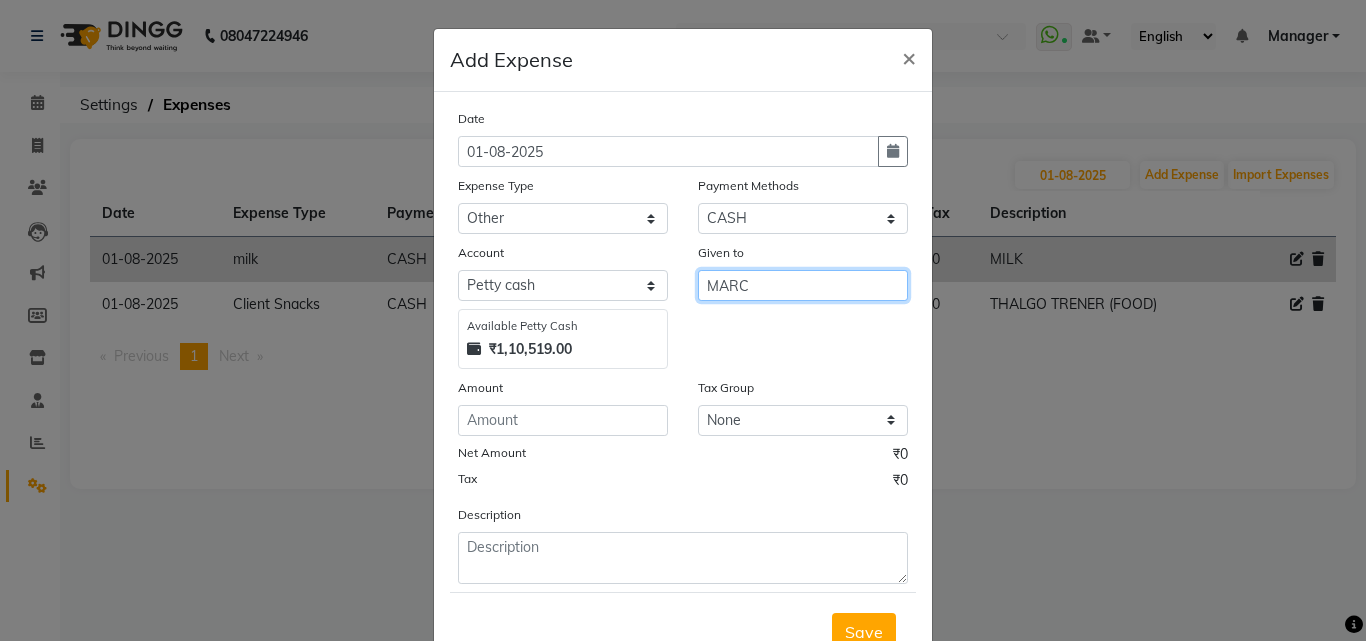 type on "MARC" 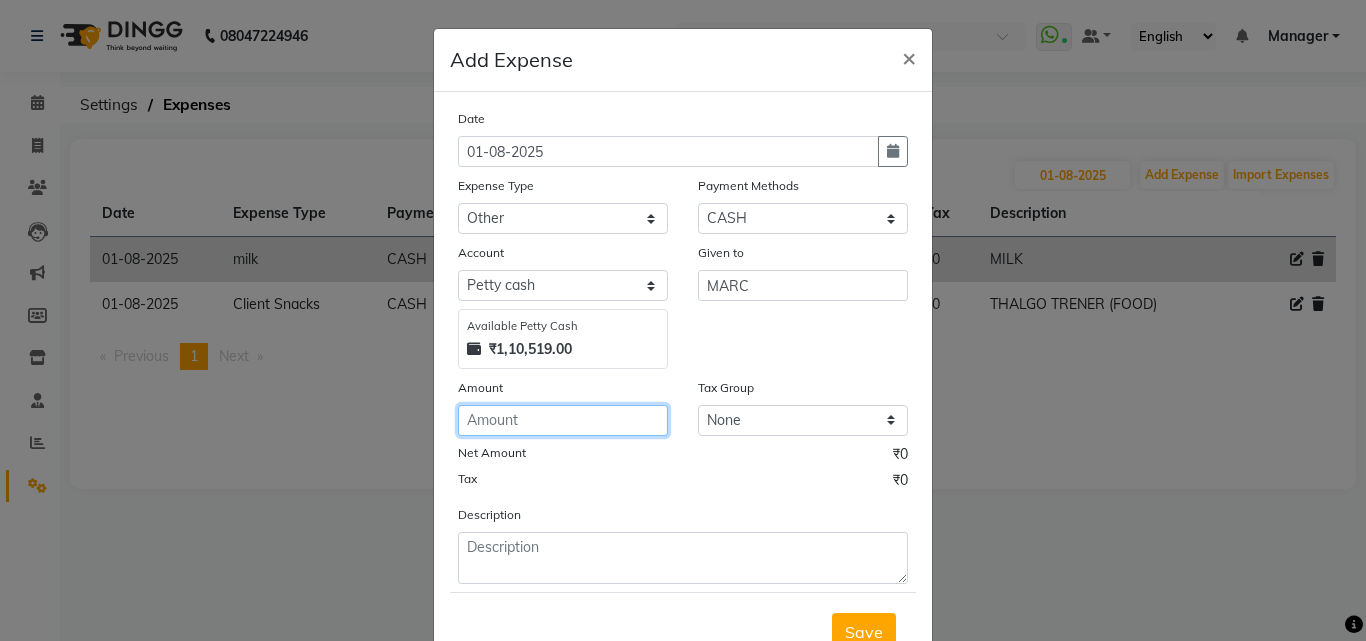 click 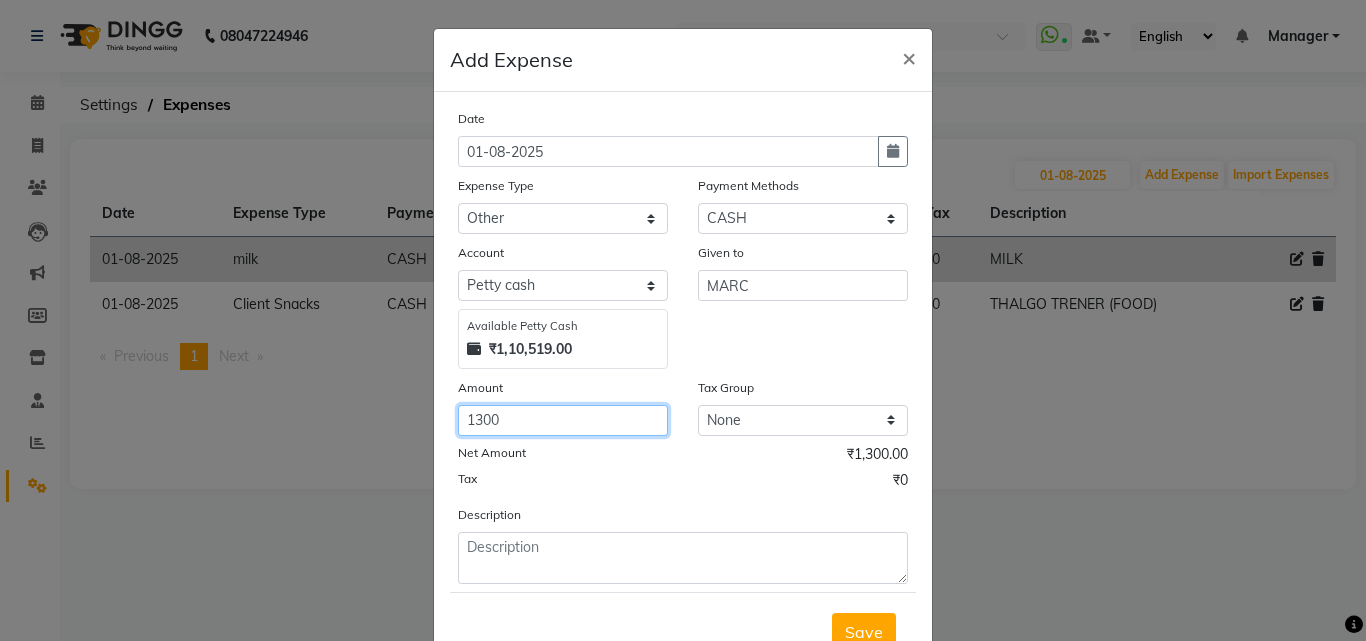 type on "1300" 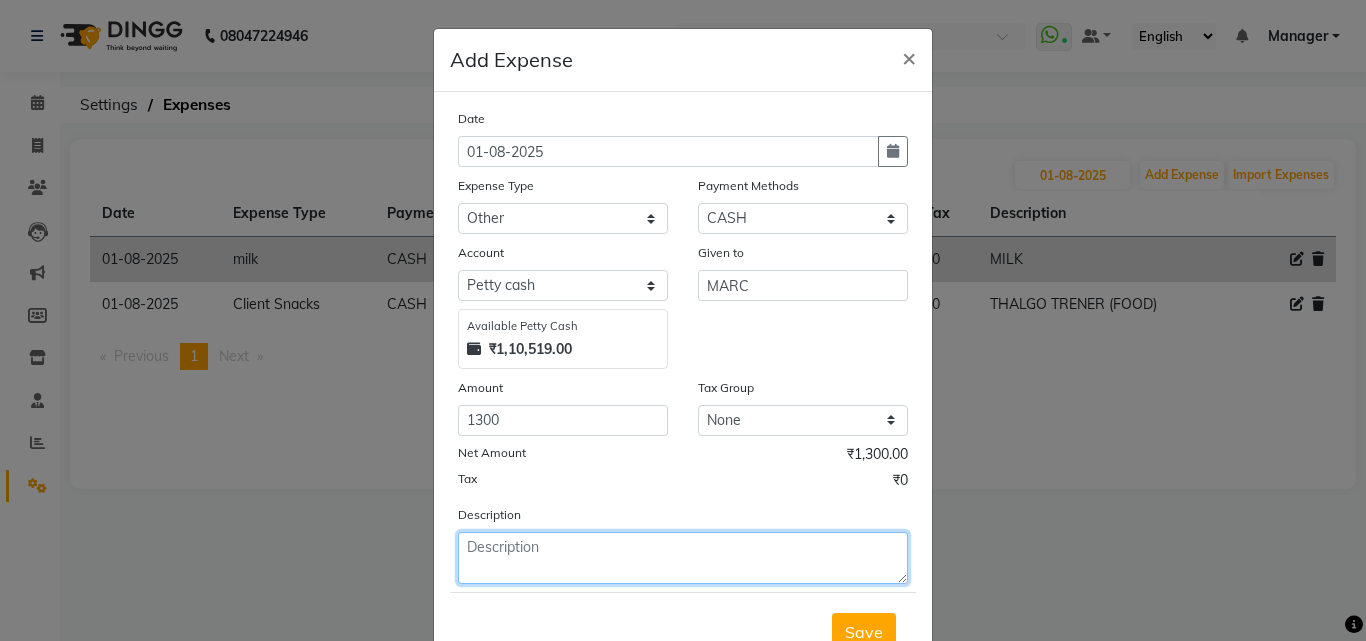 click 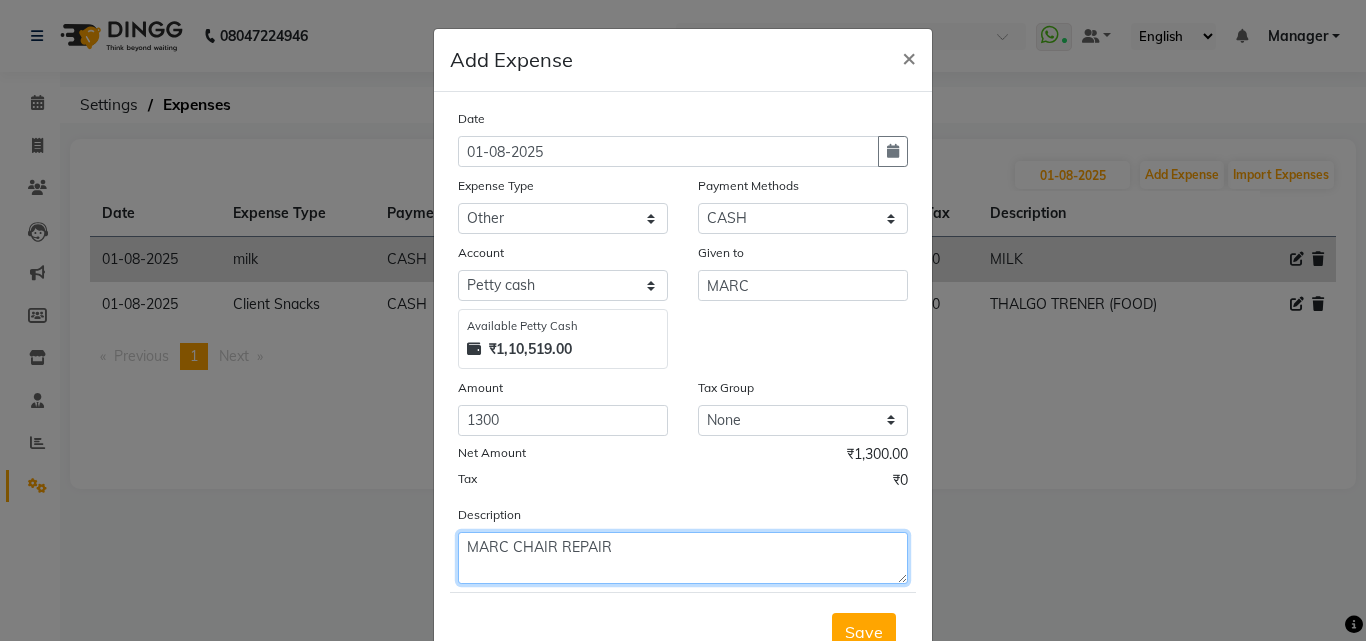 scroll, scrollTop: 75, scrollLeft: 0, axis: vertical 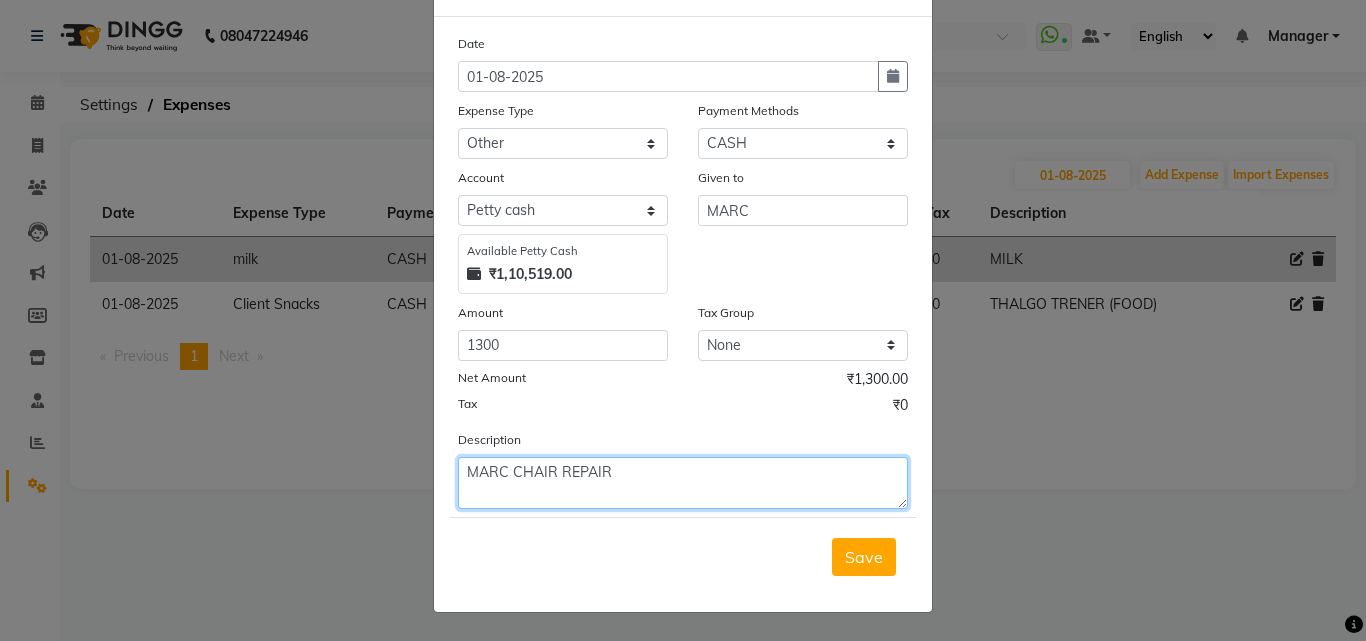 type on "MARC CHAIR REPAIR" 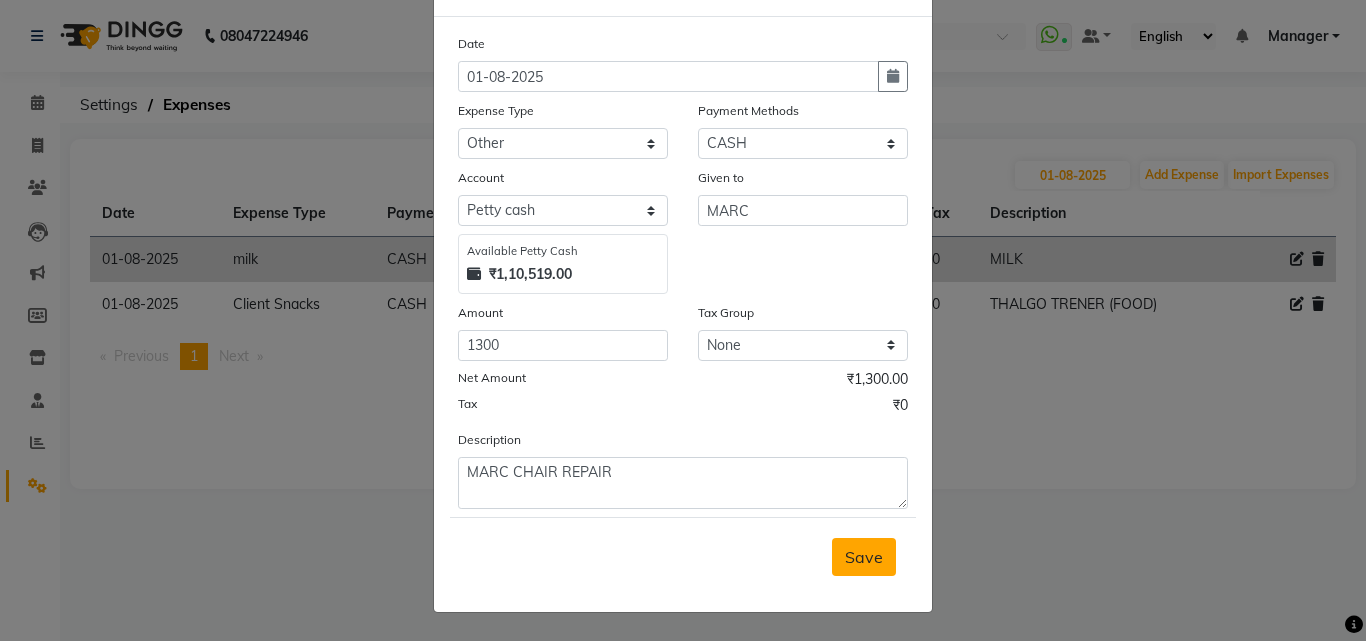 click on "Save" at bounding box center [864, 557] 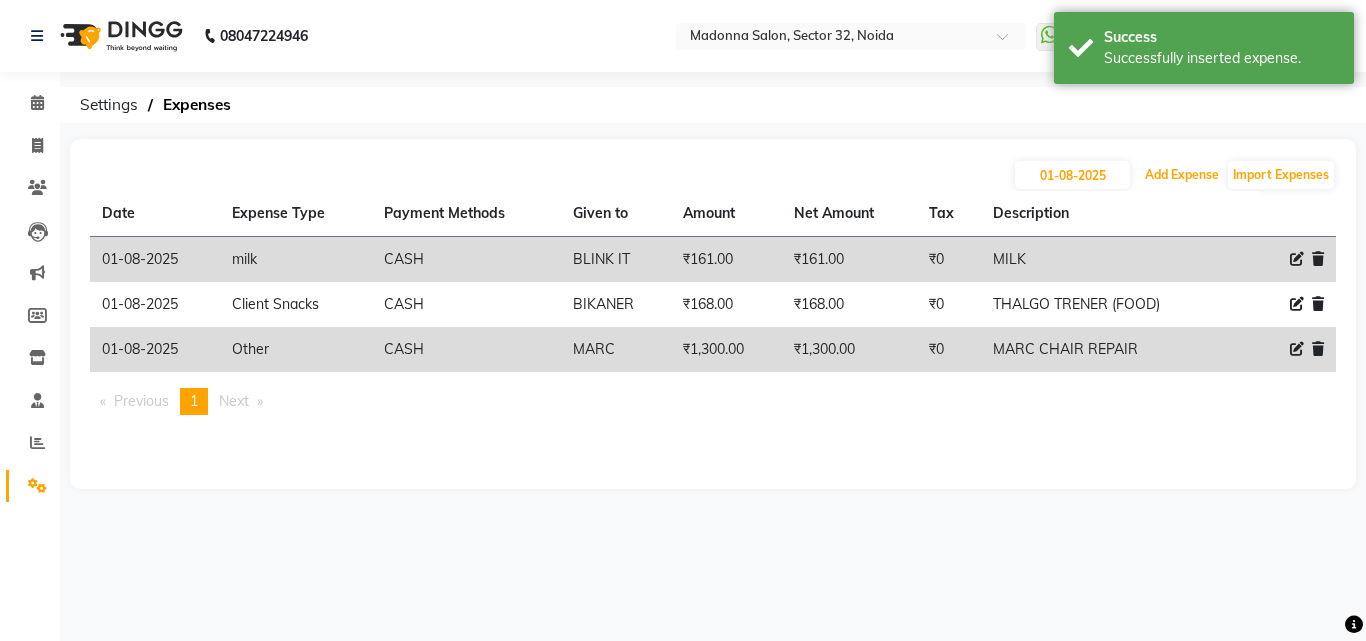click on "Add Expense" 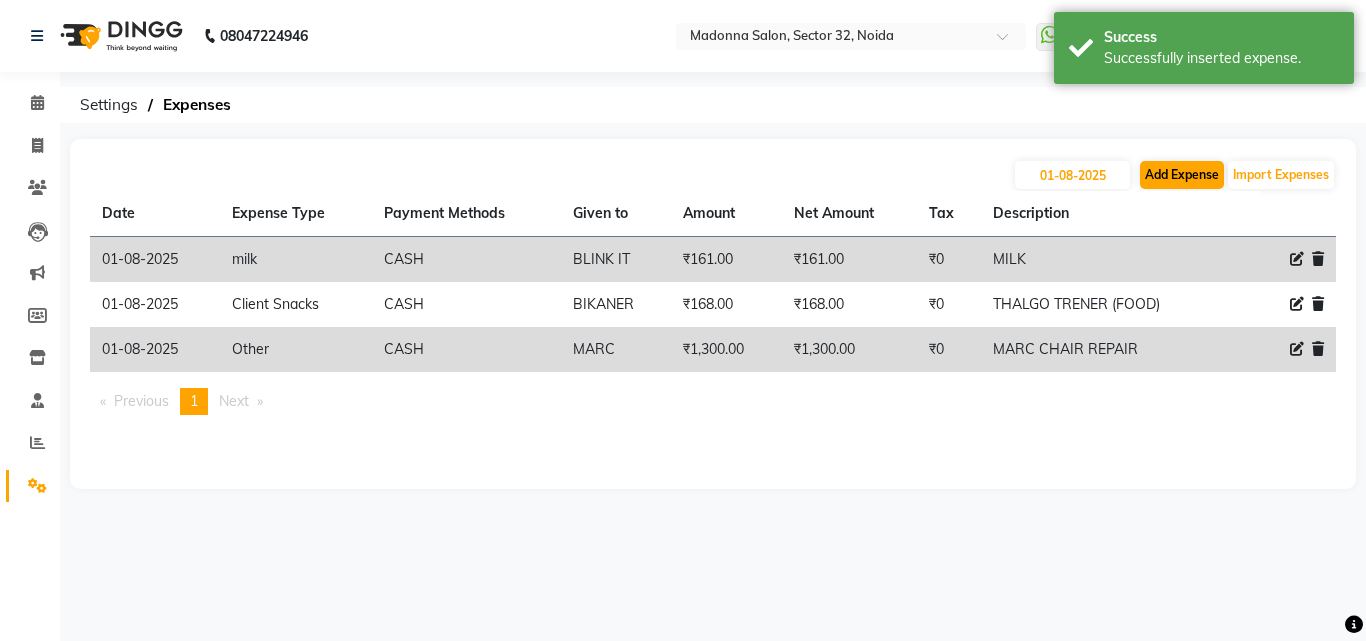 select on "1" 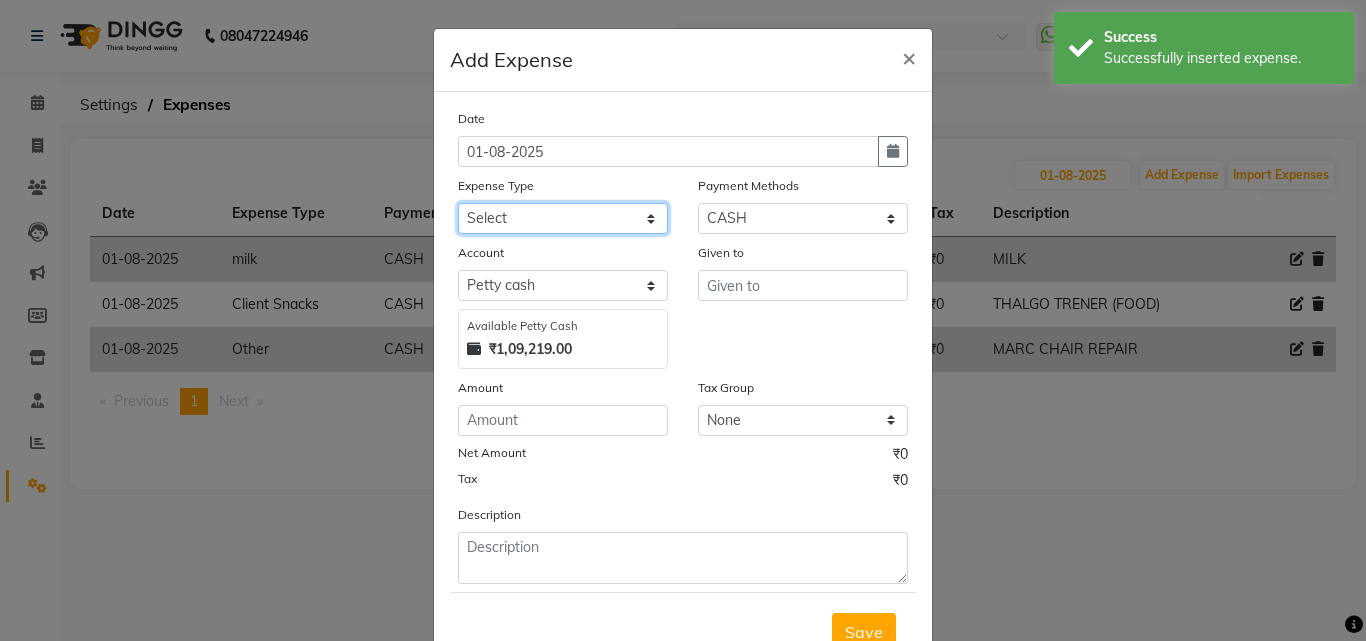 click on "Select 99 STORE Advance Salary BILLS CARDAMOM client change paytm Client Snacks Coffee CONVEYANCE cookies Day book Donation ELECTRICIAN Electricity Bill FARE FOOD EXPENSE Garbage Monthly Expense Ginger Hit Incentive INSTAMART JALJIRA POWDER JEERA POWDER LAUNDARY Lemon Marketing Medical MEMBERSHIP COMISSON milk Misc MOBILE RECHARGE MONEY CHANGE M S COMI Nimbu Payment Other Pantry PAYMENT paytm Tip PLUMBER PRINT ROLL Product PRODUCT iNCENTIVE PURCHASING Recive cash SAFAIWALA Salary salon use SALT staff incentive Staff Snacks SUGAR Tea TIP VISHAL MART WATER ZEPTO" 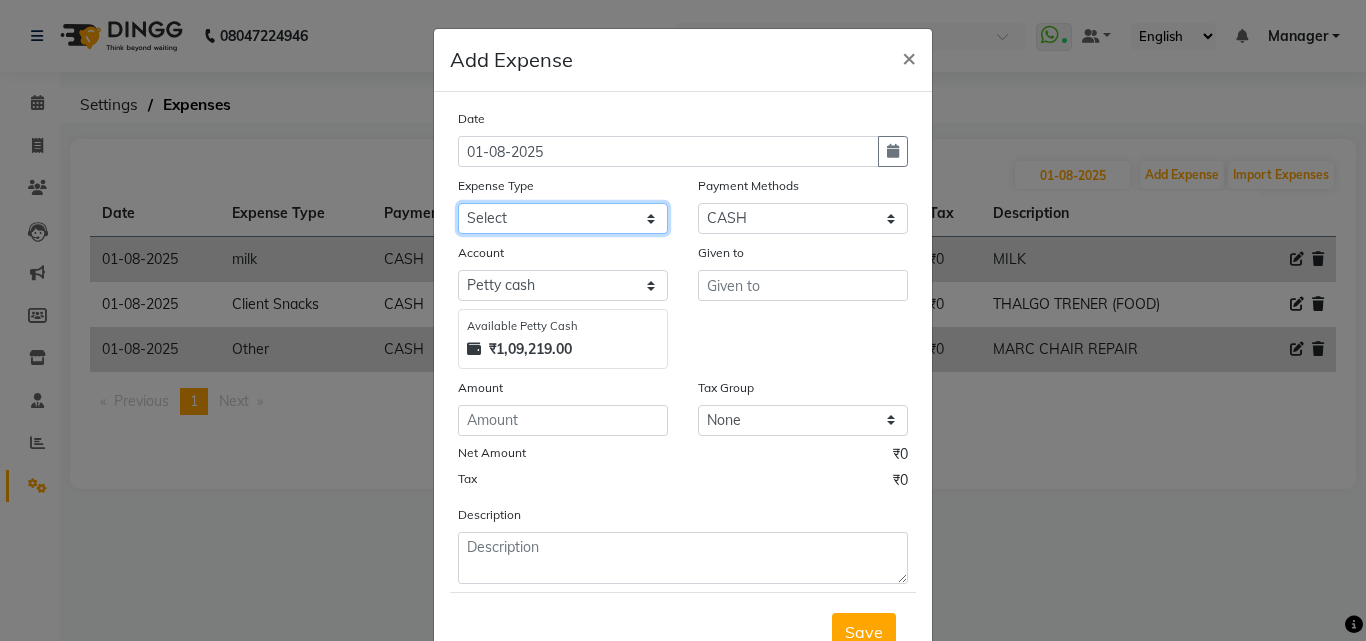 select on "17328" 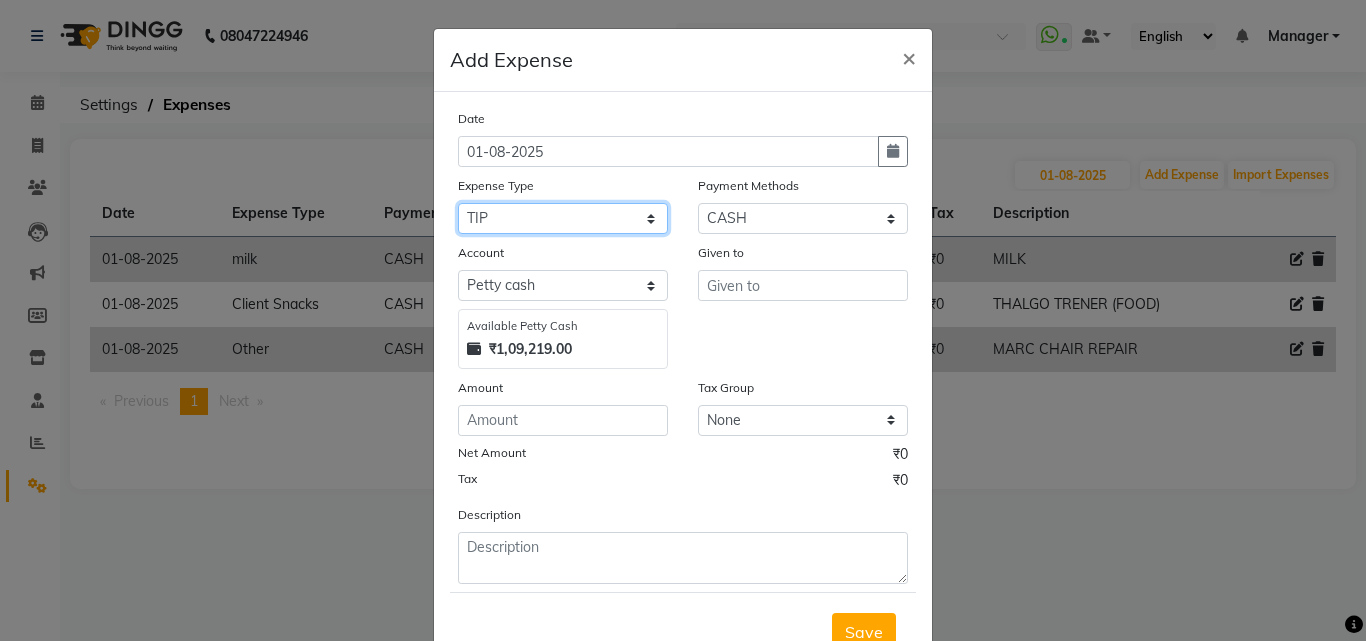 click on "Select 99 STORE Advance Salary BILLS CARDAMOM client change paytm Client Snacks Coffee CONVEYANCE cookies Day book Donation ELECTRICIAN Electricity Bill FARE FOOD EXPENSE Garbage Monthly Expense Ginger Hit Incentive INSTAMART JALJIRA POWDER JEERA POWDER LAUNDARY Lemon Marketing Medical MEMBERSHIP COMISSON milk Misc MOBILE RECHARGE MONEY CHANGE M S COMI Nimbu Payment Other Pantry PAYMENT paytm Tip PLUMBER PRINT ROLL Product PRODUCT iNCENTIVE PURCHASING Recive cash SAFAIWALA Salary salon use SALT staff incentive Staff Snacks SUGAR Tea TIP VISHAL MART WATER ZEPTO" 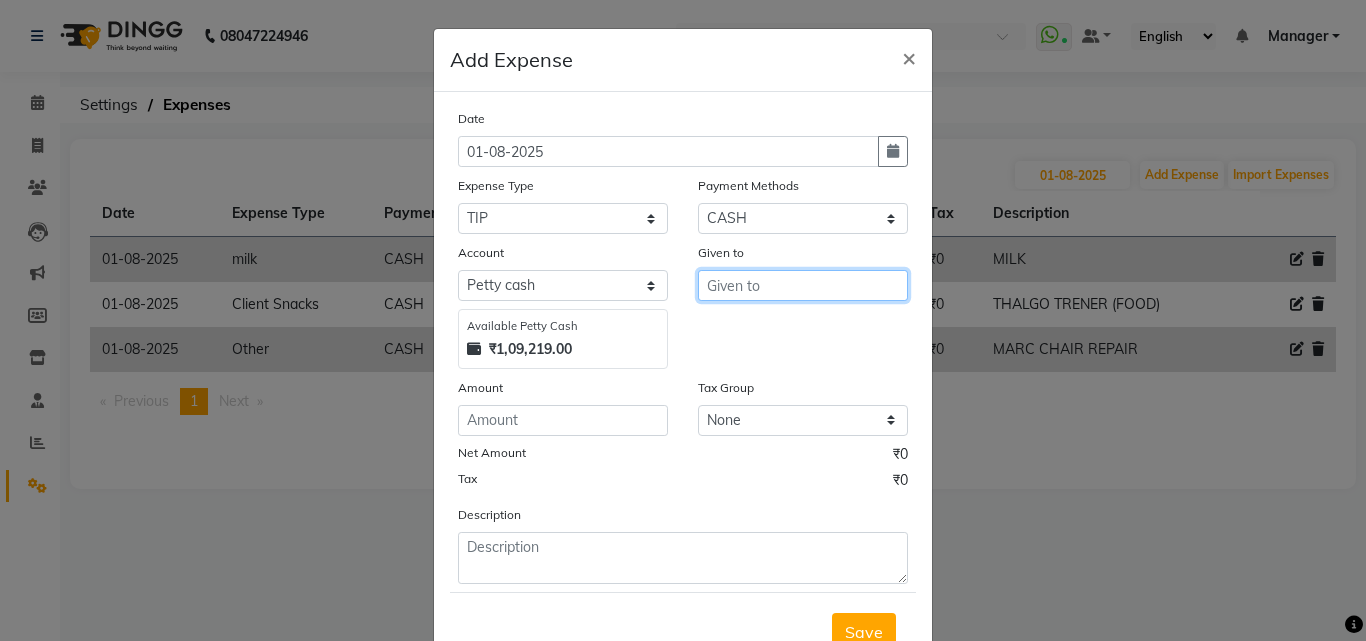click at bounding box center [803, 285] 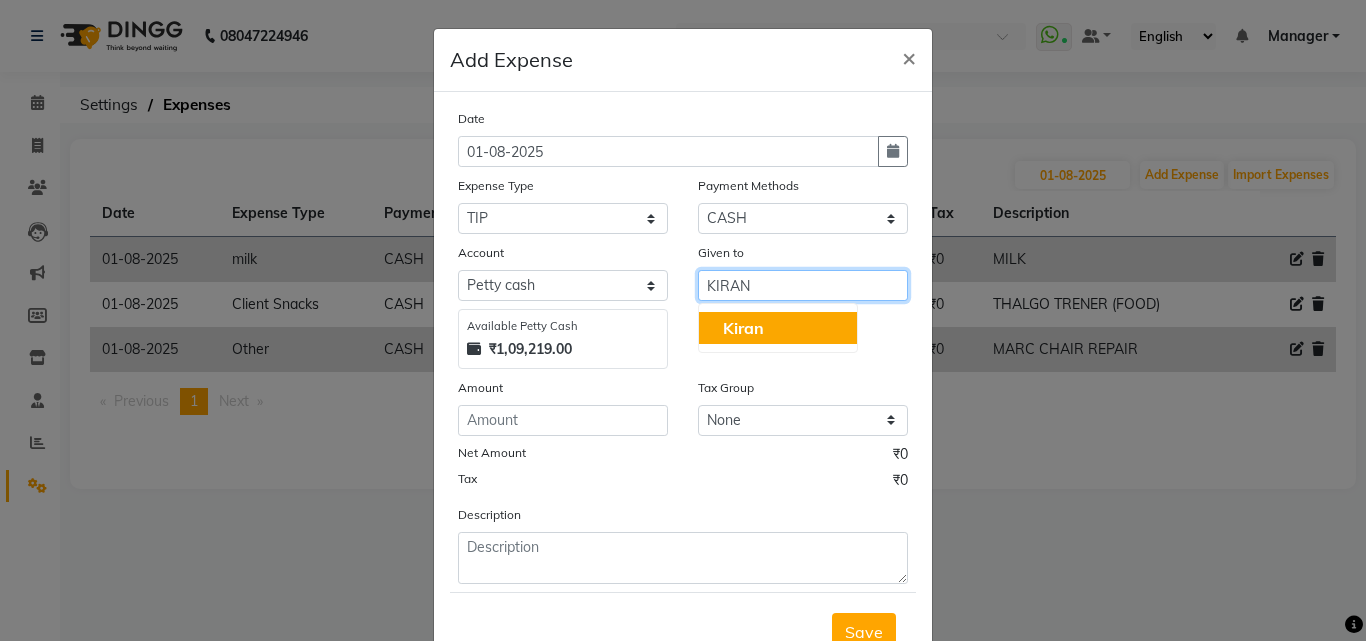 type on "KIRAN" 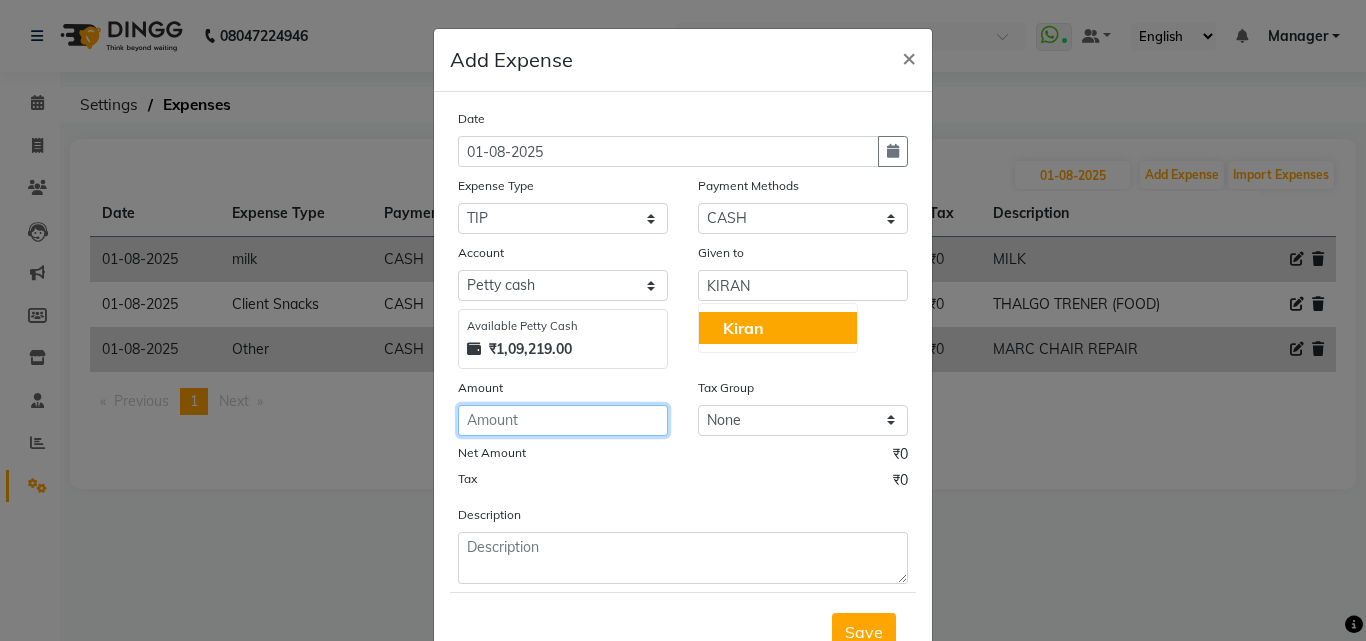 click 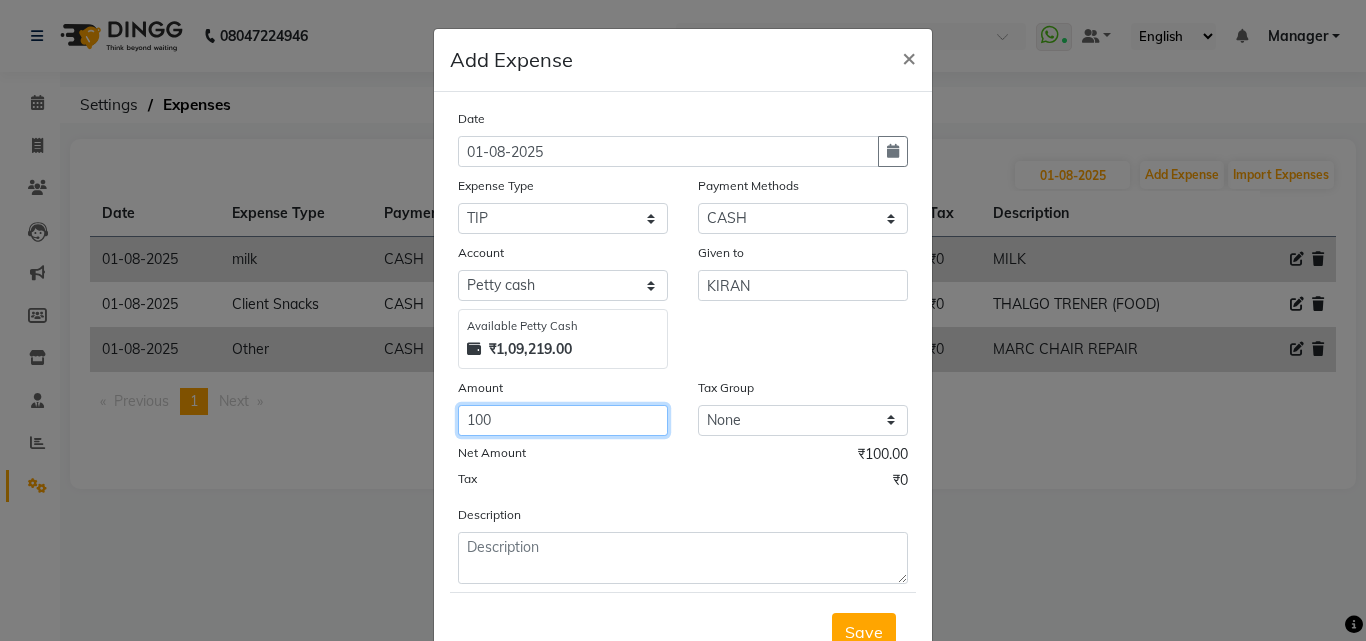 type on "100" 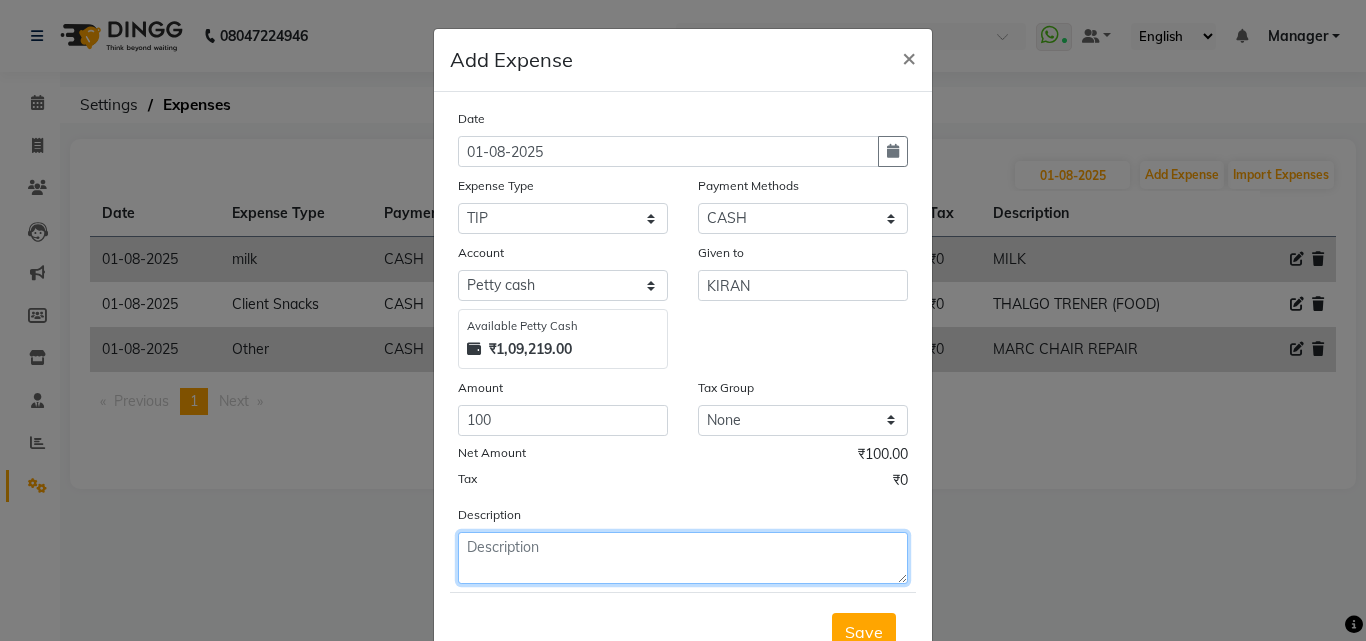 click 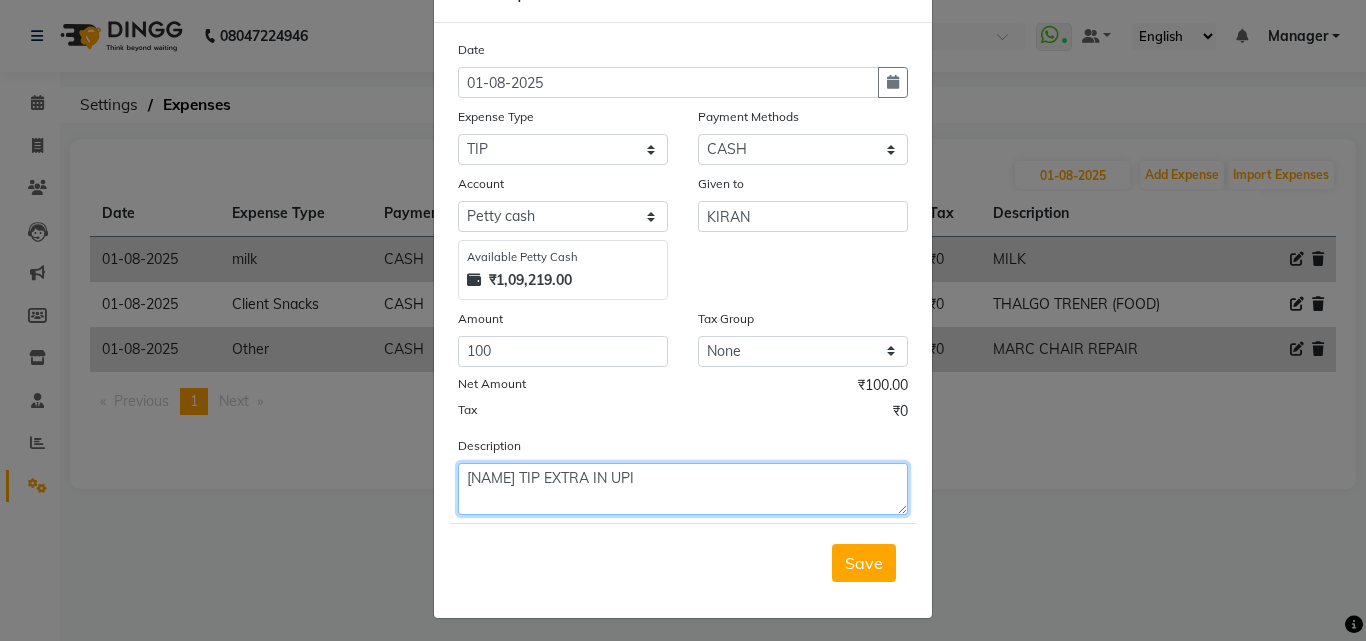 scroll, scrollTop: 75, scrollLeft: 0, axis: vertical 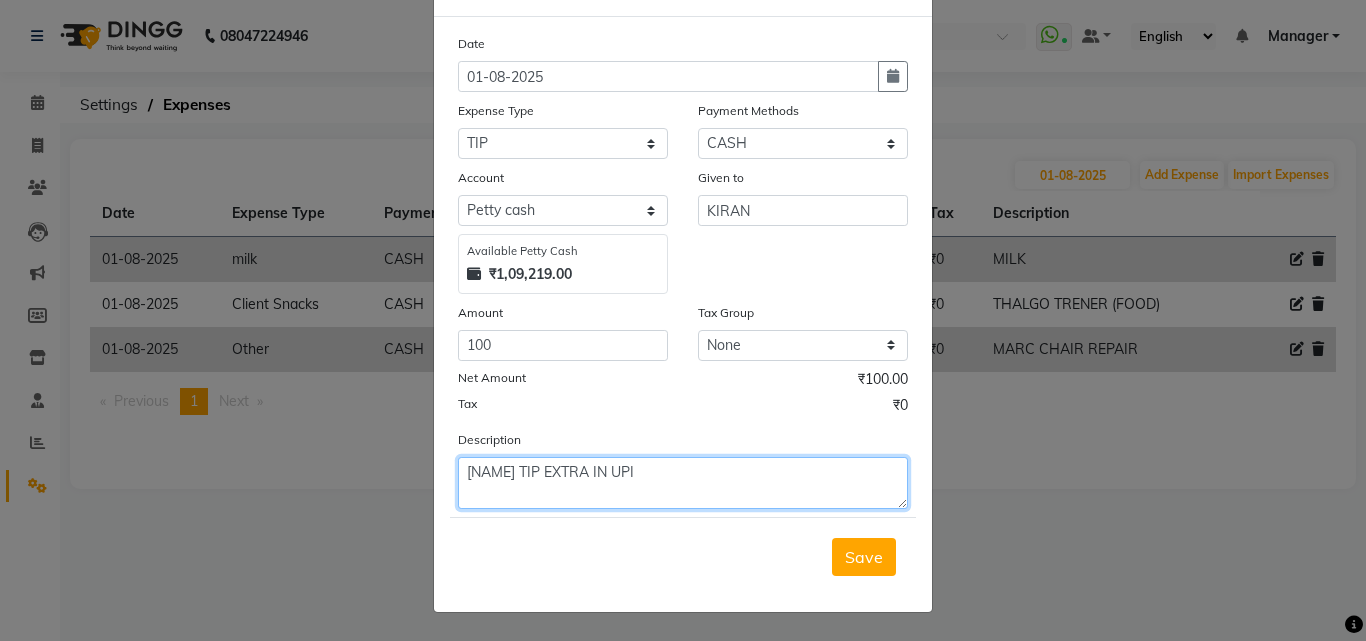 type on "[NAME] TIP EXTRA IN UPI" 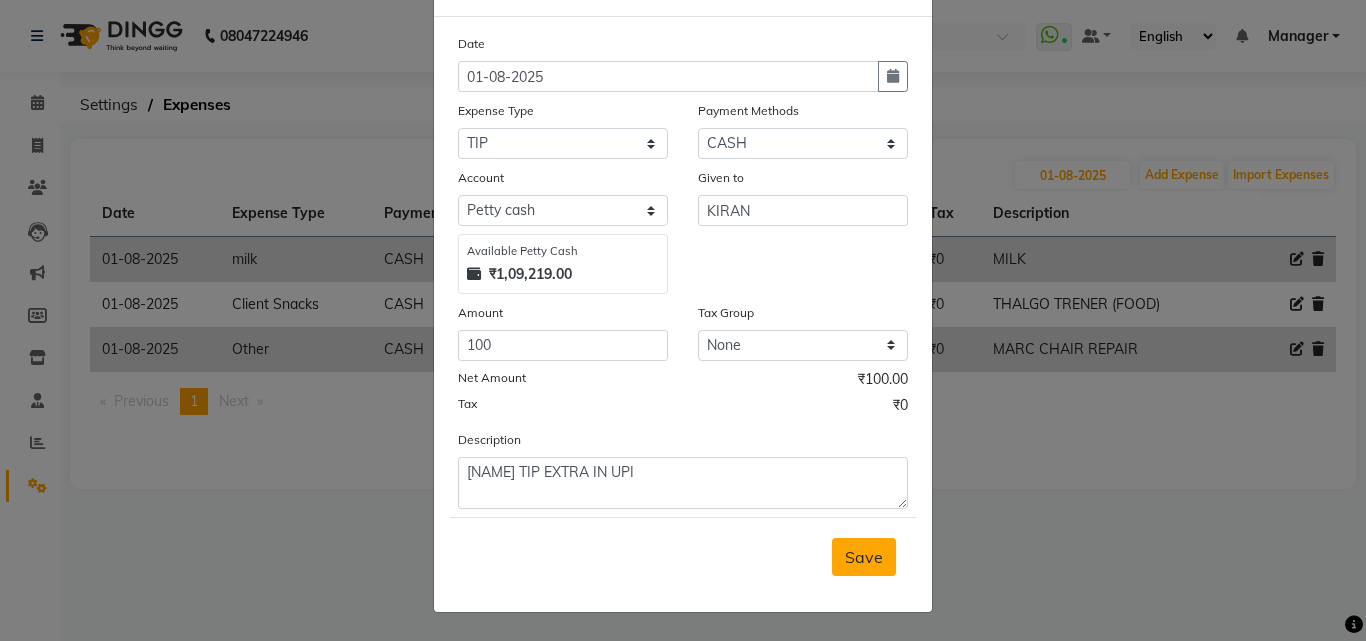 click on "Save" at bounding box center [864, 557] 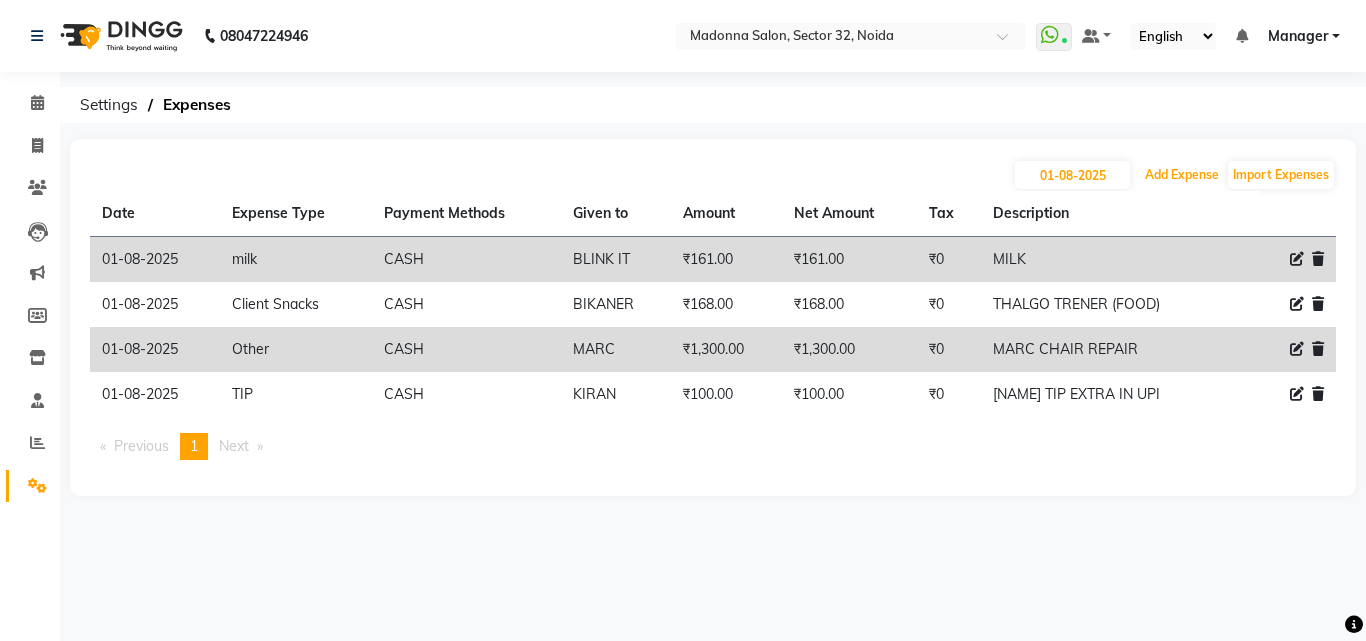 click on "Add Expense" 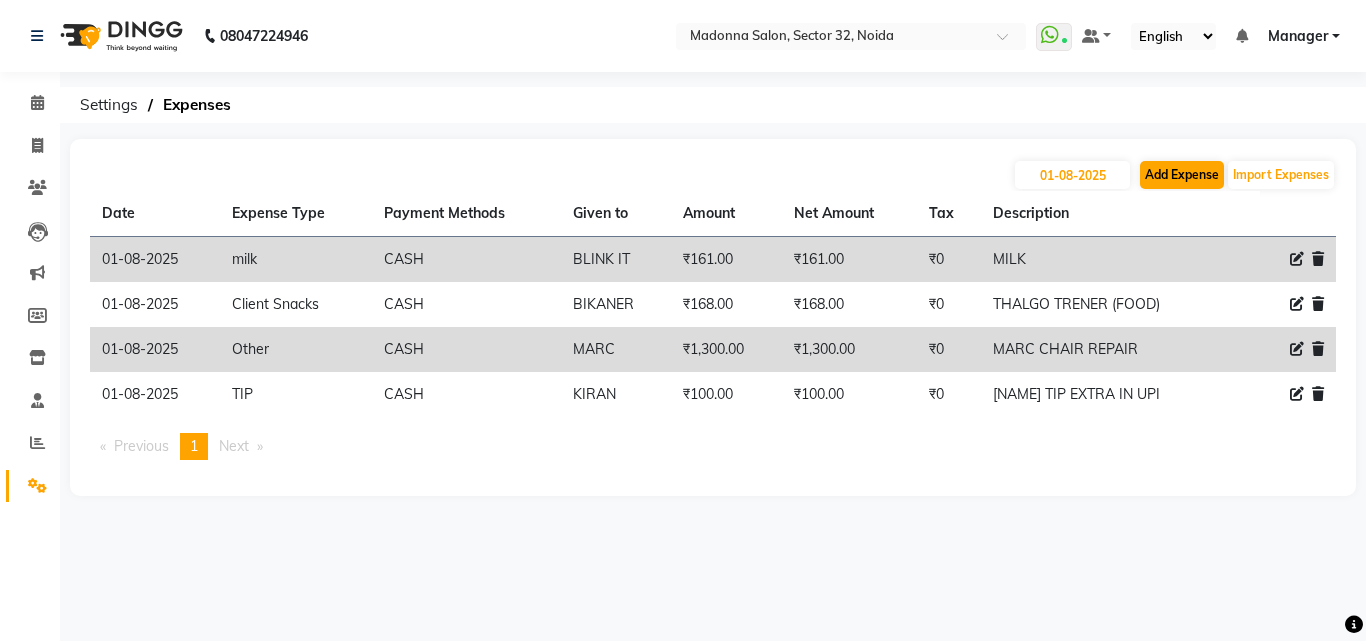 select on "1" 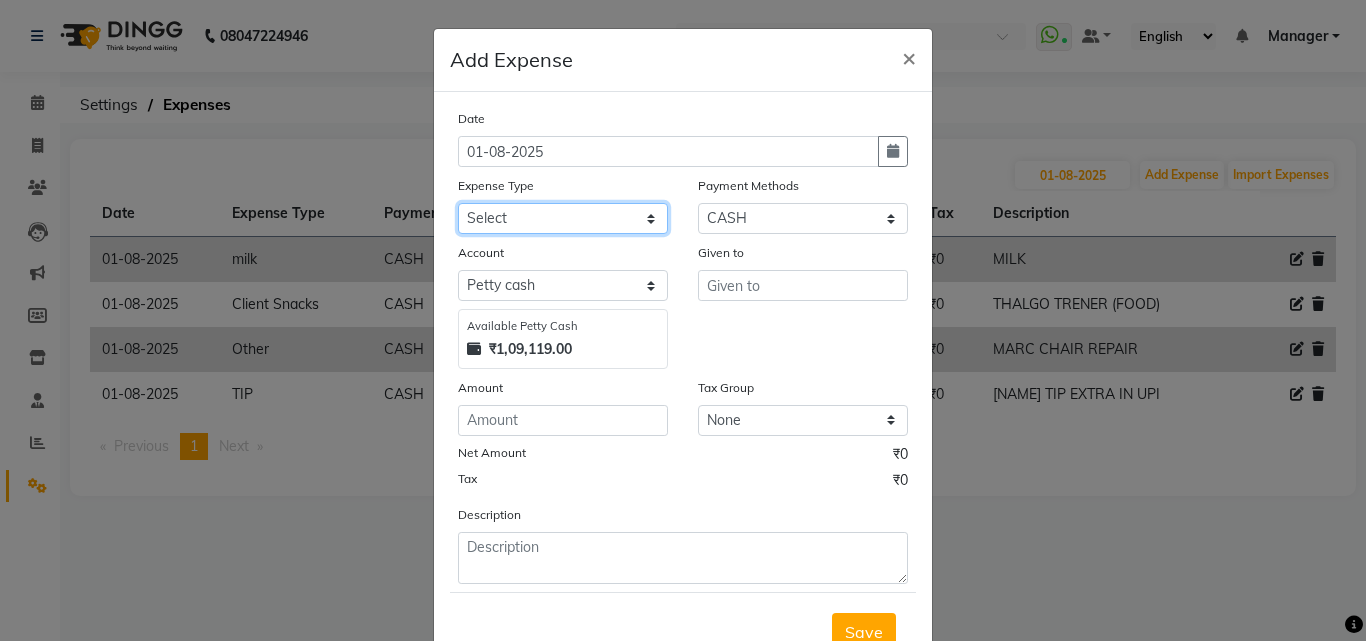 click on "Select 99 STORE Advance Salary BILLS CARDAMOM client change paytm Client Snacks Coffee CONVEYANCE cookies Day book Donation ELECTRICIAN Electricity Bill FARE FOOD EXPENSE Garbage Monthly Expense Ginger Hit Incentive INSTAMART JALJIRA POWDER JEERA POWDER LAUNDARY Lemon Marketing Medical MEMBERSHIP COMISSON milk Misc MOBILE RECHARGE MONEY CHANGE M S COMI Nimbu Payment Other Pantry PAYMENT paytm Tip PLUMBER PRINT ROLL Product PRODUCT iNCENTIVE PURCHASING Recive cash SAFAIWALA Salary salon use SALT staff incentive Staff Snacks SUGAR Tea TIP VISHAL MART WATER ZEPTO" 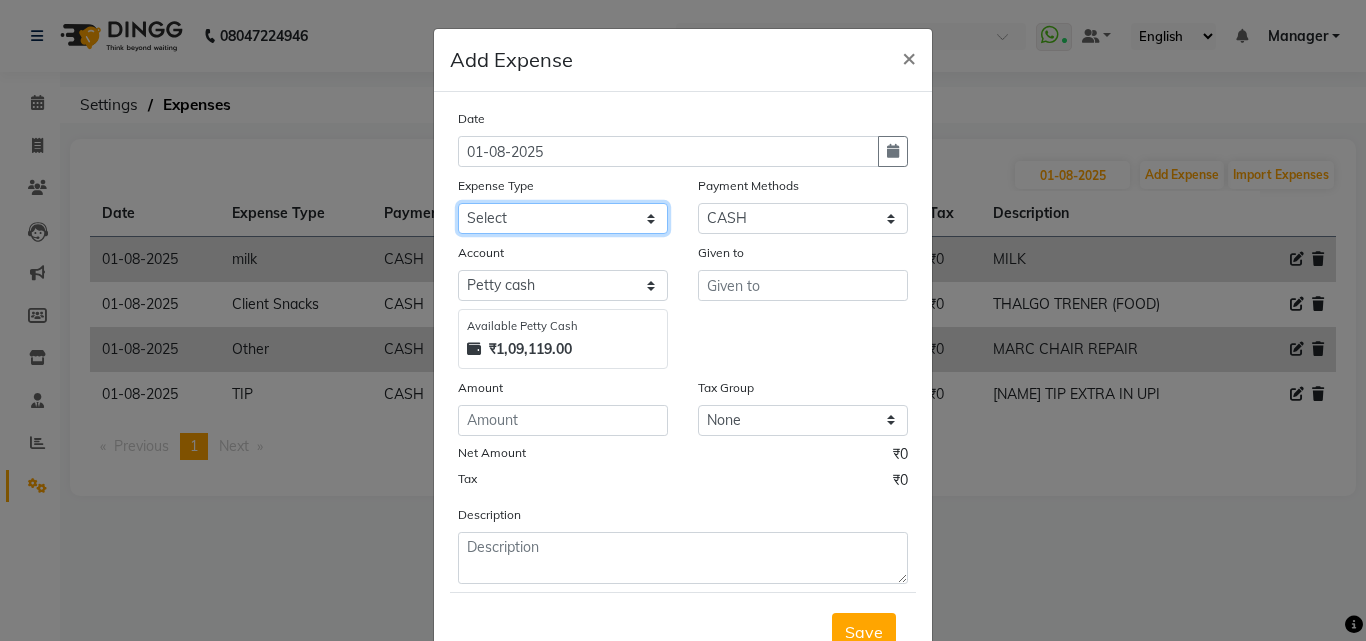 select on "12177" 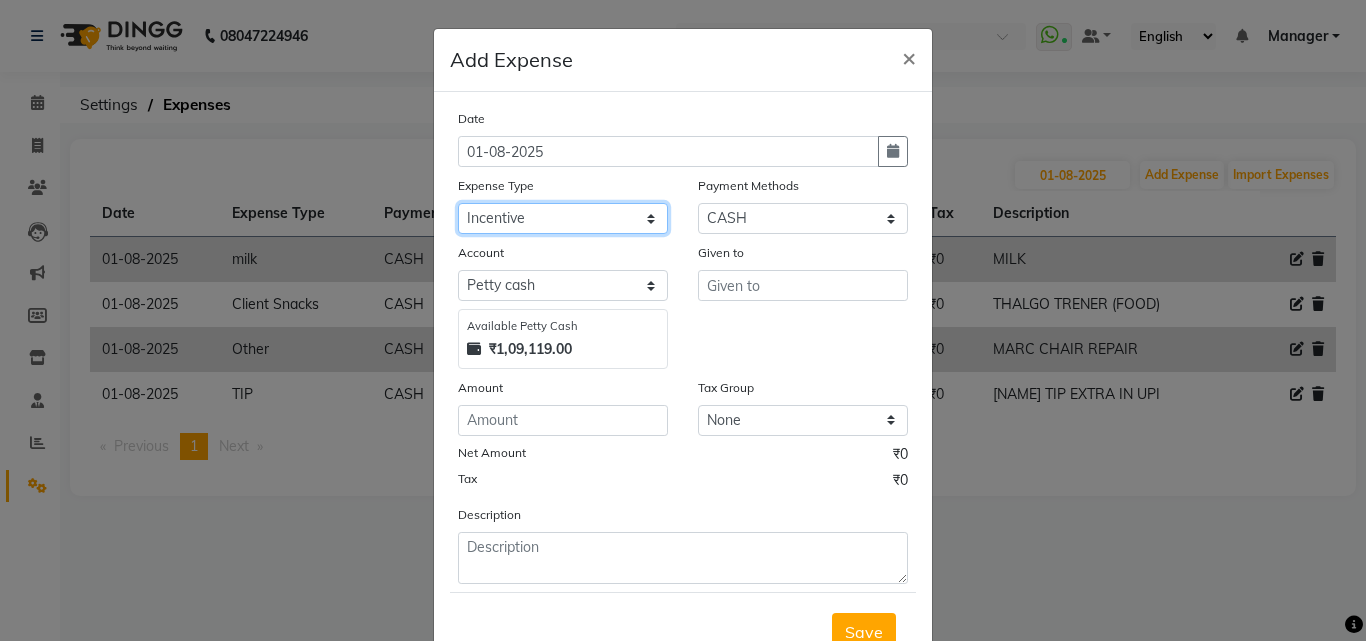 click on "Select 99 STORE Advance Salary BILLS CARDAMOM client change paytm Client Snacks Coffee CONVEYANCE cookies Day book Donation ELECTRICIAN Electricity Bill FARE FOOD EXPENSE Garbage Monthly Expense Ginger Hit Incentive INSTAMART JALJIRA POWDER JEERA POWDER LAUNDARY Lemon Marketing Medical MEMBERSHIP COMISSON milk Misc MOBILE RECHARGE MONEY CHANGE M S COMI Nimbu Payment Other Pantry PAYMENT paytm Tip PLUMBER PRINT ROLL Product PRODUCT iNCENTIVE PURCHASING Recive cash SAFAIWALA Salary salon use SALT staff incentive Staff Snacks SUGAR Tea TIP VISHAL MART WATER ZEPTO" 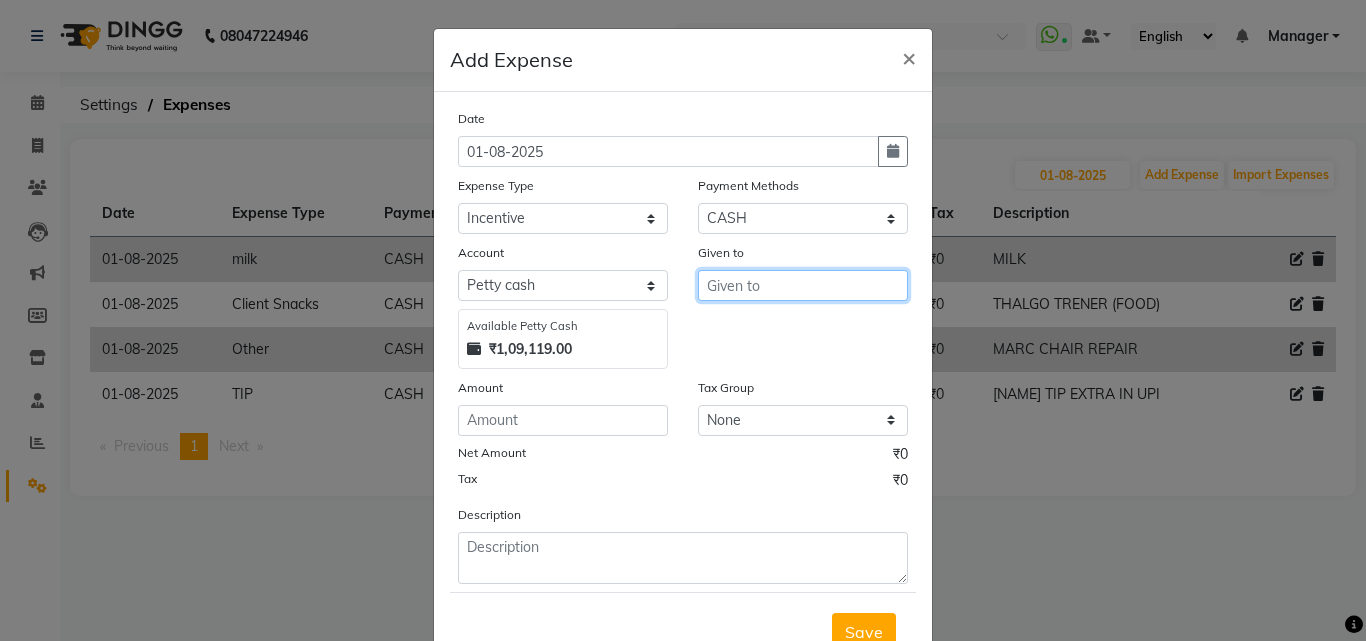 click at bounding box center (803, 285) 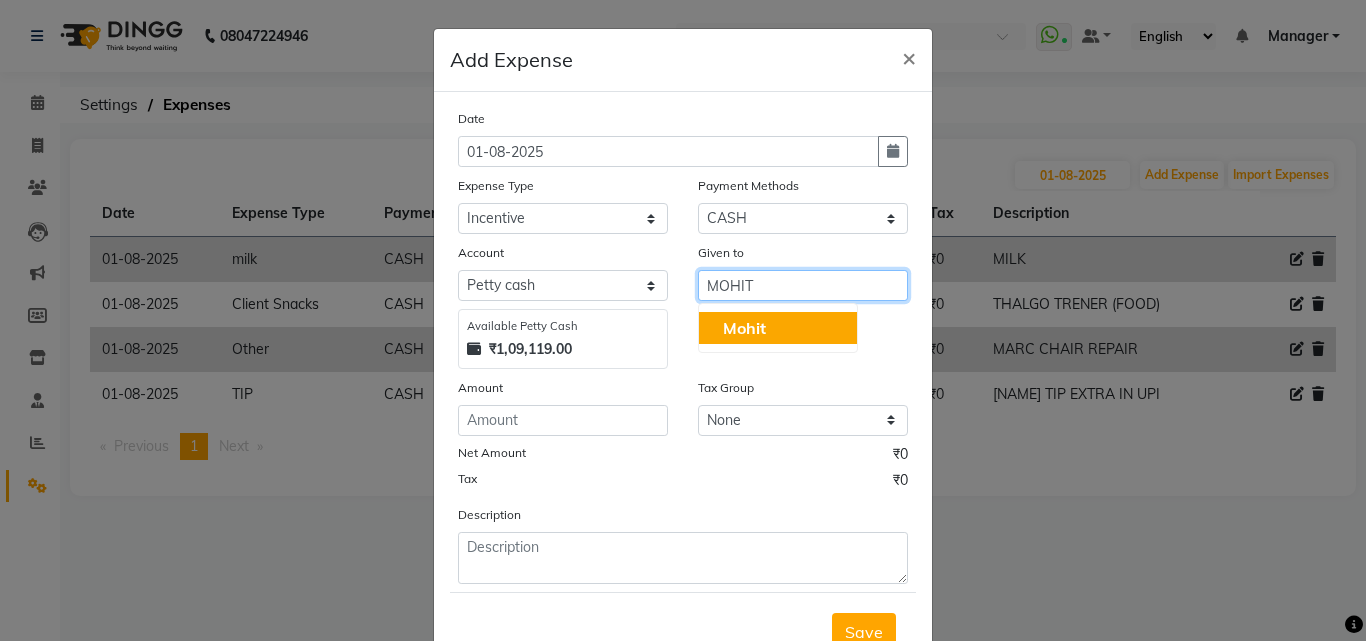 type on "MOHIT" 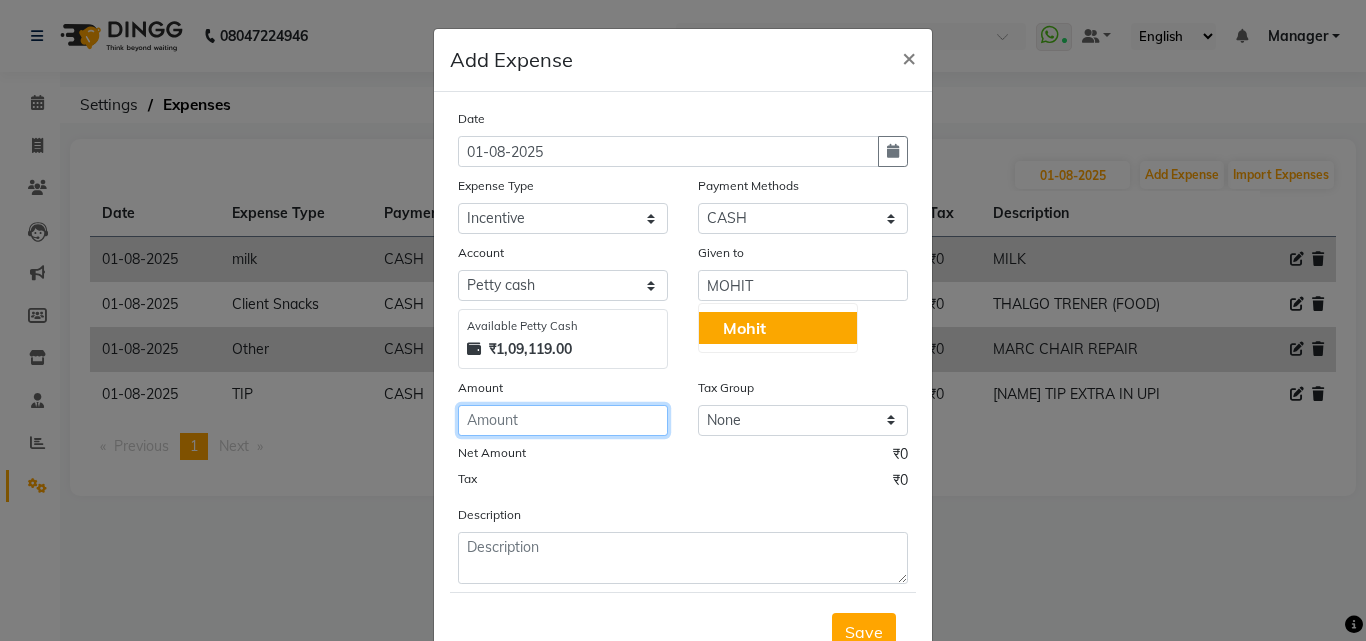 click 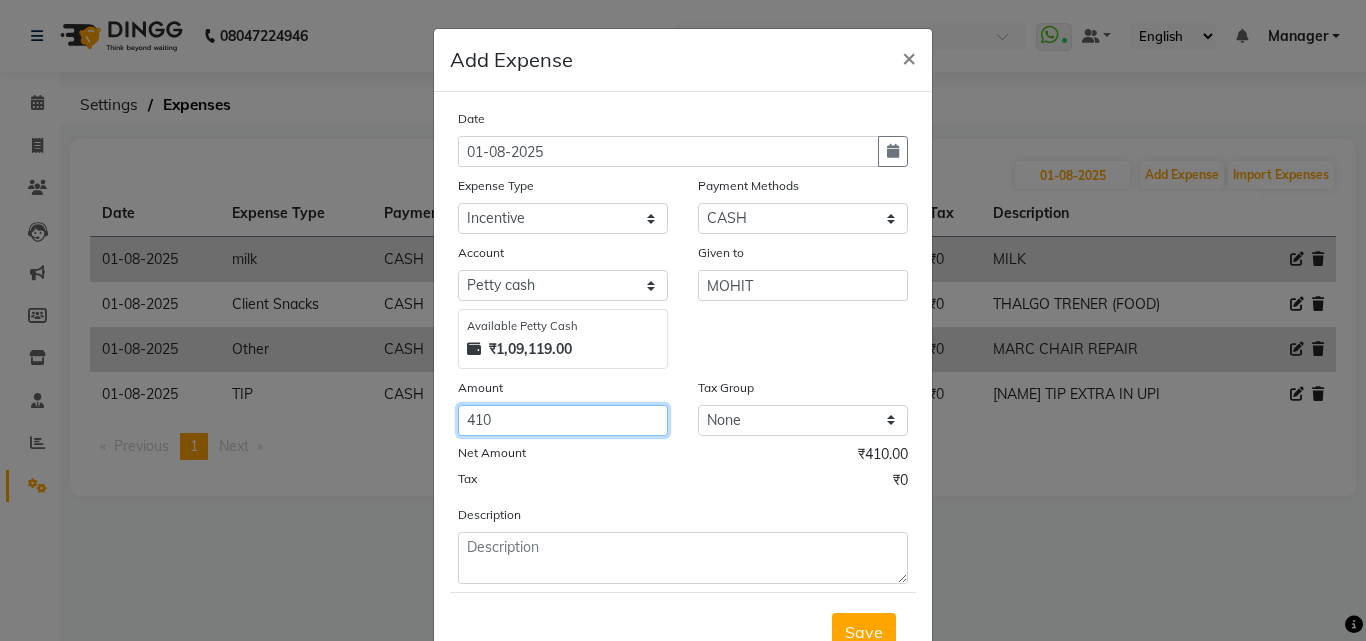type on "410" 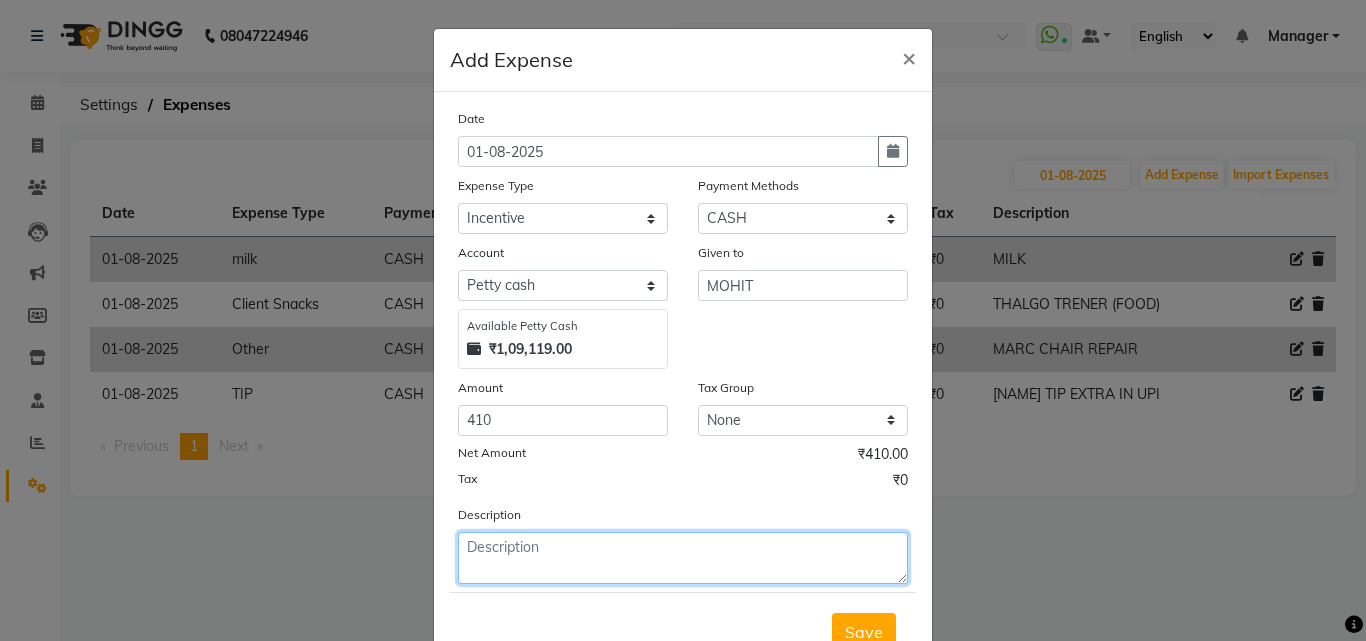 click 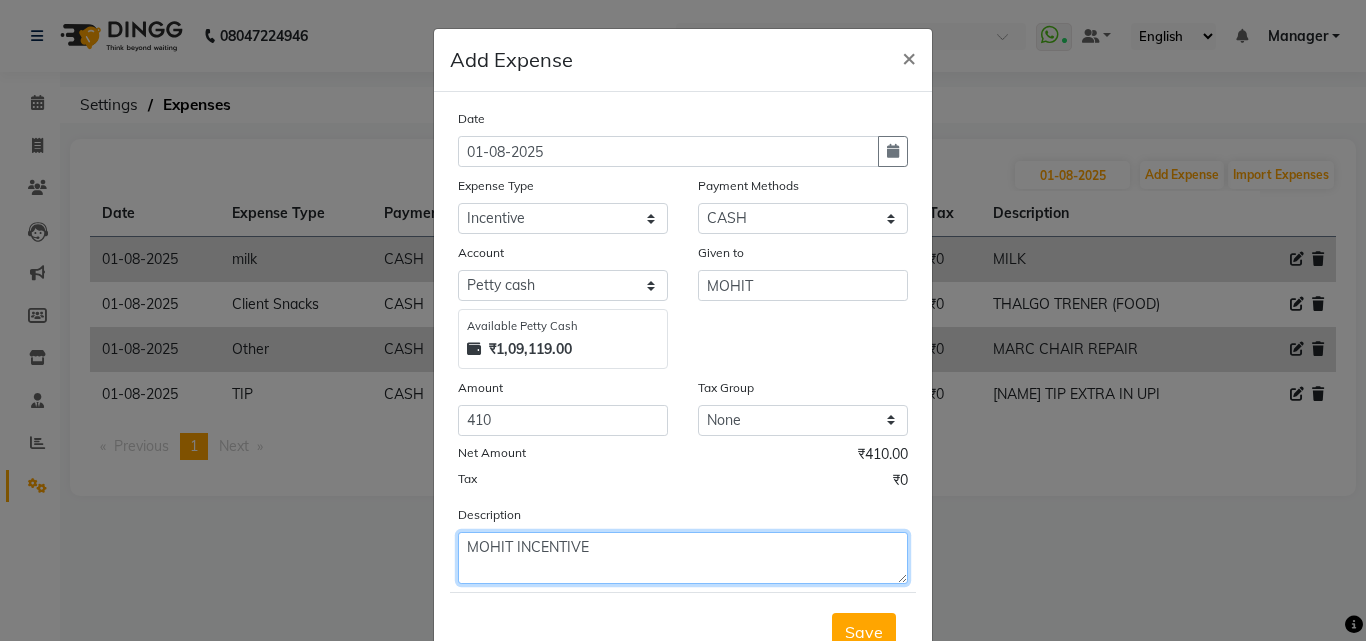 scroll, scrollTop: 75, scrollLeft: 0, axis: vertical 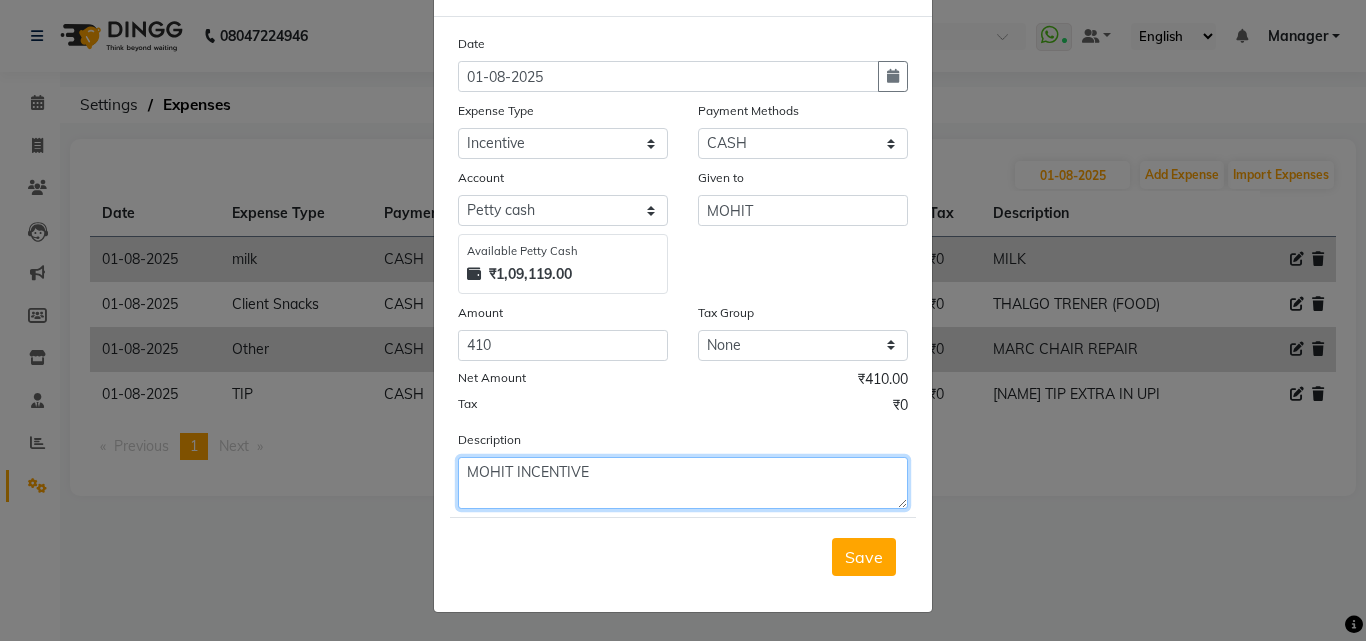 type on "MOHIT INCENTIVE" 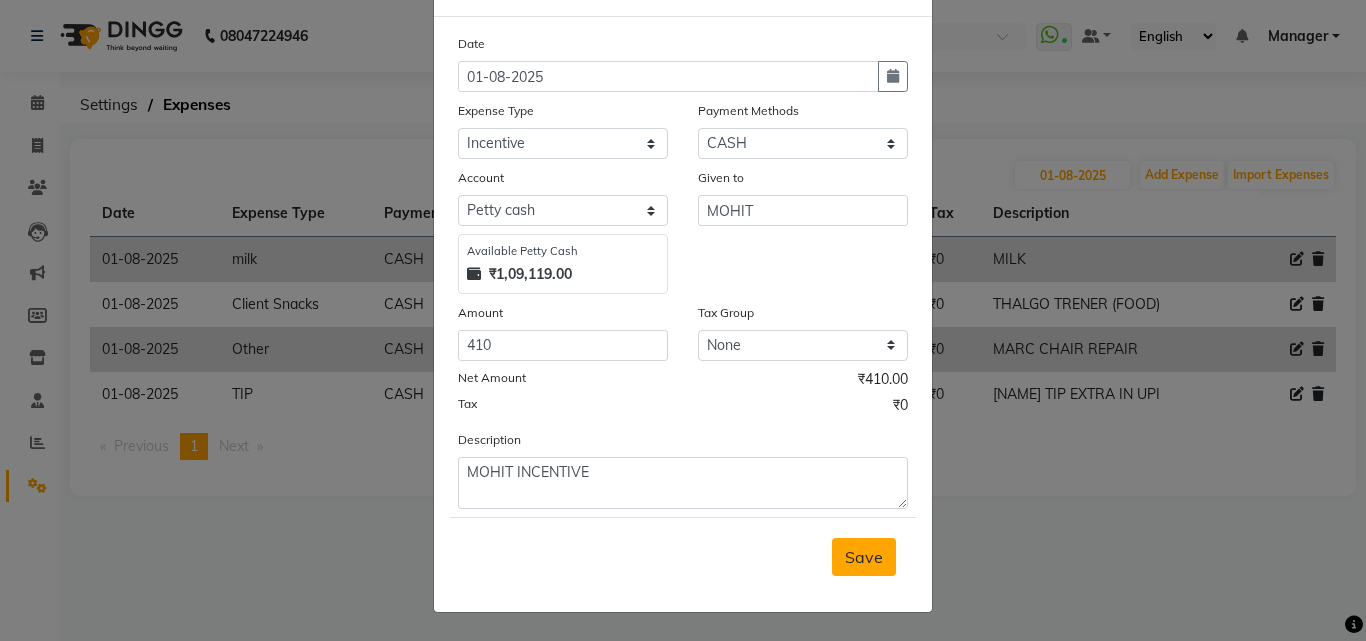 click on "Save" at bounding box center [864, 557] 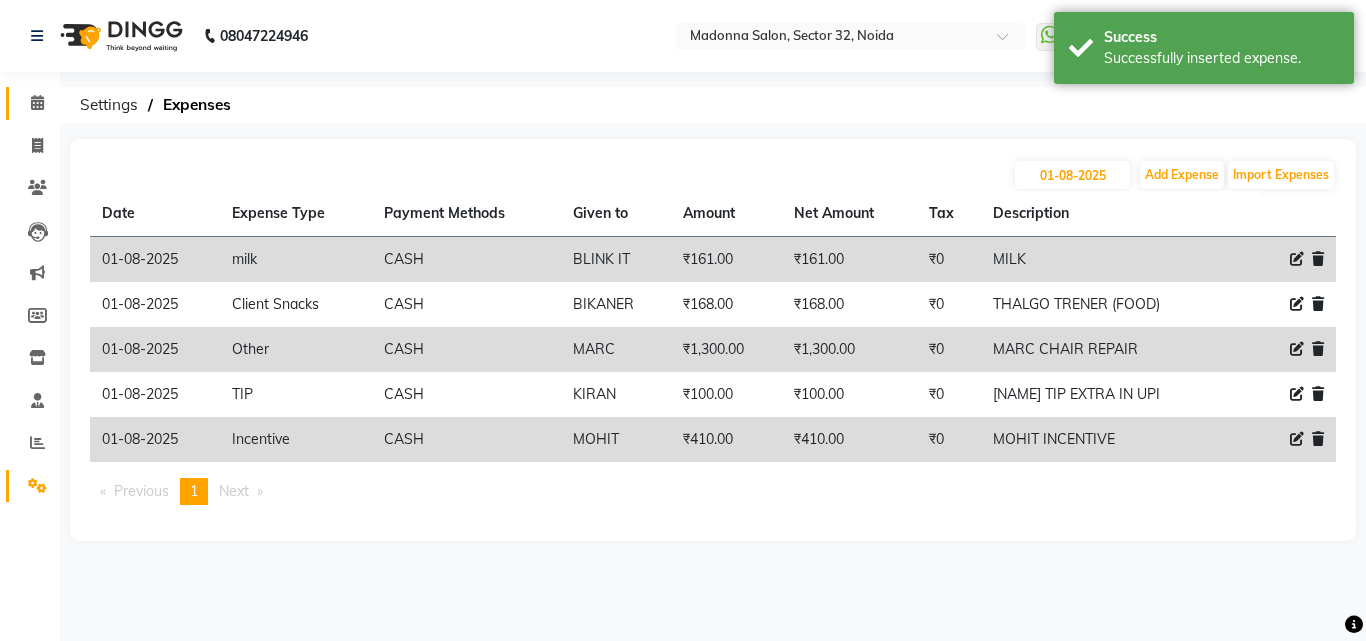 click 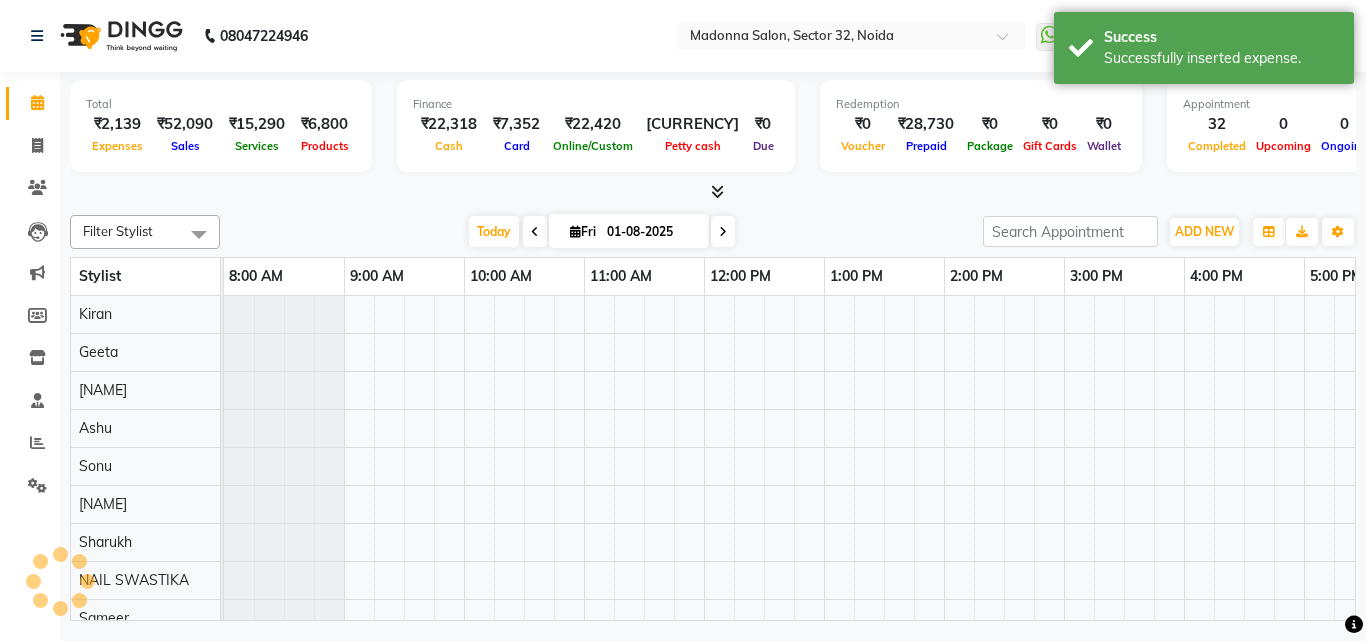 scroll, scrollTop: 0, scrollLeft: 0, axis: both 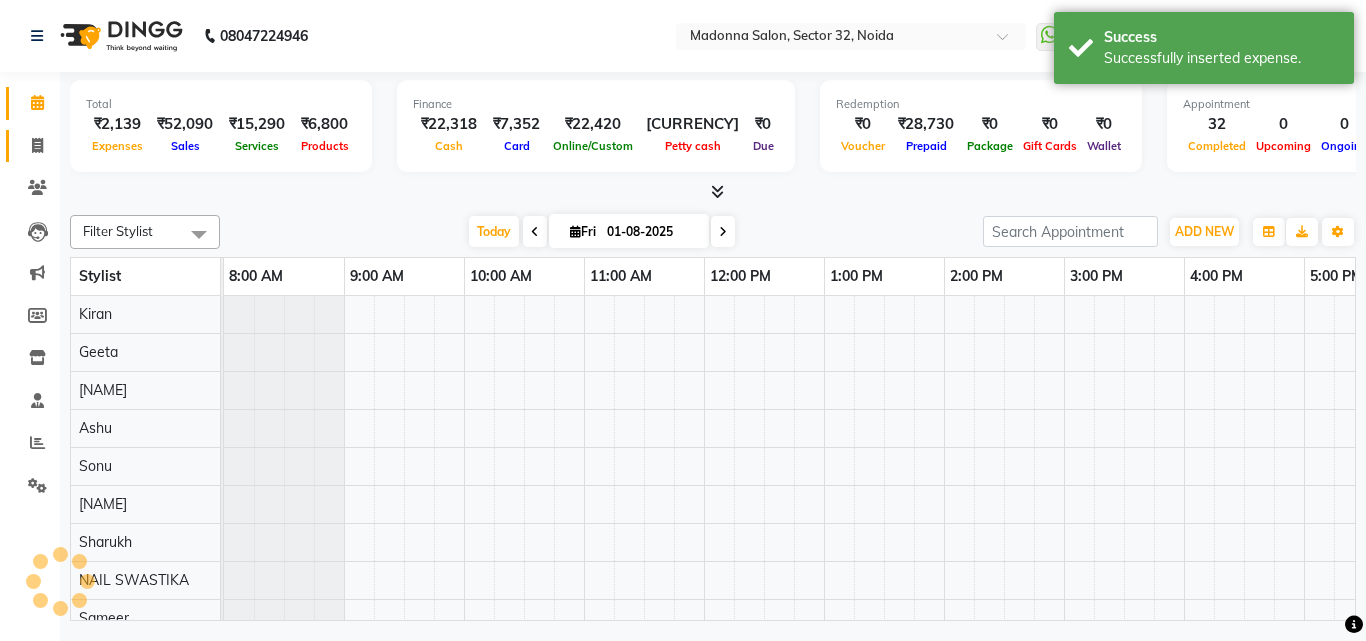 click 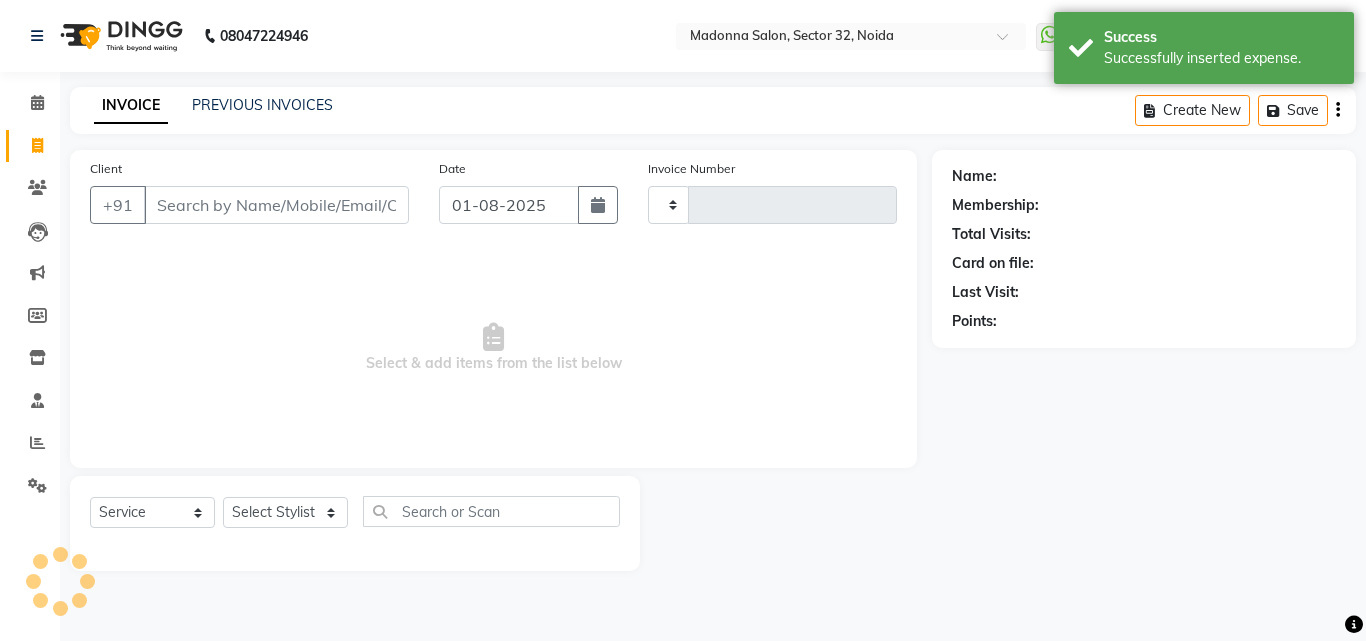 type on "2773" 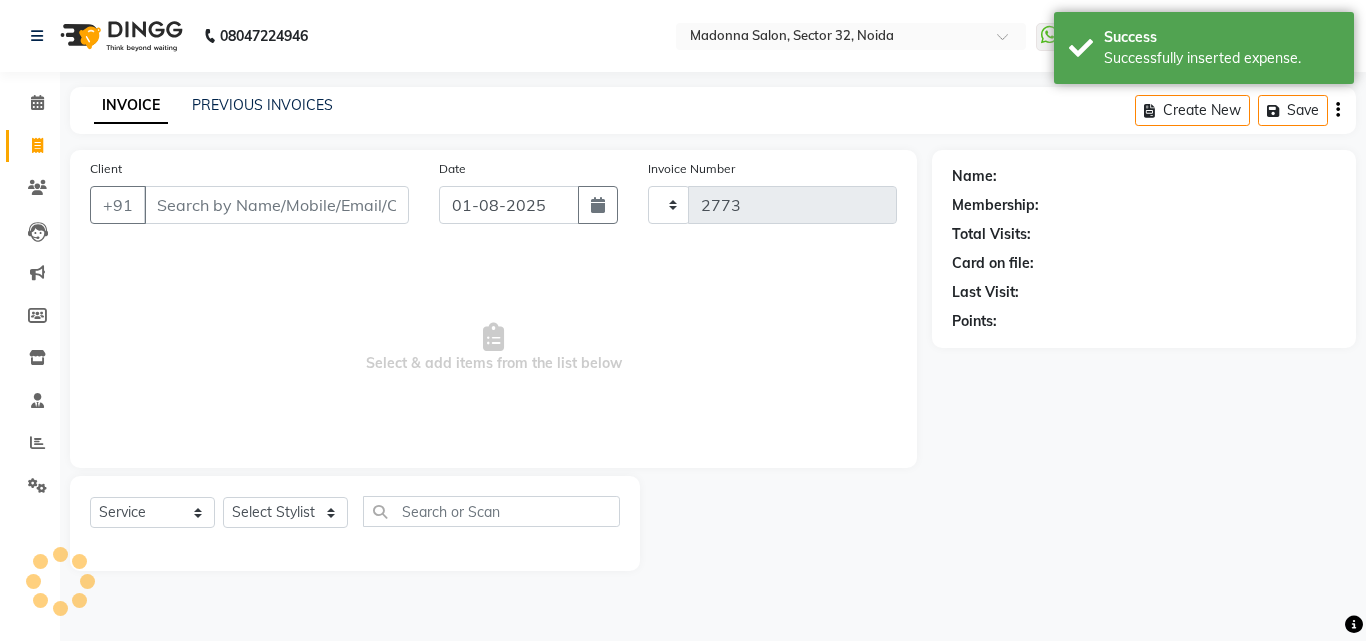 select on "7229" 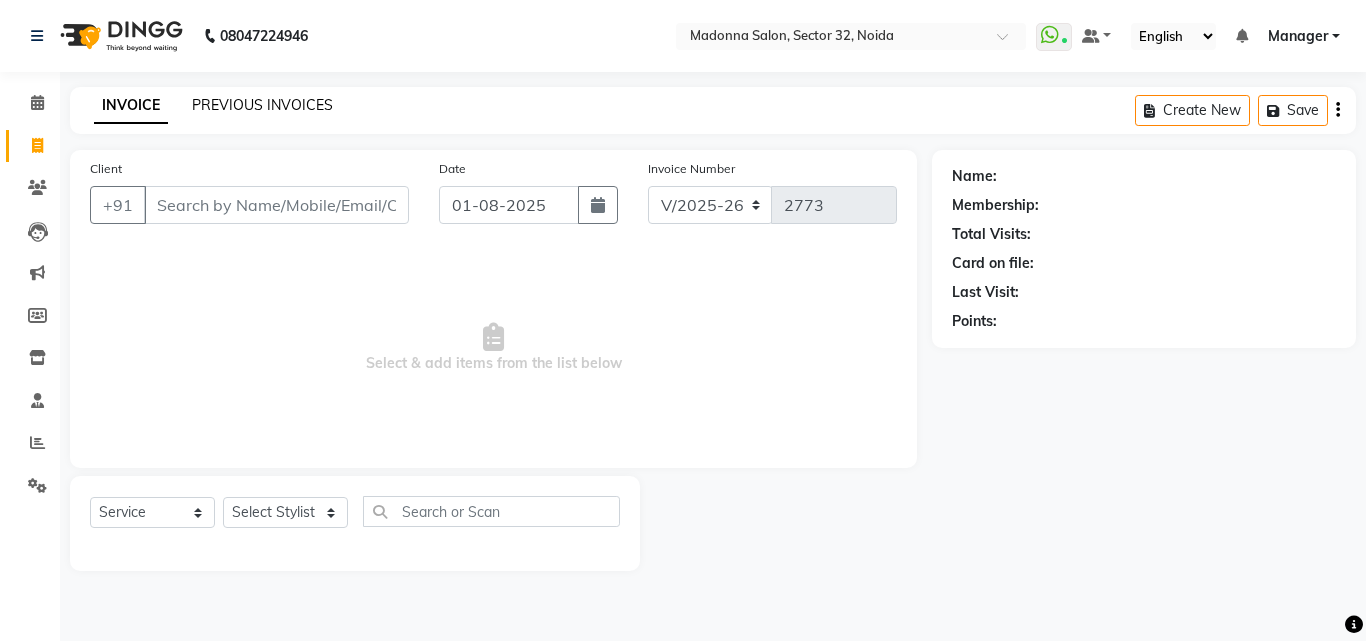click on "PREVIOUS INVOICES" 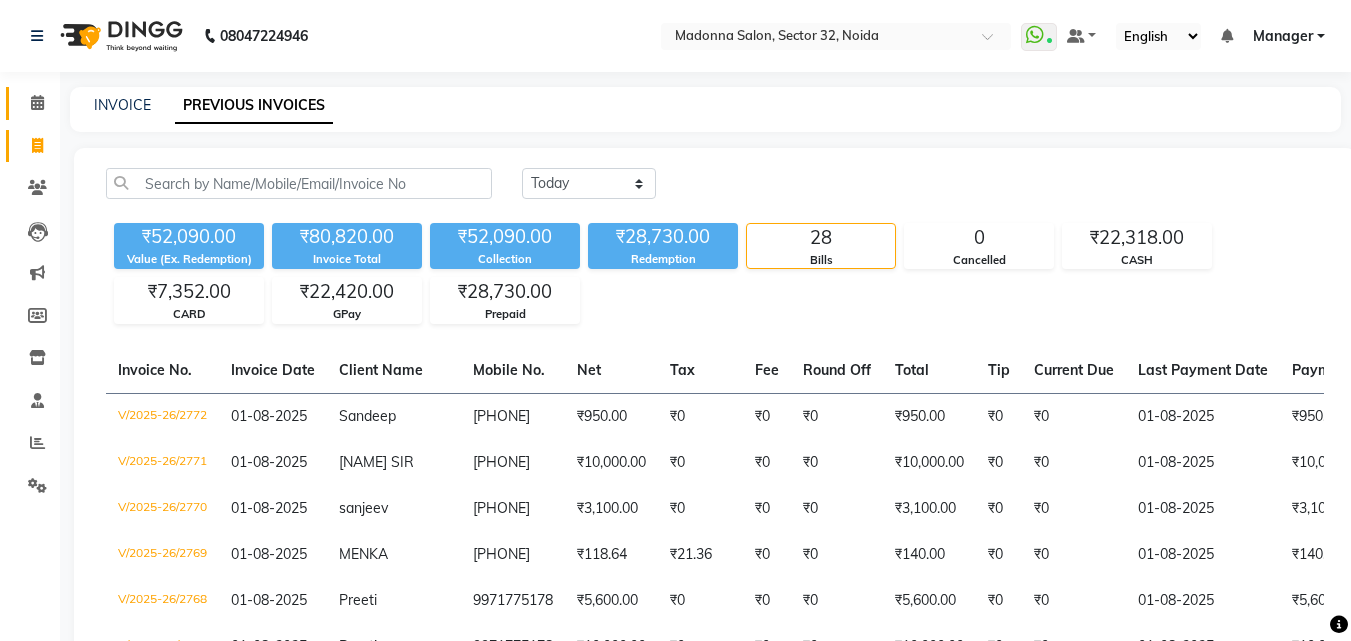 click 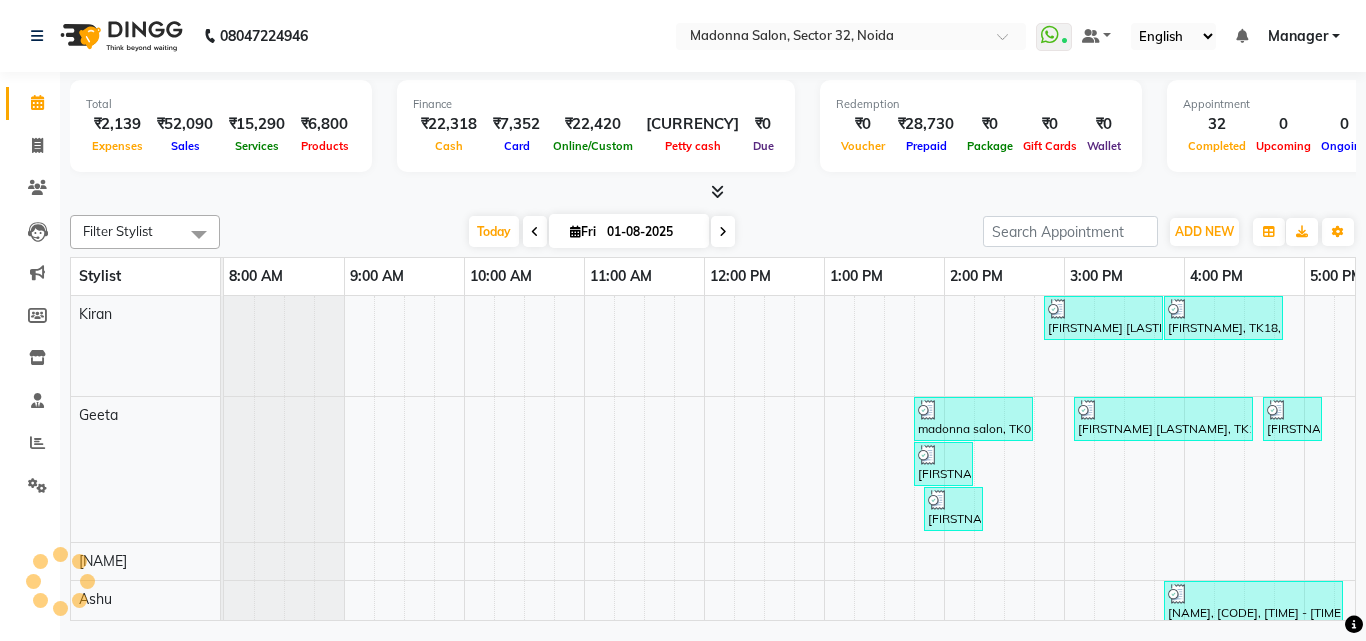 scroll, scrollTop: 0, scrollLeft: 0, axis: both 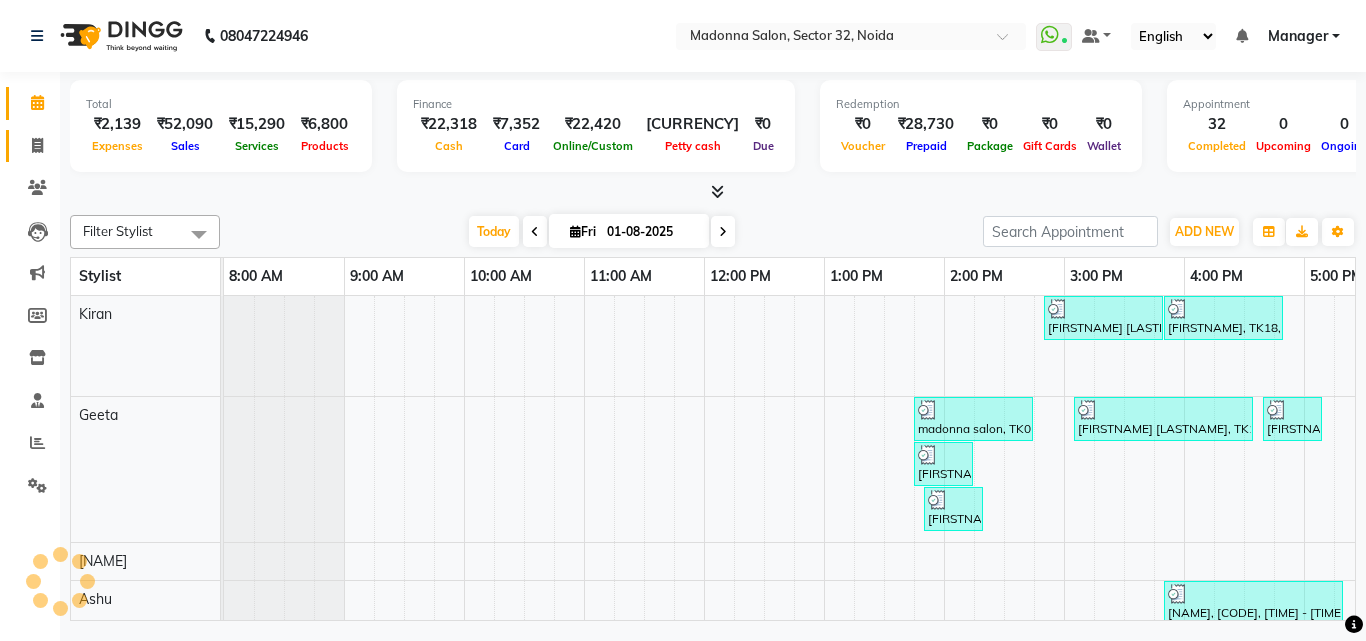 click 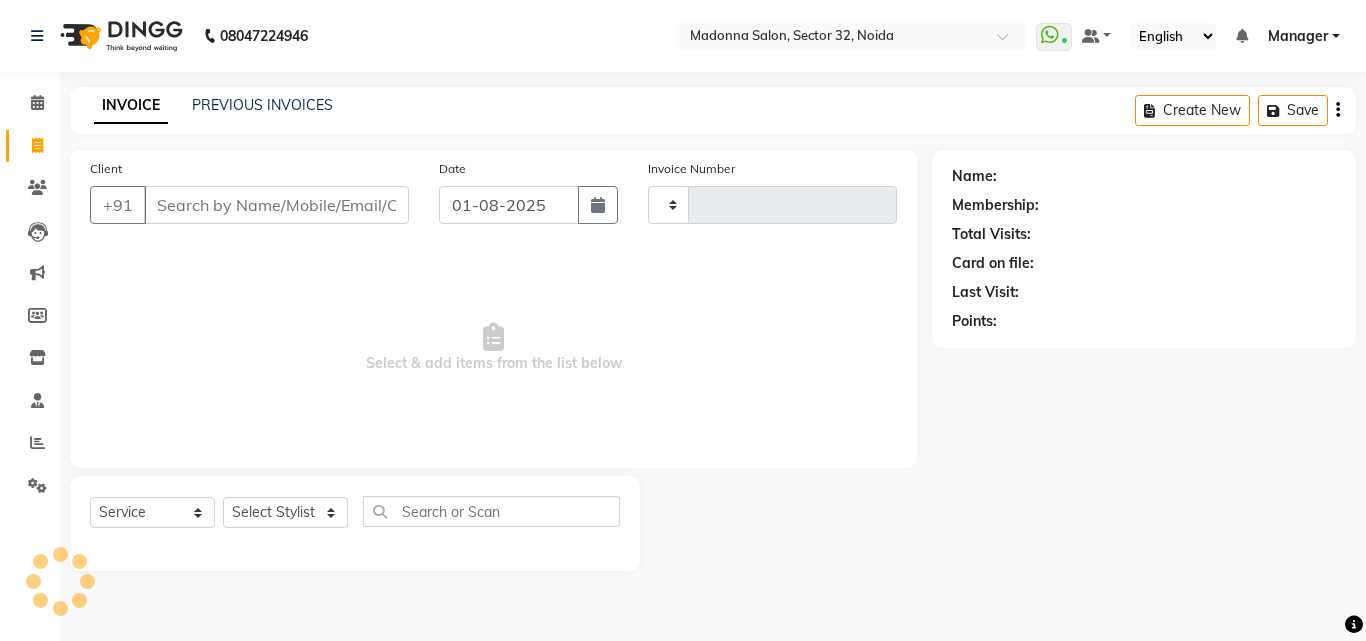 type on "2773" 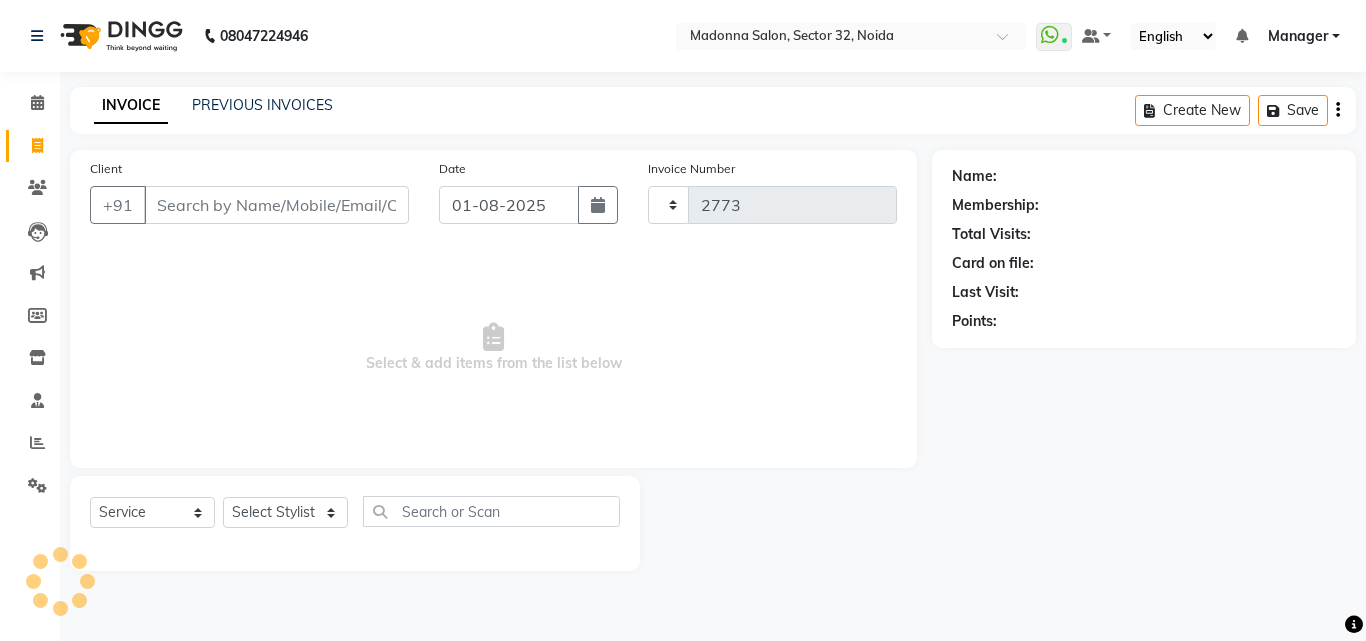 select on "7229" 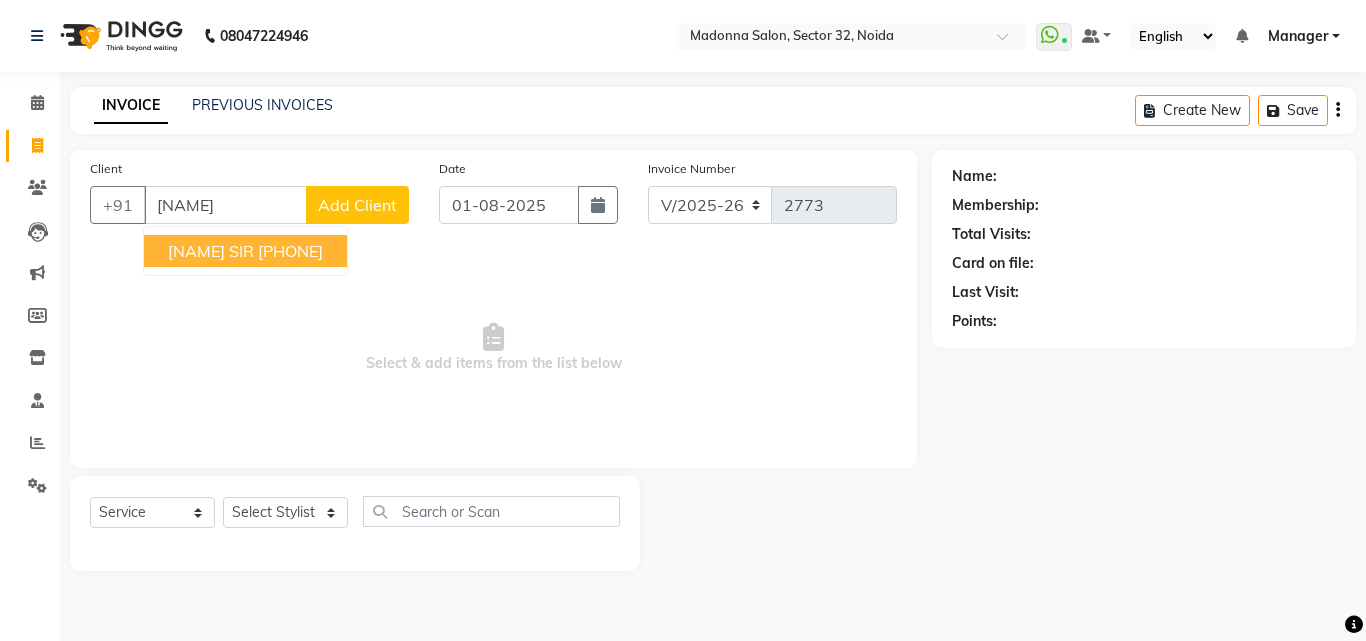 click on "[PHONE]" at bounding box center [290, 251] 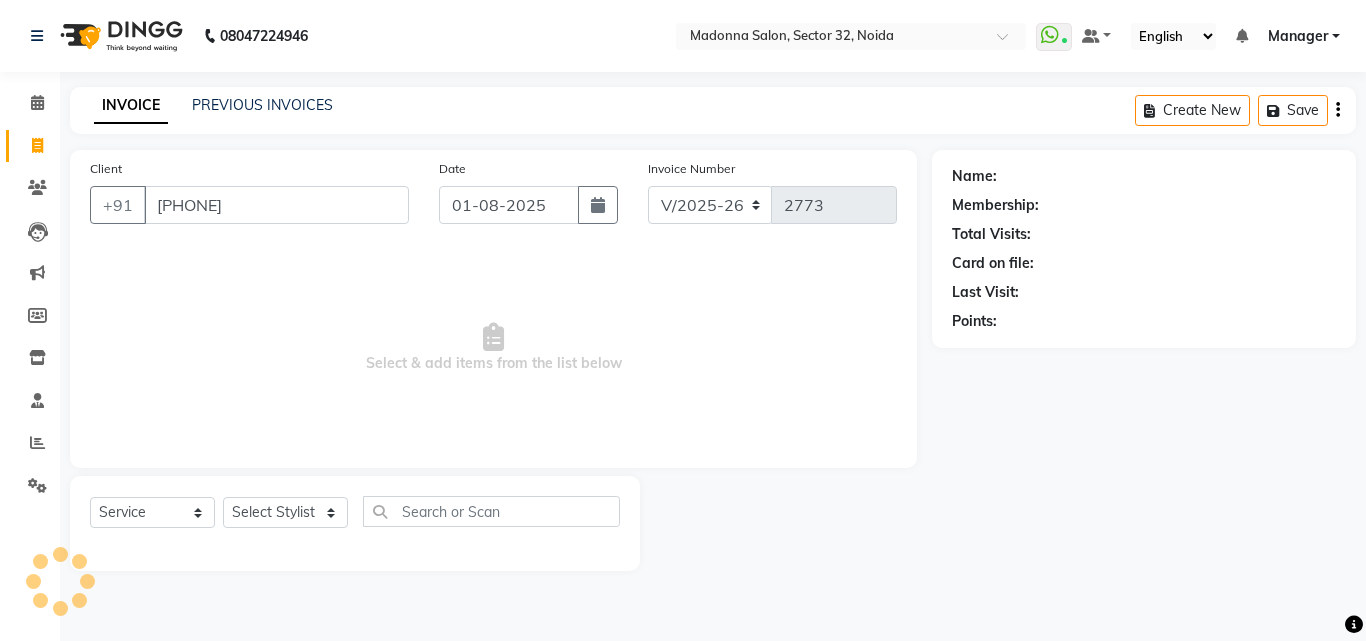 type on "[PHONE]" 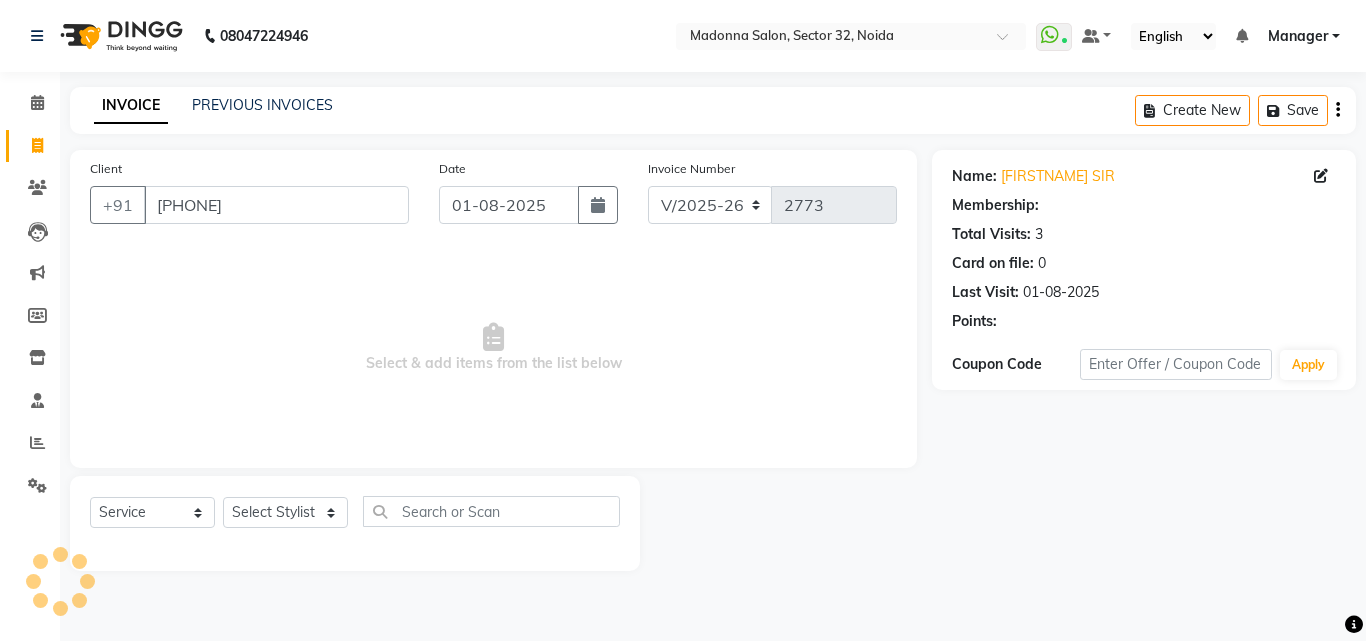 click on "Total Visits:  3" 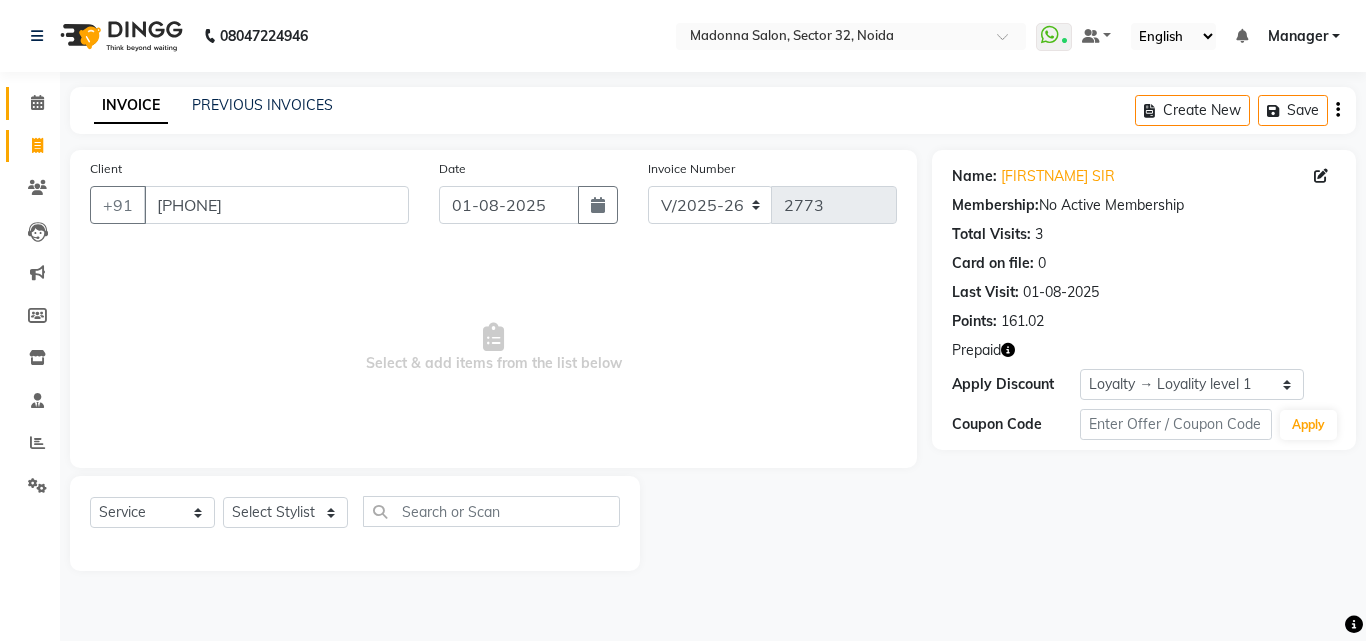 click 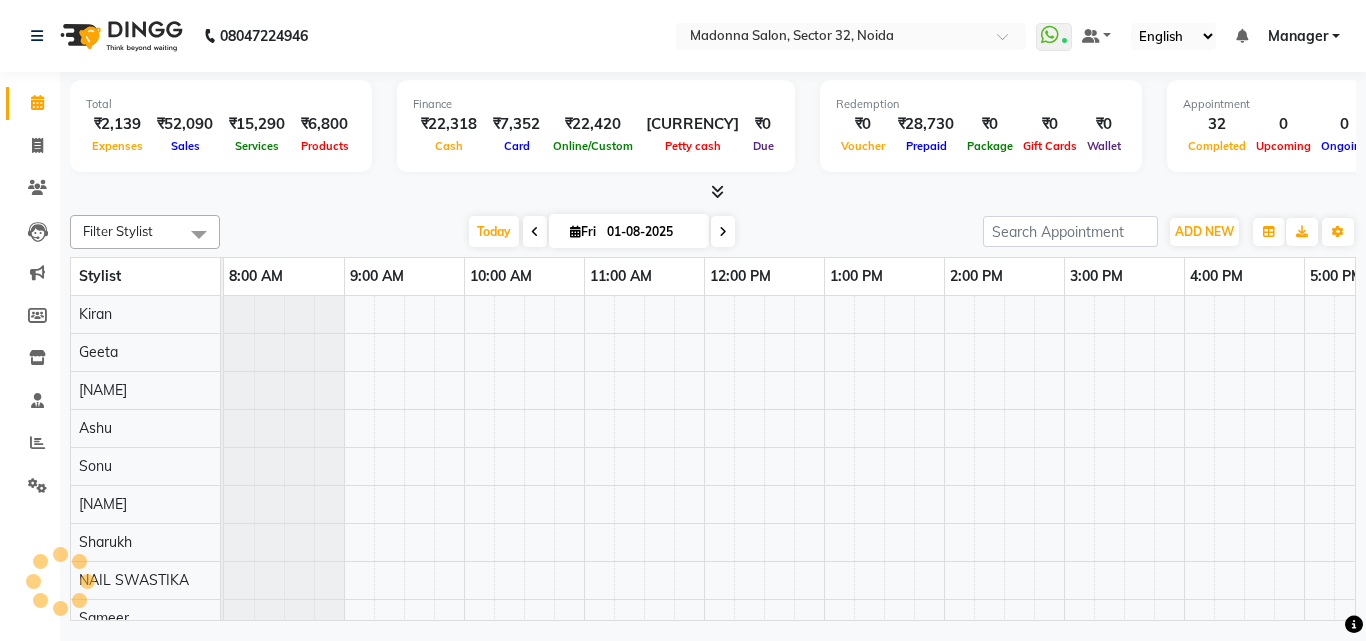 scroll, scrollTop: 0, scrollLeft: 429, axis: horizontal 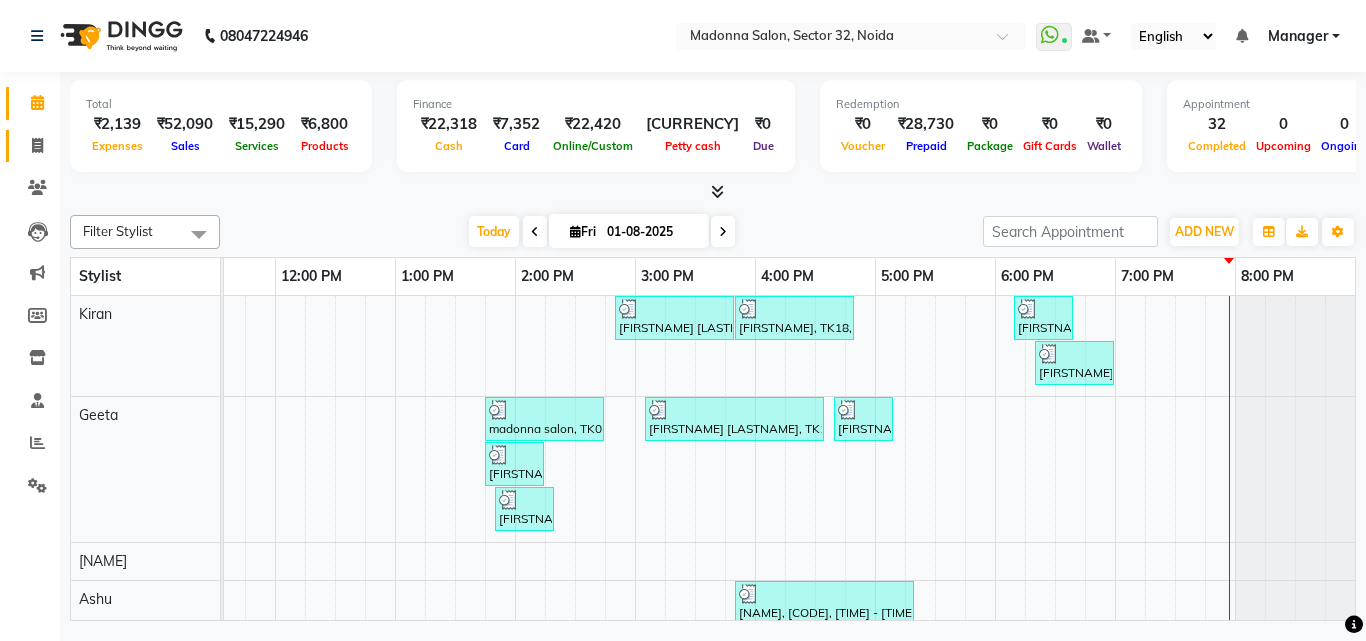 click 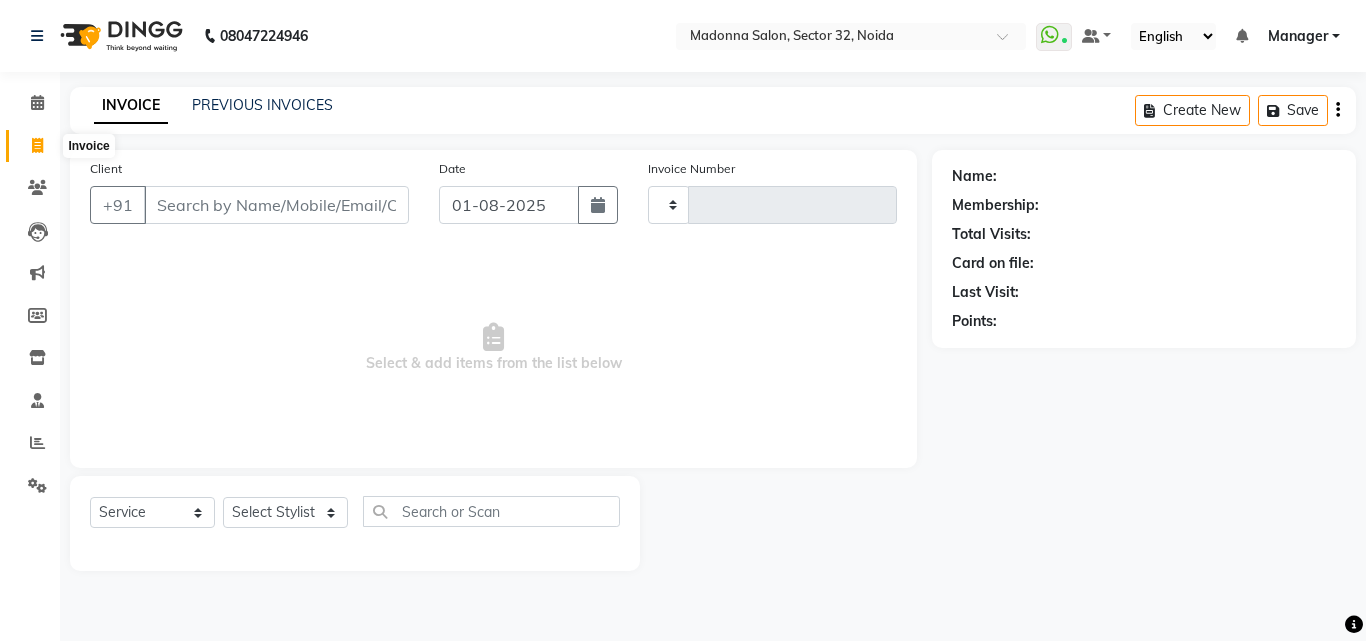 type on "2773" 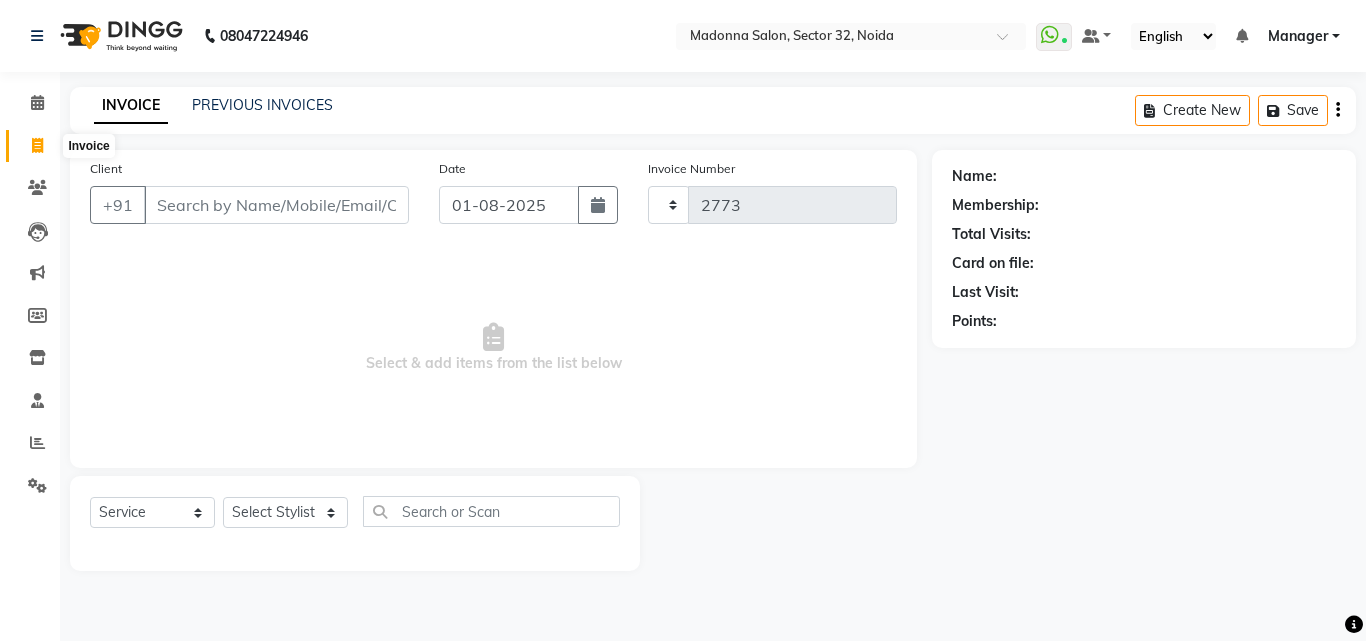 select on "7229" 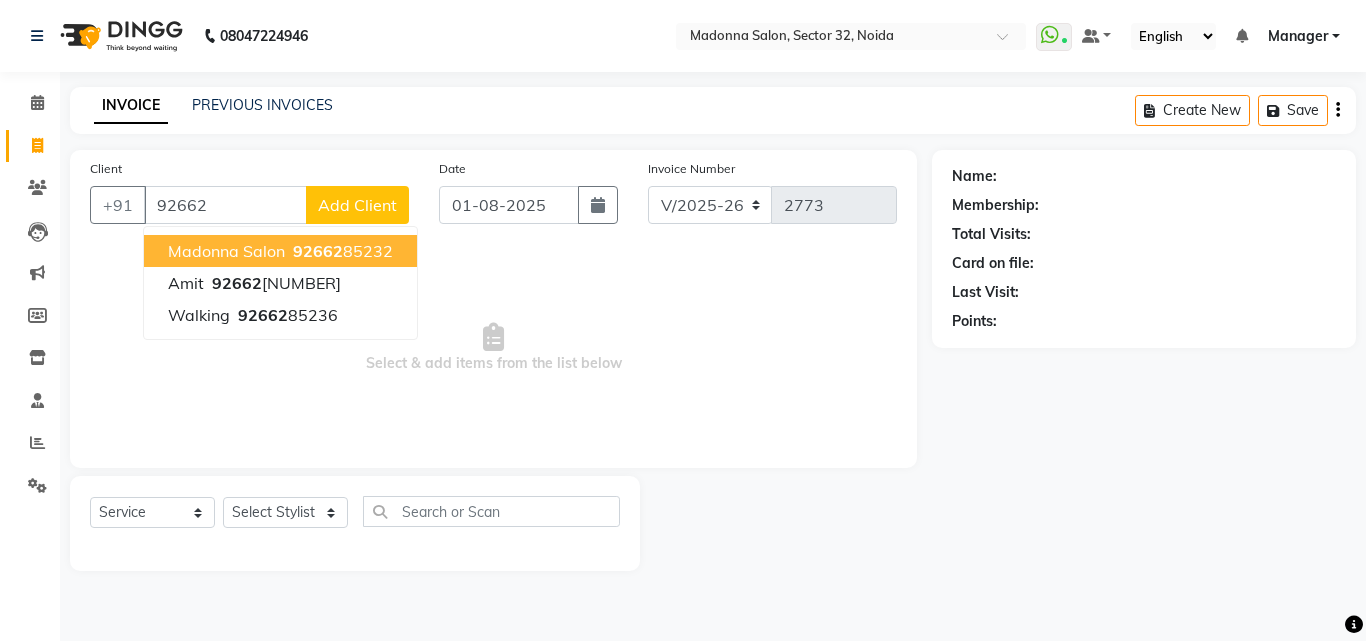 click on "[PHONE]" at bounding box center [341, 251] 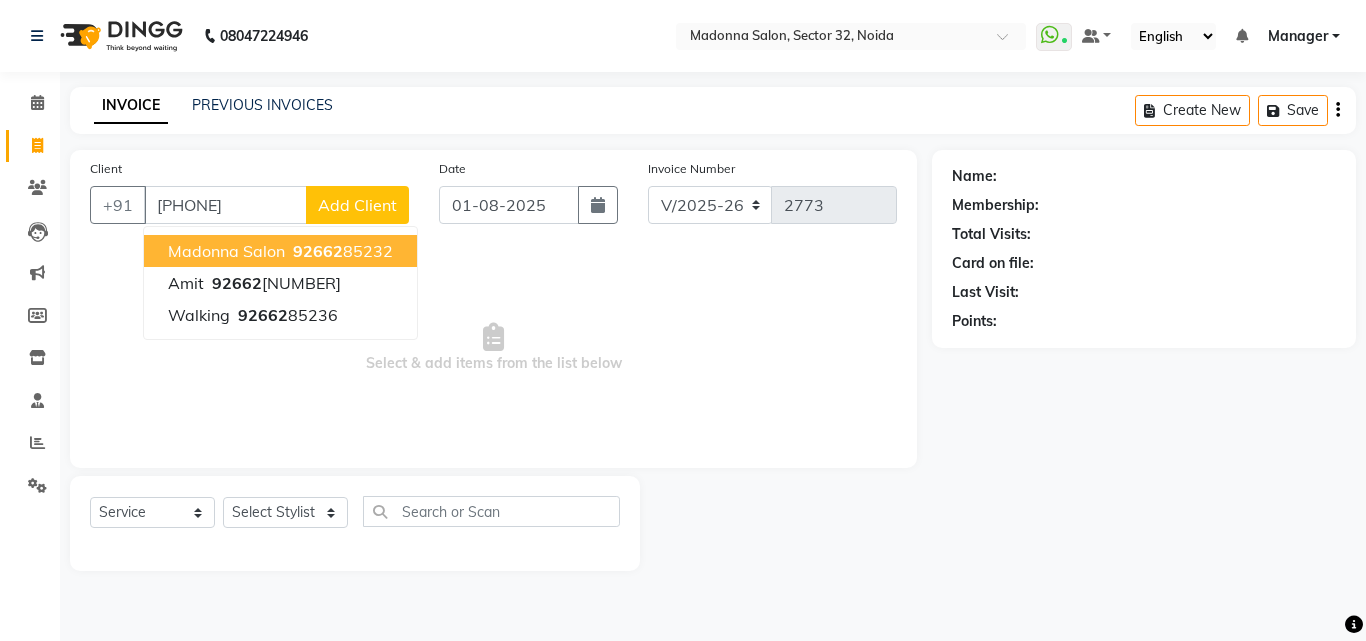 type on "[PHONE]" 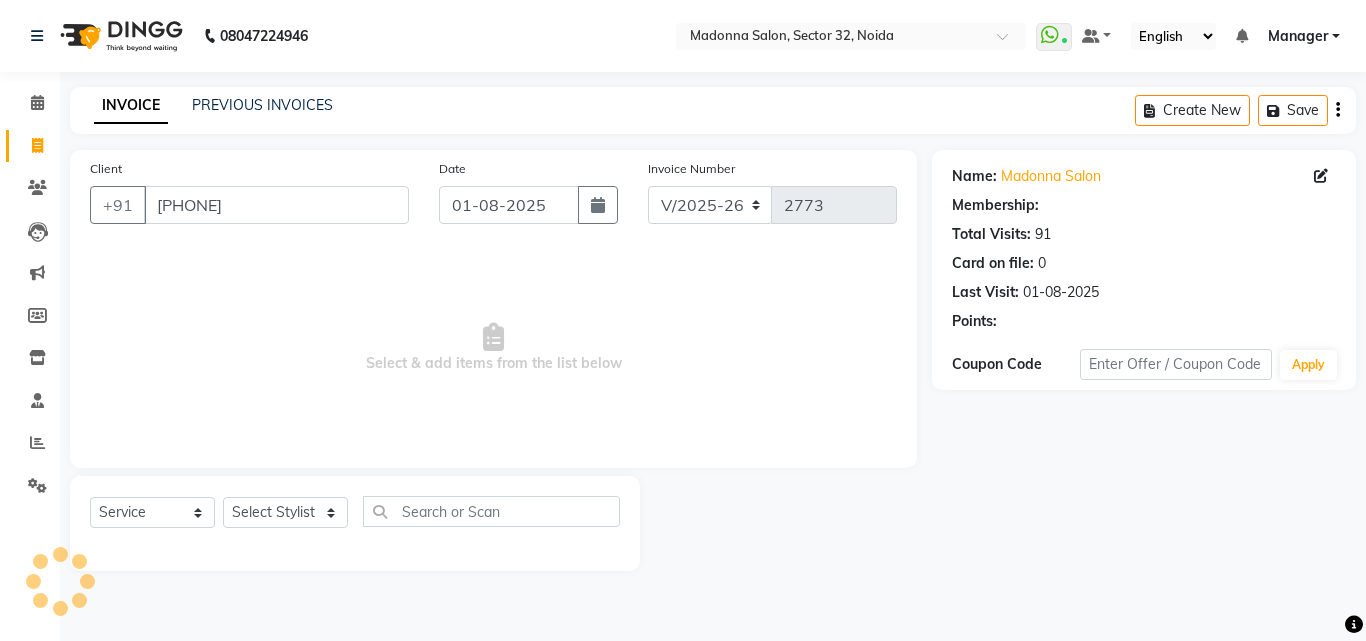 select on "1: Object" 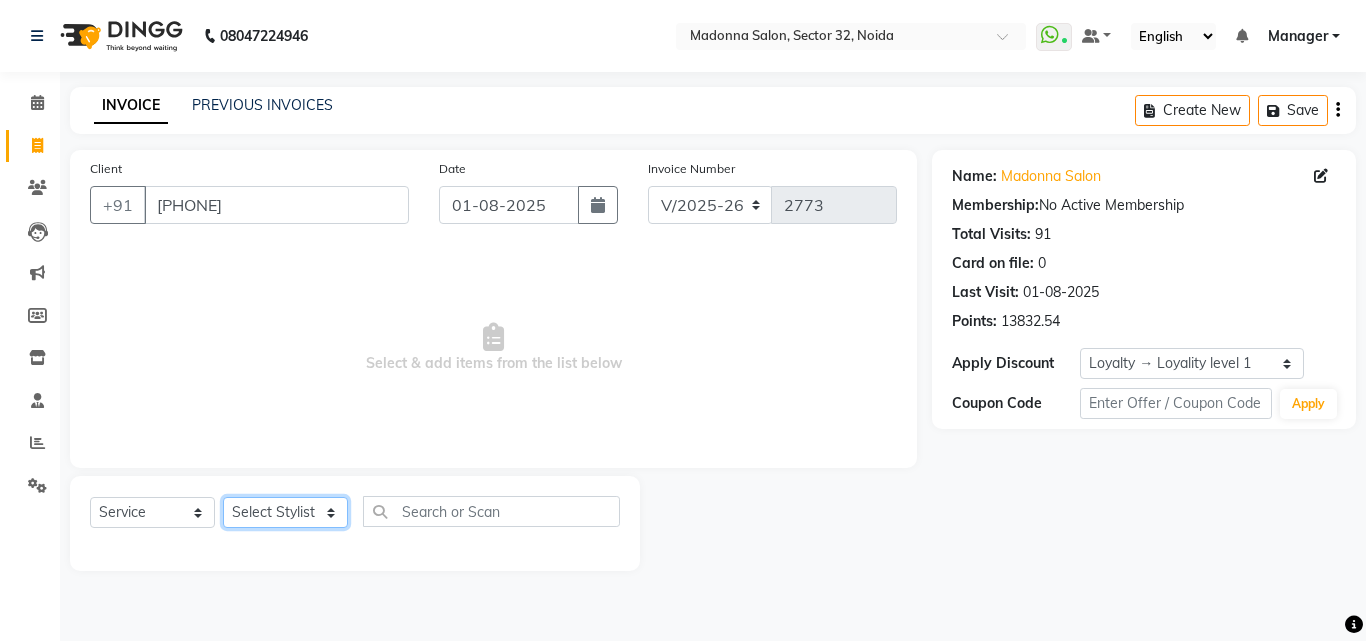 click on "Select Stylist Aayan Account  Ashu BHOLU Geeta Hanif JIYA SINGH Kiran LAXMAN PEDI Manager Mohit Naddy NAIL SWASTIKA Sajal Sameer Shahnawaj Sharukh Sonu VISHAL STYLIST" 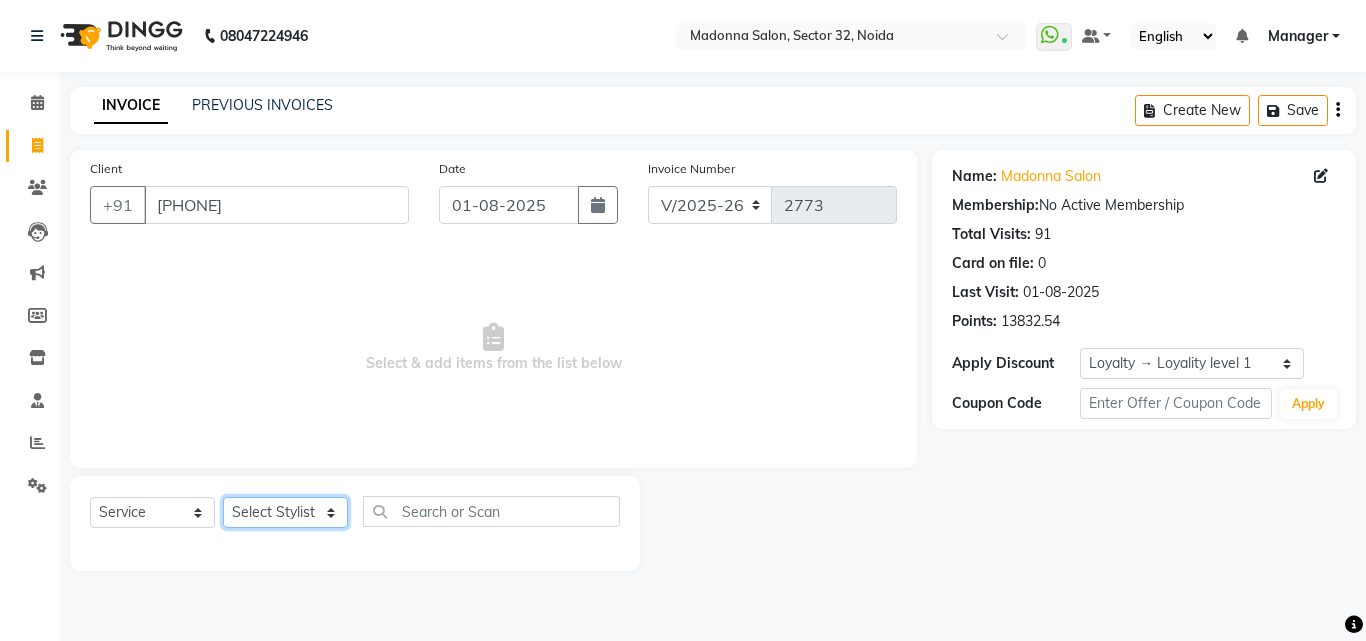 select on "61926" 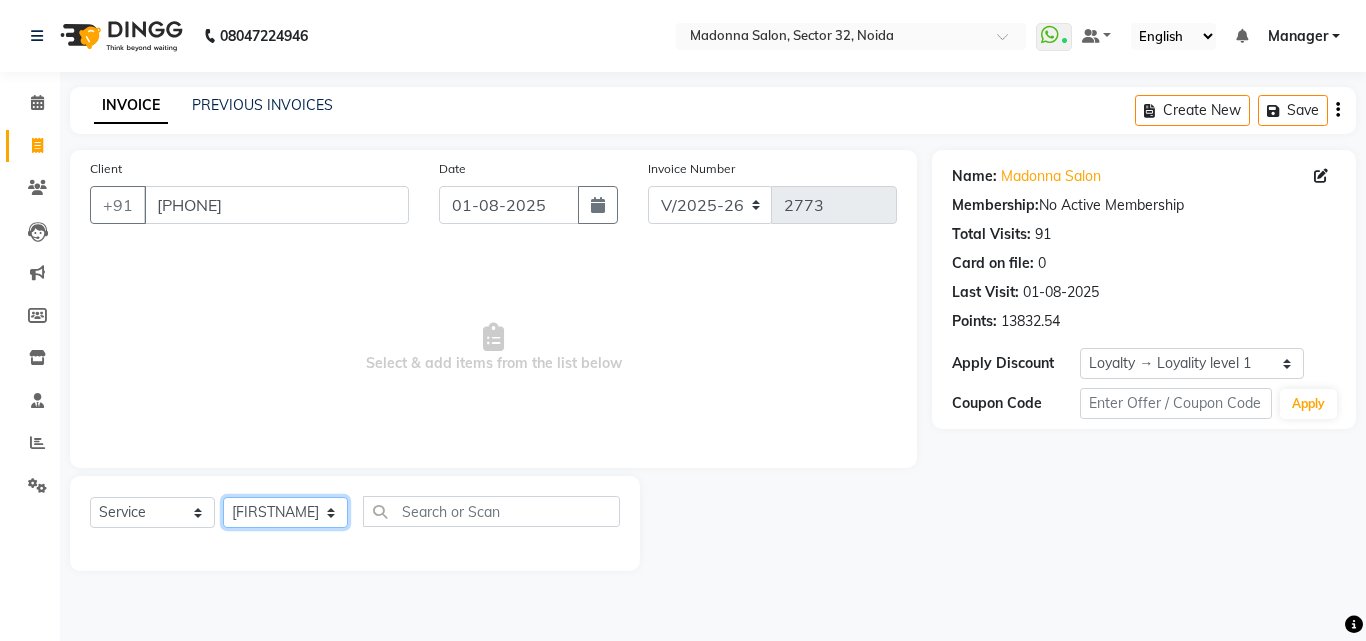 click on "Select Stylist Aayan Account  Ashu BHOLU Geeta Hanif JIYA SINGH Kiran LAXMAN PEDI Manager Mohit Naddy NAIL SWASTIKA Sajal Sameer Shahnawaj Sharukh Sonu VISHAL STYLIST" 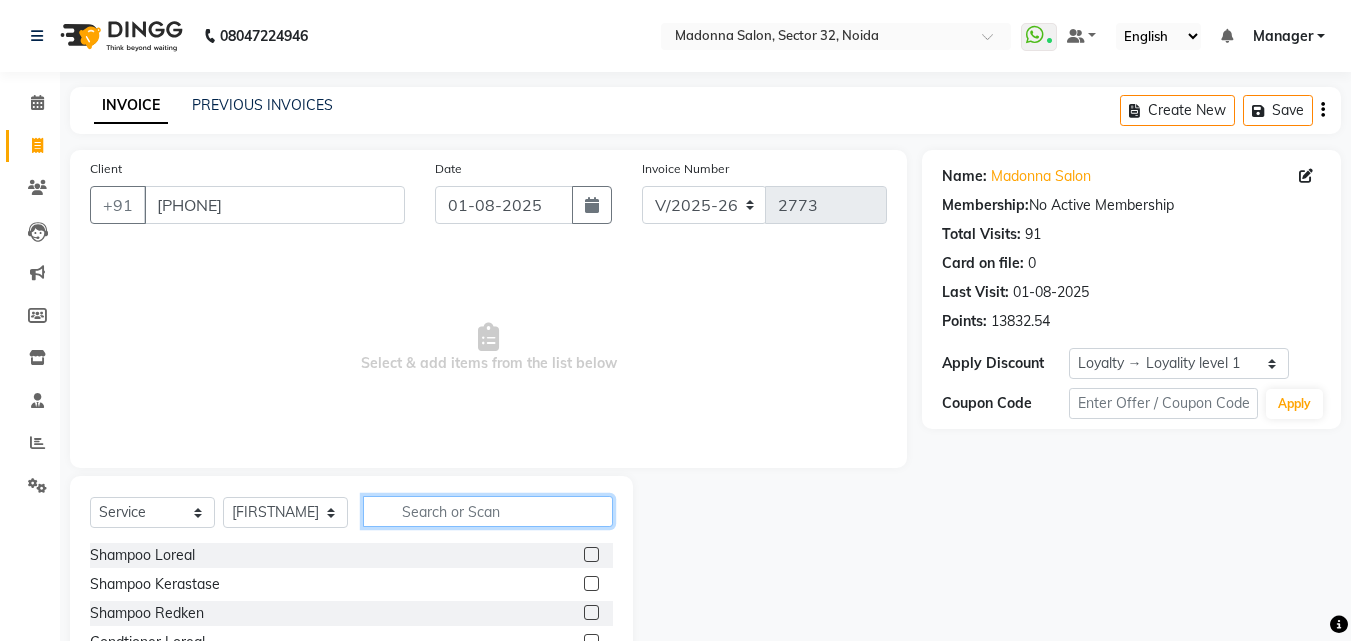 click 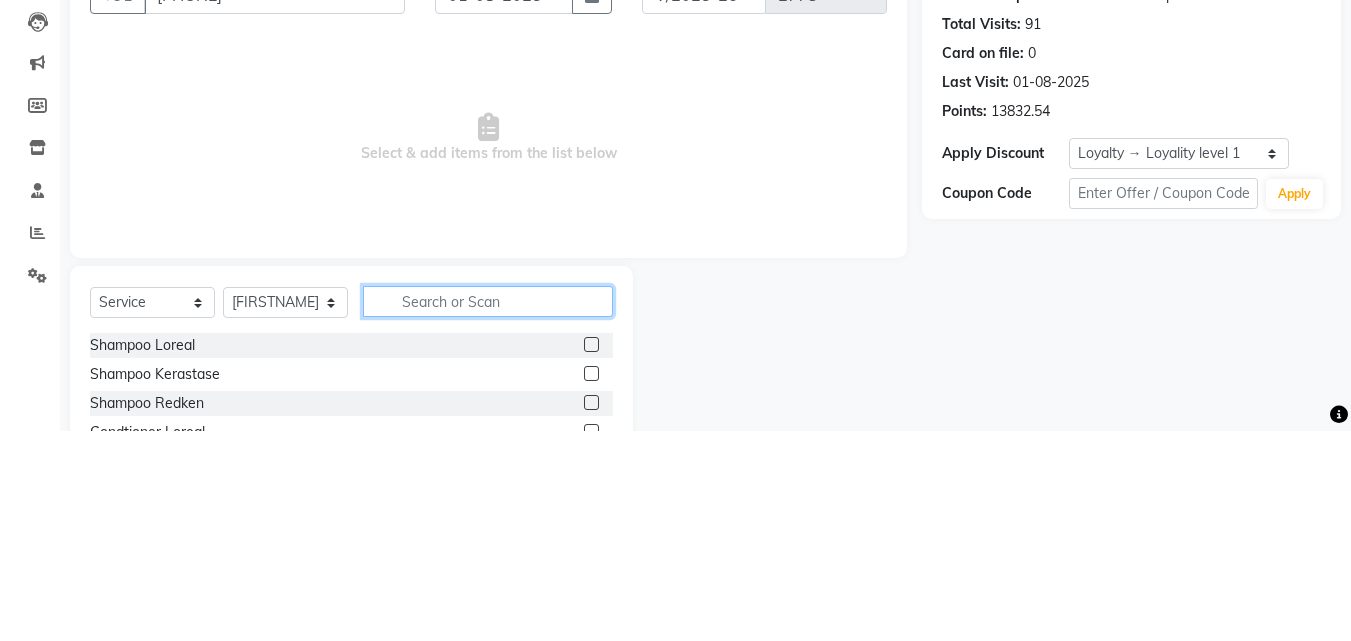 scroll, scrollTop: 48, scrollLeft: 0, axis: vertical 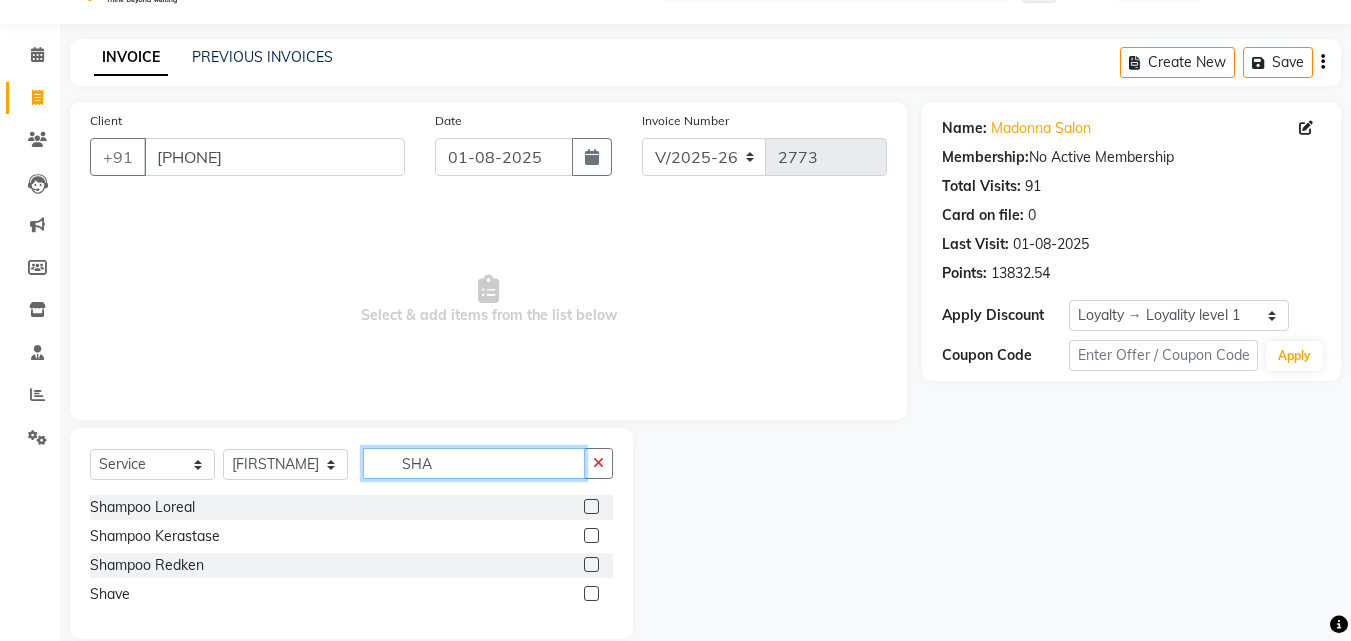 type on "SHA" 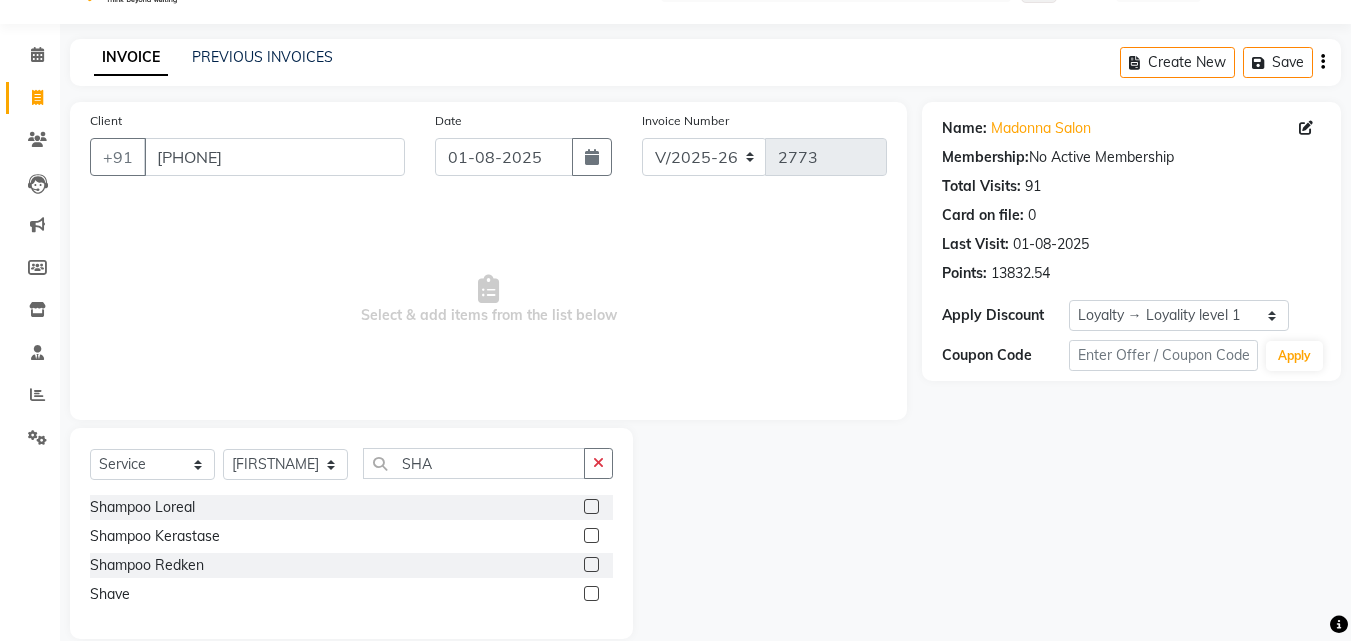 click 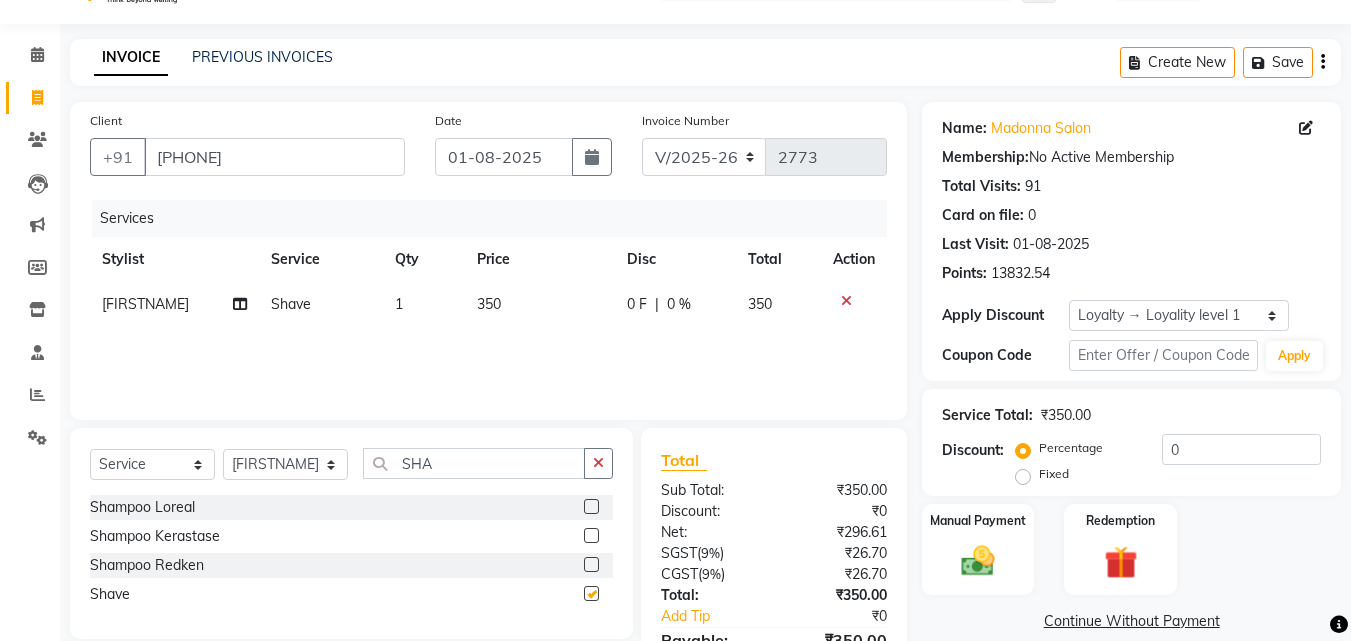 checkbox on "false" 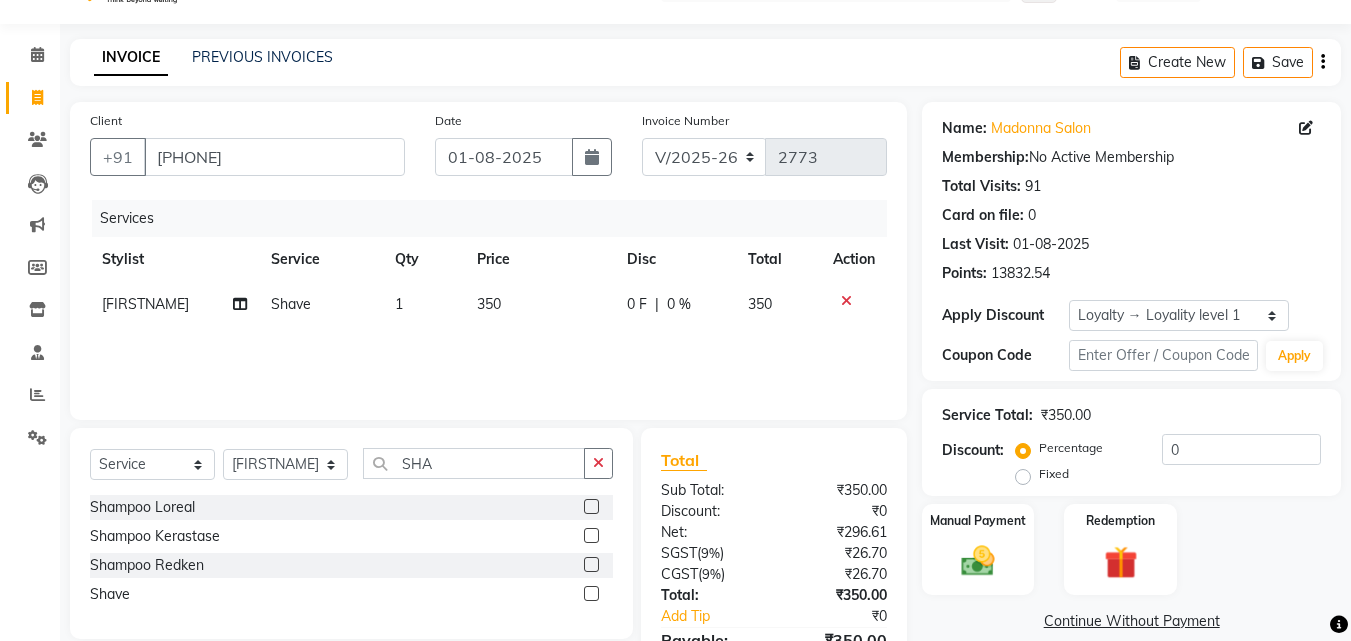 click on "350" 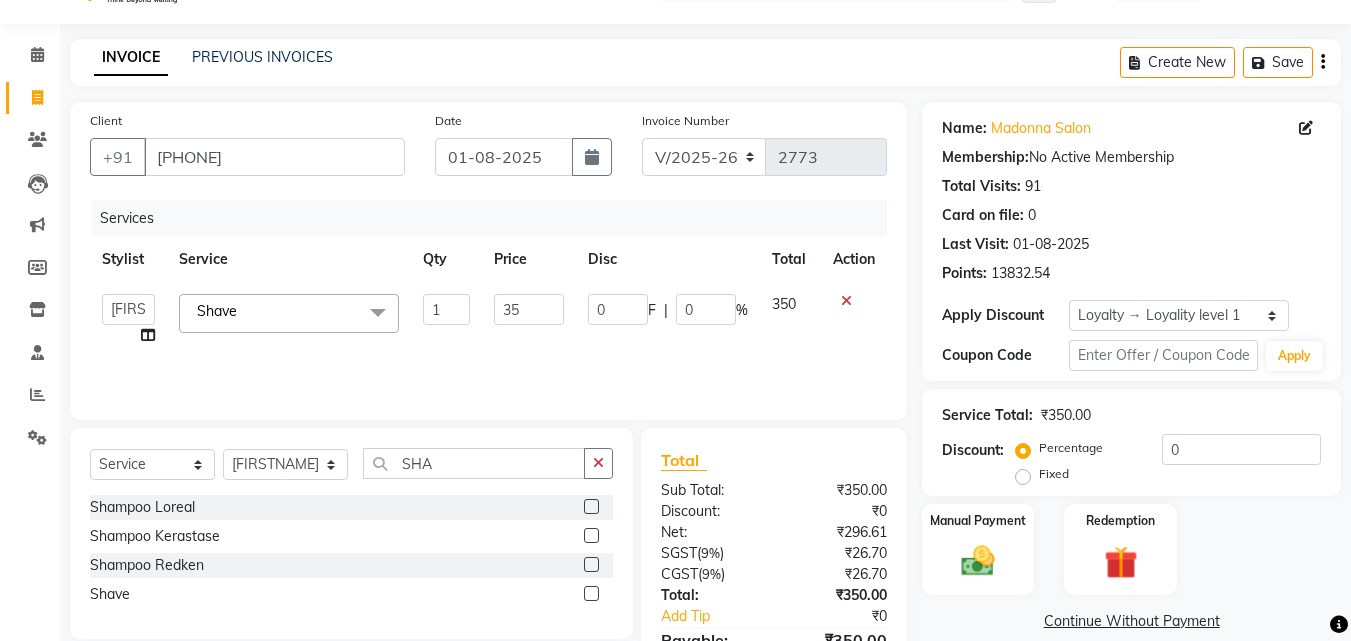 type on "3" 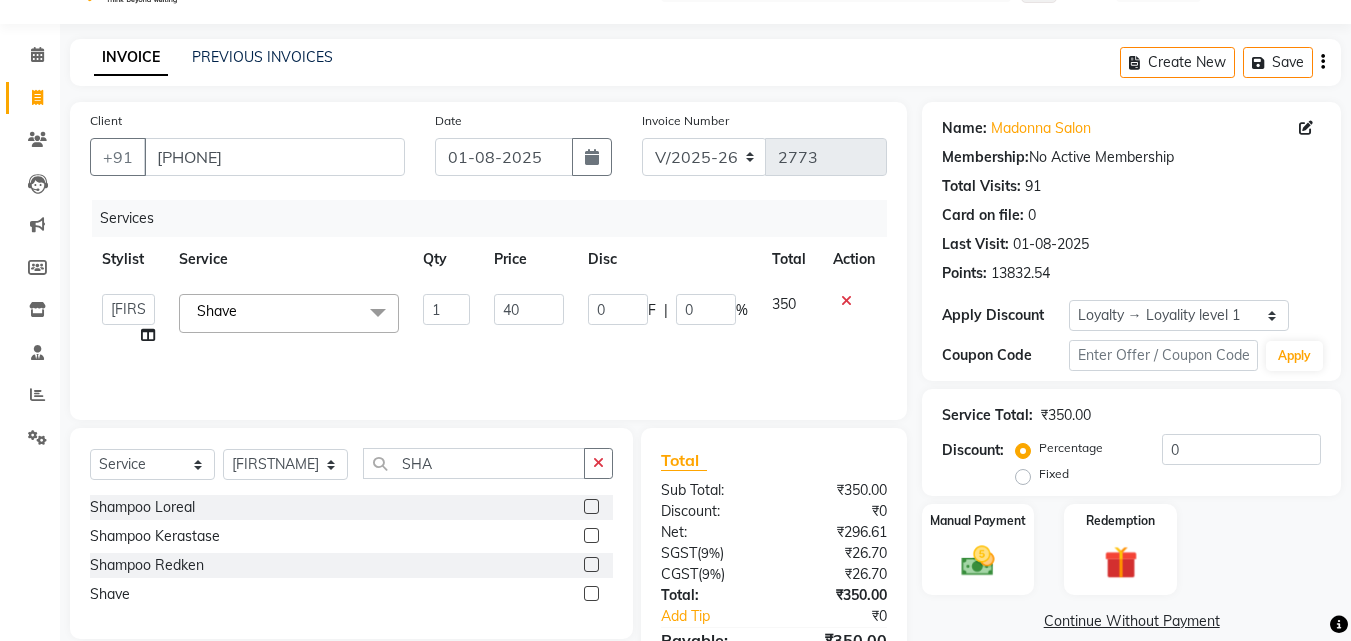 type on "400" 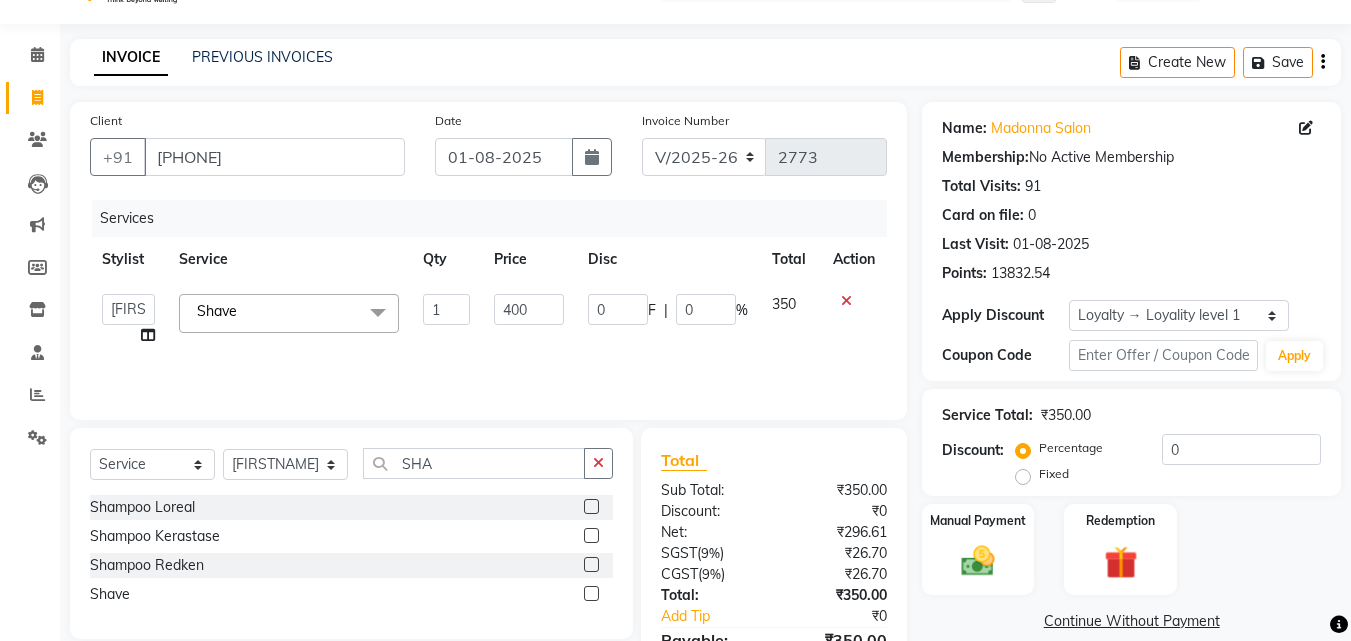 click on "Services Stylist Service Qty Price Disc Total Action Aayan Account Ashu BHOLU Geeta Hanif [FIRSTNAME] [LASTNAME] Kiran LAXMAN PEDI Manager Mohit Naddy NAIL SWASTIKA Sajal Sameer Shahnawaj Sharukh Sonu VISHAL STYLIST Shave x Shampoo Loreal Shampoo Kerastase Shampoo Redken Condtioner Loreal Condtioner Kerastase Condtioner Redken Hair cut Women Hair Cut Child (5 Years) Women Change Of Style Women Blow Dry Women Iron Curls Women Hair Do Women Oil Massage Women Plex Treatment Women Color Touch-Up 1 Women Color Touch-Up 2 Women Highlight Strips Women Highlights Global Women Global Color Women Rebonding Women Smoothning Women Keratin Women Botox Women Hair Cut Children Women Balayage /Ombre Women French Glossing Women Hair Cut Men Hair Cut Child (5 Years) Men Oil Massage Men Plex Treatment Men Hair Spa Men Color Touch-Up Men Highlights Men Rebonding Men Smoothening Men Keratin Men Botox Men Perming Men Shave Beard Color Ear Wax Chroma Absolu Instant Gloss Hairwash + Blowdry Chromologist" 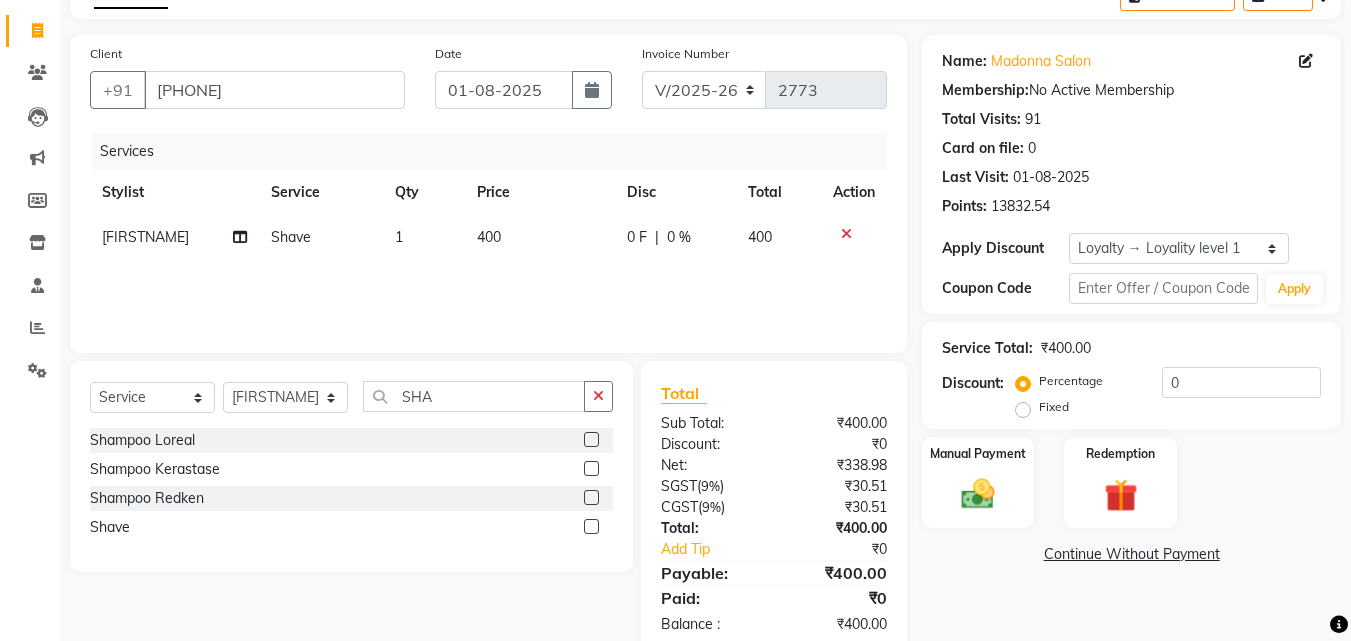 scroll, scrollTop: 159, scrollLeft: 0, axis: vertical 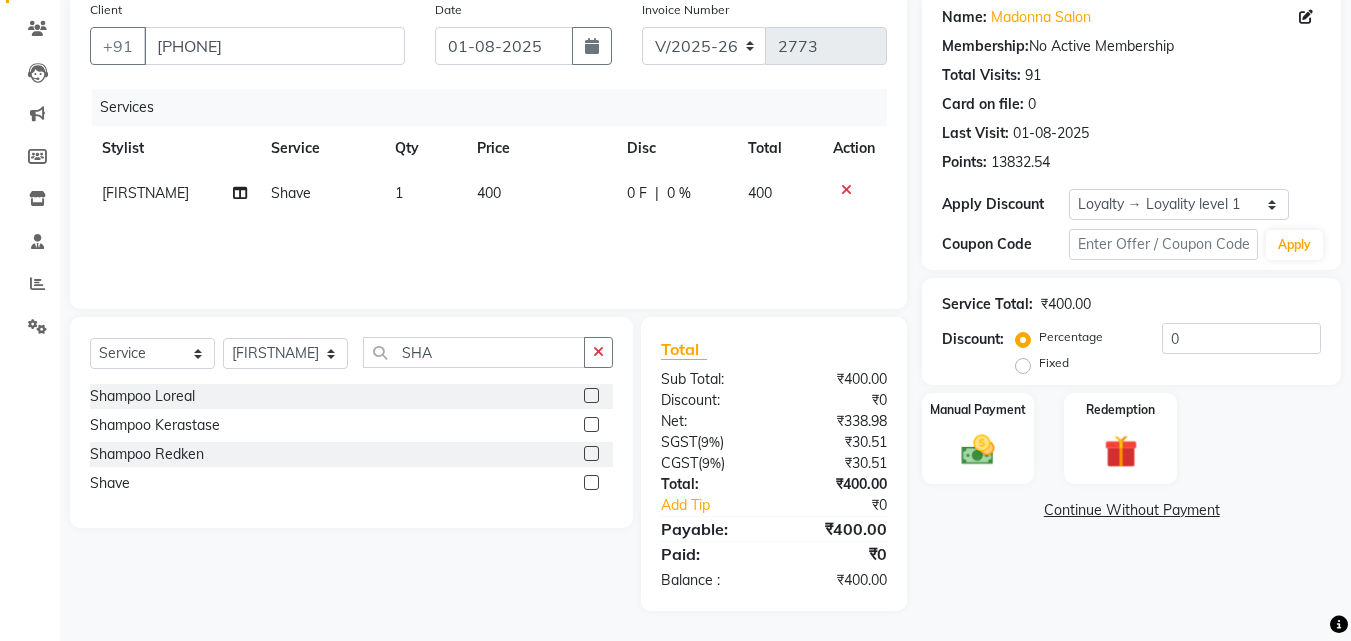 click 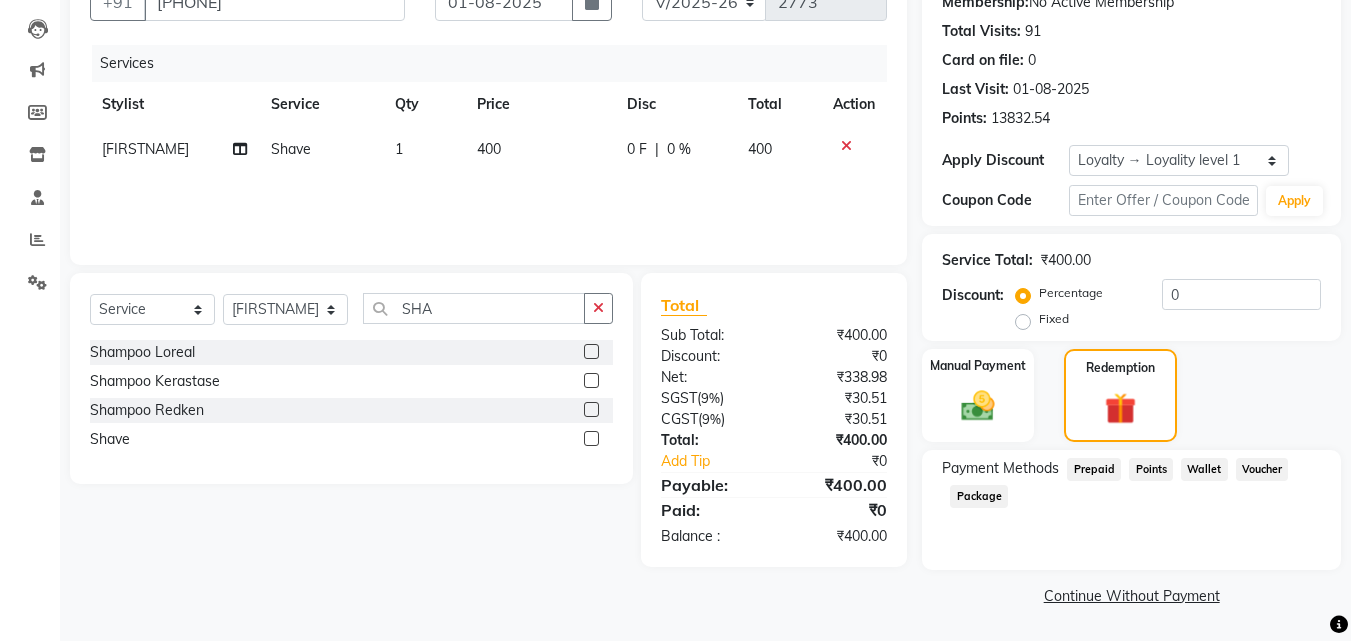 click on "Points" 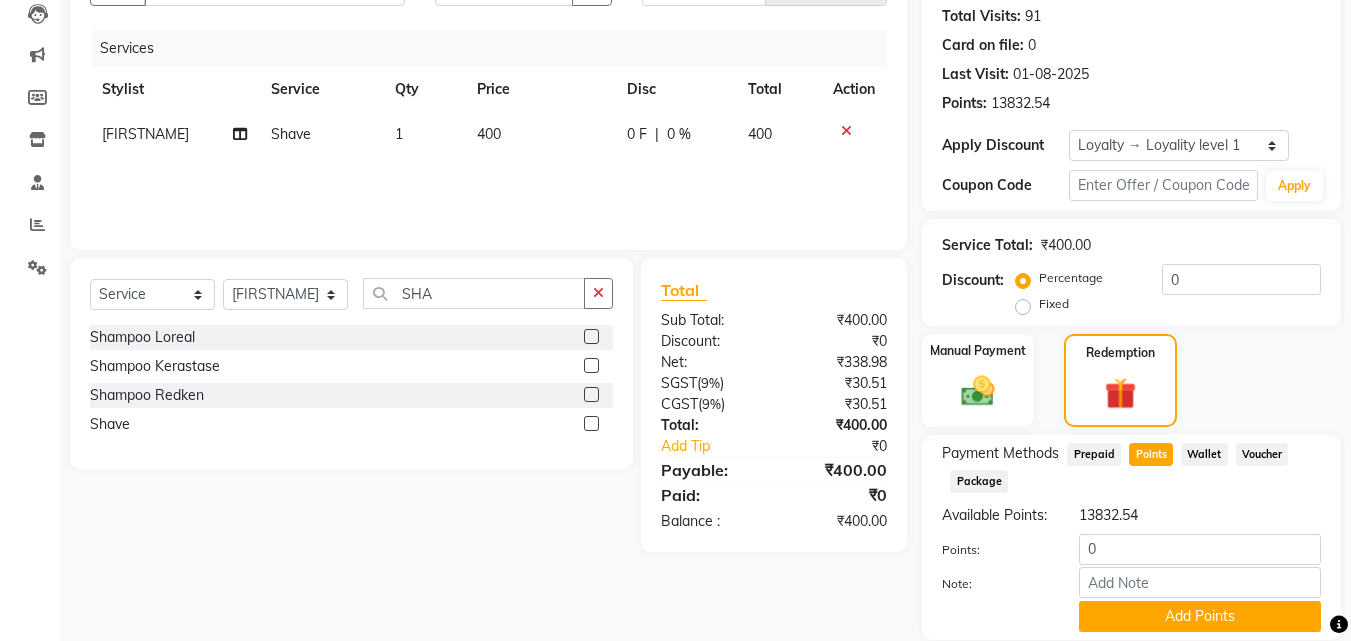 scroll, scrollTop: 309, scrollLeft: 0, axis: vertical 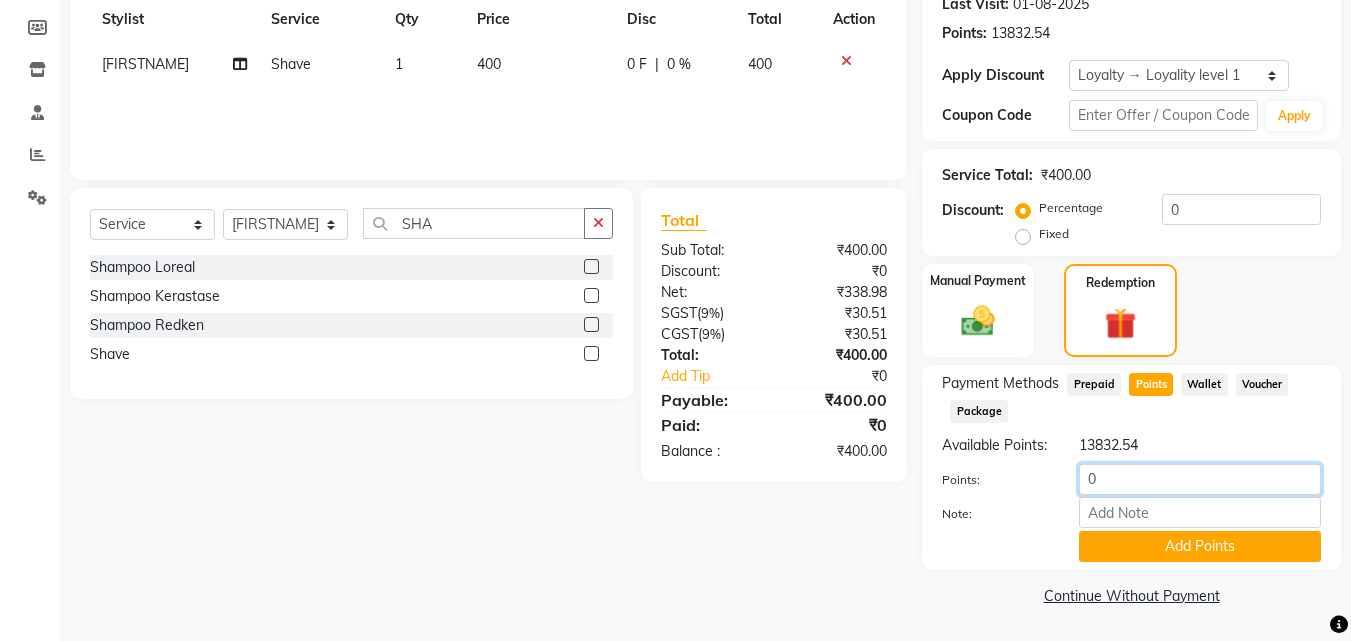 click on "0" 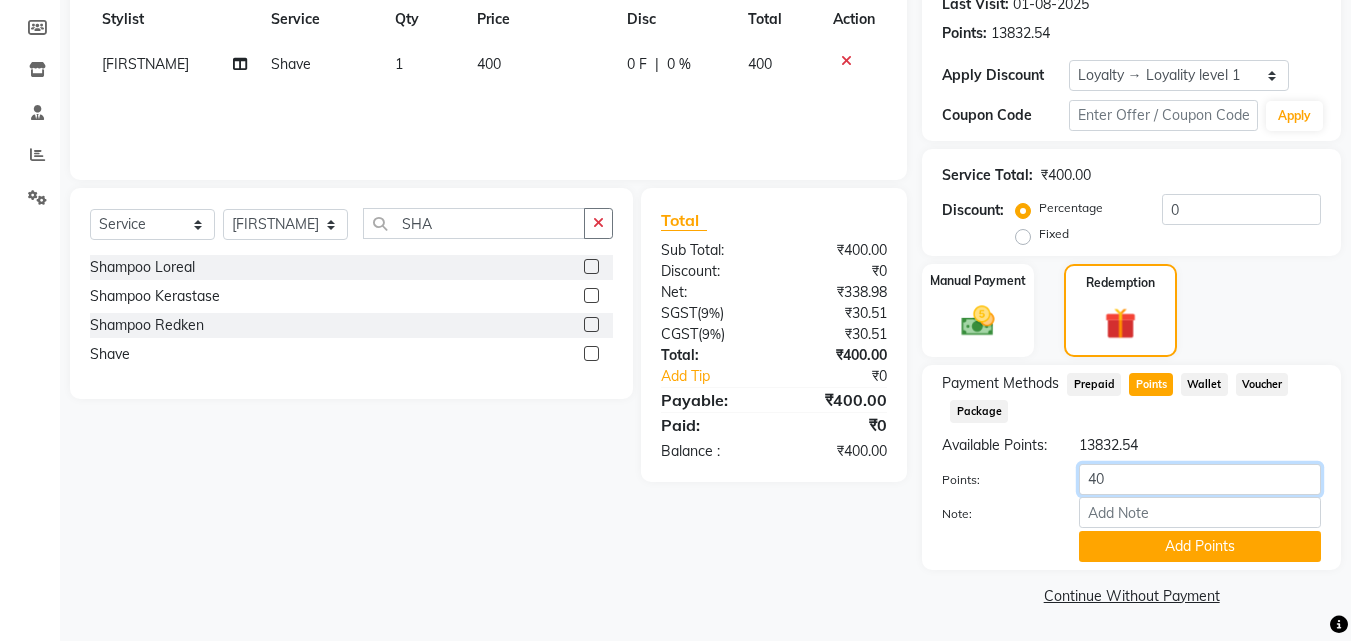 type on "400" 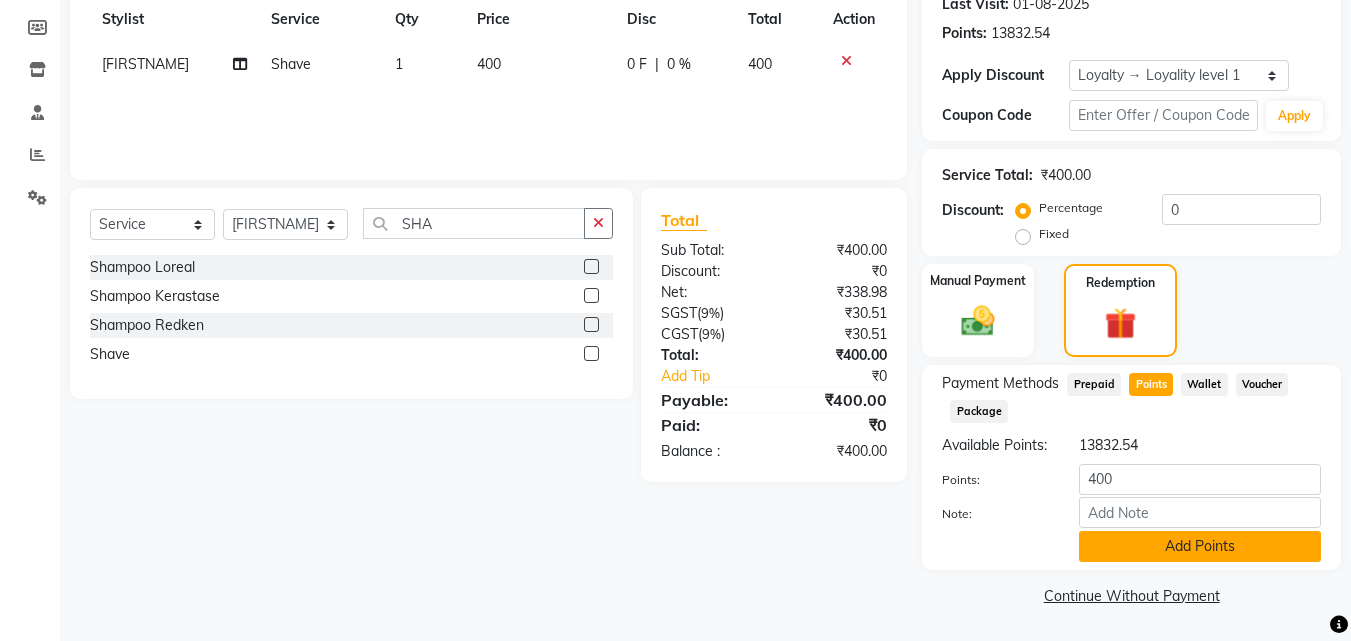 click on "Add Points" 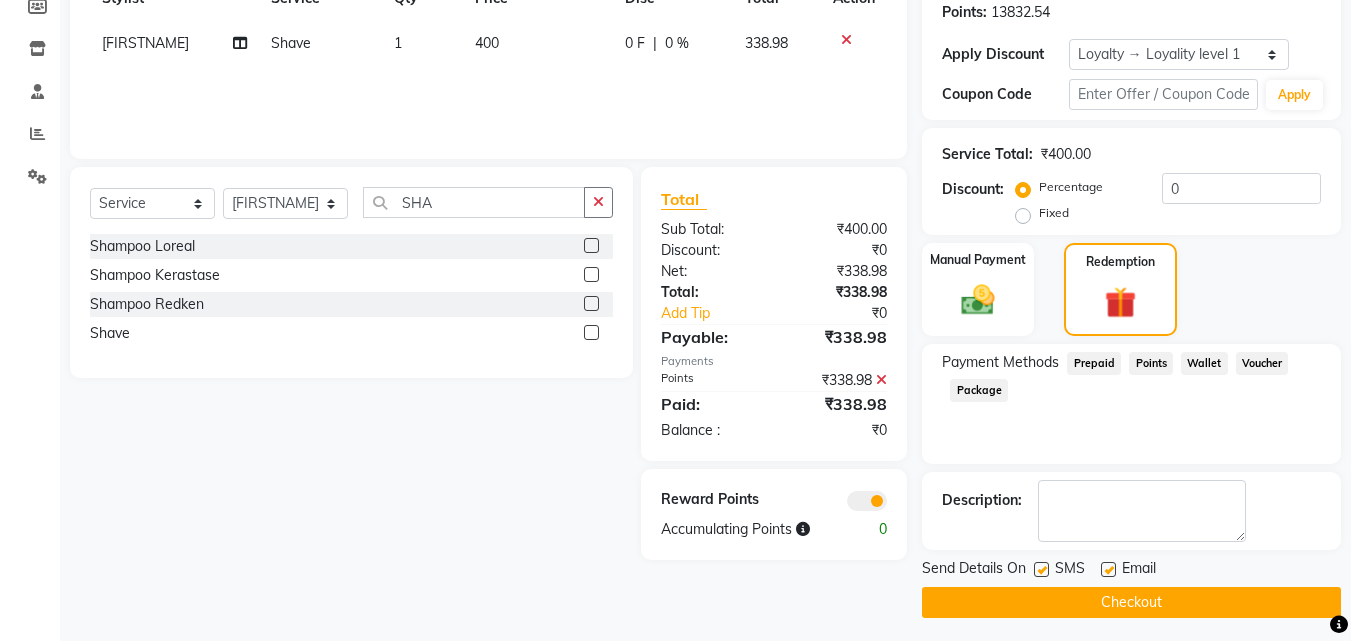 scroll, scrollTop: 316, scrollLeft: 0, axis: vertical 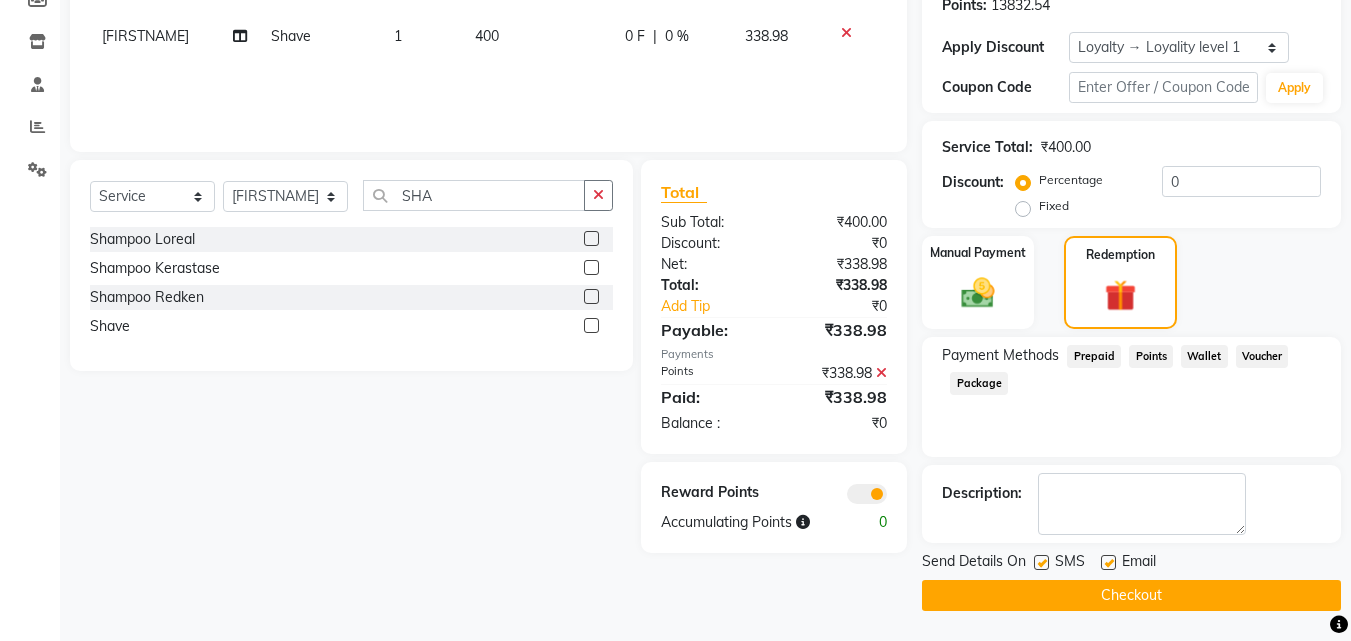 click 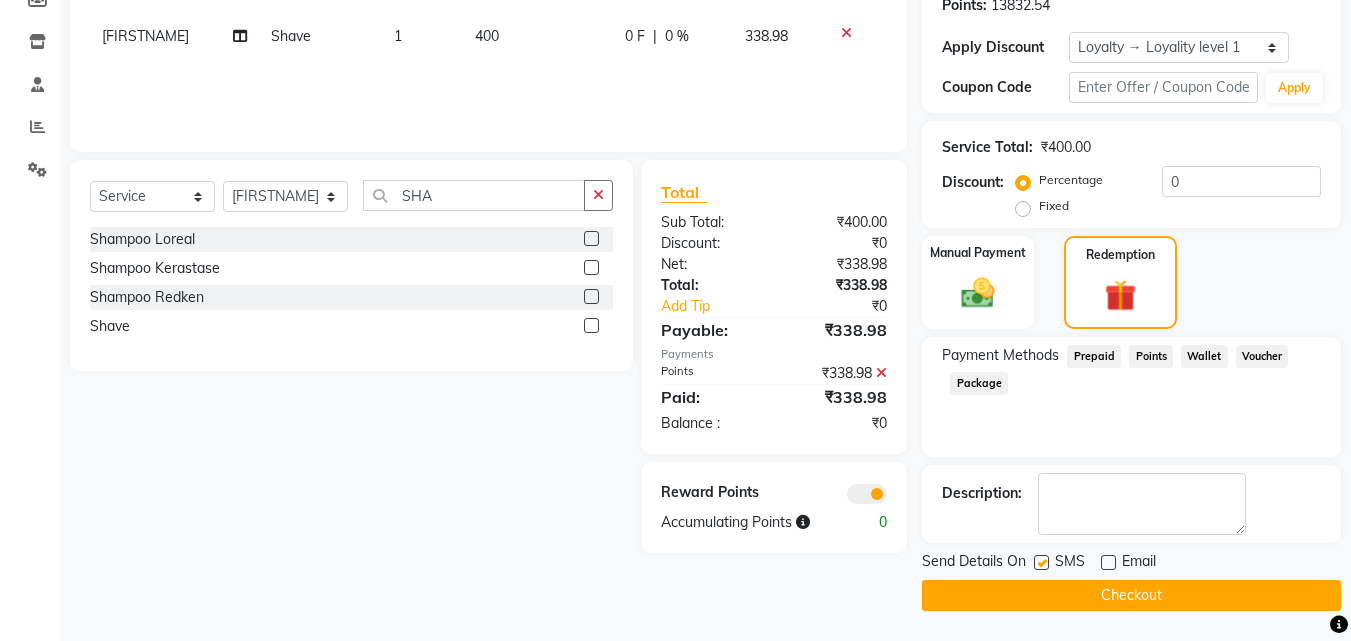 click 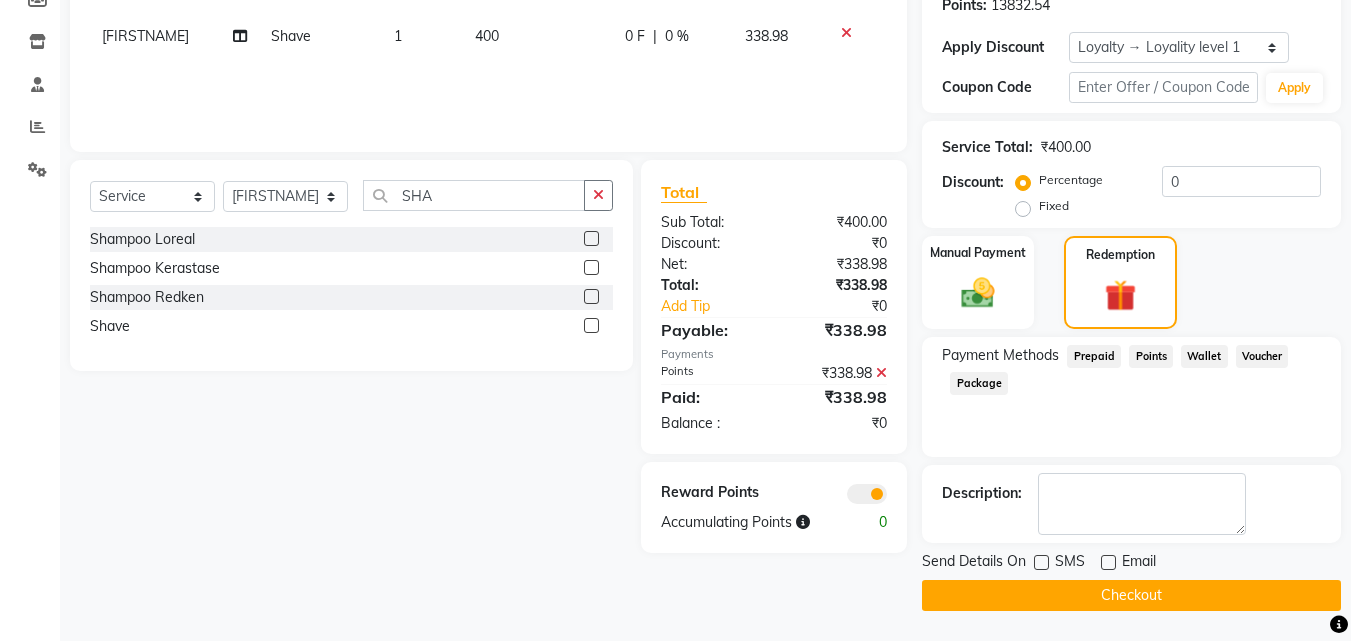 click on "Checkout" 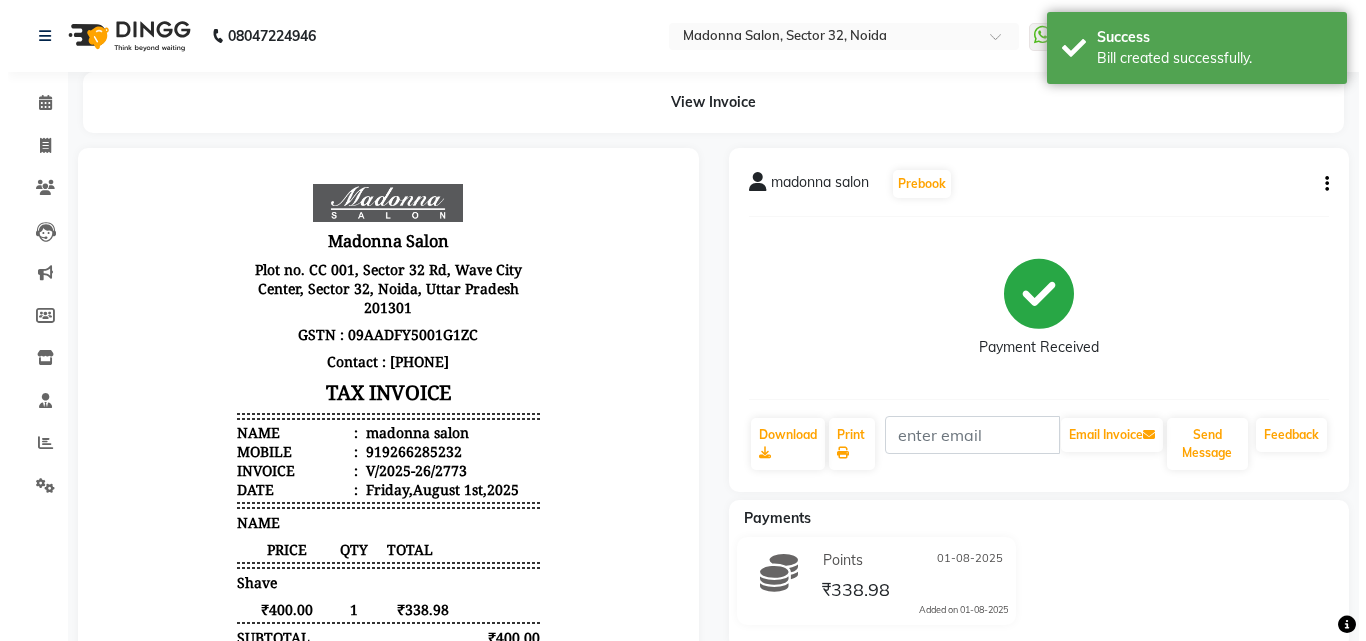 scroll, scrollTop: 0, scrollLeft: 0, axis: both 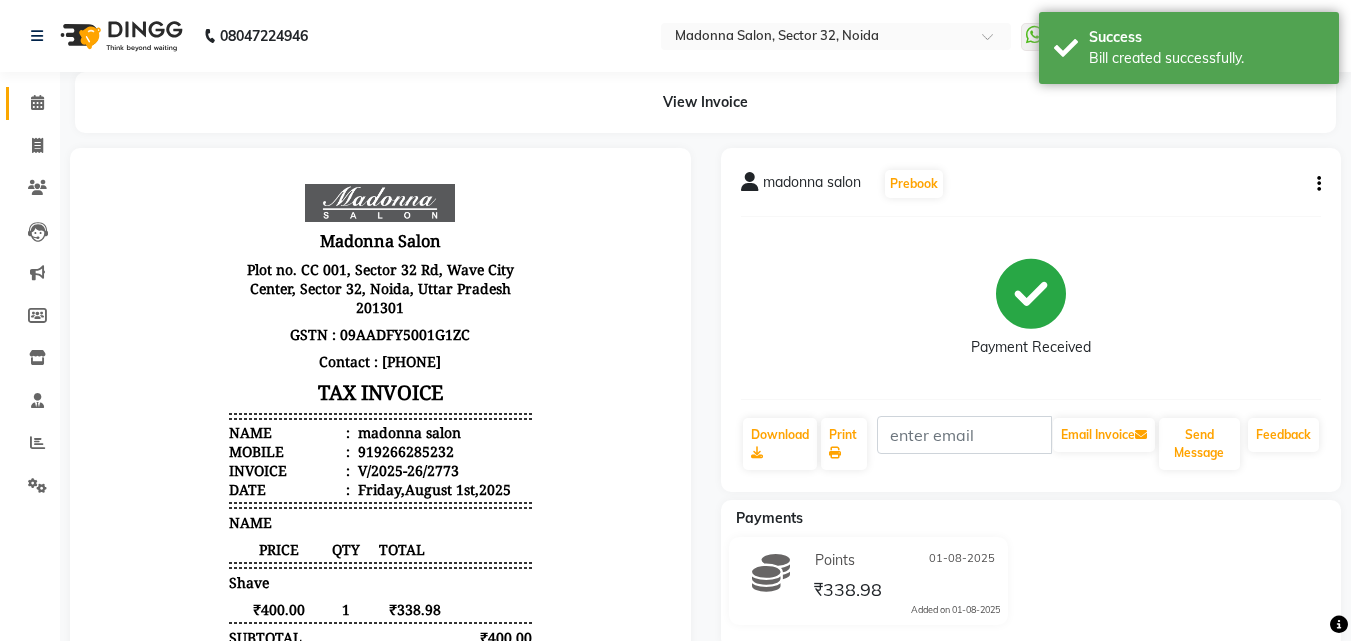 click 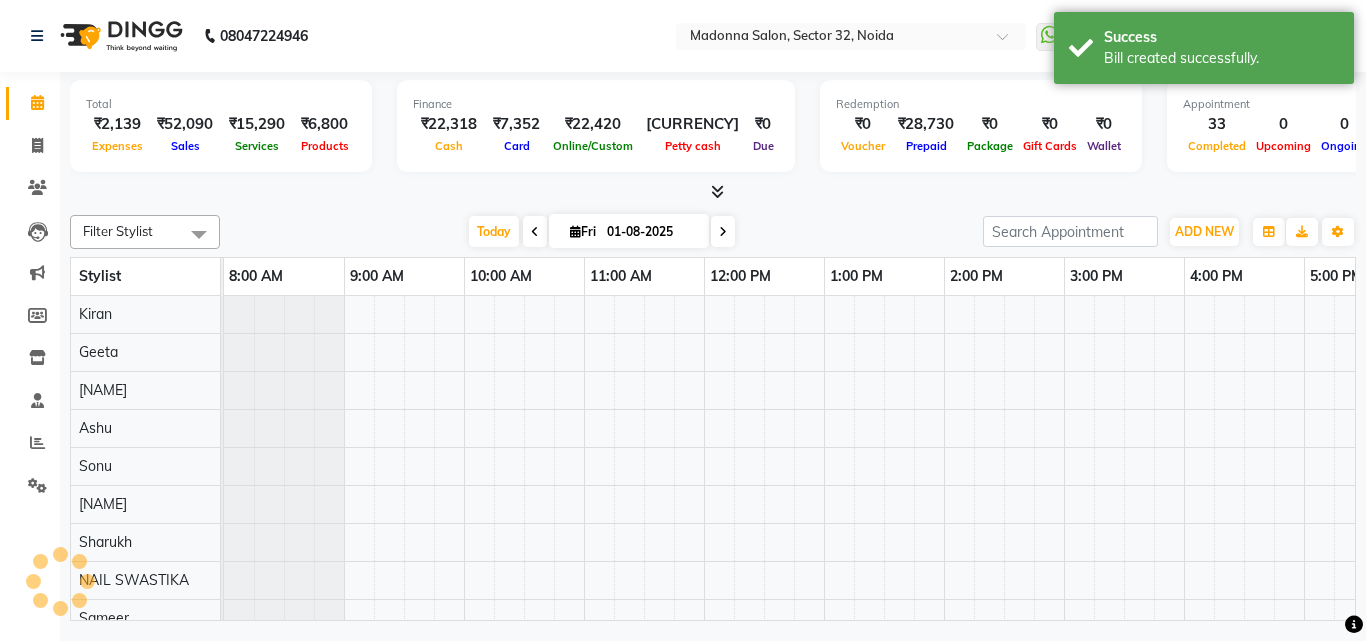 scroll, scrollTop: 0, scrollLeft: 429, axis: horizontal 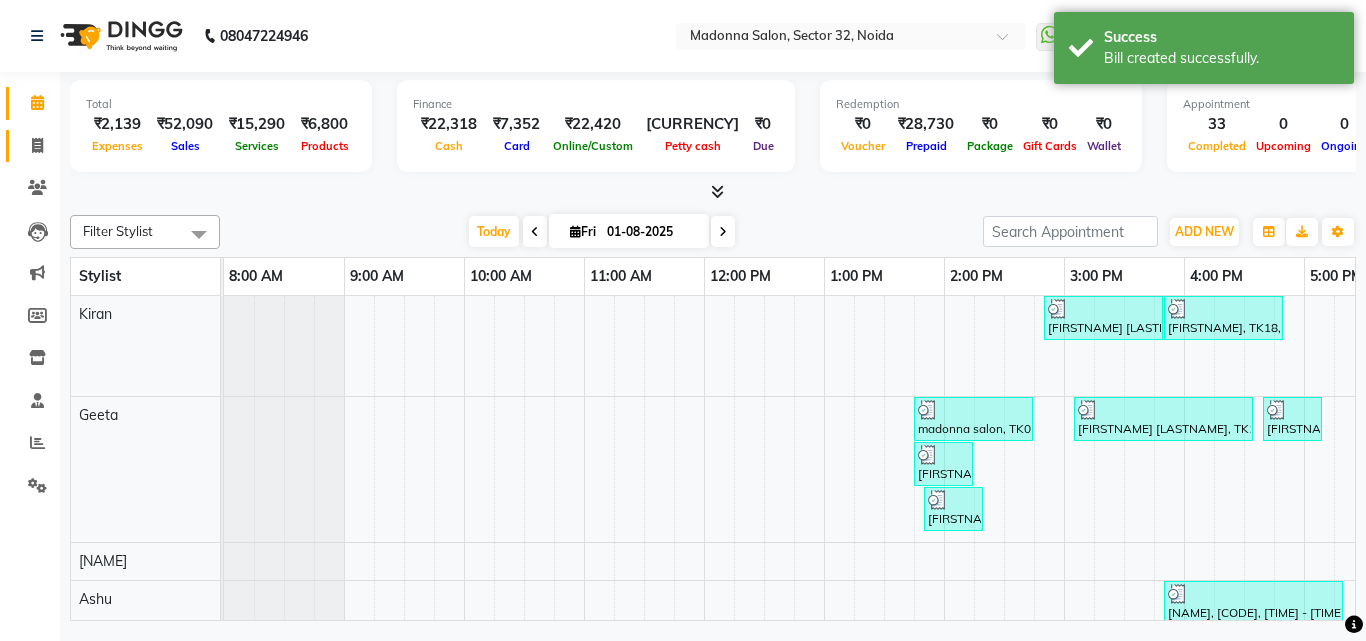 click 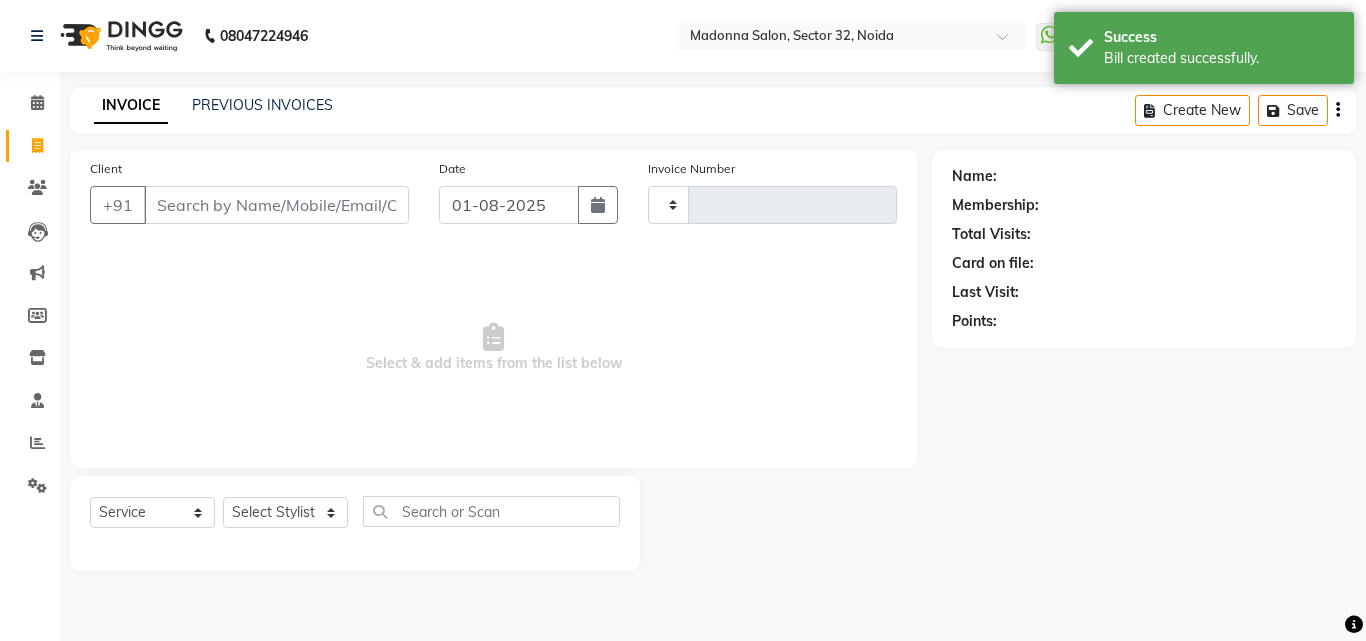 type on "2774" 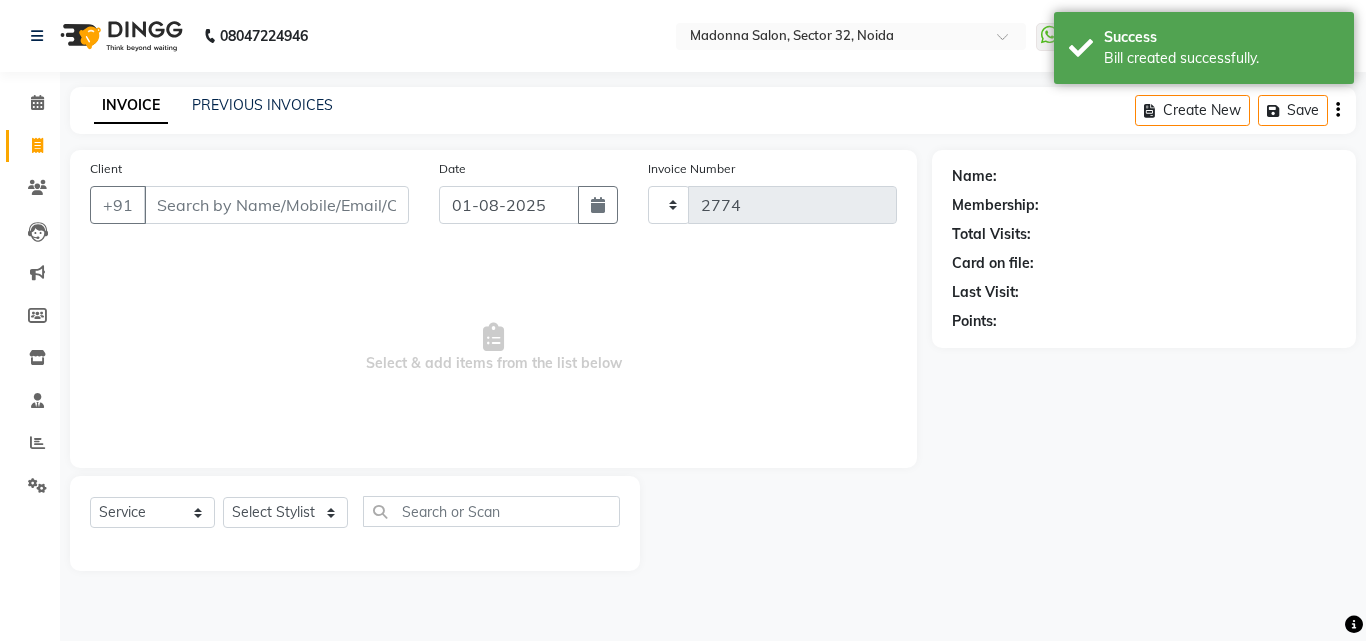 select on "7229" 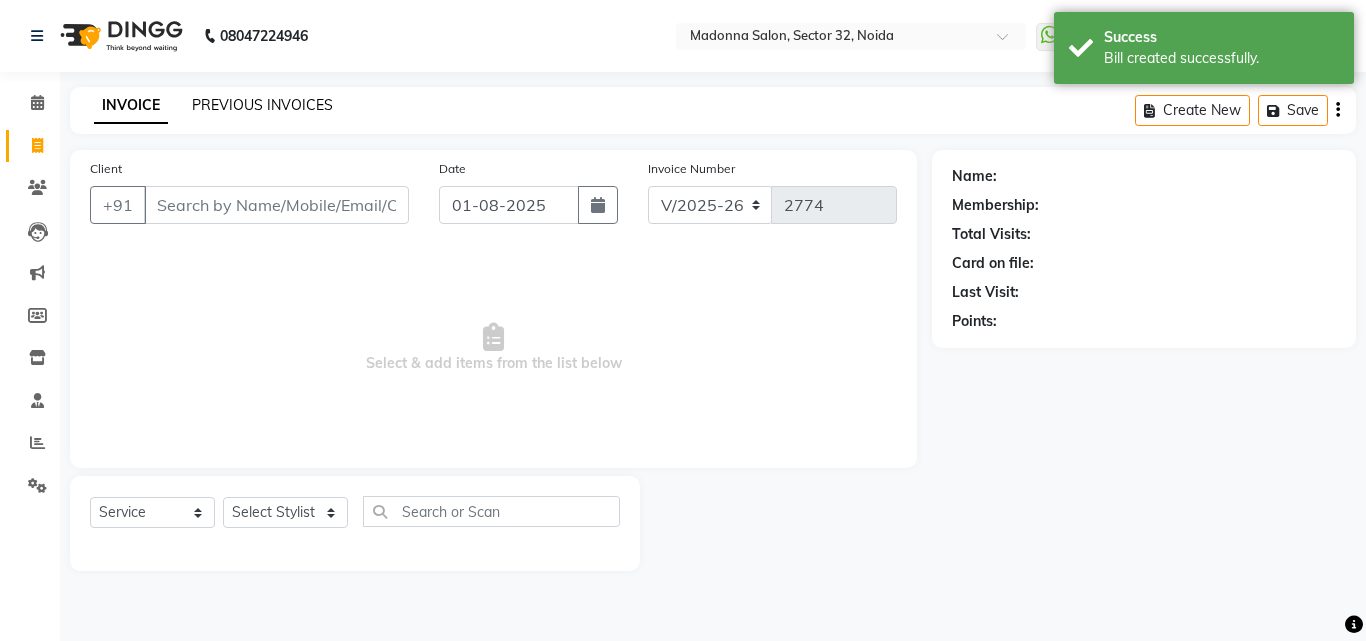 click on "PREVIOUS INVOICES" 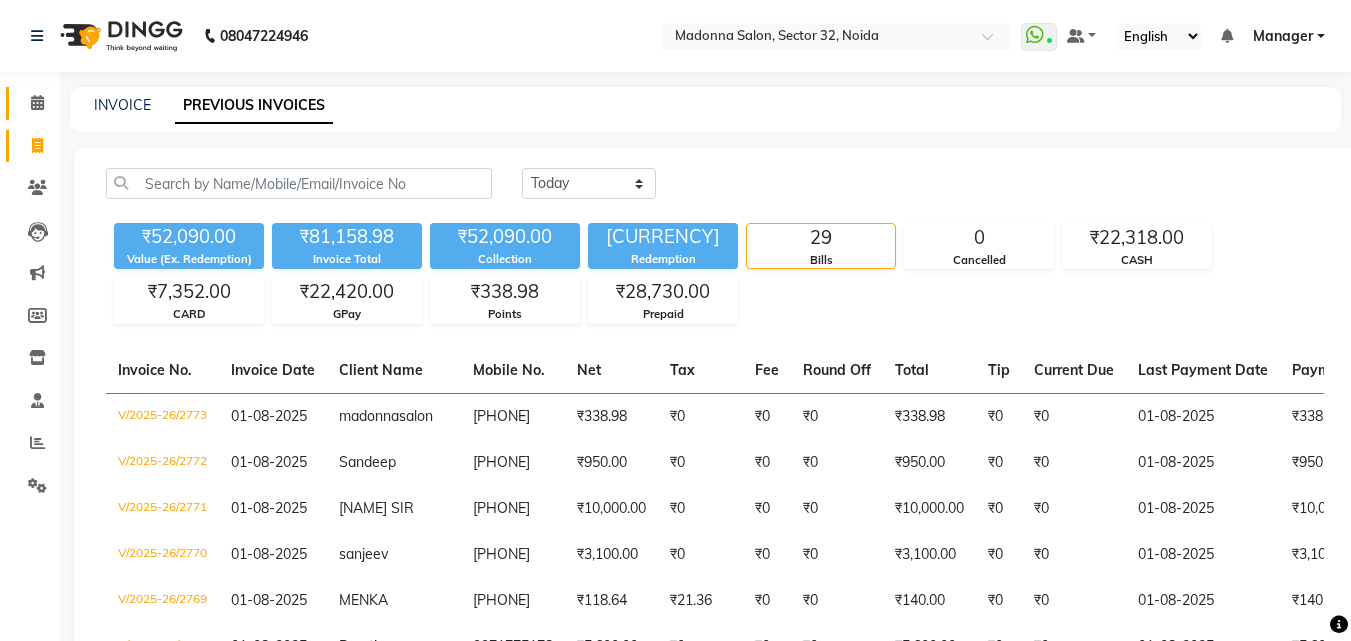 click 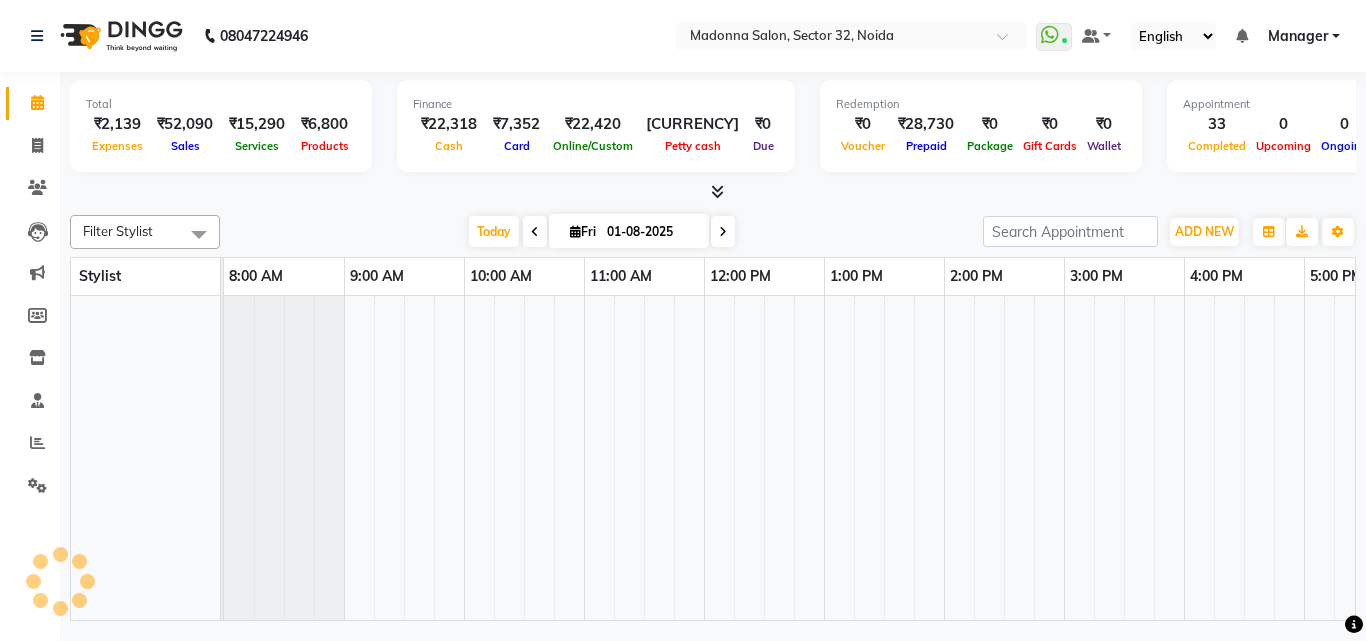 scroll, scrollTop: 0, scrollLeft: 429, axis: horizontal 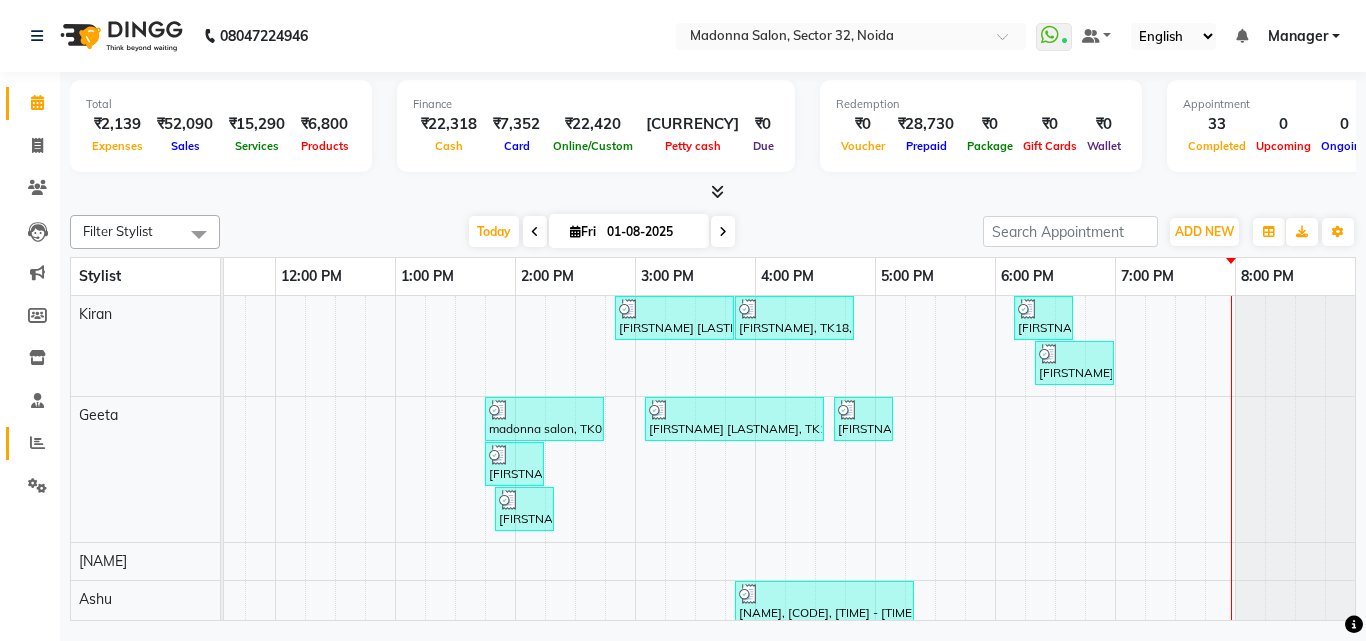click 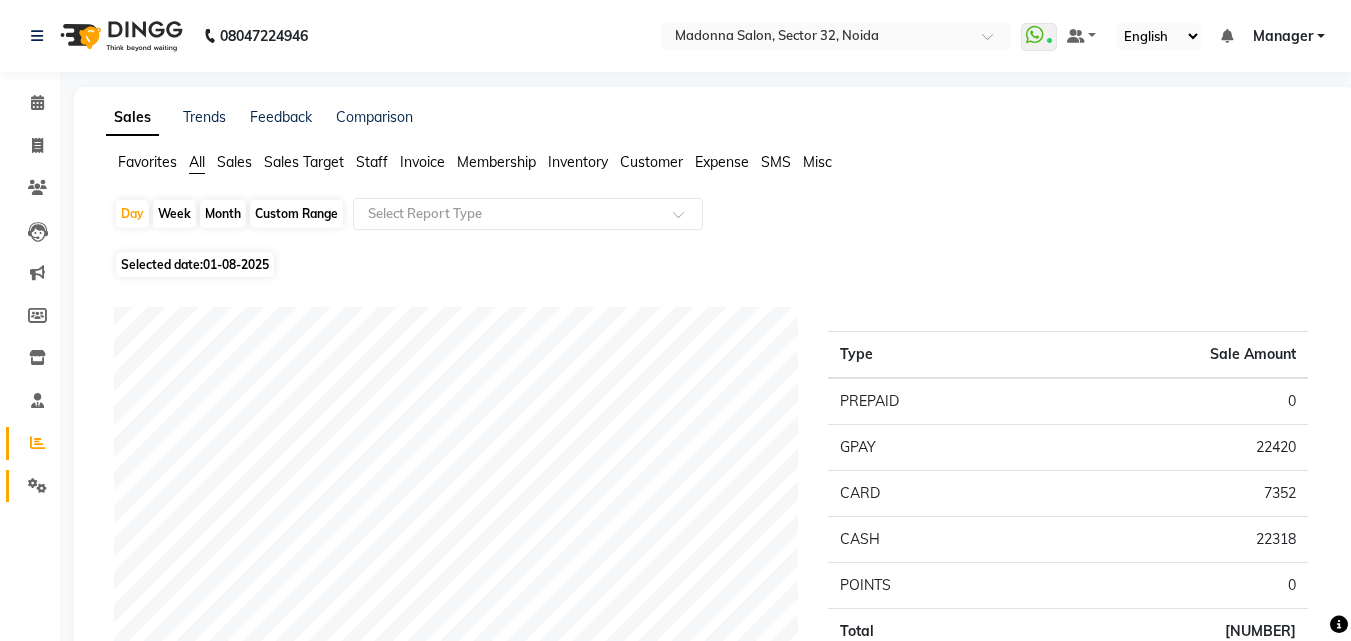 click 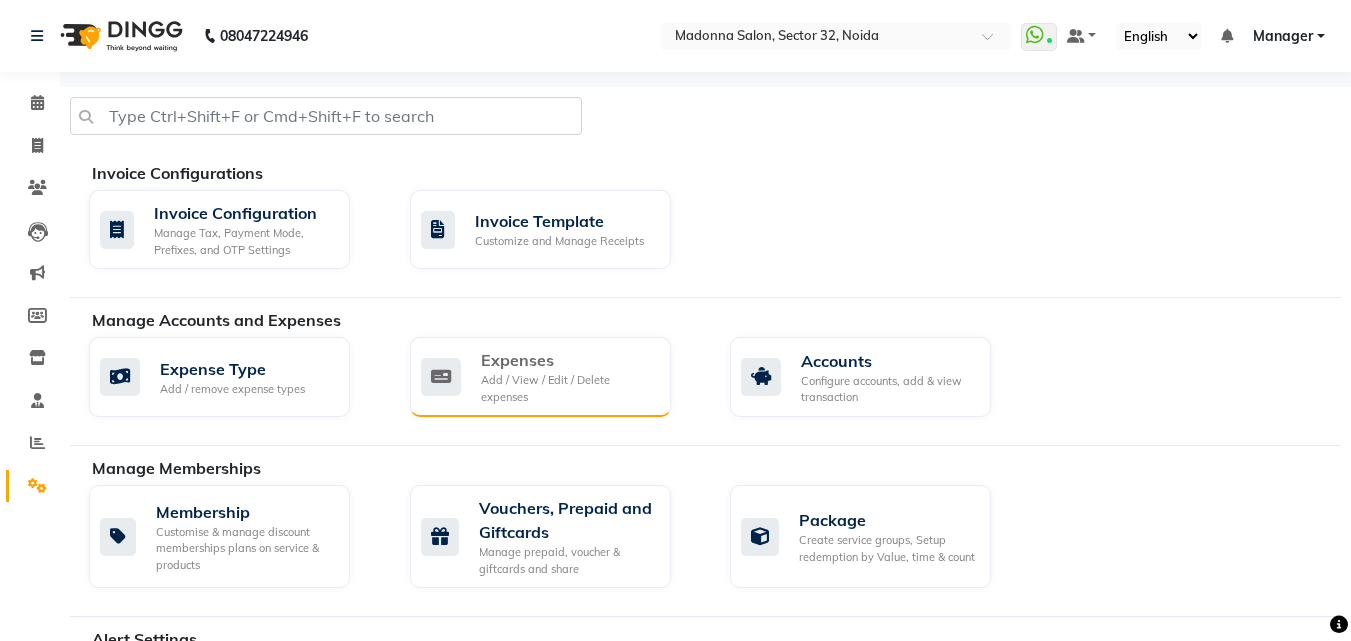 click on "Add / View / Edit / Delete expenses" 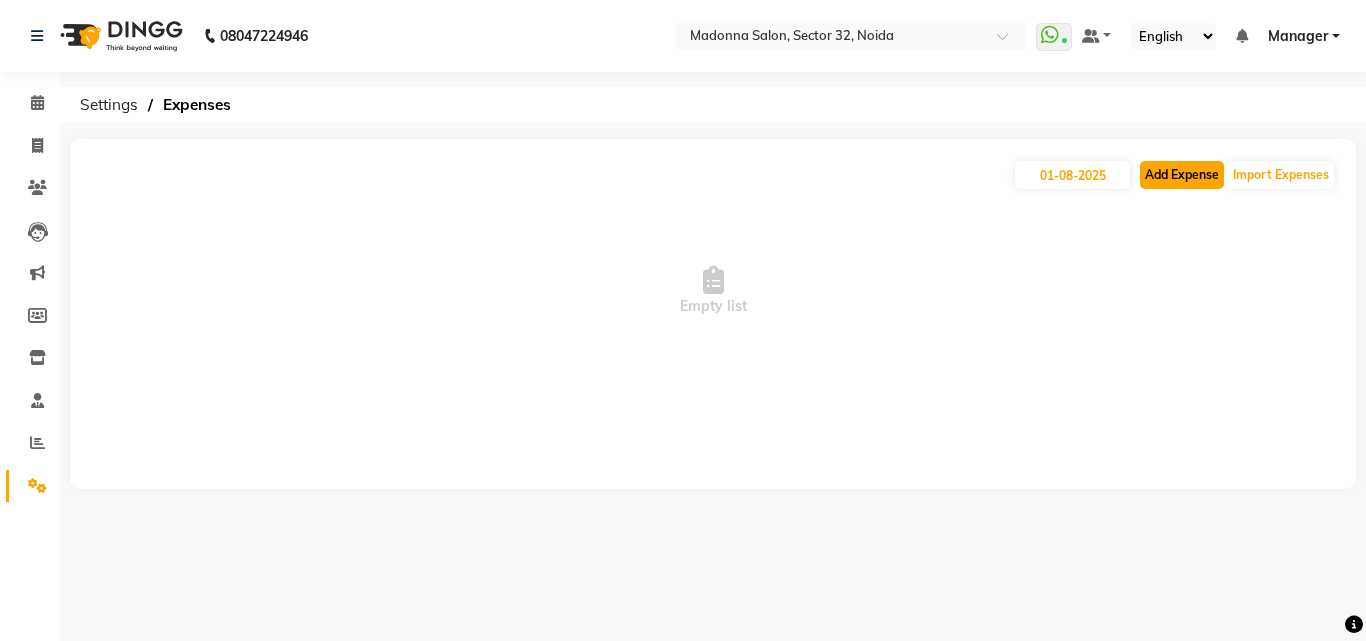 click on "Add Expense" 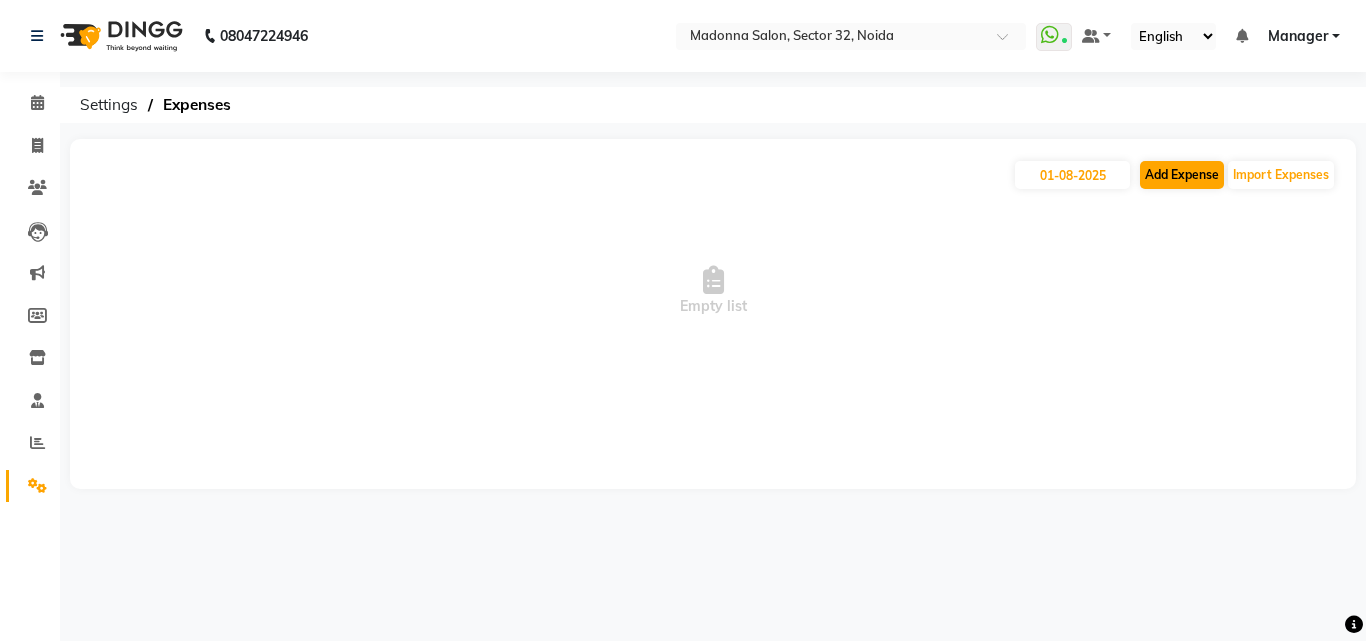 select on "1" 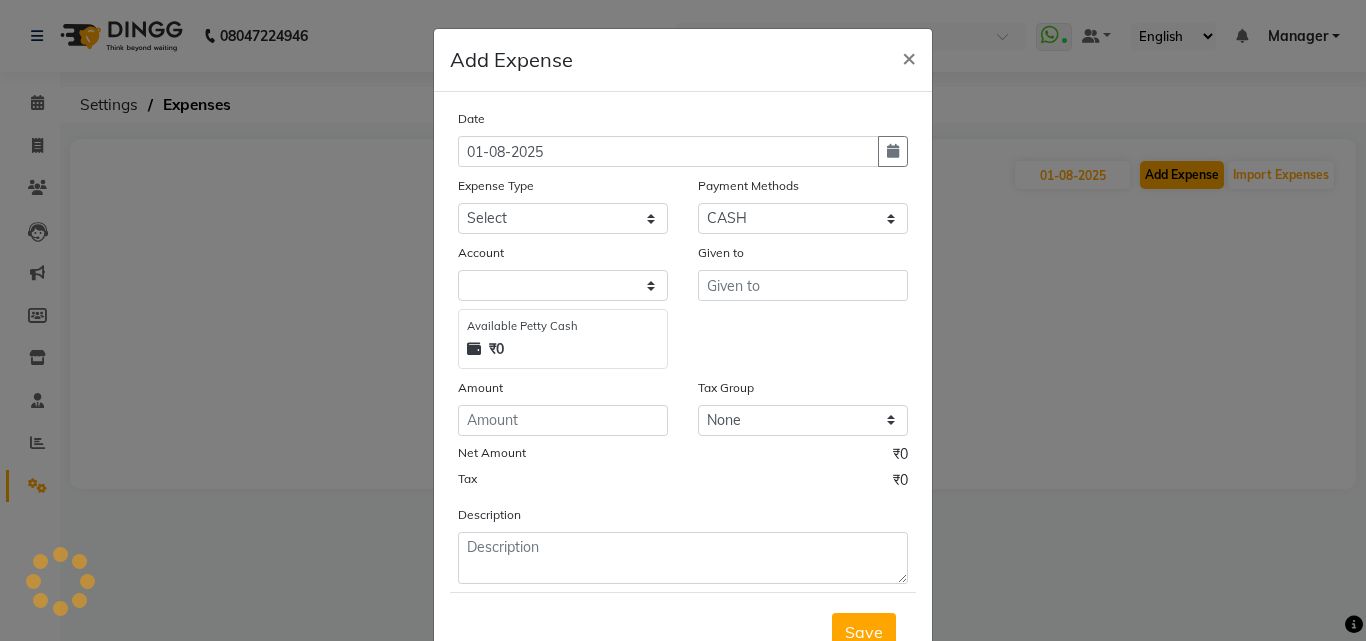 select on "6318" 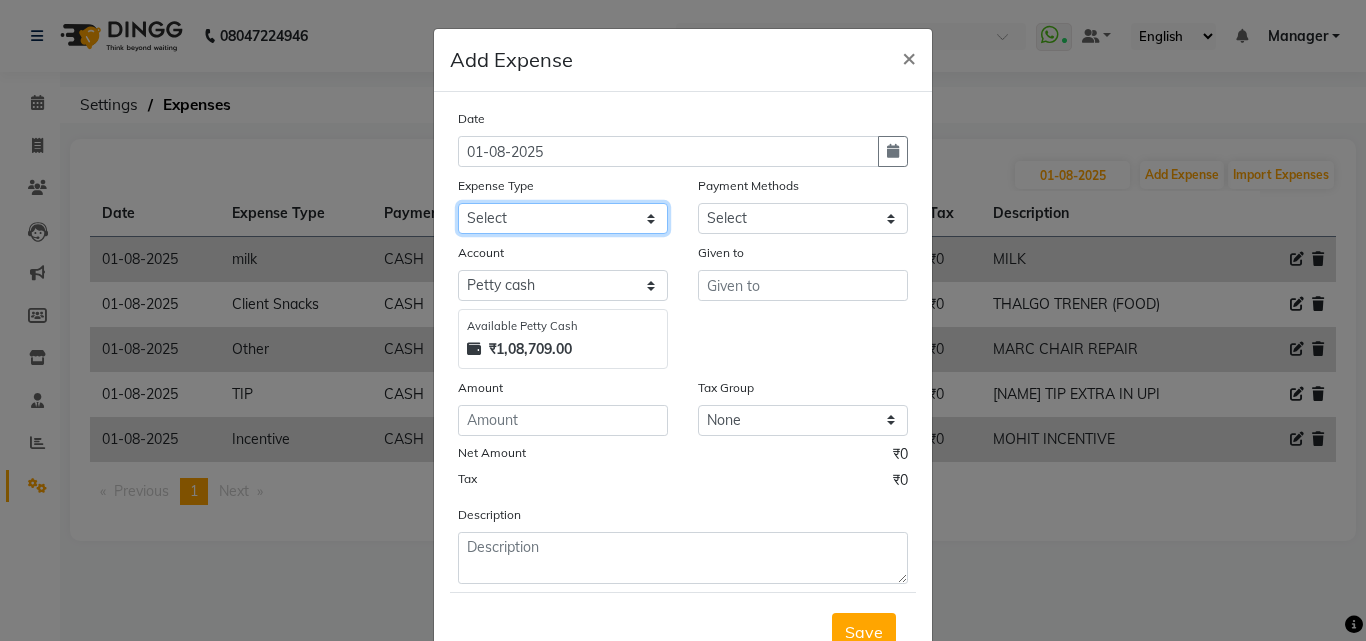 click on "Select 99 STORE Advance Salary BILLS CARDAMOM client change paytm Client Snacks Coffee CONVEYANCE cookies Day book Donation ELECTRICIAN Electricity Bill FARE FOOD EXPENSE Garbage Monthly Expense Ginger Hit Incentive INSTAMART JALJIRA POWDER JEERA POWDER LAUNDARY Lemon Marketing Medical MEMBERSHIP COMISSON milk Misc MOBILE RECHARGE MONEY CHANGE M S COMI Nimbu Payment Other Pantry PAYMENT paytm Tip PLUMBER PRINT ROLL Product PRODUCT iNCENTIVE PURCHASING Recive cash SAFAIWALA Salary salon use SALT staff incentive Staff Snacks SUGAR Tea TIP VISHAL MART WATER ZEPTO" 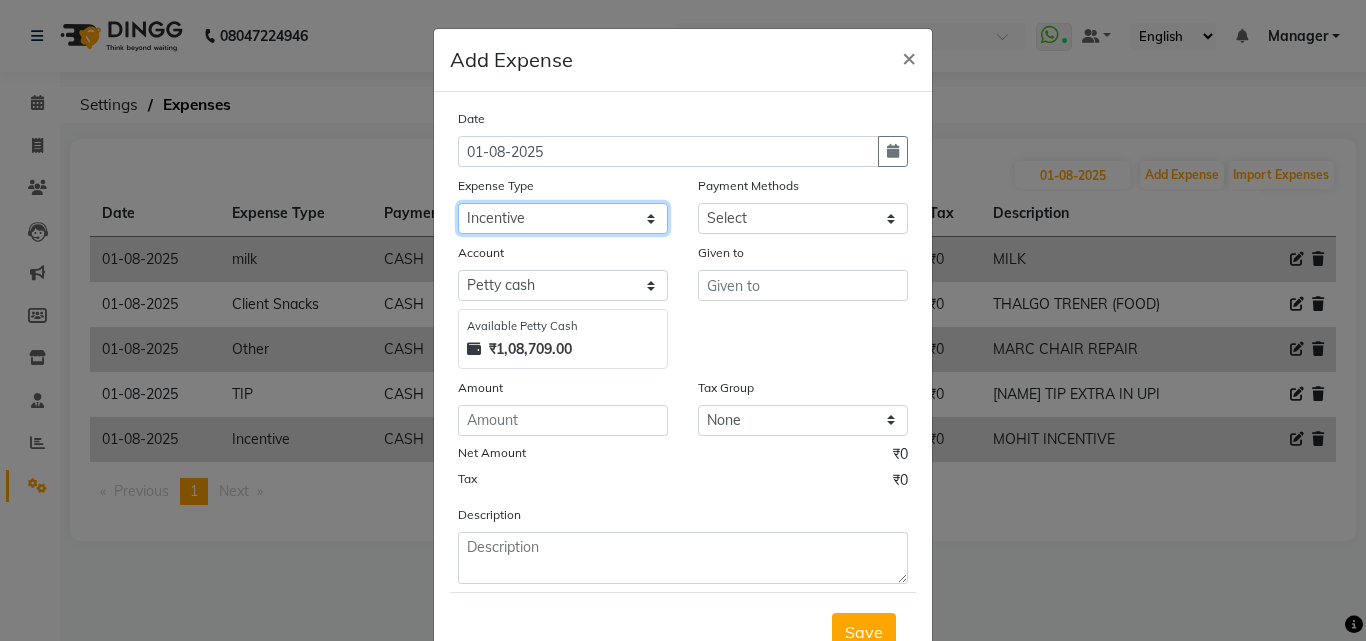 click on "Select 99 STORE Advance Salary BILLS CARDAMOM client change paytm Client Snacks Coffee CONVEYANCE cookies Day book Donation ELECTRICIAN Electricity Bill FARE FOOD EXPENSE Garbage Monthly Expense Ginger Hit Incentive INSTAMART JALJIRA POWDER JEERA POWDER LAUNDARY Lemon Marketing Medical MEMBERSHIP COMISSON milk Misc MOBILE RECHARGE MONEY CHANGE M S COMI Nimbu Payment Other Pantry PAYMENT paytm Tip PLUMBER PRINT ROLL Product PRODUCT iNCENTIVE PURCHASING Recive cash SAFAIWALA Salary salon use SALT staff incentive Staff Snacks SUGAR Tea TIP VISHAL MART WATER ZEPTO" 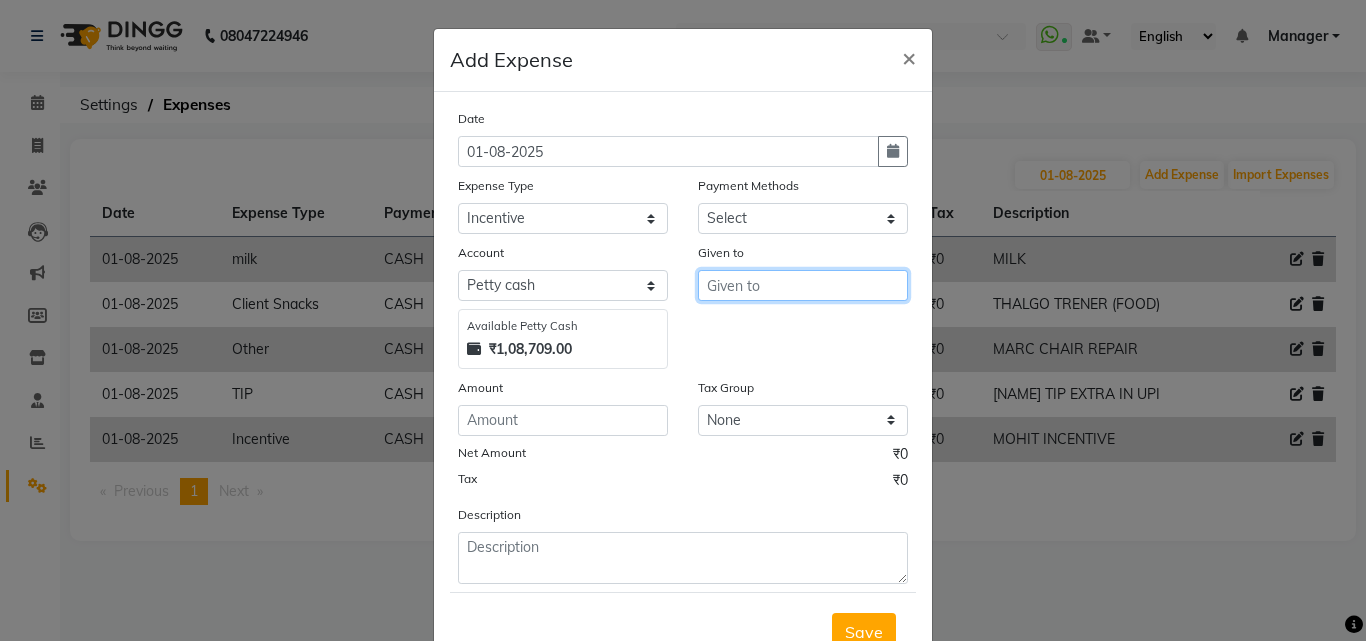 click at bounding box center [803, 285] 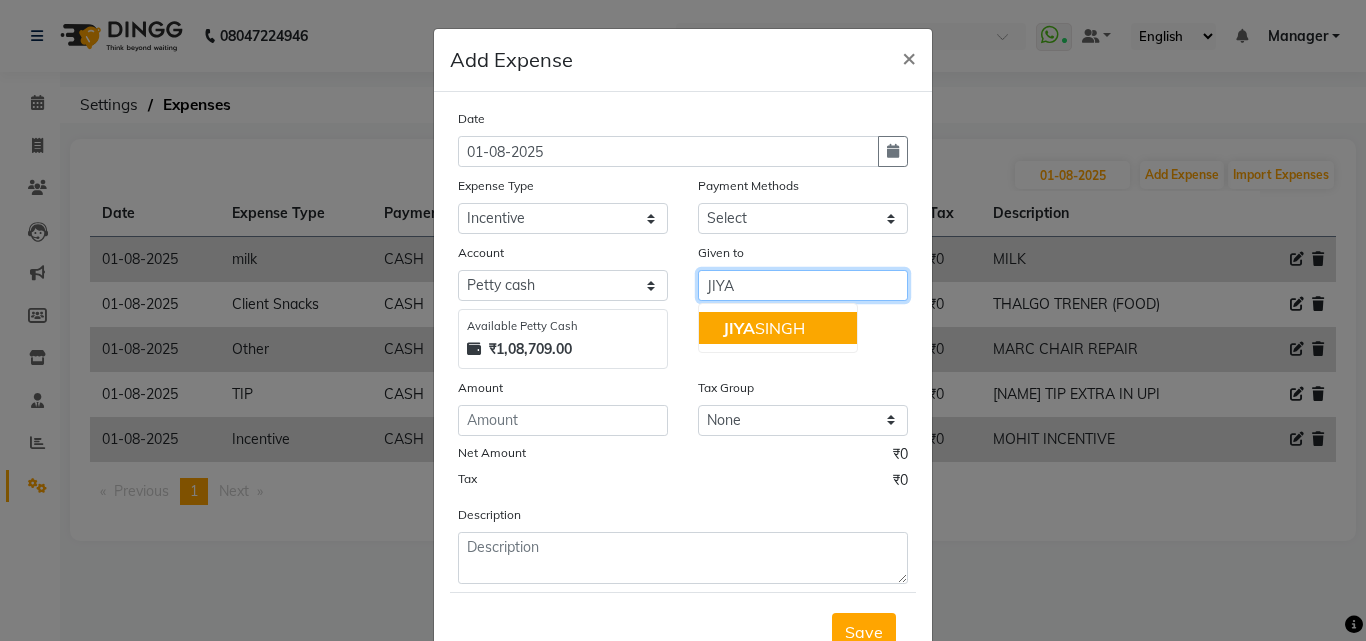 type on "JIYA" 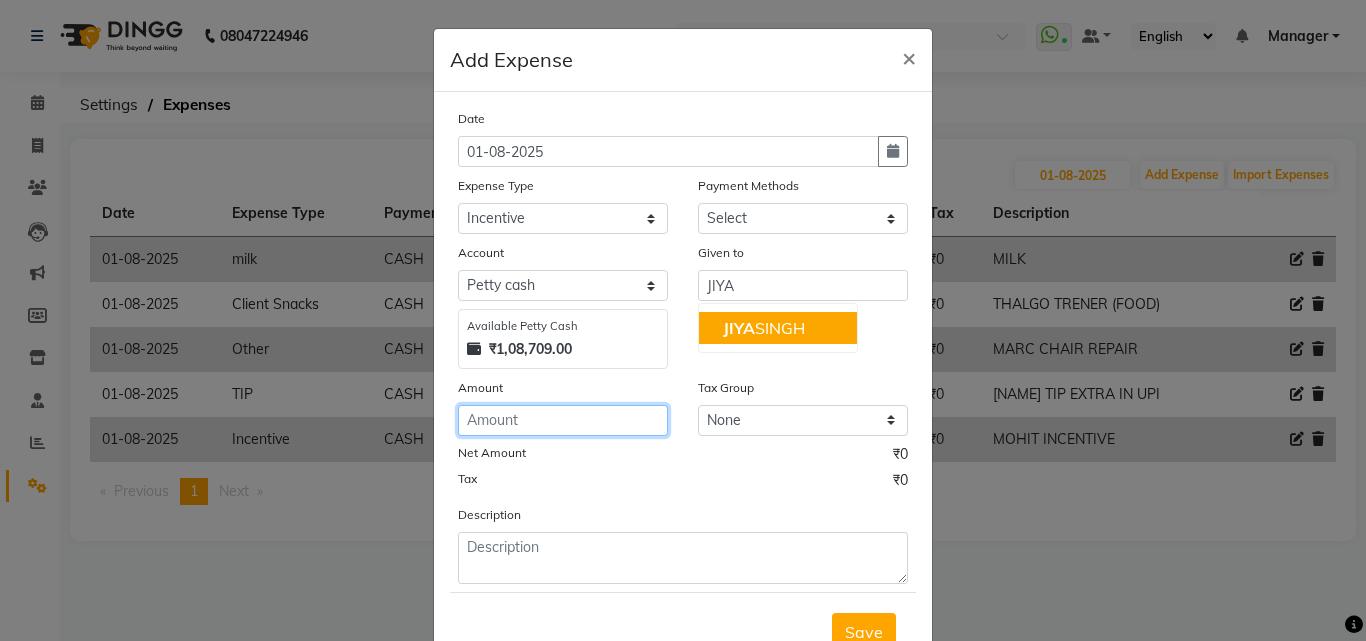 click 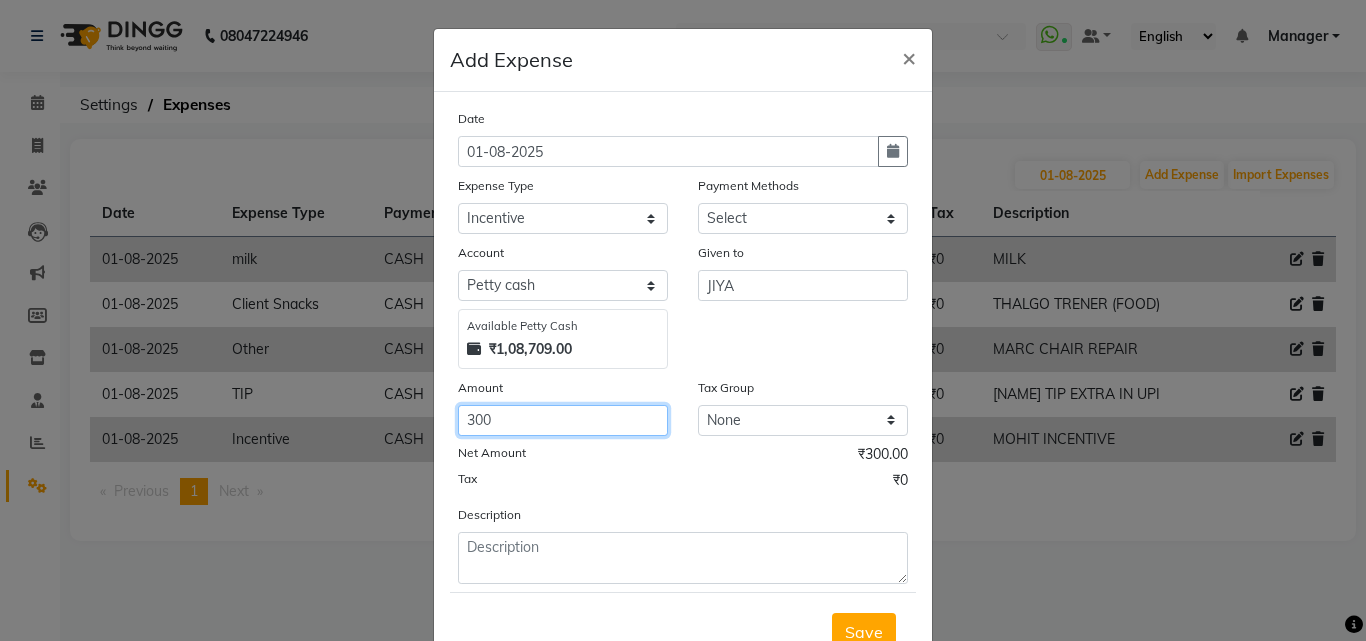 type on "300" 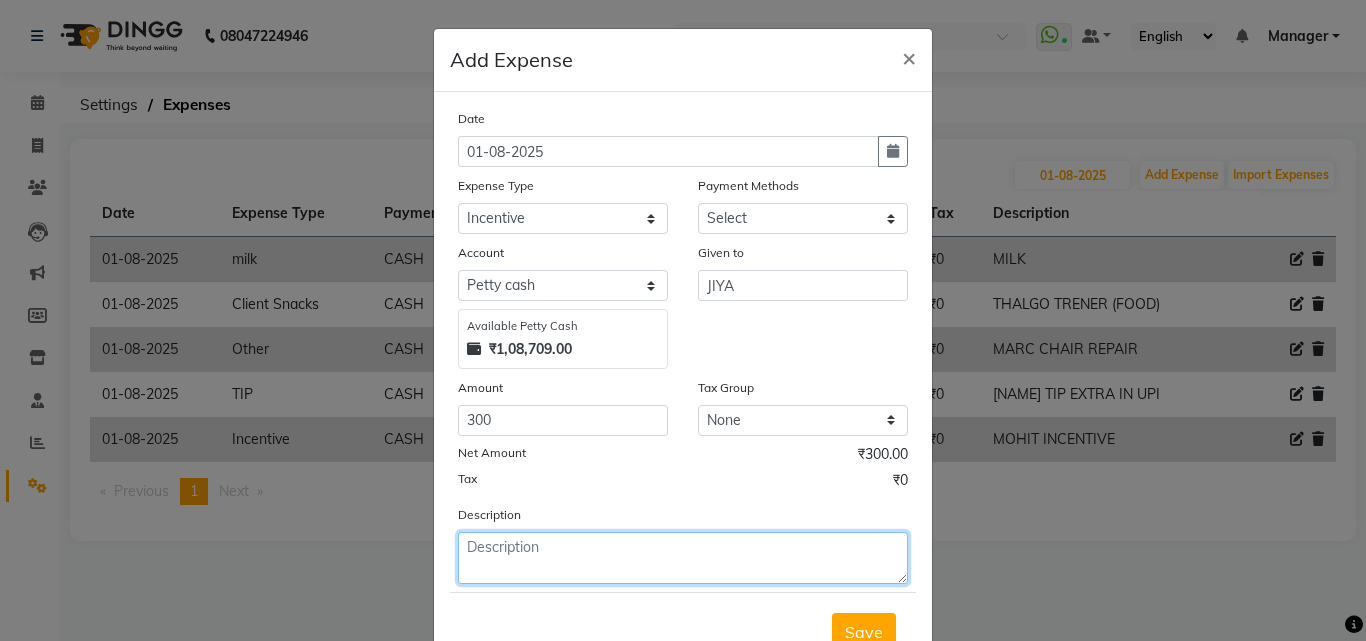 click 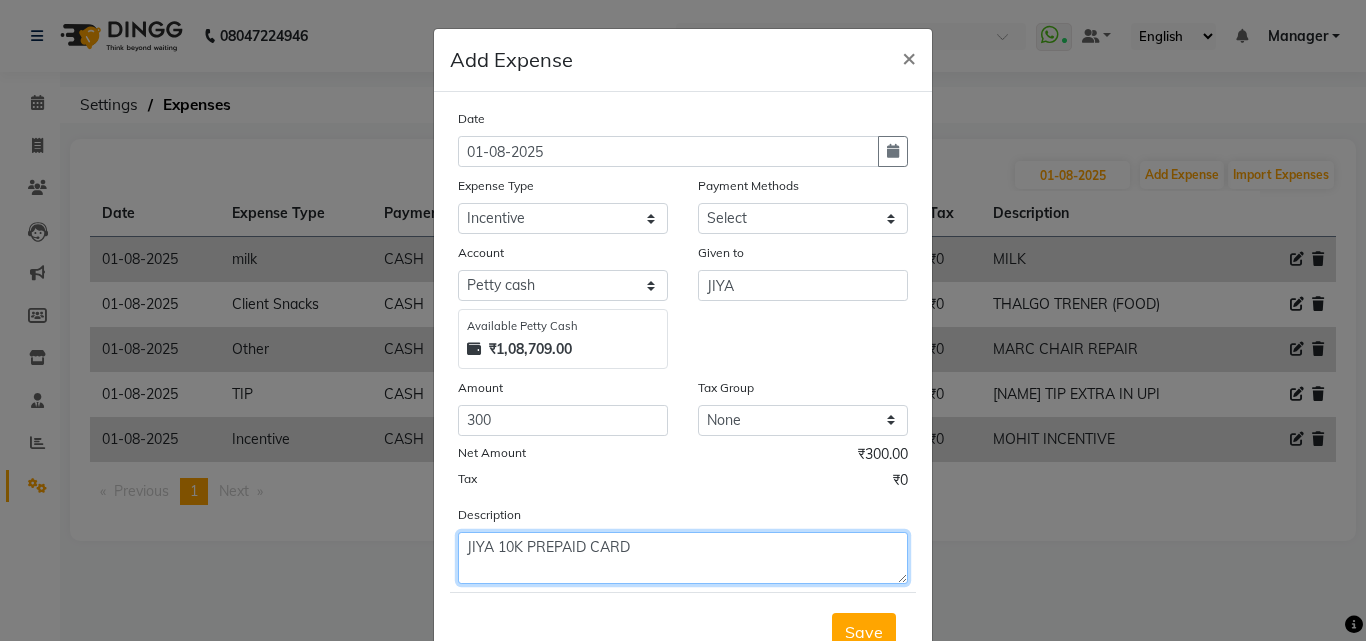 scroll, scrollTop: 75, scrollLeft: 0, axis: vertical 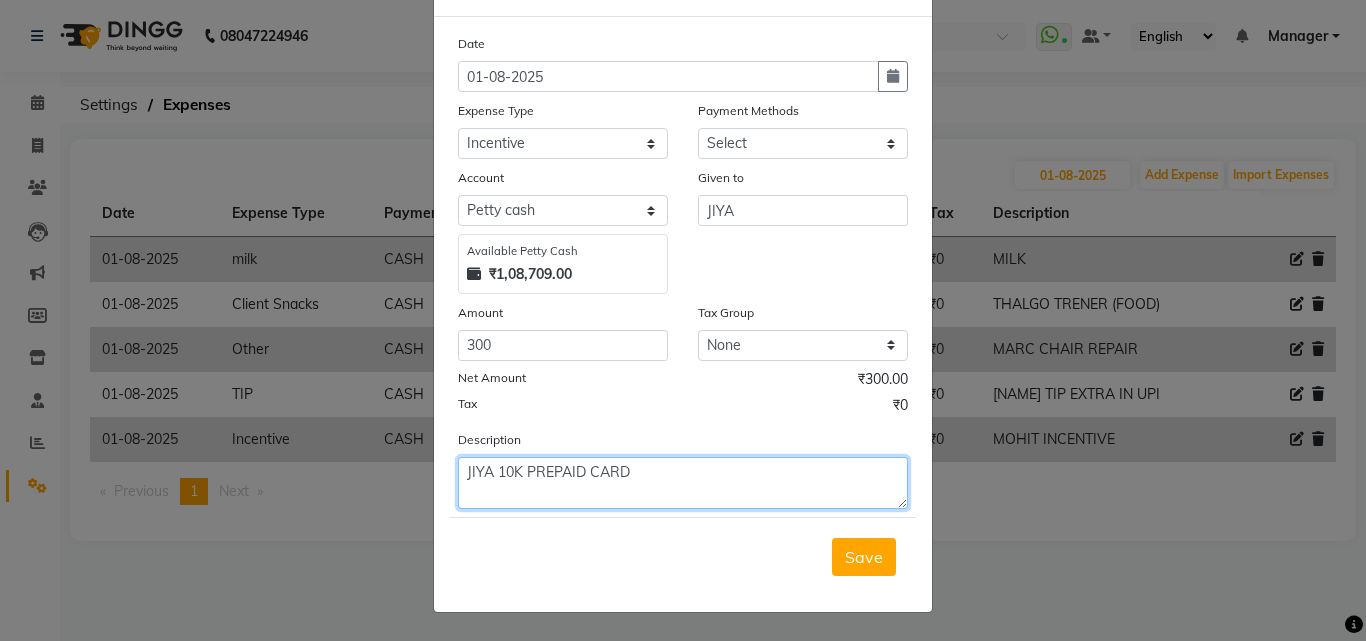 type on "JIYA 10K PREPAID CARD" 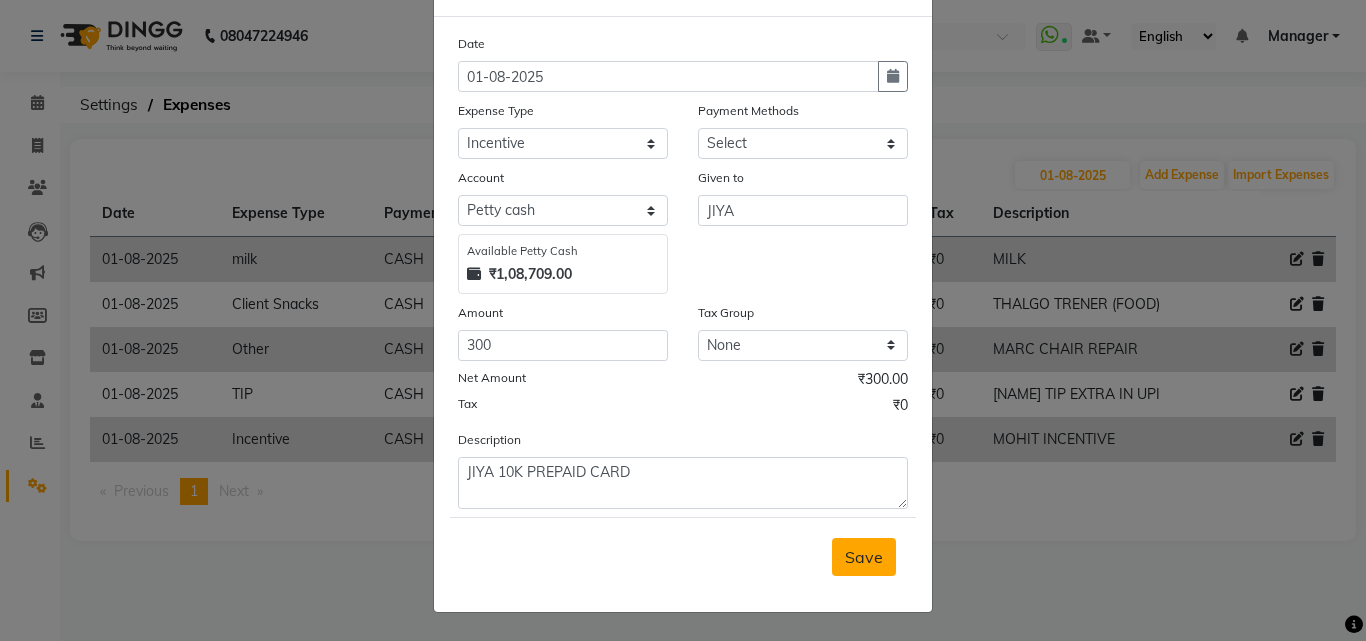 click on "Save" at bounding box center [864, 557] 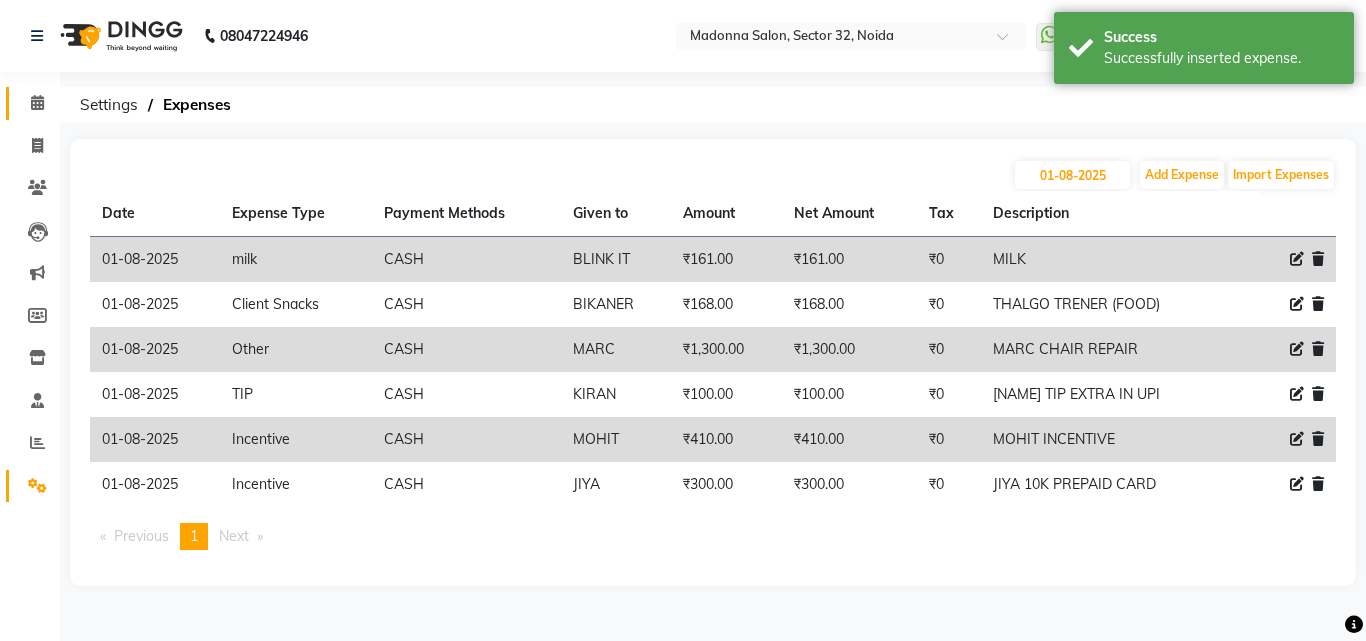 click 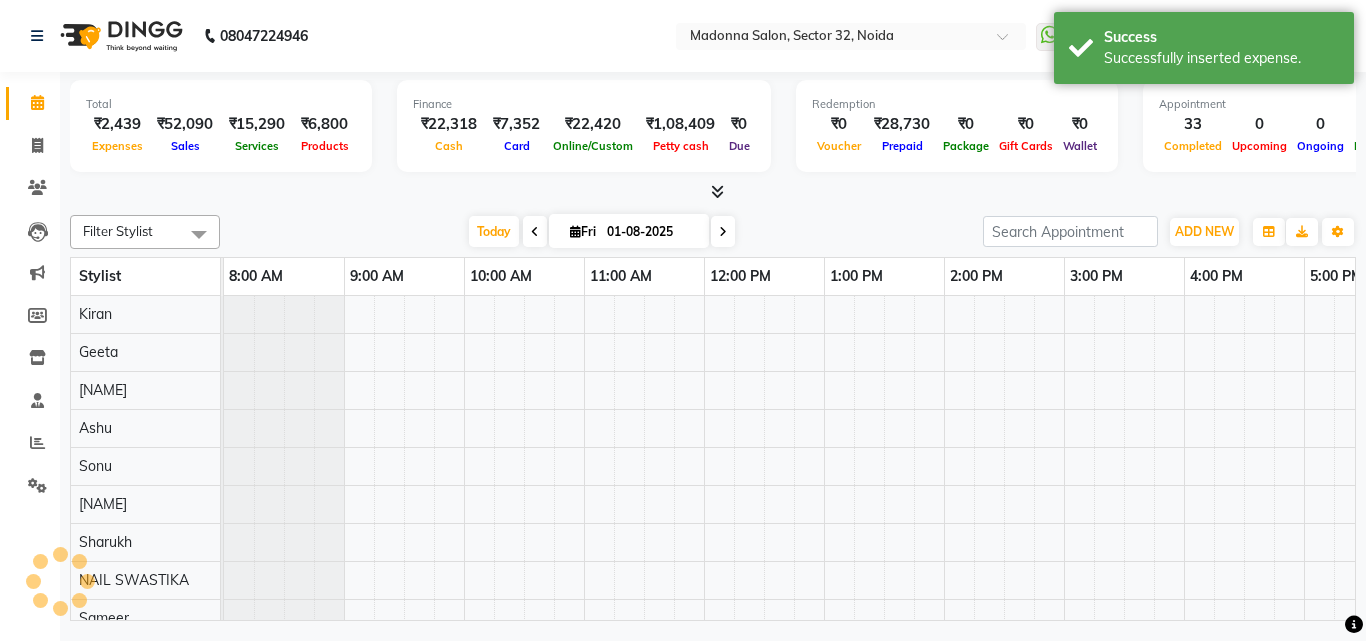 scroll, scrollTop: 0, scrollLeft: 0, axis: both 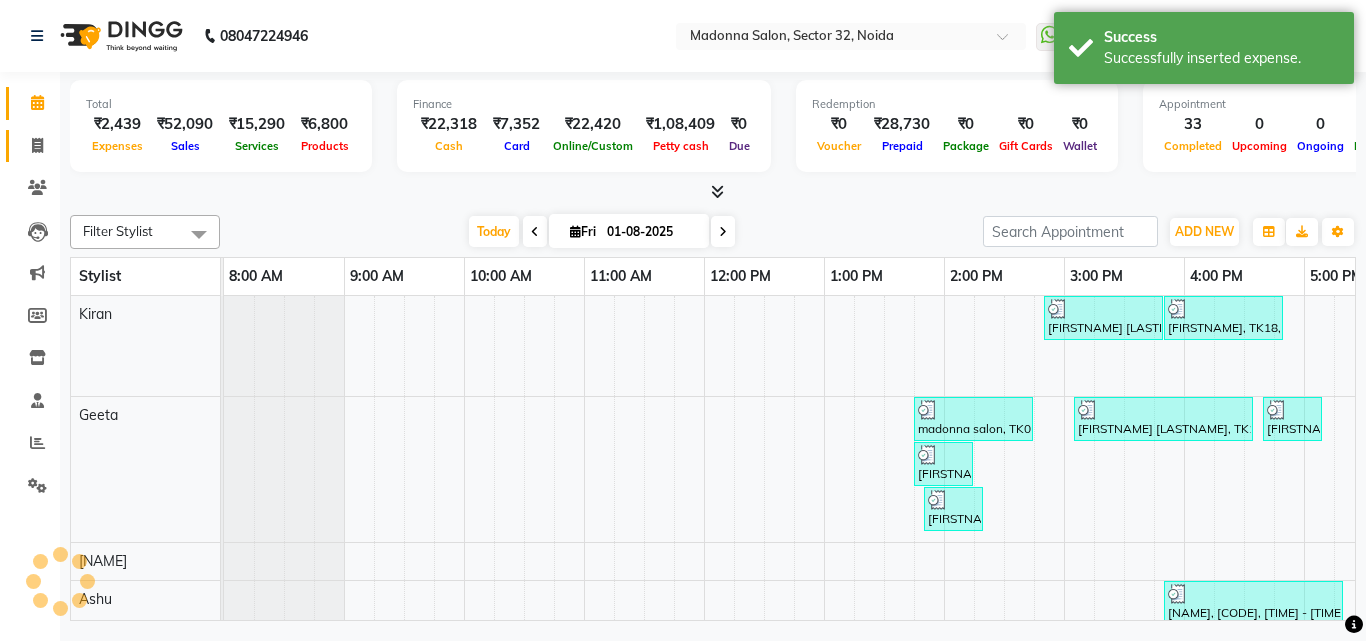 click 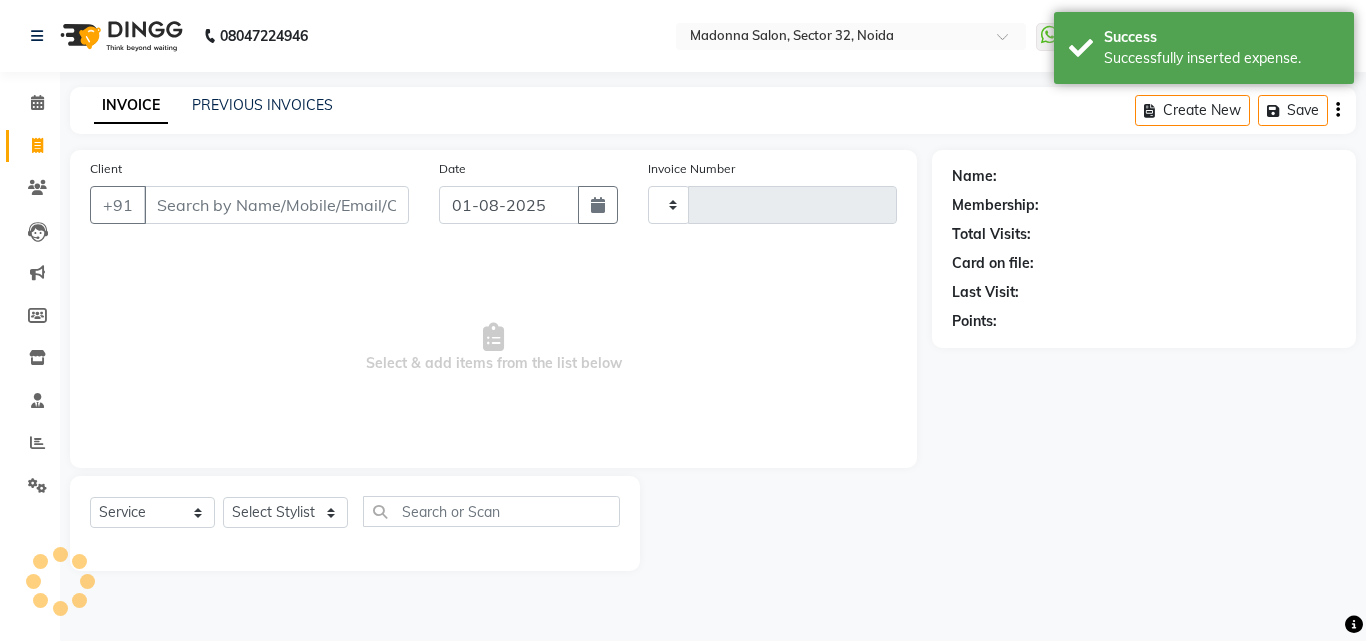 type on "2774" 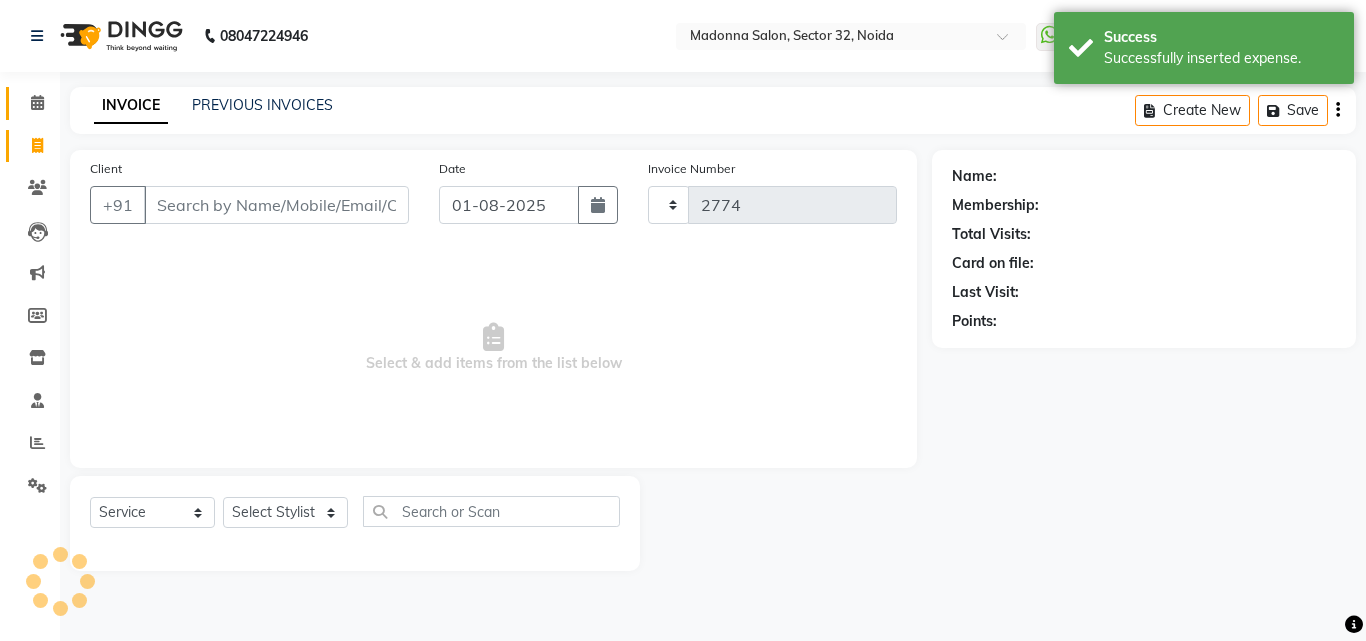 click 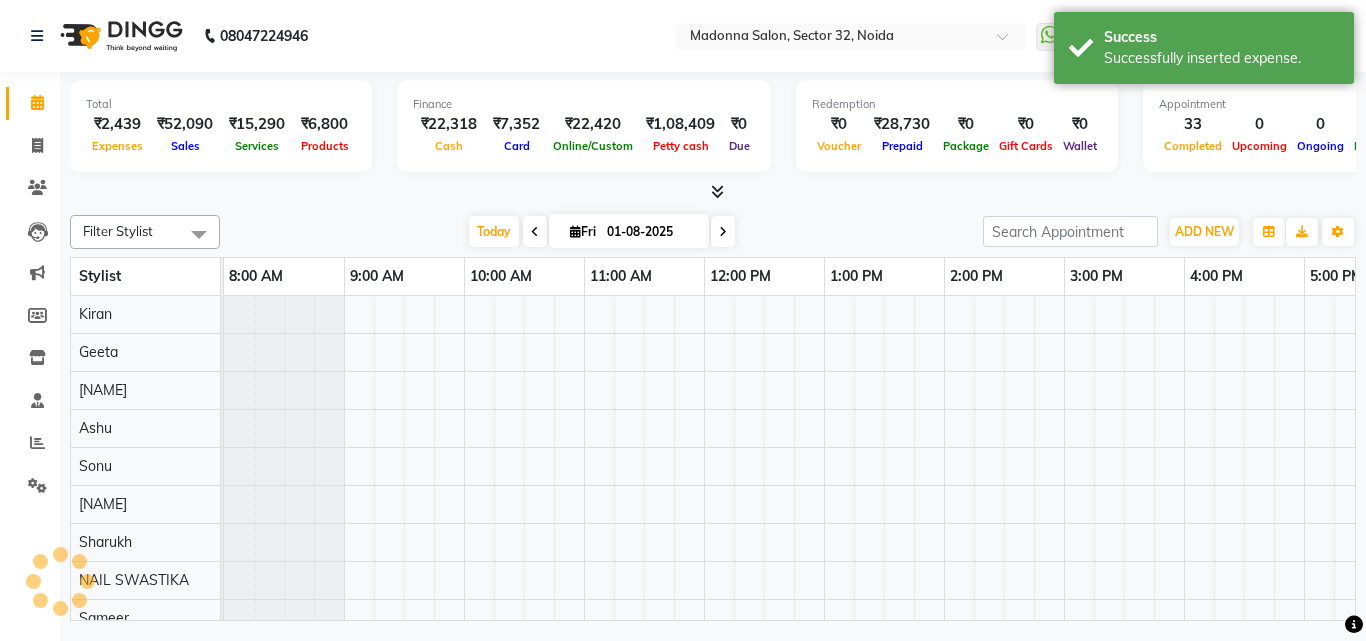 scroll, scrollTop: 0, scrollLeft: 0, axis: both 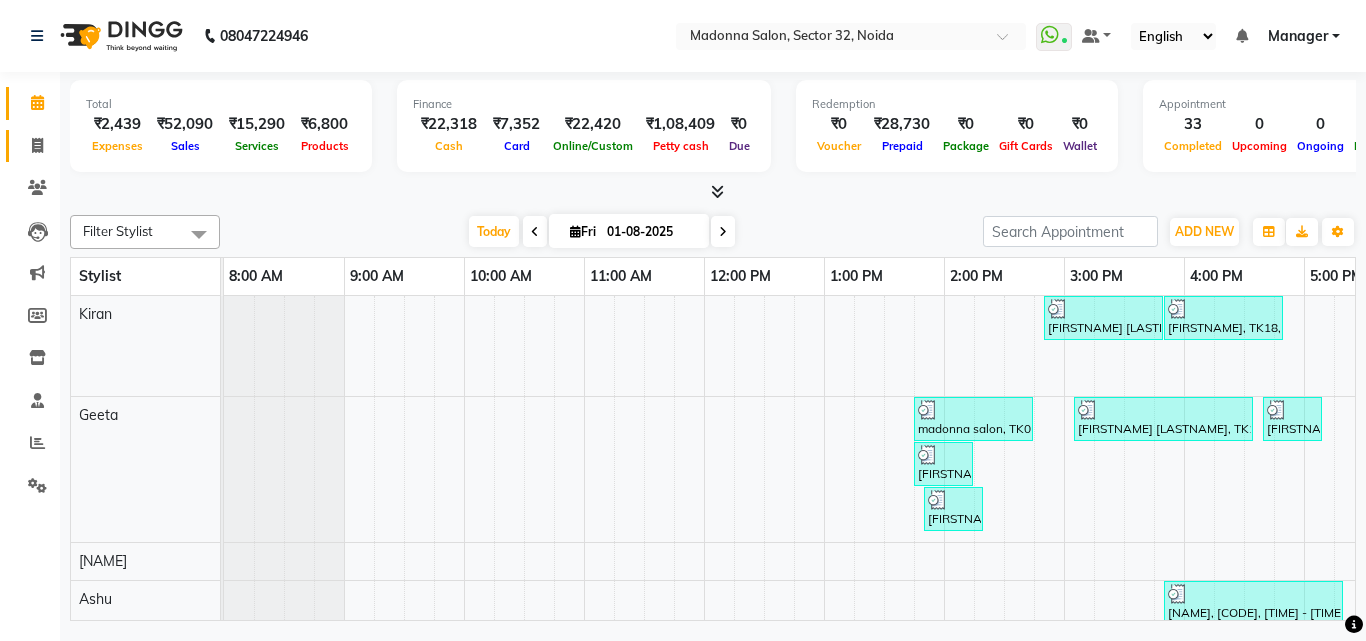 click 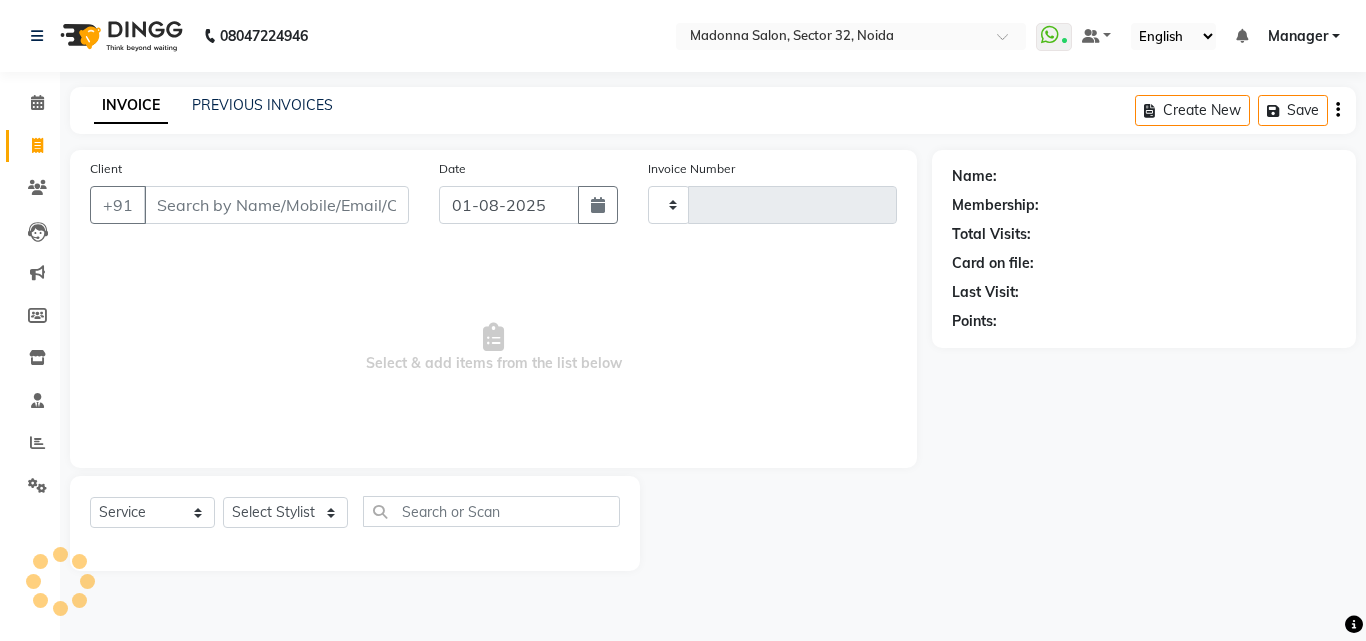 type on "2774" 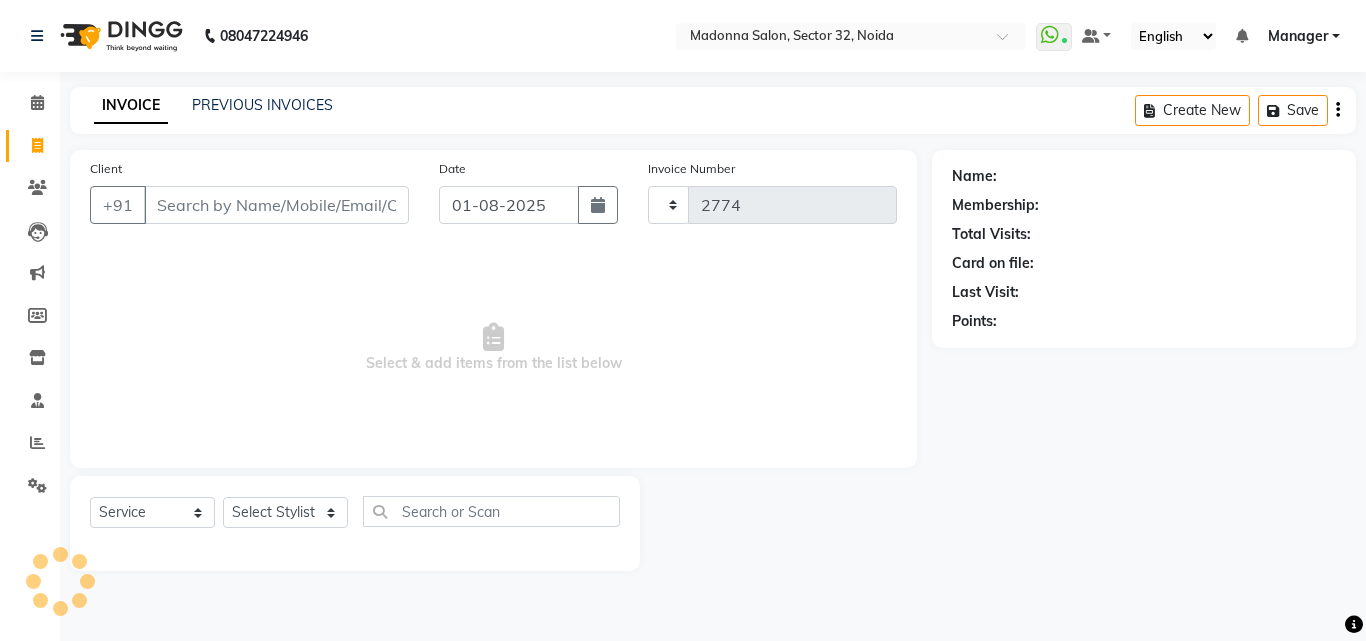 select on "7229" 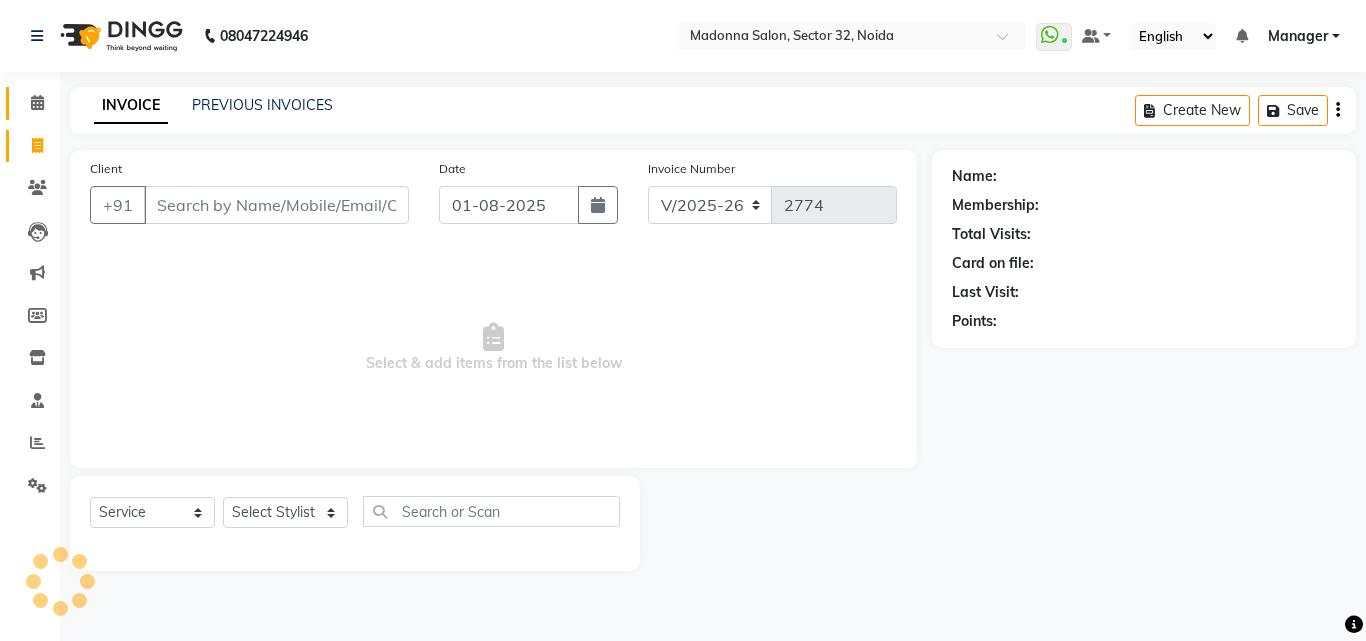 click 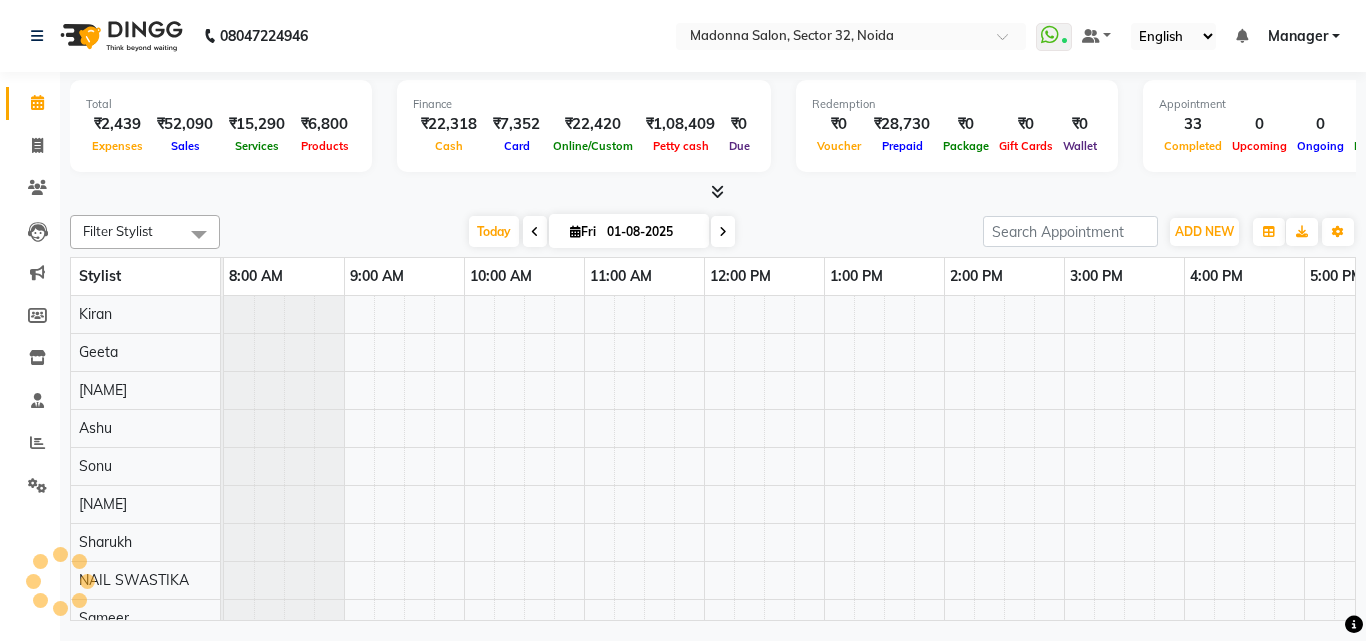 scroll, scrollTop: 0, scrollLeft: 0, axis: both 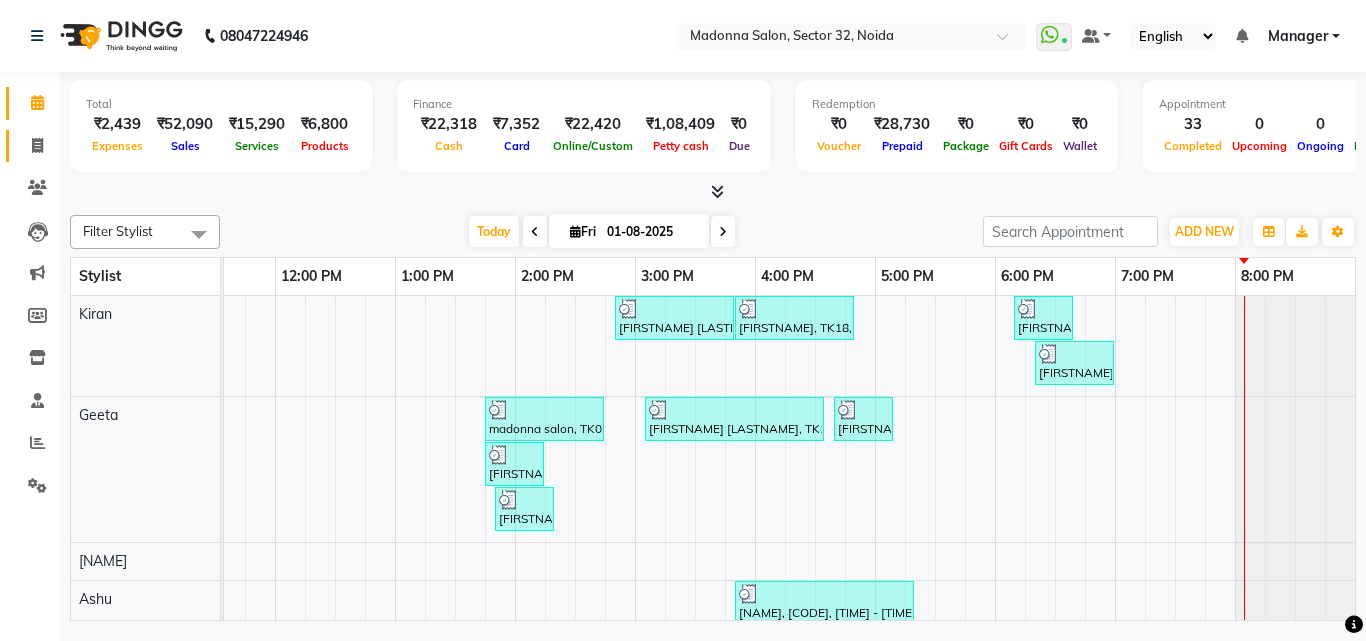 click 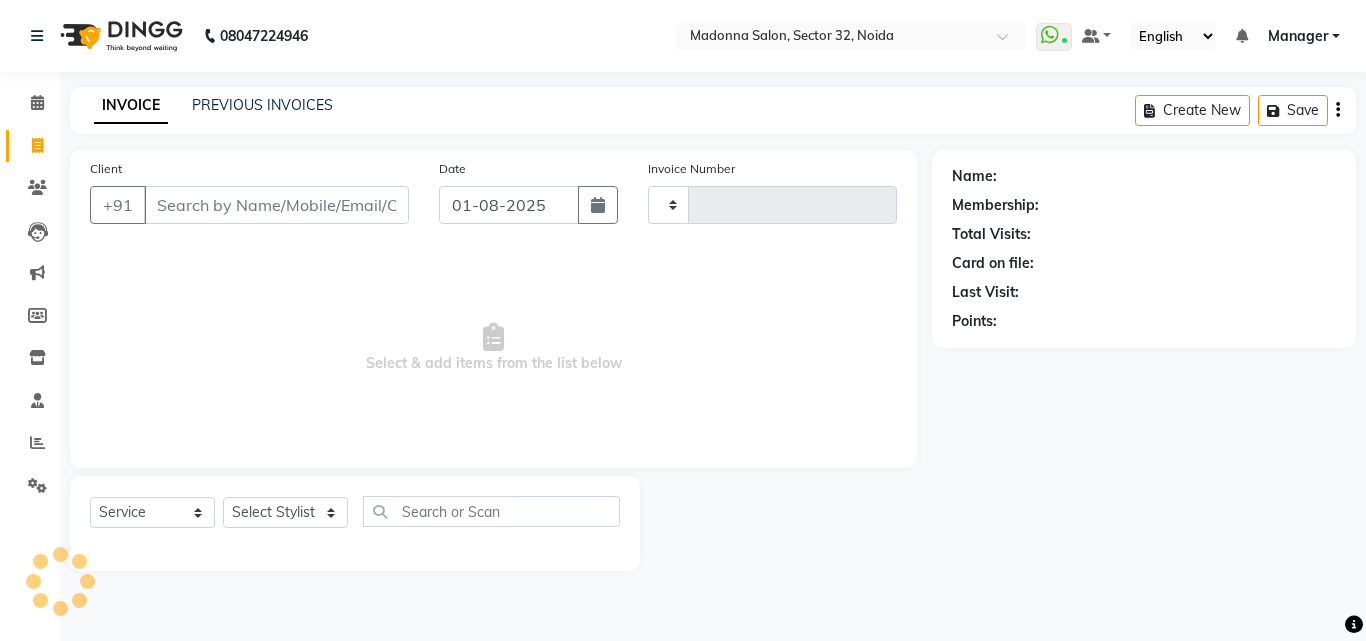 type on "2774" 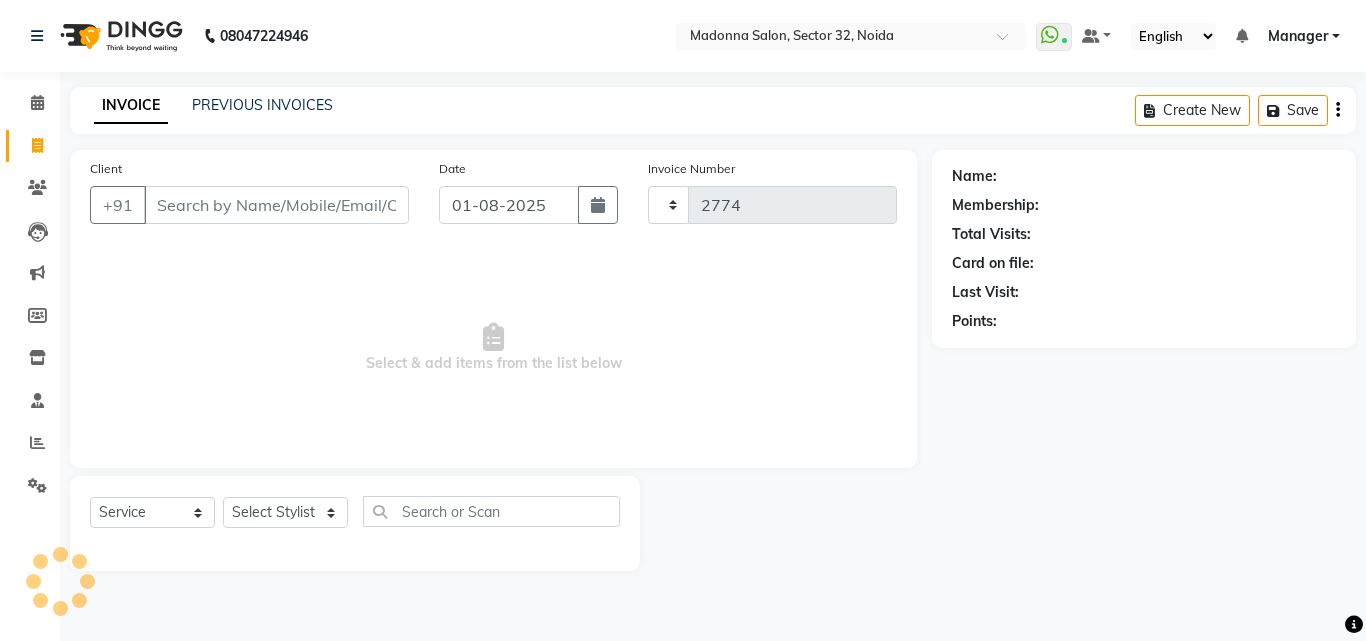 select on "7229" 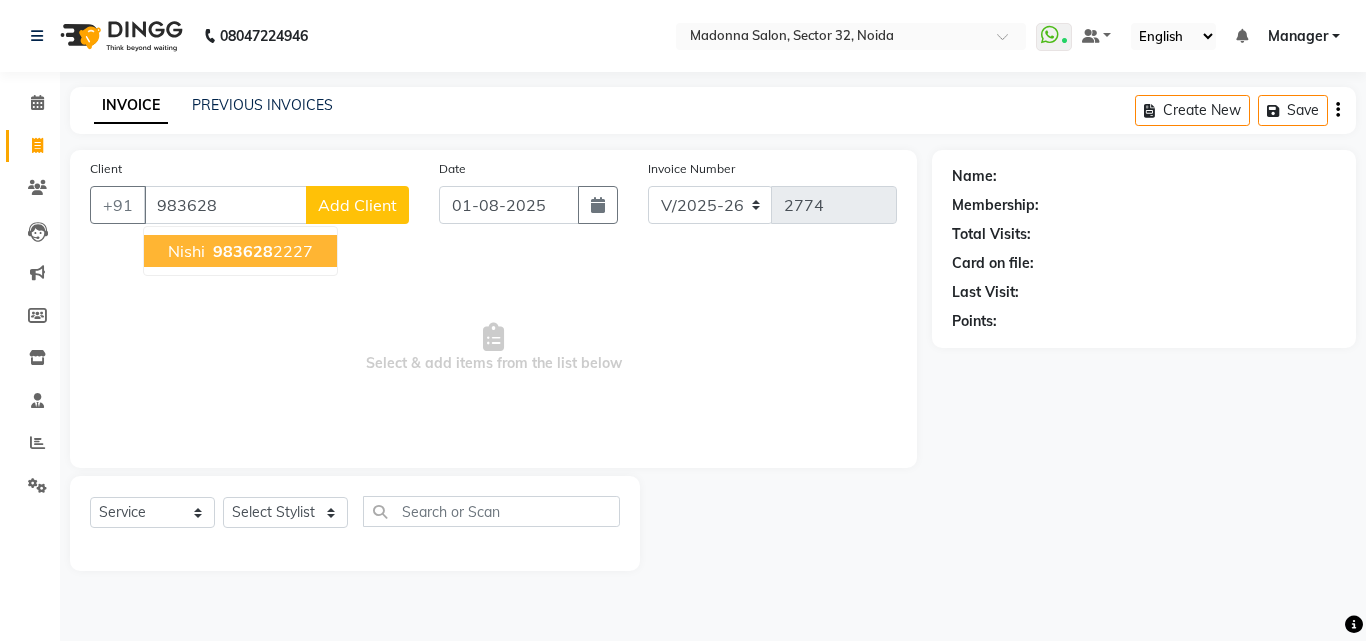 click on "983628" at bounding box center [243, 251] 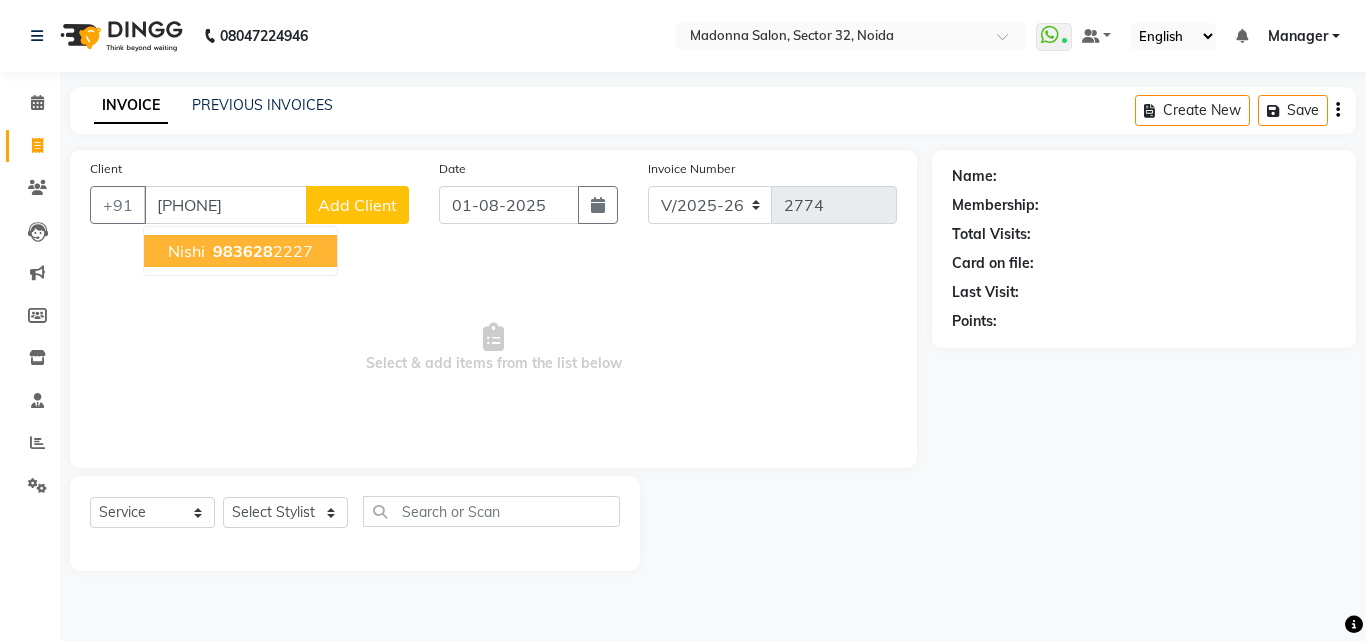type on "[PHONE]" 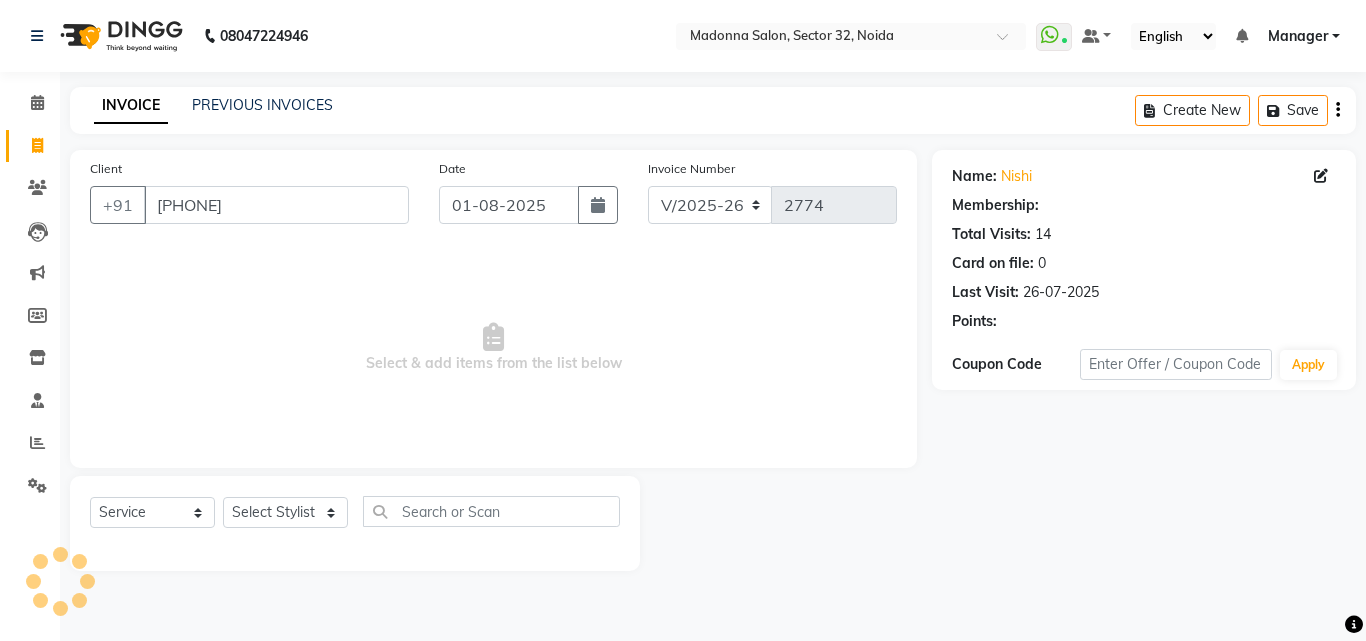select on "1: Object" 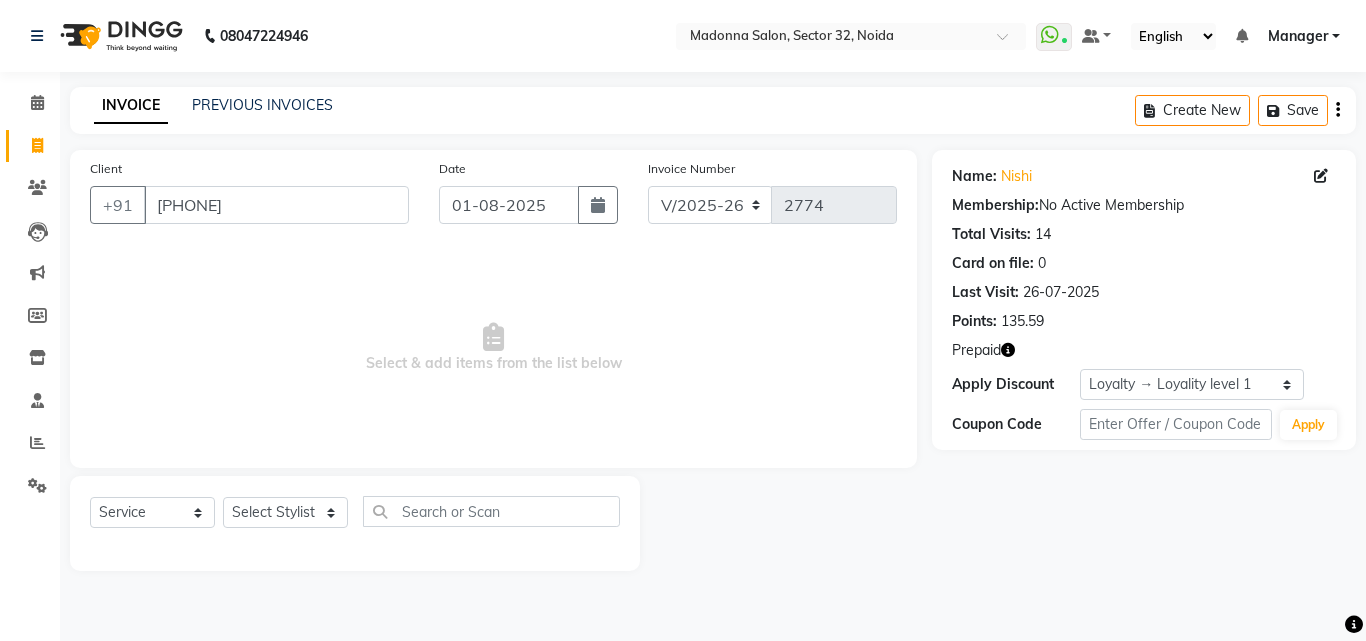 click 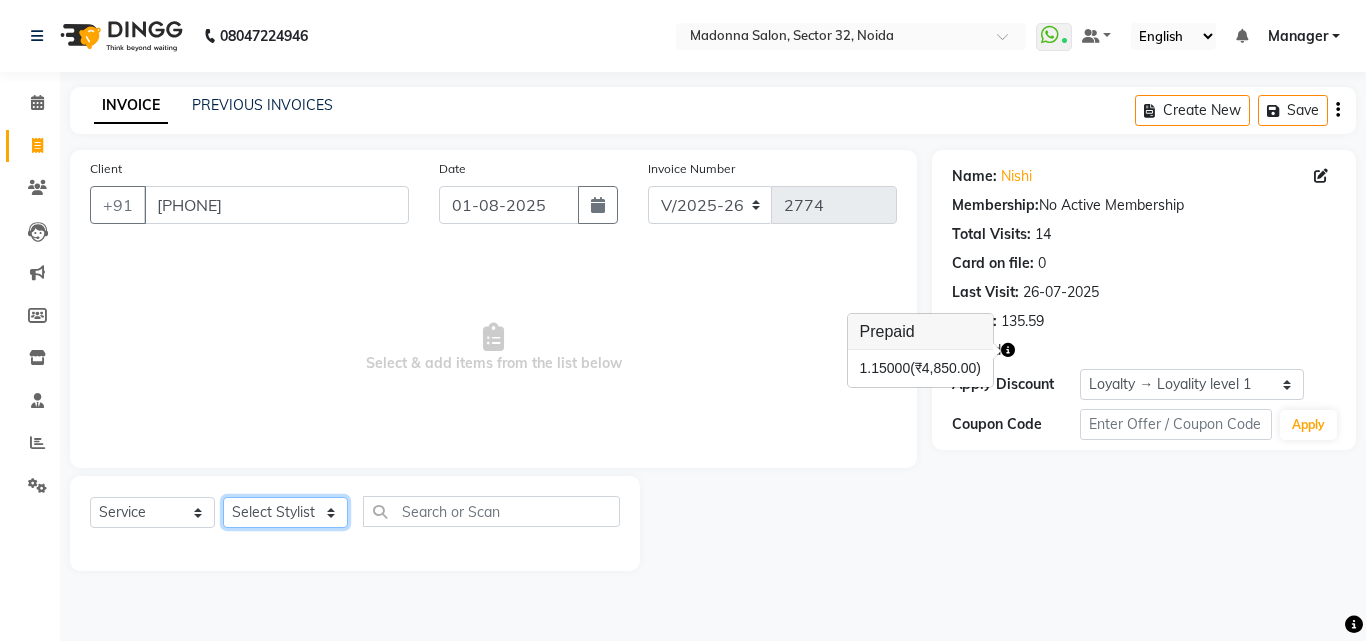 click on "Select Stylist Aayan Account  Ashu BHOLU Geeta Hanif JIYA SINGH Kiran LAXMAN PEDI Manager Mohit Naddy NAIL SWASTIKA Sajal Sameer Shahnawaj Sharukh Sonu VISHAL STYLIST" 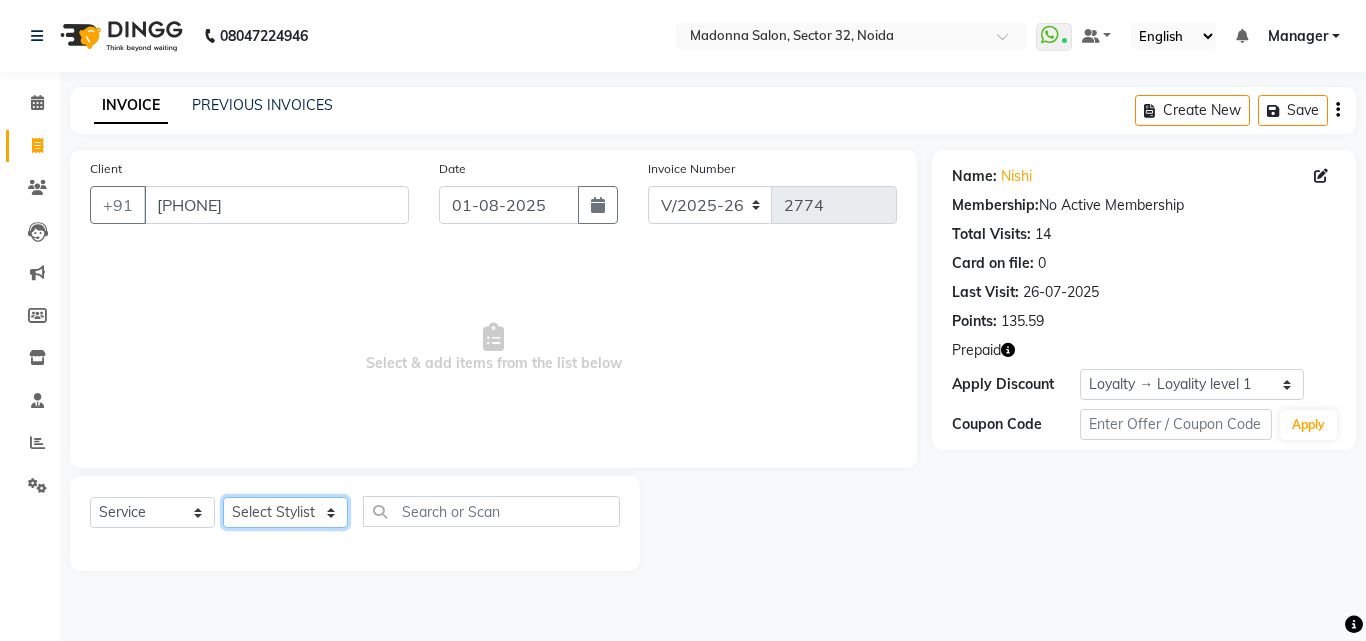 select on "61922" 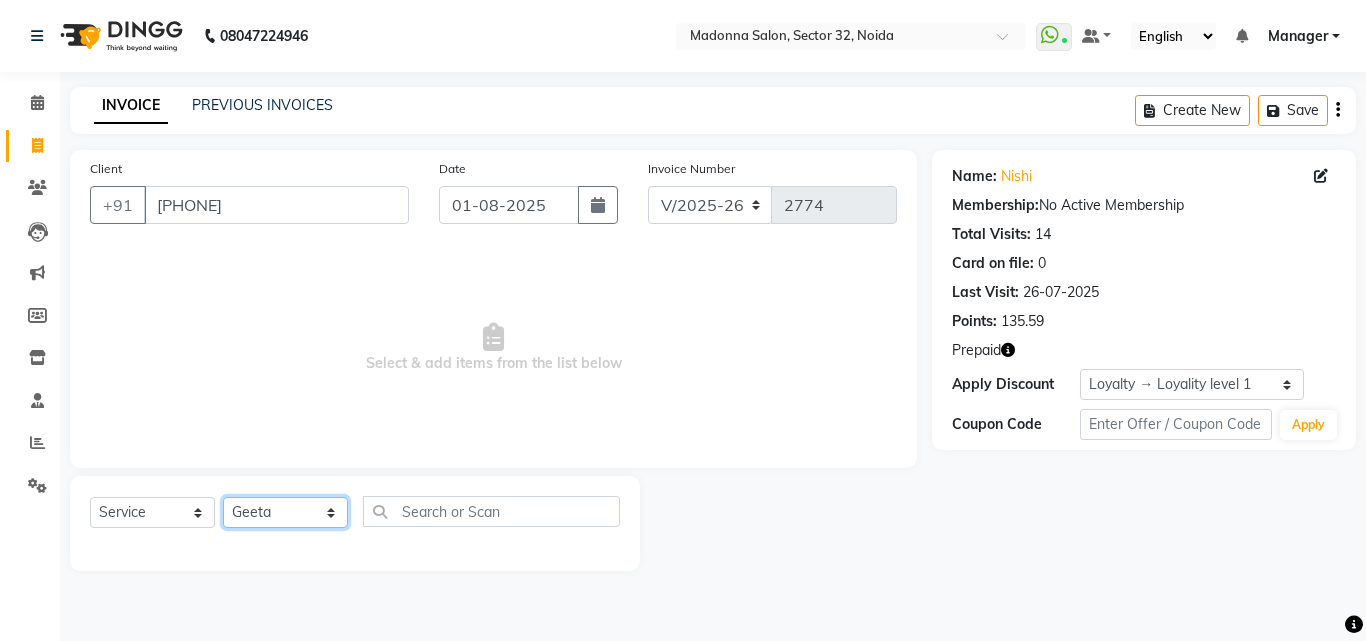 click on "Select Stylist Aayan Account  Ashu BHOLU Geeta Hanif JIYA SINGH Kiran LAXMAN PEDI Manager Mohit Naddy NAIL SWASTIKA Sajal Sameer Shahnawaj Sharukh Sonu VISHAL STYLIST" 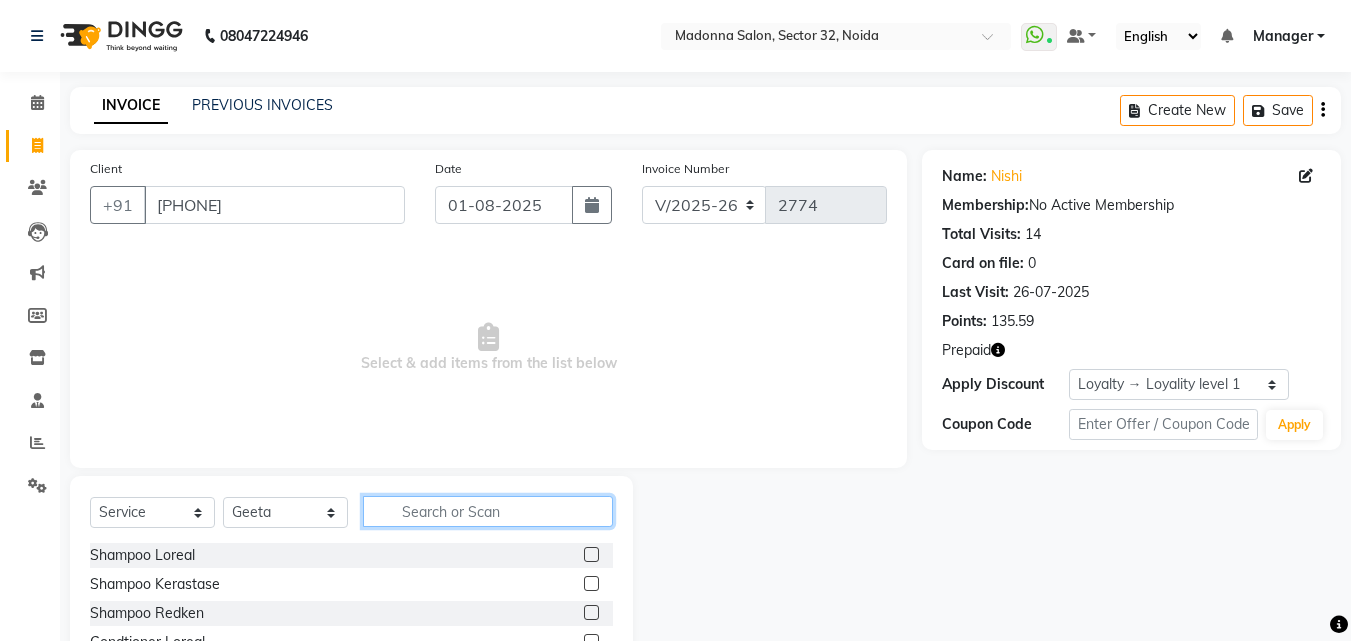 click 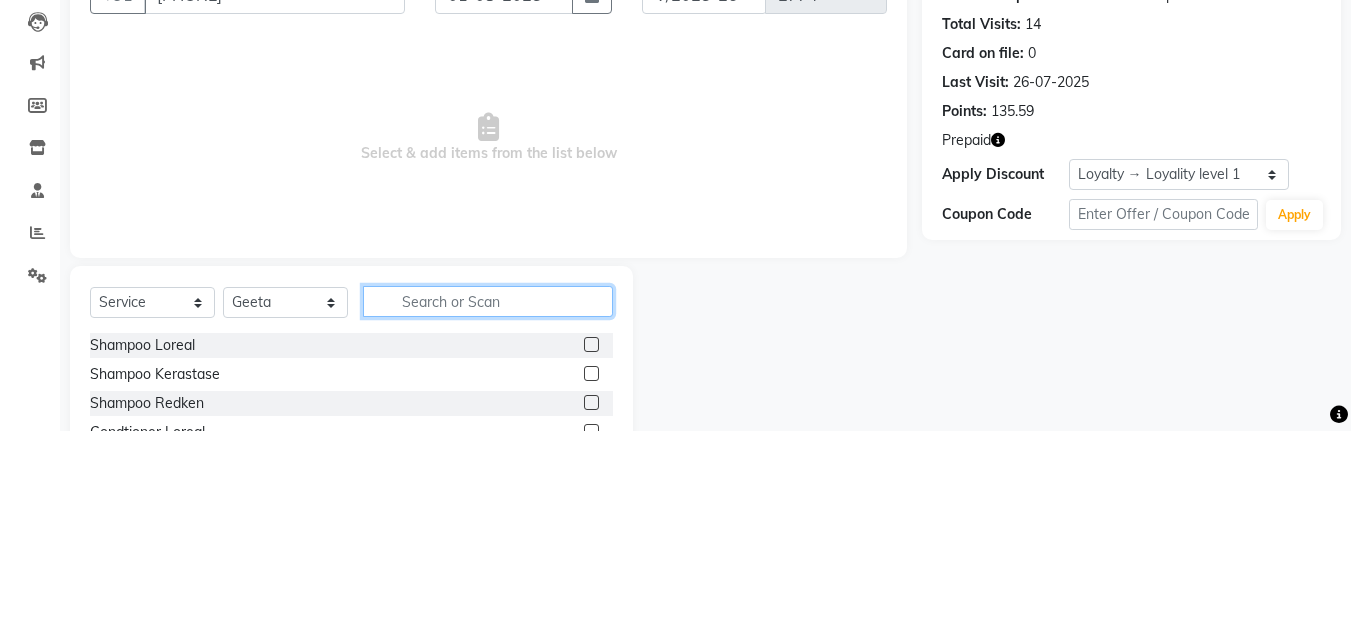 scroll, scrollTop: 48, scrollLeft: 0, axis: vertical 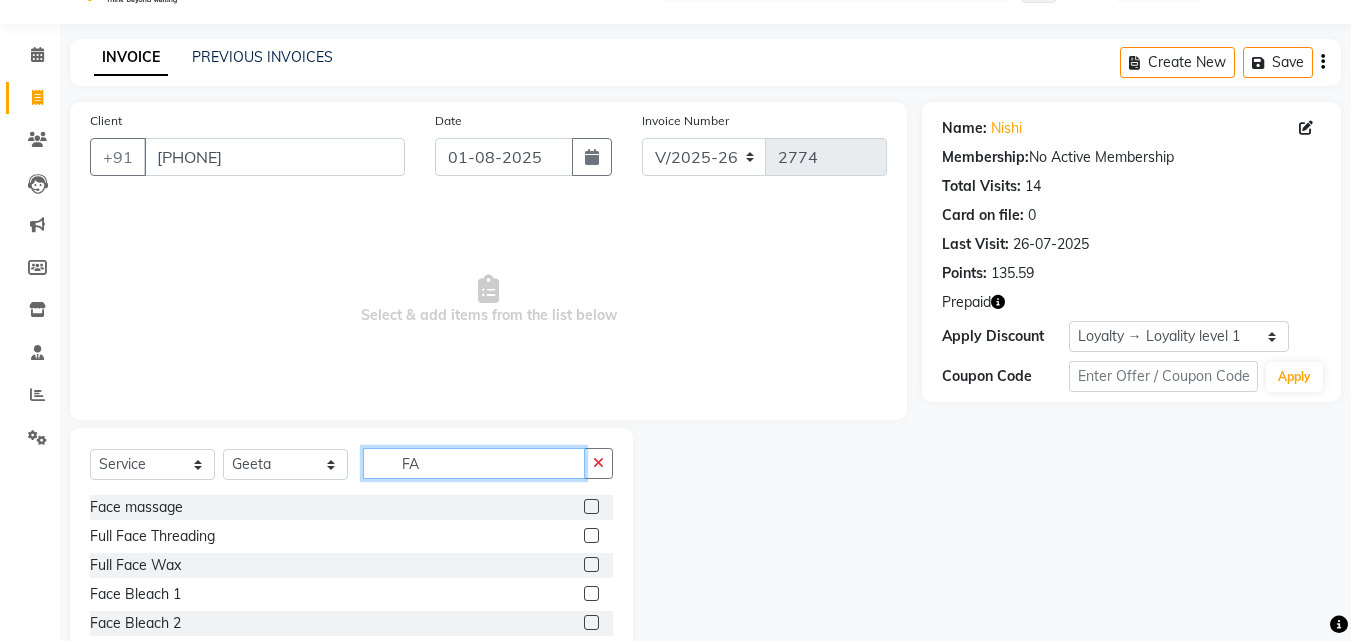 type on "F" 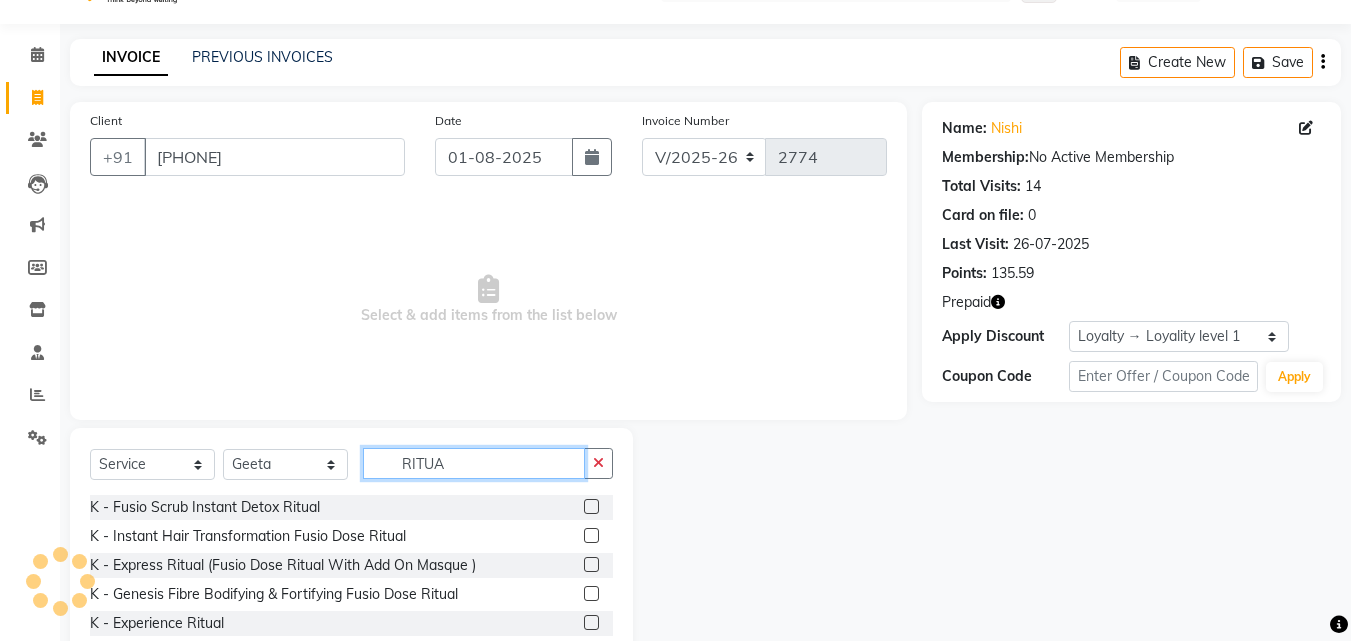 scroll, scrollTop: 61, scrollLeft: 0, axis: vertical 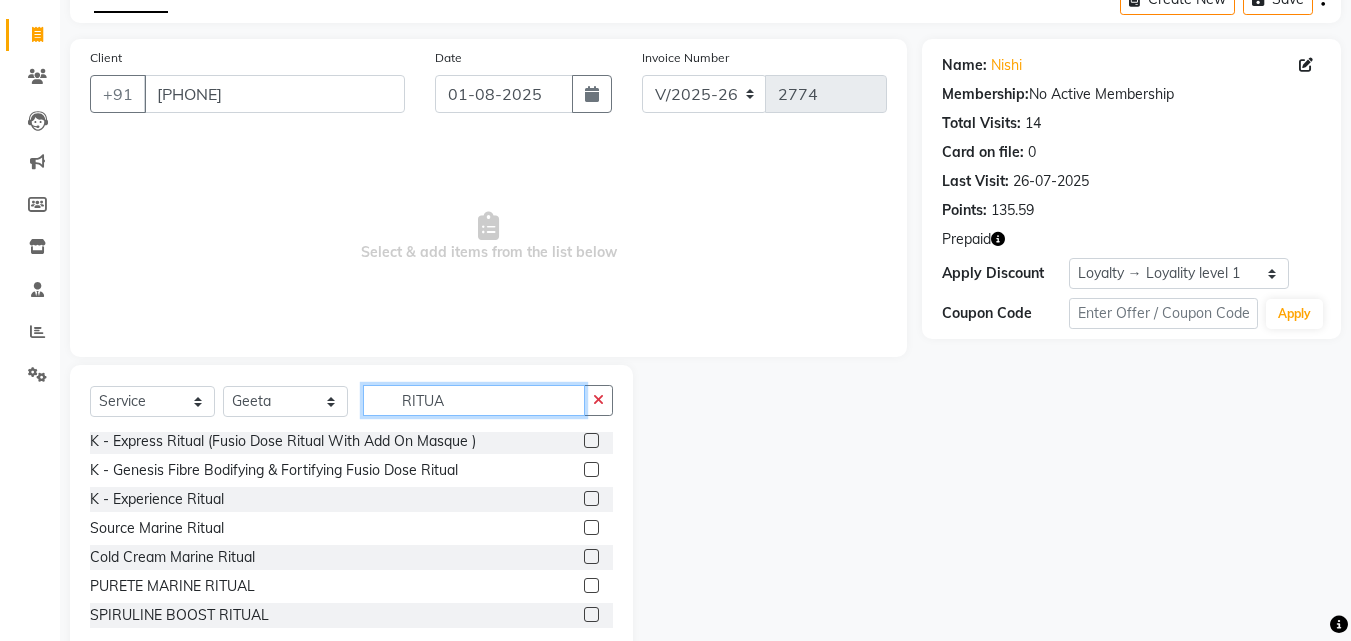 type on "RITUA" 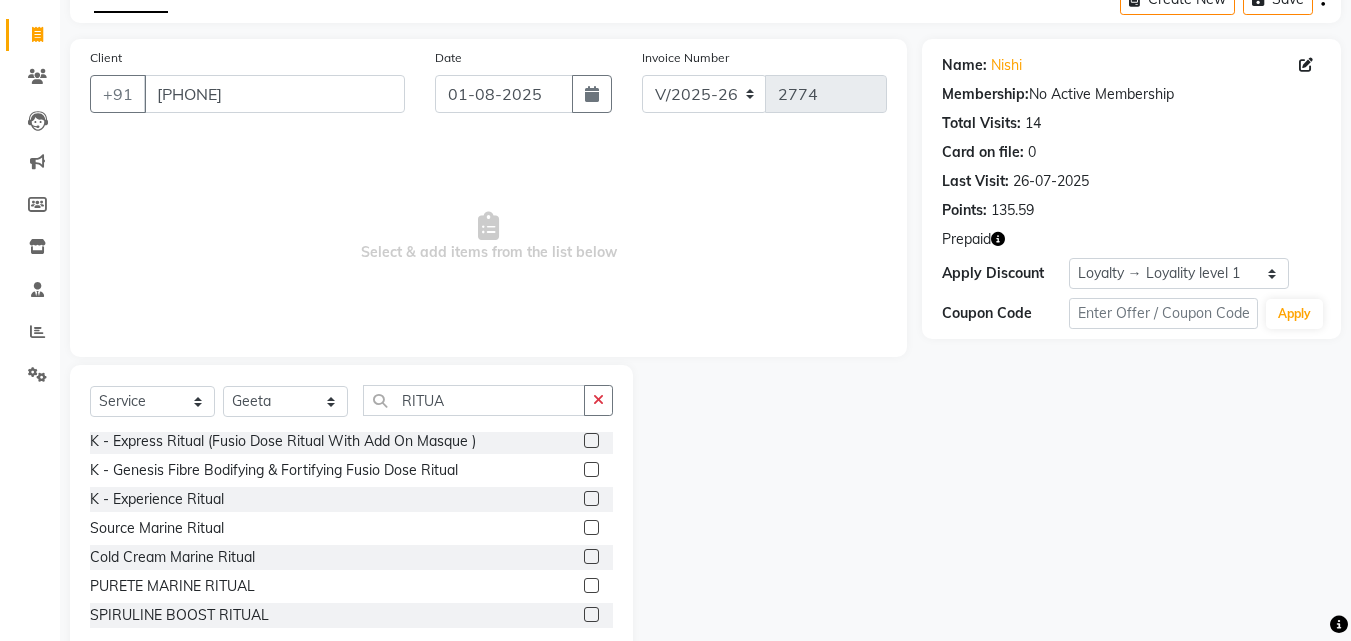 click 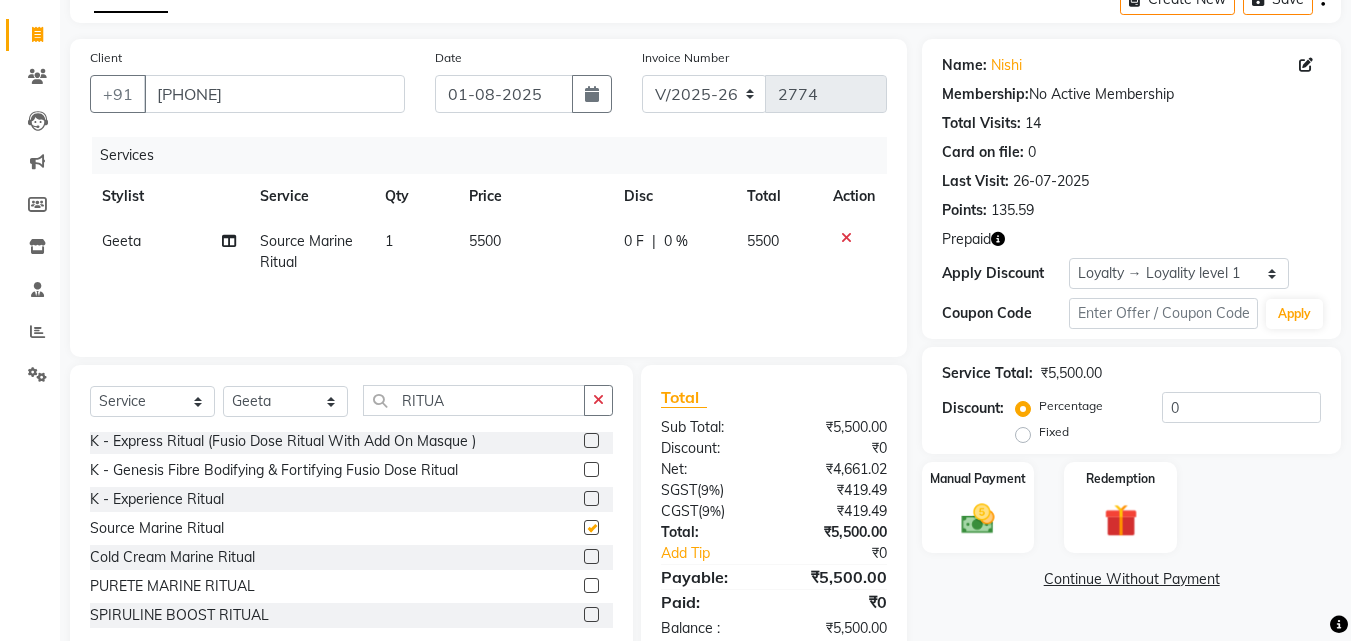 checkbox on "false" 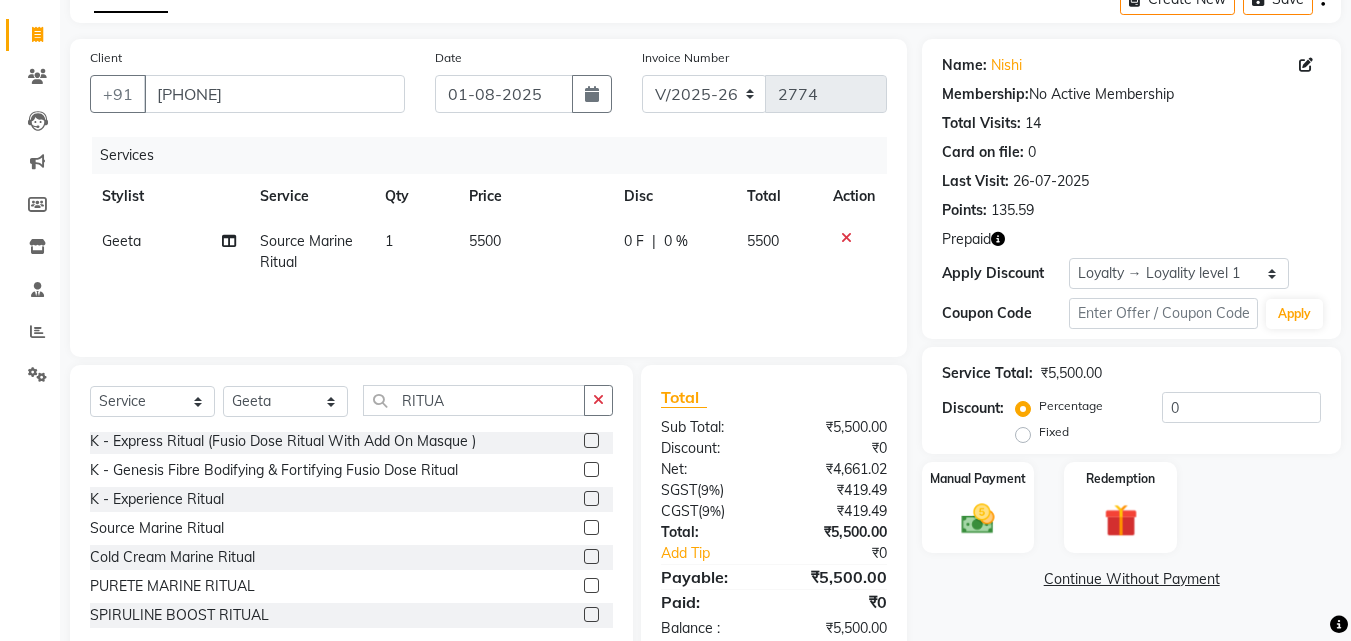 click on "5500" 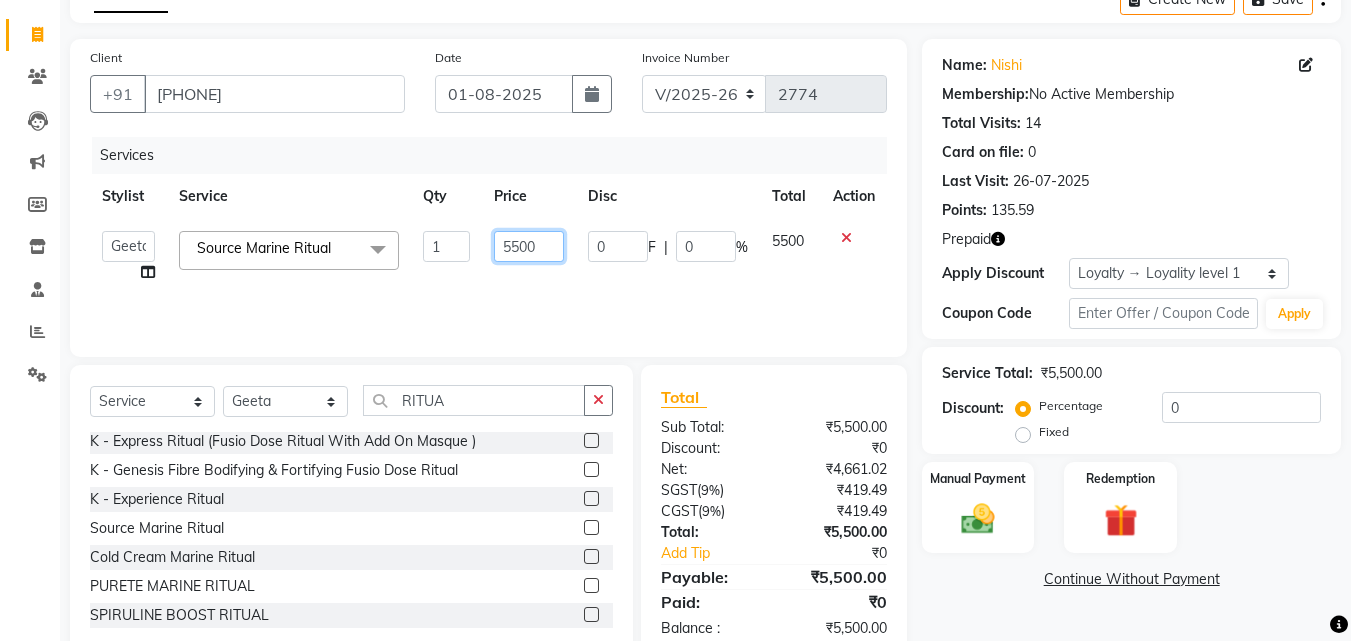 click on "5500" 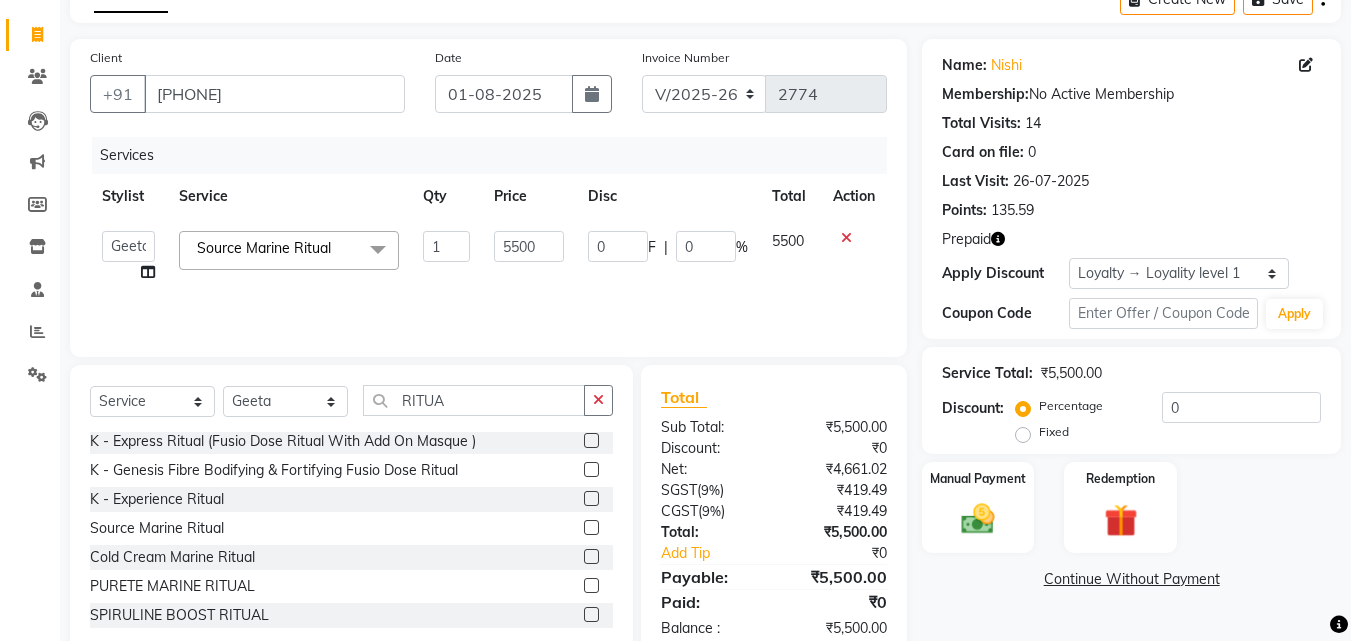 click on "Services Stylist Service Qty Price Disc Total Action Aayan Account Ashu BHOLU Geeta Hanif [FIRSTNAME] [LASTNAME] Kiran LAXMAN PEDI Manager Mohit Naddy NAIL SWASTIKA Sajal Sameer Shahnawaj Sharukh Sonu VISHAL STYLIST Source Marine Ritual x Shampoo Loreal Shampoo Kerastase Shampoo Redken Condtioner Loreal Condtioner Kerastase Condtioner Redken Hair cut Women Hair Cut Child (5 Years) Women Change Of Style Women Blow Dry Women Iron Curls Women Hair Do Women Oil Massage Women Plex Treatment Women Color Touch-Up 1 Women Color Touch-Up 2 Women Highlight Strips Women Highlights Global Women Global Color Women Rebonding Women Smoothning Women Keratin Women Botox Women Hair Cut Children Women Balayage /Ombre Women French Glossing Women Hair Cut Men Hair Cut Child (5 Years) Men Oil Massage Men Plex Treatment Men Hair Spa Men Color Touch-Up Men Highlights Men Rebonding Men Smoothening Men Keratin Men Botox Men Perming Men Shave Beard Color Ear Wax Scalp scrub Face massage Beard Iron curls" 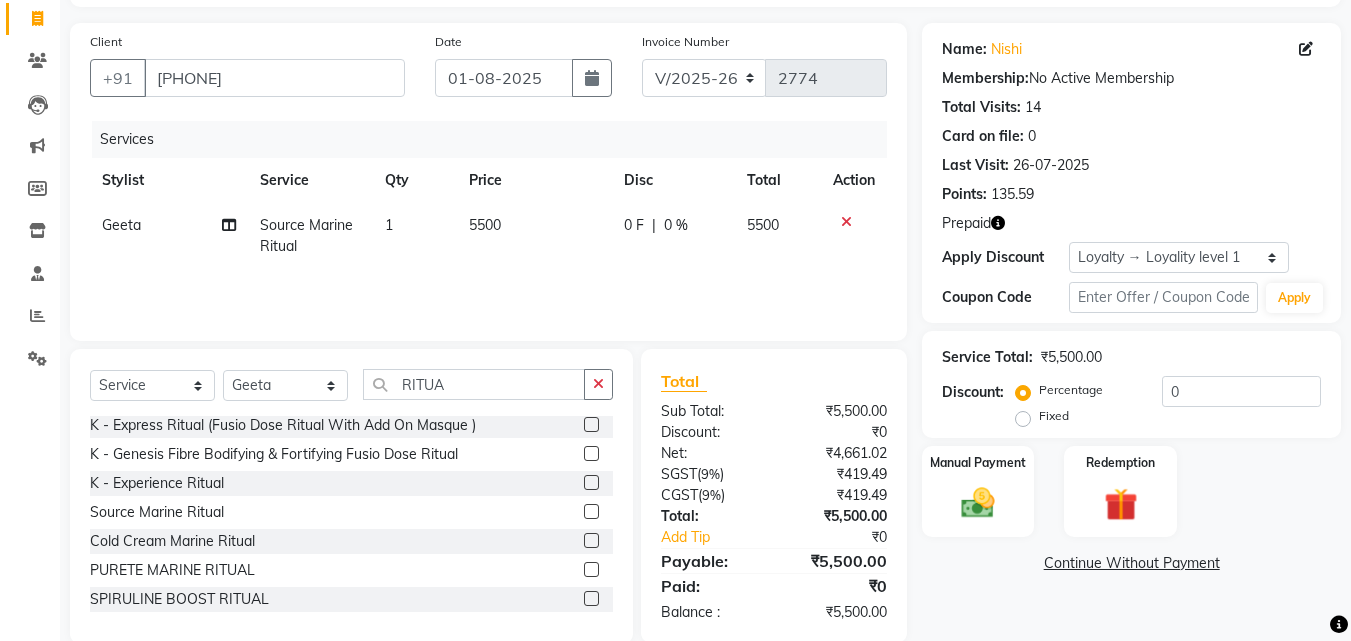 scroll, scrollTop: 160, scrollLeft: 0, axis: vertical 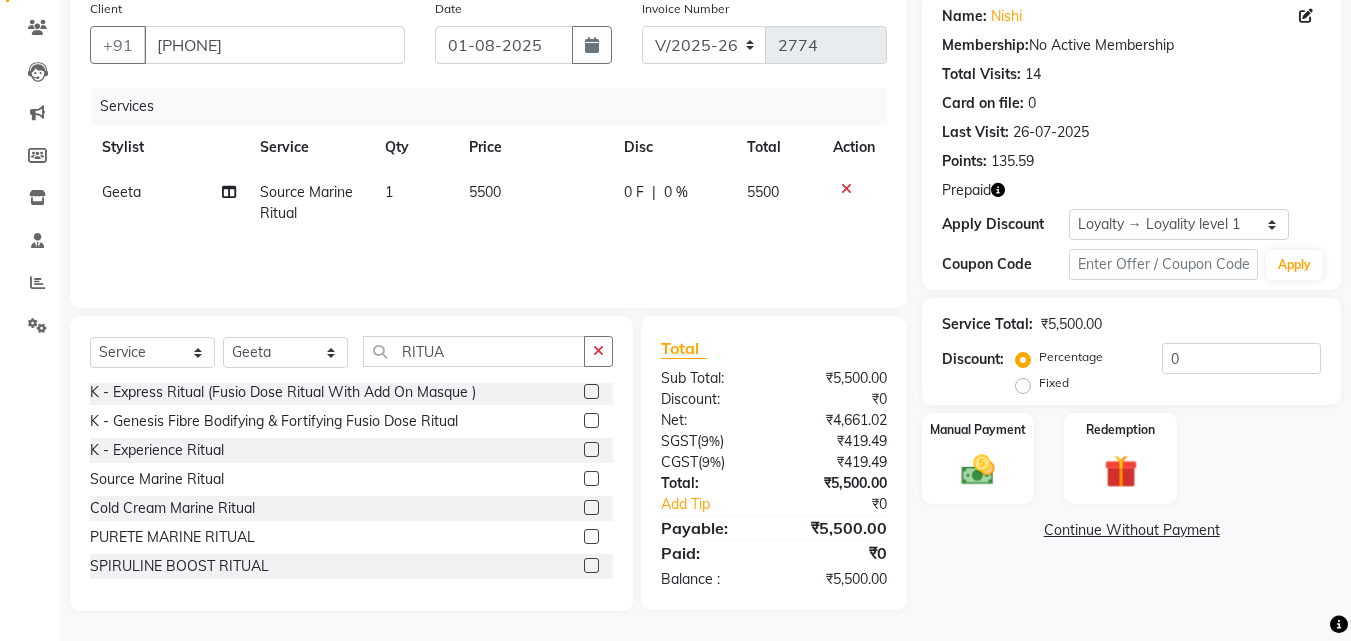 click 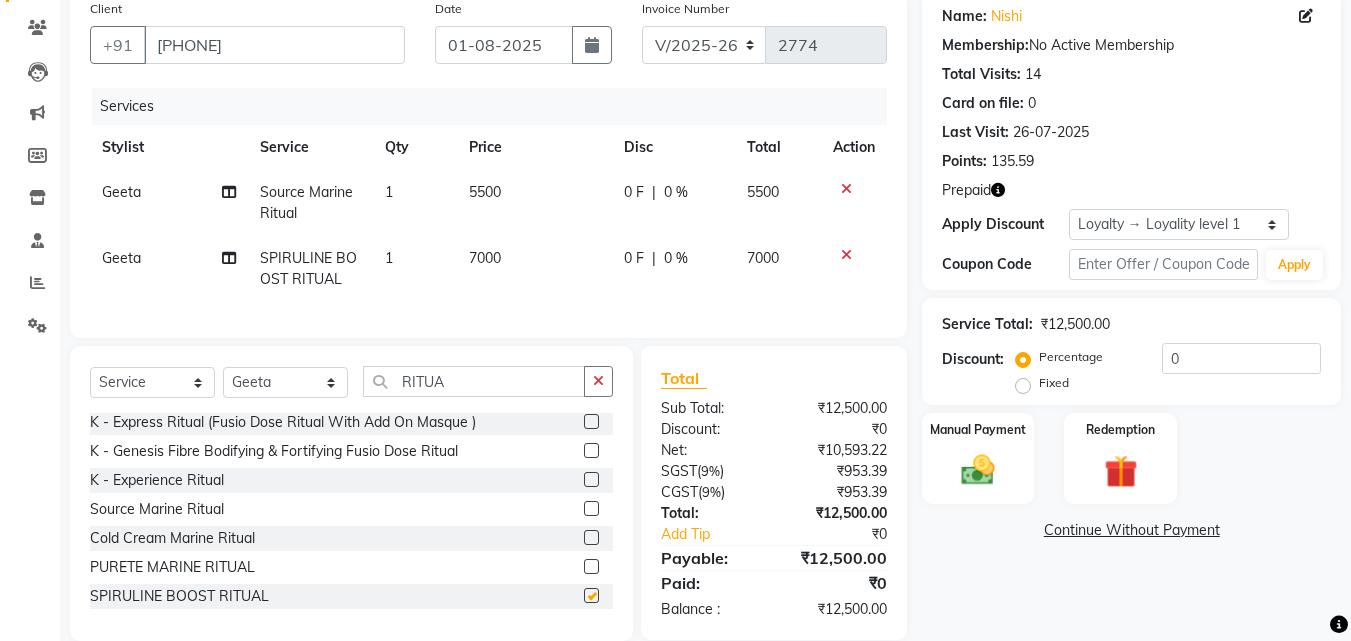checkbox on "false" 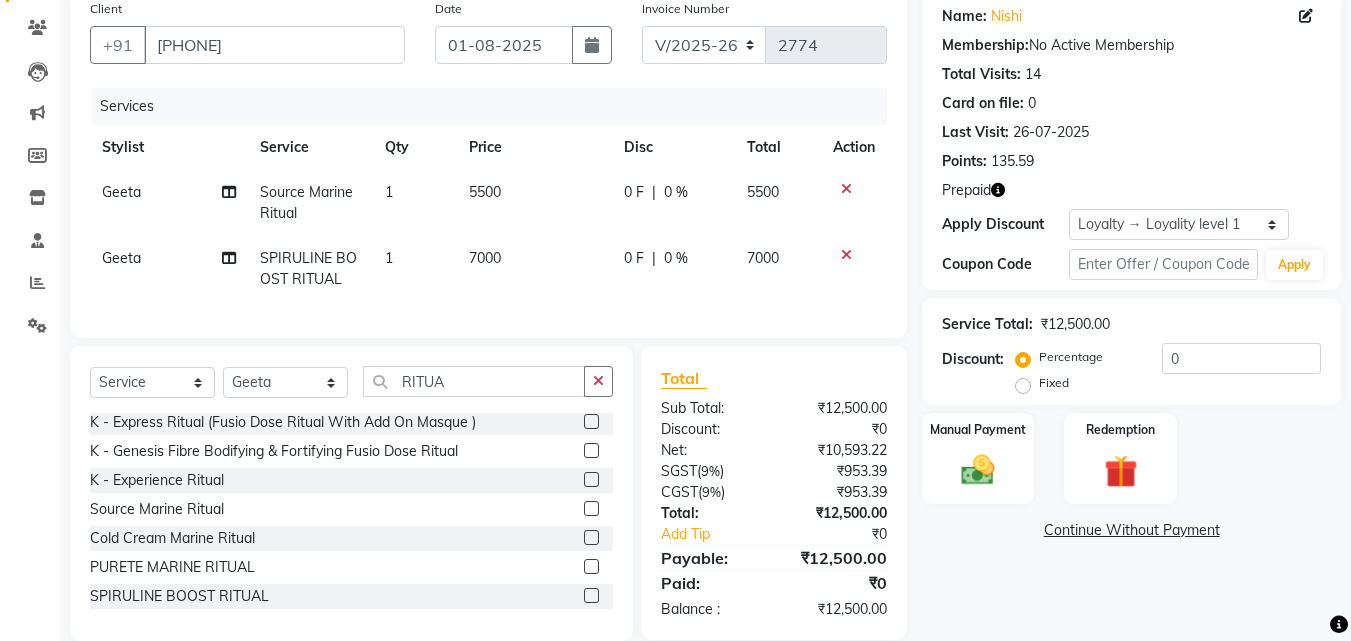 click 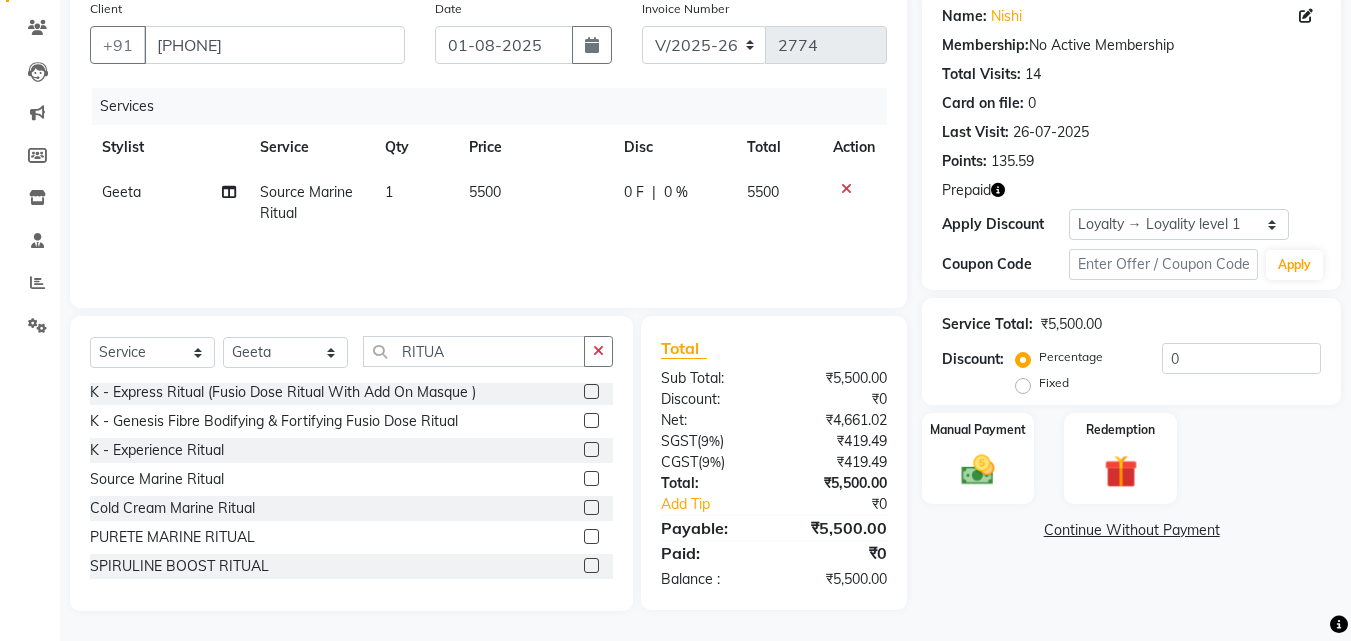 click 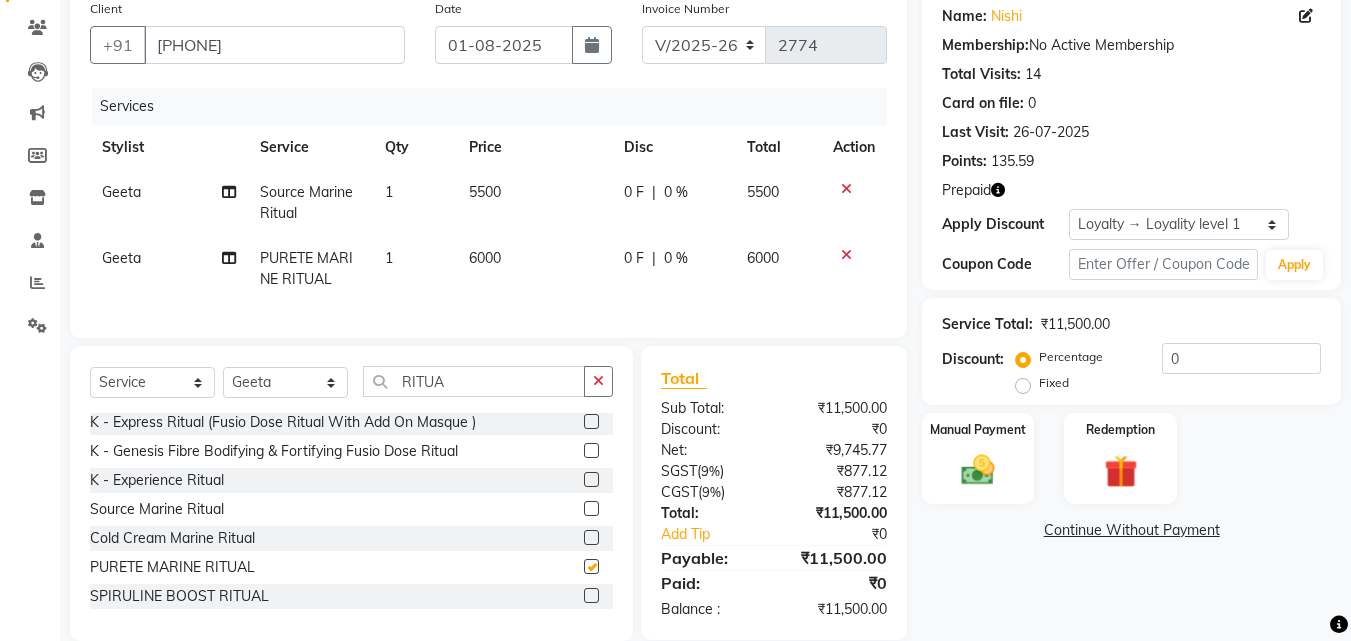 checkbox on "false" 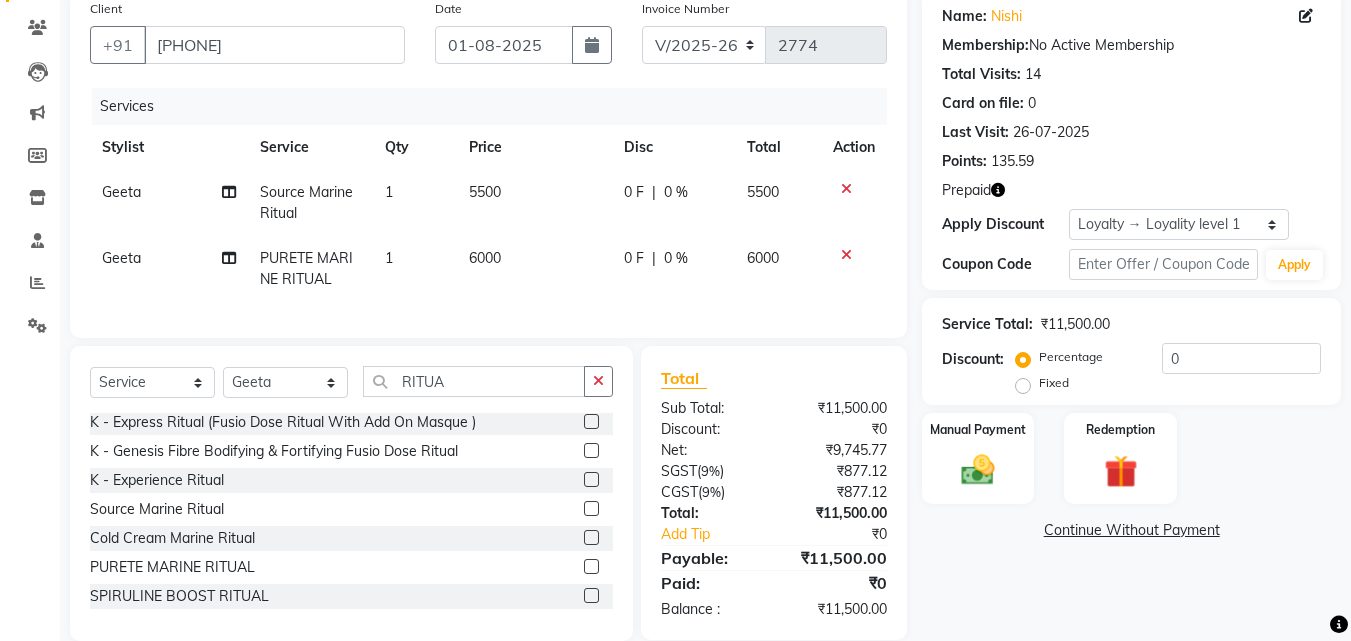click 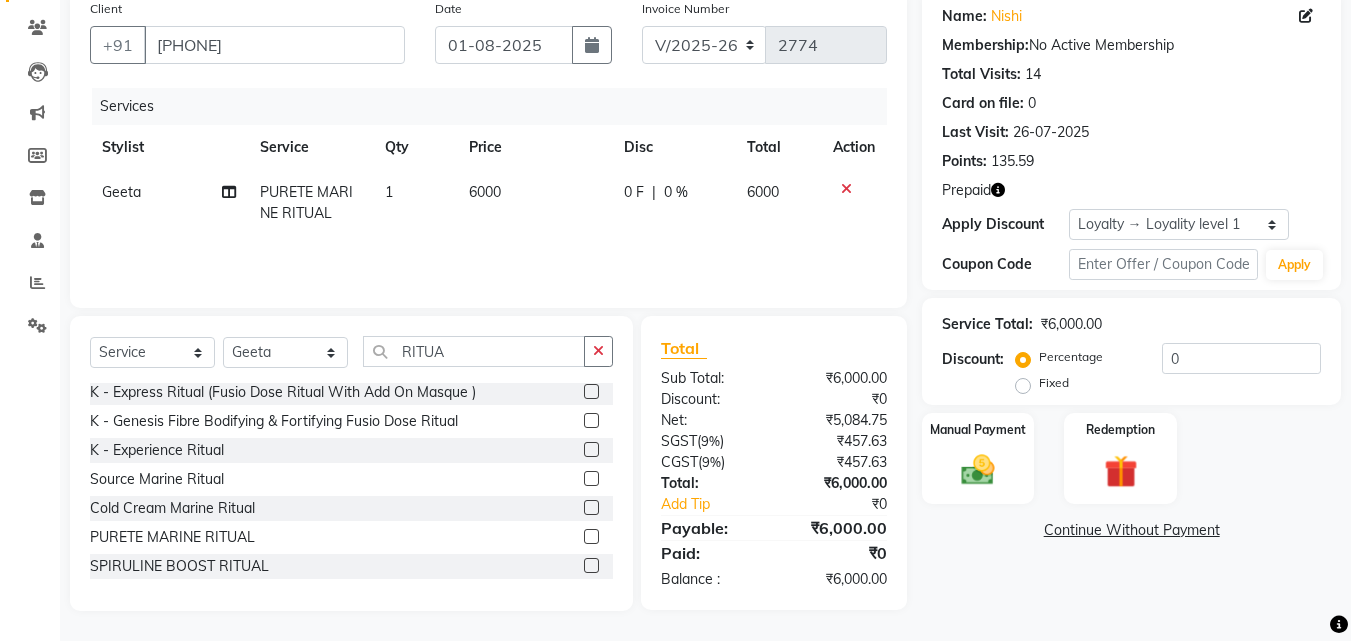 click 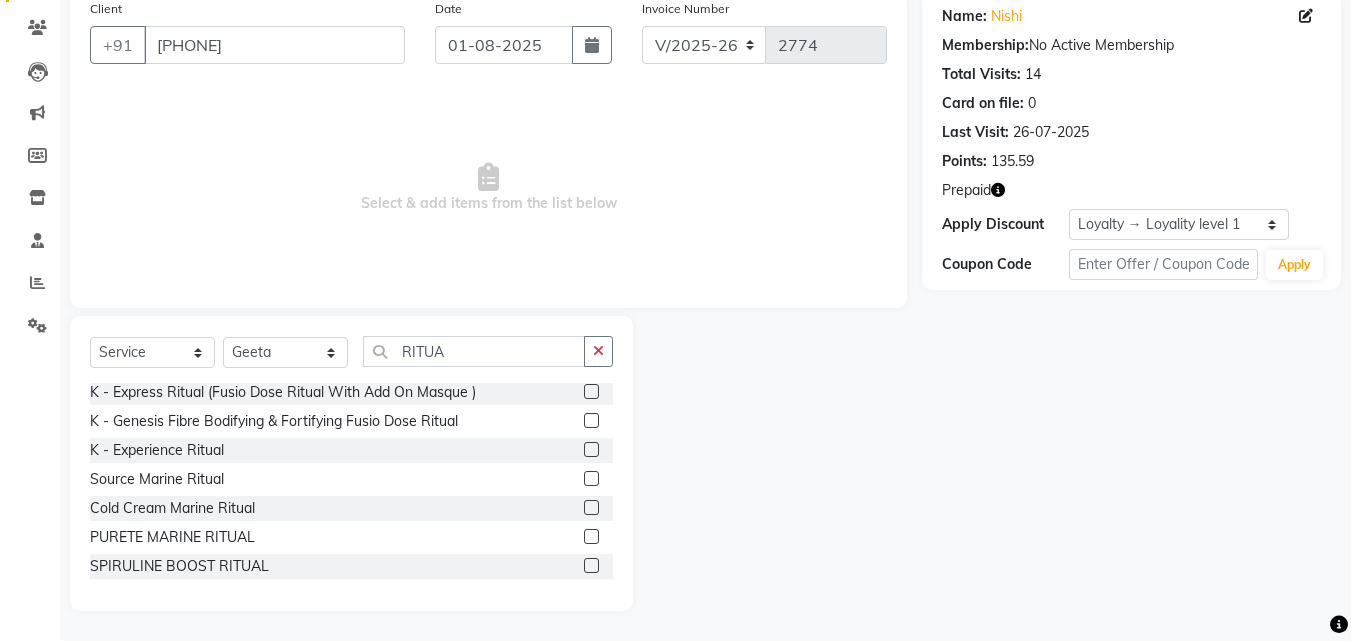 click 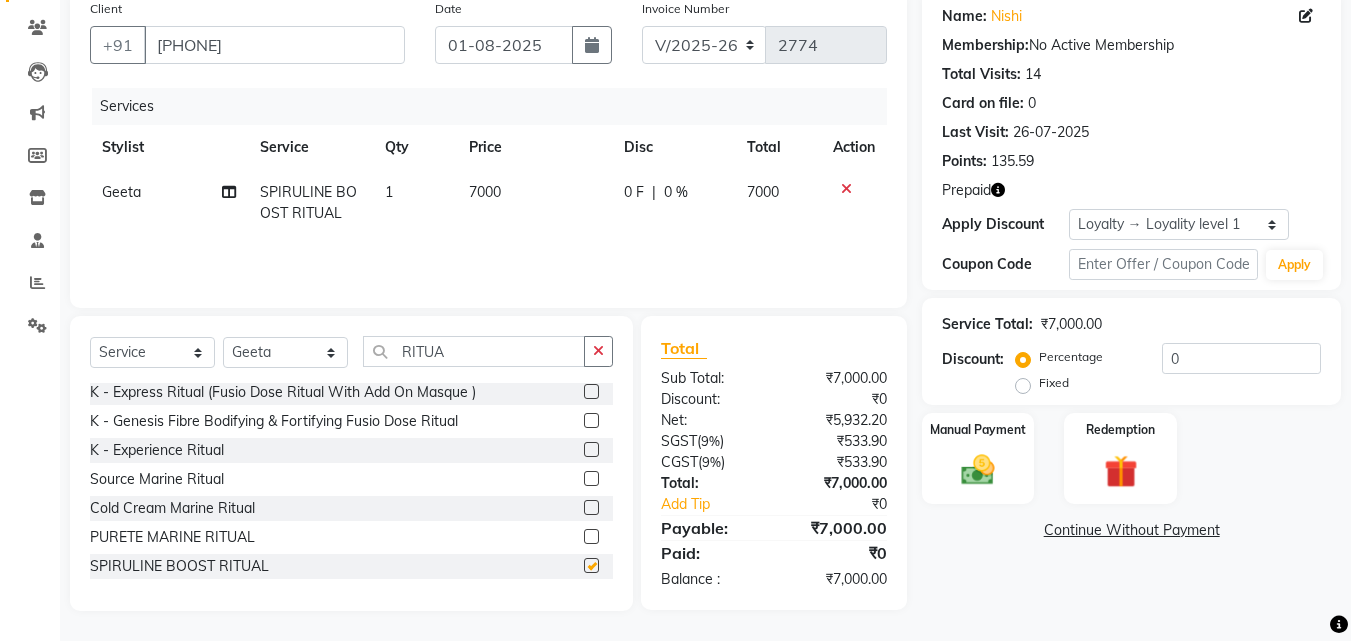 checkbox on "false" 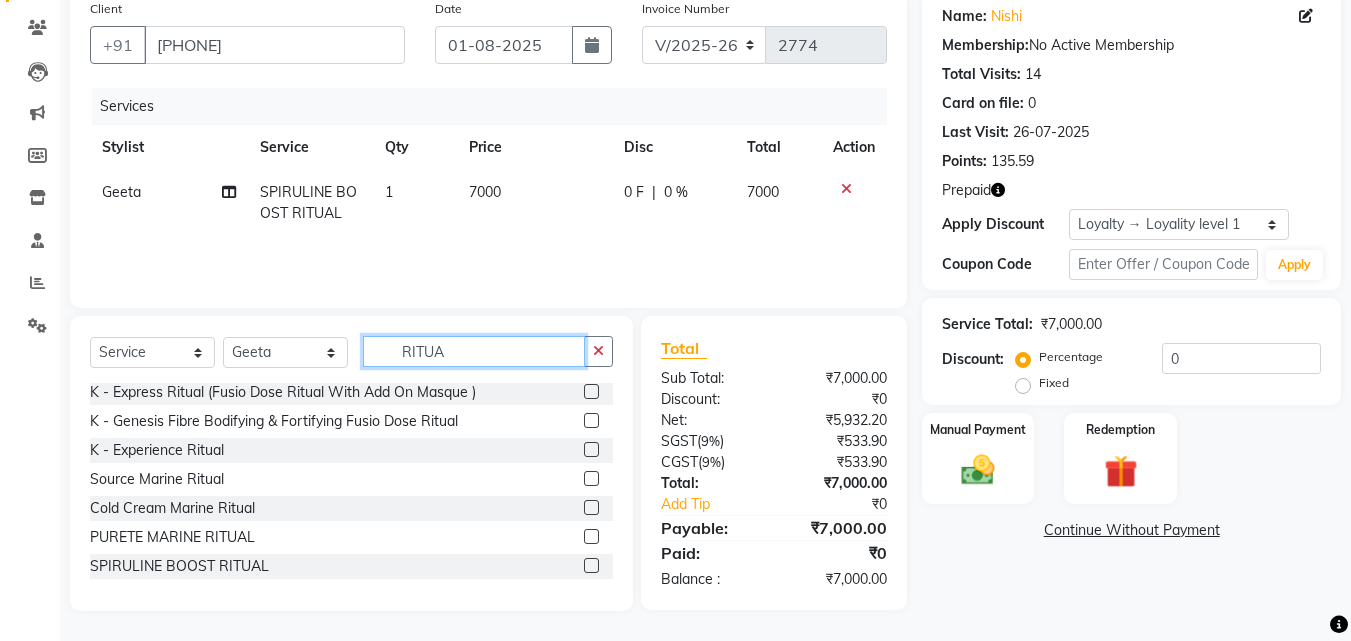 click on "RITUA" 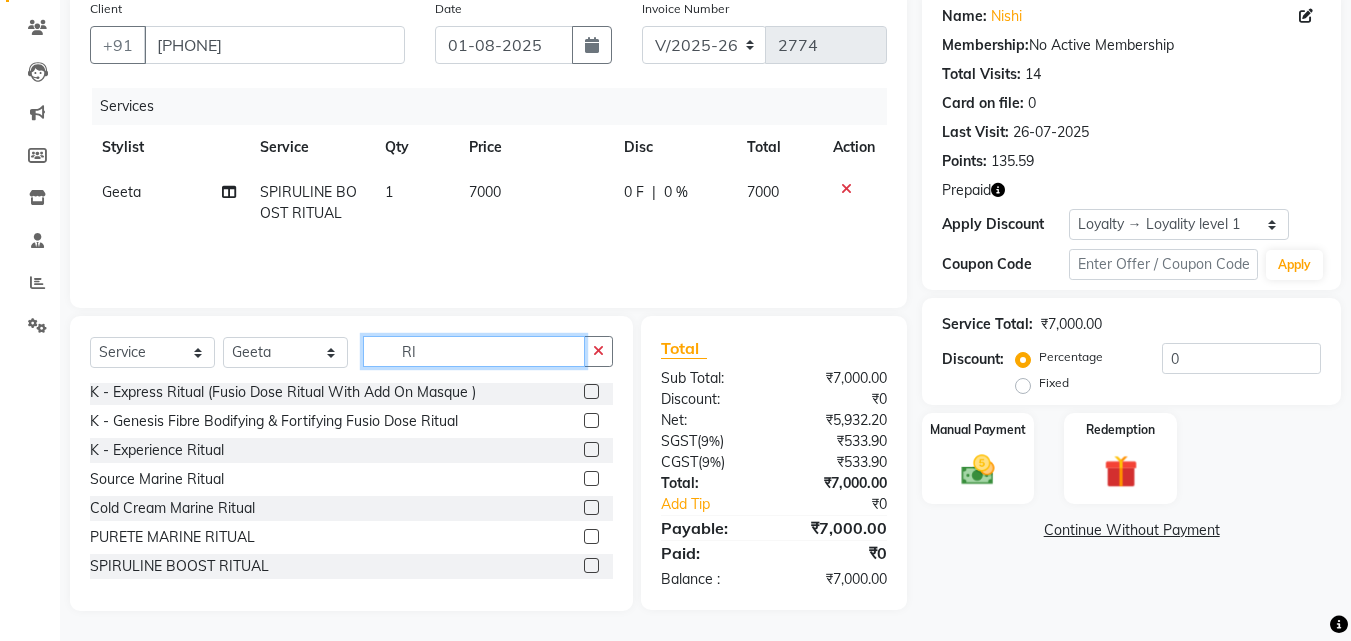 type on "R" 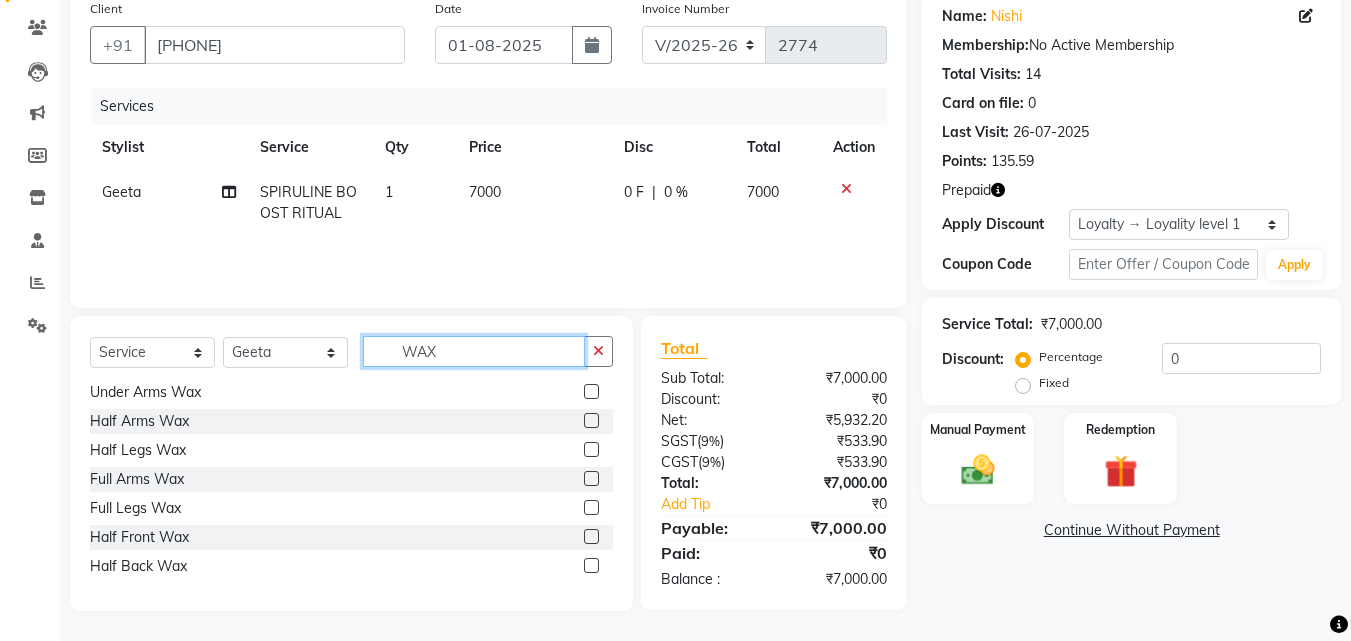 scroll, scrollTop: 213, scrollLeft: 0, axis: vertical 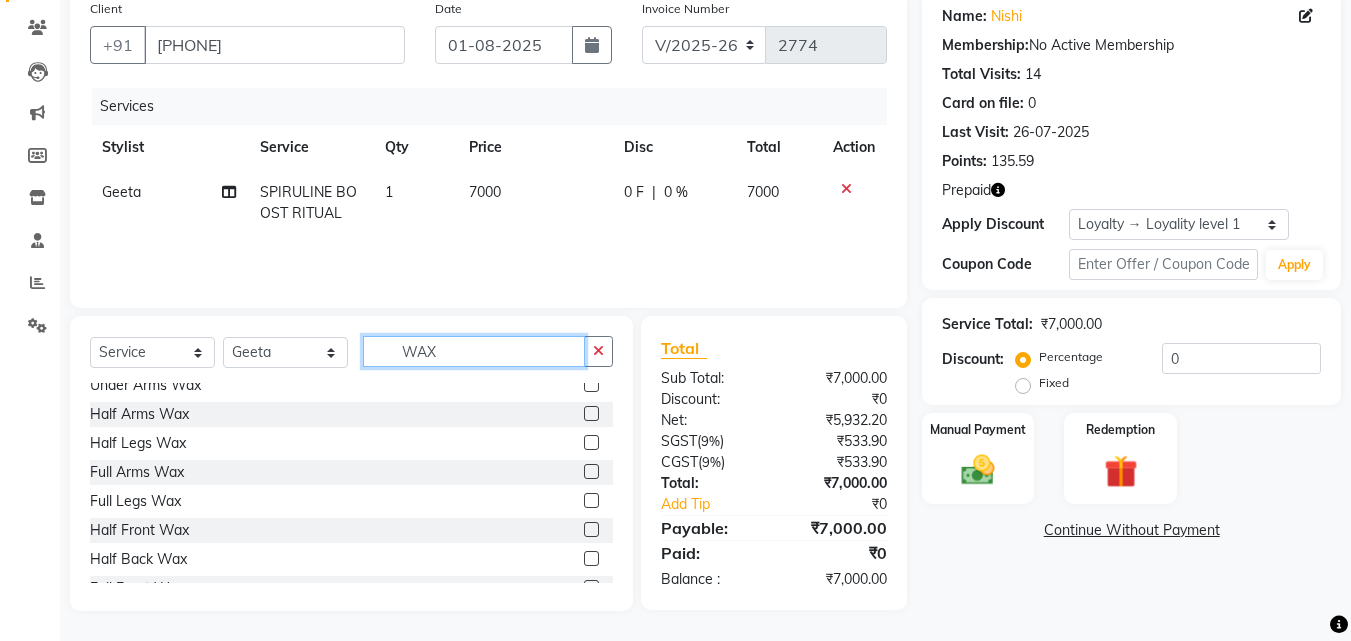 type on "WAX" 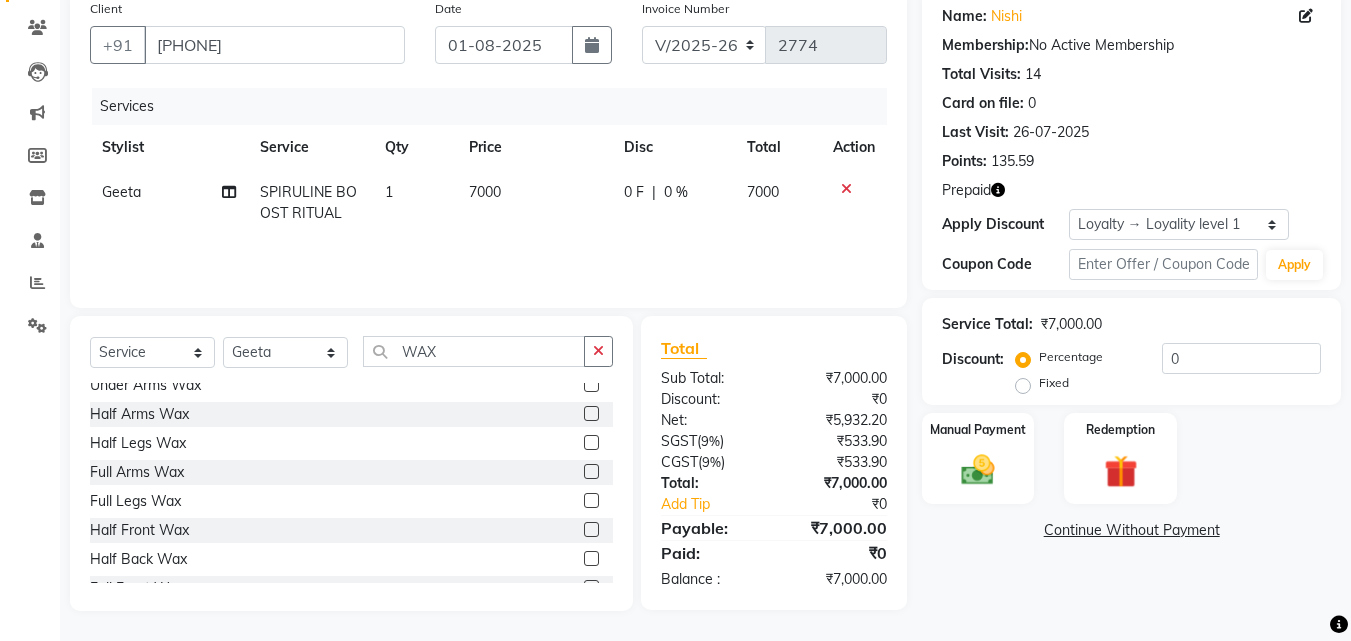 click 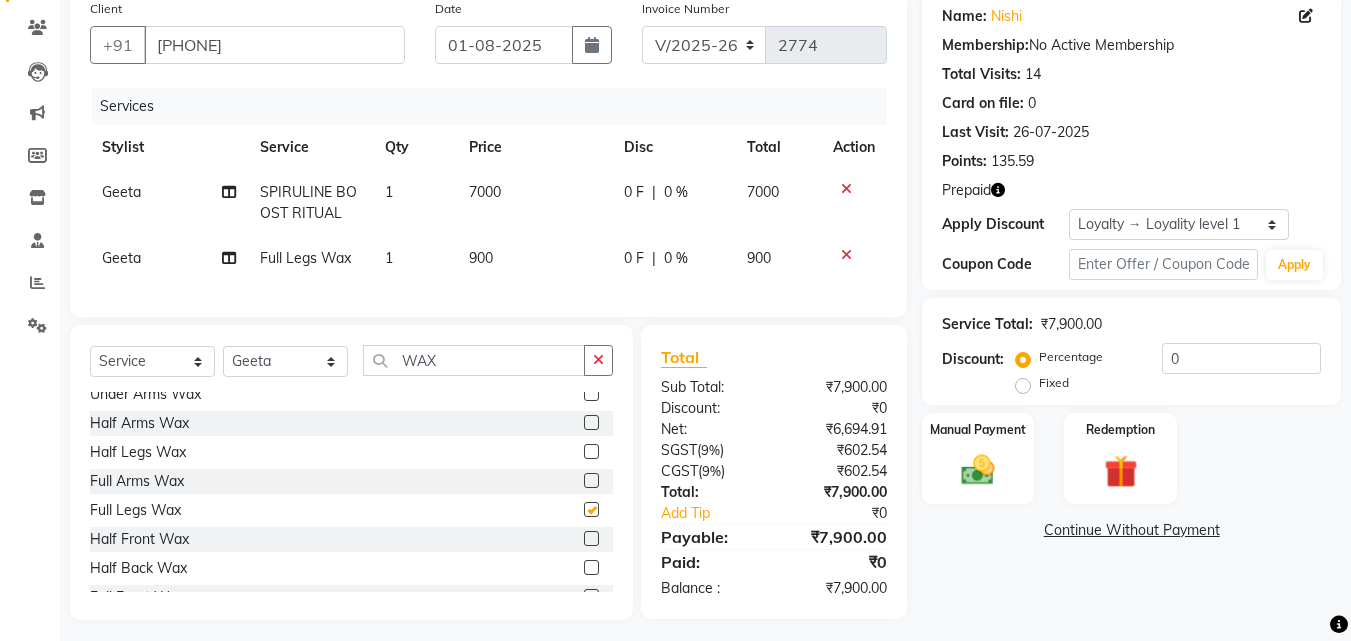 checkbox on "false" 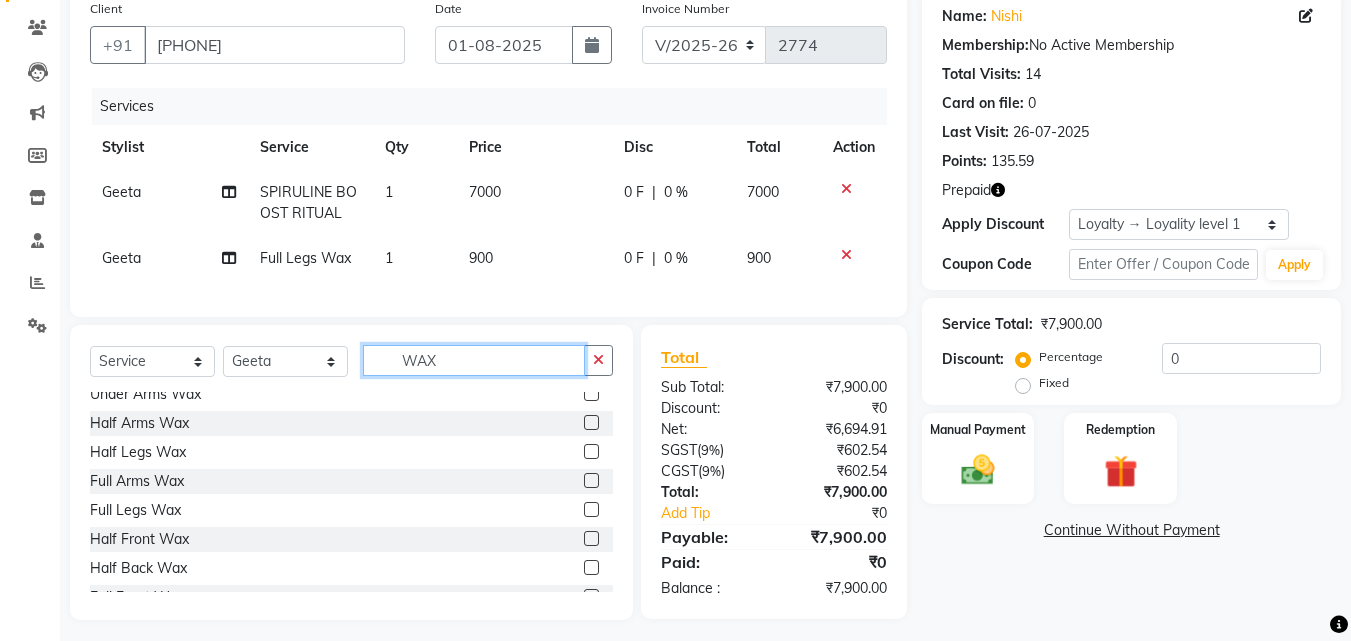 click on "WAX" 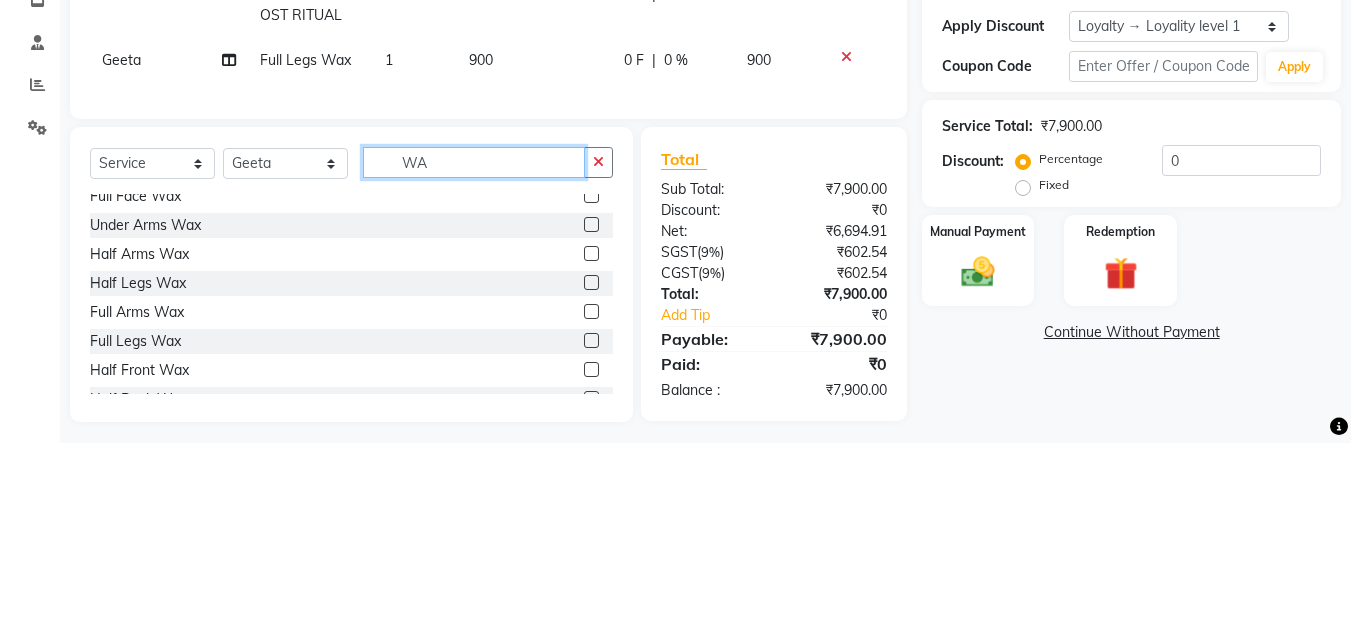 type on "W" 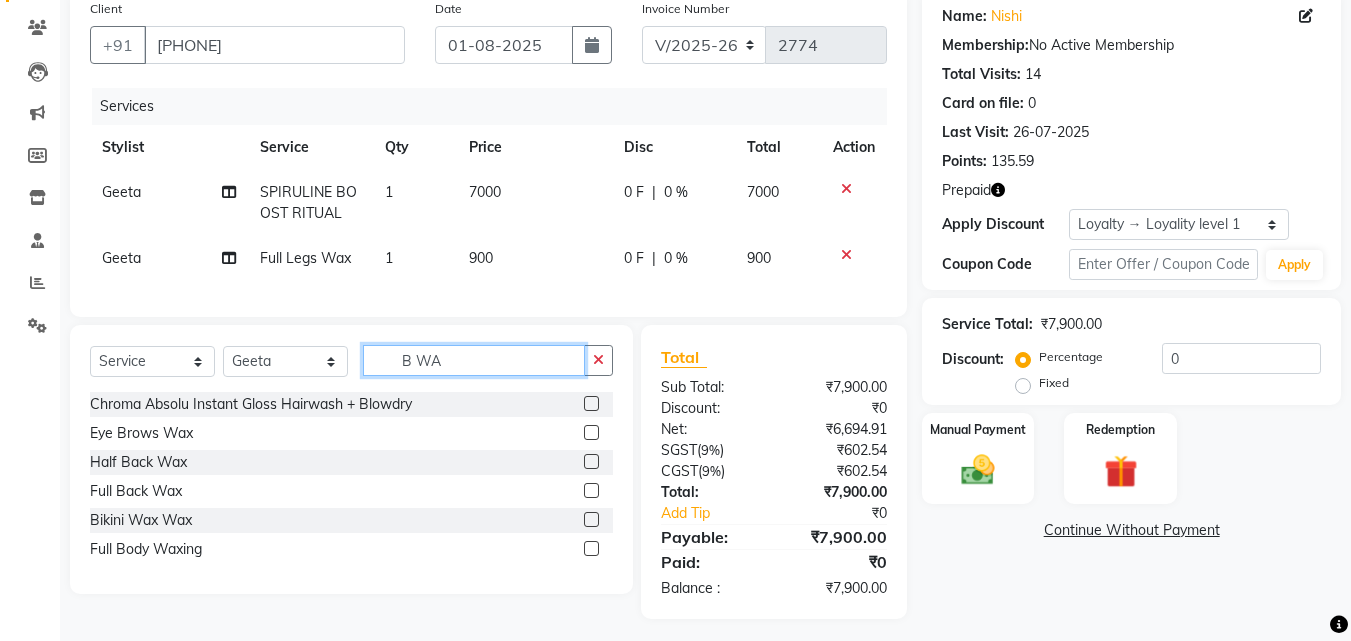 scroll, scrollTop: 0, scrollLeft: 0, axis: both 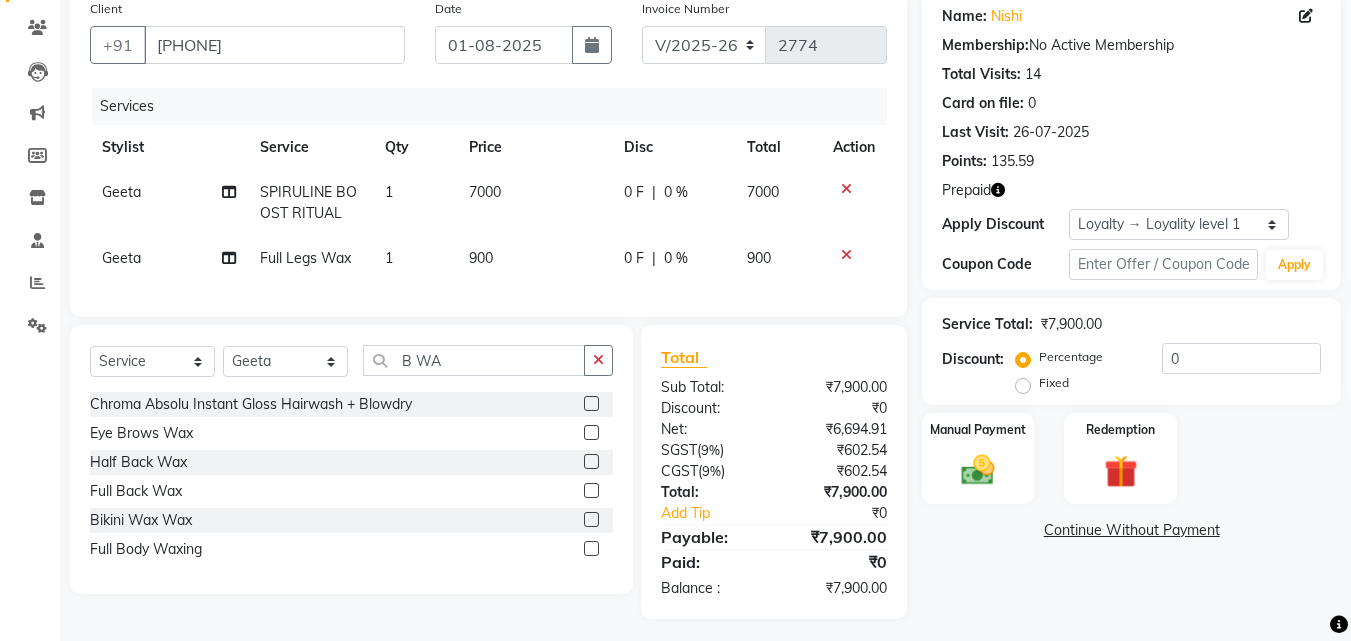 click 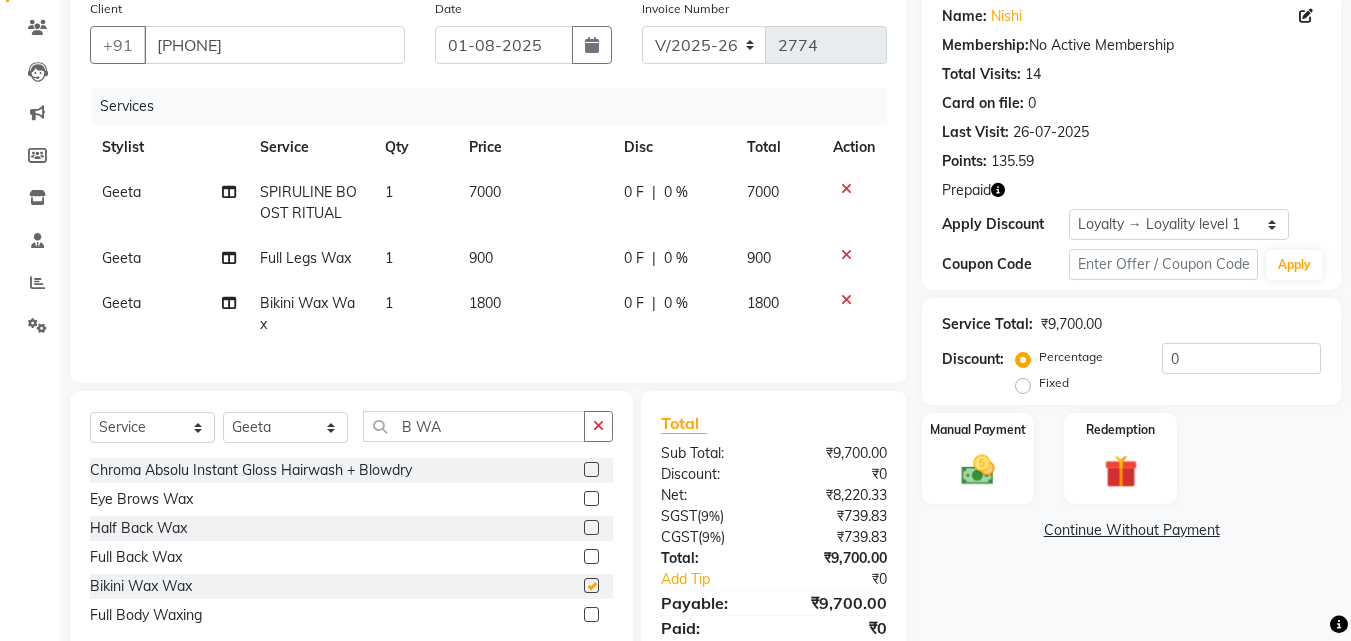 checkbox on "false" 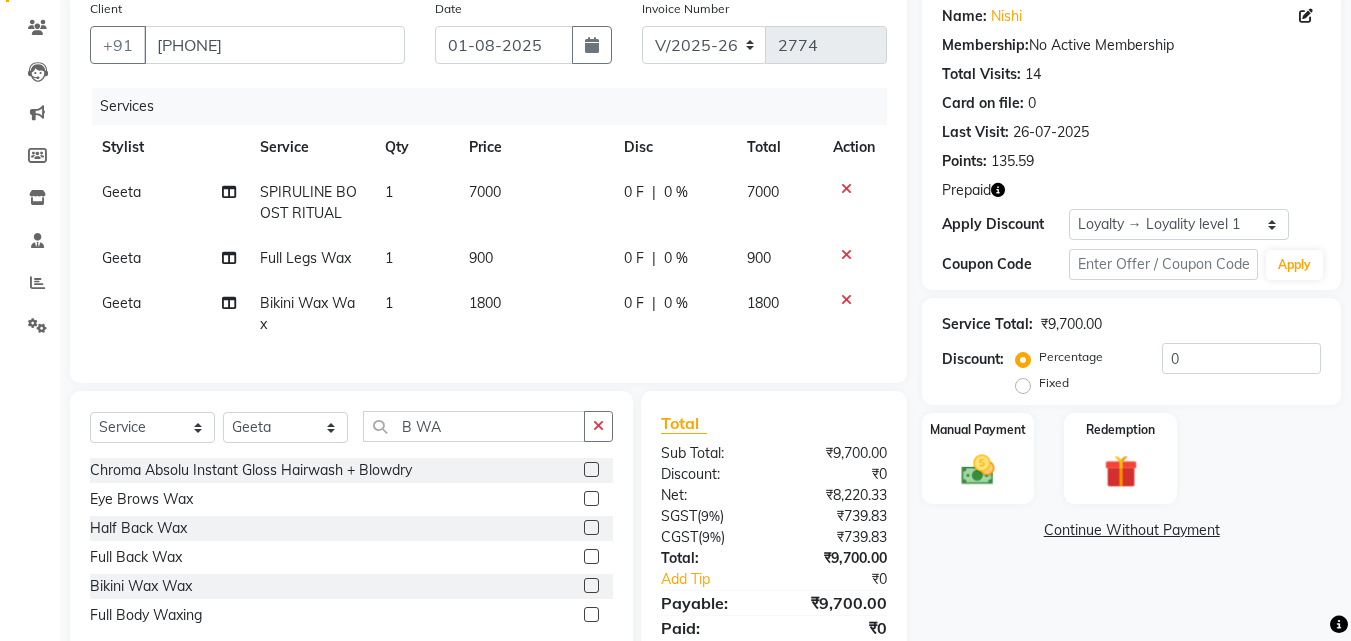 click on "1800" 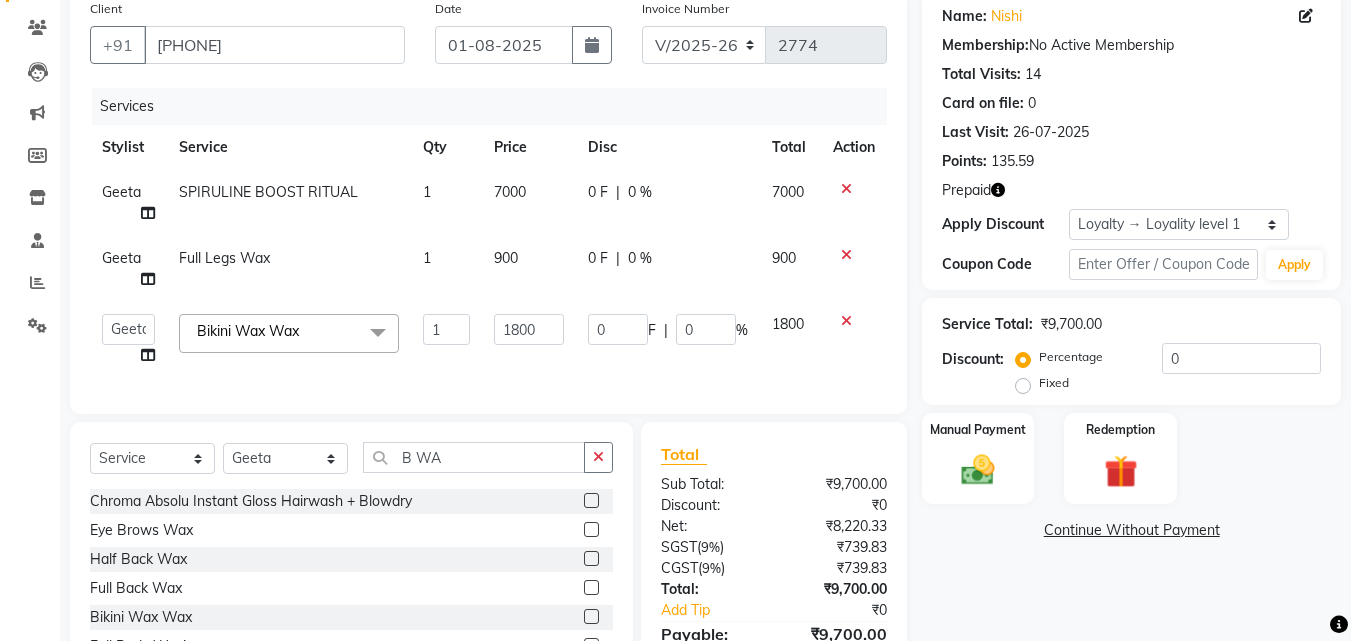 click on "900" 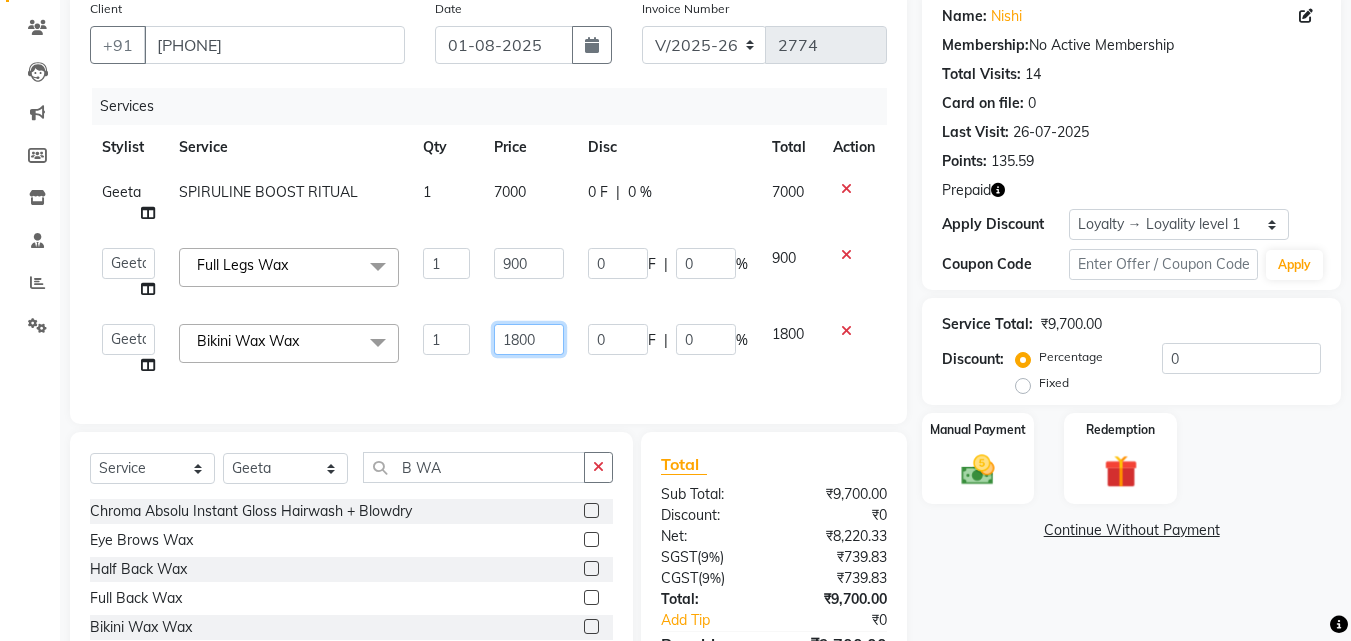 click on "1800" 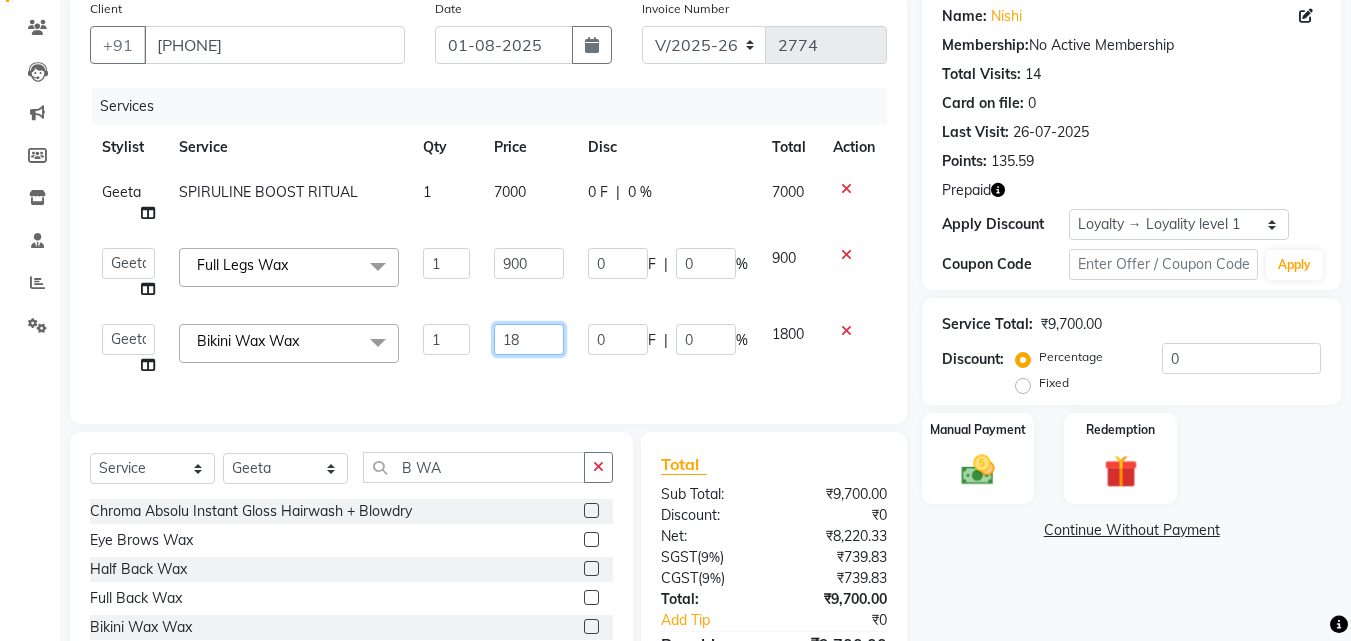 type on "1" 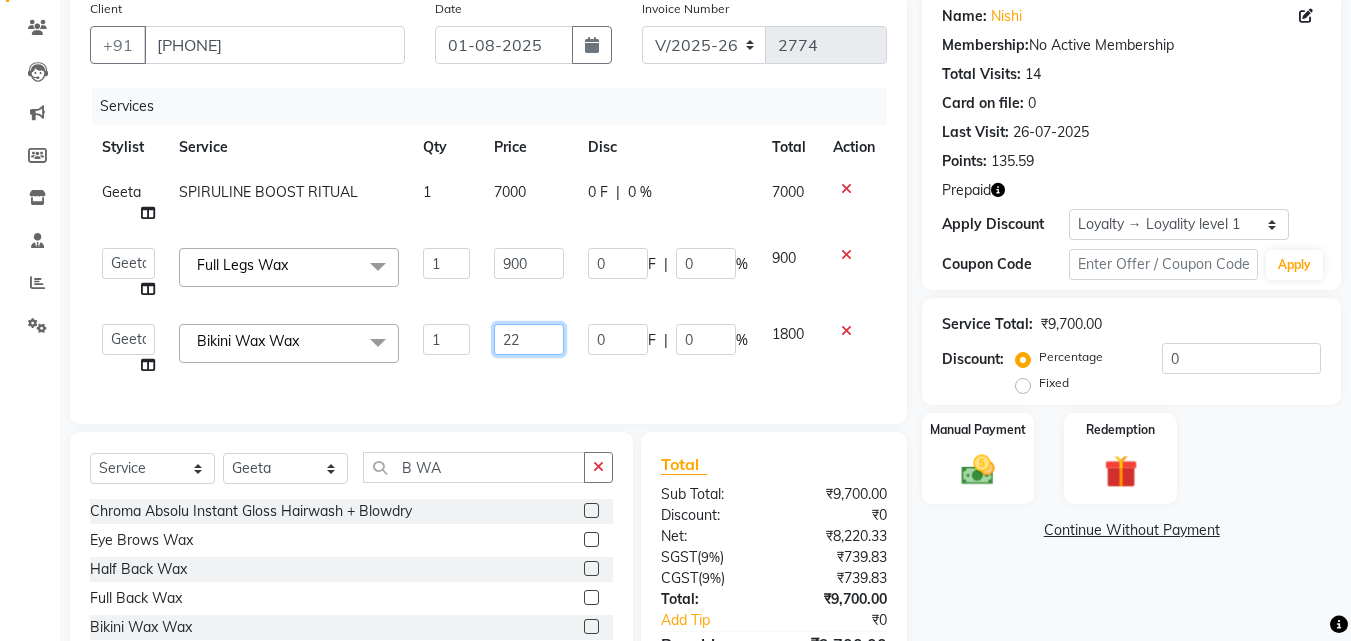 type on "2" 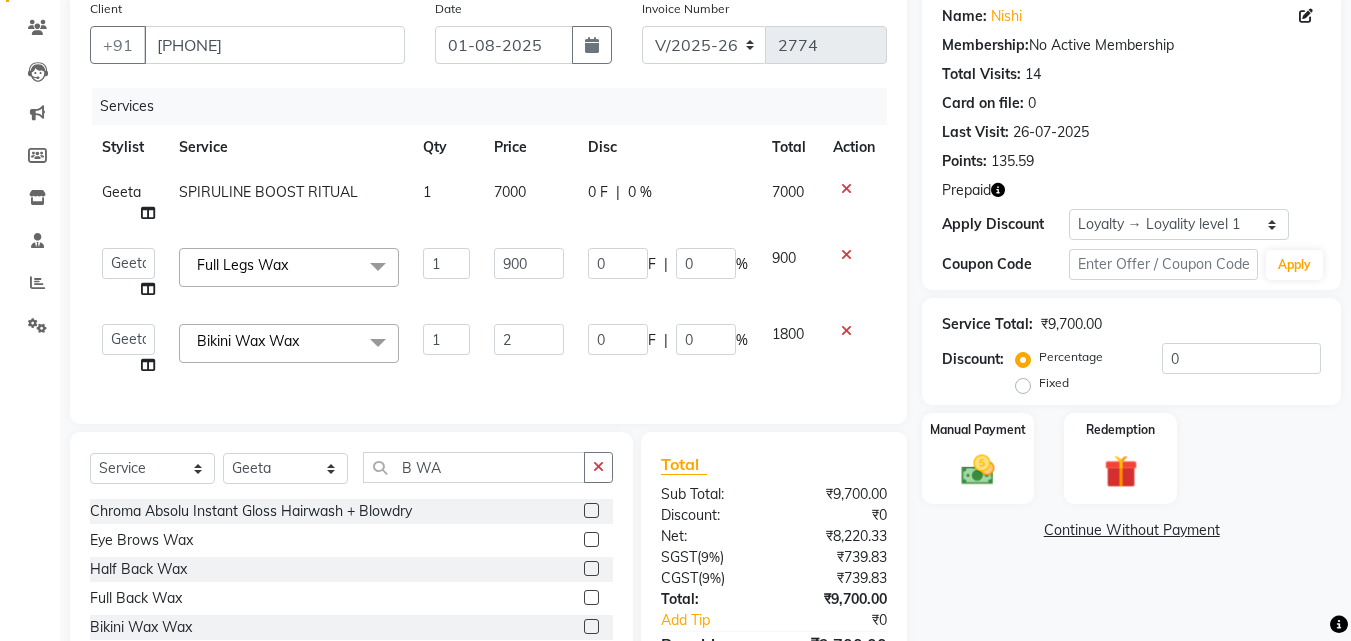 click 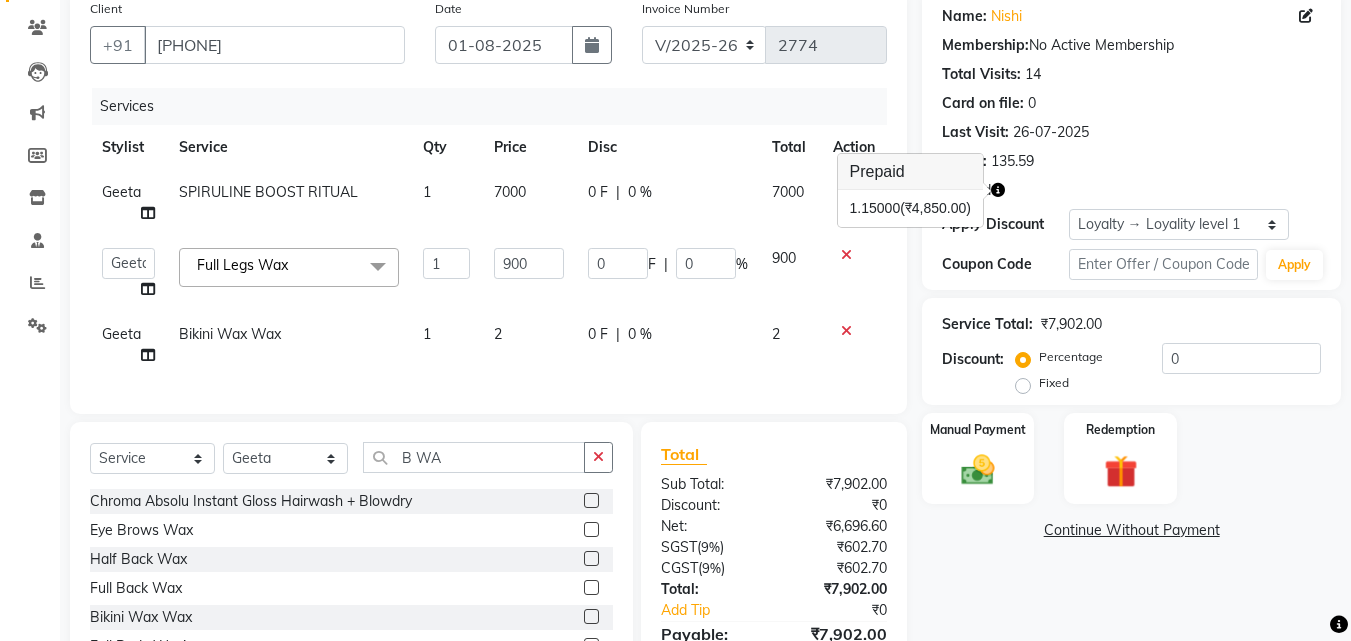 click on "2" 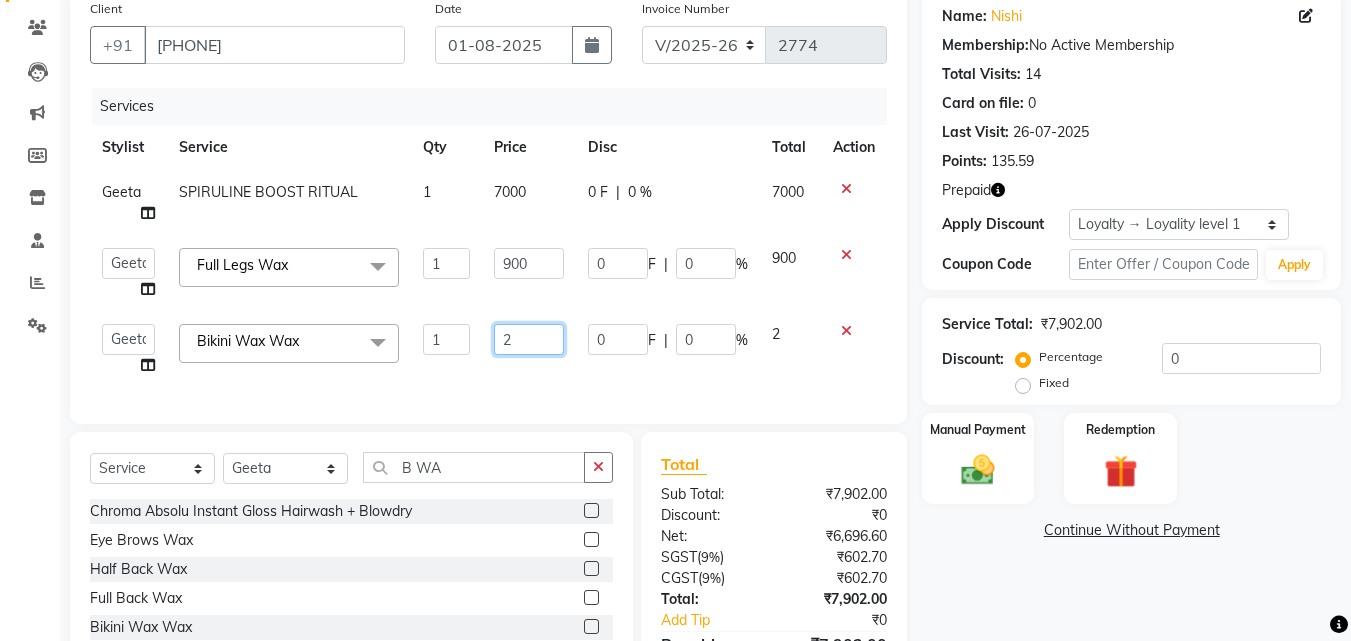 click on "2" 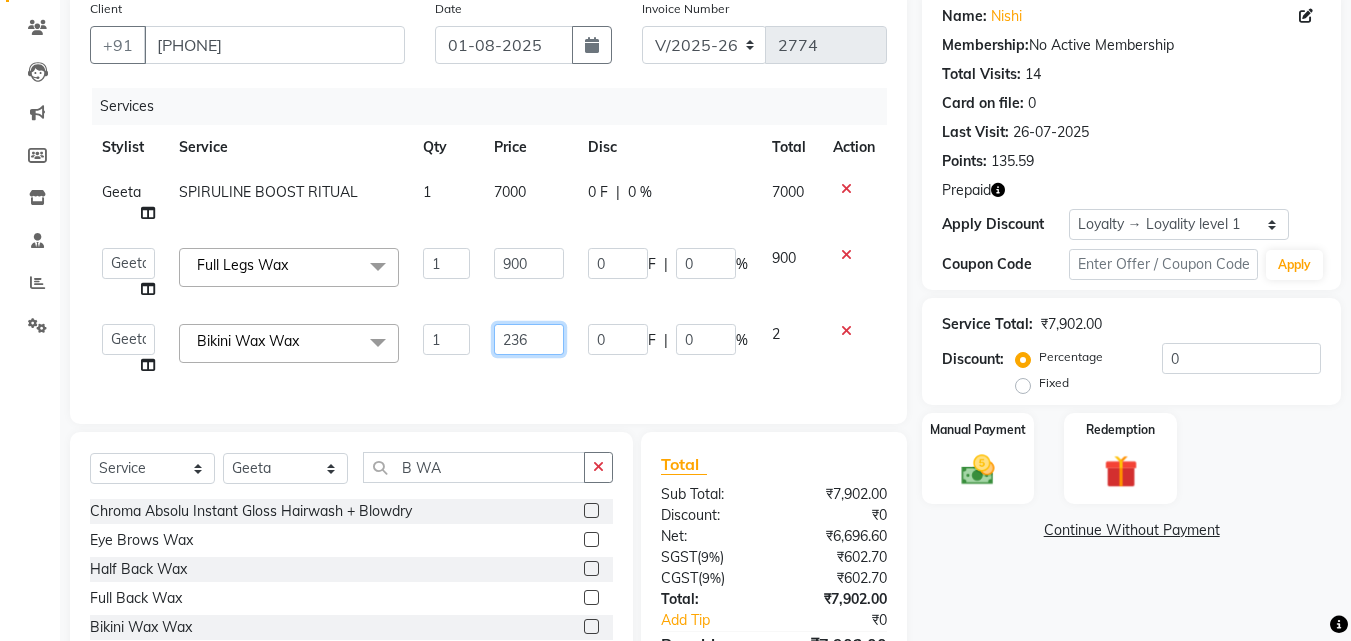 type on "2360" 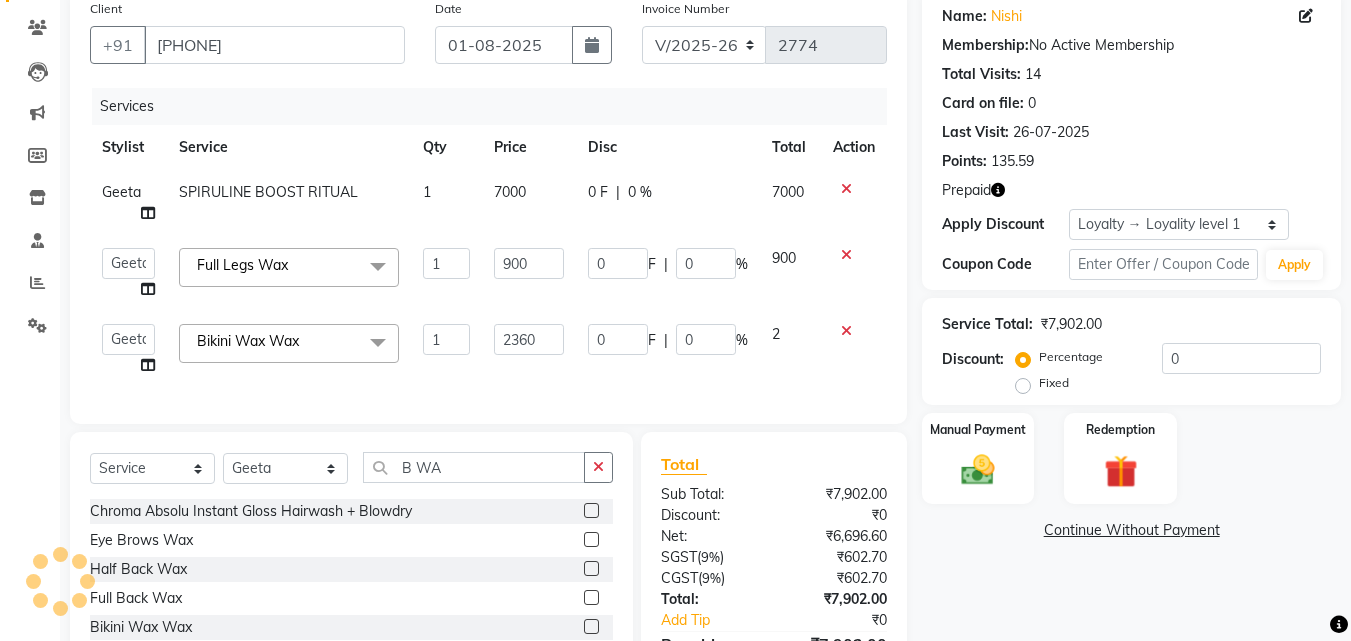 click on "Services Stylist Service Qty Price Disc Total Action Geeta SPIRULINE BOOST RITUAL 1 7000 0 F | 0 % 7000 Aayan Account Ashu BHOLU Geeta Hanif [FIRSTNAME] [LASTNAME] Kiran LAXMAN PEDI Manager Mohit Naddy NAIL SWASTIKA Sajal Sameer Shahnawaj Sharukh Sonu VISHAL STYLIST Full Legs Wax x Shampoo Loreal Shampoo Kerastase Shampoo Redken Condtioner Loreal Condtioner Kerastase Condtioner Redken Hair cut Women Hair Cut Child (5 Years) Women Change Of Style Women Blow Dry Women Iron Curls Women Hair Do Women Oil Massage Women Plex Treatment Women Color Touch-Up 1 Women Color Touch-Up 2 Women Highlight Strips Women Highlights Global Women Global Color Women Rebonding Women Smoothning Women Keratin Women Botox Women Hair Cut Children Women Balayage /Ombre Women French Glossing Women Hair Cut Men Hair Cut Child (5 Years) Men Oil Massage Men Plex Treatment Men Hair Spa Men Color Touch-Up Men Highlights Men Rebonding Men Smoothening Men Keratin Men Botox Men Perming Men Shave Beard Color Ear Wax" 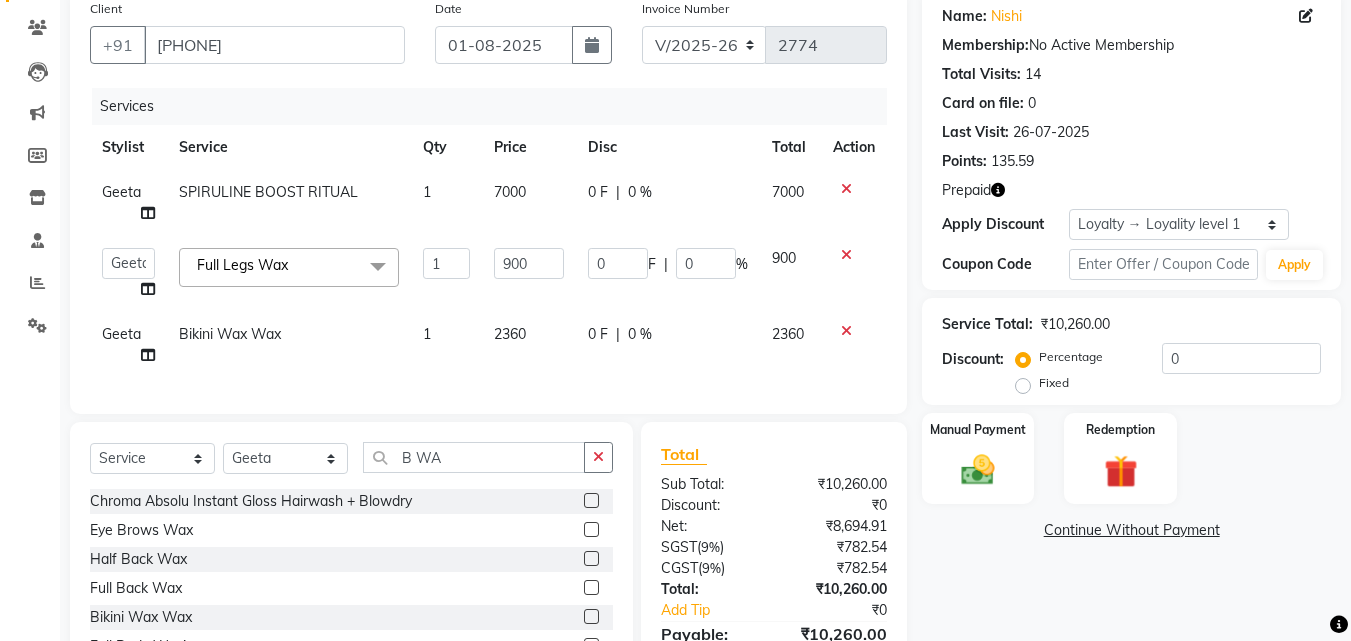 click 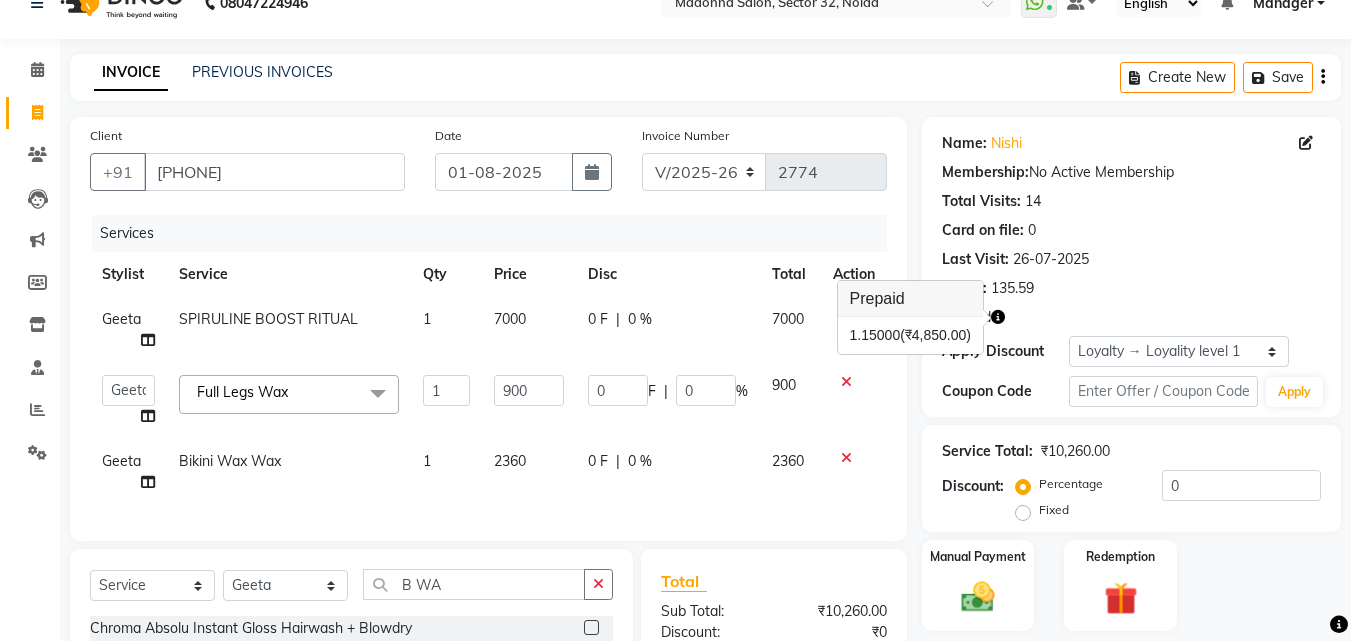 scroll, scrollTop: 0, scrollLeft: 0, axis: both 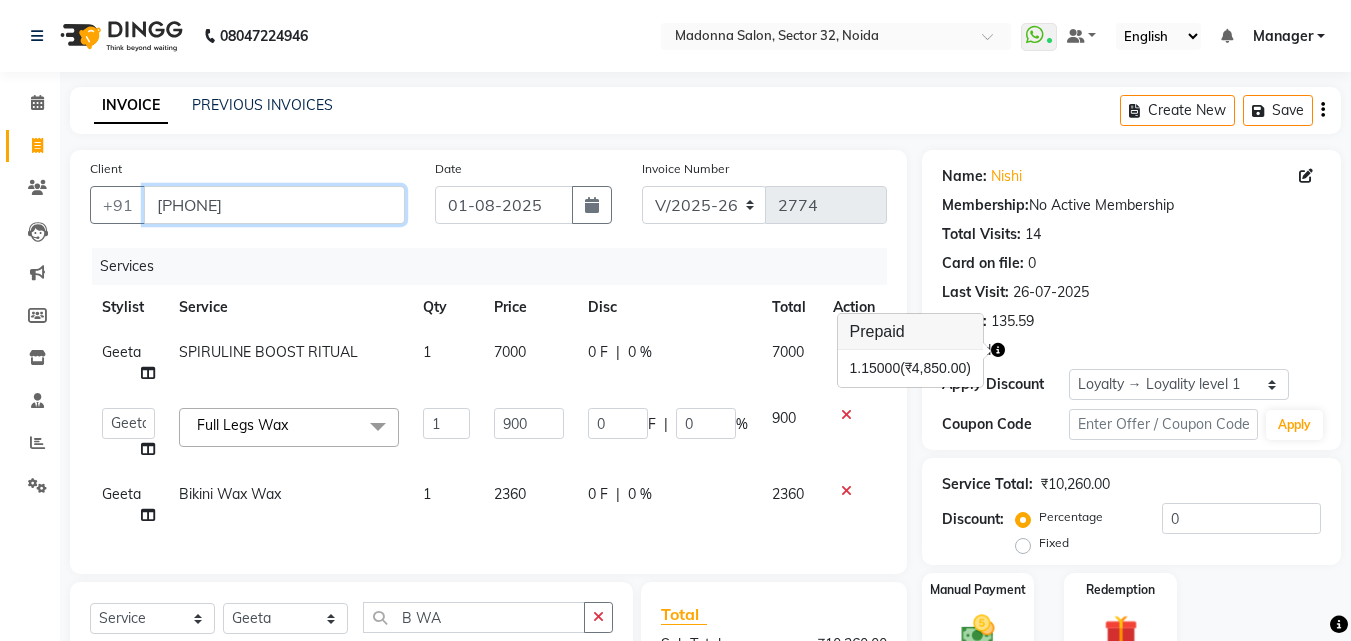 drag, startPoint x: 190, startPoint y: 204, endPoint x: 285, endPoint y: 216, distance: 95.7549 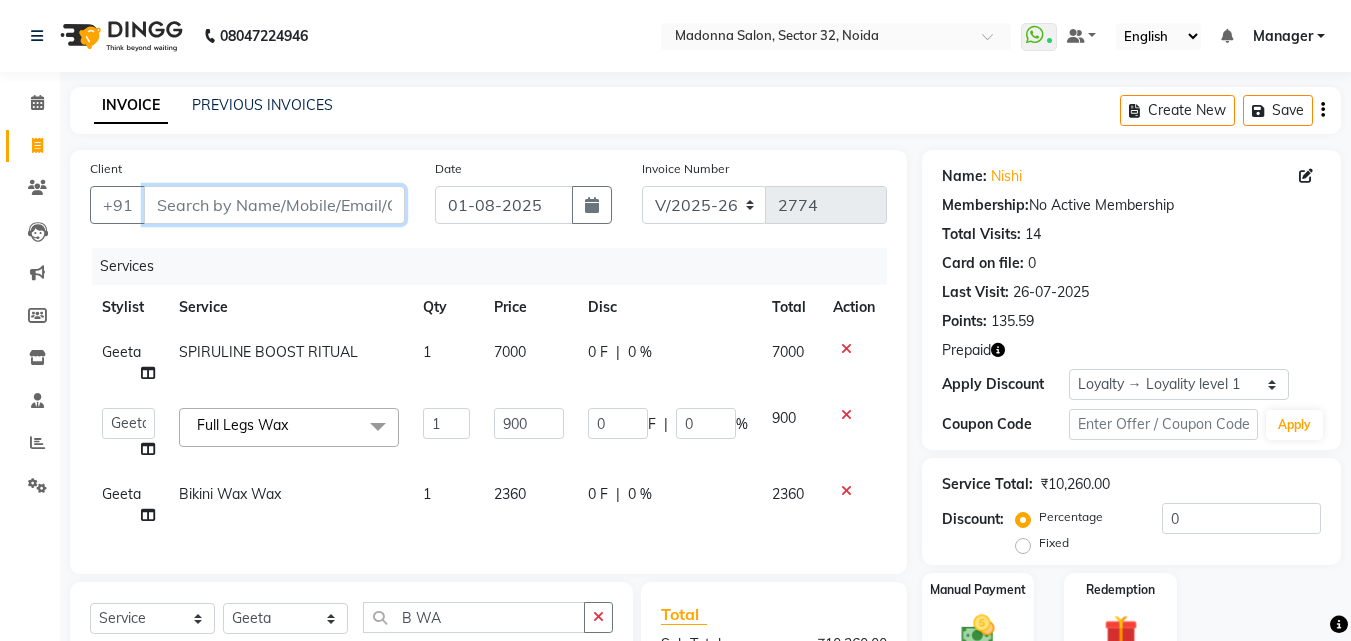 paste on "[PHONE]" 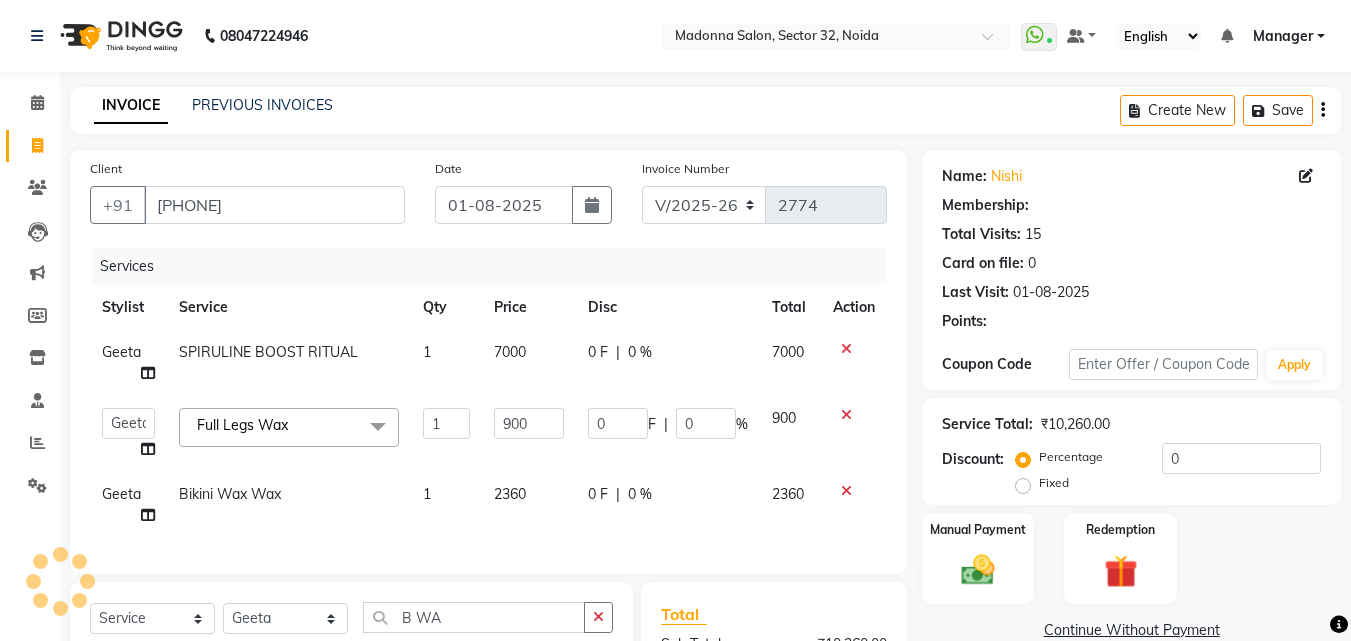 select on "1: Object" 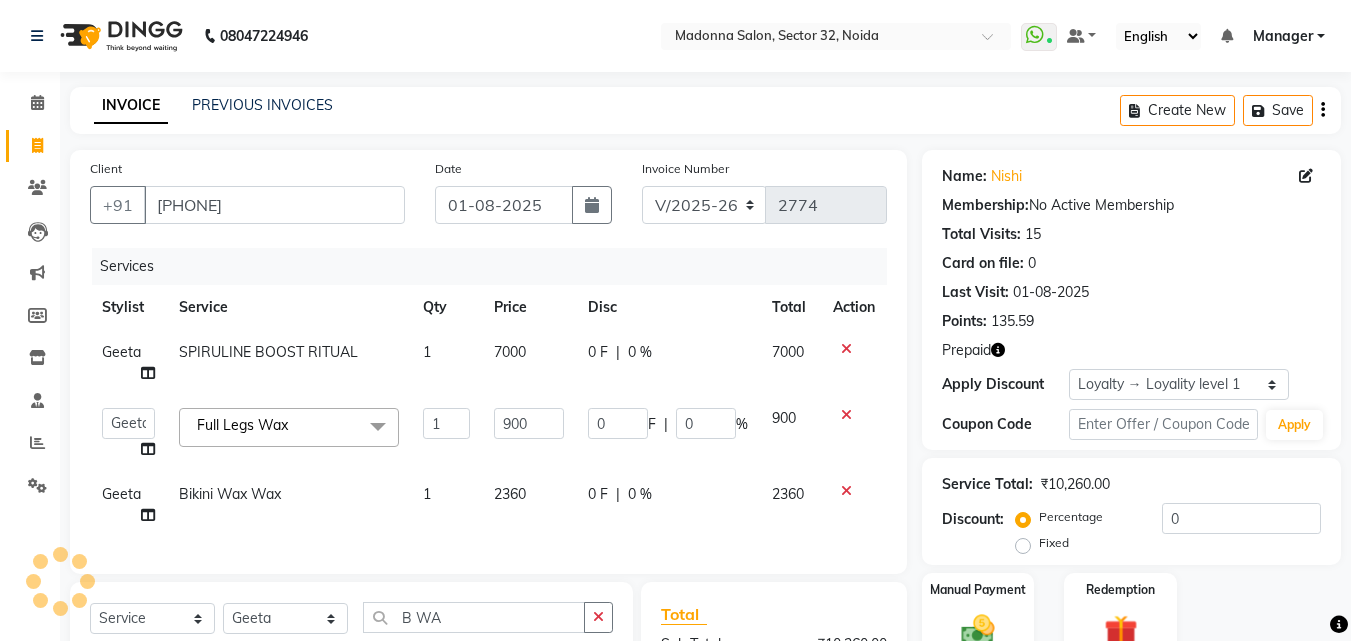 click on "2360" 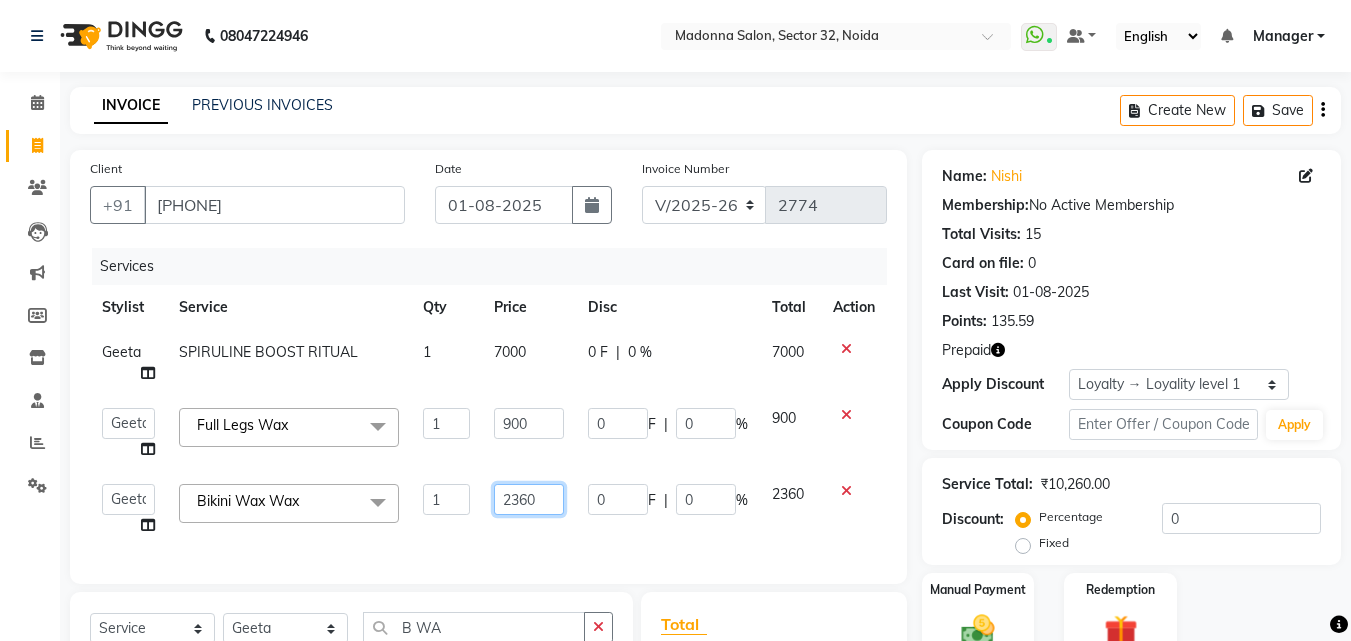 click on "2360" 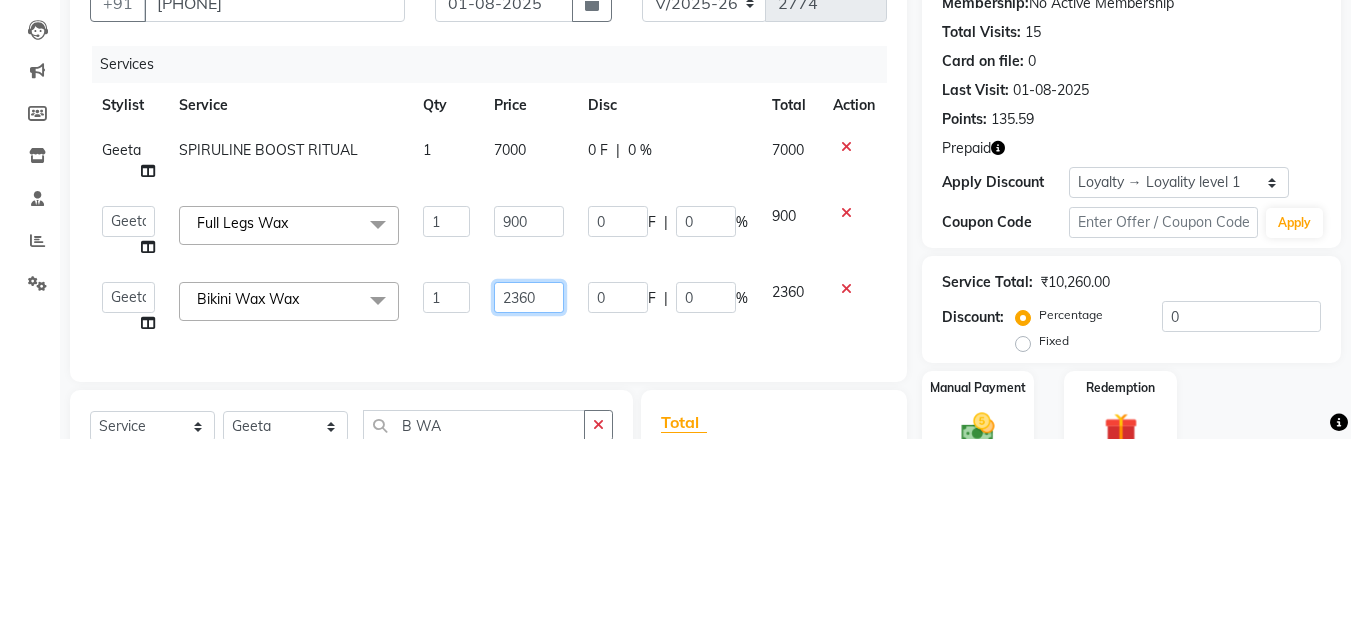 scroll, scrollTop: 36, scrollLeft: 0, axis: vertical 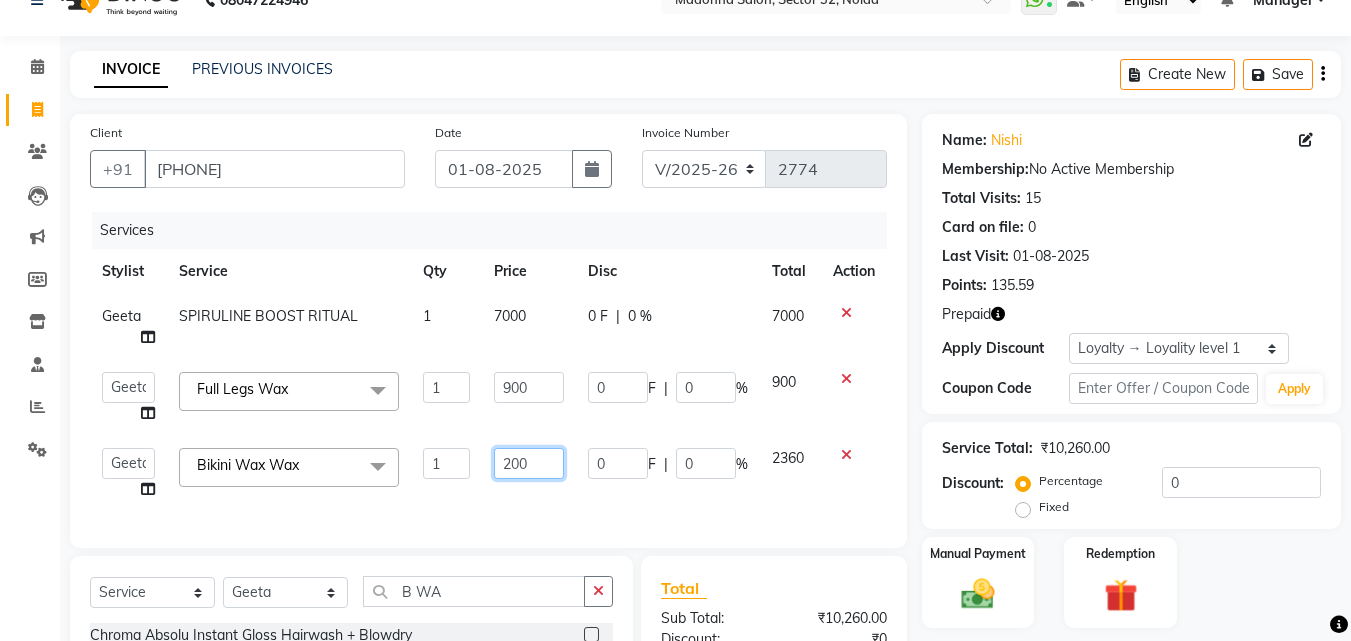 type on "2000" 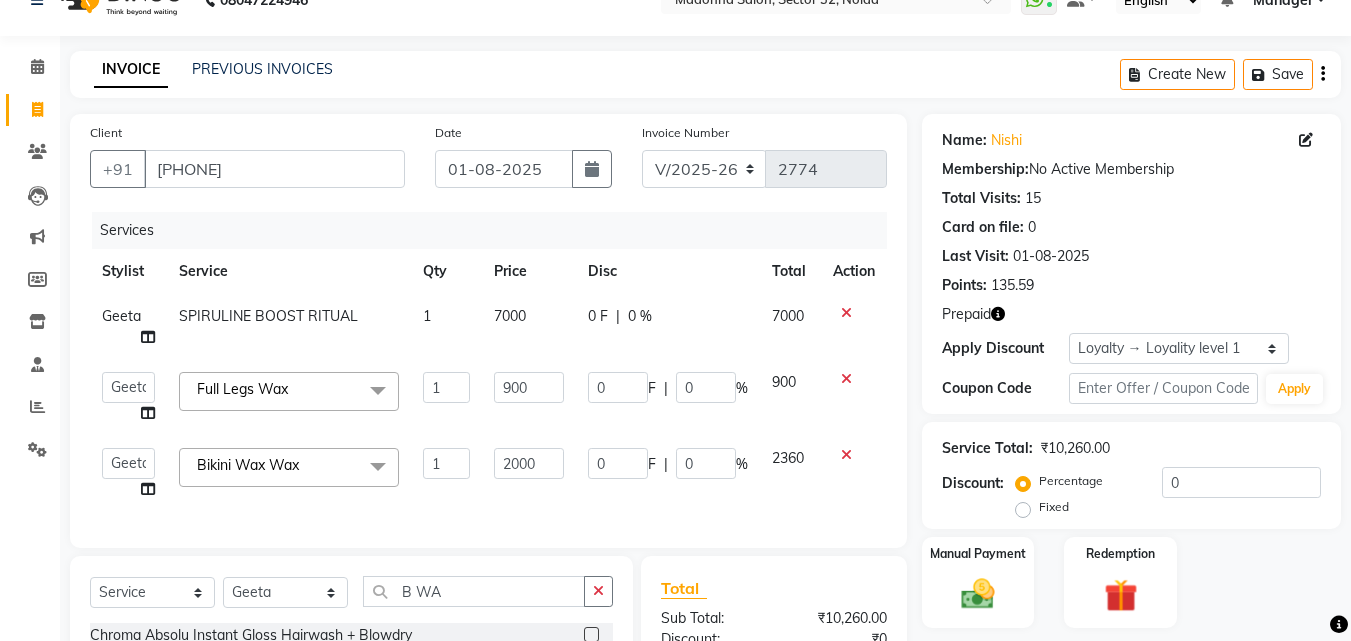 click on "Services Stylist Service Qty Price Disc Total Action Geeta SPIRULINE BOOST RITUAL 1 7000 0 F | 0 % 7000 Aayan Account Ashu BHOLU Geeta Hanif [FIRSTNAME] [LASTNAME] Kiran LAXMAN PEDI Manager Mohit Naddy NAIL SWASTIKA Sajal Sameer Shahnawaj Sharukh Sonu VISHAL STYLIST Full Legs Wax x Shampoo Loreal Shampoo Kerastase Shampoo Redken Condtioner Loreal Condtioner Kerastase Condtioner Redken Hair cut Women Hair Cut Child (5 Years) Women Change Of Style Women Blow Dry Women Iron Curls Women Hair Do Women Oil Massage Women Plex Treatment Women Color Touch-Up 1 Women Color Touch-Up 2 Women Highlight Strips Women Highlights Global Women Global Color Women Rebonding Women Smoothning Women Keratin Women Botox Women Hair Cut Children Women Balayage /Ombre Women French Glossing Women Hair Cut Men Hair Cut Child (5 Years) Men Oil Massage Men Plex Treatment Men Hair Spa Men Color Touch-Up Men Highlights Men Rebonding Men Smoothening Men Keratin Men Botox Men Perming Men Shave Beard Color Ear Wax" 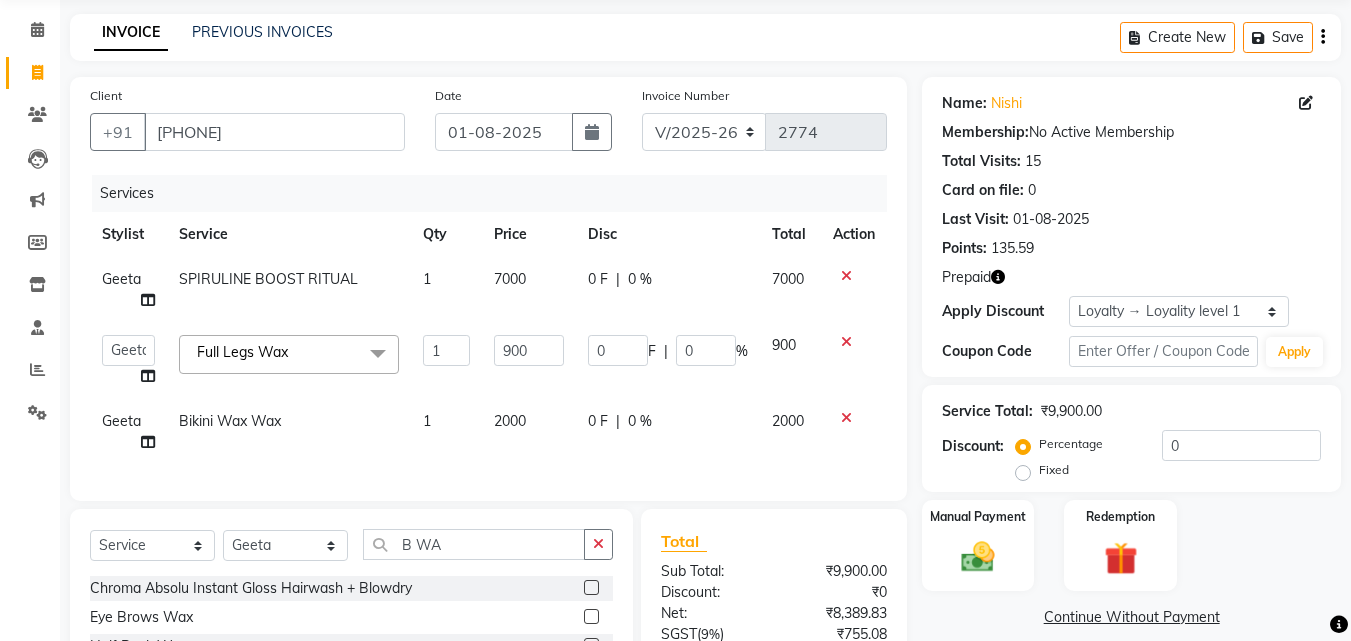 scroll, scrollTop: 125, scrollLeft: 0, axis: vertical 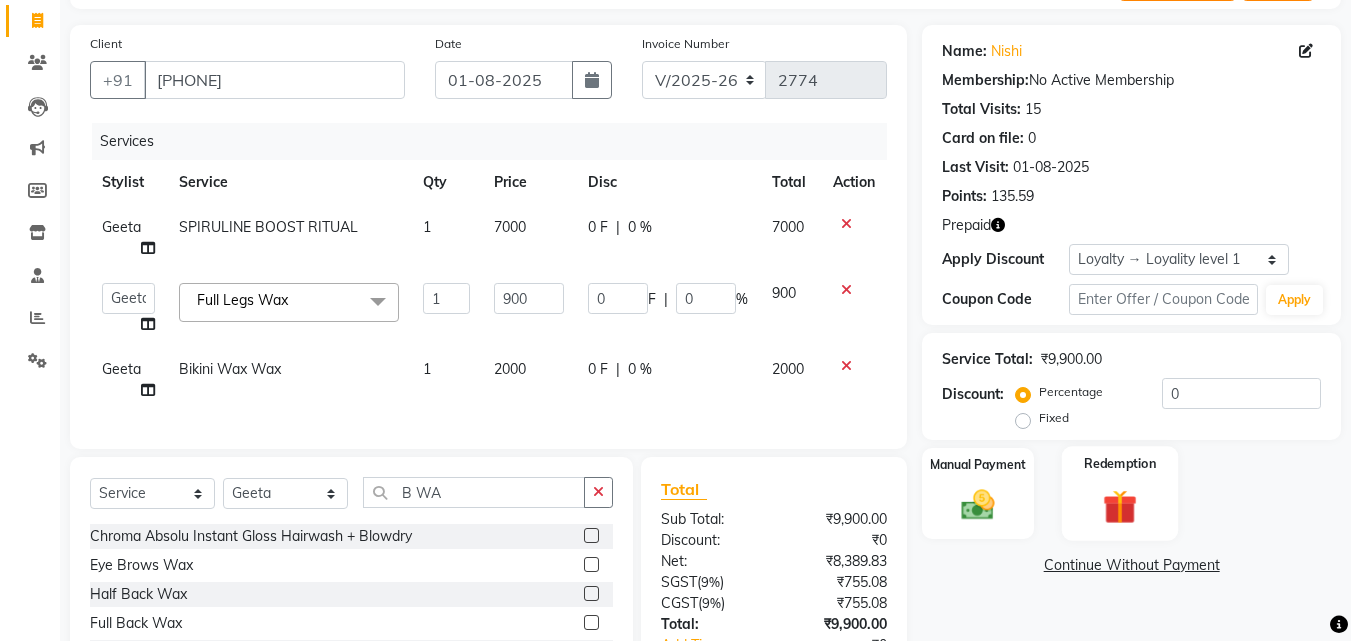 click 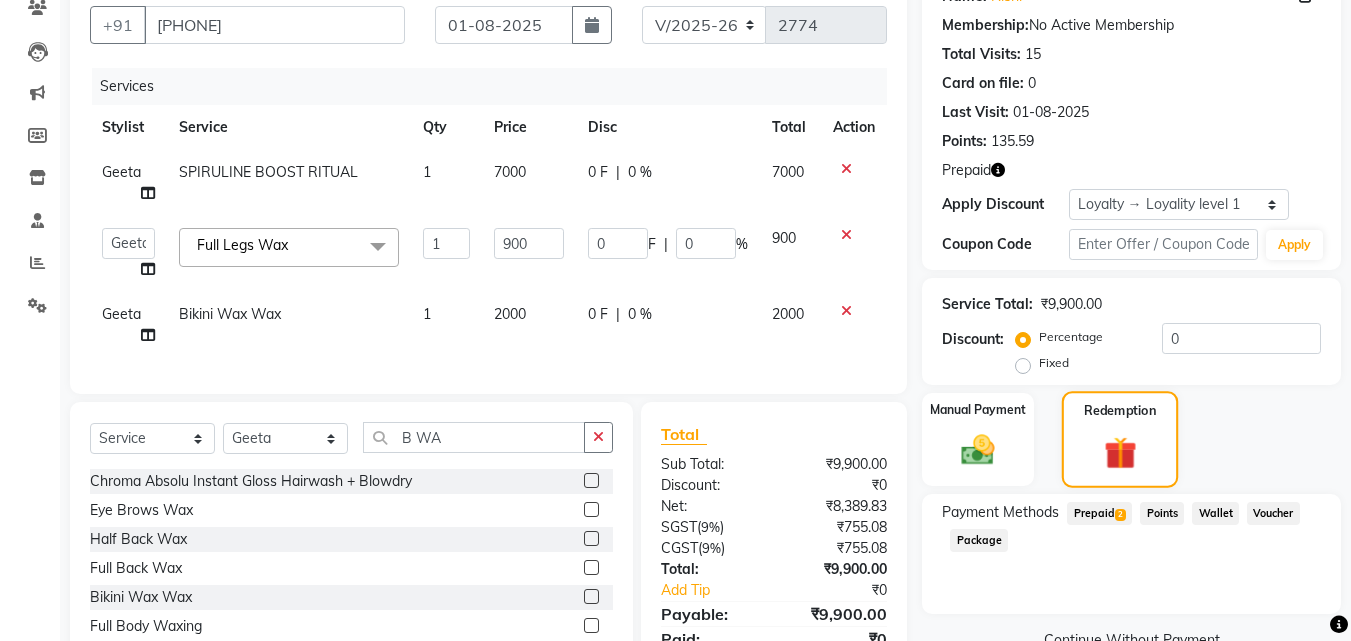 scroll, scrollTop: 280, scrollLeft: 0, axis: vertical 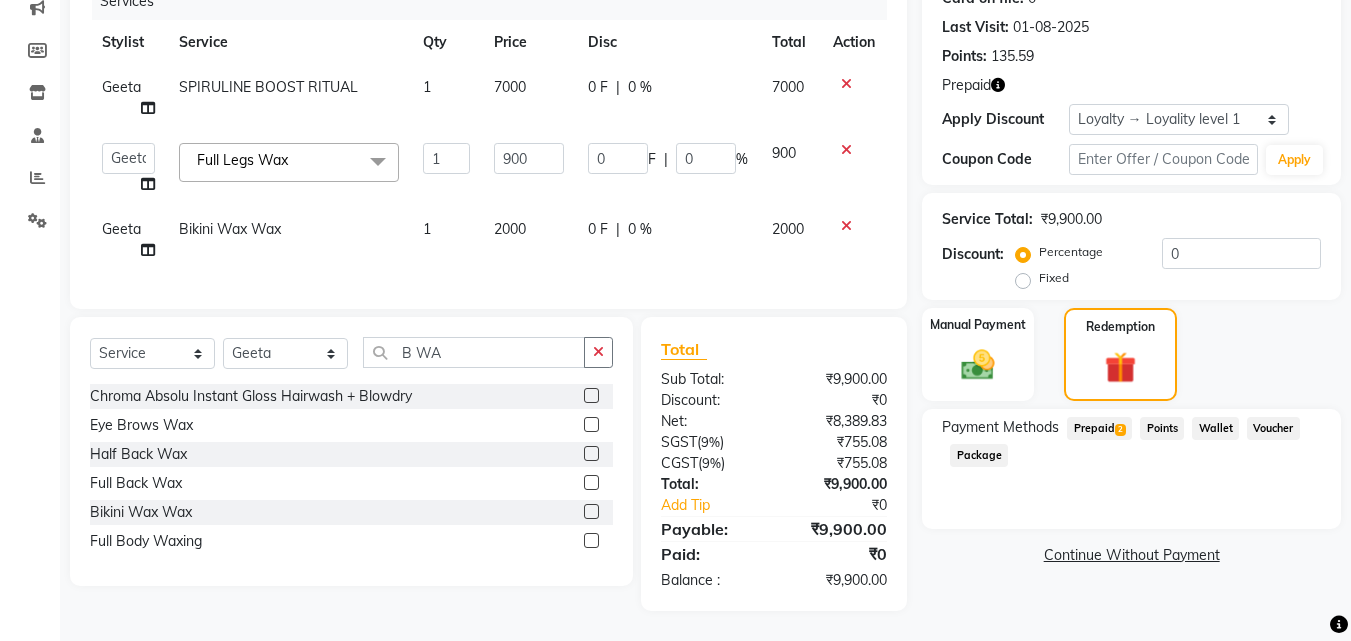 click on "Prepaid  2" 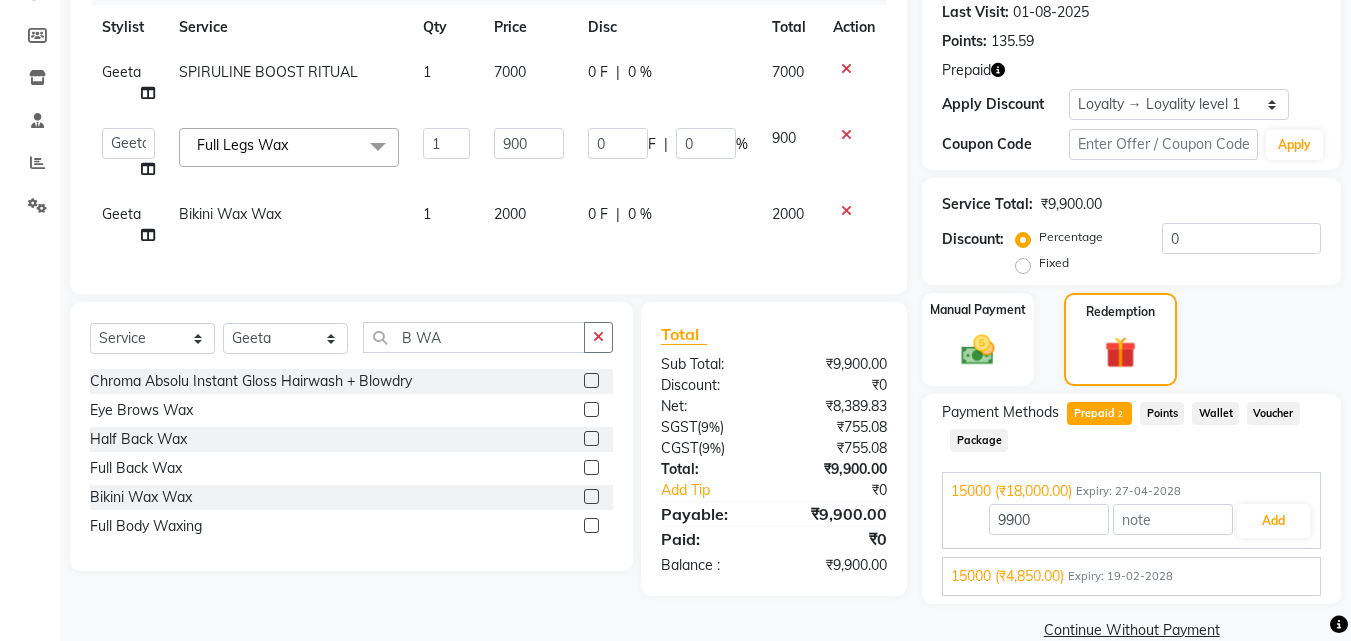 click on "Expiry: 19-02-2028" at bounding box center (1120, 576) 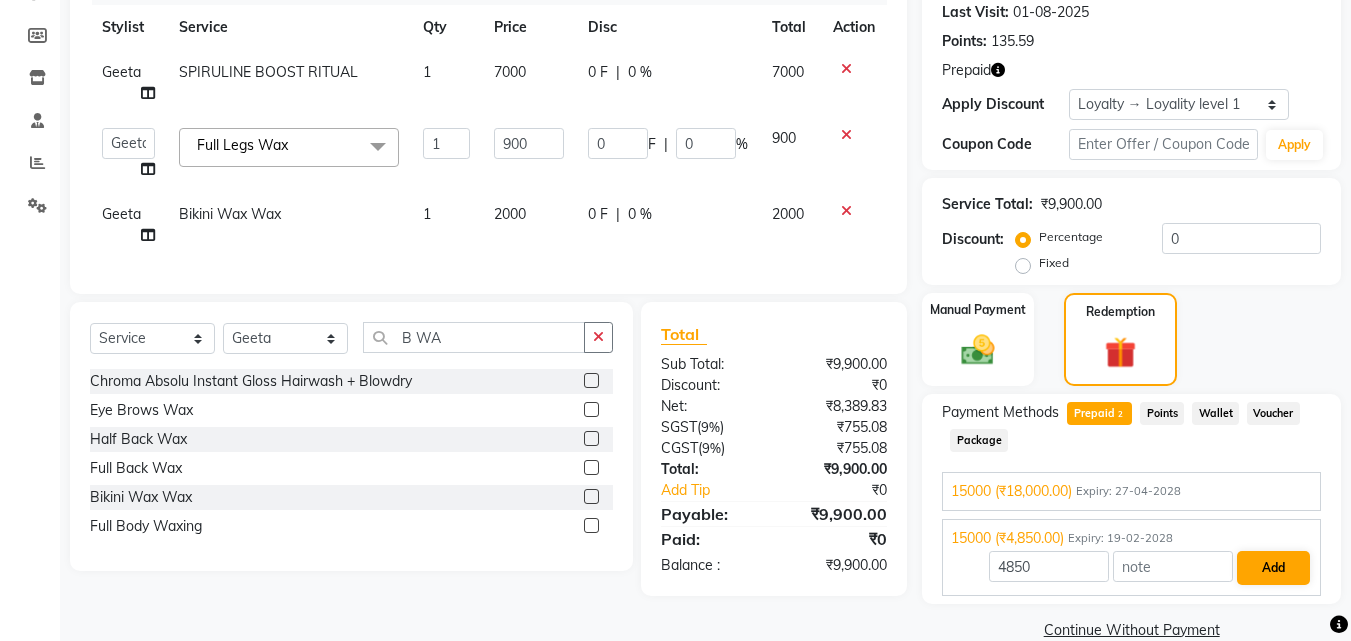 click on "Add" at bounding box center [1273, 568] 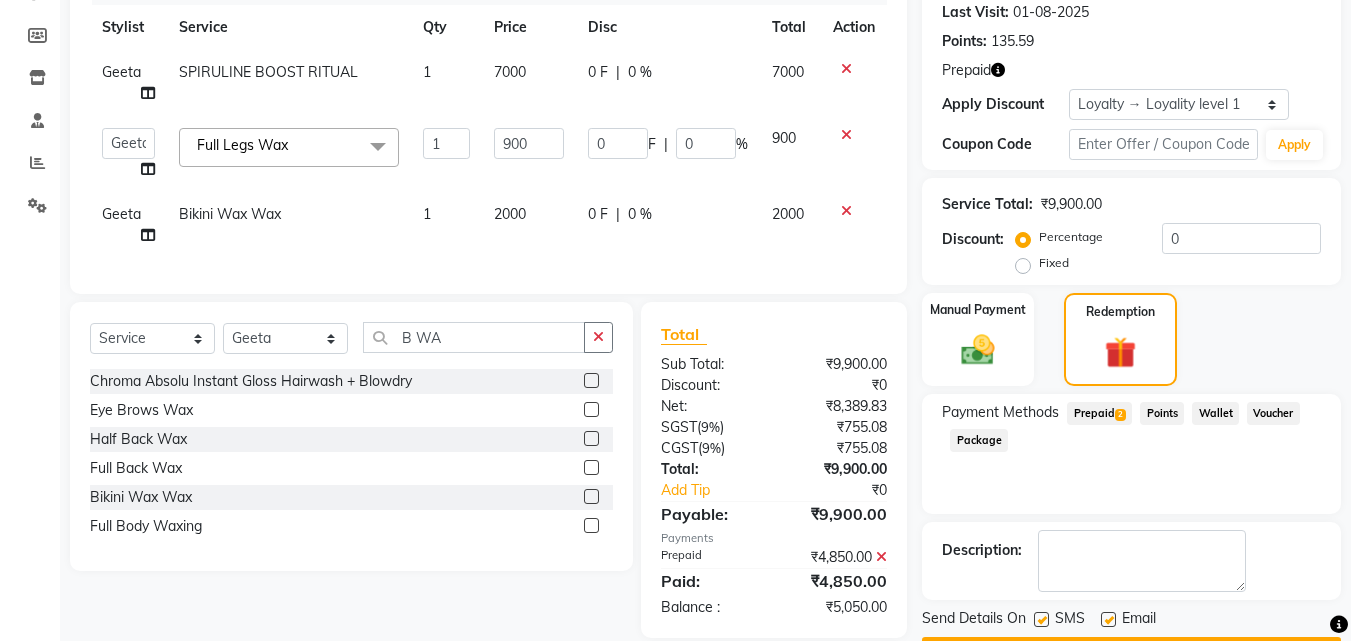 click on "Prepaid  2" 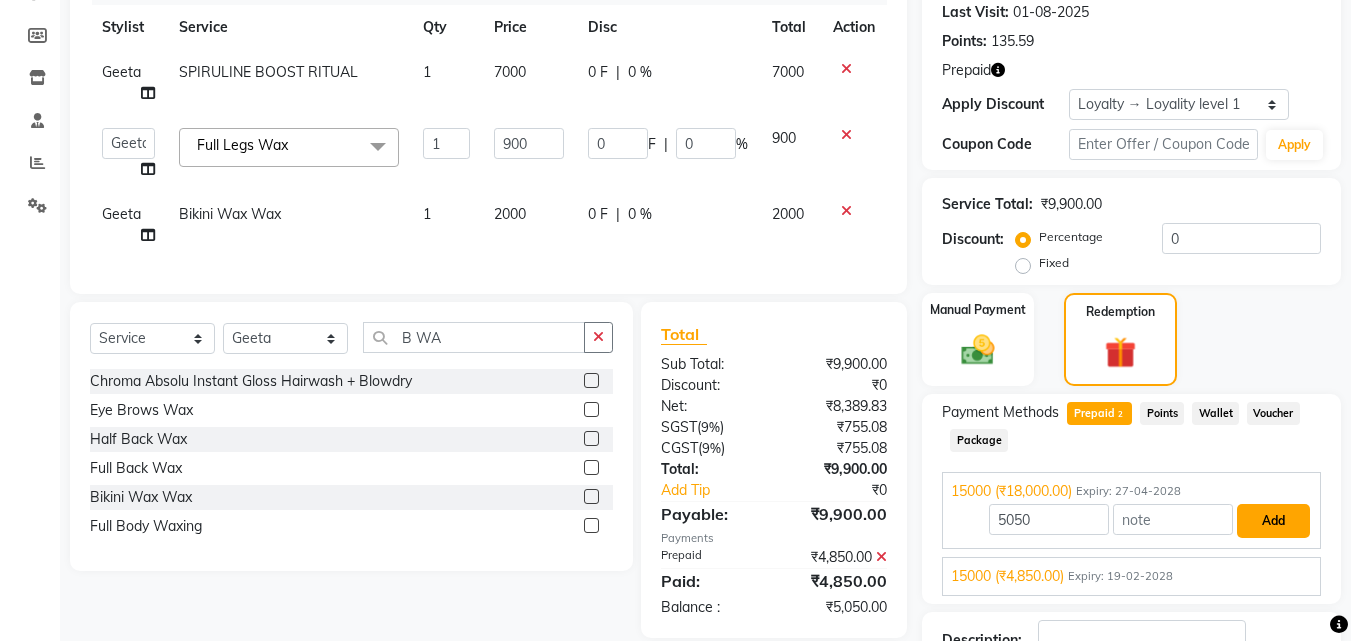 click on "Add" at bounding box center (1273, 521) 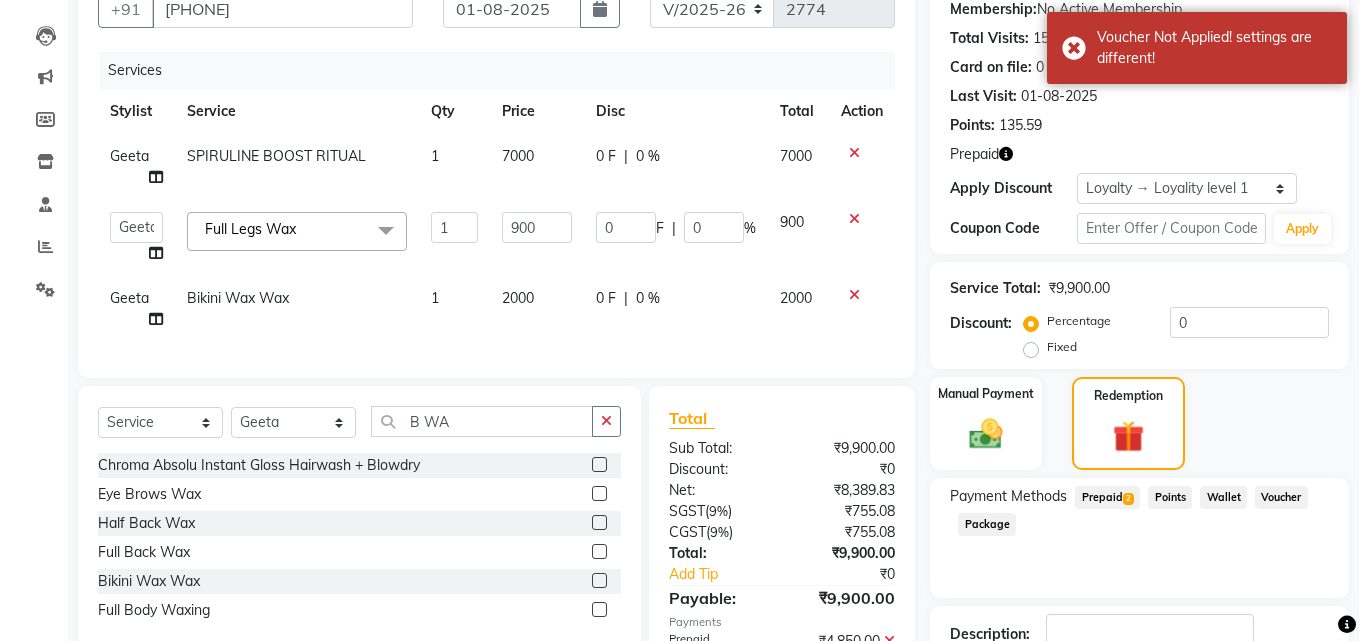 scroll, scrollTop: 0, scrollLeft: 0, axis: both 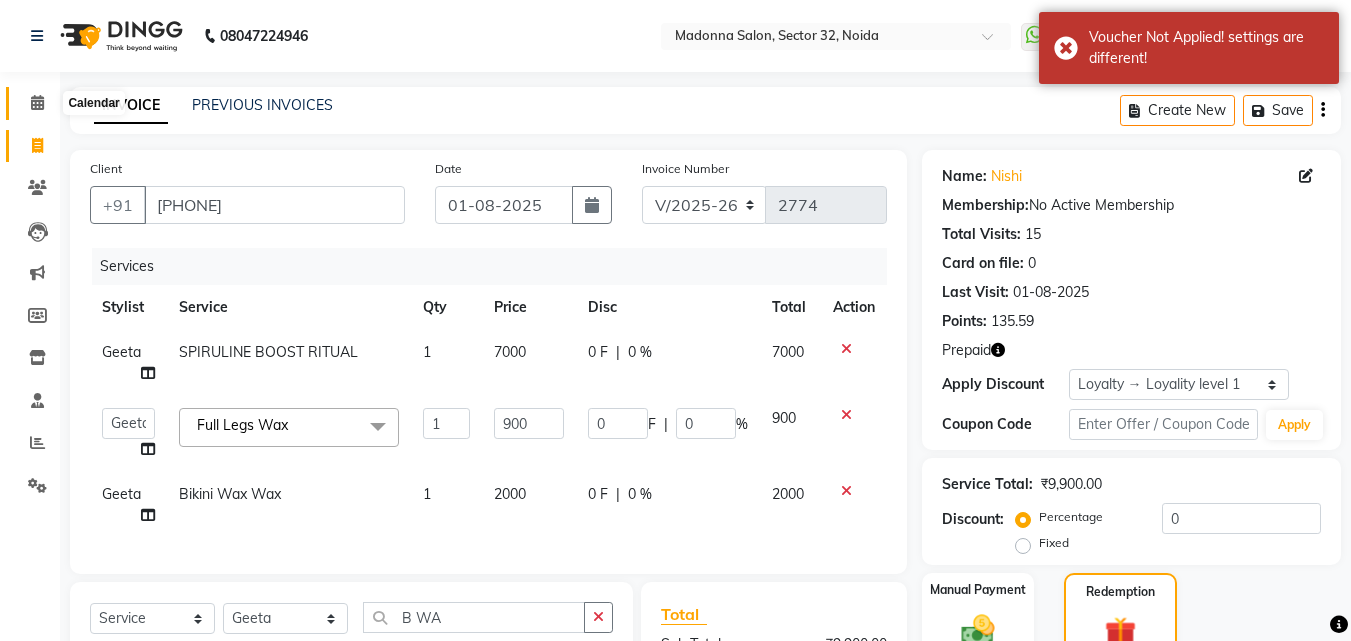 click 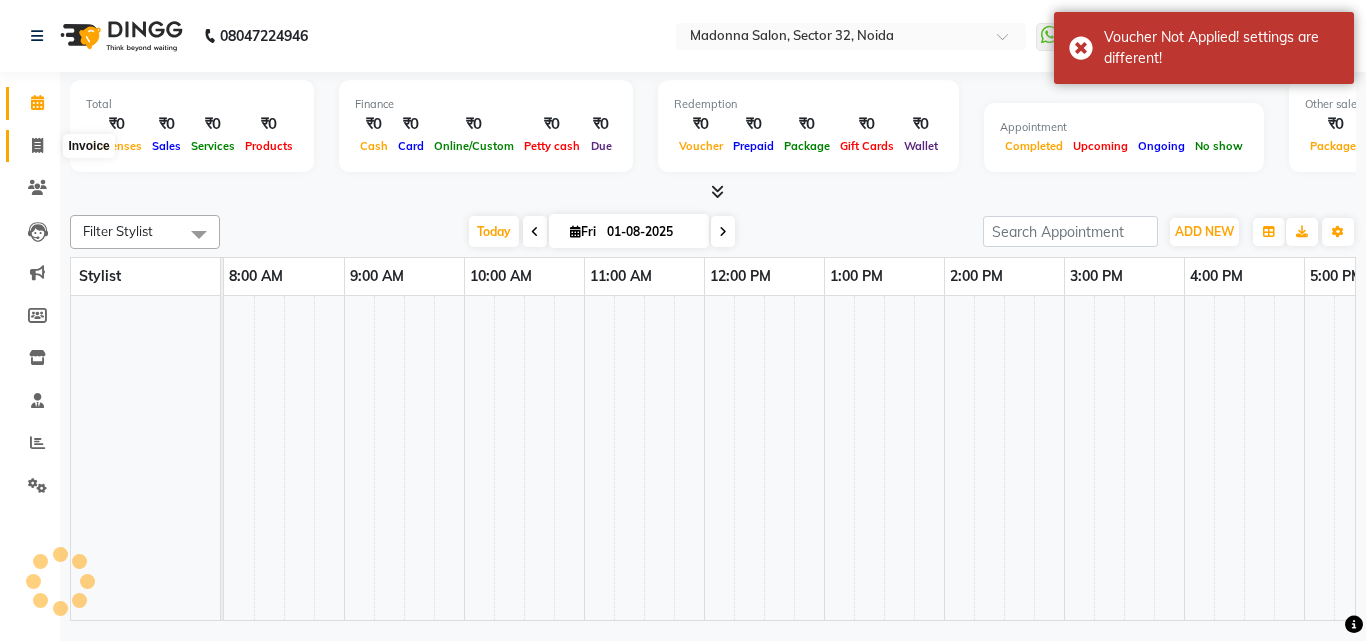 click 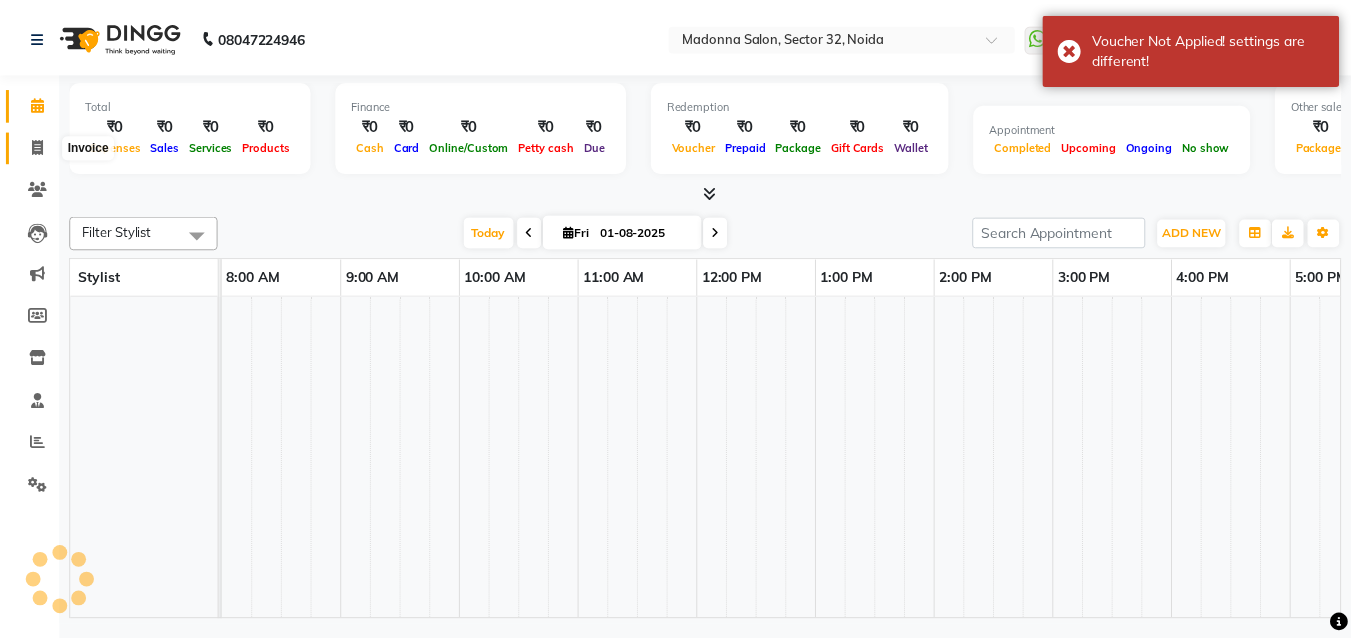 scroll, scrollTop: 0, scrollLeft: 0, axis: both 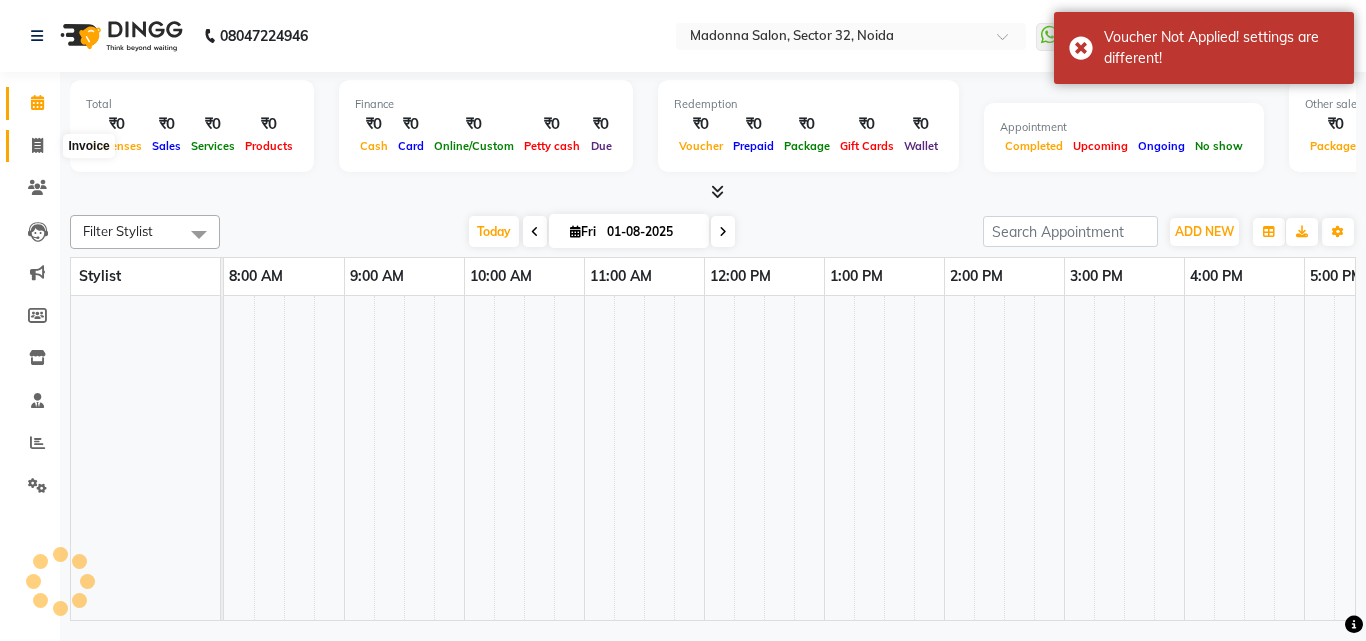 select on "service" 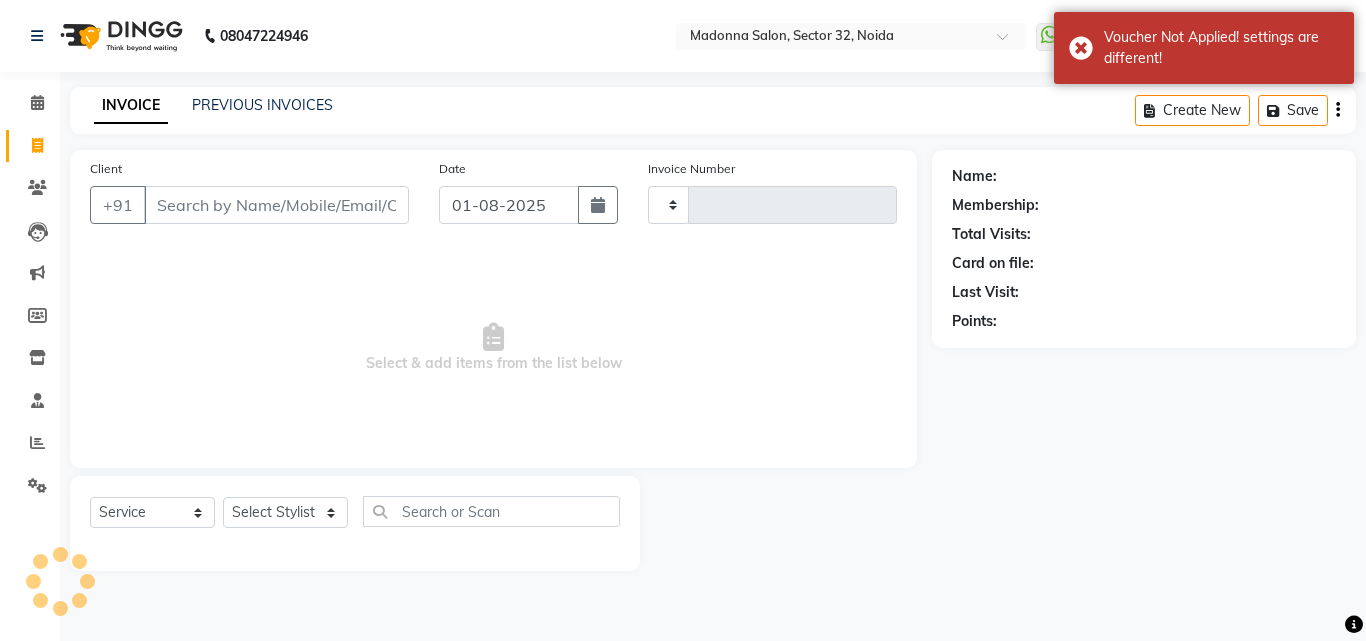 click on "Client" at bounding box center (276, 205) 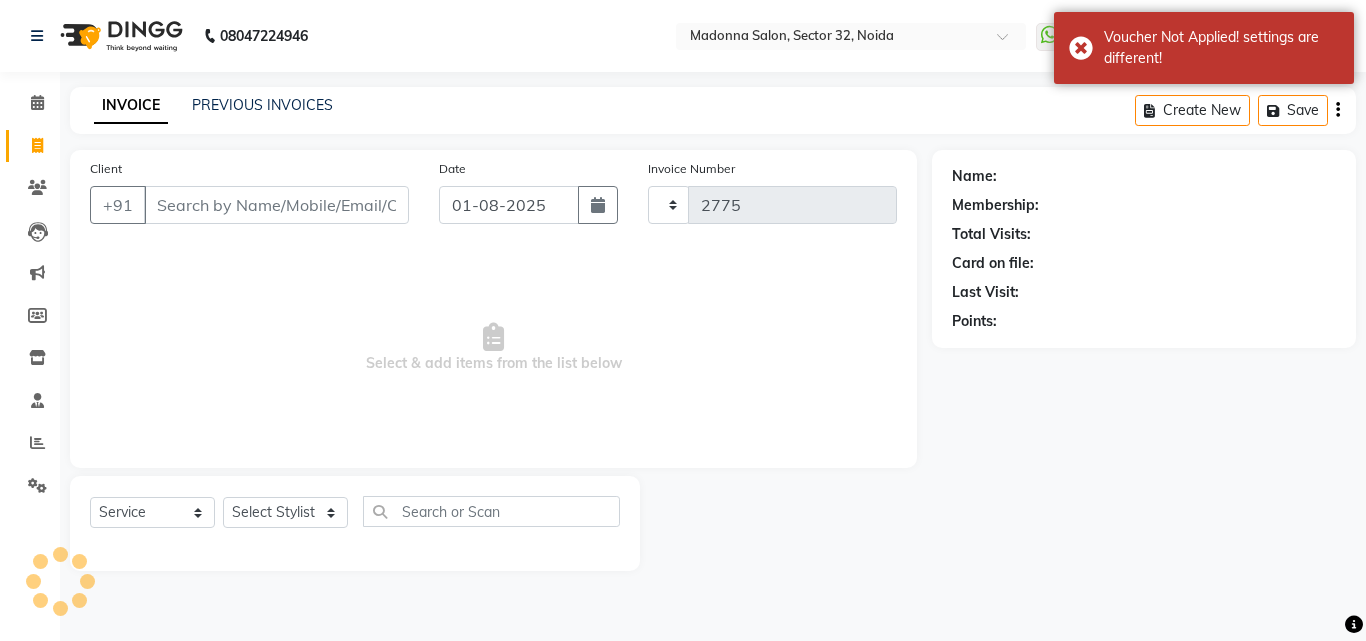select on "7229" 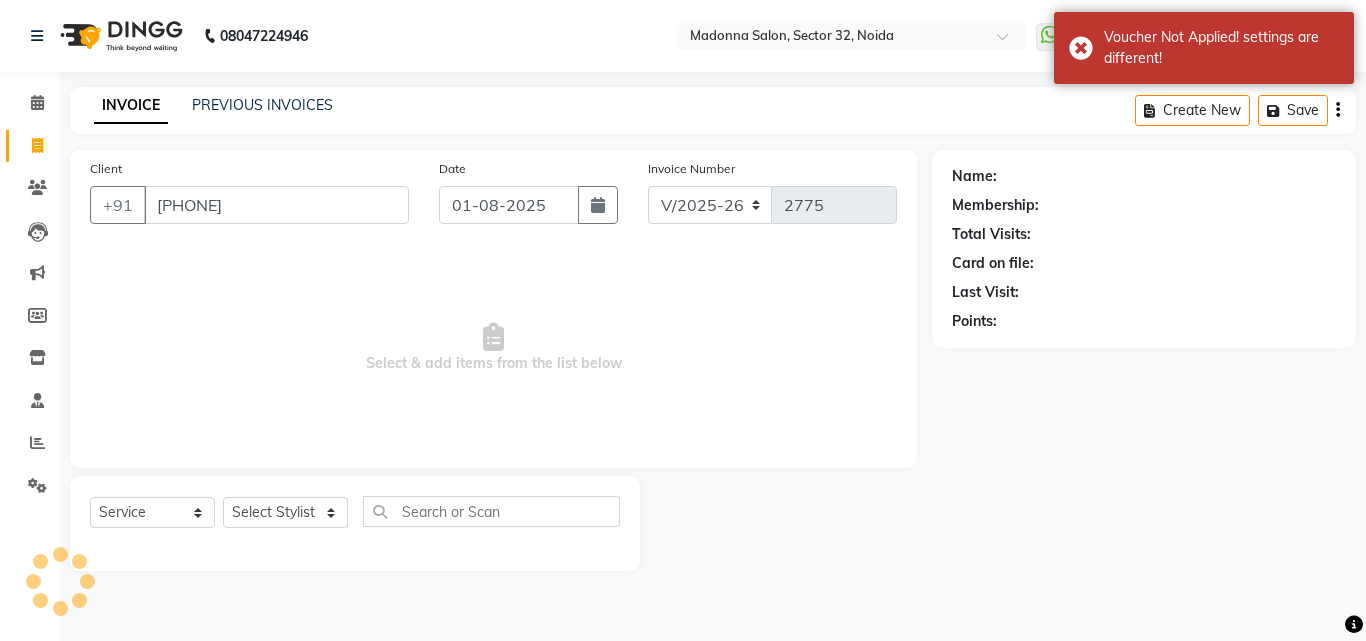 type on "[PHONE]" 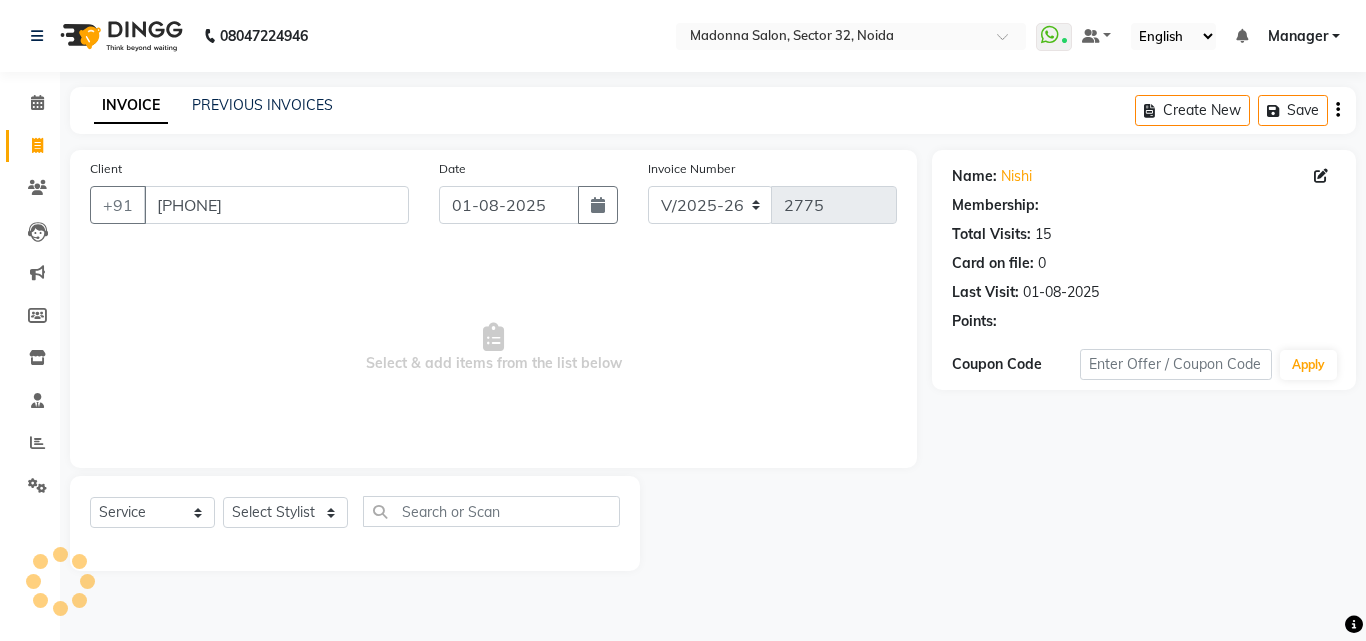 select on "1: Object" 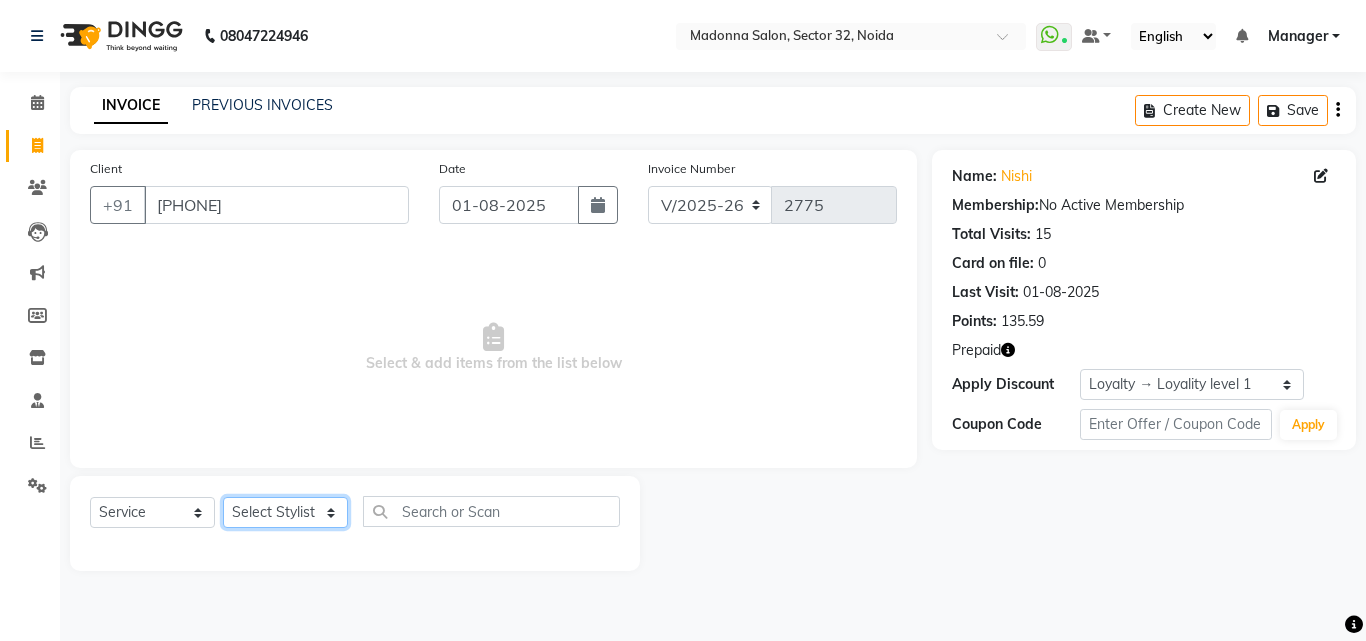 click on "Select Stylist Aayan Account  Ashu BHOLU Geeta Hanif JIYA SINGH Kiran LAXMAN PEDI Manager Mohit Naddy NAIL SWASTIKA Sajal Sameer Shahnawaj Sharukh Sonu VISHAL STYLIST" 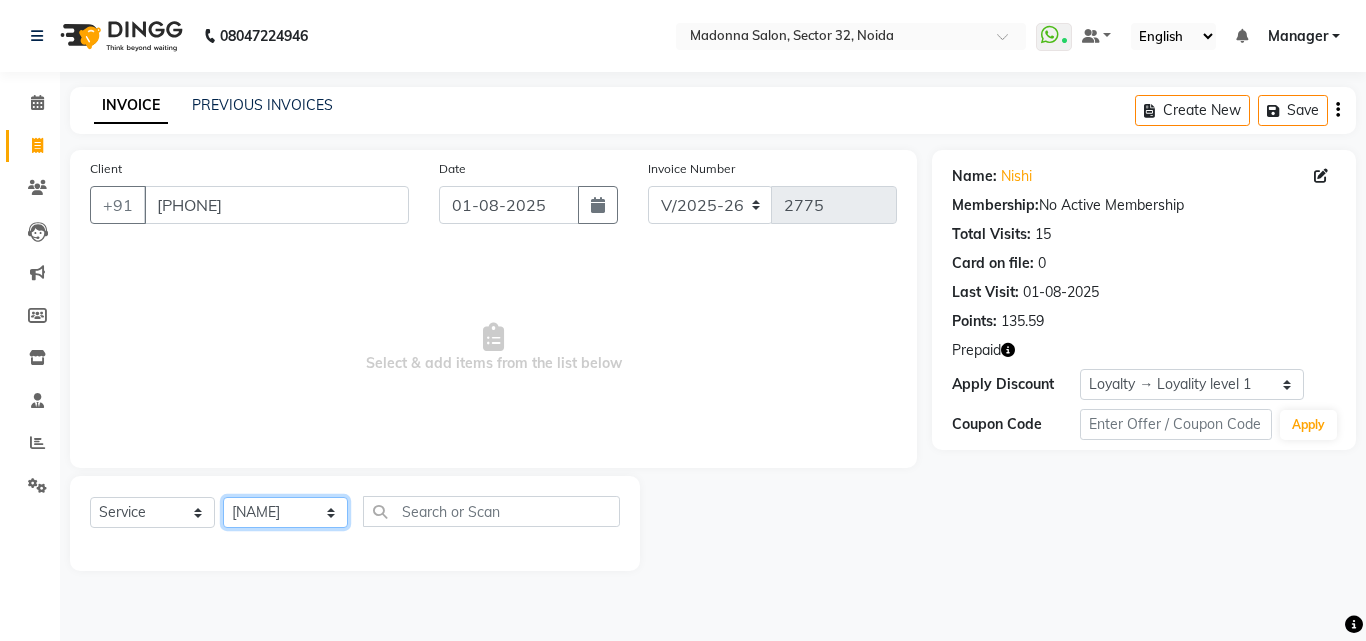 click on "Select Stylist Aayan Account  Ashu BHOLU Geeta Hanif JIYA SINGH Kiran LAXMAN PEDI Manager Mohit Naddy NAIL SWASTIKA Sajal Sameer Shahnawaj Sharukh Sonu VISHAL STYLIST" 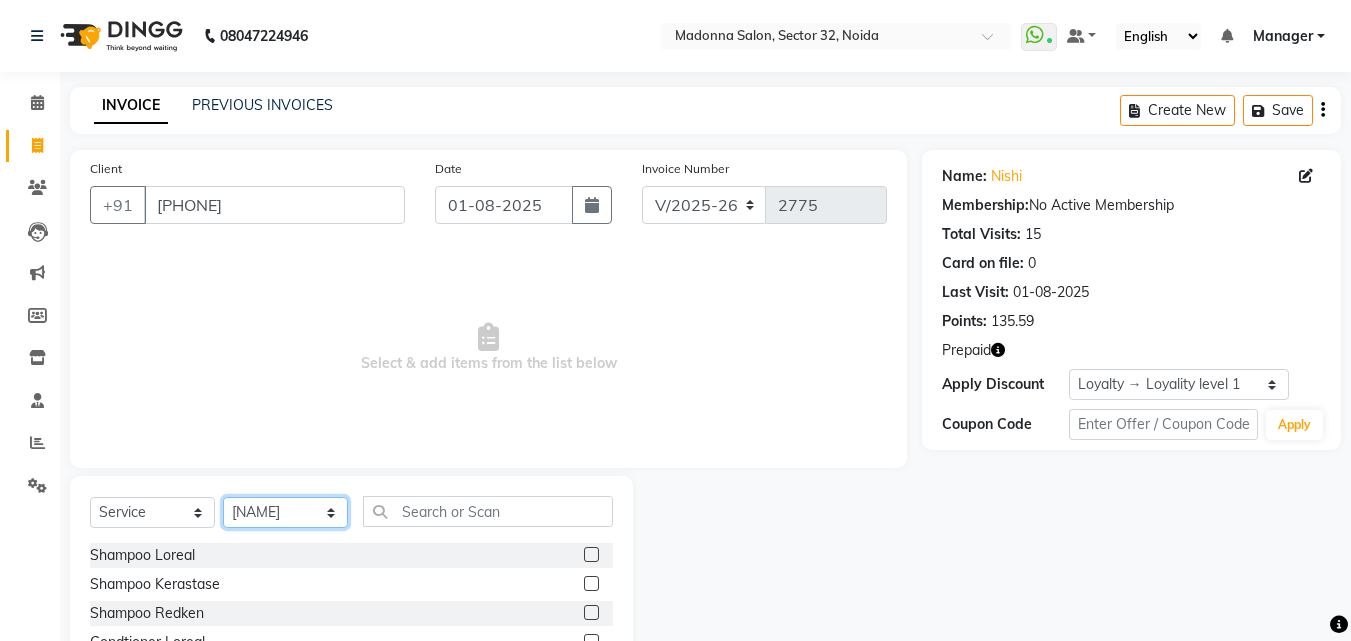 click on "Select Stylist Aayan Account  Ashu BHOLU Geeta Hanif JIYA SINGH Kiran LAXMAN PEDI Manager Mohit Naddy NAIL SWASTIKA Sajal Sameer Shahnawaj Sharukh Sonu VISHAL STYLIST" 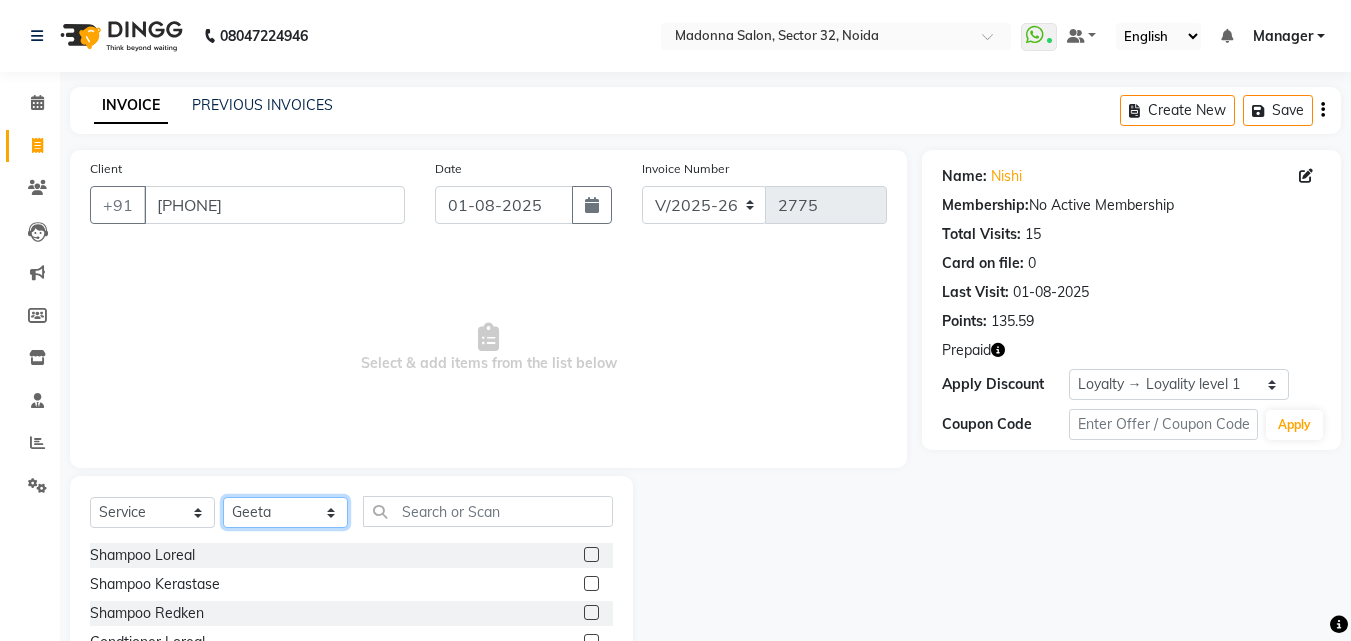 click on "Select Stylist Aayan Account  Ashu BHOLU Geeta Hanif JIYA SINGH Kiran LAXMAN PEDI Manager Mohit Naddy NAIL SWASTIKA Sajal Sameer Shahnawaj Sharukh Sonu VISHAL STYLIST" 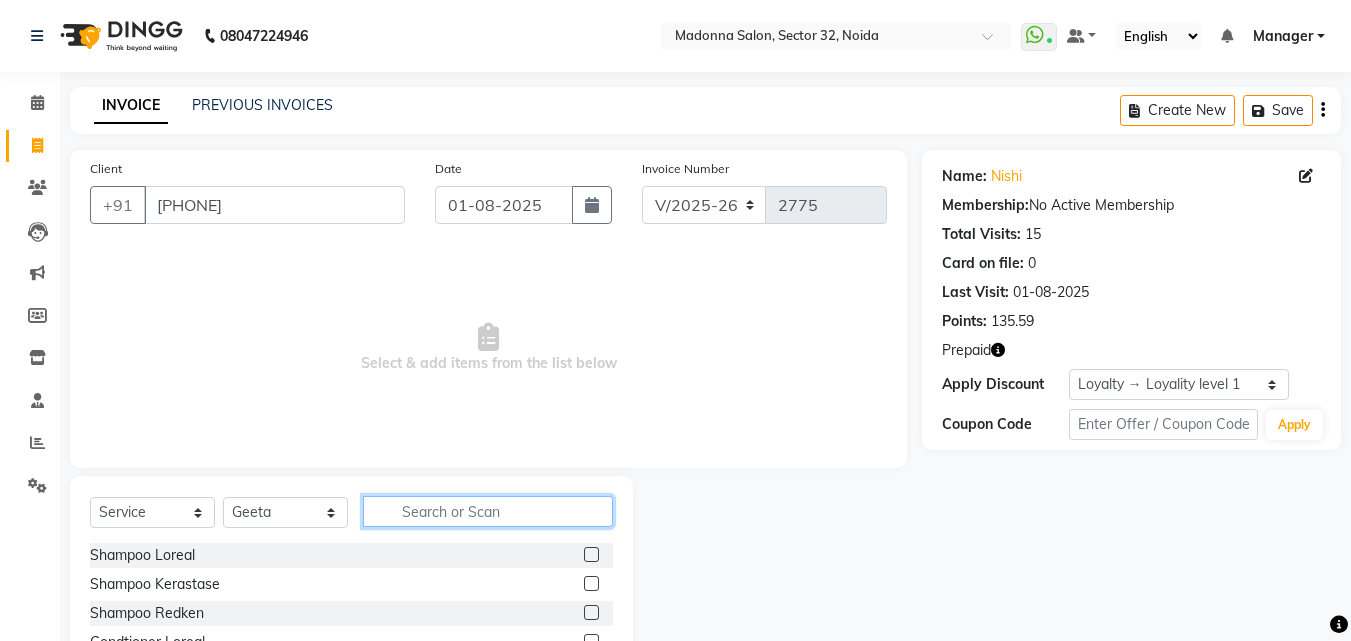 click 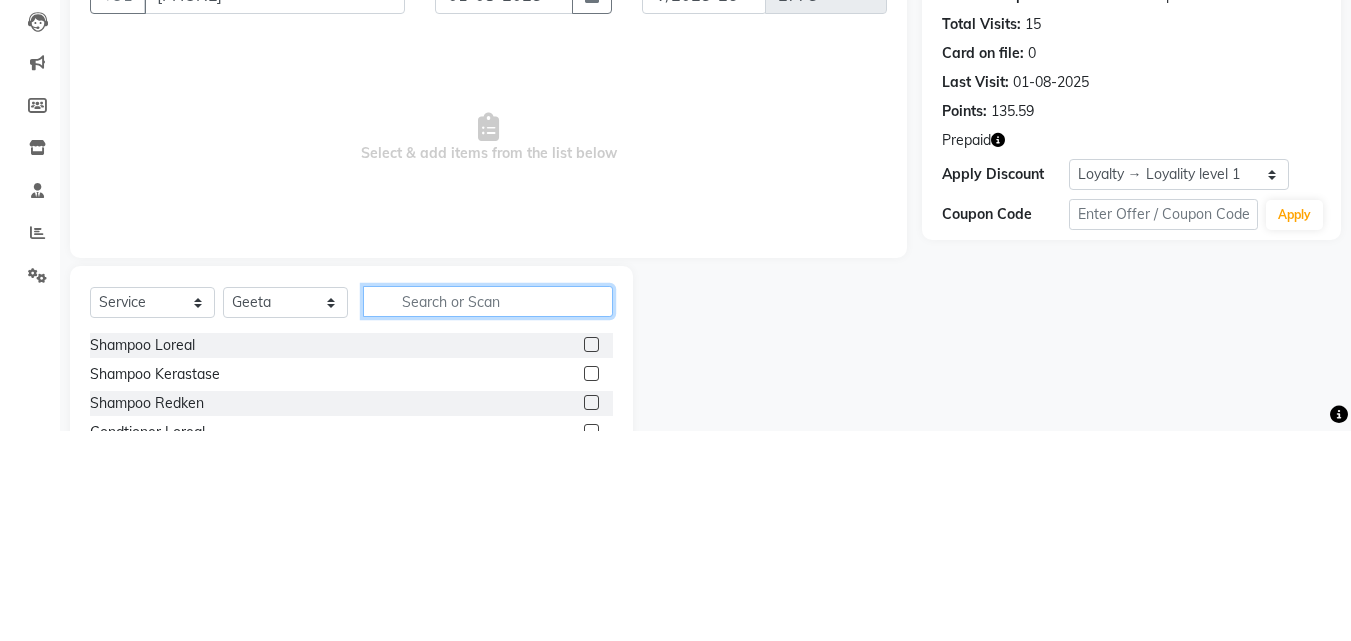 scroll, scrollTop: 48, scrollLeft: 0, axis: vertical 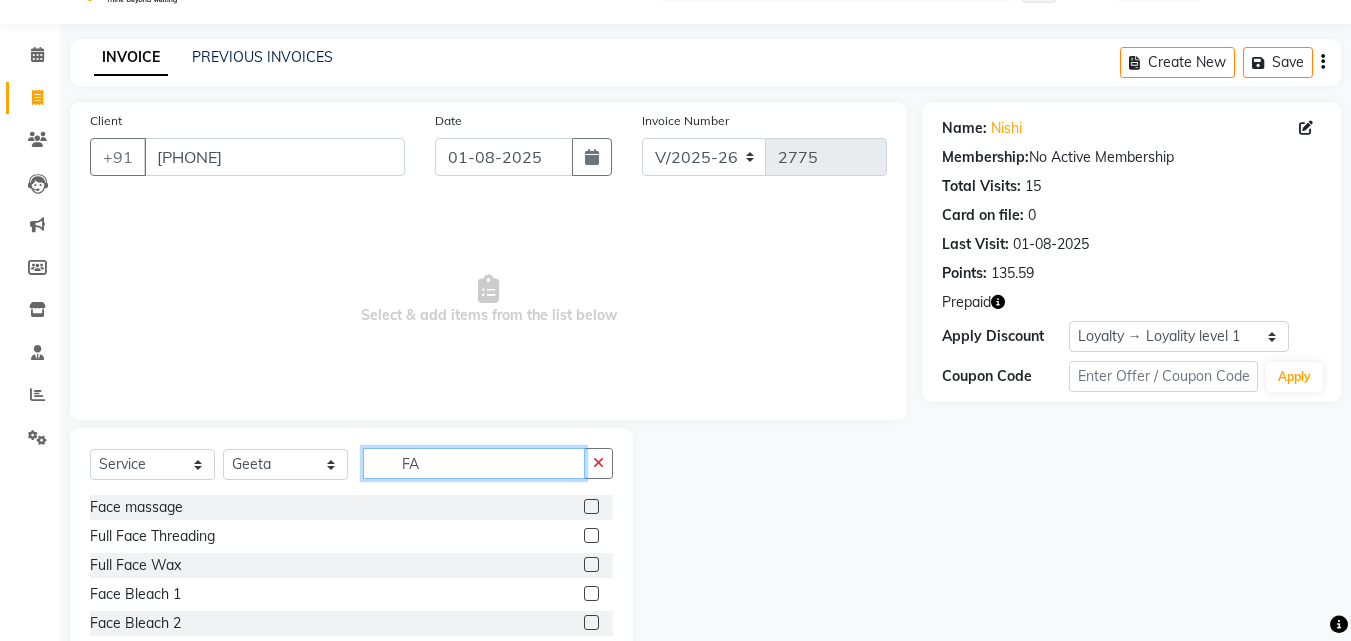 type on "F" 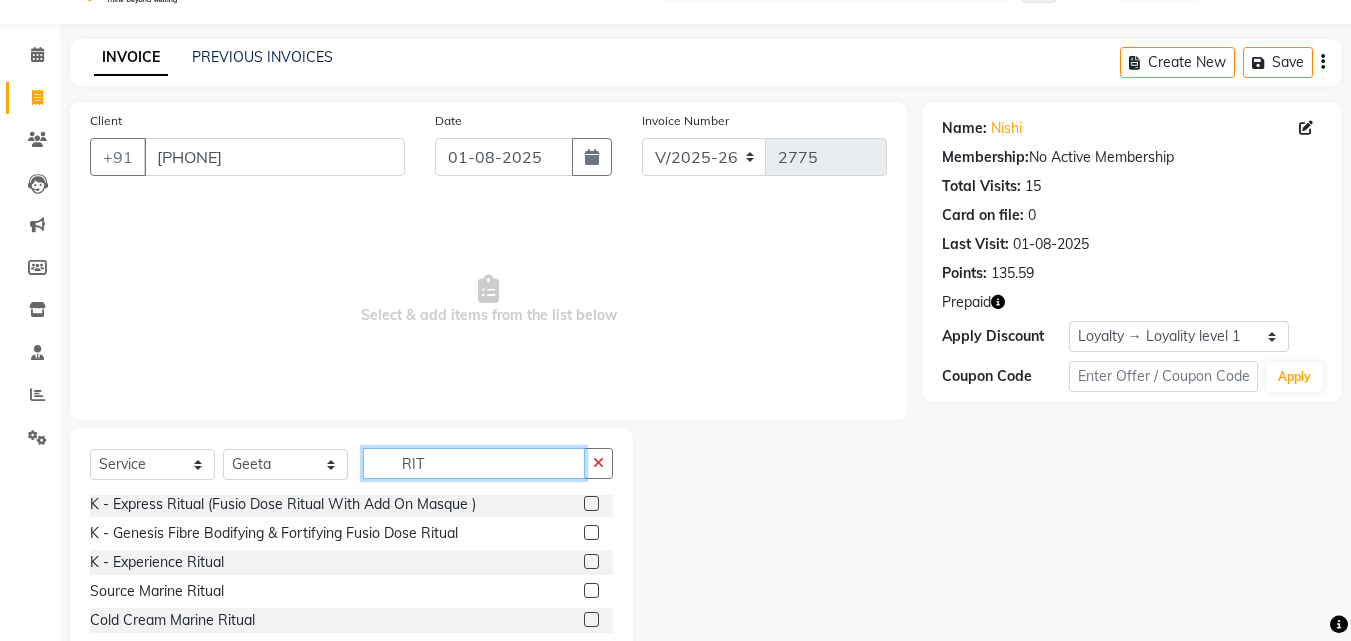 scroll, scrollTop: 61, scrollLeft: 0, axis: vertical 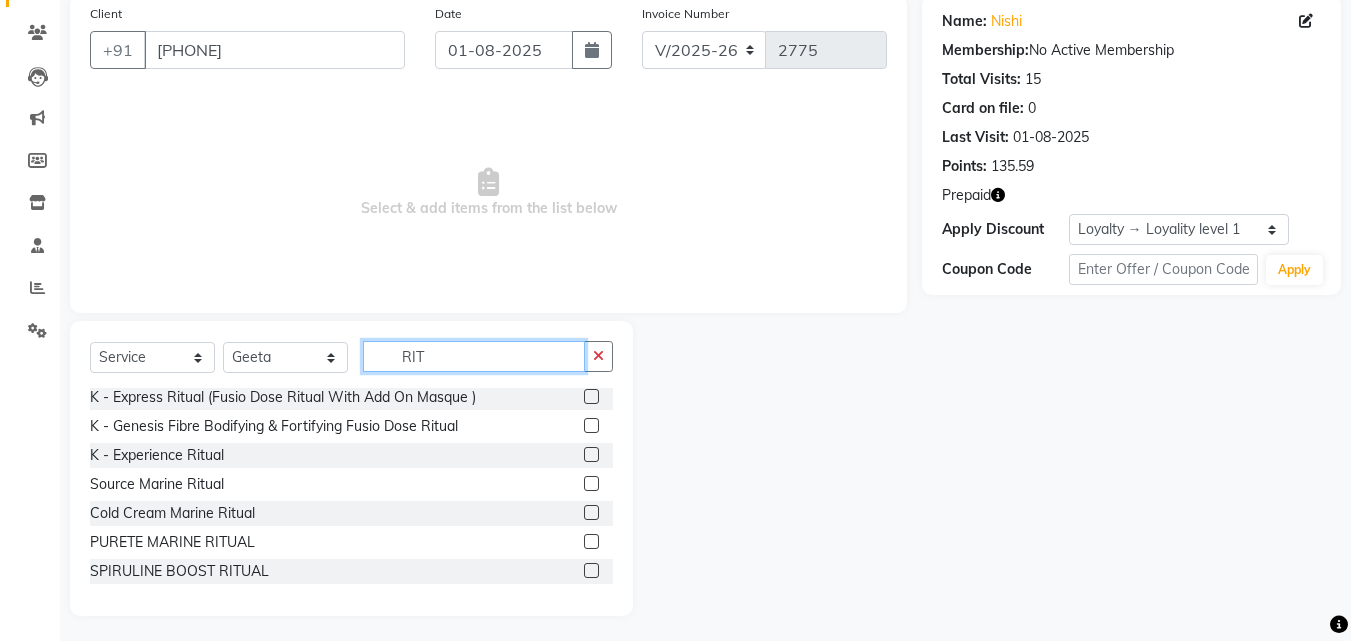 type on "RIT" 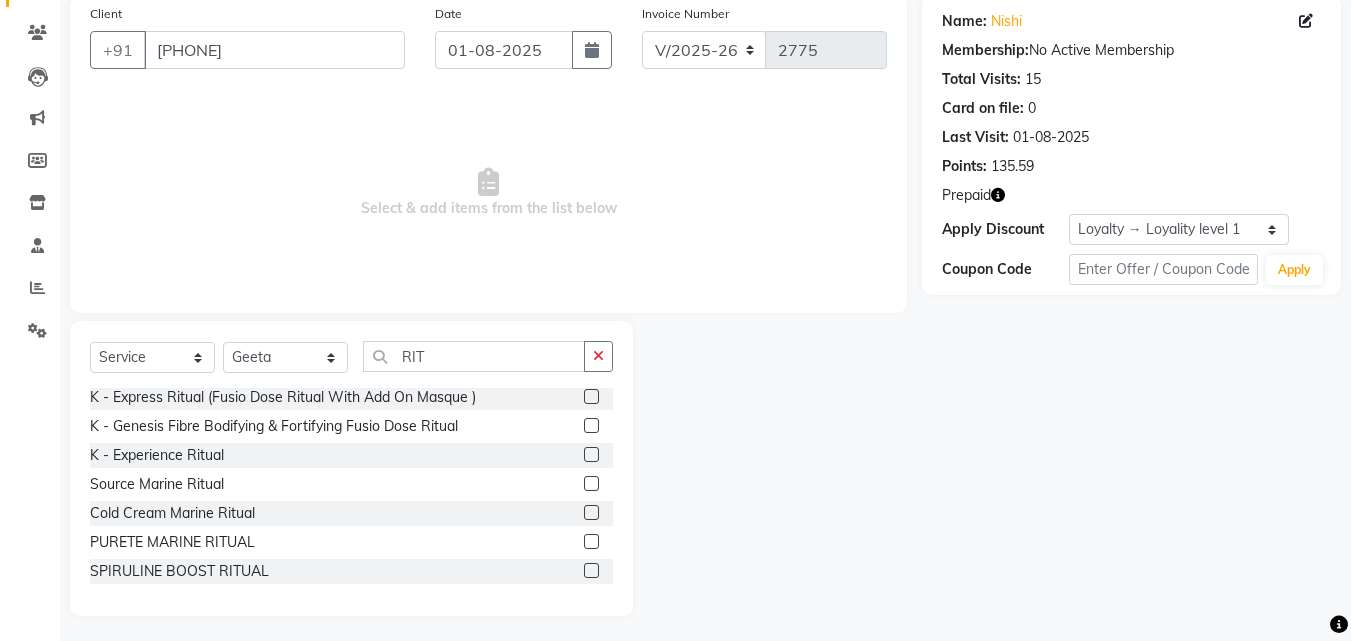 click 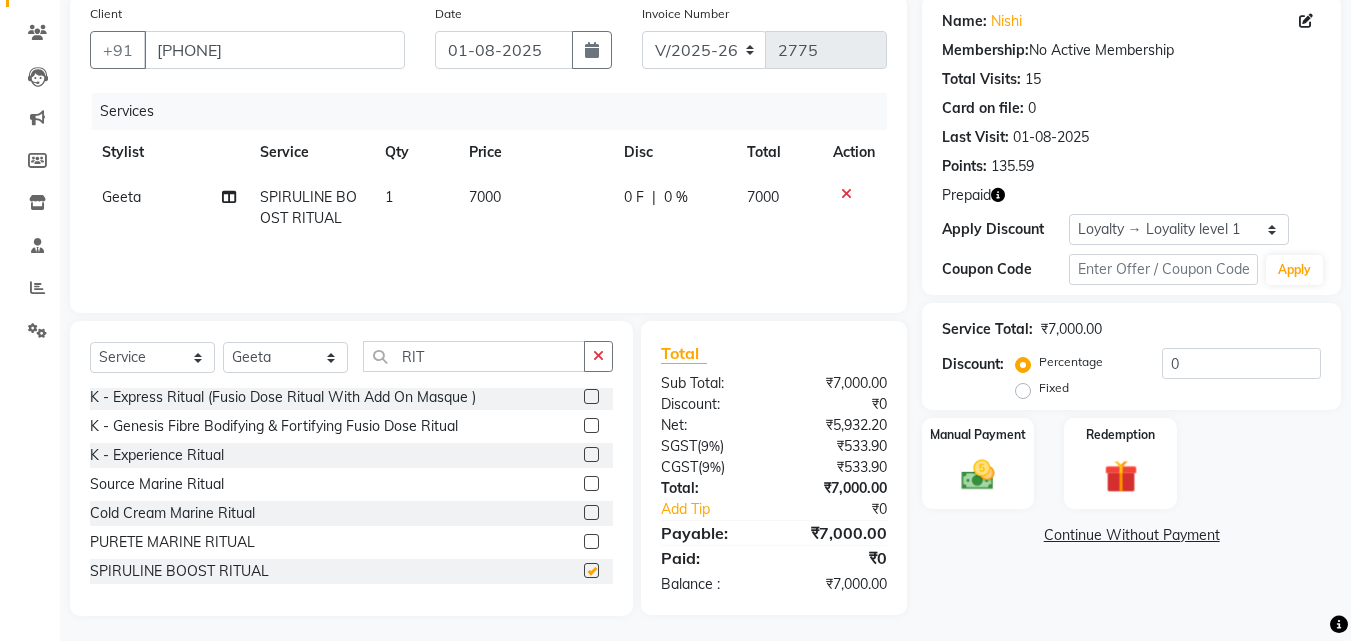 checkbox on "false" 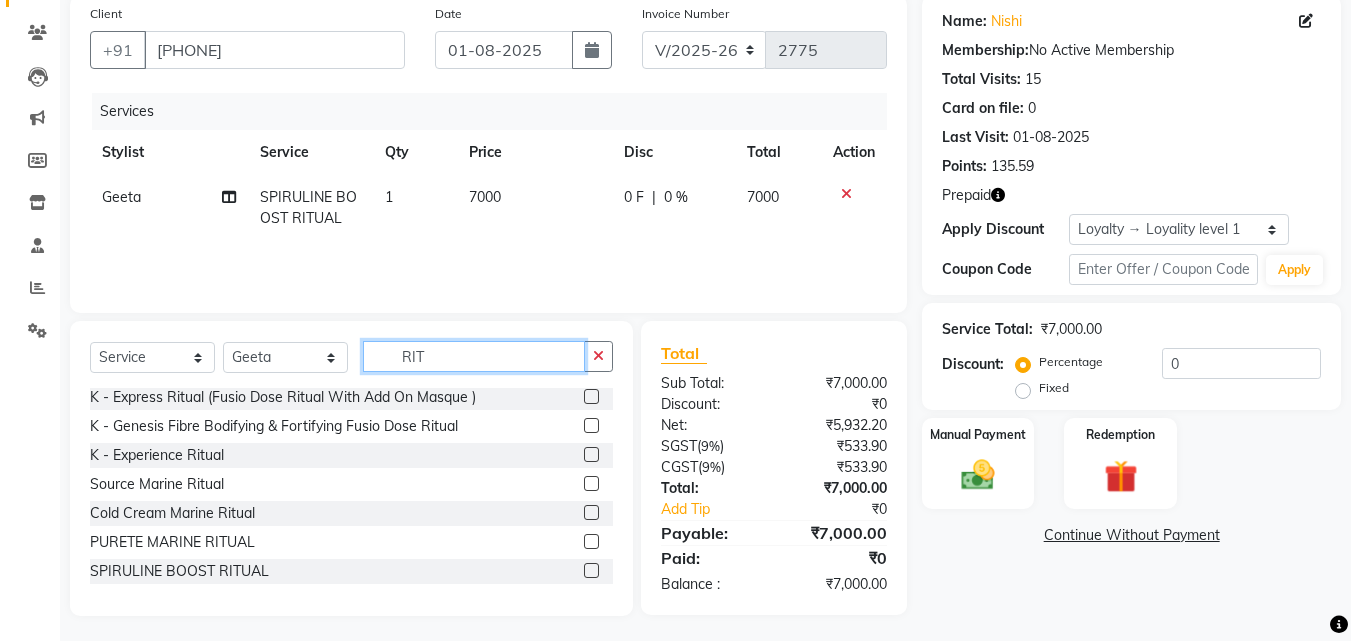 click on "RIT" 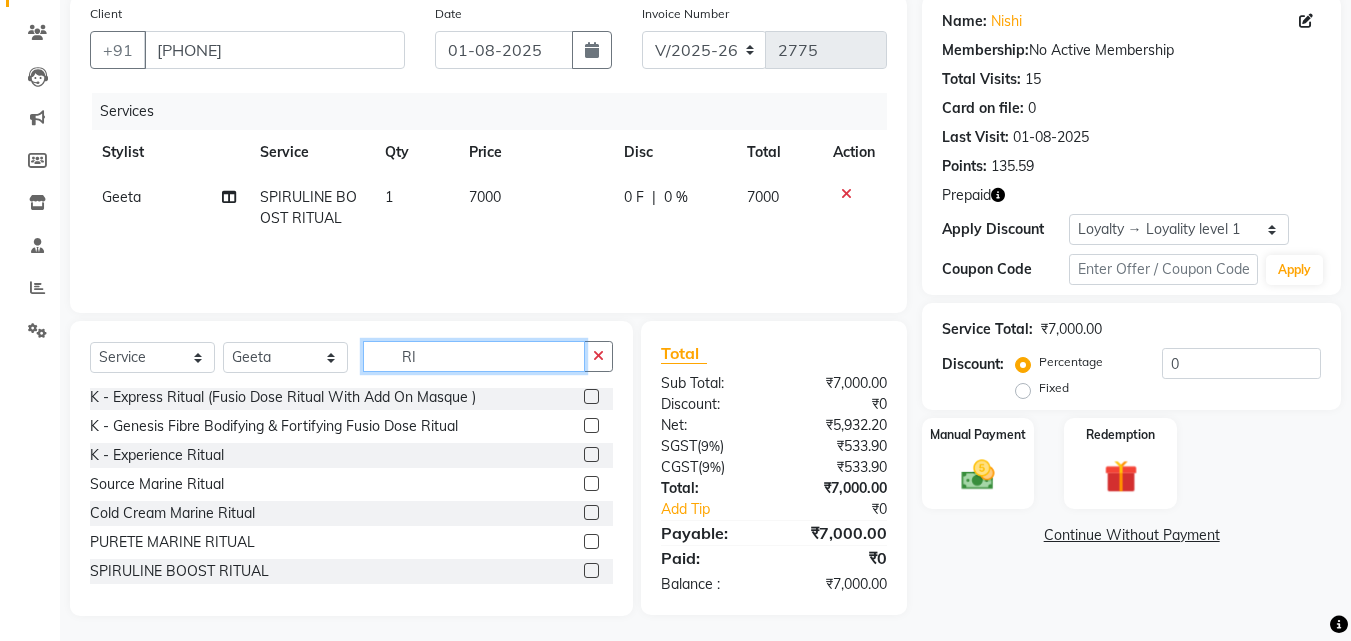 type on "R" 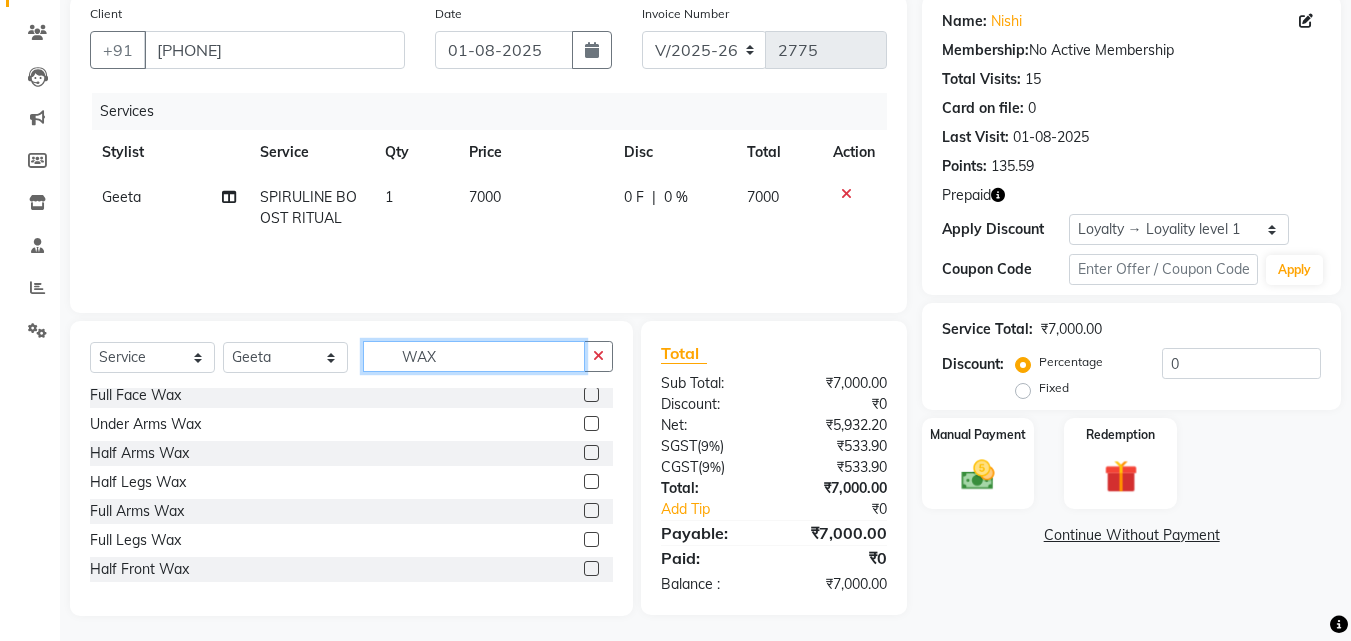 scroll, scrollTop: 351, scrollLeft: 0, axis: vertical 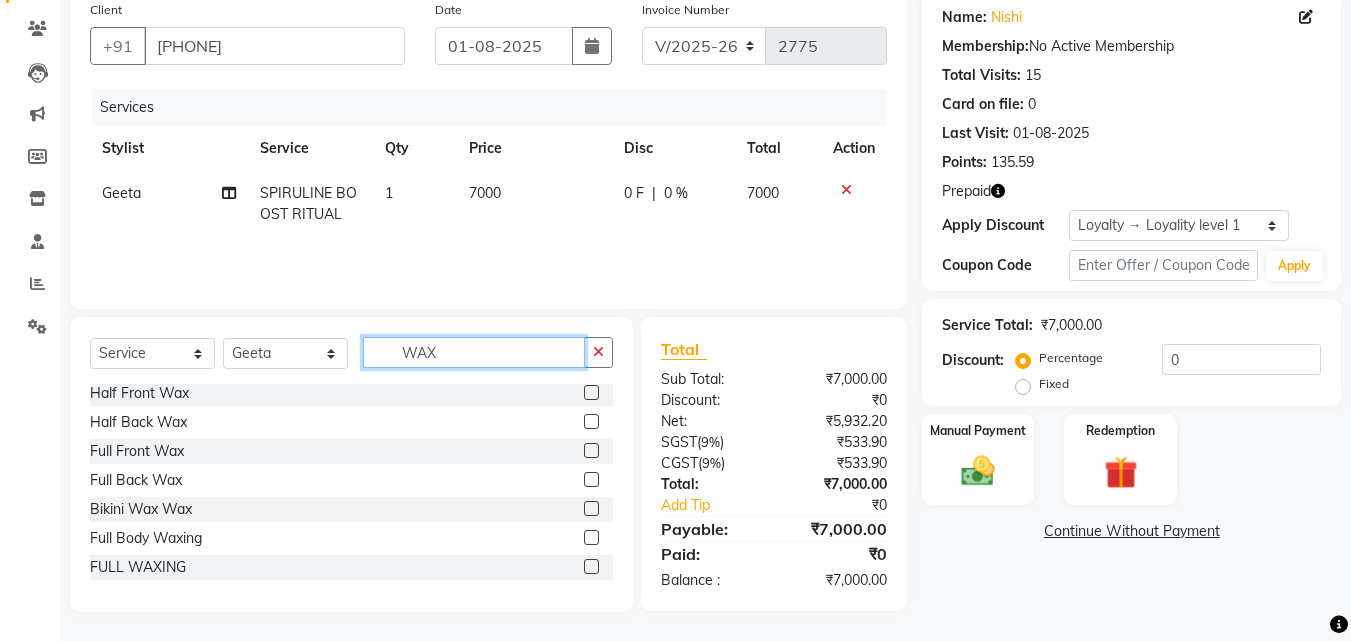 type on "WAX" 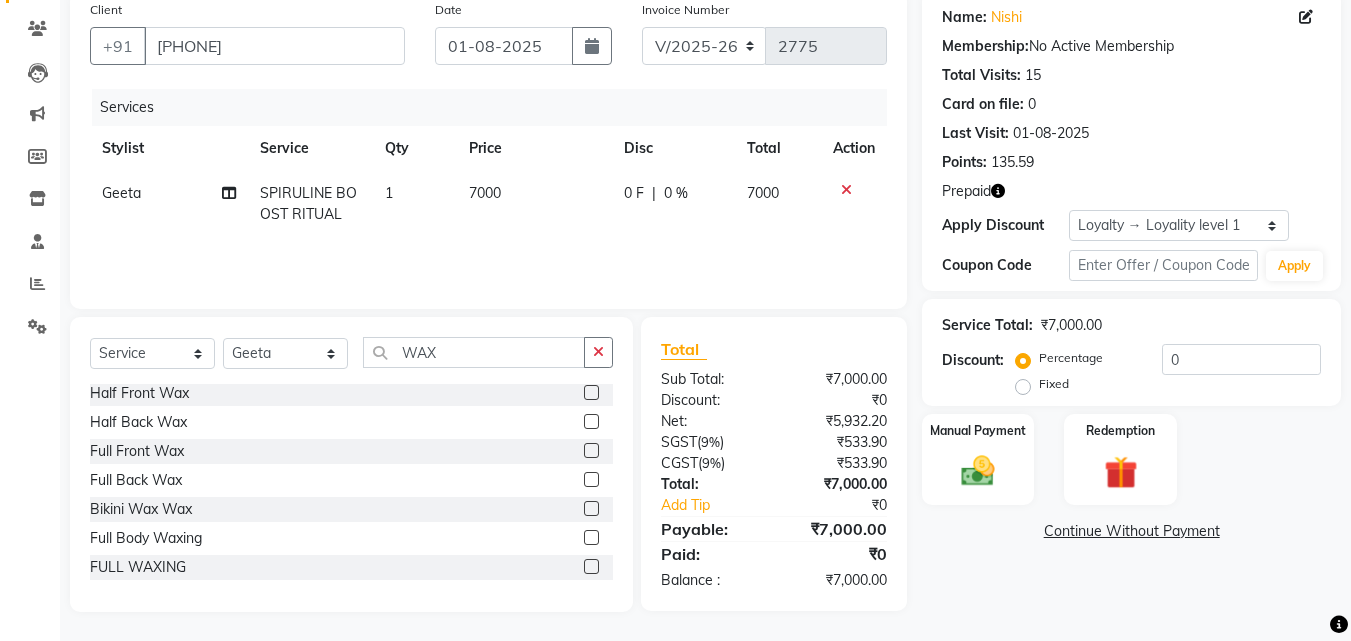 click 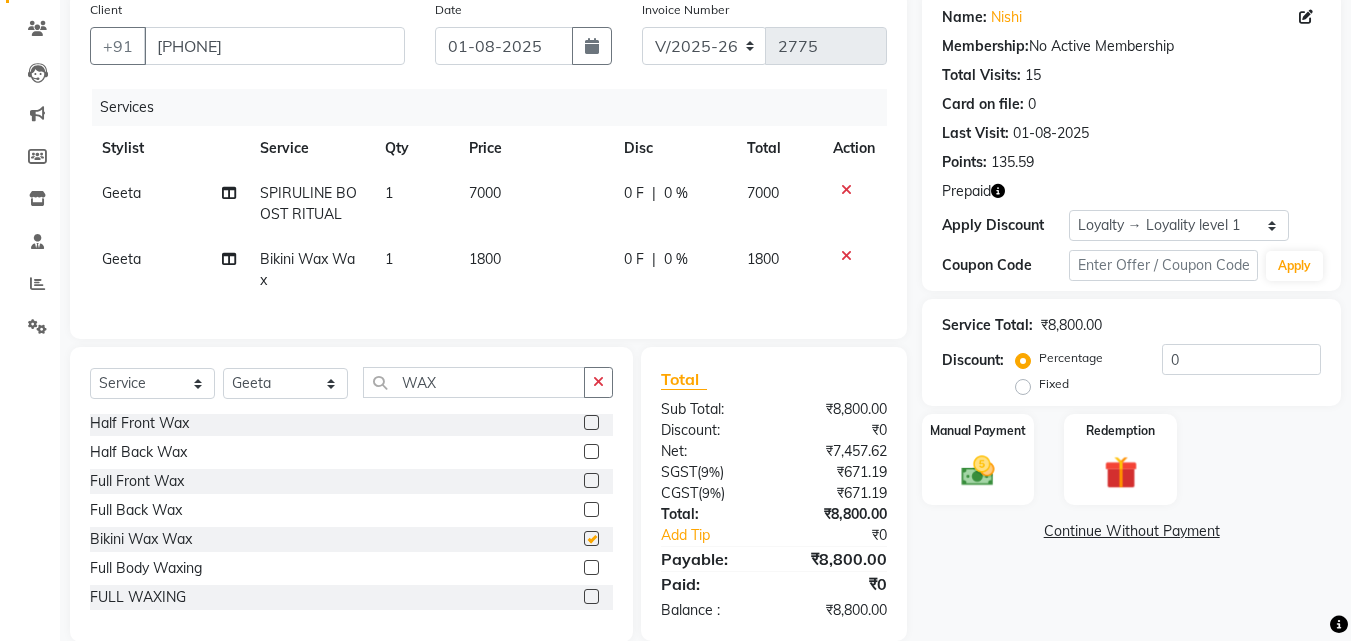 checkbox on "false" 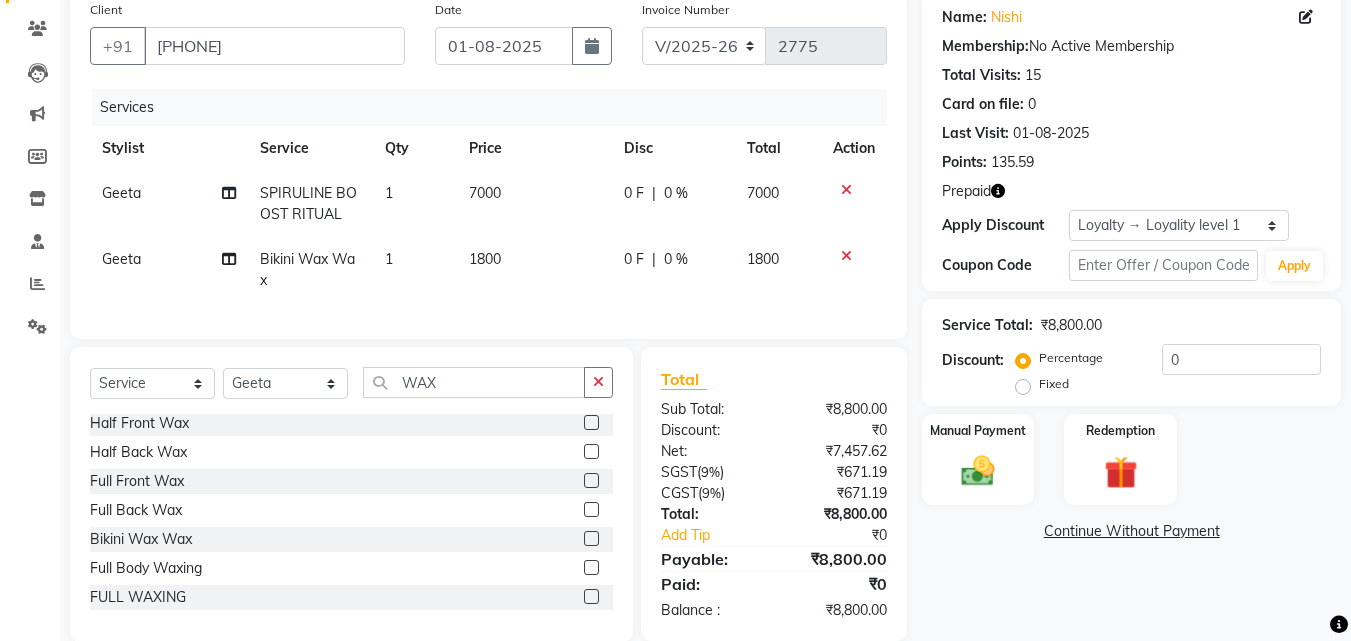 click on "1800" 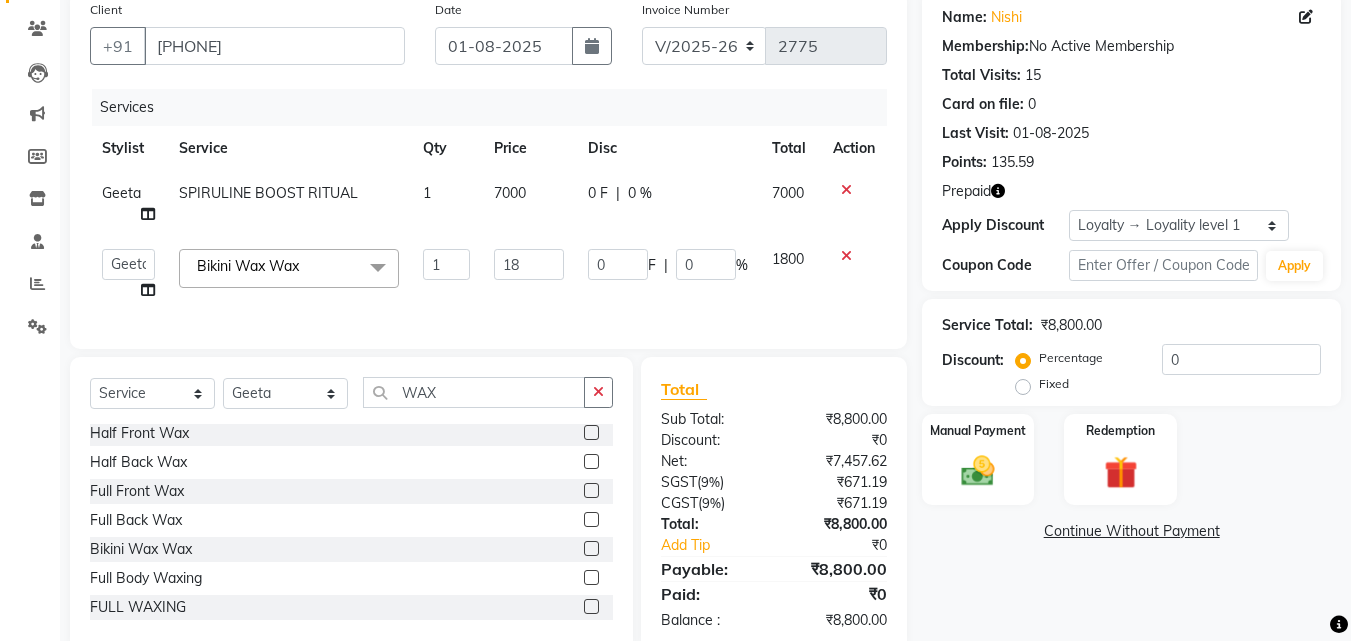type on "1" 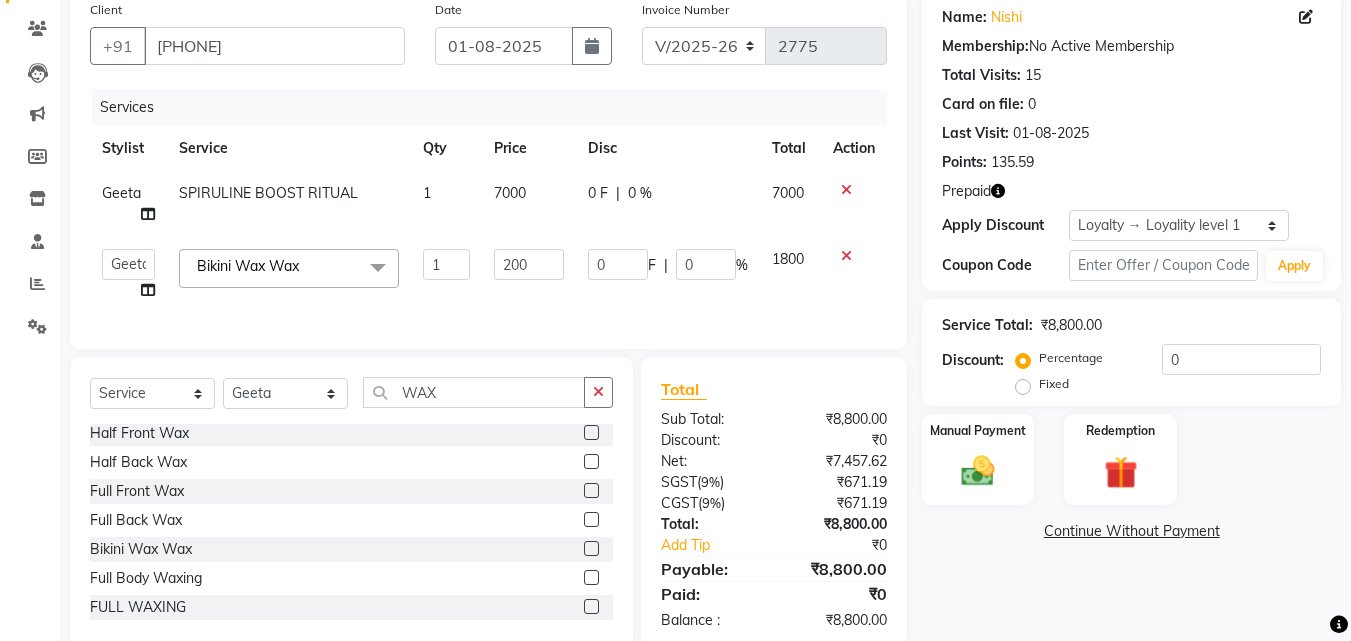 type on "2000" 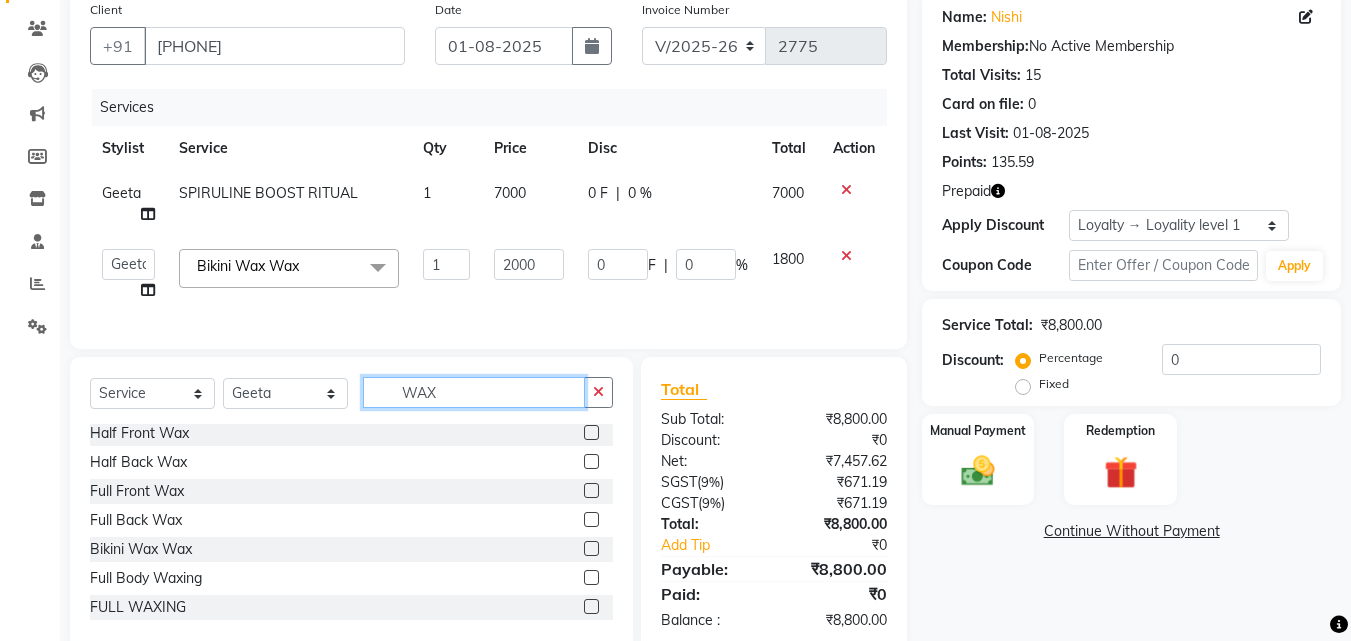 click on "Select Service Product Membership Package Voucher Prepaid Gift Card Select Stylist Aayan Account Ashu BHOLU Geeta Hanif [FIRSTNAME] [LASTNAME] Kiran LAXMAN PEDI Manager Mohit Naddy NAIL SWASTIKA Sajal Sameer Shahnawaj Sharukh Sonu VISHAL STYLIST WAX" 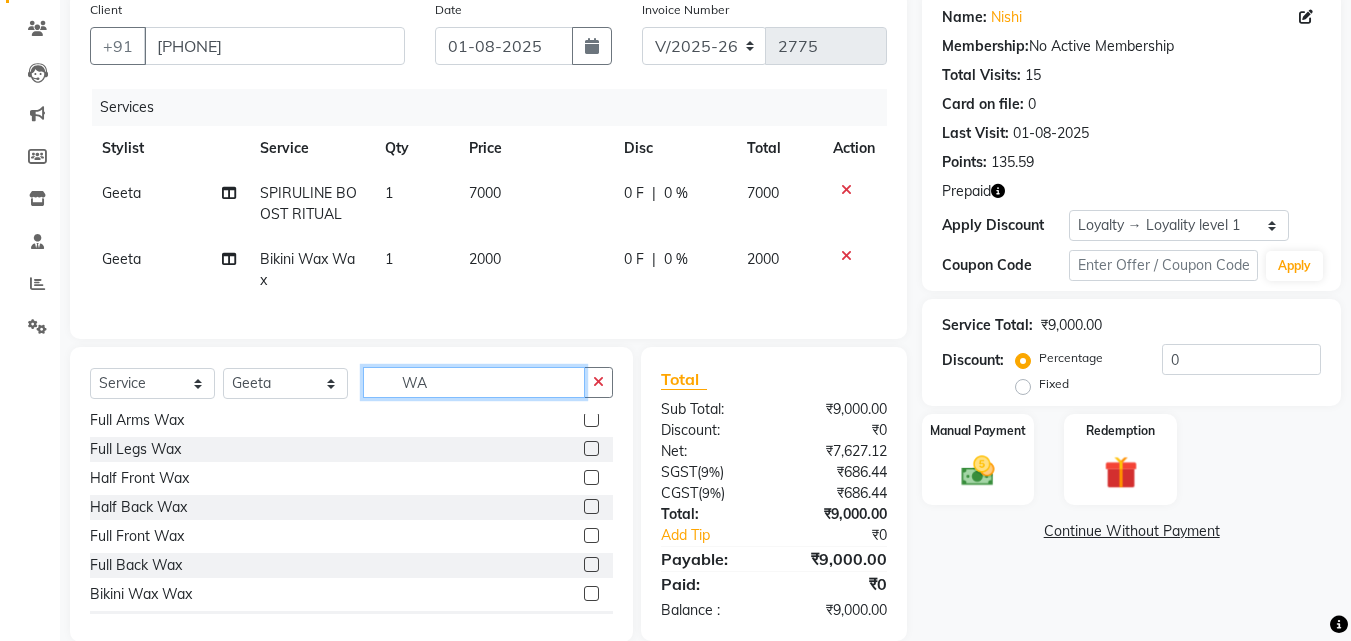 scroll, scrollTop: 319, scrollLeft: 0, axis: vertical 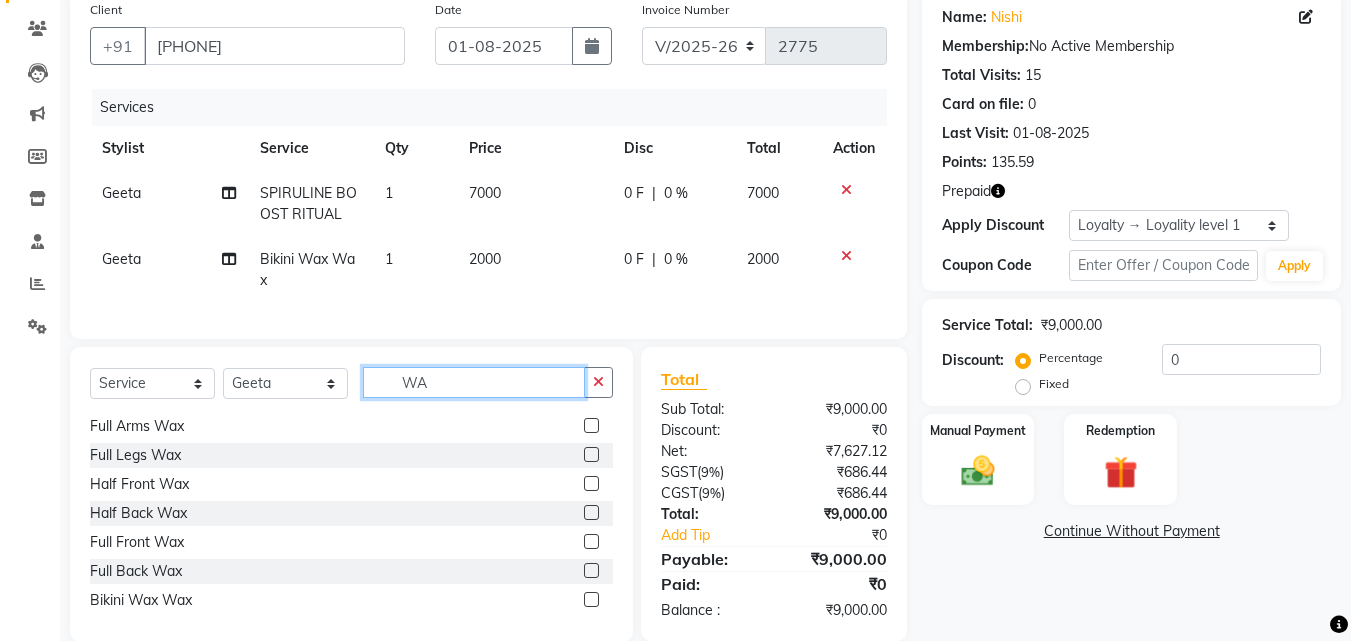 type on "WA" 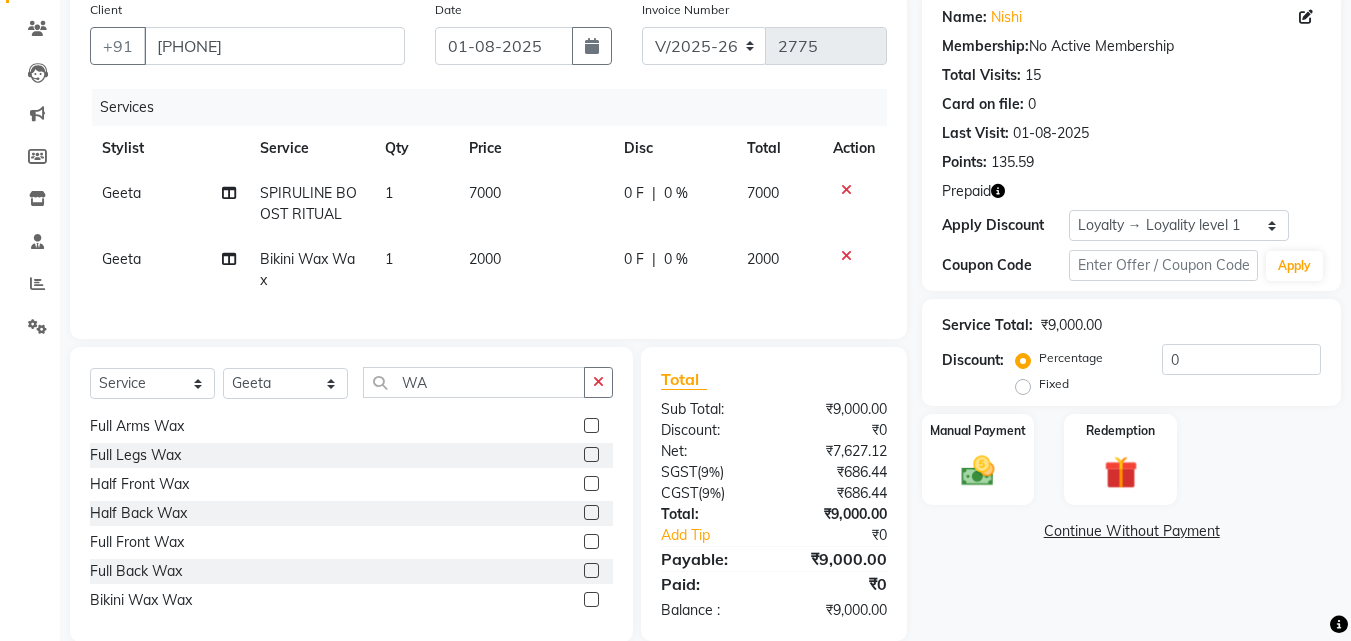 click 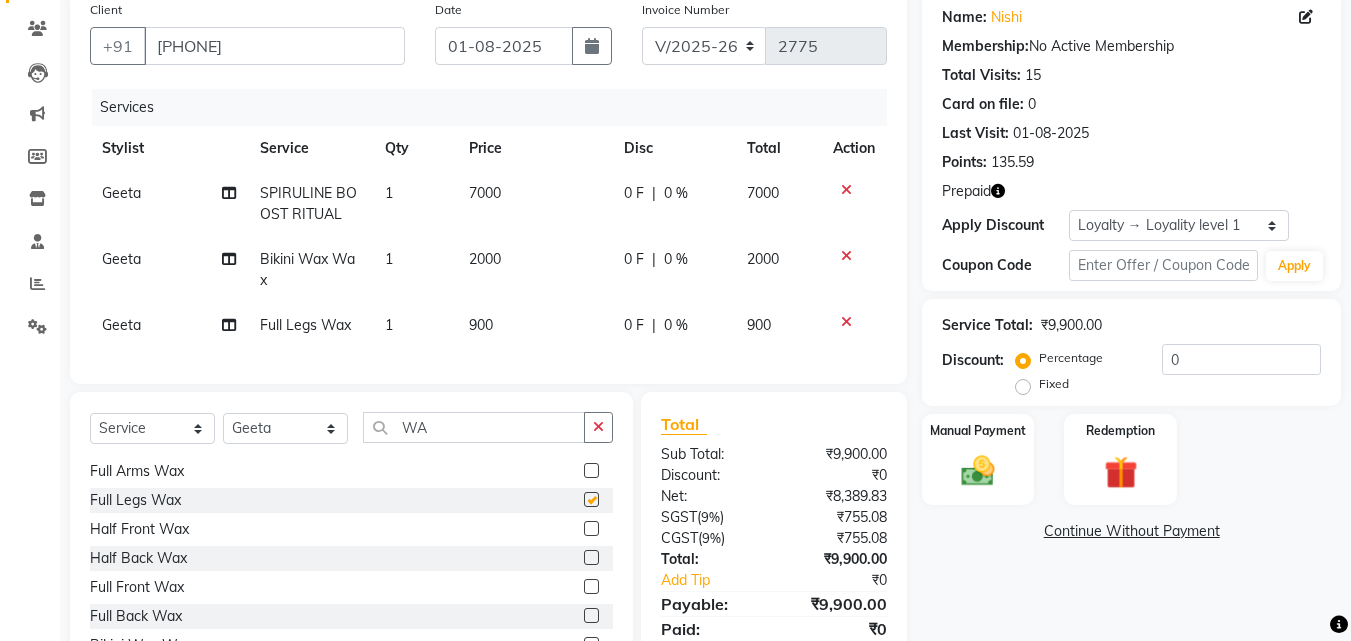 checkbox on "false" 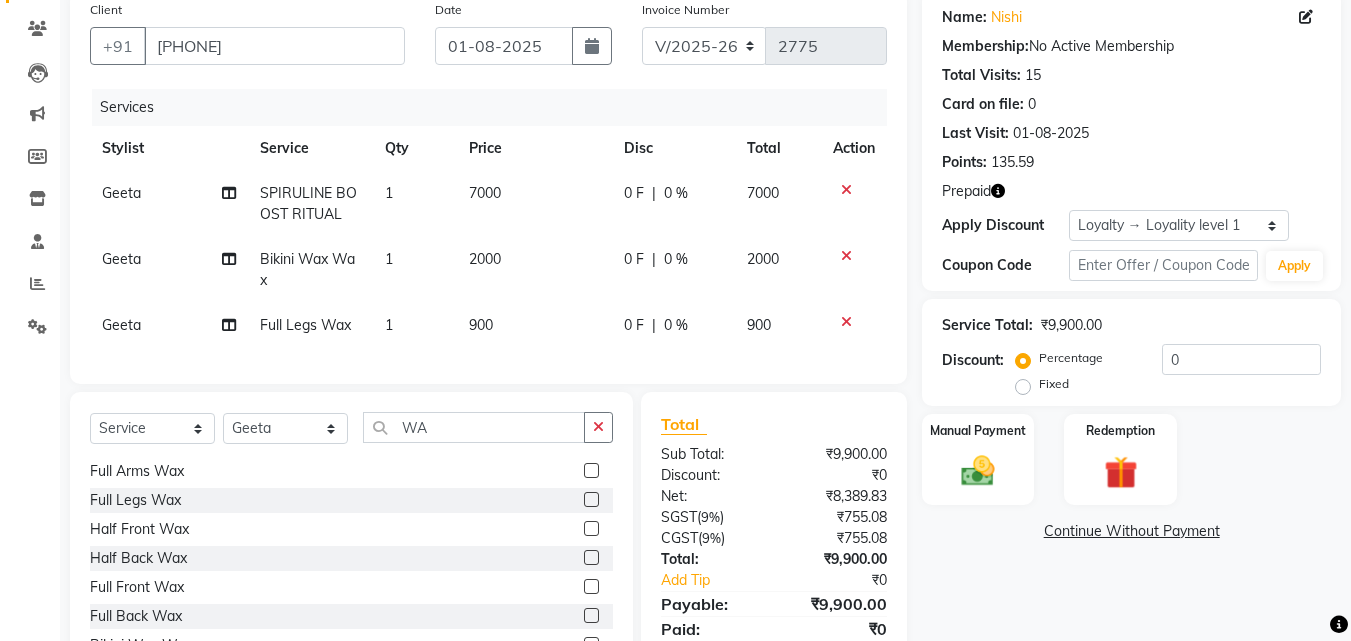 click 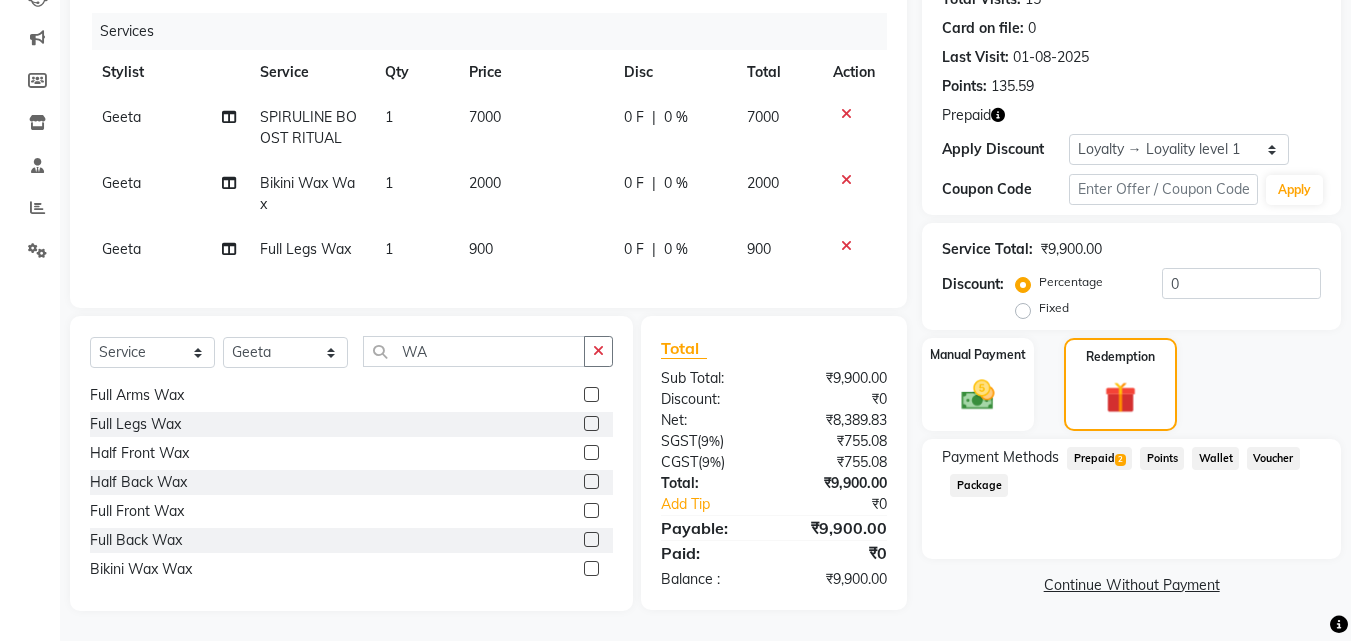 click on "Prepaid  2" 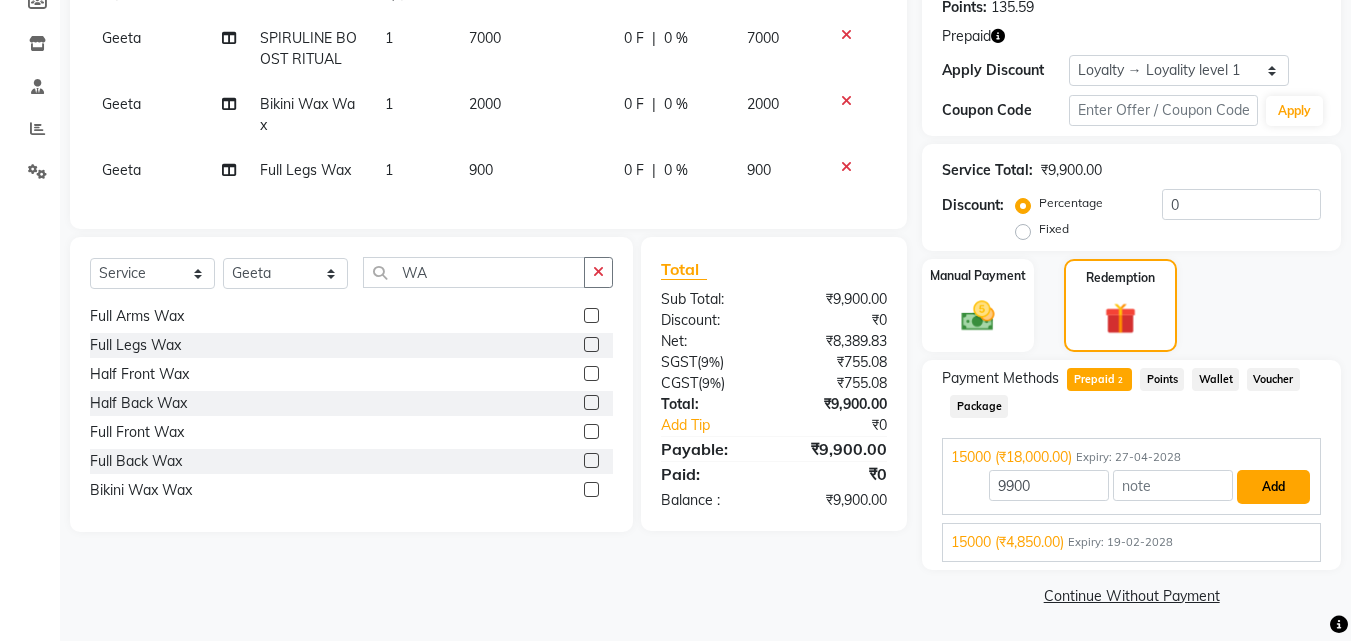 click on "Add" at bounding box center (1273, 487) 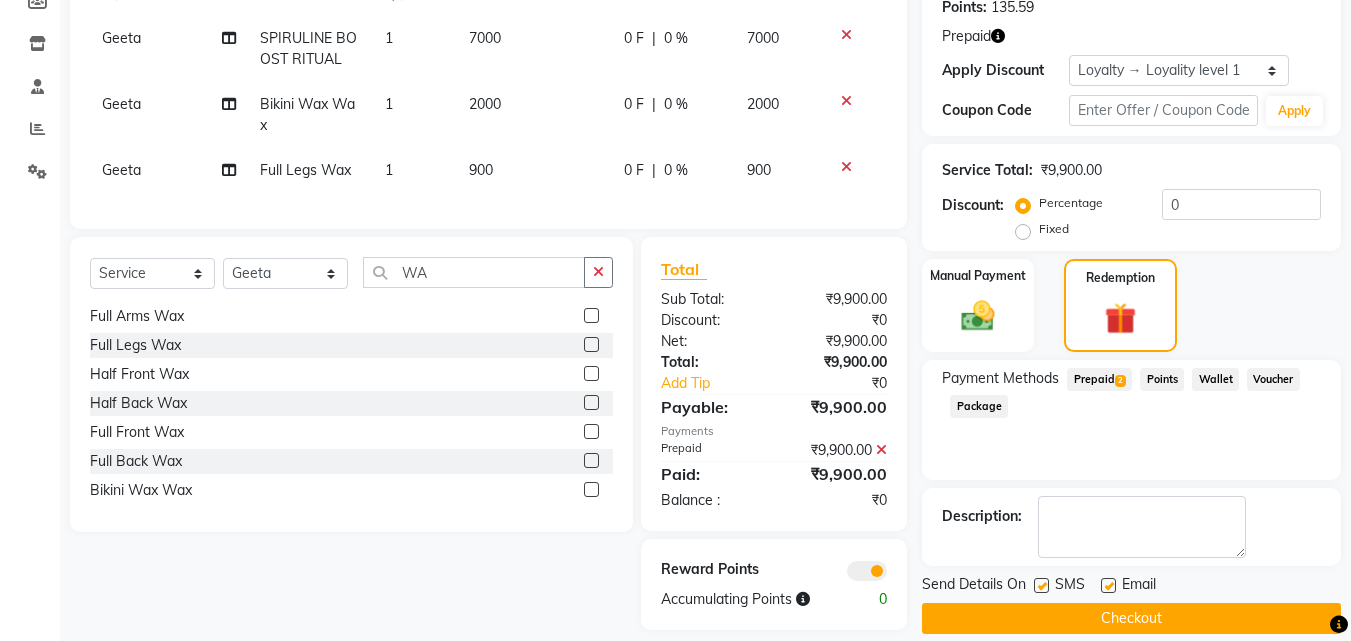 scroll, scrollTop: 348, scrollLeft: 0, axis: vertical 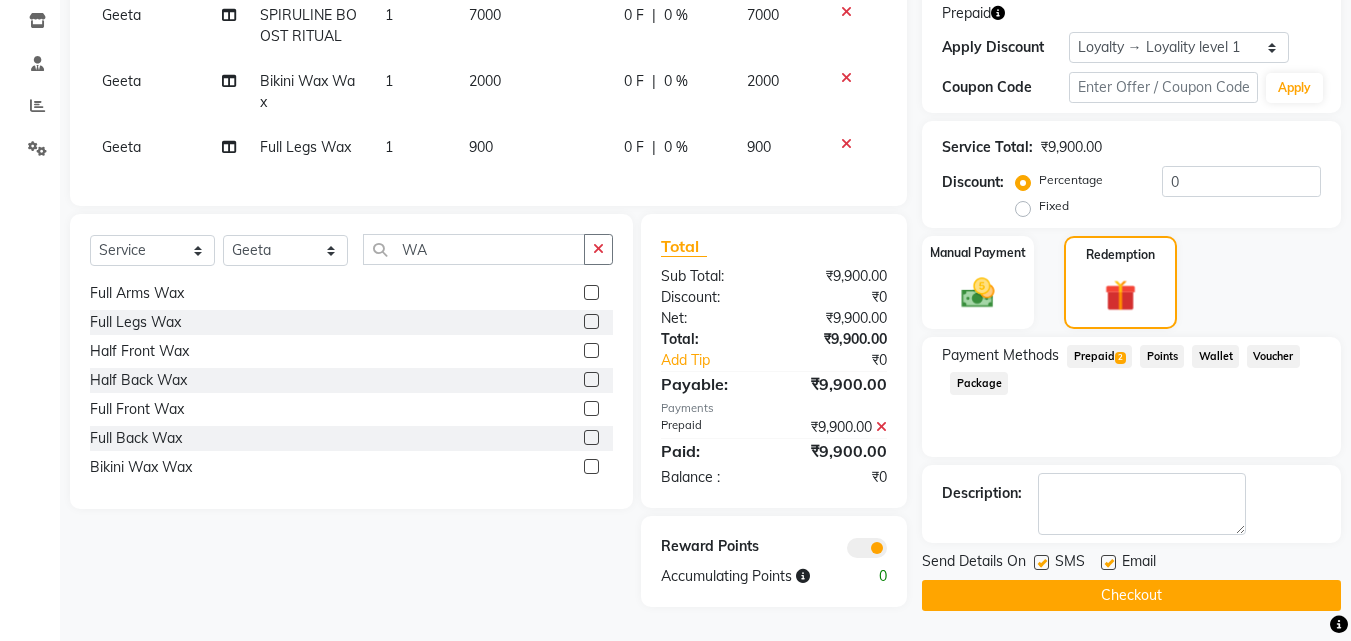 click on "Checkout" 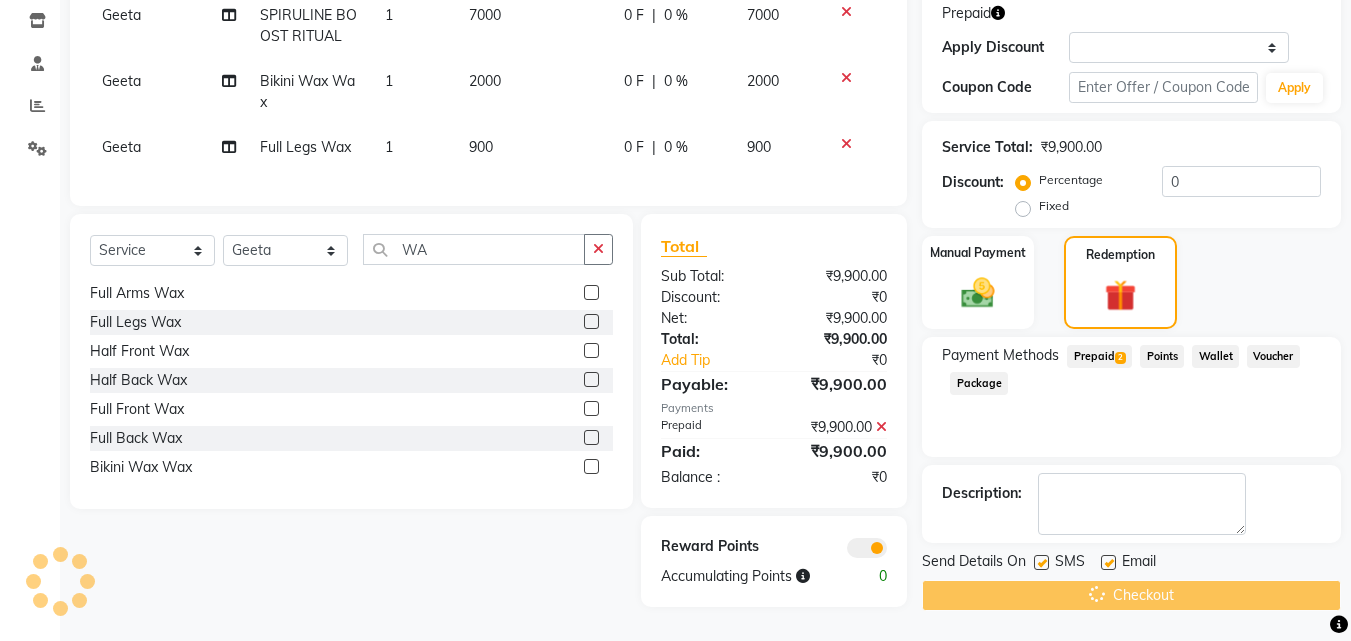 scroll, scrollTop: 0, scrollLeft: 0, axis: both 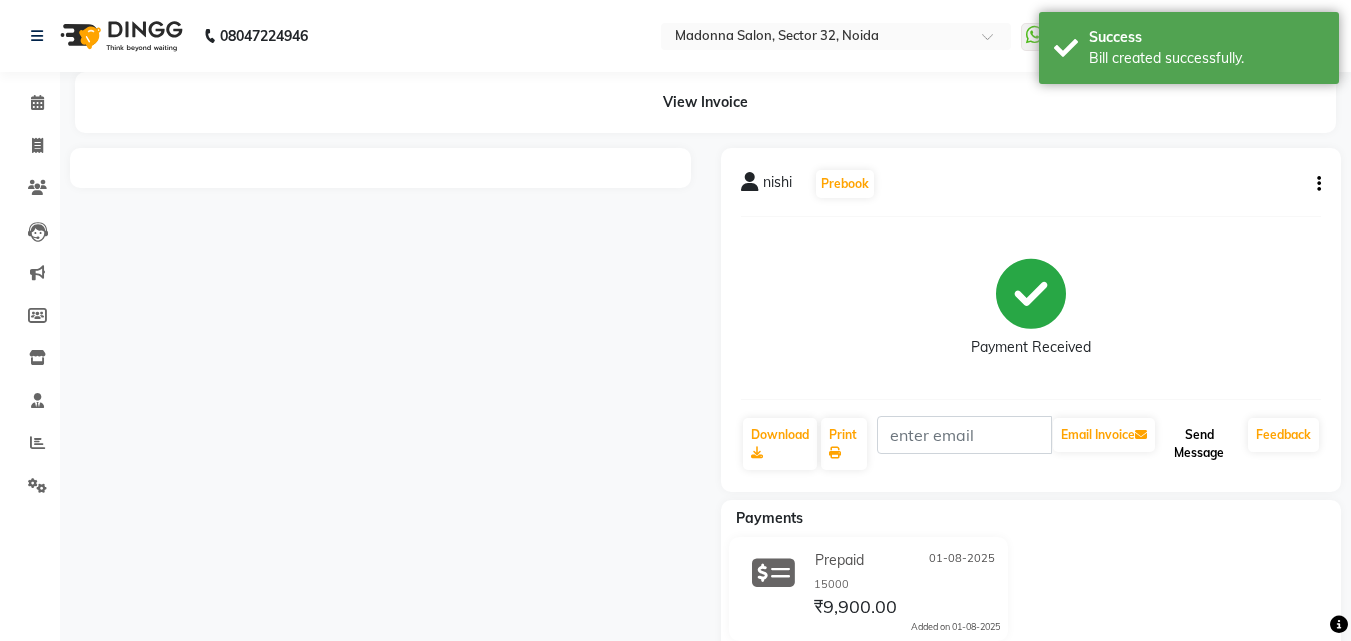click on "Send Message" 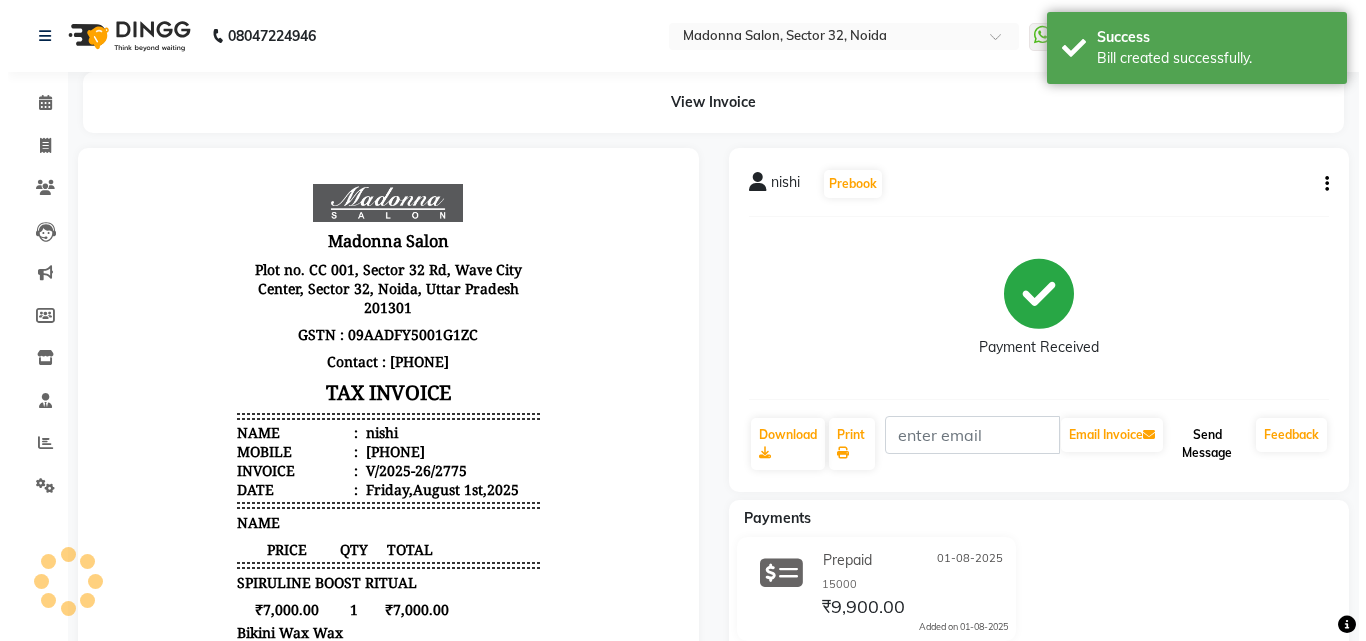 scroll, scrollTop: 0, scrollLeft: 0, axis: both 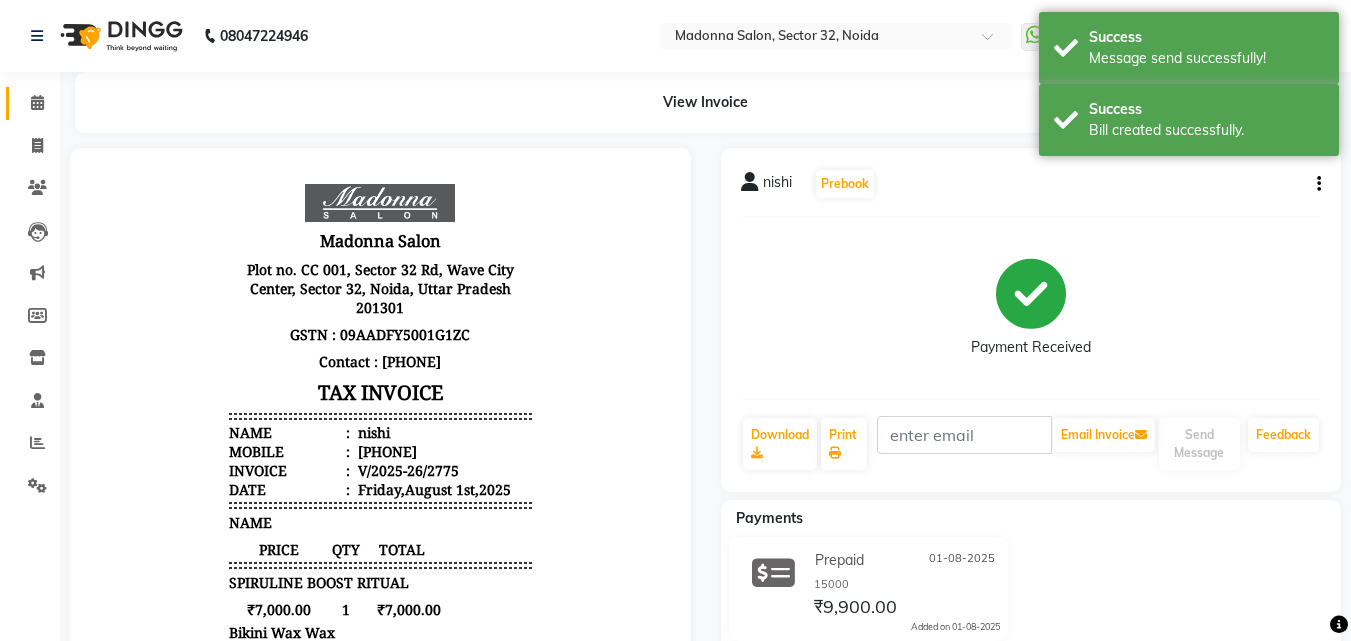 click 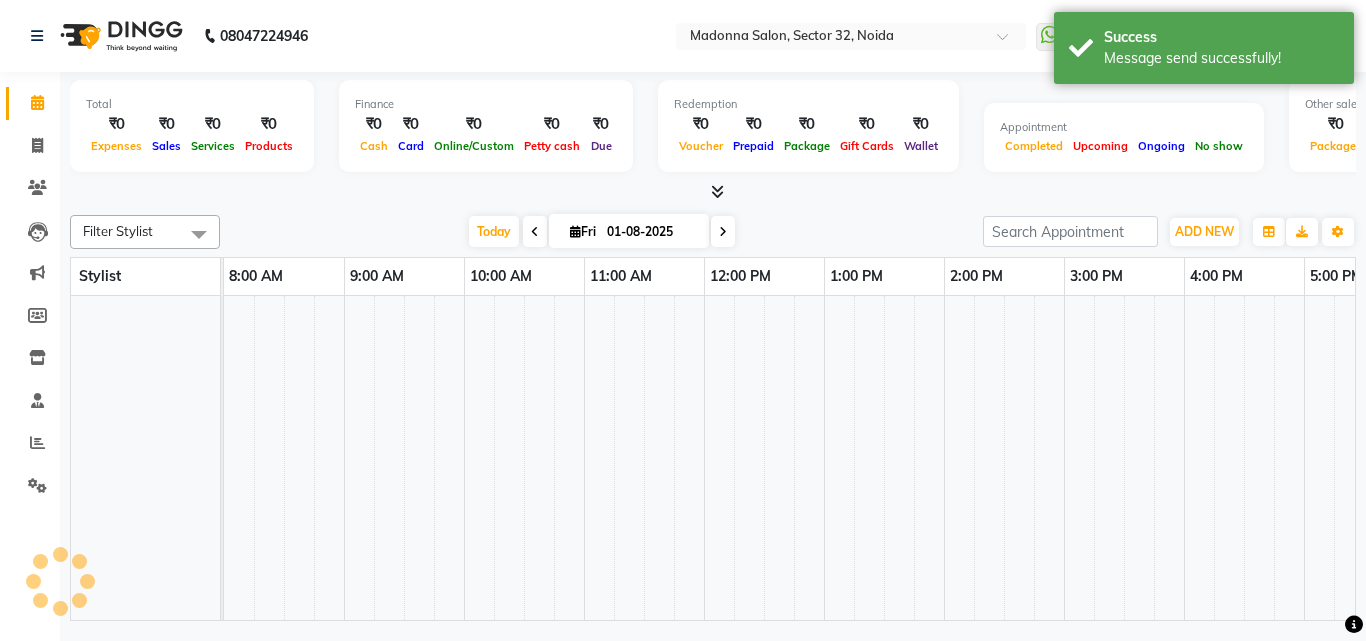 scroll, scrollTop: 0, scrollLeft: 0, axis: both 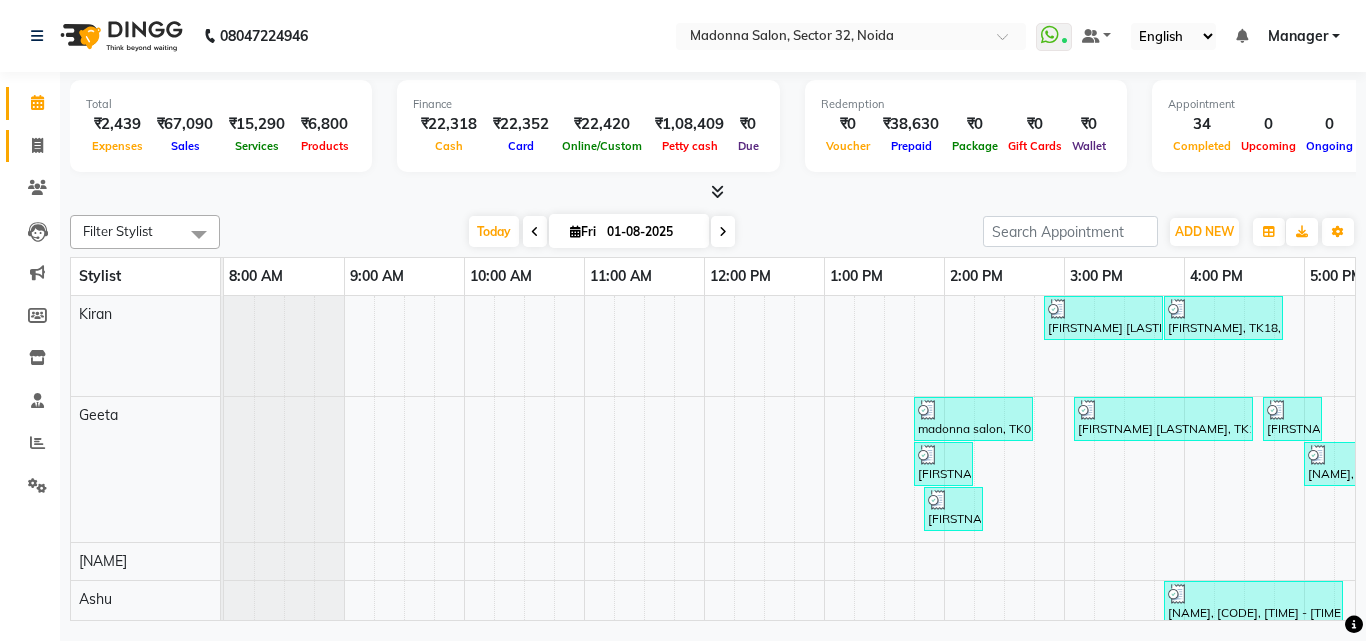 click 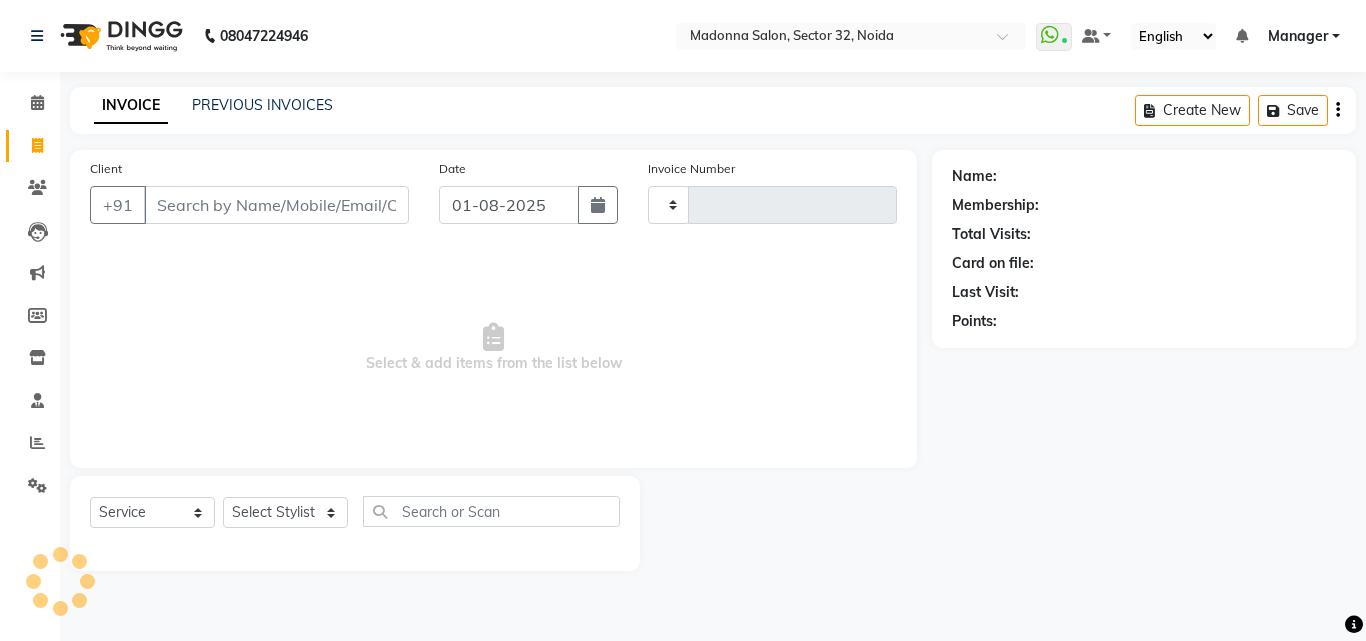 type on "2776" 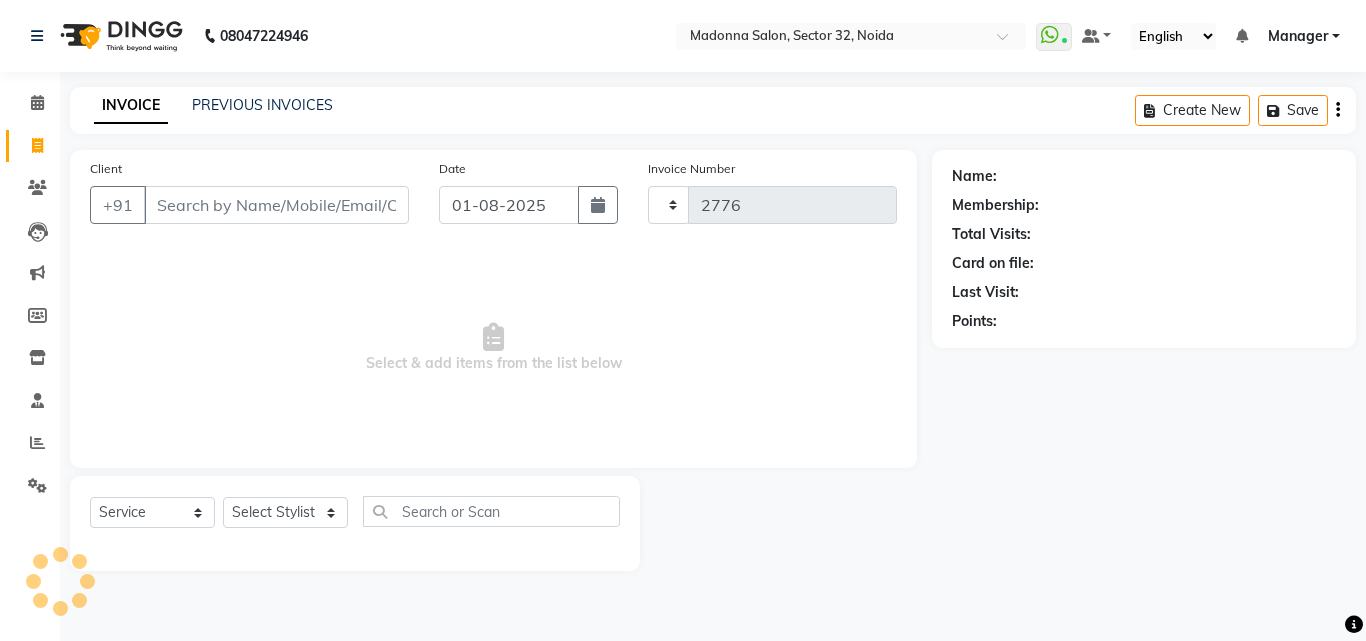 select on "7229" 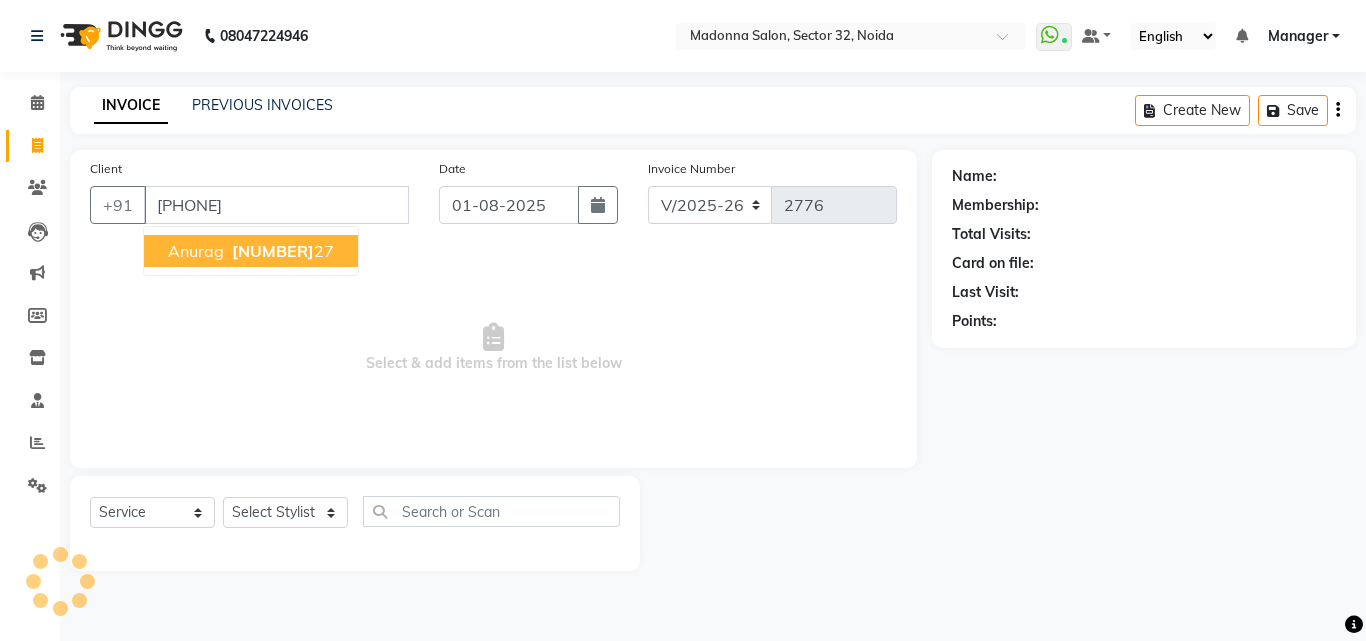 type on "[PHONE]" 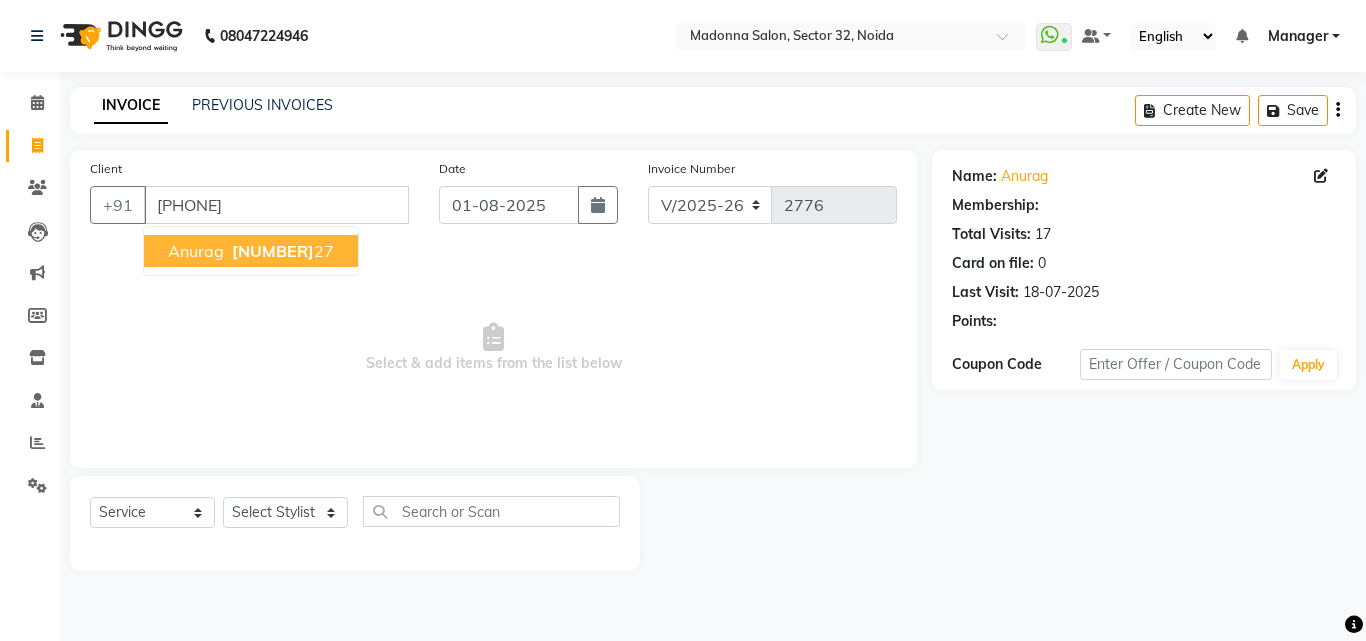 click on "[NUMBER]" at bounding box center (273, 251) 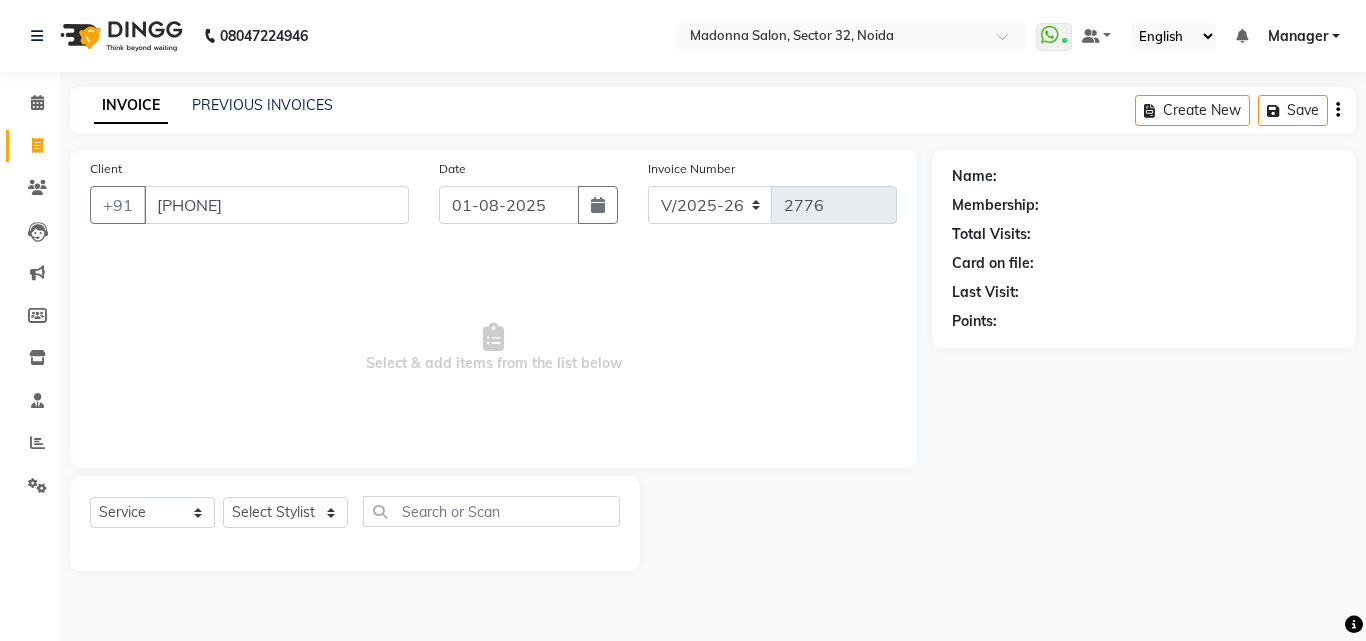 select on "1: Object" 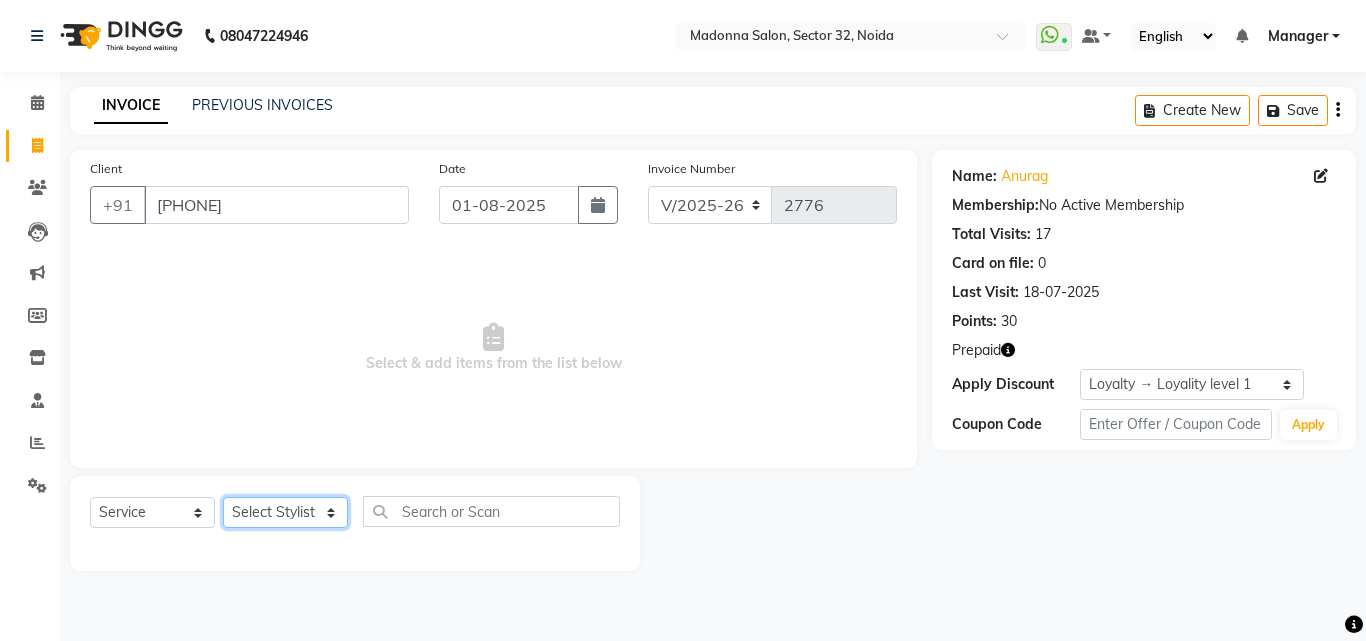 click on "Select Stylist Aayan Account  Ashu BHOLU Geeta Hanif JIYA SINGH Kiran LAXMAN PEDI Manager Mohit Naddy NAIL SWASTIKA Sajal Sameer Shahnawaj Sharukh Sonu VISHAL STYLIST" 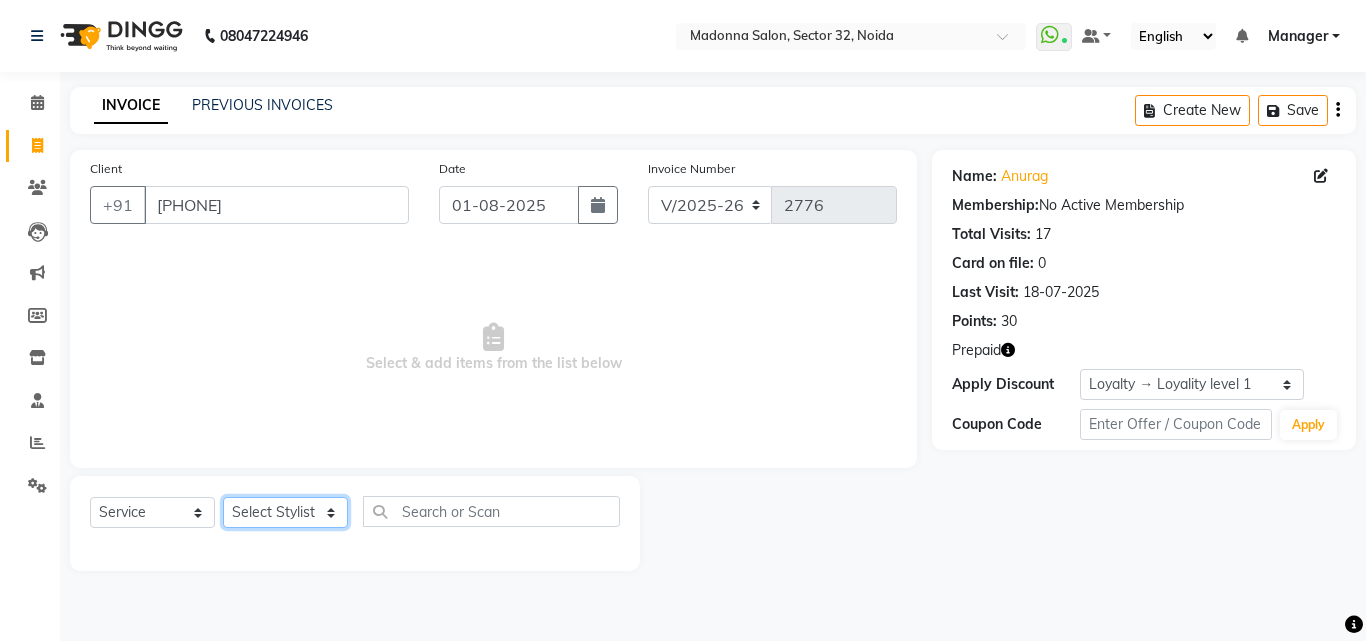 select on "65237" 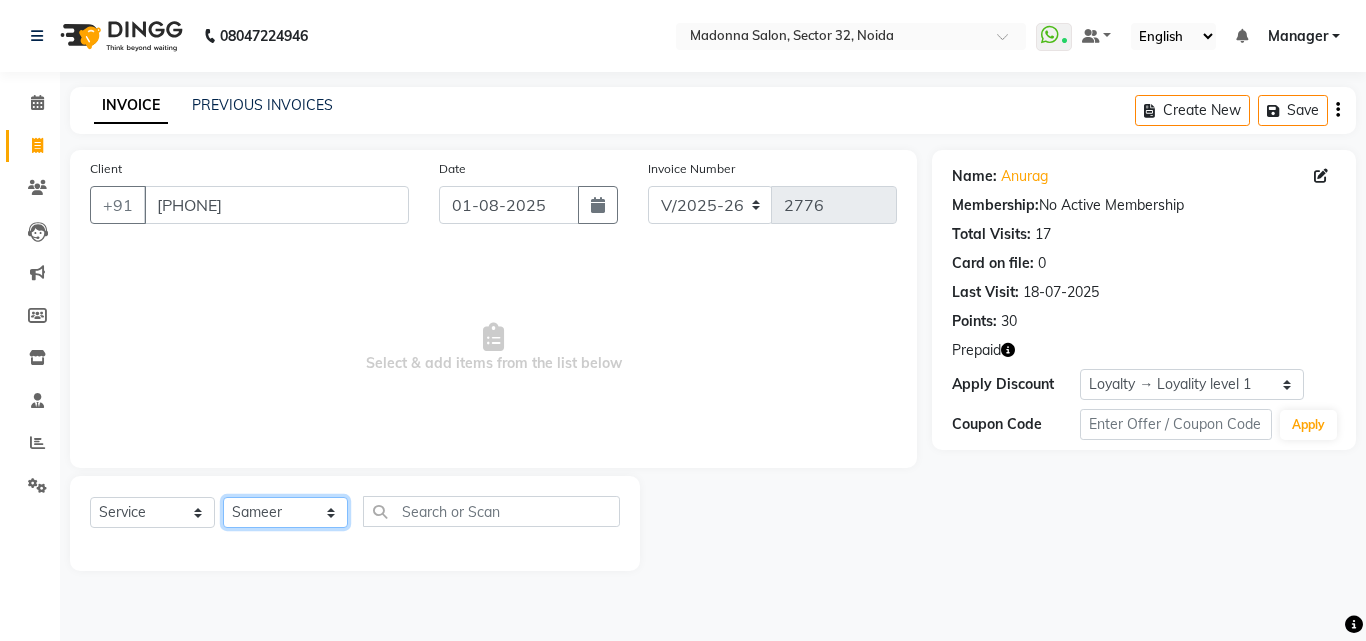 click on "Select Stylist Aayan Account  Ashu BHOLU Geeta Hanif JIYA SINGH Kiran LAXMAN PEDI Manager Mohit Naddy NAIL SWASTIKA Sajal Sameer Shahnawaj Sharukh Sonu VISHAL STYLIST" 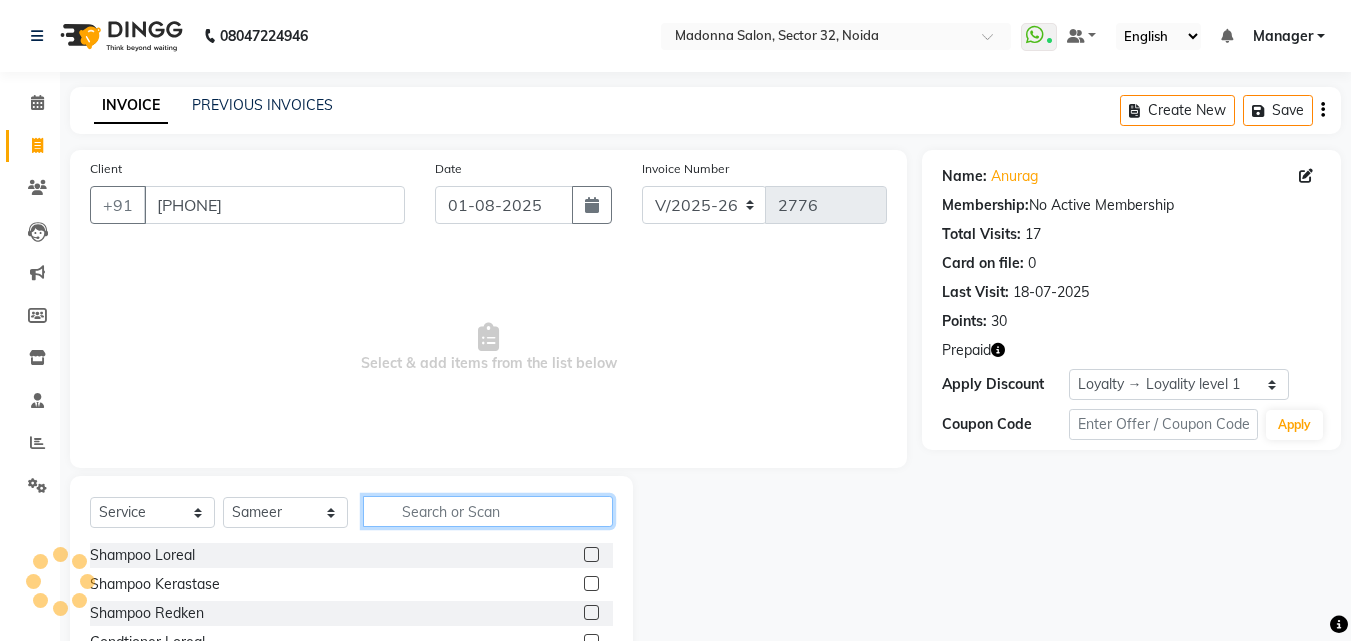 click 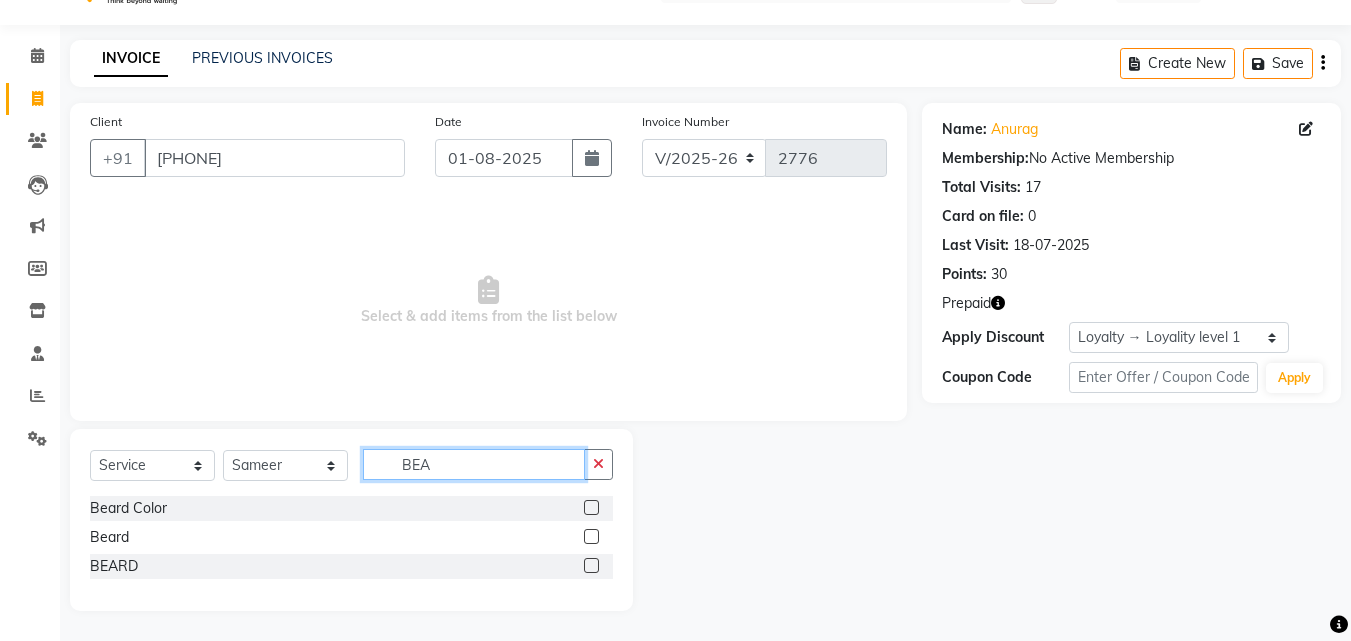 scroll, scrollTop: 47, scrollLeft: 0, axis: vertical 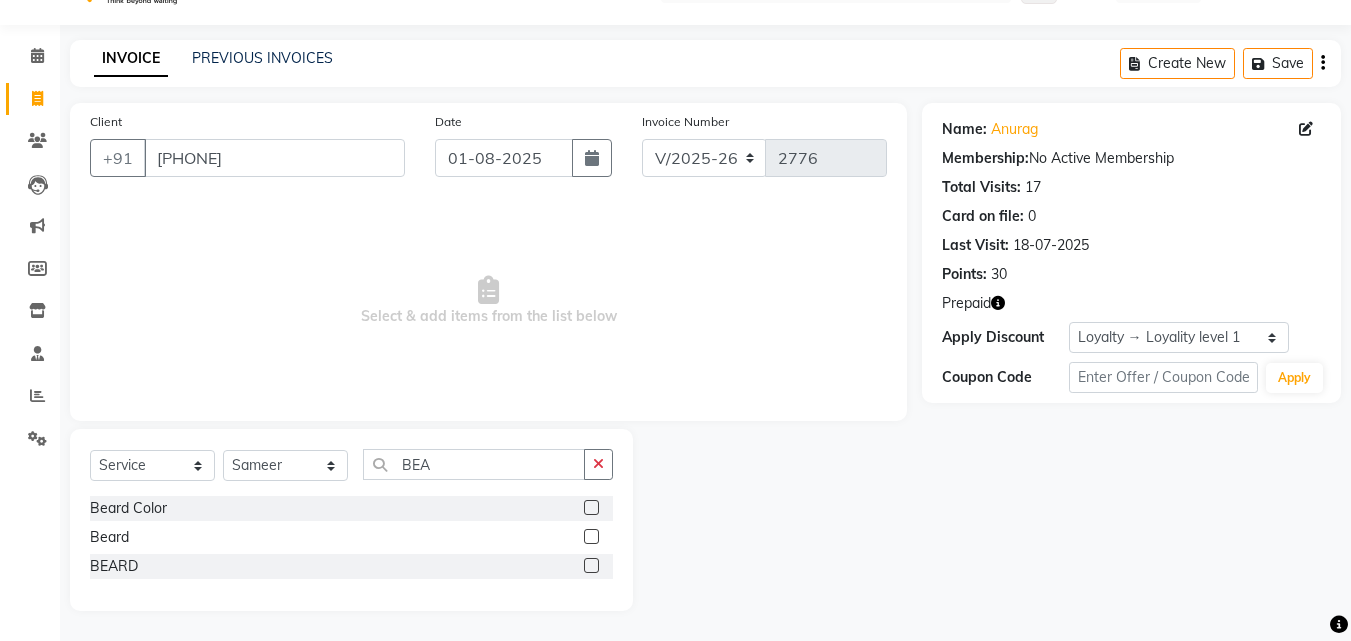 click 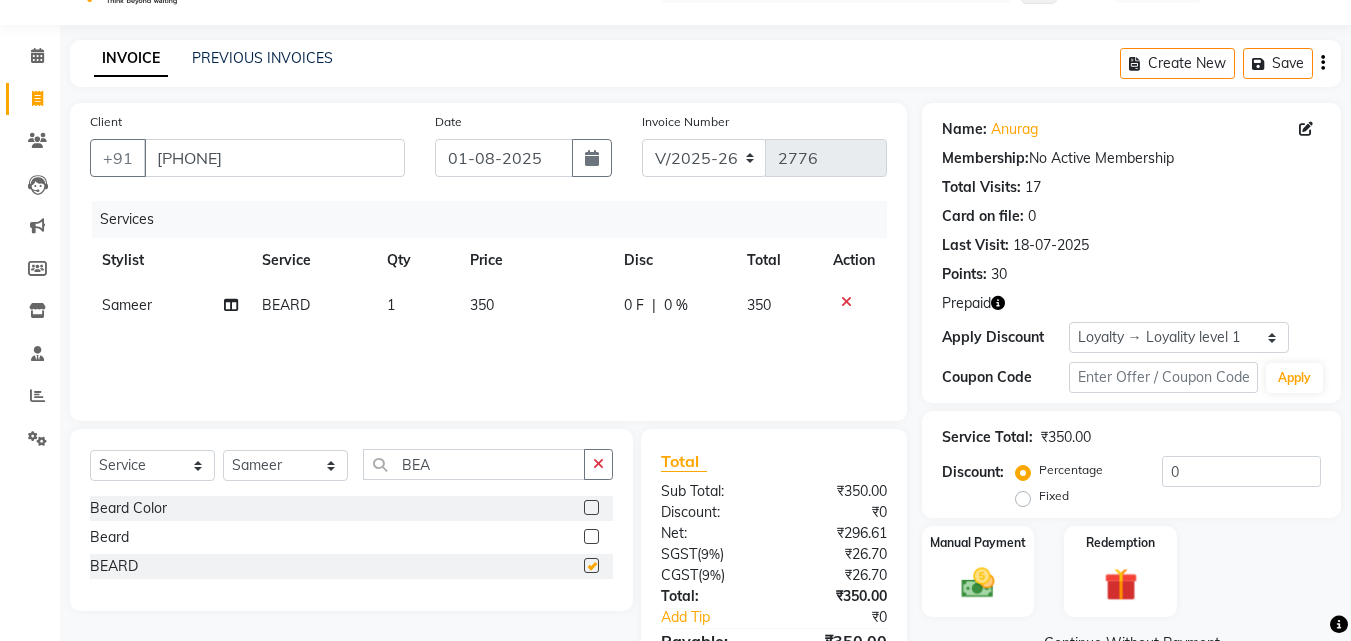 checkbox on "false" 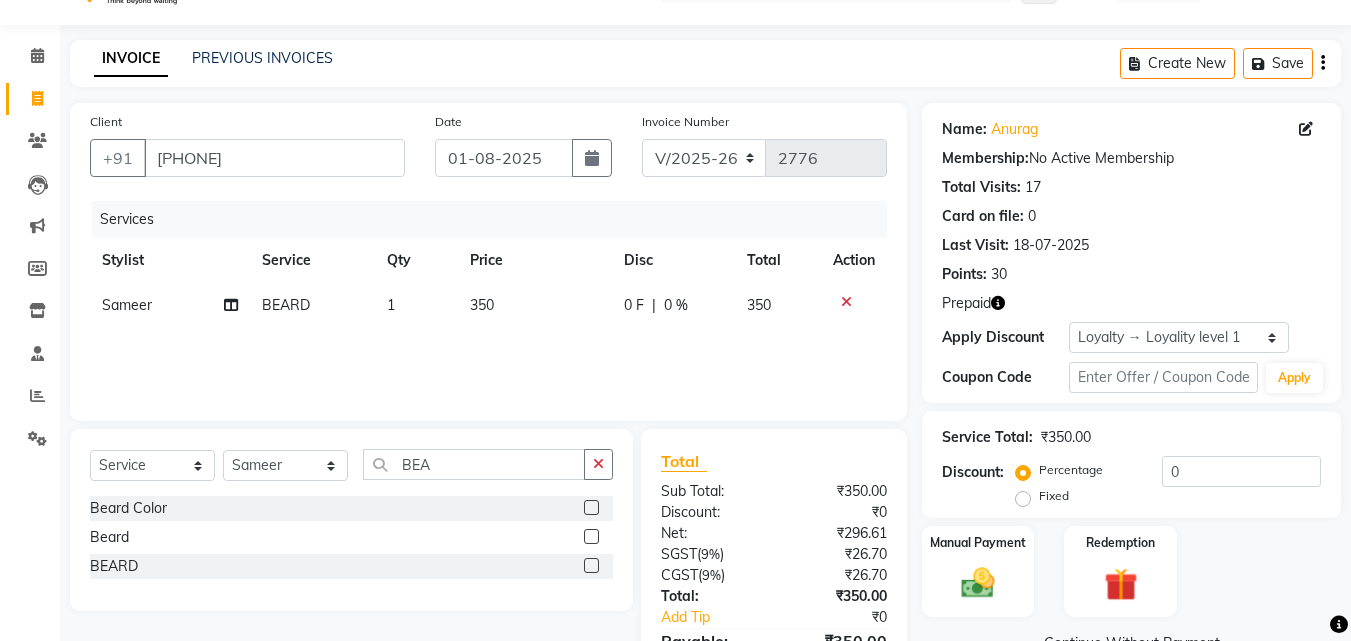 click on "1" 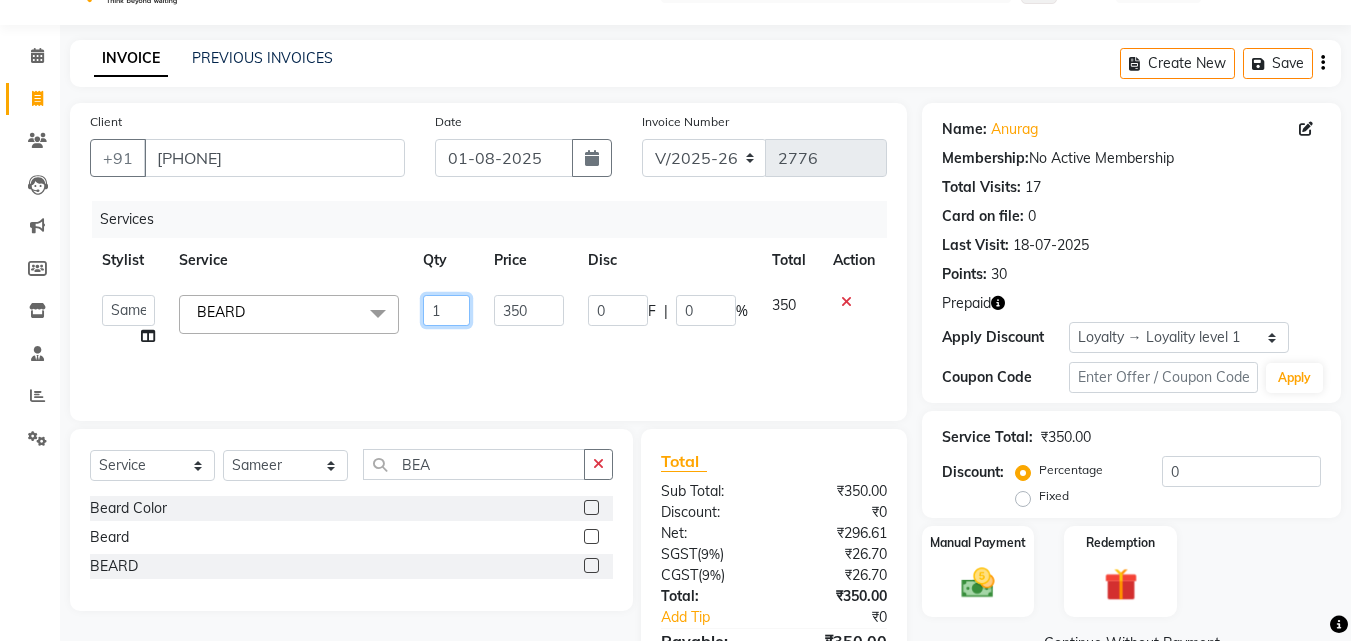 click on "1" 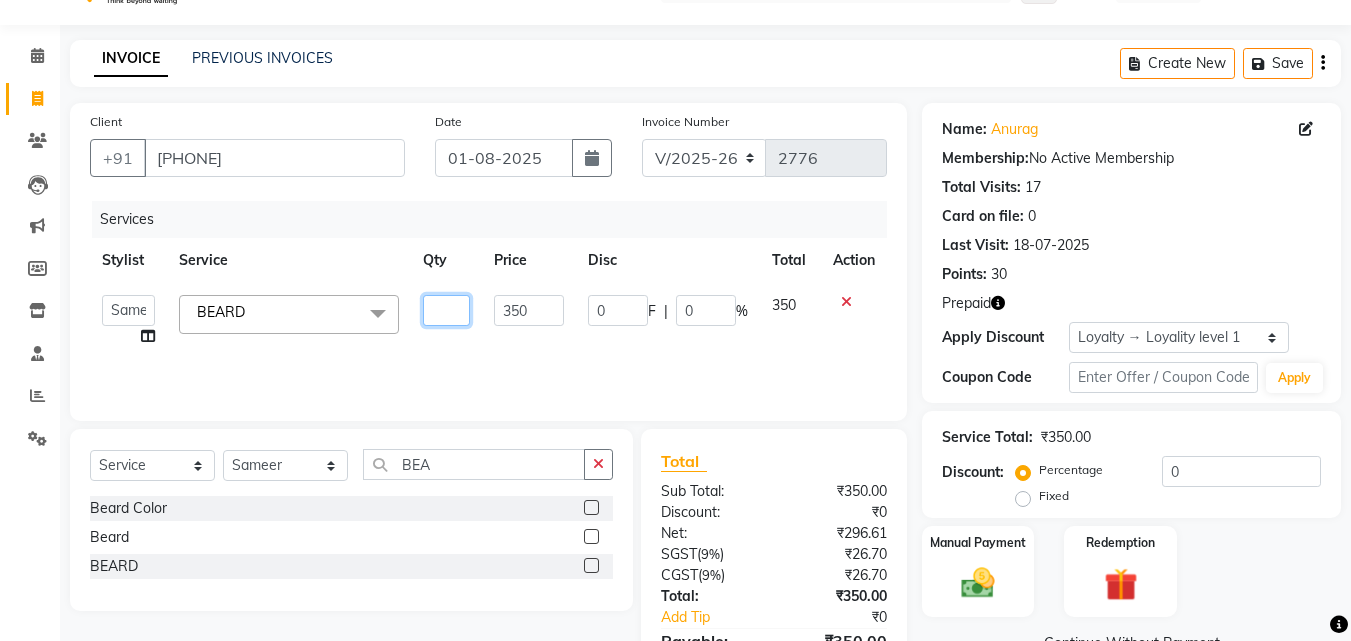 type on "2" 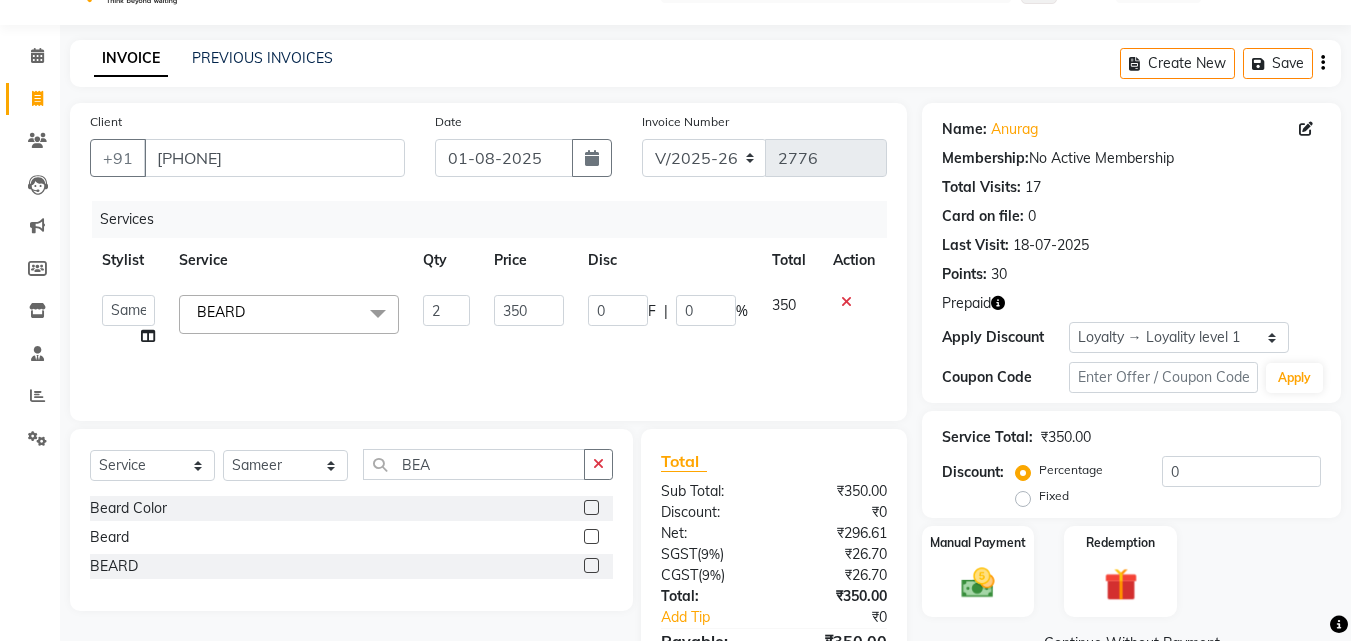 click on "Services Stylist Service Qty Price Disc Total Action Aayan Account Ashu BHOLU Geeta Hanif [FIRSTNAME] [LASTNAME] Kiran LAXMAN PEDI Manager Mohit Naddy NAIL SWASTIKA Sajal Sameer Shahnawaj Sharukh Sonu VISHAL STYLIST BEARD x Shampoo Loreal Shampoo Kerastase Shampoo Redken Condtioner Loreal Condtioner Kerastase Condtioner Redken Hair cut Women Hair Cut Child (5 Years) Women Change Of Style Women Blow Dry Women Iron Curls Women Hair Do Women Oil Massage Women Plex Treatment Women Color Touch-Up 1 Women Color Touch-Up 2 Women Highlight Strips Women Highlights Global Women Global Color Women Rebonding Women Smoothning Women Keratin Women Botox Women Hair Cut Children Women Balayage /Ombre Women French Glossing Women Hair Cut Men Hair Cut Child (5 Years) Men Oil Massage Men Plex Treatment Men Hair Spa Men Color Touch-Up Men Highlights Men Rebonding Men Smoothening Men Keratin Men Botox Men Perming Men Shave Beard Color Ear Wax Scalp scrub Face massage Beard Iron curls Hair do D-Tan 1" 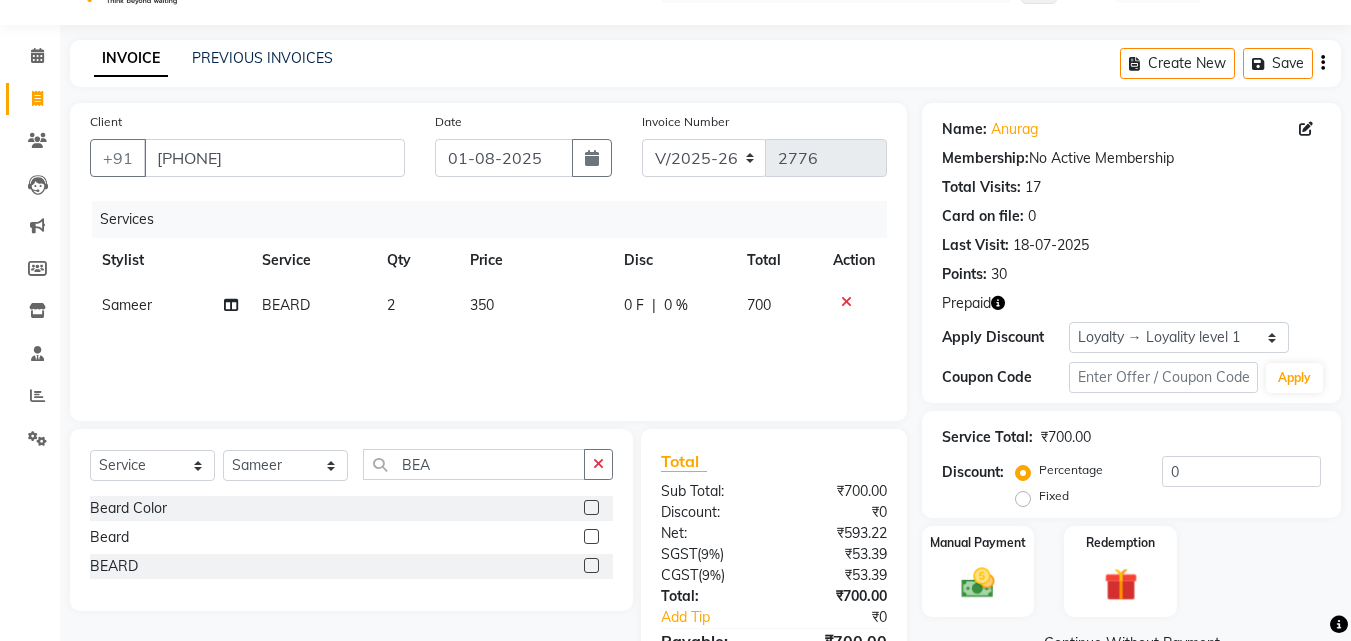 click 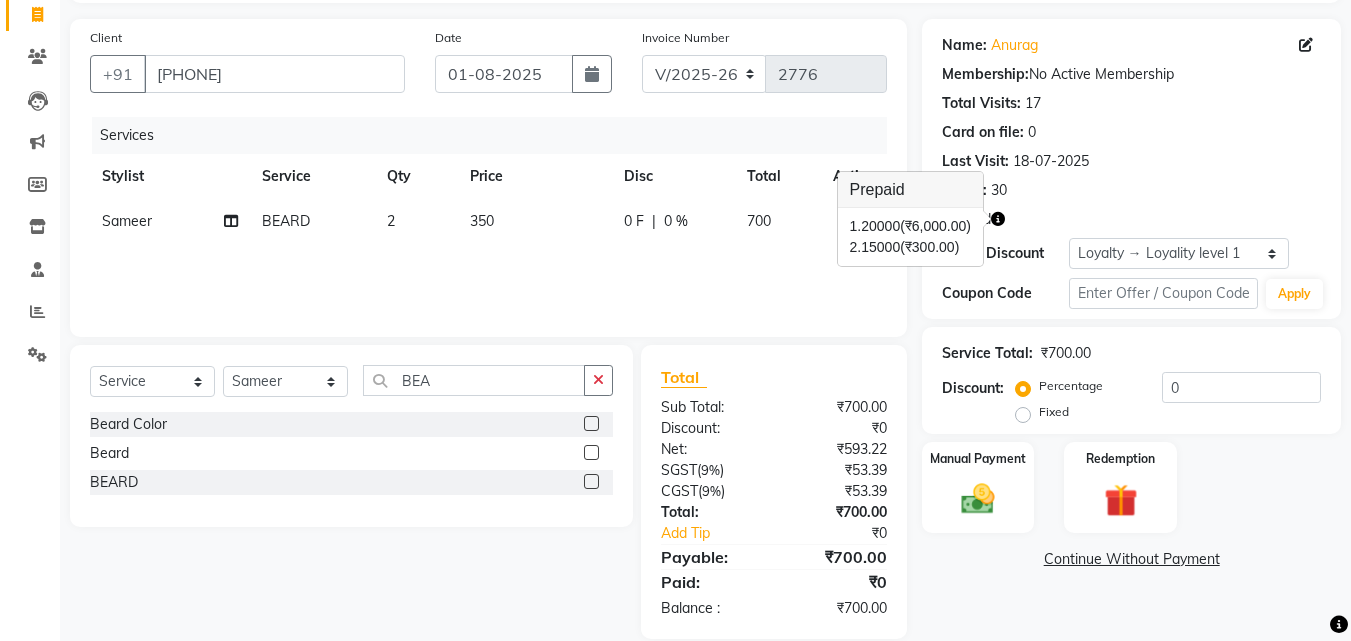 scroll, scrollTop: 159, scrollLeft: 0, axis: vertical 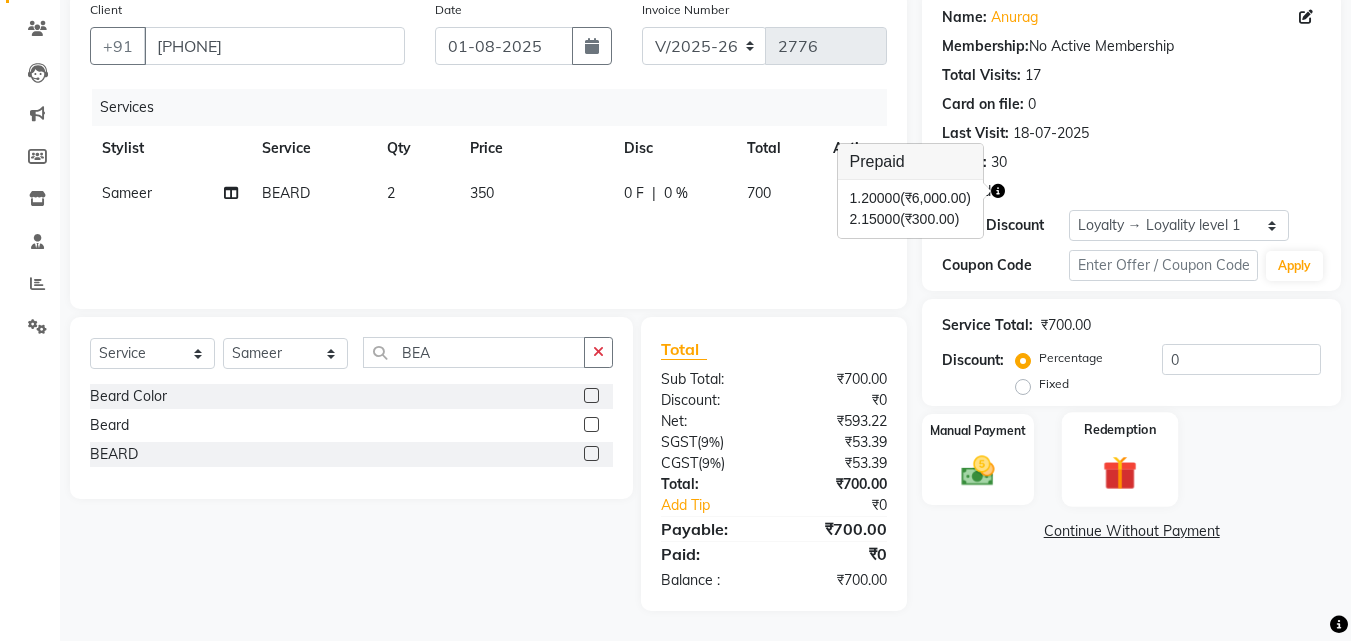 click 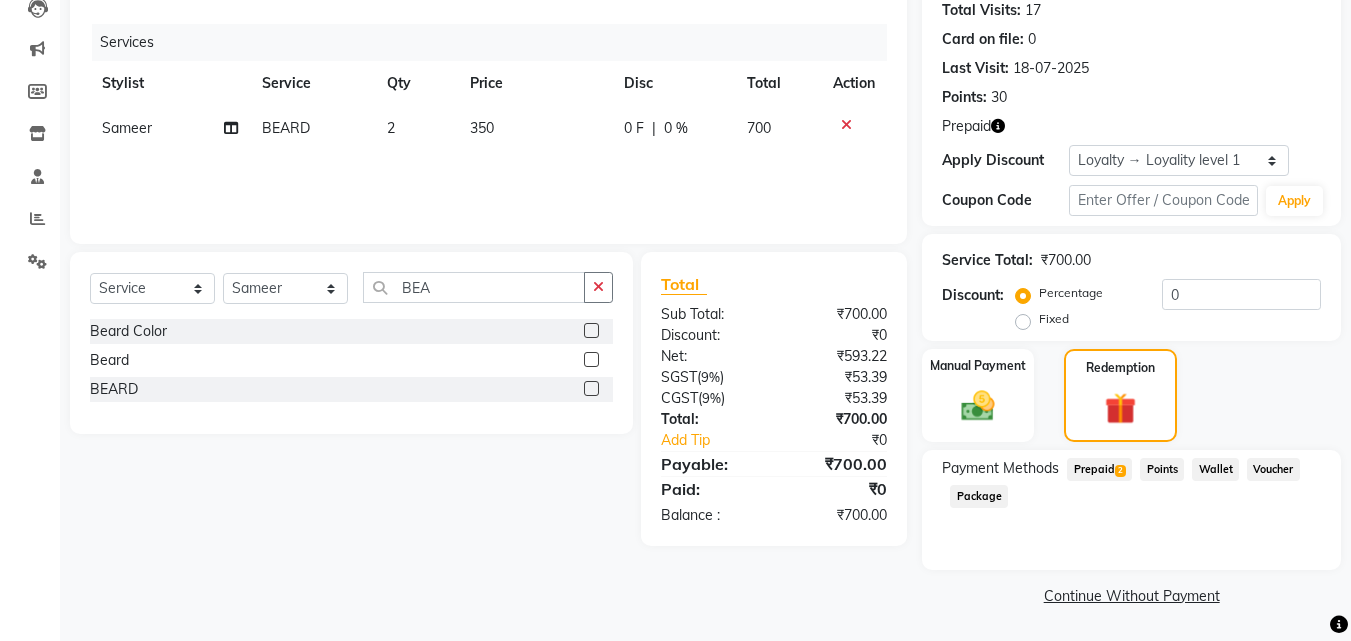 click on "Prepaid  2" 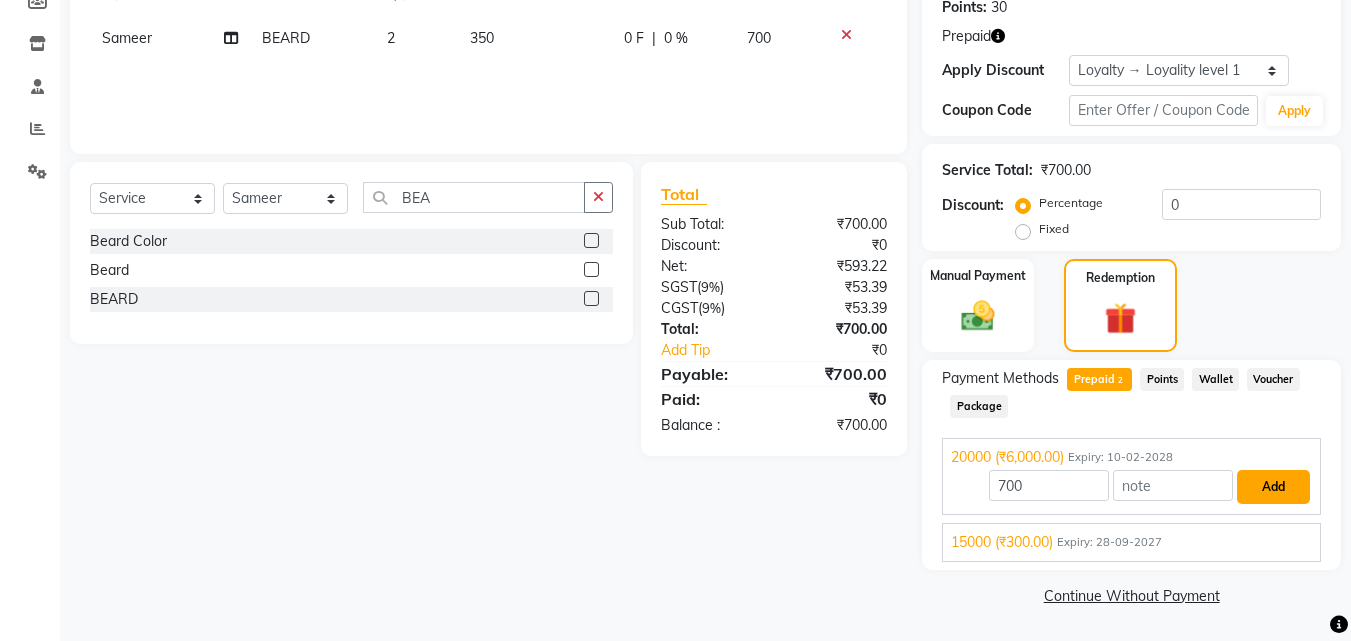 click on "Add" at bounding box center [1273, 487] 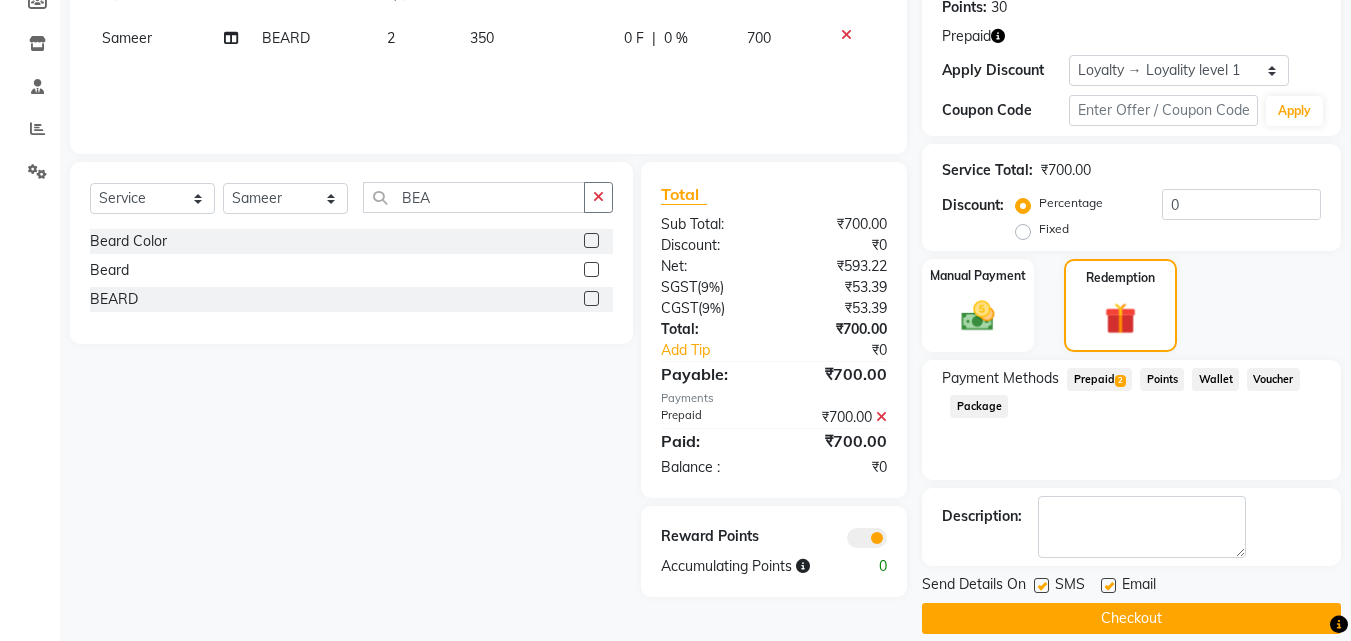 scroll, scrollTop: 337, scrollLeft: 0, axis: vertical 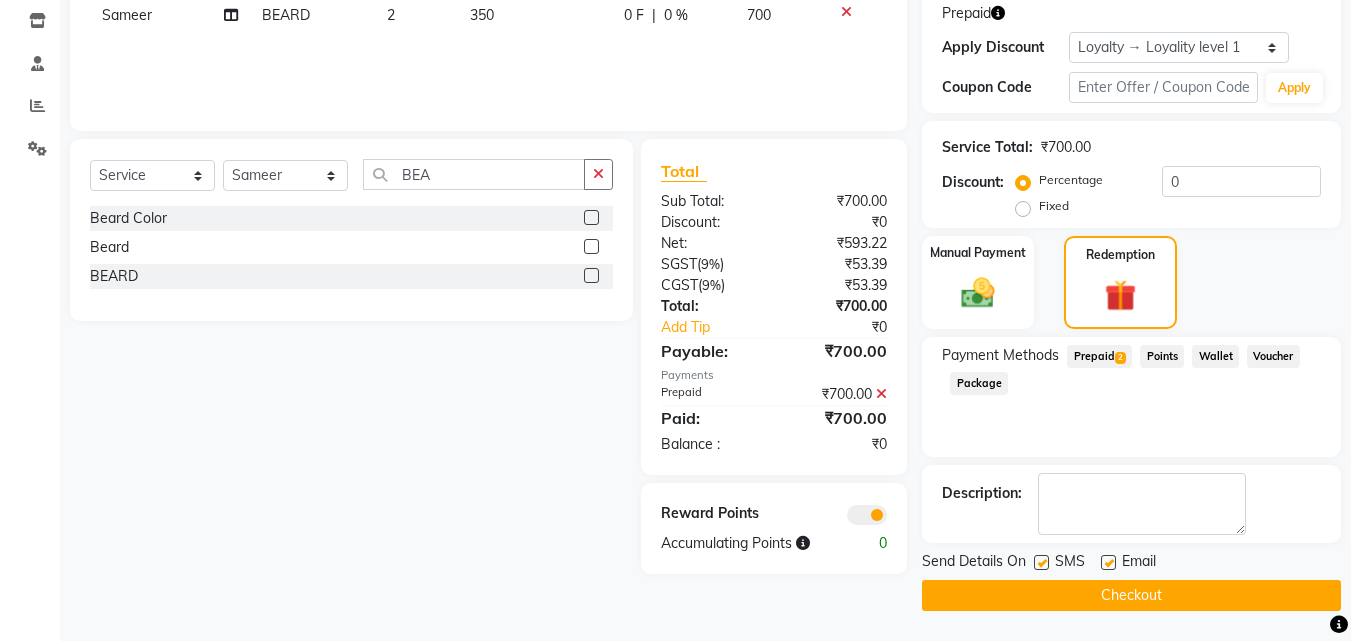 click on "Checkout" 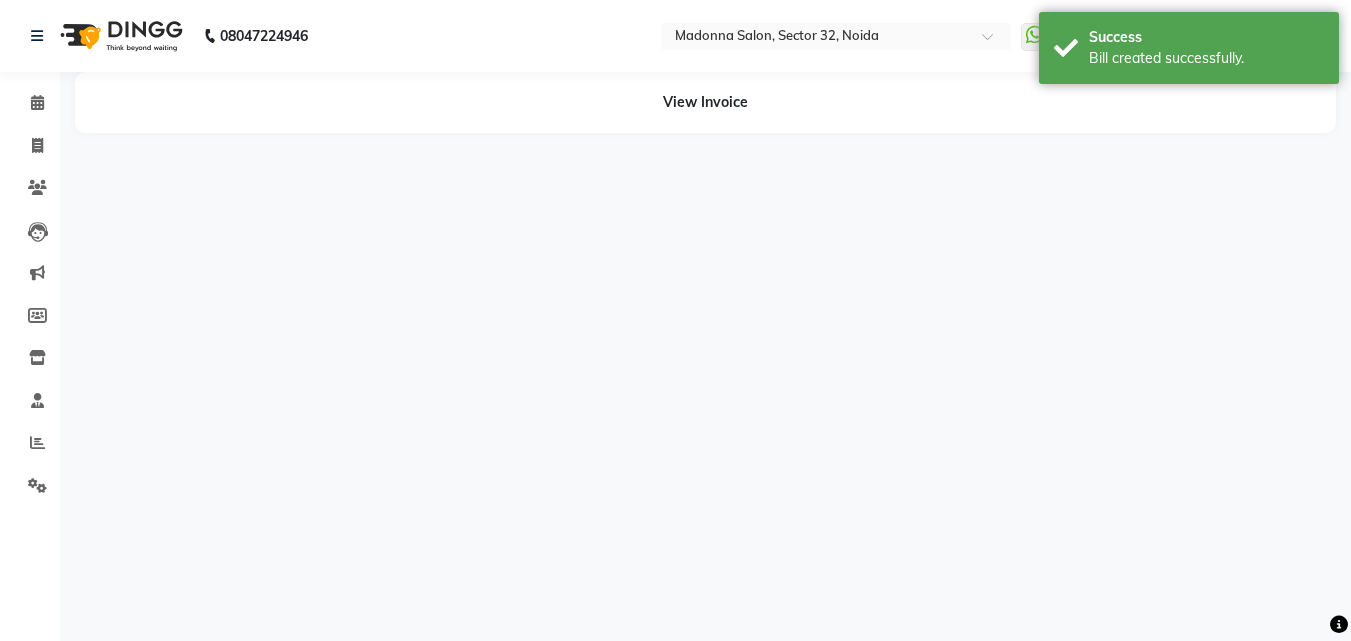 scroll, scrollTop: 0, scrollLeft: 0, axis: both 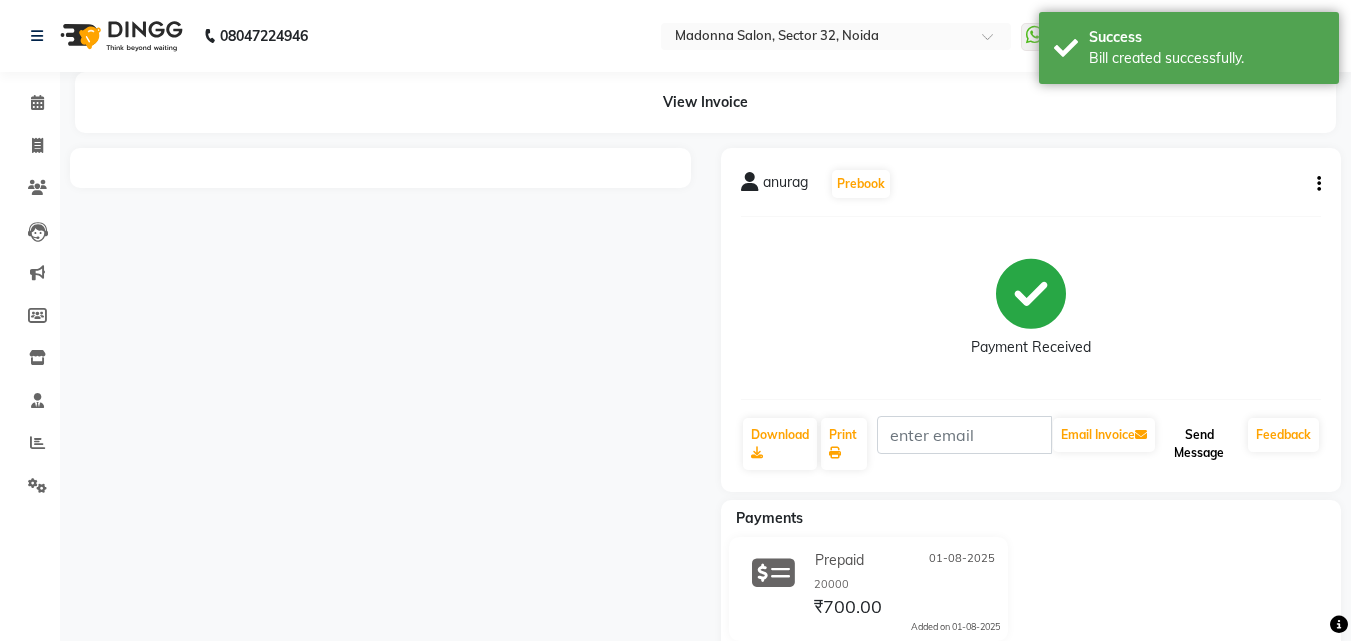 click on "Send Message" 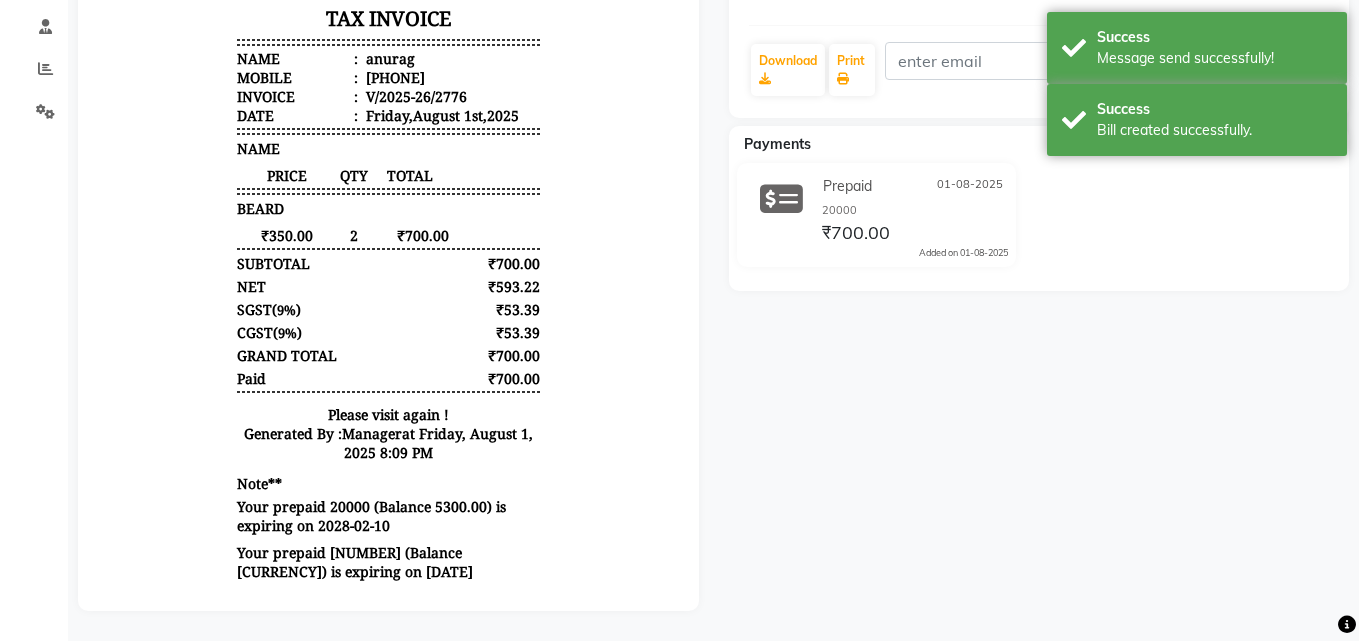 scroll, scrollTop: 0, scrollLeft: 0, axis: both 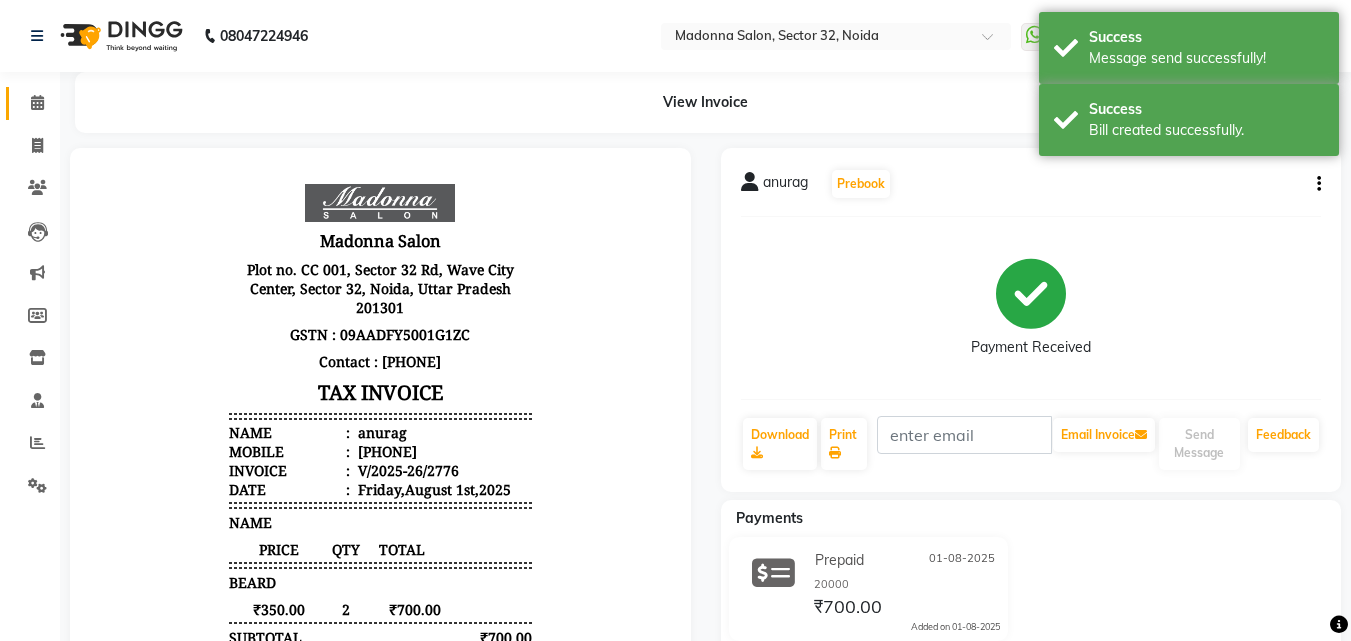 click 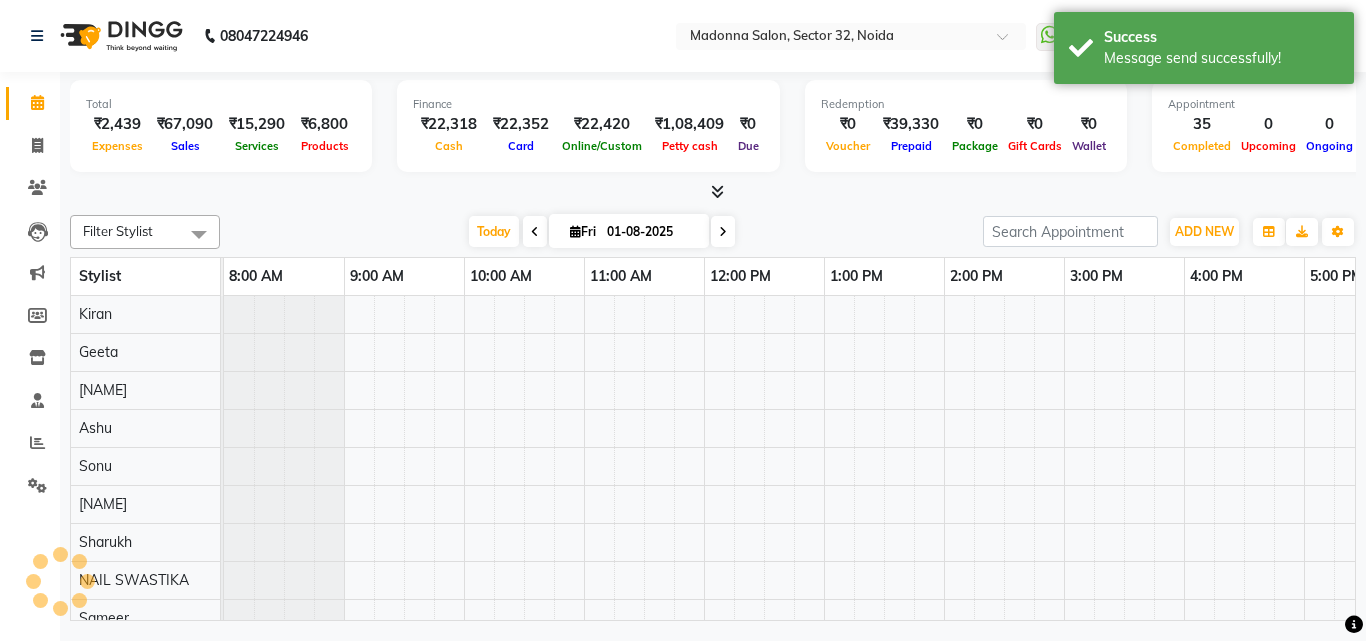 scroll, scrollTop: 0, scrollLeft: 0, axis: both 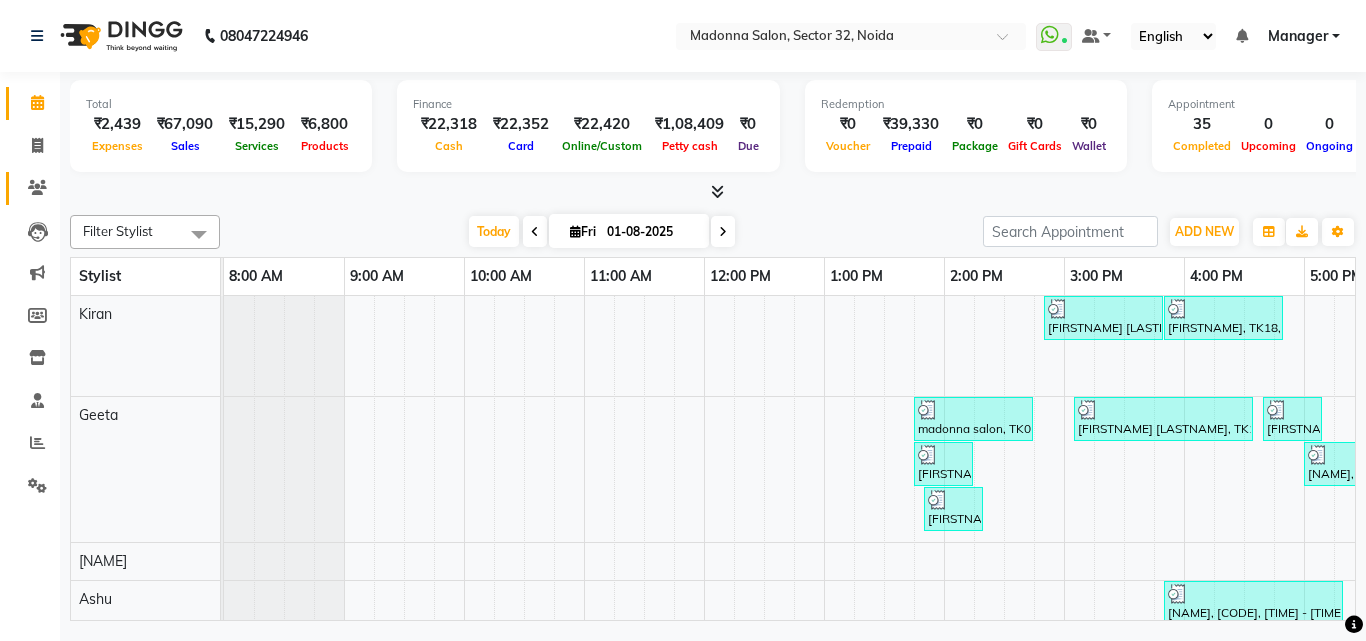 click 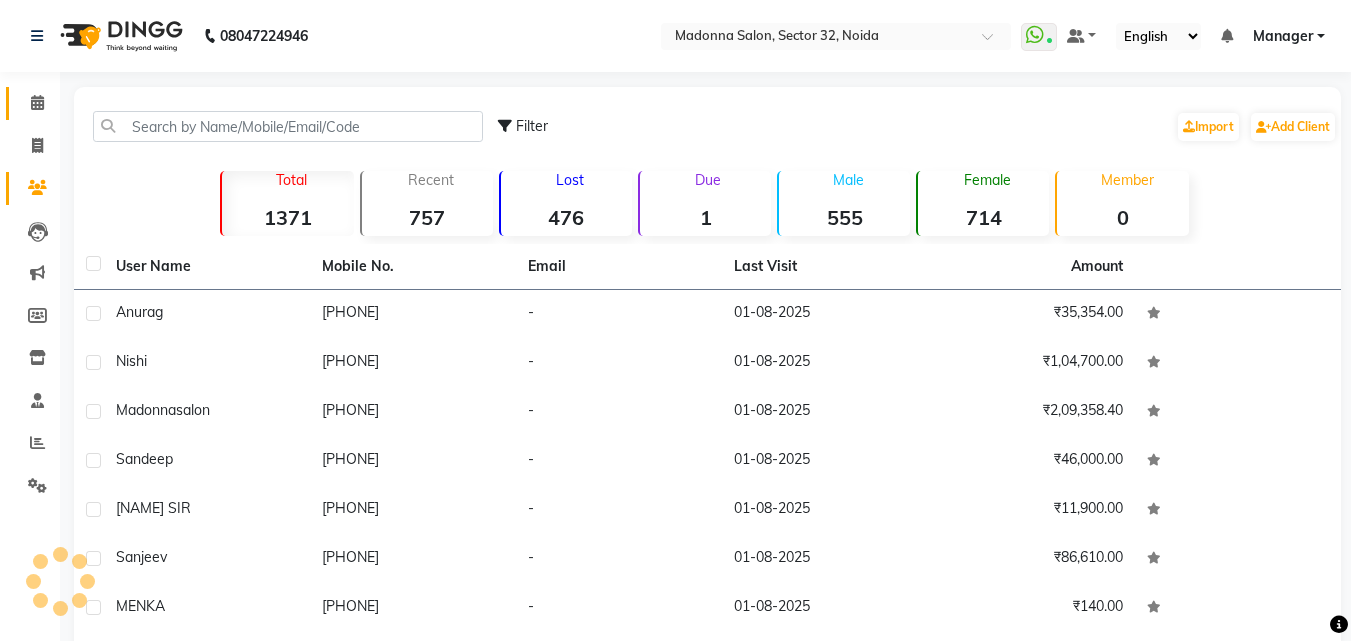 click 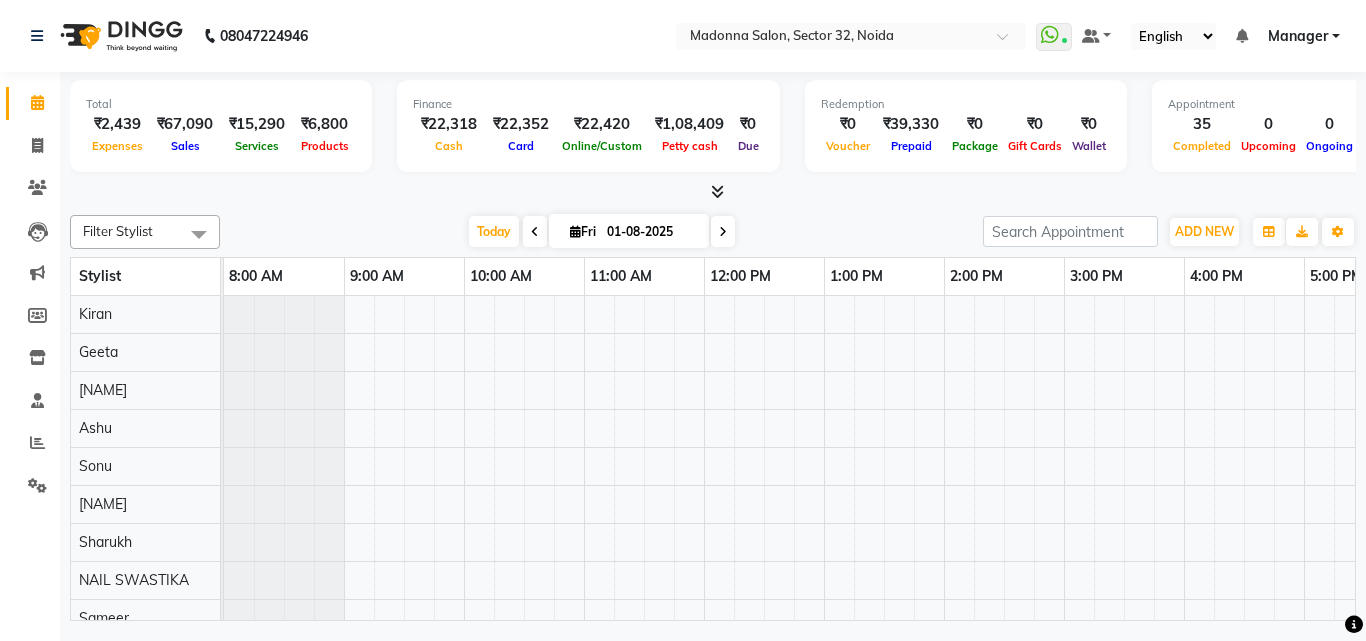 scroll, scrollTop: 0, scrollLeft: 0, axis: both 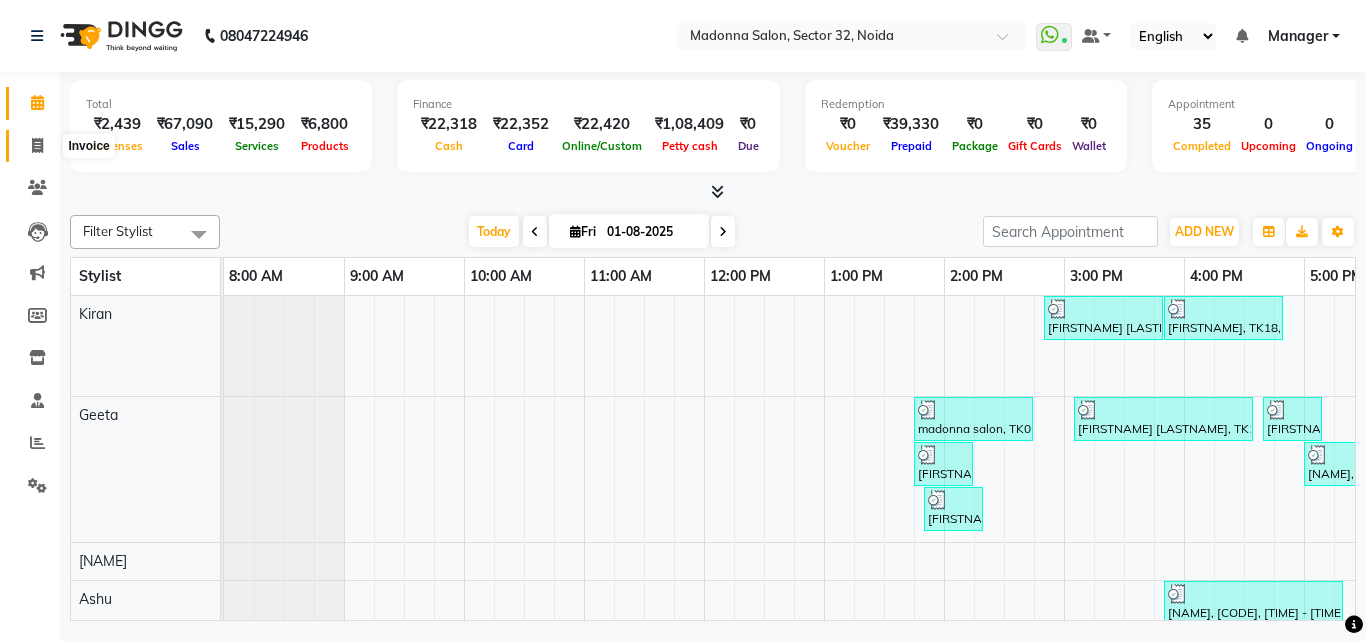 click 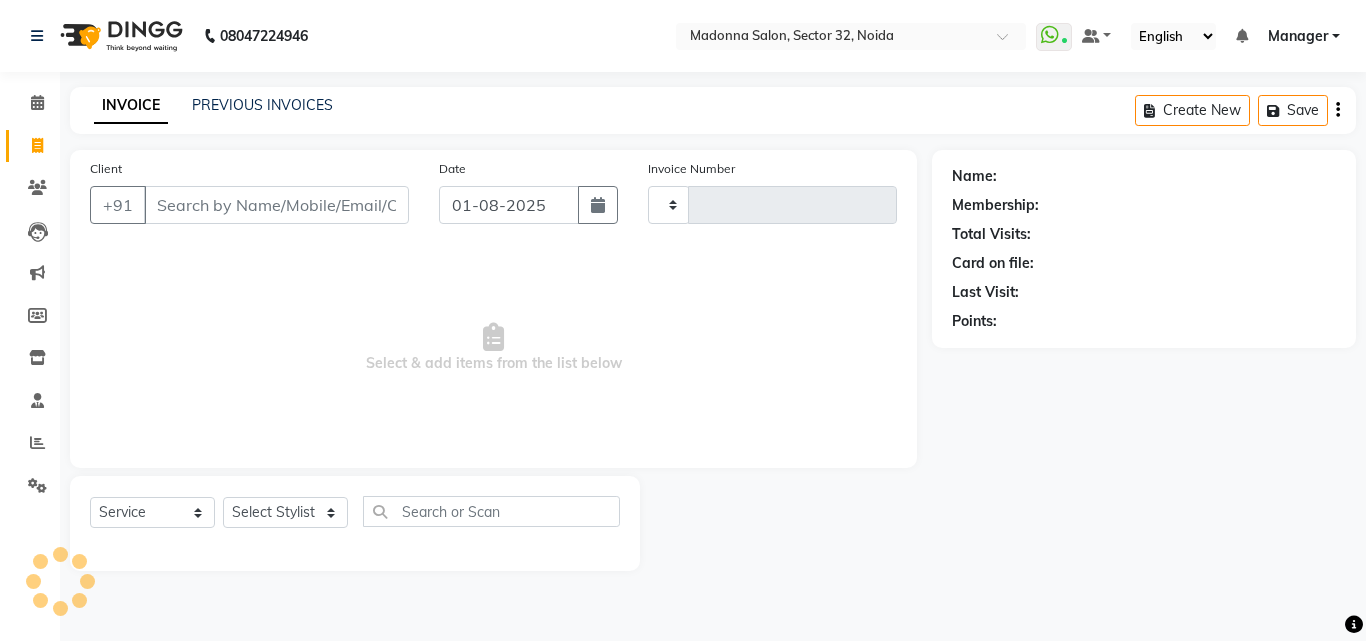 type on "2777" 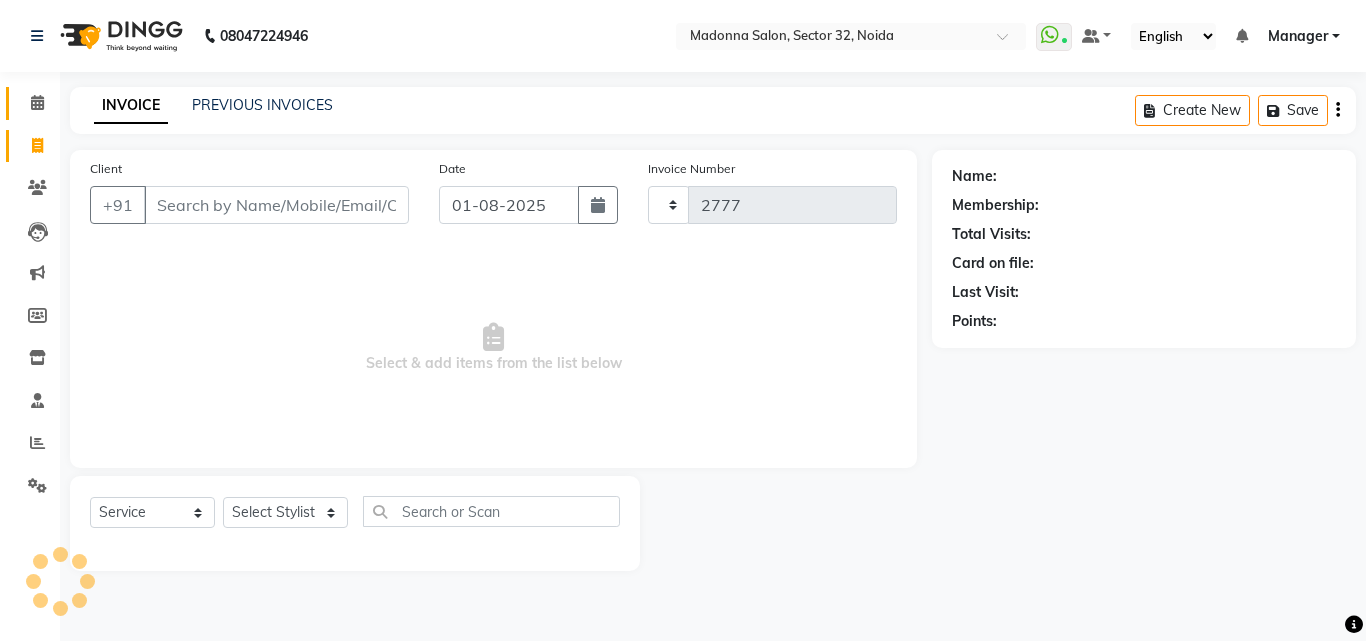 select on "7229" 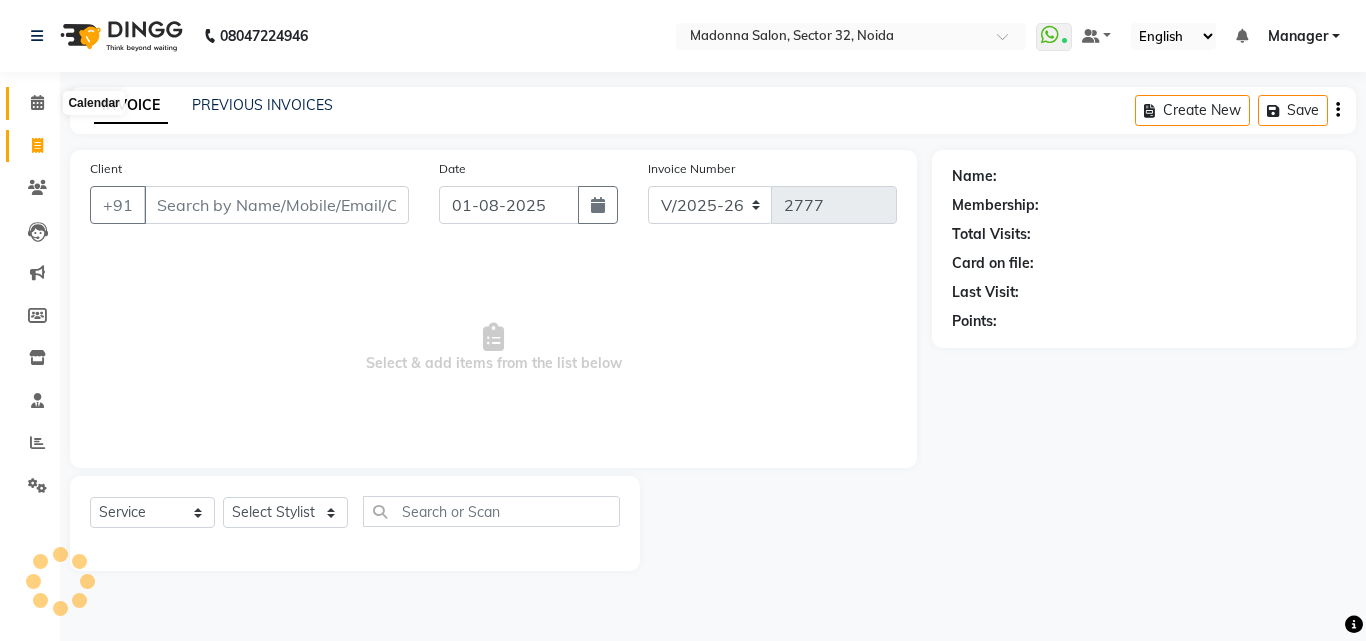 click 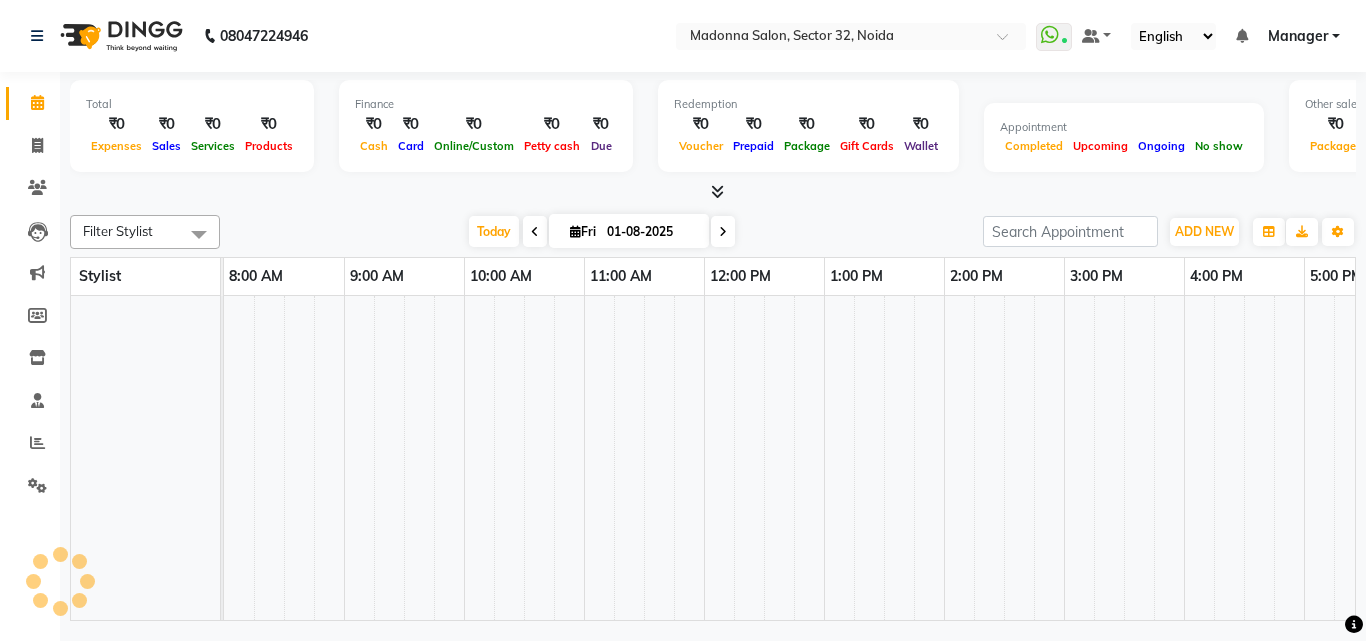 scroll, scrollTop: 0, scrollLeft: 0, axis: both 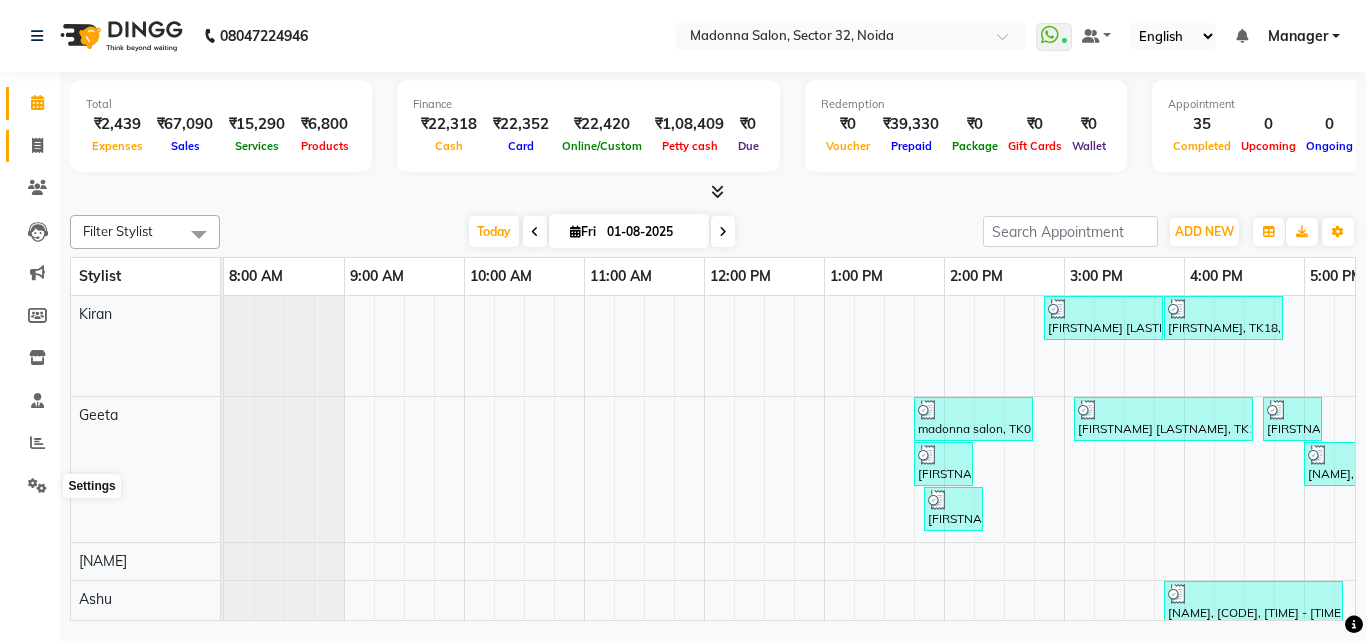 click on "Invoice" 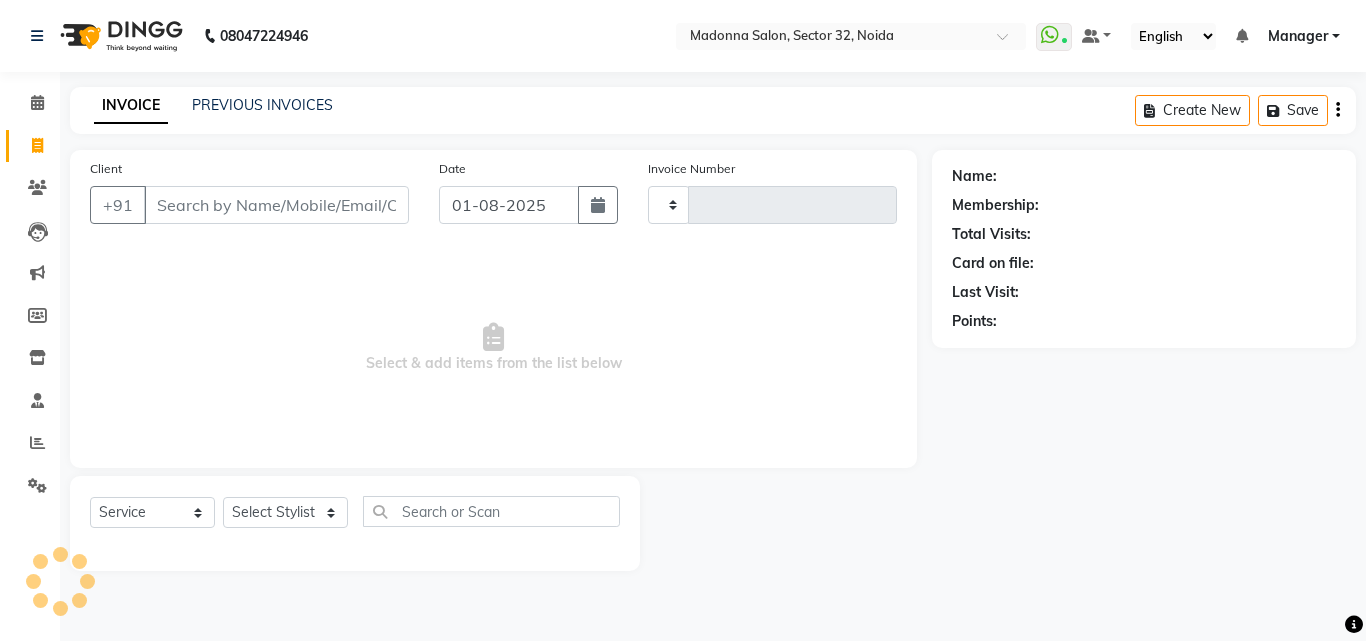 type on "2777" 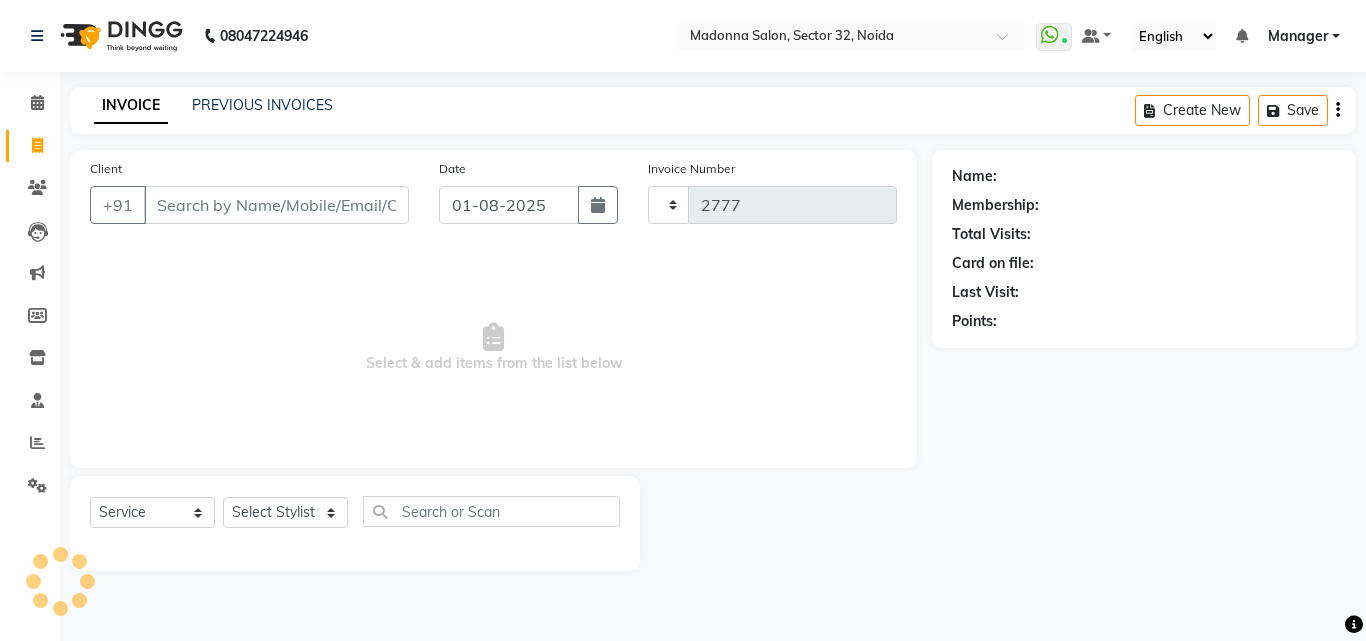 select on "7229" 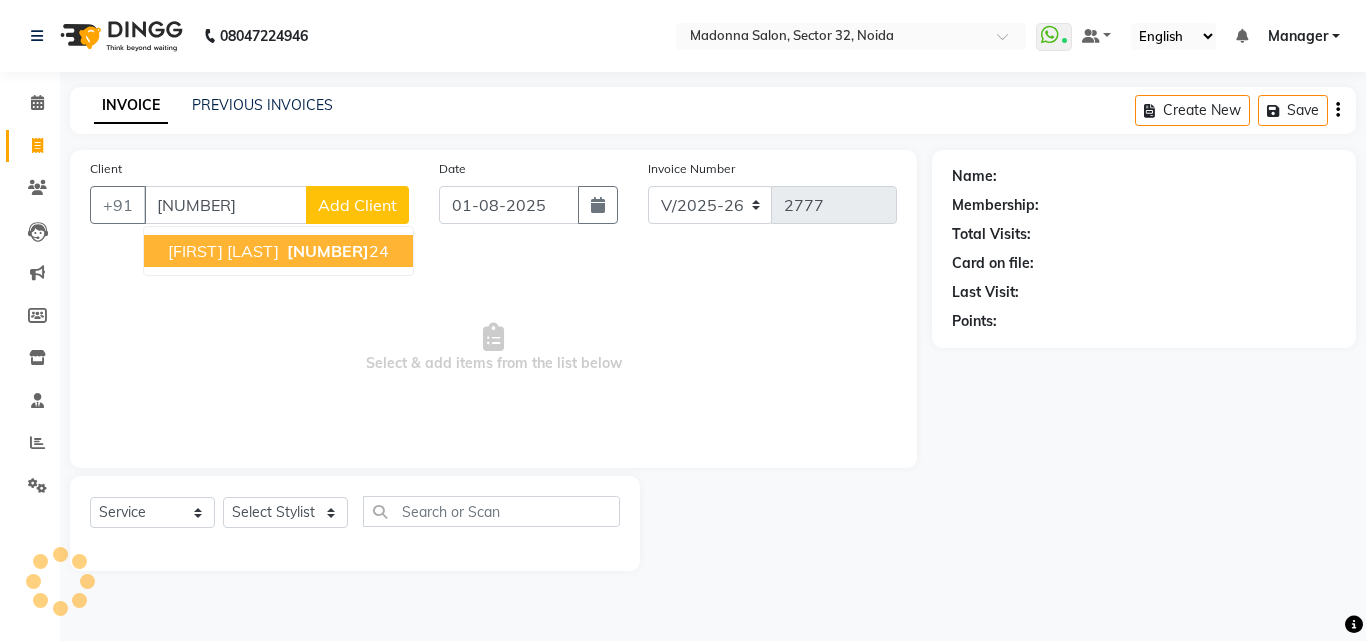 click on "[NUMBER]" at bounding box center [328, 251] 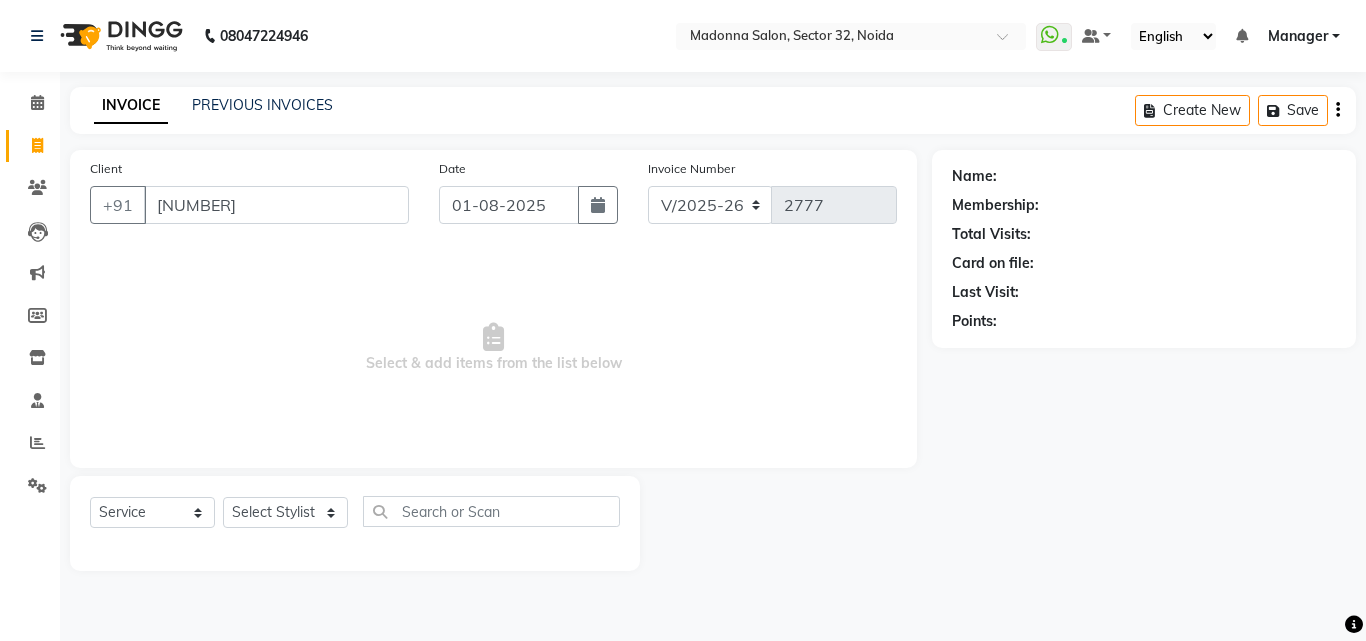 type on "[NUMBER]" 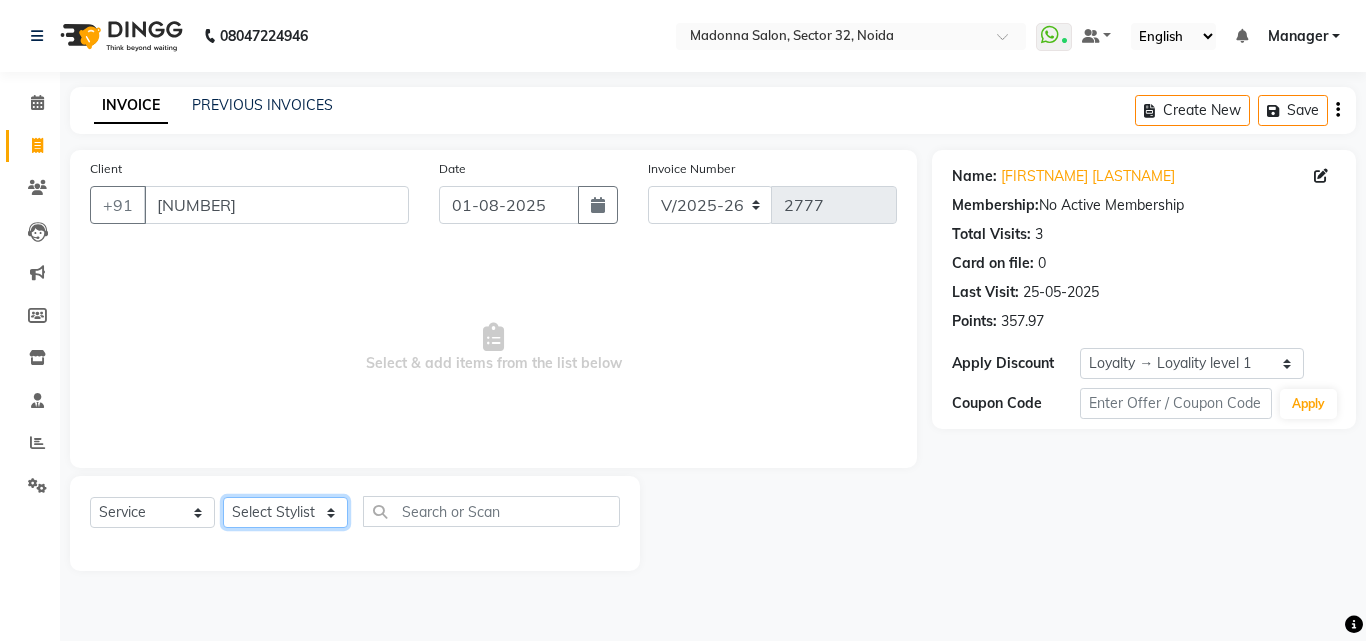 click on "Select Stylist Aayan Account  Ashu BHOLU Geeta Hanif JIYA SINGH Kiran LAXMAN PEDI Manager Mohit Naddy NAIL SWASTIKA Sajal Sameer Shahnawaj Sharukh Sonu VISHAL STYLIST" 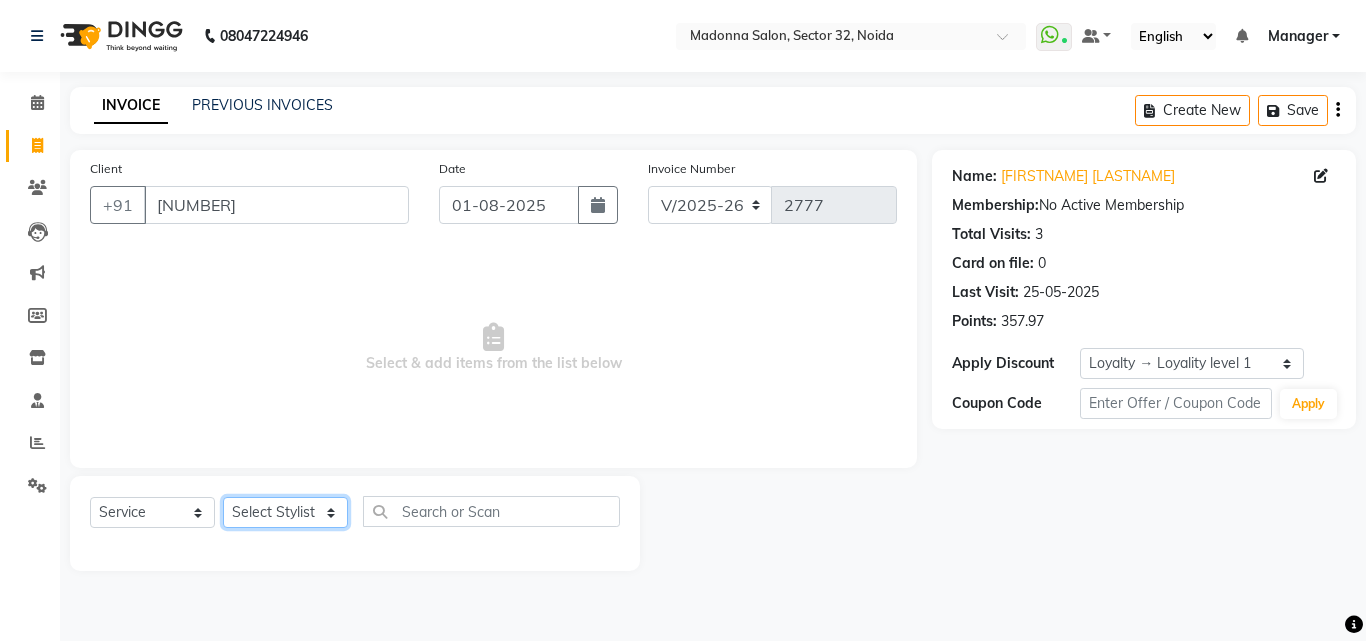 select on "61924" 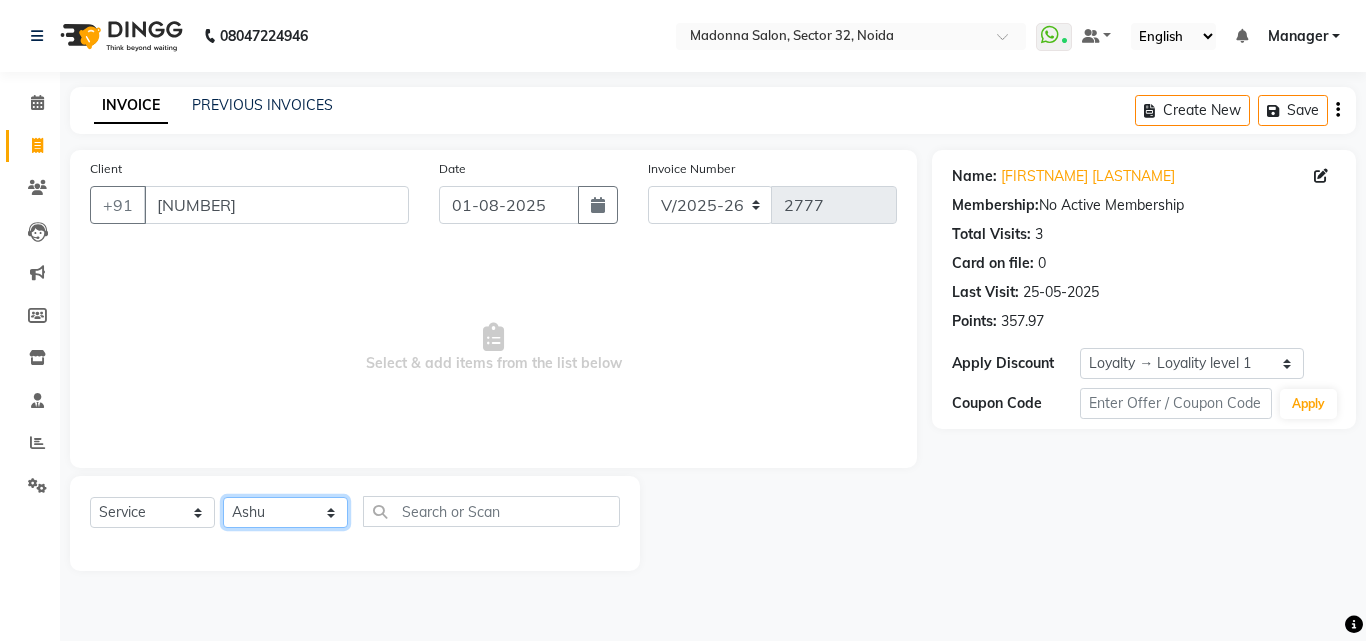 click on "Select Stylist Aayan Account  Ashu BHOLU Geeta Hanif JIYA SINGH Kiran LAXMAN PEDI Manager Mohit Naddy NAIL SWASTIKA Sajal Sameer Shahnawaj Sharukh Sonu VISHAL STYLIST" 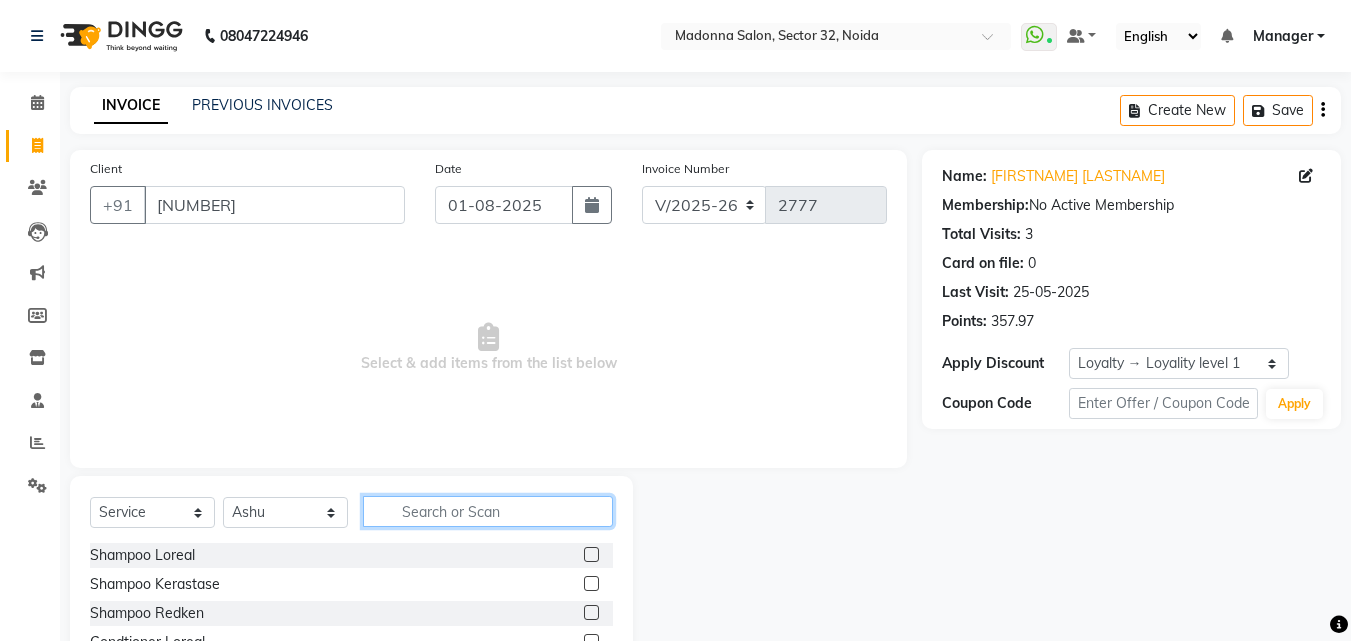 click 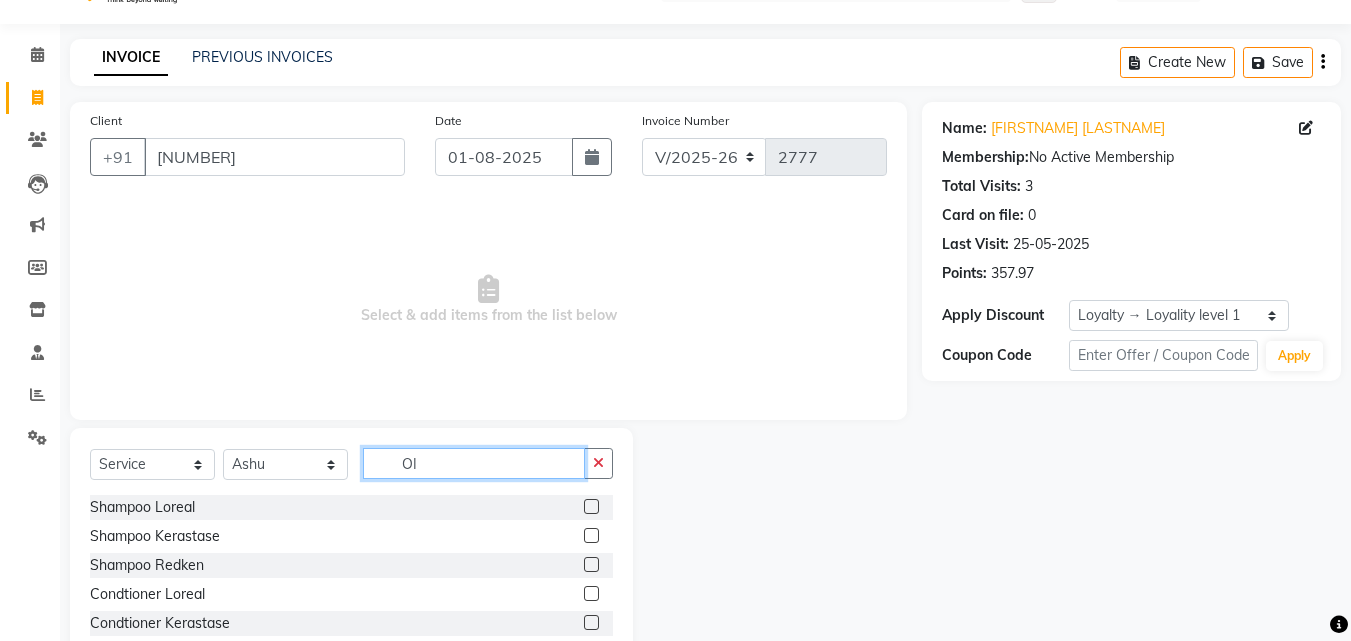 scroll, scrollTop: 18, scrollLeft: 0, axis: vertical 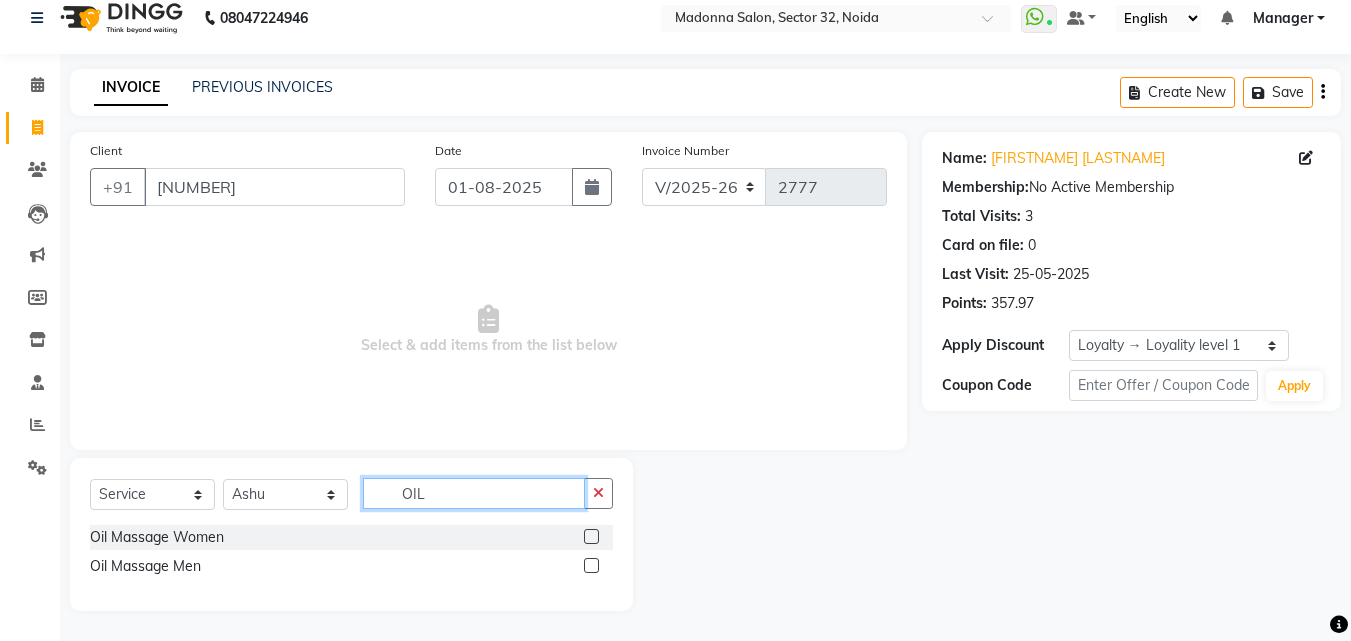 type on "OIL" 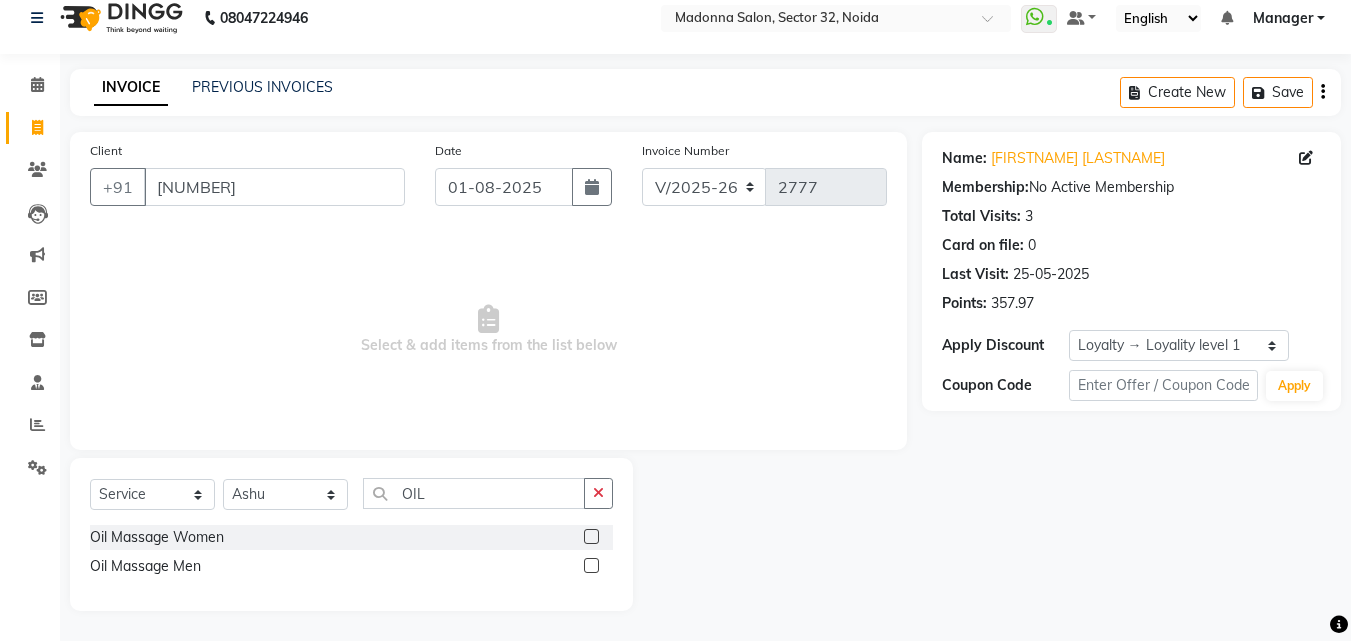 click 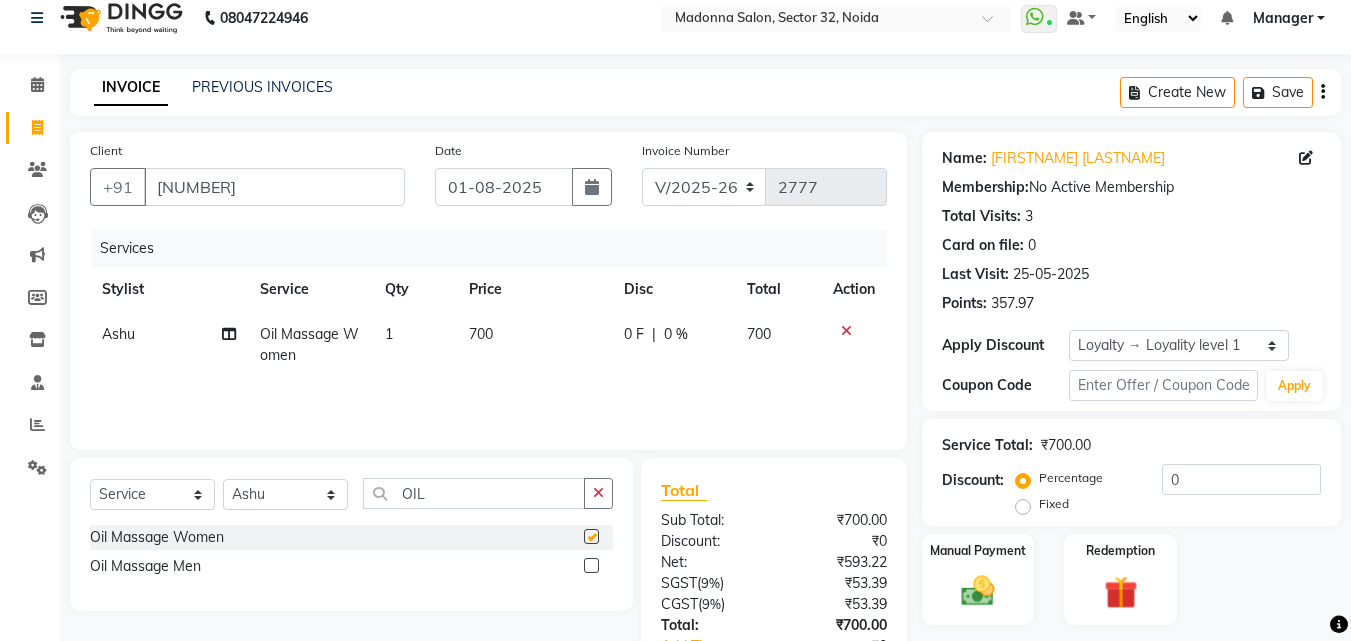 checkbox on "false" 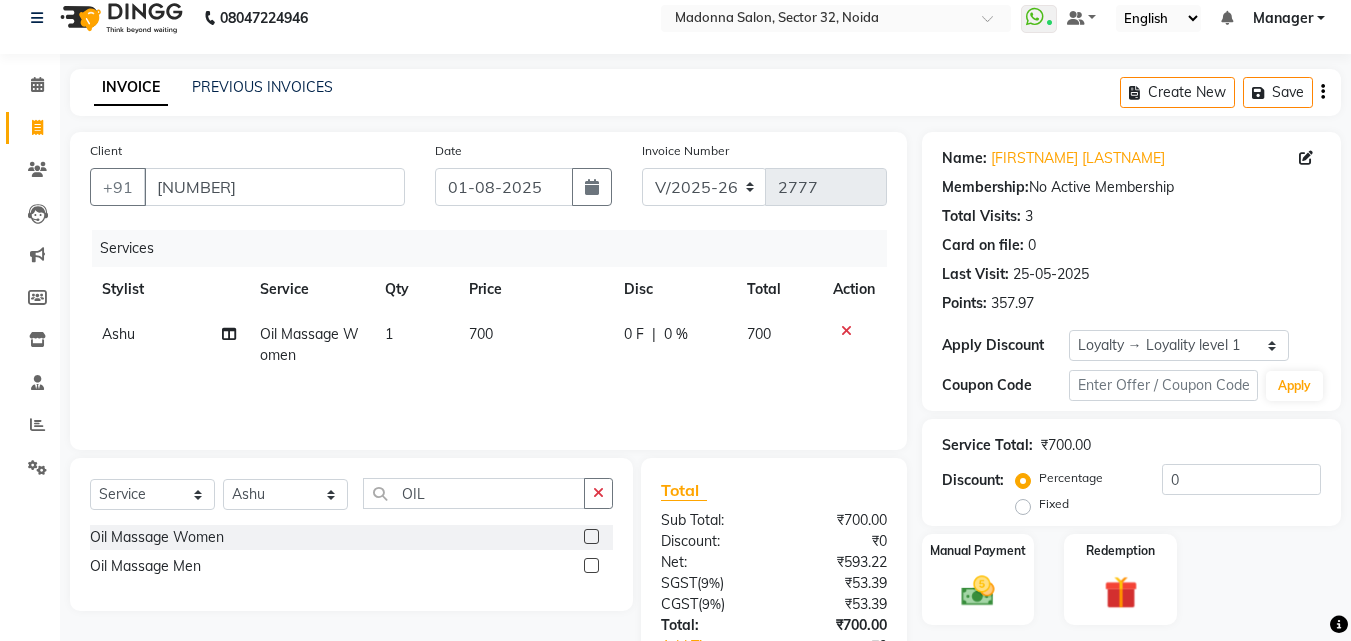 click on "700" 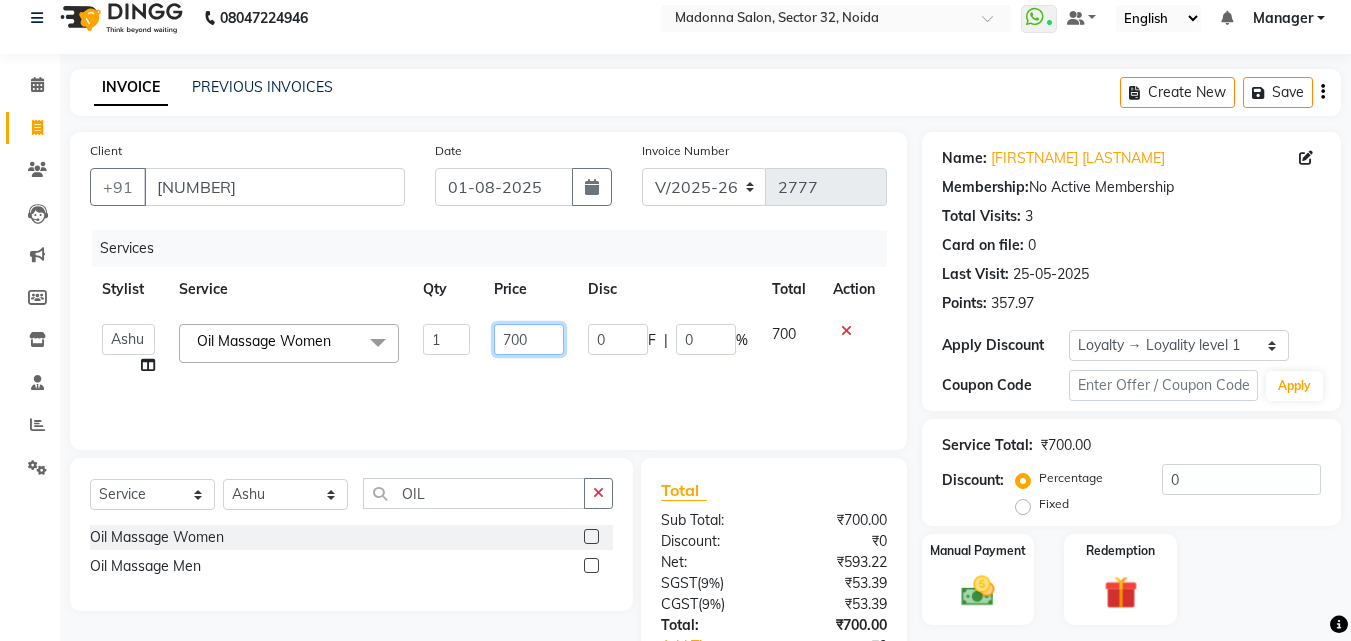 click on "700" 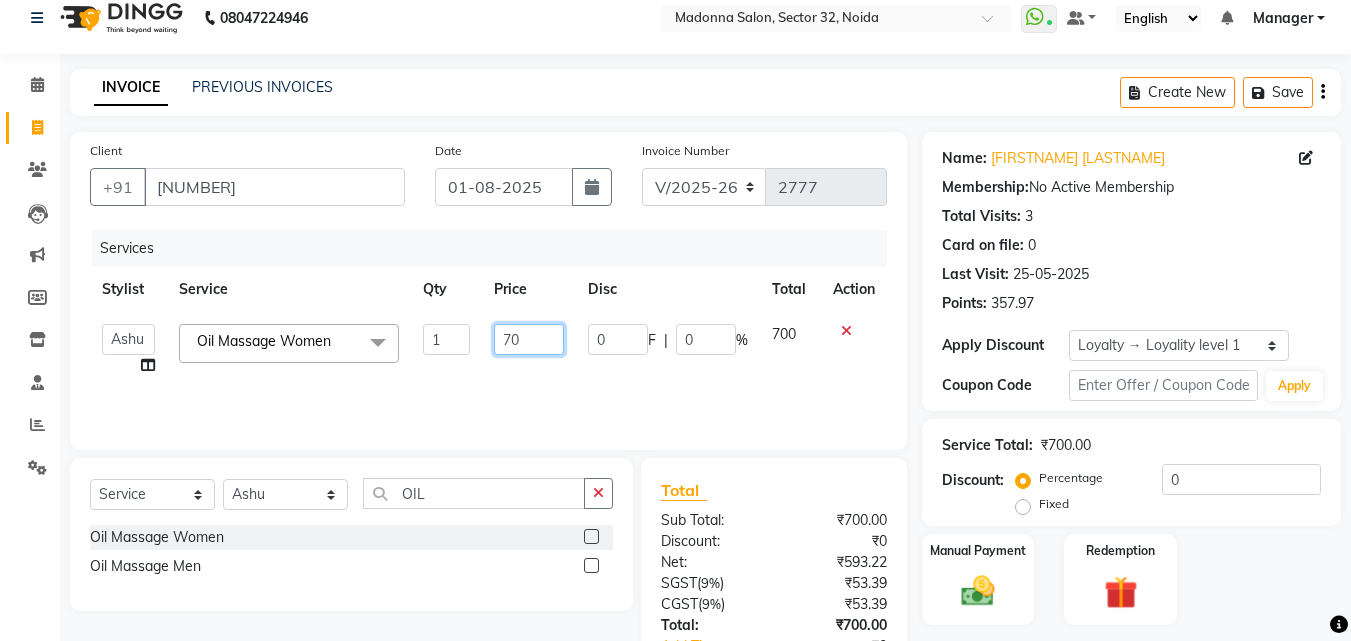 type on "7" 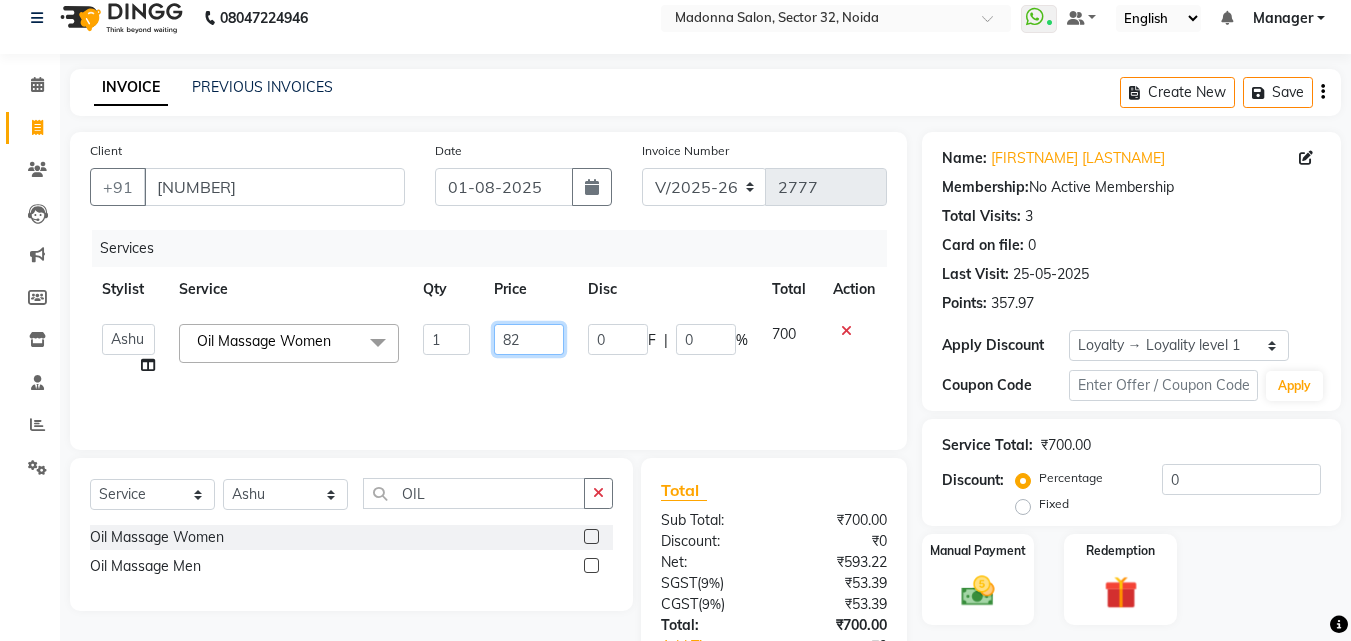 type on "826" 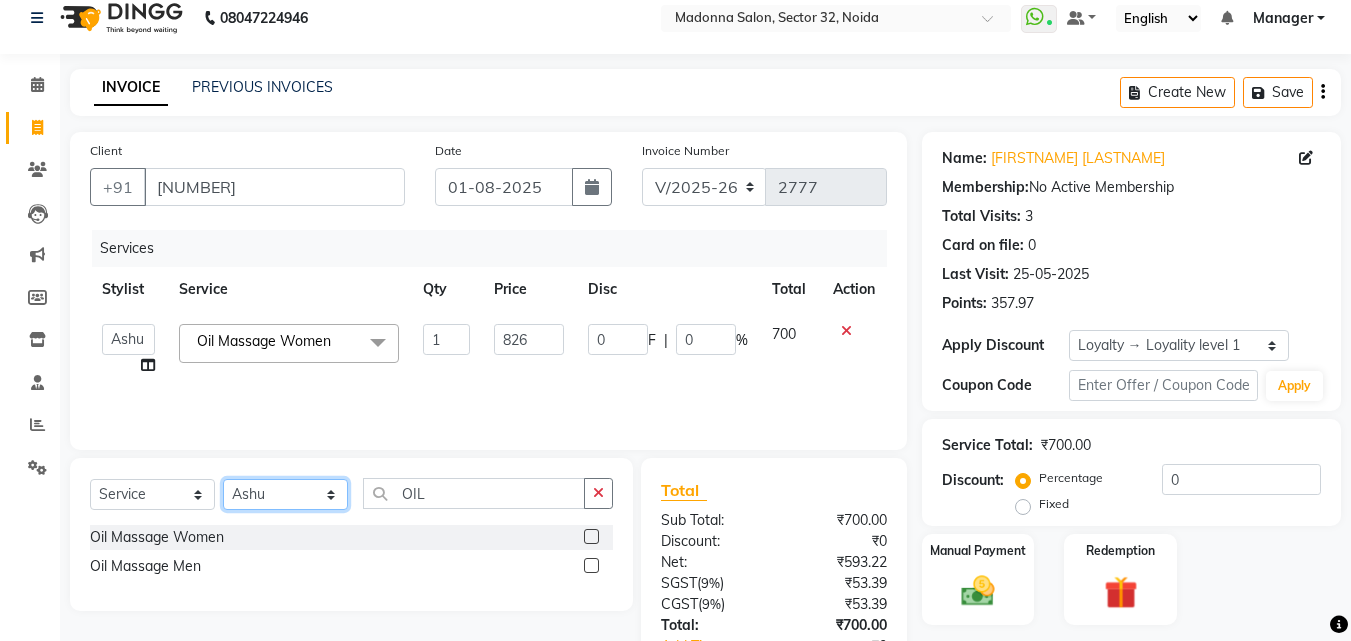 click on "Select Stylist Aayan Account  Ashu BHOLU Geeta Hanif JIYA SINGH Kiran LAXMAN PEDI Manager Mohit Naddy NAIL SWASTIKA Sajal Sameer Shahnawaj Sharukh Sonu VISHAL STYLIST" 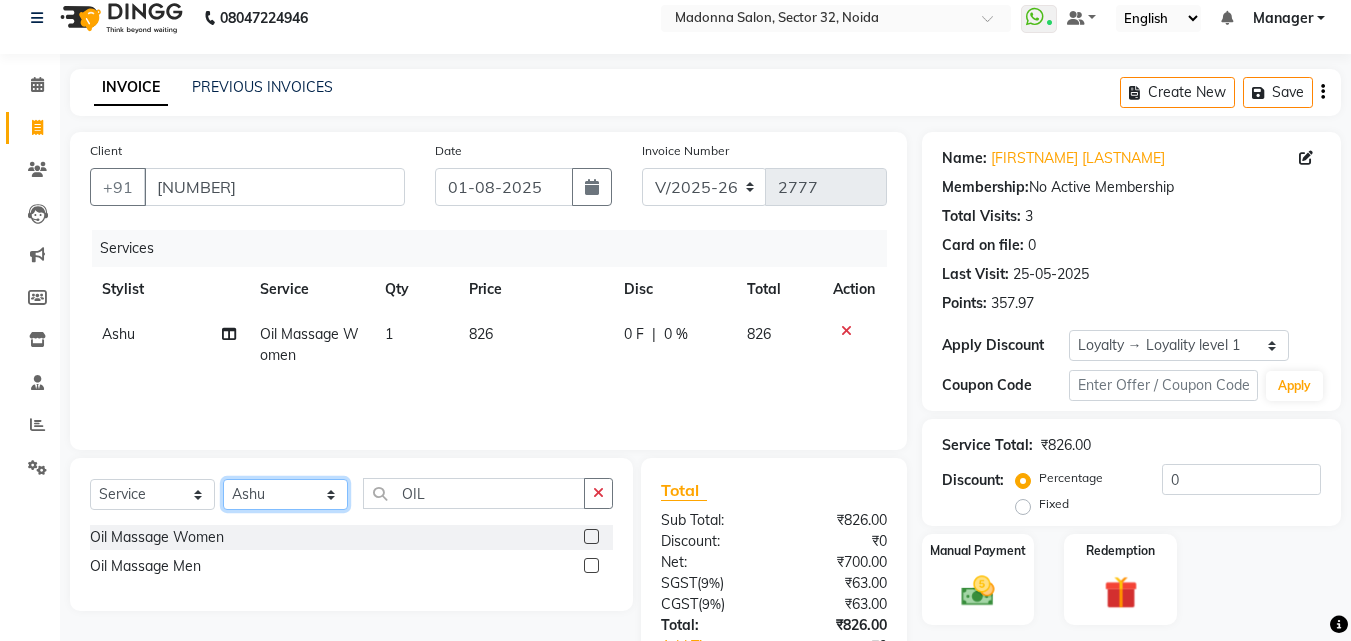 select on "63511" 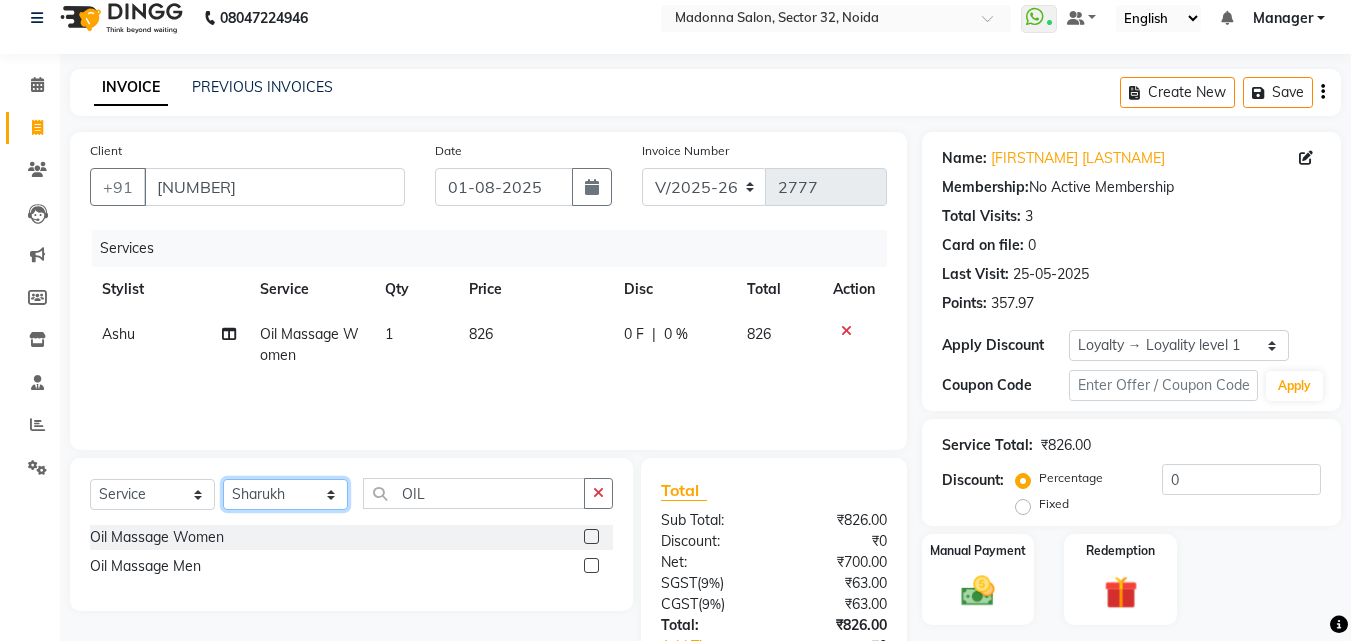 click on "Select Stylist Aayan Account  Ashu BHOLU Geeta Hanif JIYA SINGH Kiran LAXMAN PEDI Manager Mohit Naddy NAIL SWASTIKA Sajal Sameer Shahnawaj Sharukh Sonu VISHAL STYLIST" 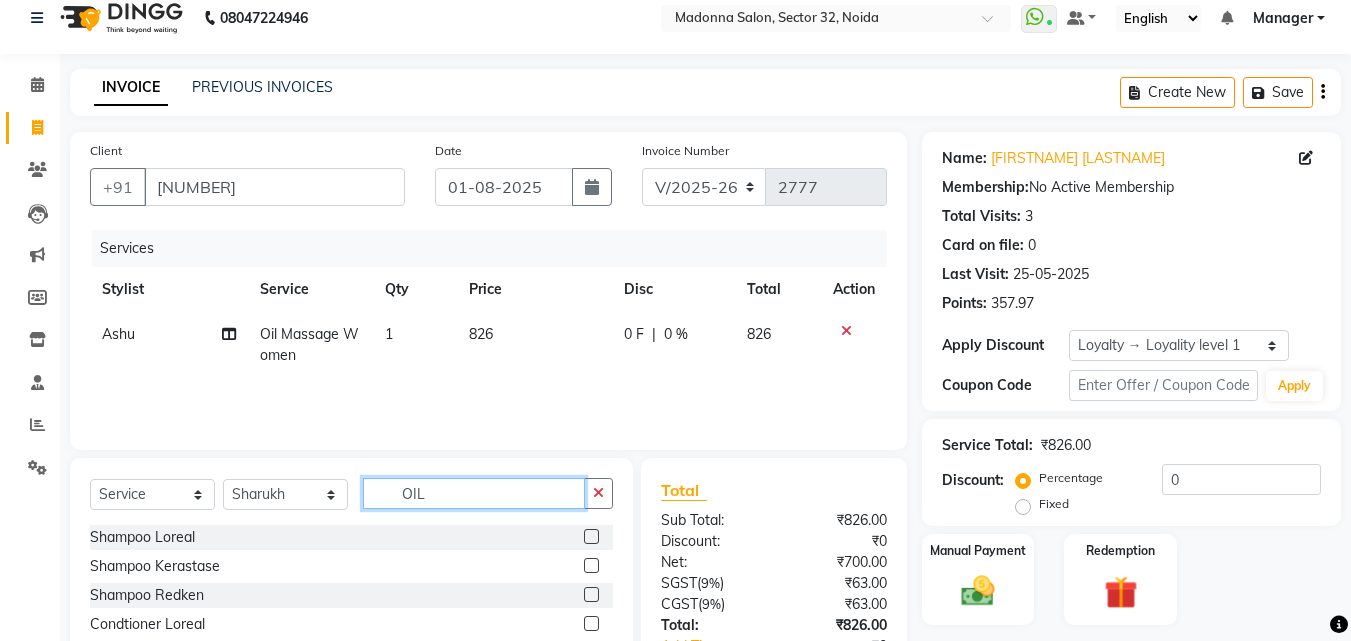 click on "OIL" 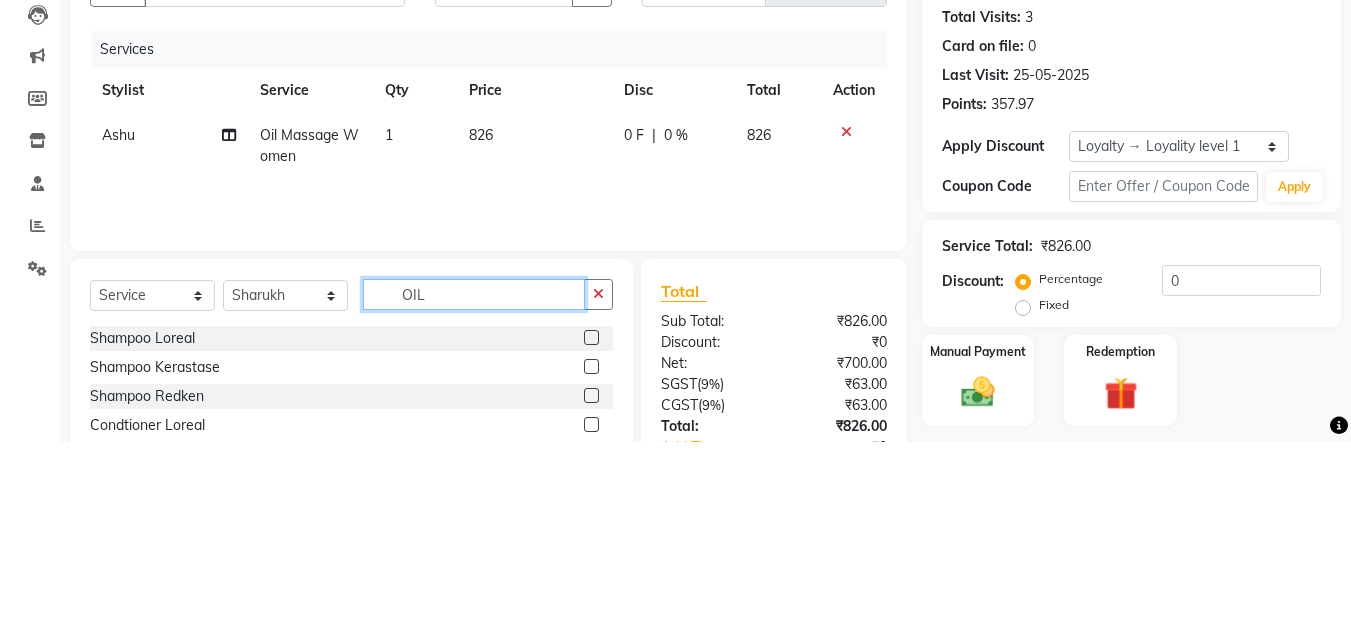 scroll, scrollTop: 48, scrollLeft: 0, axis: vertical 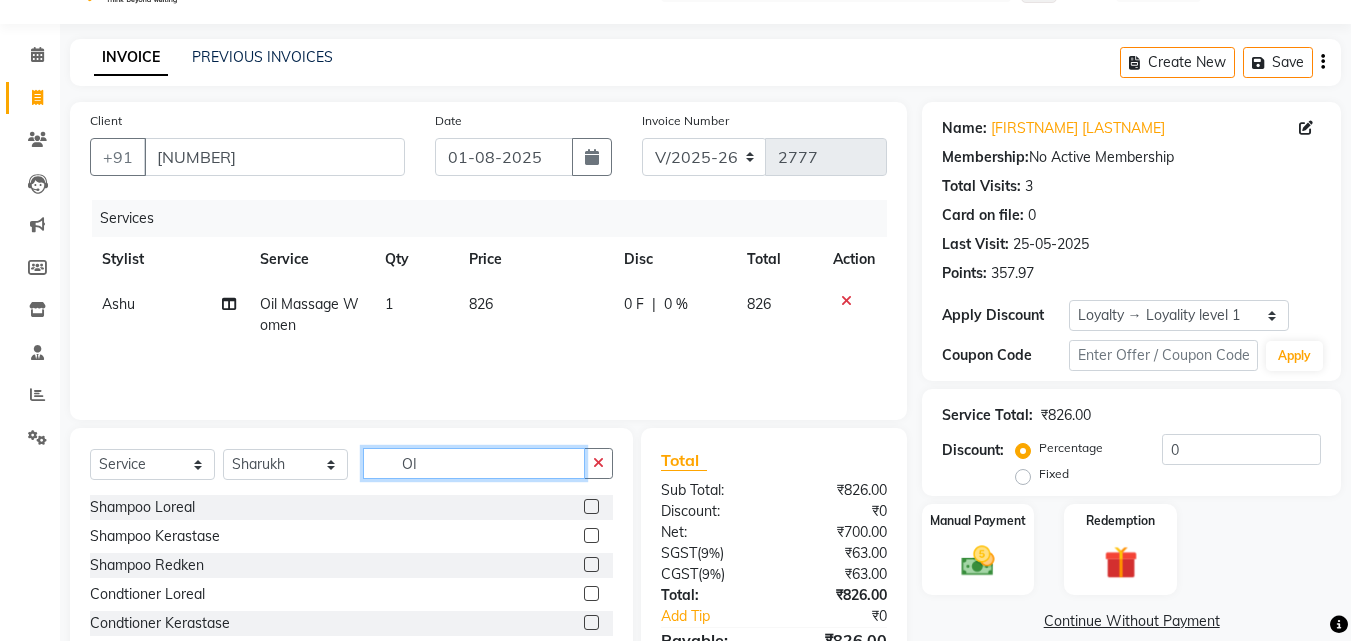 type on "O" 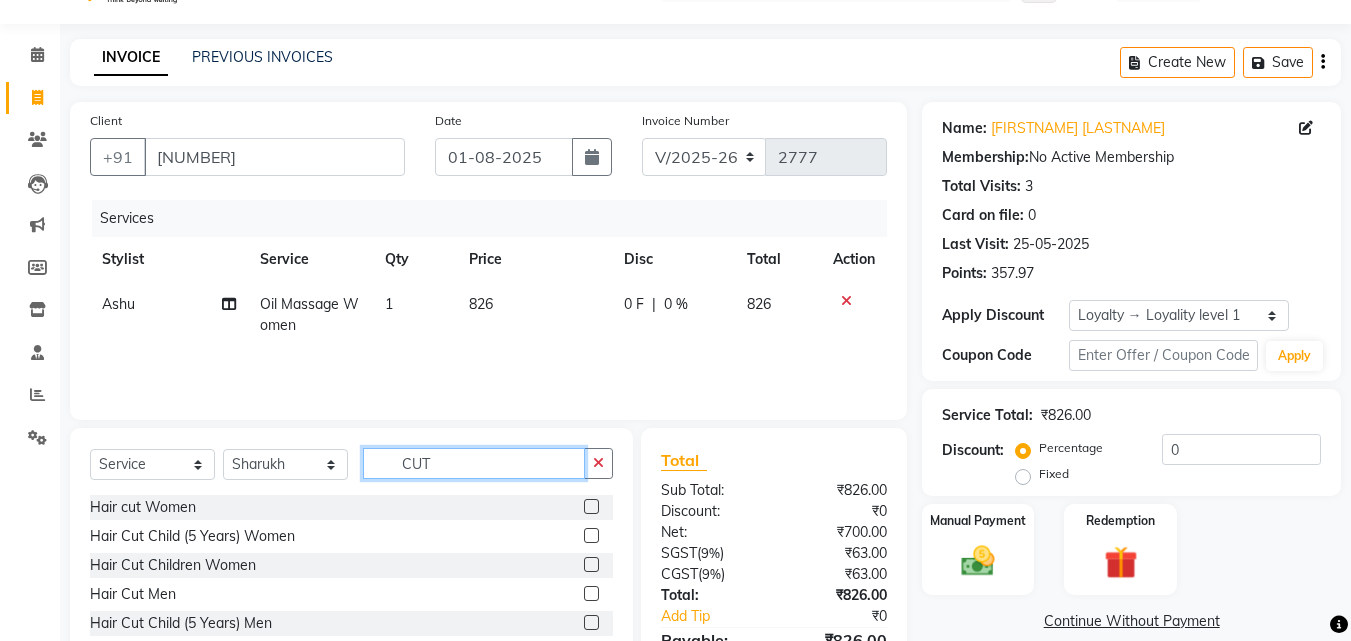 type on "CUT" 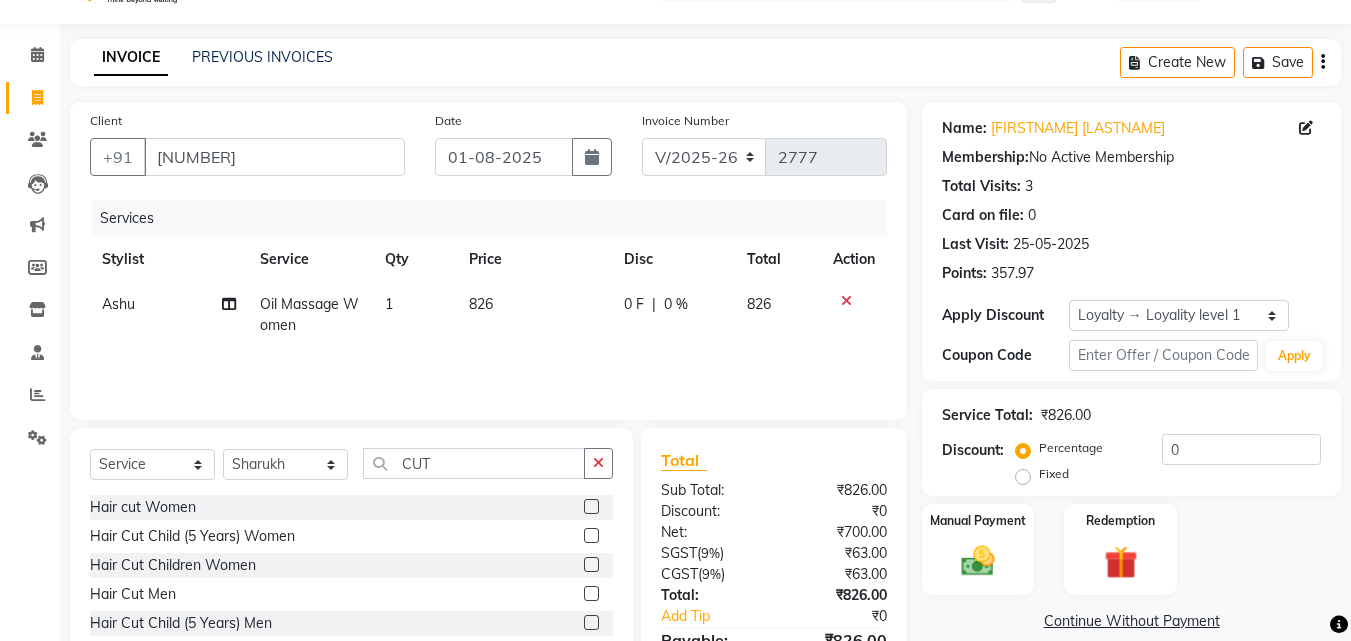 click 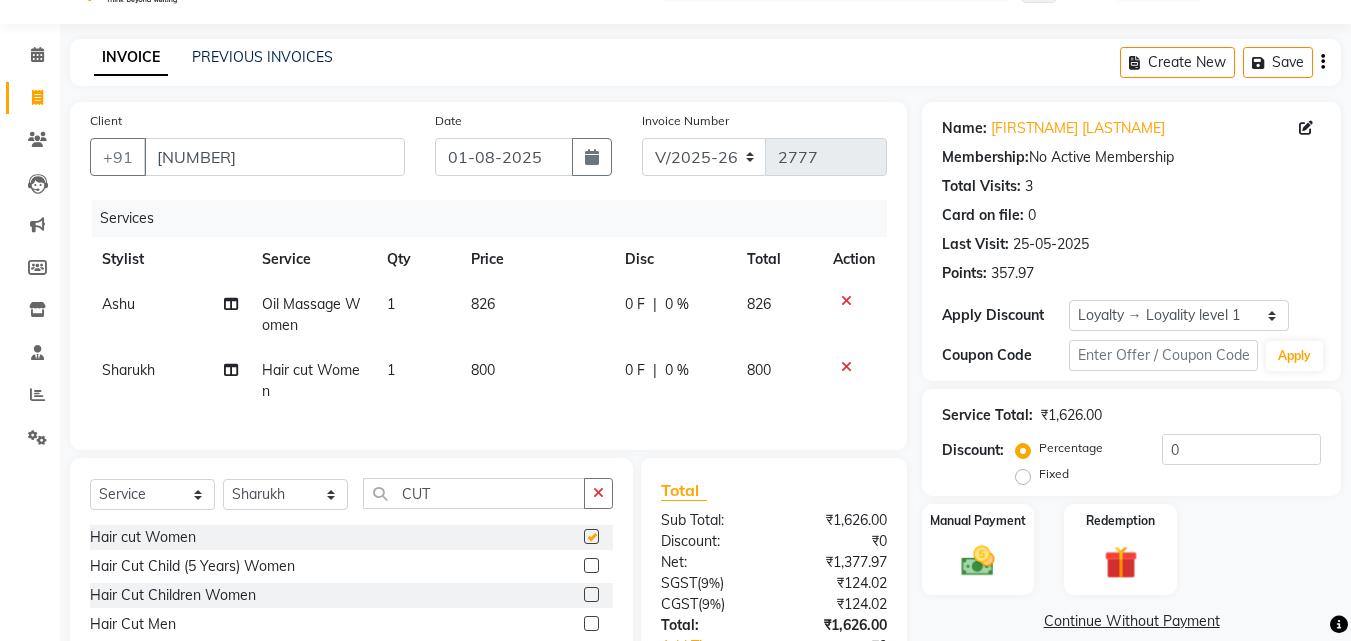 checkbox on "false" 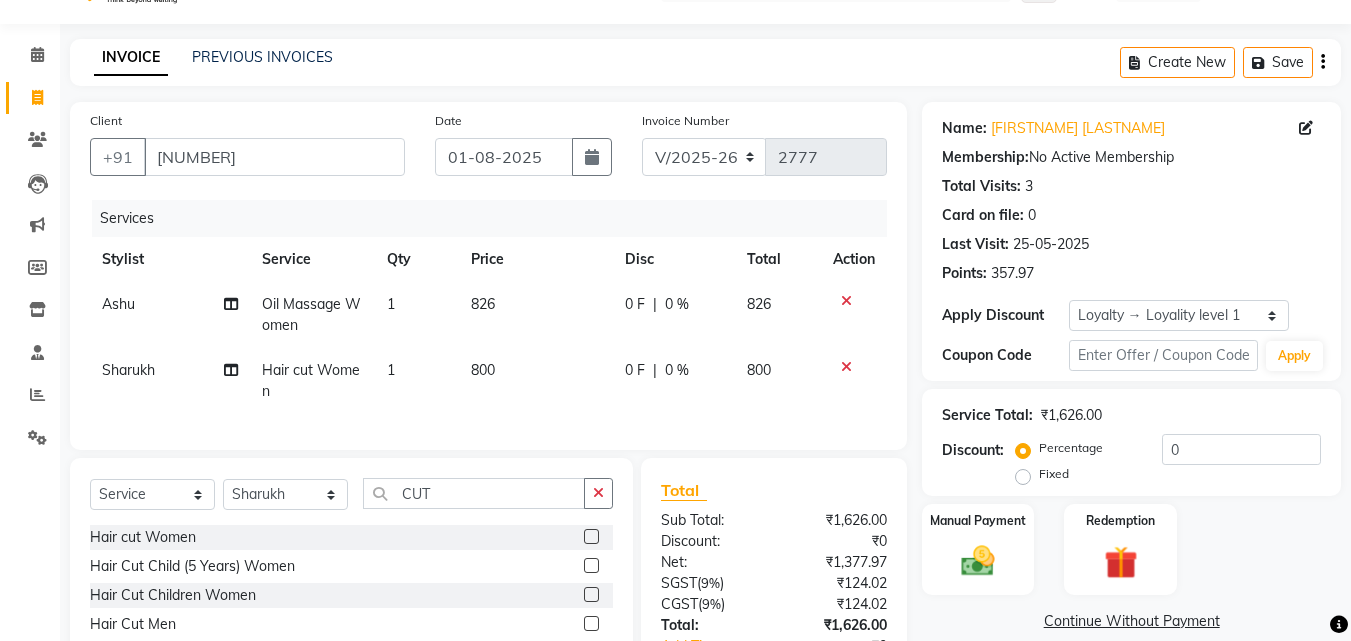 click on "800" 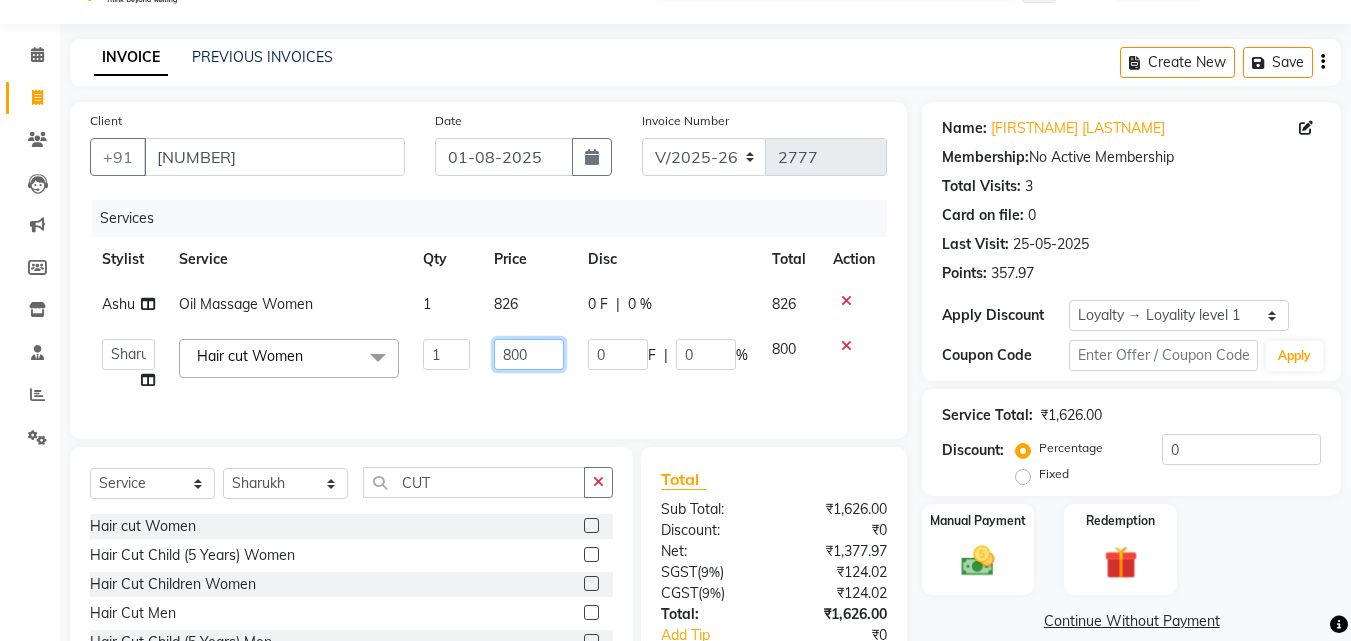click on "800" 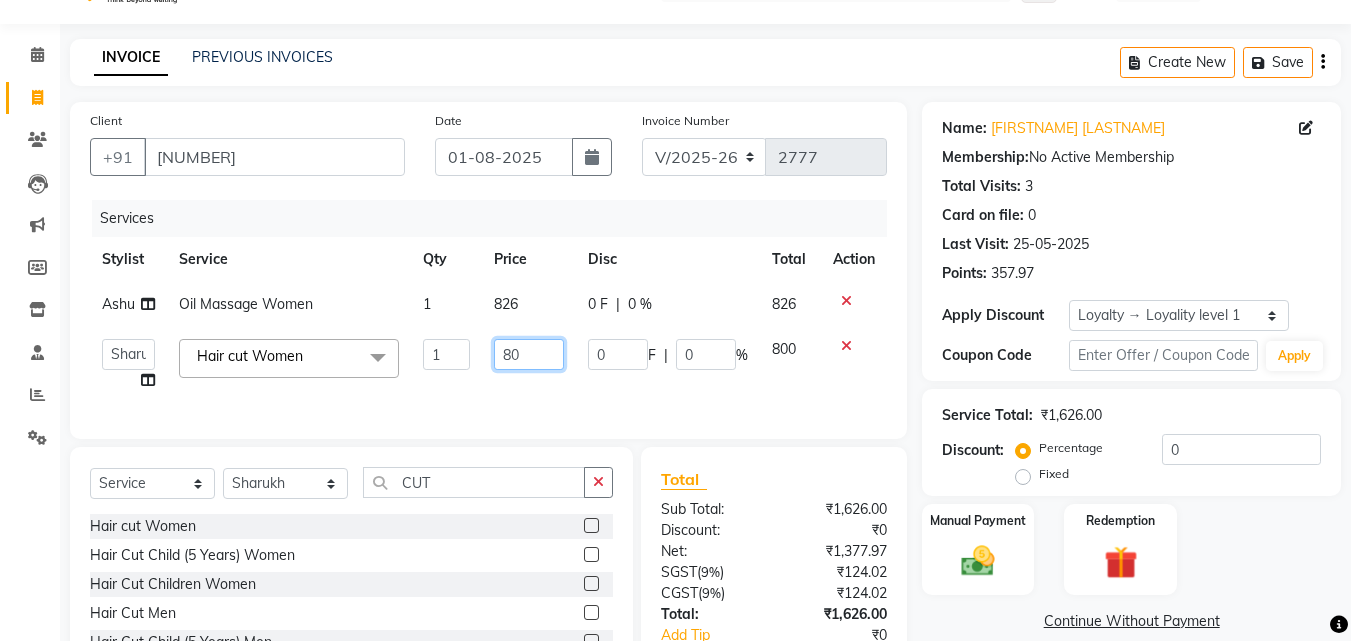 type on "8" 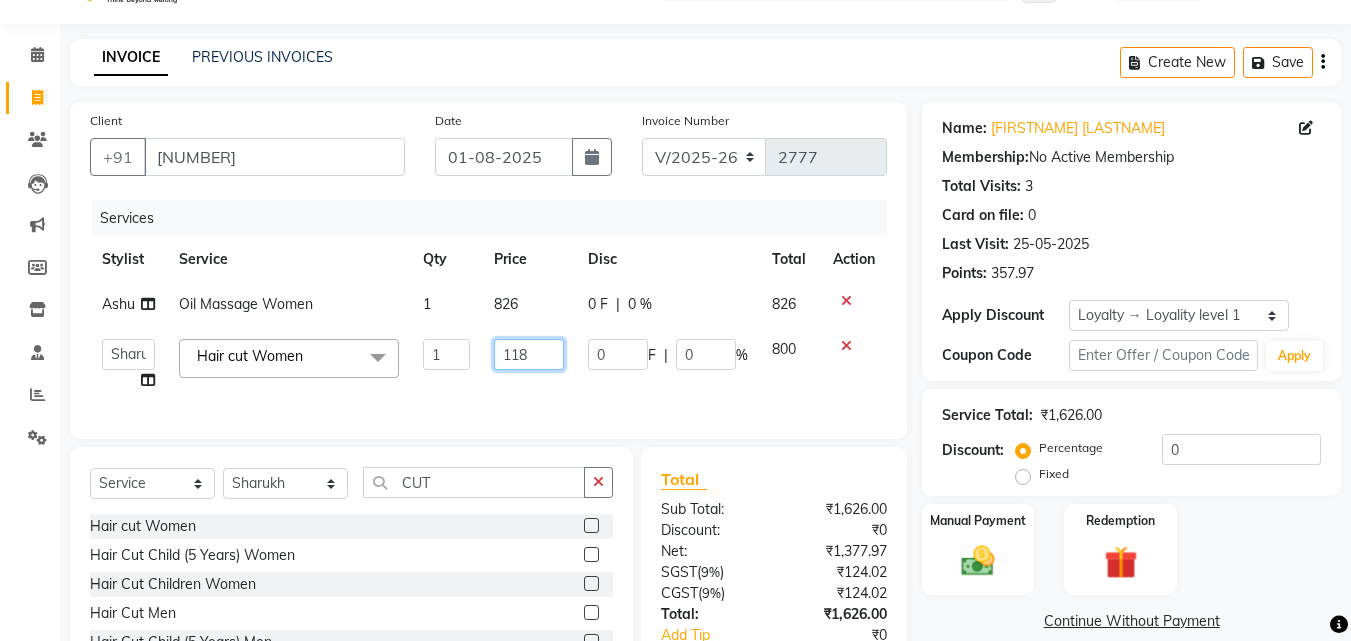 type on "1180" 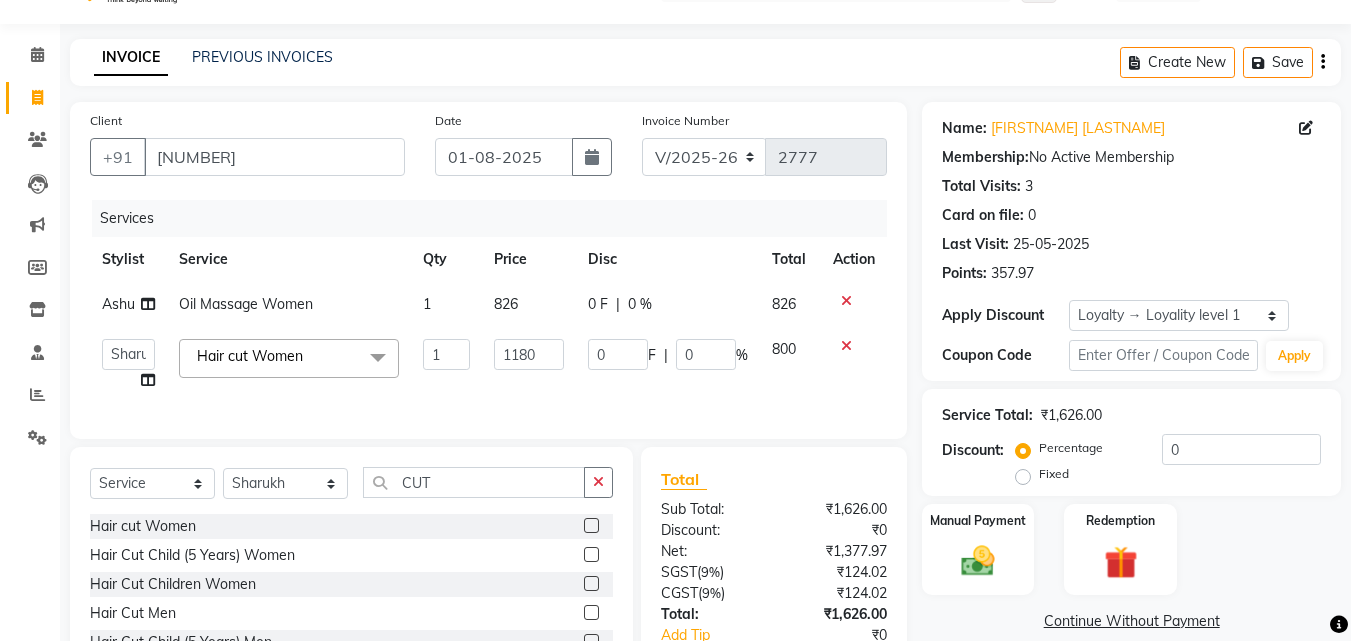 click on "0 F | 0 %" 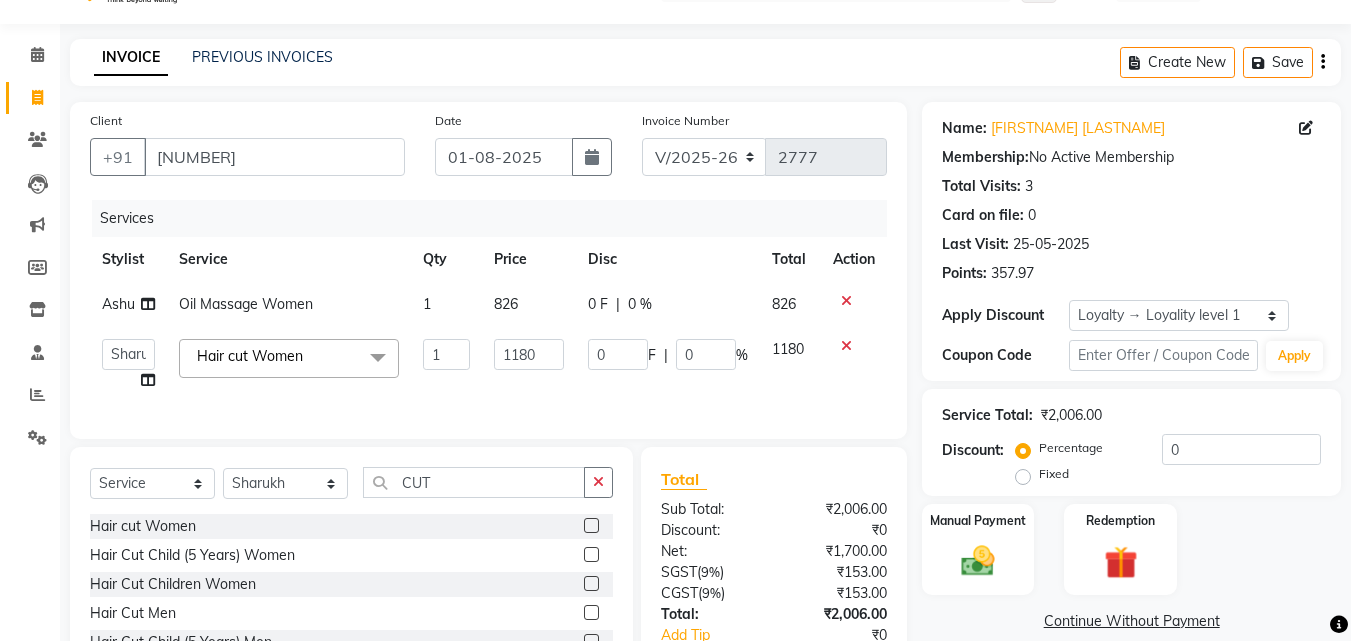 scroll, scrollTop: 194, scrollLeft: 0, axis: vertical 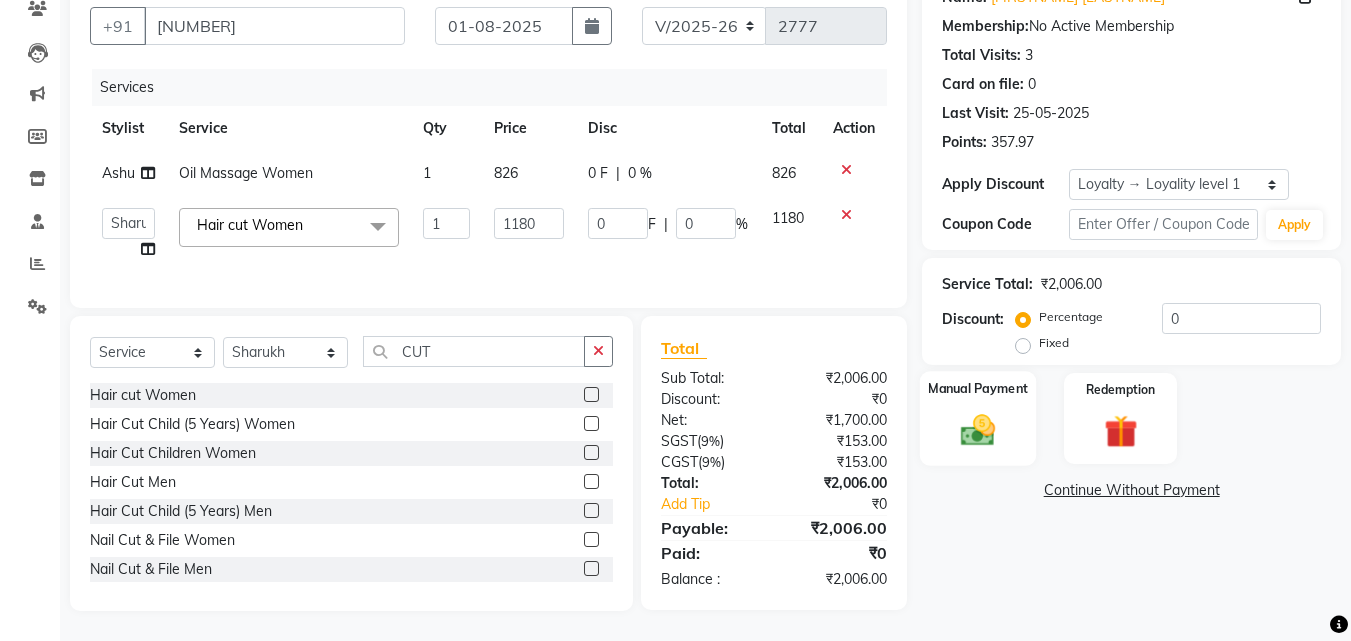 click 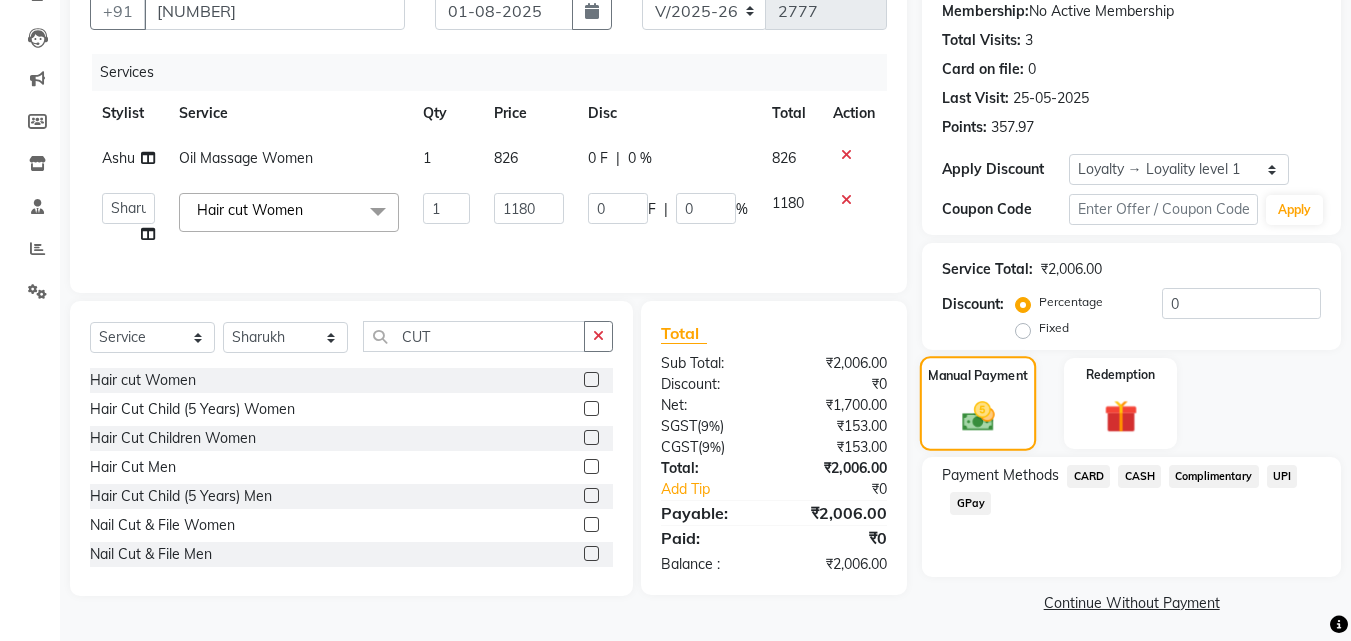 scroll, scrollTop: 201, scrollLeft: 0, axis: vertical 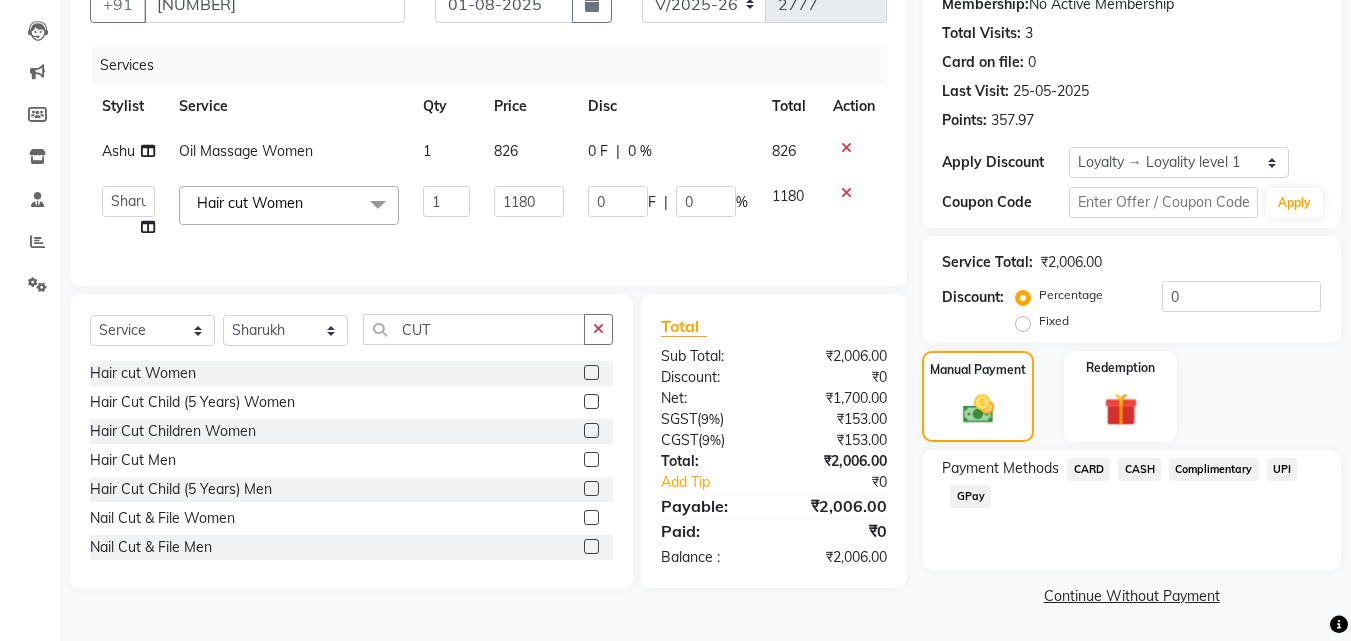 click on "GPay" 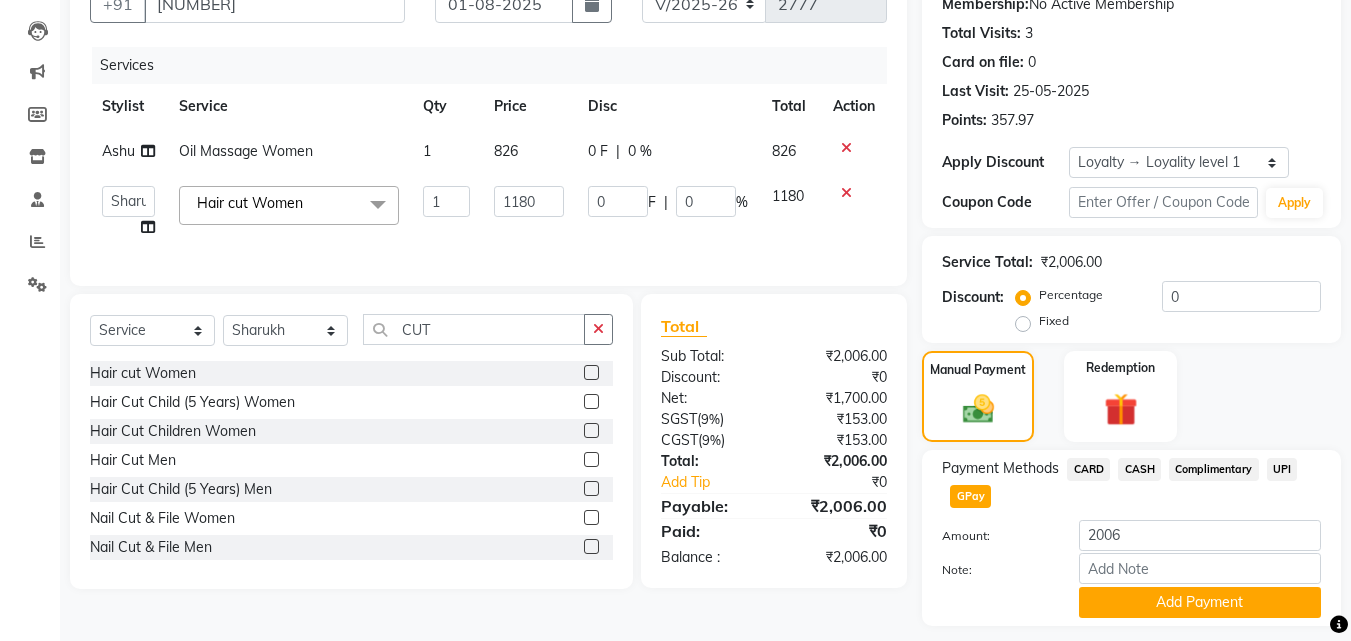 scroll, scrollTop: 257, scrollLeft: 0, axis: vertical 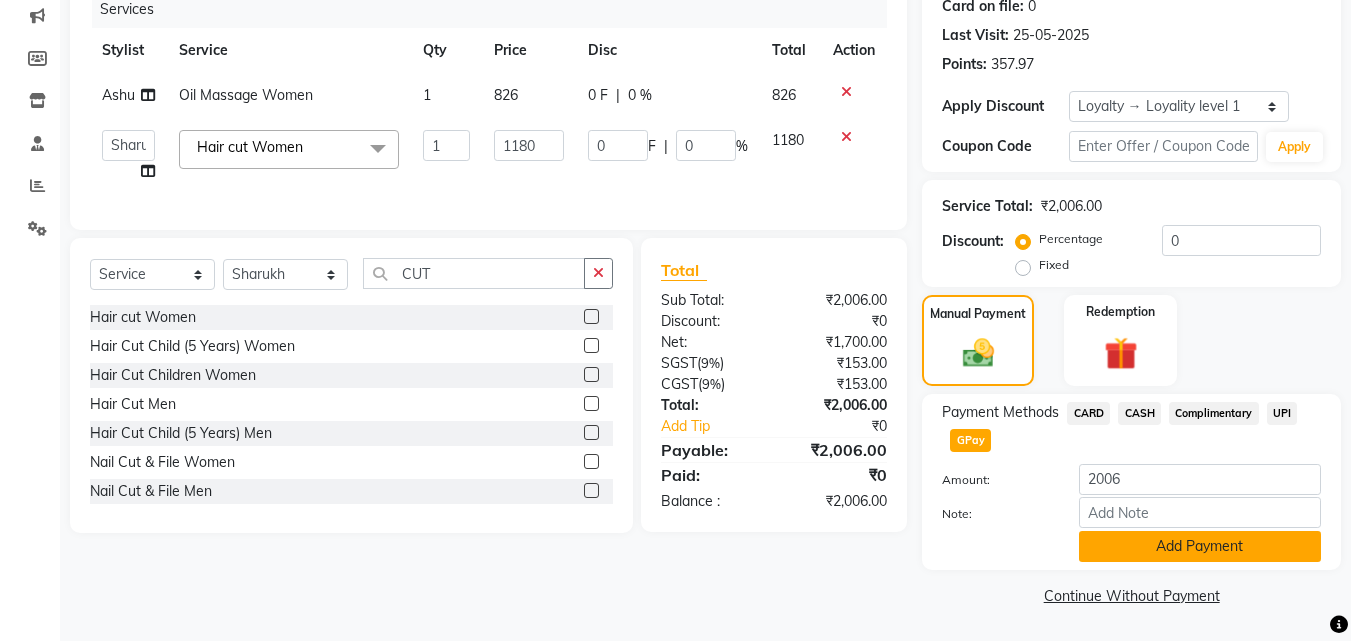 click on "Add Payment" 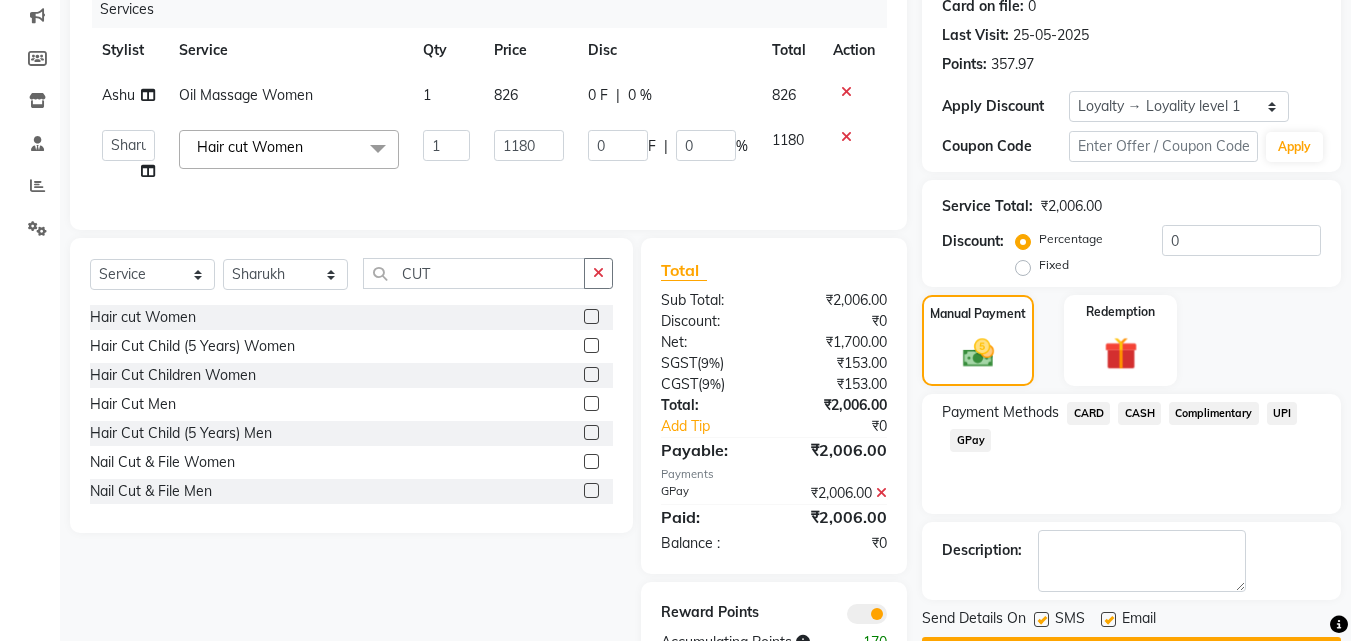 scroll, scrollTop: 334, scrollLeft: 0, axis: vertical 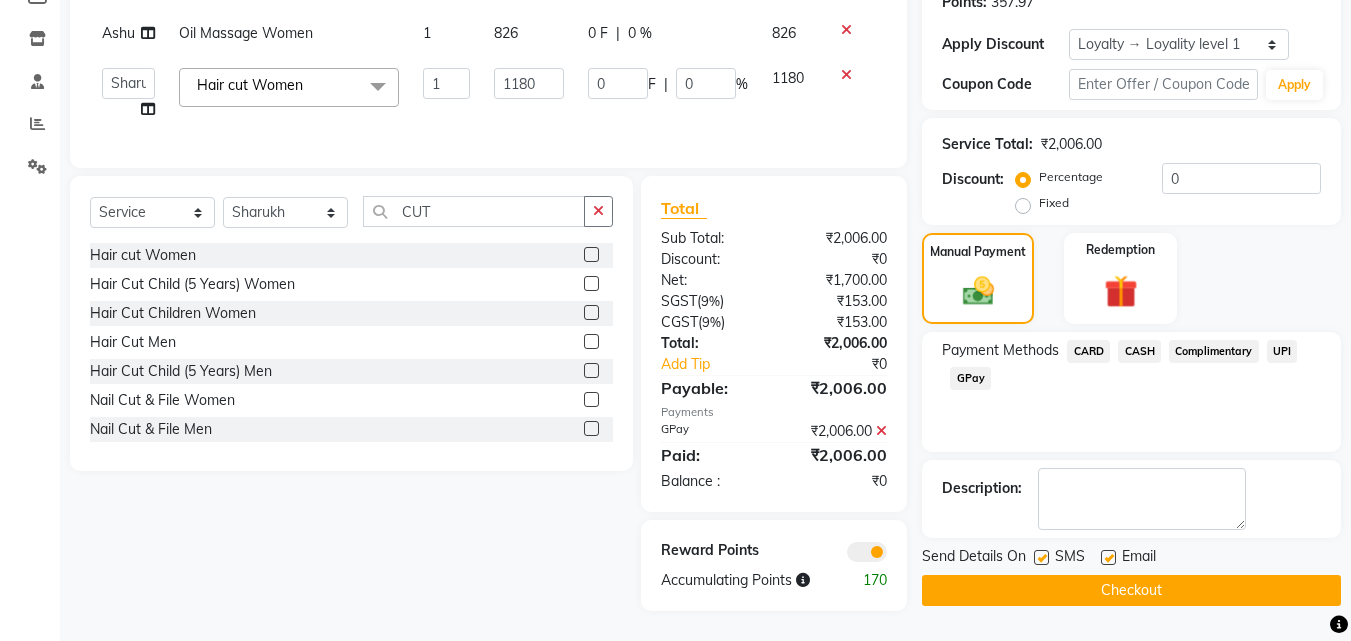 click on "Checkout" 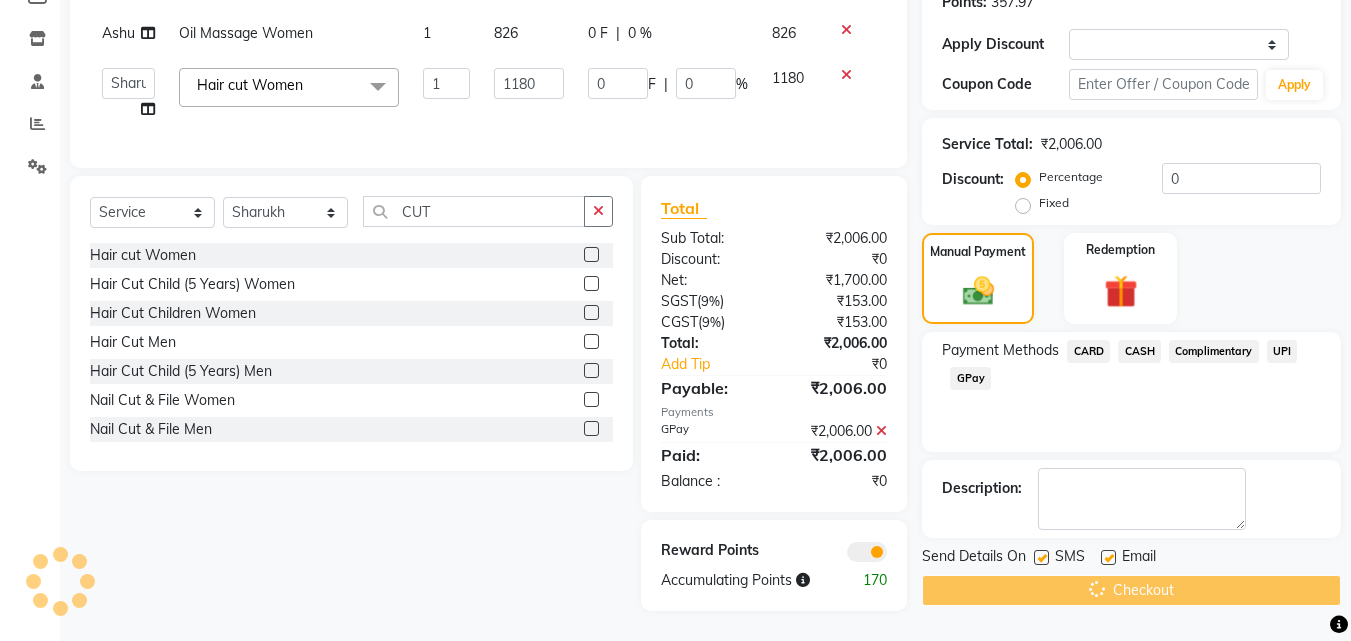 scroll, scrollTop: 0, scrollLeft: 0, axis: both 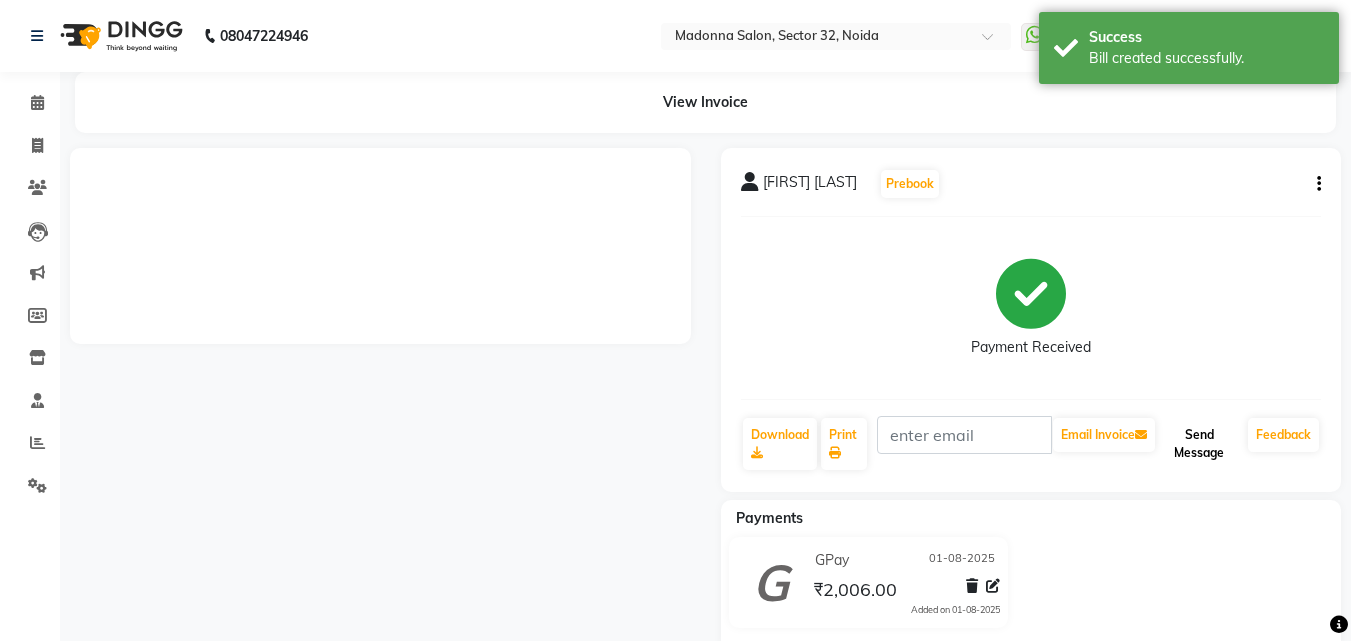 click on "Send Message" 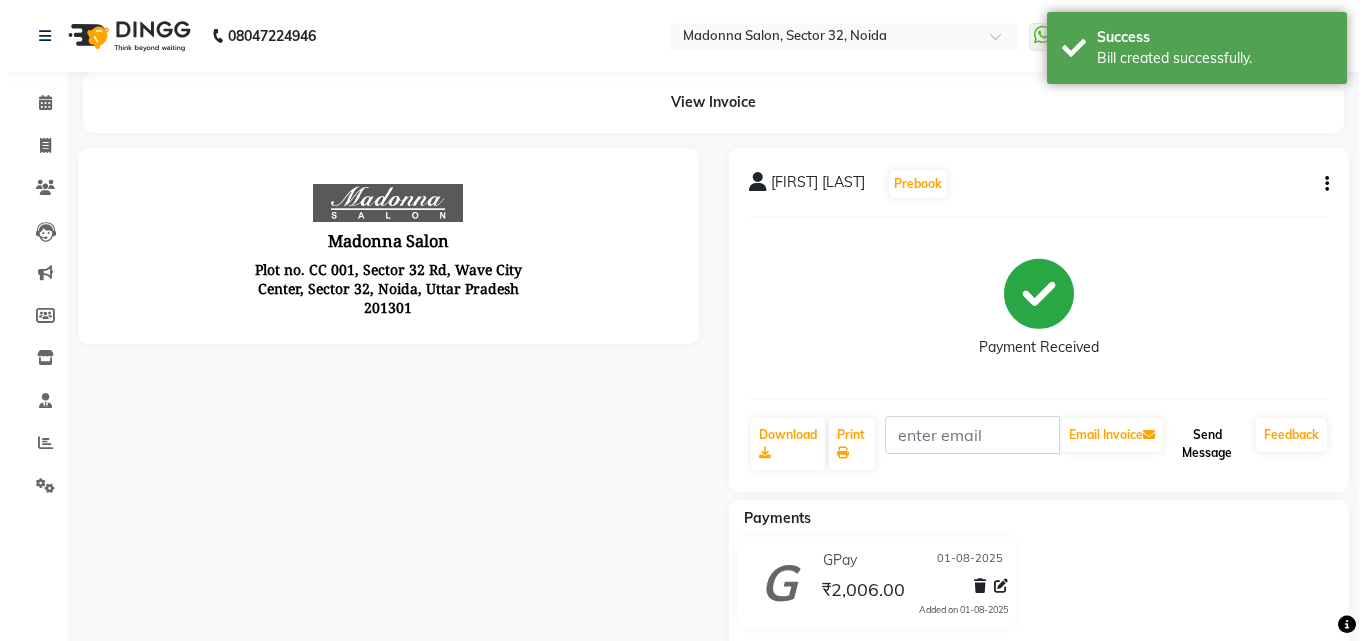 scroll, scrollTop: 0, scrollLeft: 0, axis: both 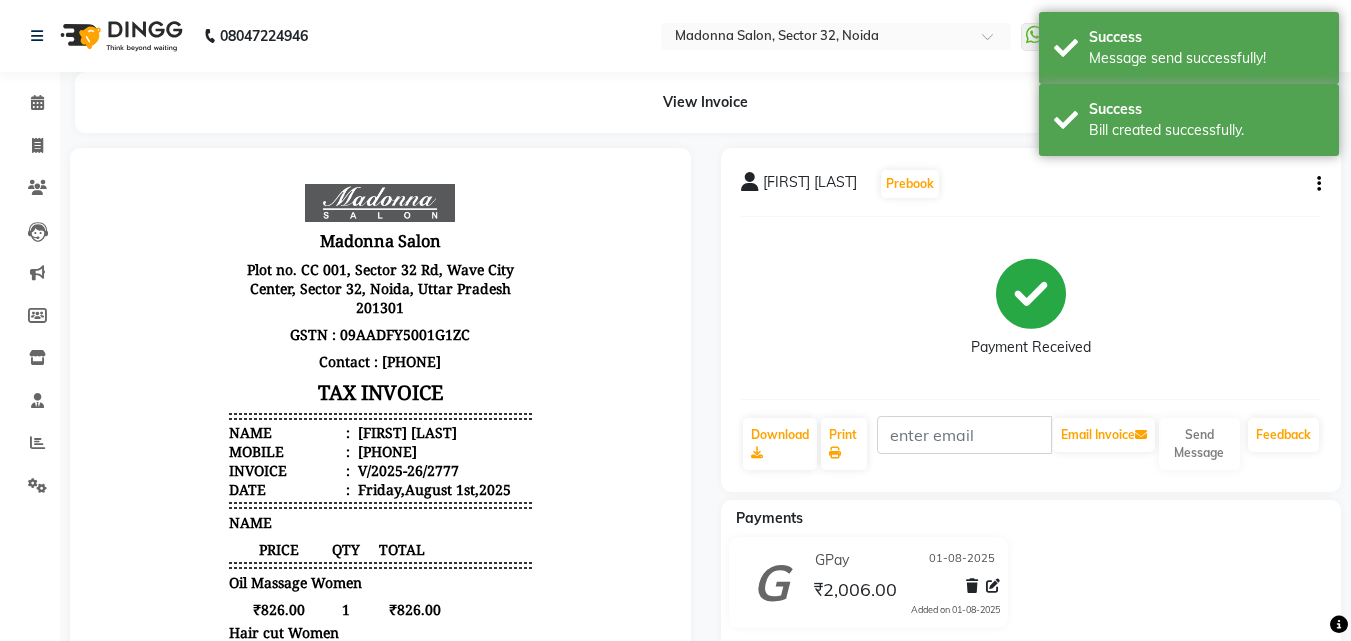 click 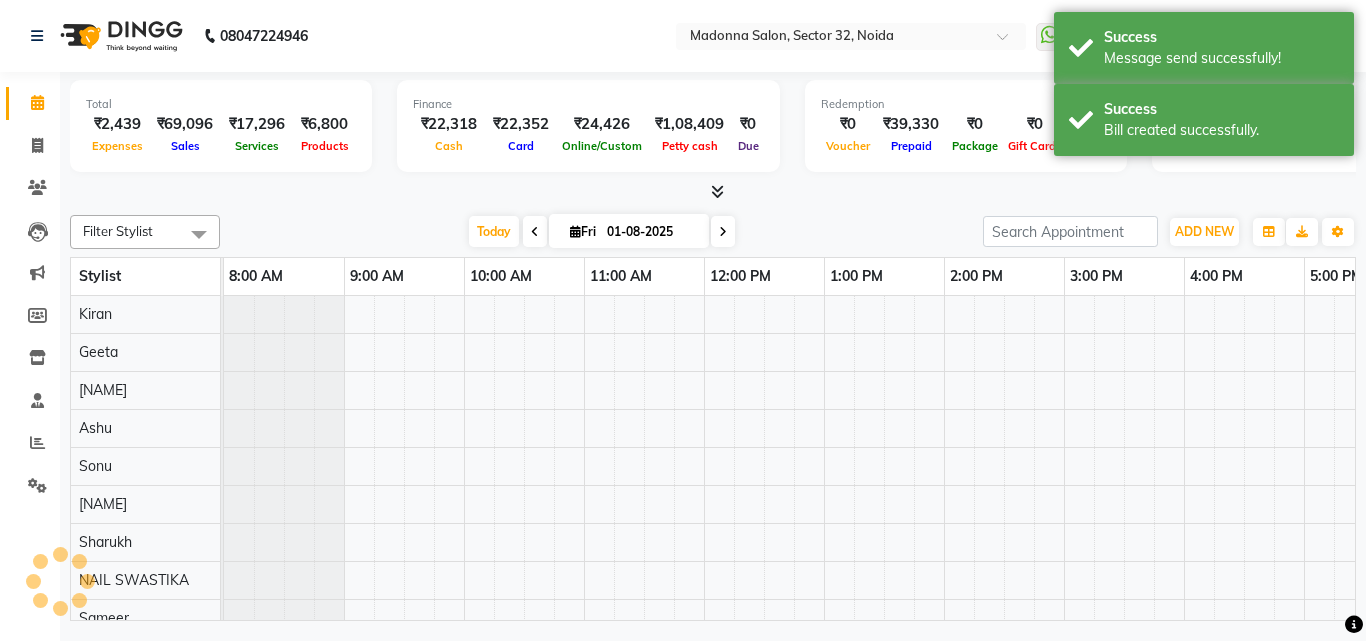 scroll, scrollTop: 0, scrollLeft: 0, axis: both 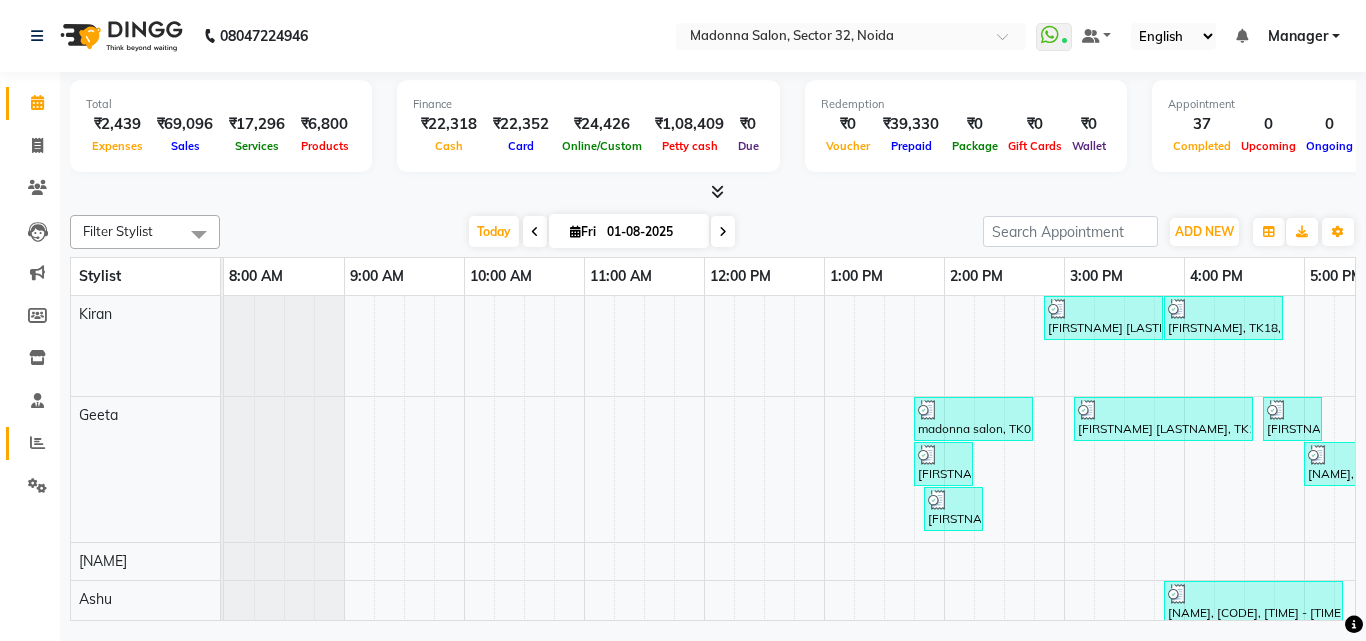 click 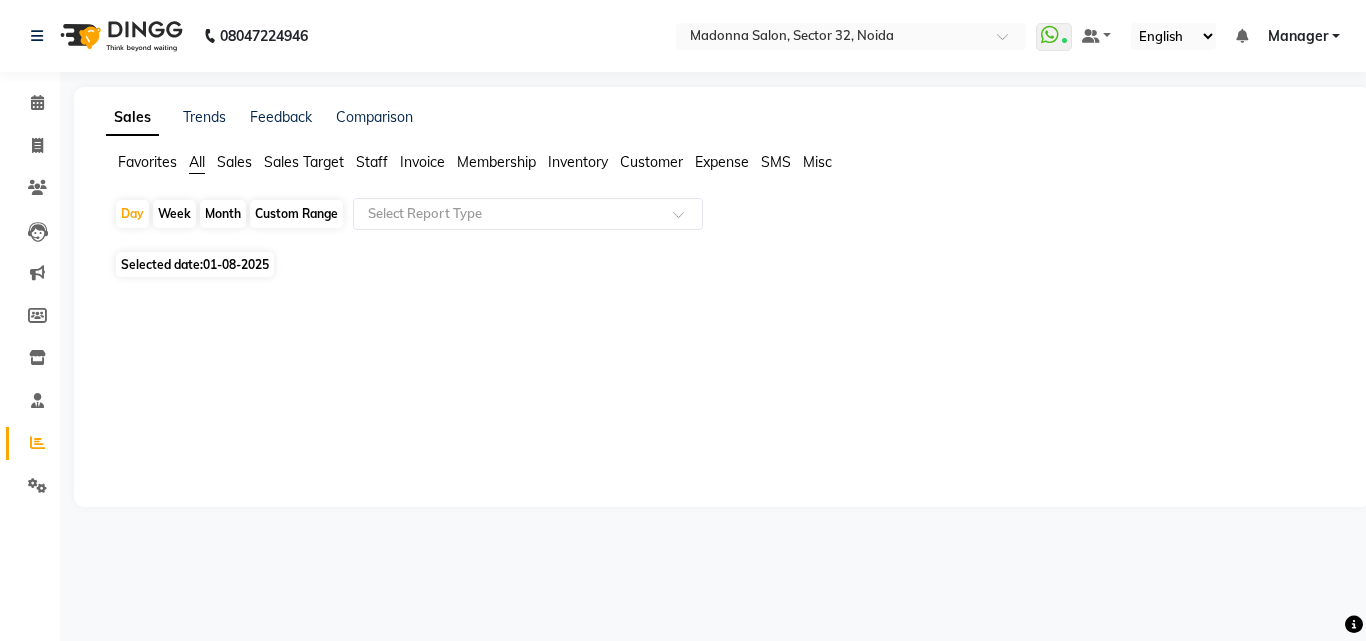 click on "Staff" 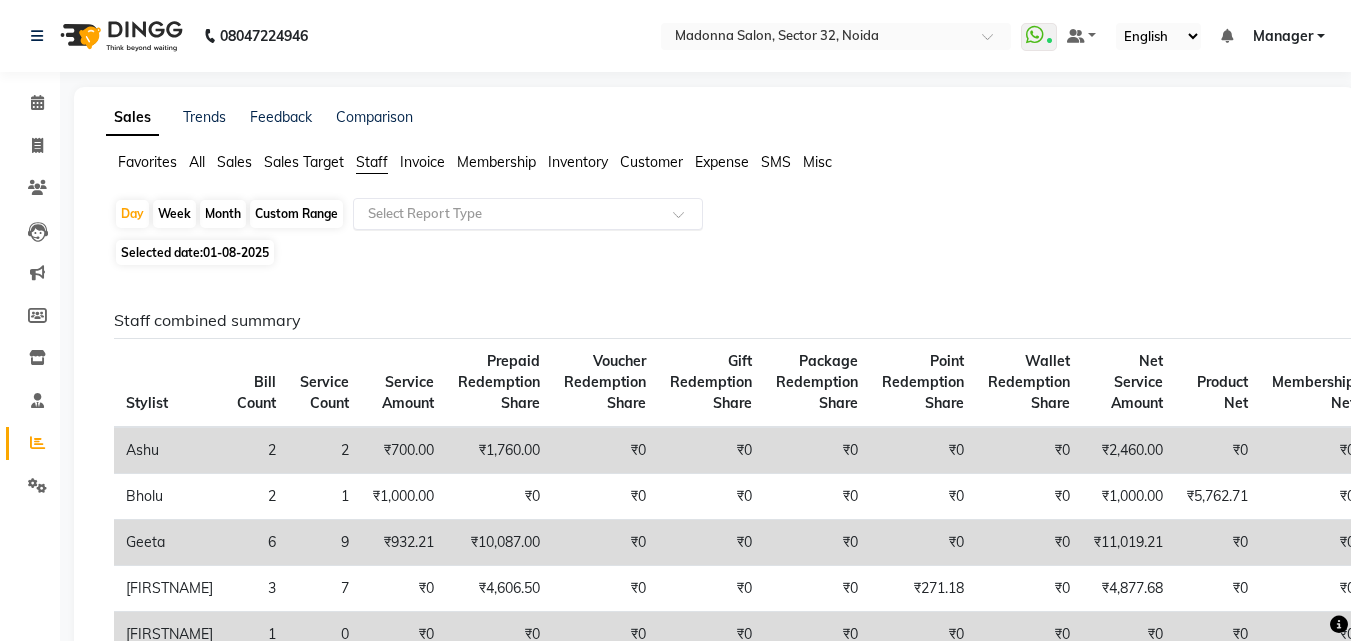 click 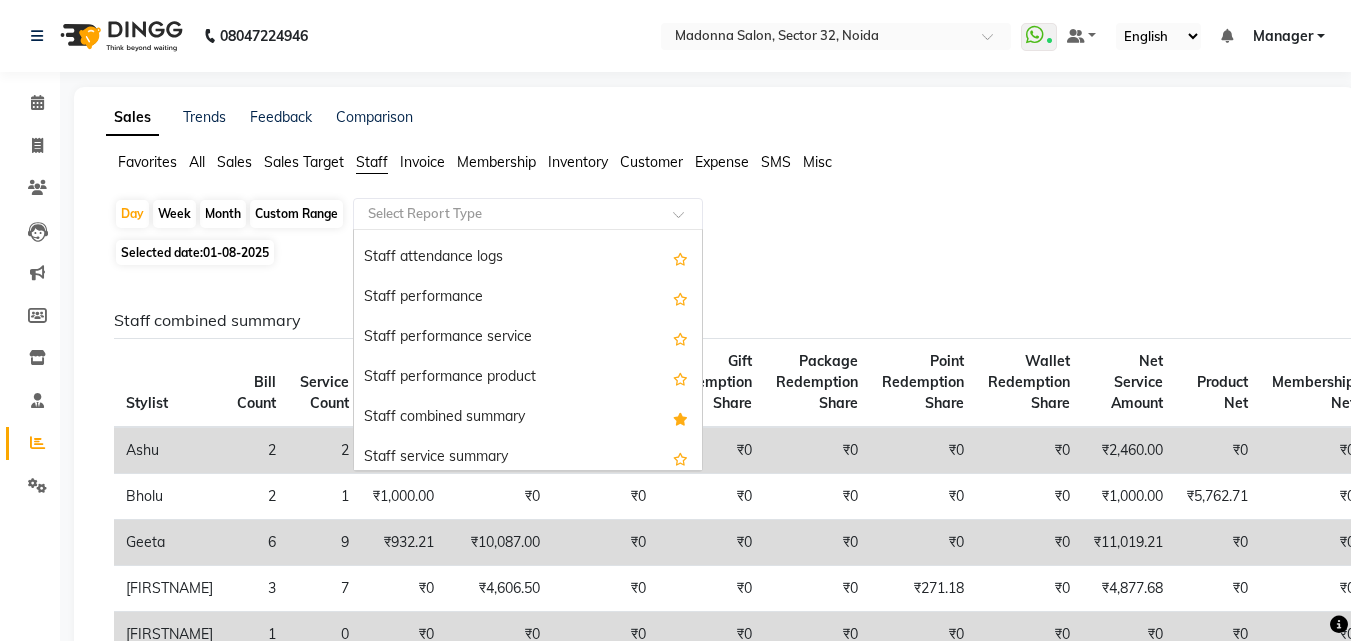 scroll, scrollTop: 273, scrollLeft: 0, axis: vertical 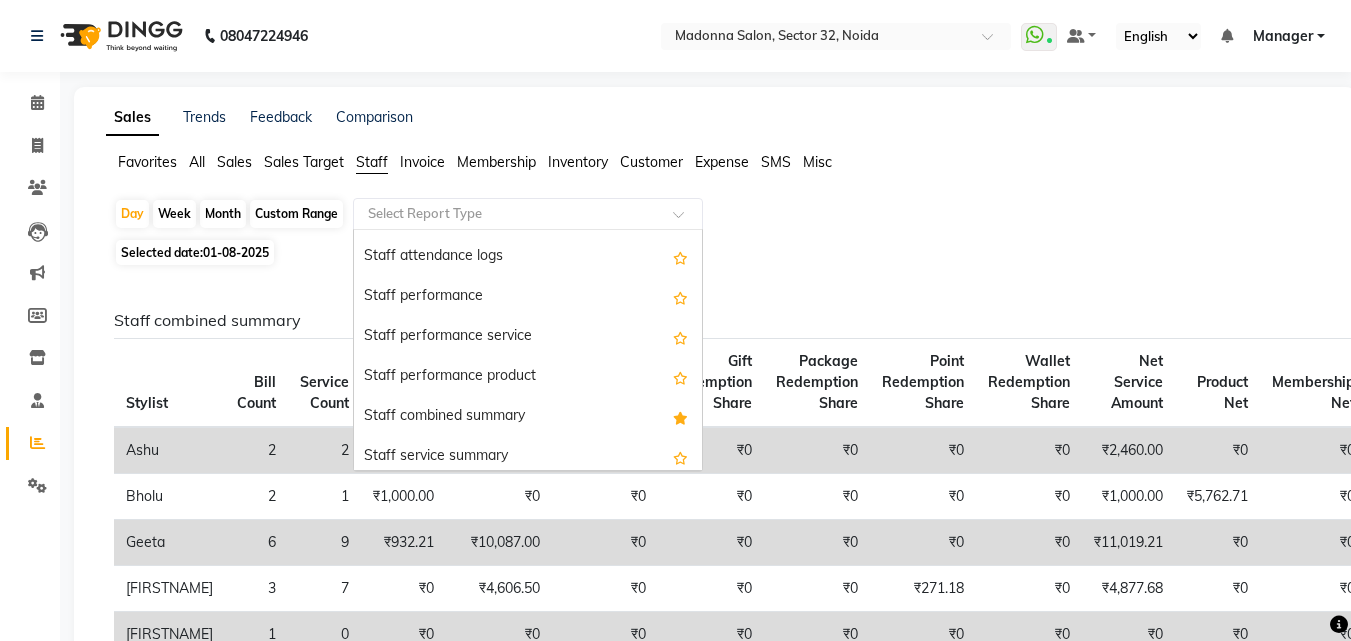 click on "Staff combined summary" at bounding box center (528, 417) 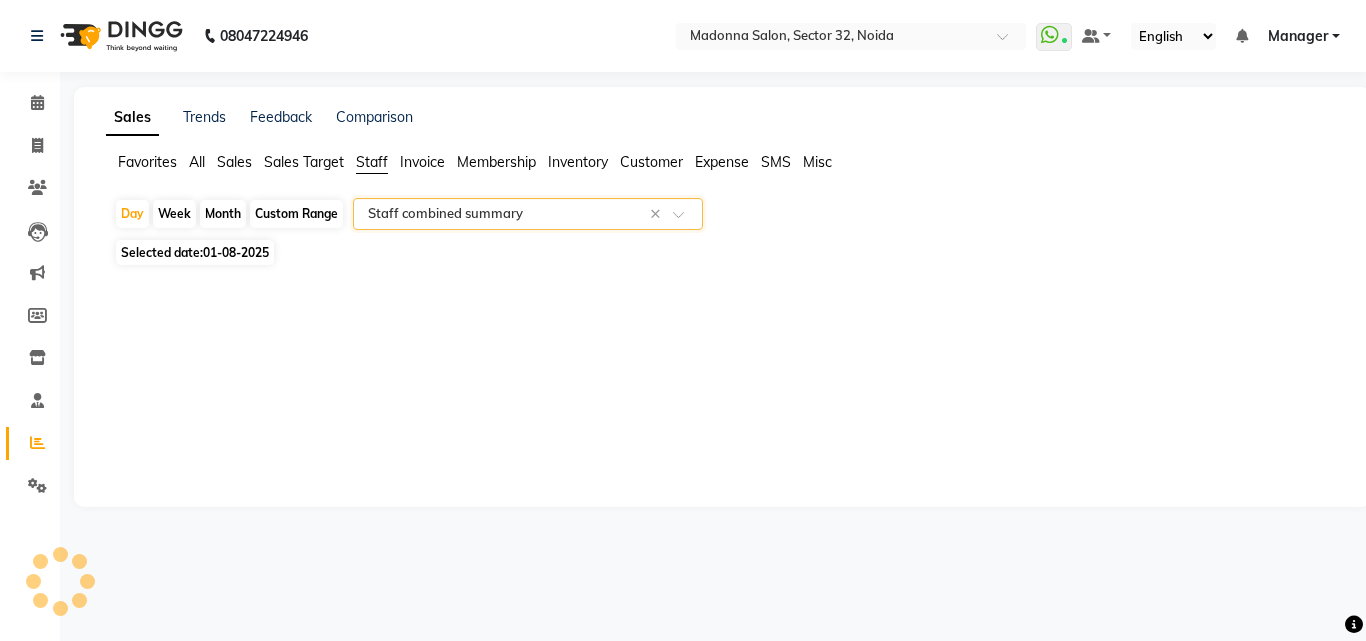 select on "csv" 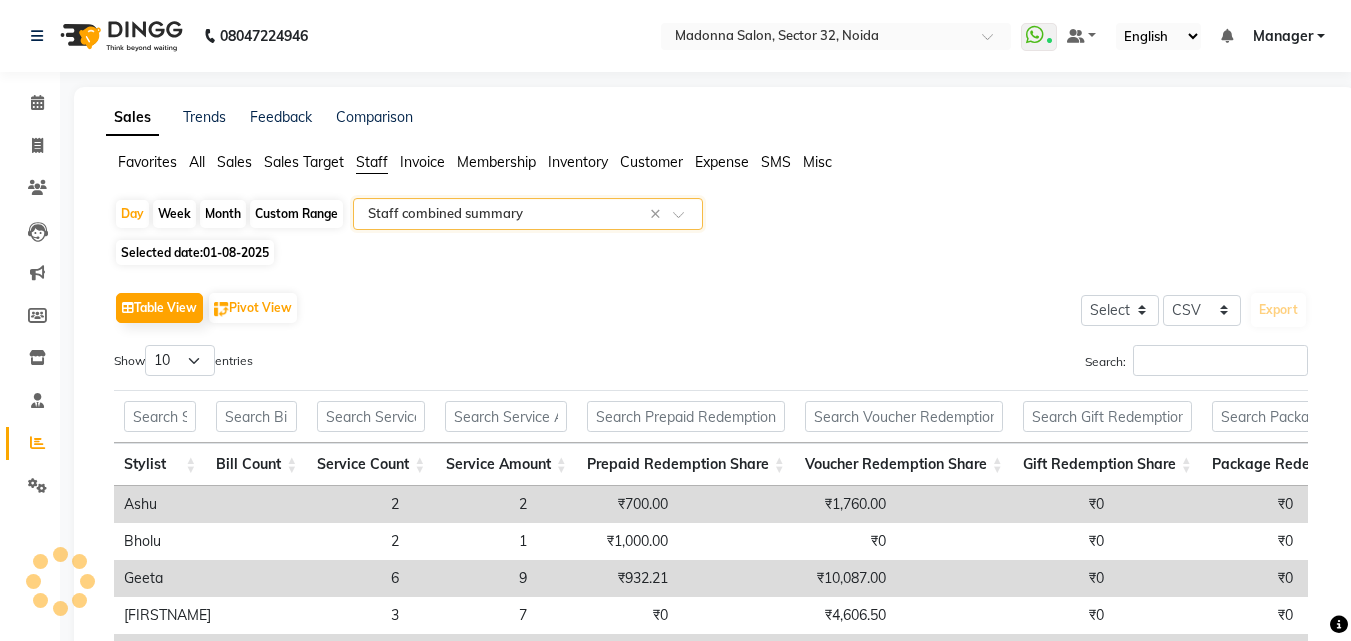 click on "Favorites All Sales Sales Target Staff Invoice Membership Inventory Customer Expense SMS Misc" 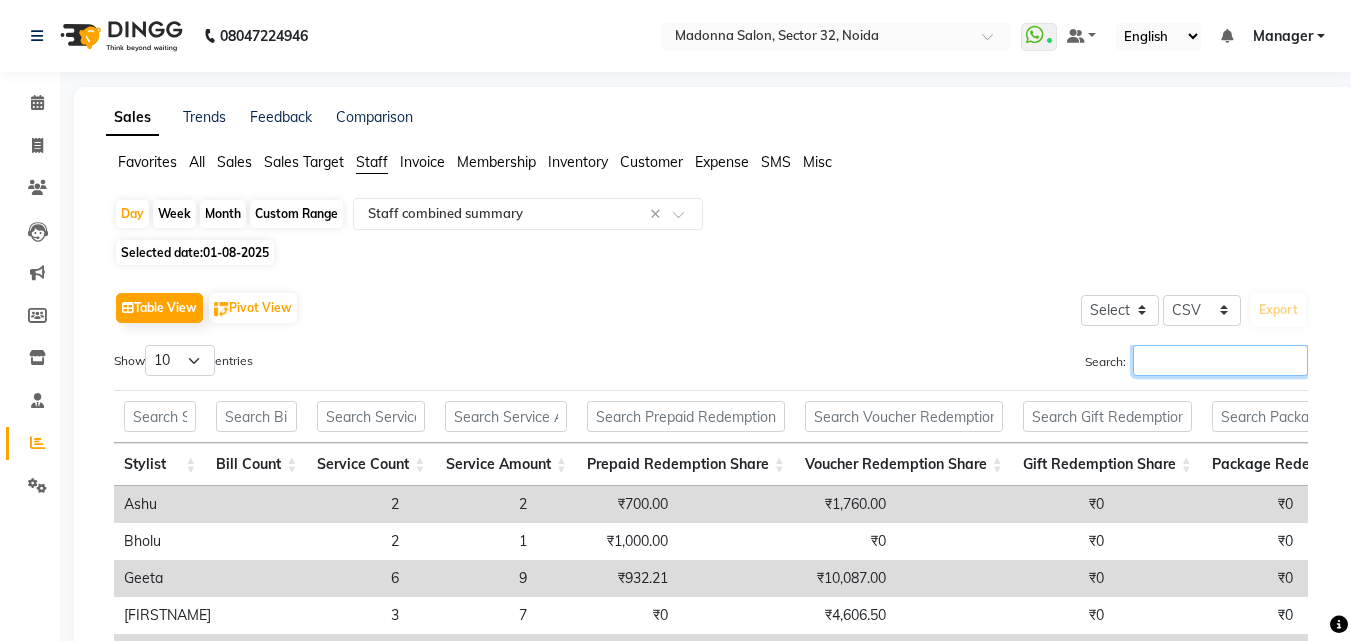 click on "Search:" at bounding box center (1220, 360) 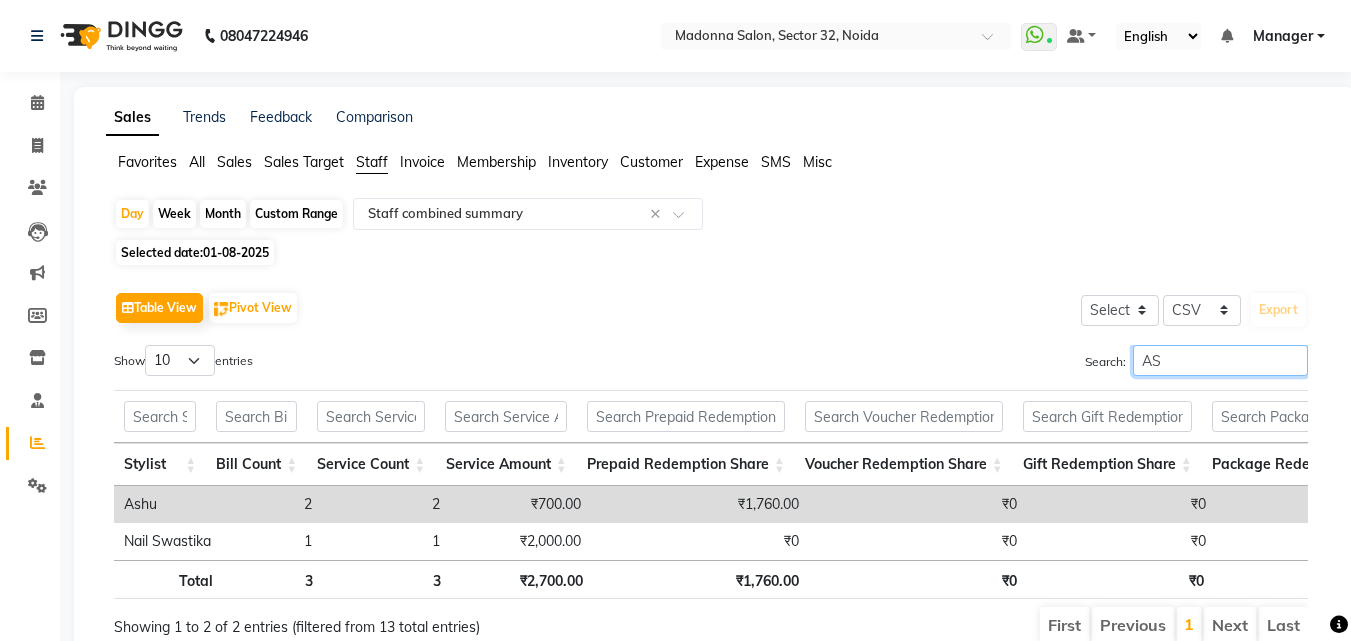 type on "ASH" 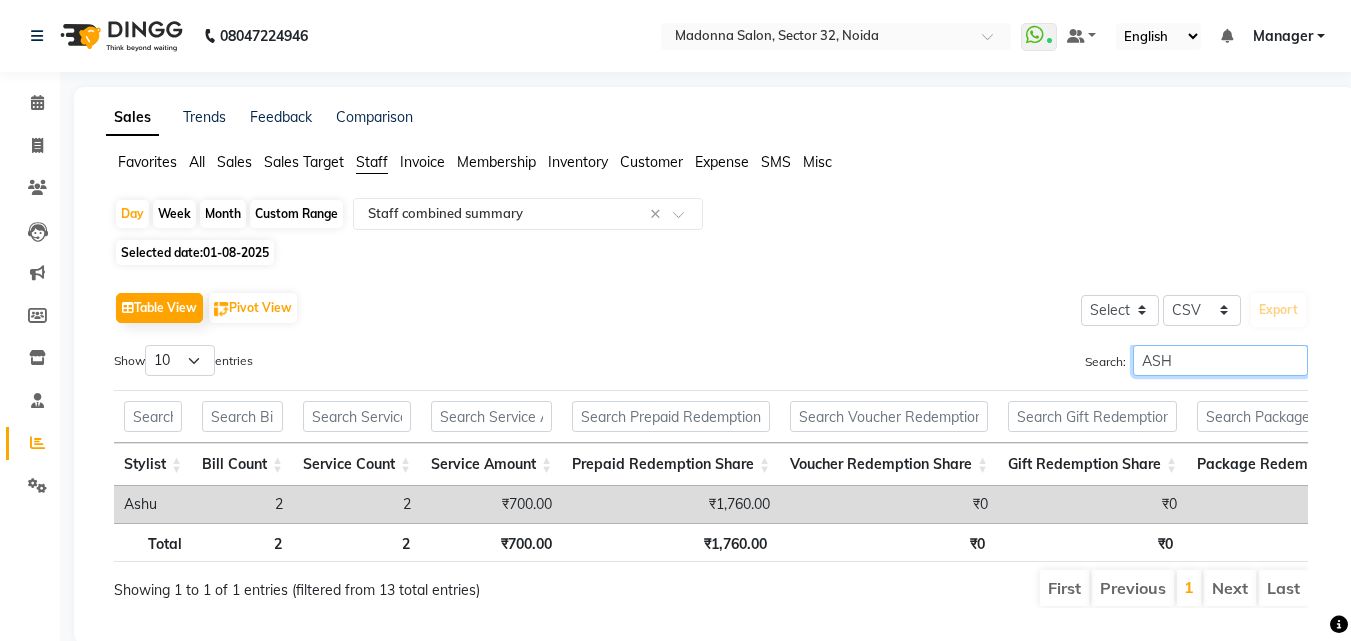 scroll, scrollTop: 0, scrollLeft: 15, axis: horizontal 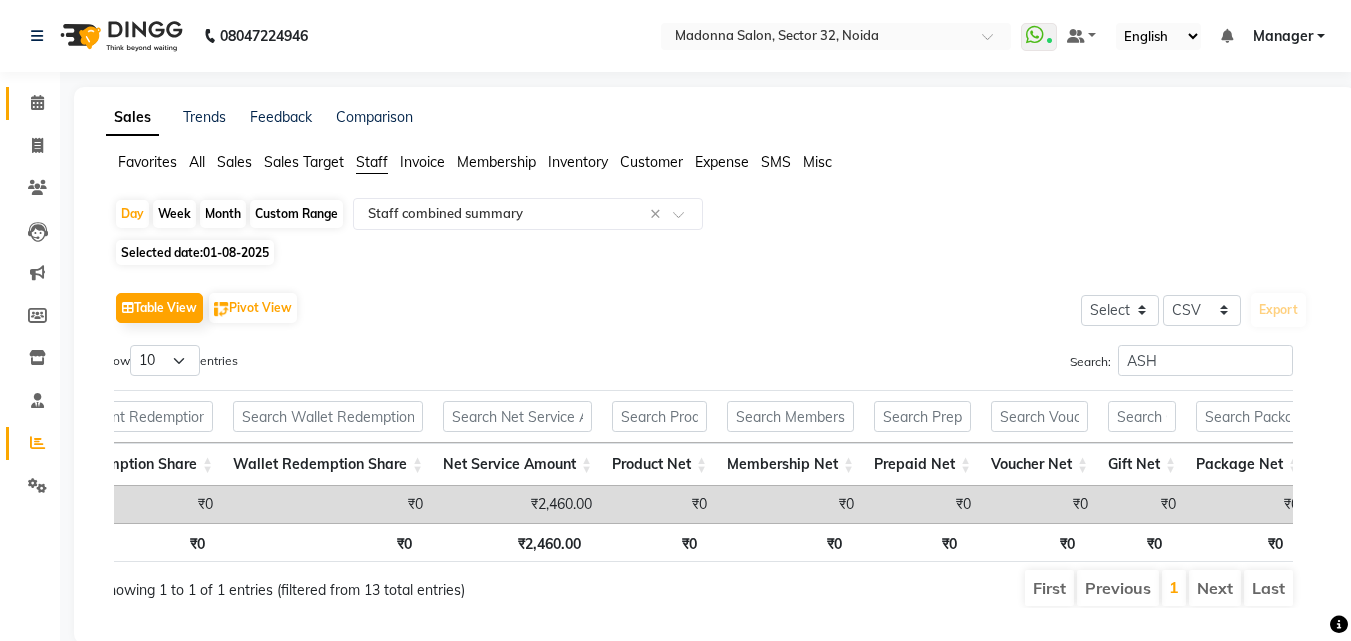 click 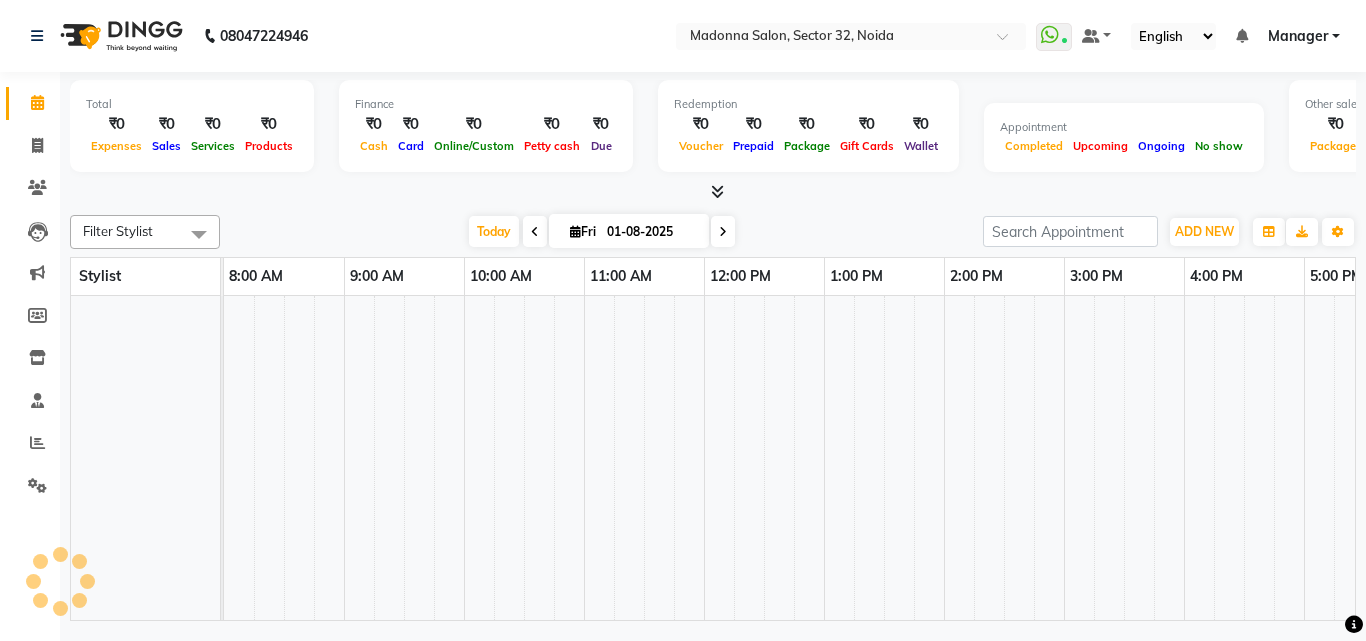 scroll, scrollTop: 0, scrollLeft: 0, axis: both 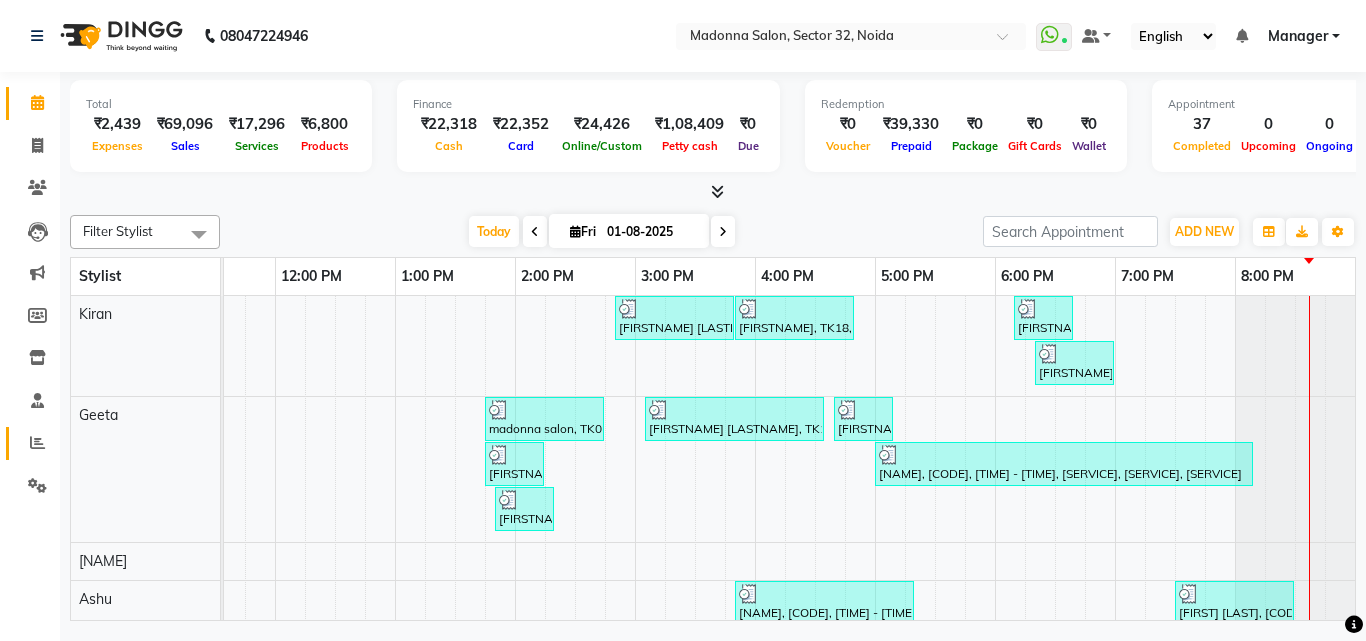 click 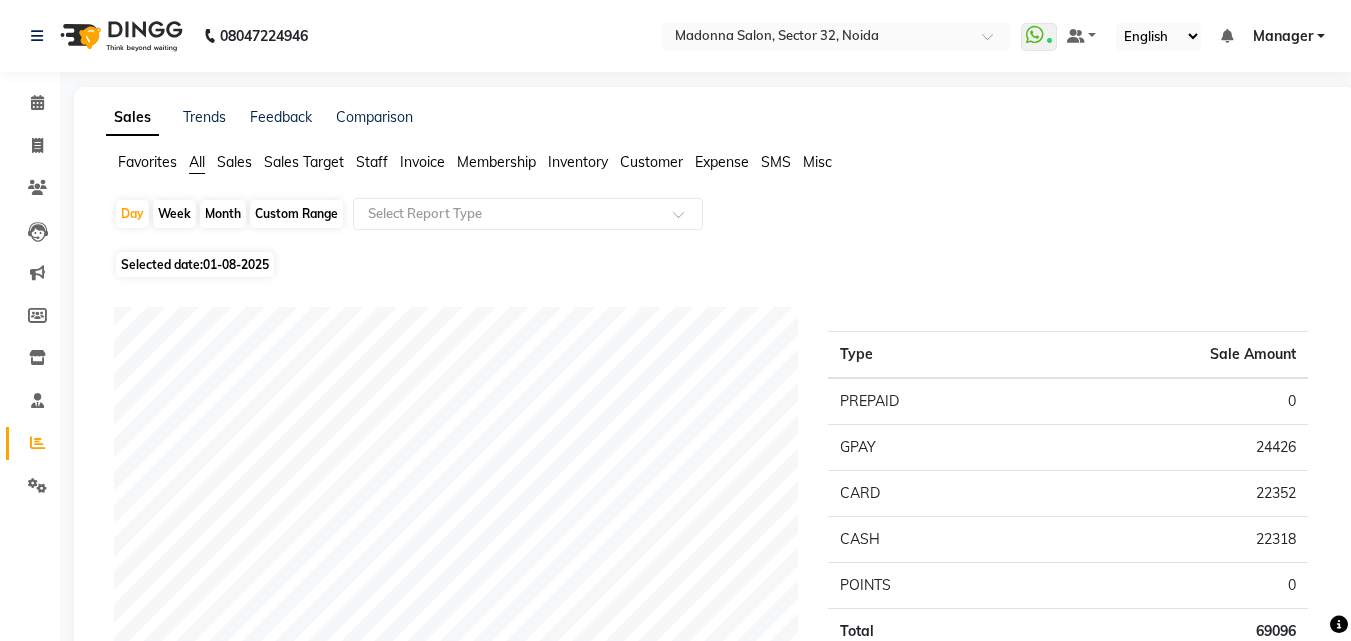 click on "Staff" 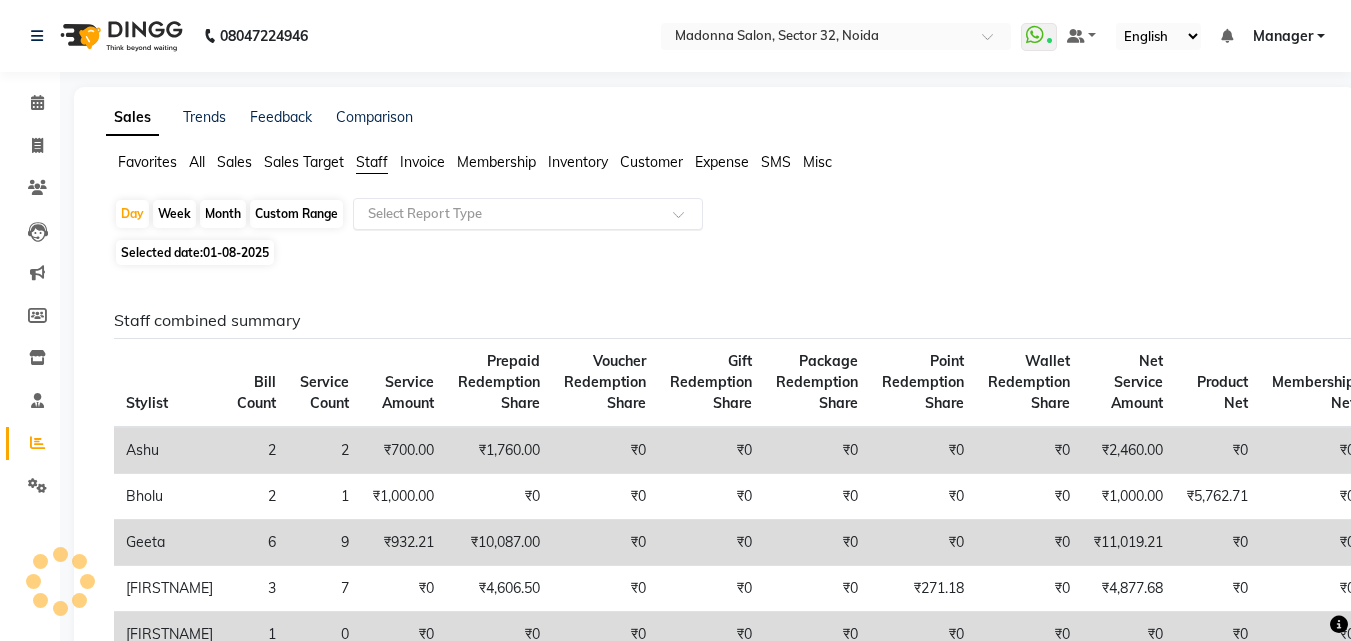 click 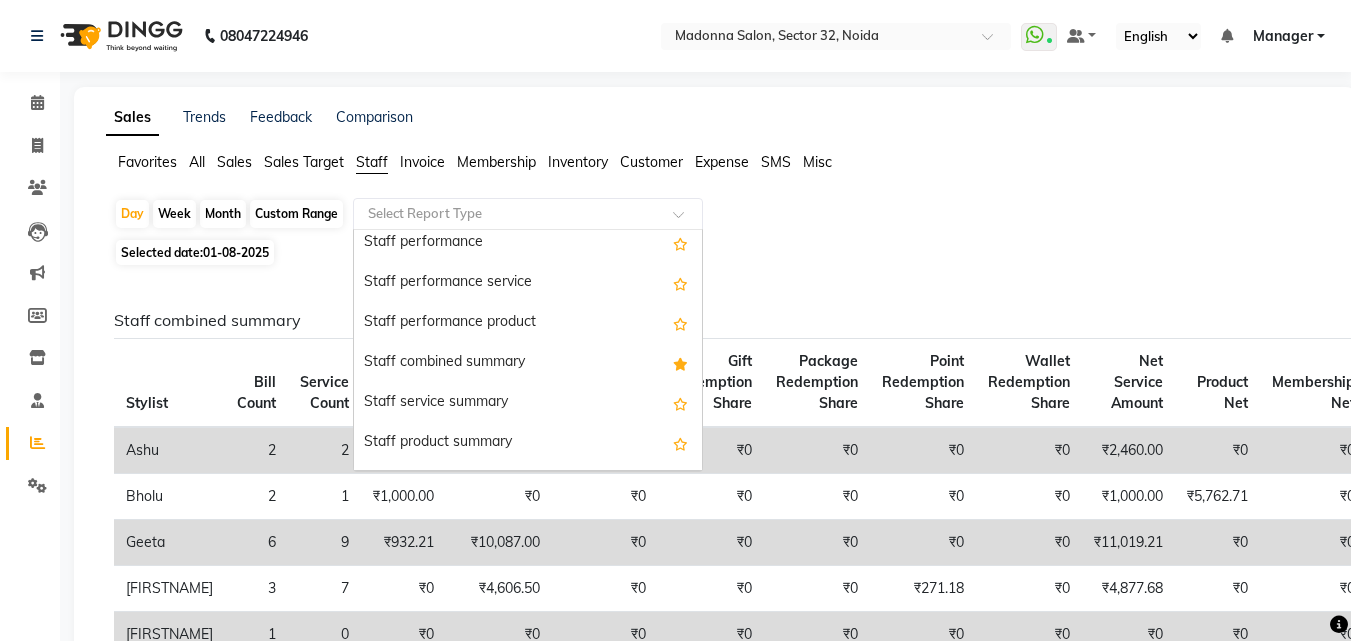 scroll, scrollTop: 332, scrollLeft: 0, axis: vertical 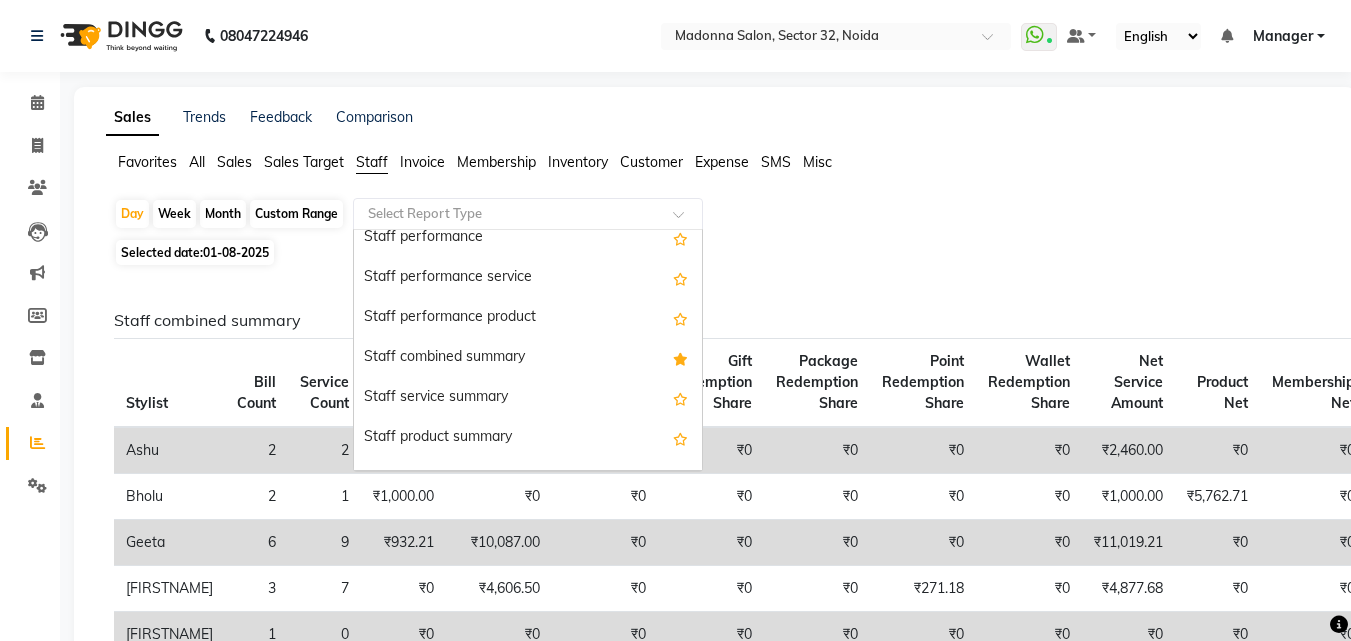 click on "Staff combined summary" at bounding box center [528, 358] 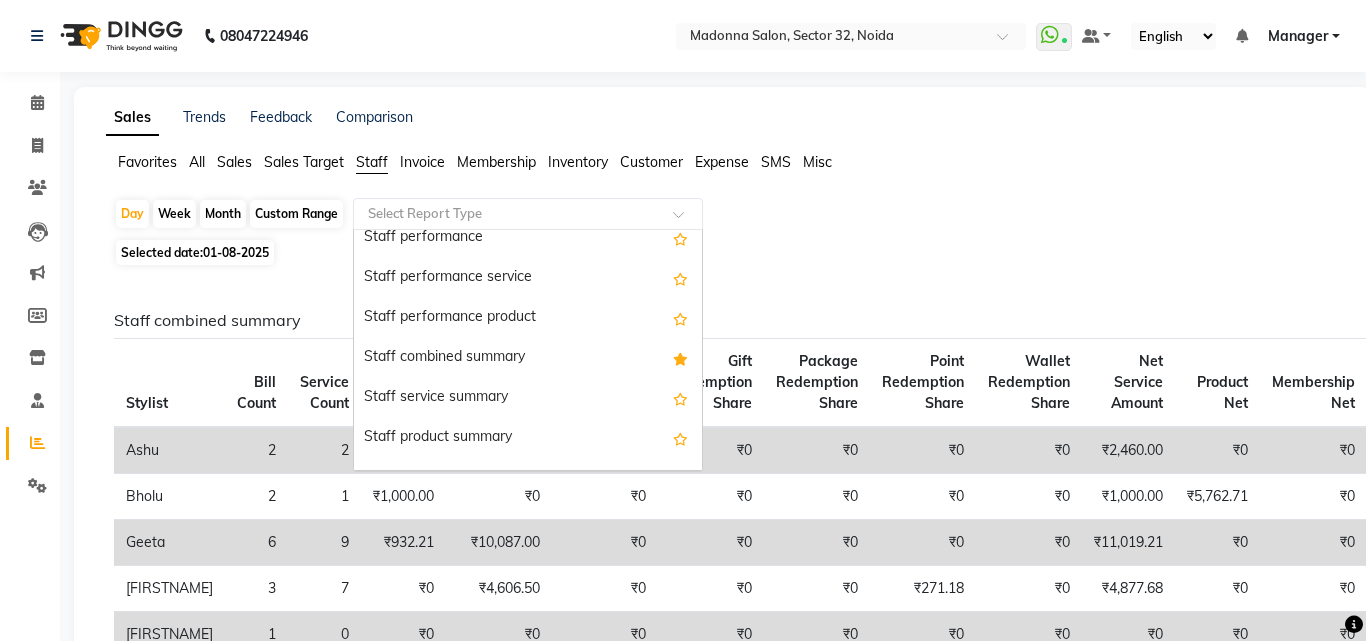 select on "csv" 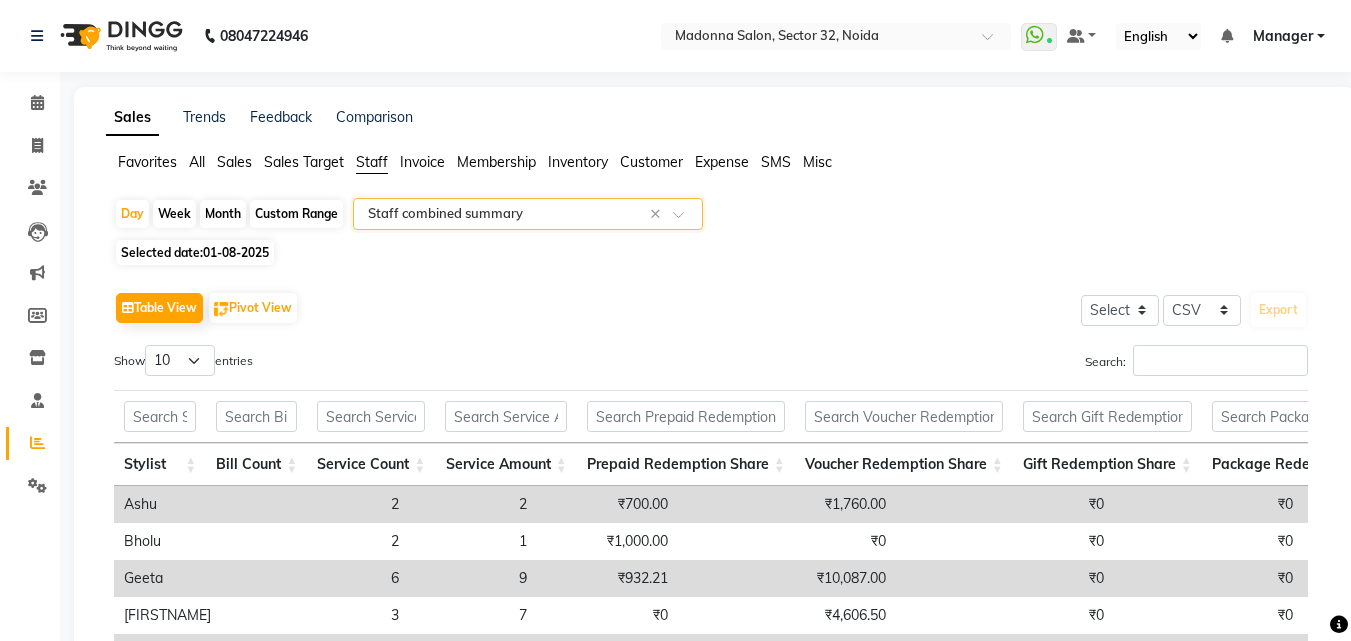 click on "Favorites All Sales Sales Target Staff Invoice Membership Inventory Customer Expense SMS Misc" 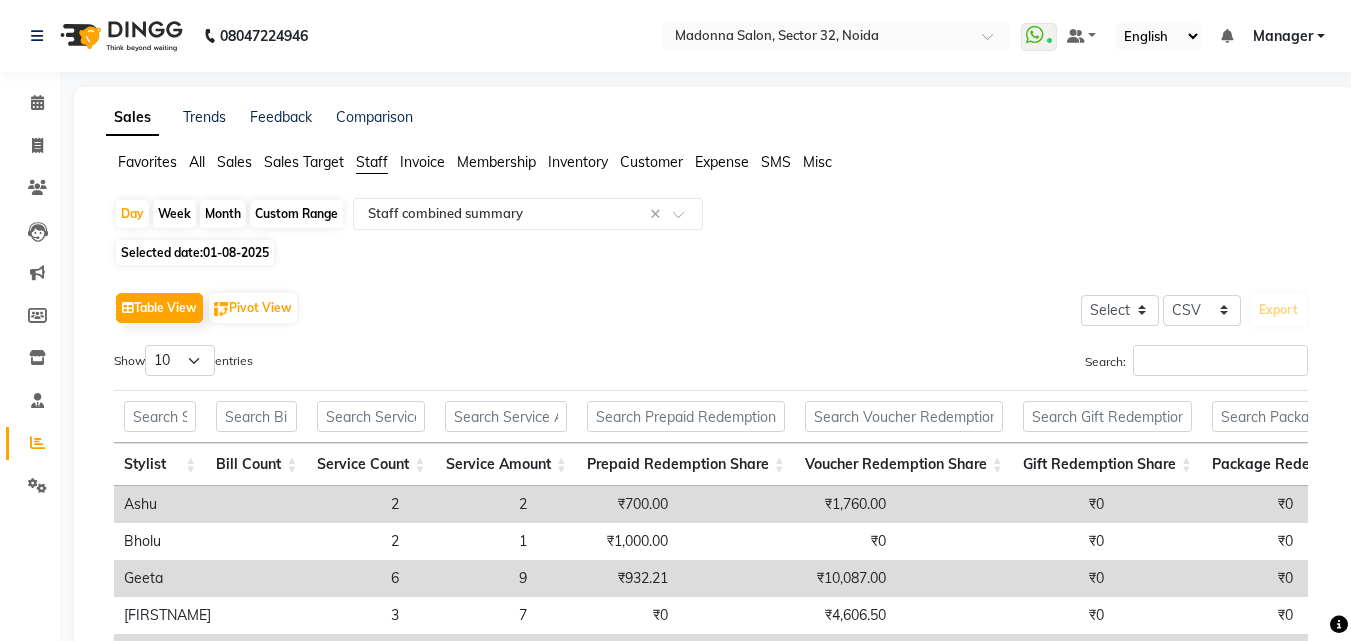 click at bounding box center (1314, 416) 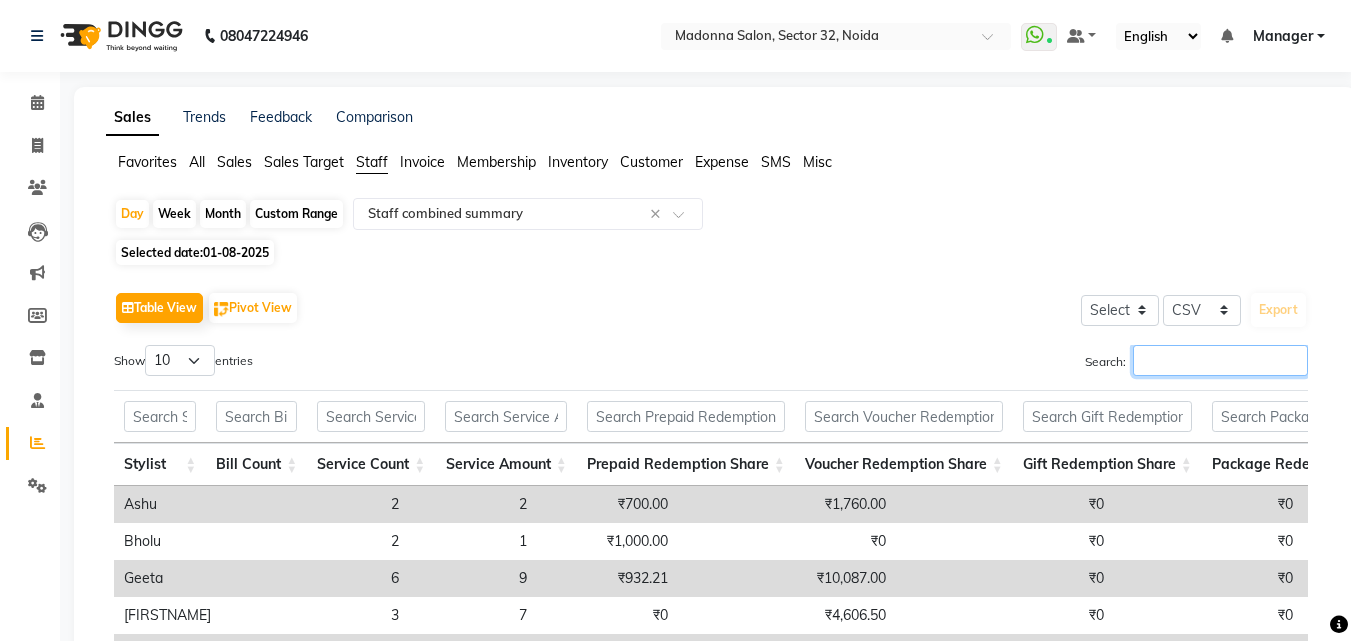 click on "Search:" at bounding box center (1220, 360) 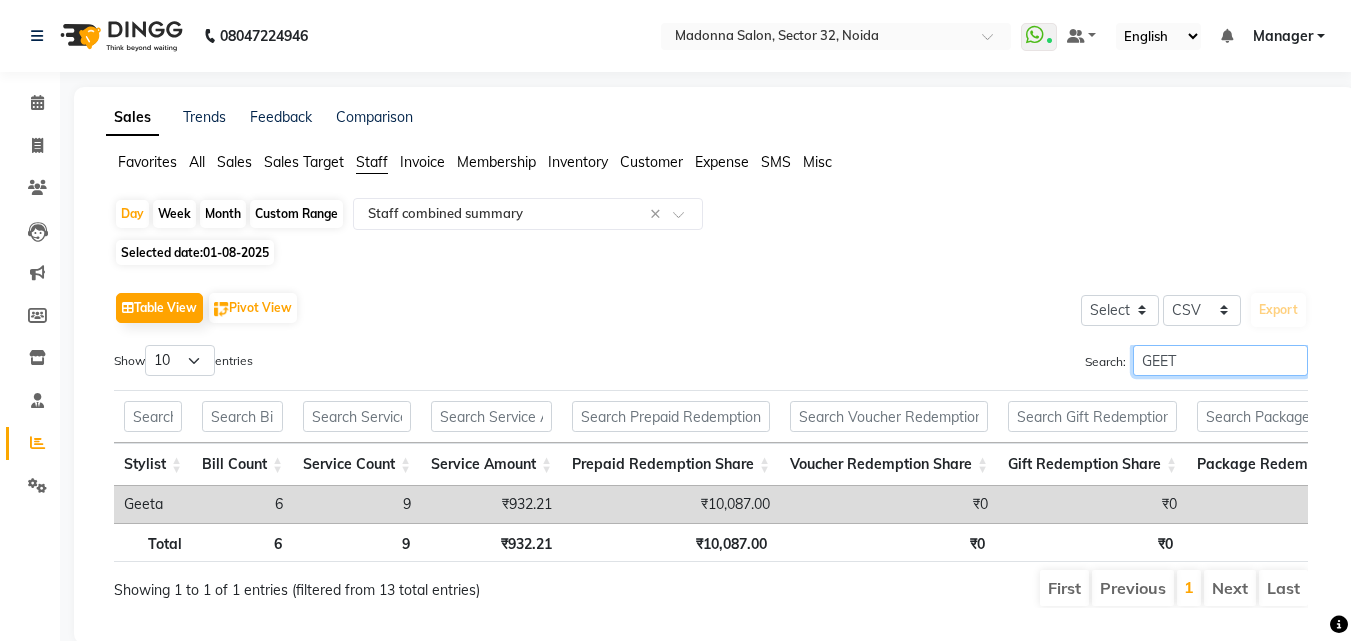 type on "GEETA" 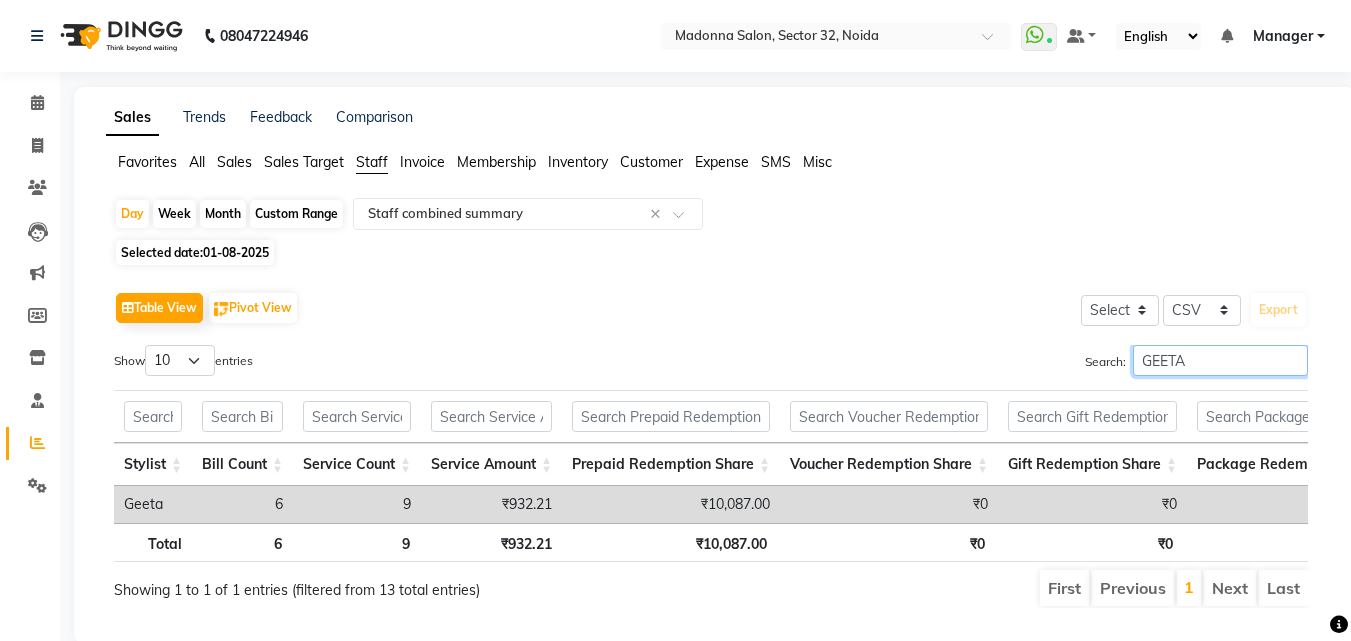 scroll, scrollTop: 0, scrollLeft: 313, axis: horizontal 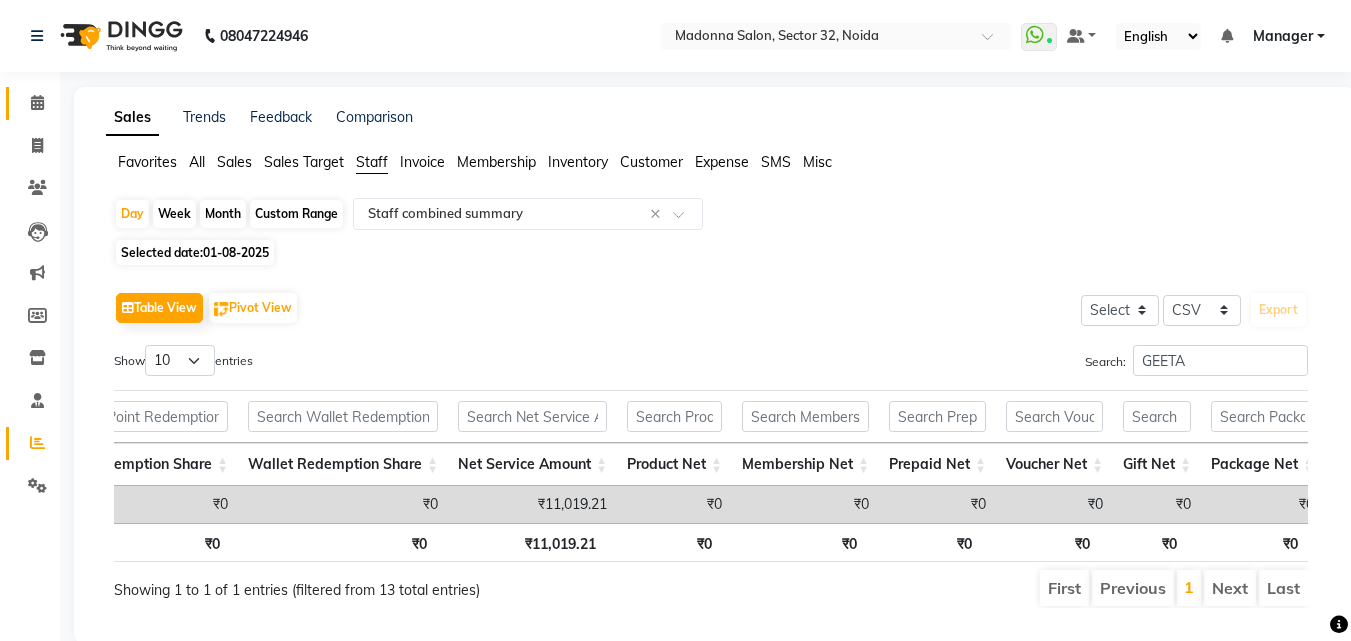 click 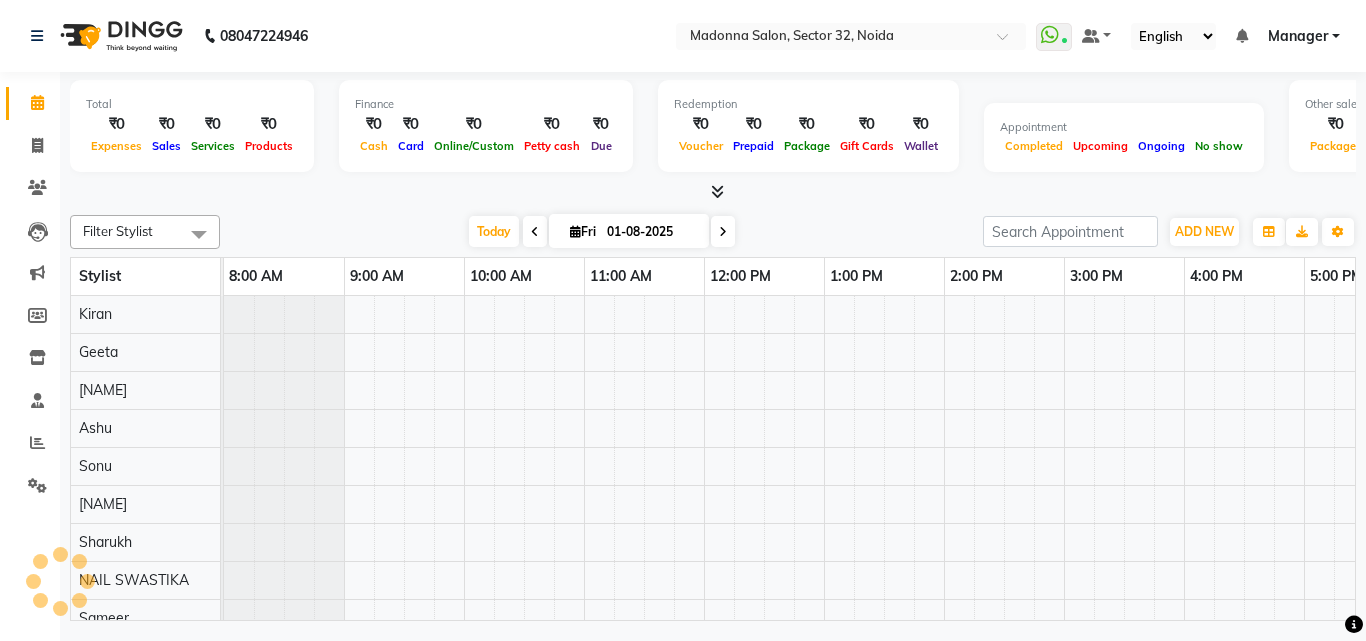 scroll, scrollTop: 0, scrollLeft: 429, axis: horizontal 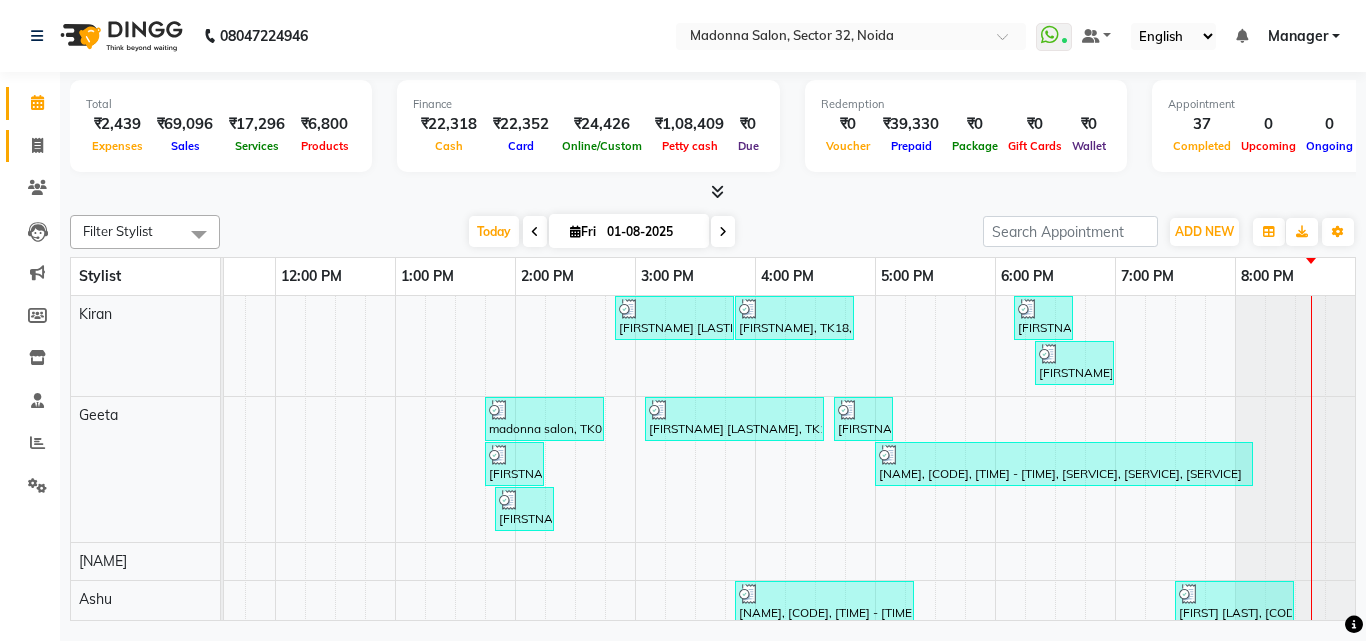 click 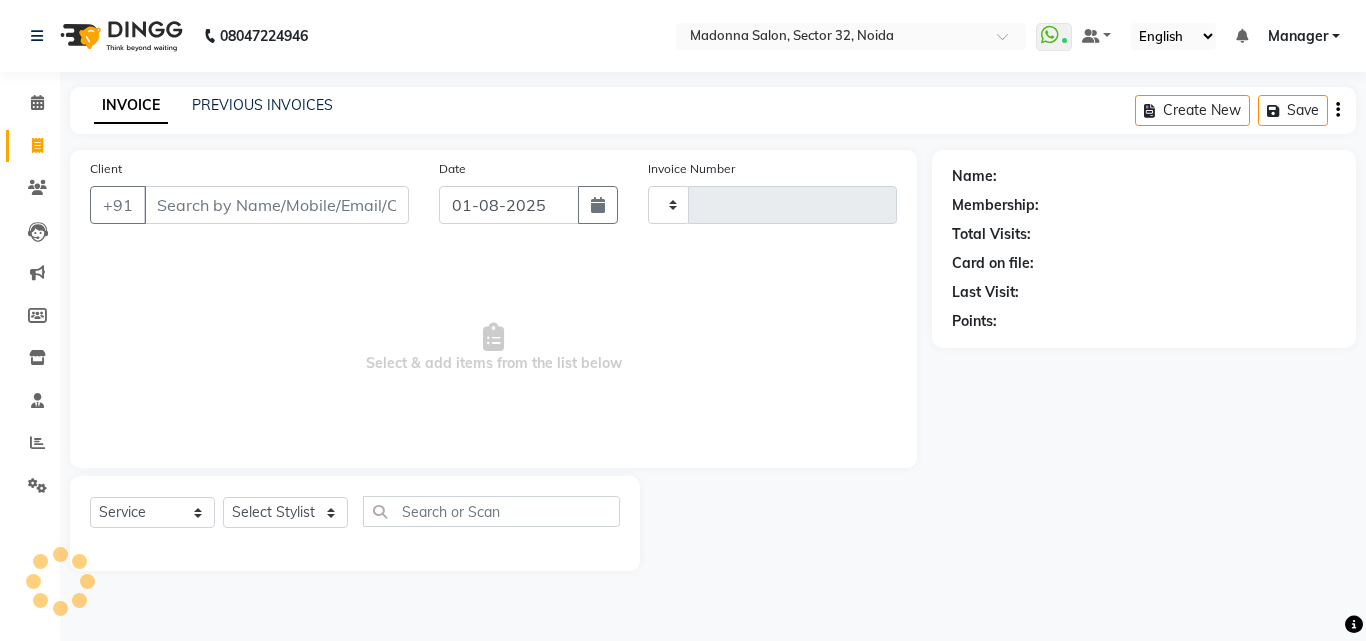 type on "2778" 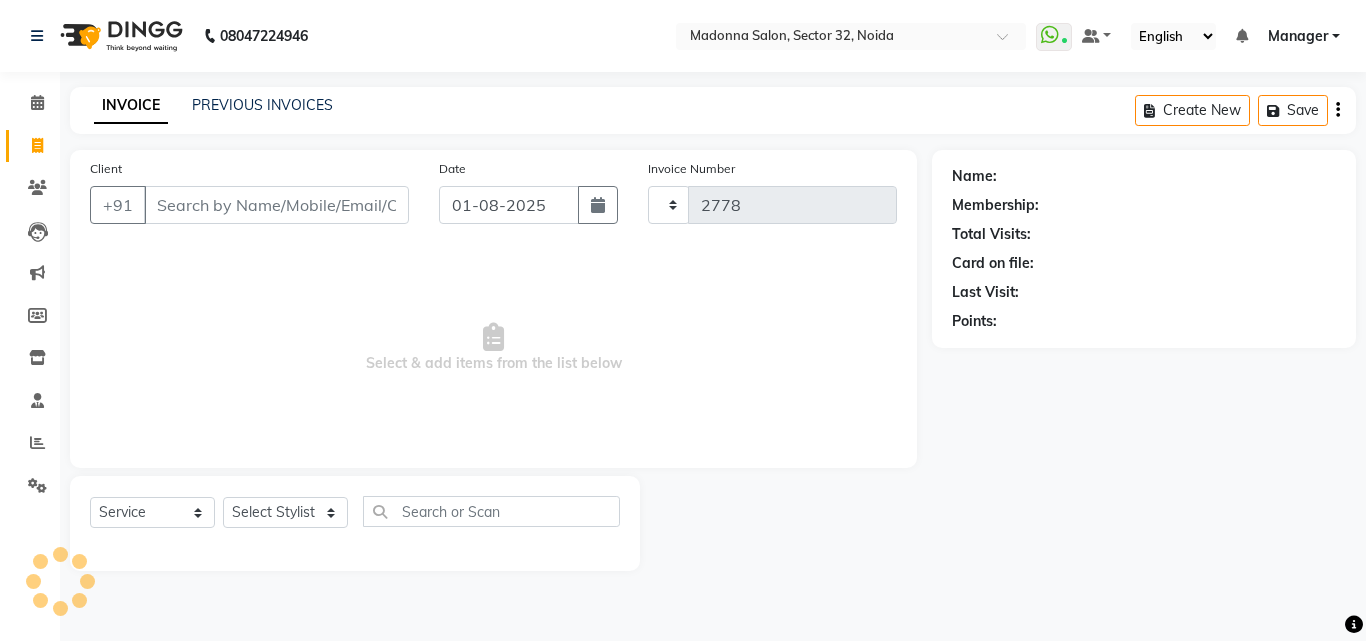 select on "7229" 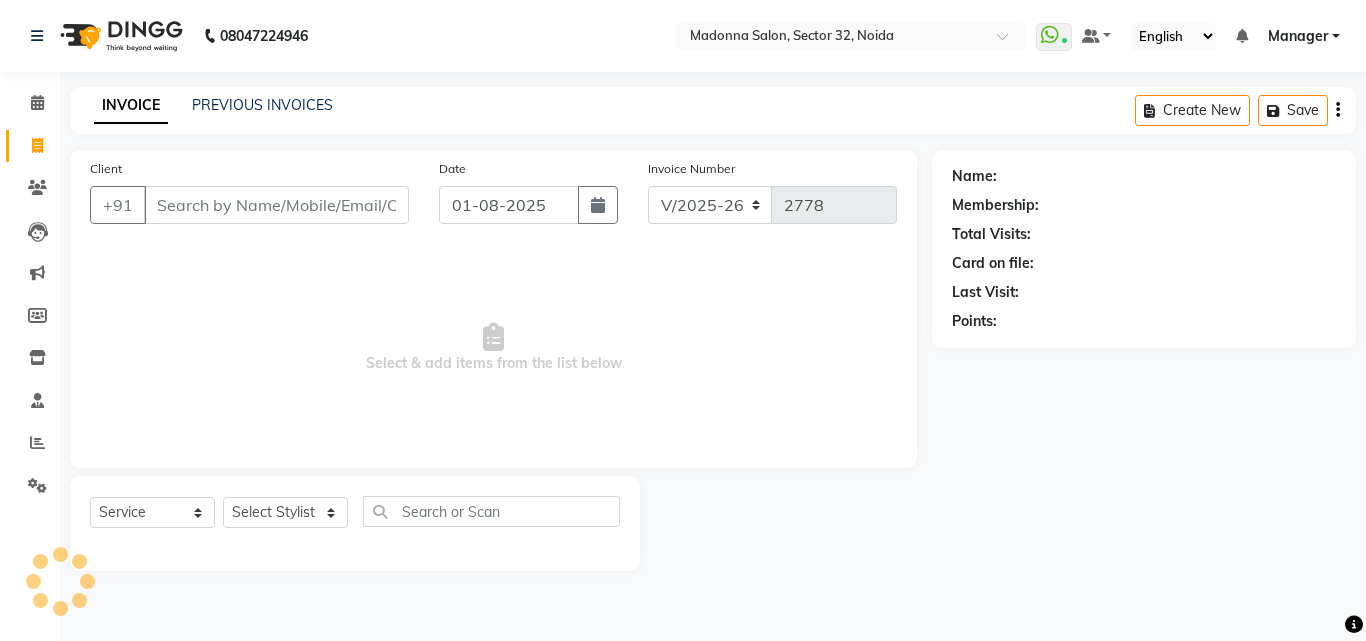 click on "Select & add items from the list below" at bounding box center (493, 348) 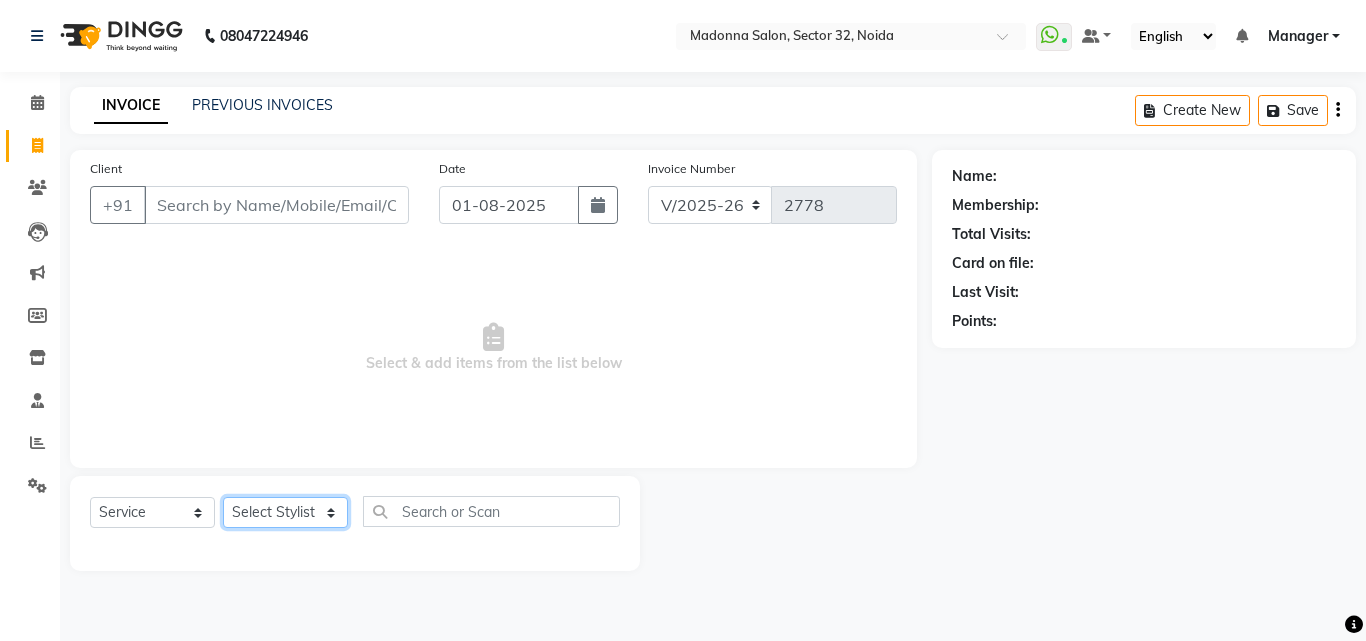 click on "Select Stylist" 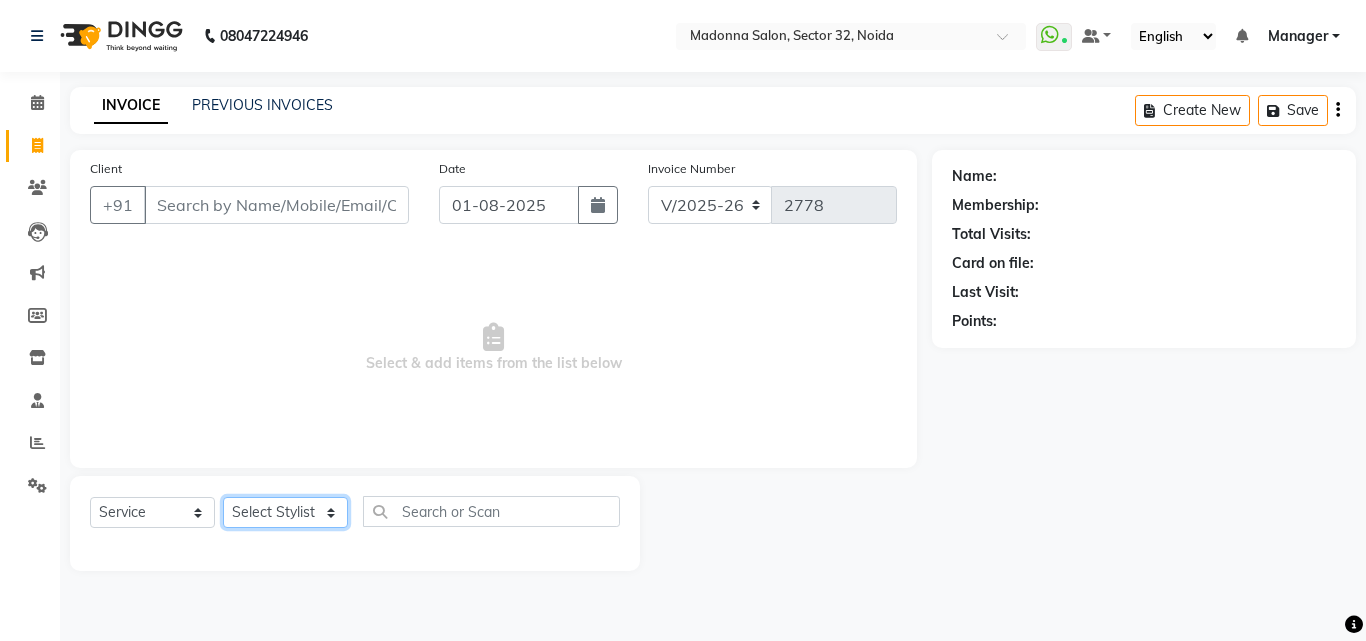select on "61922" 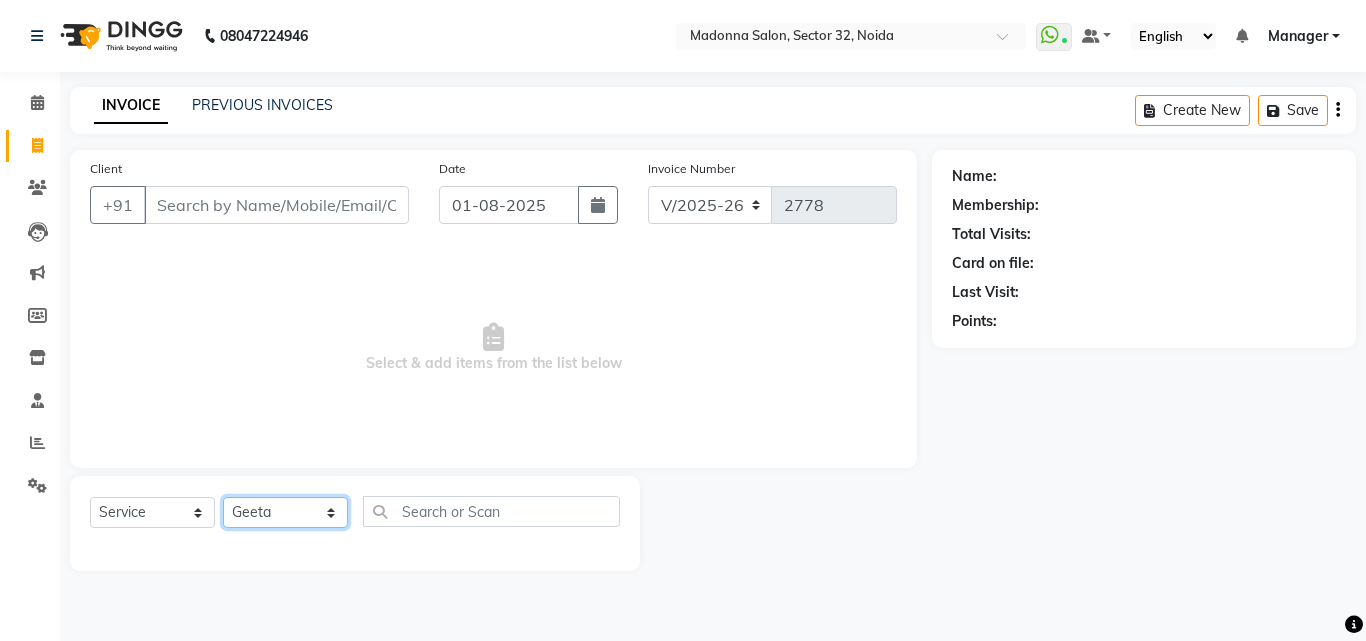 click on "Select Stylist Aayan Account  Ashu BHOLU Geeta Hanif JIYA SINGH Kiran LAXMAN PEDI Manager Mohit Naddy NAIL SWASTIKA Sajal Sameer Shahnawaj Sharukh Sonu VISHAL STYLIST" 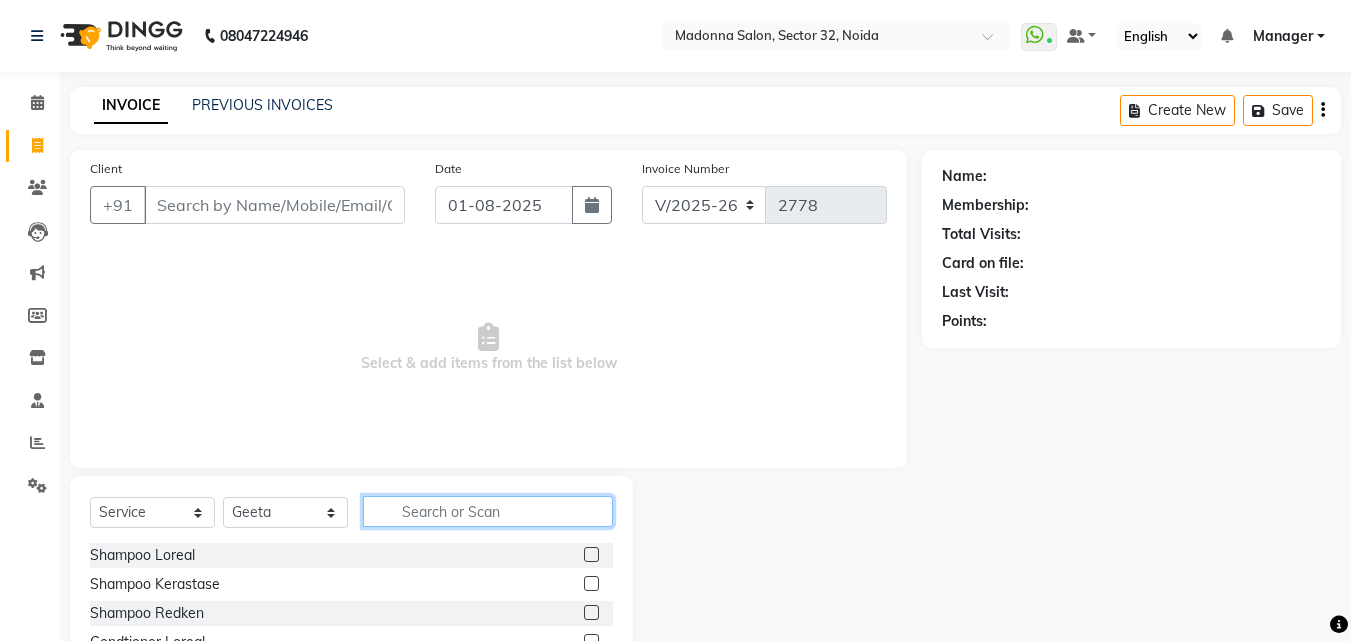 click 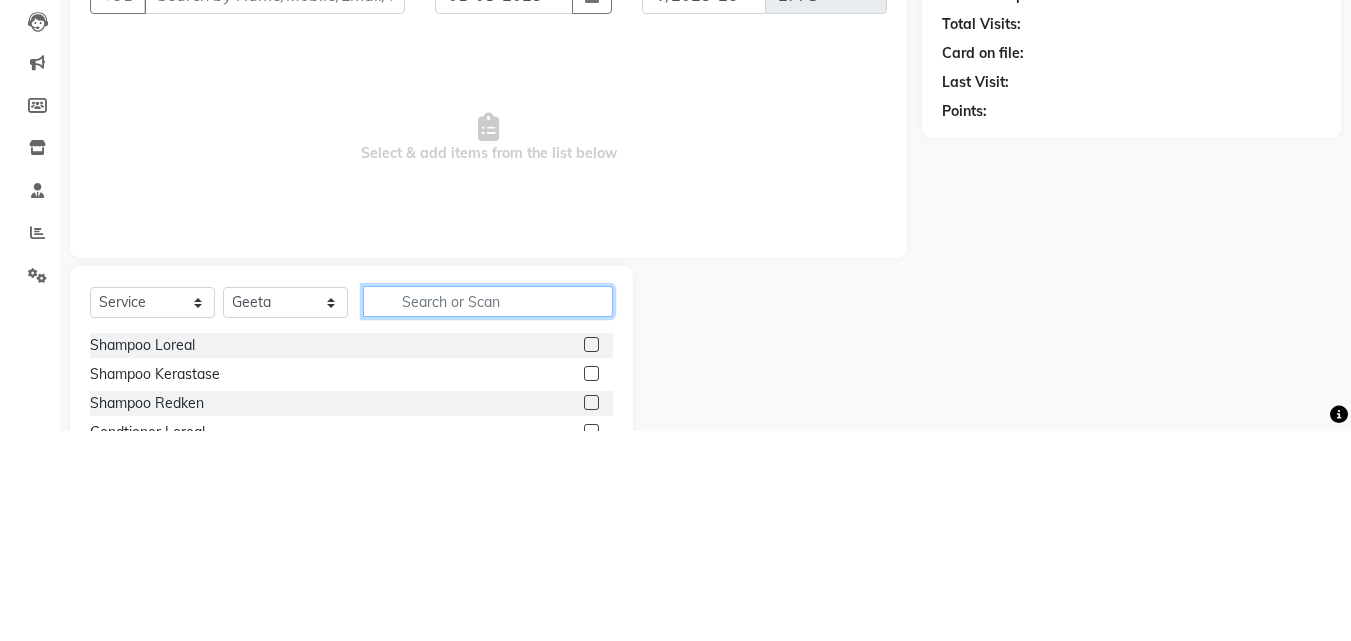 scroll, scrollTop: 48, scrollLeft: 0, axis: vertical 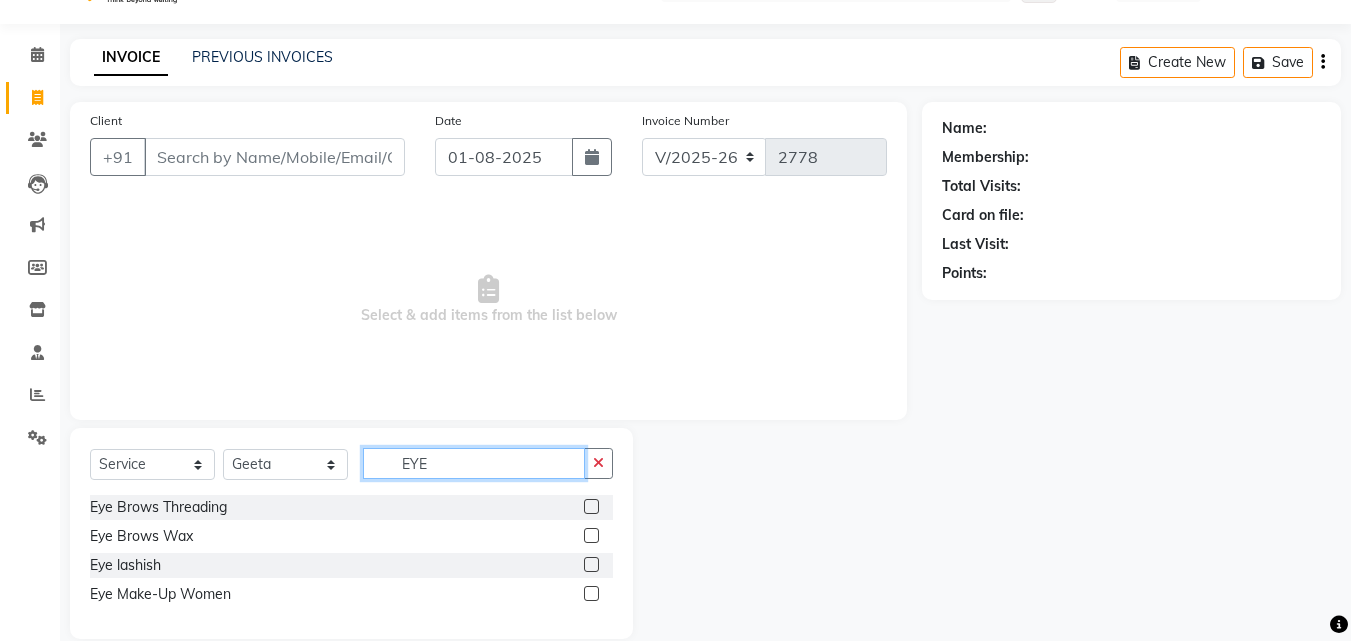 type on "EYE" 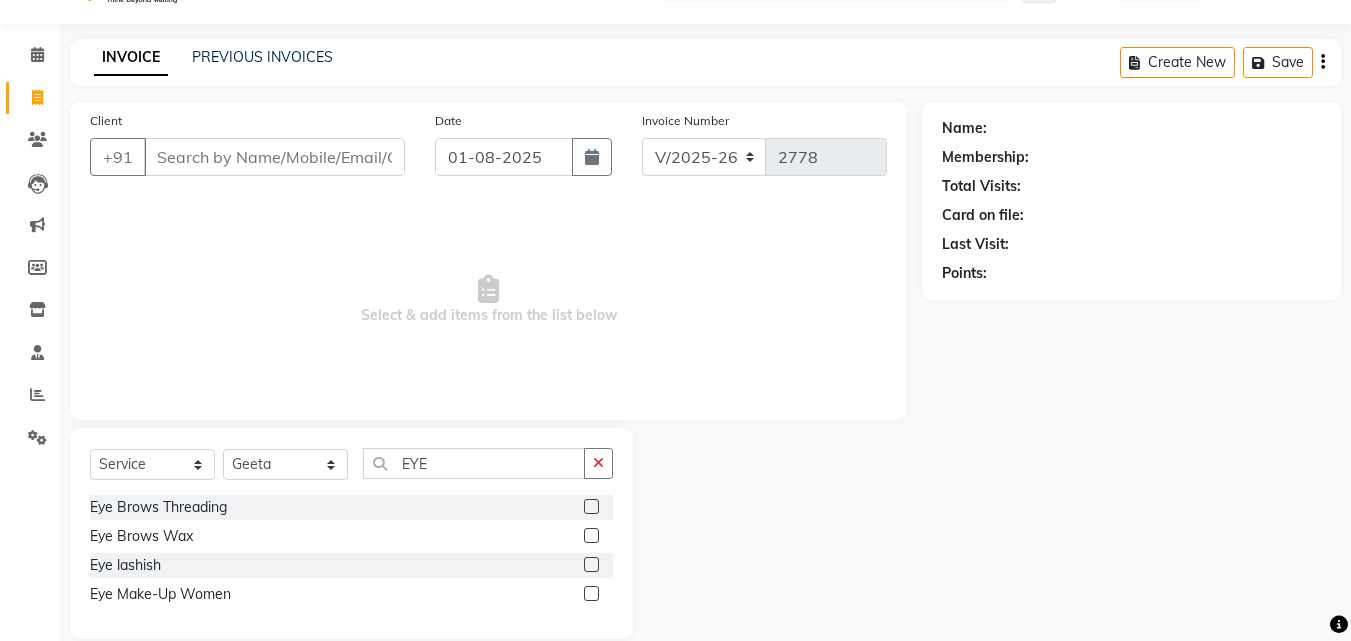 click 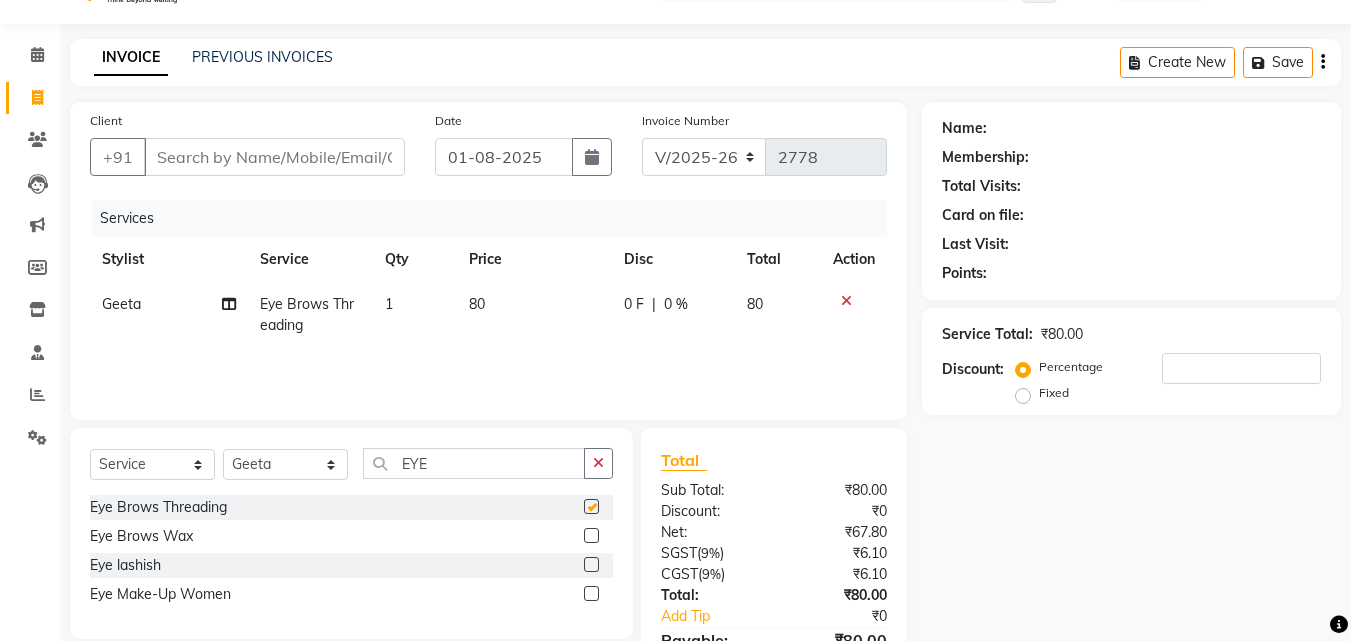 checkbox on "false" 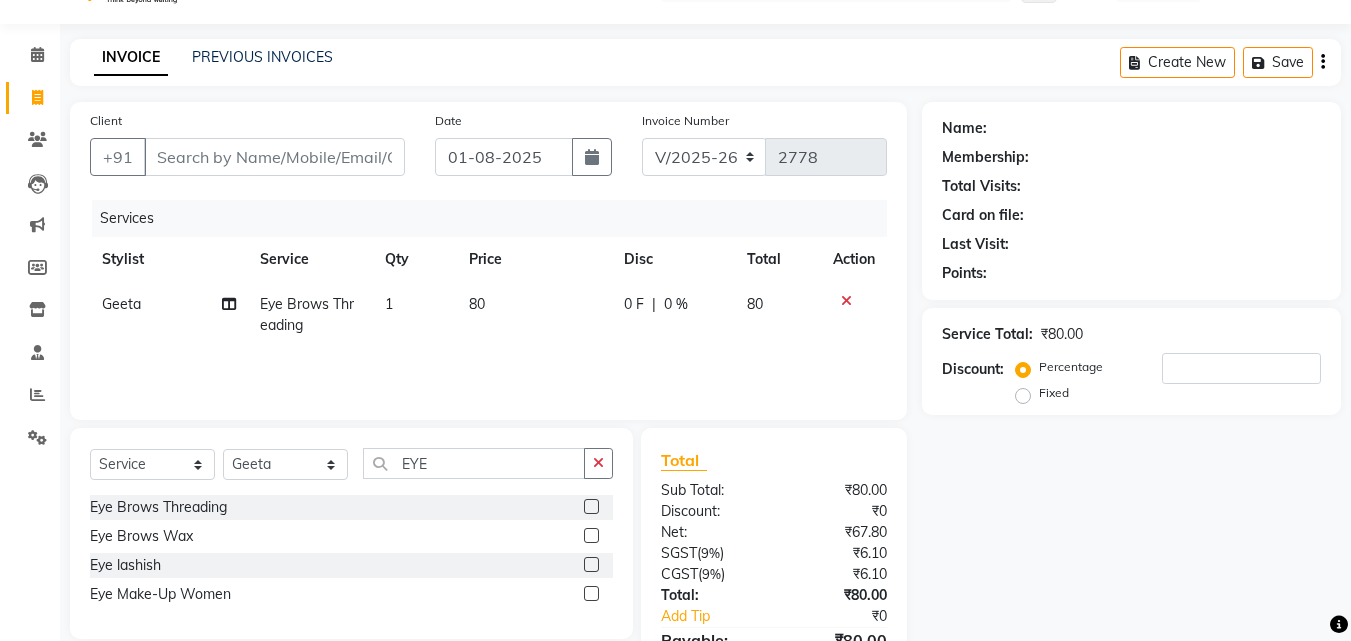click on "80" 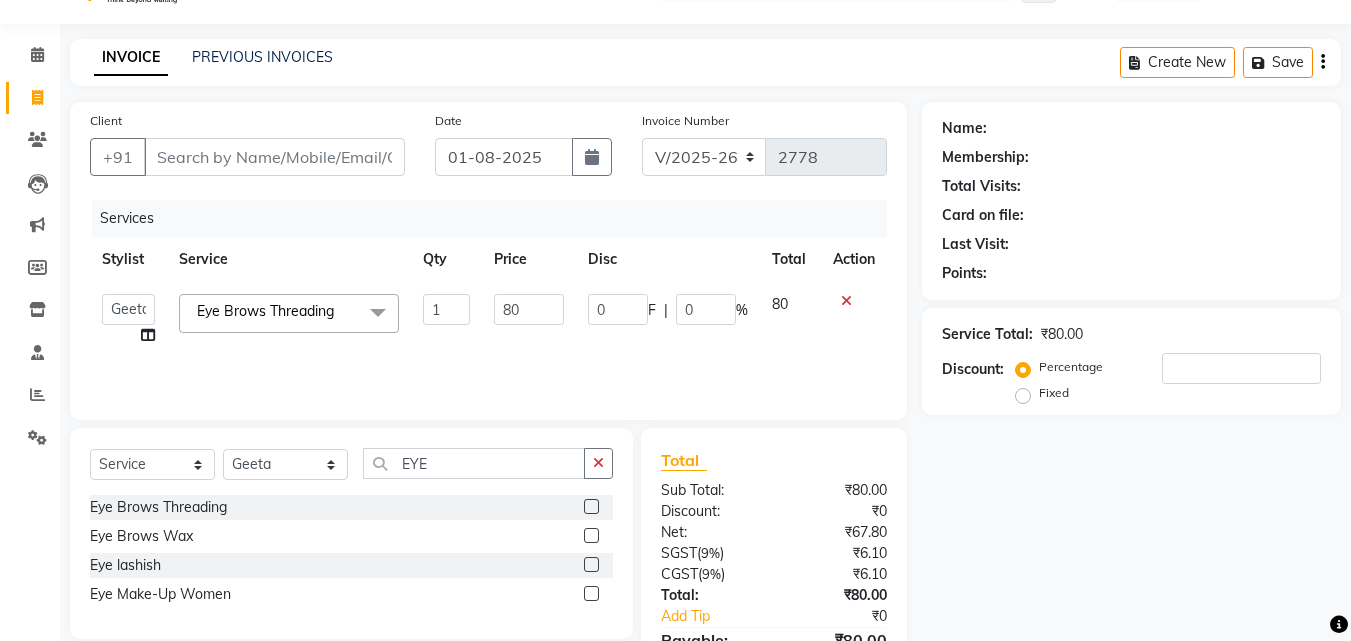 type on "8" 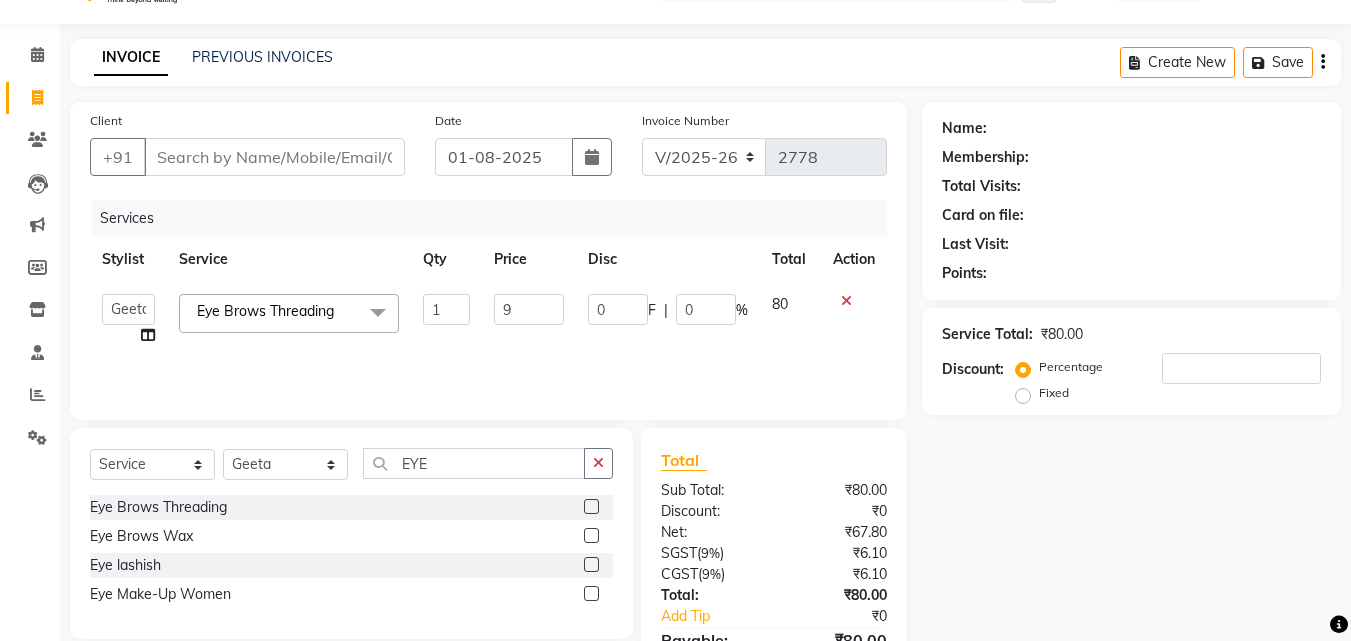 type on "90" 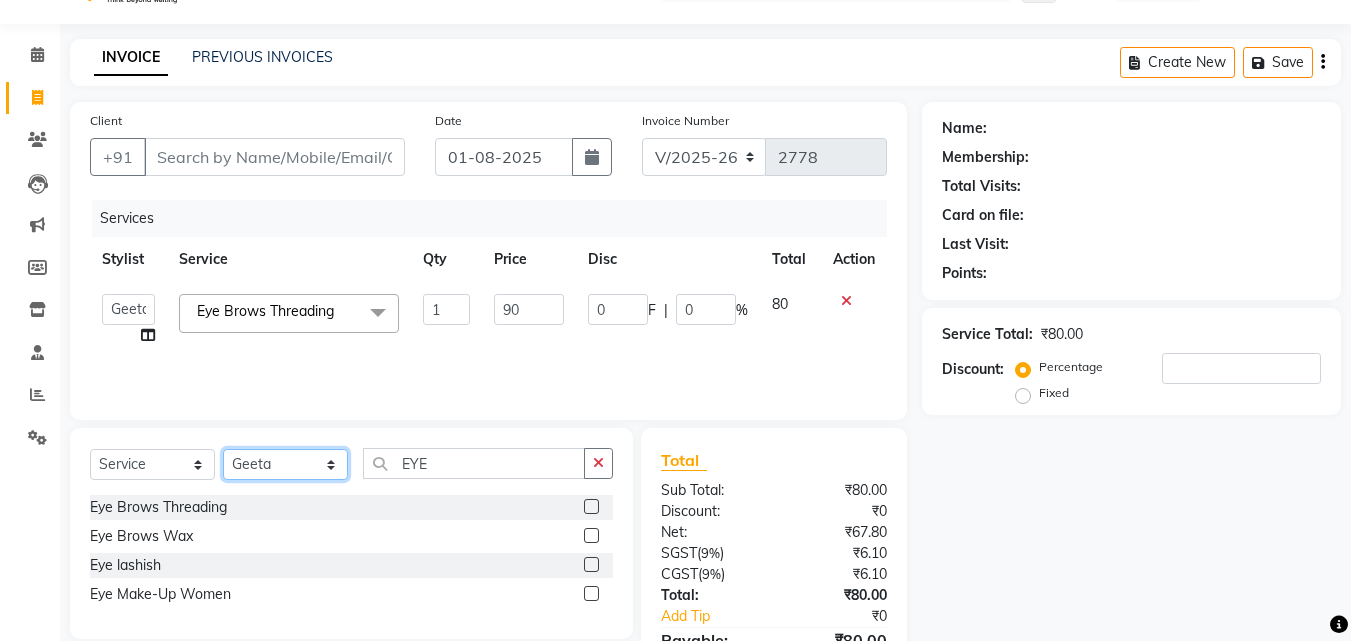 click on "Select Stylist Aayan Account  Ashu BHOLU Geeta Hanif JIYA SINGH Kiran LAXMAN PEDI Manager Mohit Naddy NAIL SWASTIKA Sajal Sameer Shahnawaj Sharukh Sonu VISHAL STYLIST" 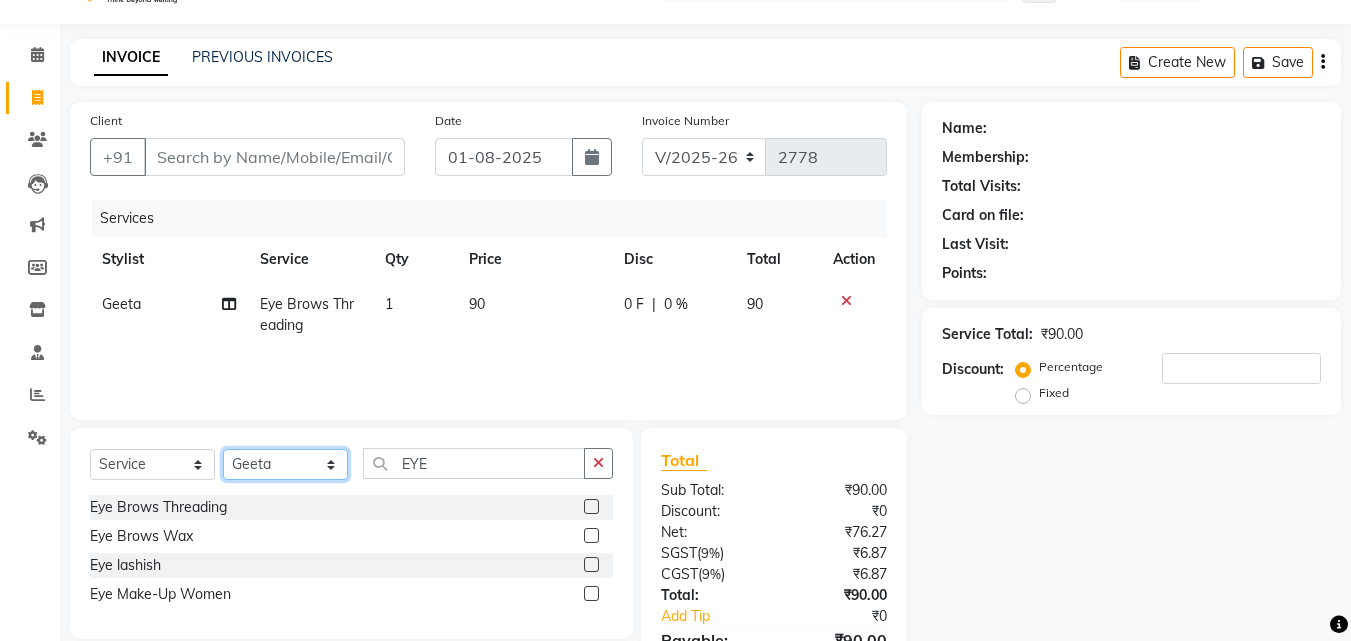 select on "63474" 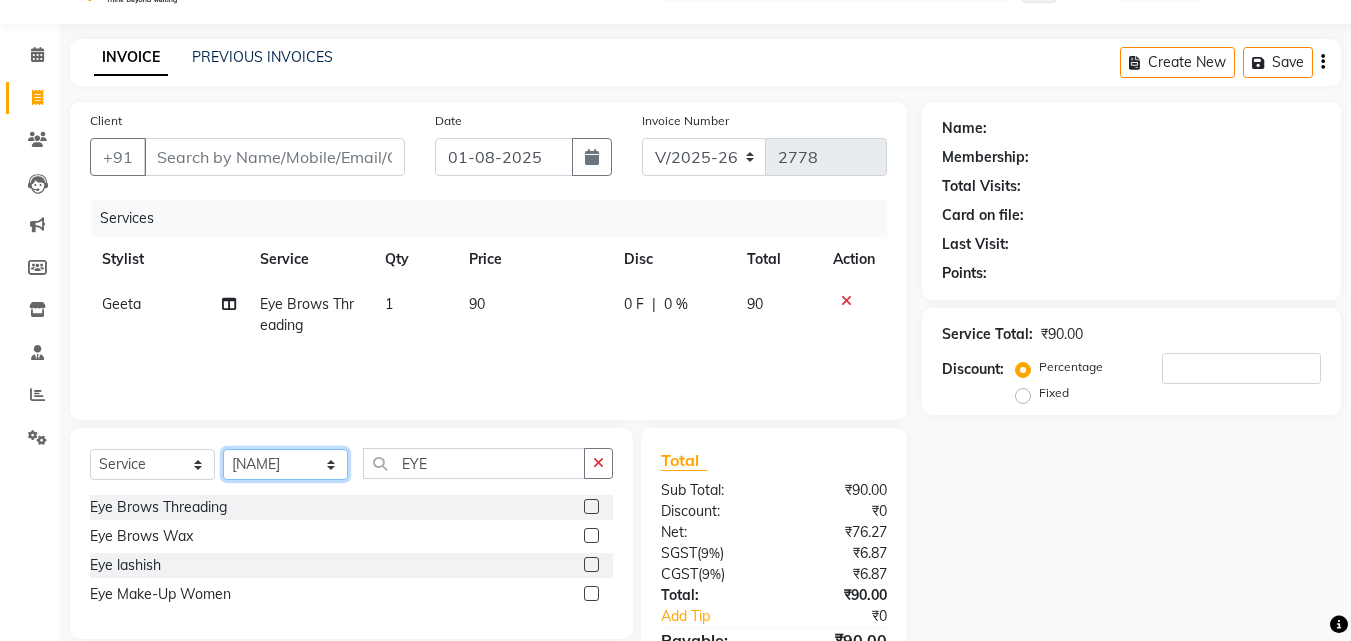 click on "Select Stylist Aayan Account  Ashu BHOLU Geeta Hanif JIYA SINGH Kiran LAXMAN PEDI Manager Mohit Naddy NAIL SWASTIKA Sajal Sameer Shahnawaj Sharukh Sonu VISHAL STYLIST" 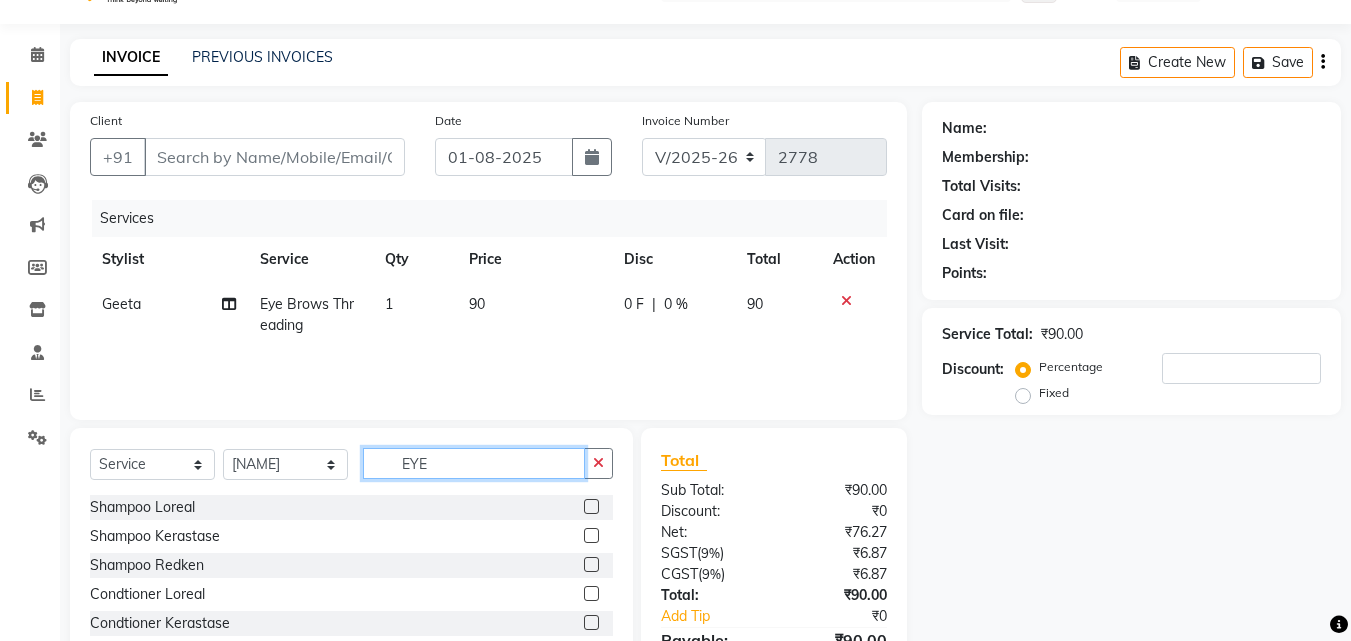 click on "EYE" 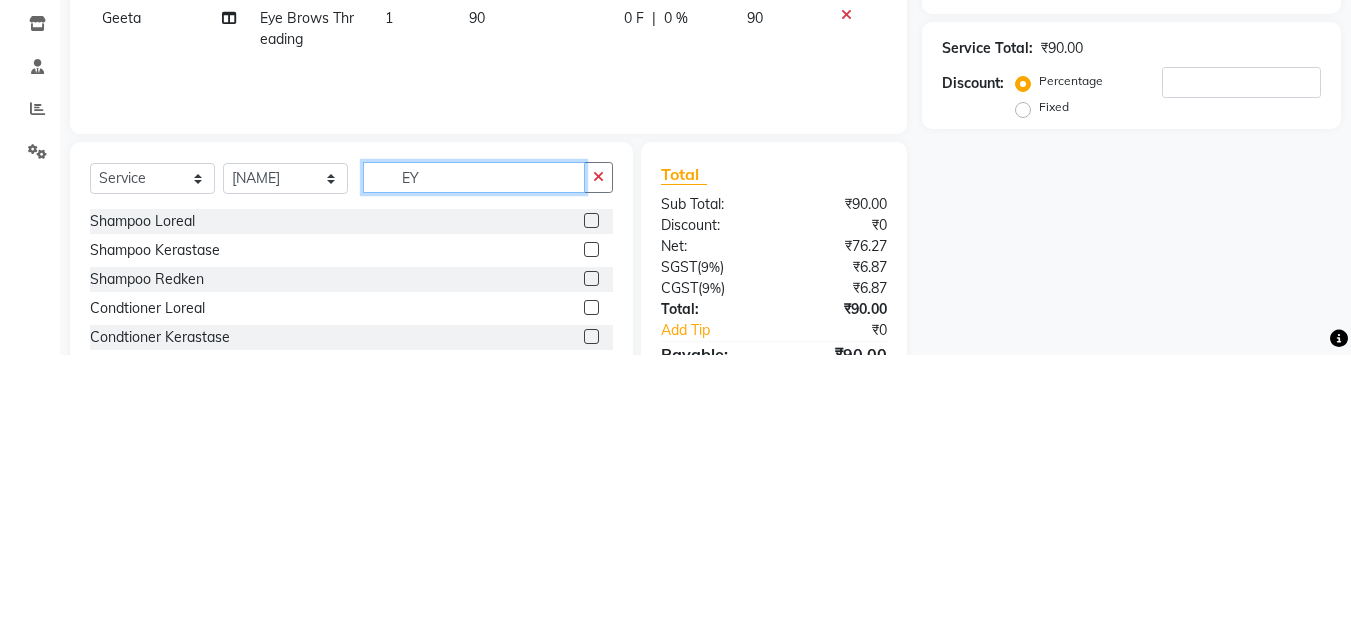 type on "E" 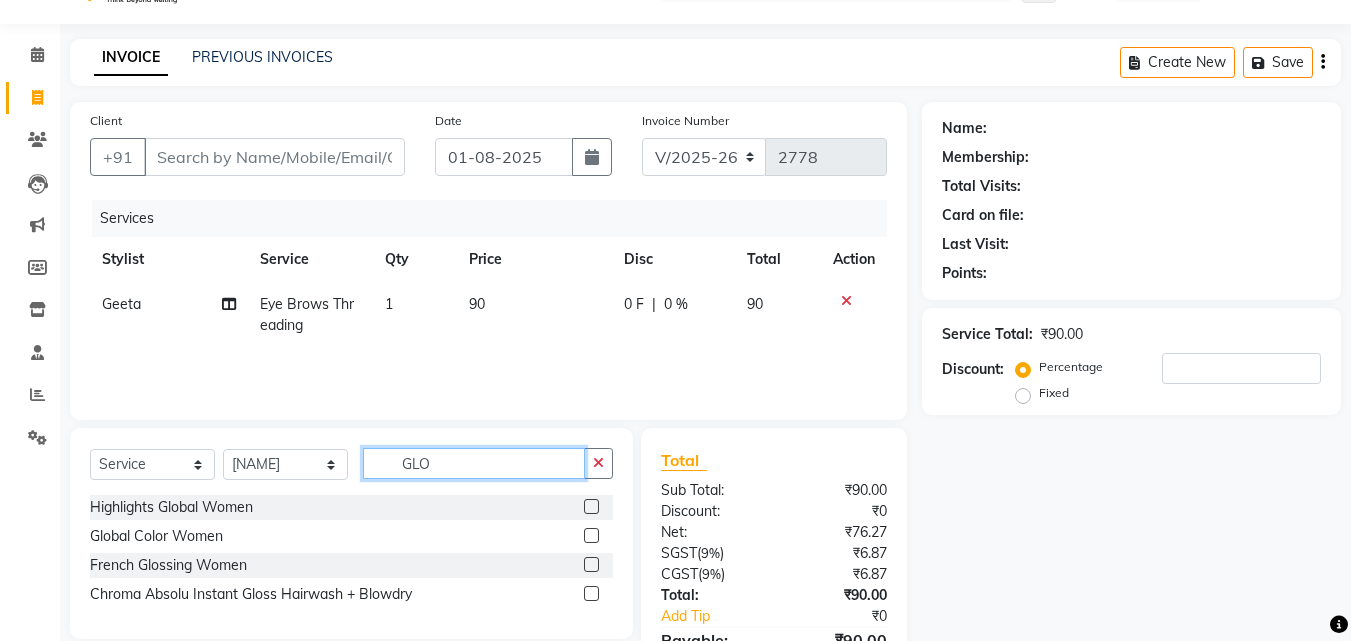 type on "GLO" 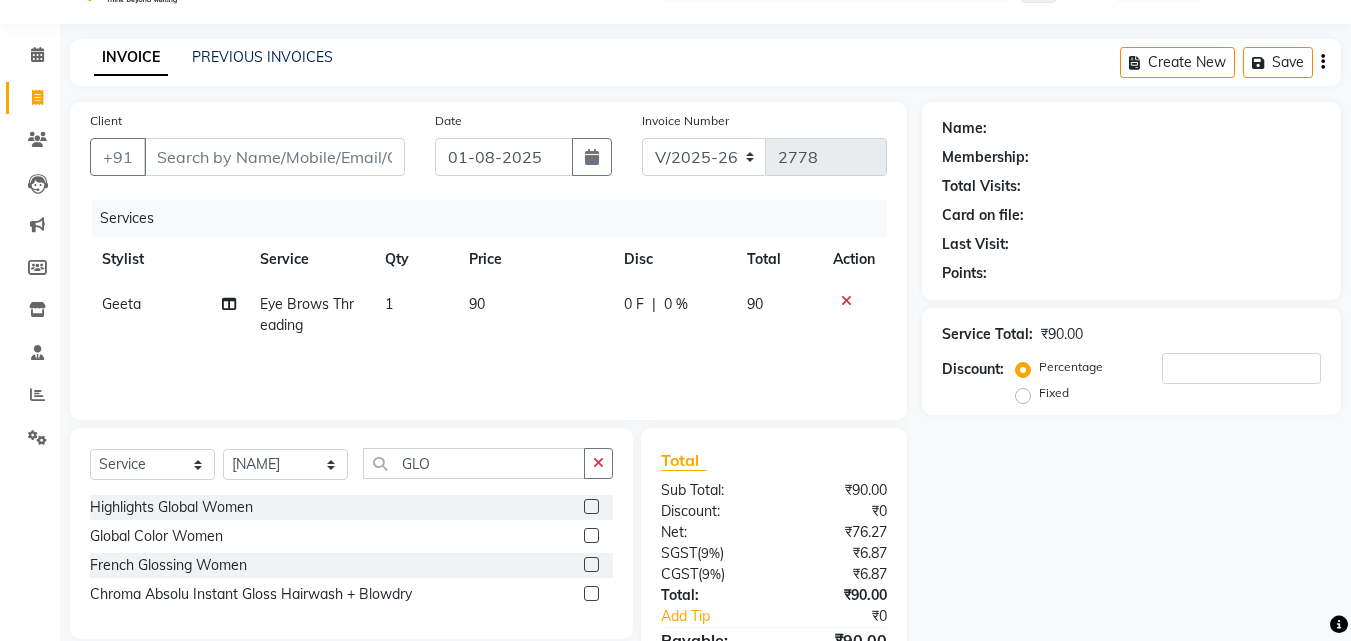 click 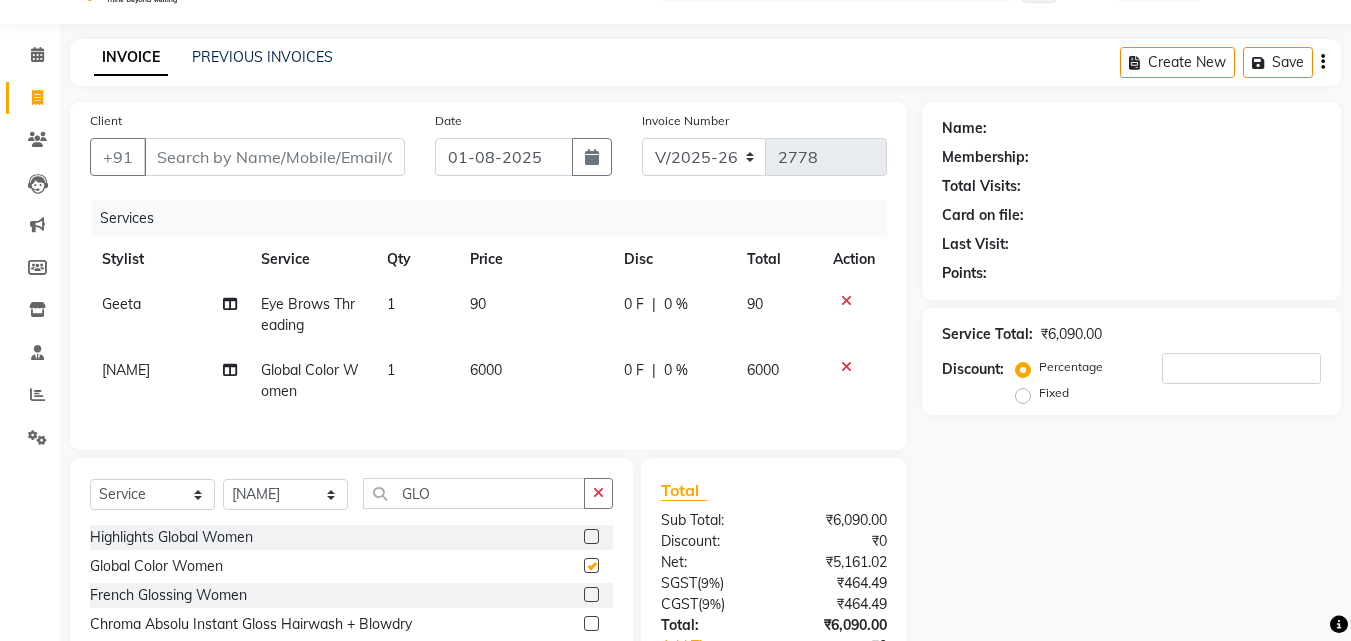 checkbox on "false" 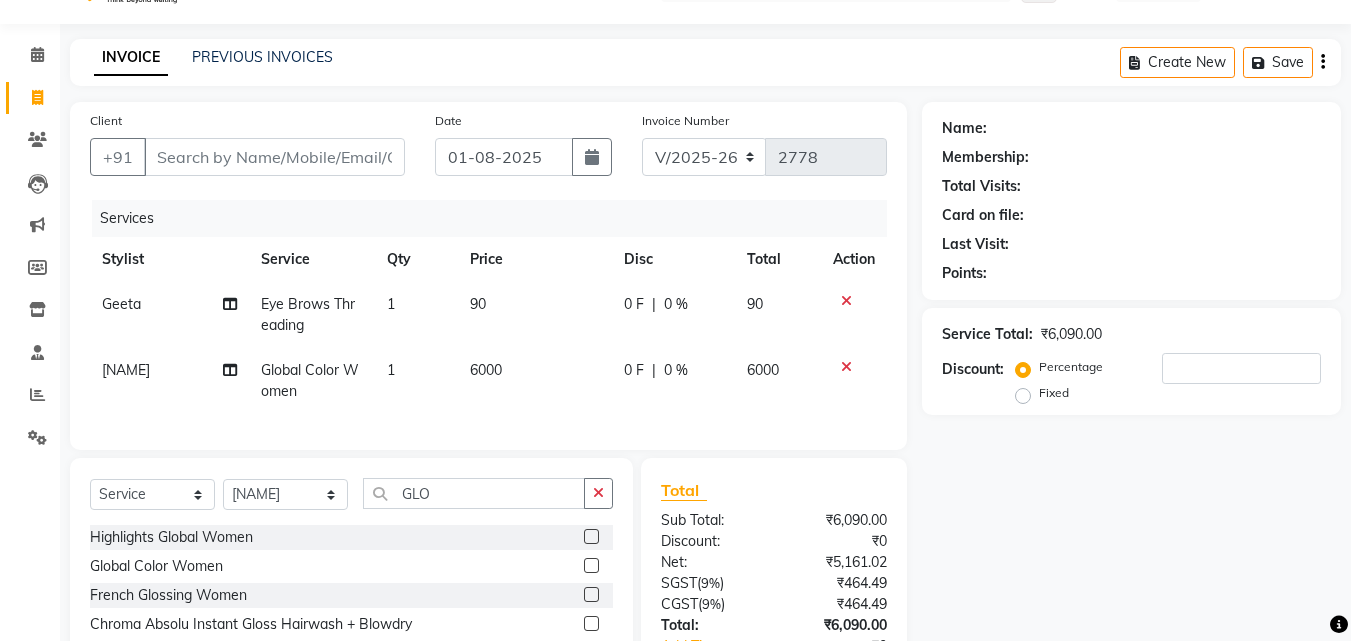 click on "6000" 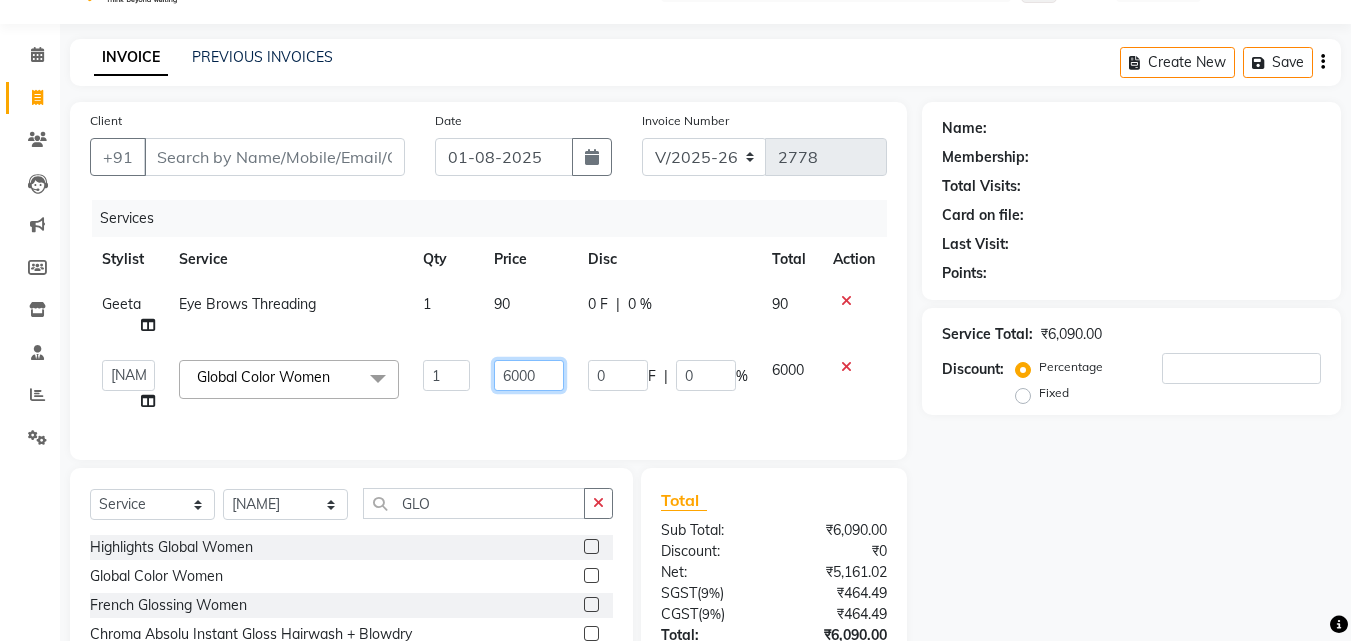 click on "6000" 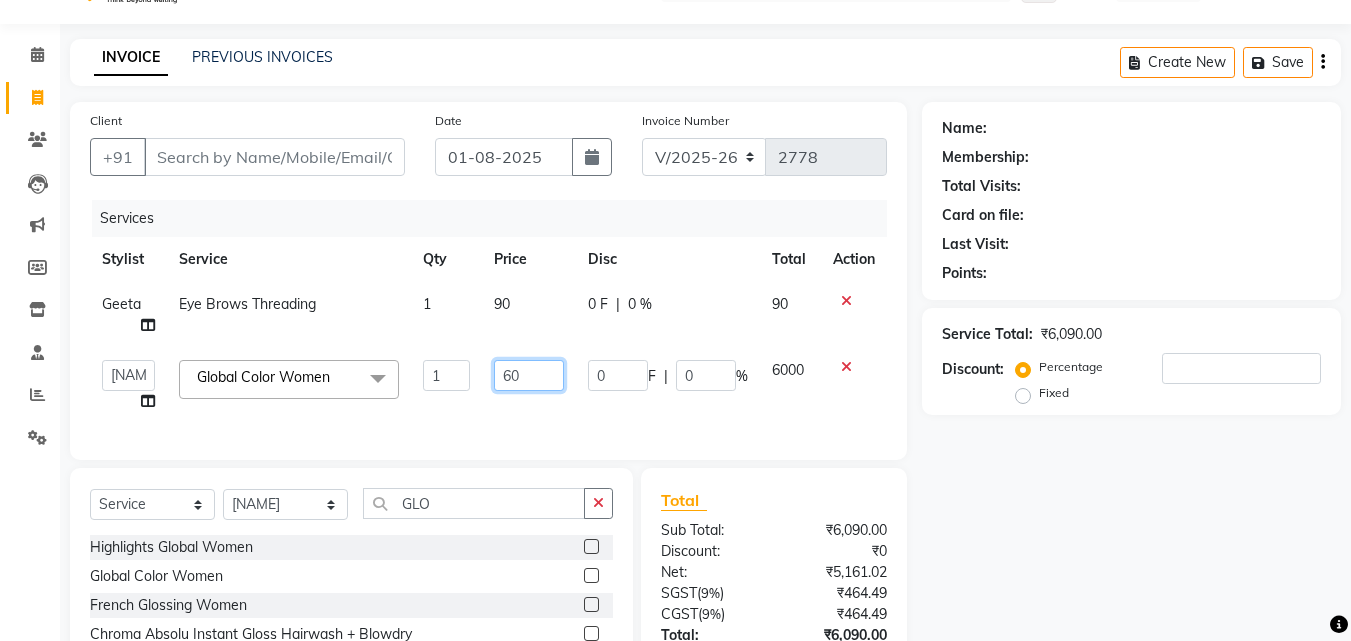 type on "6" 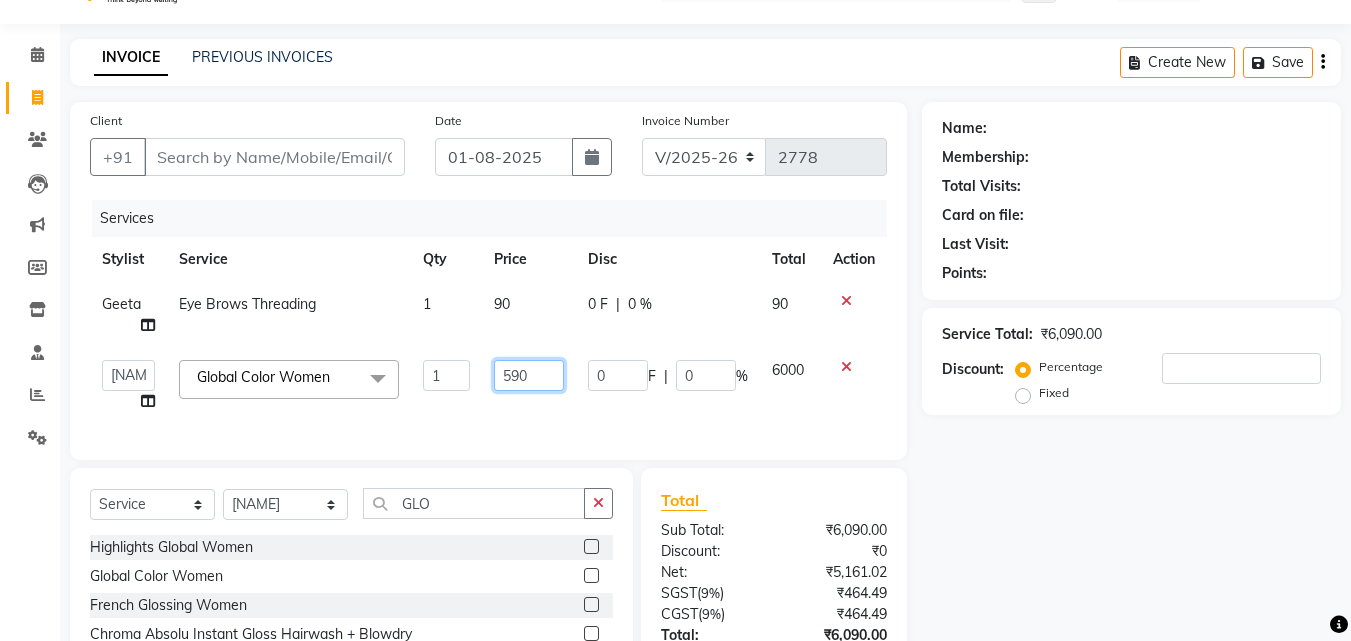 type on "5900" 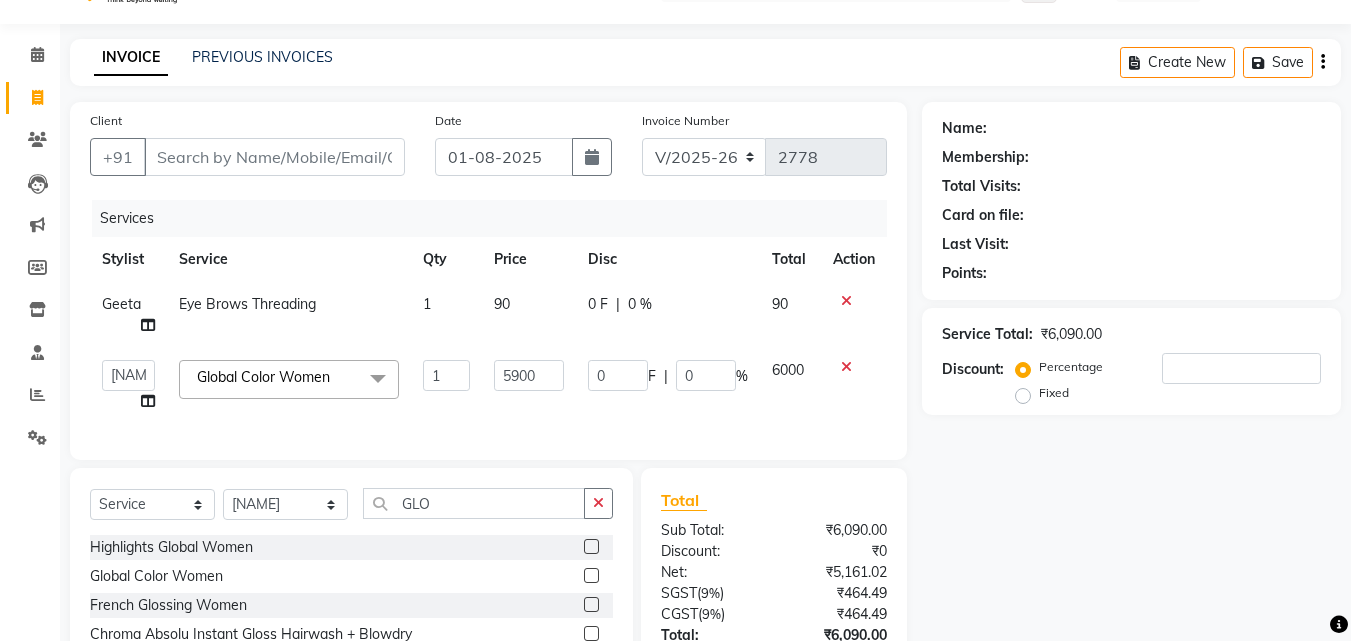 click on "Services Stylist Service Qty Price Disc Total Action [NAME] [SERVICE] [NUMBER] [NUMBER] [NUMBER] [NUMBER] % [NUMBER] Aayan Account Ashu BHOLU Geeta Hanif JIYA SINGH Kiran LAXMAN PEDI Manager Mohit Naddy NAIL SWASTIKA Sajal Sameer Shahnawaj Sharukh Sonu VISHAL STYLIST Global Color Women X Shampoo Loreal Shampoo Kerastase Shampoo Redken Condtioner Loreal Condtioner Kerastase Condtioner Redken Hair cut Women Hair Cut Child (5 Years) Women Change Of Style Women Blow Dry Women Iron Curls Women Hair Do Women Oil Massage Women Plex Treatment Women Color Touch-Up 1 Women Color Touch-Up 2 Women Highlight Strips Women Highlights Global Women Global Color Women Rebonding Women Smoothning Women Keratin Women Botox Women Hair Cut Children Women Balayage / Ombre Women French Glossing Women Hair Cut Men Hair Cut Child (5 Years) Men Oil Massage Men Plex Treatment Men Hair Spa Men Color Touch-Up Men Highlights Men Rebonding Men Smoothening Men Keratin Men Botox Men Perming Men Shave Beard Color Ear Wax 1" 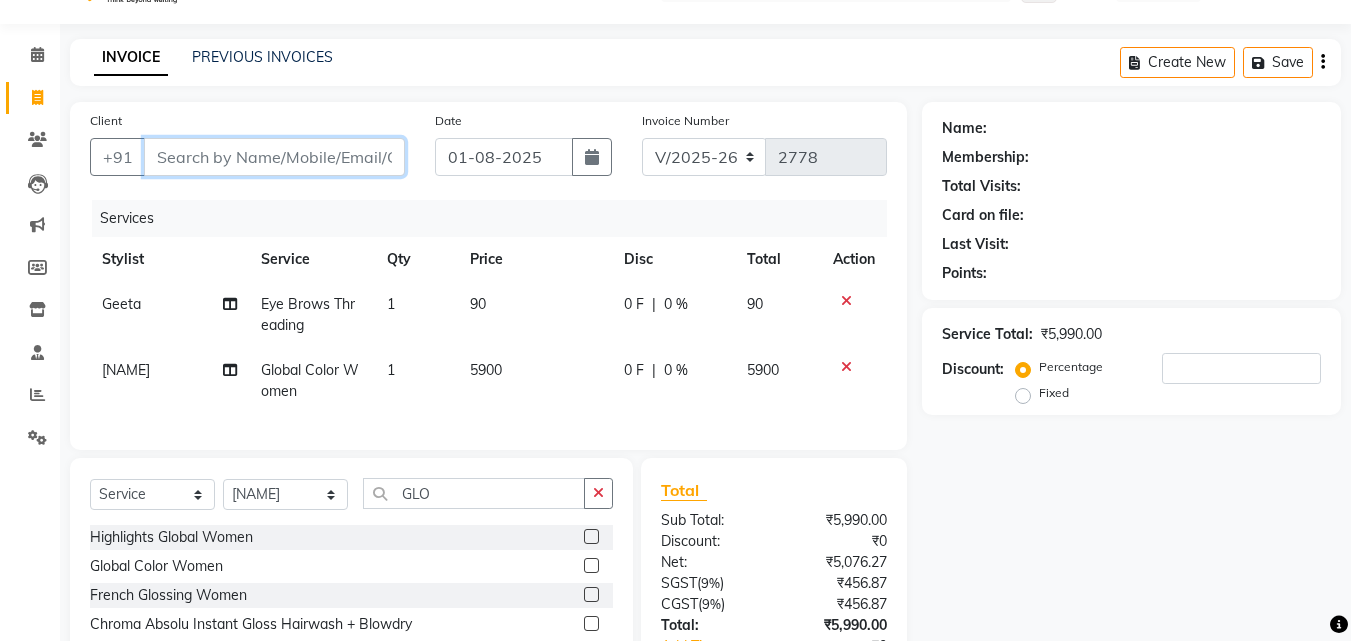 click on "Client" at bounding box center (274, 157) 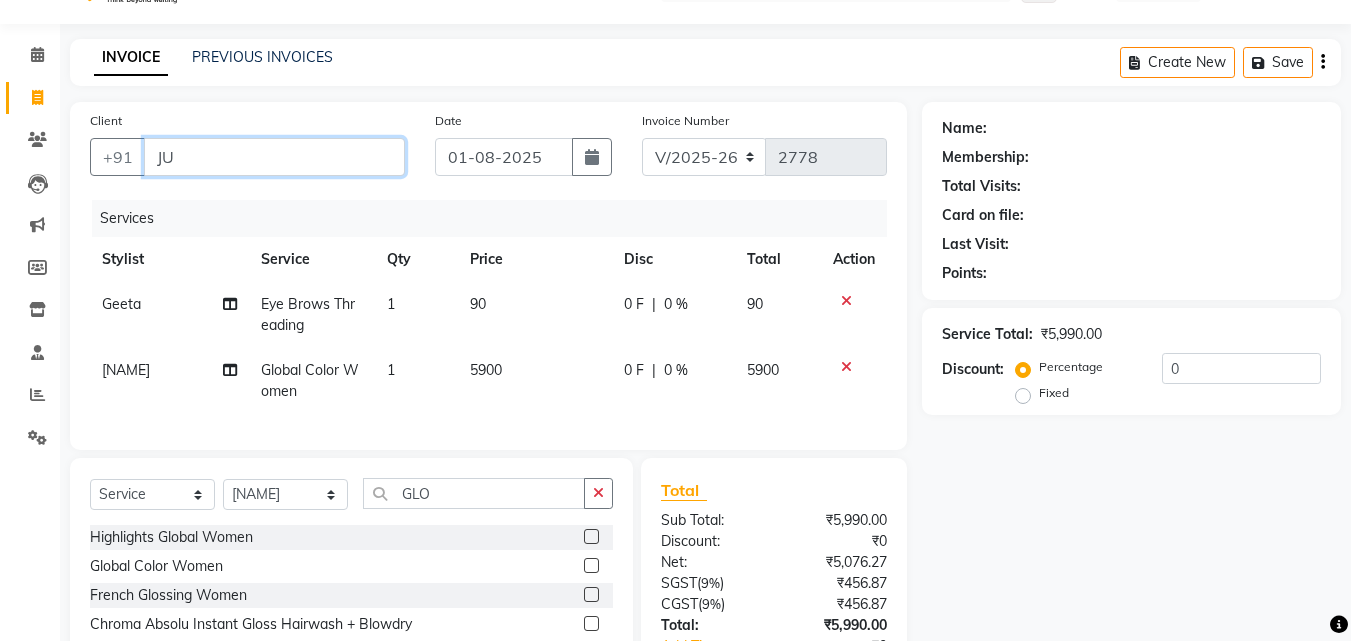 type on "J" 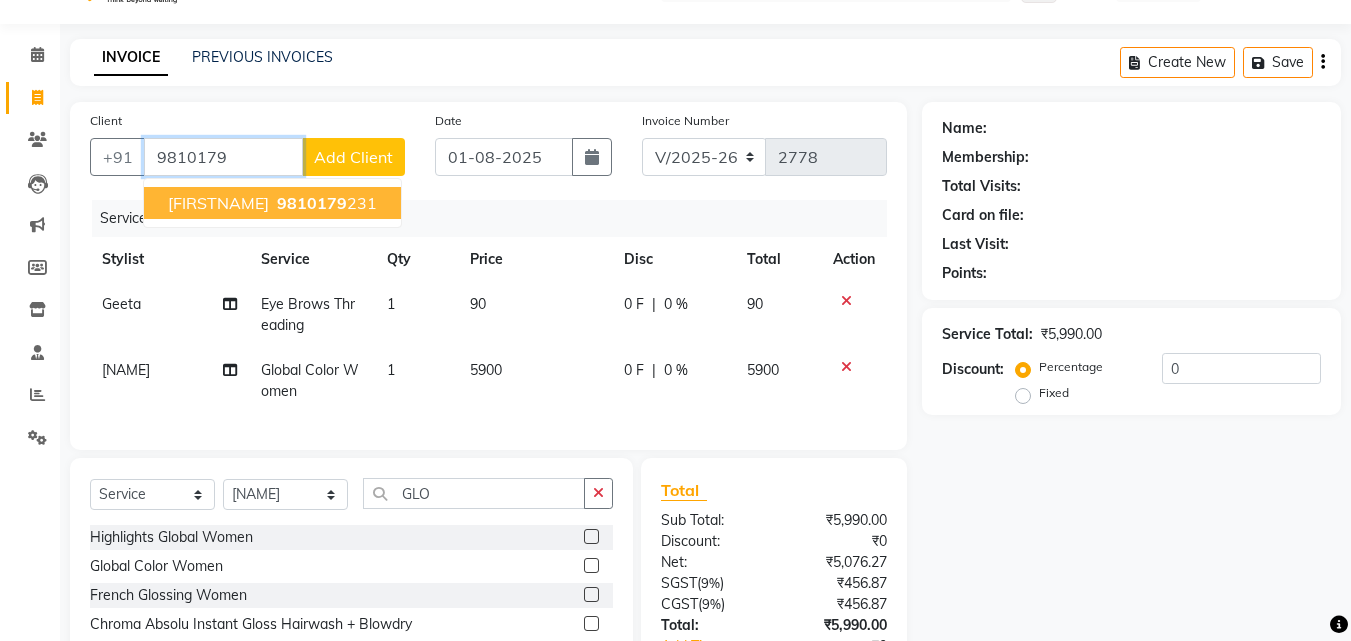 click on "9810179" at bounding box center [312, 203] 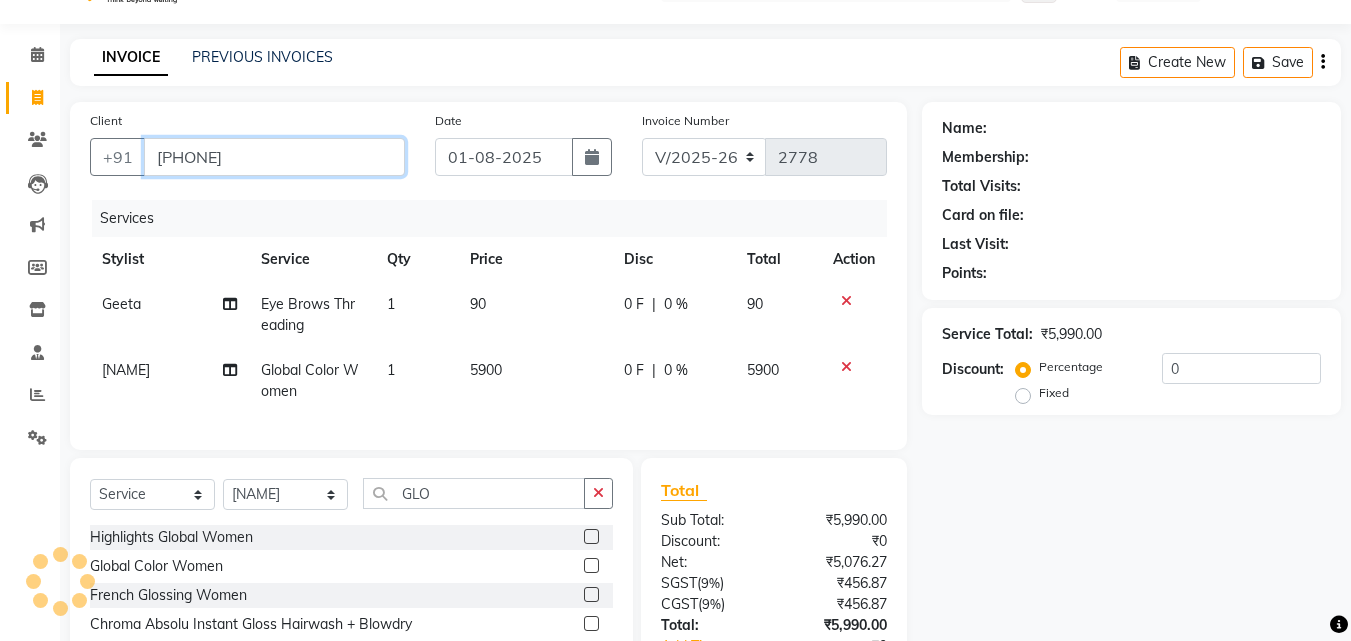 type on "[PHONE]" 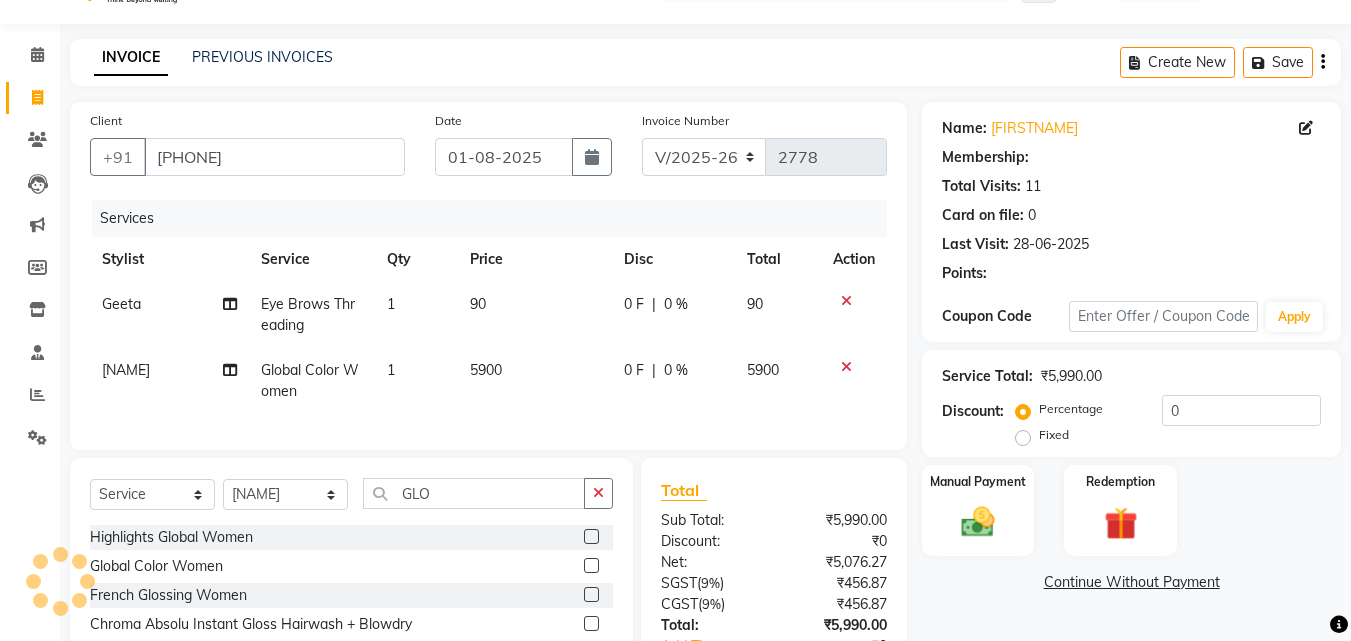 select on "1: Object" 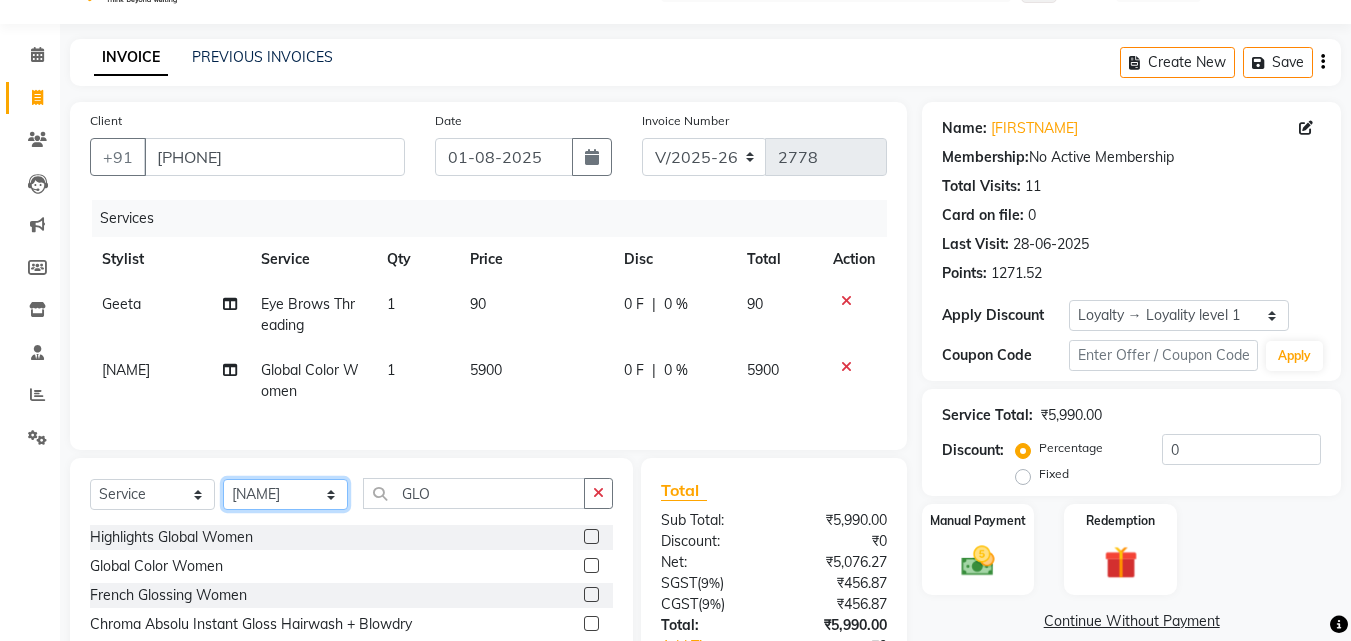 click on "Select Stylist Aayan Account  Ashu BHOLU Geeta Hanif JIYA SINGH Kiran LAXMAN PEDI Manager Mohit Naddy NAIL SWASTIKA Sajal Sameer Shahnawaj Sharukh Sonu VISHAL STYLIST" 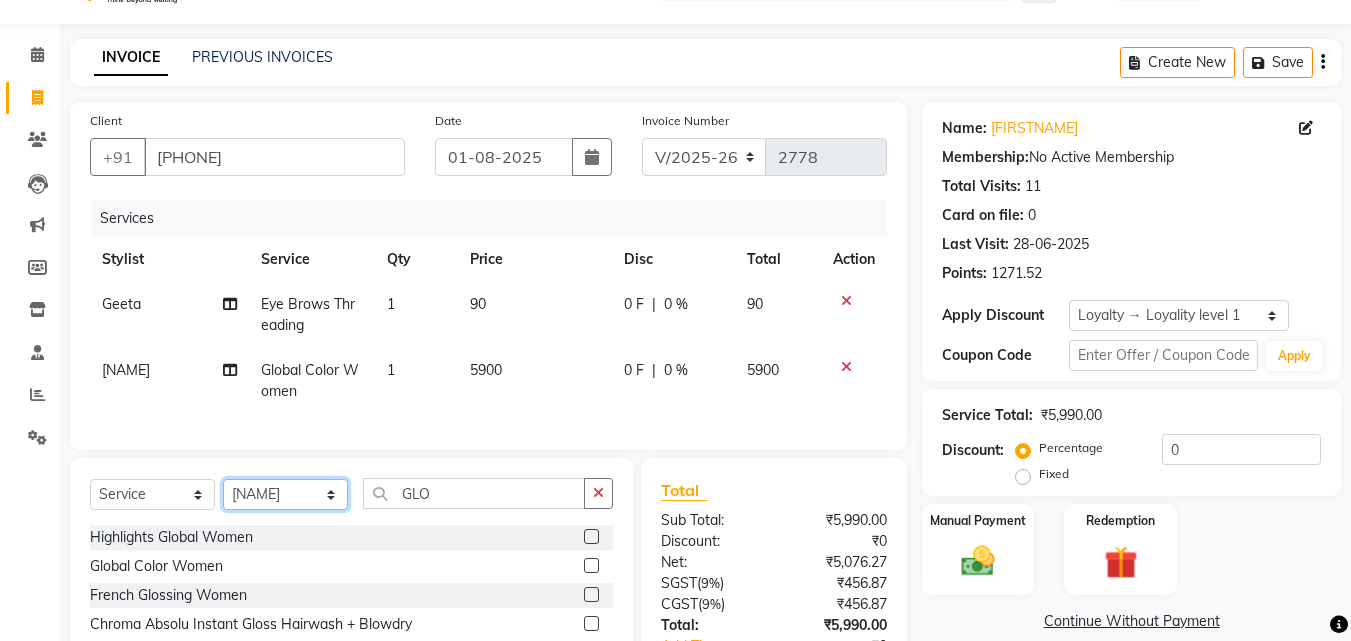 click on "Select Stylist Aayan Account  Ashu BHOLU Geeta Hanif JIYA SINGH Kiran LAXMAN PEDI Manager Mohit Naddy NAIL SWASTIKA Sajal Sameer Shahnawaj Sharukh Sonu VISHAL STYLIST" 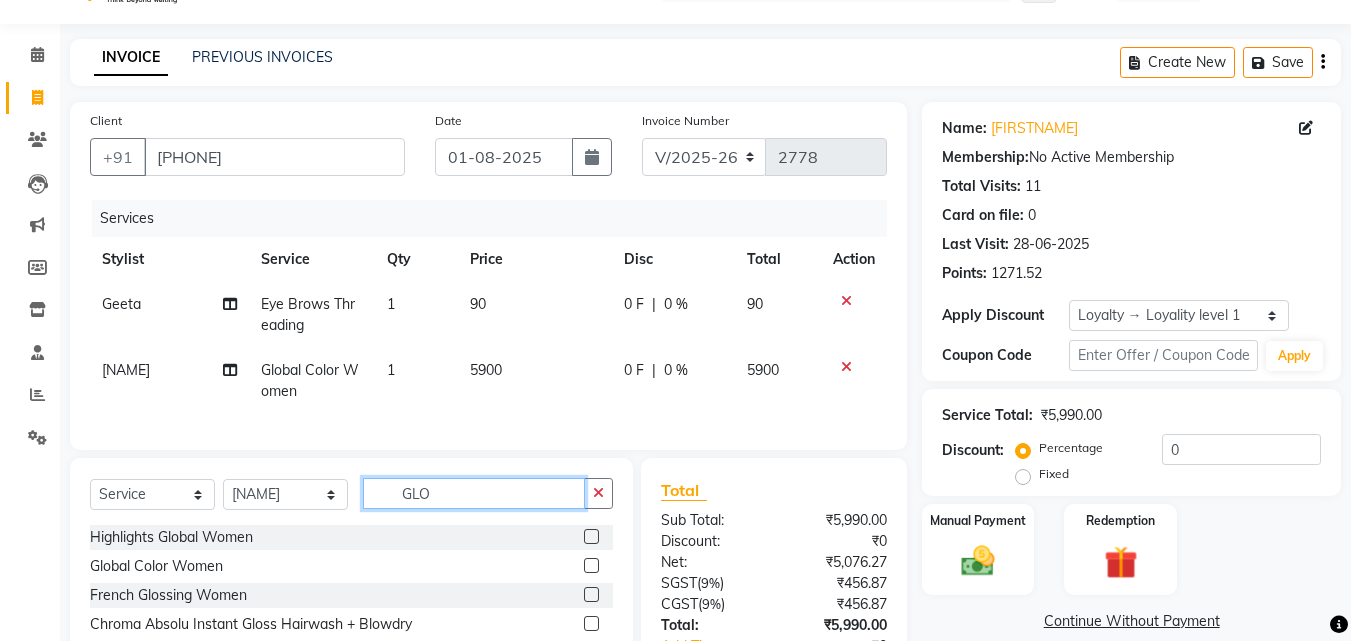 click on "GLO" 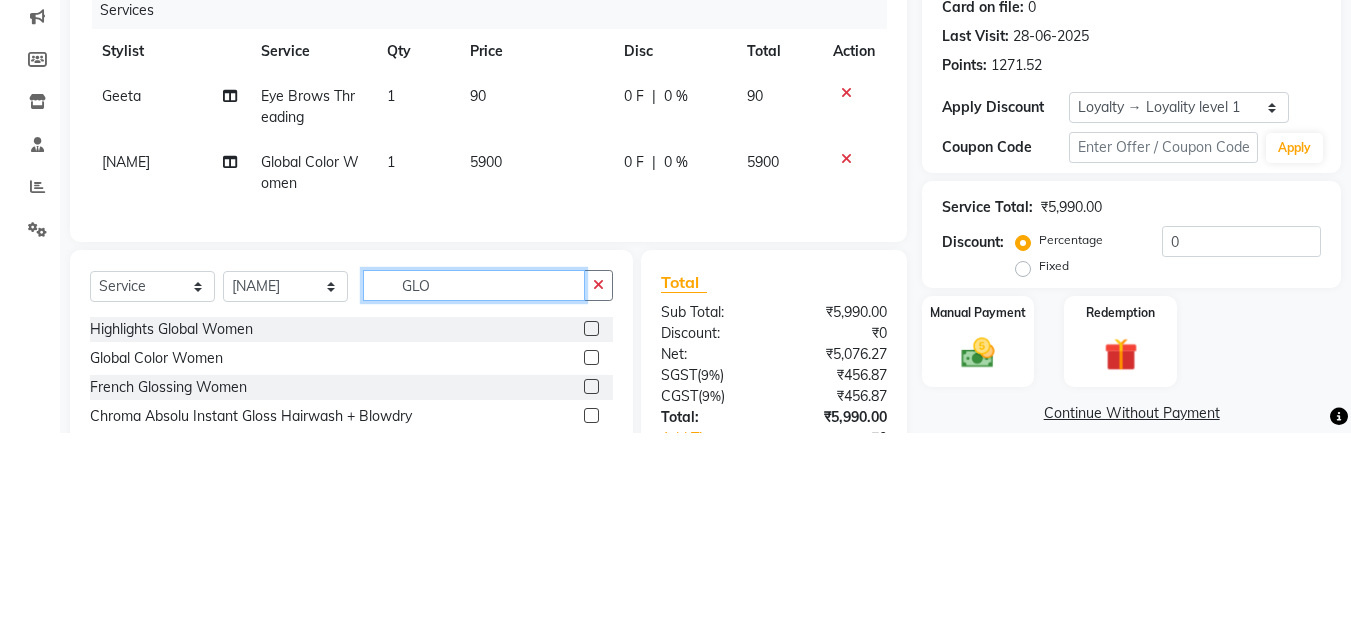 scroll, scrollTop: 93, scrollLeft: 0, axis: vertical 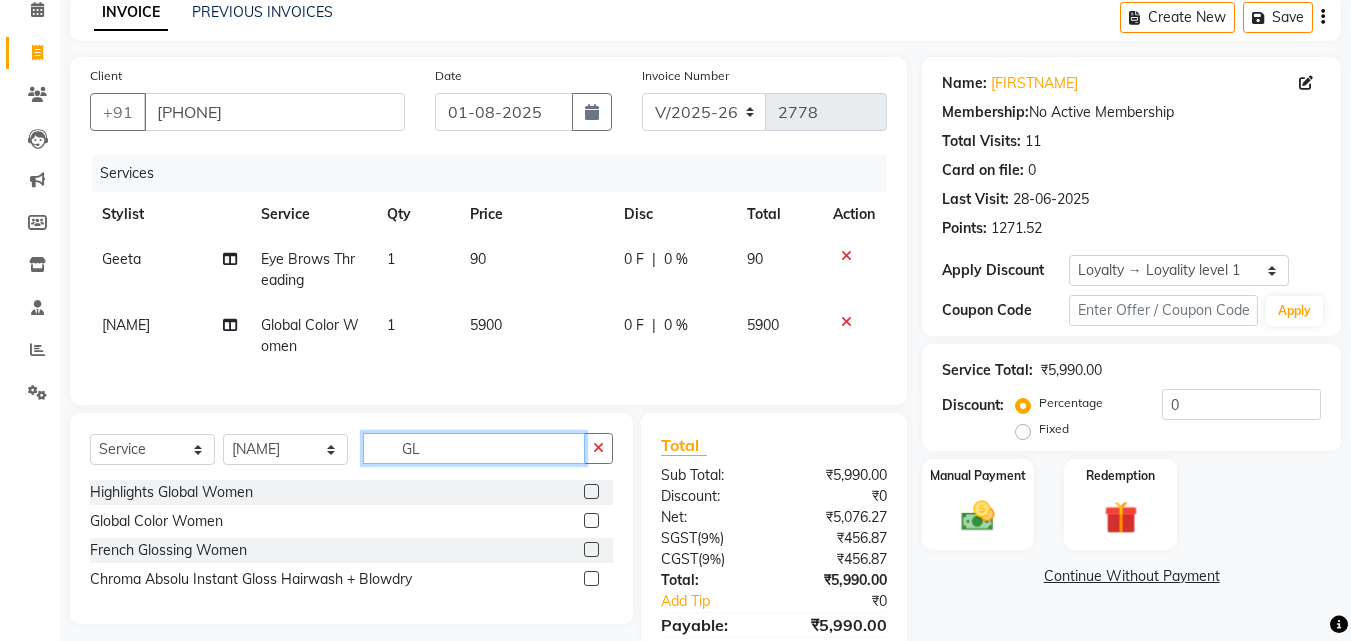 type on "G" 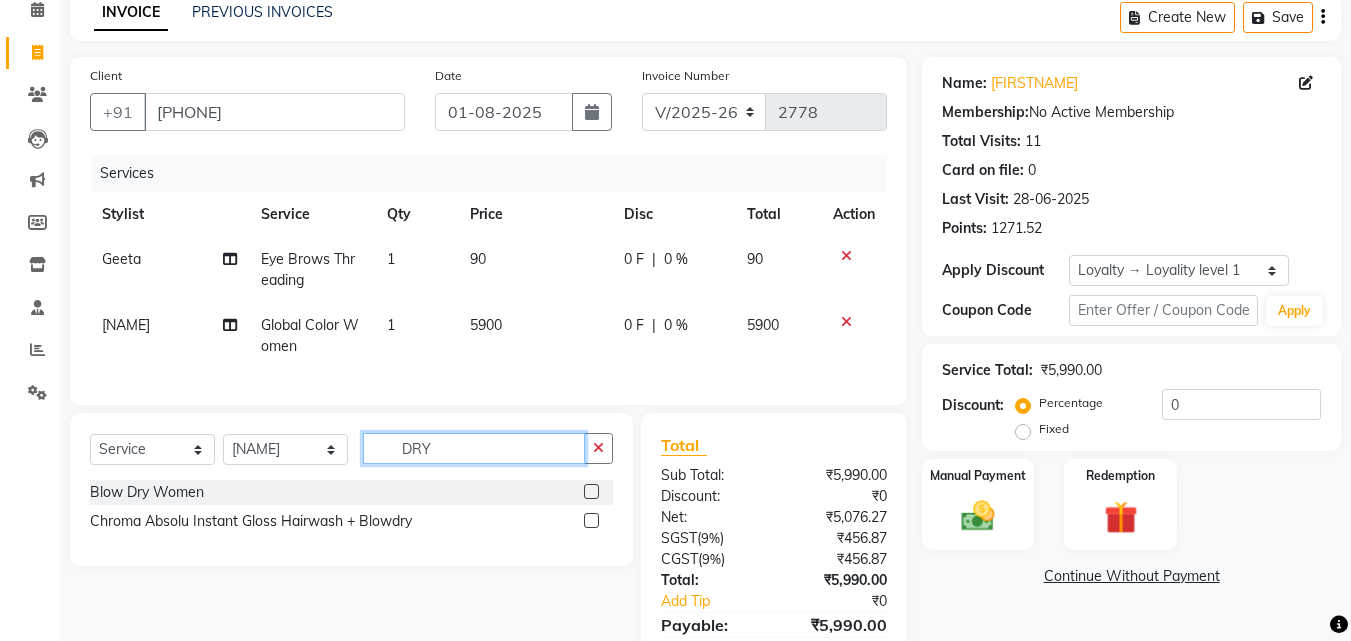 type on "DRY" 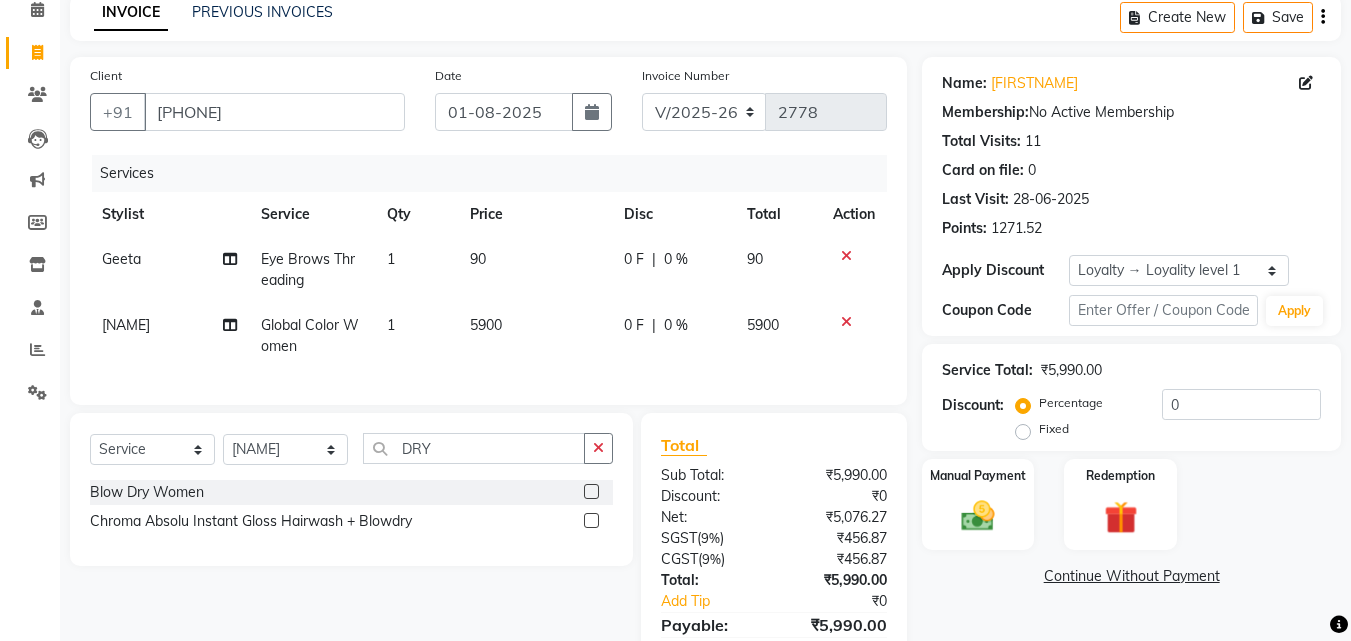 click 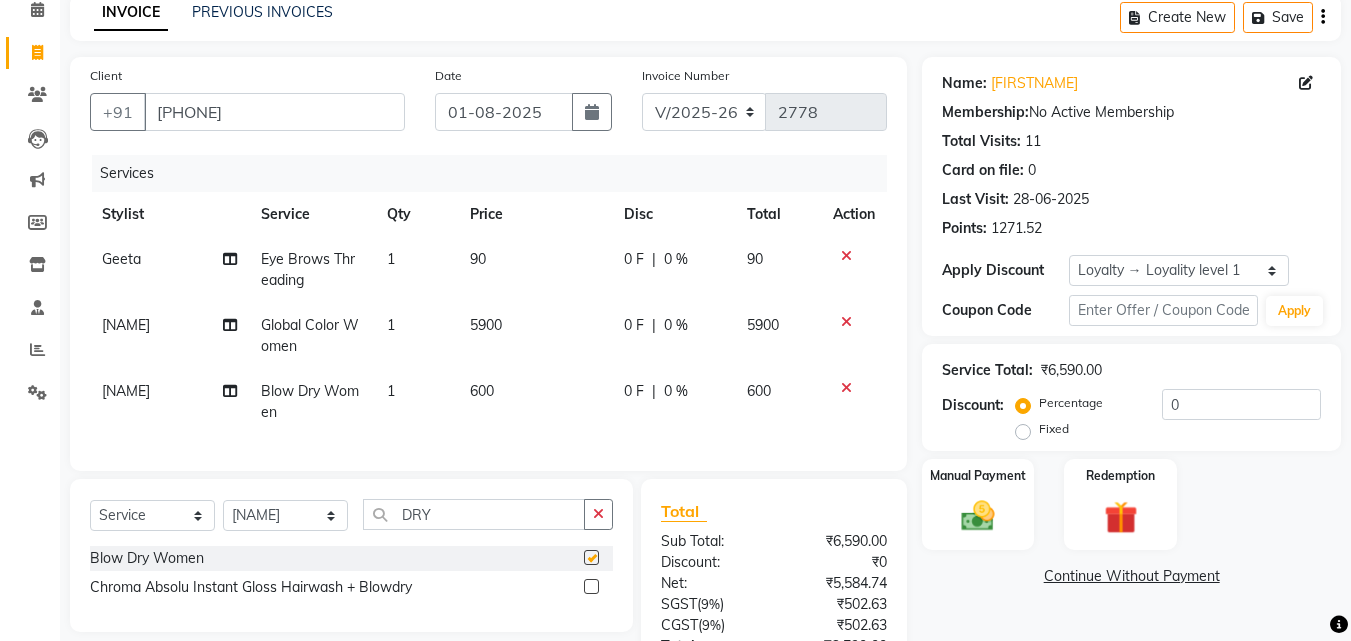 checkbox on "false" 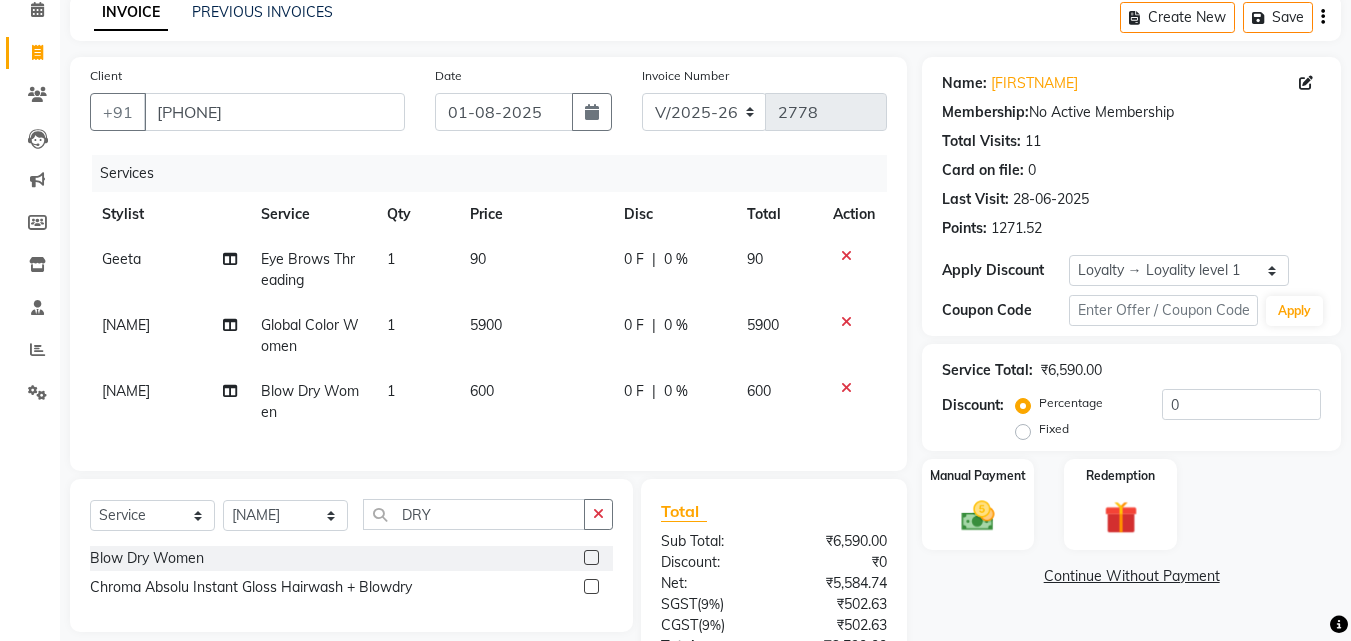 click on "600" 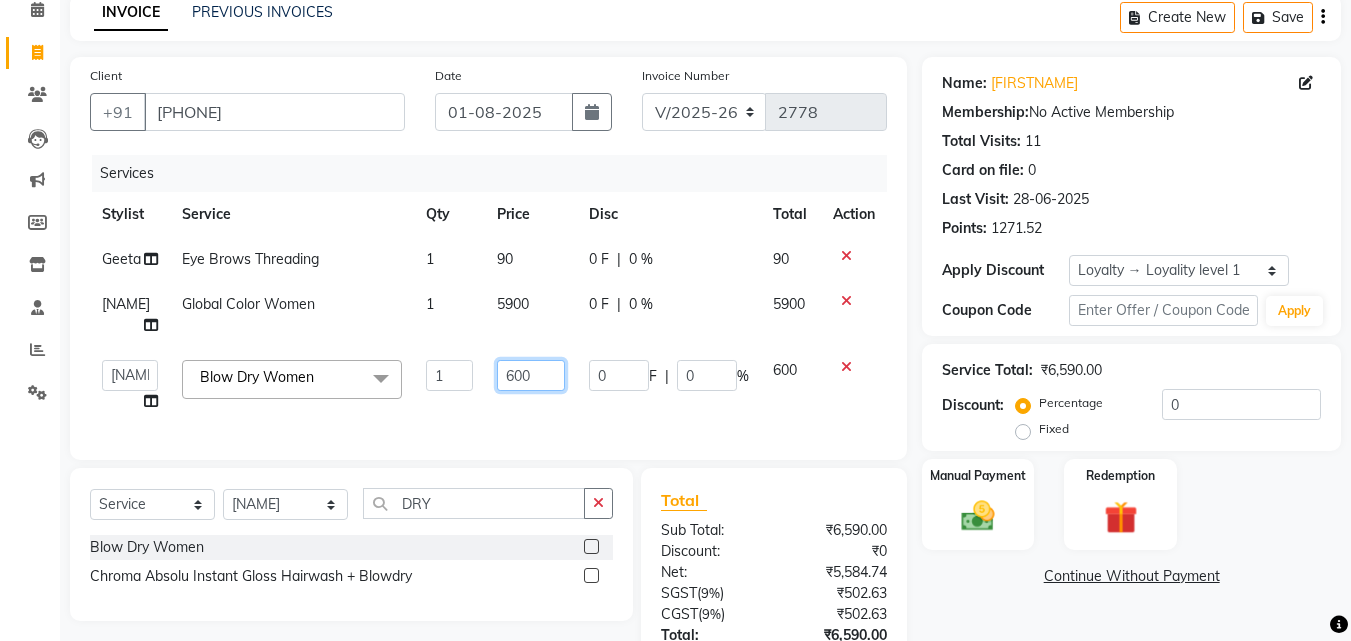 click on "600" 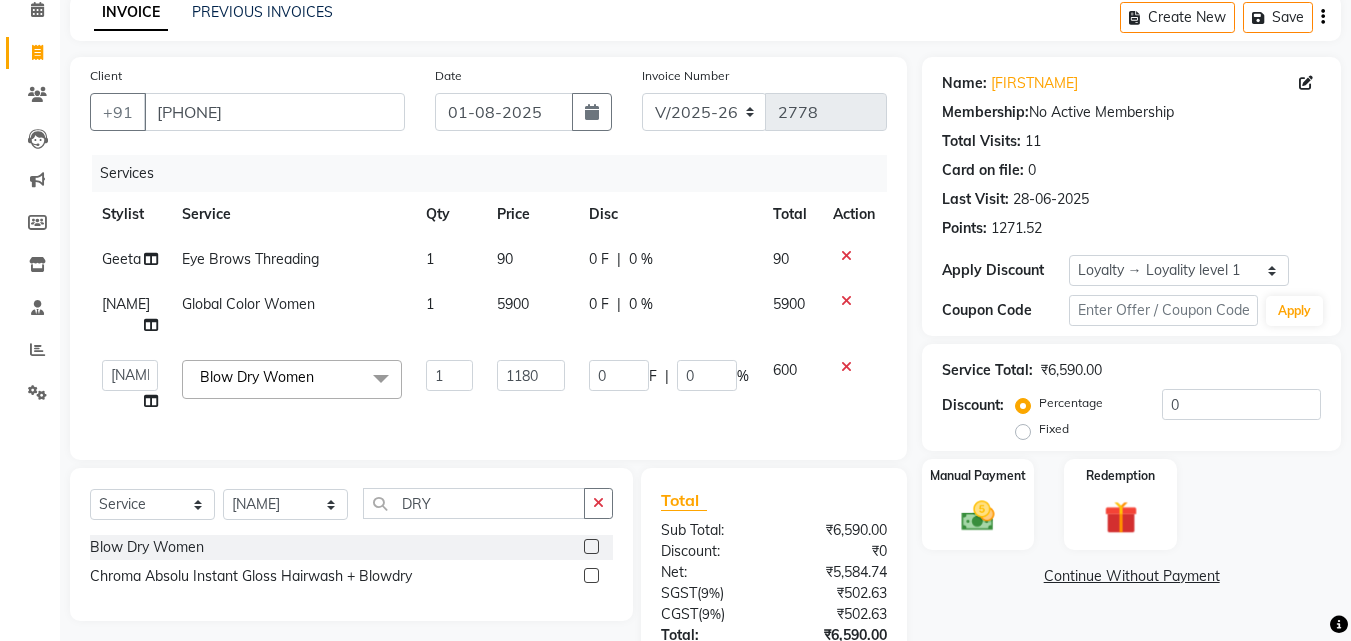click on "0 F | 0 %" 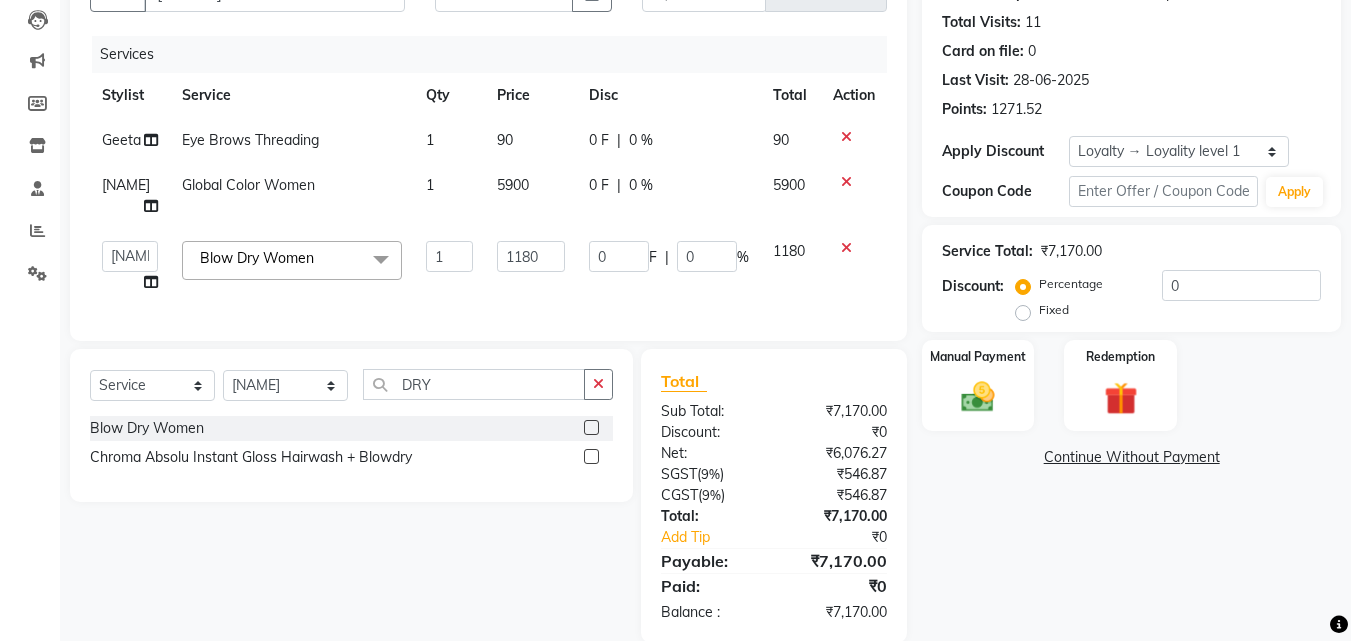 scroll, scrollTop: 217, scrollLeft: 0, axis: vertical 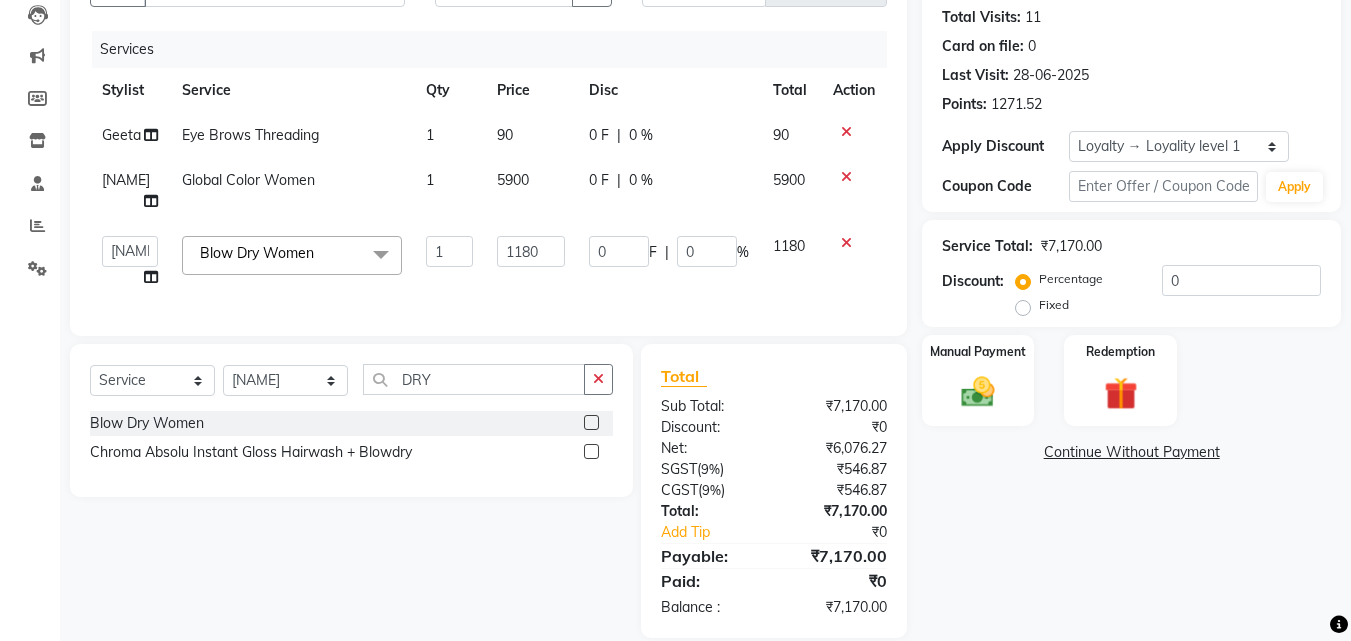click on "5900" 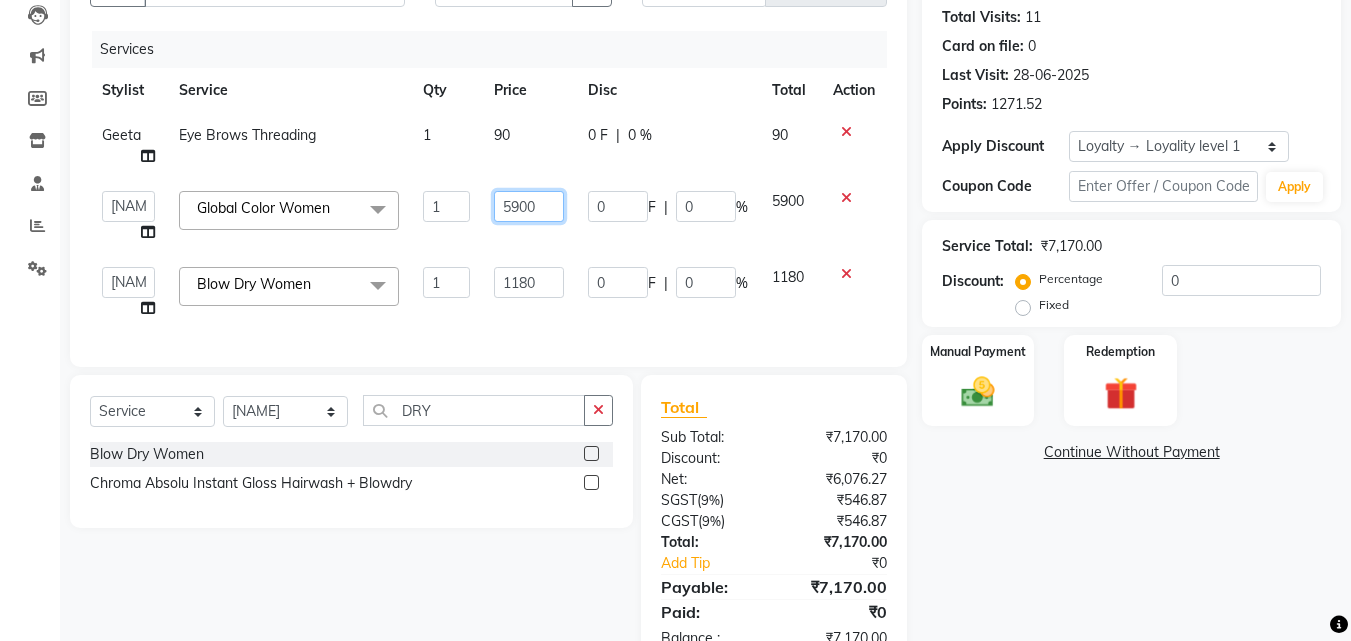 click on "5900" 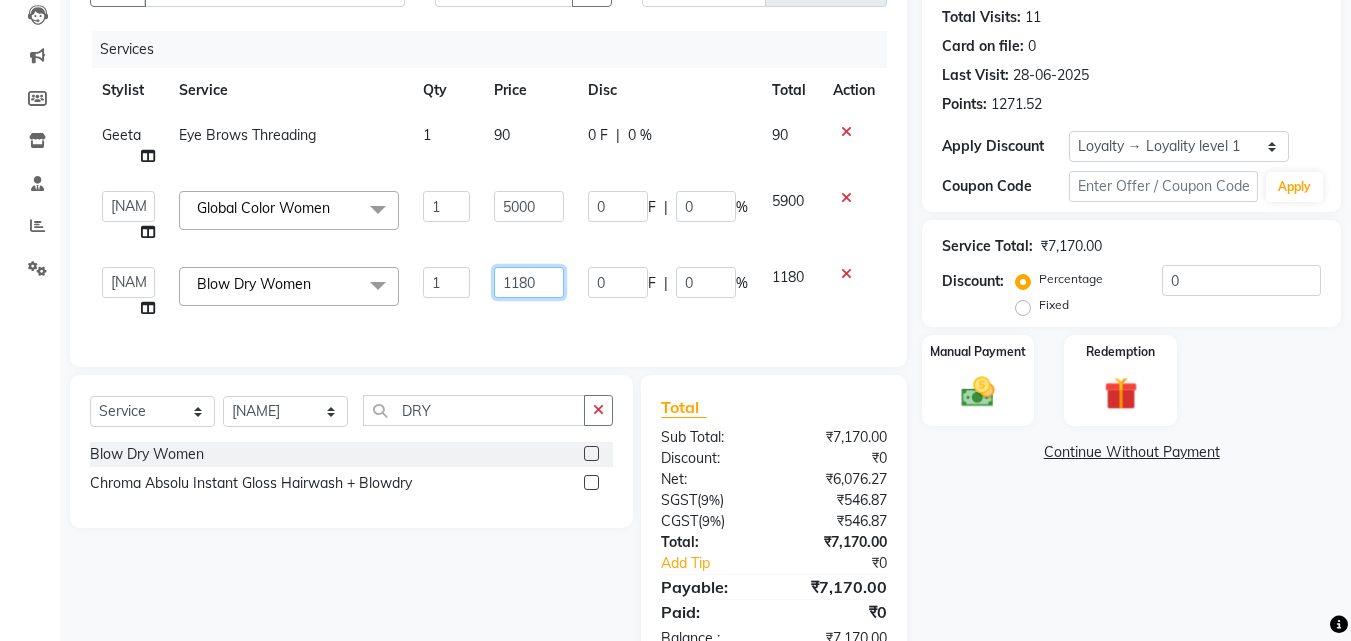 click on "1180" 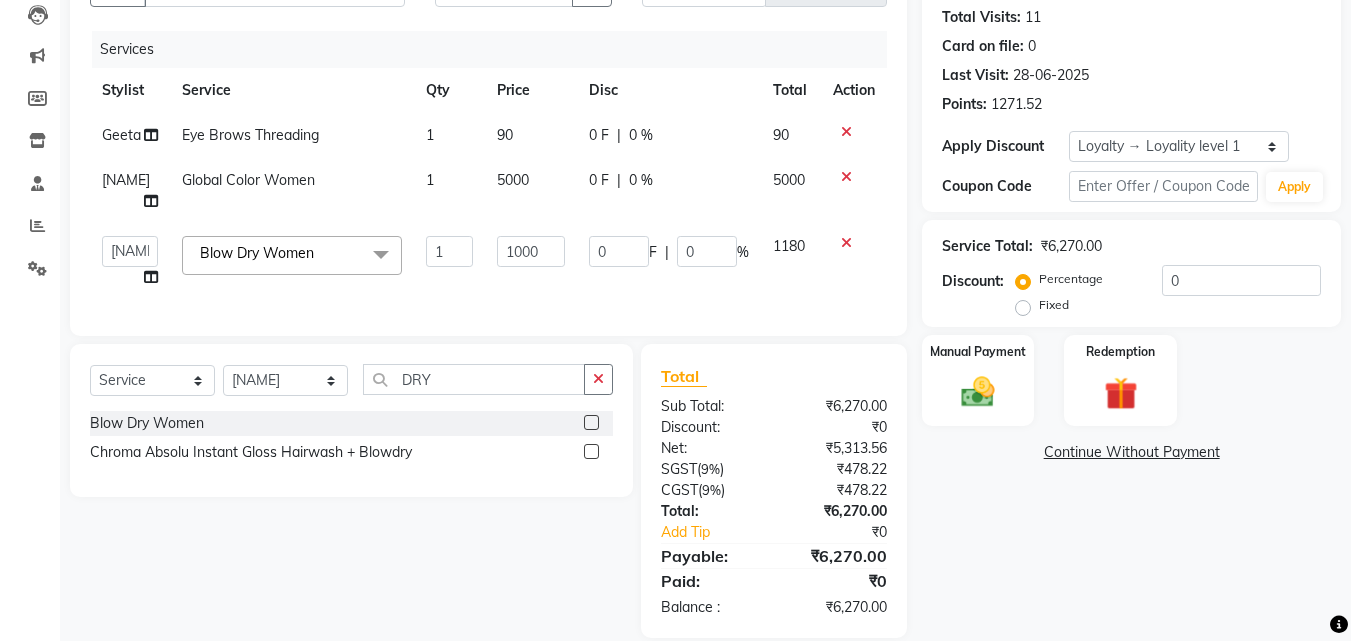 click on "0 F | 0 %" 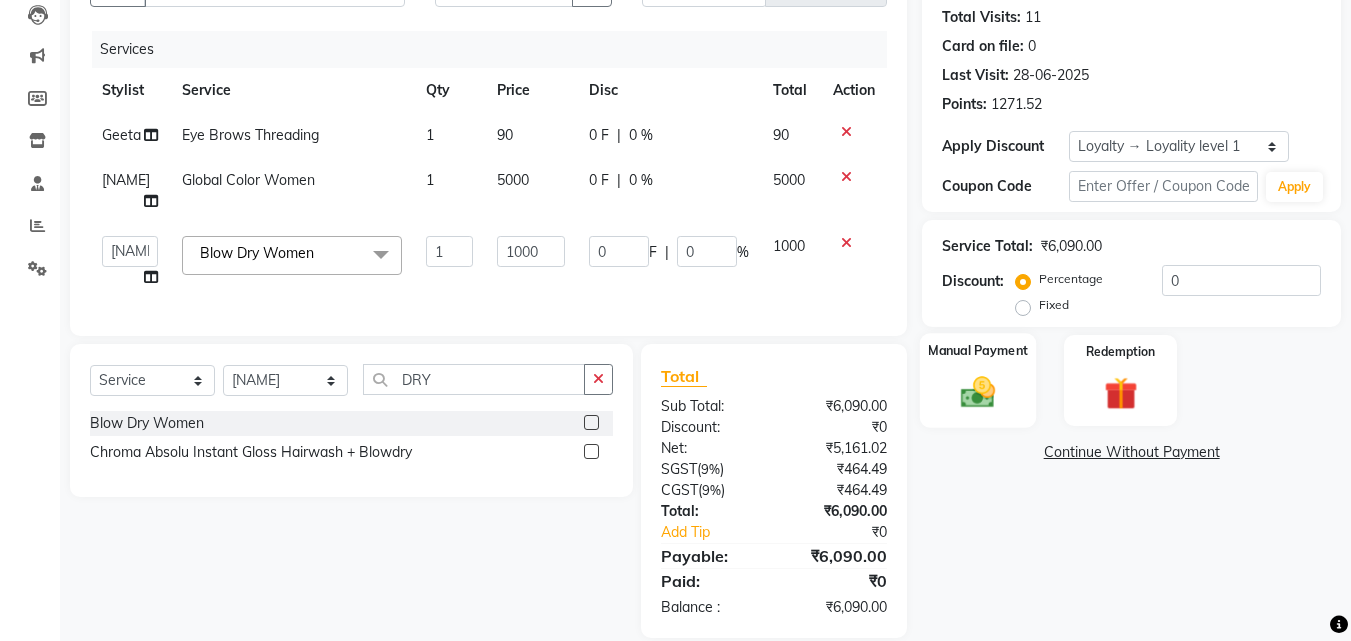 click 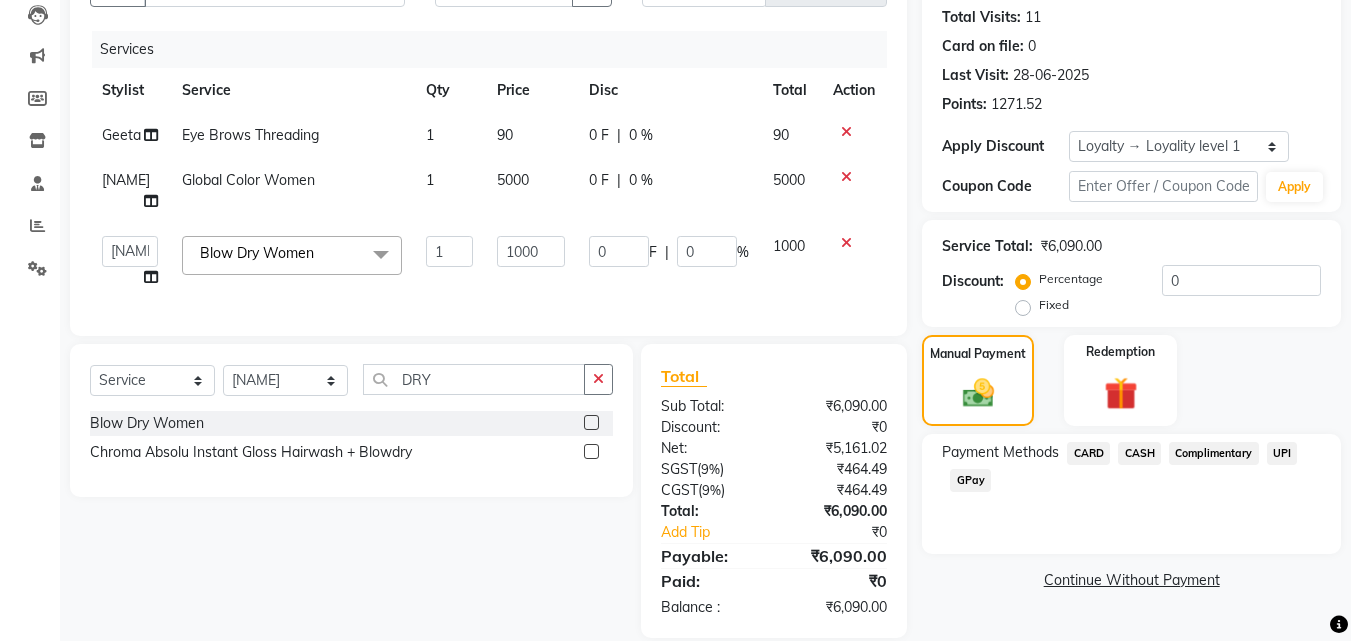 click on "GPay" 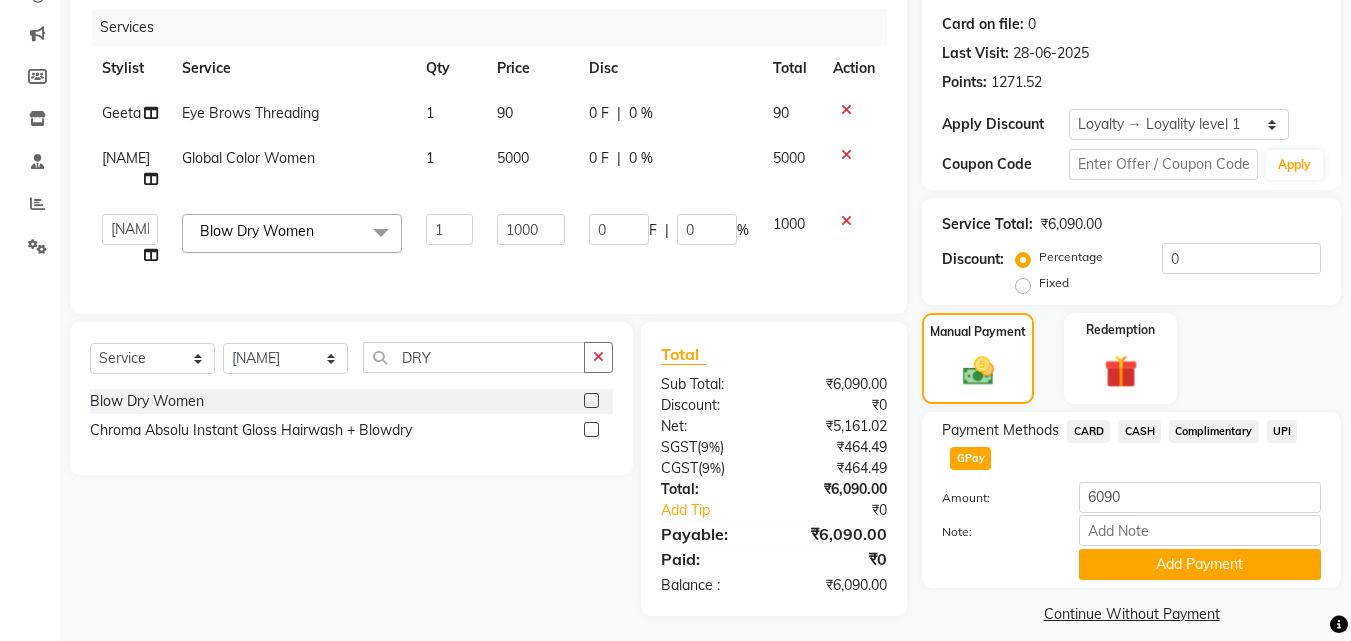scroll, scrollTop: 259, scrollLeft: 0, axis: vertical 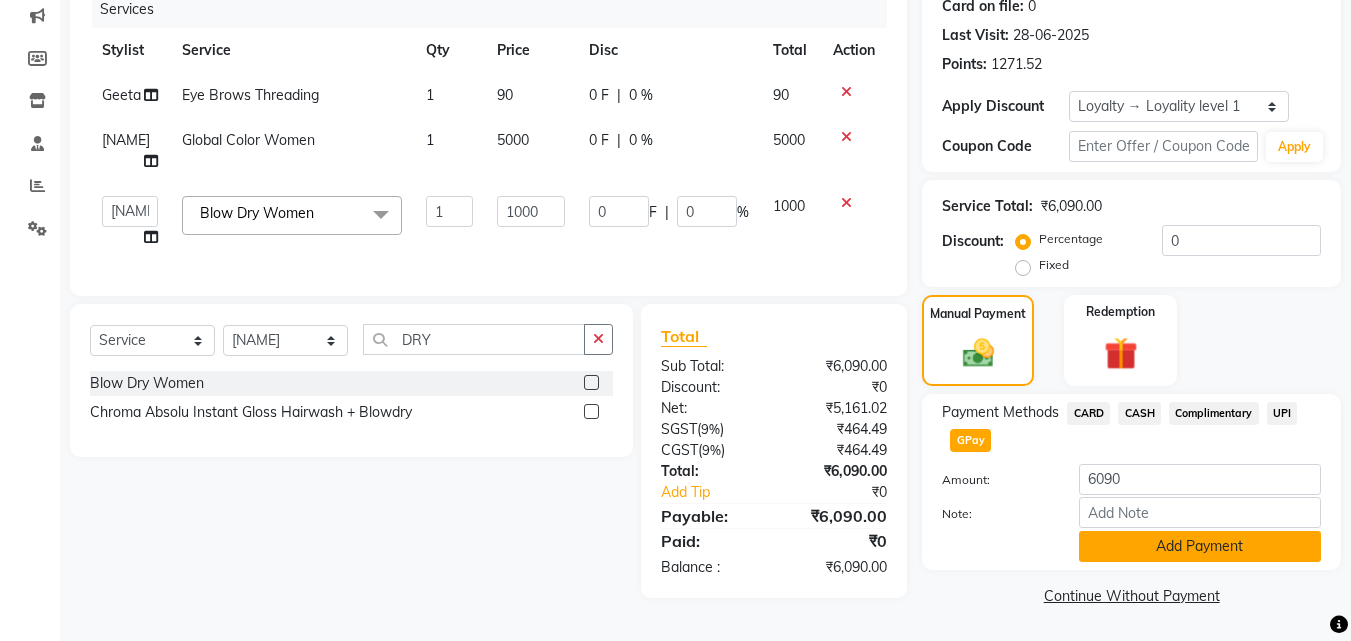 click on "Add Payment" 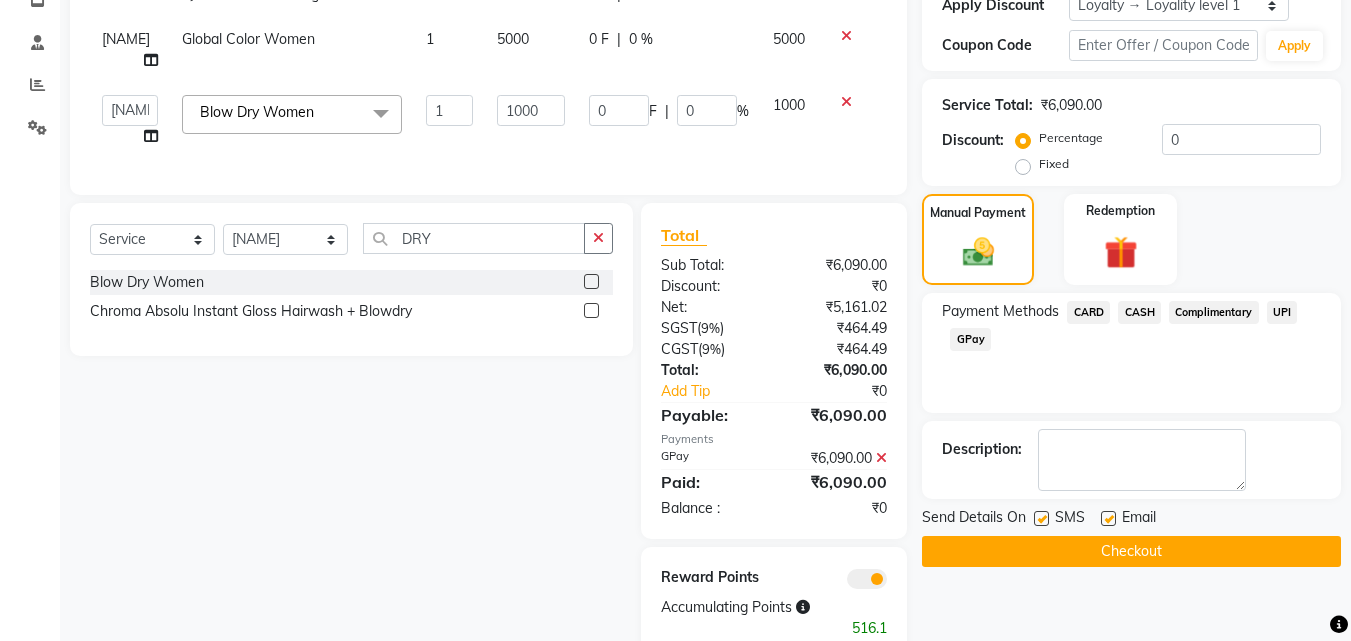 scroll, scrollTop: 421, scrollLeft: 0, axis: vertical 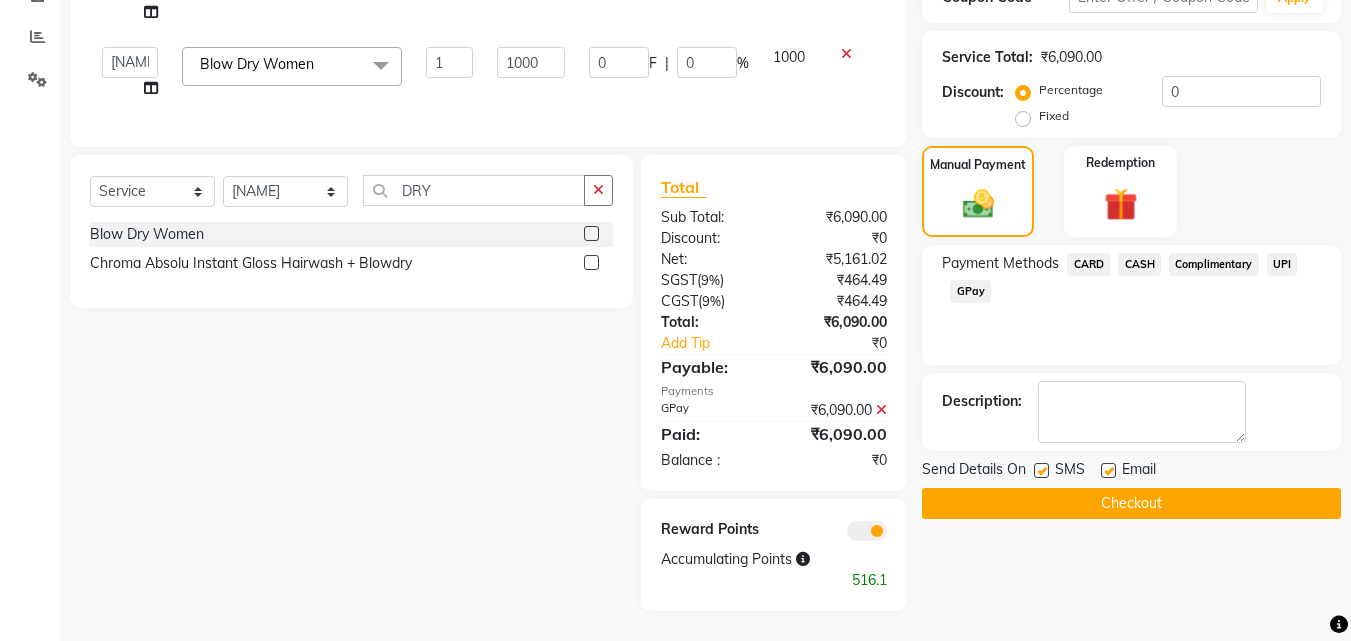 click on "Checkout" 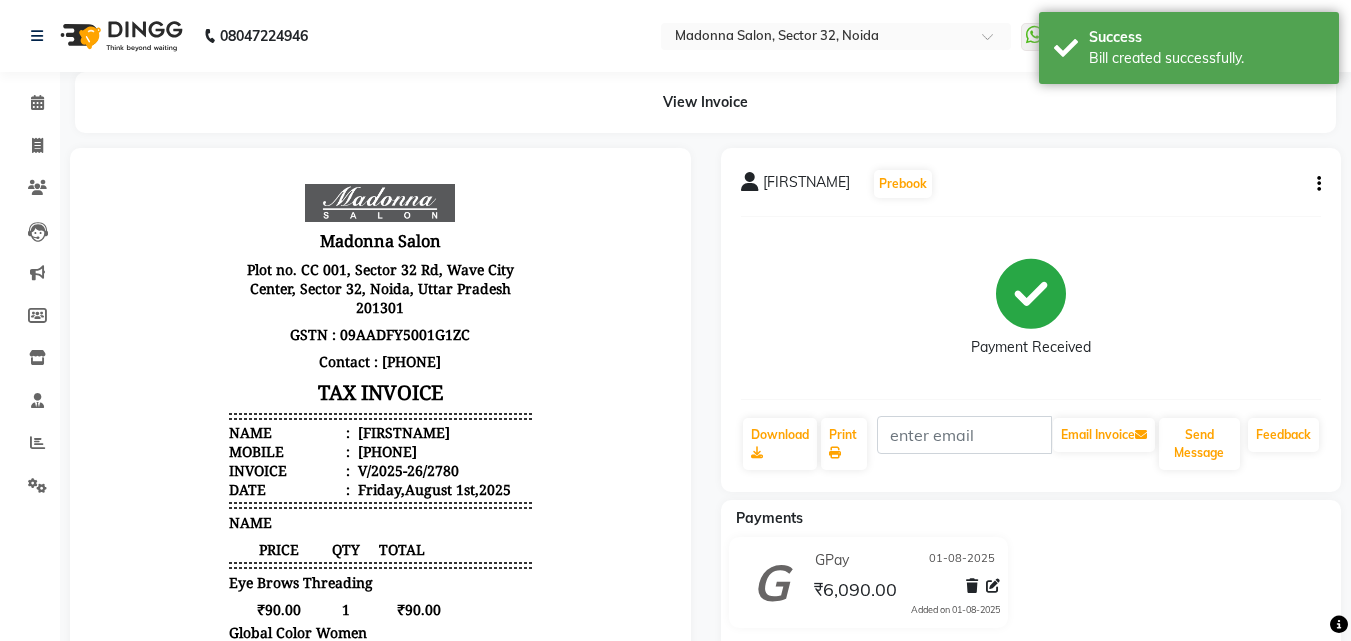 scroll, scrollTop: 0, scrollLeft: 0, axis: both 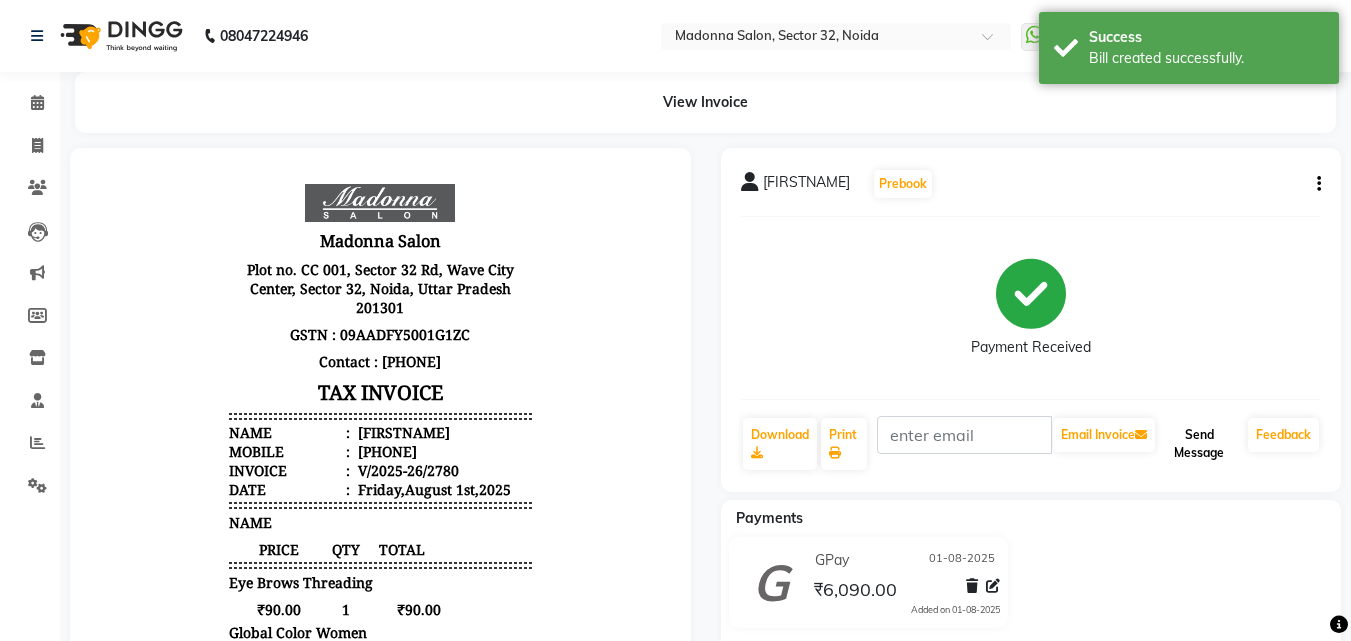 click on "Send Message" 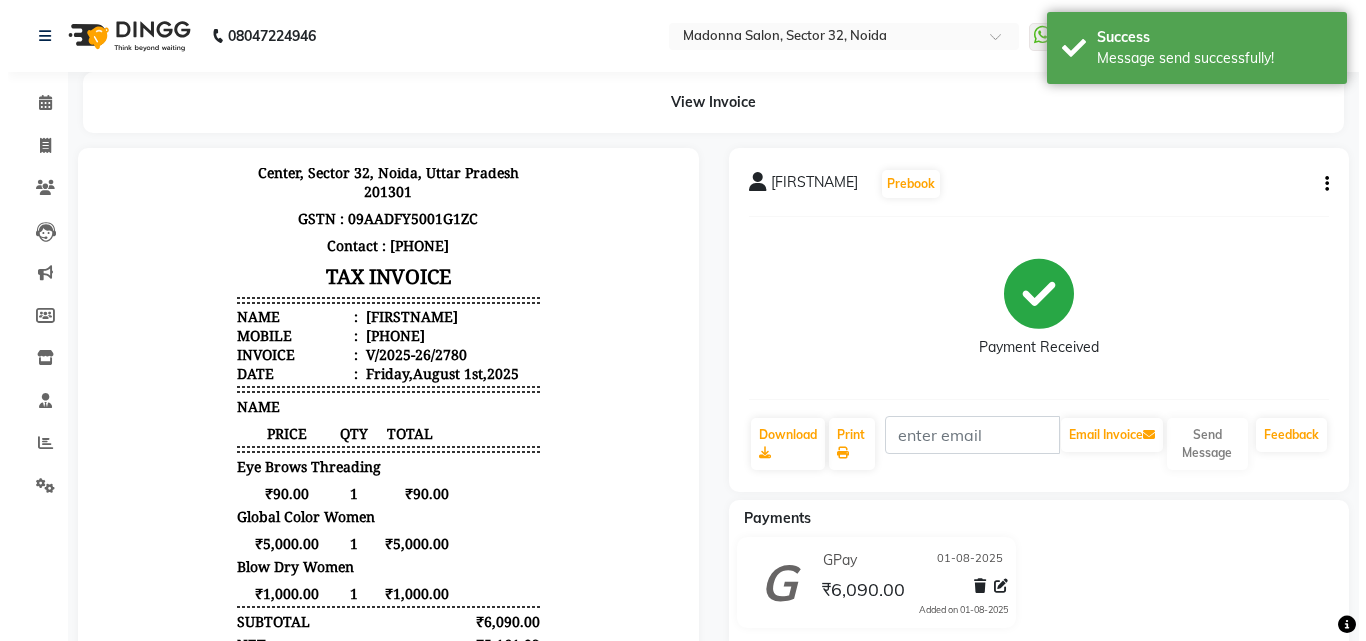 scroll, scrollTop: 0, scrollLeft: 0, axis: both 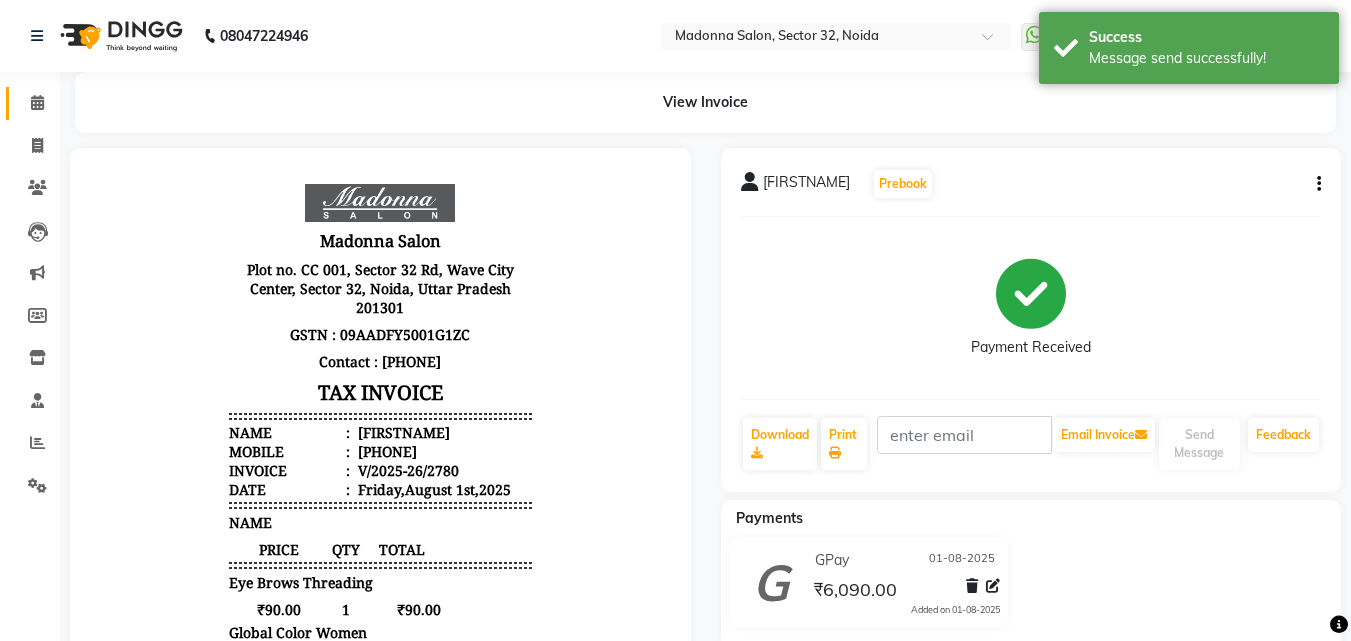 click 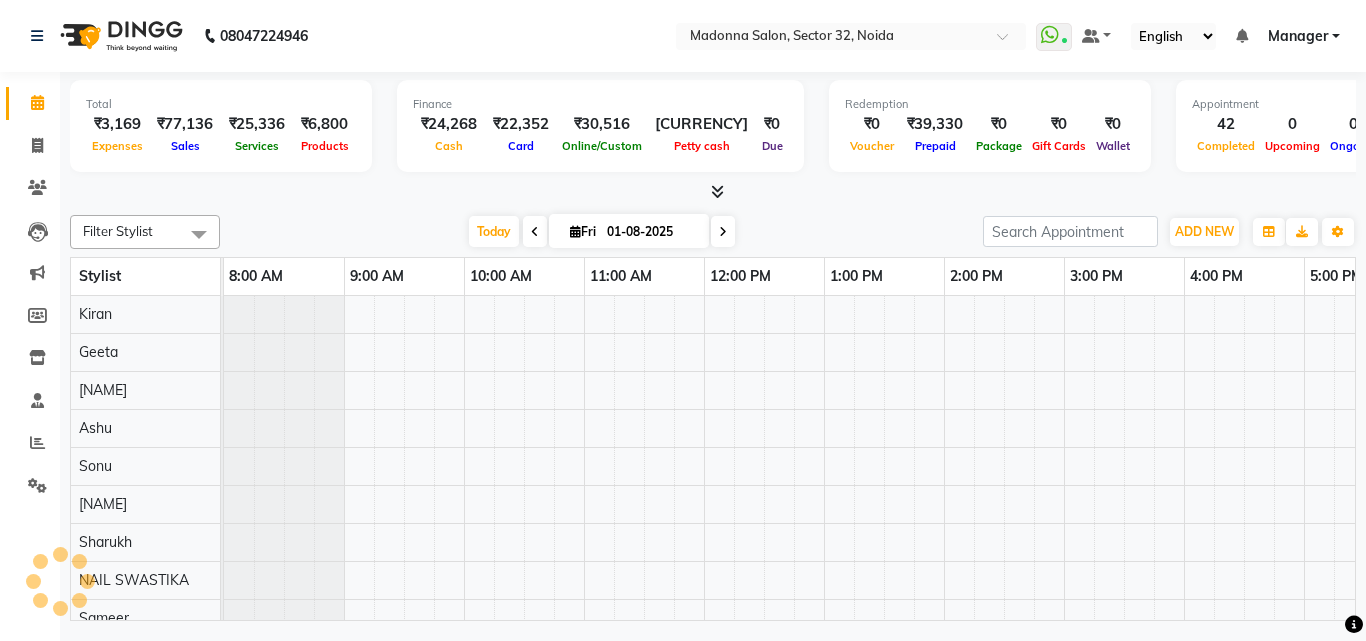 scroll, scrollTop: 0, scrollLeft: 0, axis: both 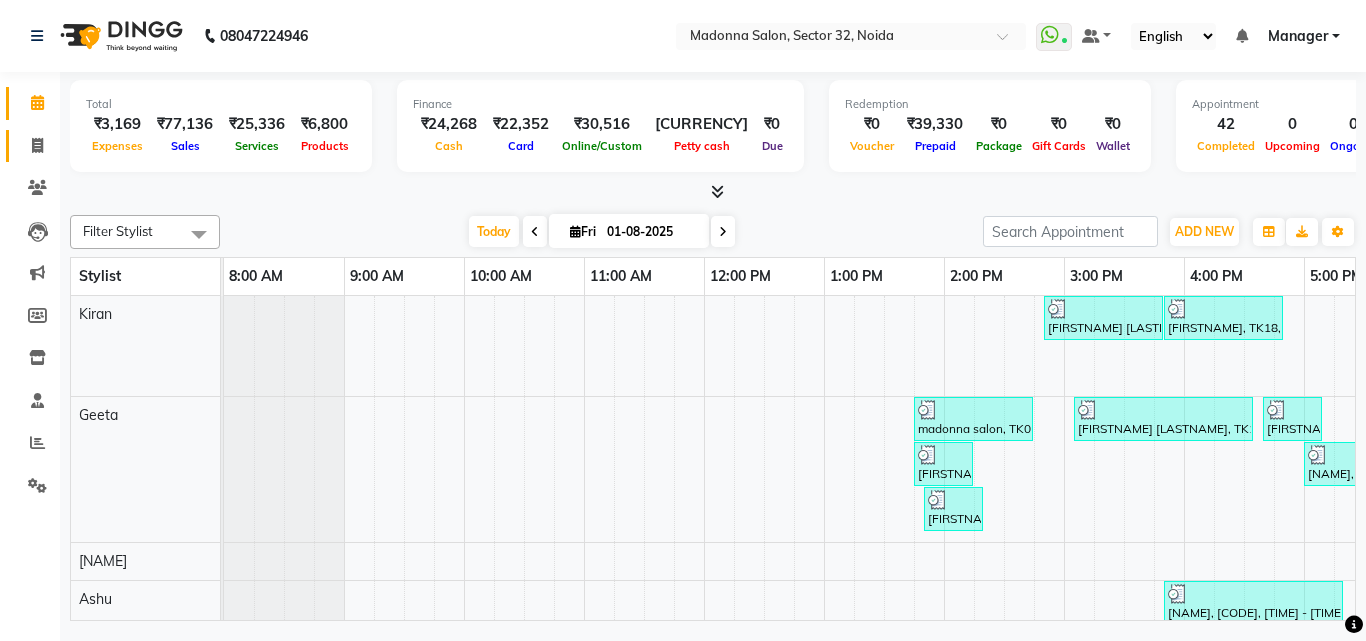 click 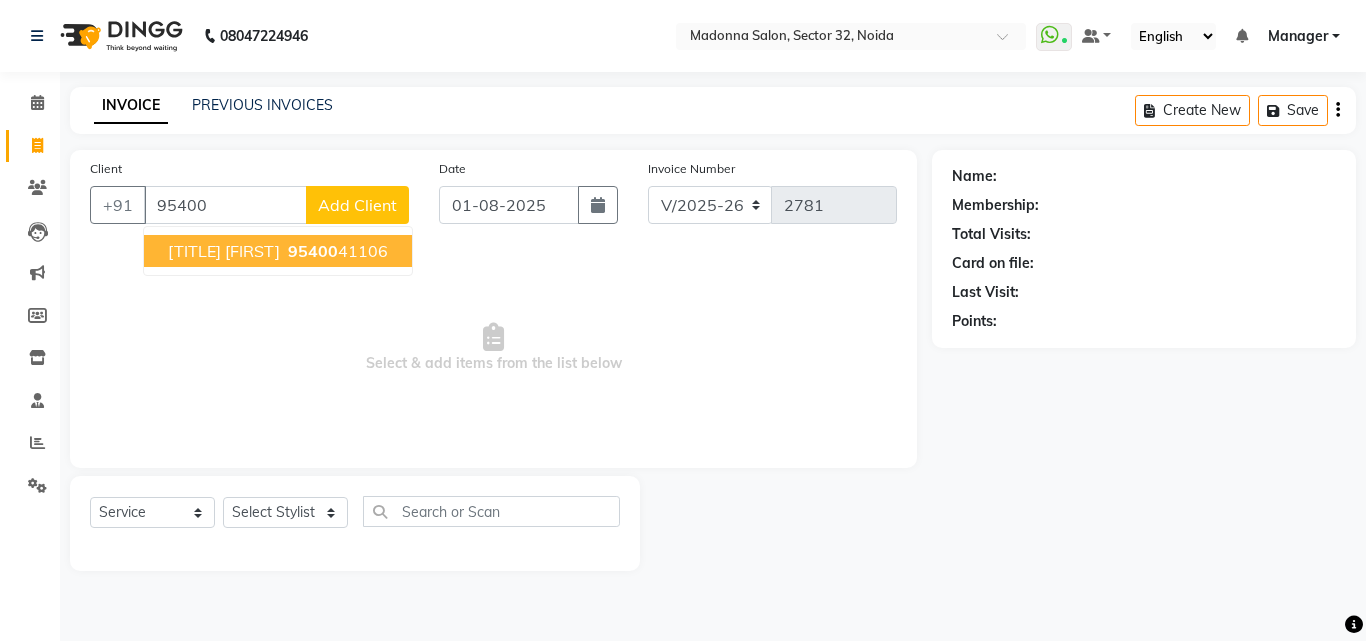 click on "95400" at bounding box center (313, 251) 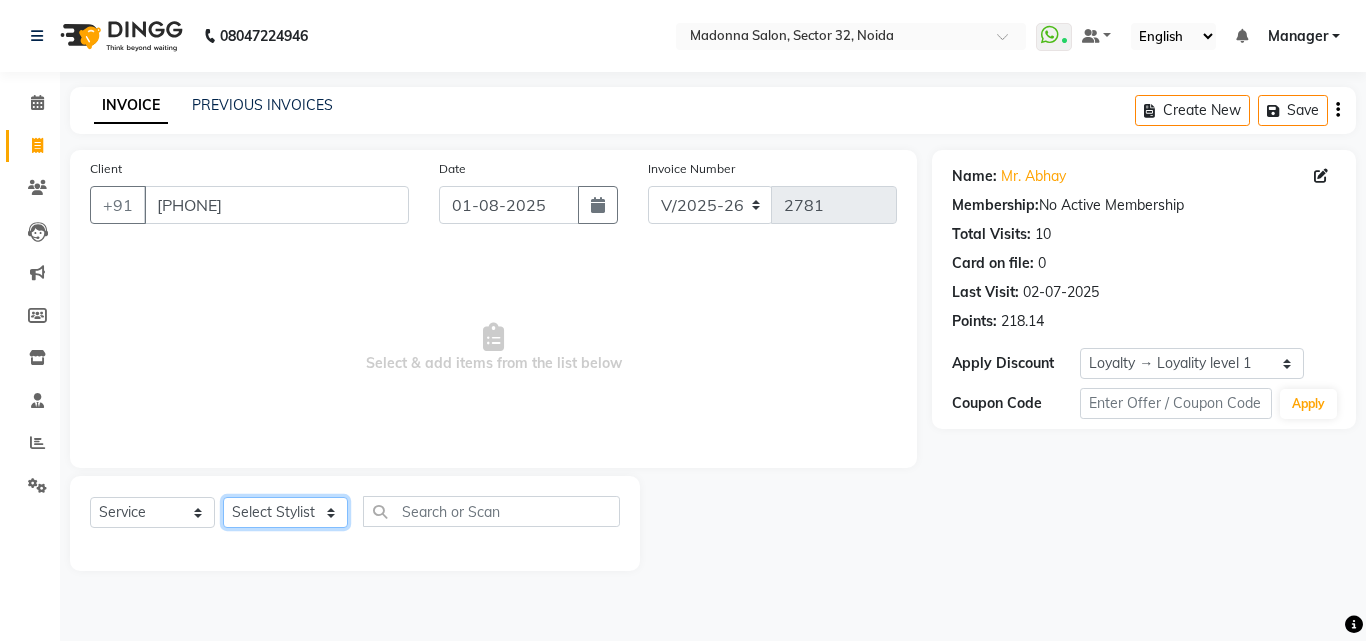 click on "Select Stylist Aayan Account  Ashu BHOLU Geeta Hanif JIYA SINGH Kiran LAXMAN PEDI Manager Mohit Naddy NAIL SWASTIKA Sajal Sameer Shahnawaj Sharukh Sonu VISHAL STYLIST" 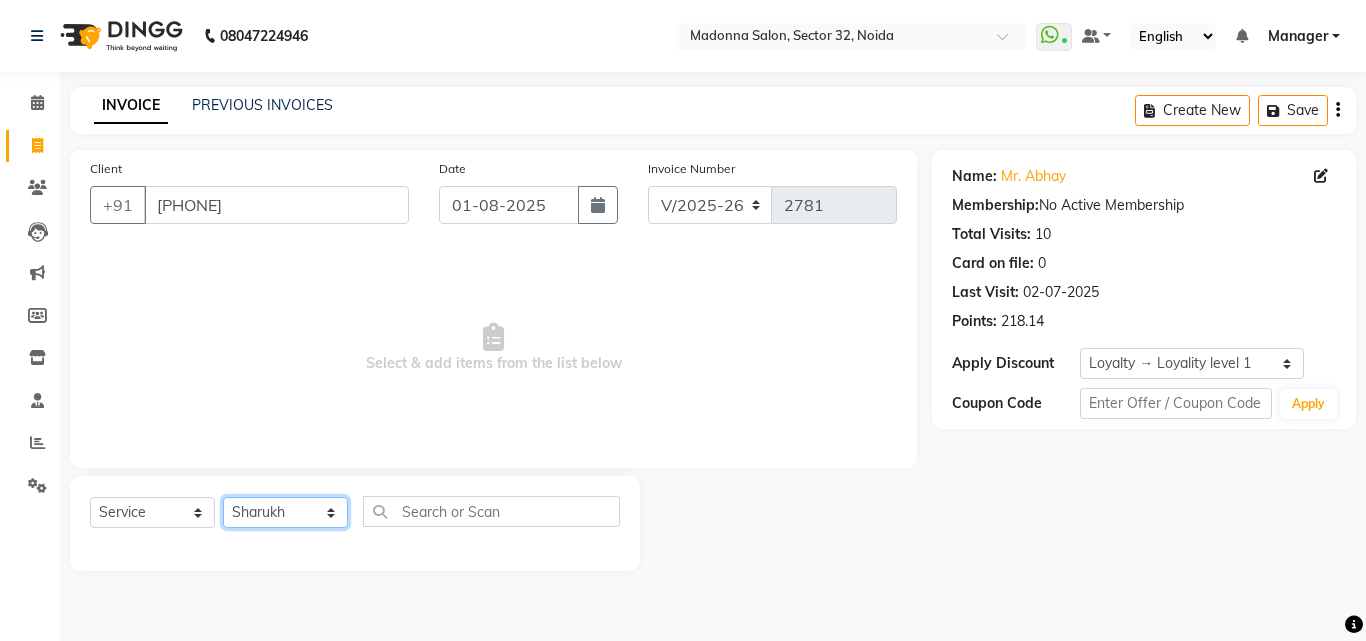 click on "Select Stylist Aayan Account  Ashu BHOLU Geeta Hanif JIYA SINGH Kiran LAXMAN PEDI Manager Mohit Naddy NAIL SWASTIKA Sajal Sameer Shahnawaj Sharukh Sonu VISHAL STYLIST" 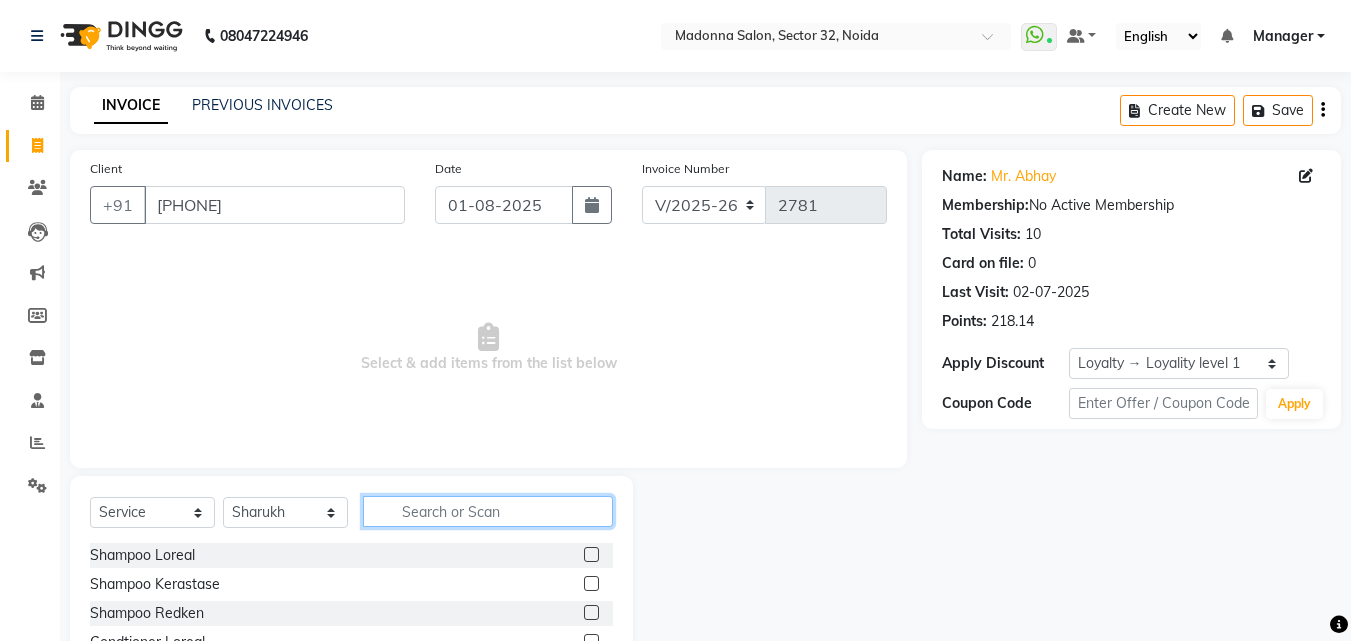 click 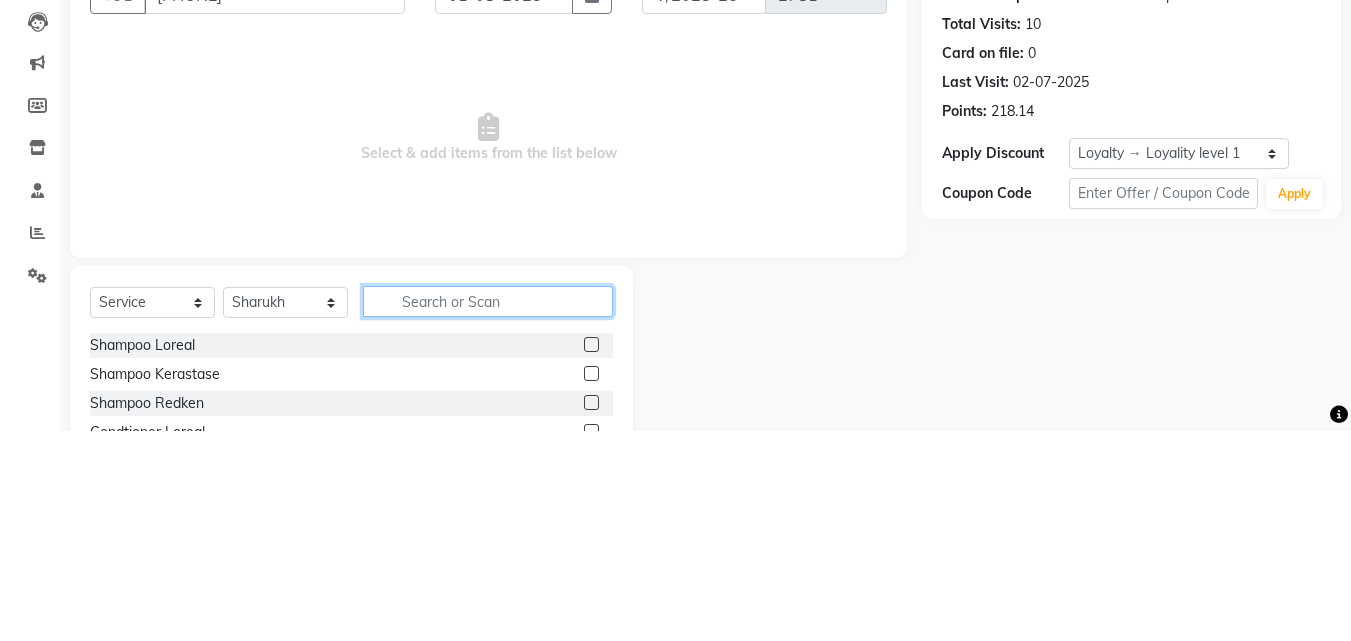 scroll, scrollTop: 48, scrollLeft: 0, axis: vertical 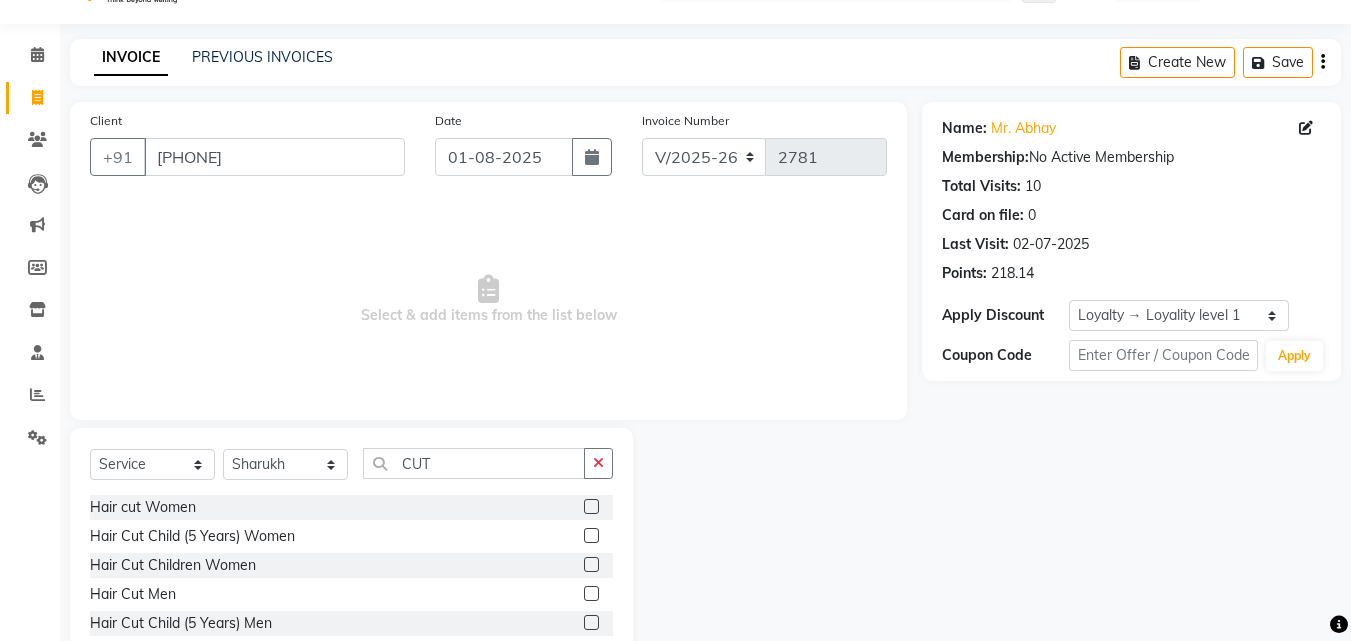 click 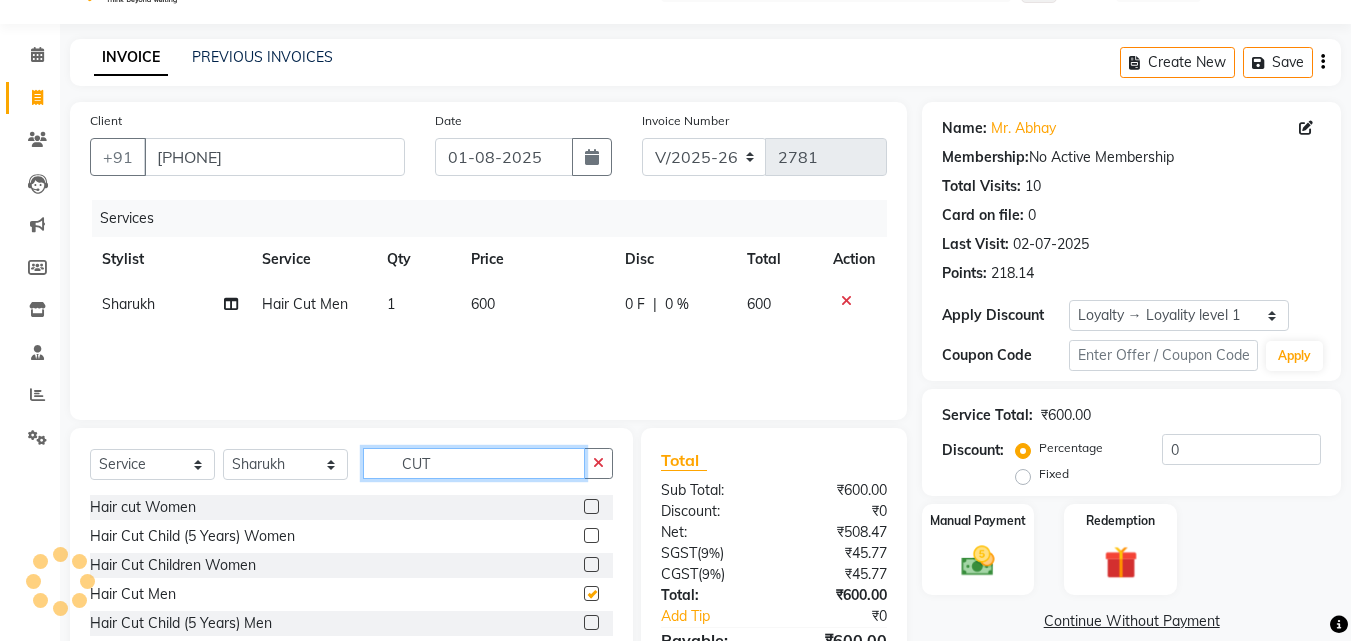 click on "CUT" 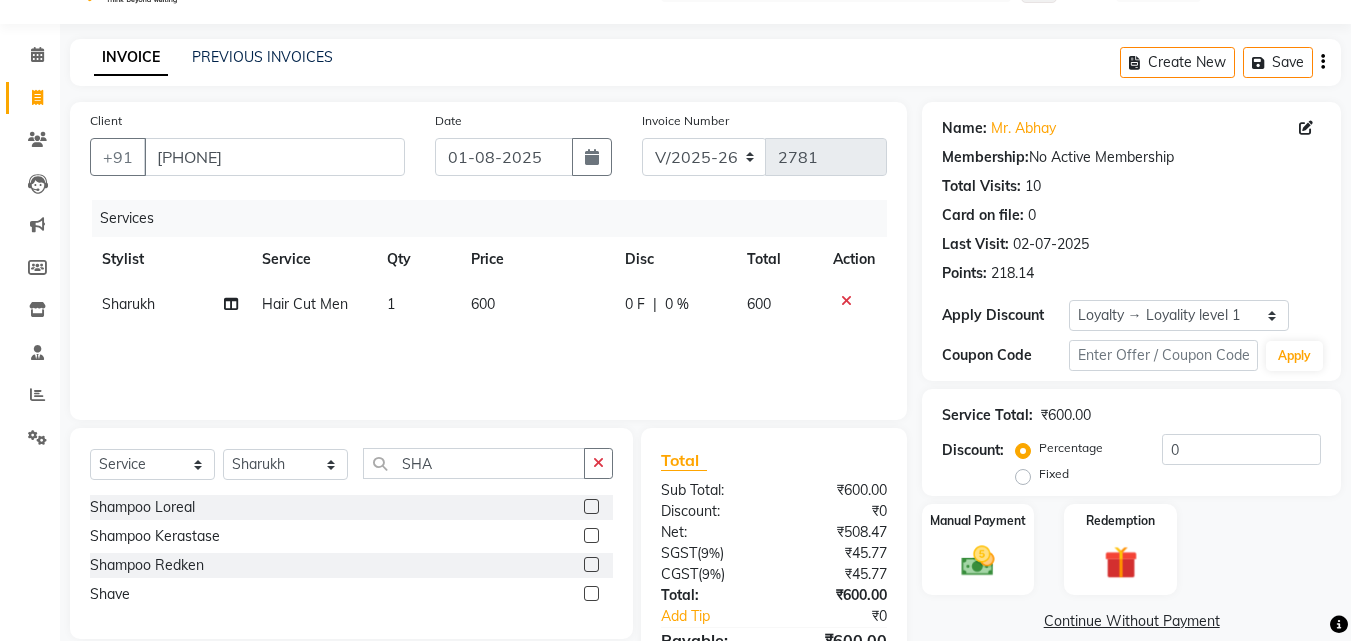 click 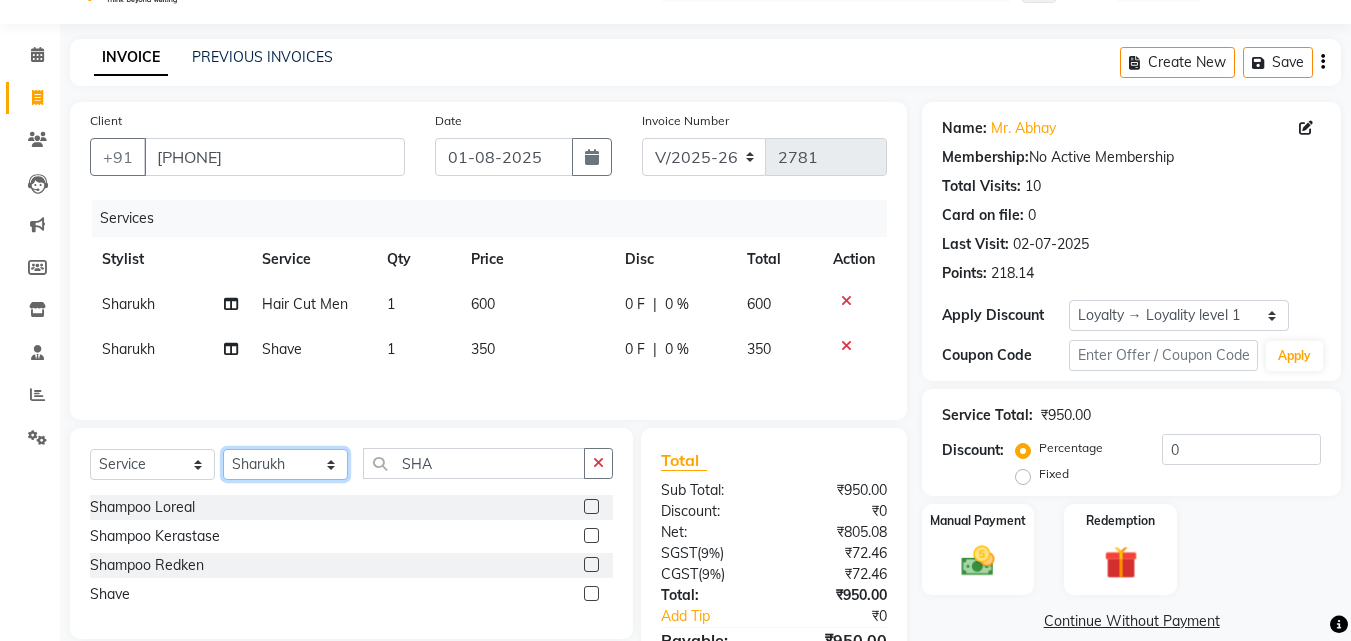 click on "Select Stylist Aayan Account  Ashu BHOLU Geeta Hanif JIYA SINGH Kiran LAXMAN PEDI Manager Mohit Naddy NAIL SWASTIKA Sajal Sameer Shahnawaj Sharukh Sonu VISHAL STYLIST" 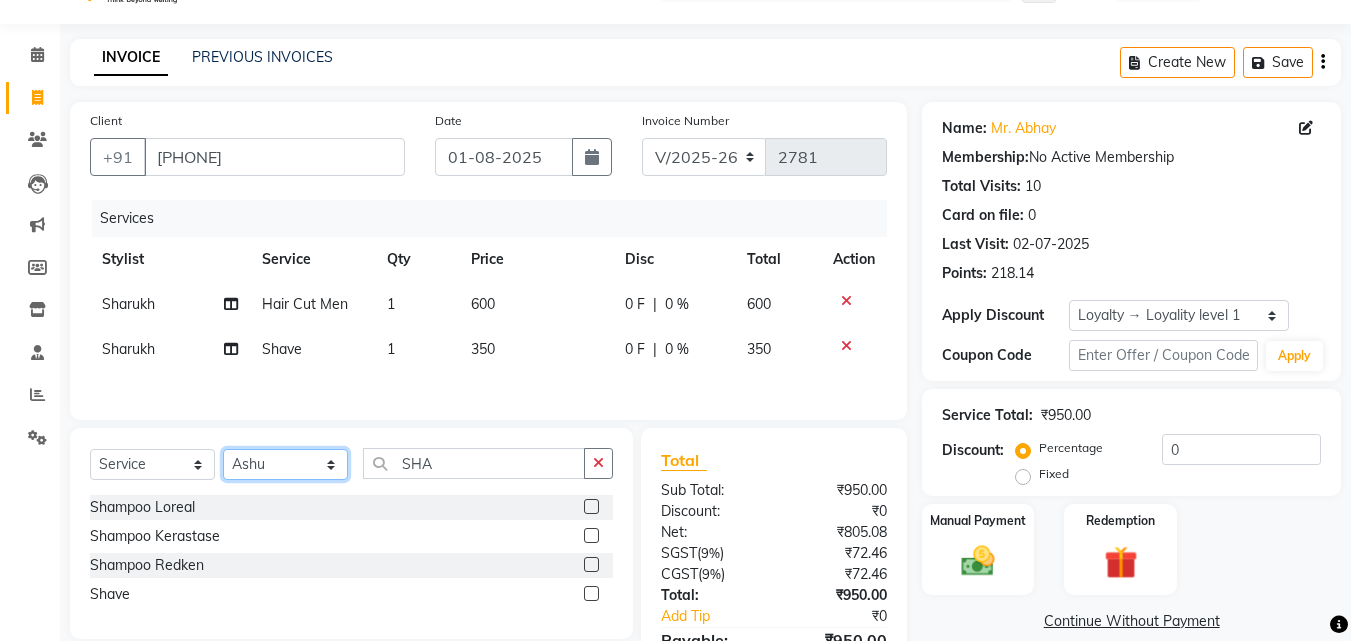 click on "Select Stylist Aayan Account  Ashu BHOLU Geeta Hanif JIYA SINGH Kiran LAXMAN PEDI Manager Mohit Naddy NAIL SWASTIKA Sajal Sameer Shahnawaj Sharukh Sonu VISHAL STYLIST" 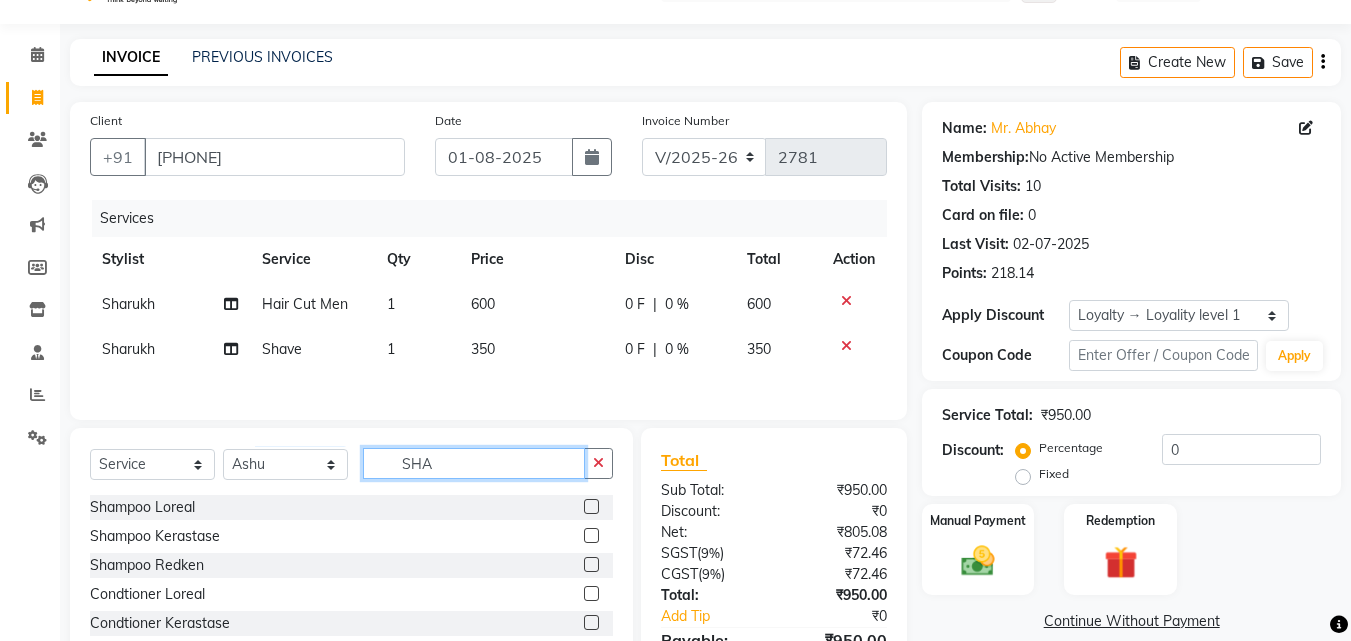 click on "SHA" 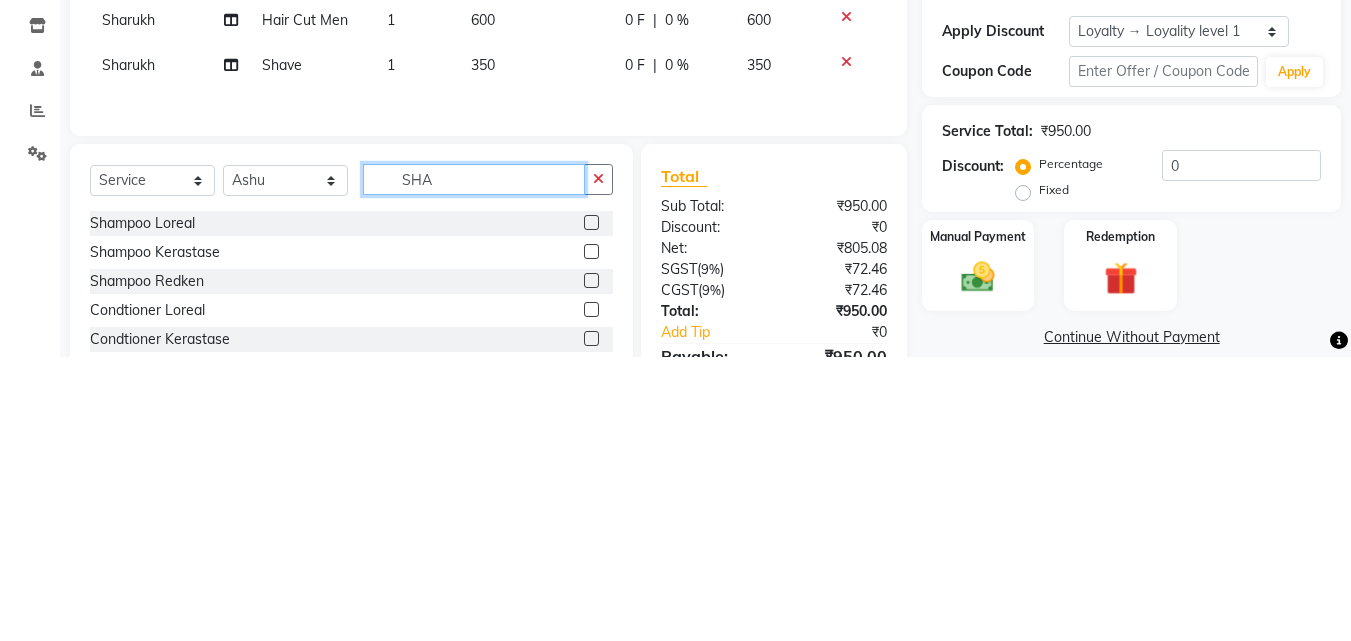 scroll, scrollTop: 51, scrollLeft: 0, axis: vertical 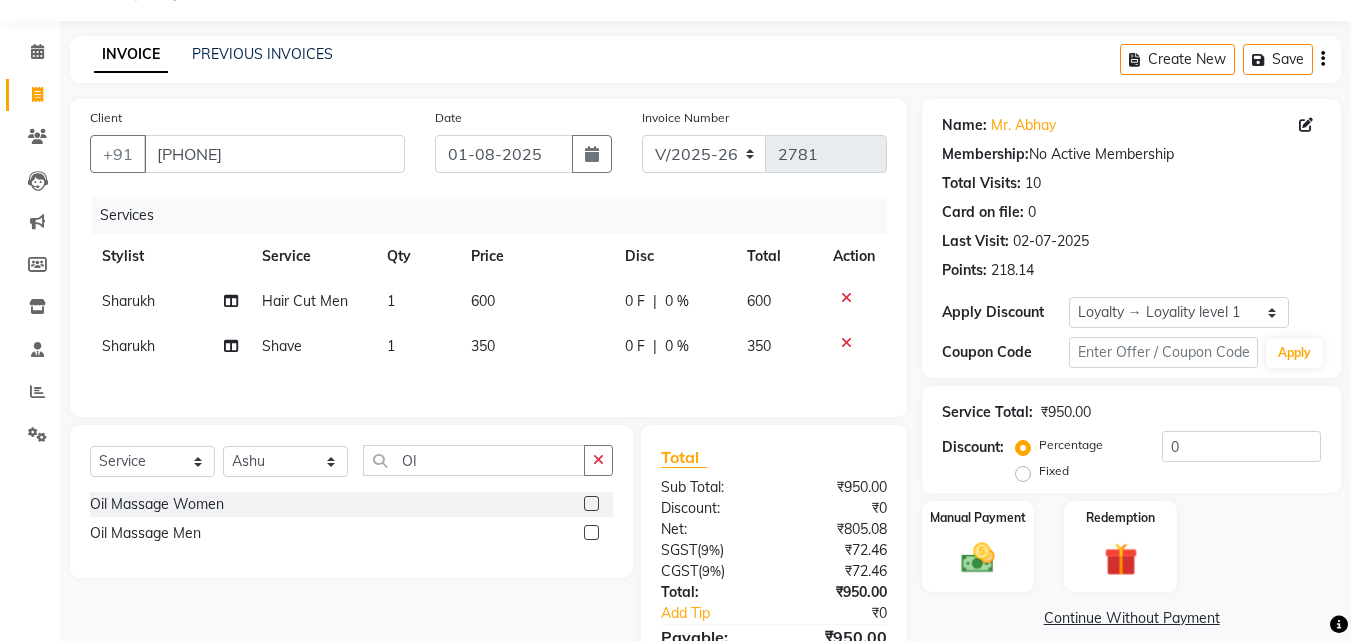 click 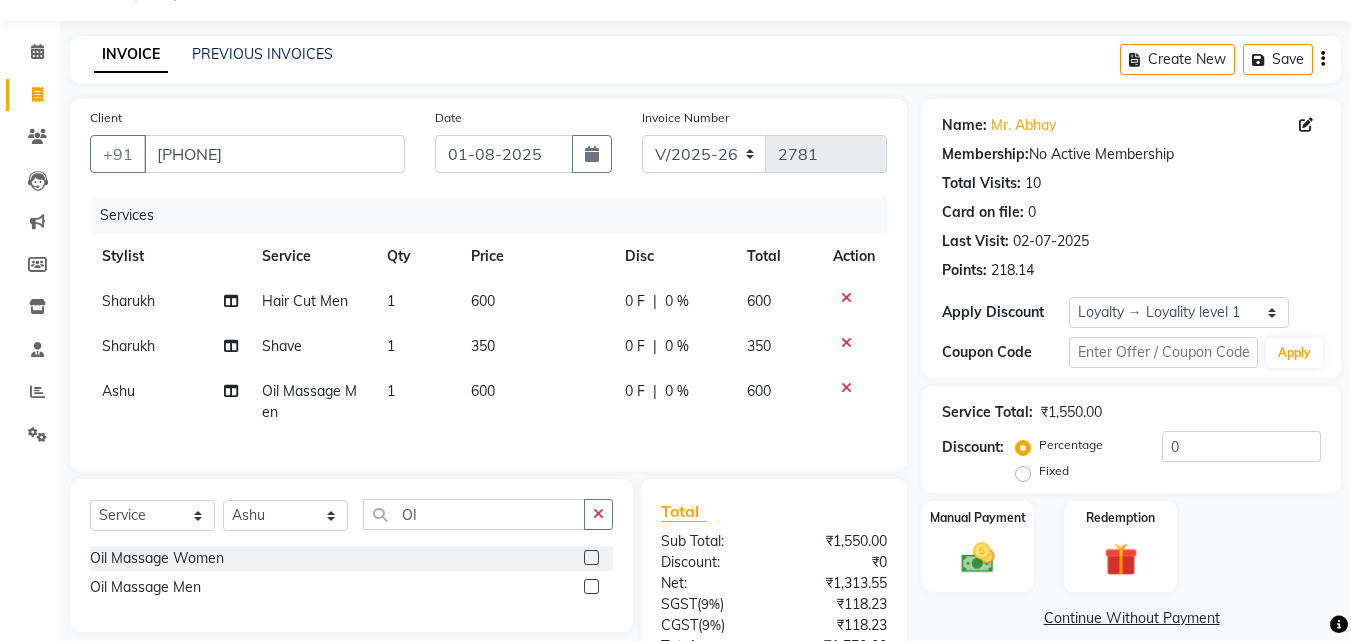 click on "600" 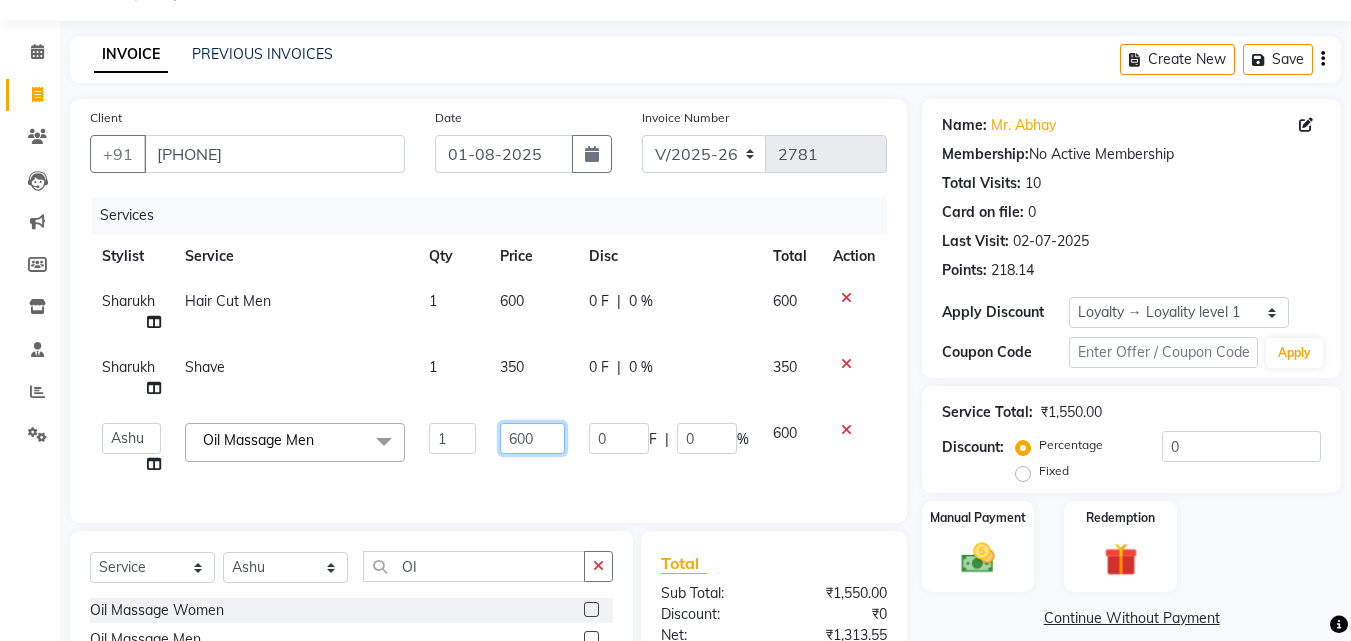 click on "600" 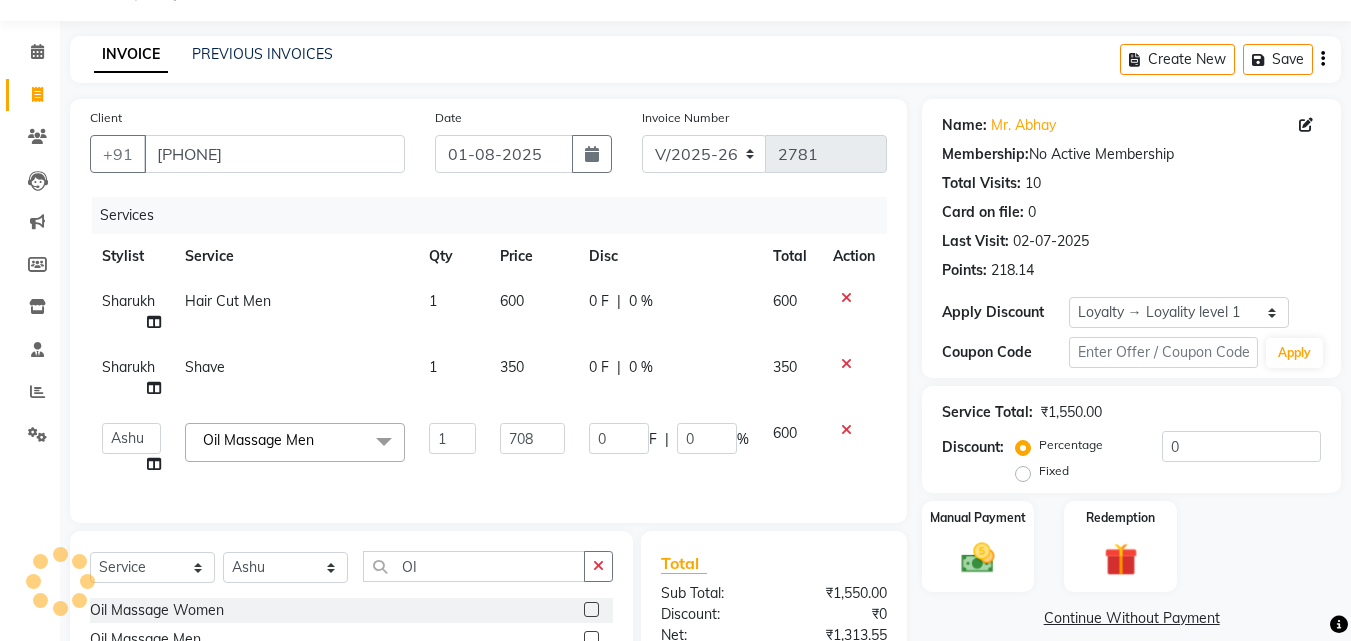 click on "Client +91 [PHONE] Date 01-08-2025 Invoice Number V/2025 V/2025-26 2781 Services Stylist Service Qty Price Disc Total Action Sharukh Hair Cut Men 1 600 0 F | 0 % 600 Sharukh Shave 1 350 0 F | 0 % 350 Aayan Account Ashu BHOLU Geeta Hanif [FIRSTNAME] [LASTNAME] Kiran LAXMAN PEDI Manager Mohit Naddy NAIL SWASTIKA Sajal Sameer Shahnawaj Sharukh Sonu VISHAL STYLIST Oil Massage Men x Shampoo Loreal Shampoo Kerastase Shampoo Redken Condtioner Loreal Condtioner Kerastase Condtioner Redken Hair cut Women Hair Cut Child (5 Years) Women Change Of Style Women Blow Dry Women Iron Curls Women Hair Do Women Oil Massage Women Plex Treatment Women Color Touch-Up 1 Women Color Touch-Up 2 Women Highlight Strips Women Highlights Global Women Global Color Women Rebonding Women Smoothning Women Keratin Women Botox Women Hair Cut Children Women Balayage /Ombre Women French Glossing Women Hair Cut Men Hair Cut Child (5 Years) Men Oil Massage Men Plex Treatment Men Hair Spa Men Color Touch-Up Men Shave" 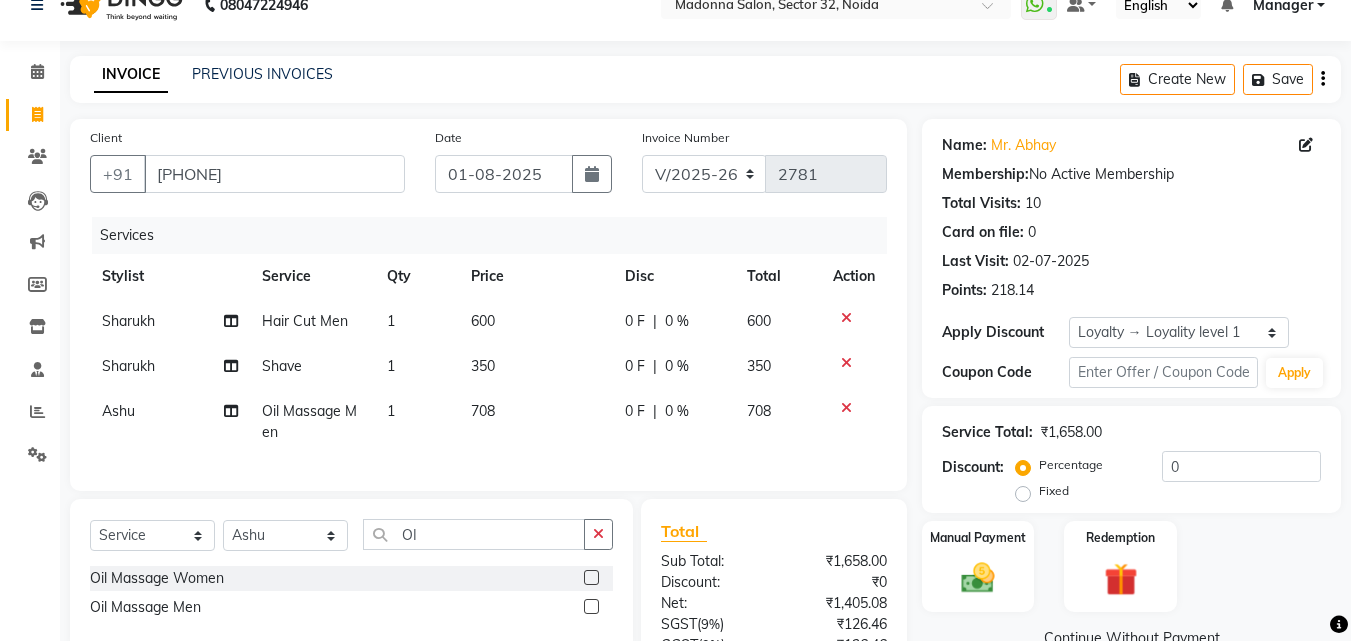 scroll, scrollTop: 127, scrollLeft: 0, axis: vertical 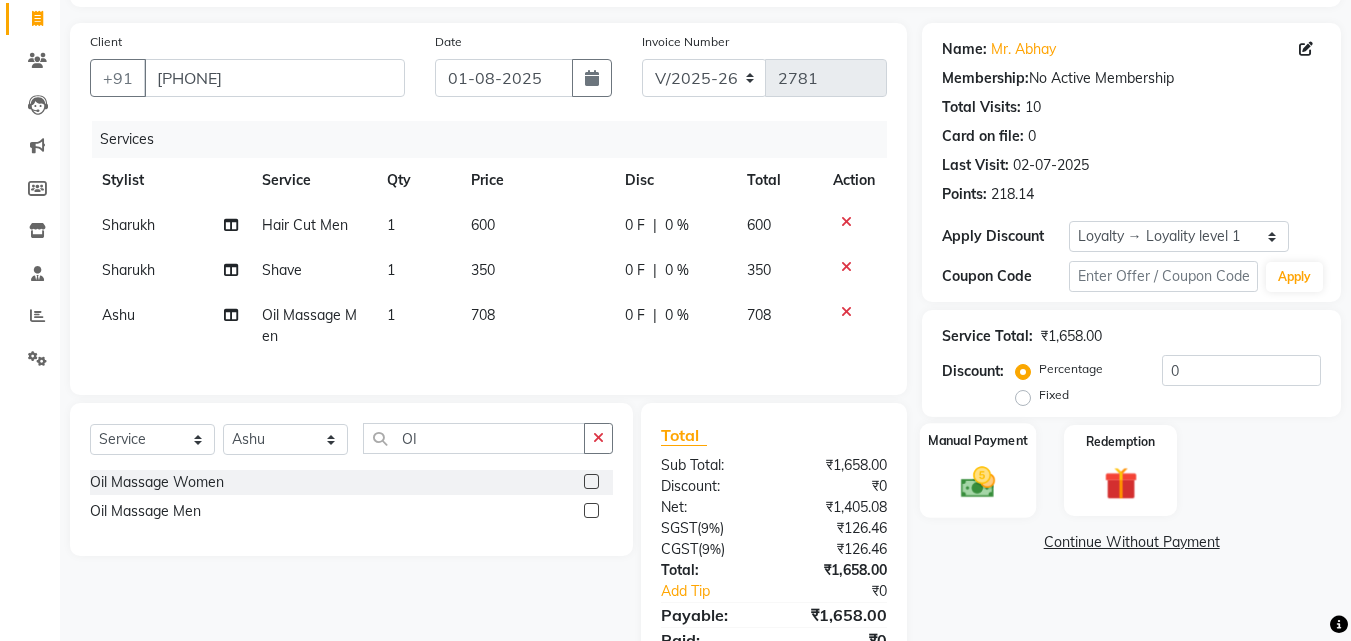 click 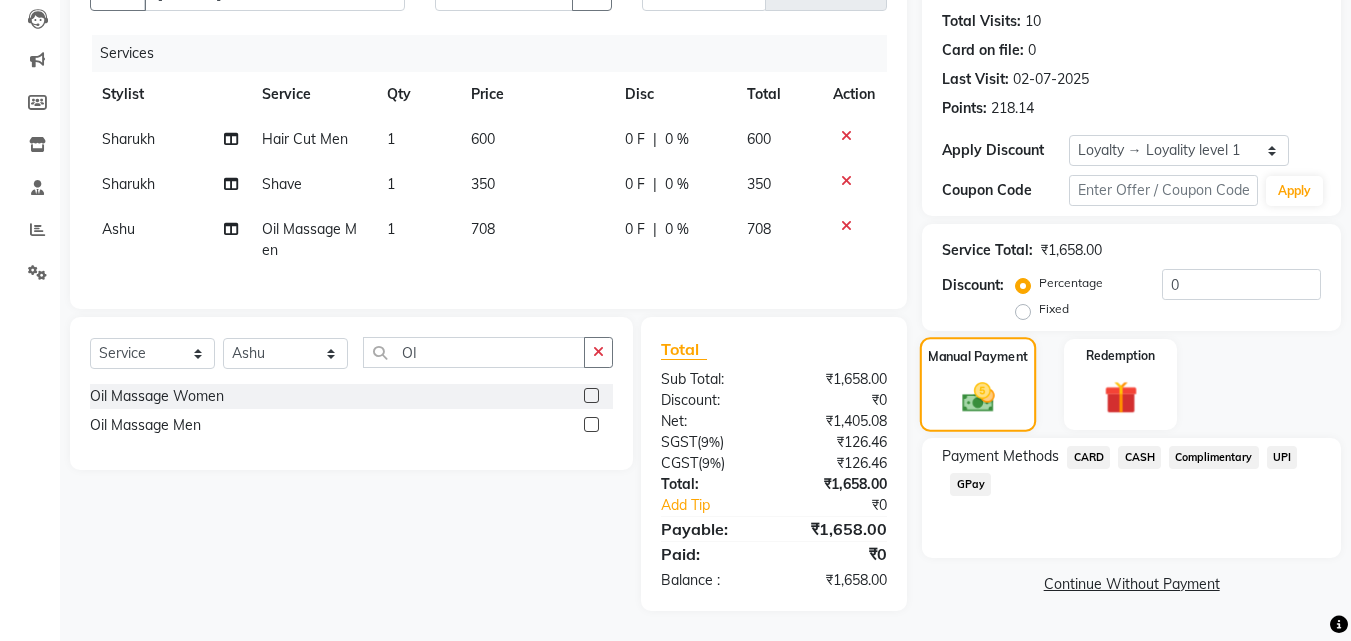 scroll, scrollTop: 228, scrollLeft: 0, axis: vertical 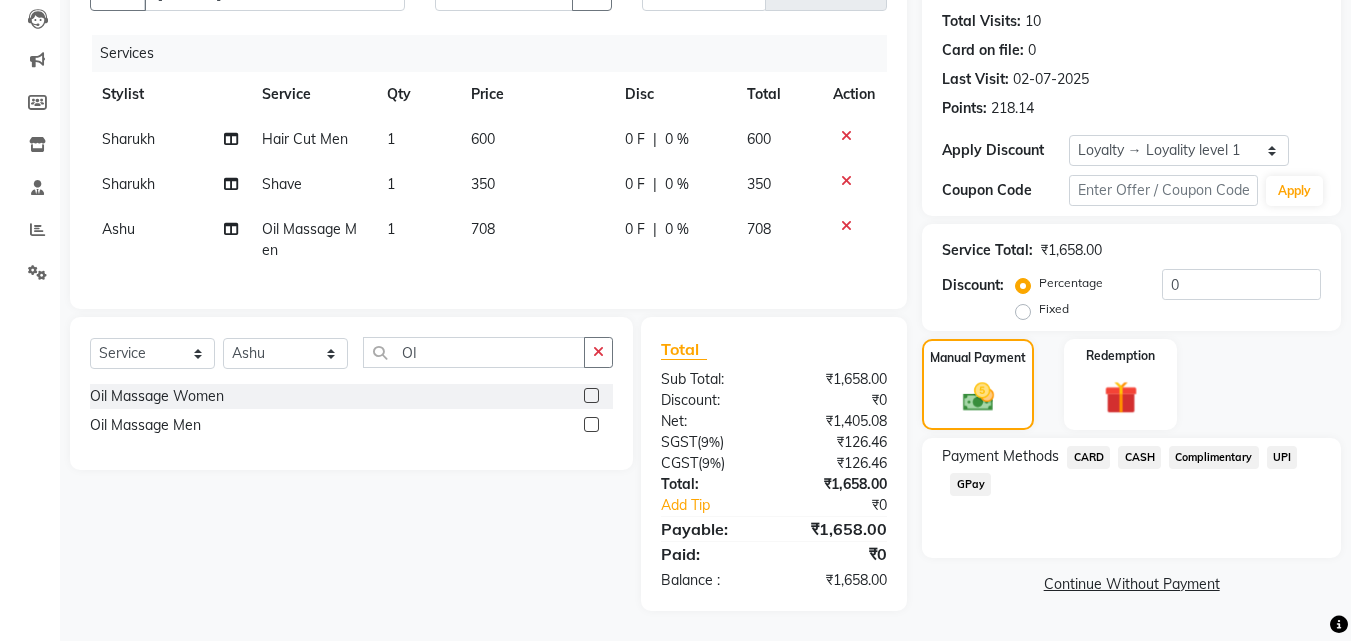 click on "GPay" 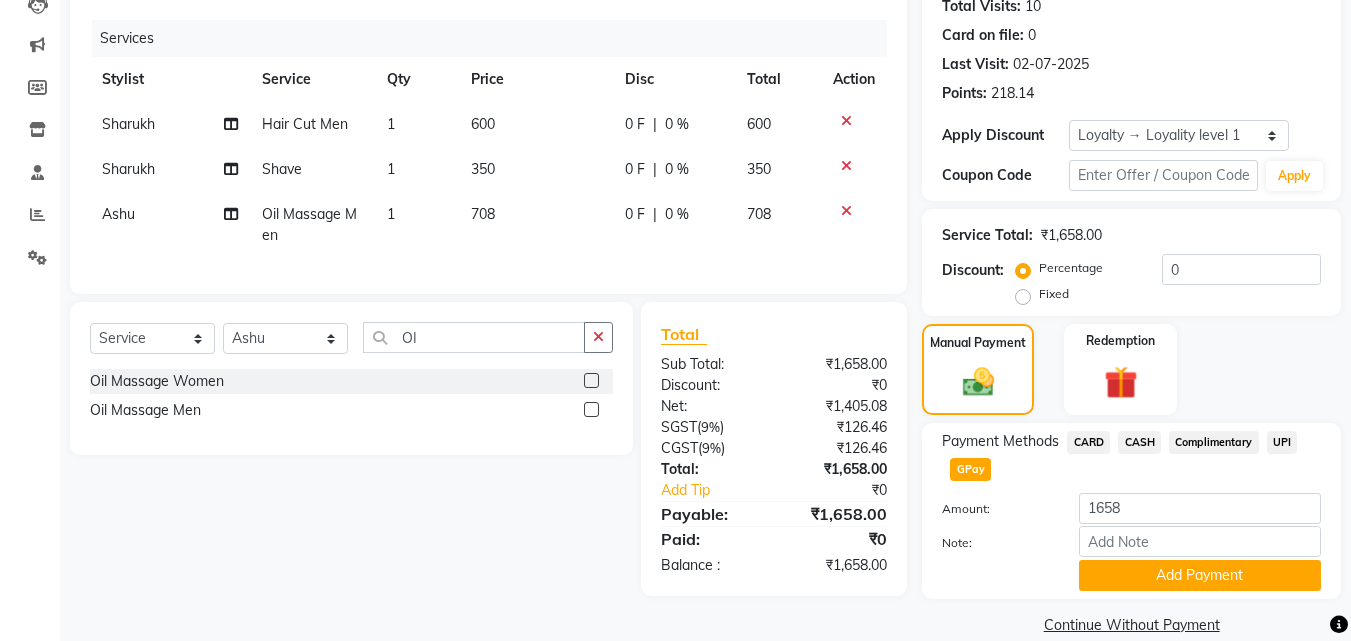 scroll, scrollTop: 257, scrollLeft: 0, axis: vertical 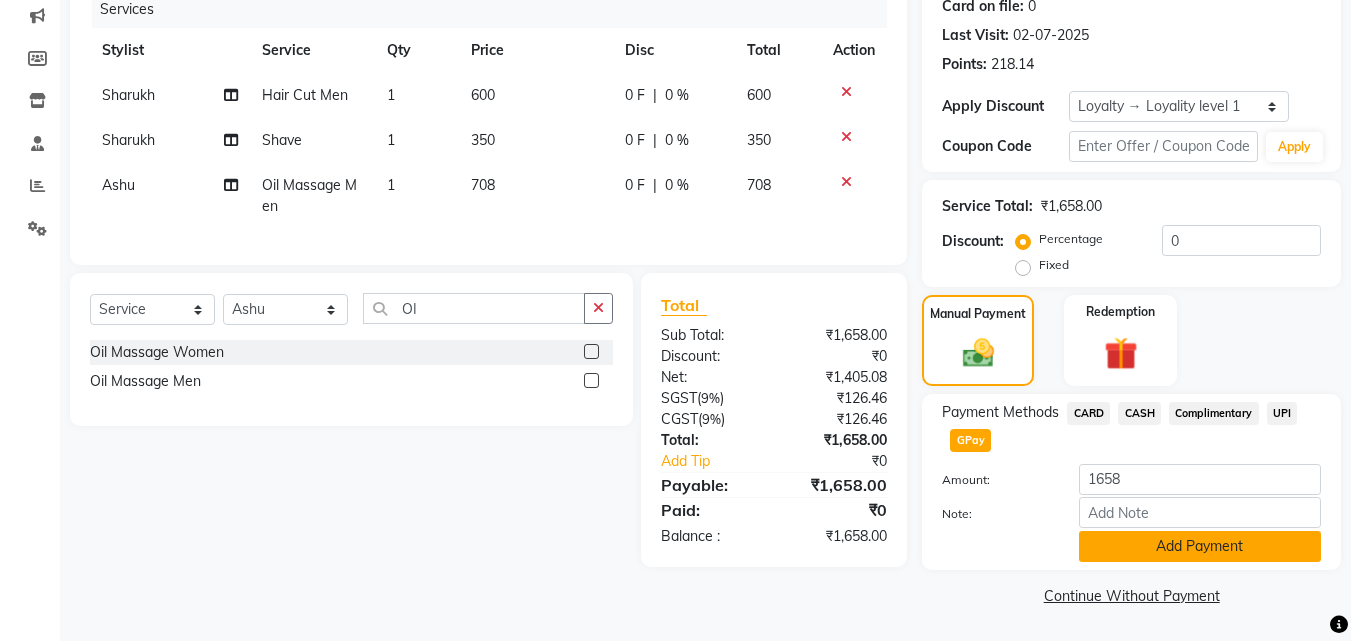 click on "Add Payment" 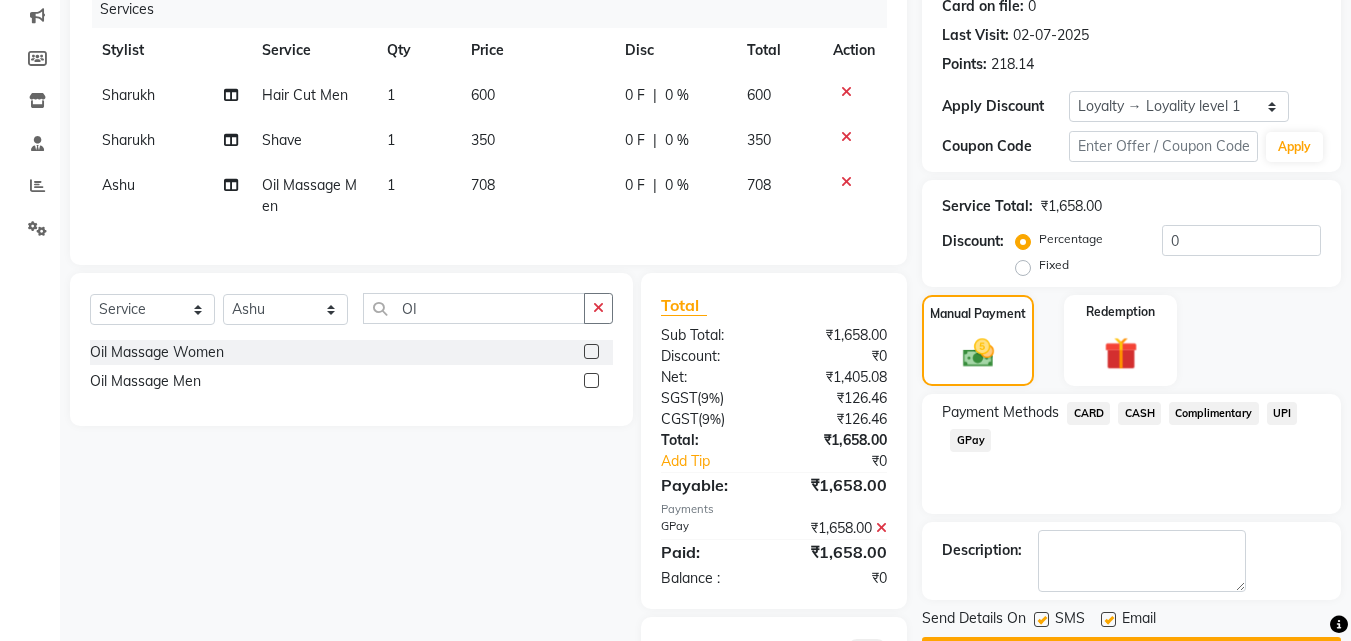 scroll, scrollTop: 390, scrollLeft: 0, axis: vertical 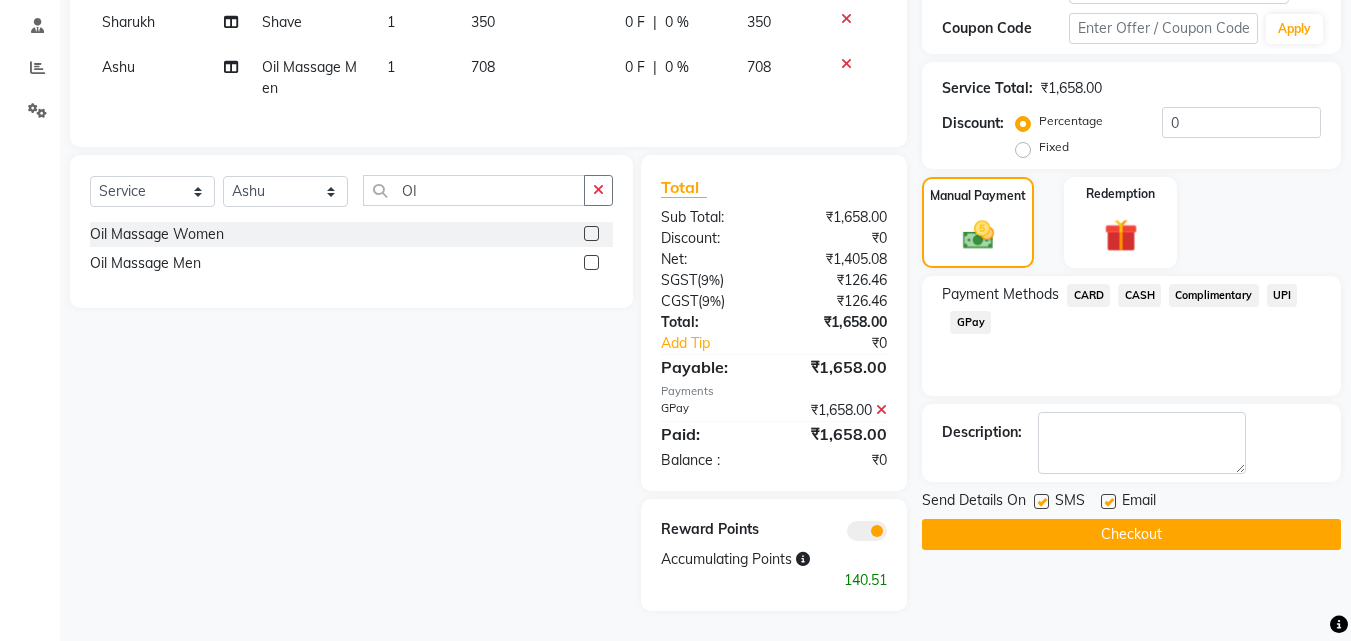 click on "Checkout" 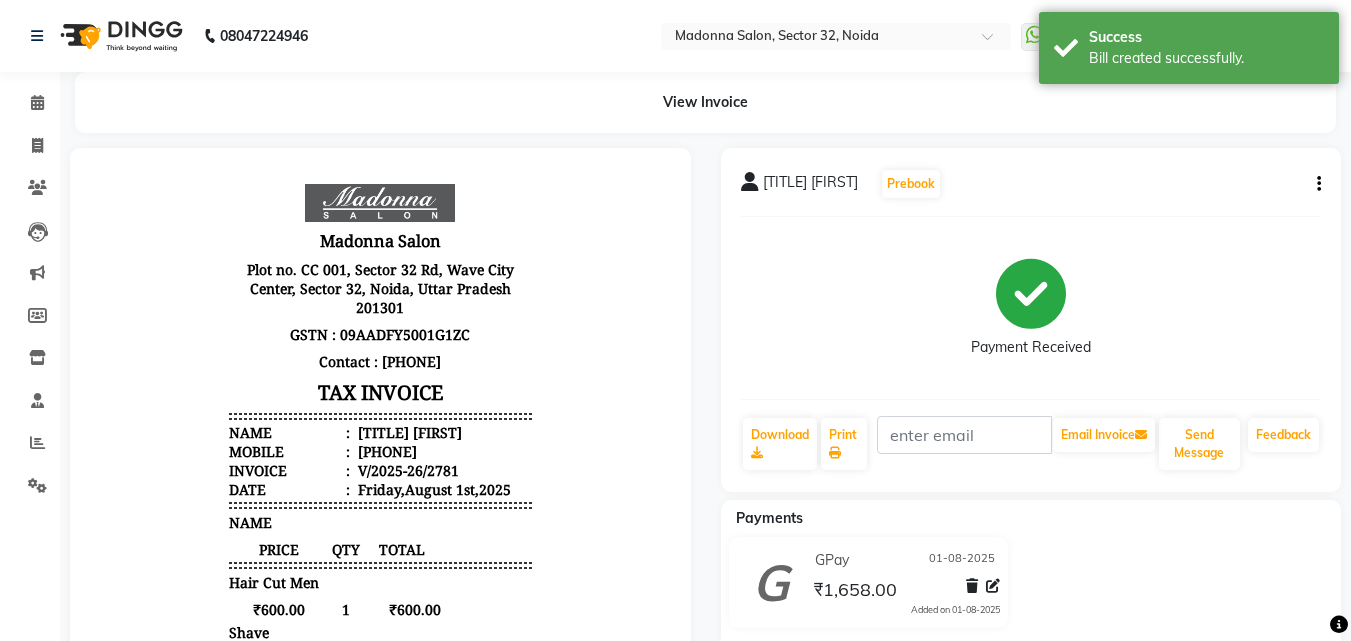 scroll, scrollTop: 0, scrollLeft: 0, axis: both 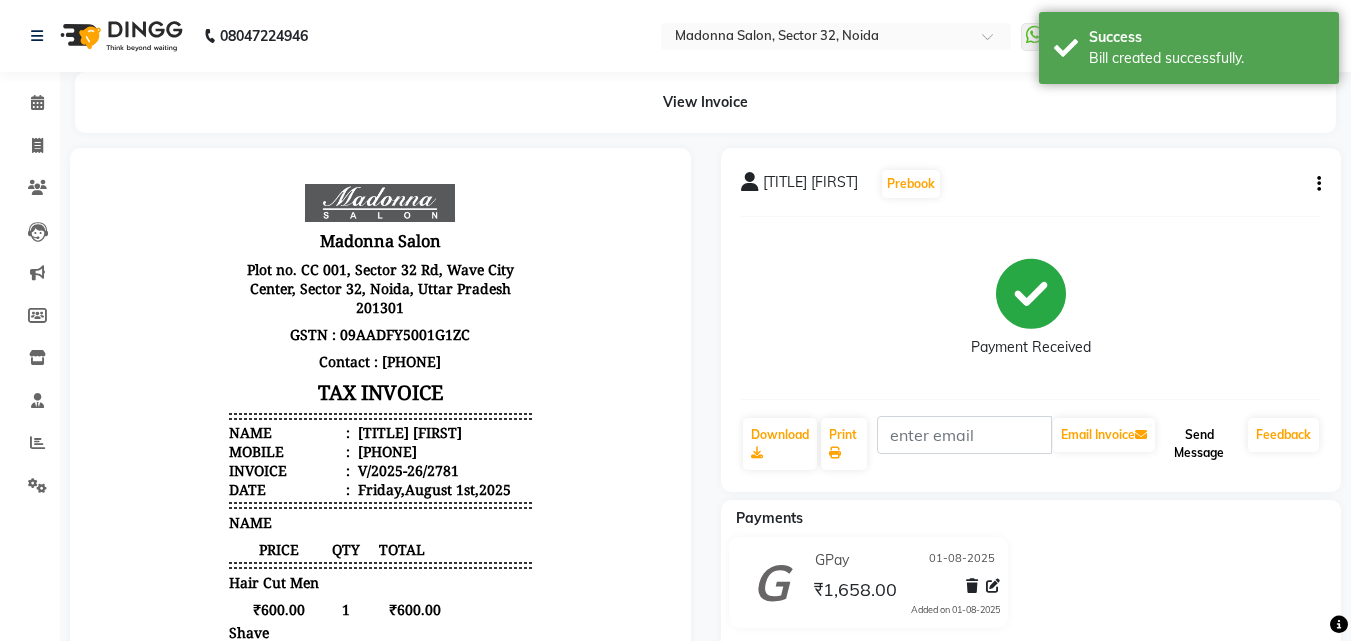 click on "Send Message" 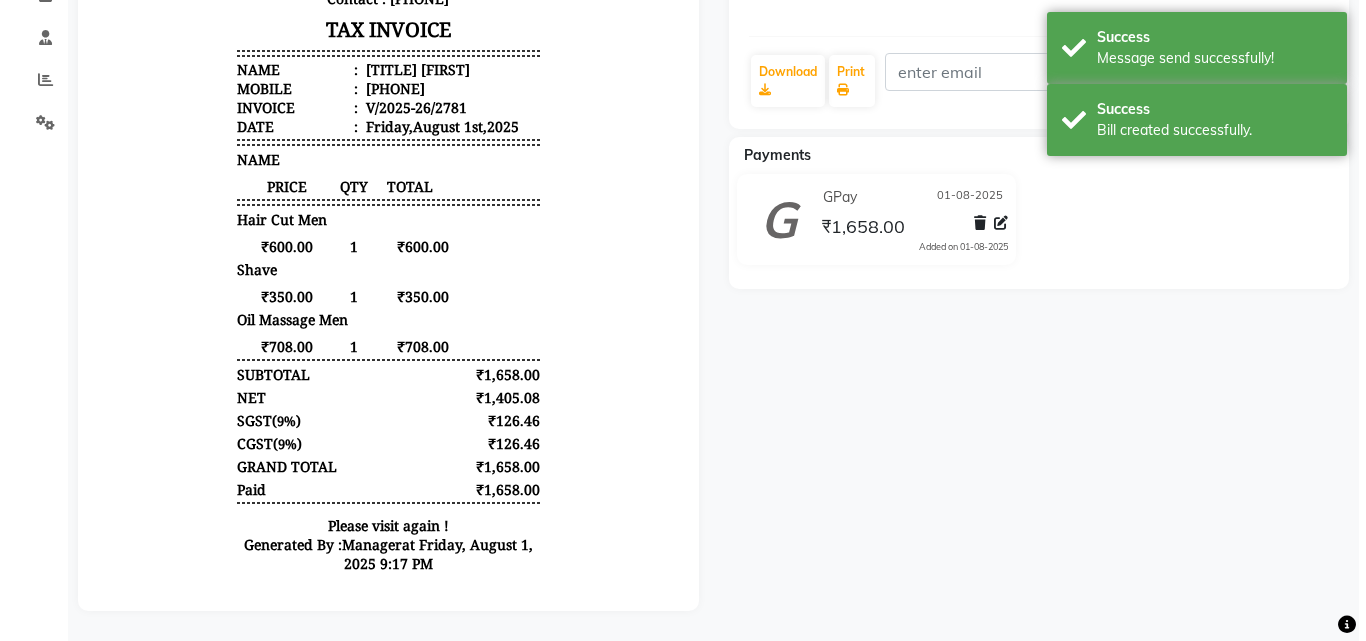 scroll, scrollTop: 0, scrollLeft: 0, axis: both 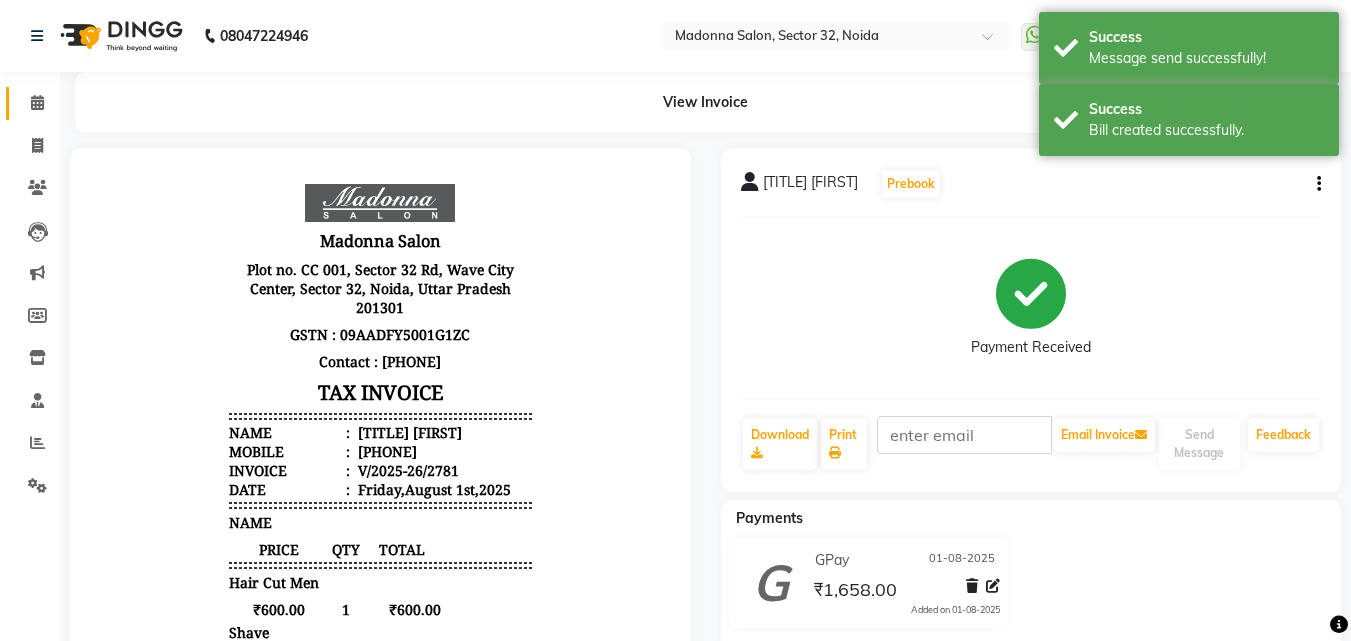 click 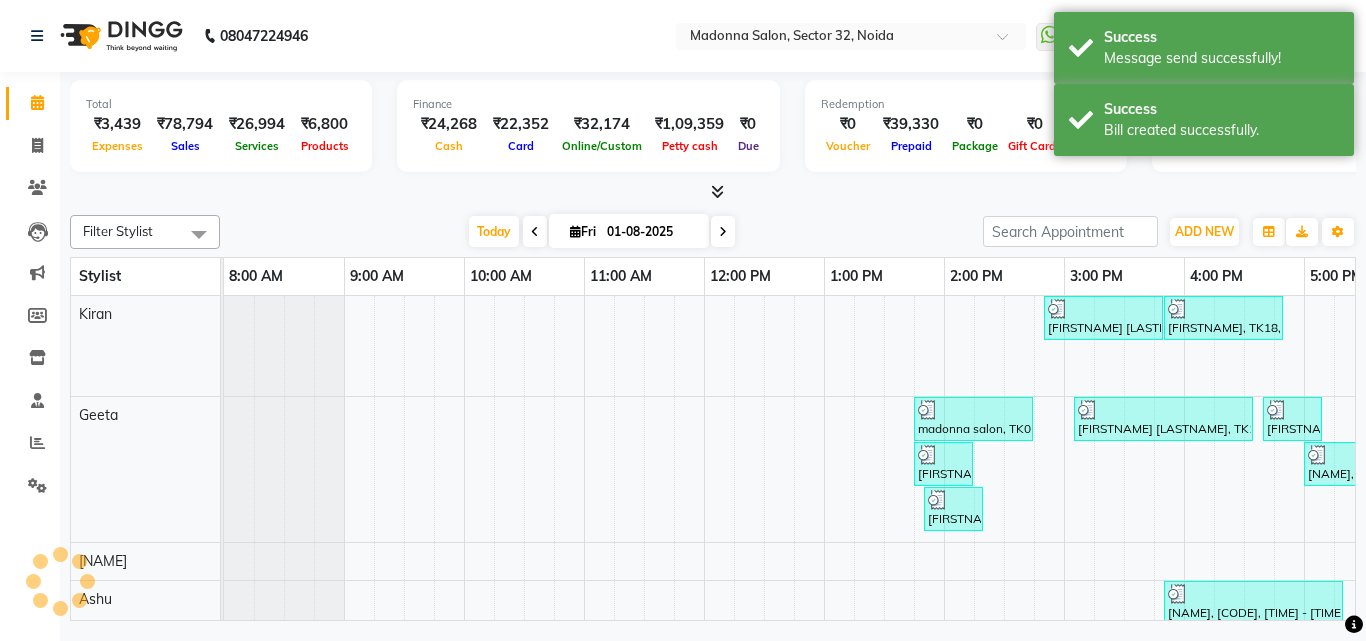 scroll, scrollTop: 0, scrollLeft: 0, axis: both 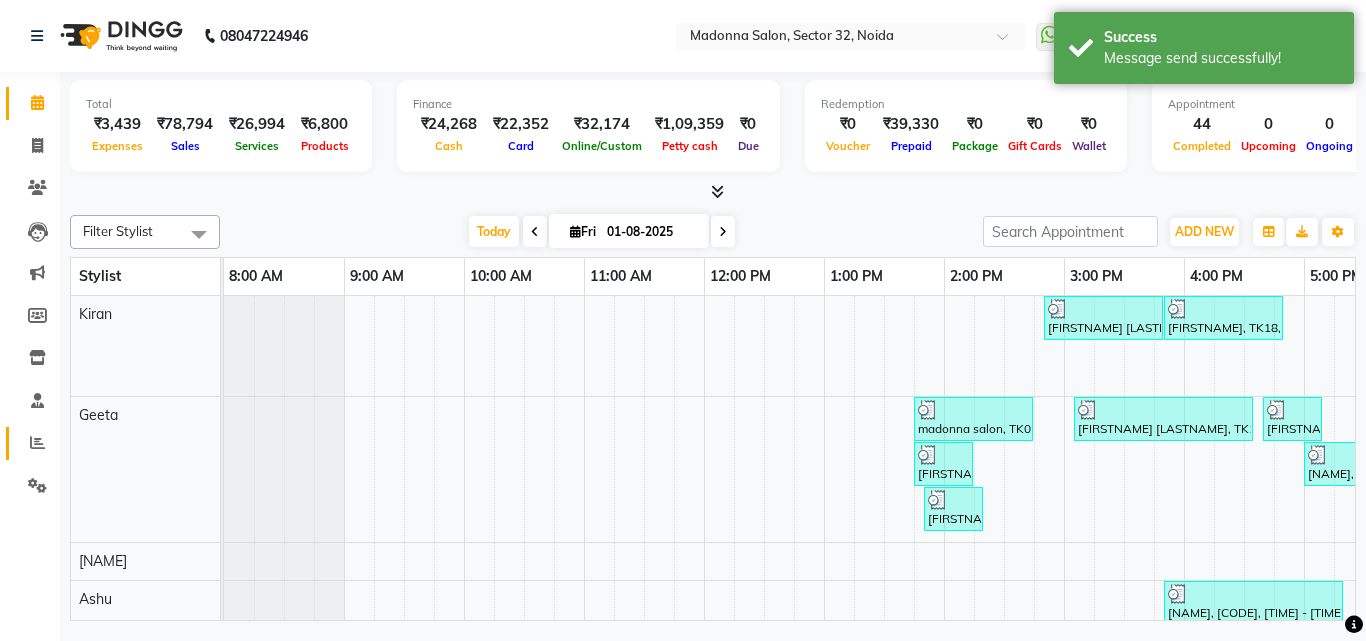 click 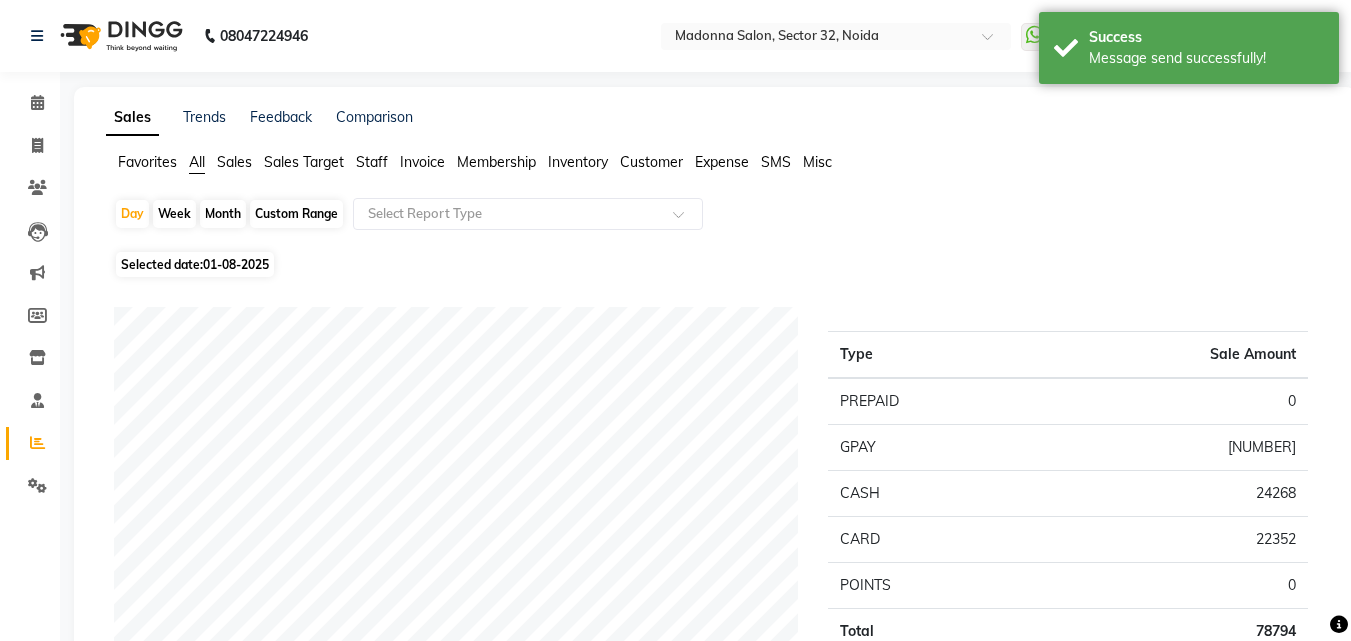click on "Staff" 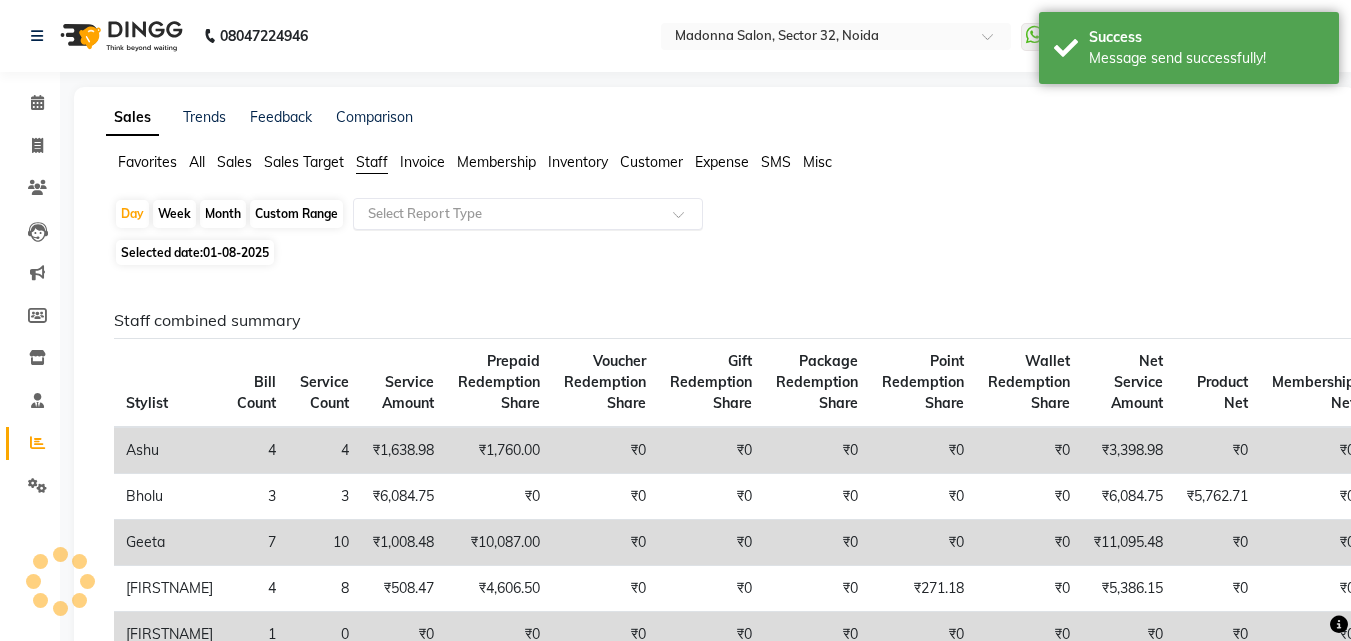 click 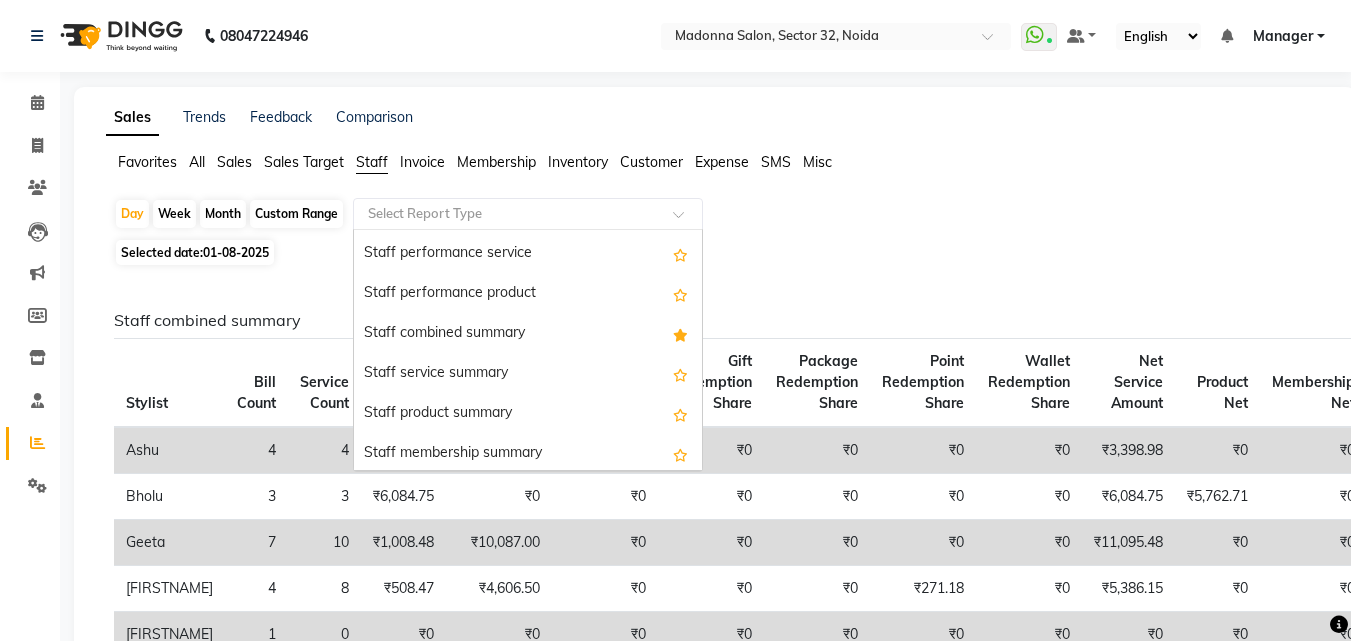 scroll, scrollTop: 363, scrollLeft: 0, axis: vertical 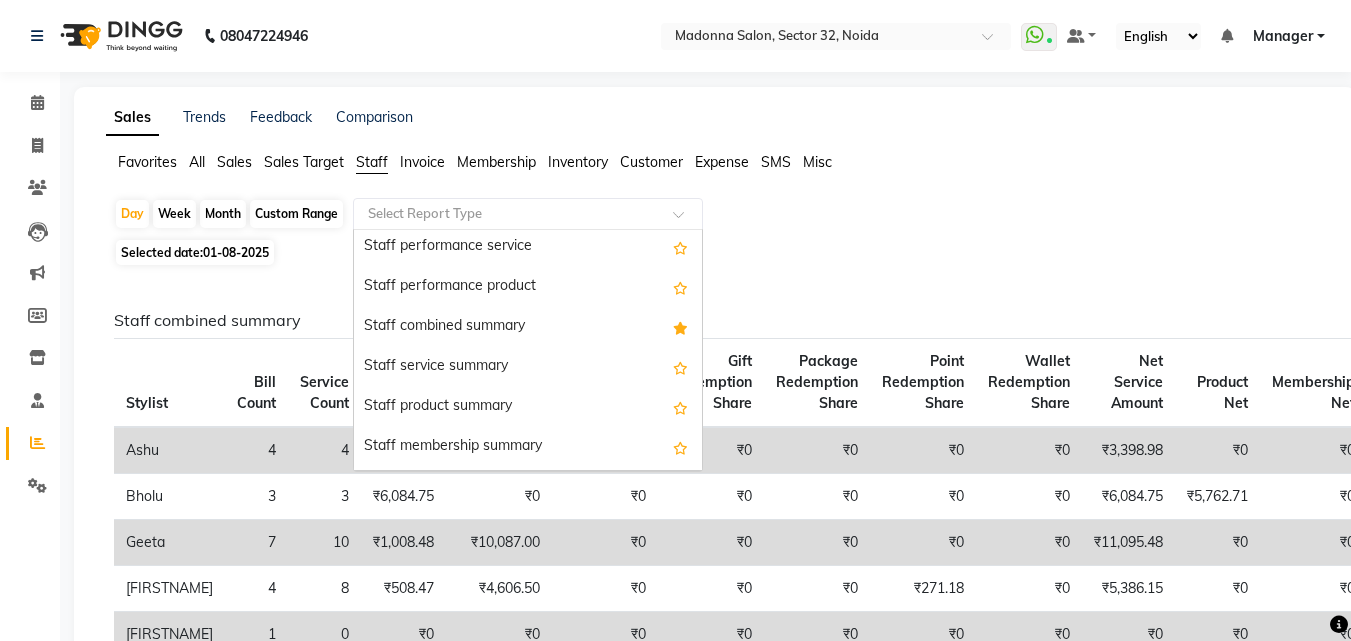 click on "Staff combined summary" at bounding box center [528, 327] 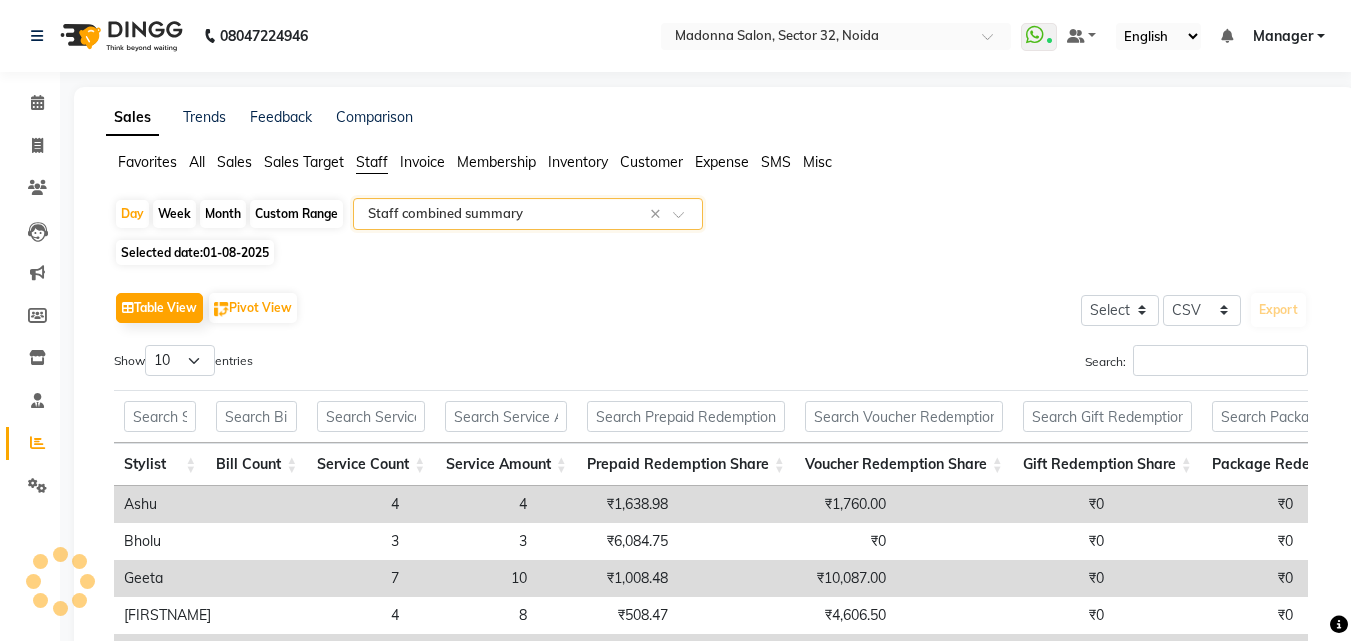 click on "Favorites All Sales Sales Target Staff Invoice Membership Inventory Customer Expense SMS Misc" 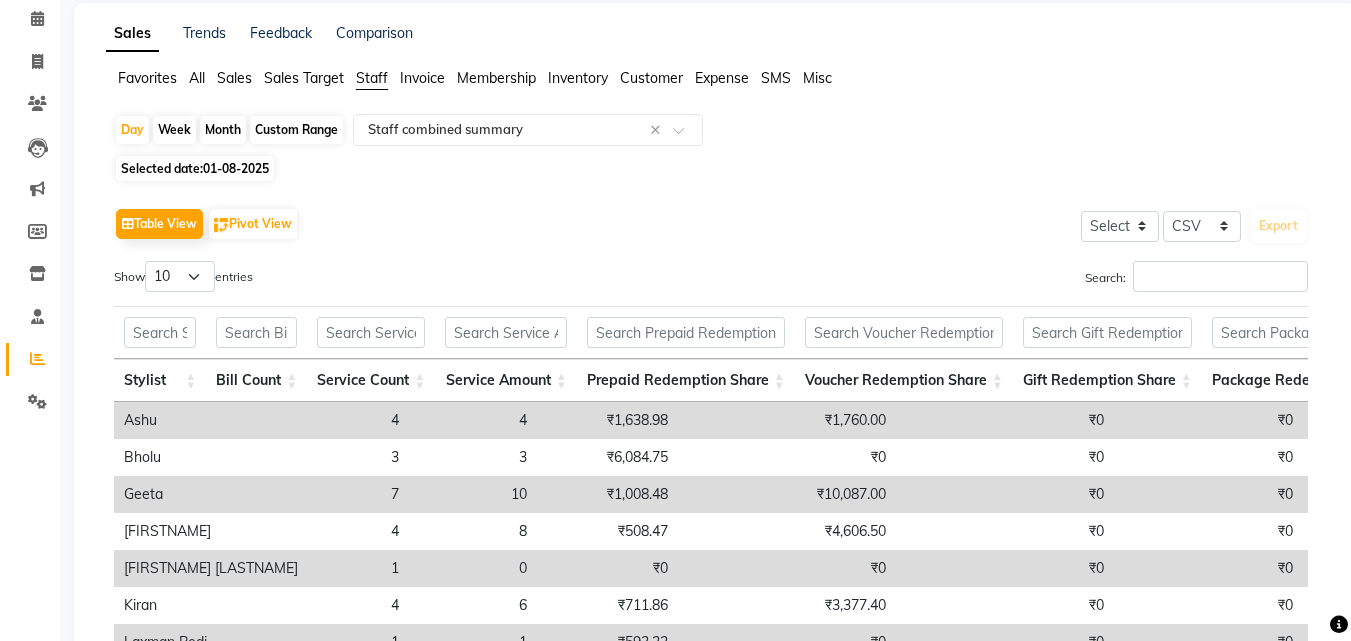 scroll, scrollTop: 0, scrollLeft: 0, axis: both 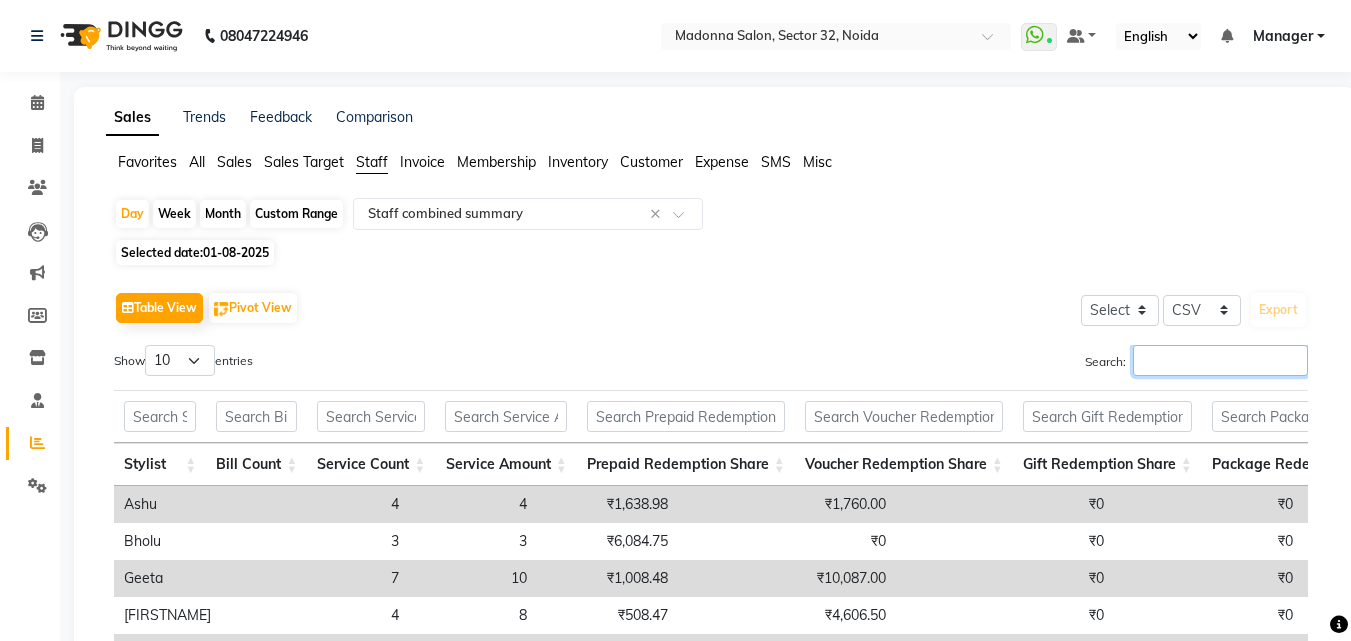 click on "Search:" at bounding box center (1220, 360) 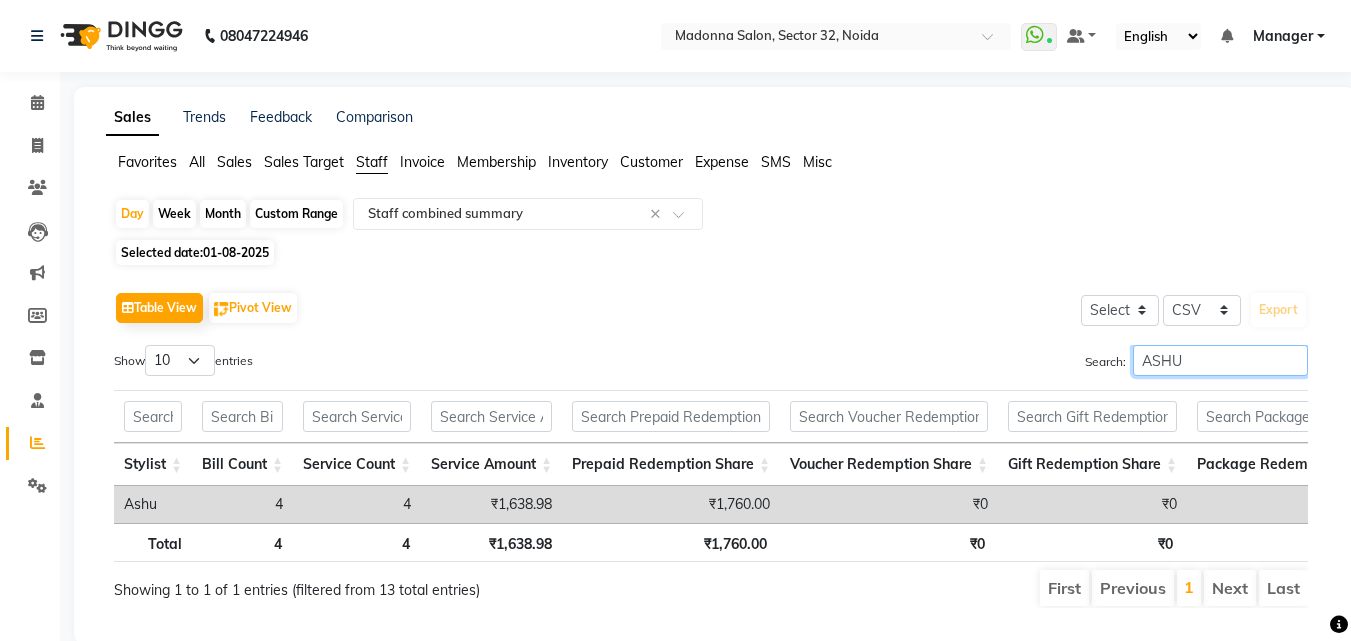 scroll, scrollTop: 0, scrollLeft: 520, axis: horizontal 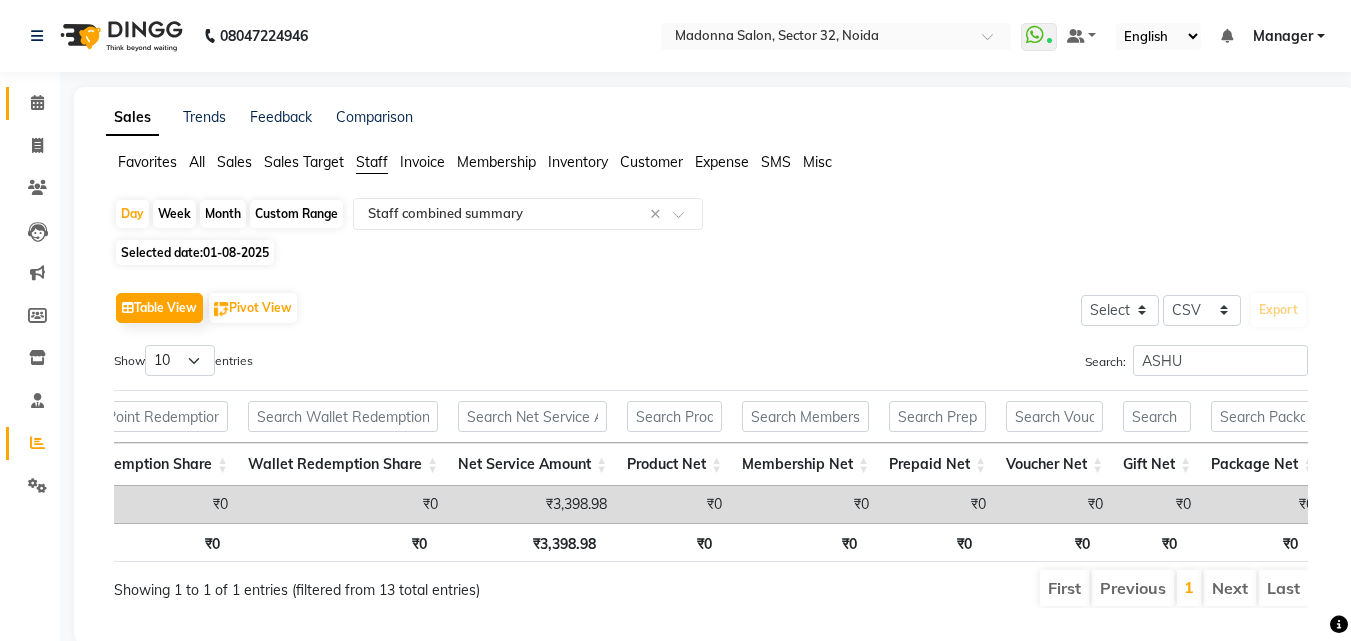 click 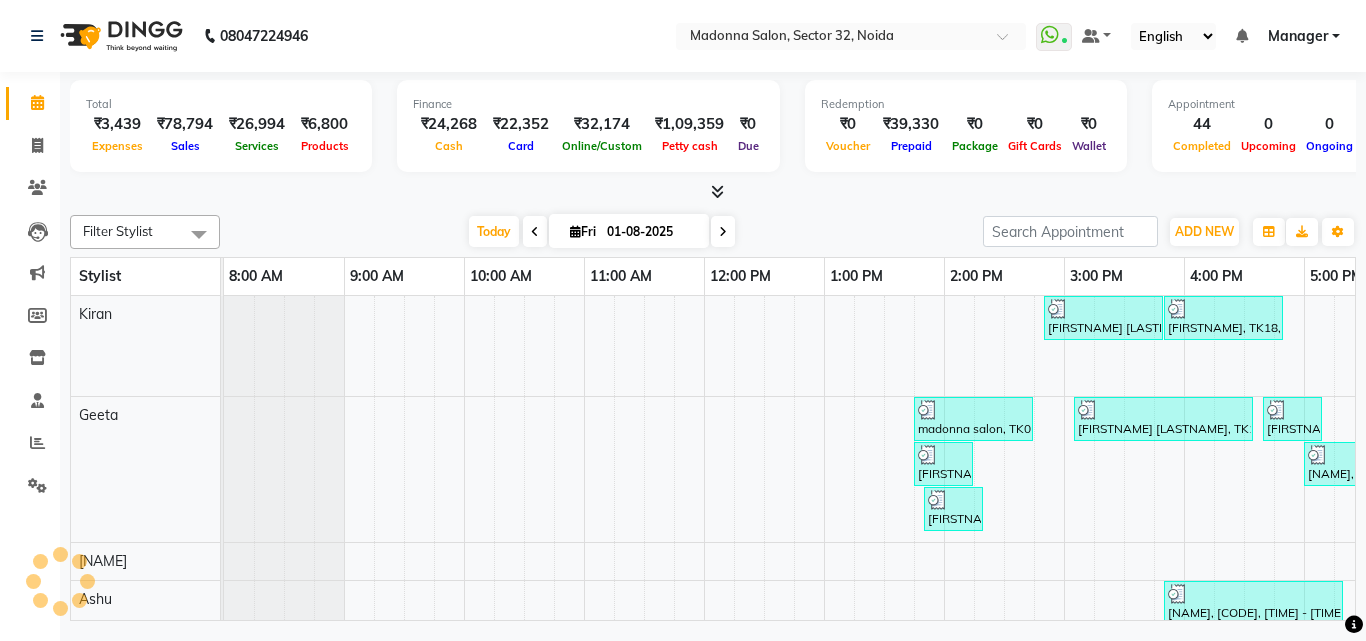 scroll, scrollTop: 0, scrollLeft: 0, axis: both 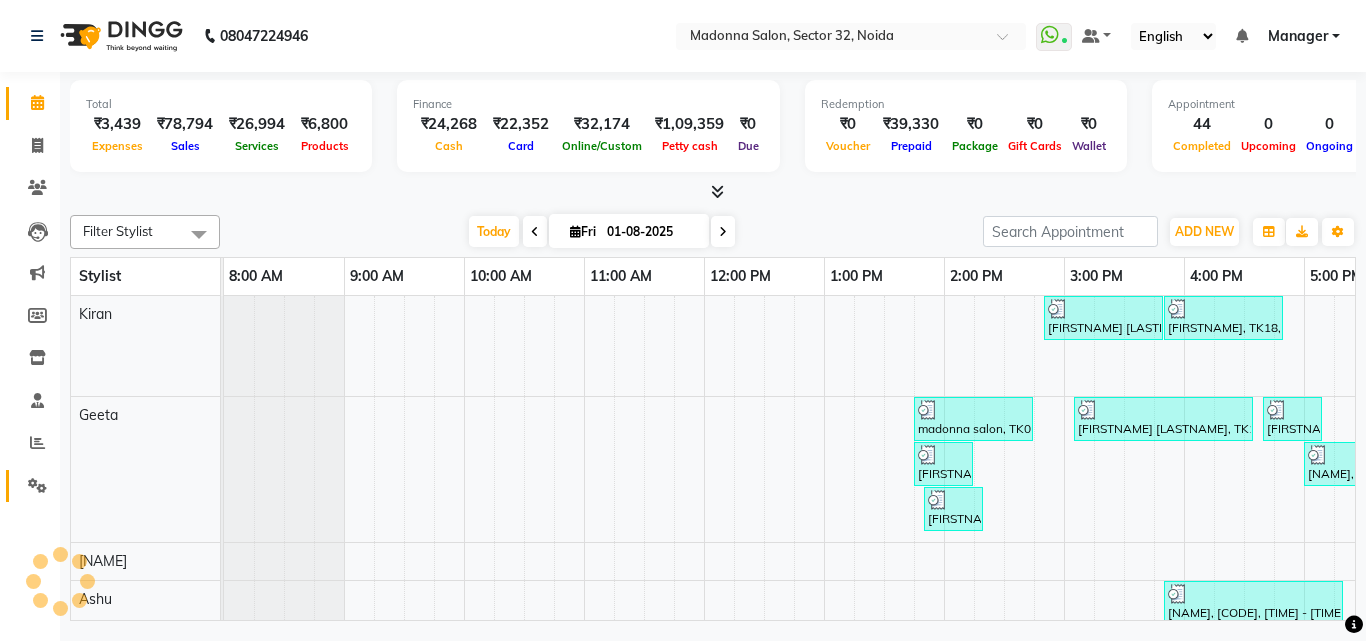 click 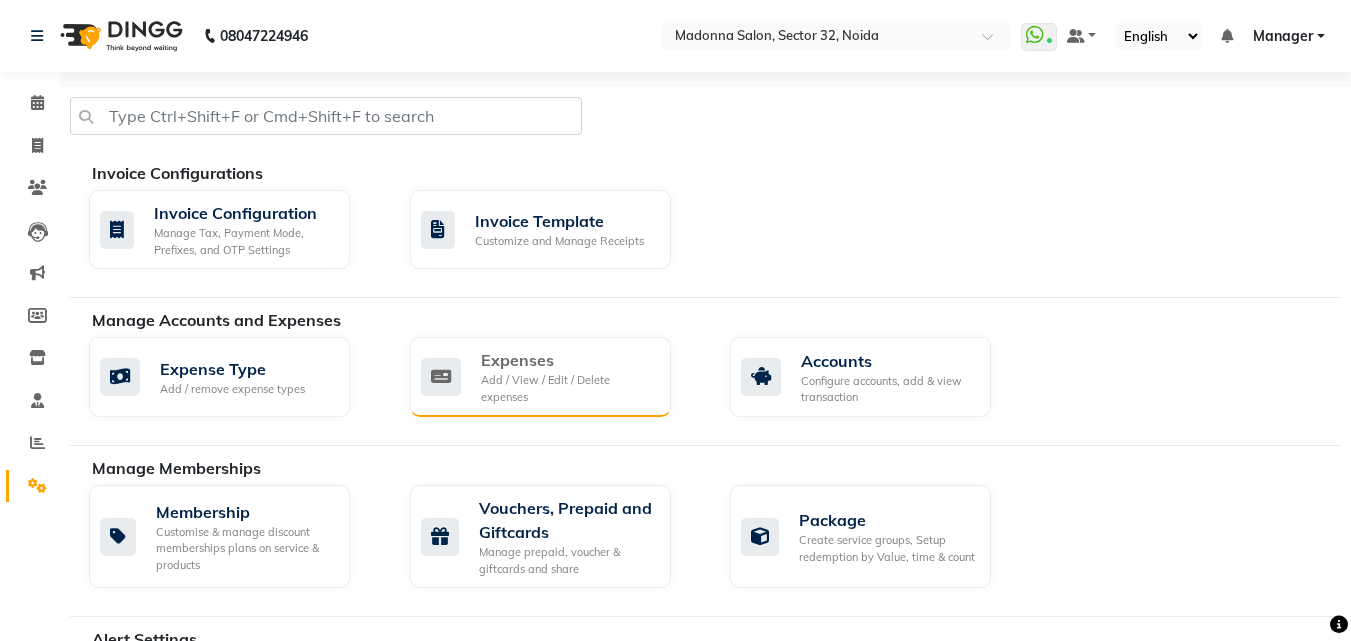 click on "Expenses" 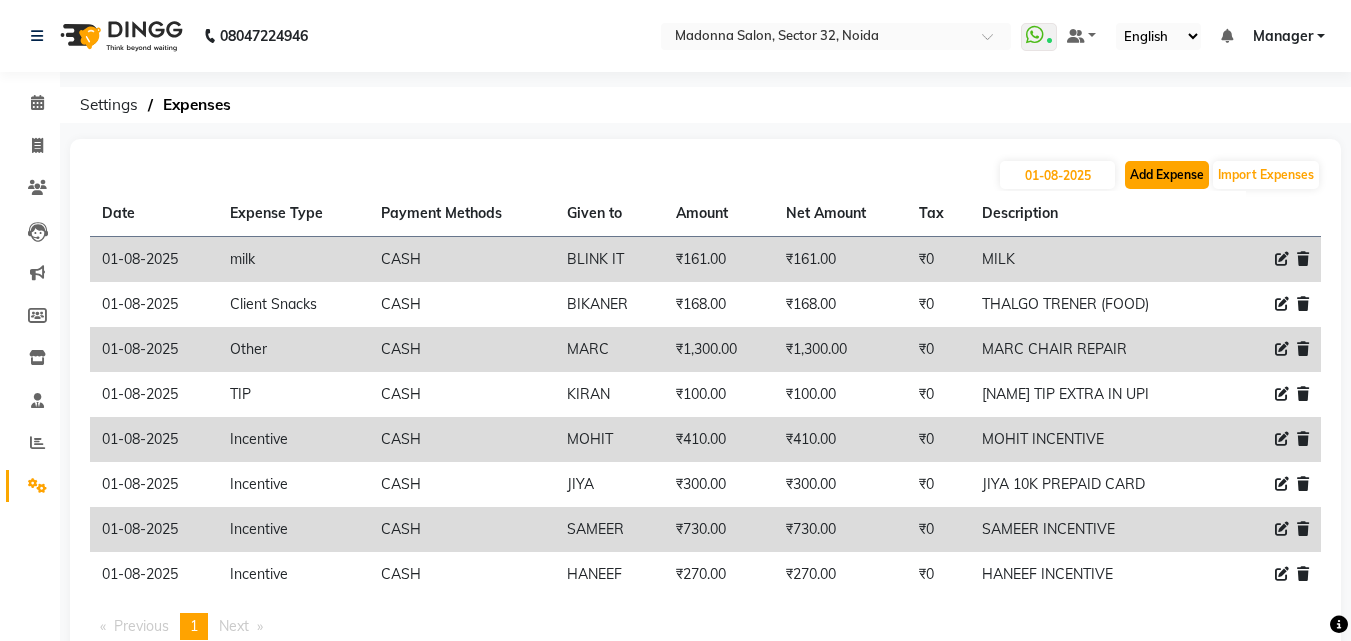click on "Add Expense" 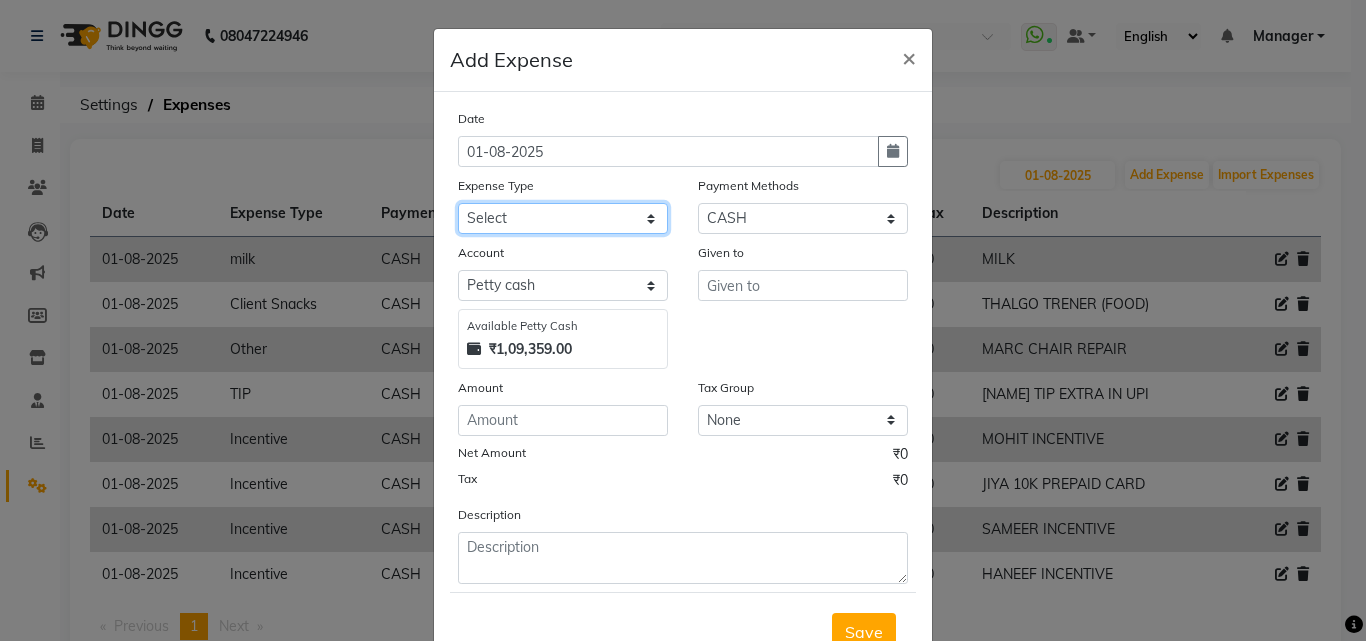 click on "Select 99 STORE Advance Salary BILLS CARDAMOM client change paytm Client Snacks Coffee CONVEYANCE cookies Day book Donation ELECTRICIAN Electricity Bill FARE FOOD EXPENSE Garbage Monthly Expense Ginger Hit Incentive INSTAMART JALJIRA POWDER JEERA POWDER LAUNDARY Lemon Marketing Medical MEMBERSHIP COMISSON milk Misc MOBILE RECHARGE MONEY CHANGE M S COMI Nimbu Payment Other Pantry PAYMENT paytm Tip PLUMBER PRINT ROLL Product PRODUCT iNCENTIVE PURCHASING Recive cash SAFAIWALA Salary salon use SALT staff incentive Staff Snacks SUGAR Tea TIP VISHAL MART WATER ZEPTO" 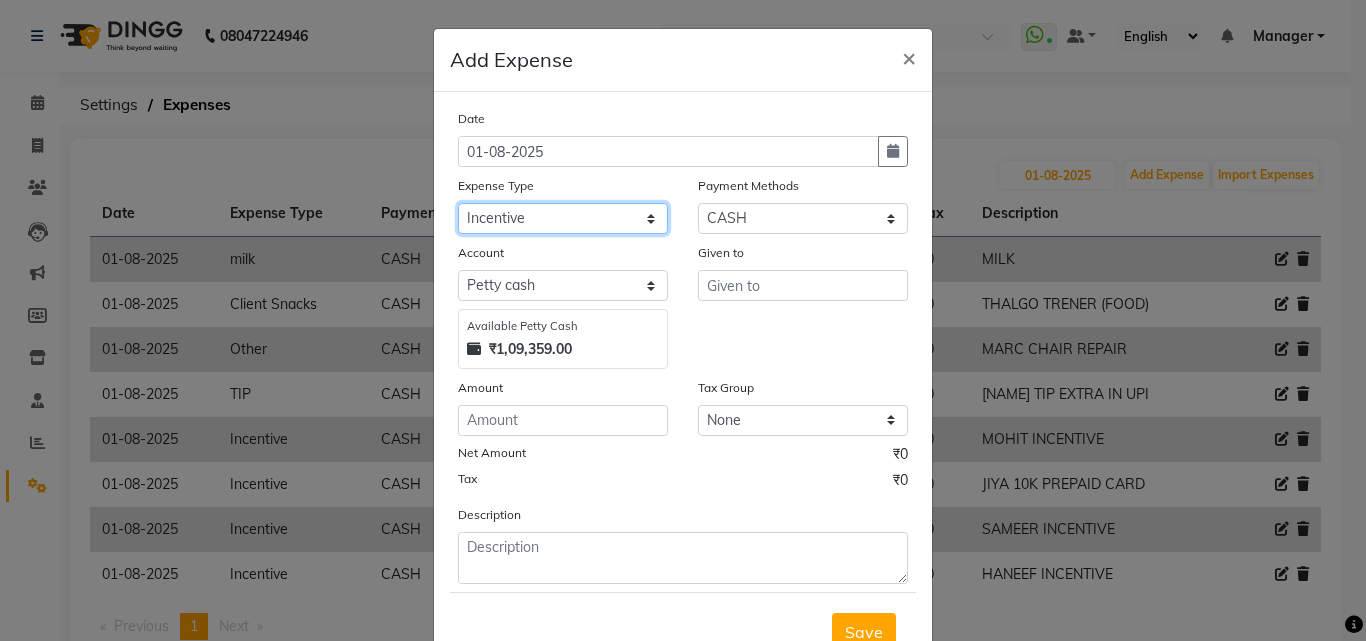 click on "Select 99 STORE Advance Salary BILLS CARDAMOM client change paytm Client Snacks Coffee CONVEYANCE cookies Day book Donation ELECTRICIAN Electricity Bill FARE FOOD EXPENSE Garbage Monthly Expense Ginger Hit Incentive INSTAMART JALJIRA POWDER JEERA POWDER LAUNDARY Lemon Marketing Medical MEMBERSHIP COMISSON milk Misc MOBILE RECHARGE MONEY CHANGE M S COMI Nimbu Payment Other Pantry PAYMENT paytm Tip PLUMBER PRINT ROLL Product PRODUCT iNCENTIVE PURCHASING Recive cash SAFAIWALA Salary salon use SALT staff incentive Staff Snacks SUGAR Tea TIP VISHAL MART WATER ZEPTO" 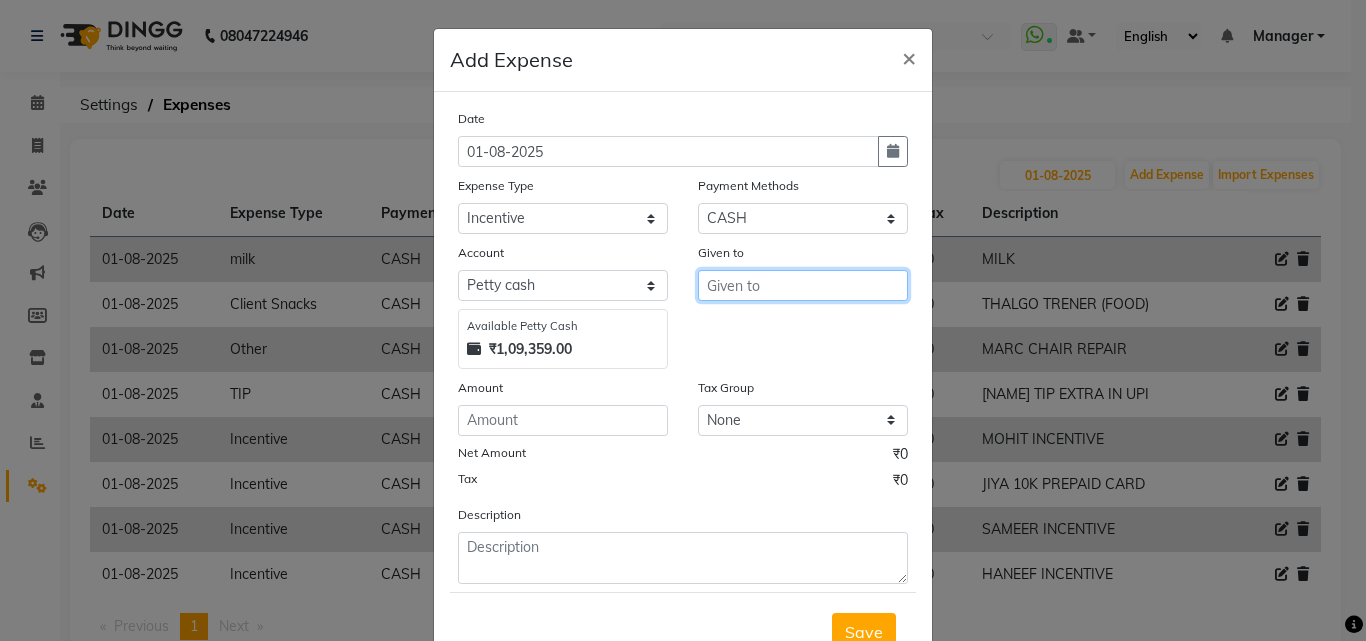 click at bounding box center (803, 285) 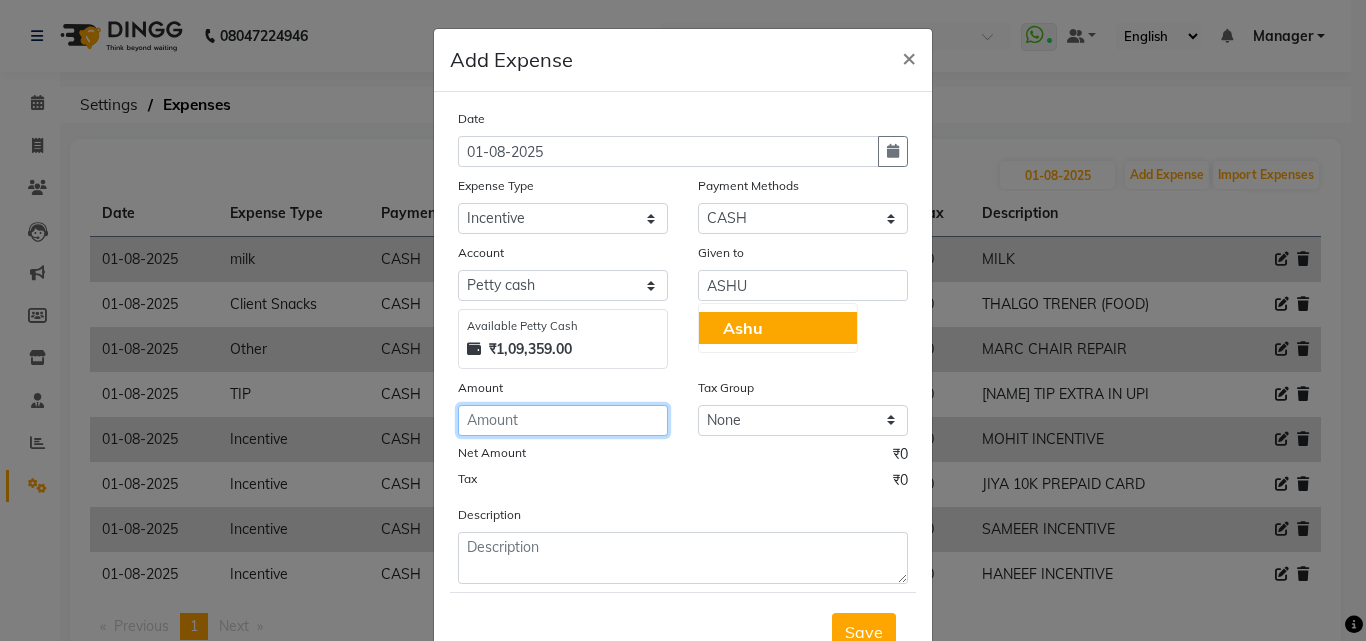 click 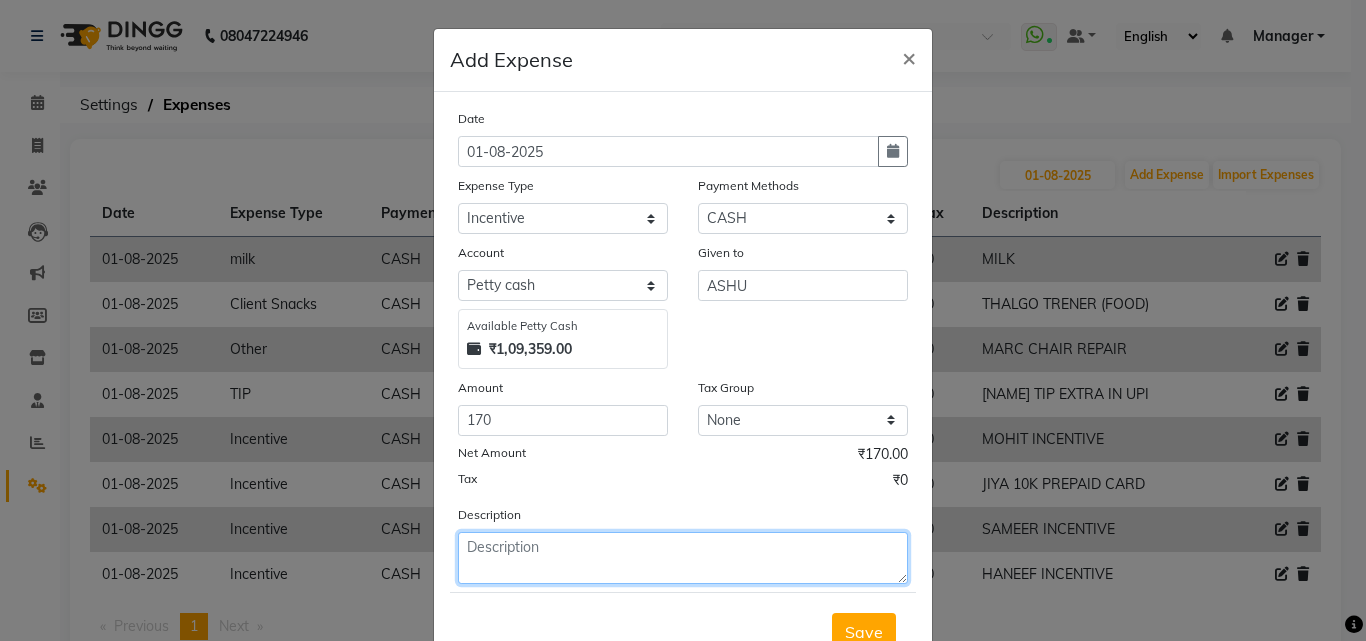 click 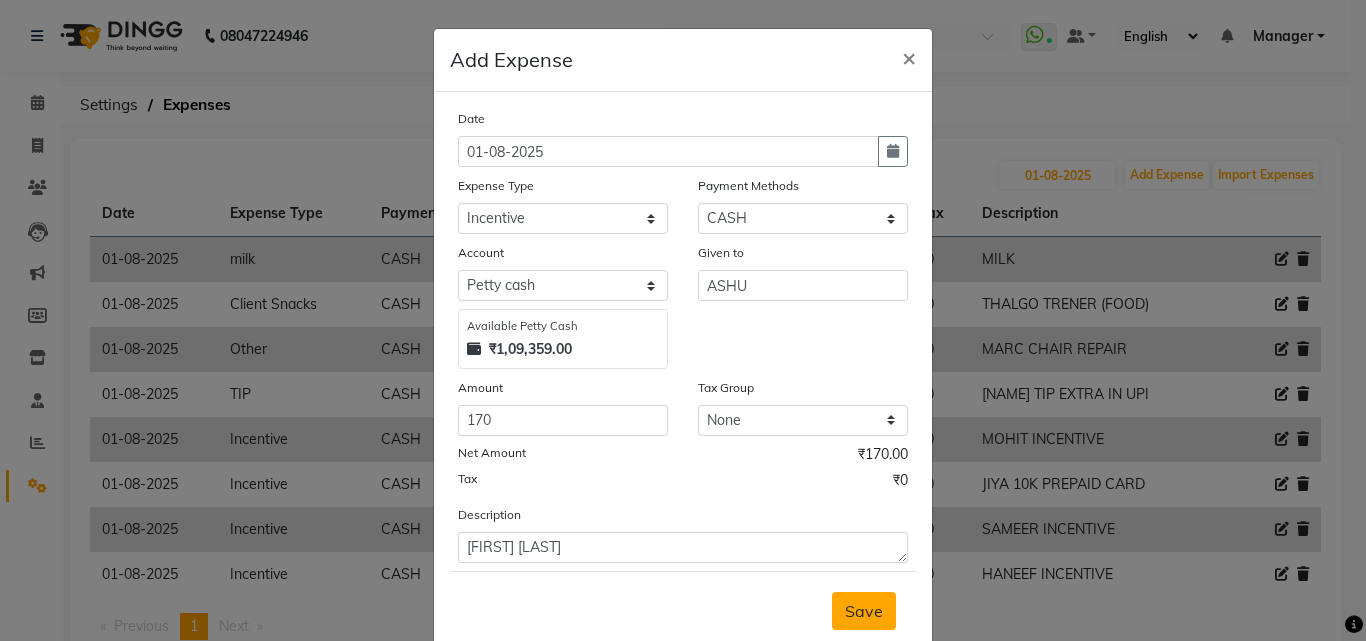 click on "Save" at bounding box center (864, 611) 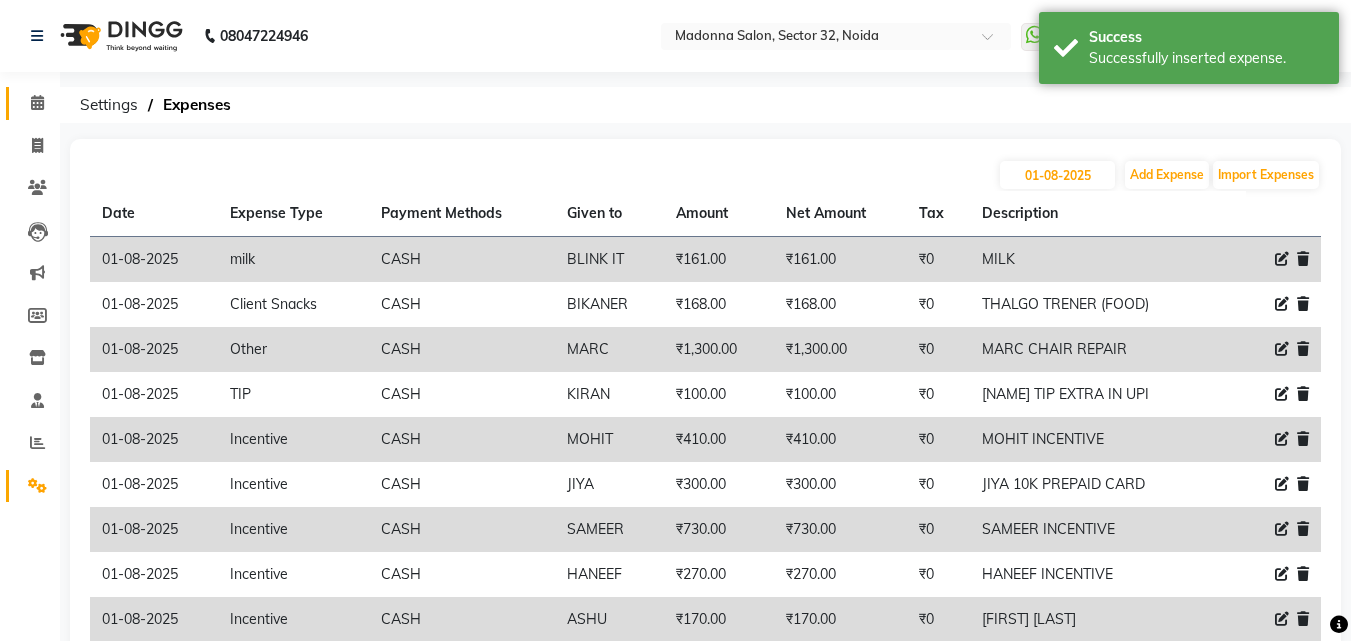 click 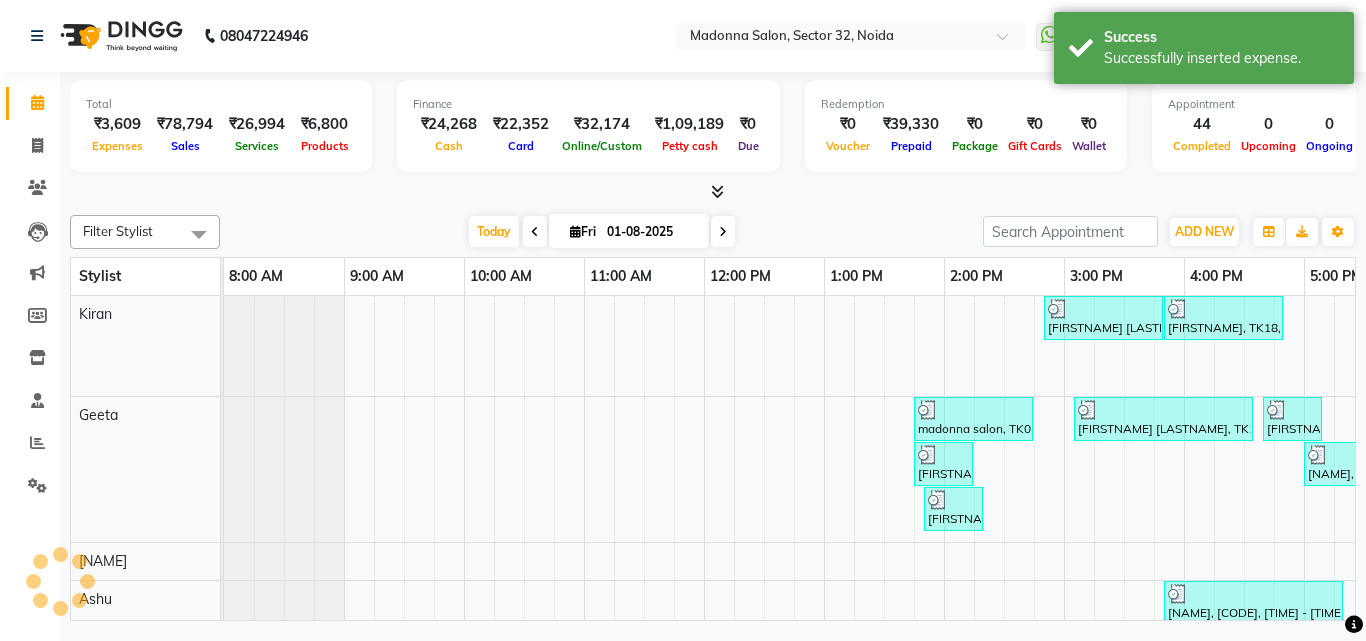 scroll, scrollTop: 0, scrollLeft: 0, axis: both 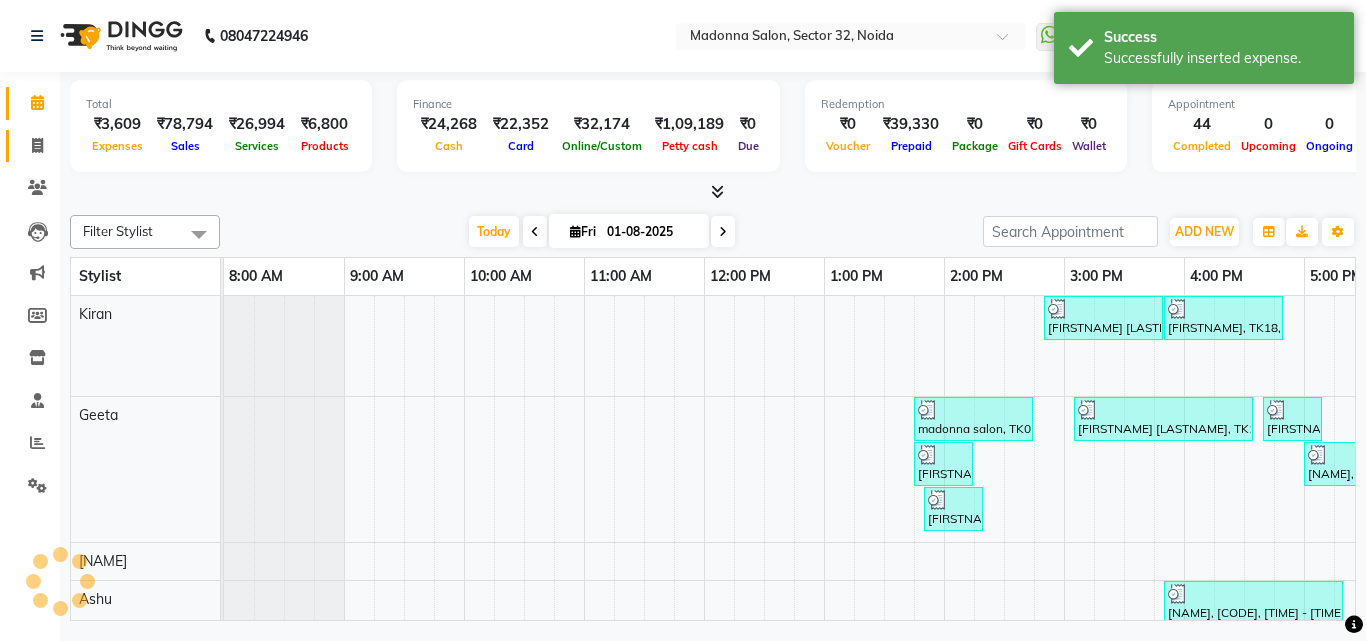click 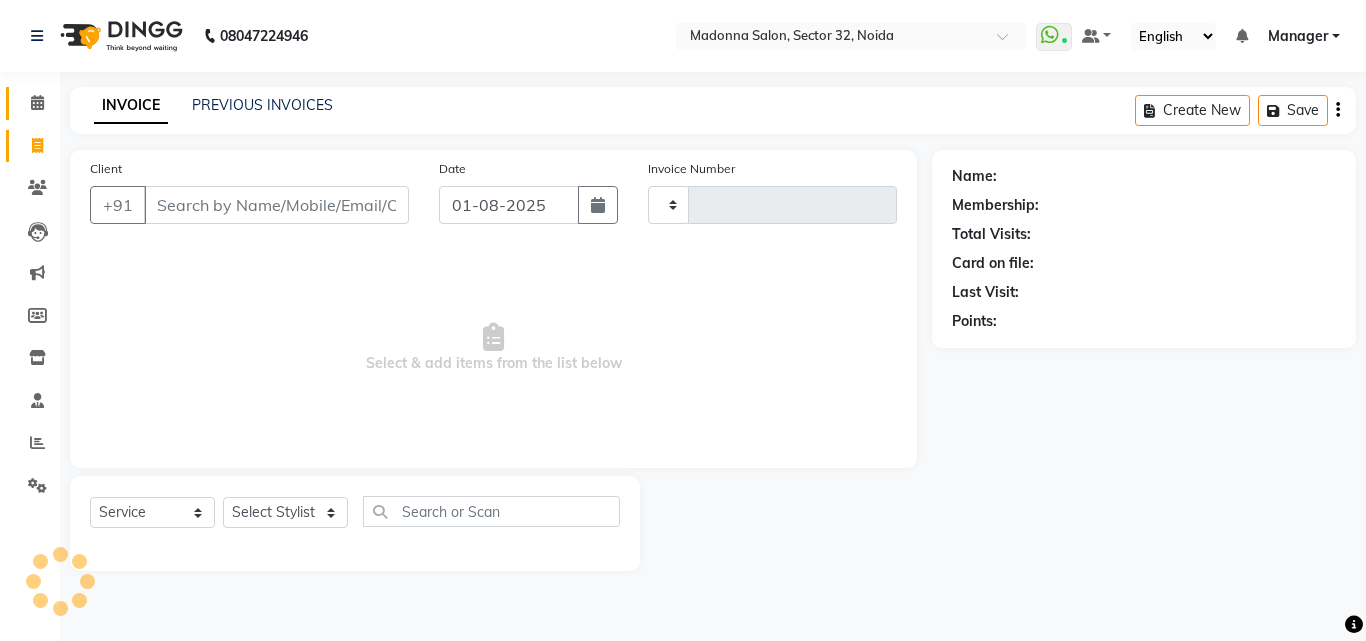 click 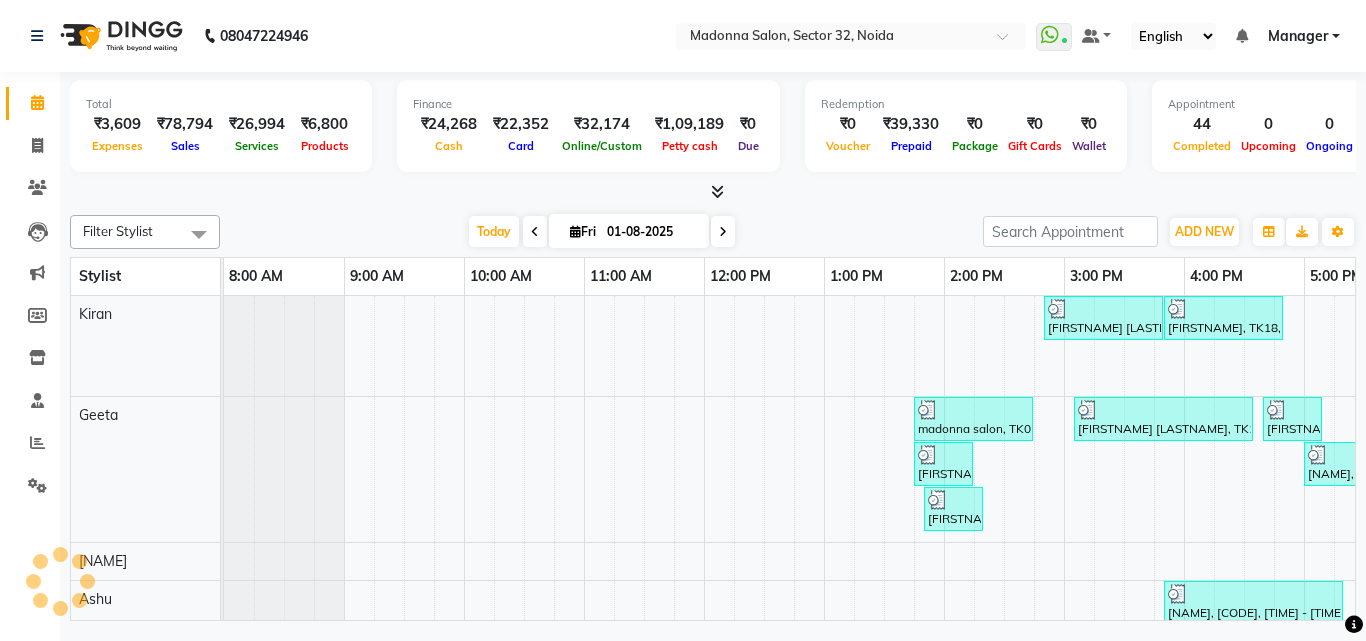 scroll, scrollTop: 0, scrollLeft: 0, axis: both 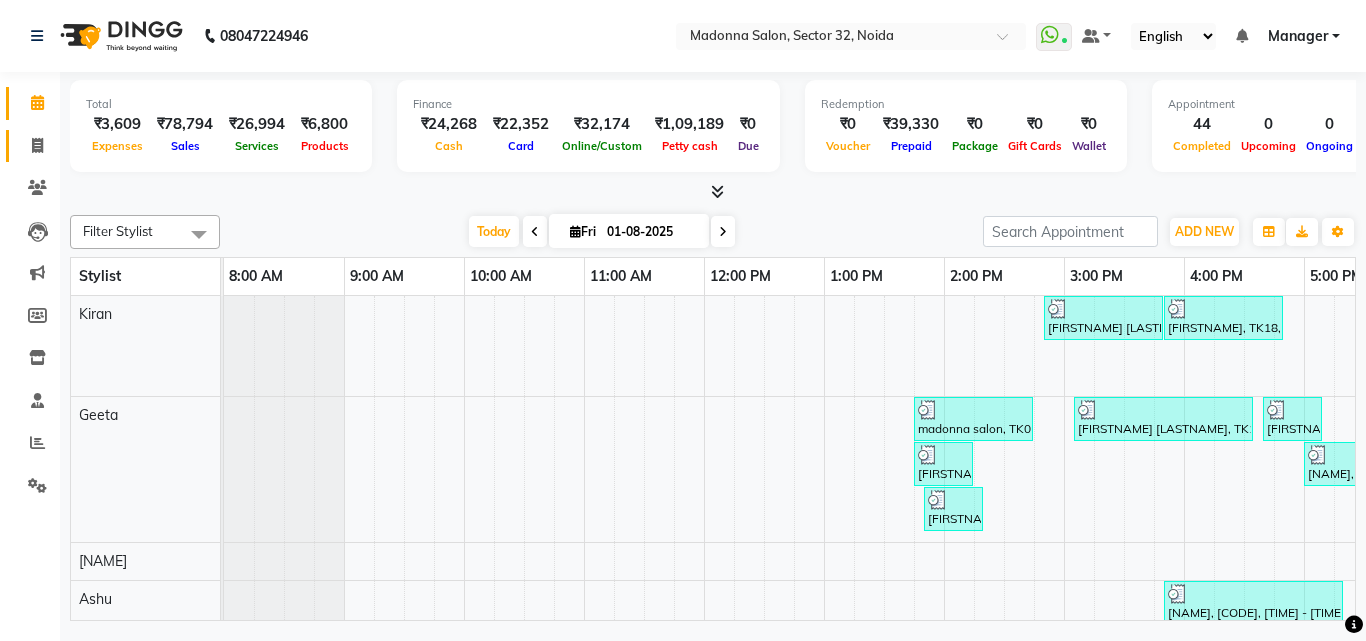 click 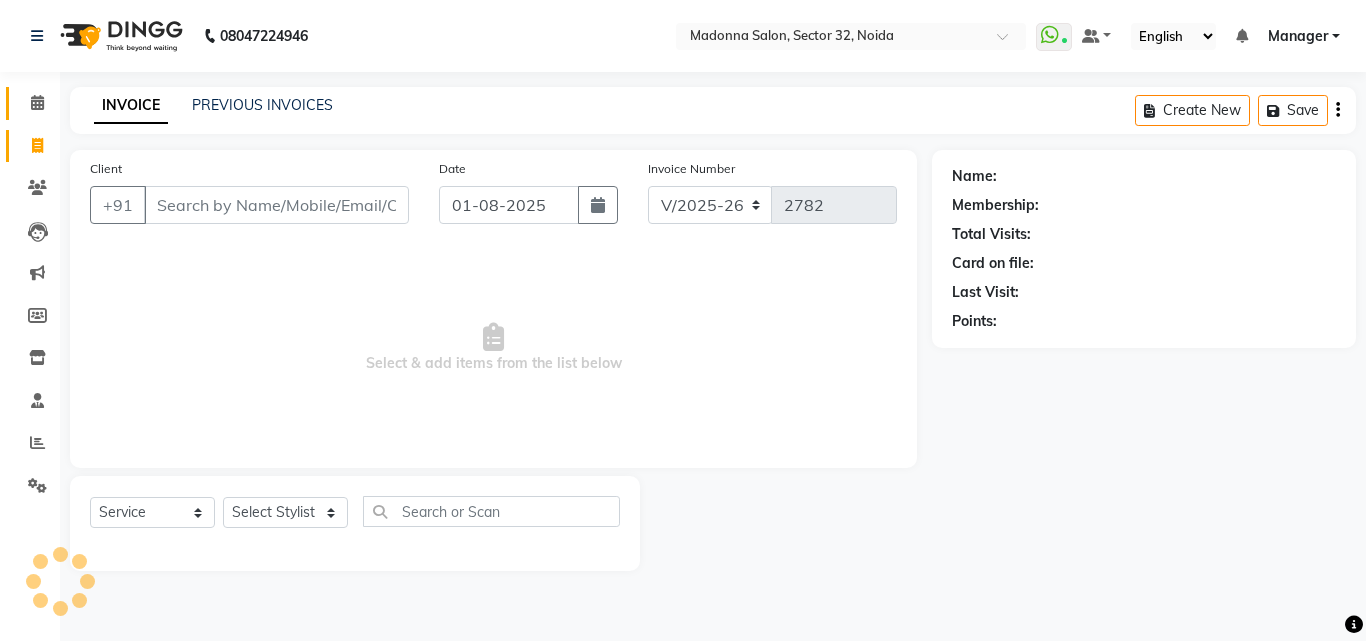 click 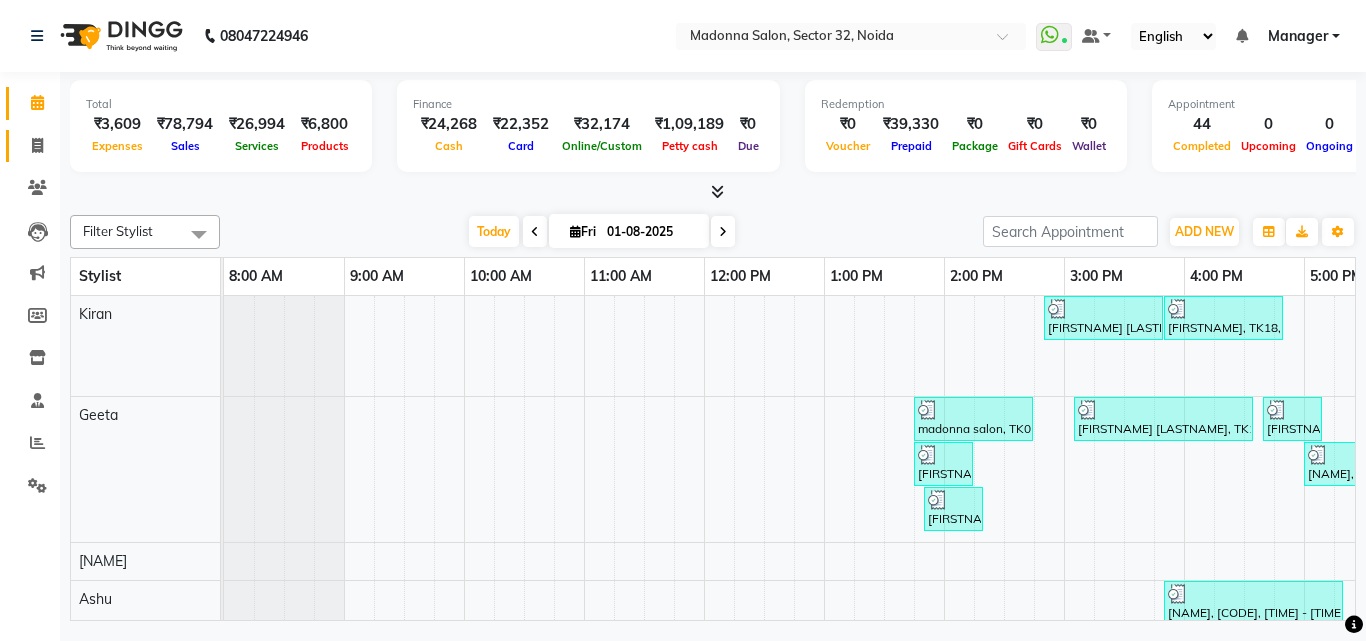 click 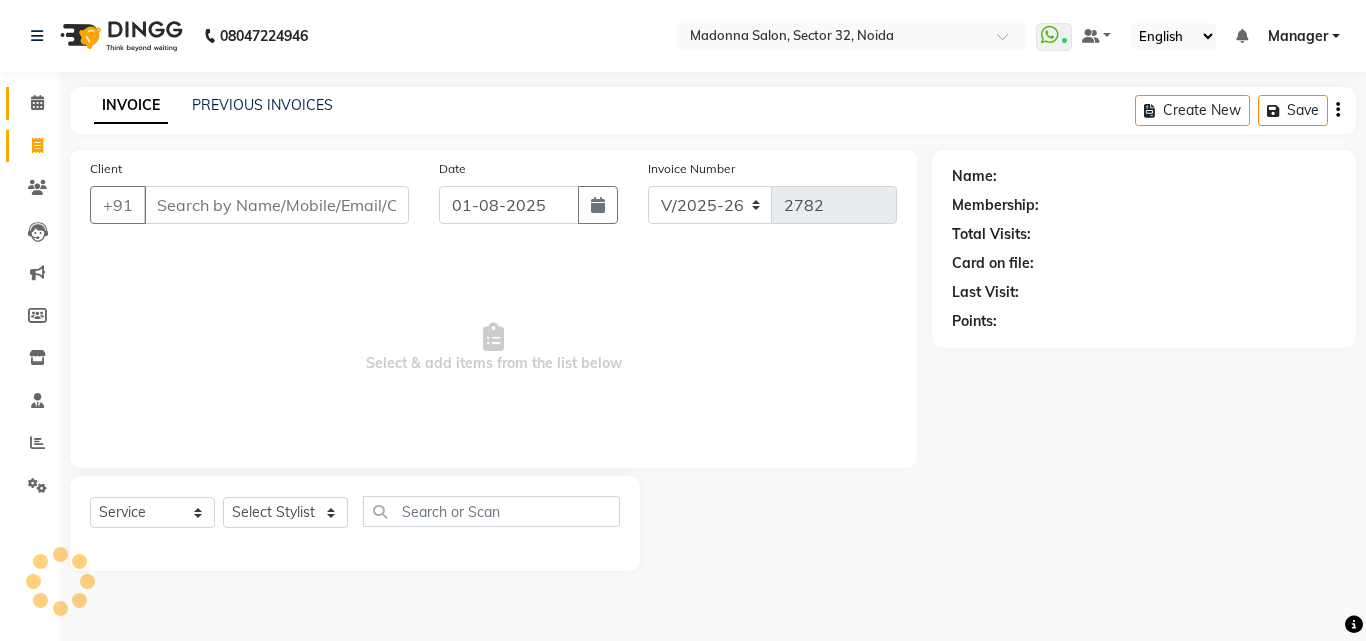 click 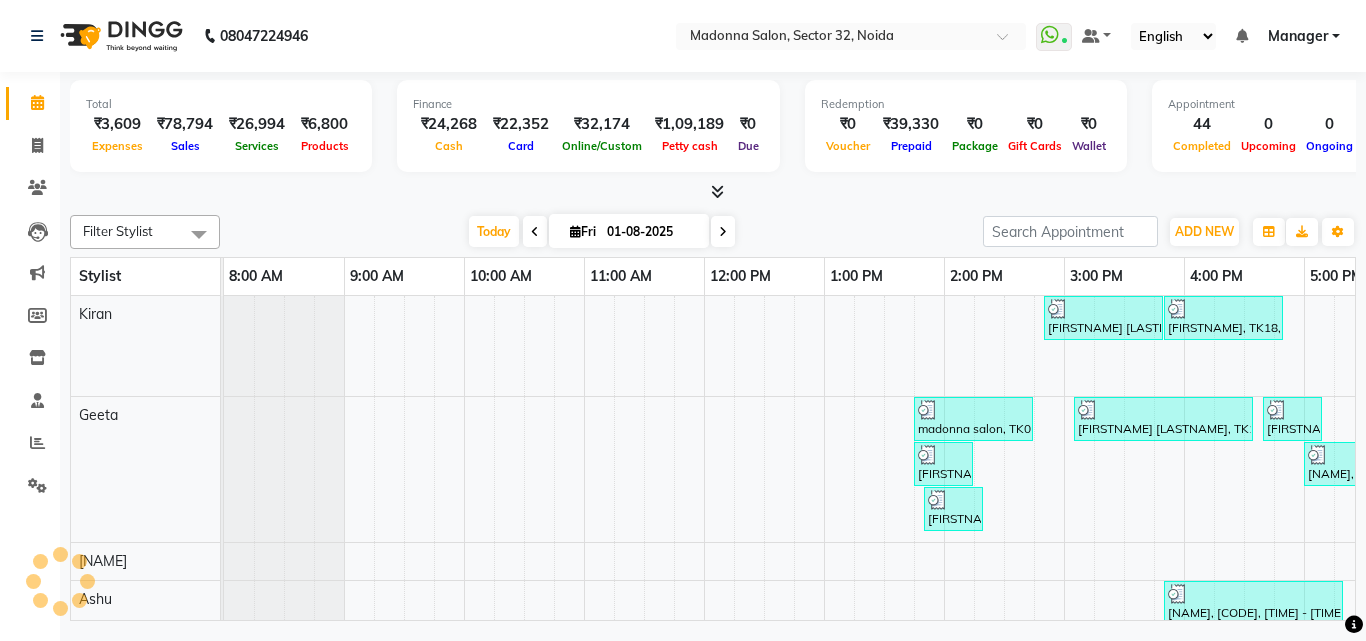 scroll, scrollTop: 0, scrollLeft: 0, axis: both 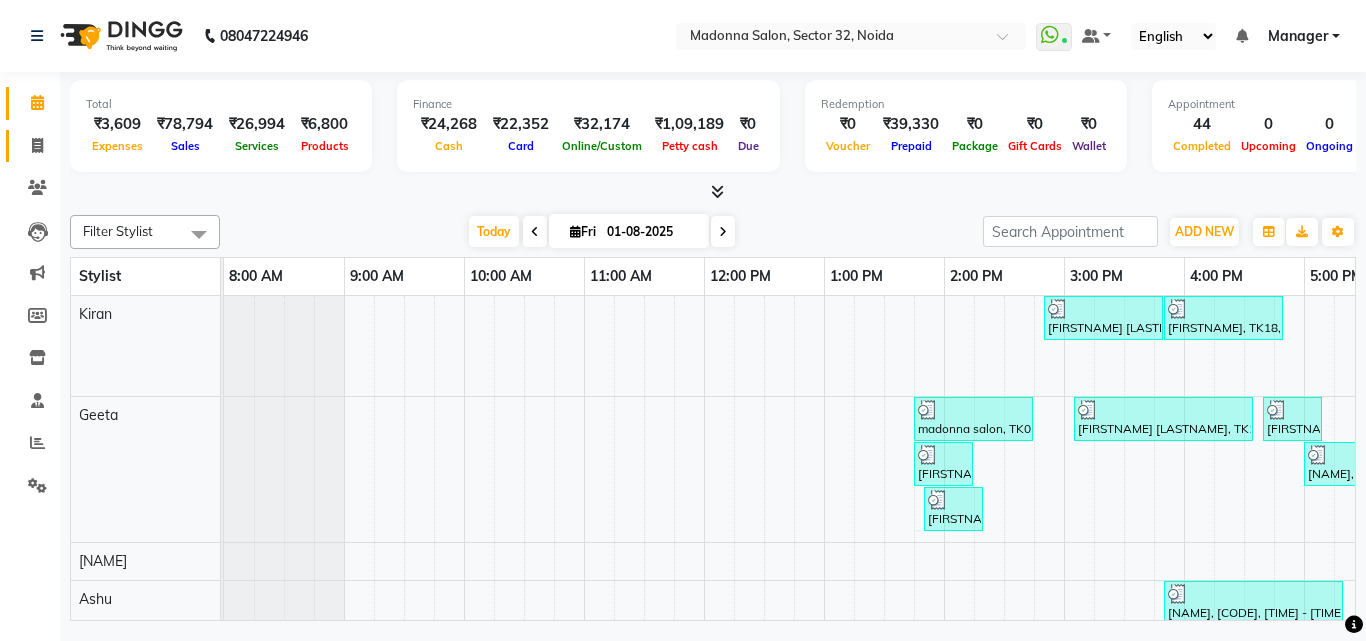 click 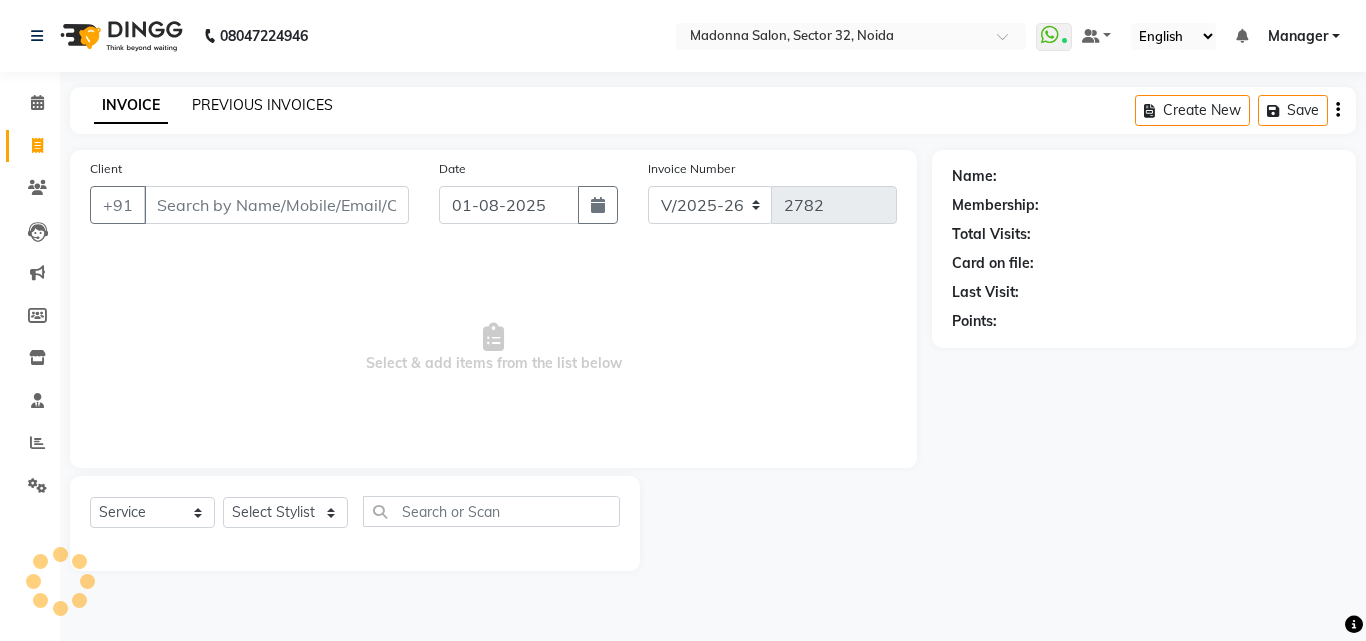 click on "PREVIOUS INVOICES" 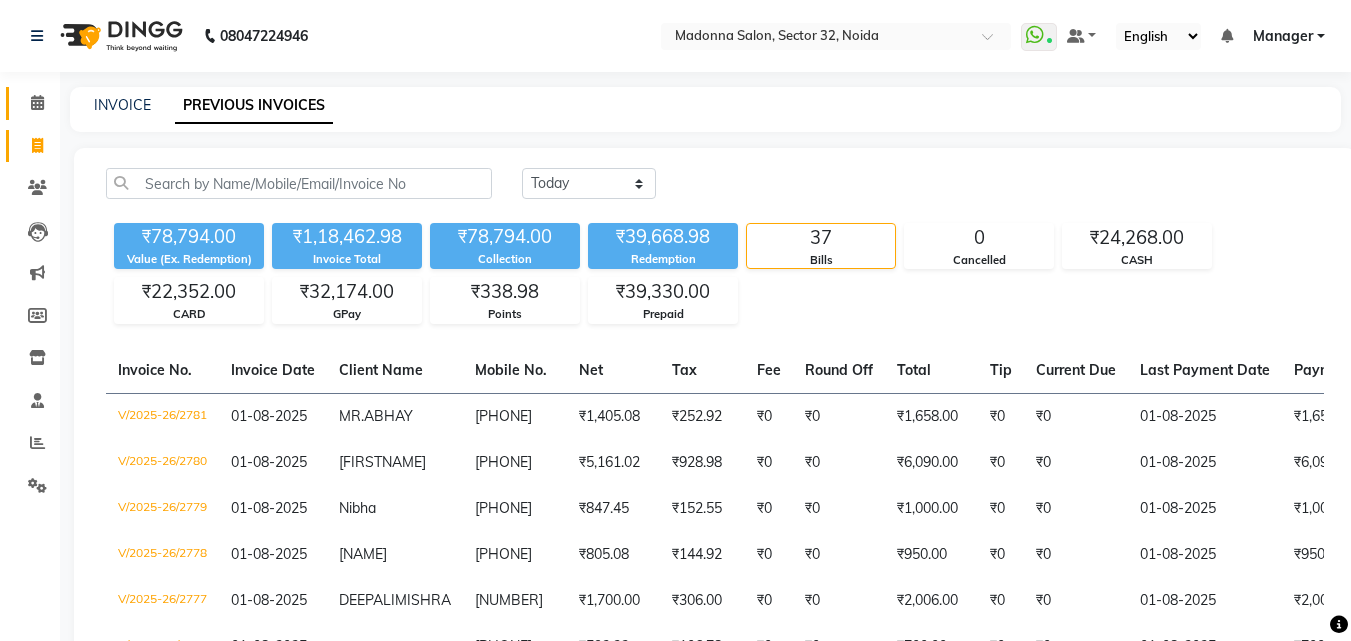 click 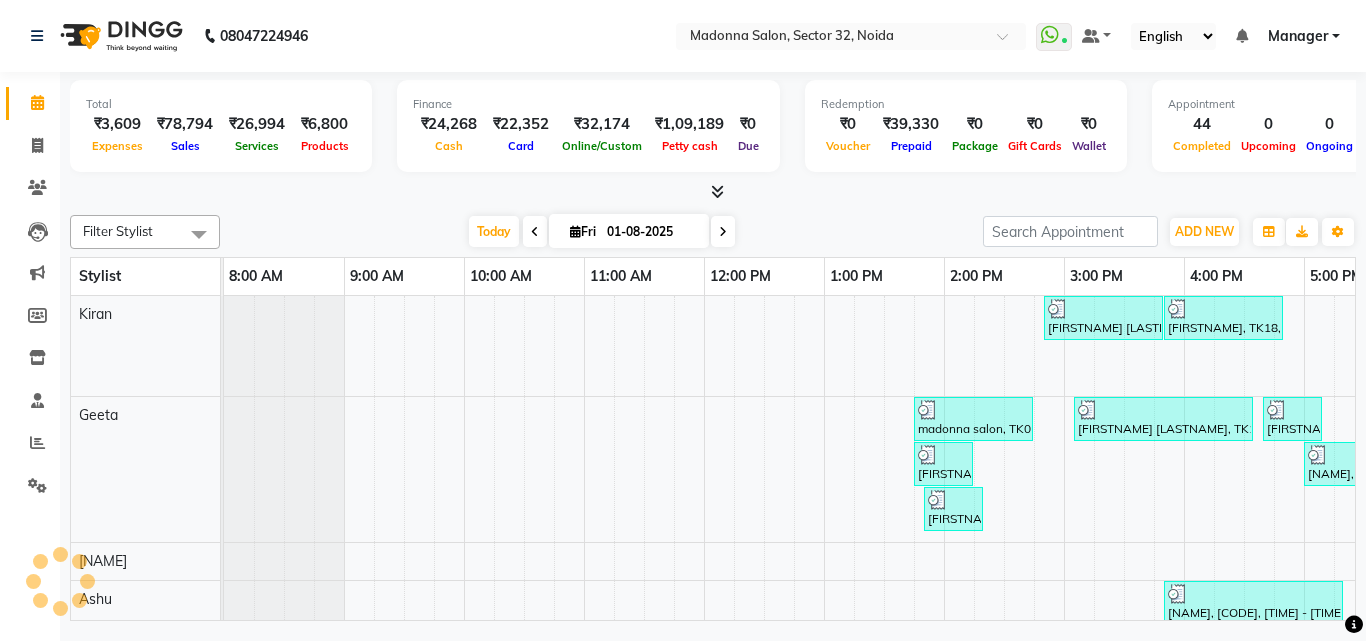 scroll, scrollTop: 0, scrollLeft: 0, axis: both 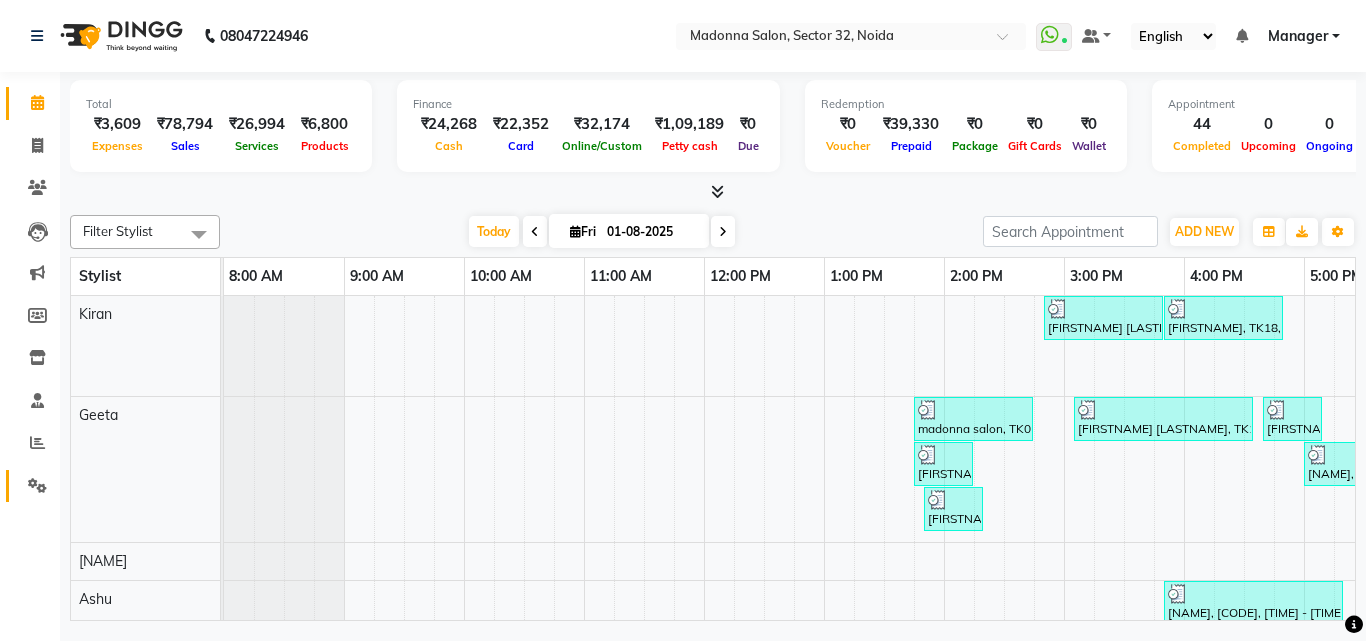 click 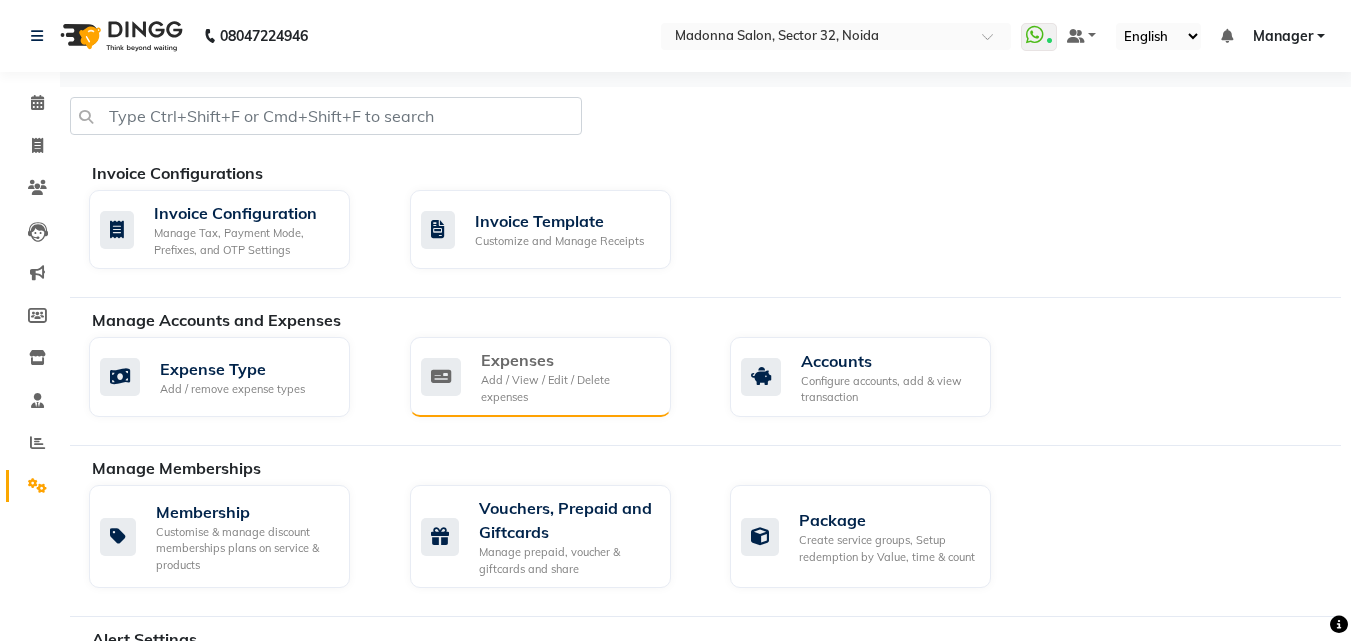 click on "Add / View / Edit / Delete expenses" 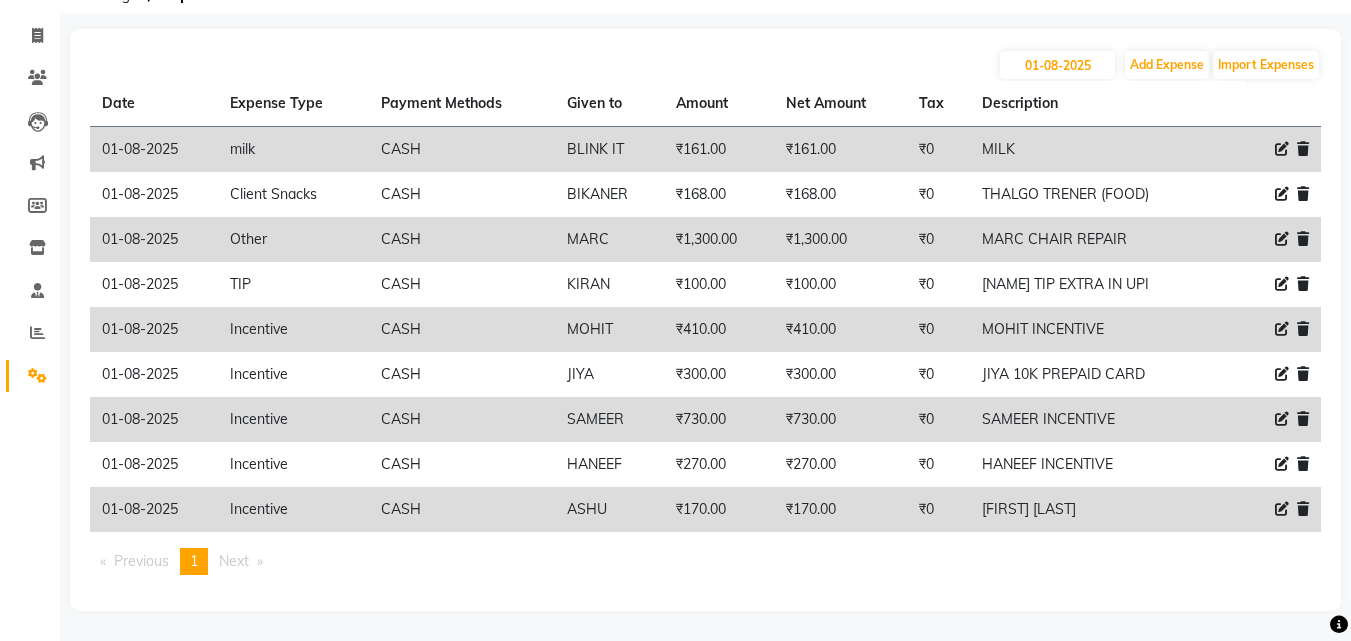 scroll, scrollTop: 109, scrollLeft: 0, axis: vertical 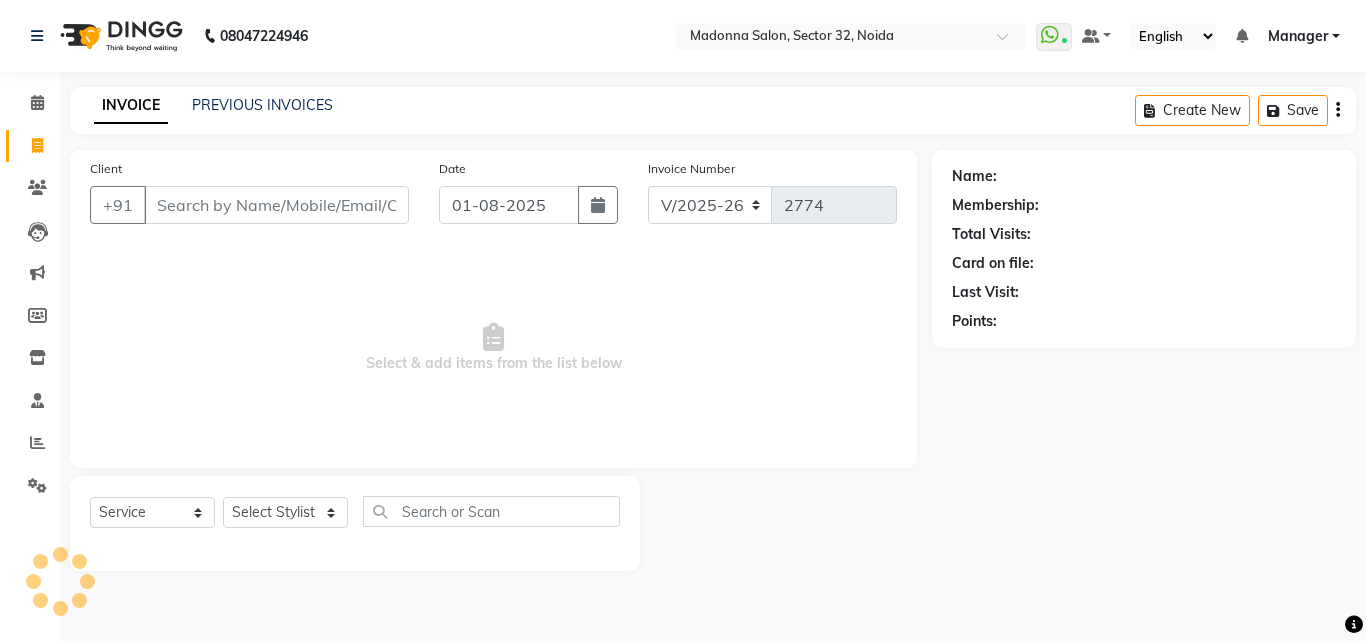 select on "7229" 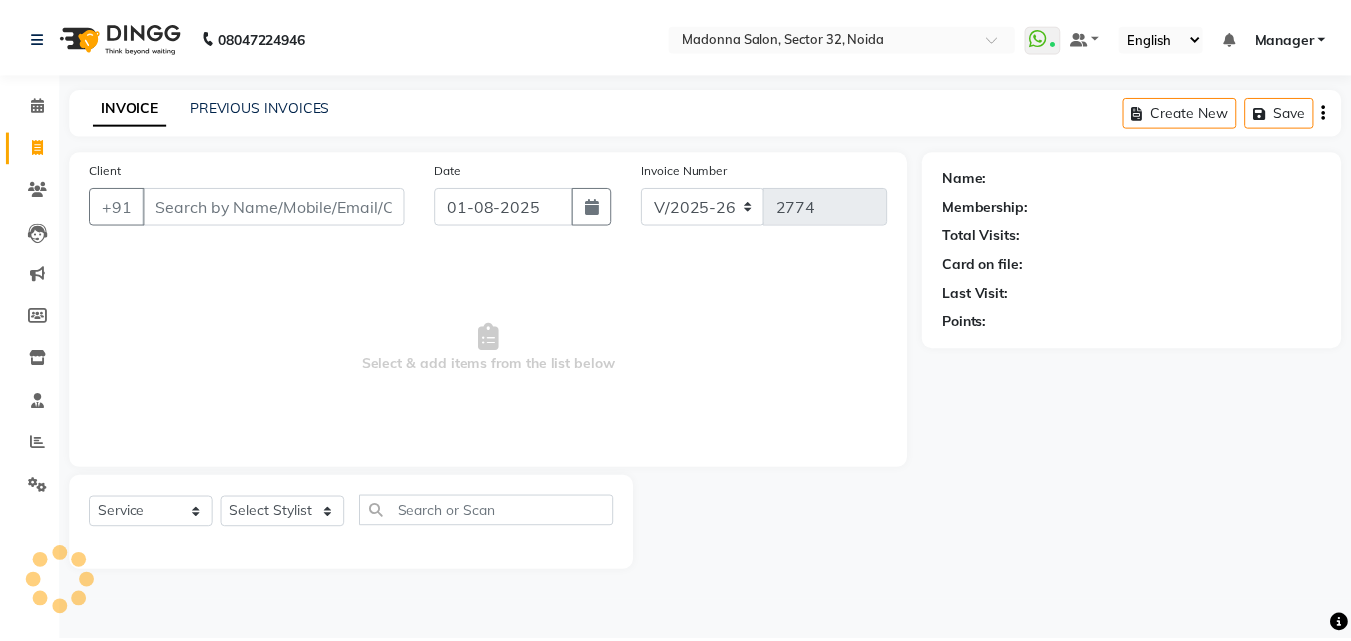 scroll, scrollTop: 0, scrollLeft: 0, axis: both 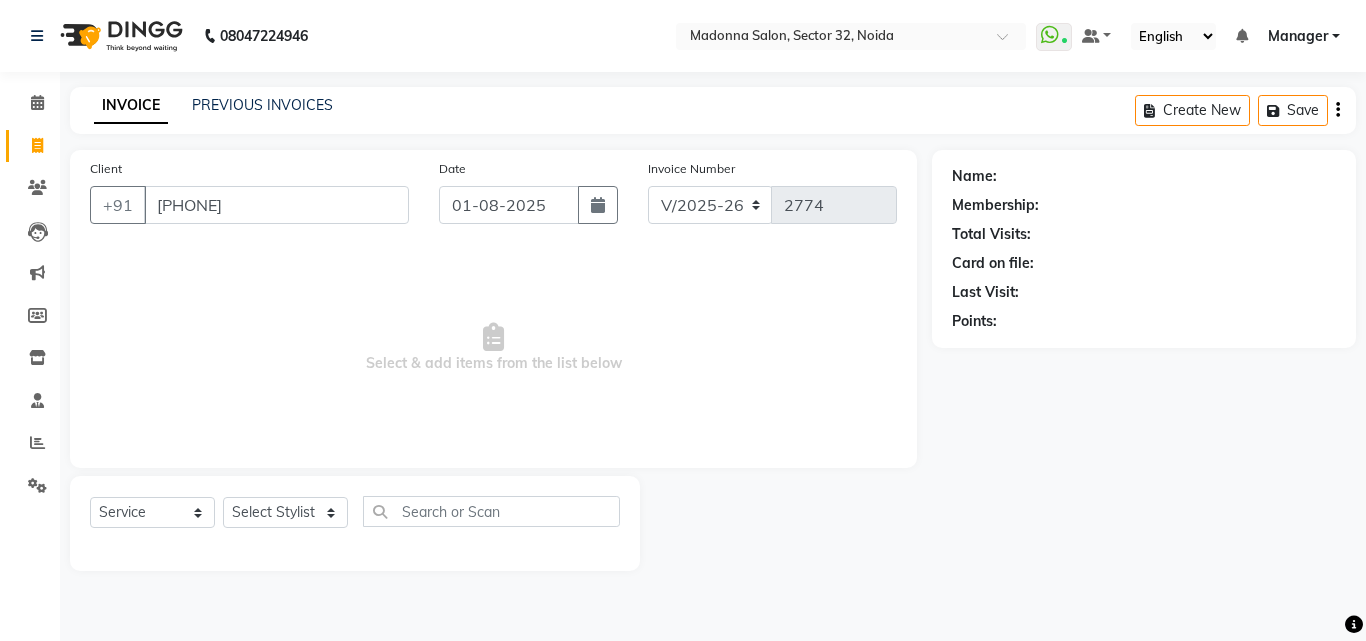 type on "[PHONE]" 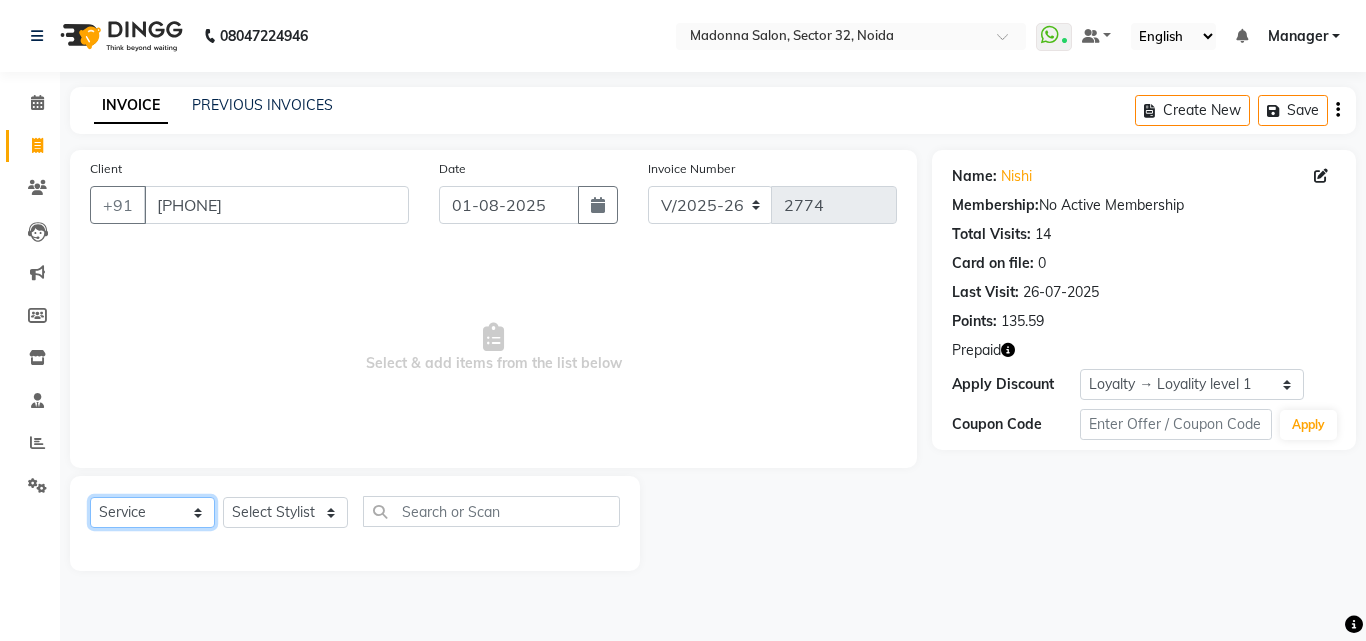 click on "Select  Service  Product  Membership  Package Voucher Prepaid Gift Card" 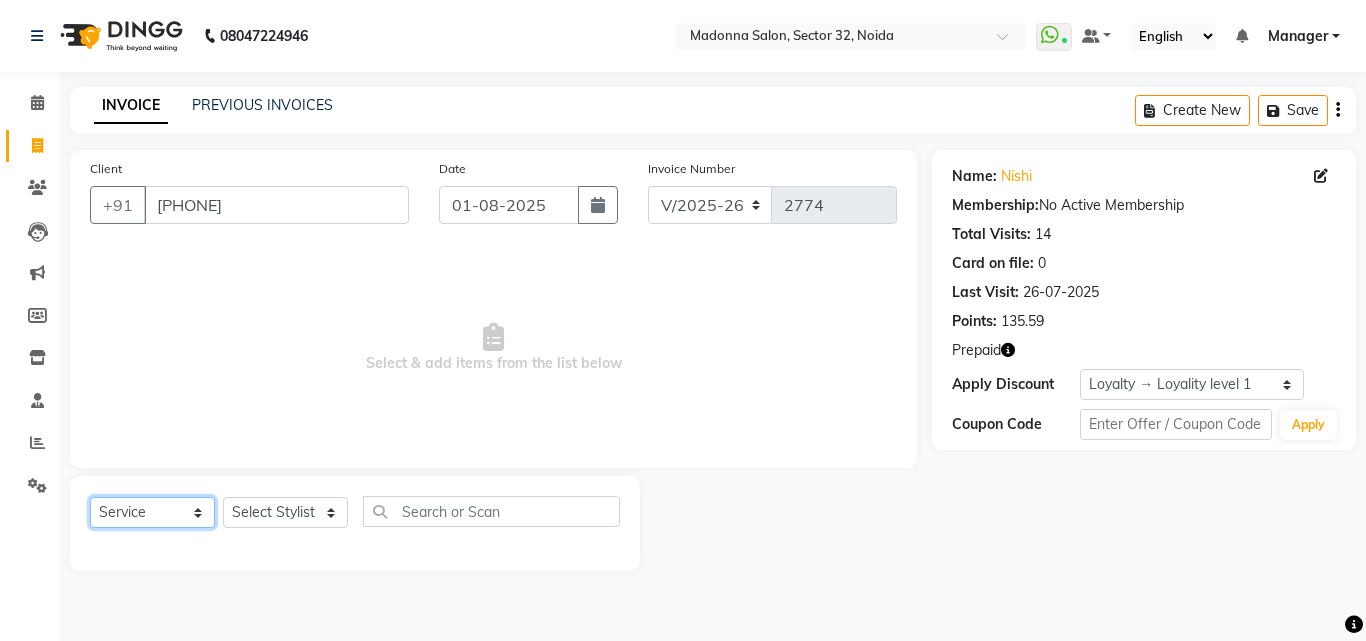 select on "P" 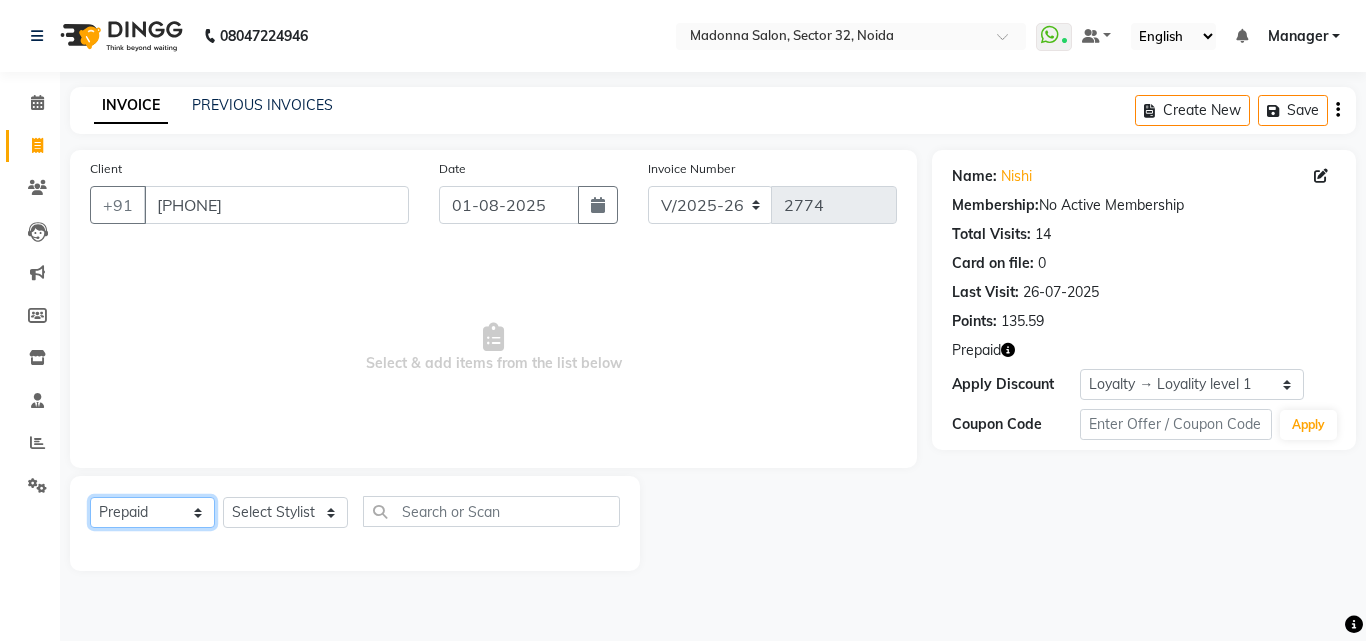 click on "Select  Service  Product  Membership  Package Voucher Prepaid Gift Card" 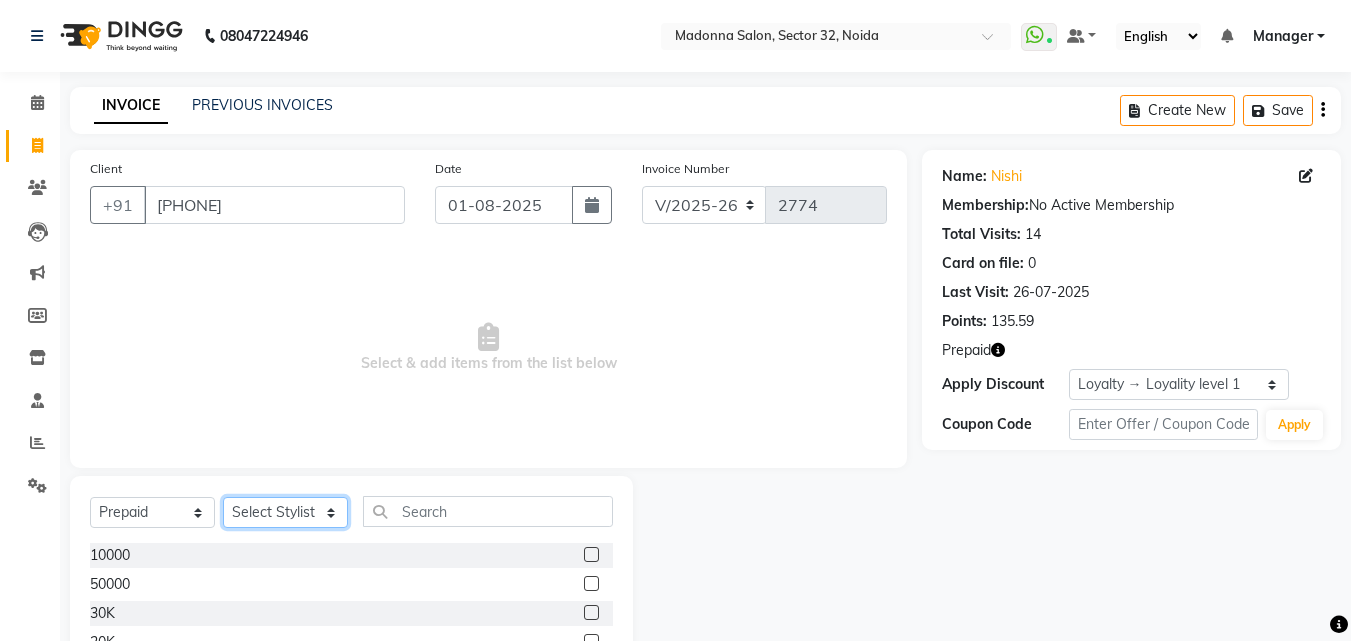 click on "Select Stylist Aayan Account  Ashu BHOLU Geeta Hanif JIYA SINGH Kiran LAXMAN PEDI Manager Mohit Naddy NAIL SWASTIKA Sajal Sameer Shahnawaj Sharukh Sonu VISHAL STYLIST" 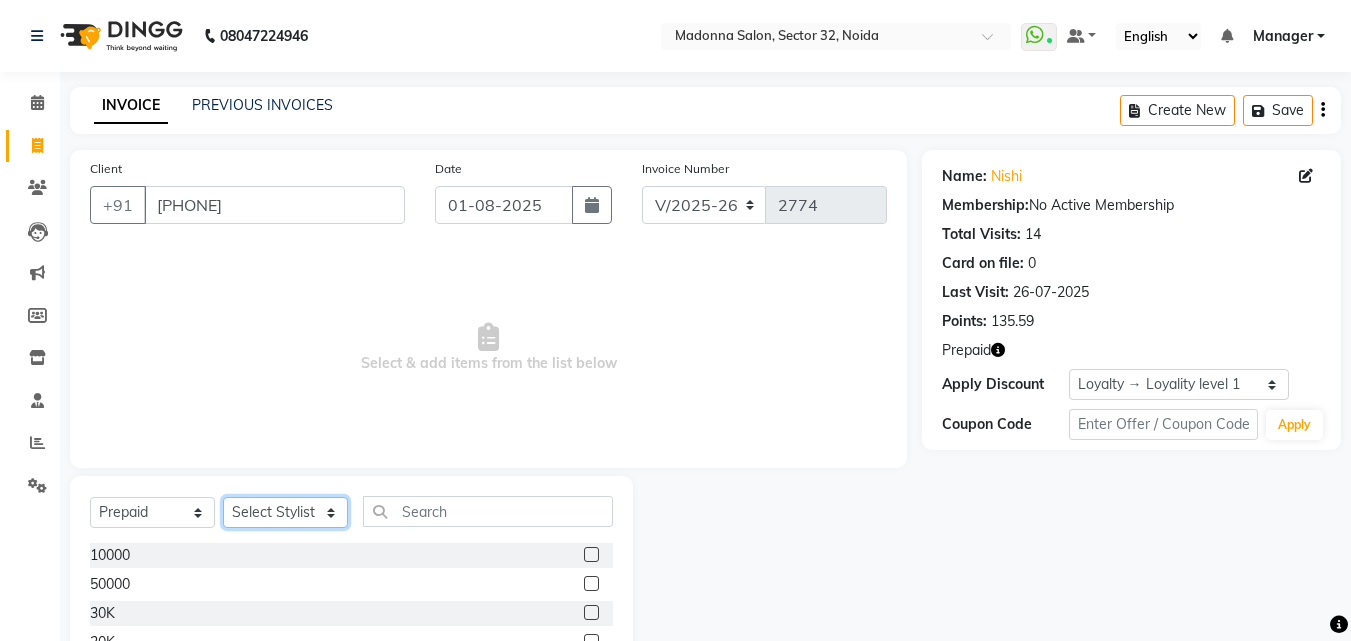 select on "63474" 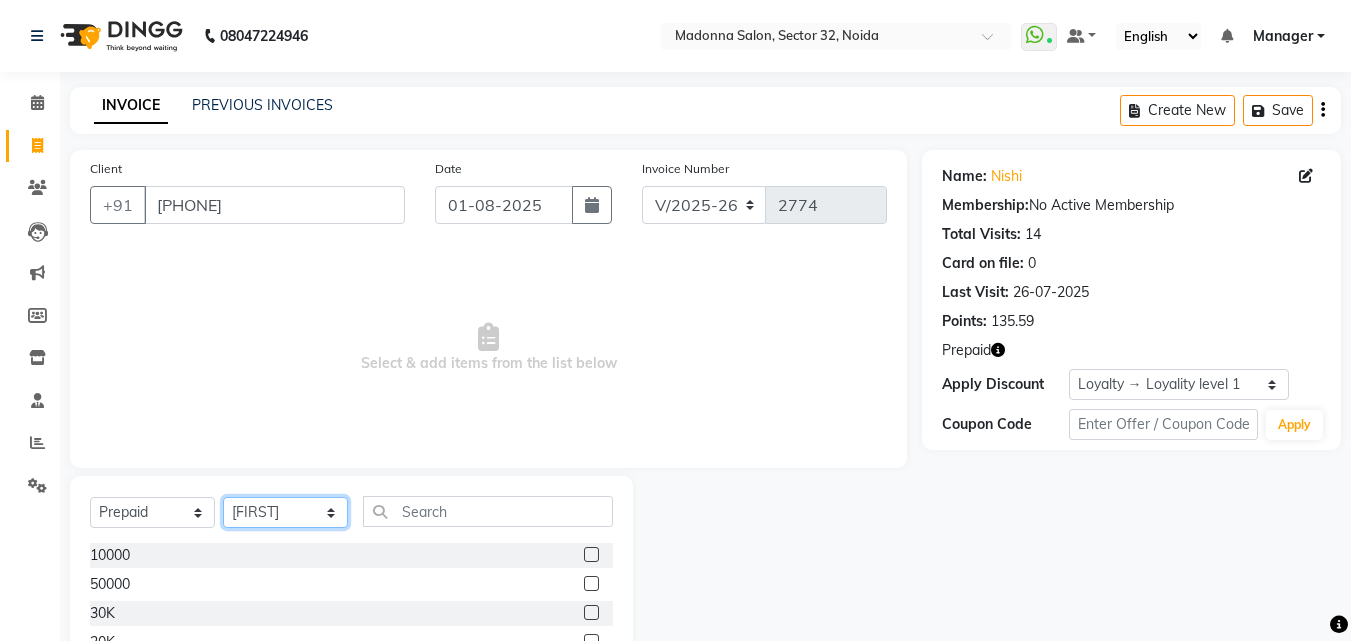 click on "Select Stylist Aayan Account  Ashu BHOLU Geeta Hanif JIYA SINGH Kiran LAXMAN PEDI Manager Mohit Naddy NAIL SWASTIKA Sajal Sameer Shahnawaj Sharukh Sonu VISHAL STYLIST" 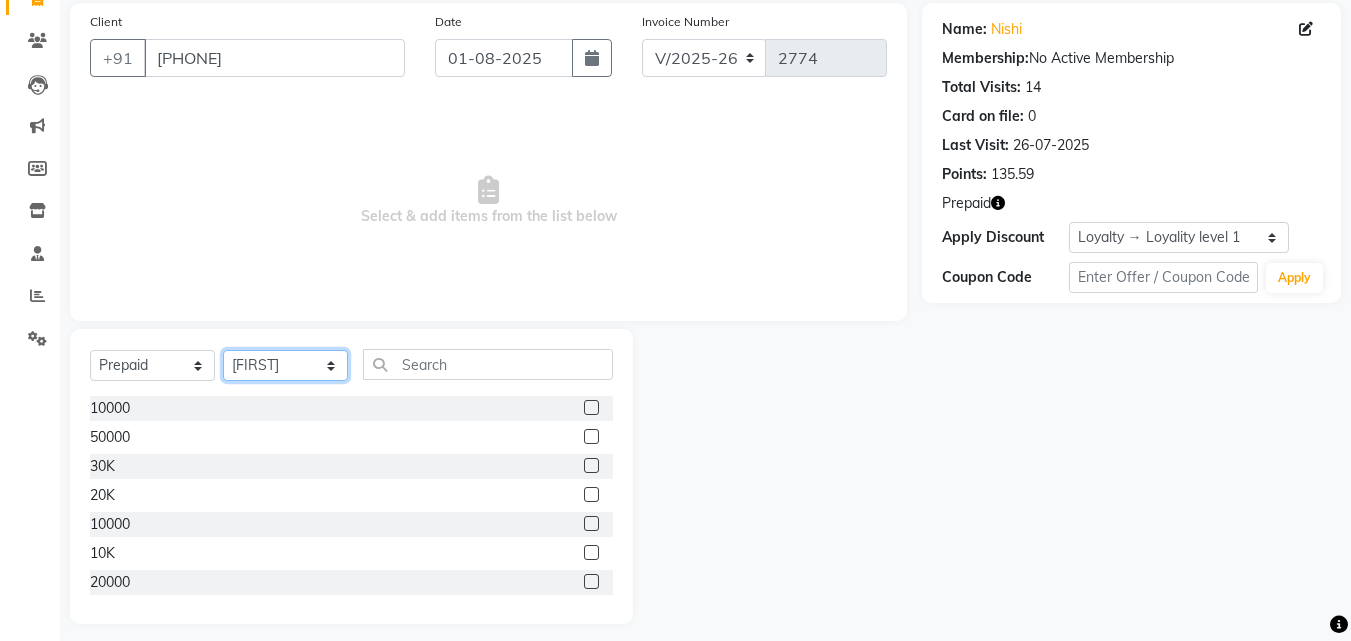 scroll, scrollTop: 148, scrollLeft: 0, axis: vertical 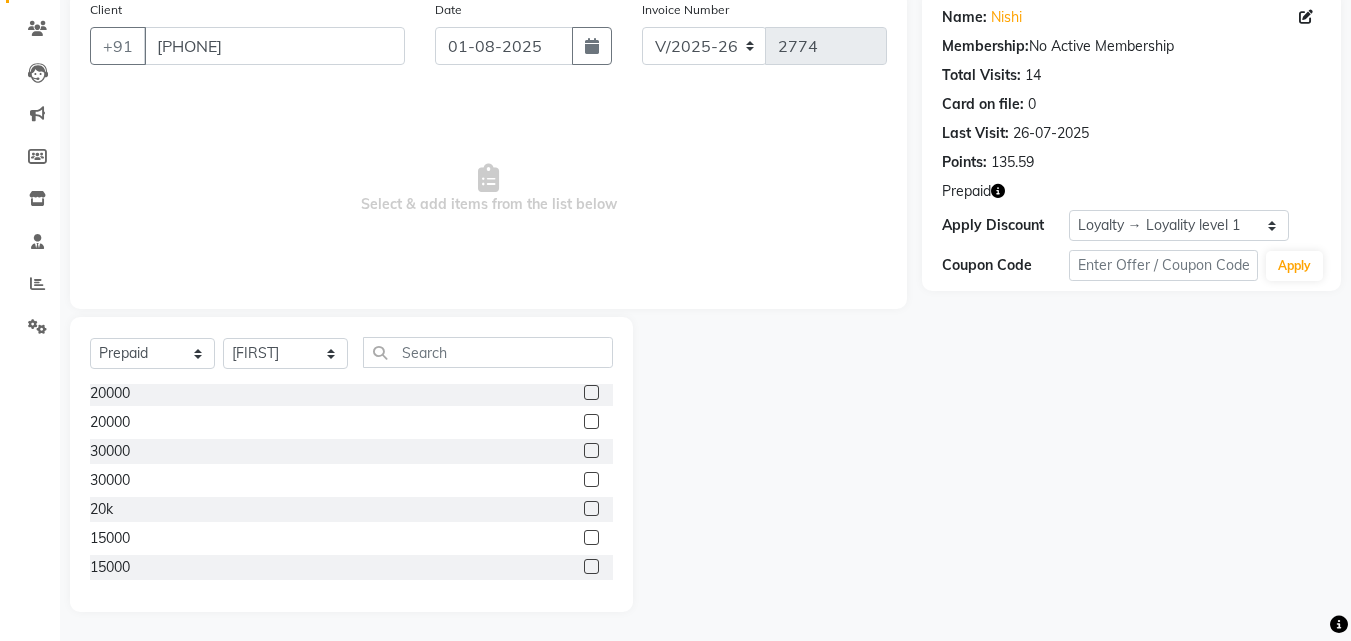 click 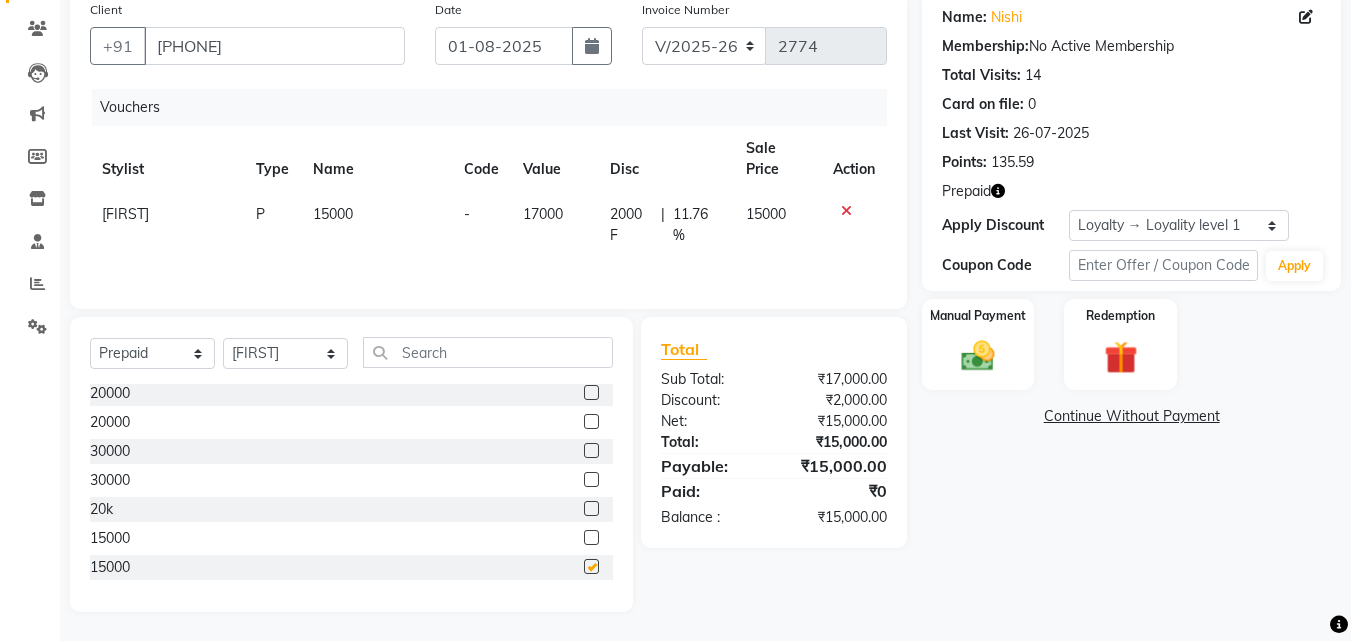 checkbox on "false" 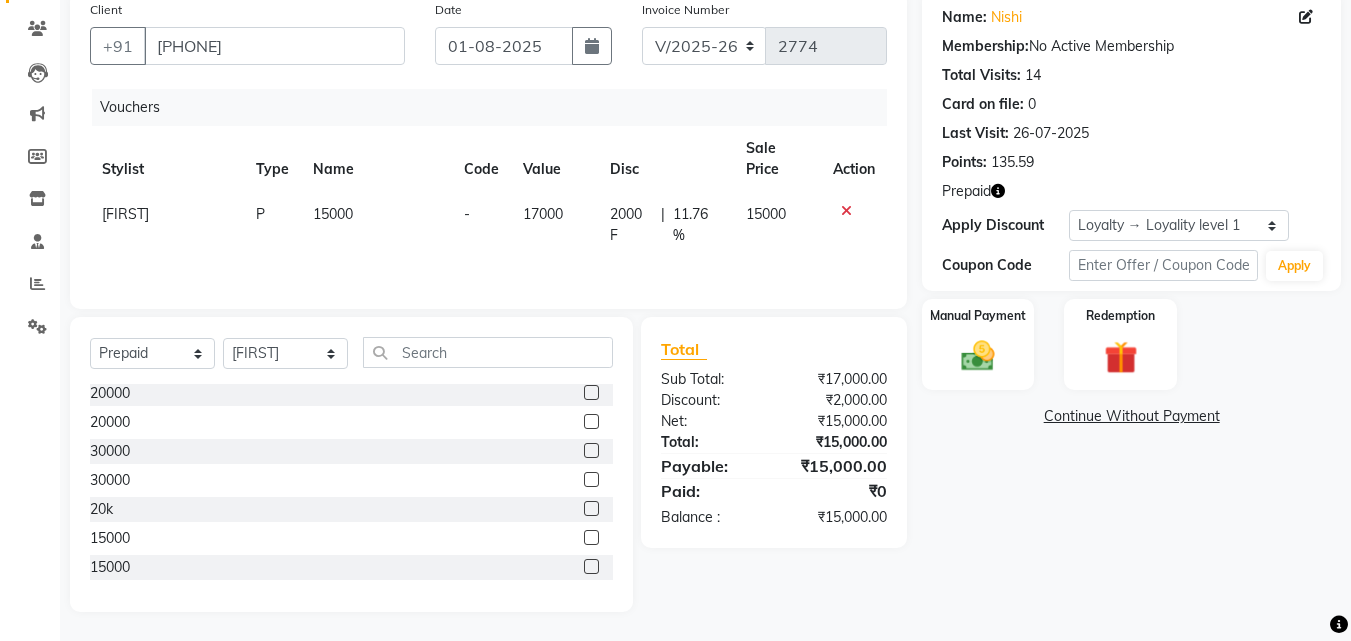 click 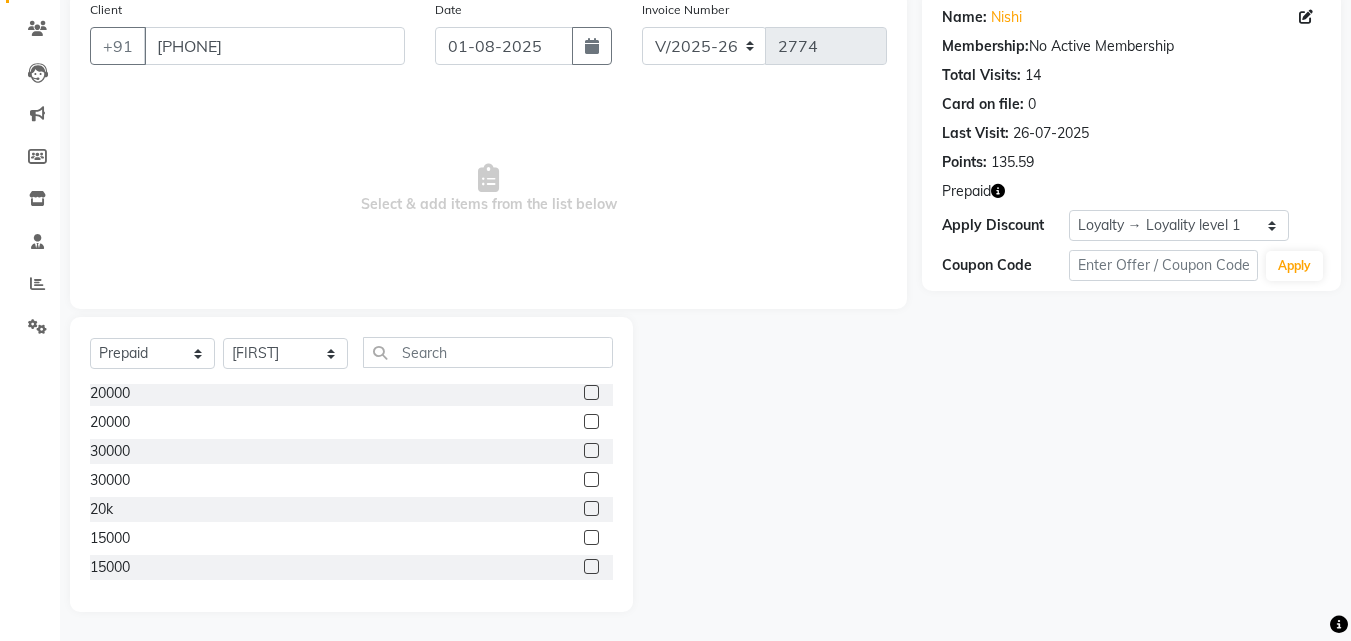 click 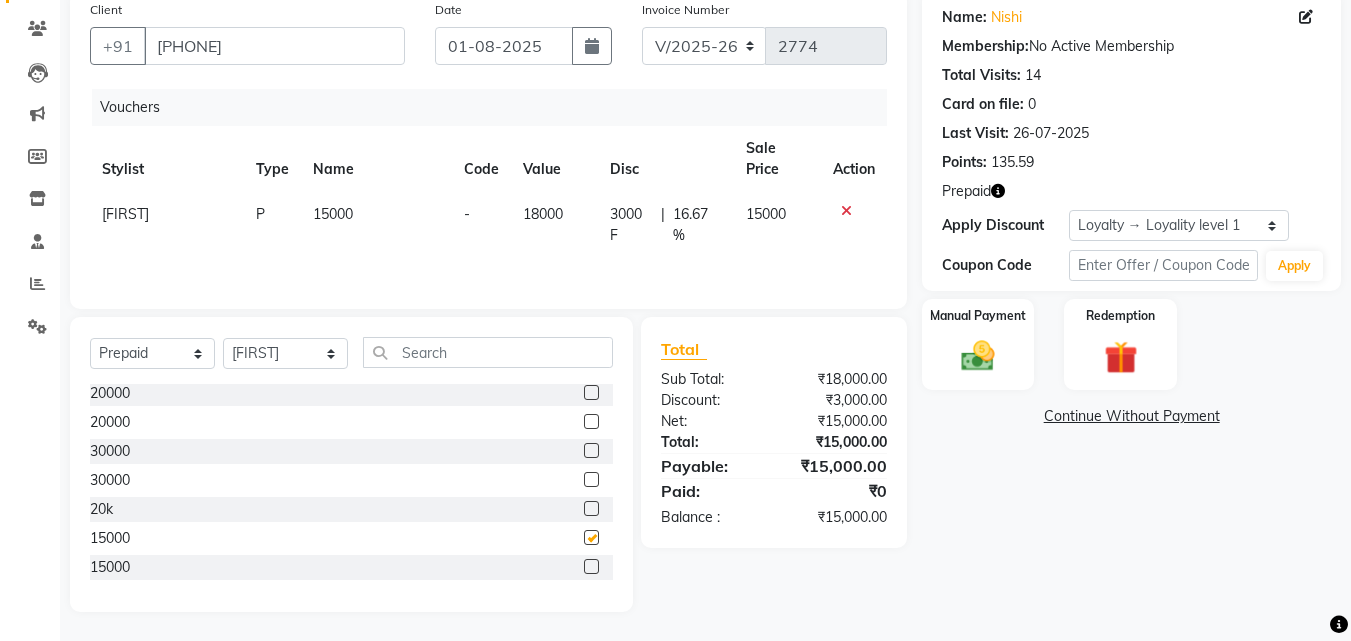 checkbox on "false" 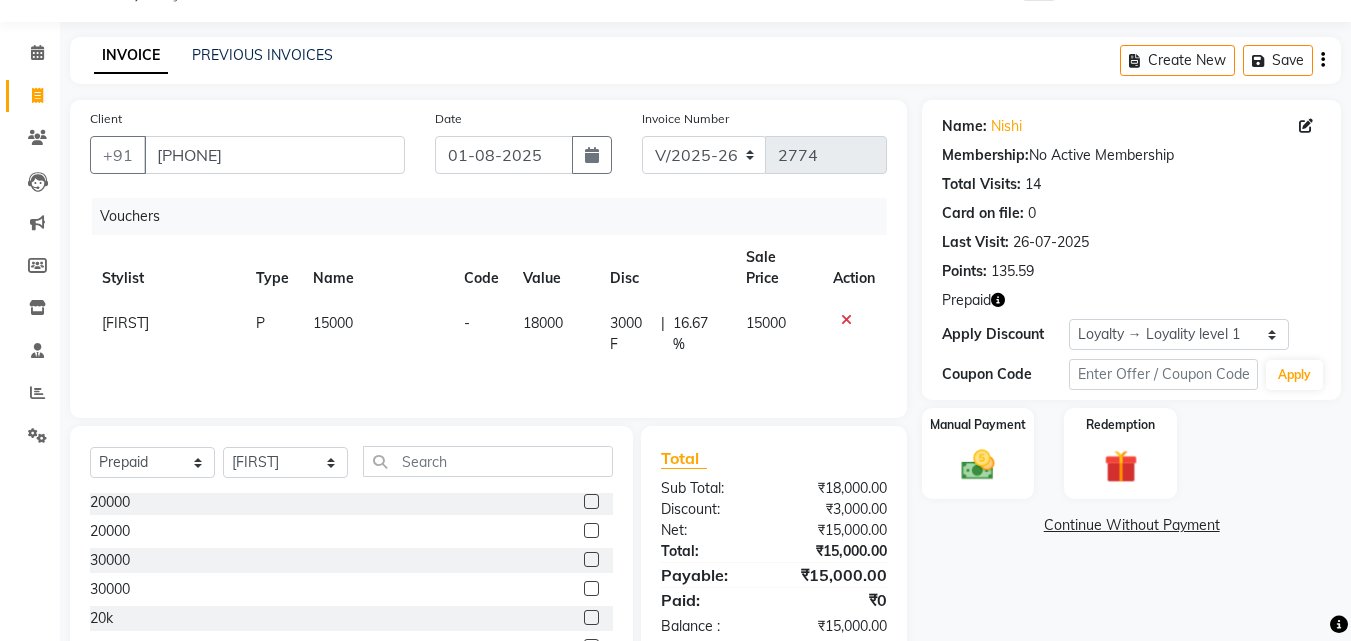scroll, scrollTop: 0, scrollLeft: 0, axis: both 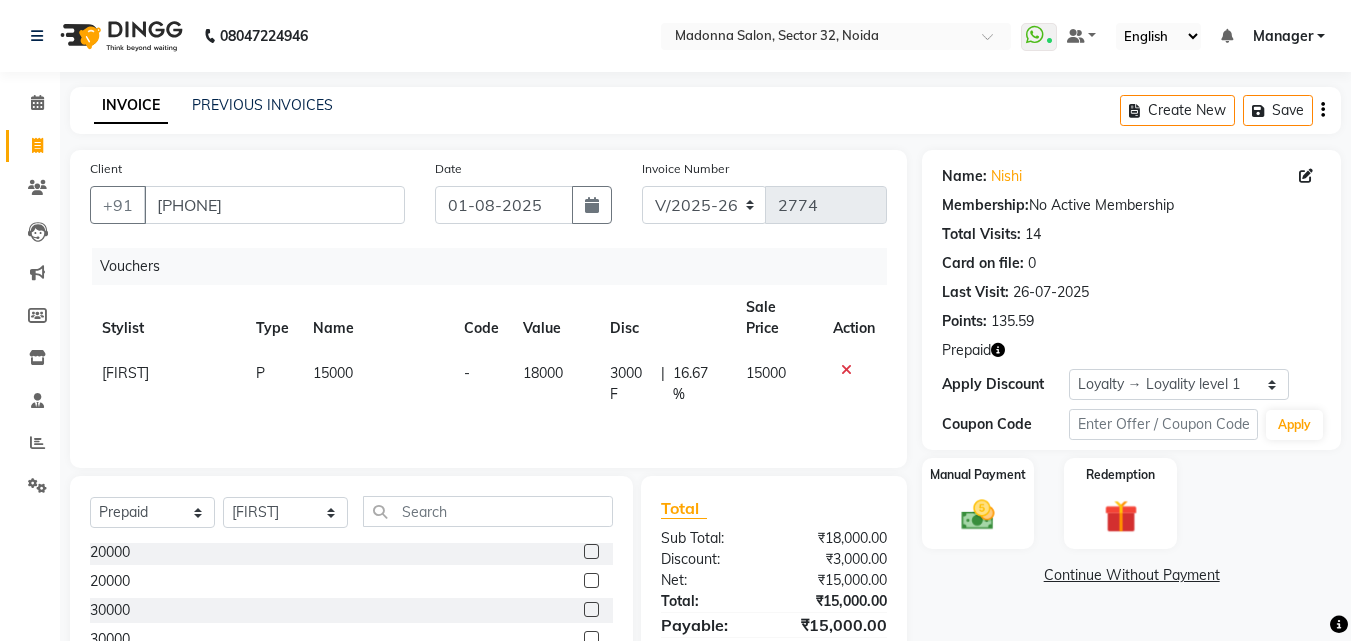 click 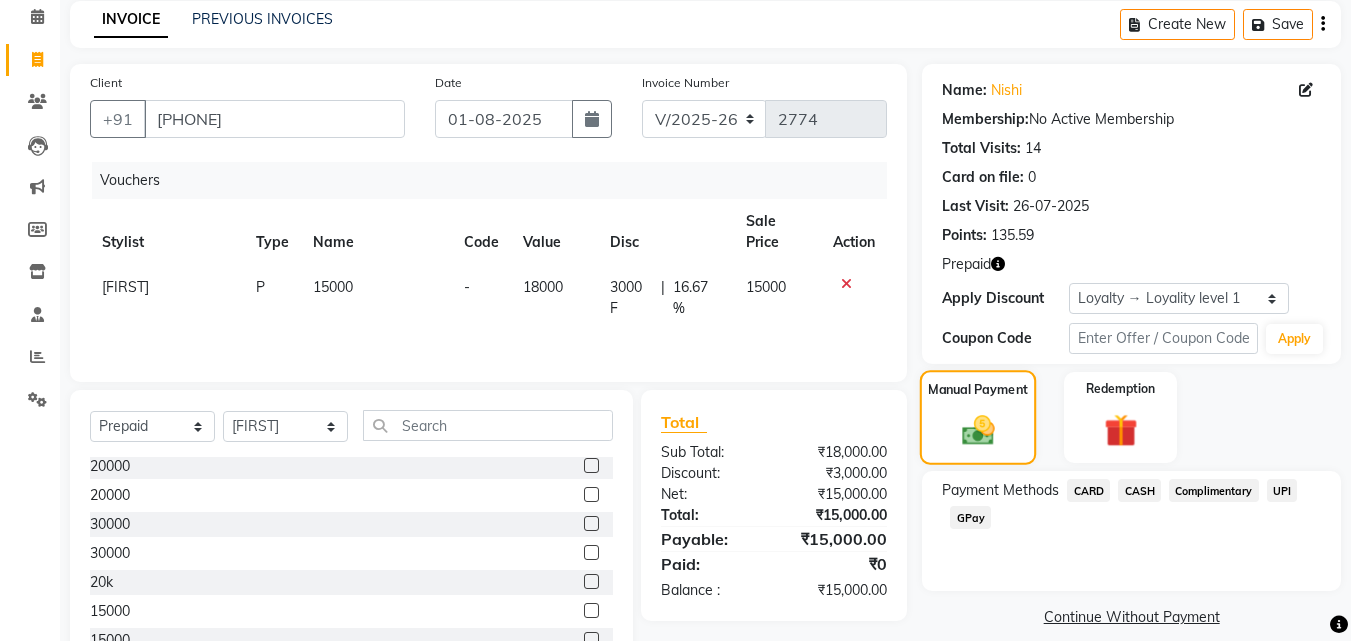 scroll, scrollTop: 154, scrollLeft: 0, axis: vertical 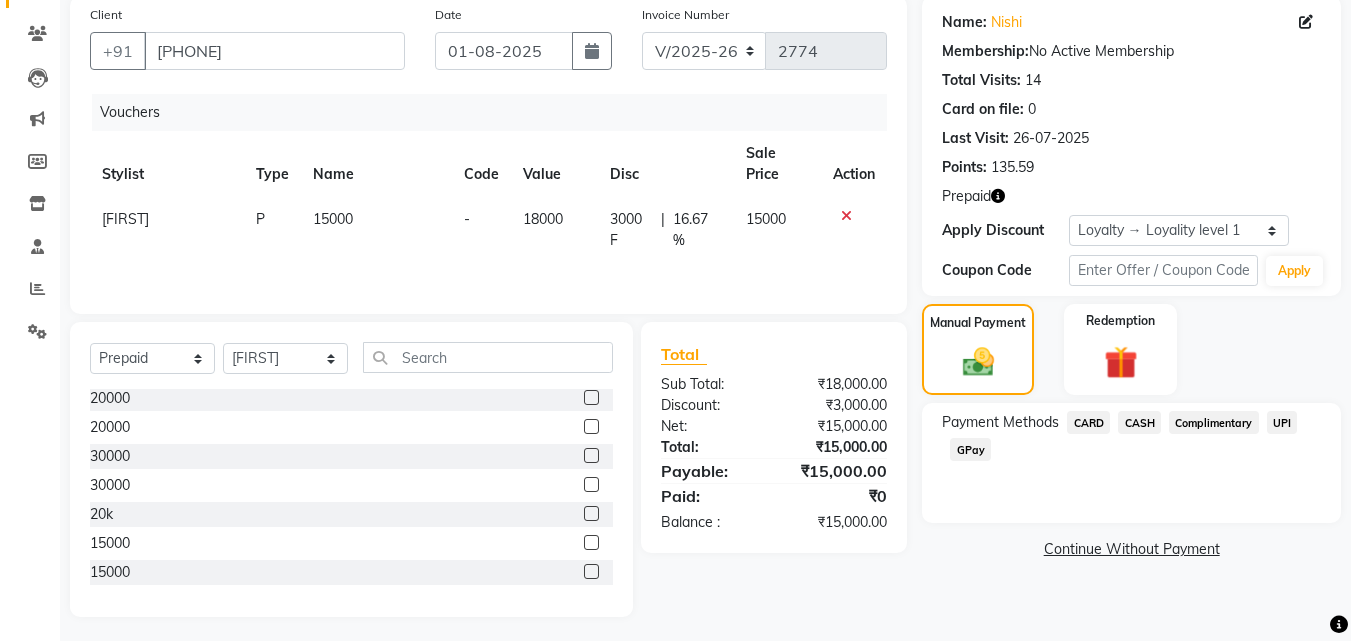 click on "CARD" 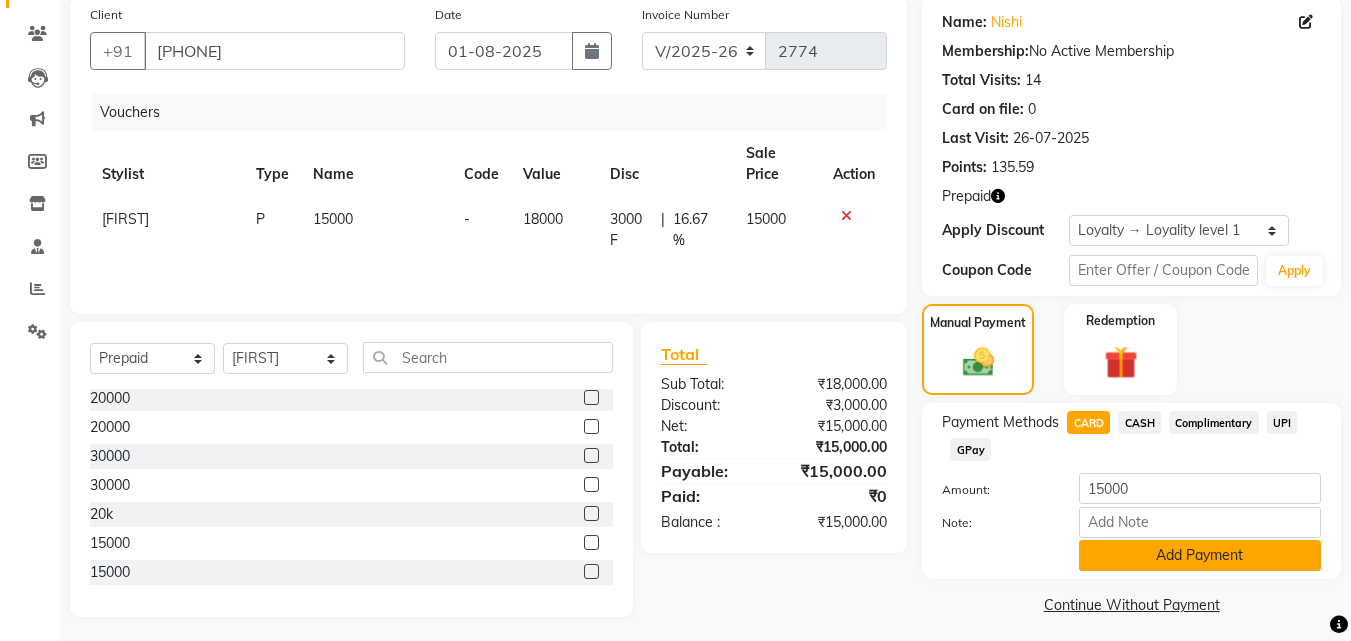 click on "Add Payment" 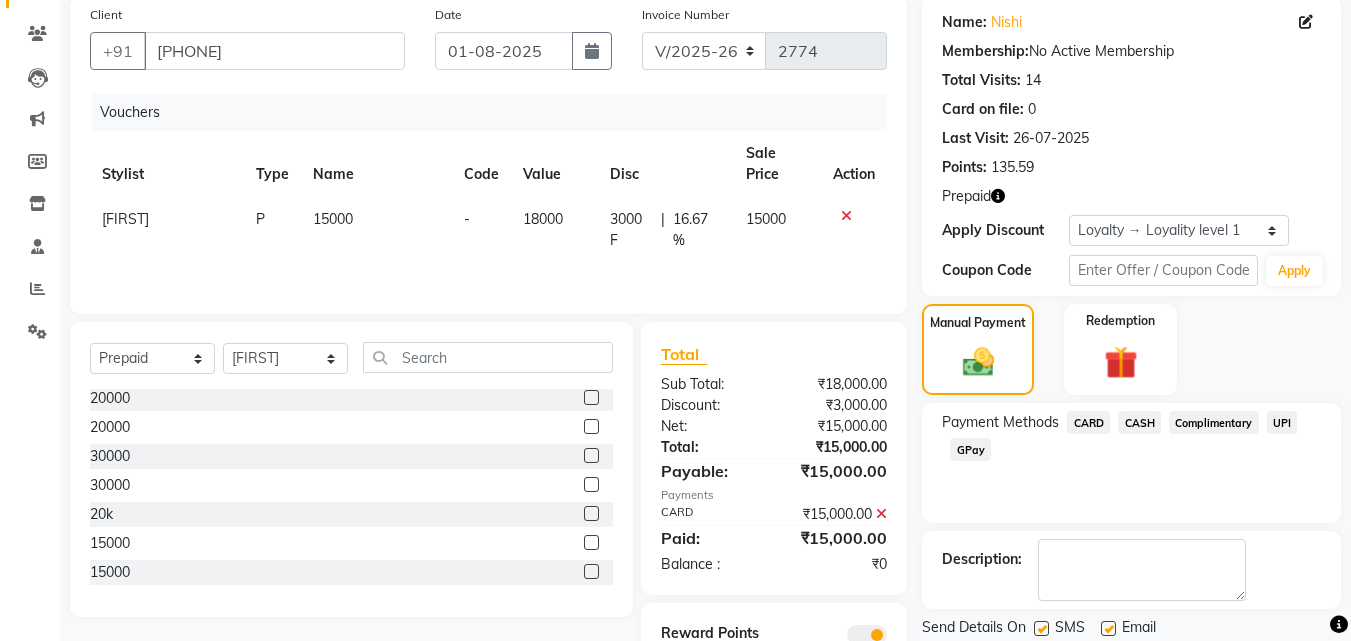 scroll, scrollTop: 237, scrollLeft: 0, axis: vertical 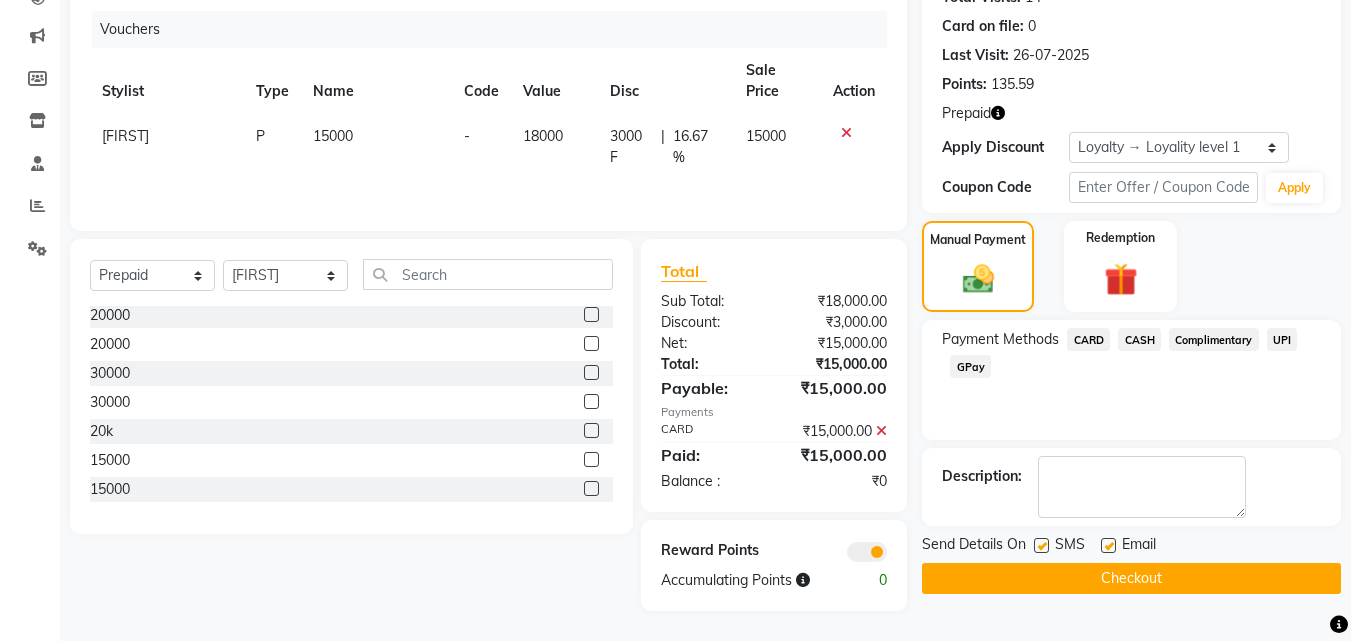 click on "Checkout" 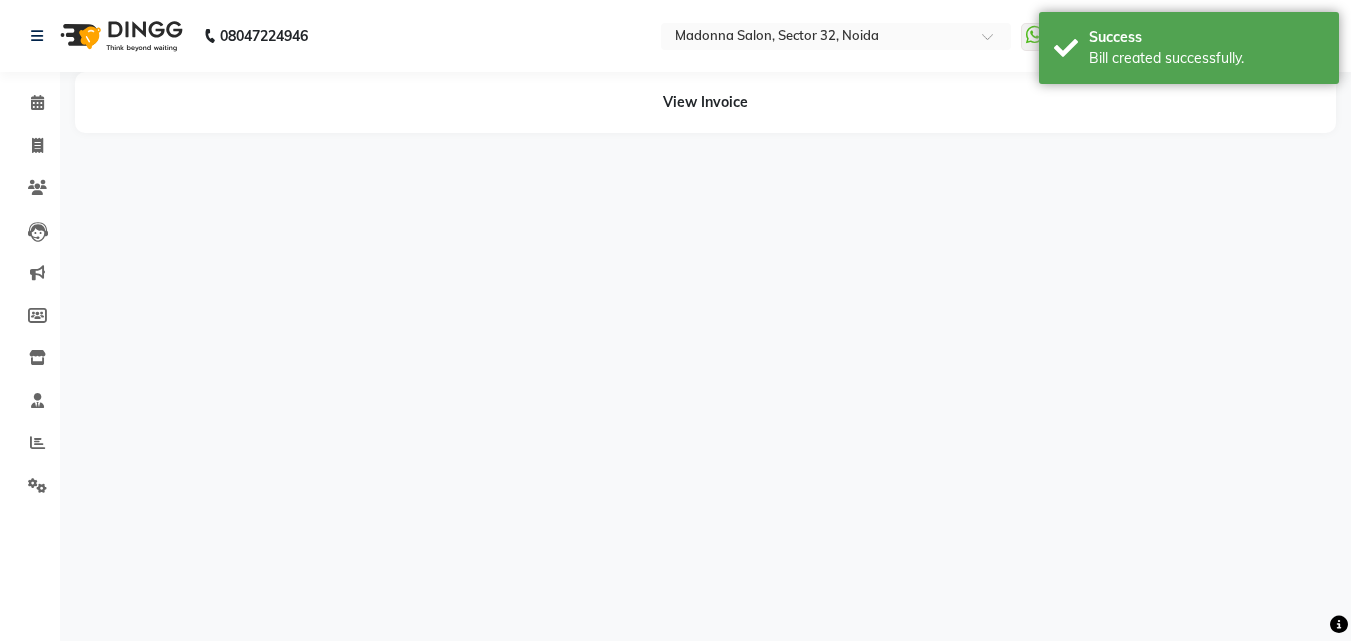 scroll, scrollTop: 0, scrollLeft: 0, axis: both 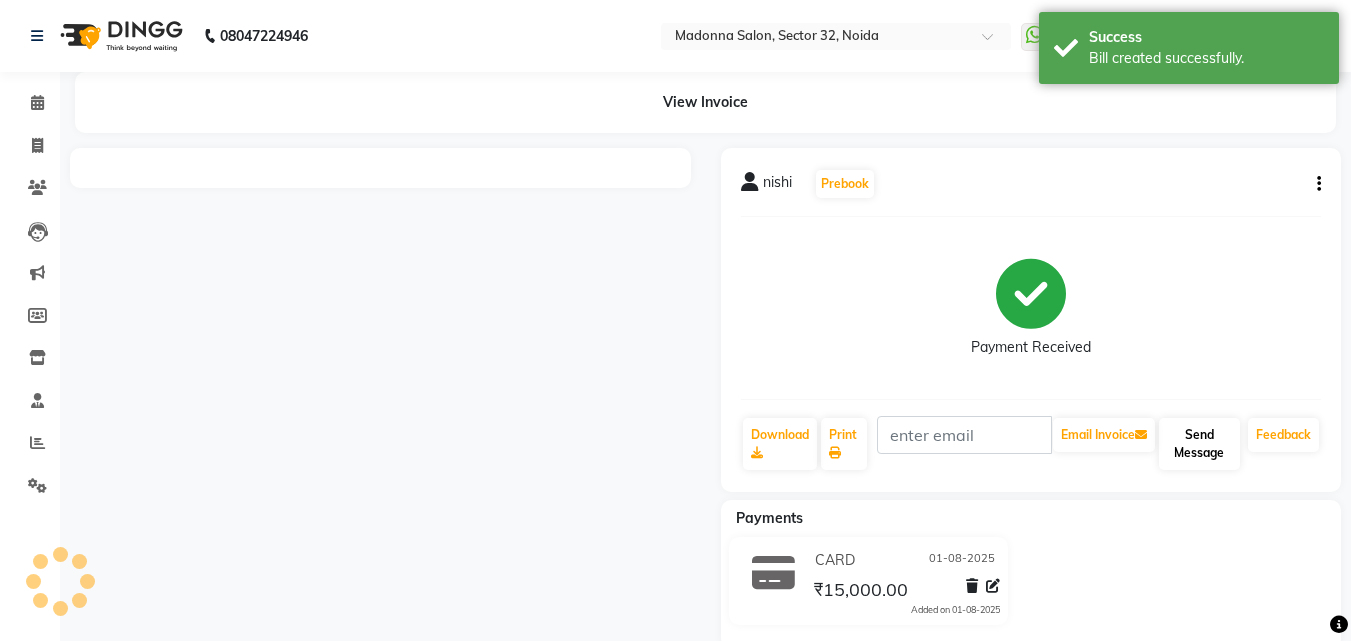 click on "Send Message" 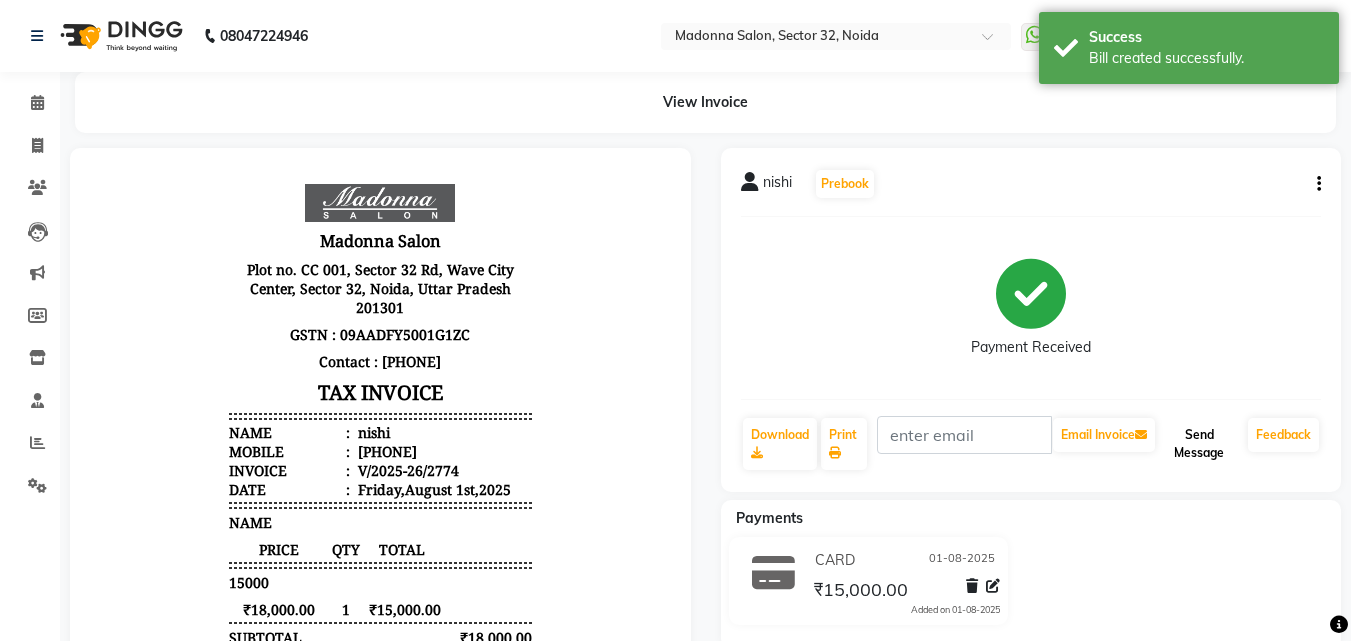 scroll, scrollTop: 0, scrollLeft: 0, axis: both 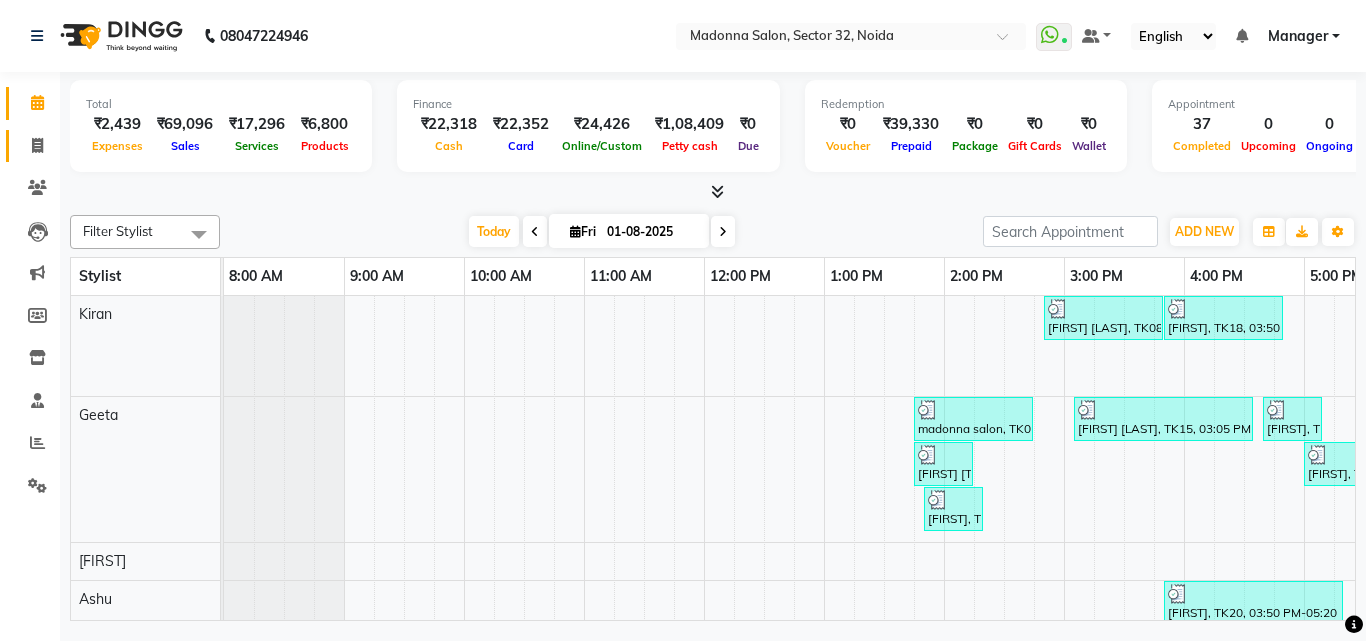 click 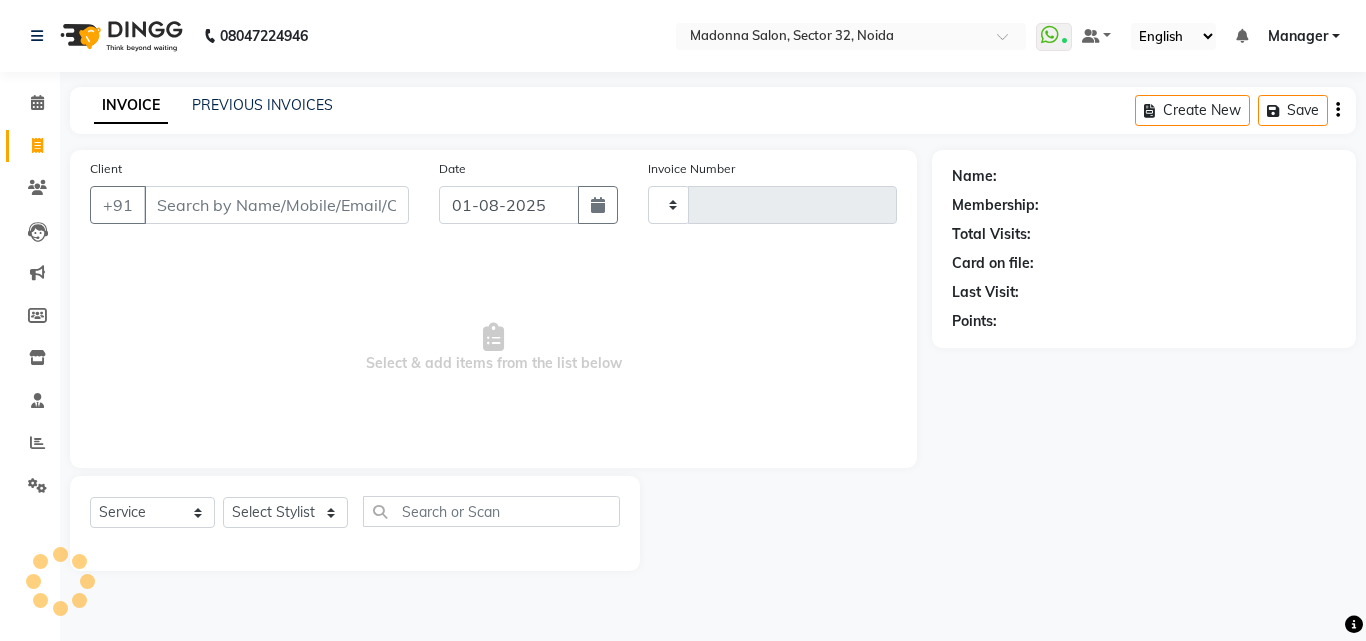 type on "2778" 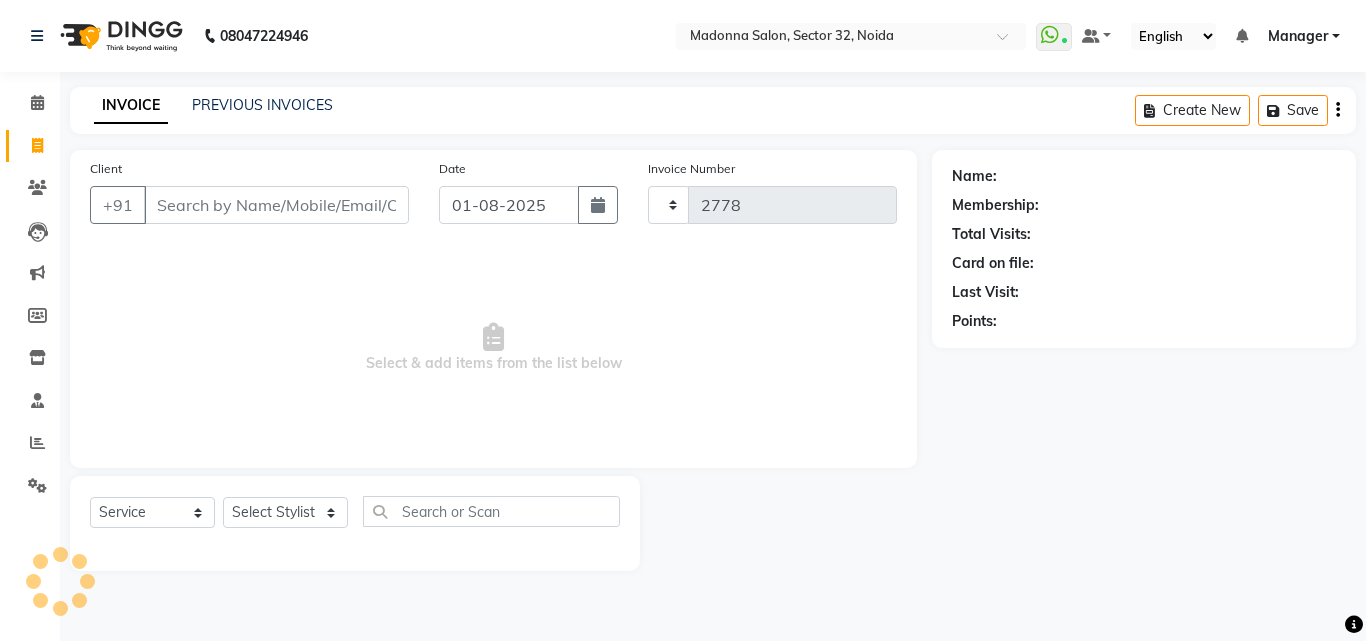 select on "7229" 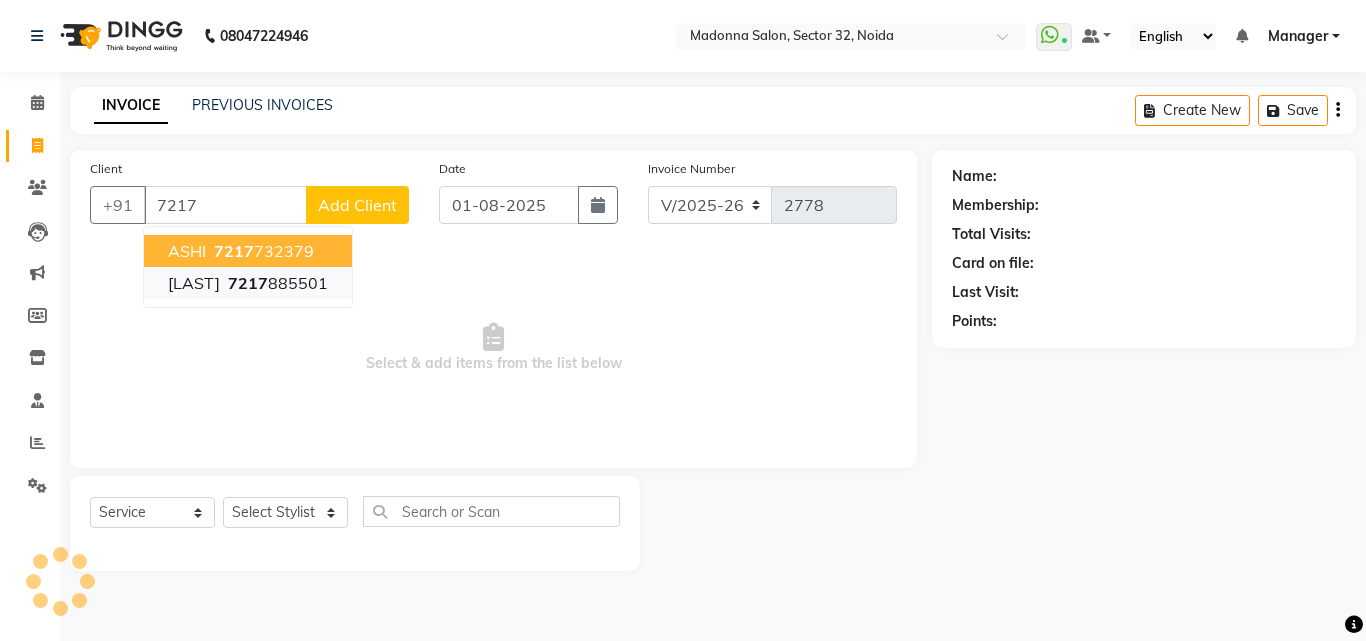 click on "7217 885501" at bounding box center (276, 283) 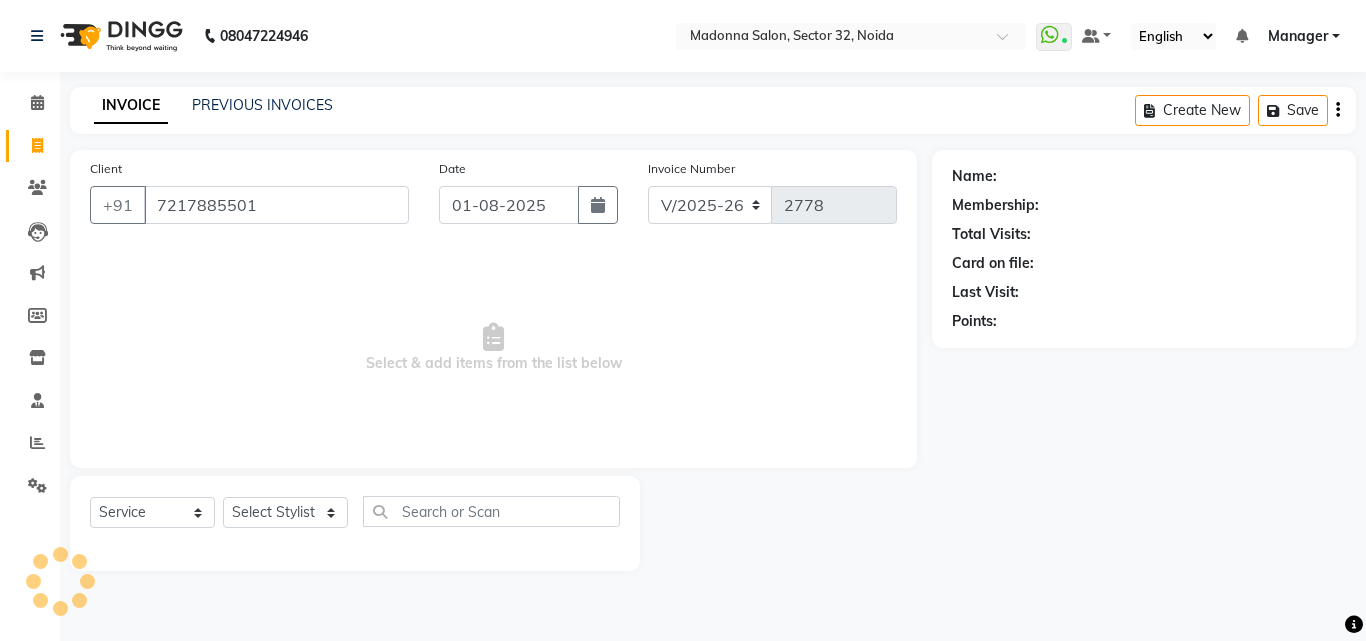 type on "[PHONE]" 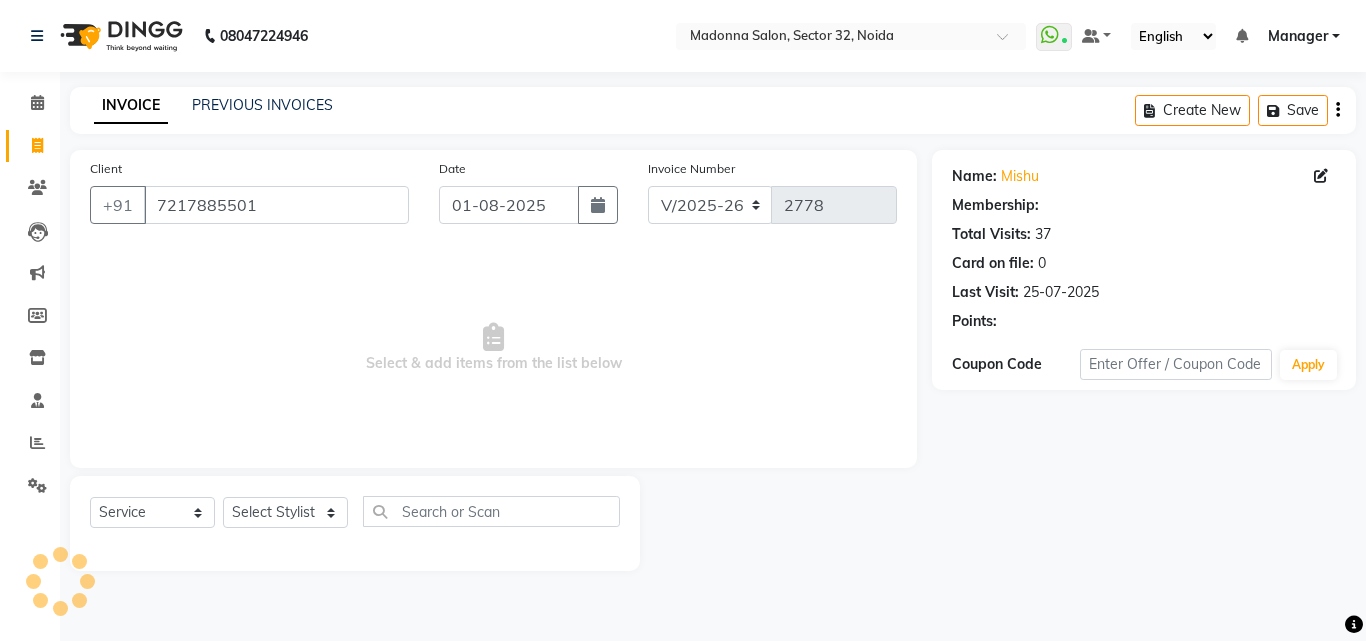 select on "1: Object" 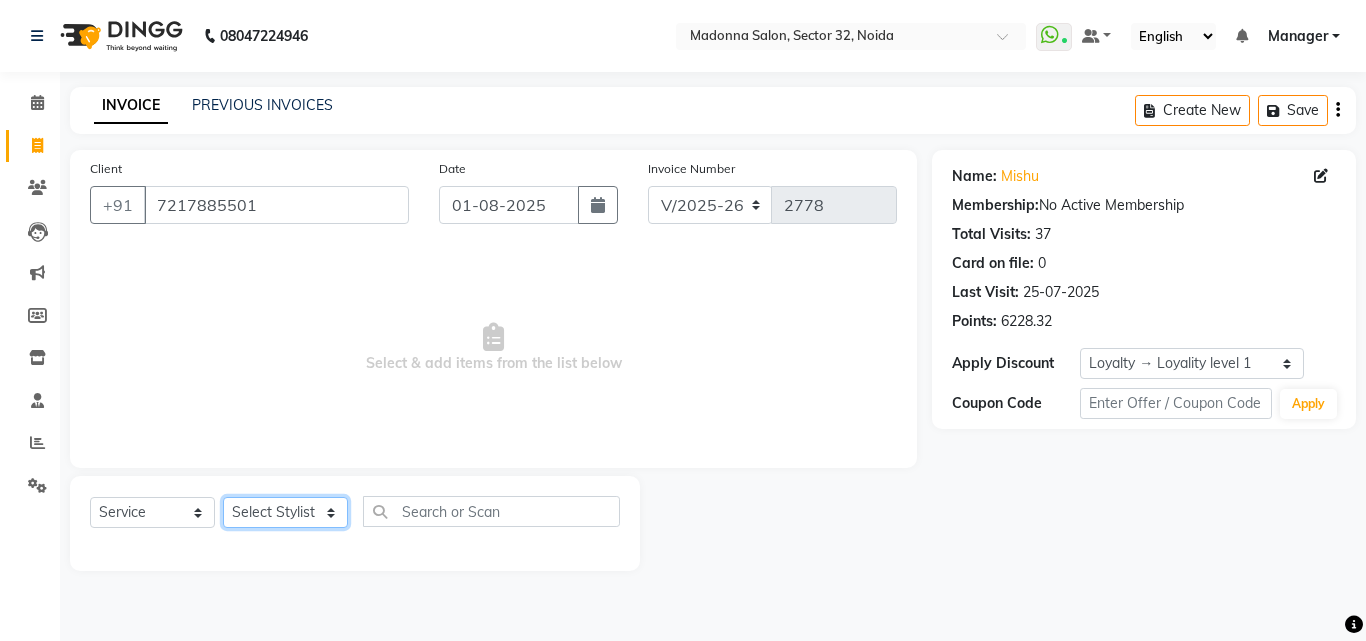 click on "Select Stylist Aayan Account  Ashu BHOLU Geeta Hanif JIYA SINGH Kiran LAXMAN PEDI Manager Mohit Naddy NAIL SWASTIKA Sajal Sameer Shahnawaj Sharukh Sonu VISHAL STYLIST" 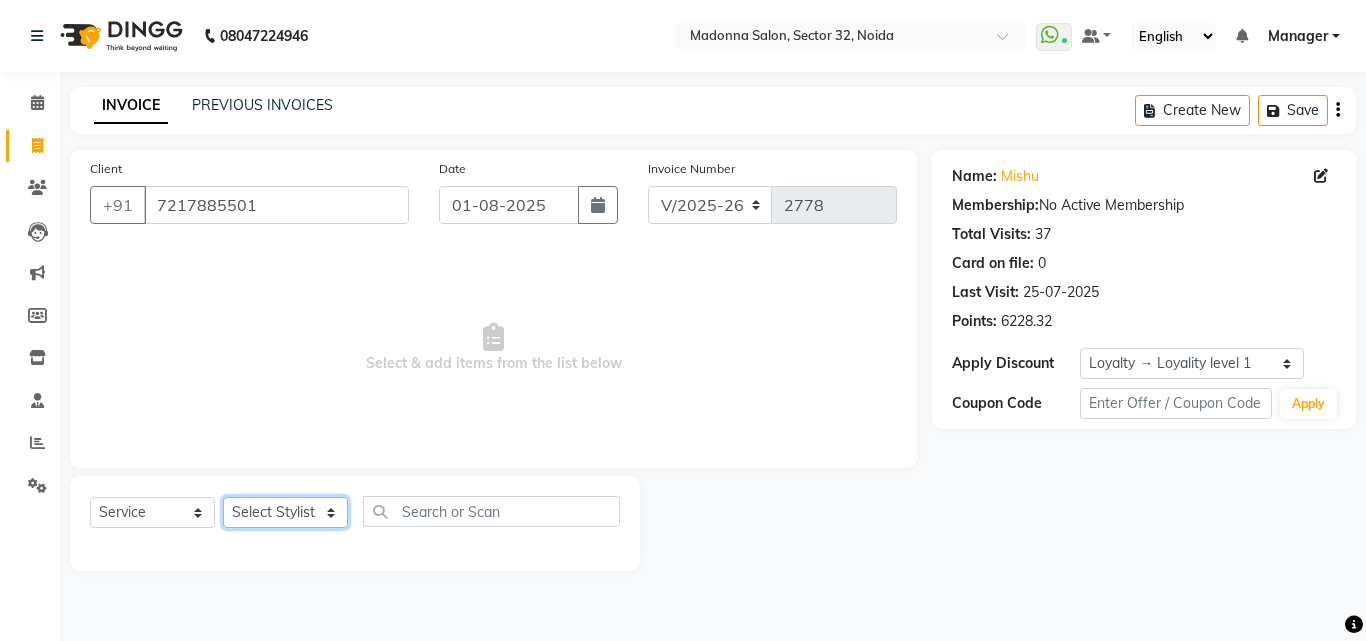 select on "65237" 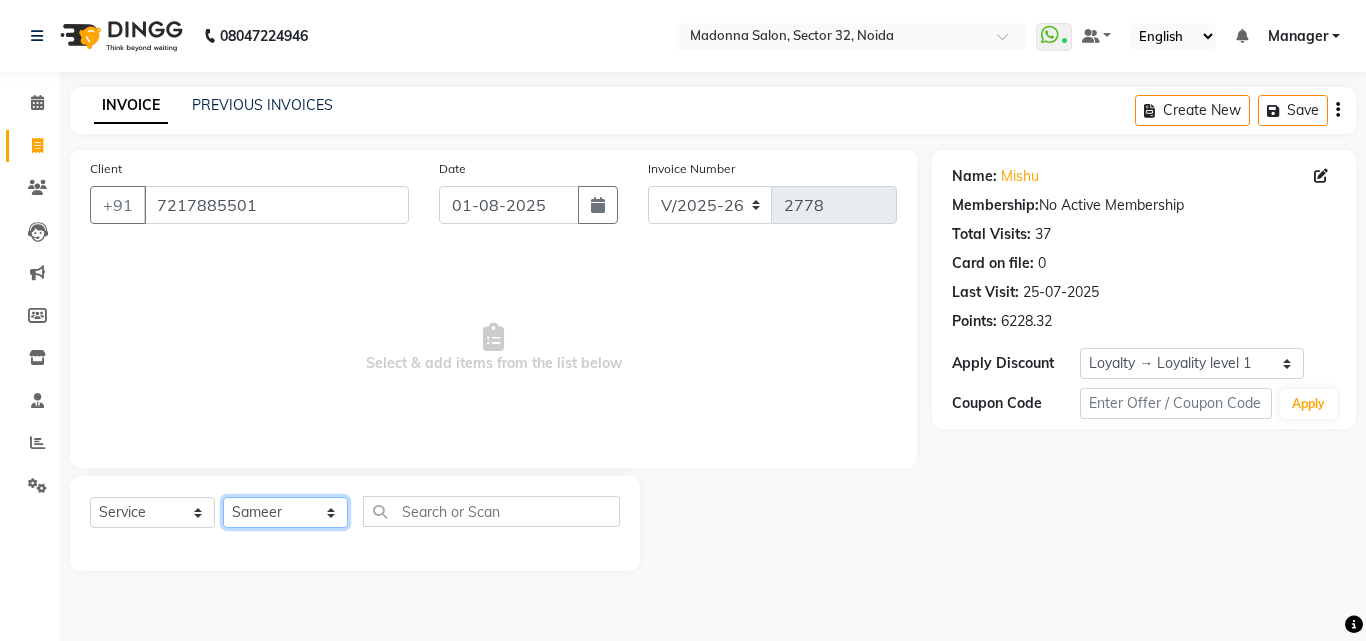 click on "Select Stylist Aayan Account  Ashu BHOLU Geeta Hanif JIYA SINGH Kiran LAXMAN PEDI Manager Mohit Naddy NAIL SWASTIKA Sajal Sameer Shahnawaj Sharukh Sonu VISHAL STYLIST" 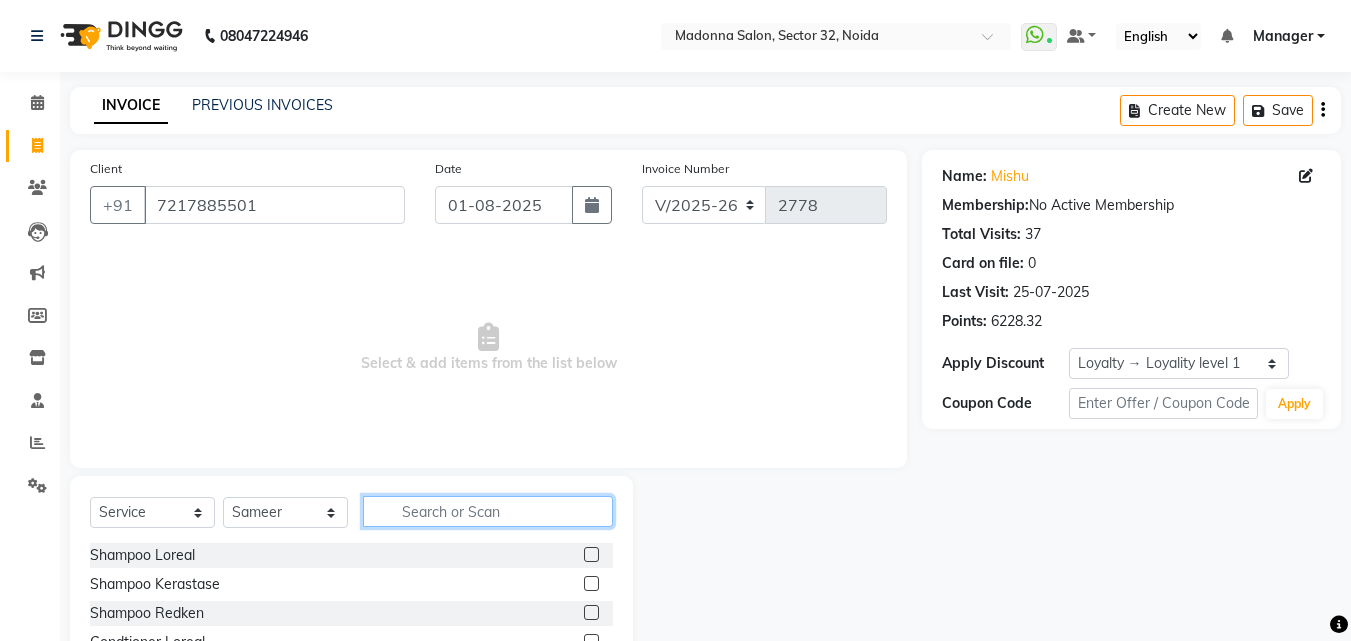 click 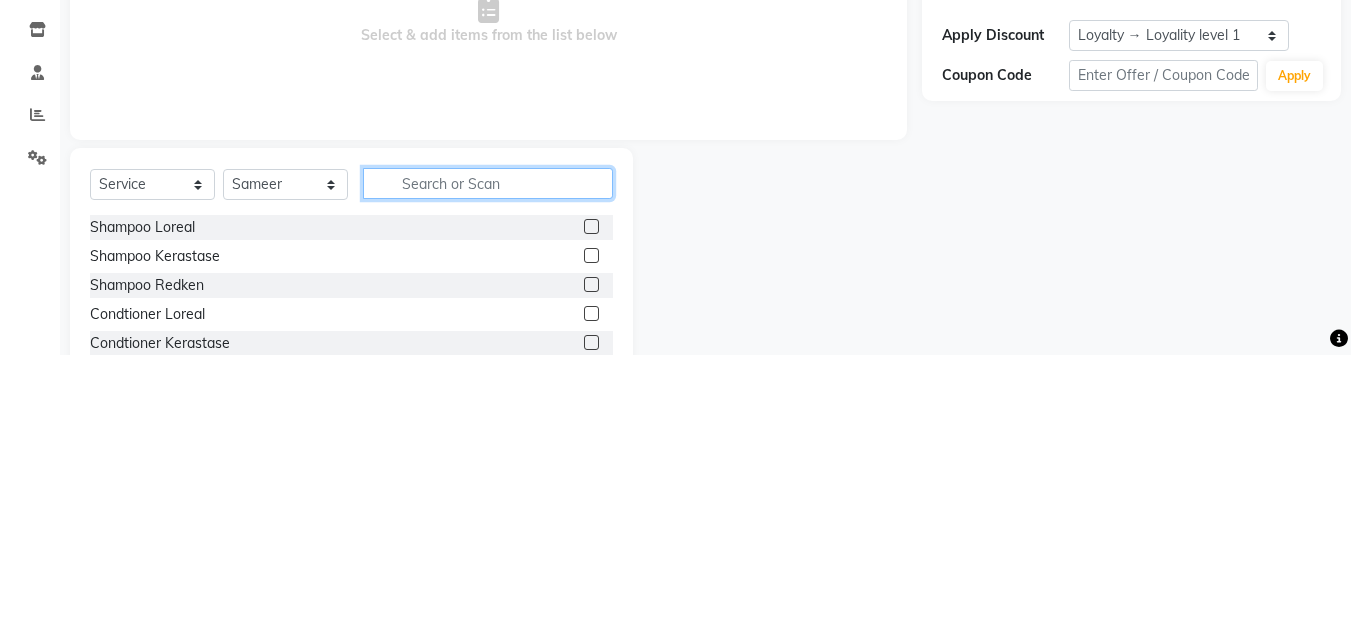 scroll, scrollTop: 48, scrollLeft: 0, axis: vertical 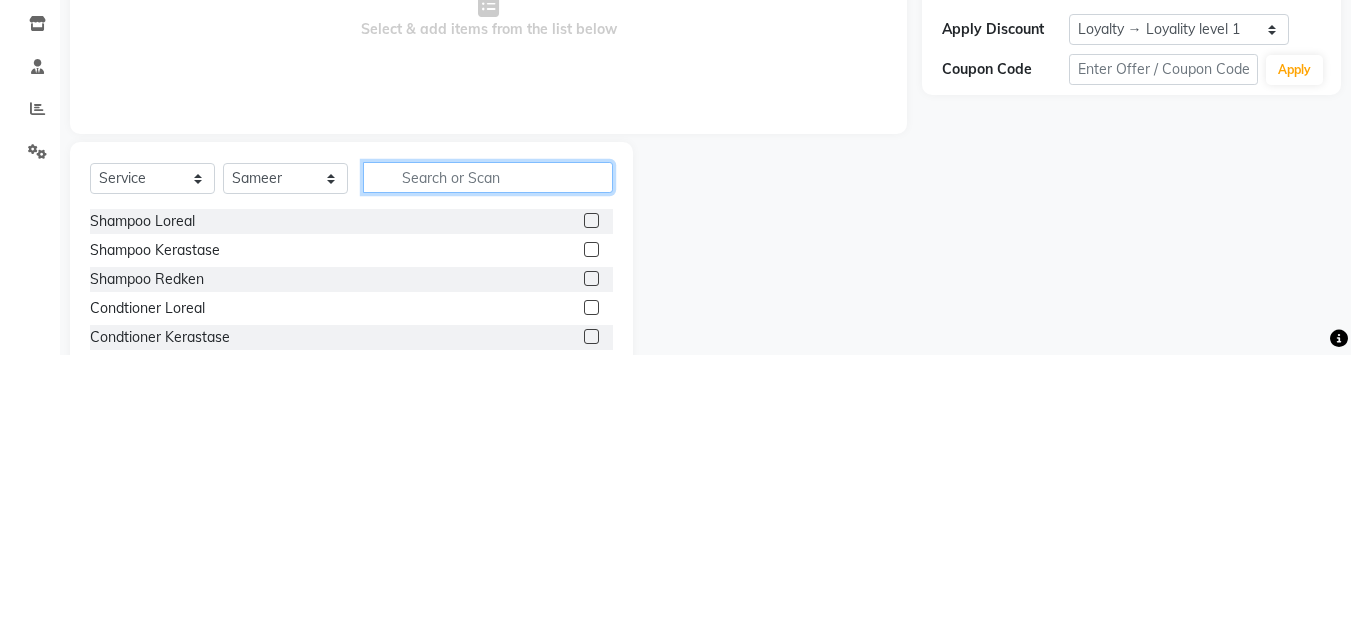 type on "B" 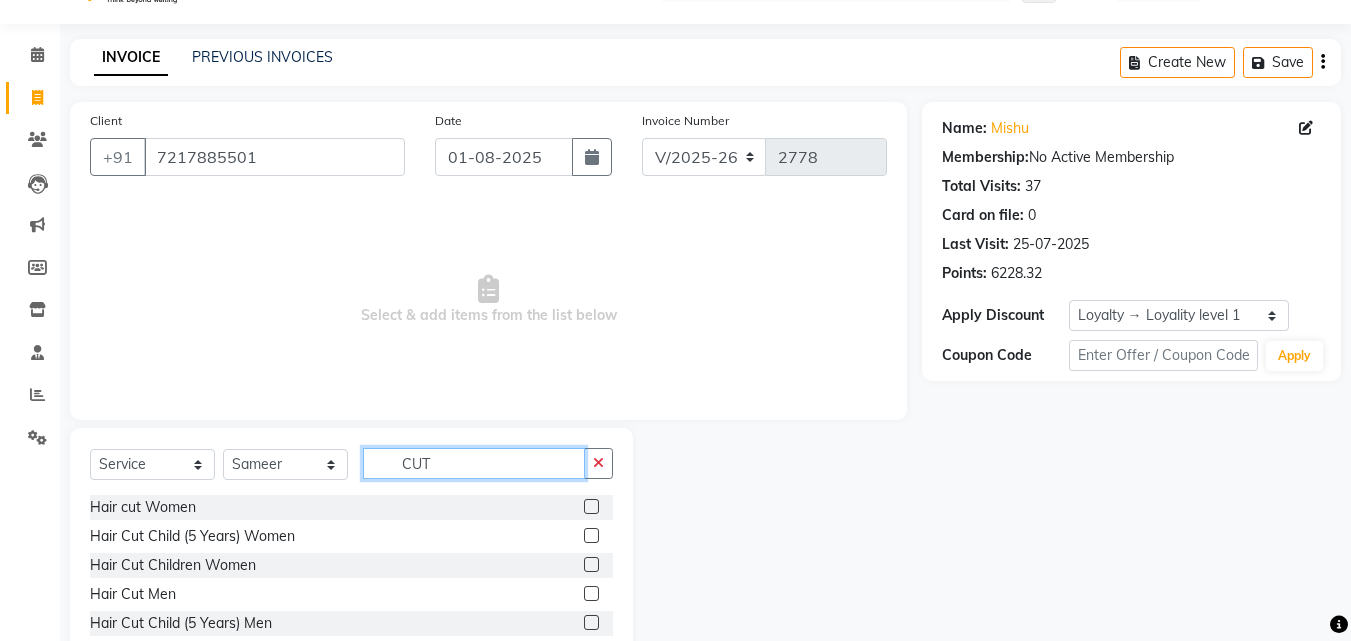 type on "CUT" 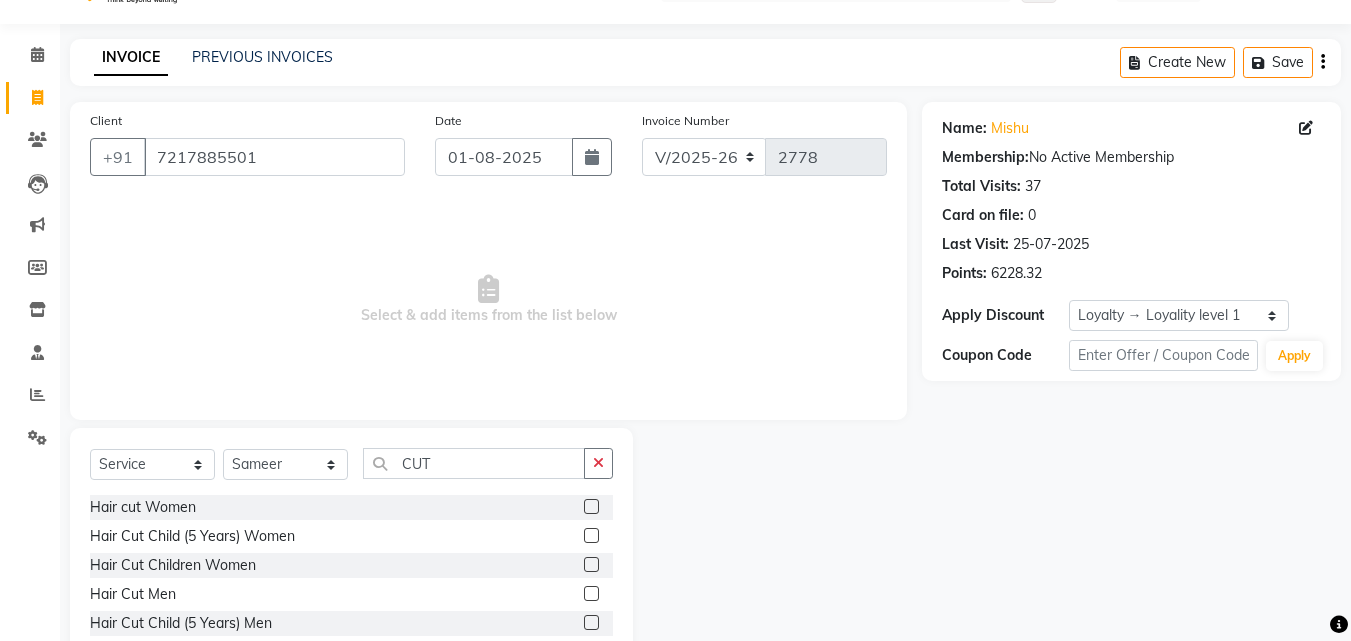 click 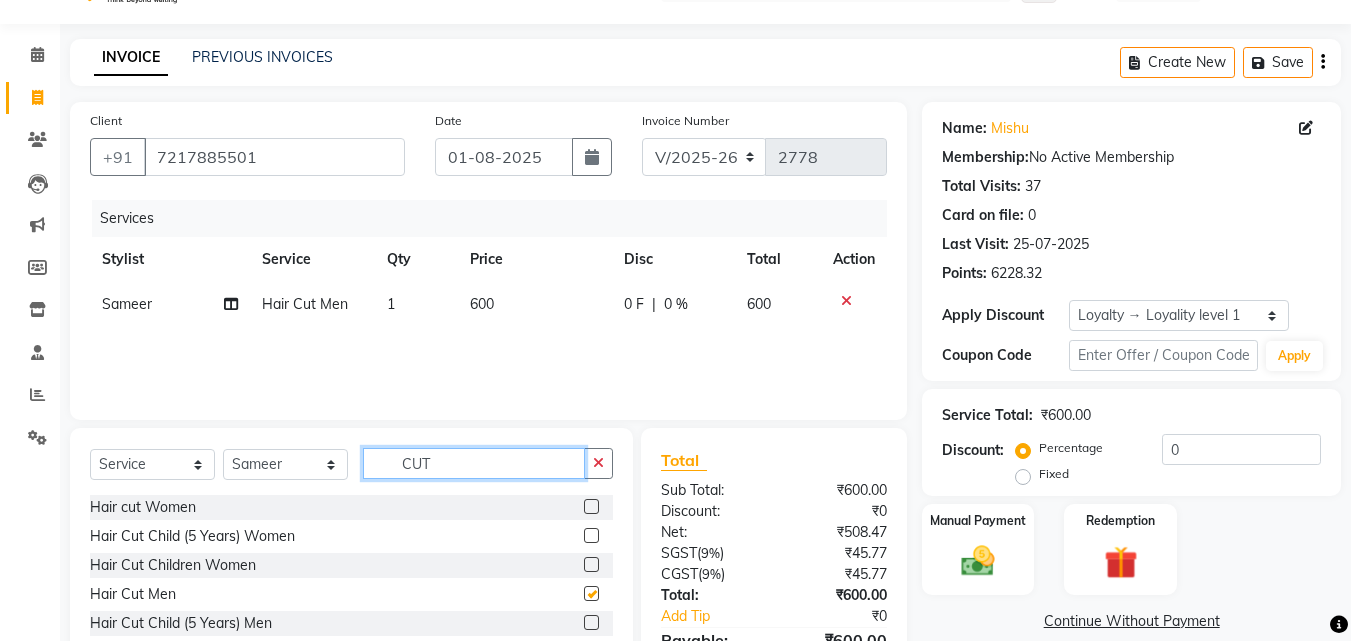click on "CUT" 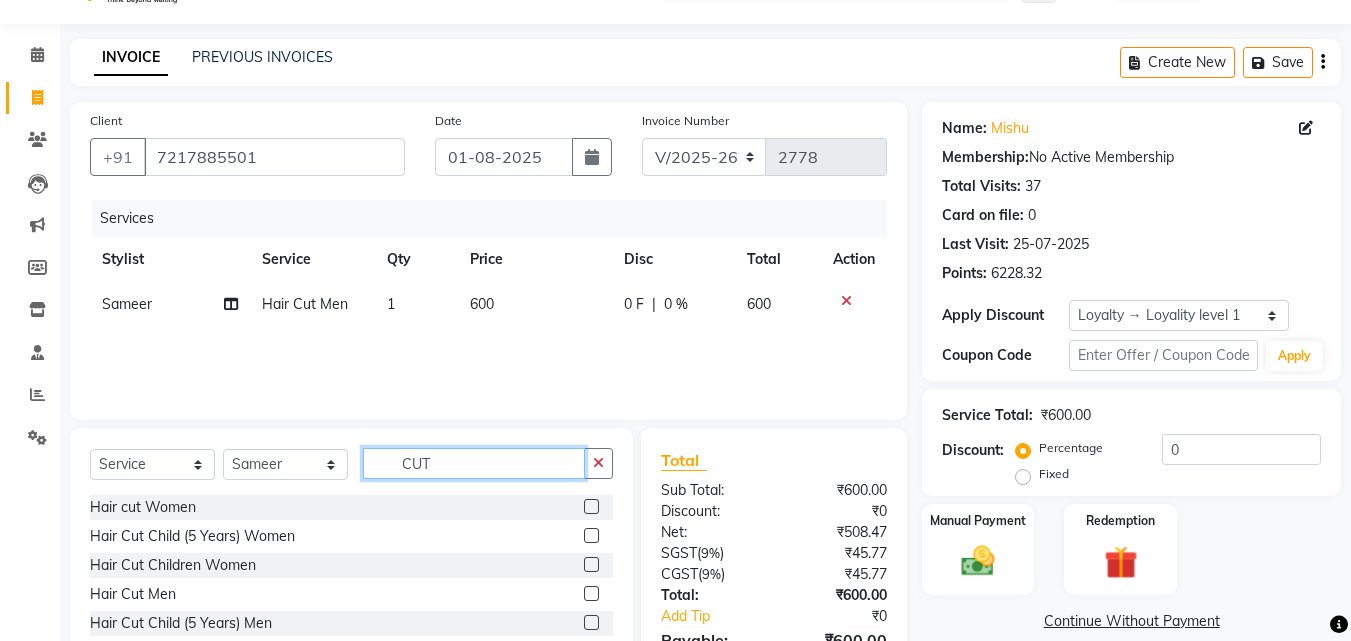 checkbox on "false" 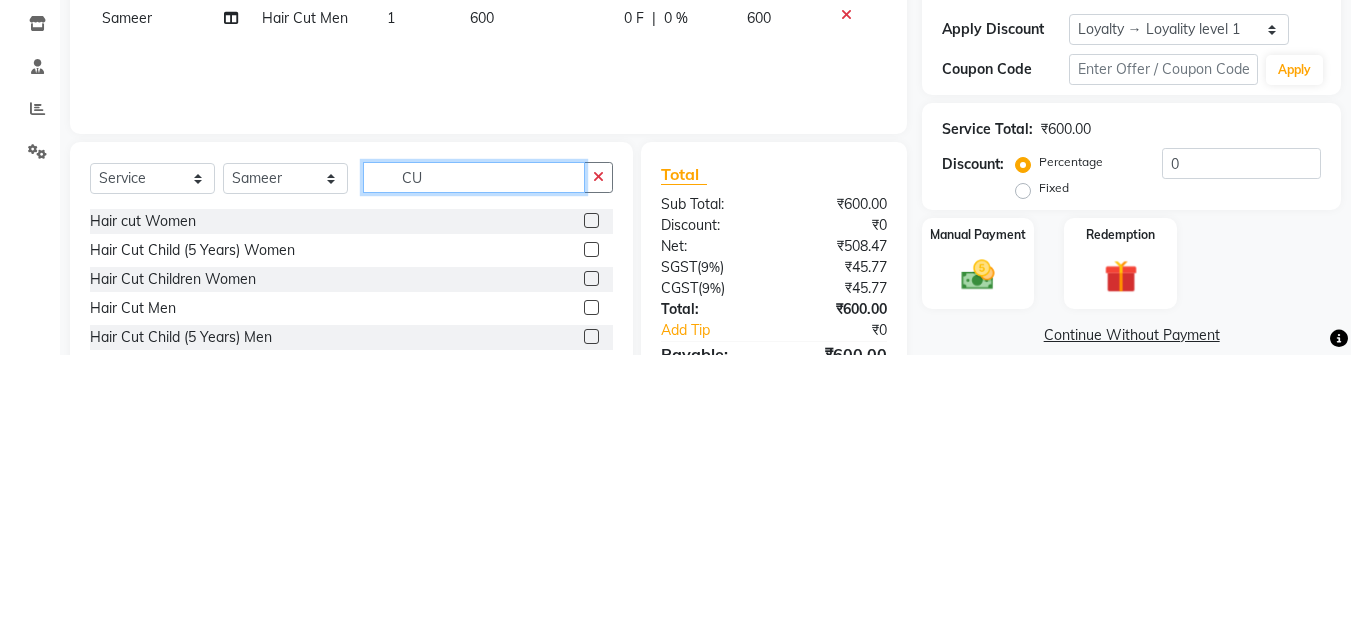 type on "C" 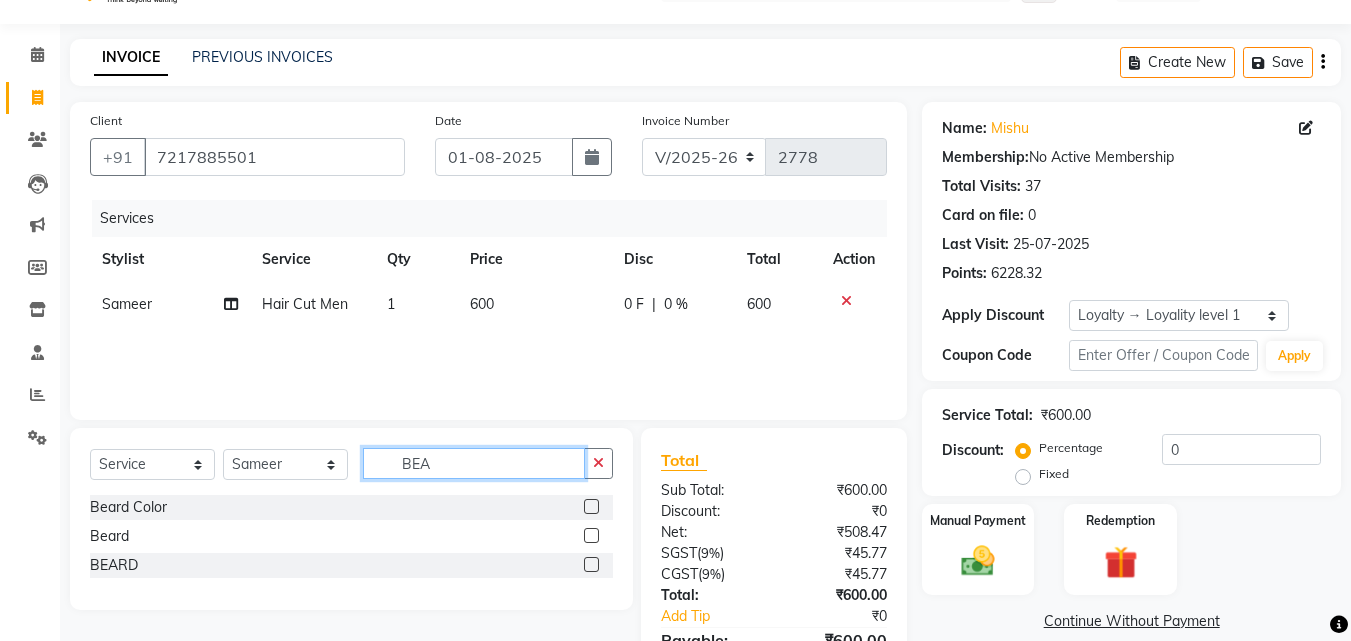 type on "BEA" 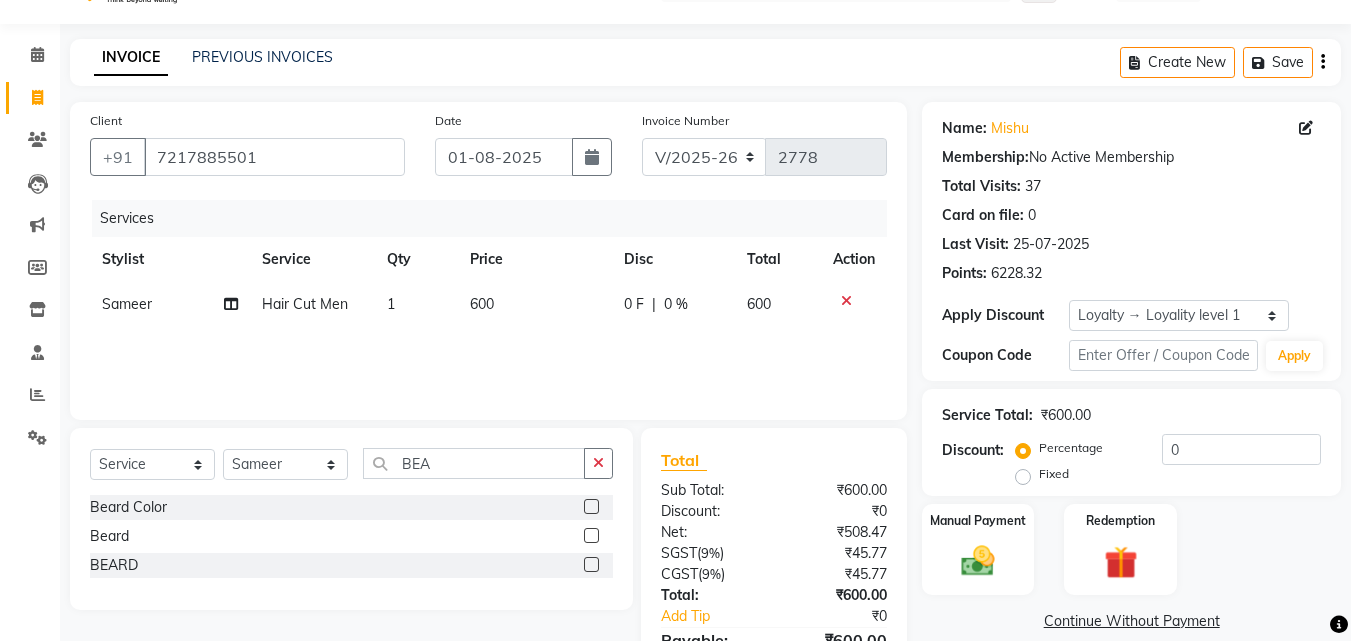 click 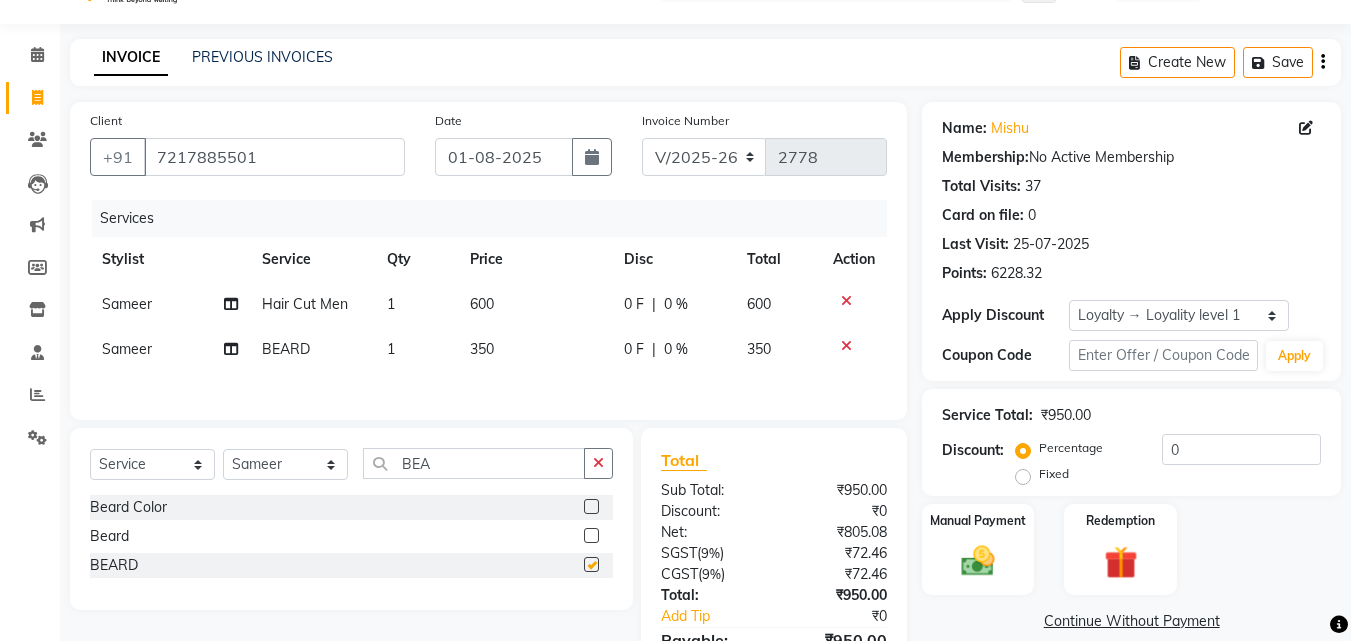 checkbox on "false" 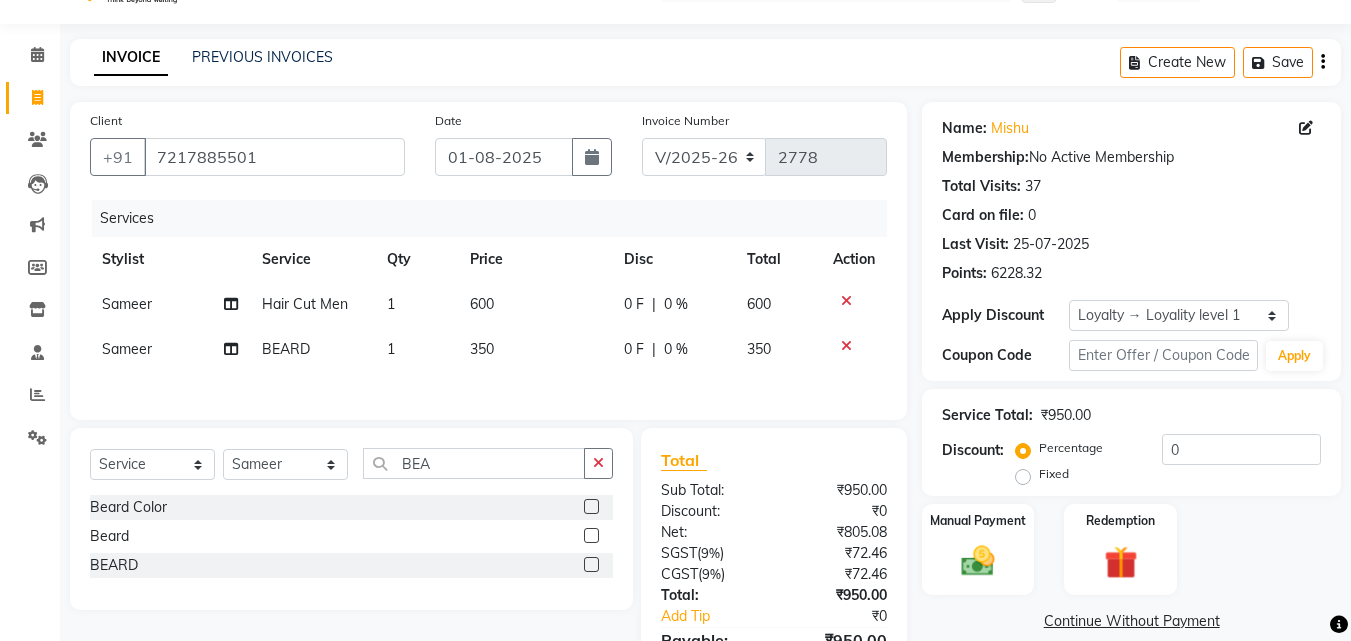 click 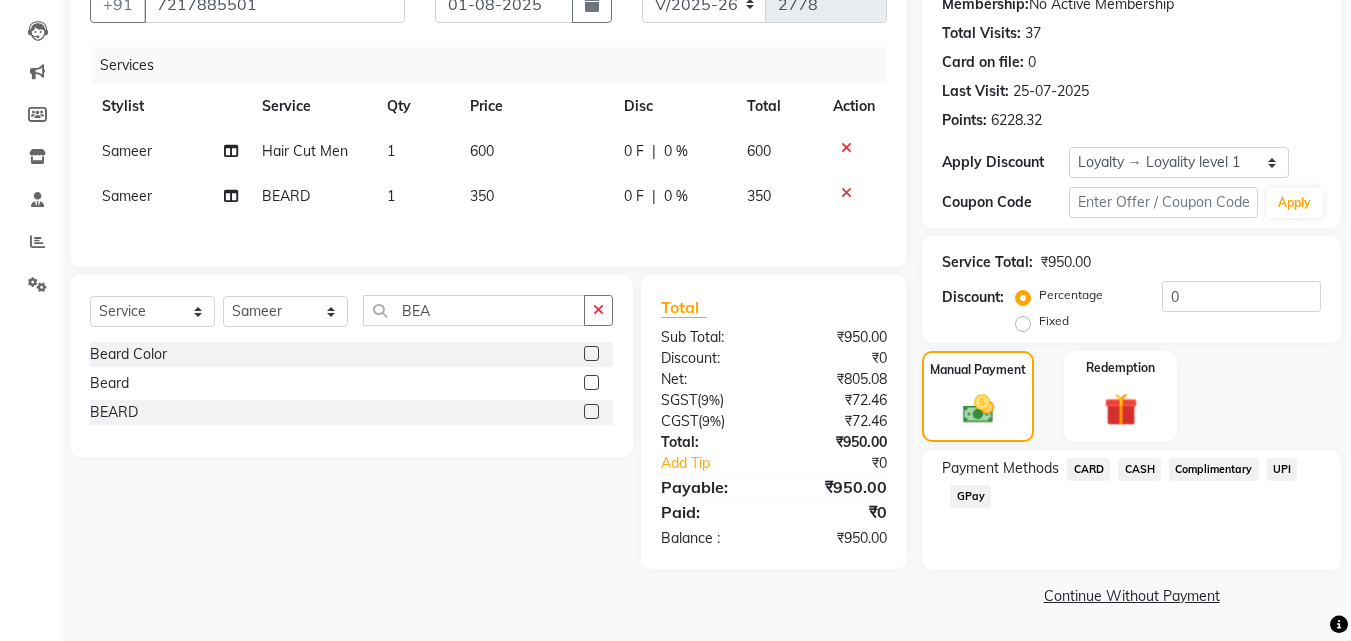 click on "CASH" 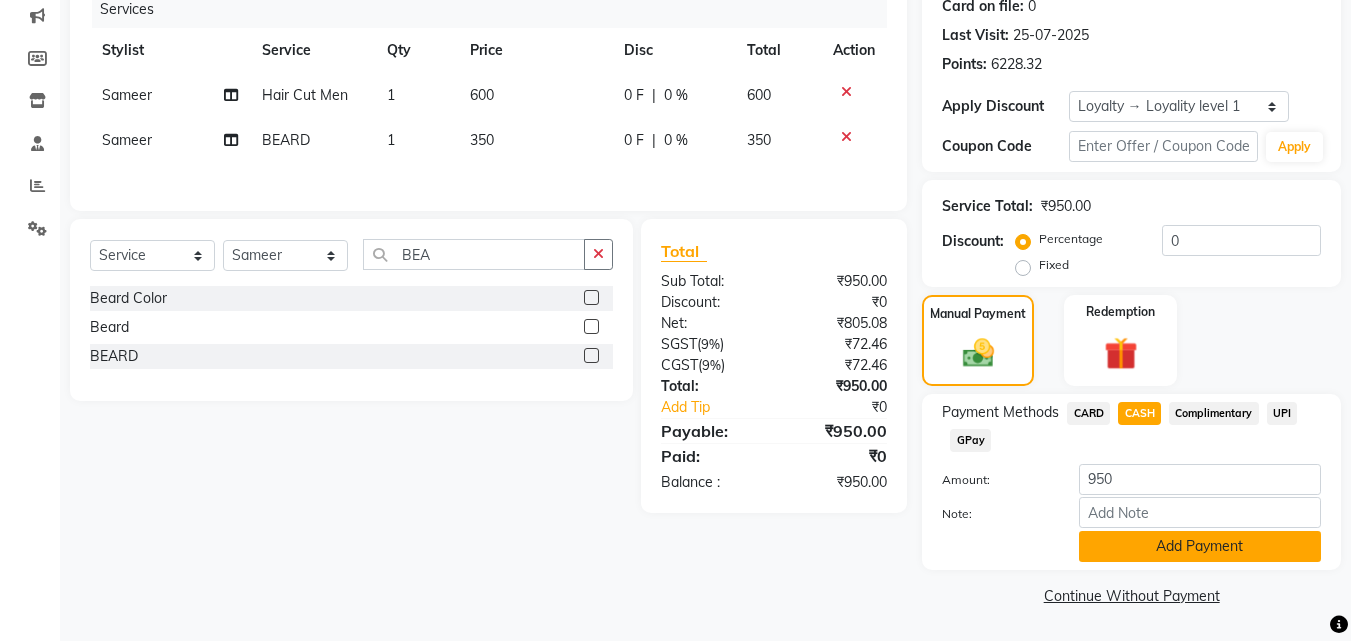 click on "Add Payment" 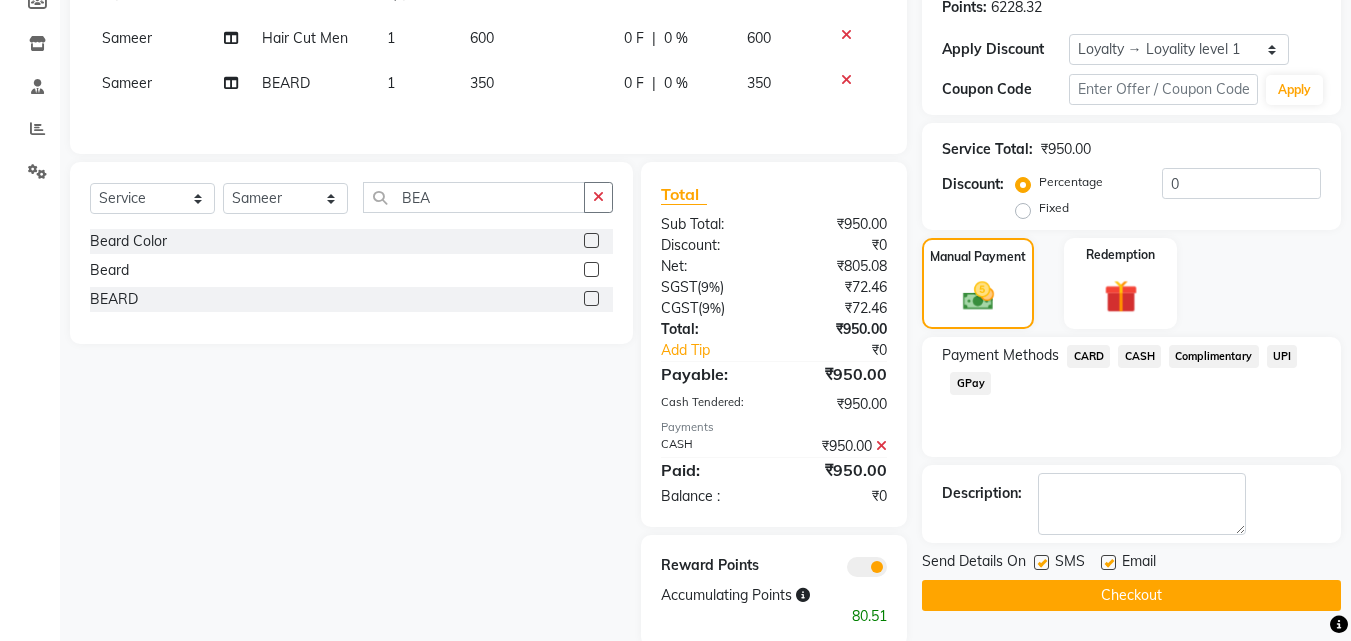 scroll, scrollTop: 353, scrollLeft: 0, axis: vertical 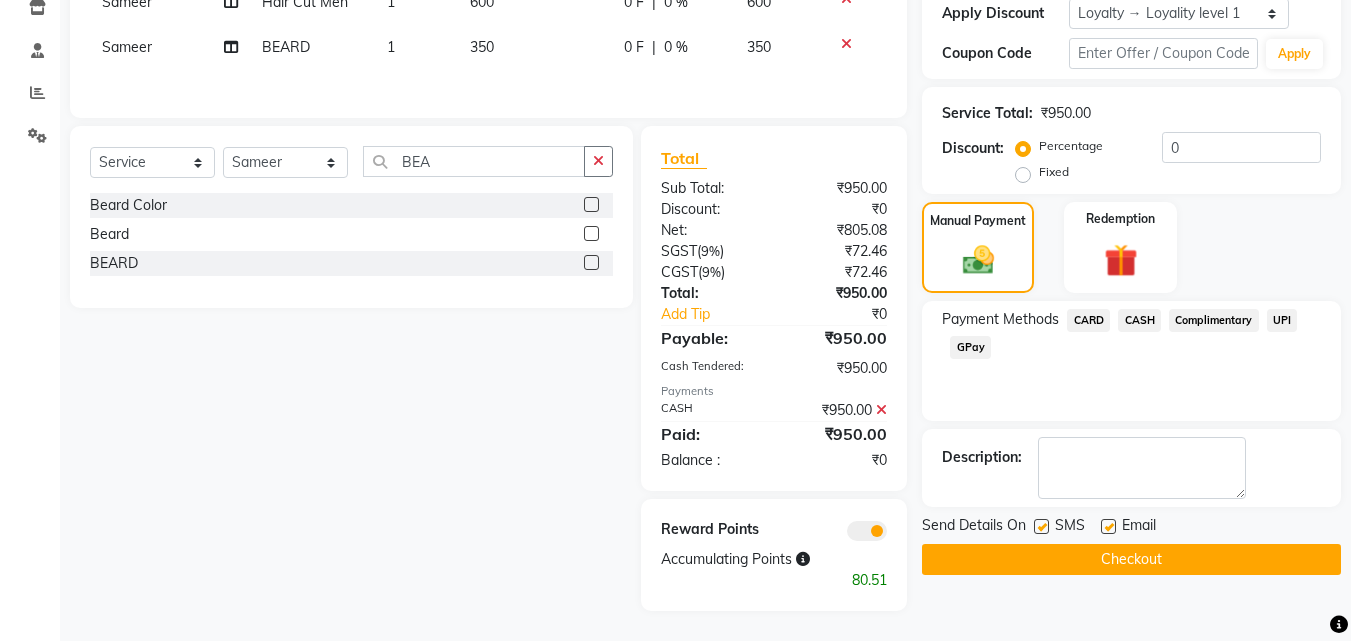click on "Checkout" 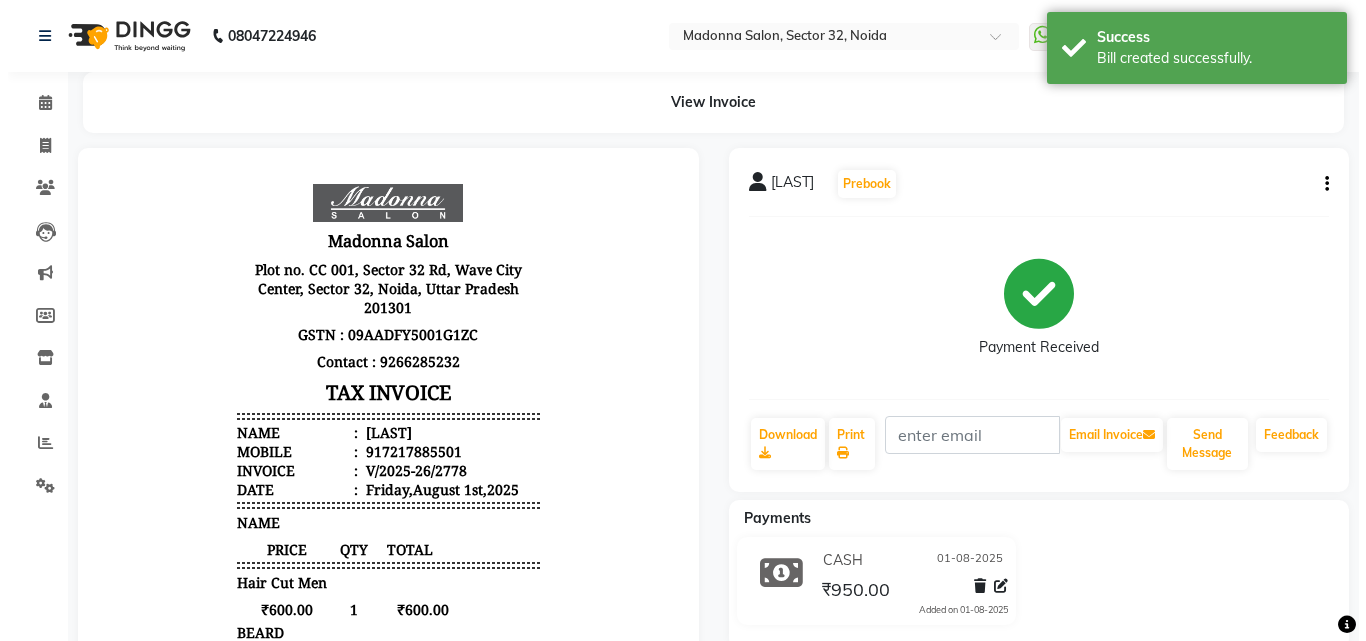 scroll, scrollTop: 0, scrollLeft: 0, axis: both 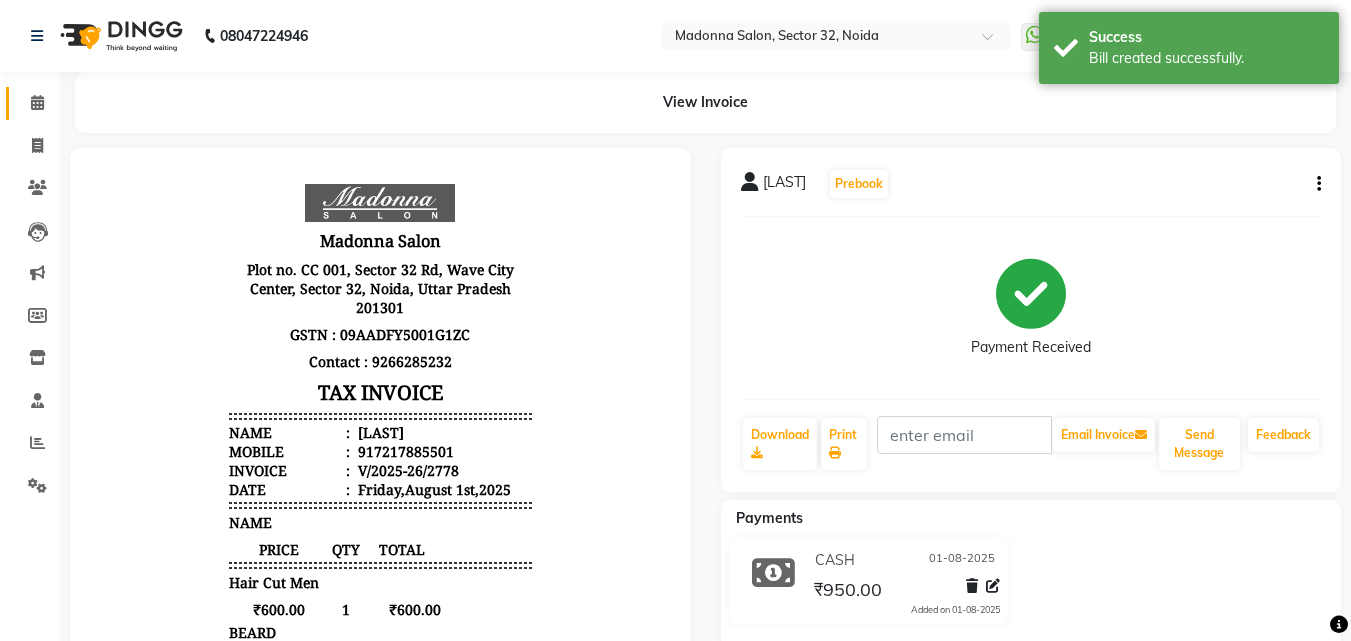 click 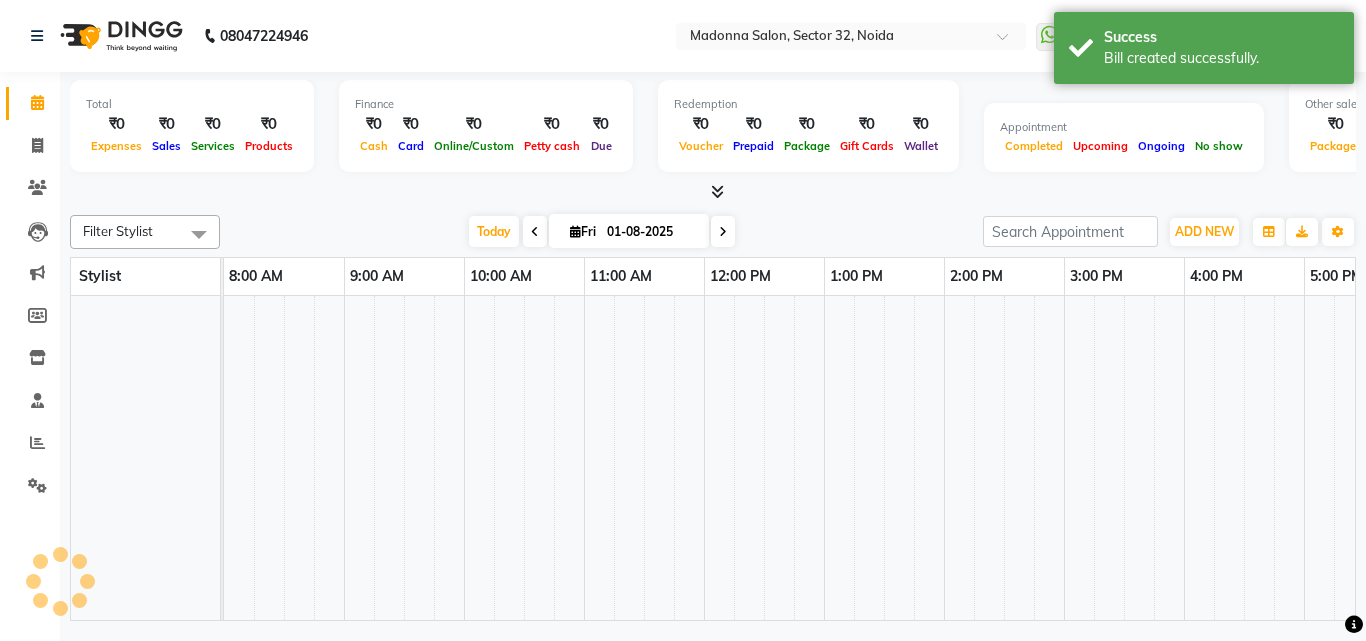 scroll, scrollTop: 0, scrollLeft: 0, axis: both 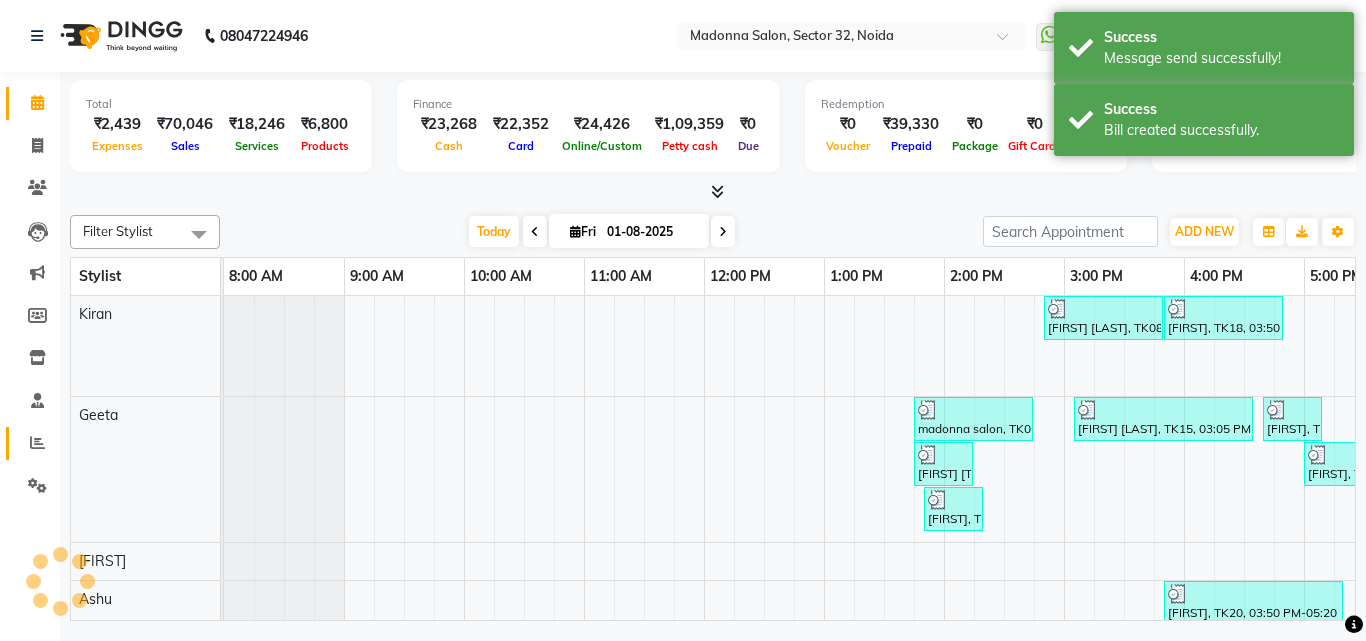 click 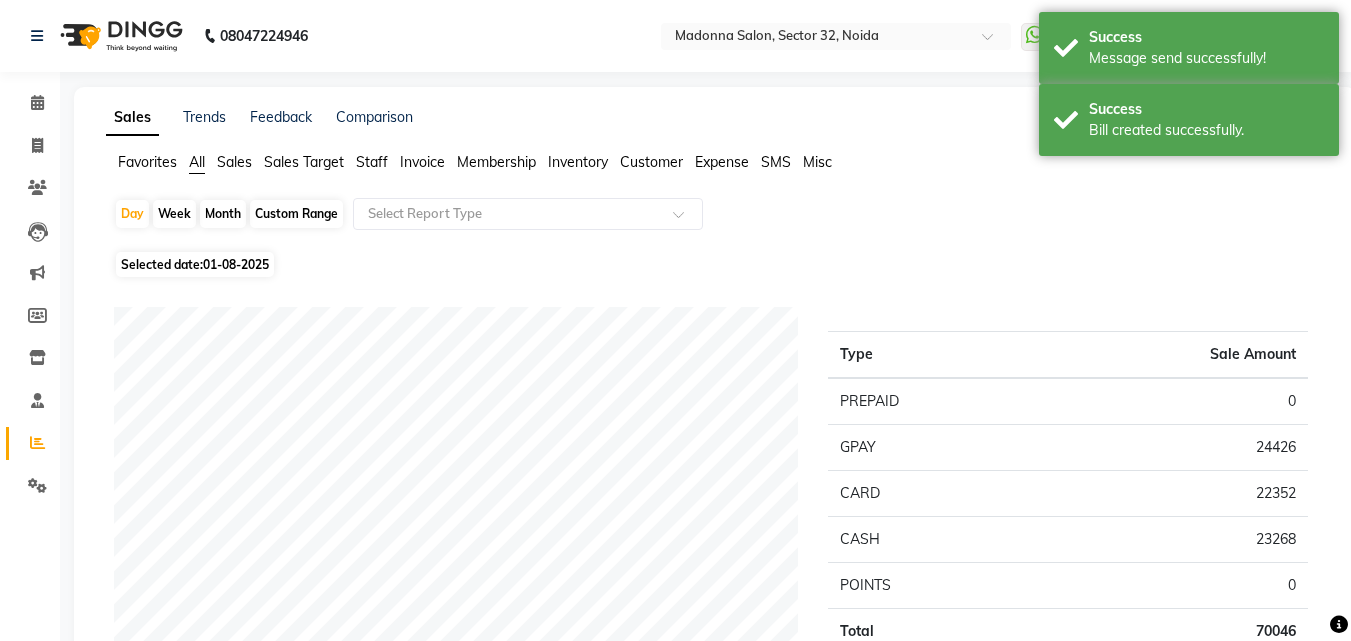 click on "Staff" 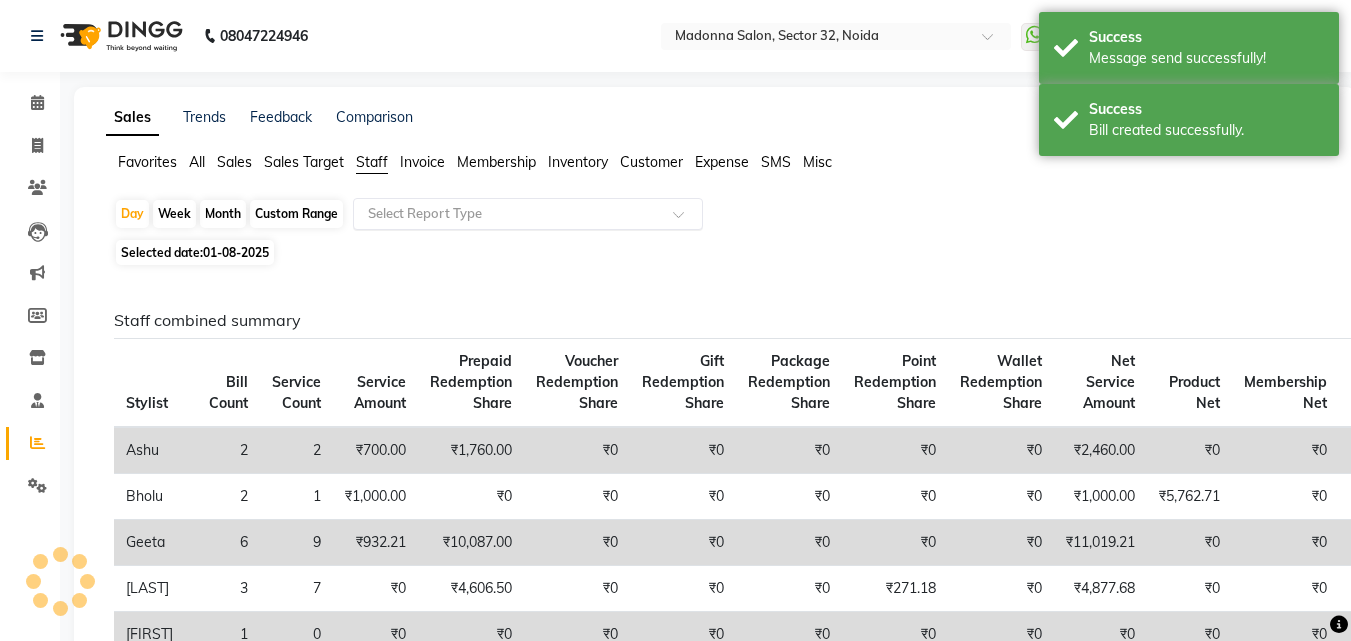 click 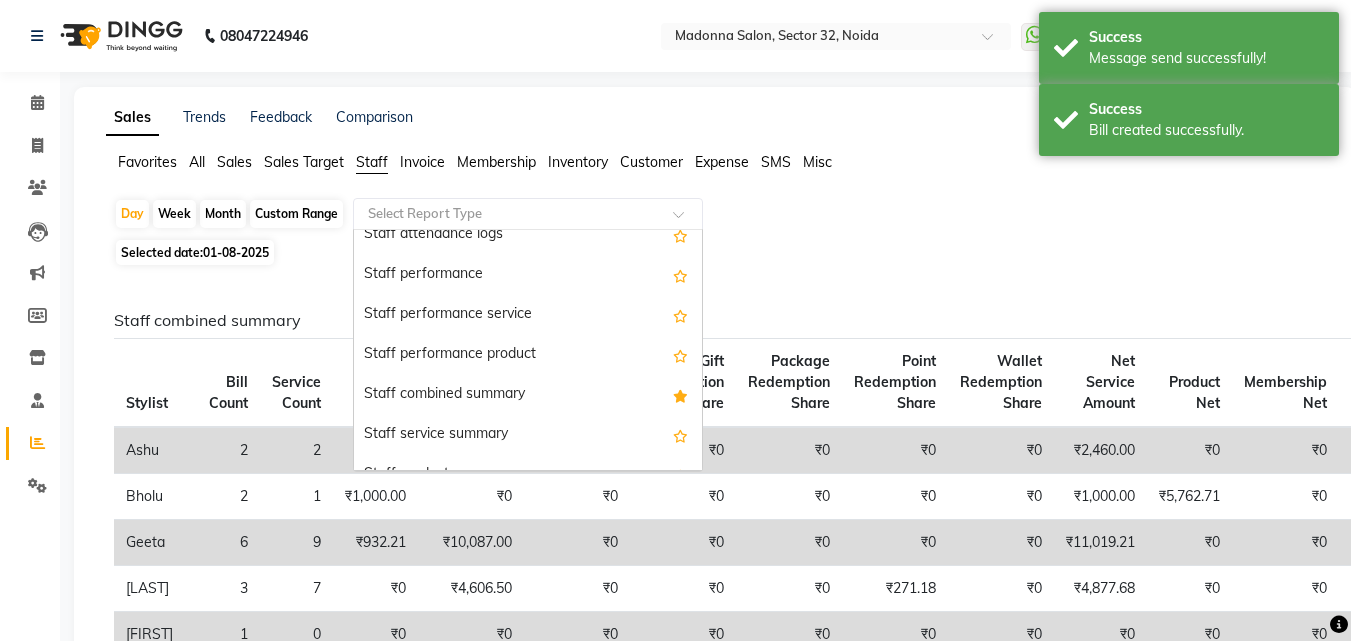 scroll, scrollTop: 297, scrollLeft: 0, axis: vertical 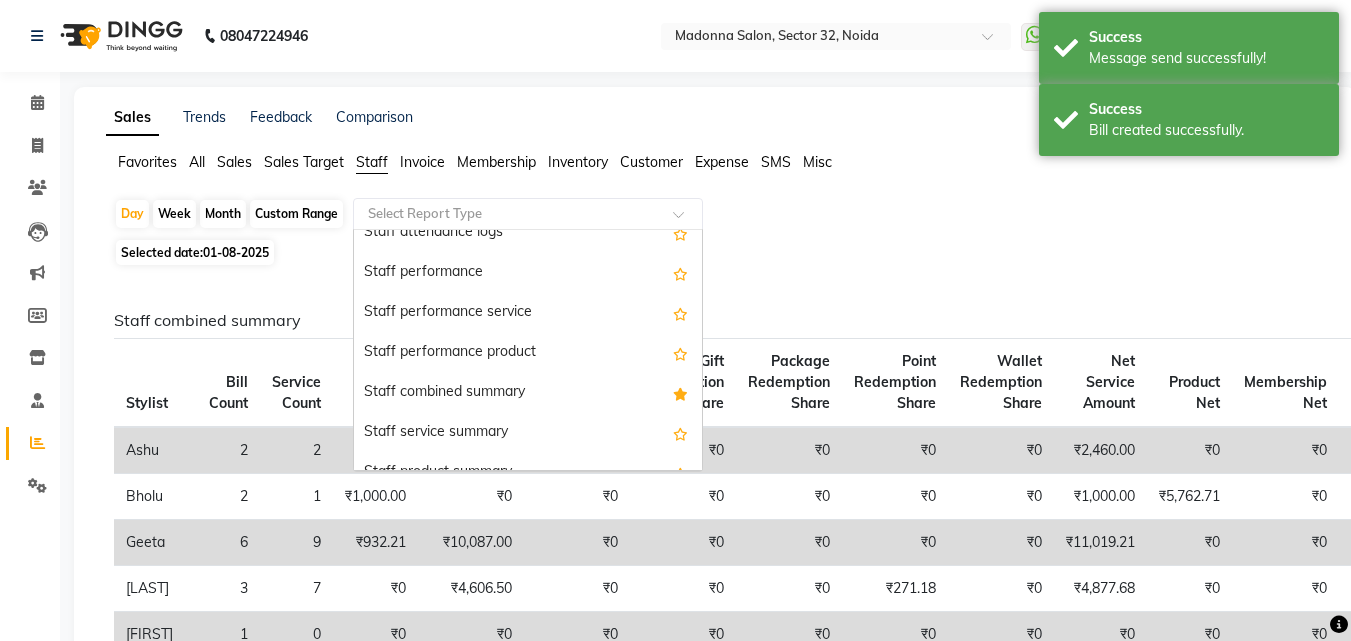 click on "Staff combined summary" at bounding box center (528, 393) 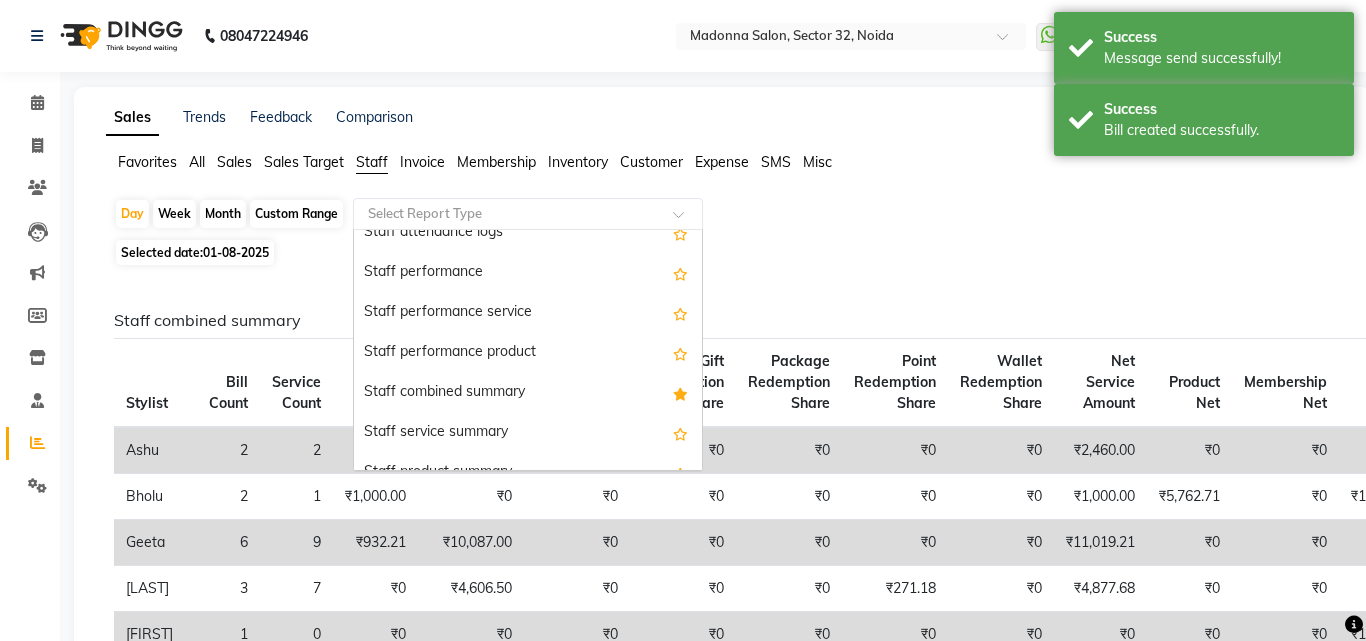 select on "csv" 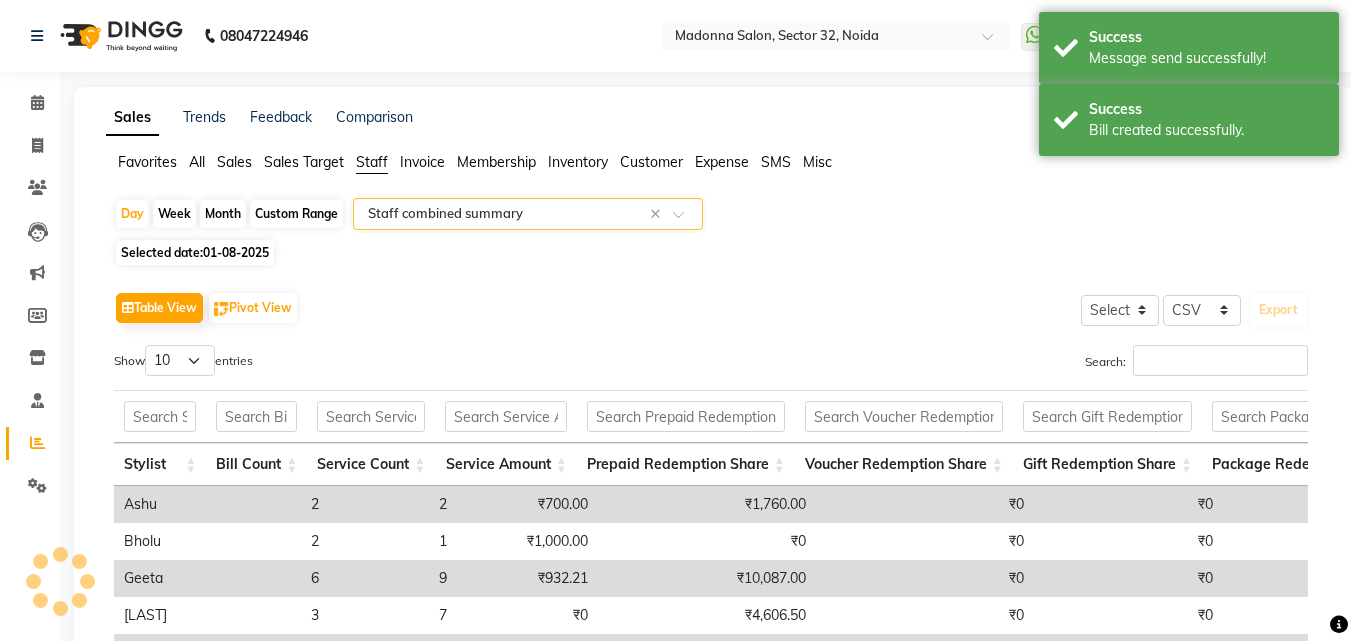 click on "Day   Week   Month   Custom Range  Select Report Type × Staff combined summary ×" 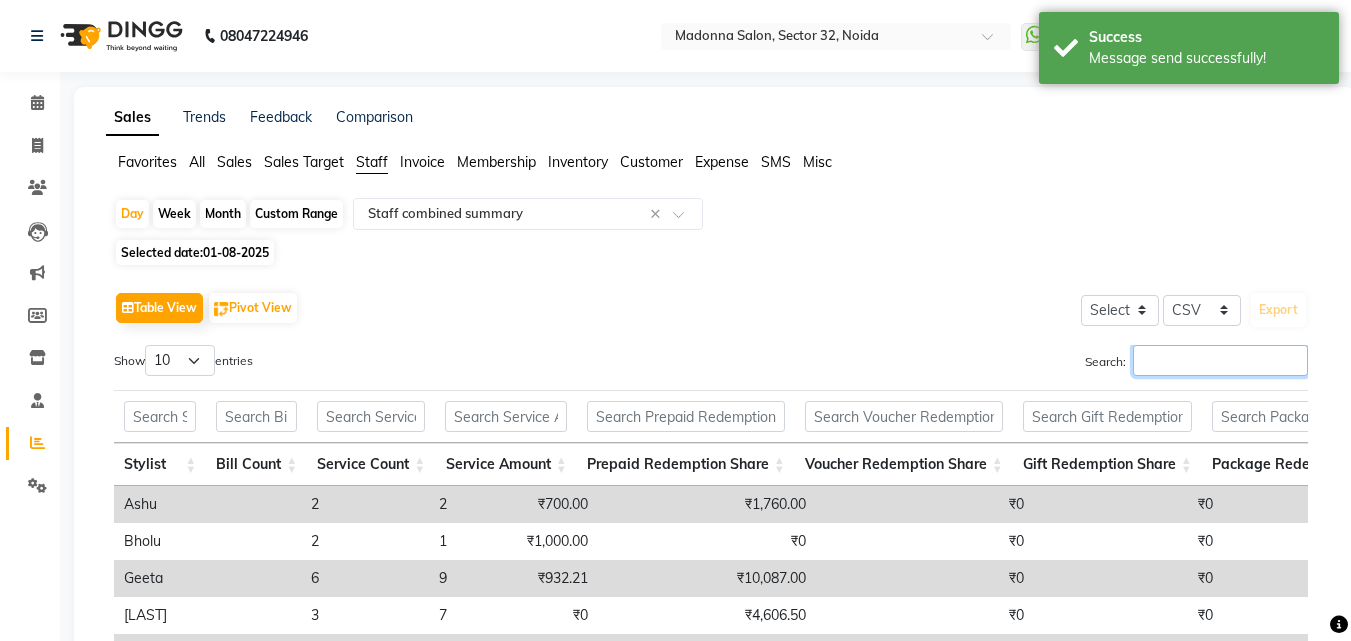 click on "Search:" at bounding box center (1220, 360) 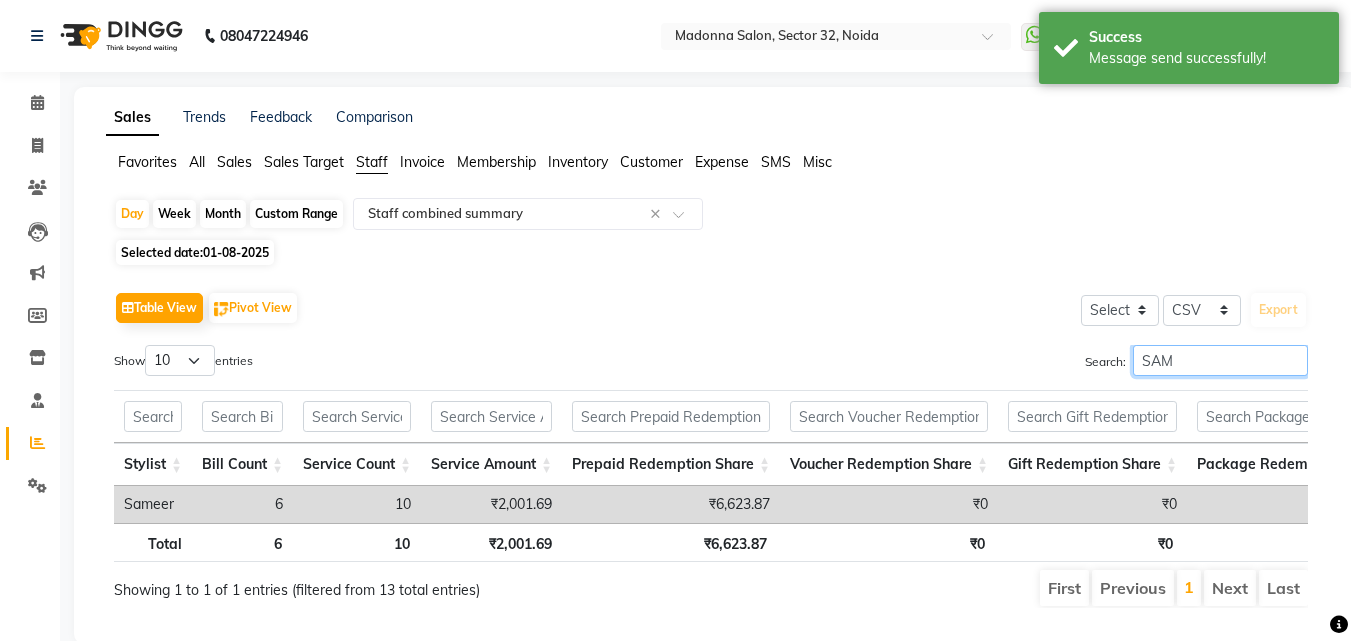type on "SAME" 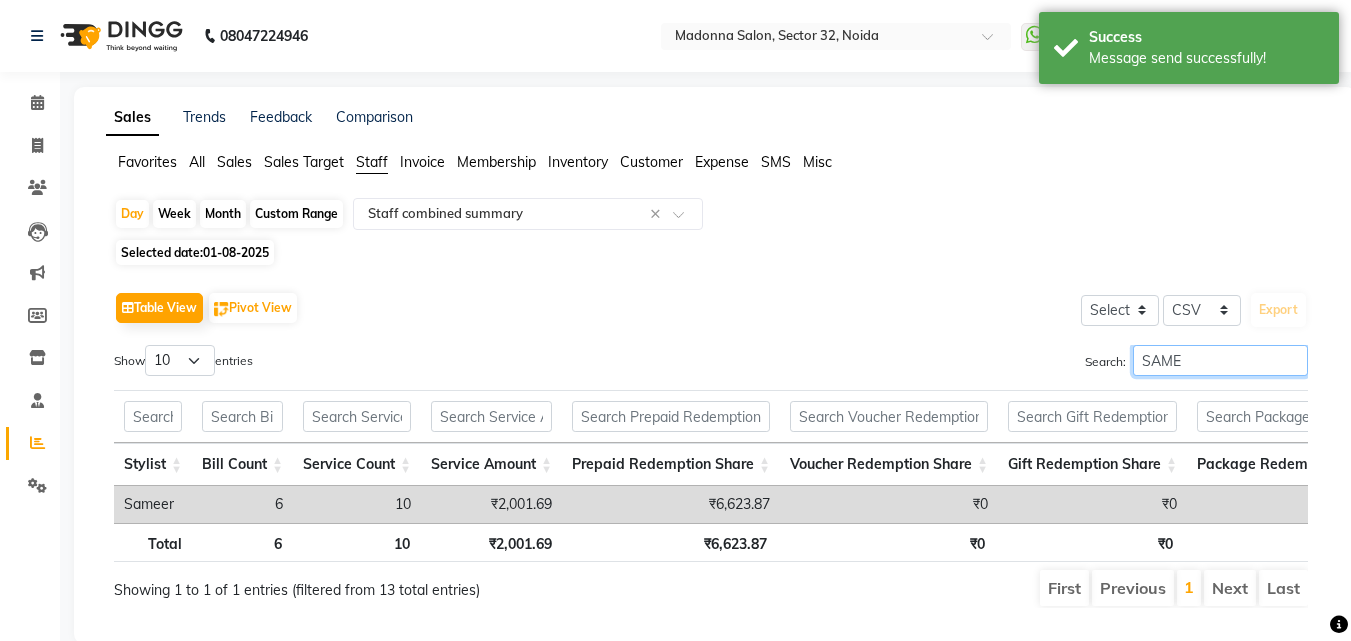 scroll, scrollTop: 0, scrollLeft: 469, axis: horizontal 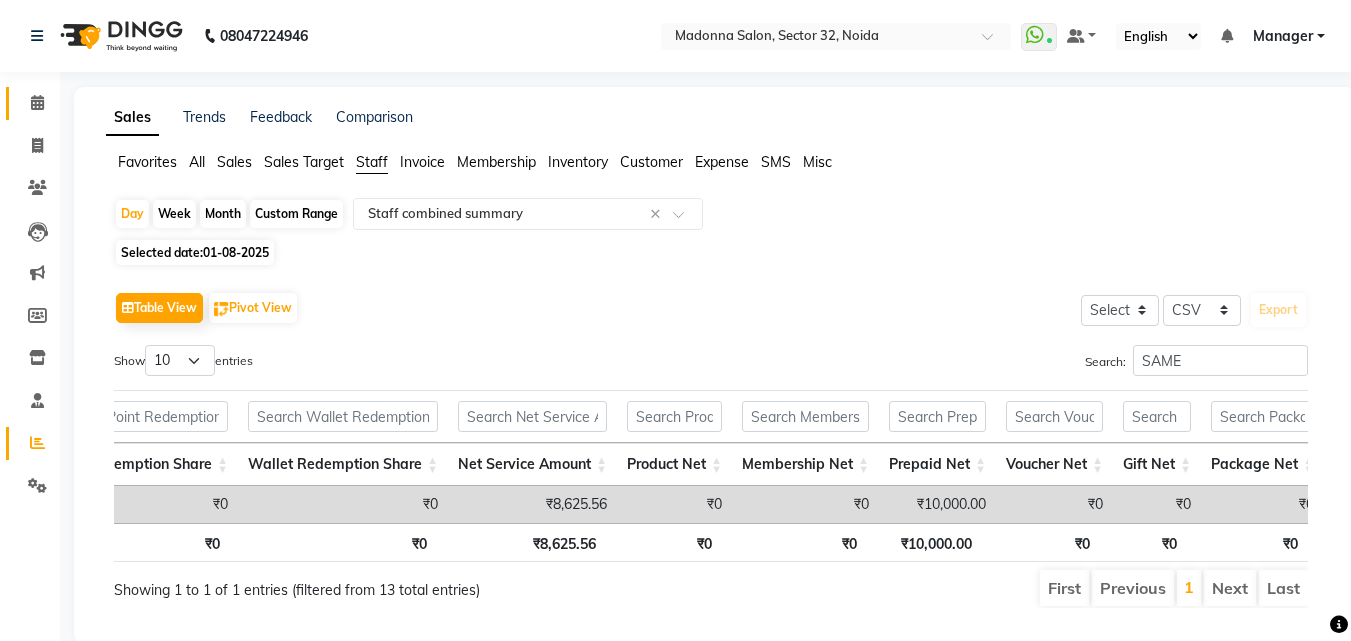 click 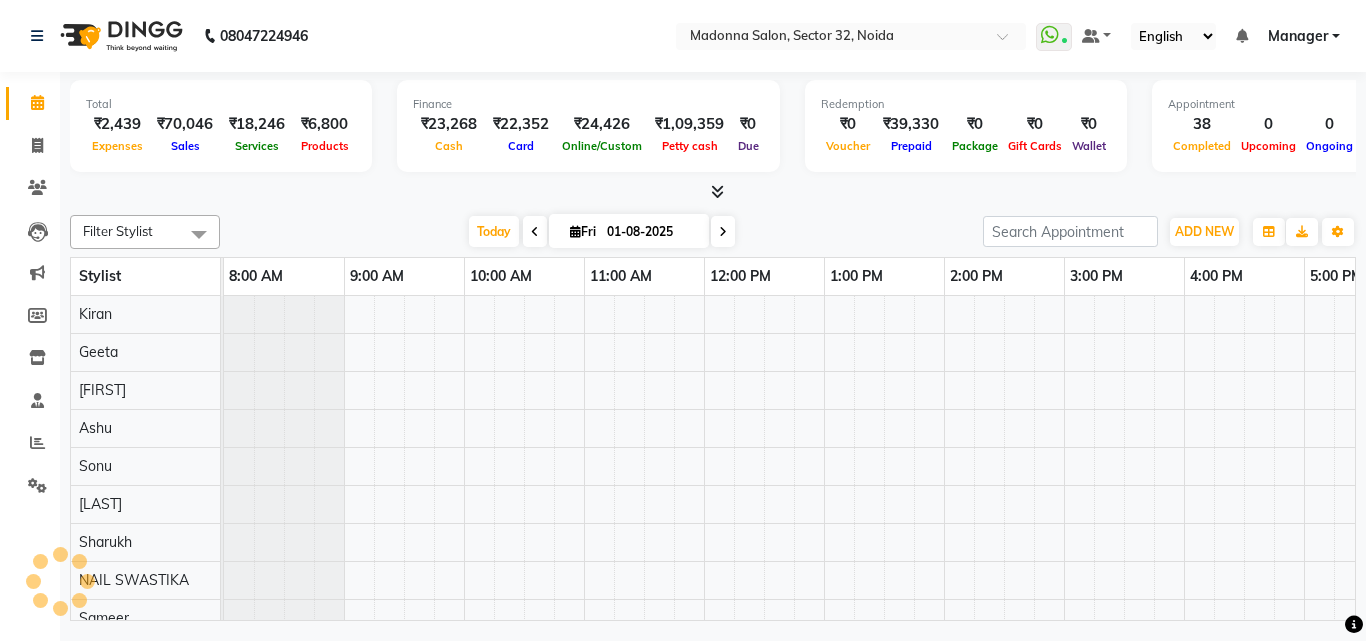 scroll, scrollTop: 0, scrollLeft: 0, axis: both 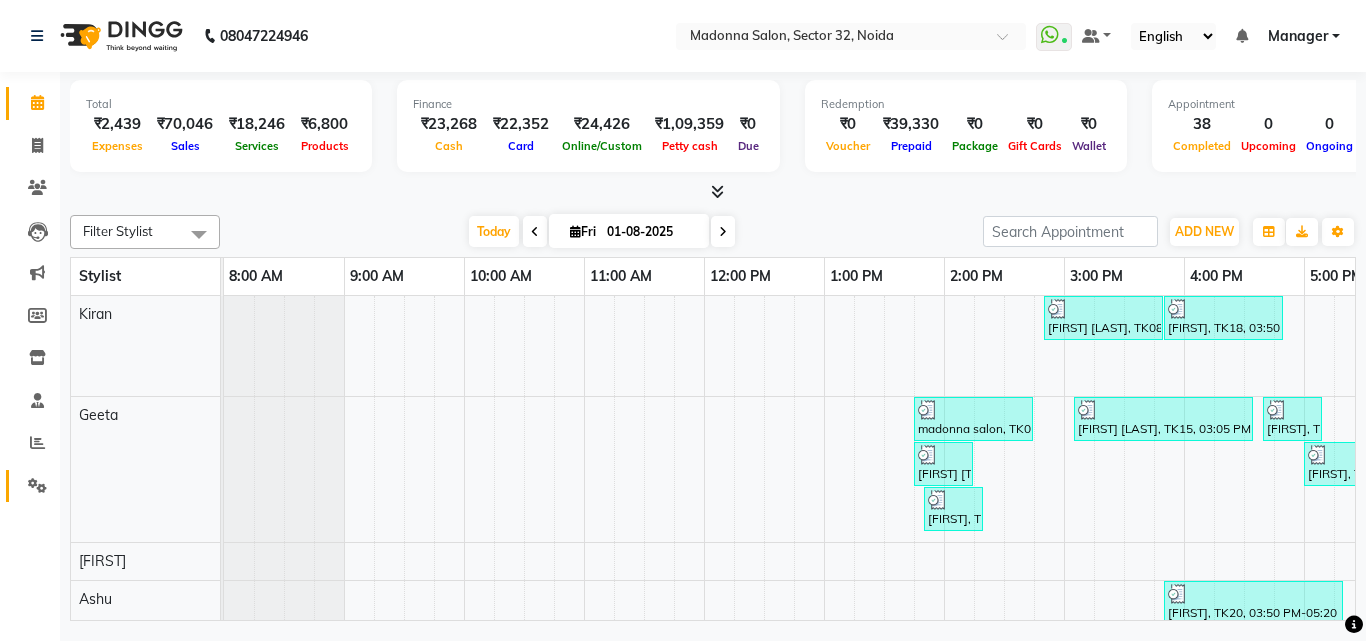 click 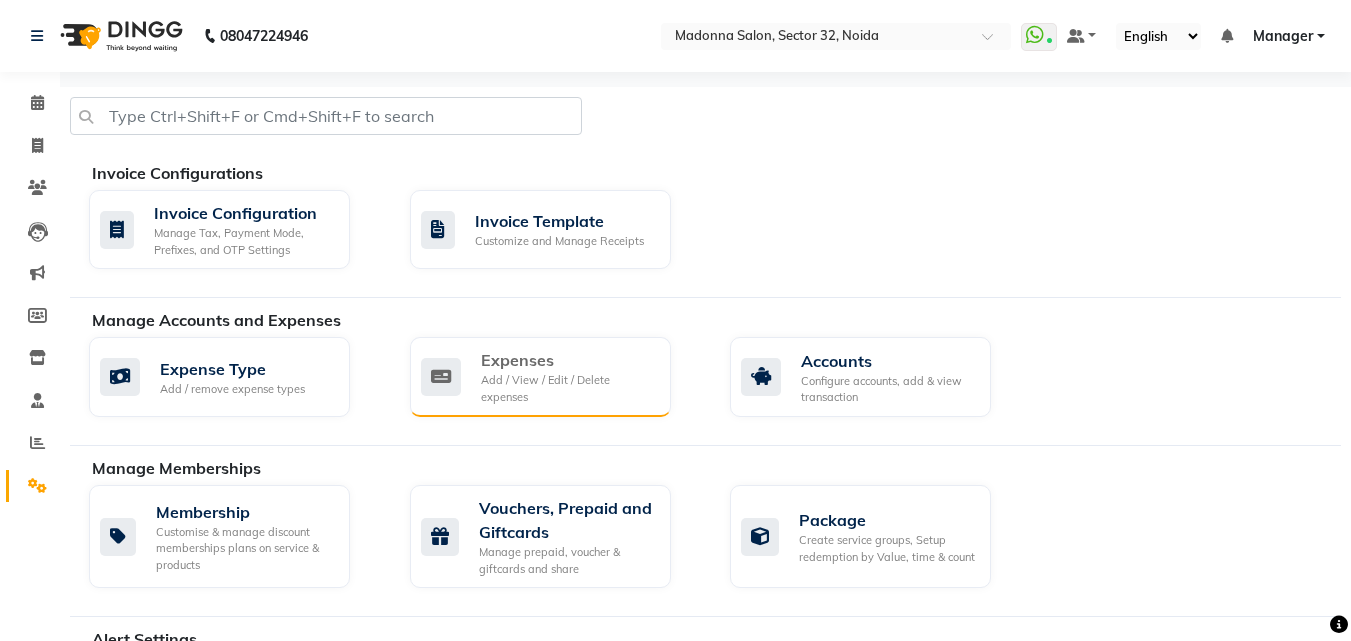 click on "Add / View / Edit / Delete expenses" 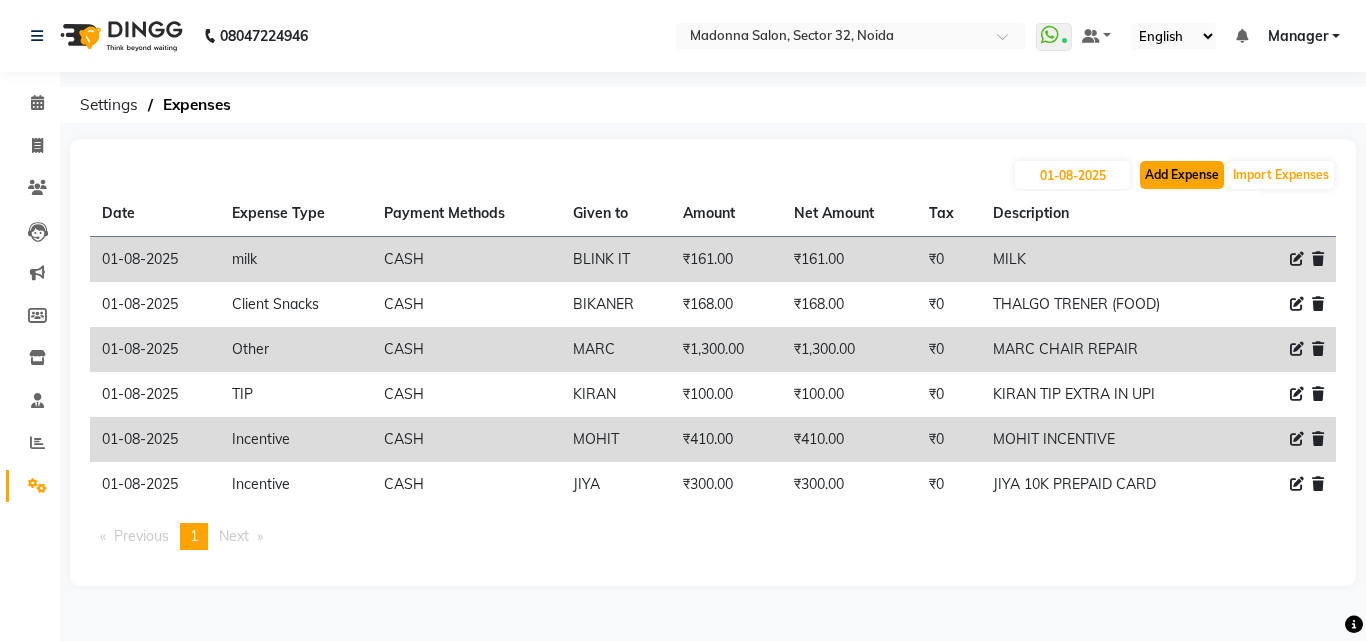 click on "Add Expense" 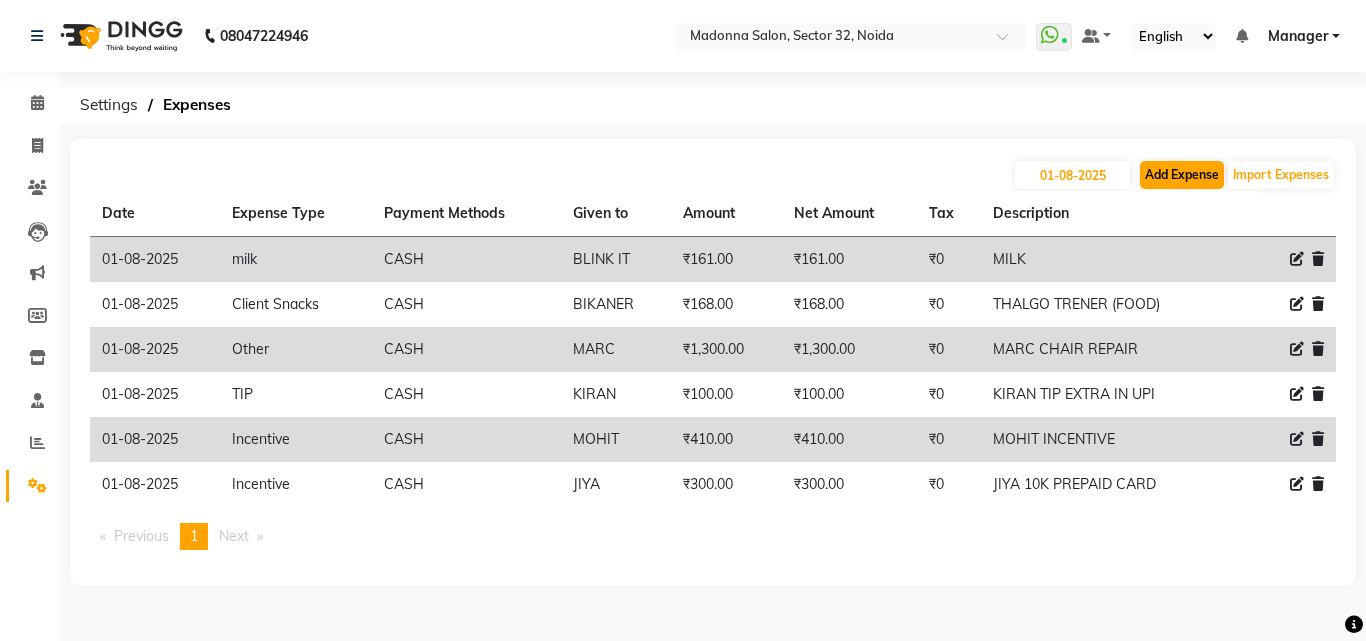 select on "1" 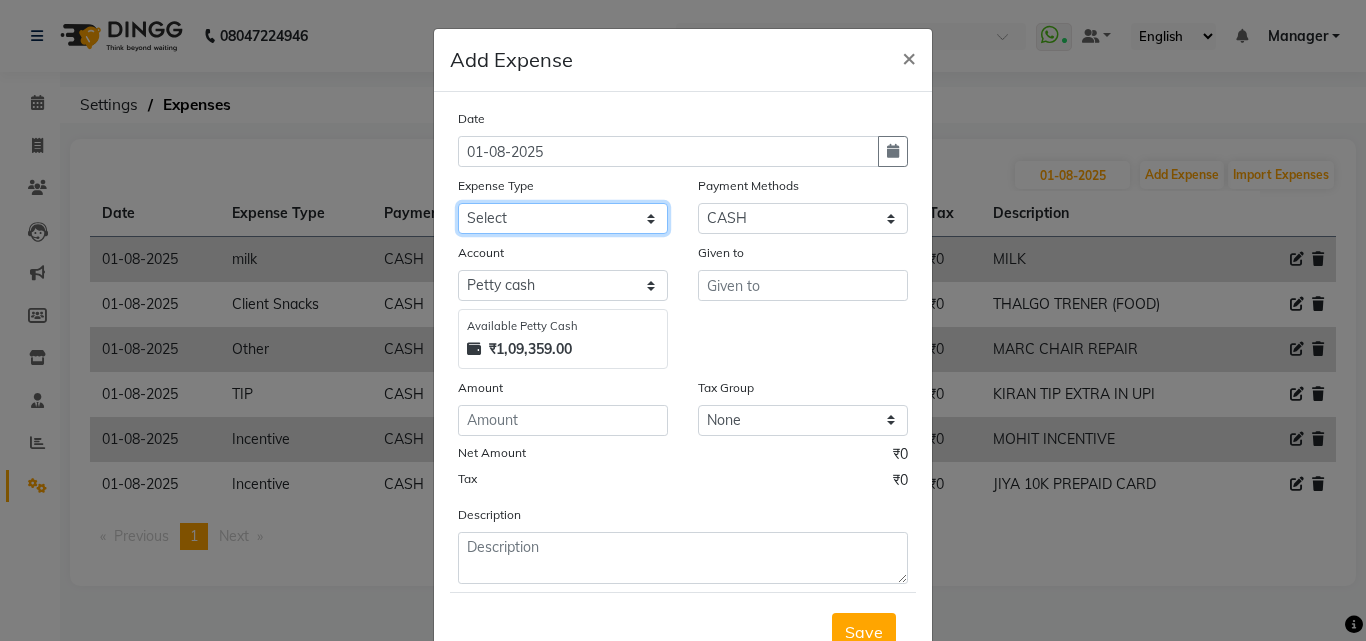 click on "Select 99 STORE Advance Salary BILLS CARDAMOM client change paytm Client Snacks Coffee CONVEYANCE cookies Day book Donation ELECTRICIAN Electricity Bill FARE FOOD EXPENSE Garbage Monthly Expense Ginger Hit Incentive INSTAMART JALJIRA POWDER JEERA POWDER LAUNDARY Lemon Marketing Medical MEMBERSHIP COMISSON milk Misc MOBILE RECHARGE MONEY CHANGE M S COMI Nimbu Payment Other Pantry PAYMENT paytm Tip PLUMBER PRINT ROLL Product PRODUCT iNCENTIVE PURCHASING Recive cash SAFAIWALA Salary salon use SALT staff incentive Staff Snacks SUGAR Tea TIP VISHAL MART WATER ZEPTO" 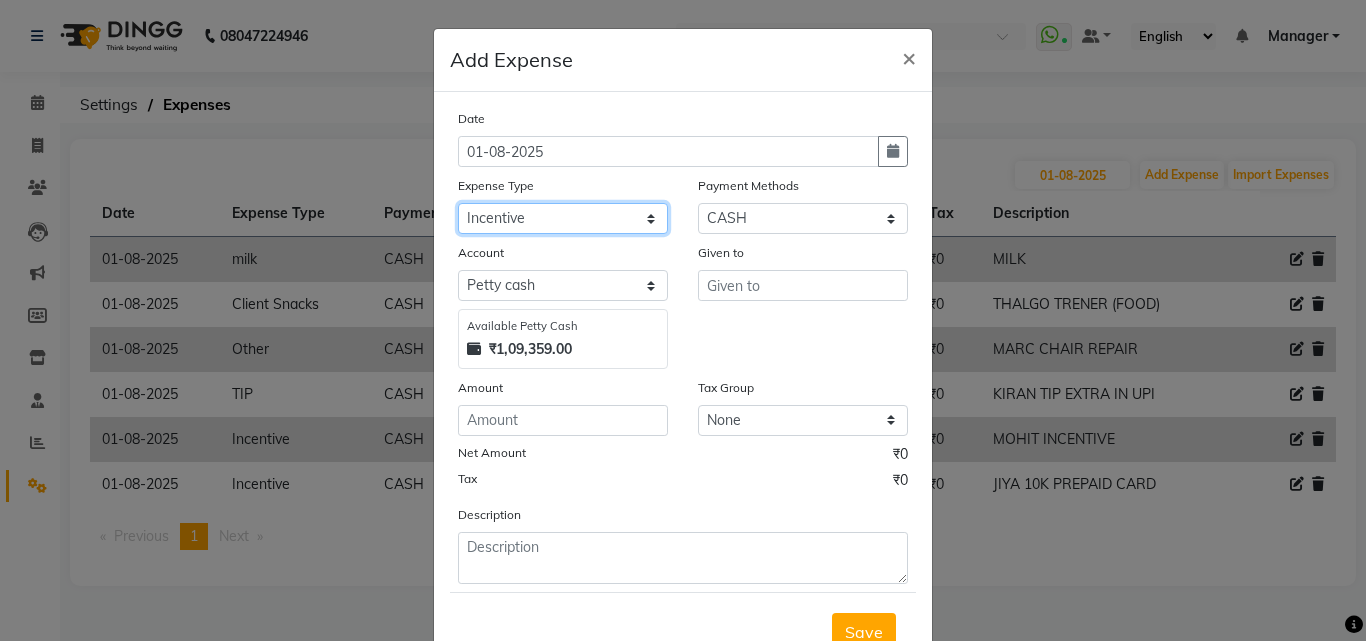 click on "Select 99 STORE Advance Salary BILLS CARDAMOM client change paytm Client Snacks Coffee CONVEYANCE cookies Day book Donation ELECTRICIAN Electricity Bill FARE FOOD EXPENSE Garbage Monthly Expense Ginger Hit Incentive INSTAMART JALJIRA POWDER JEERA POWDER LAUNDARY Lemon Marketing Medical MEMBERSHIP COMISSON milk Misc MOBILE RECHARGE MONEY CHANGE M S COMI Nimbu Payment Other Pantry PAYMENT paytm Tip PLUMBER PRINT ROLL Product PRODUCT iNCENTIVE PURCHASING Recive cash SAFAIWALA Salary salon use SALT staff incentive Staff Snacks SUGAR Tea TIP VISHAL MART WATER ZEPTO" 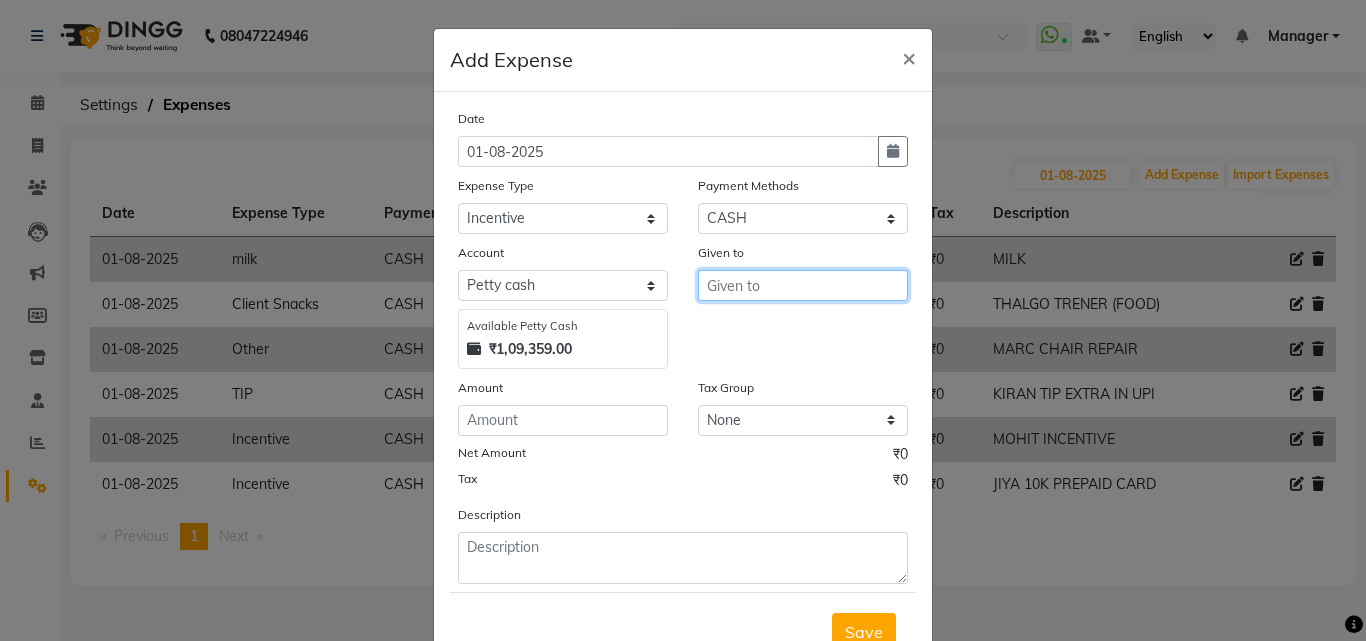 click at bounding box center [803, 285] 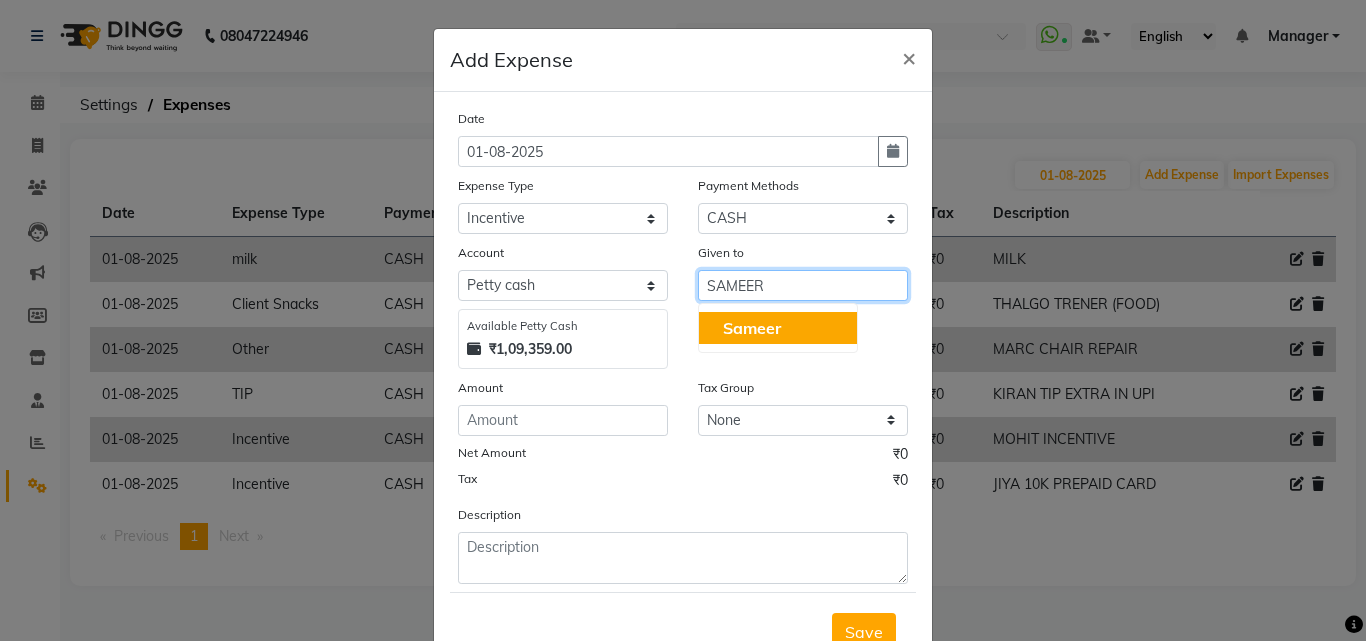 type on "SAMEER" 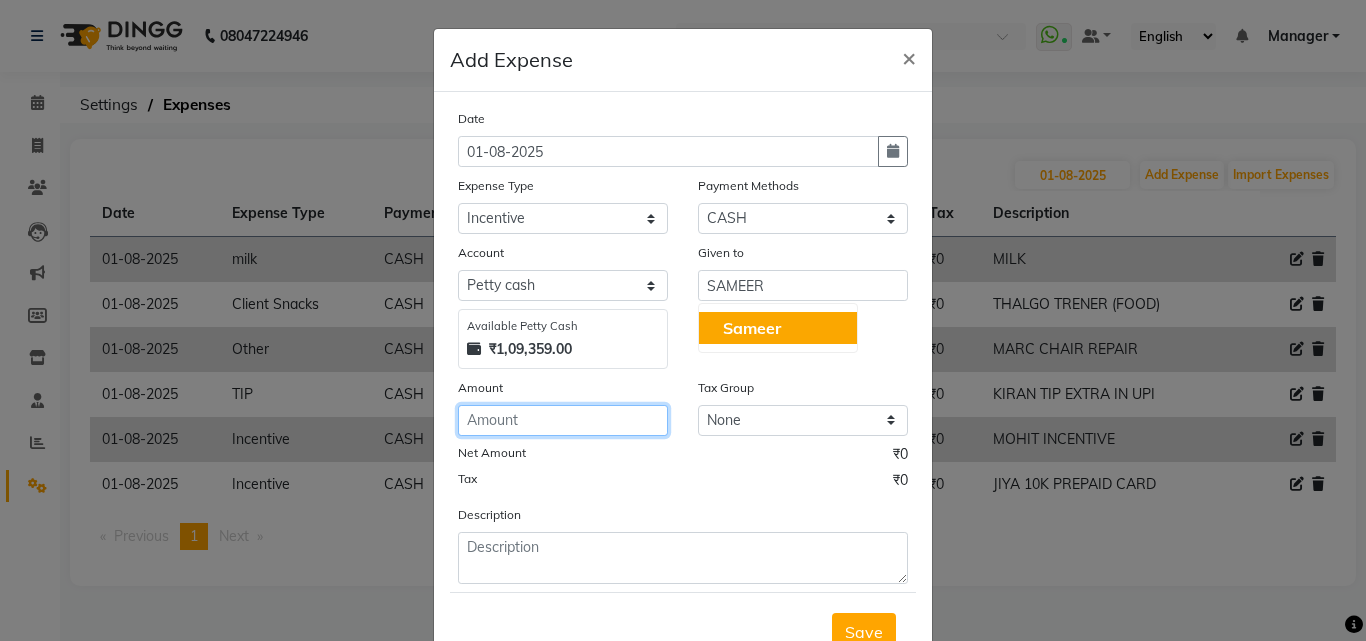 click 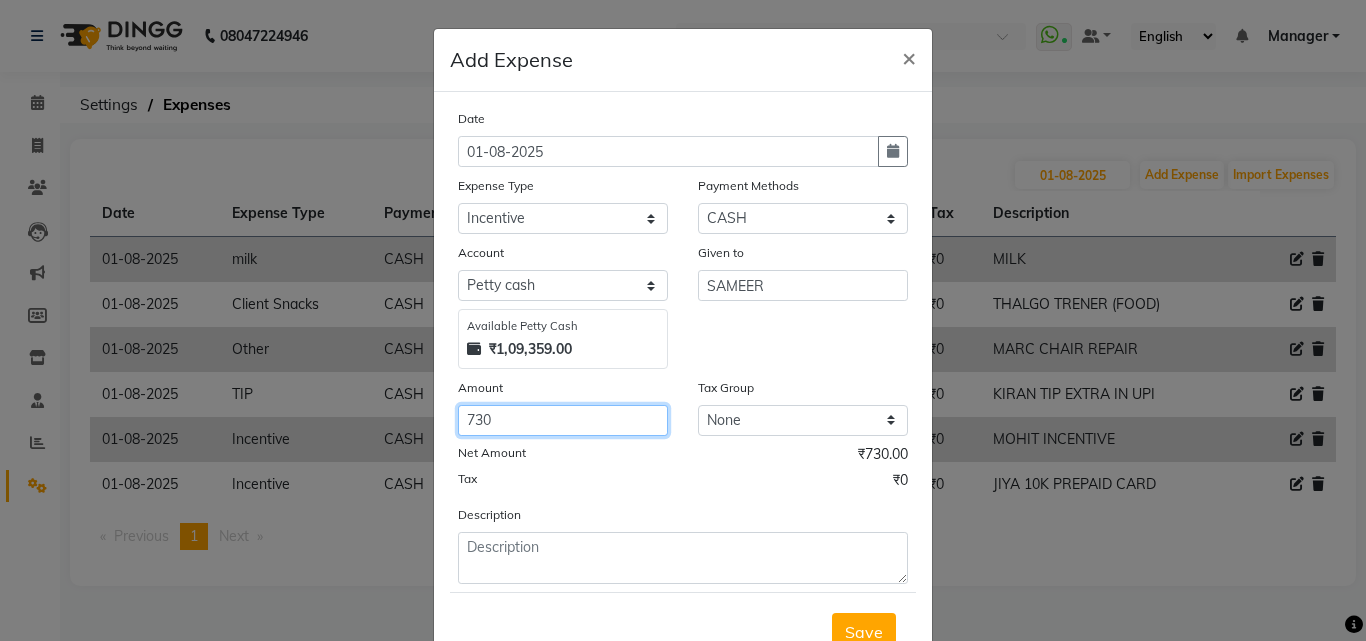 type on "730" 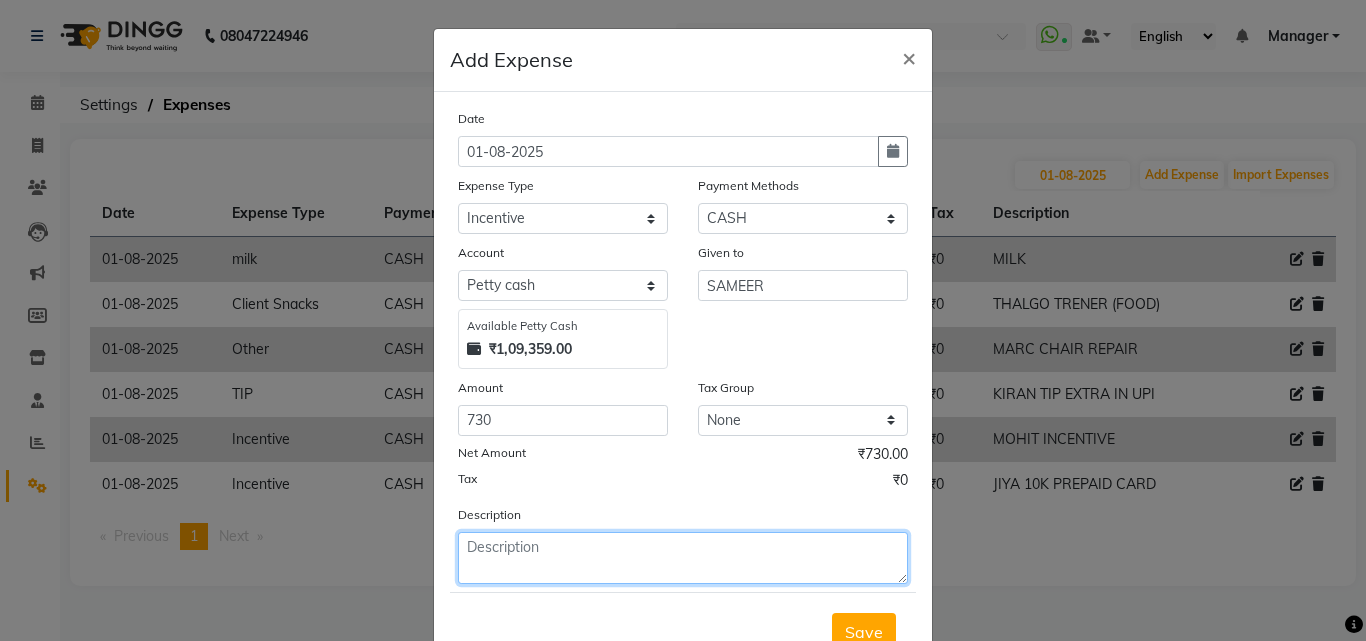 click 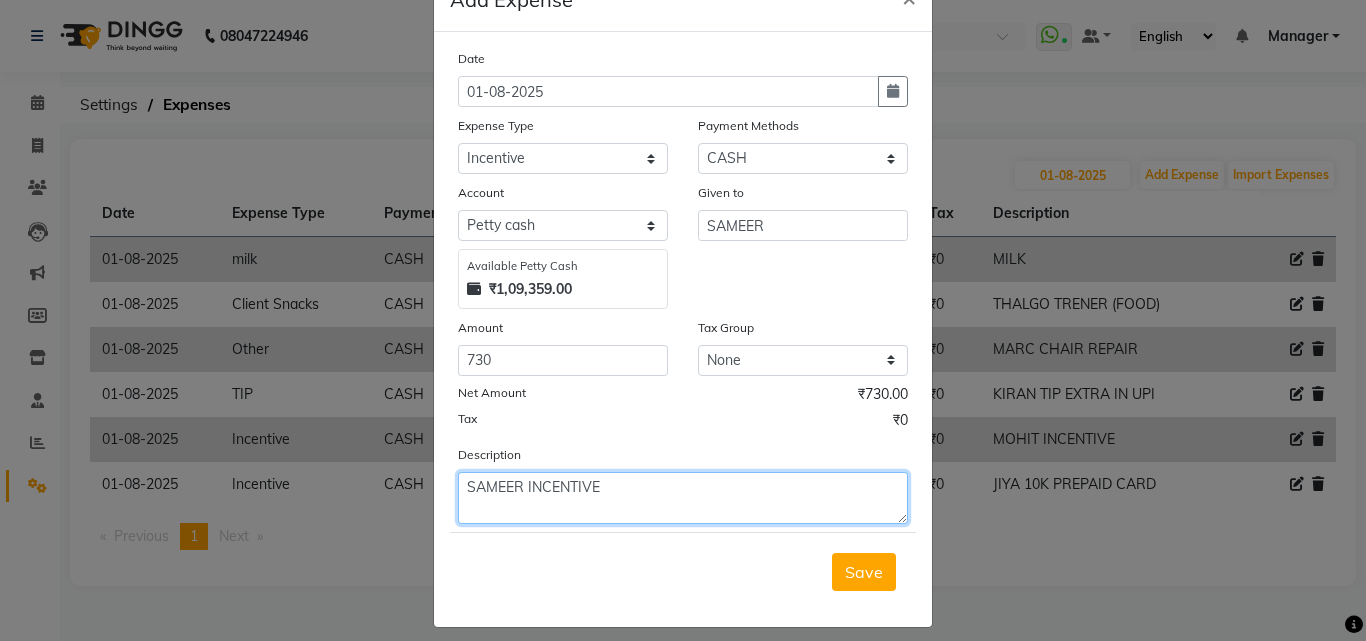 scroll, scrollTop: 75, scrollLeft: 0, axis: vertical 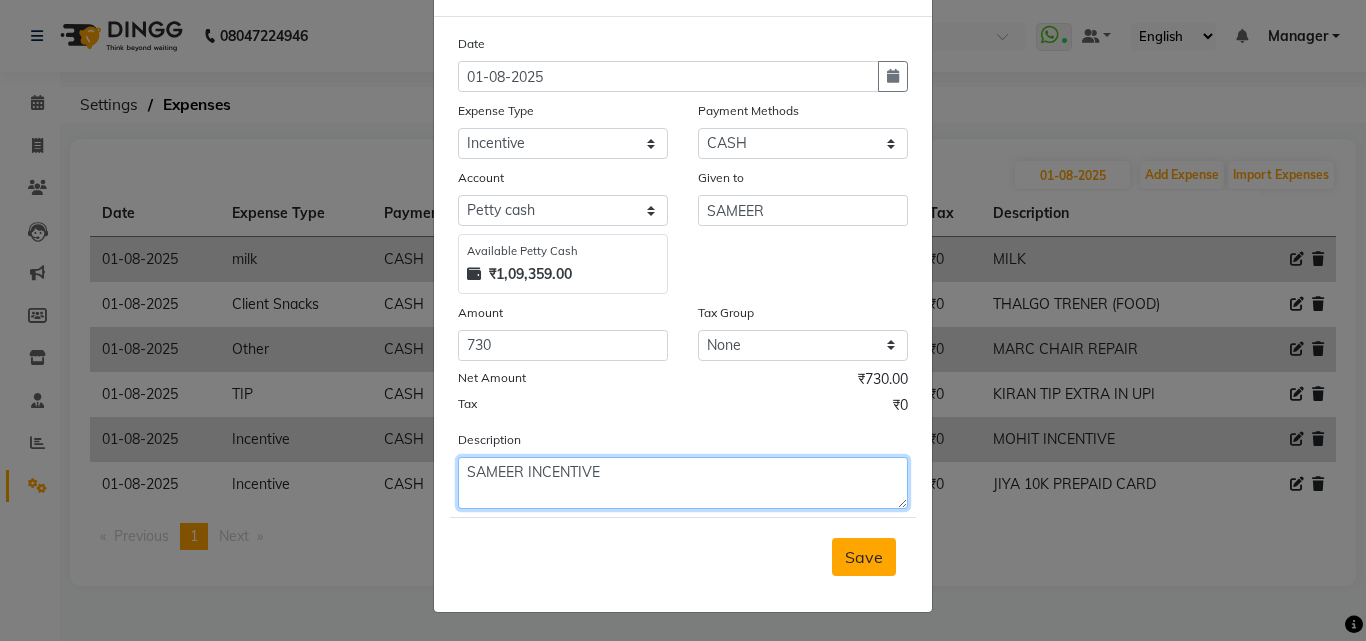 type on "SAMEER INCENTIVE" 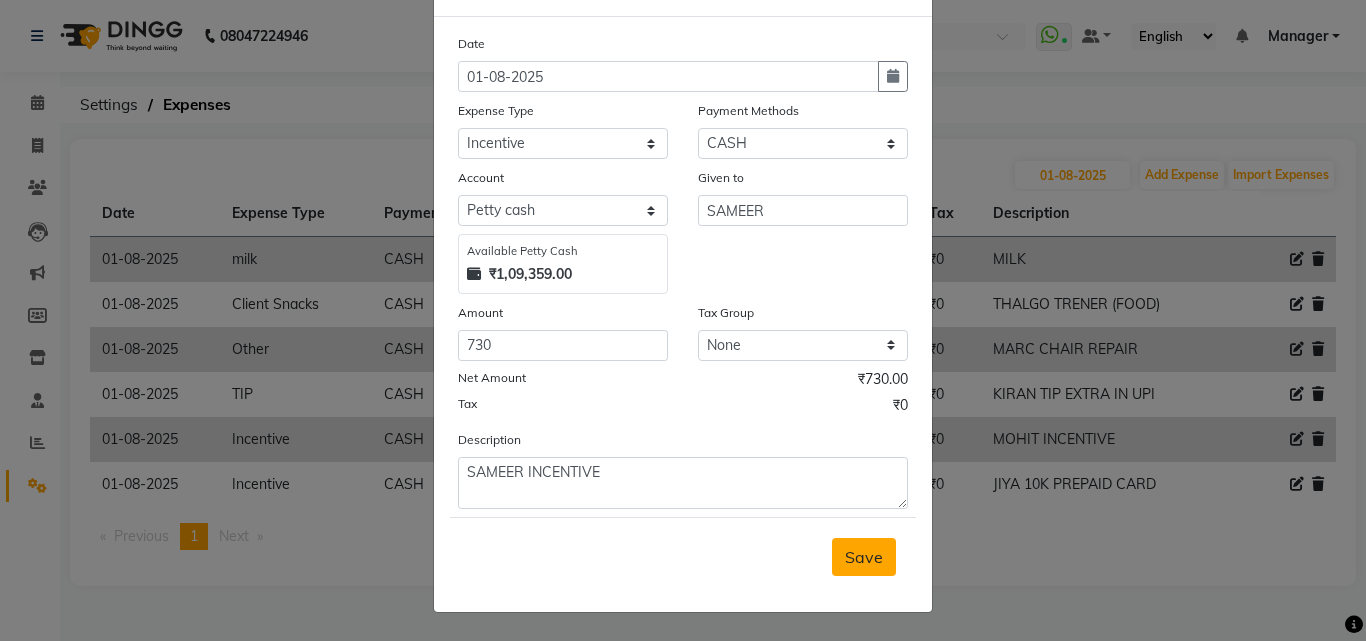 click on "Save" at bounding box center (864, 557) 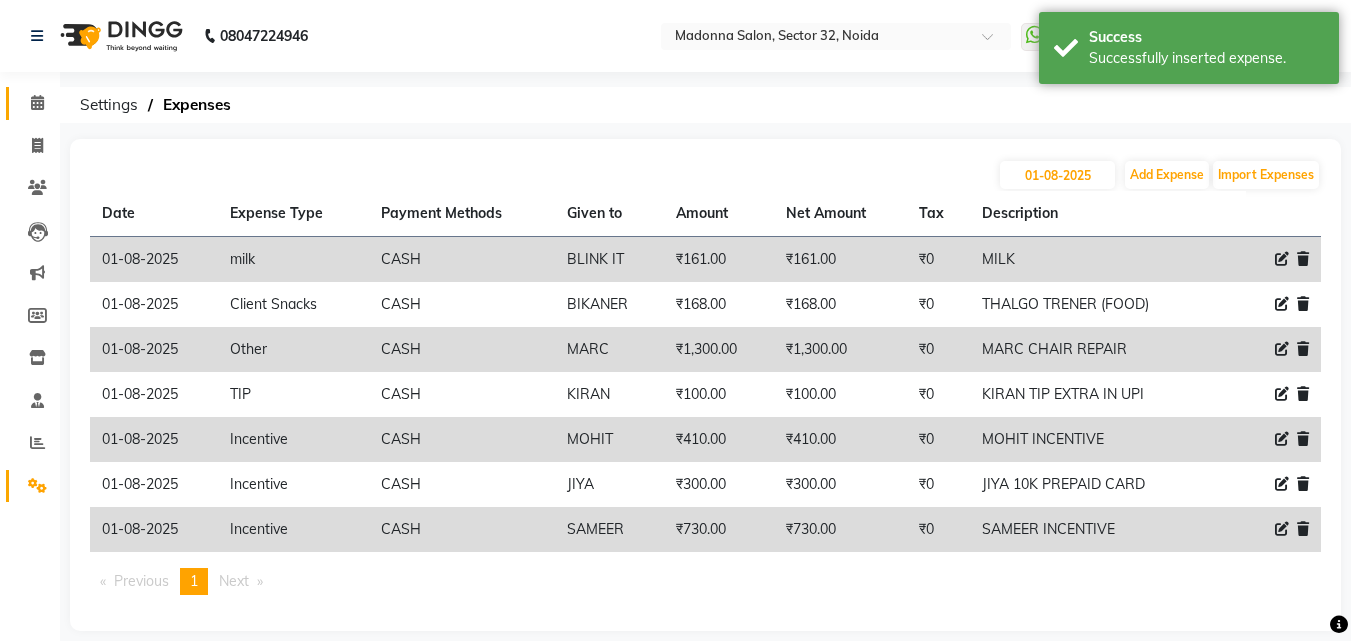 click 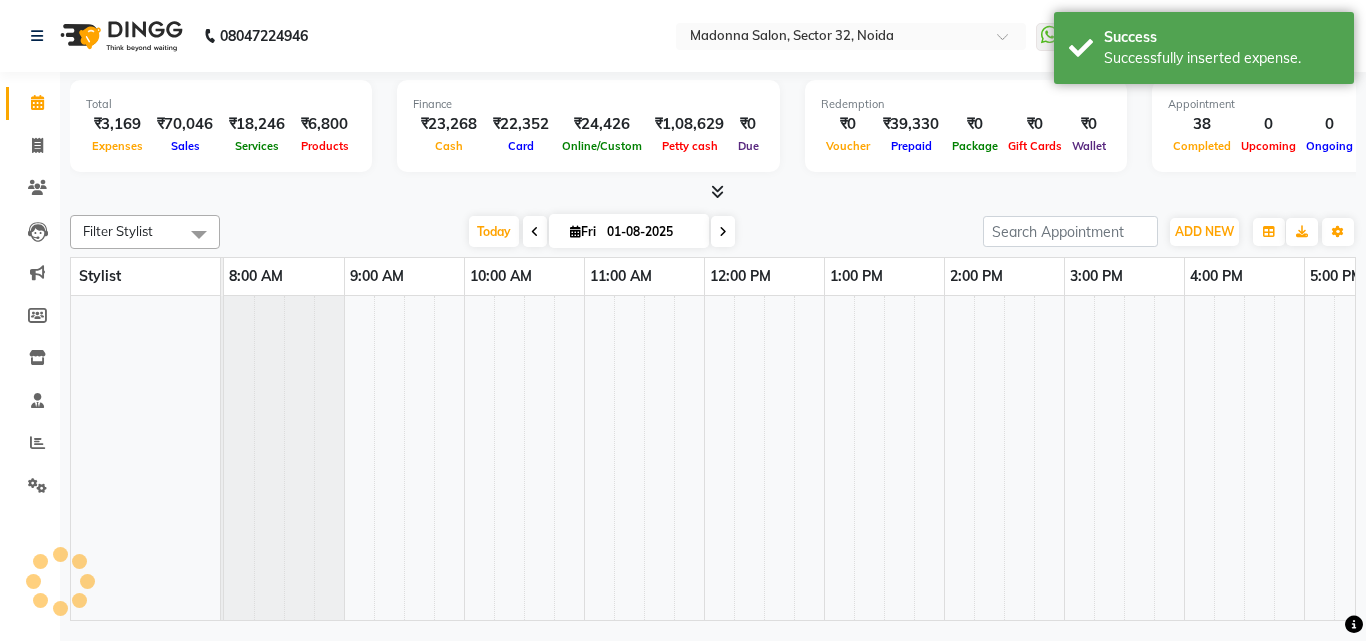 scroll, scrollTop: 0, scrollLeft: 429, axis: horizontal 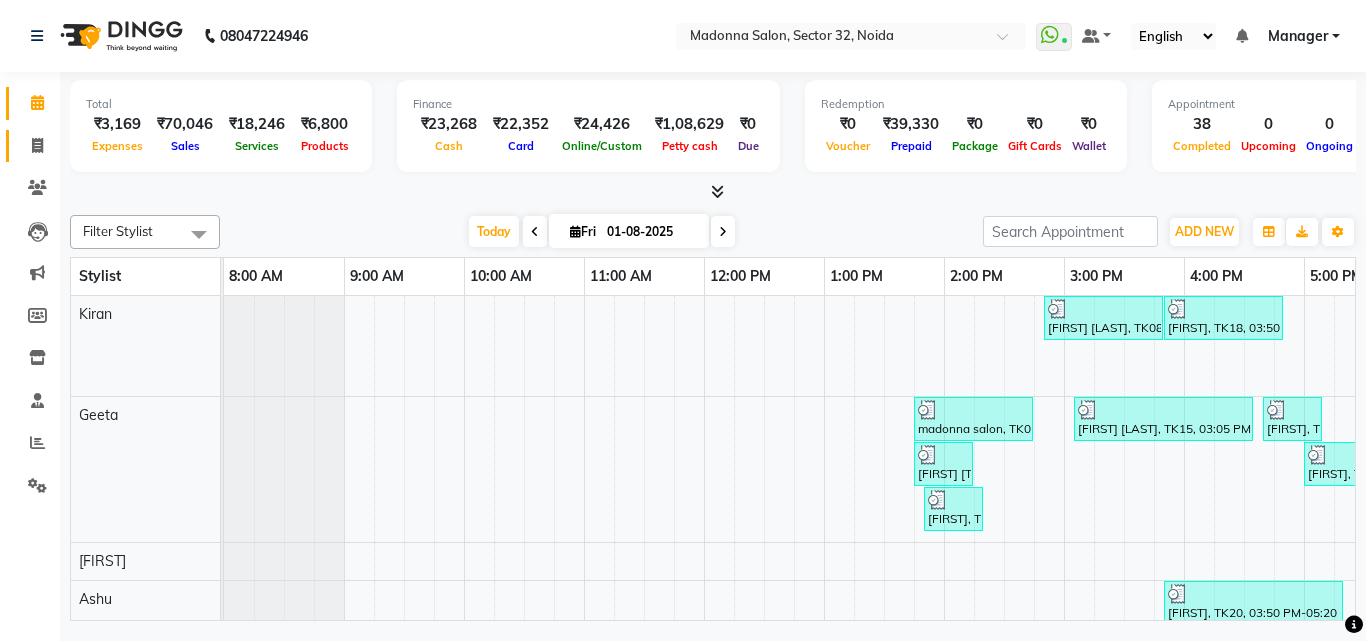 click 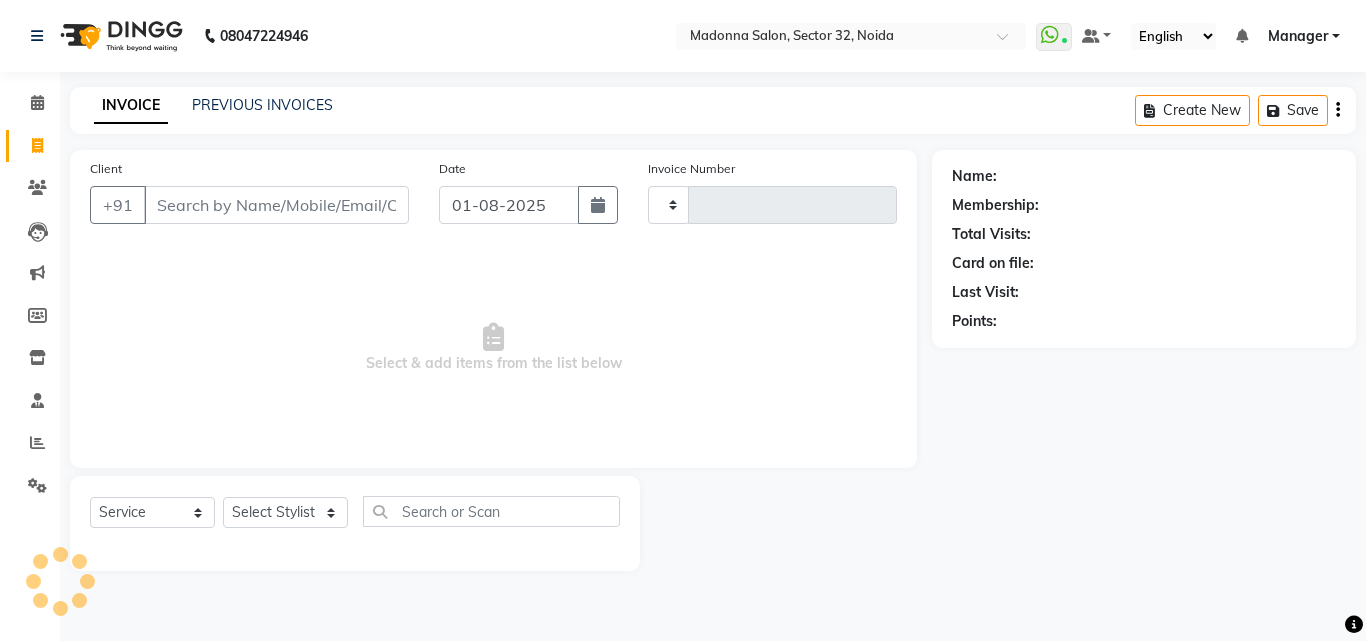 type on "2779" 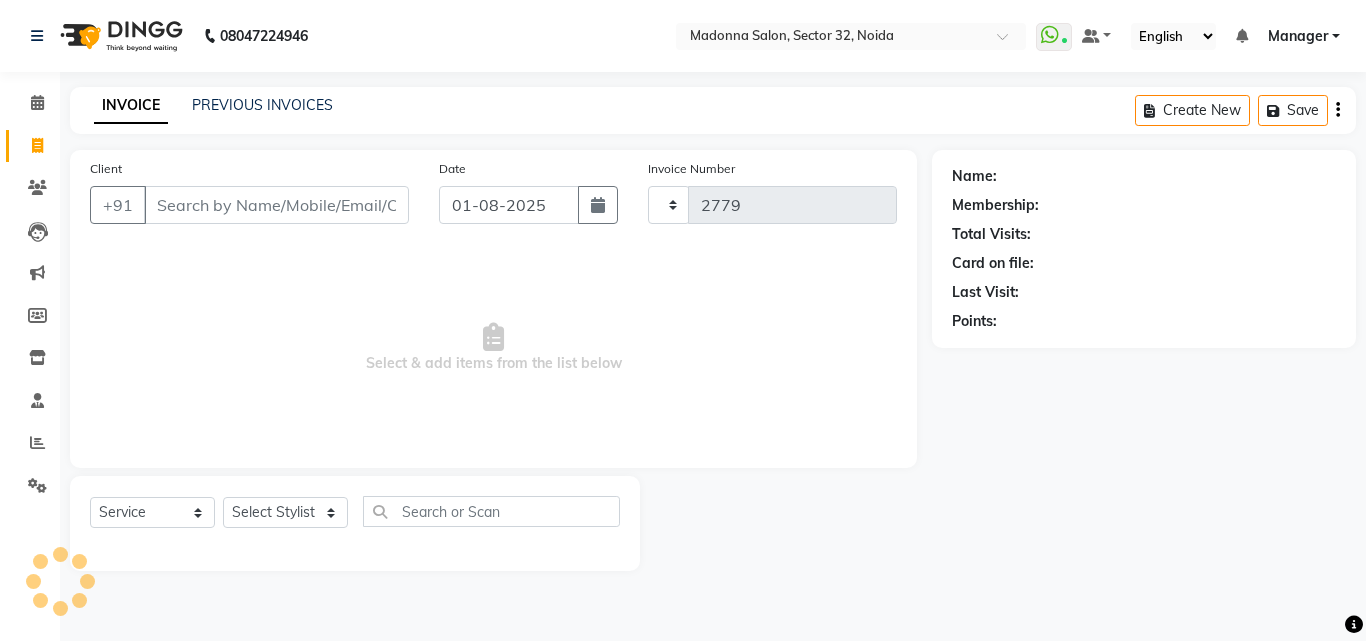 select on "7229" 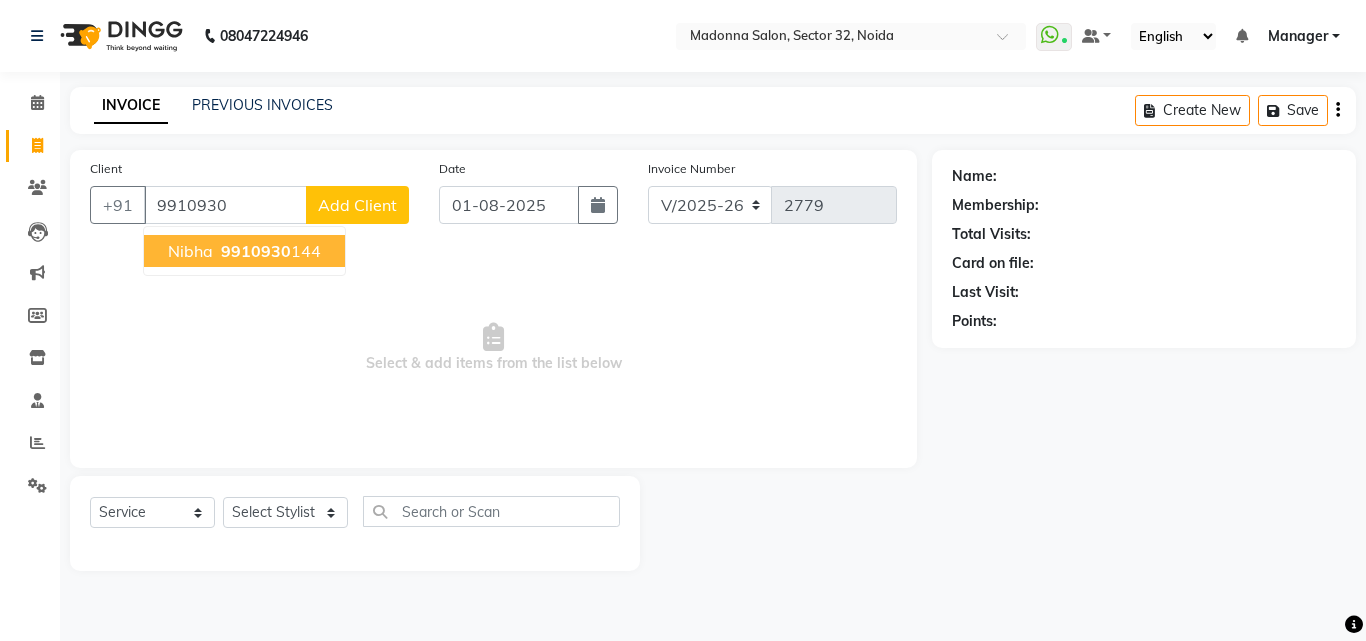 click on "Nibha   9910930 144" at bounding box center [244, 251] 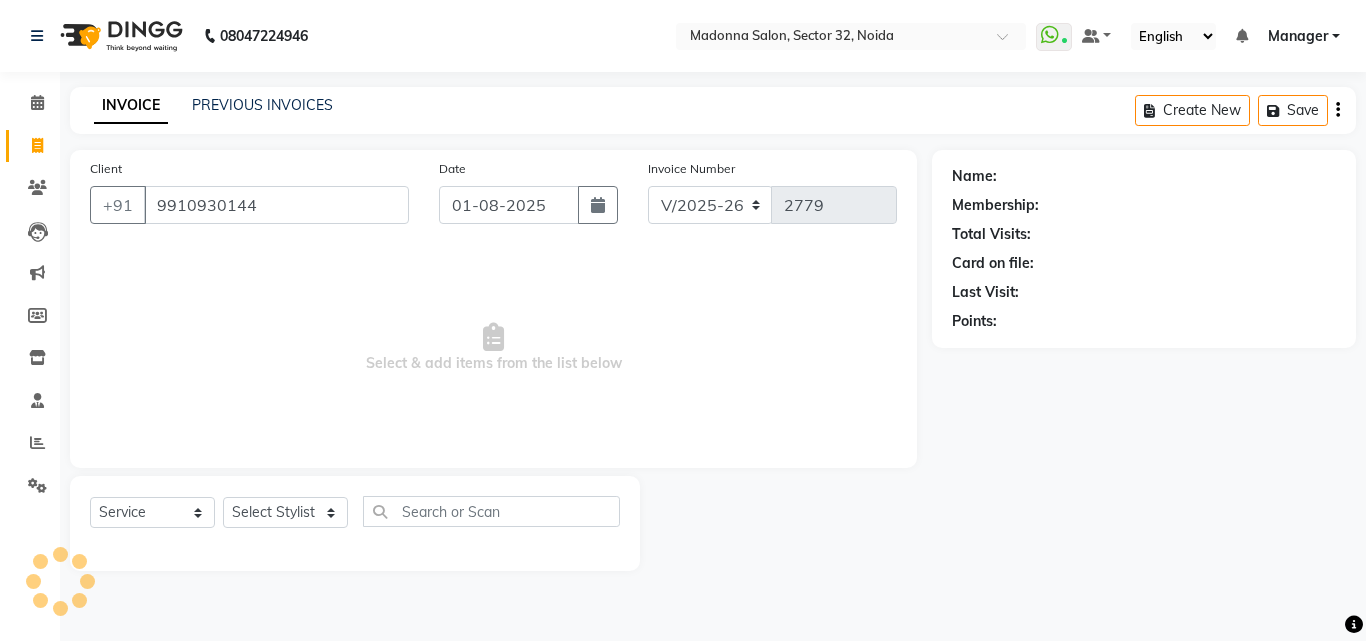 type on "[PHONE]" 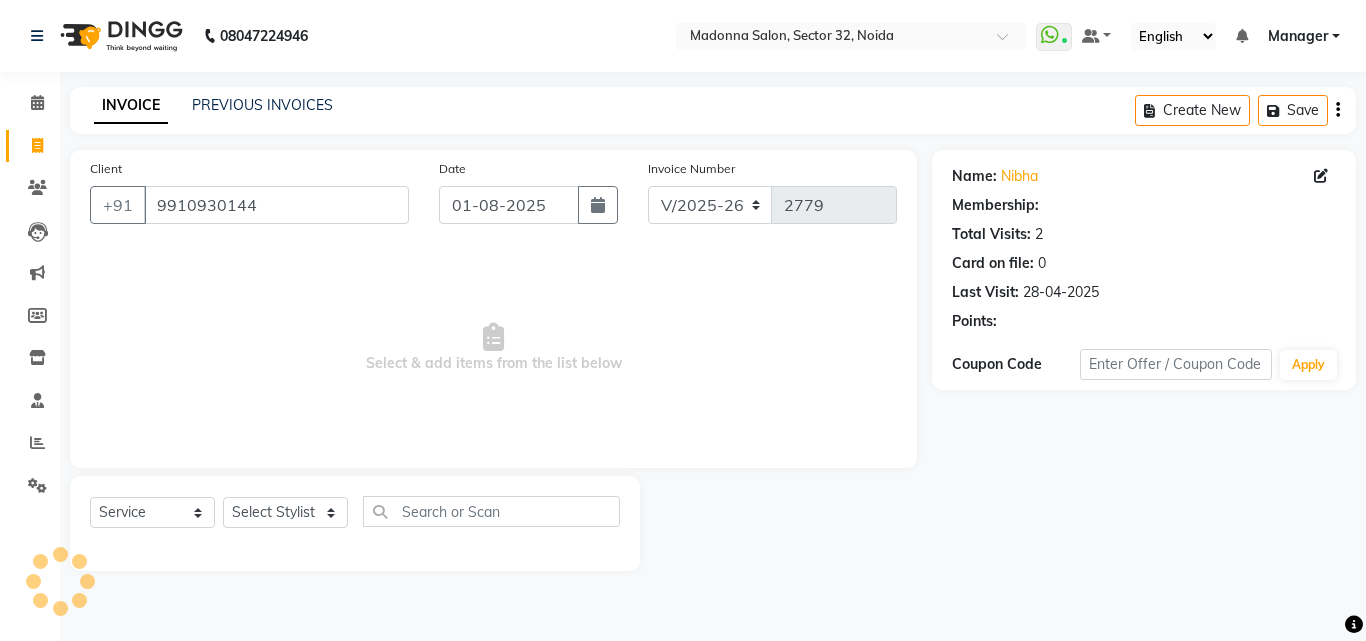 select on "1: Object" 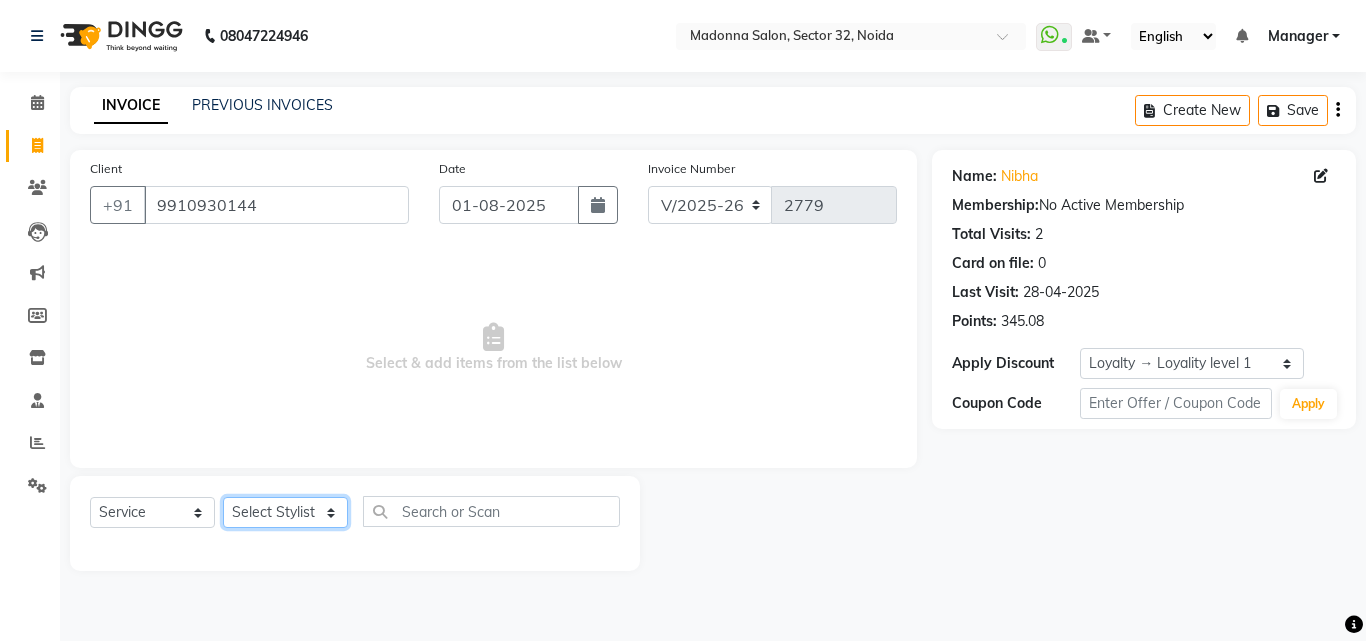 click on "Select Stylist Aayan Account  Ashu BHOLU Geeta Hanif JIYA SINGH Kiran LAXMAN PEDI Manager Mohit Naddy NAIL SWASTIKA Sajal Sameer Shahnawaj Sharukh Sonu VISHAL STYLIST" 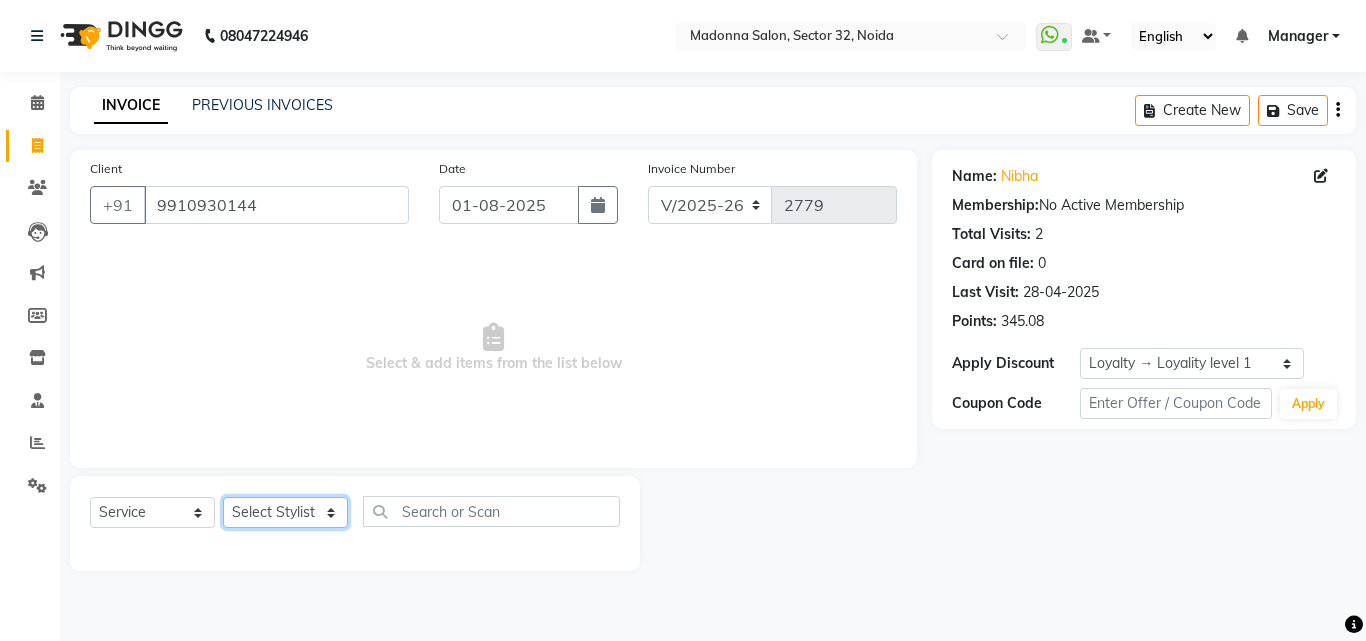 select on "61924" 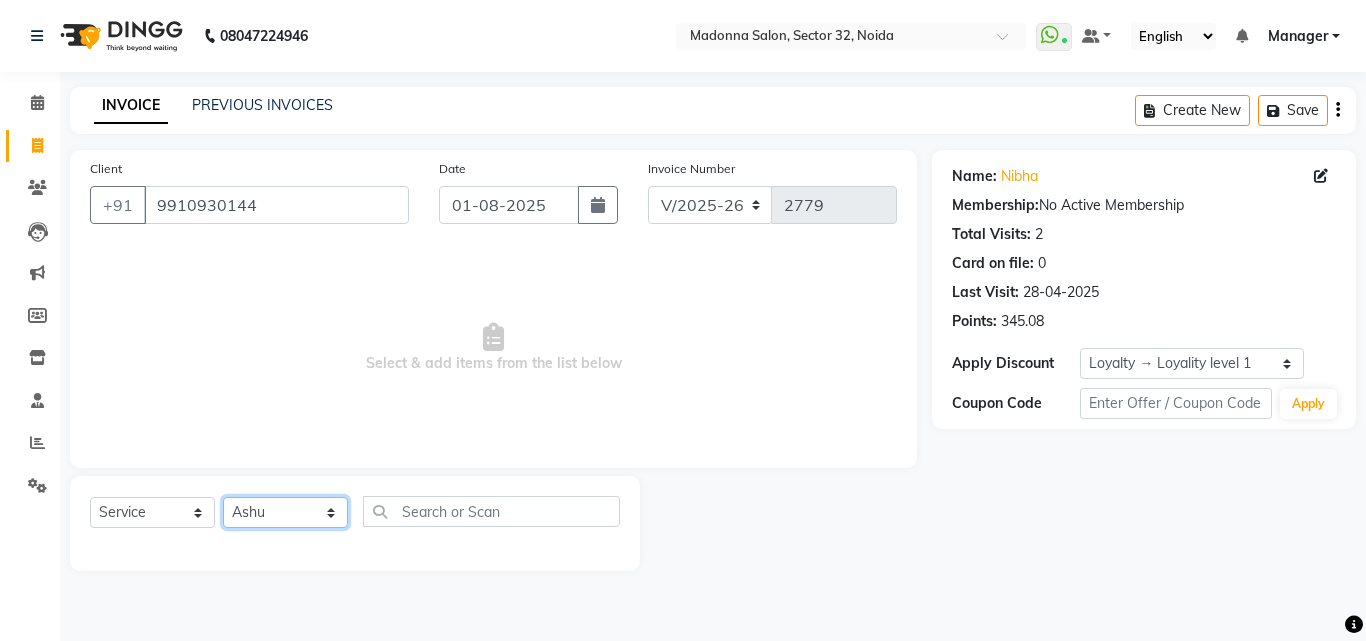 click on "Select Stylist Aayan Account  Ashu BHOLU Geeta Hanif JIYA SINGH Kiran LAXMAN PEDI Manager Mohit Naddy NAIL SWASTIKA Sajal Sameer Shahnawaj Sharukh Sonu VISHAL STYLIST" 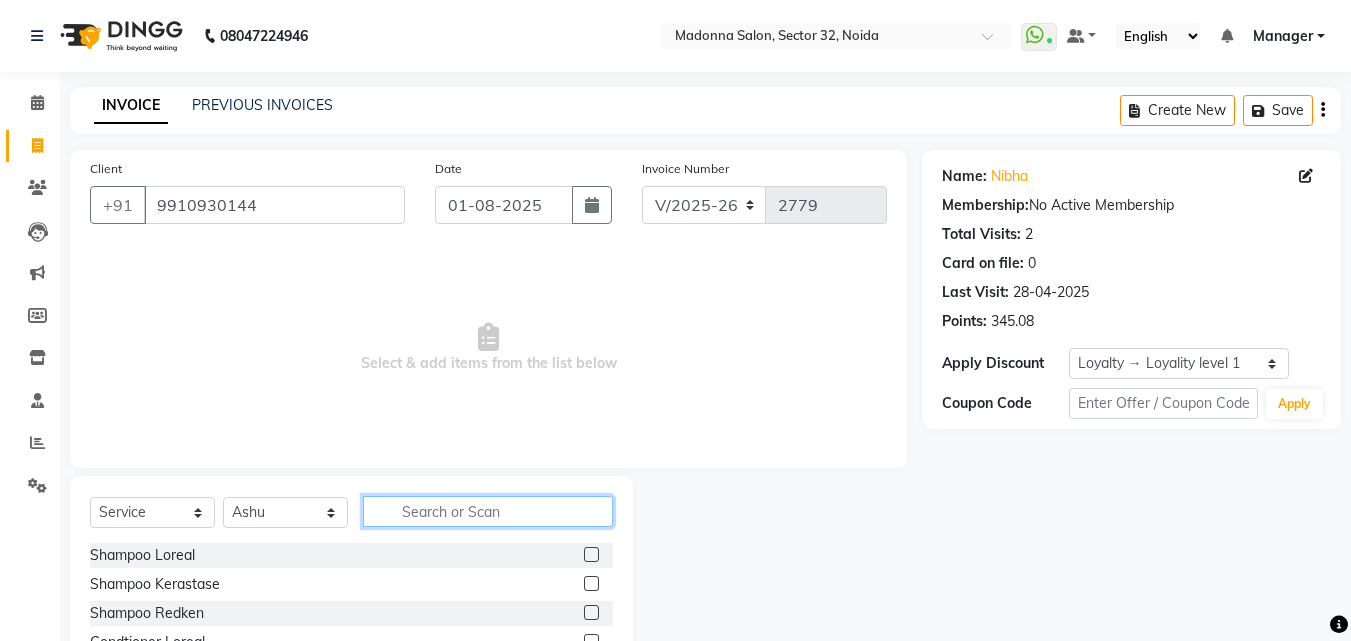 click 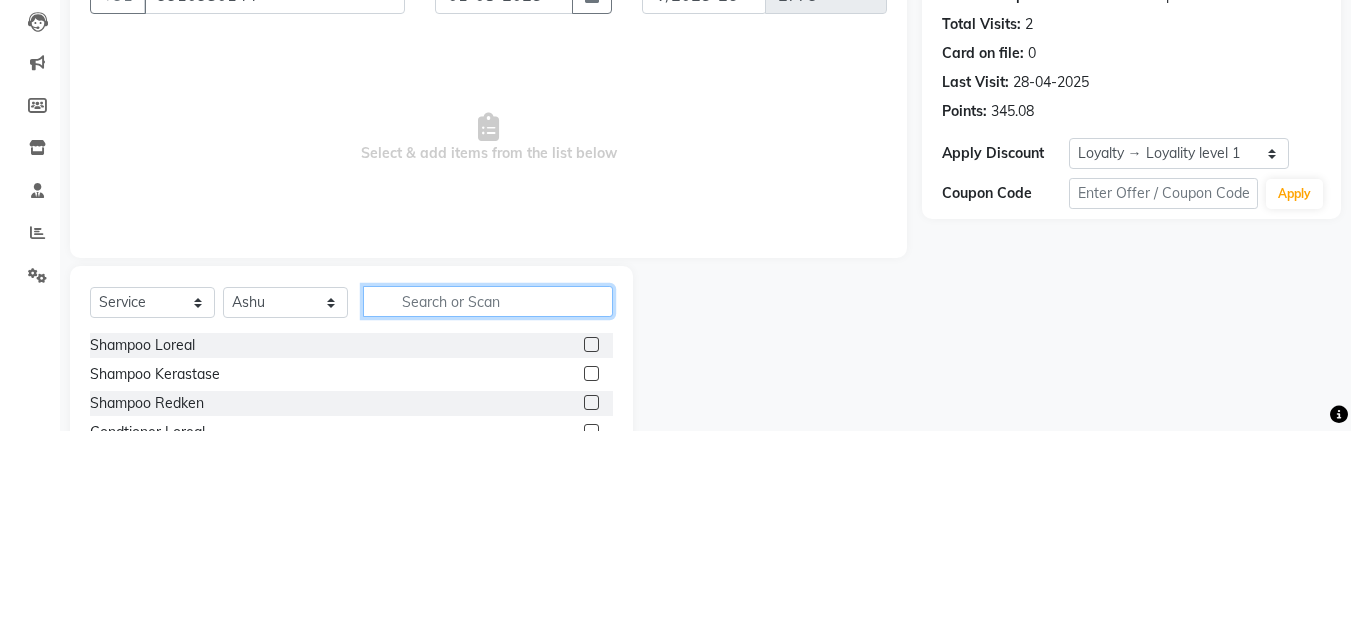 scroll, scrollTop: 48, scrollLeft: 0, axis: vertical 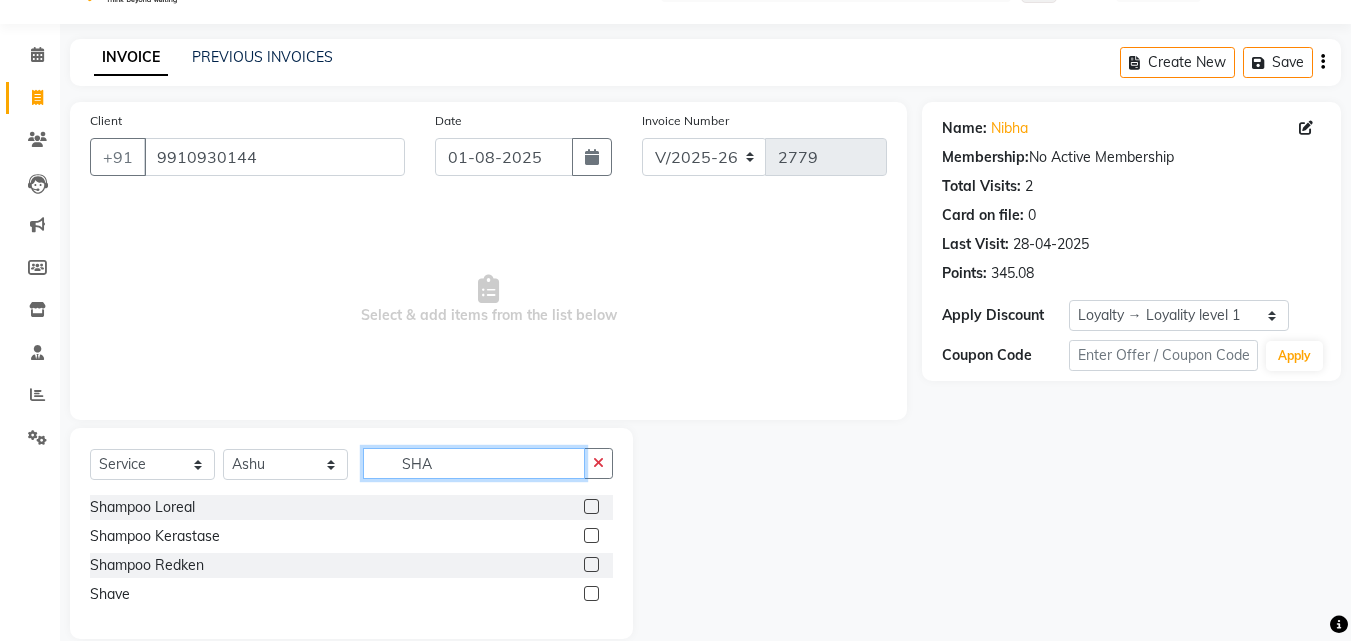 type on "SHA" 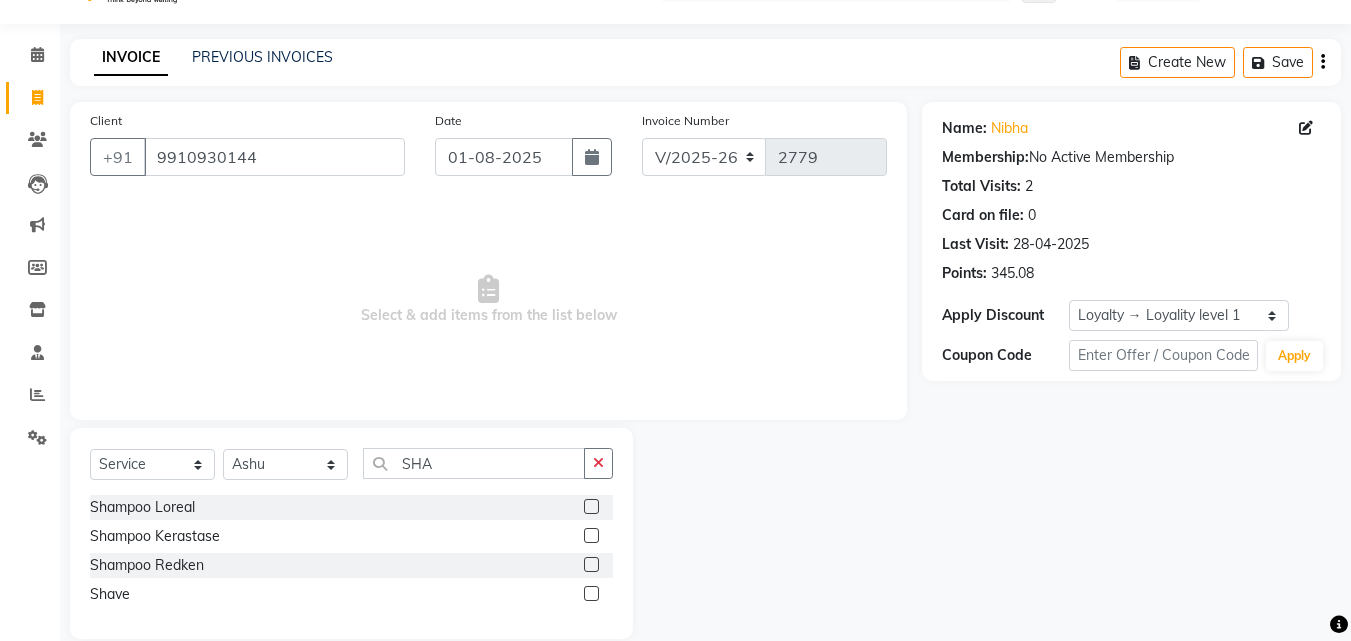 click 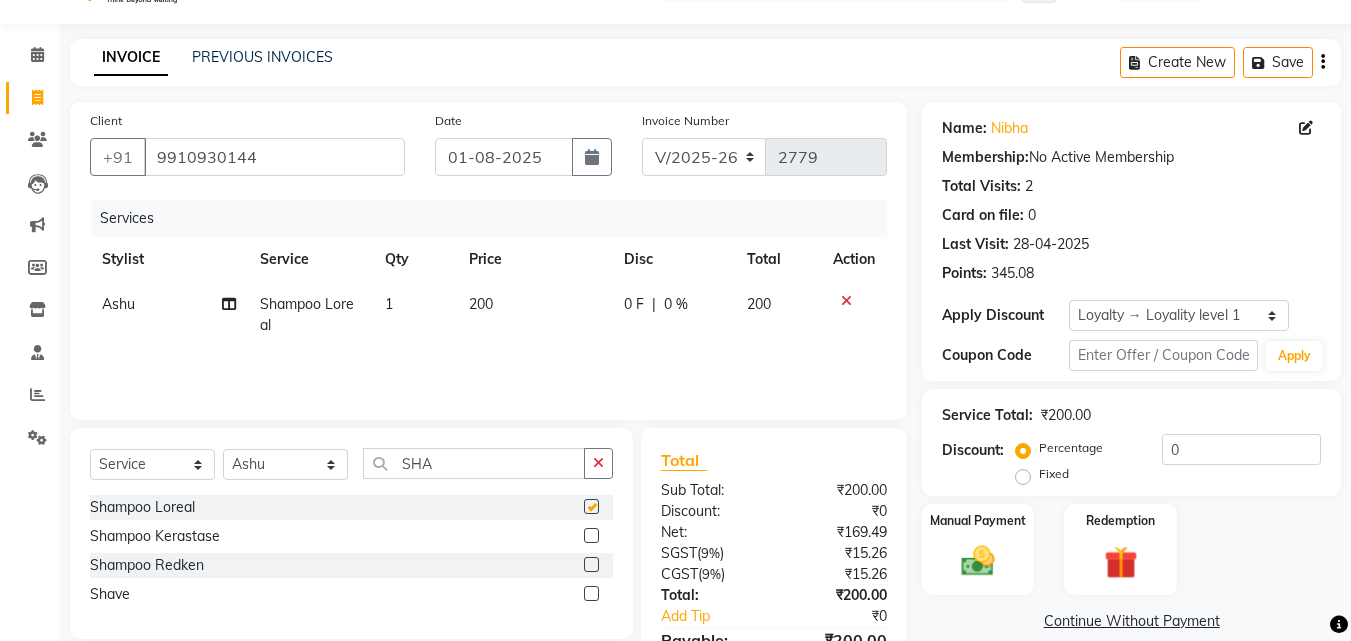 checkbox on "false" 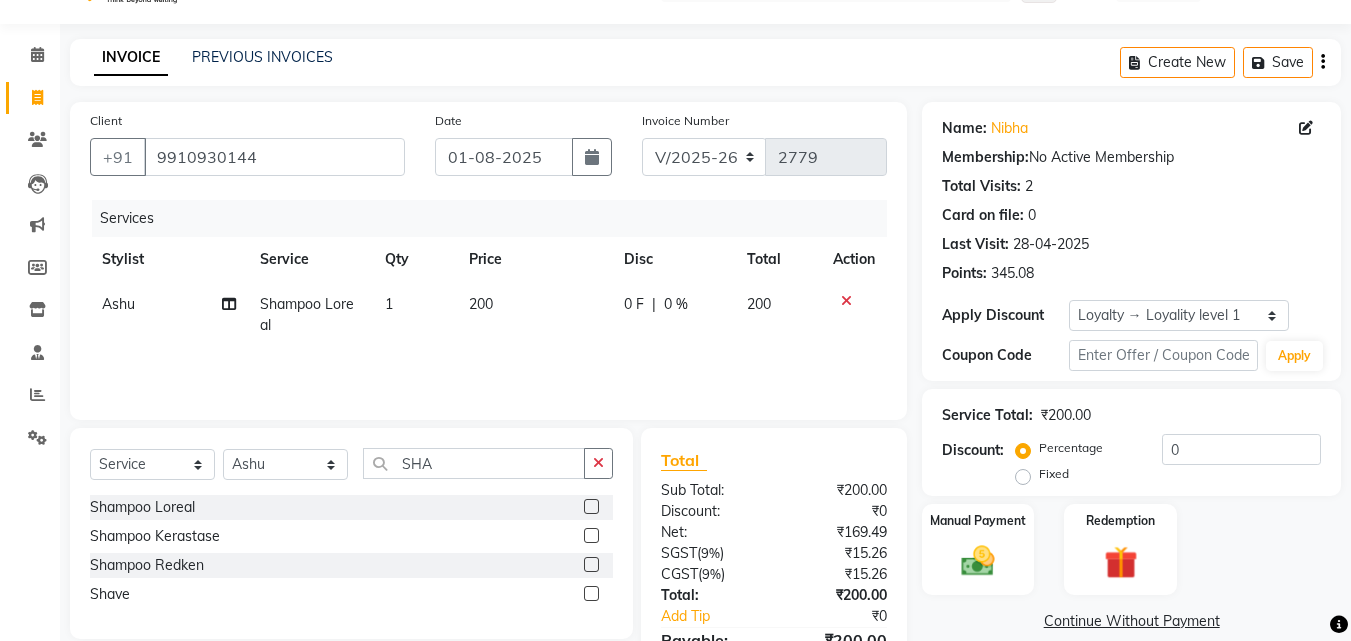 click on "200" 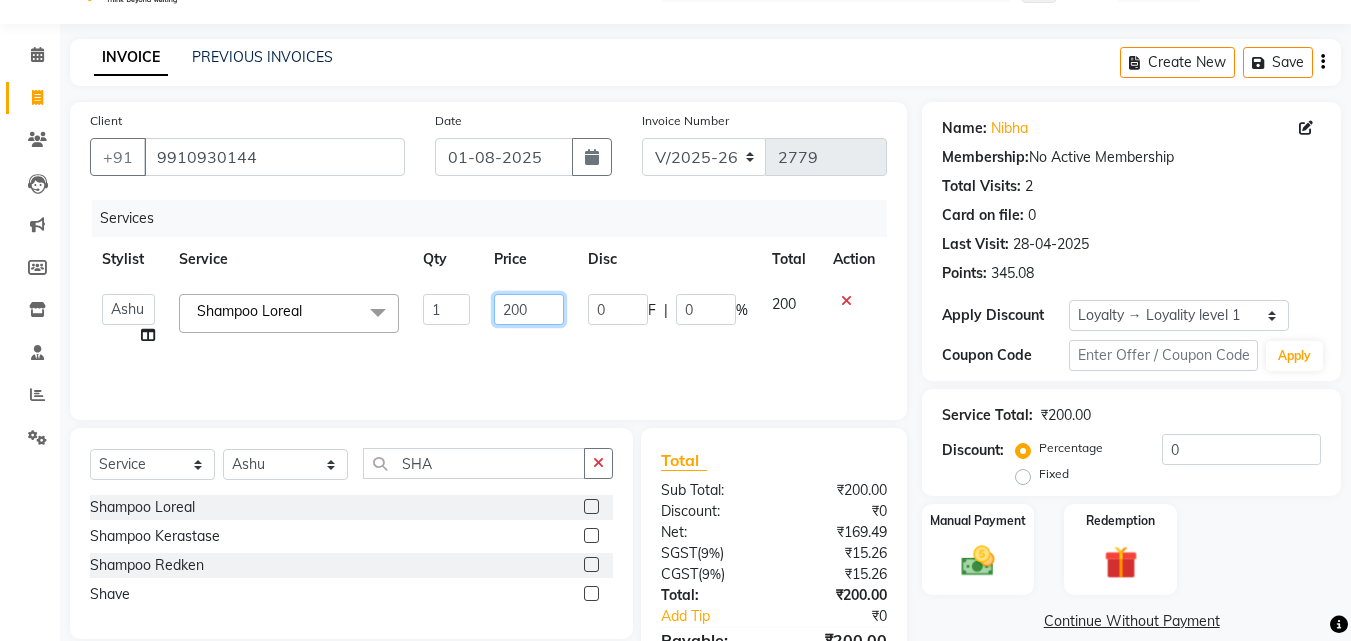 click on "200" 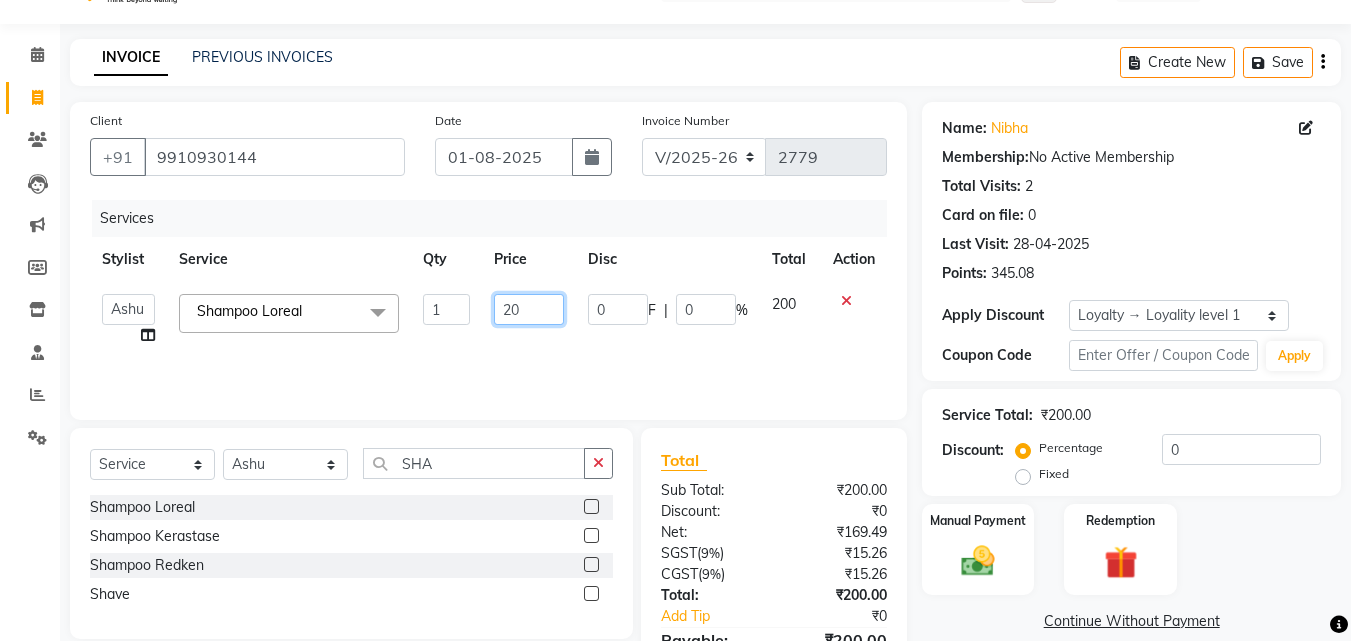 type on "2" 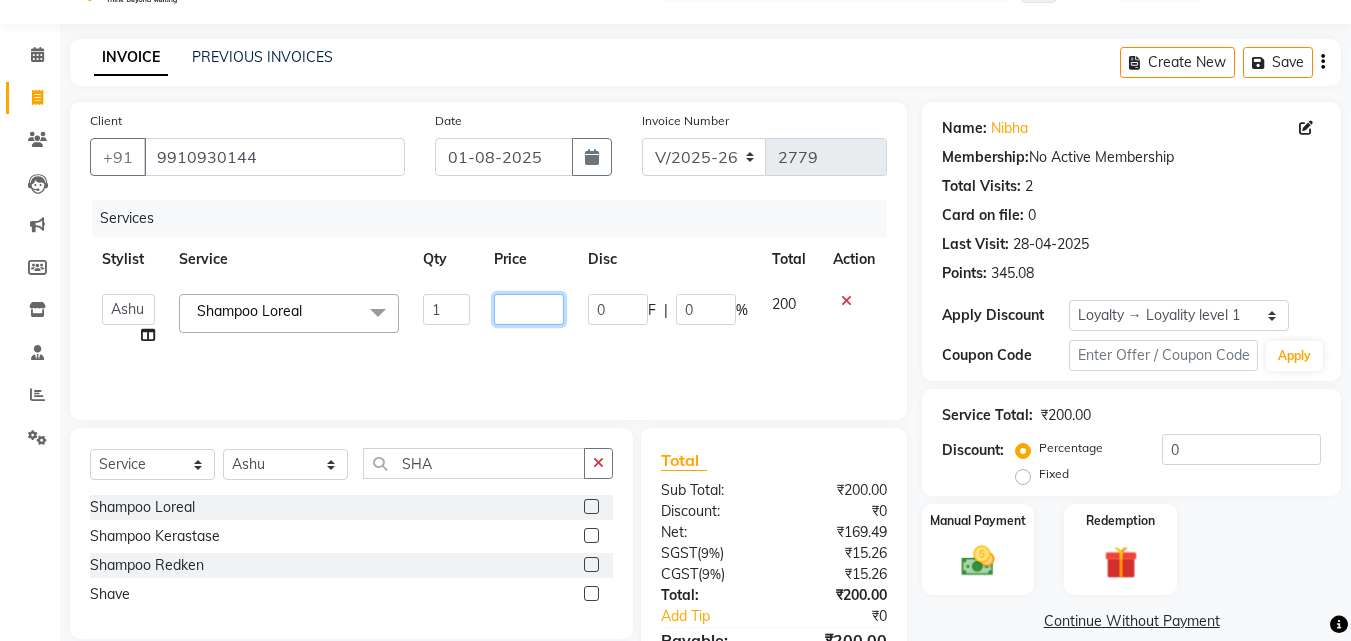 type on "4" 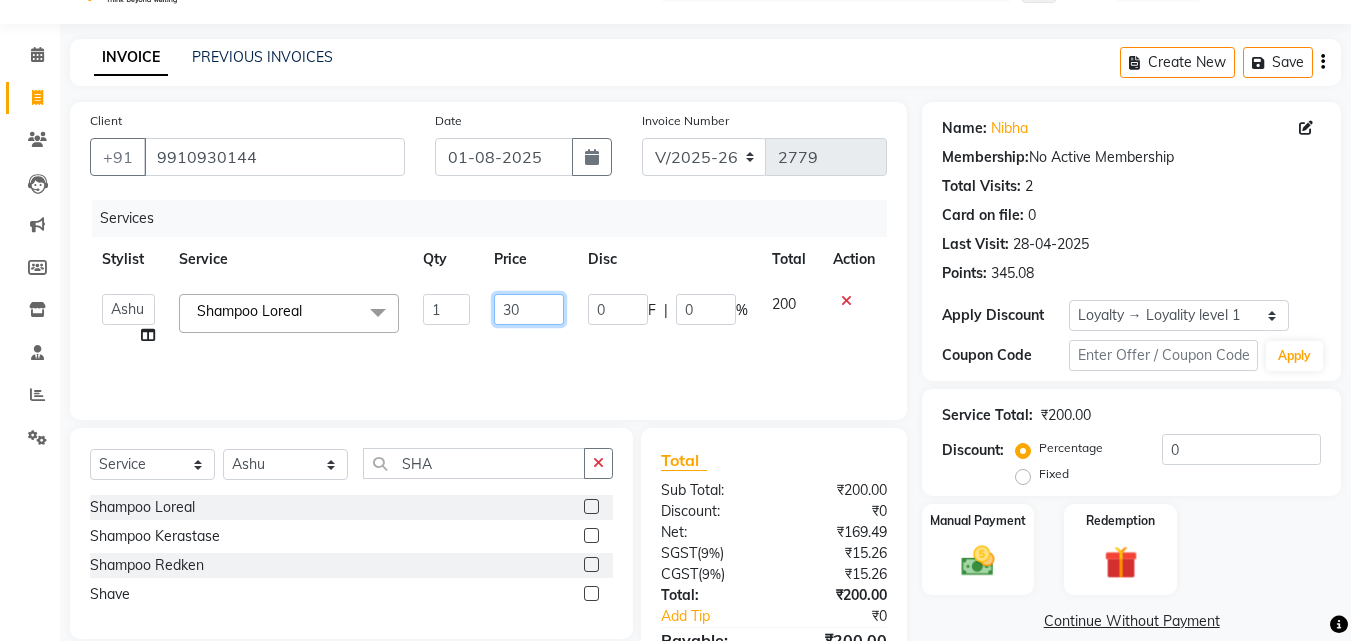 type on "300" 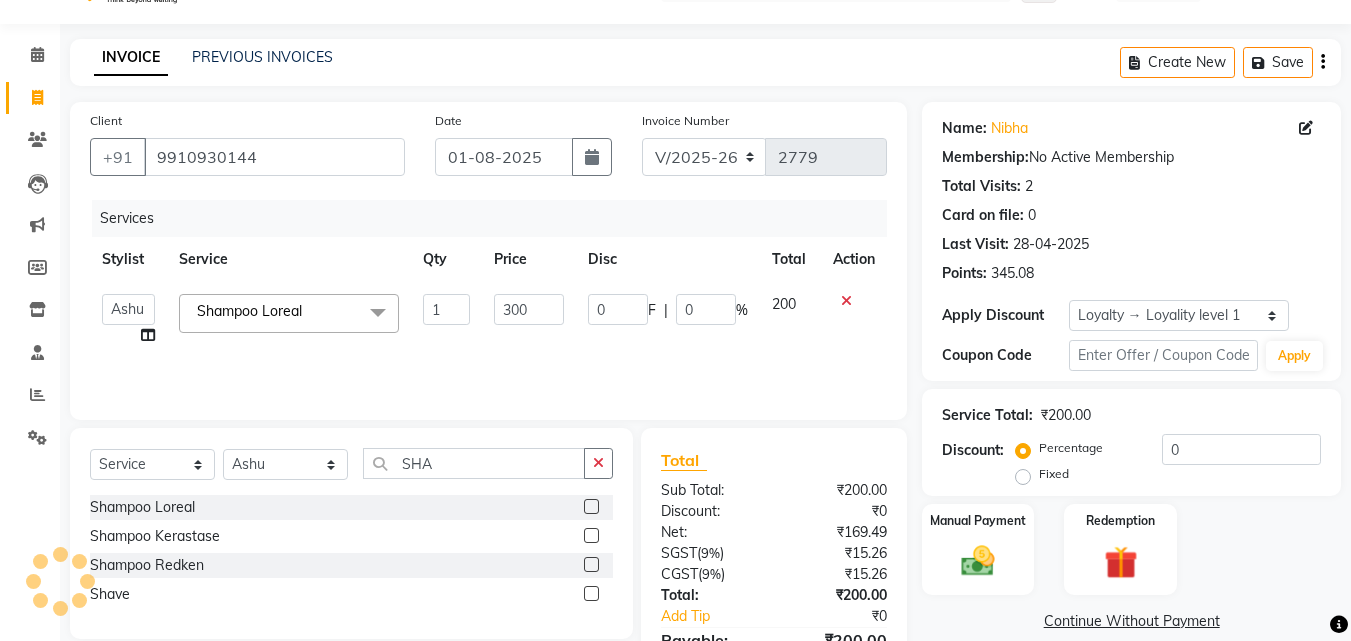 click on "Services Stylist Service Qty Price Disc Total Action  Aayan   Account    Ashu   BHOLU   Geeta   Hanif   JIYA SINGH   Kiran   LAXMAN PEDI   Manager   Mohit   Naddy   NAIL SWASTIKA   Sajal   Sameer   Shahnawaj   Sharukh   Sonu   VISHAL STYLIST  Shampoo Loreal  x Shampoo Loreal Shampoo Kerastase Shampoo Redken Condtioner Loreal Condtioner Kerastase Condtioner Redken Hair cut Women Hair Cut Child (5 Years) Women Change Of Style Women Blow Dry Women Iron Curls Women Hair Do Women Oil Massage Women Plex Treatment Women Color Touch-Up 1 Women Color Touch-Up 2 Women Highlight Strips Women Highlights Global Women Global Color Women Rebonding Women Smoothning Women Keratin Women Botox Women Hair Cut Children Women Balayage /Ombre Women French Glossing Women Hair Cut Men Hair Cut Child (5 Years) Men Oil Massage Men Plex Treatment Men Hair Spa Men Color Touch-Up Men Highlights Men Rebonding Men Smoothening Men Keratin  Men Botox Men Perming Men Shave Beard Color Ear Wax Scalp scrub Face massage Beard  Iron curls  BEARD" 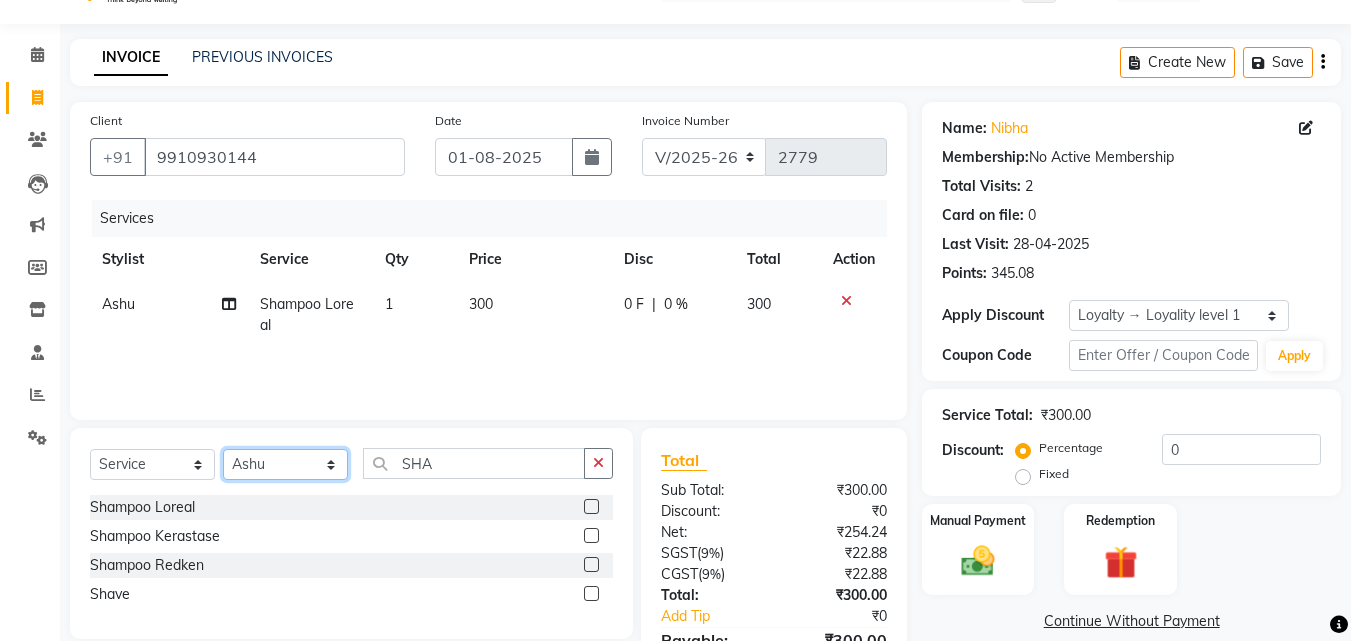 click on "Select Stylist Aayan Account  Ashu BHOLU Geeta Hanif JIYA SINGH Kiran LAXMAN PEDI Manager Mohit Naddy NAIL SWASTIKA Sajal Sameer Shahnawaj Sharukh Sonu VISHAL STYLIST" 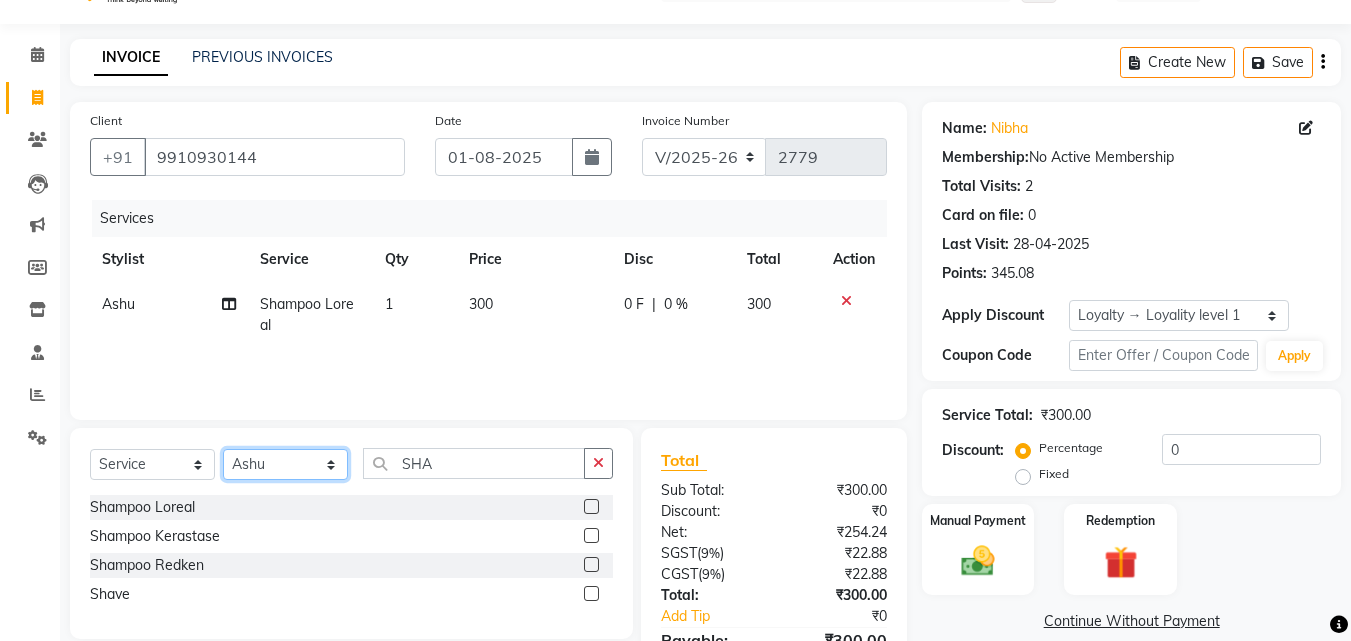 select on "61926" 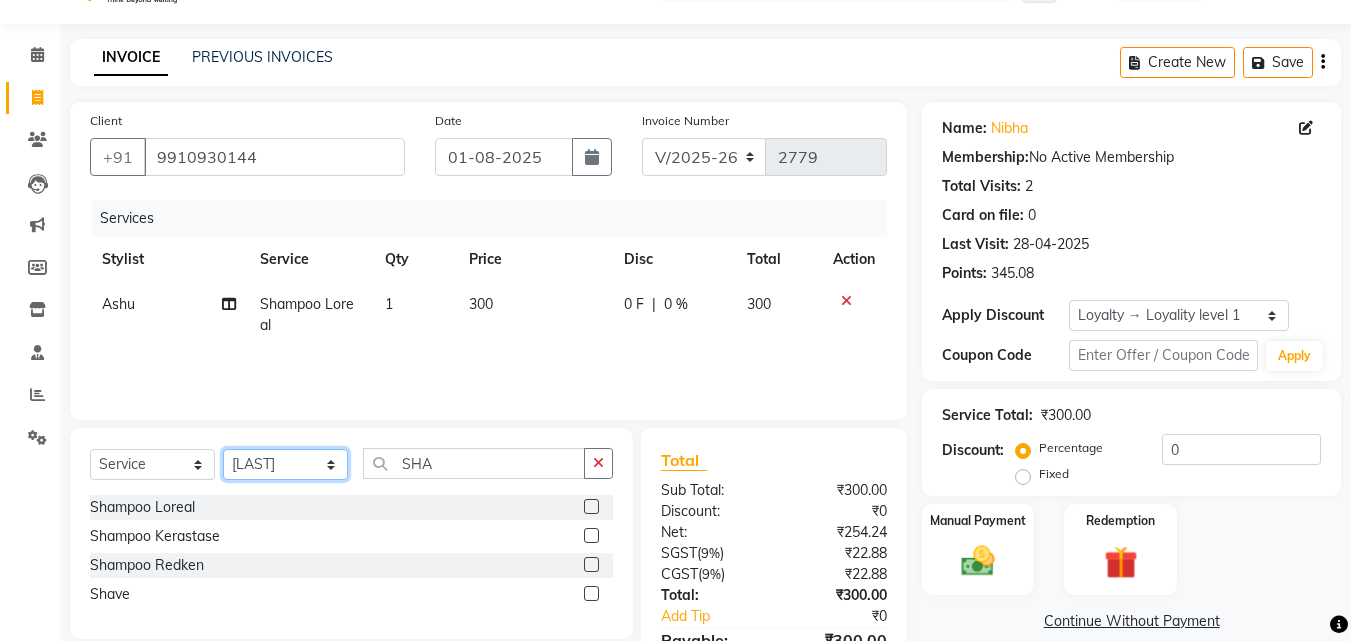 click on "Select Stylist Aayan Account  Ashu BHOLU Geeta Hanif JIYA SINGH Kiran LAXMAN PEDI Manager Mohit Naddy NAIL SWASTIKA Sajal Sameer Shahnawaj Sharukh Sonu VISHAL STYLIST" 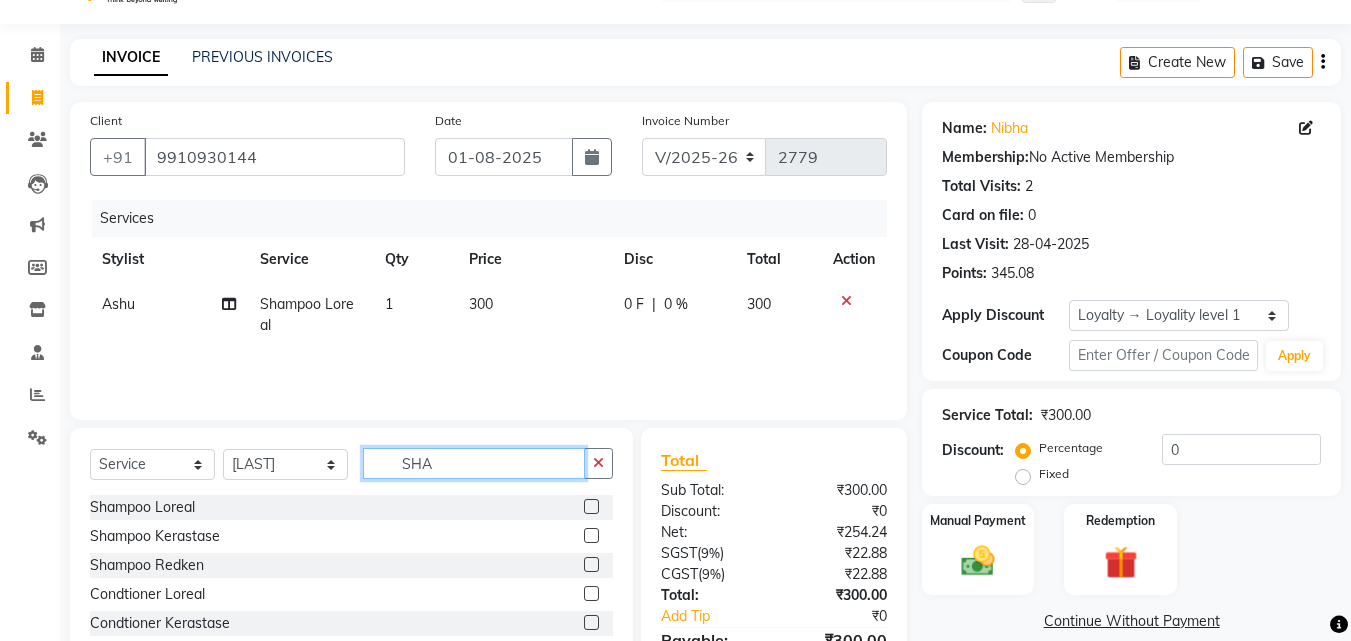 click on "SHA" 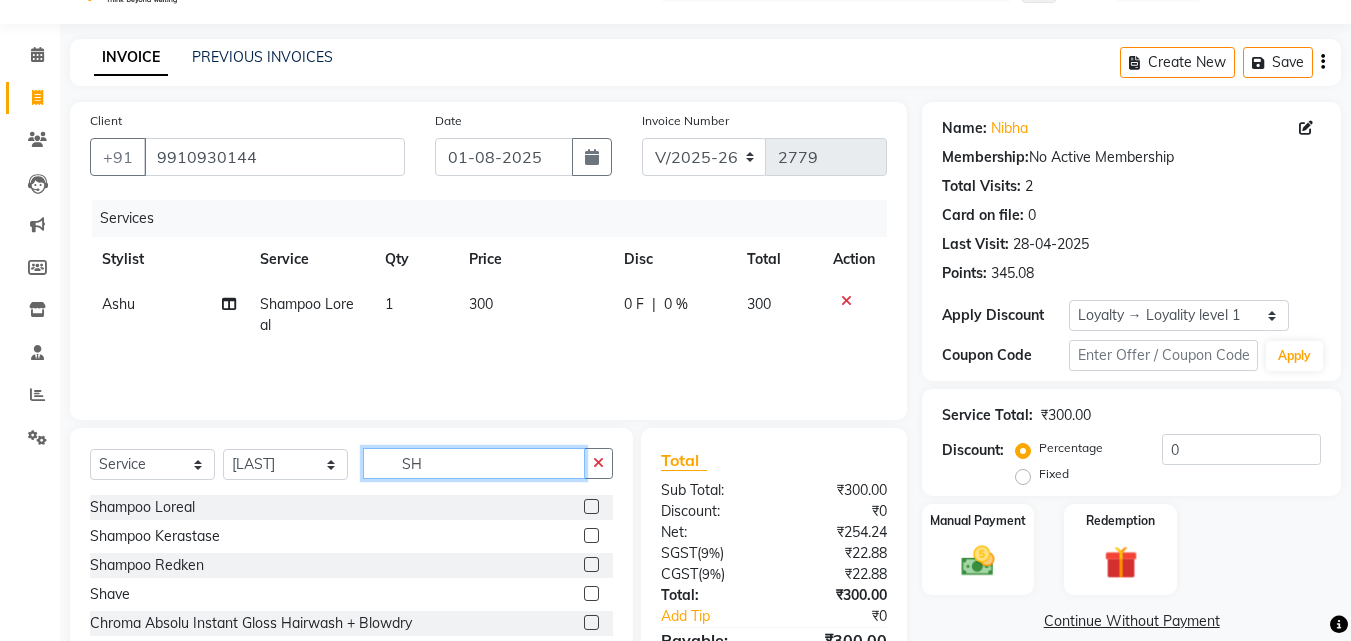 type on "S" 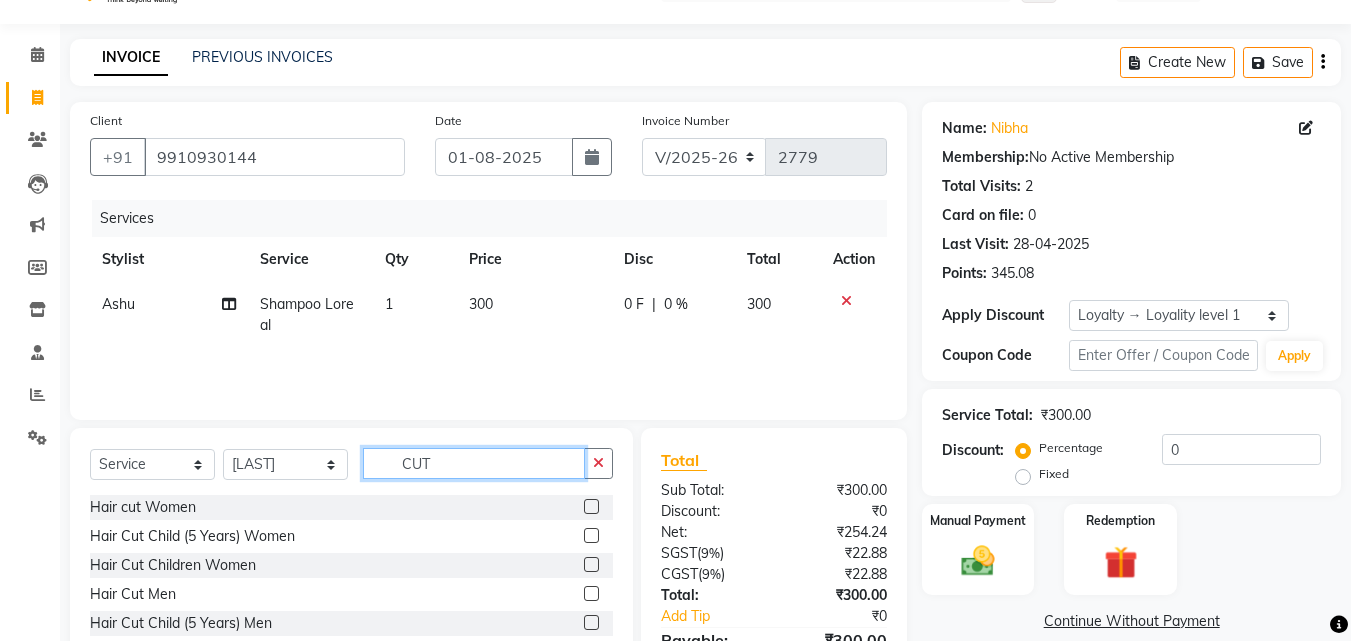 type on "CUT" 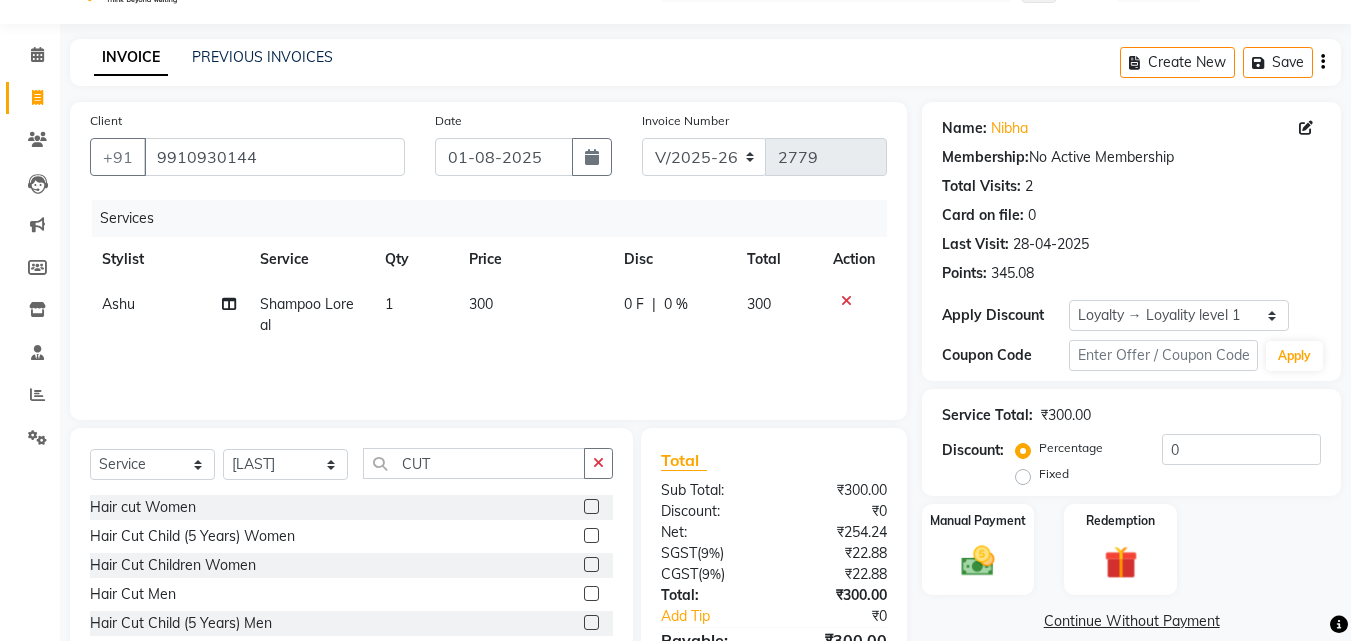 click 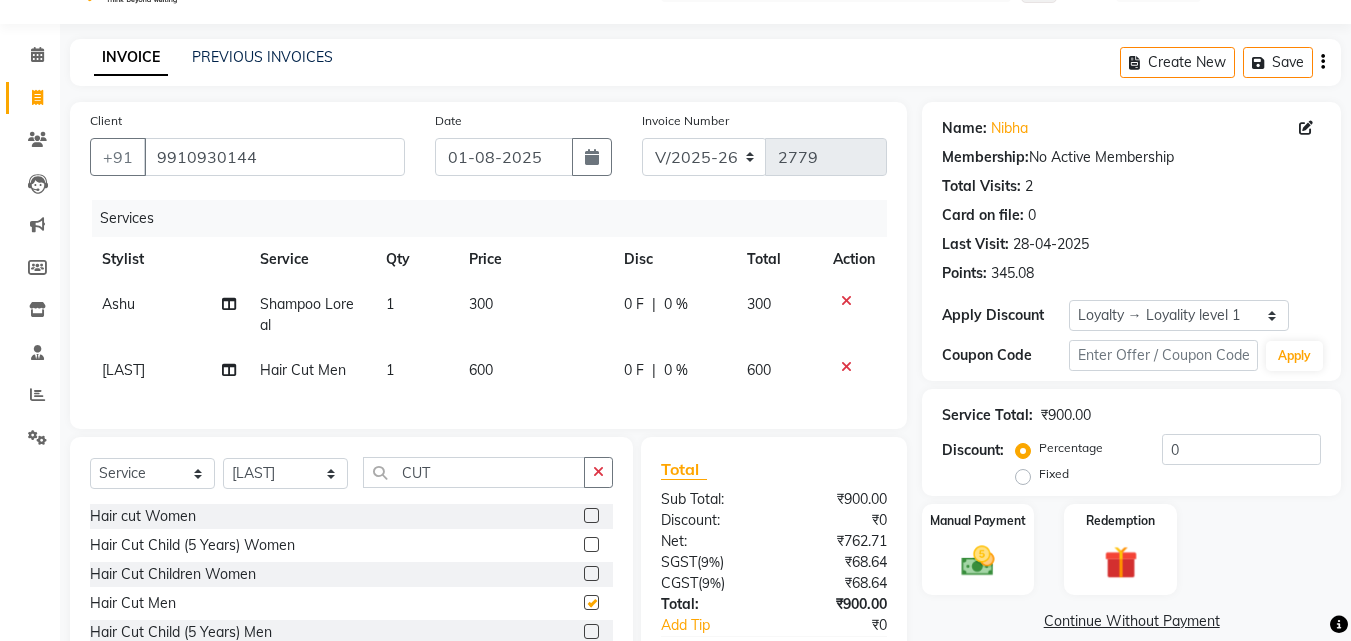 checkbox on "false" 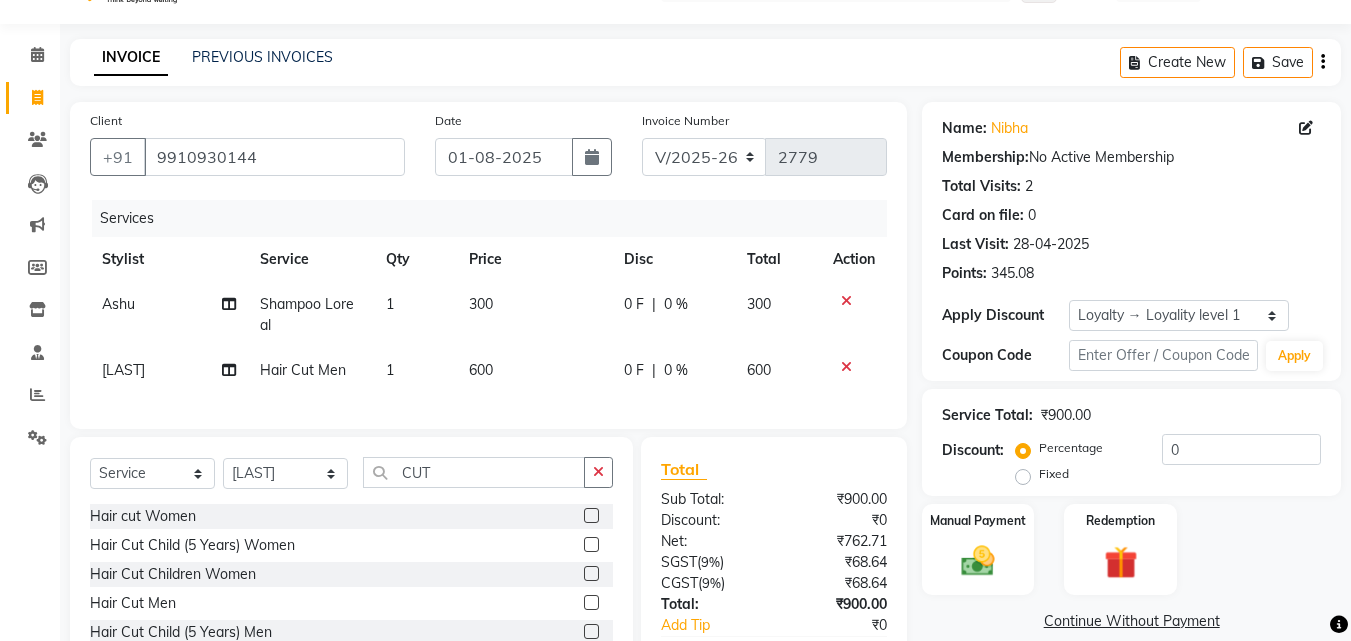 click 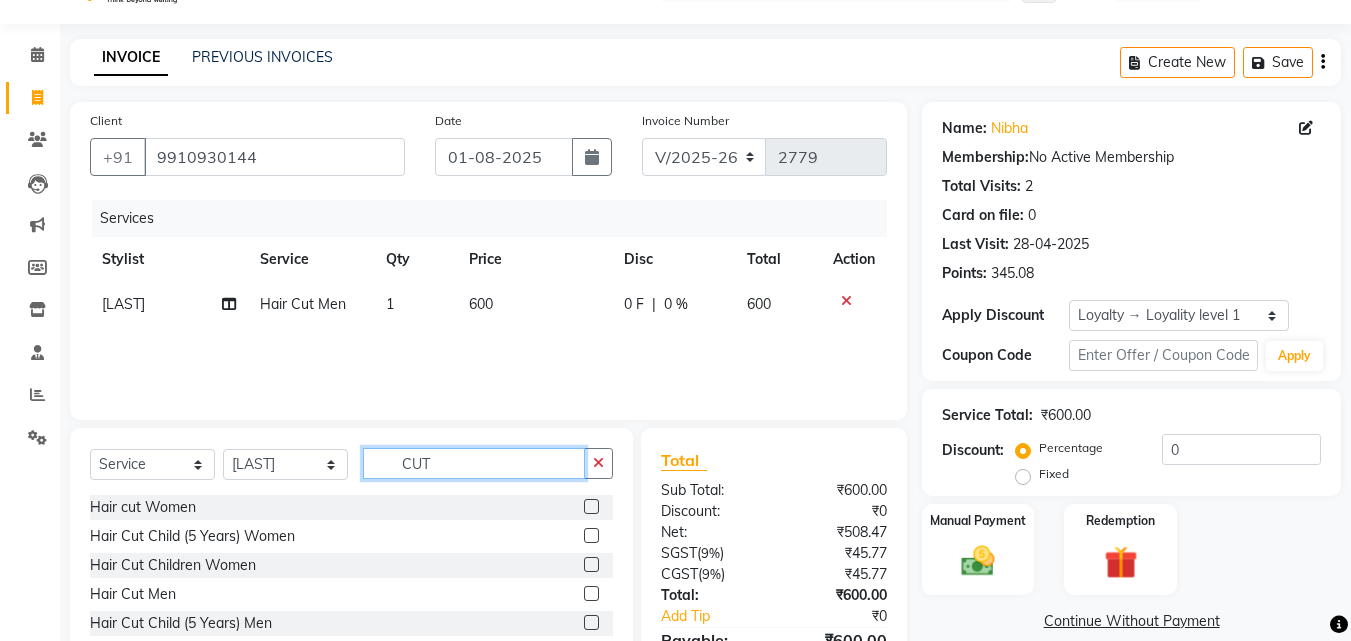click on "CUT" 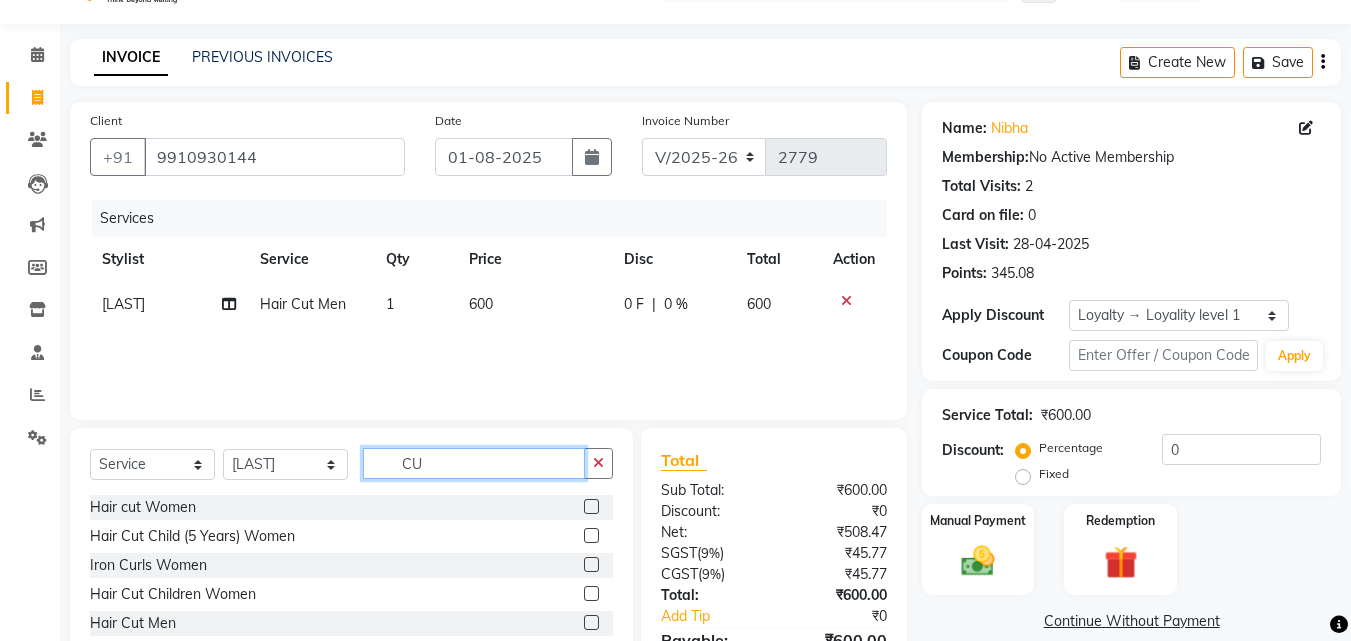 type on "C" 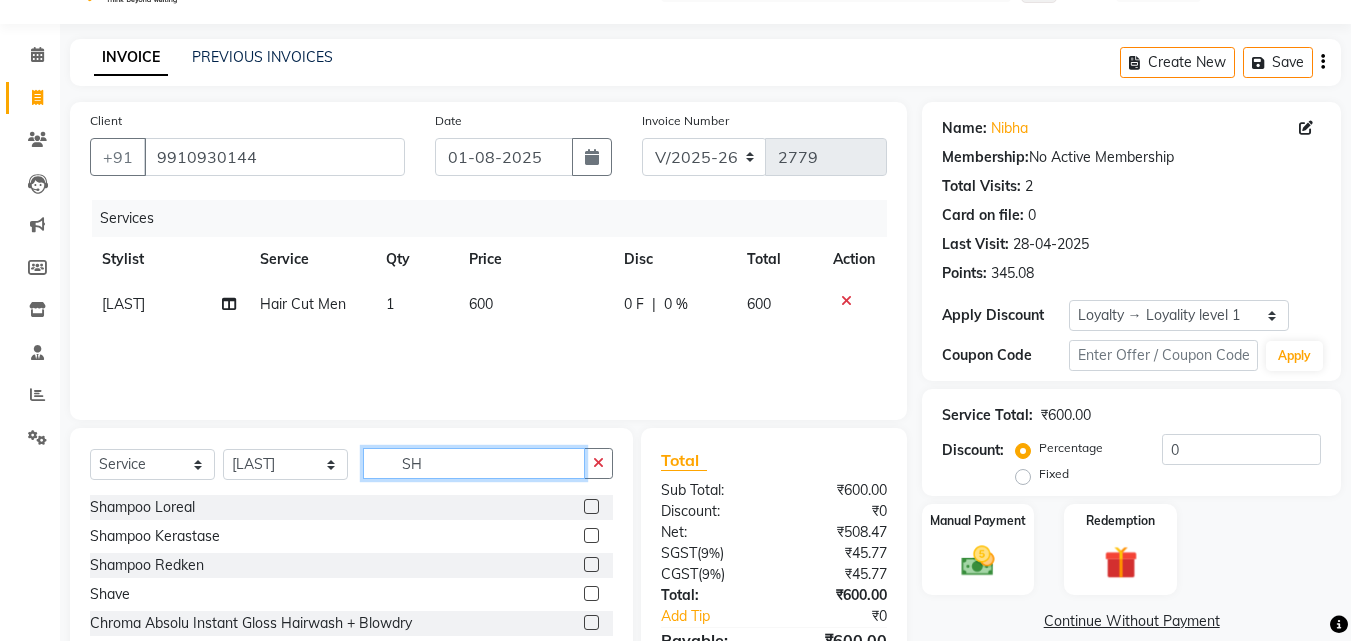 type on "S" 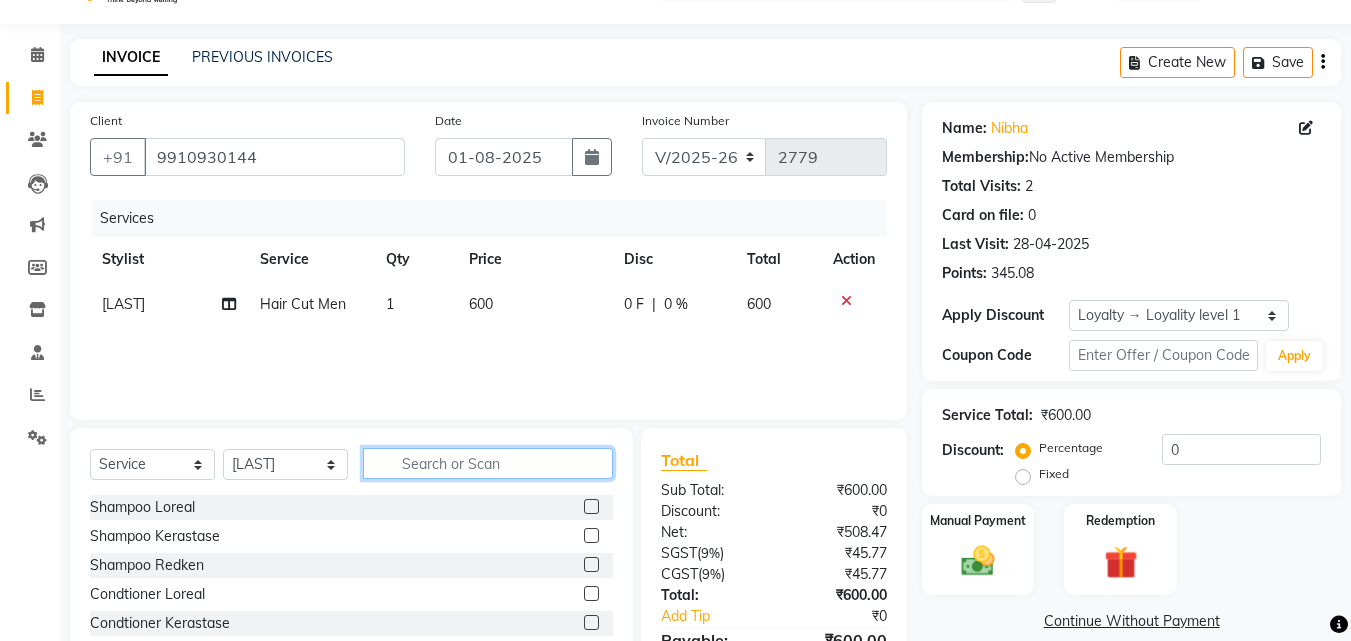 type 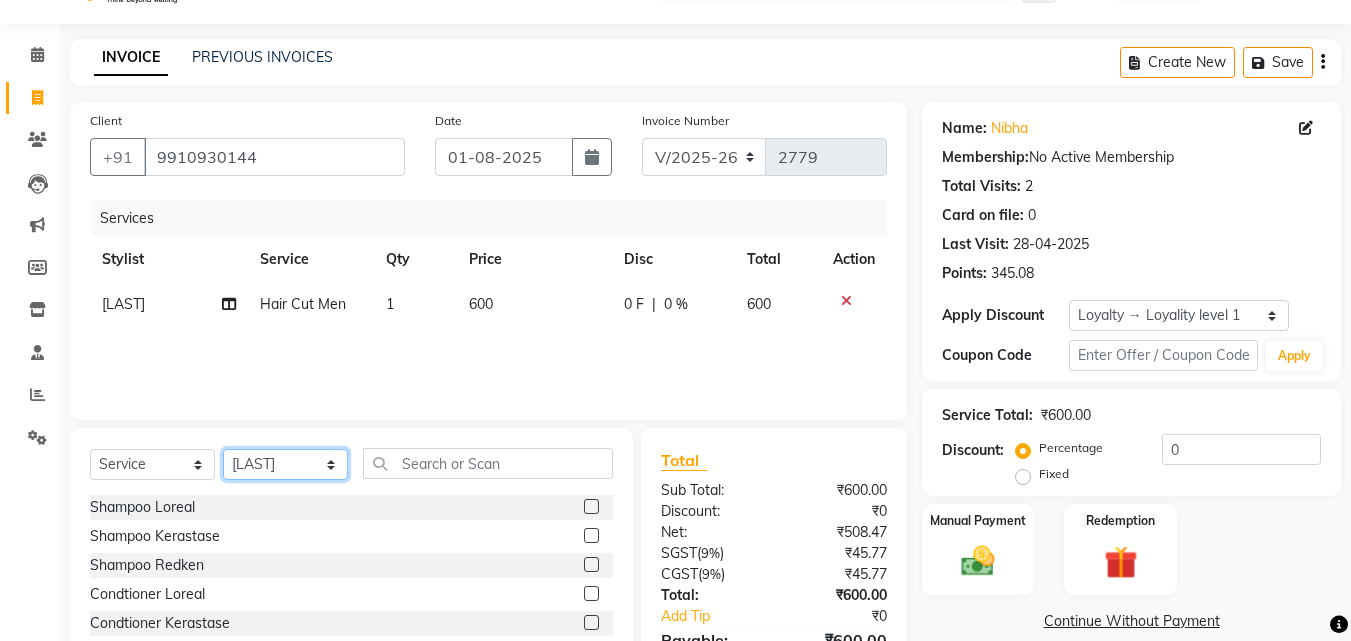click on "Select Stylist Aayan Account  Ashu BHOLU Geeta Hanif JIYA SINGH Kiran LAXMAN PEDI Manager Mohit Naddy NAIL SWASTIKA Sajal Sameer Shahnawaj Sharukh Sonu VISHAL STYLIST" 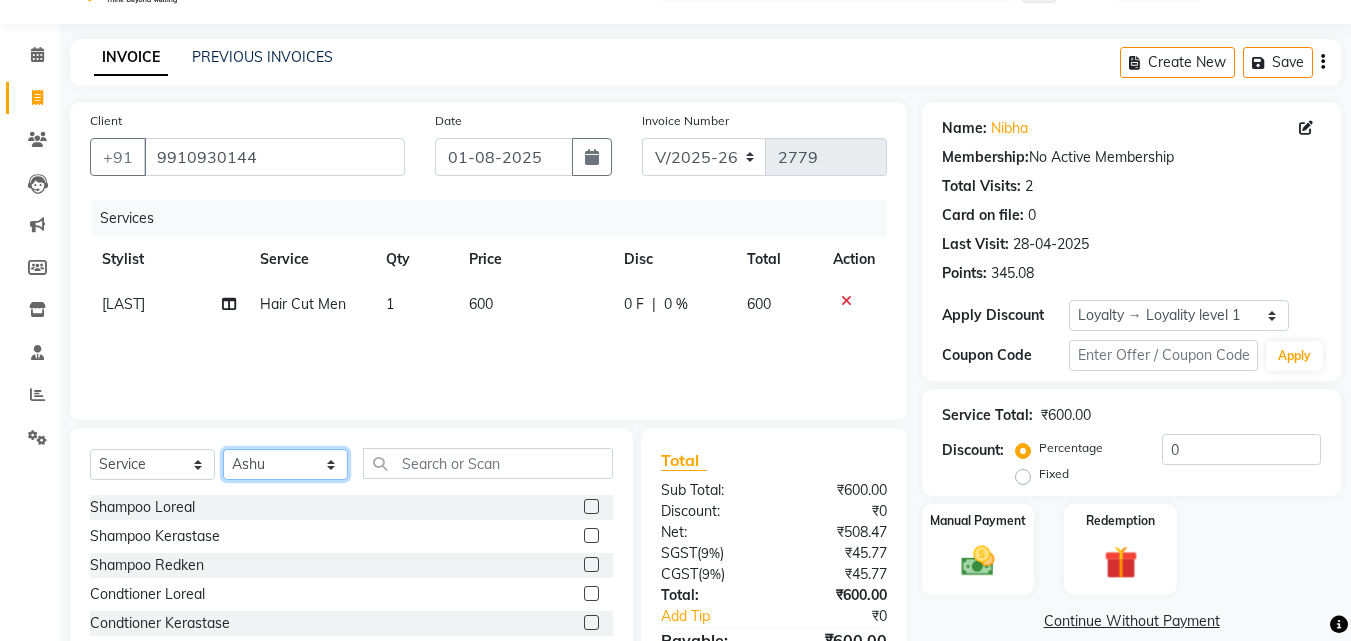 click on "Select Stylist Aayan Account  Ashu BHOLU Geeta Hanif JIYA SINGH Kiran LAXMAN PEDI Manager Mohit Naddy NAIL SWASTIKA Sajal Sameer Shahnawaj Sharukh Sonu VISHAL STYLIST" 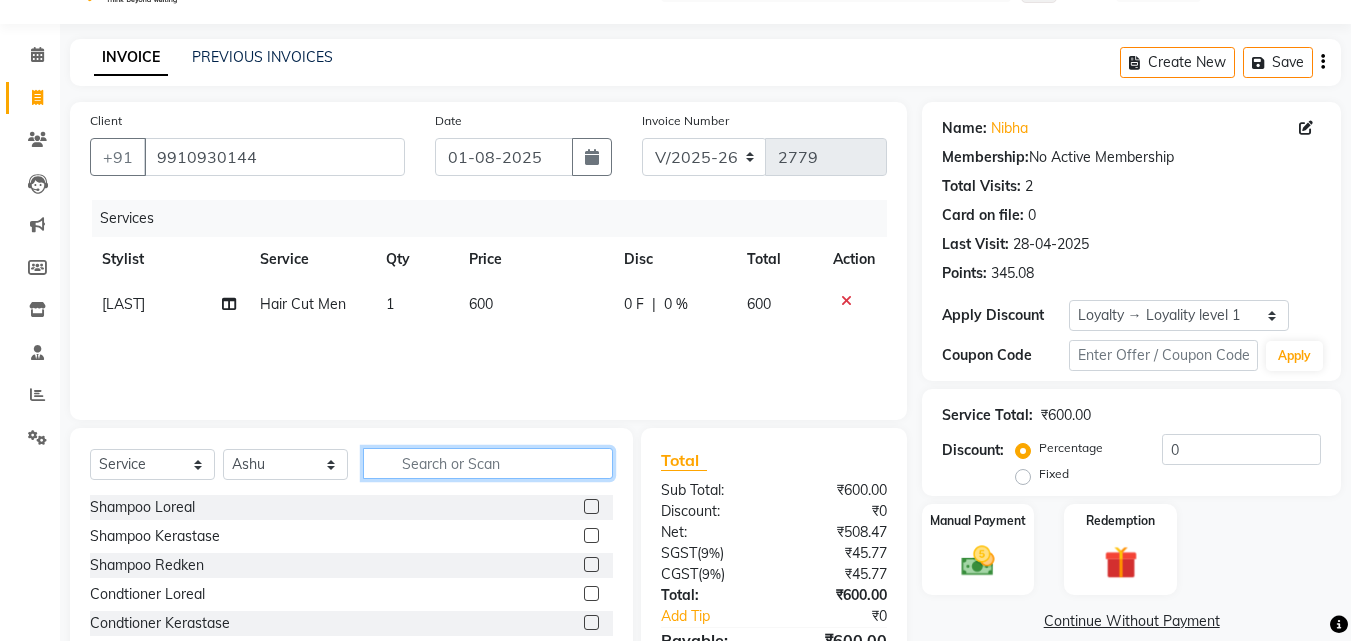 click 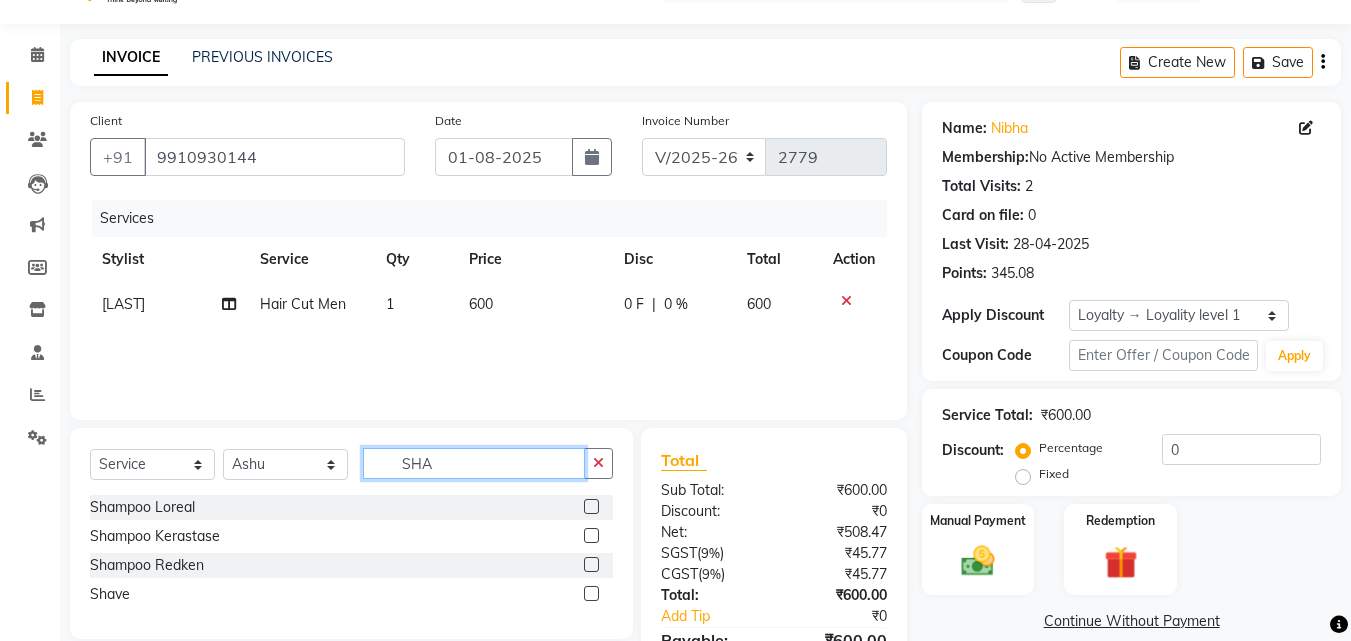 type on "SHA" 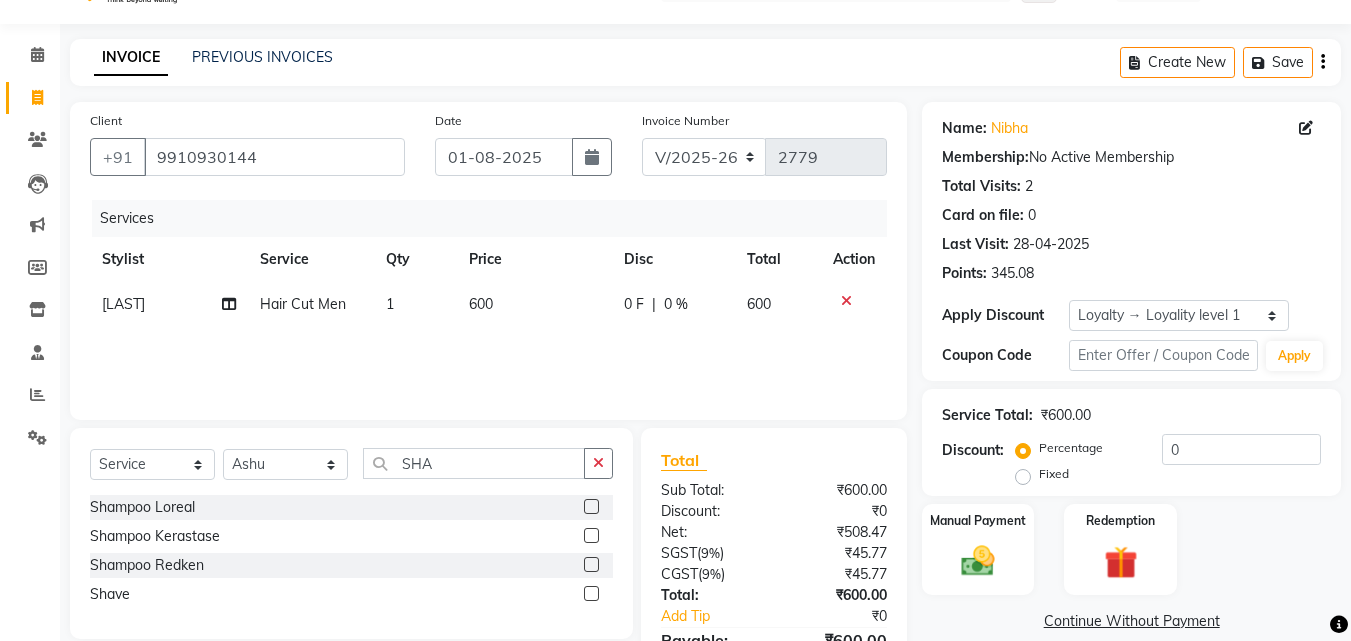 click 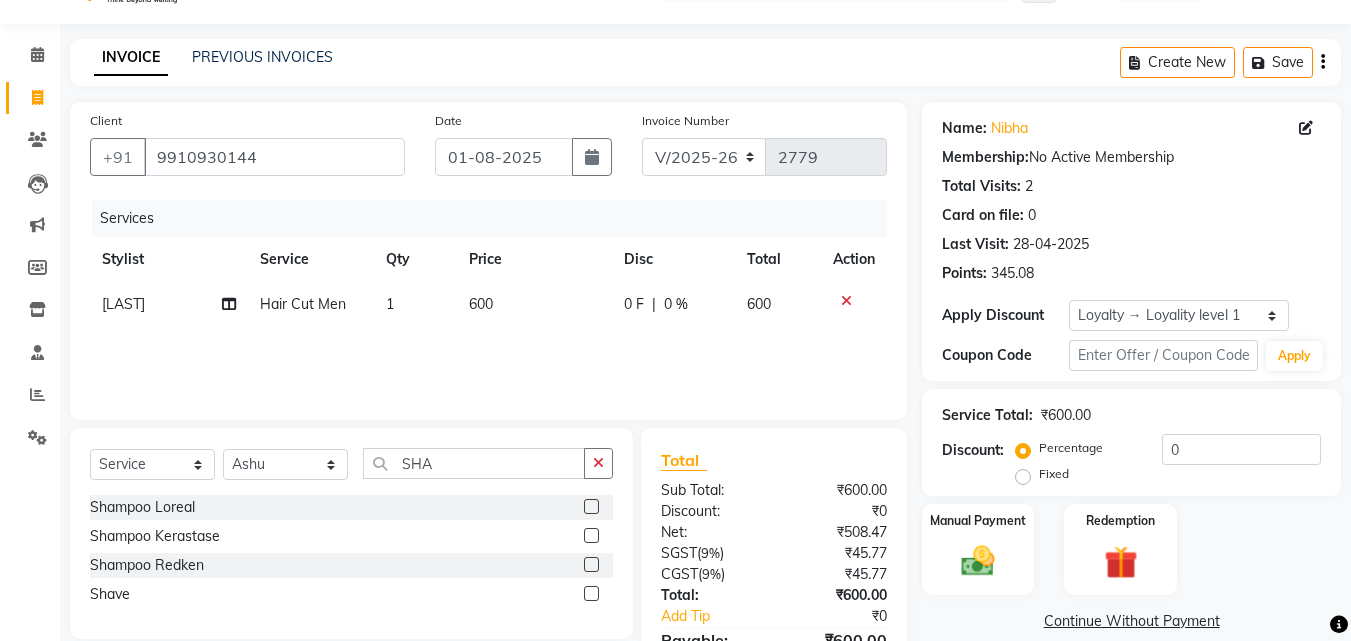 click at bounding box center [590, 507] 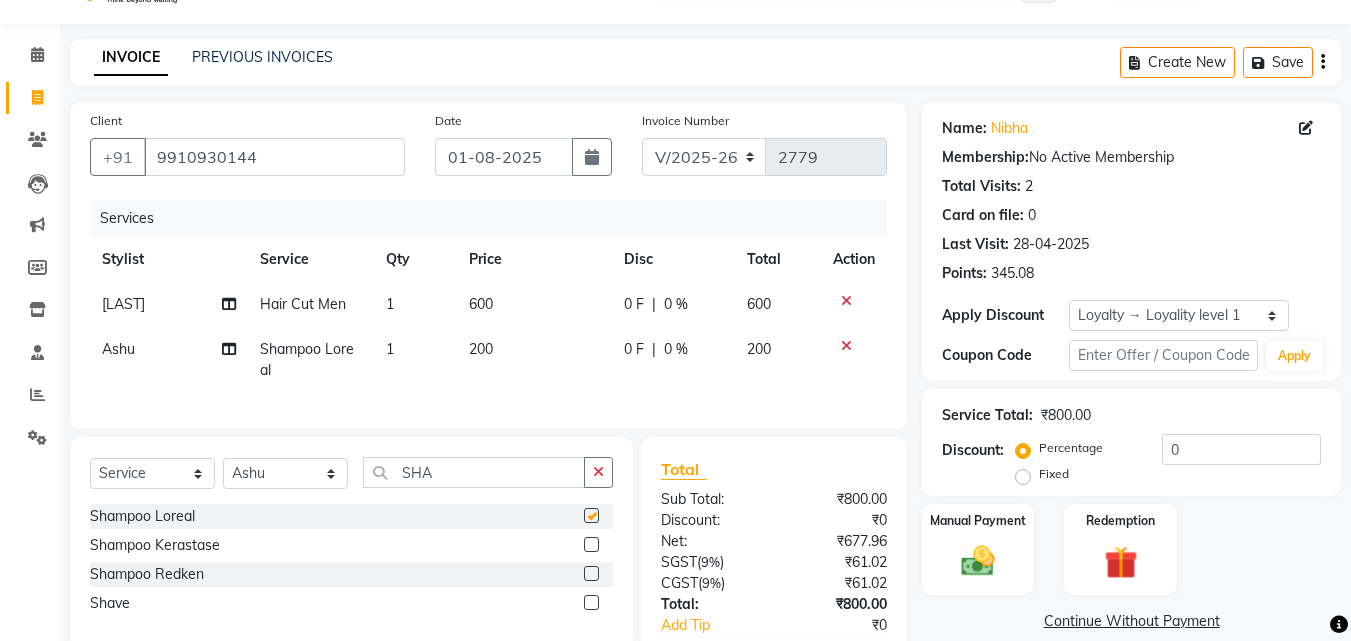 checkbox on "false" 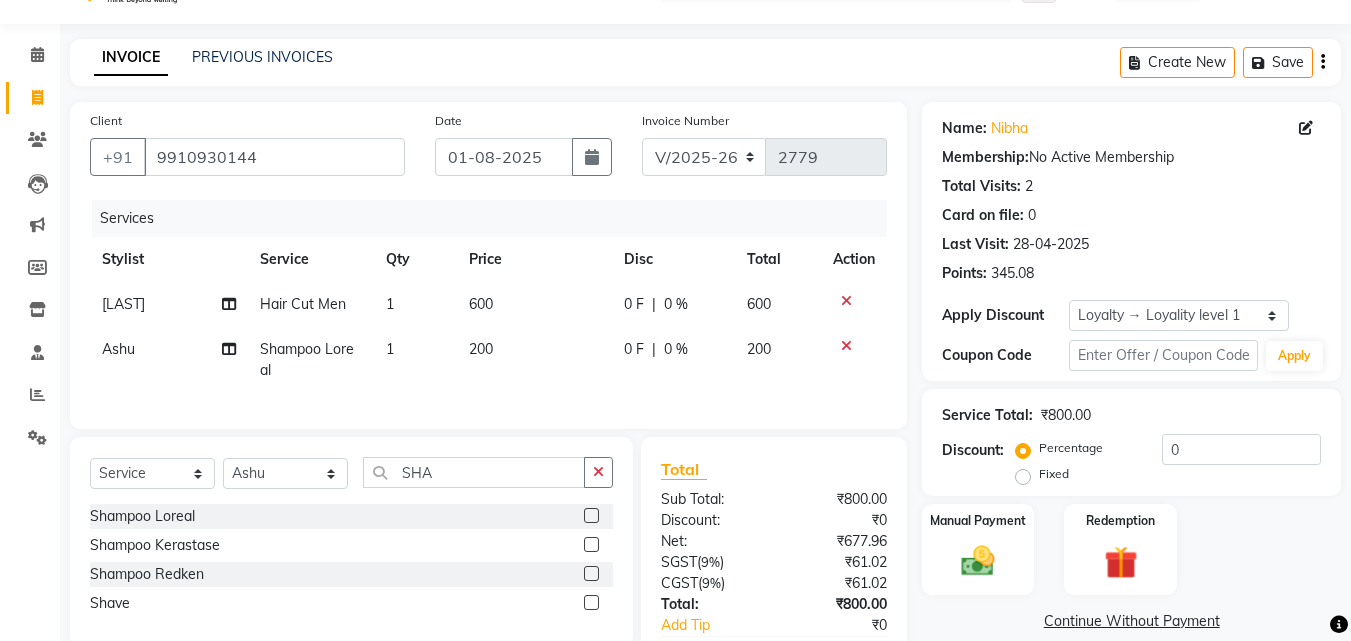 click on "200" 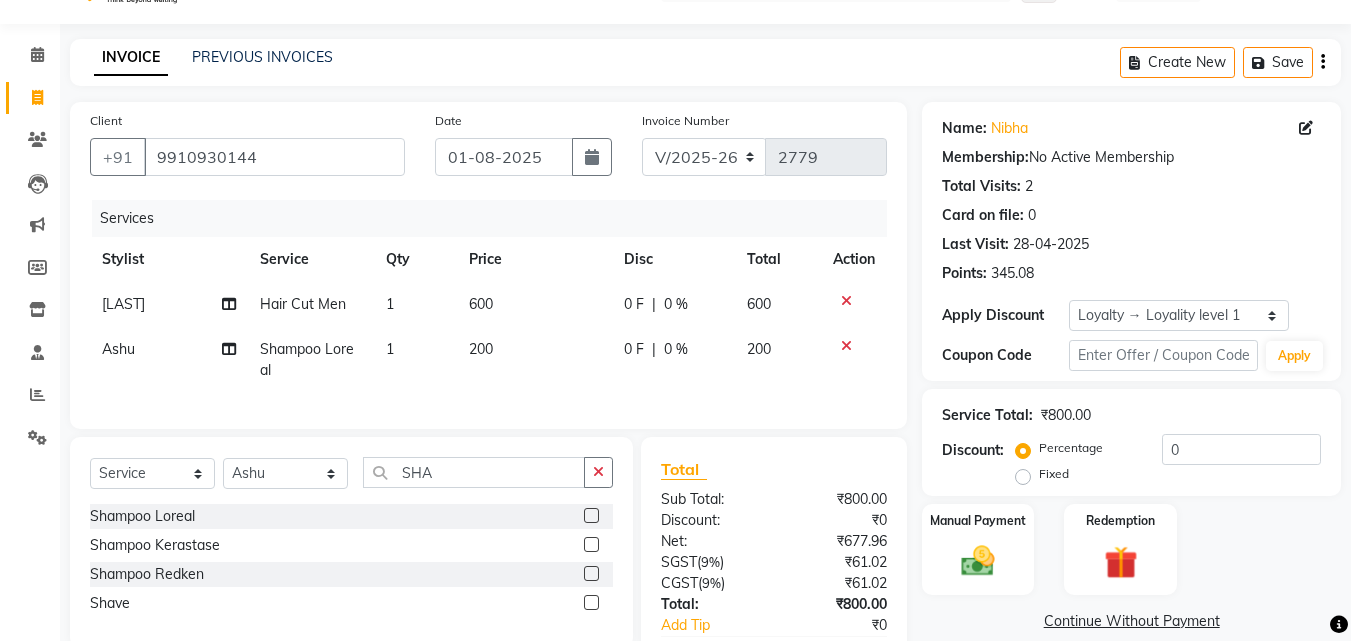 select on "61924" 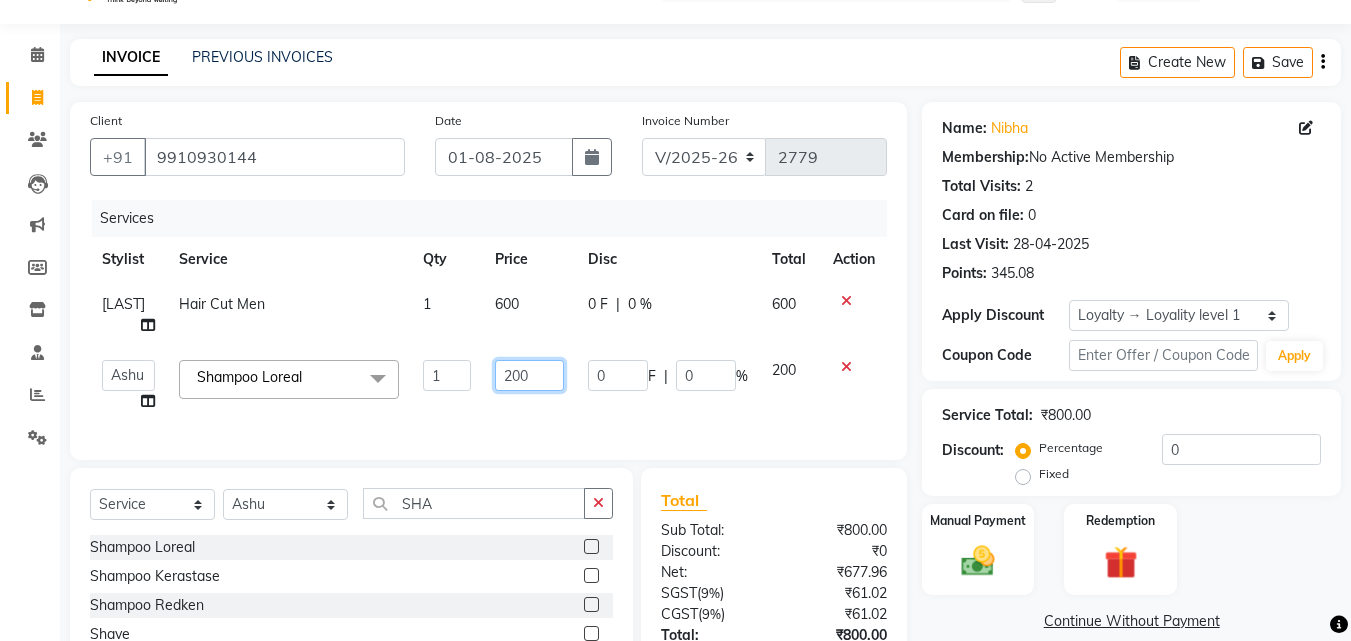 click on "200" 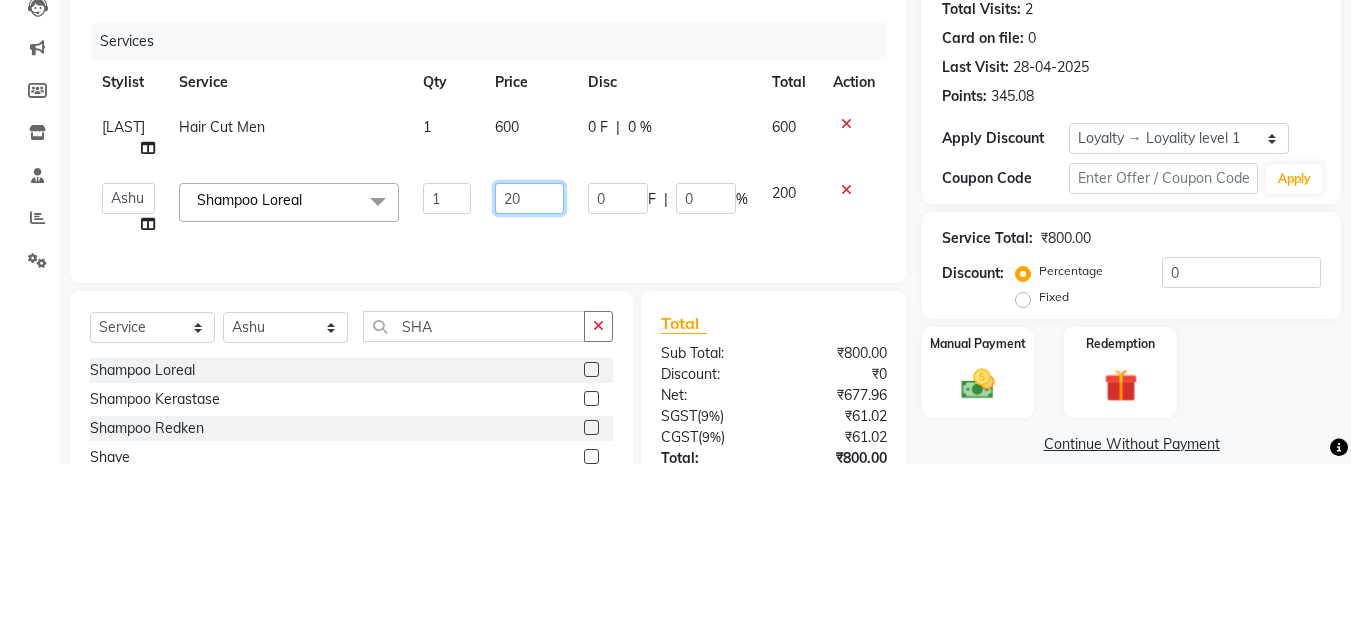 type on "2" 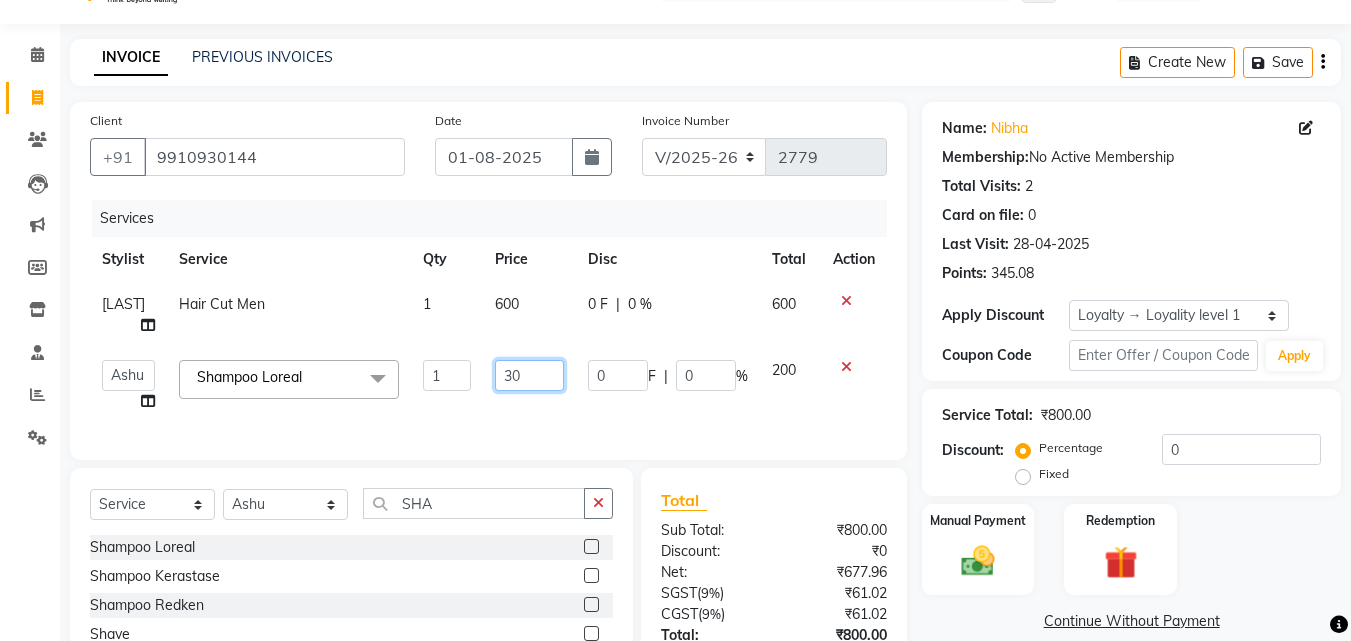 type on "3" 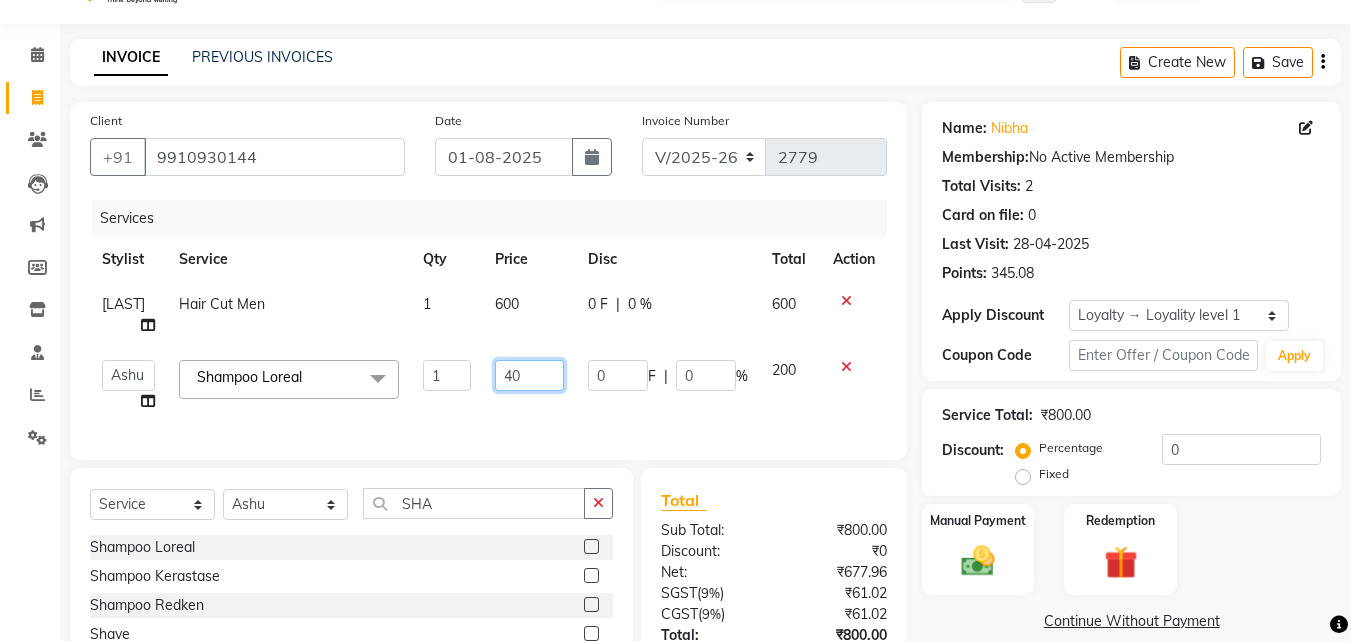 type on "400" 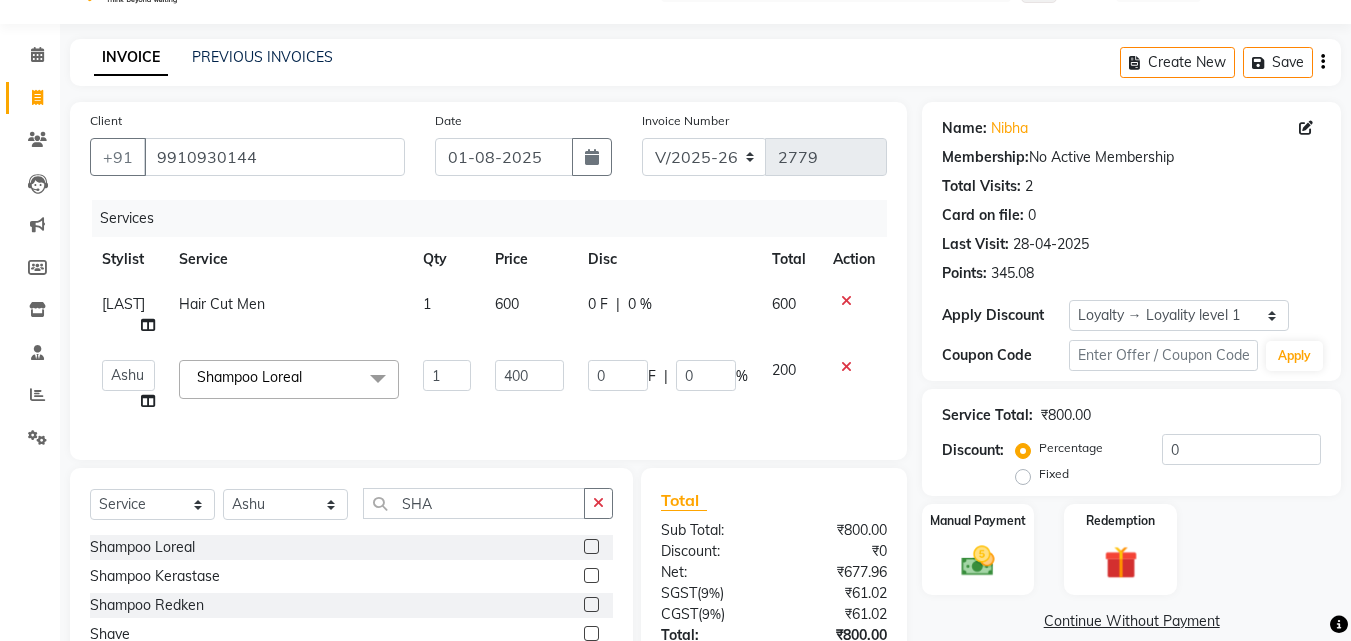 click on "Services Stylist Service Qty Price Disc Total Action Hanif Hair Cut Men 1 600 0 F | 0 % 600  Aayan   Account    Ashu   BHOLU   Geeta   Hanif   JIYA SINGH   Kiran   LAXMAN PEDI   Manager   Mohit   Naddy   NAIL SWASTIKA   Sajal   Sameer   Shahnawaj   Sharukh   Sonu   VISHAL STYLIST  Shampoo Loreal  x Shampoo Loreal Shampoo Kerastase Shampoo Redken Condtioner Loreal Condtioner Kerastase Condtioner Redken Hair cut Women Hair Cut Child (5 Years) Women Change Of Style Women Blow Dry Women Iron Curls Women Hair Do Women Oil Massage Women Plex Treatment Women Color Touch-Up 1 Women Color Touch-Up 2 Women Highlight Strips Women Highlights Global Women Global Color Women Rebonding Women Smoothning Women Keratin Women Botox Women Hair Cut Children Women Balayage /Ombre Women French Glossing Women Hair Cut Men Hair Cut Child (5 Years) Men Oil Massage Men Plex Treatment Men Hair Spa Men Color Touch-Up Men Highlights Men Rebonding Men Smoothening Men Keratin  Men Botox Men Perming Men Shave Beard Color Ear Wax Scalp scrub" 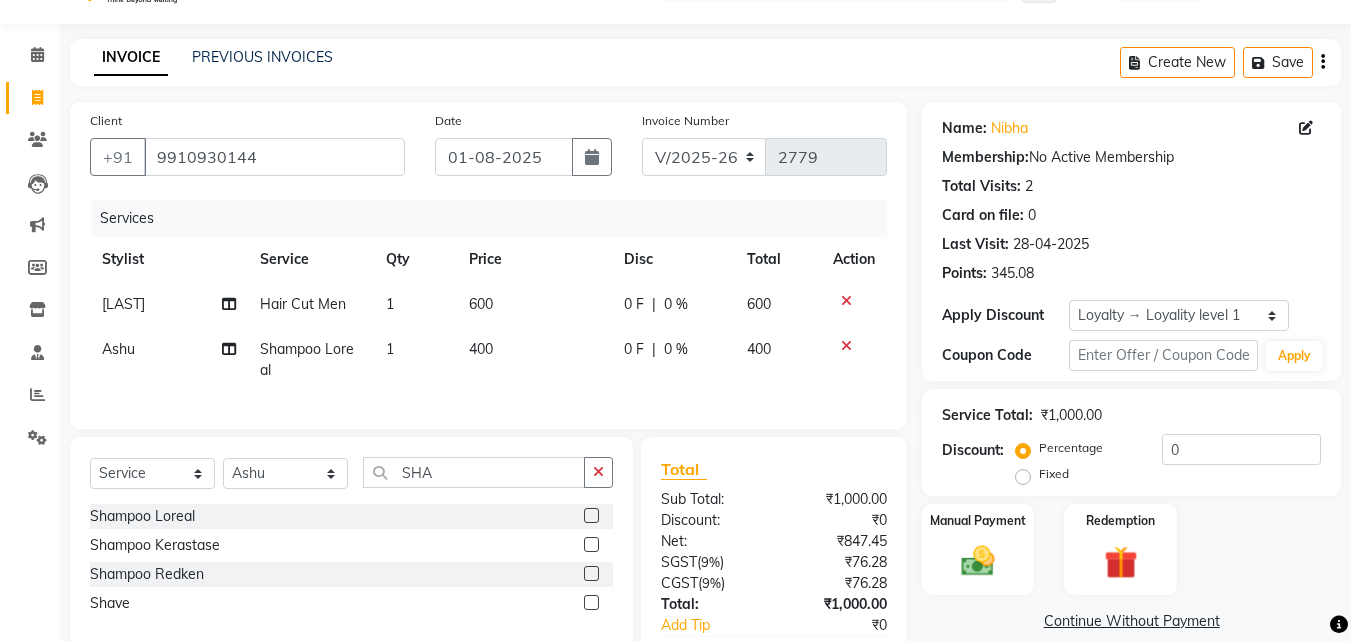 scroll, scrollTop: 183, scrollLeft: 0, axis: vertical 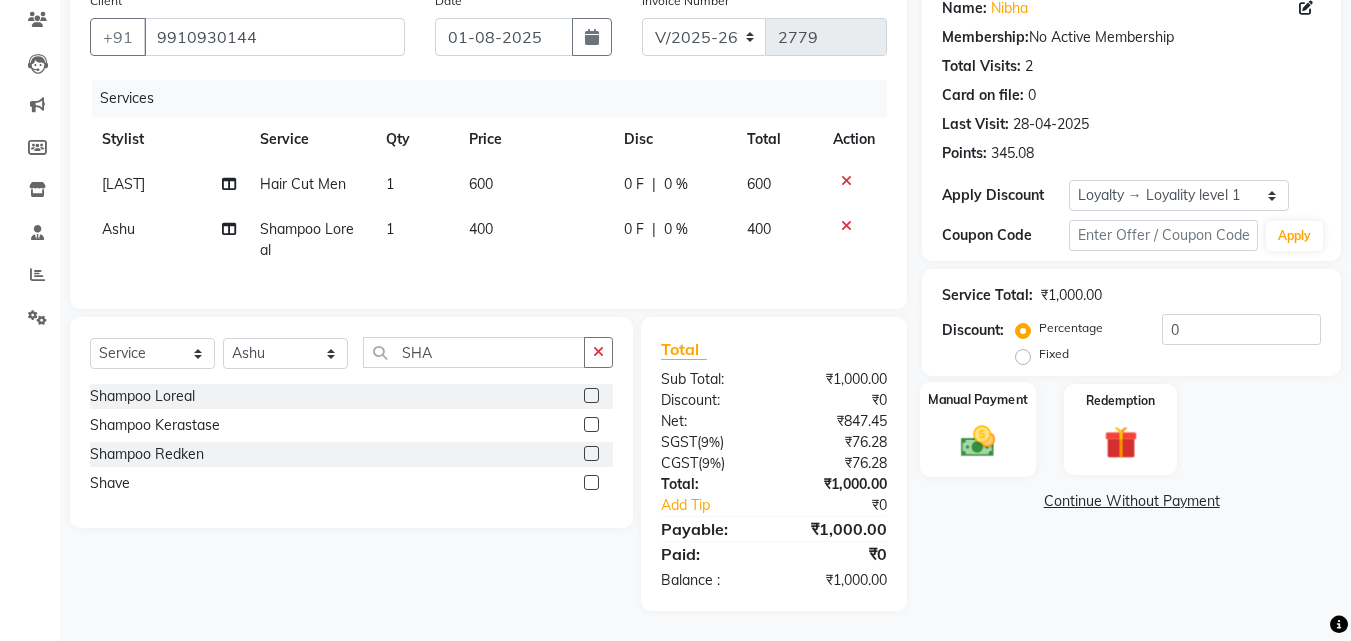click 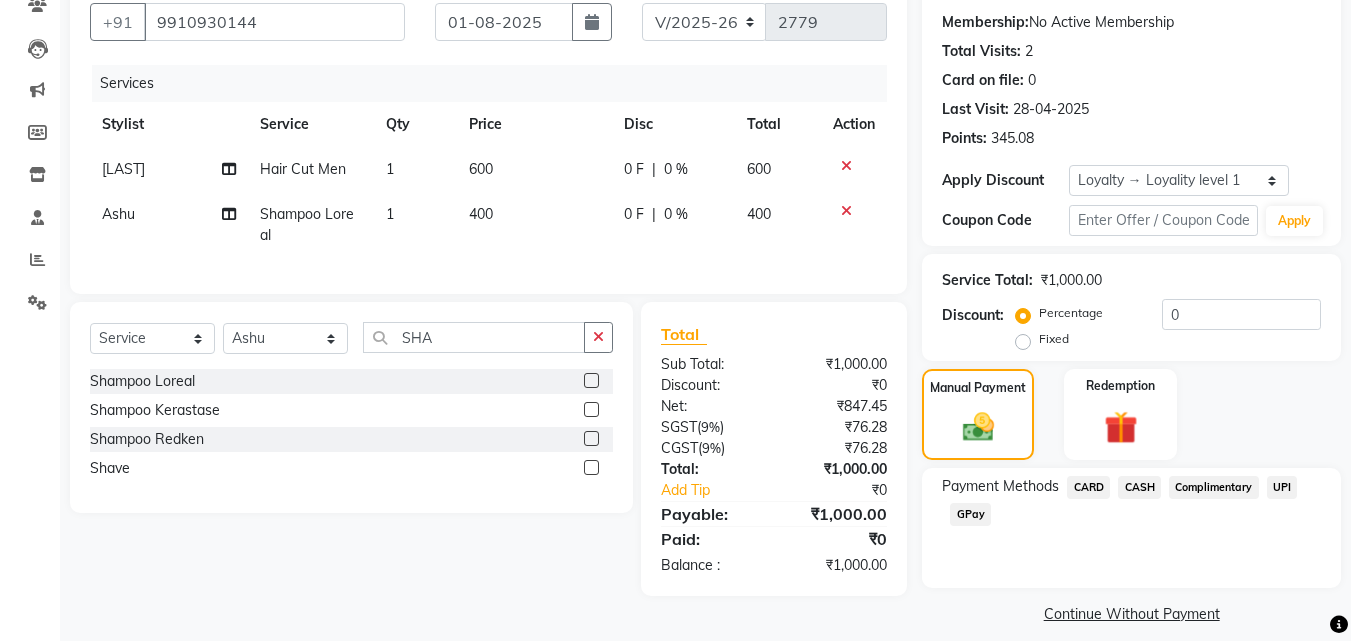 click on "CASH" 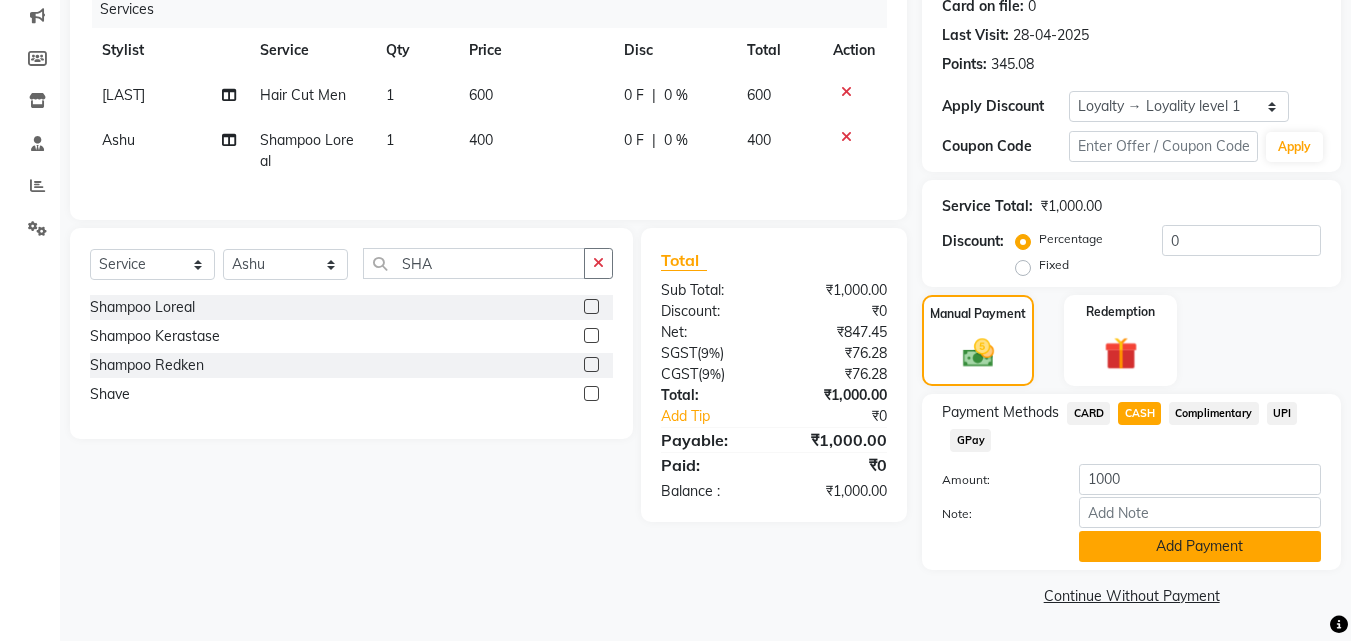 click on "Add Payment" 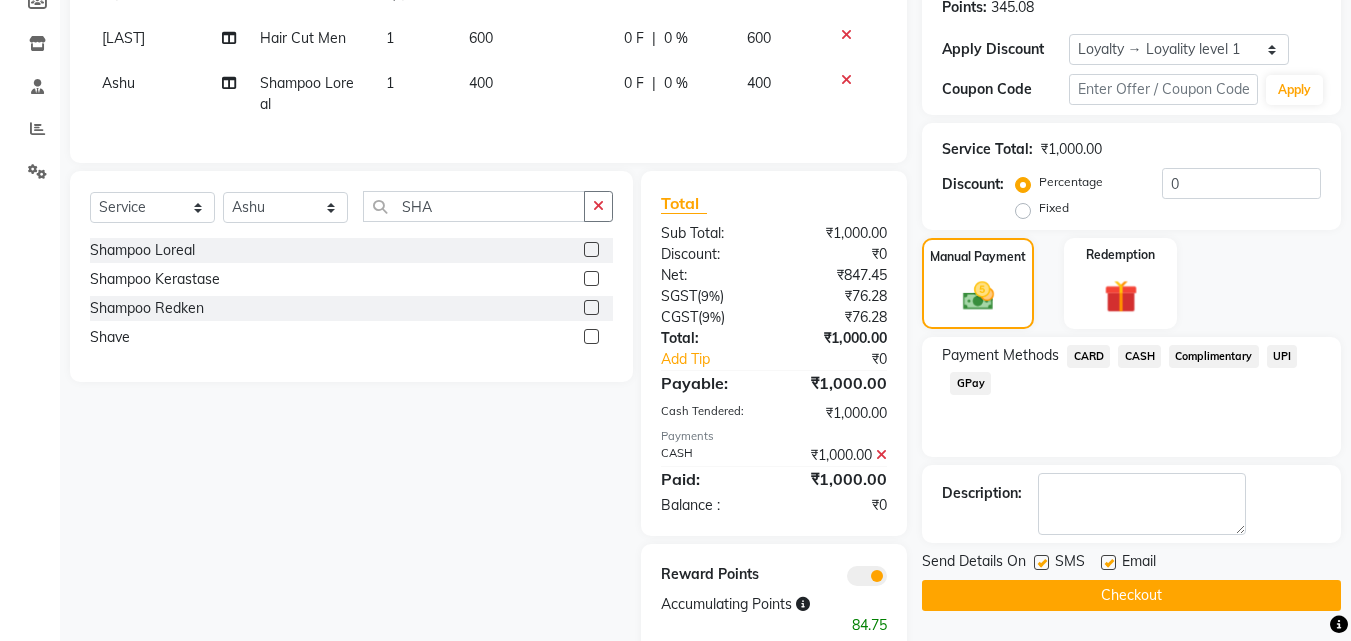 scroll, scrollTop: 374, scrollLeft: 0, axis: vertical 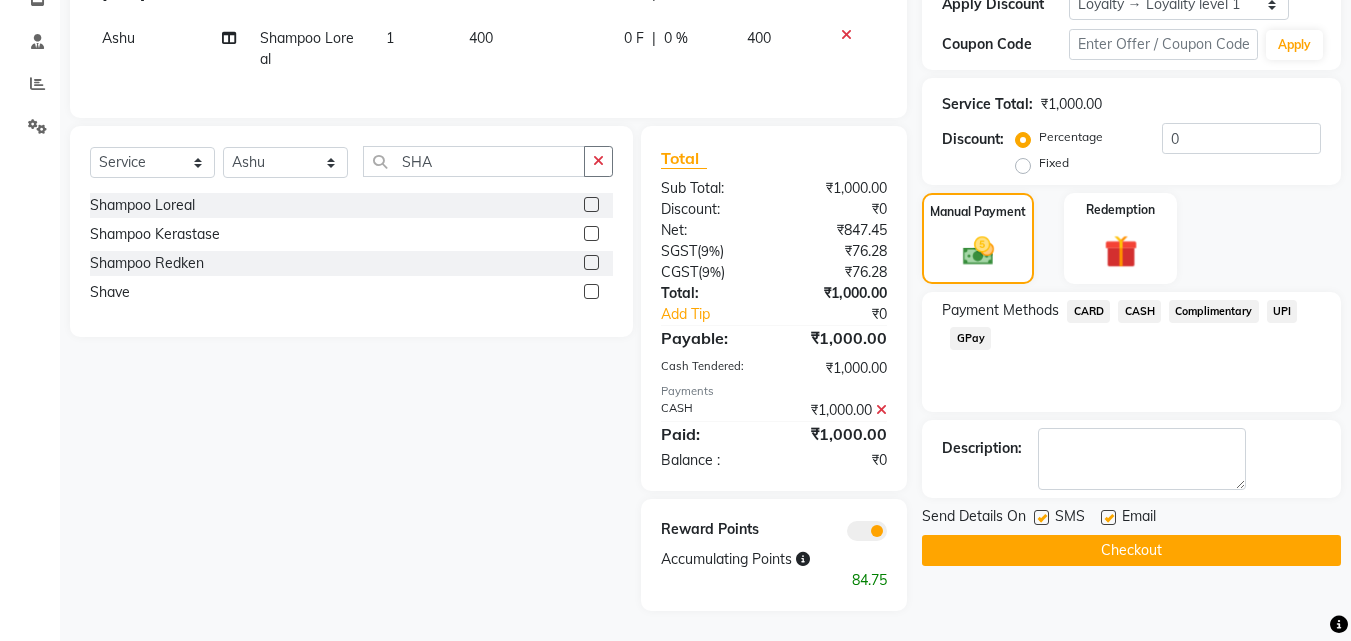 click on "Checkout" 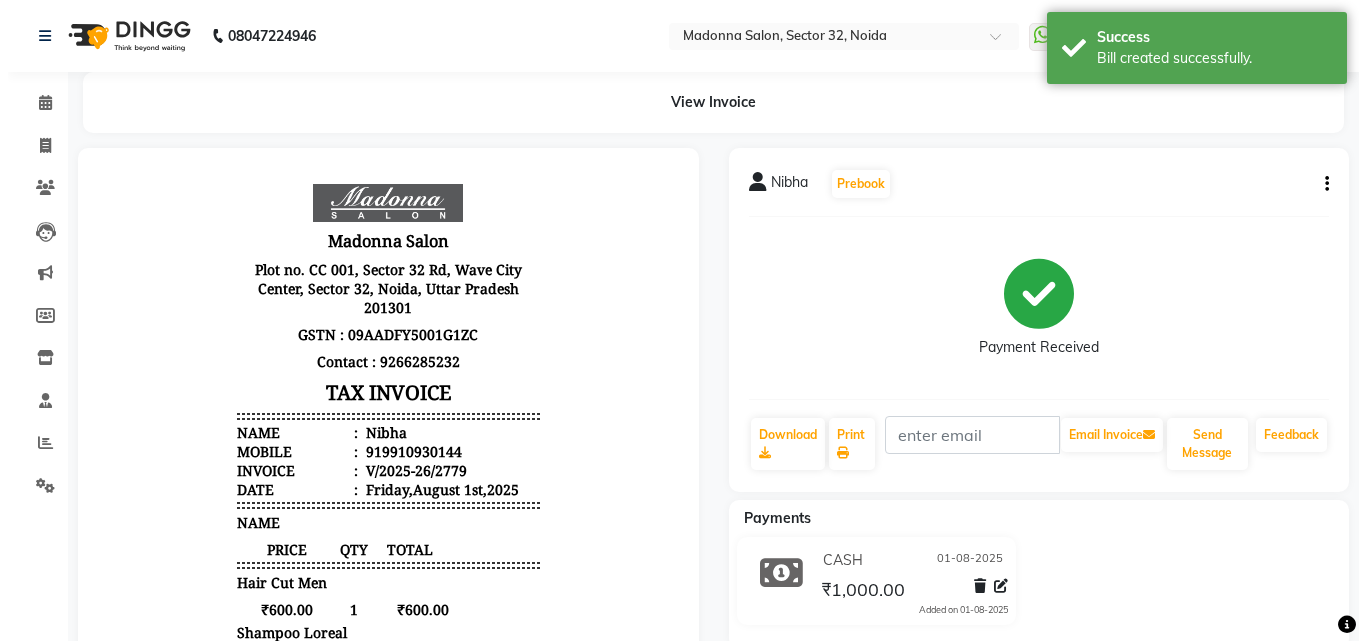 scroll, scrollTop: 0, scrollLeft: 0, axis: both 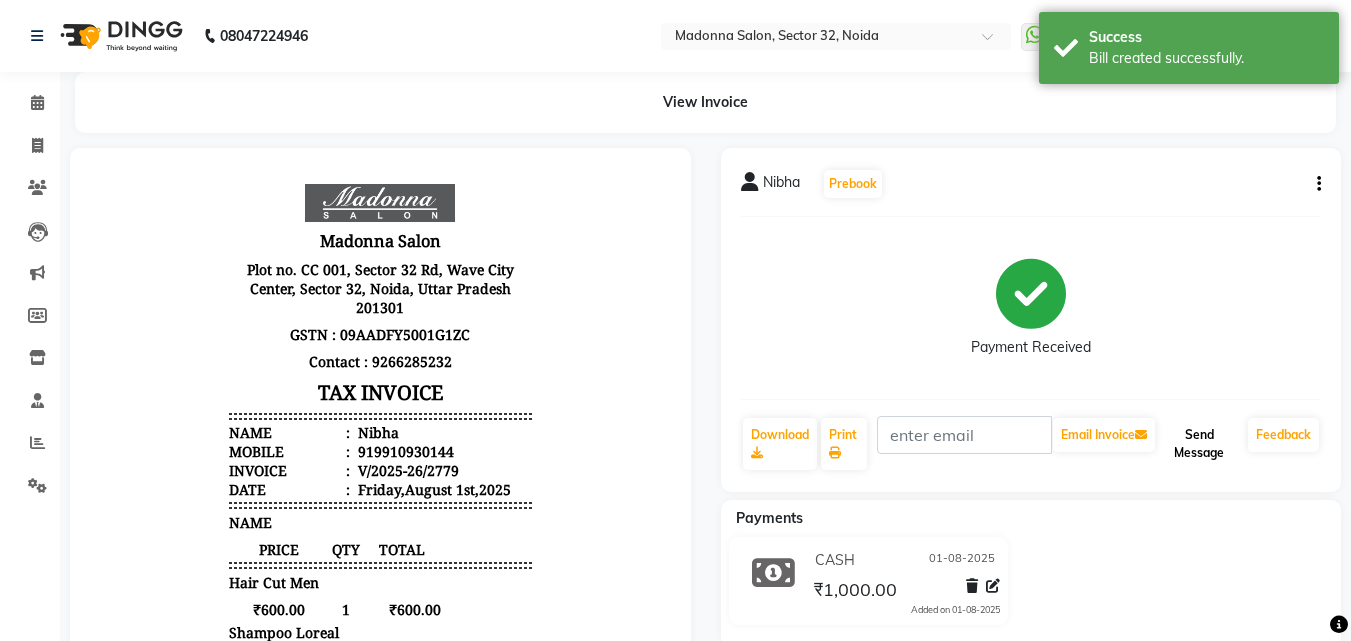 click on "Send Message" 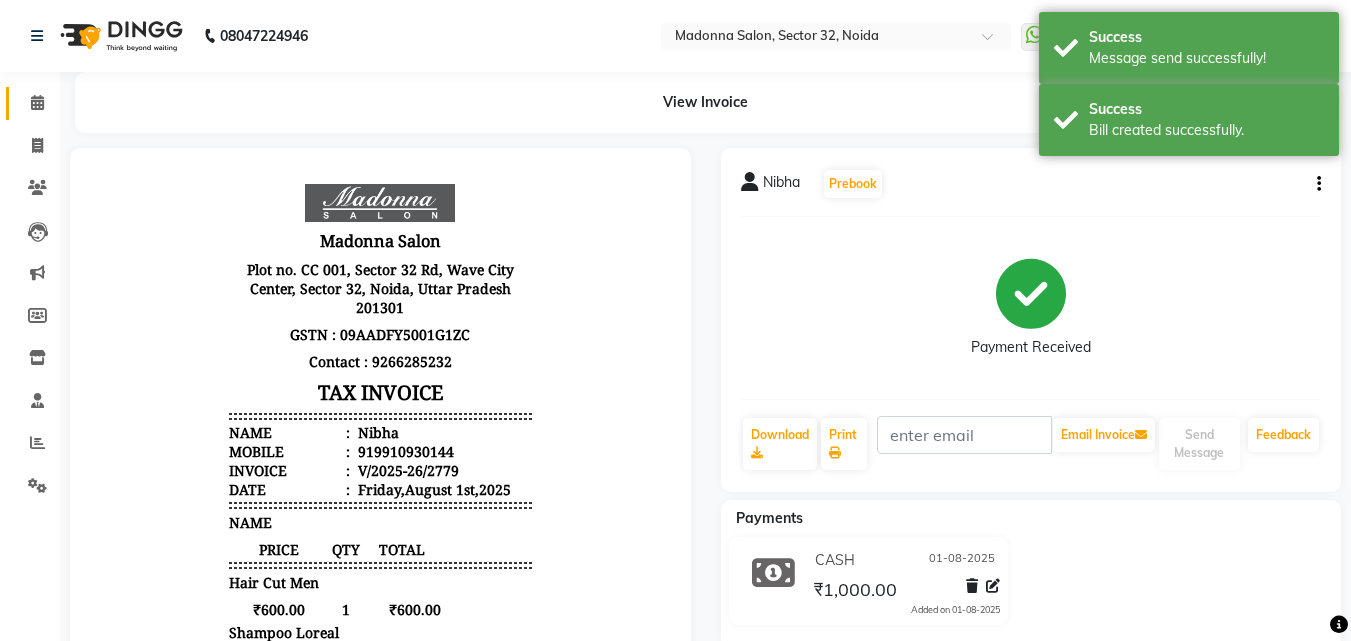 click 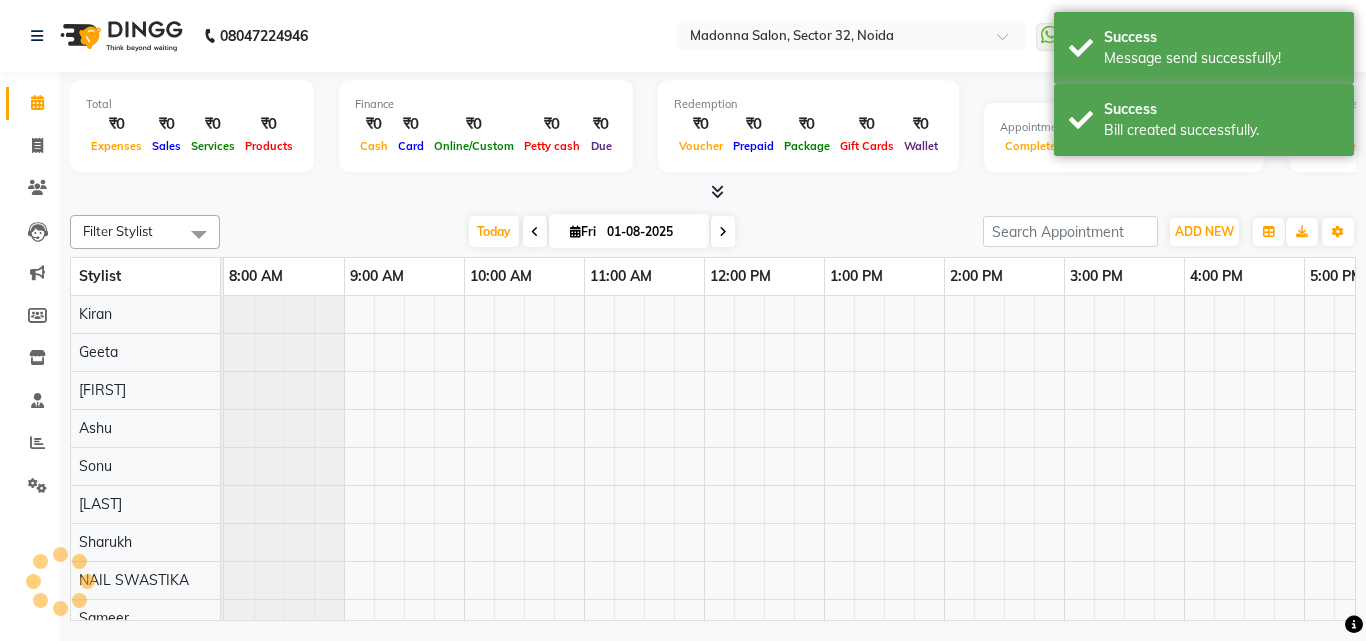 scroll, scrollTop: 0, scrollLeft: 429, axis: horizontal 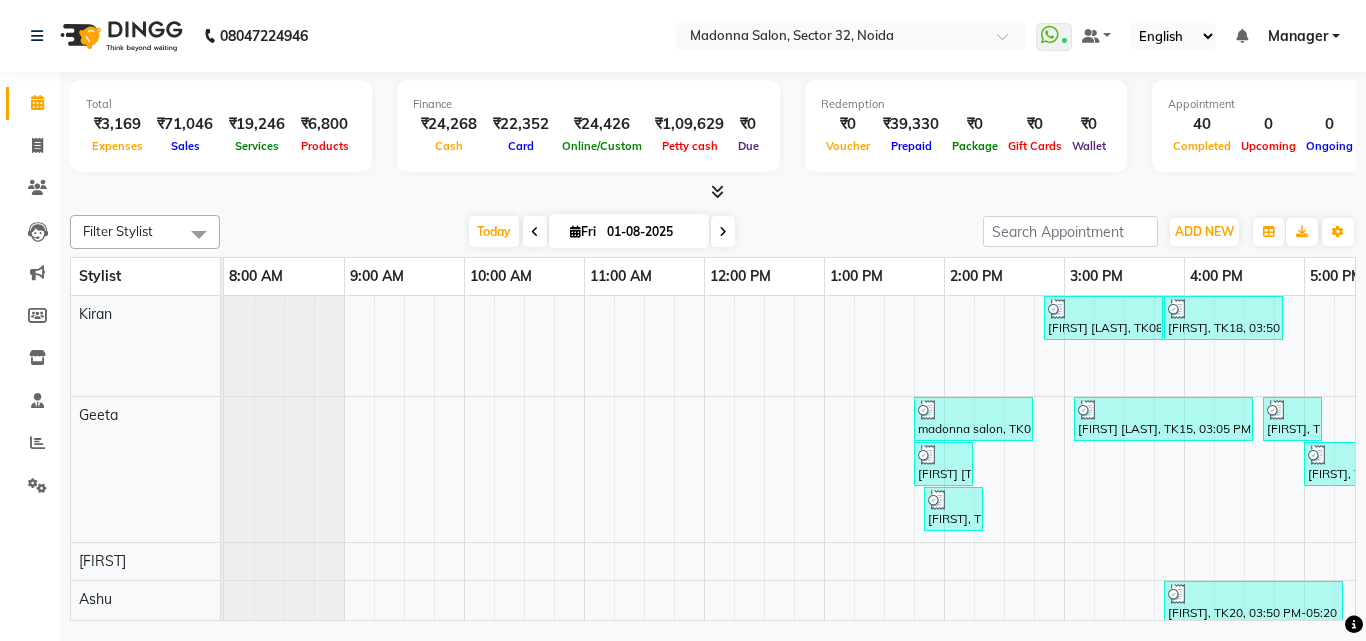 click 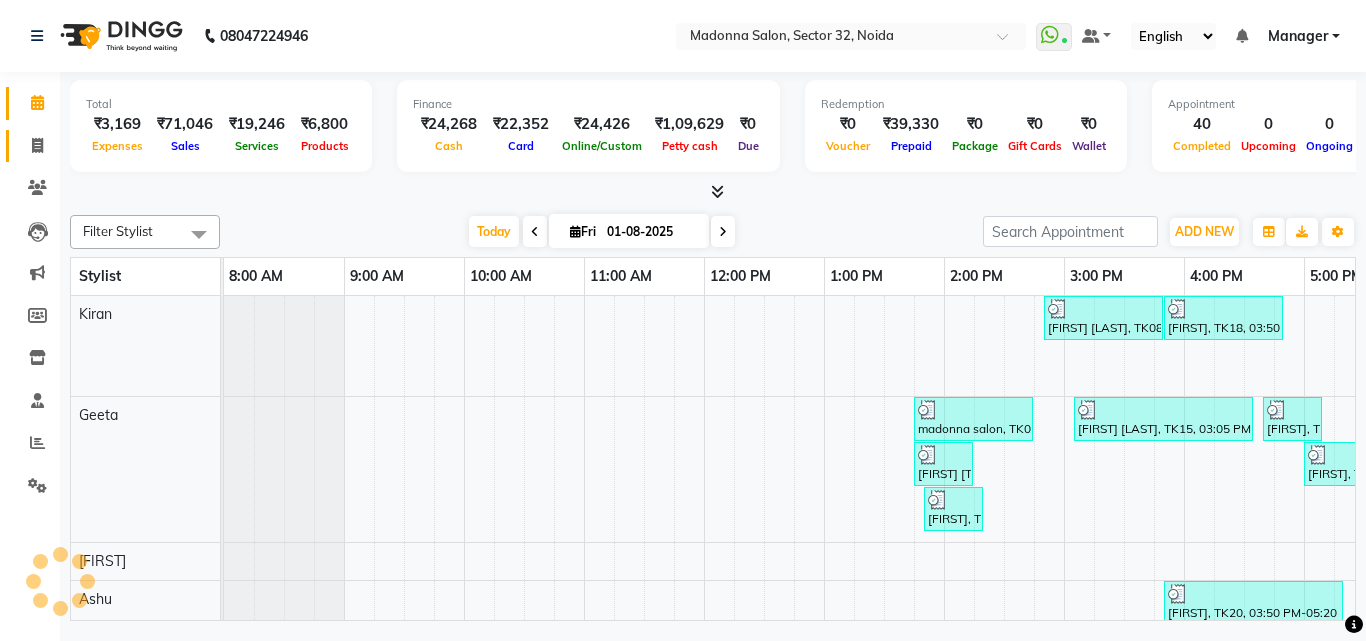 click 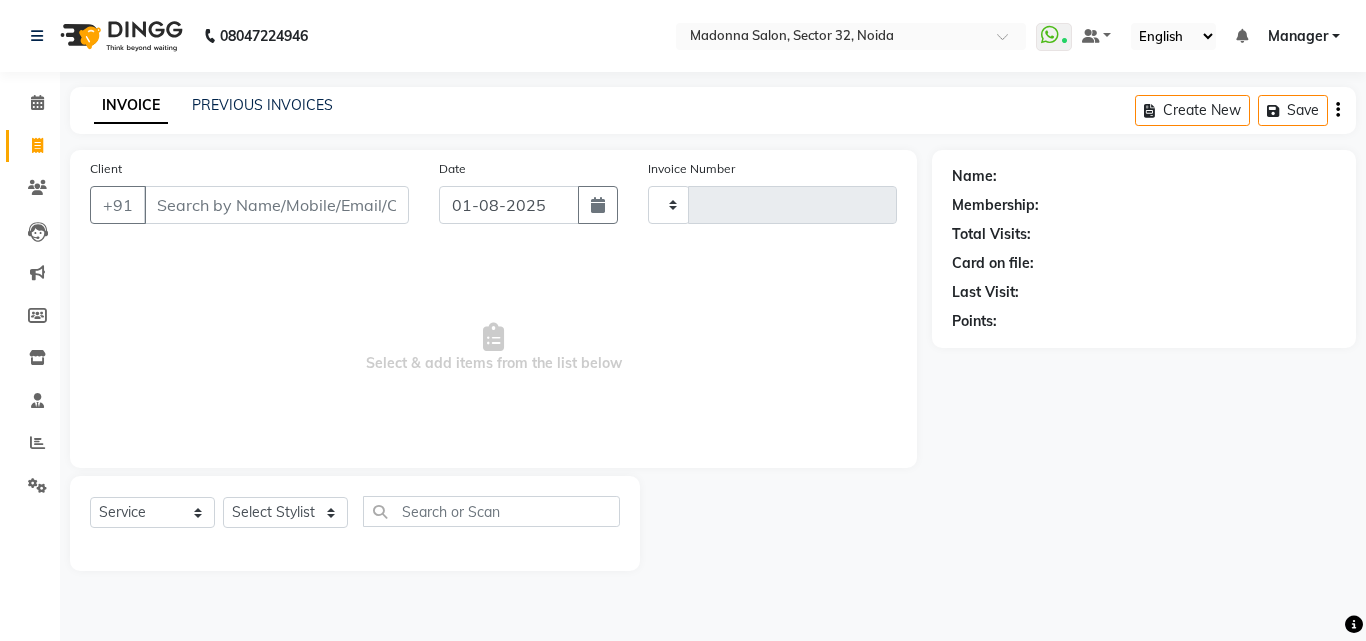 type on "2781" 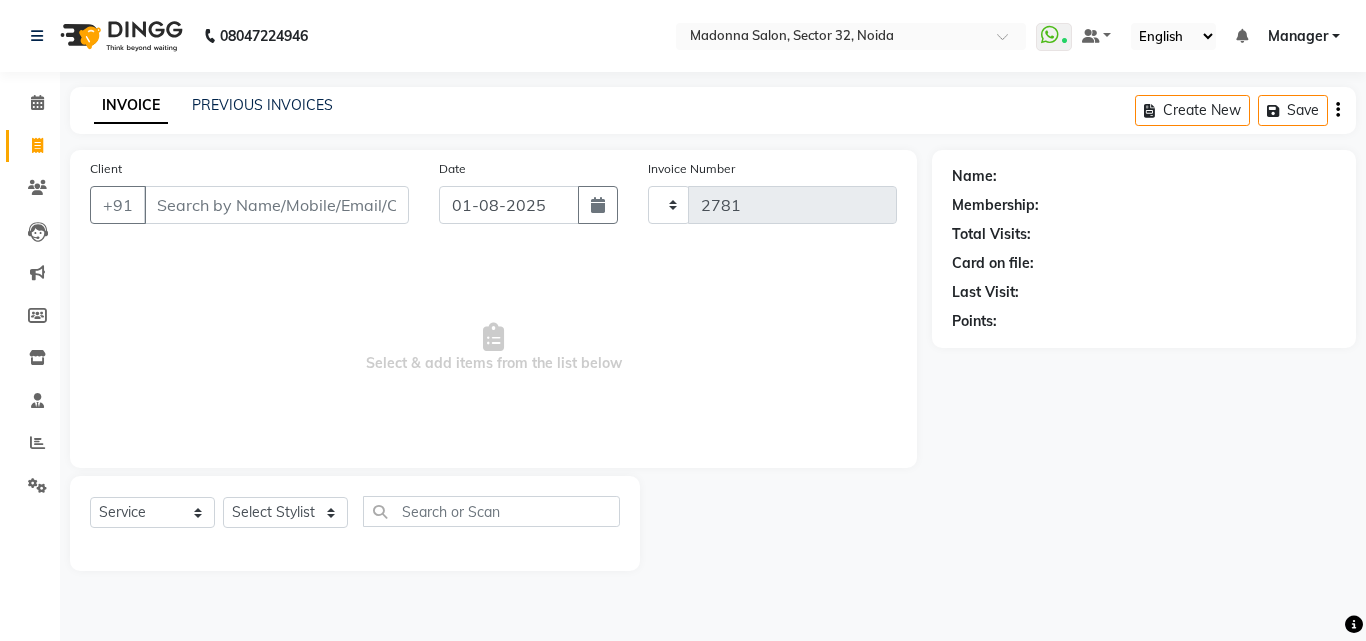 select on "7229" 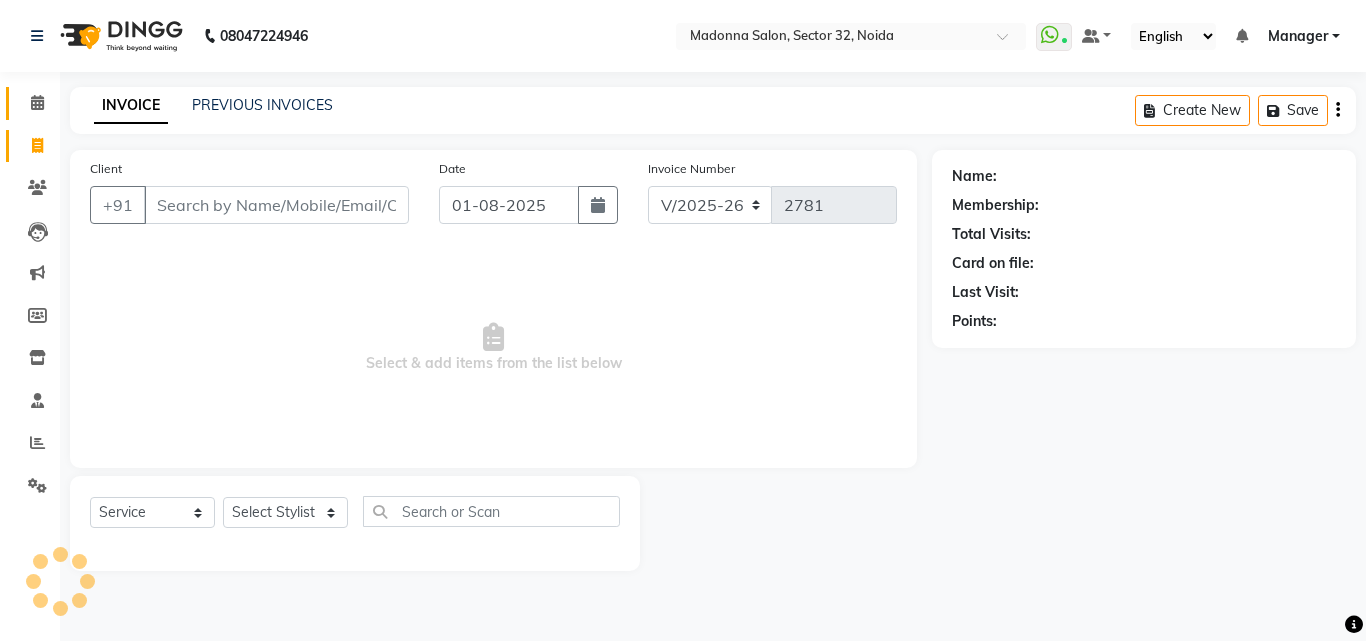 click 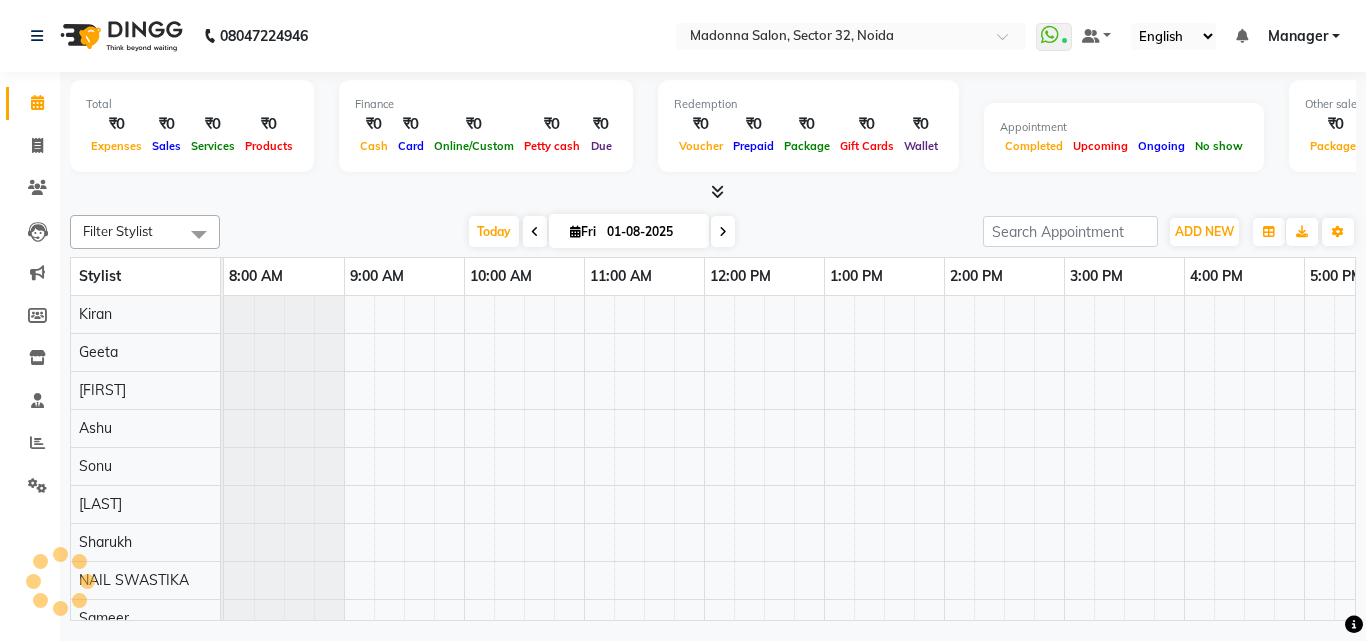 scroll, scrollTop: 0, scrollLeft: 433, axis: horizontal 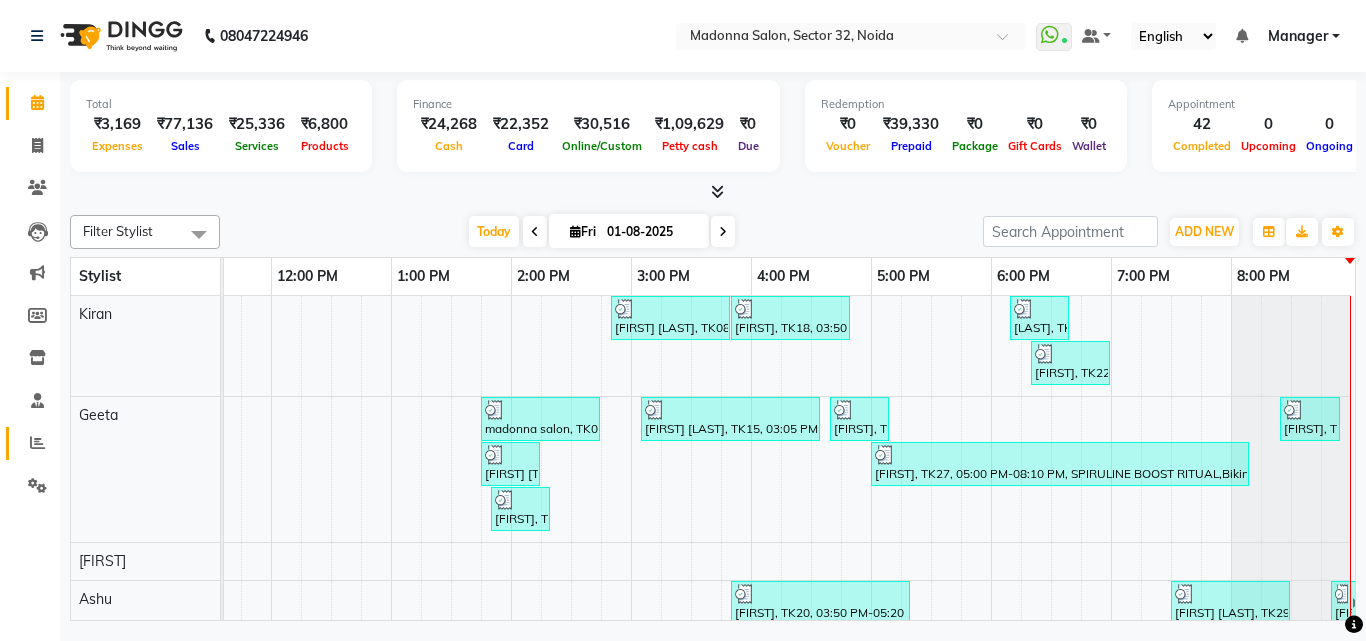 click 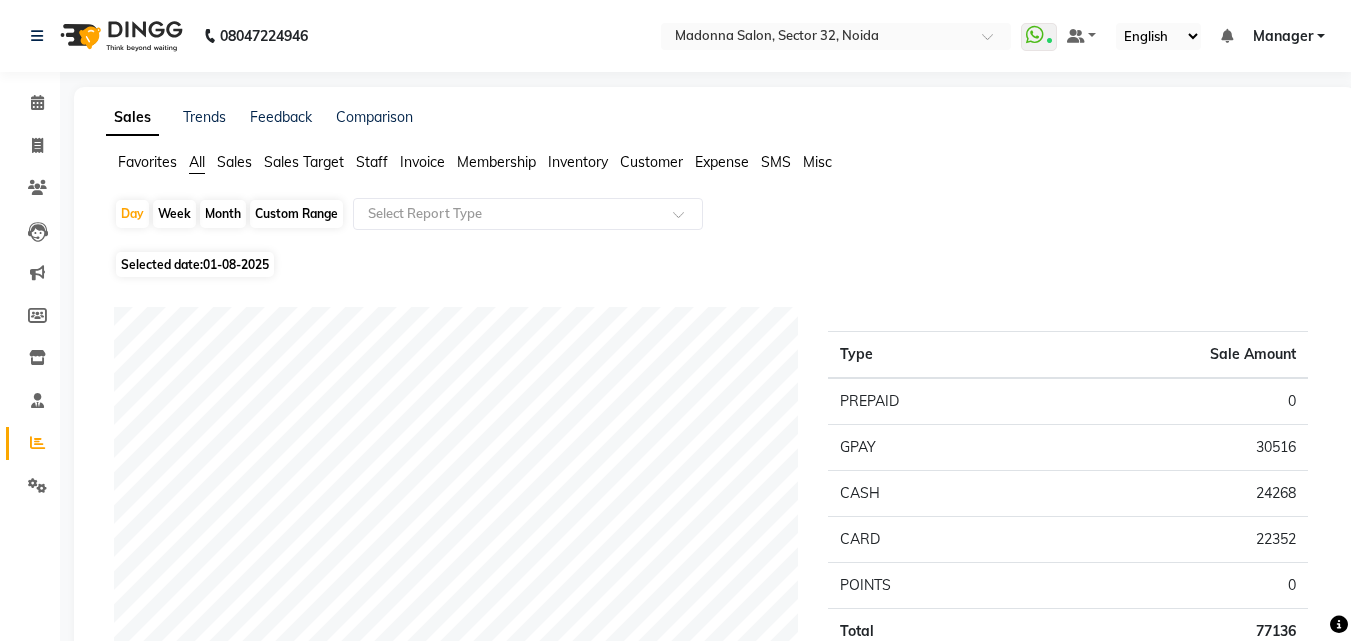 click on "Staff" 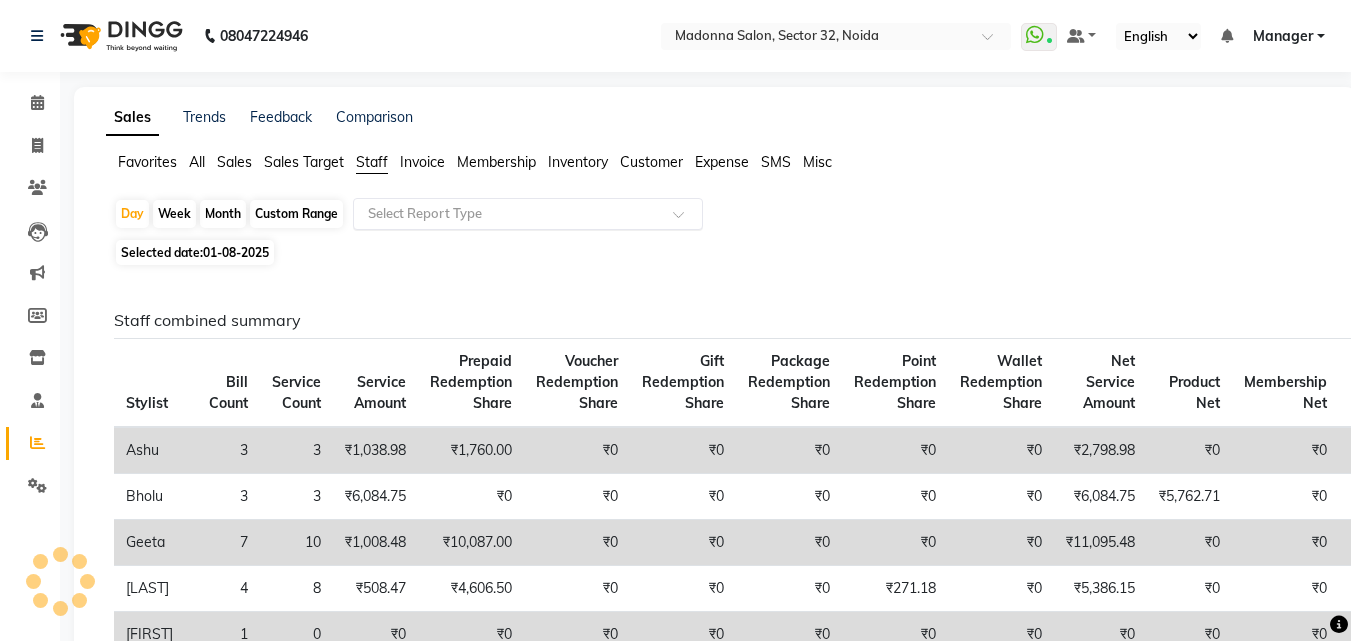 click 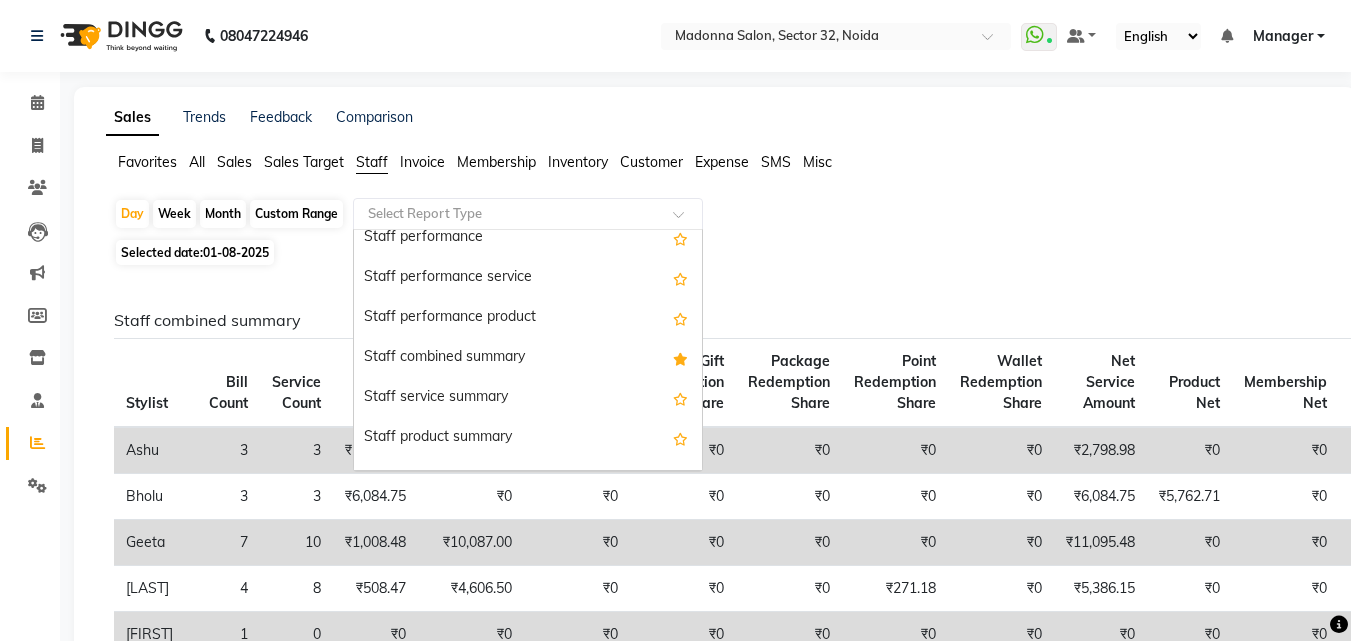 scroll, scrollTop: 335, scrollLeft: 0, axis: vertical 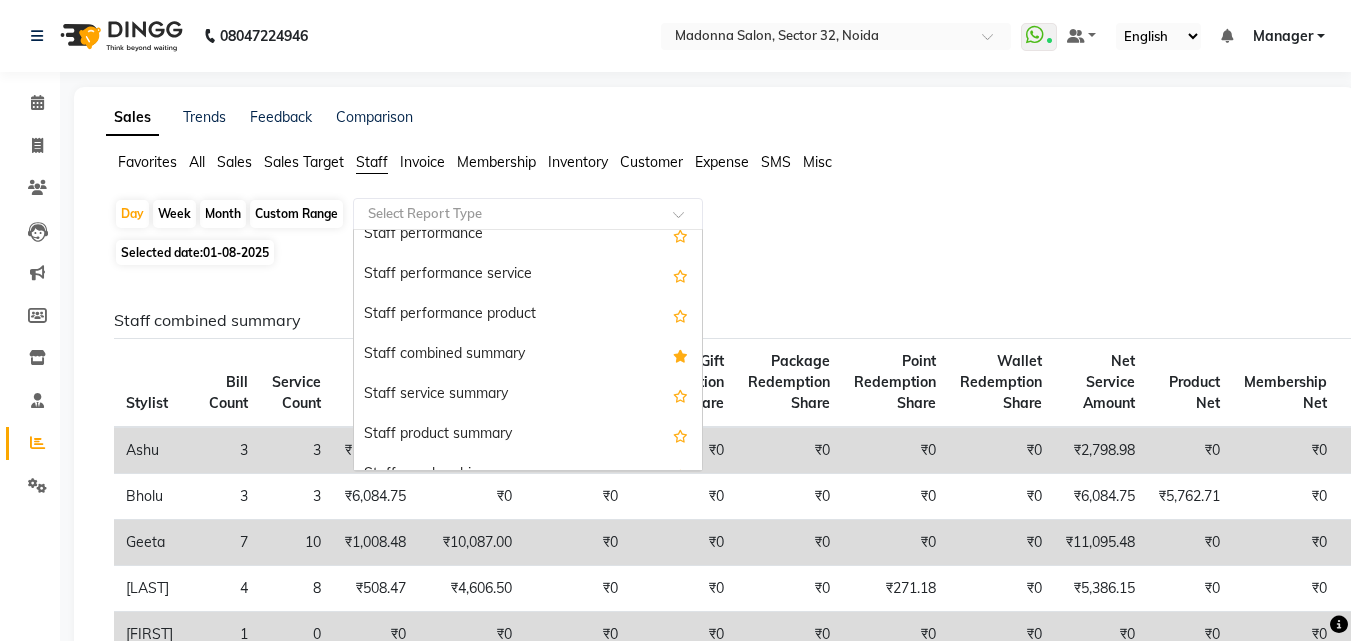 click on "Staff combined summary" at bounding box center [528, 355] 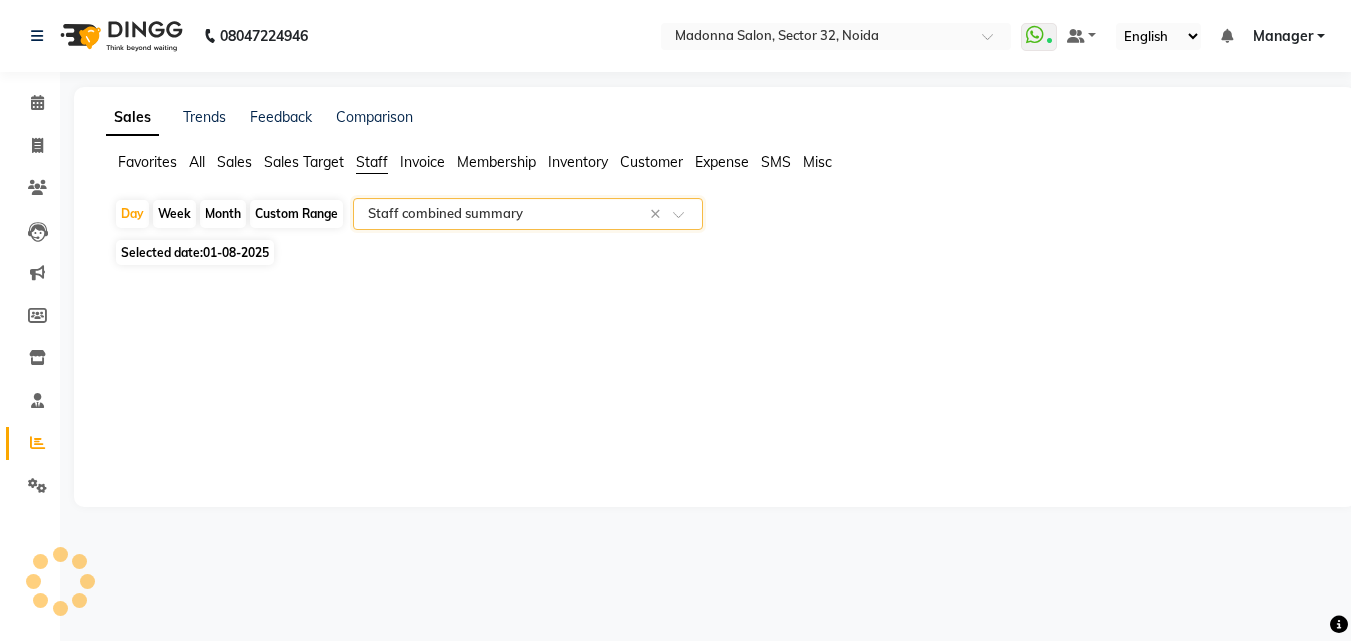select on "csv" 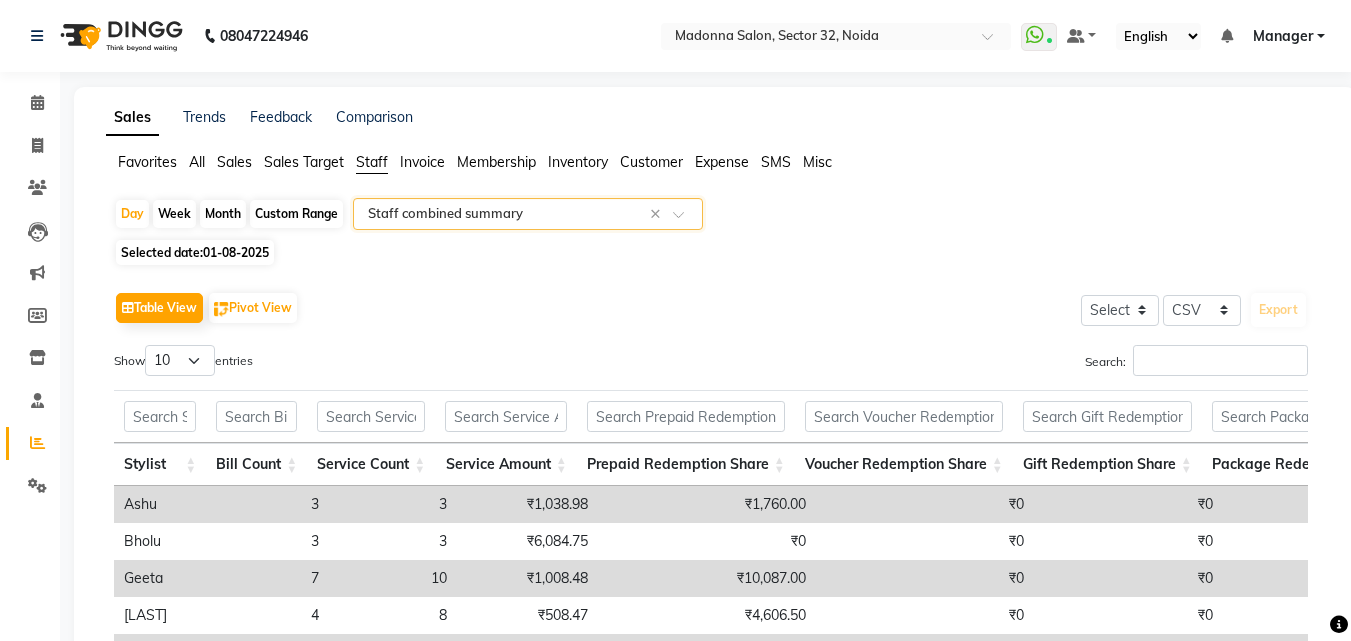 click on "Favorites All Sales Sales Target Staff Invoice Membership Inventory Customer Expense SMS Misc" 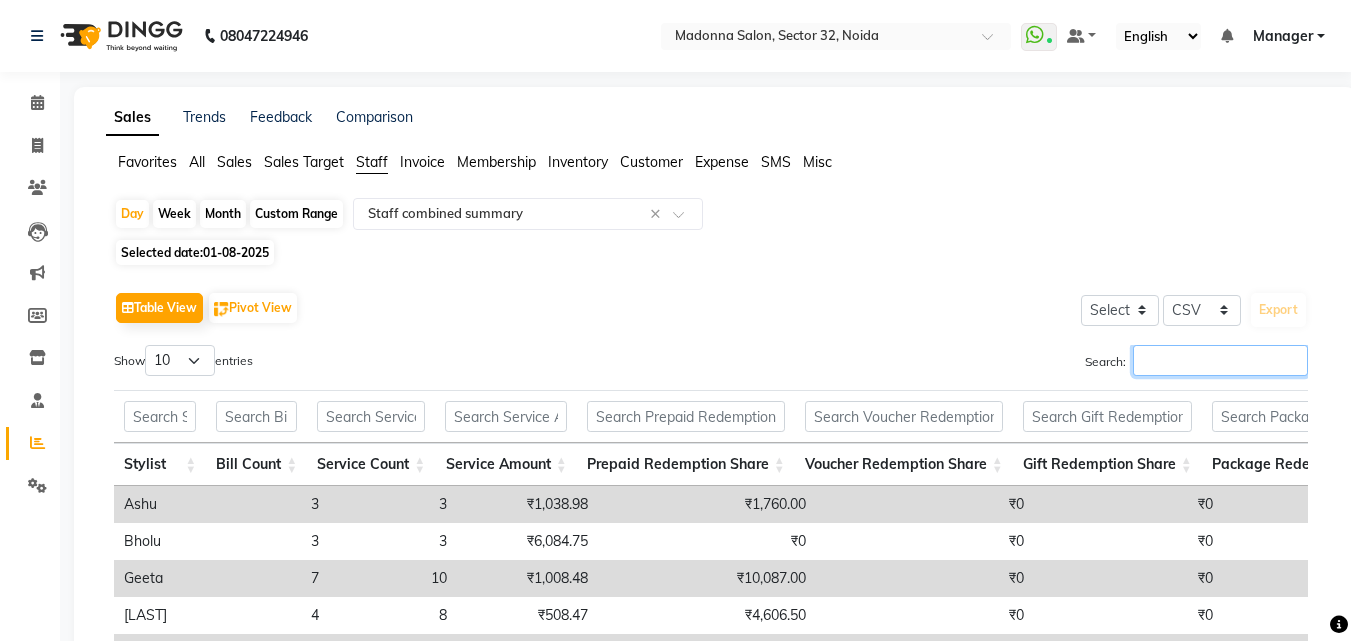 click on "Search:" at bounding box center (1220, 360) 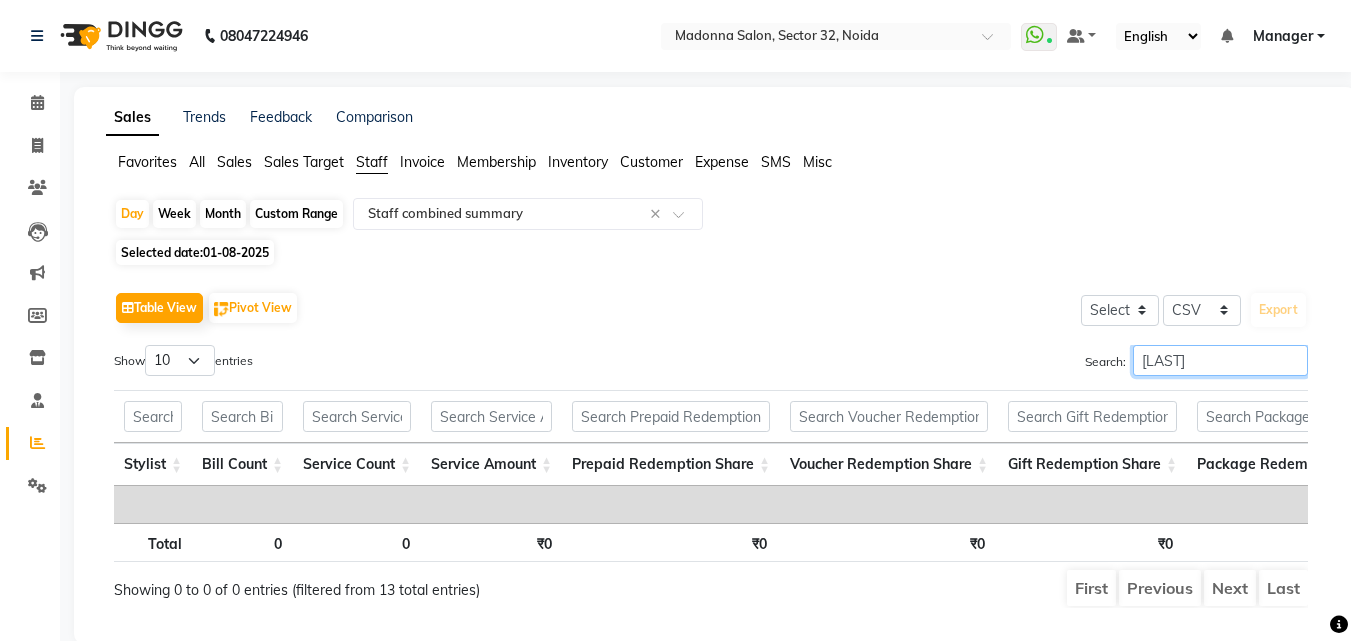 type on "HAN" 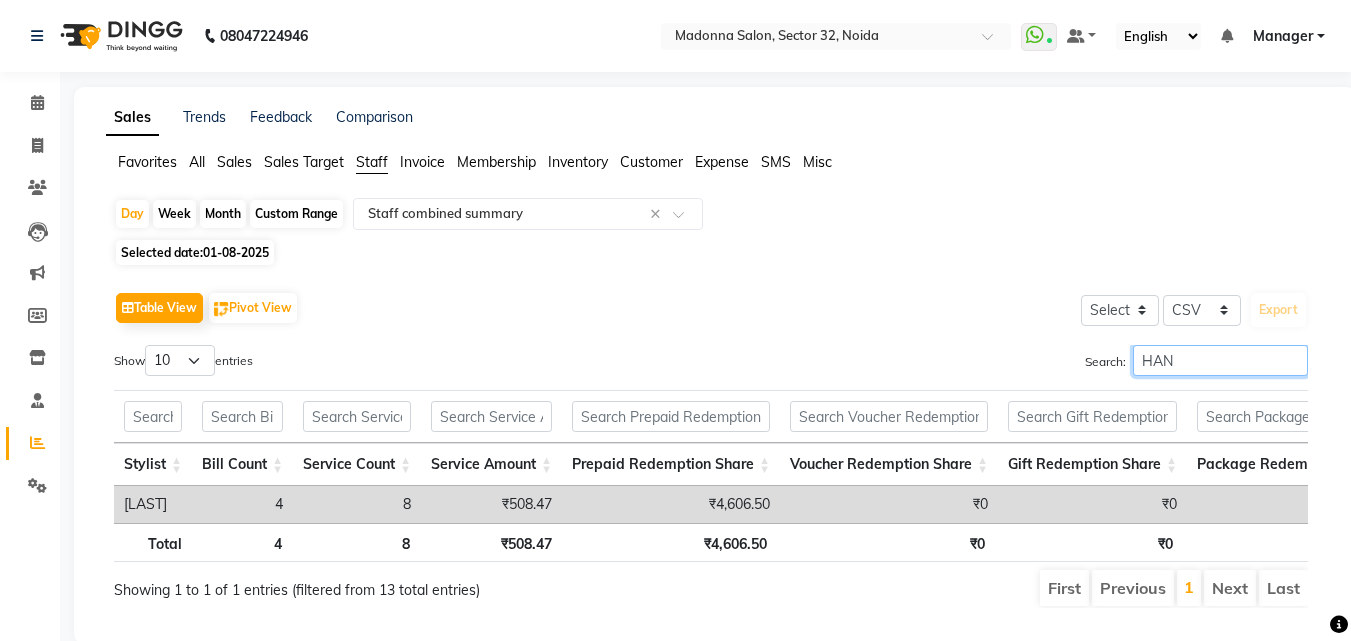 scroll, scrollTop: 0, scrollLeft: 331, axis: horizontal 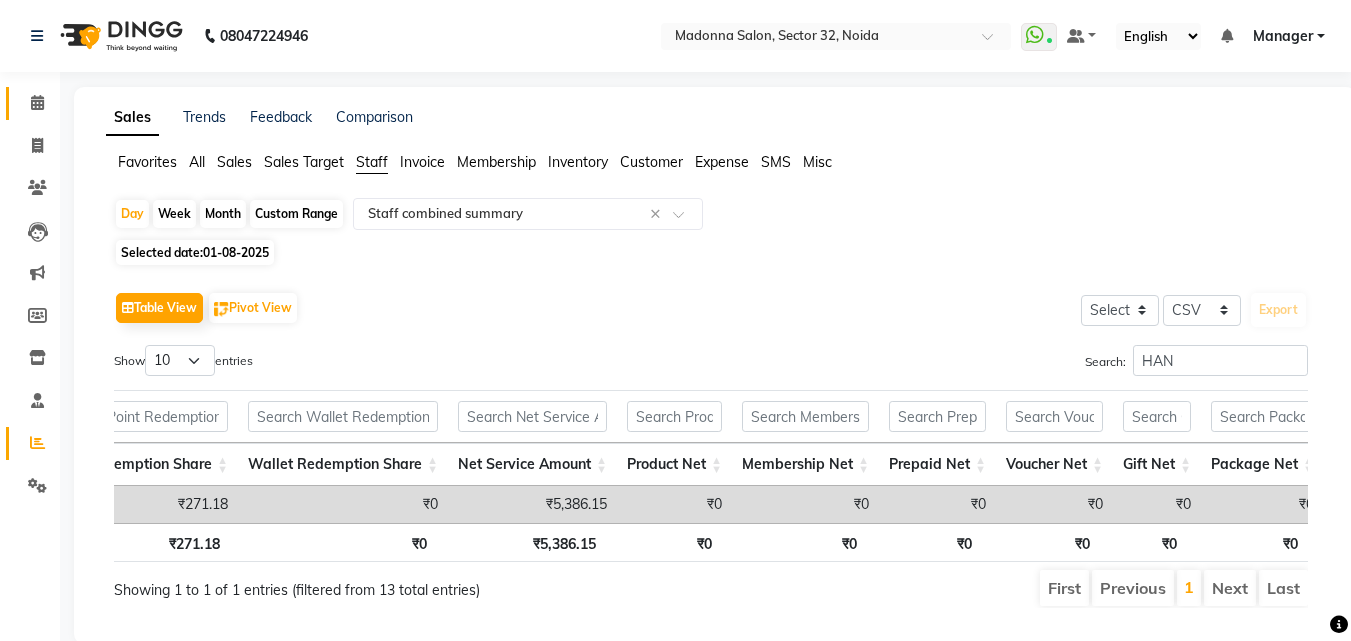 click 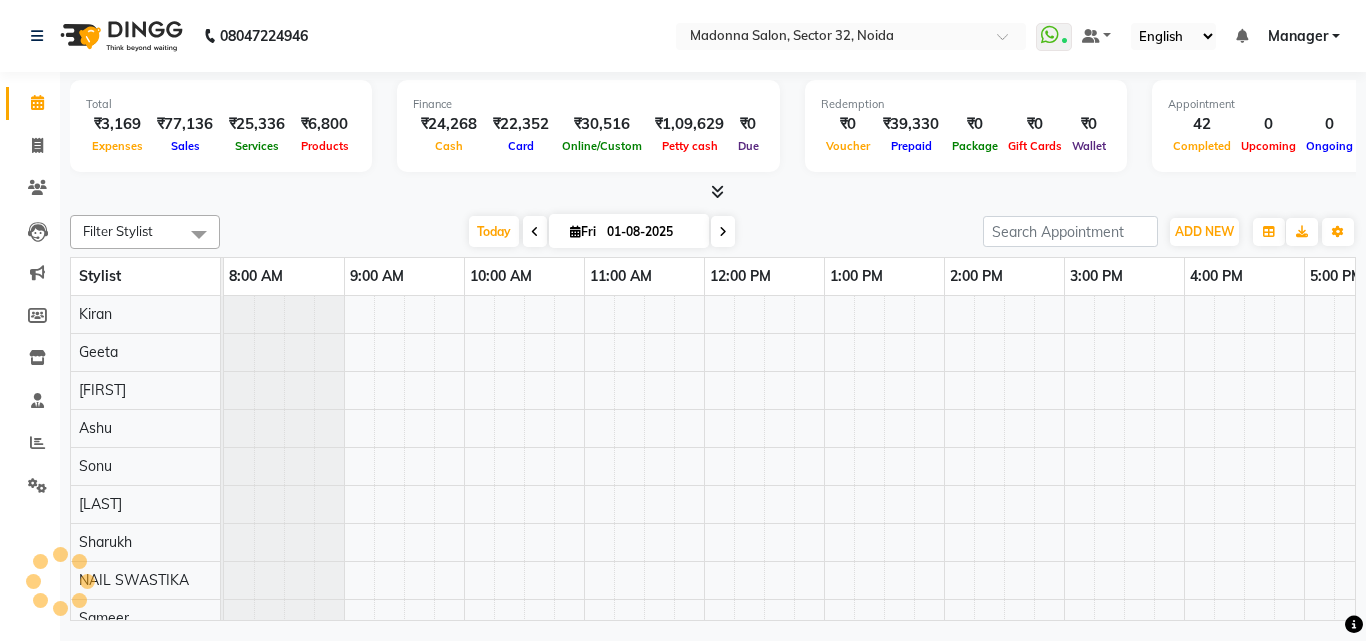 scroll, scrollTop: 0, scrollLeft: 0, axis: both 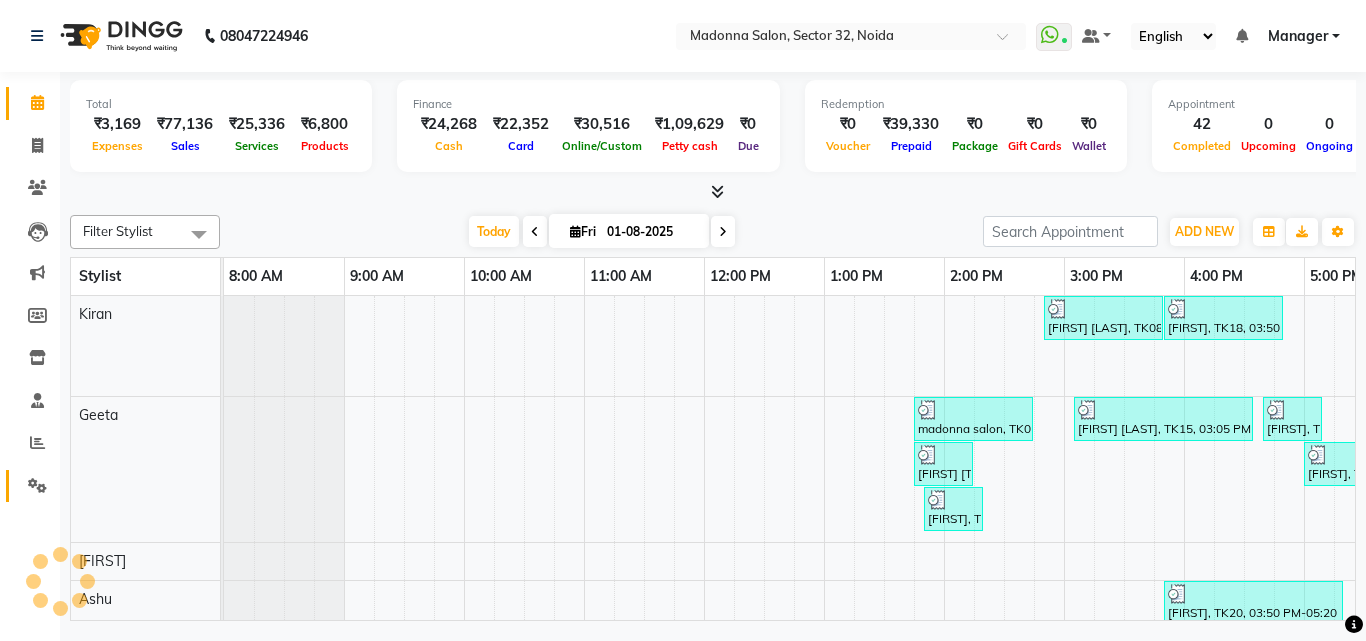 click on "Settings" 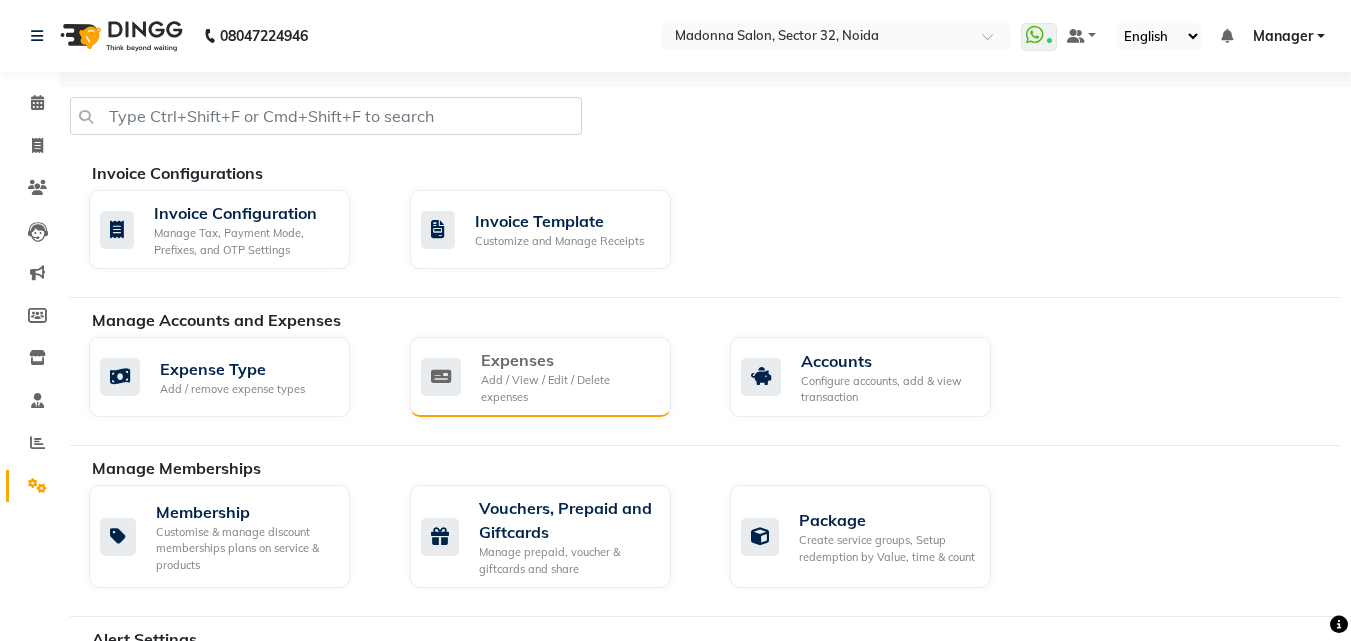 click on "Add / View / Edit / Delete expenses" 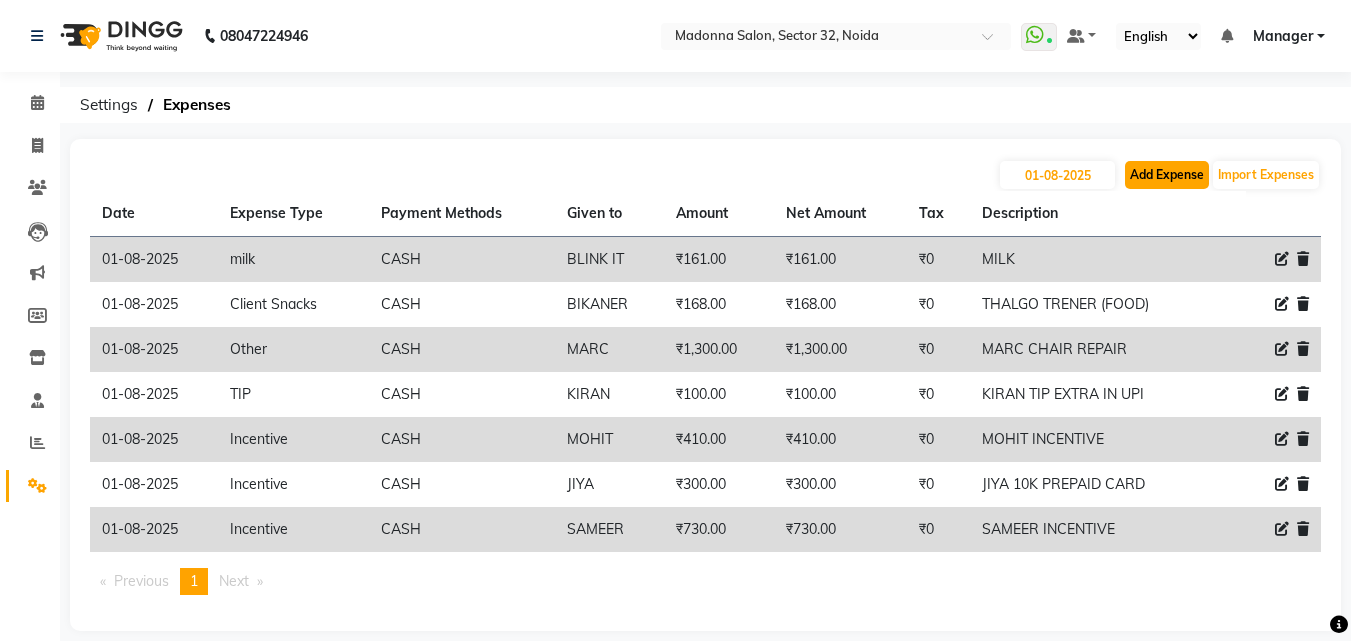 click on "Add Expense" 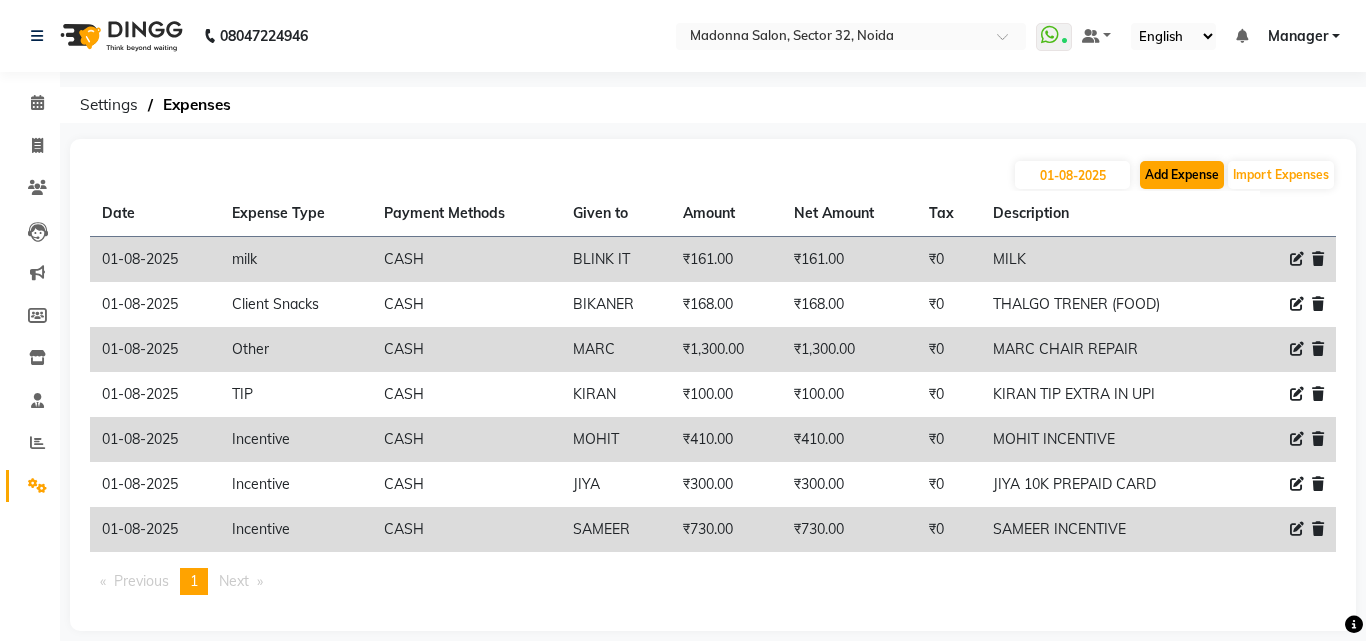 select on "1" 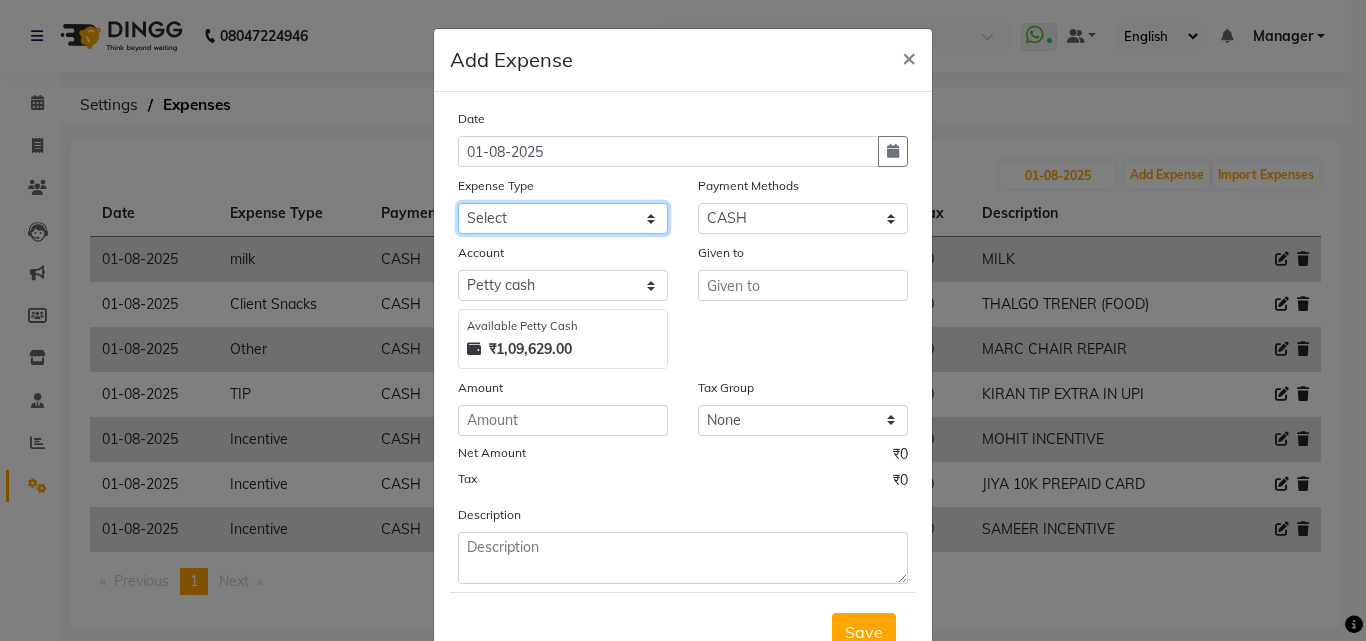 click on "Select 99 STORE Advance Salary BILLS CARDAMOM client change paytm Client Snacks Coffee CONVEYANCE cookies Day book Donation ELECTRICIAN Electricity Bill FARE FOOD EXPENSE Garbage Monthly Expense Ginger Hit Incentive INSTAMART JALJIRA POWDER JEERA POWDER LAUNDARY Lemon Marketing Medical MEMBERSHIP COMISSON milk Misc MOBILE RECHARGE MONEY CHANGE M S COMI Nimbu Payment Other Pantry PAYMENT paytm Tip PLUMBER PRINT ROLL Product PRODUCT iNCENTIVE PURCHASING Recive cash SAFAIWALA Salary salon use SALT staff incentive Staff Snacks SUGAR Tea TIP VISHAL MART WATER ZEPTO" 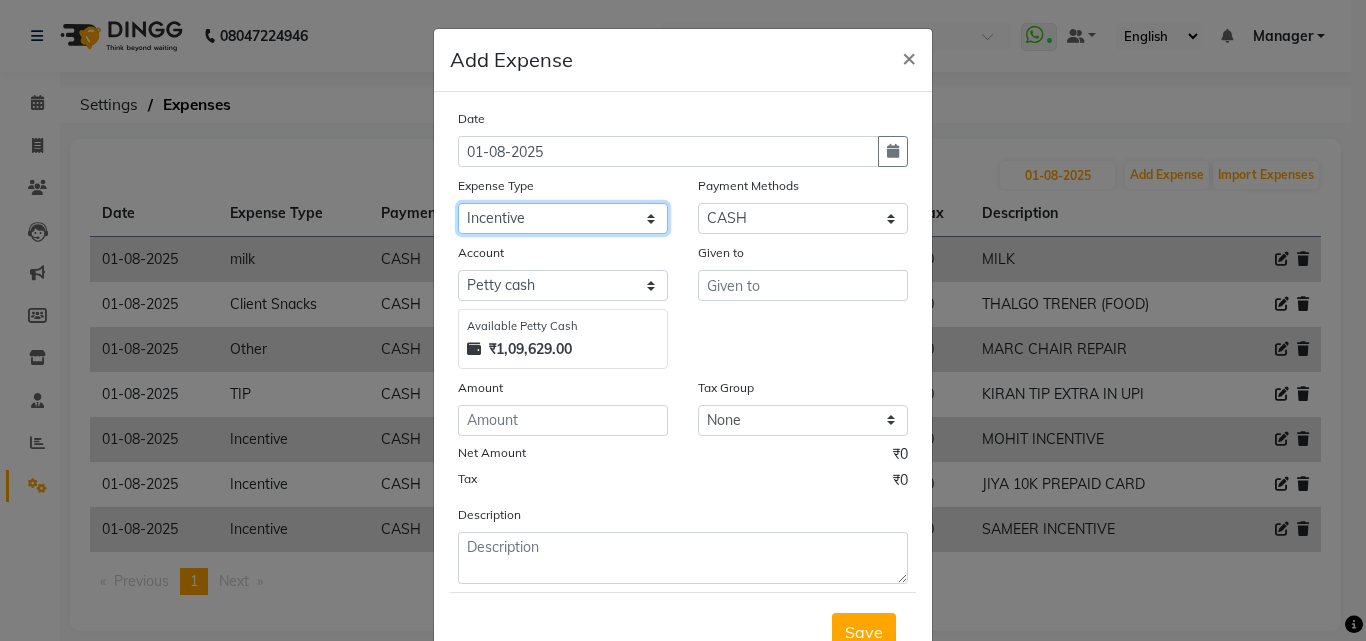 click on "Select 99 STORE Advance Salary BILLS CARDAMOM client change paytm Client Snacks Coffee CONVEYANCE cookies Day book Donation ELECTRICIAN Electricity Bill FARE FOOD EXPENSE Garbage Monthly Expense Ginger Hit Incentive INSTAMART JALJIRA POWDER JEERA POWDER LAUNDARY Lemon Marketing Medical MEMBERSHIP COMISSON milk Misc MOBILE RECHARGE MONEY CHANGE M S COMI Nimbu Payment Other Pantry PAYMENT paytm Tip PLUMBER PRINT ROLL Product PRODUCT iNCENTIVE PURCHASING Recive cash SAFAIWALA Salary salon use SALT staff incentive Staff Snacks SUGAR Tea TIP VISHAL MART WATER ZEPTO" 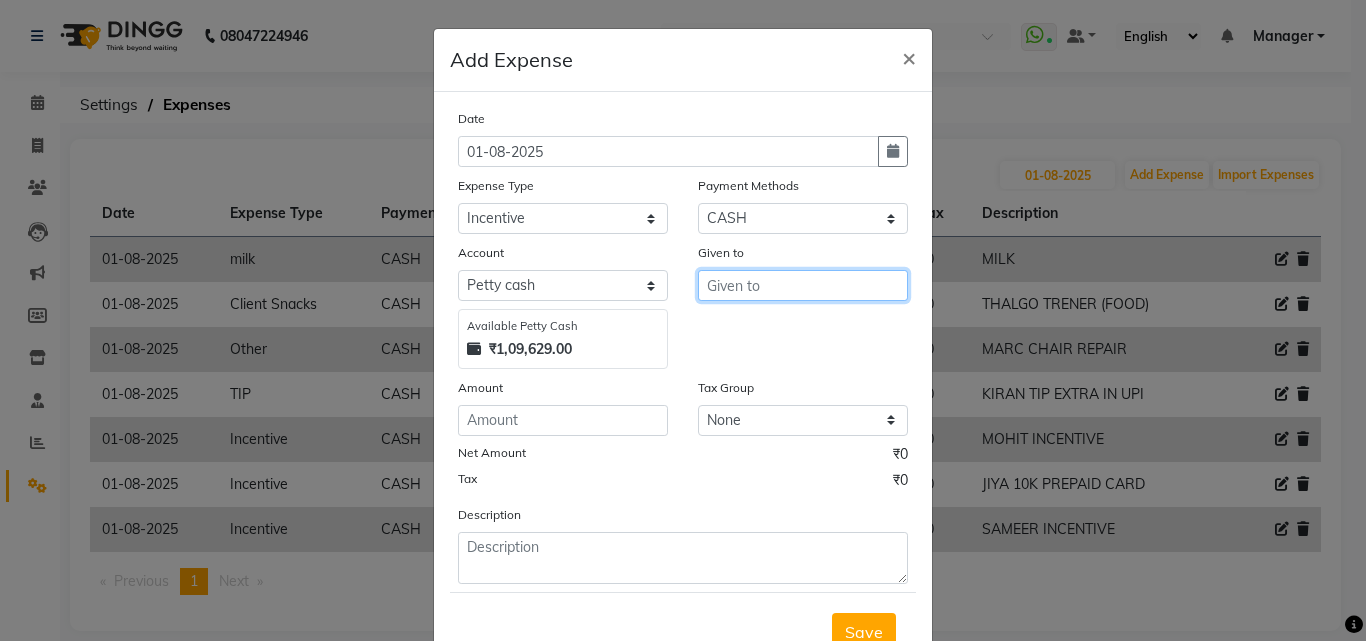 click at bounding box center [803, 285] 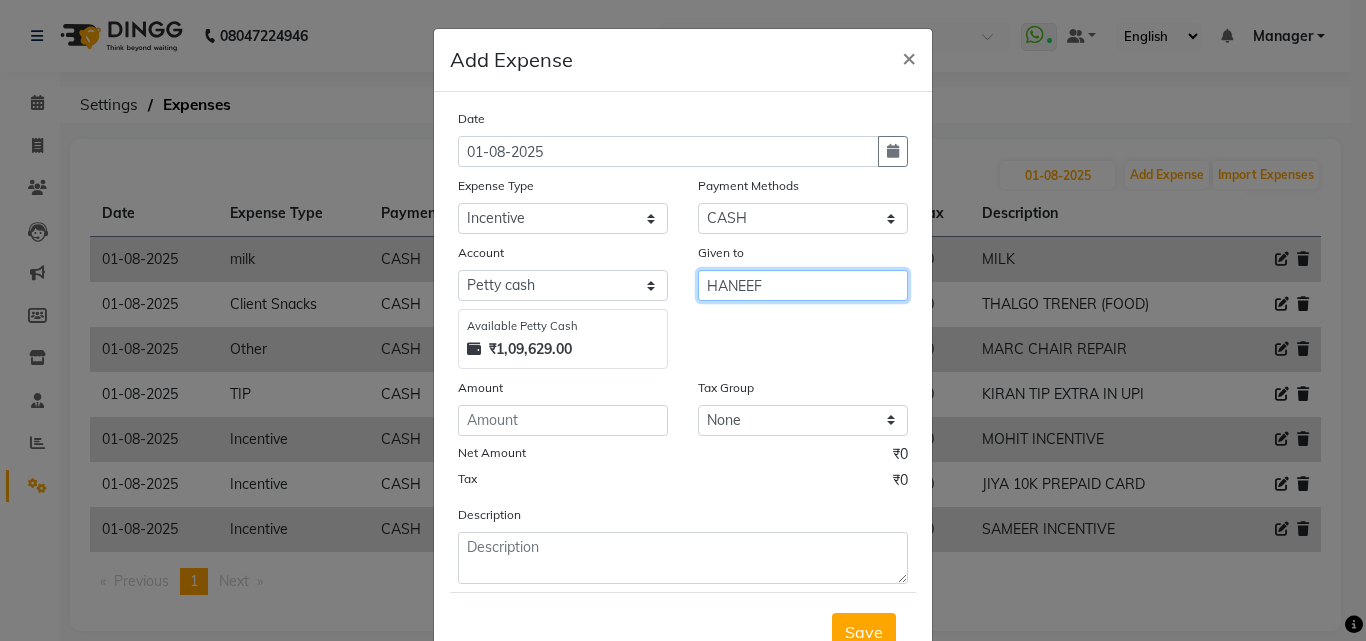 type on "HANEEF" 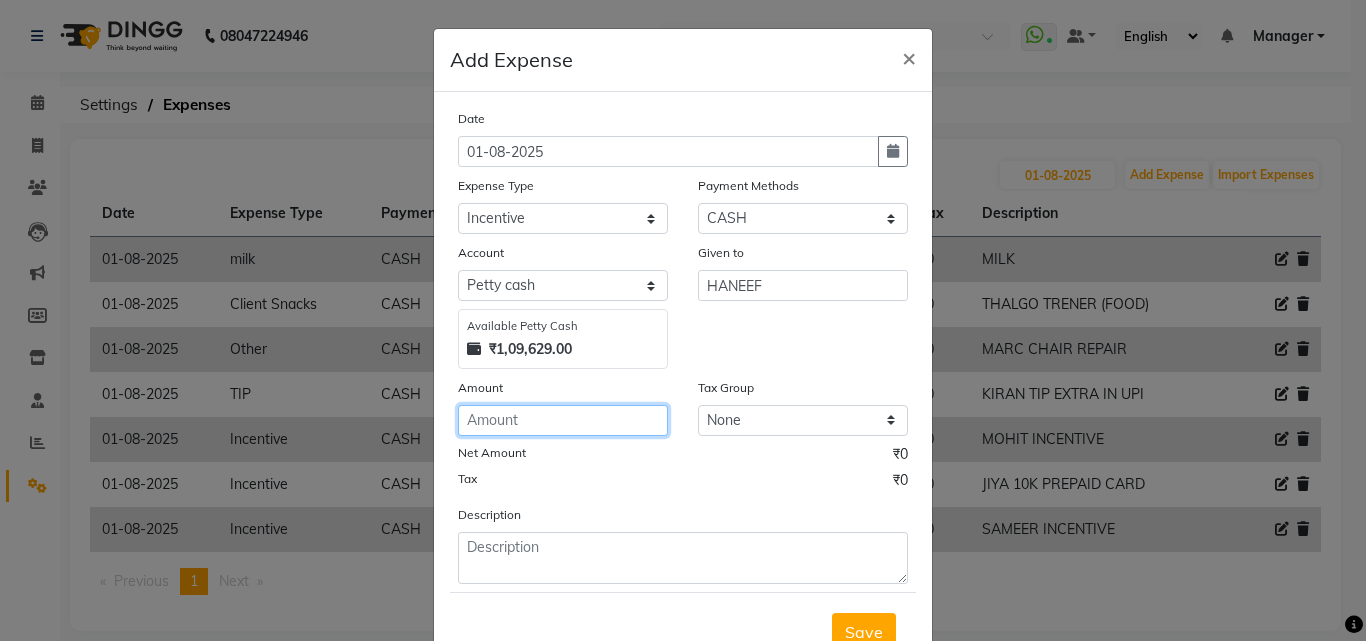 click 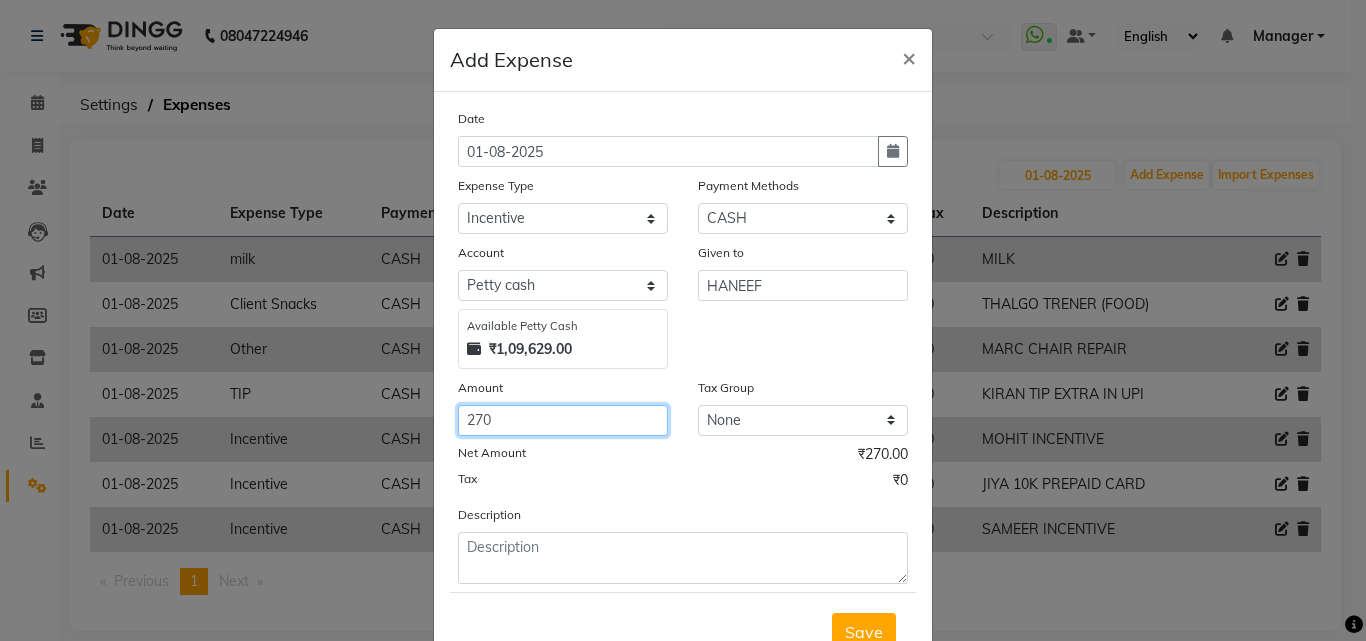 type on "270" 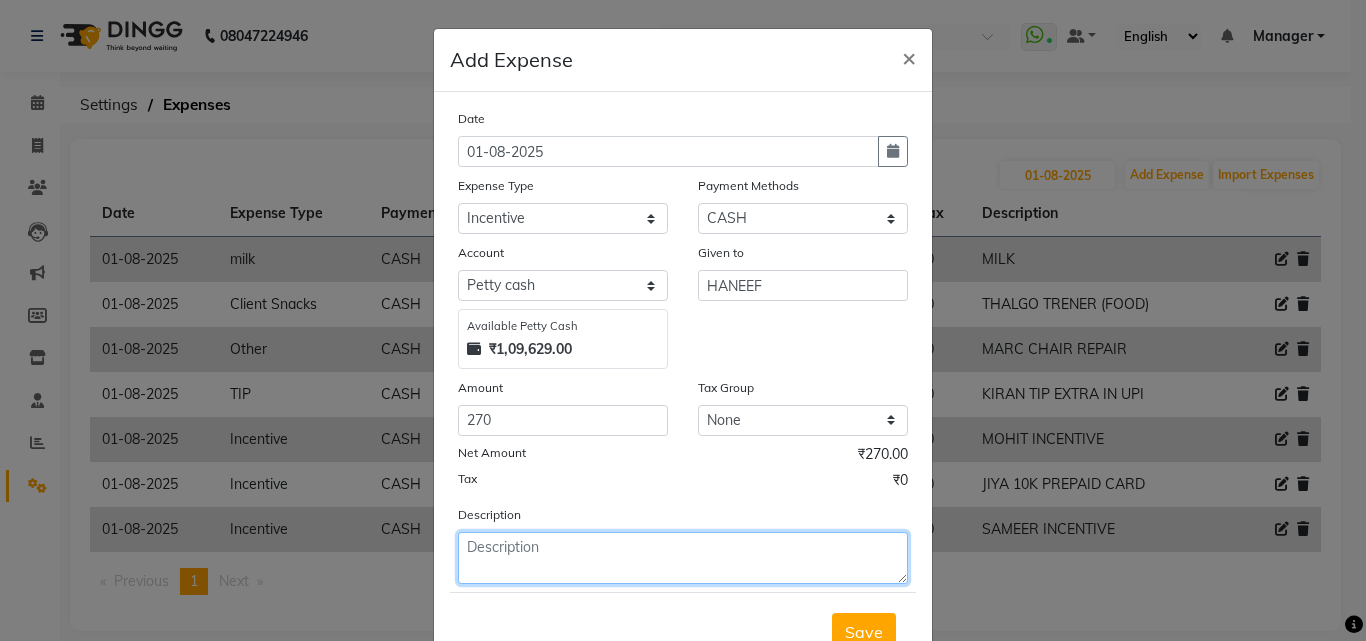 click 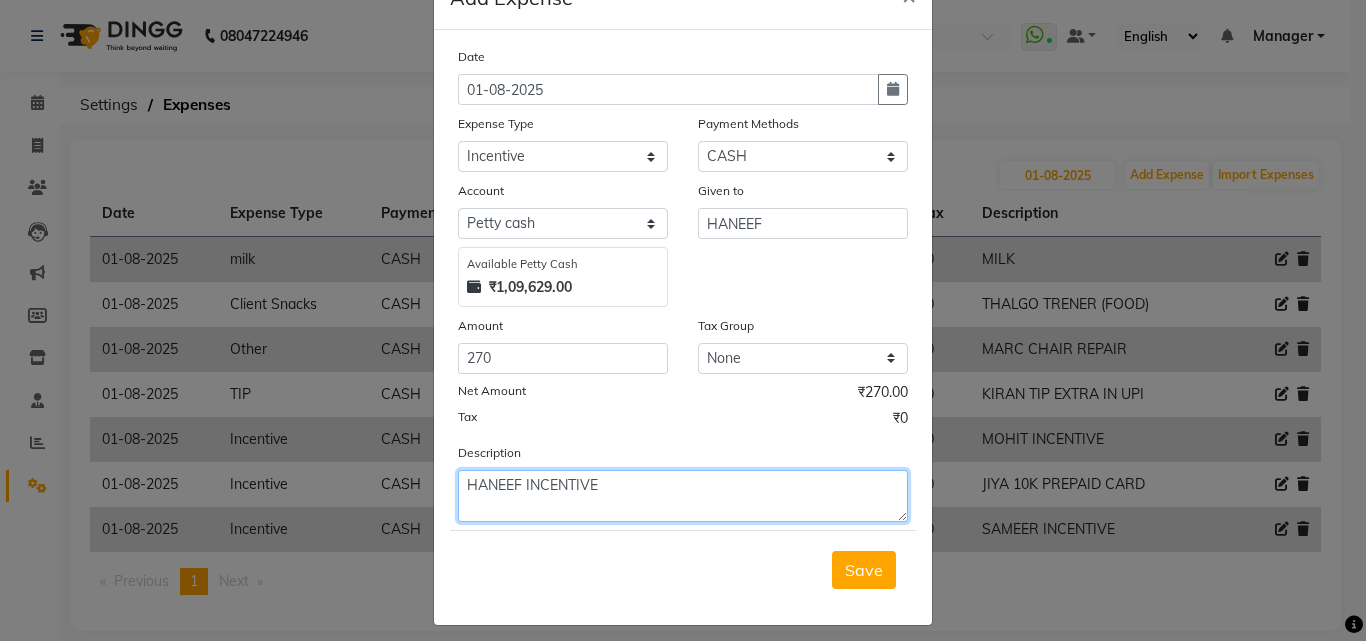 scroll, scrollTop: 75, scrollLeft: 0, axis: vertical 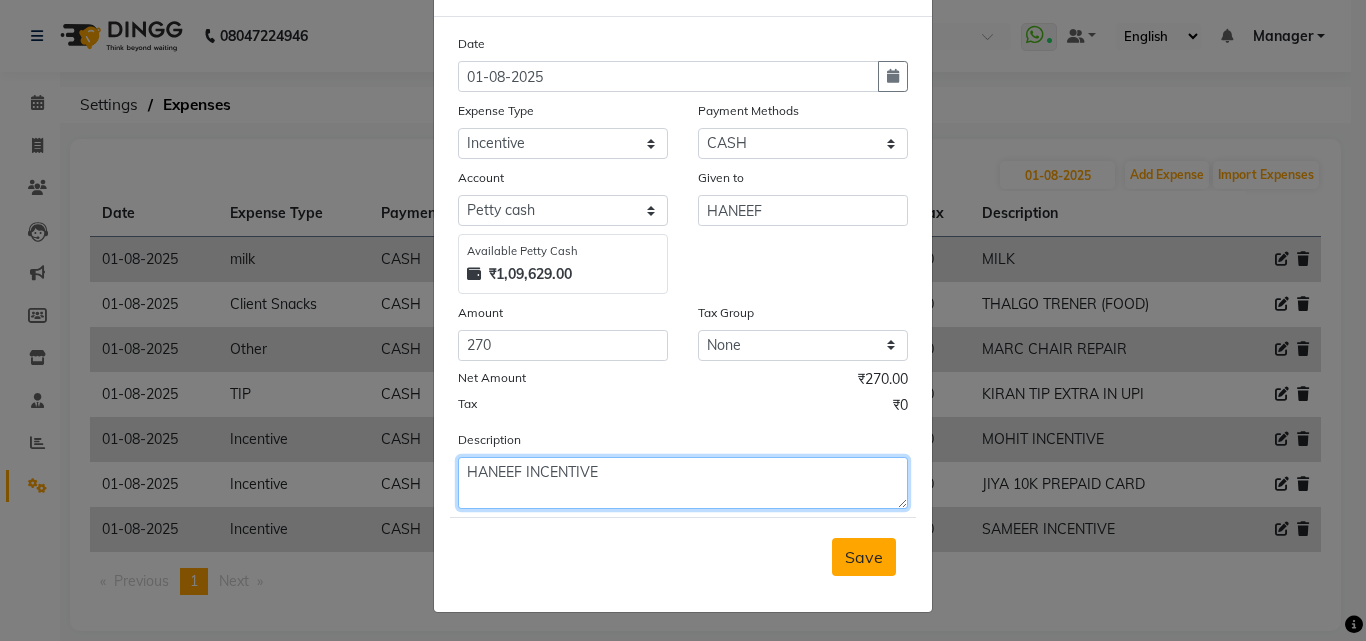 type on "HANEEF INCENTIVE" 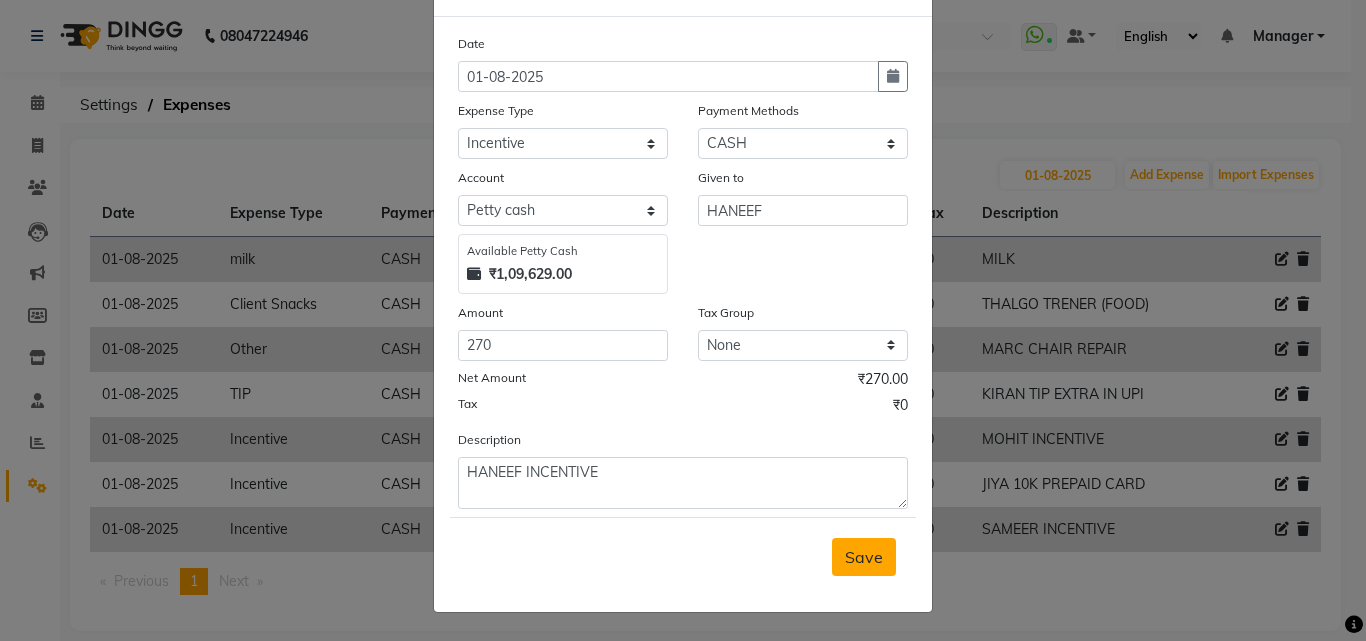 click on "Save" at bounding box center (864, 557) 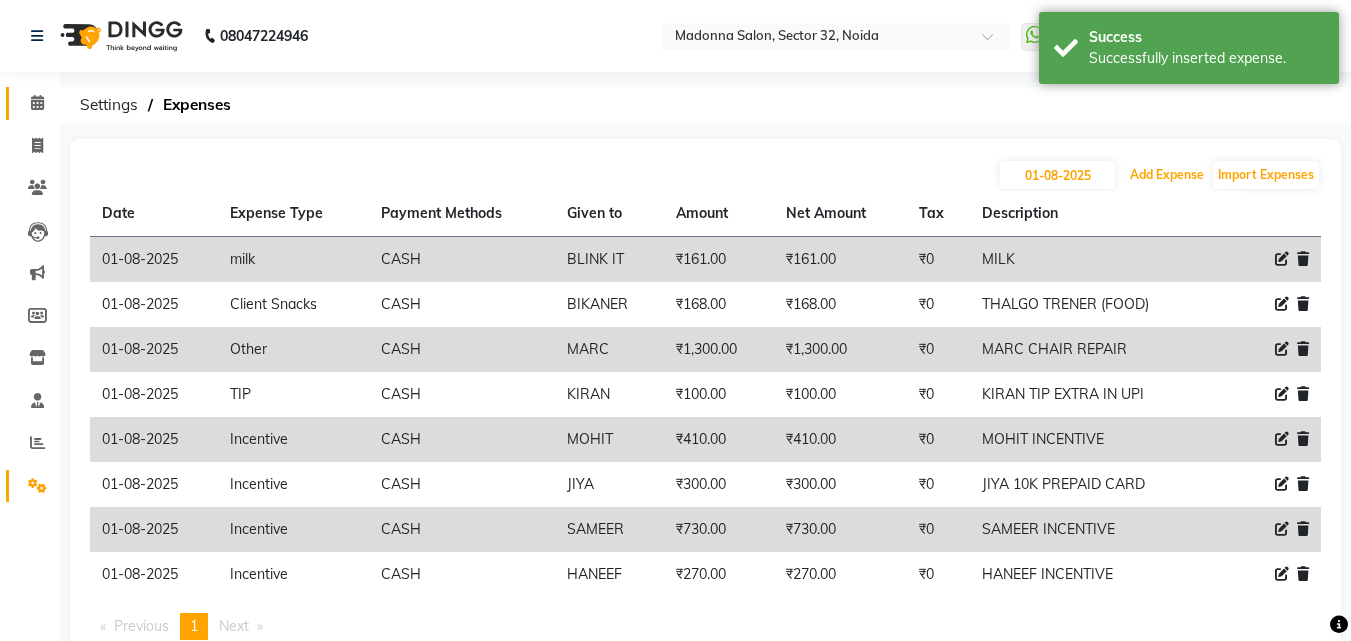 click 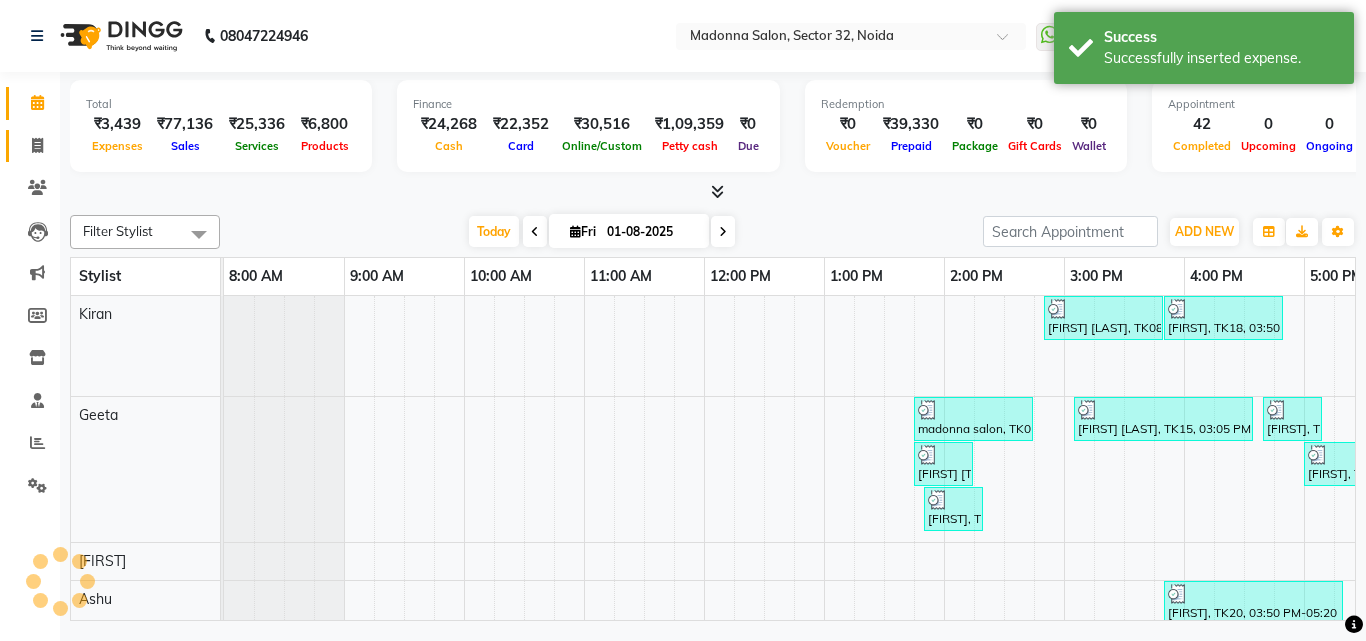 click 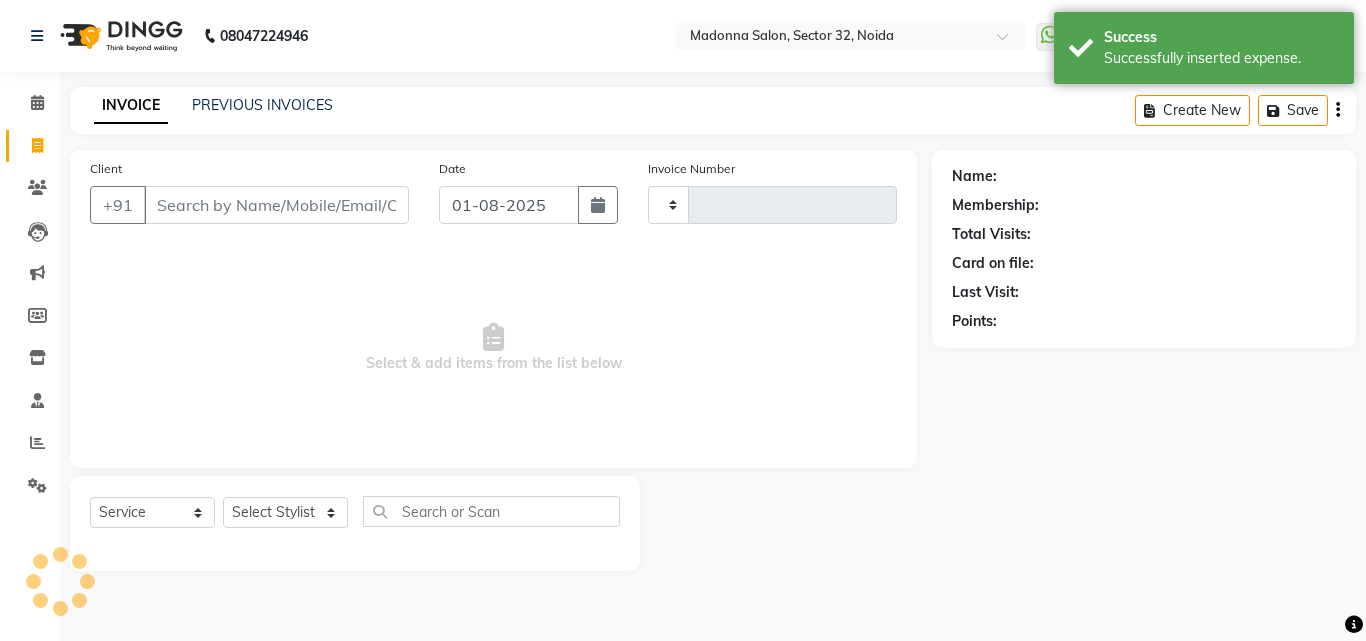 type on "2781" 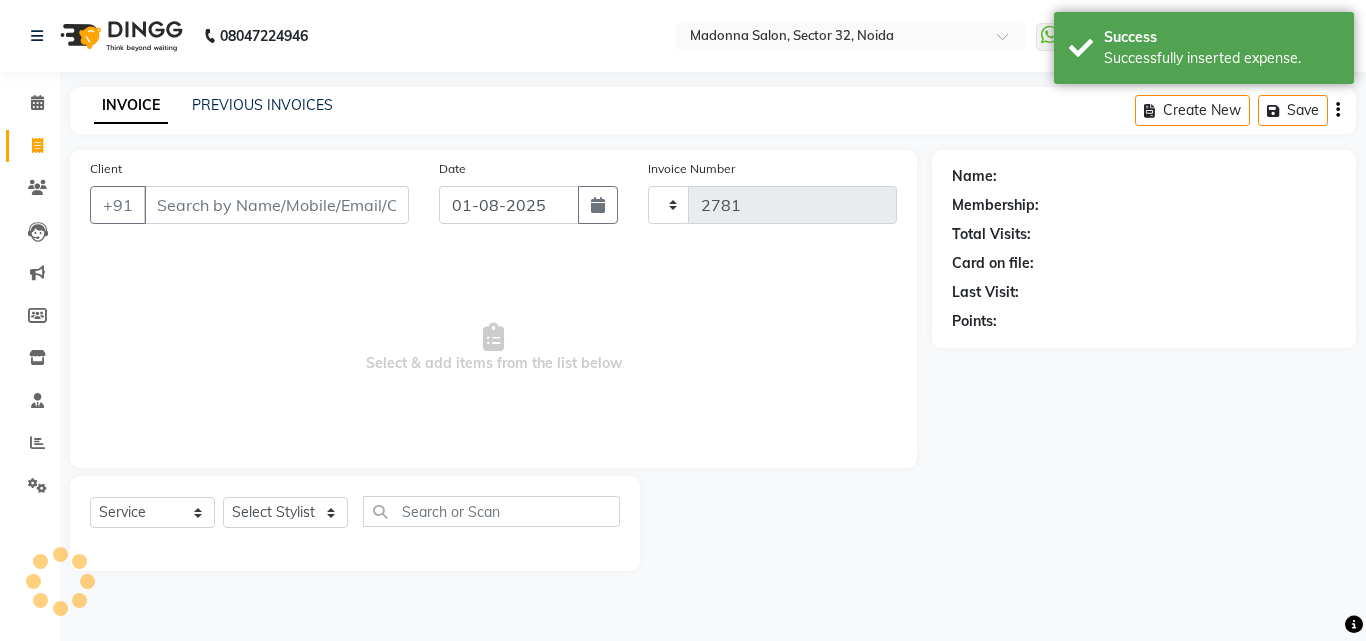 select on "7229" 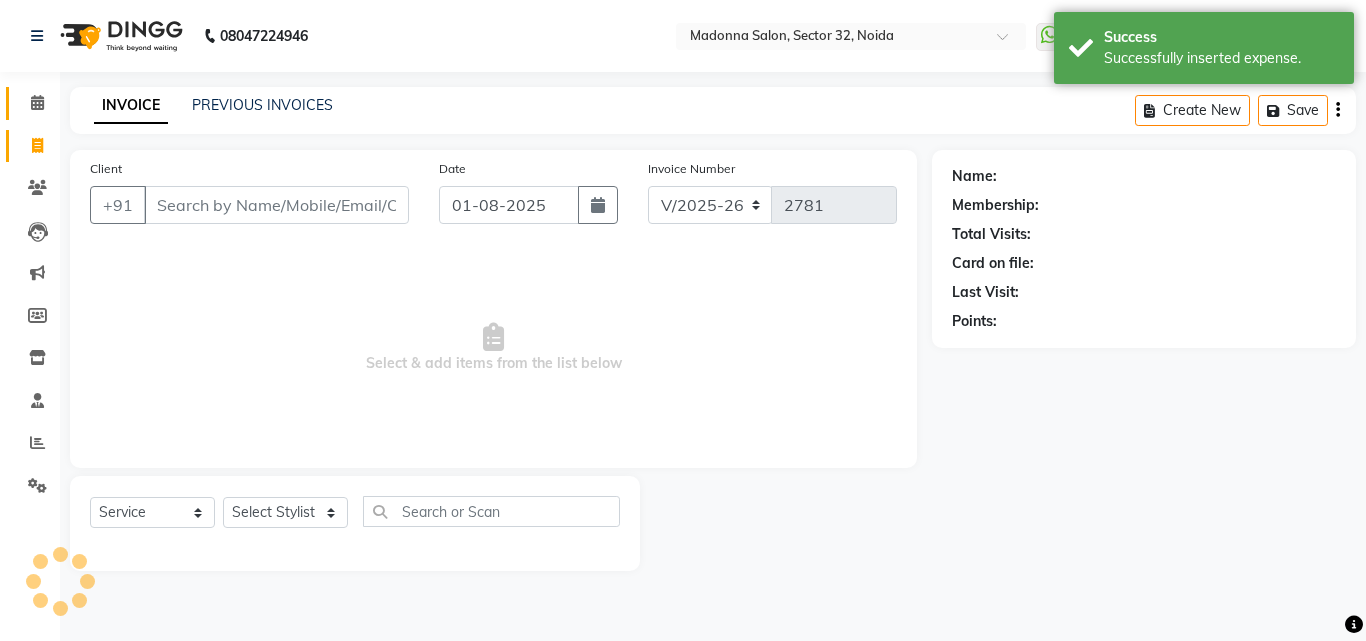 click 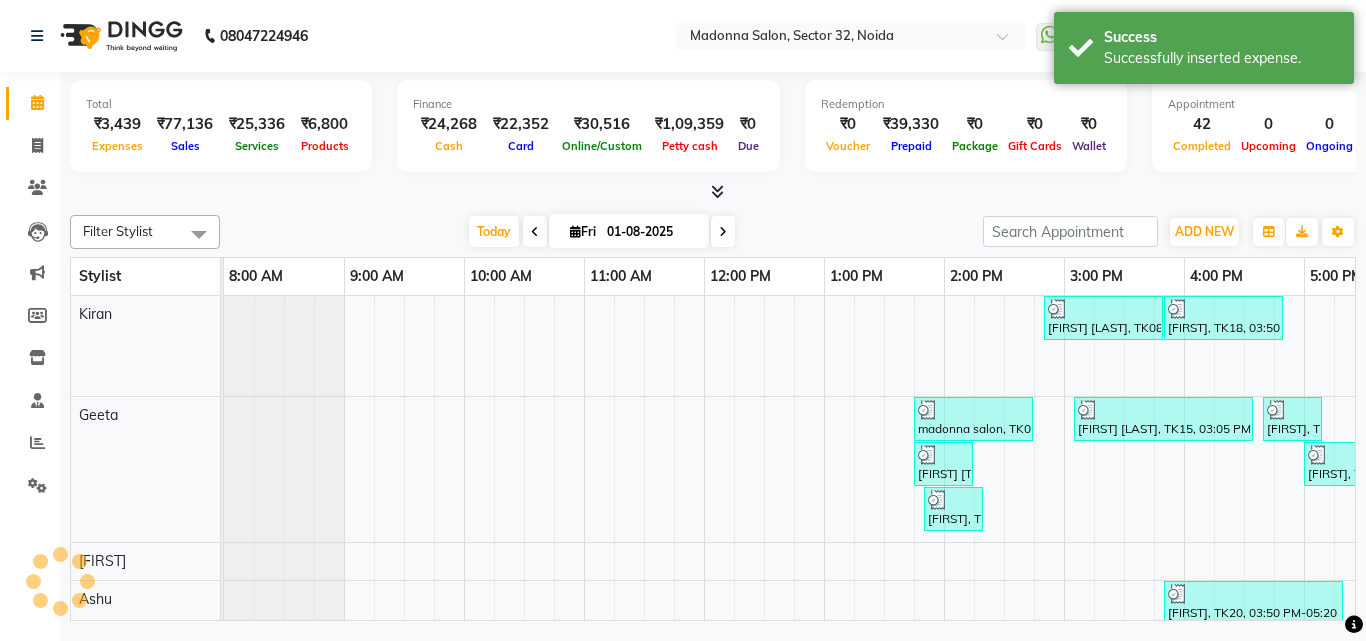 scroll, scrollTop: 0, scrollLeft: 0, axis: both 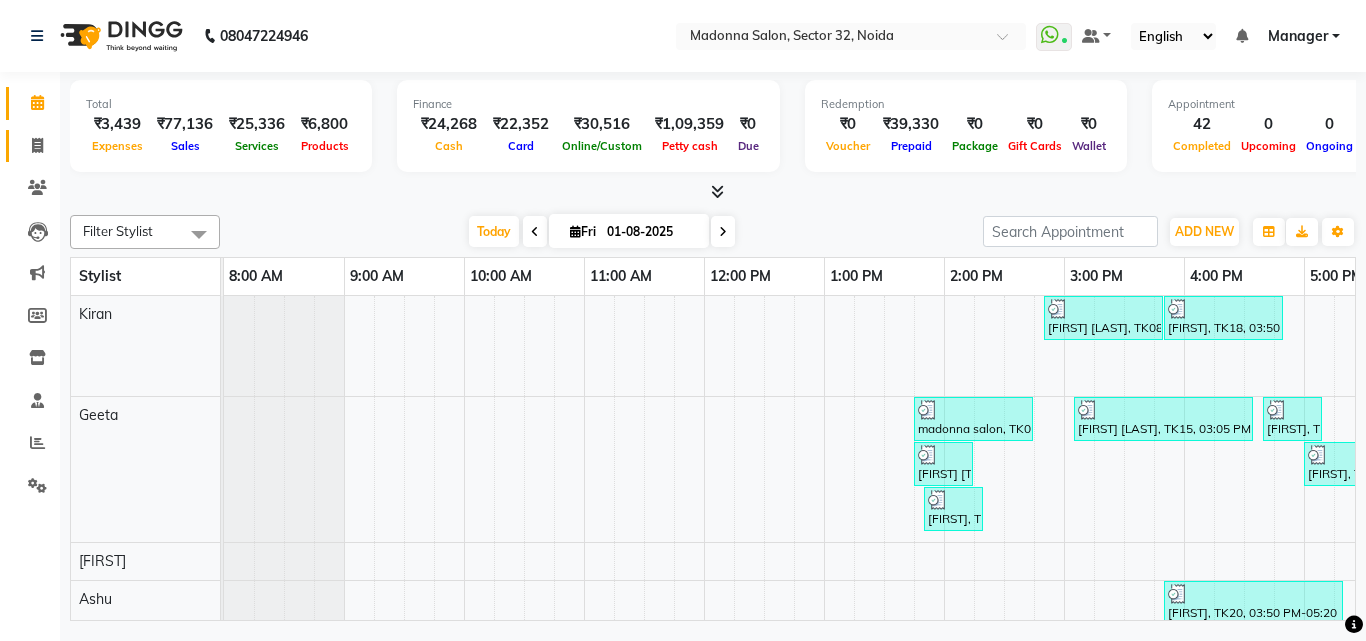 click 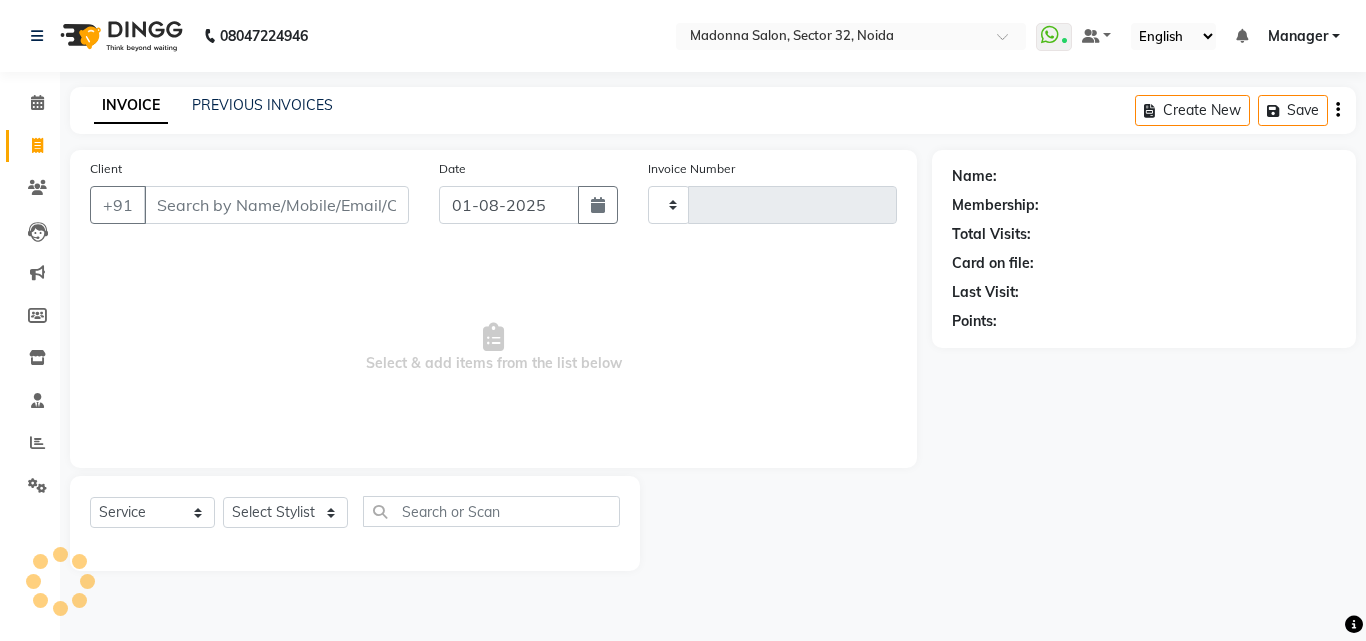 type on "2781" 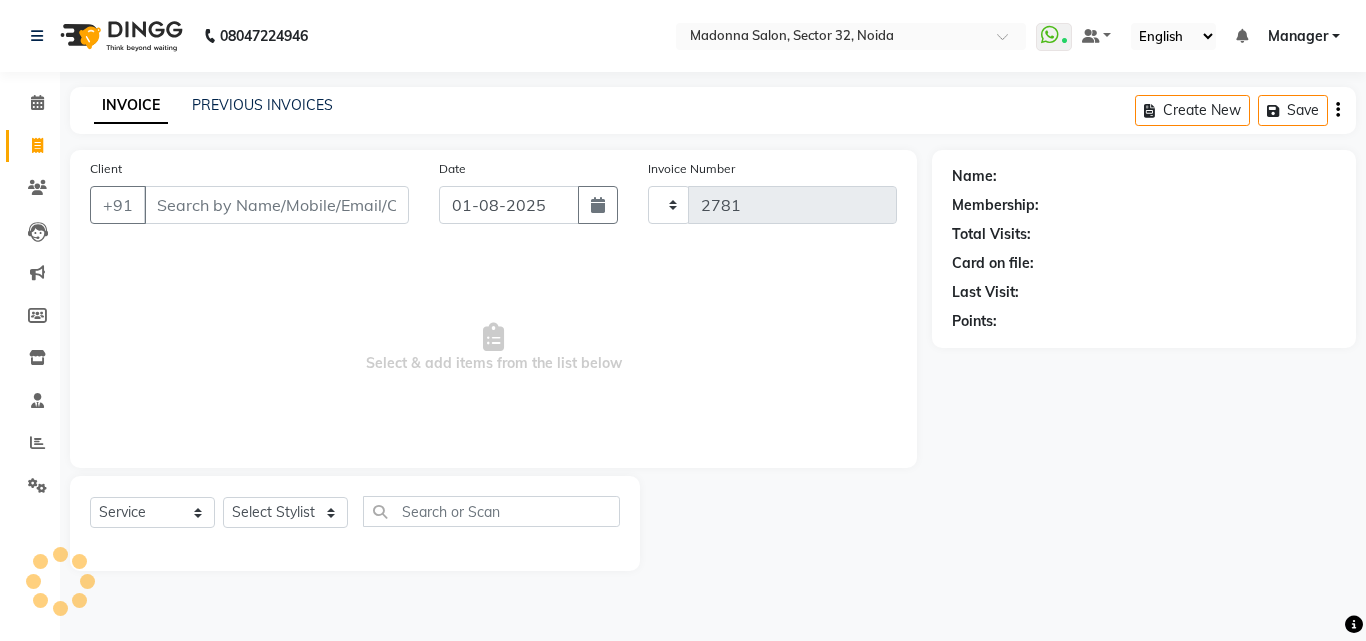 select on "7229" 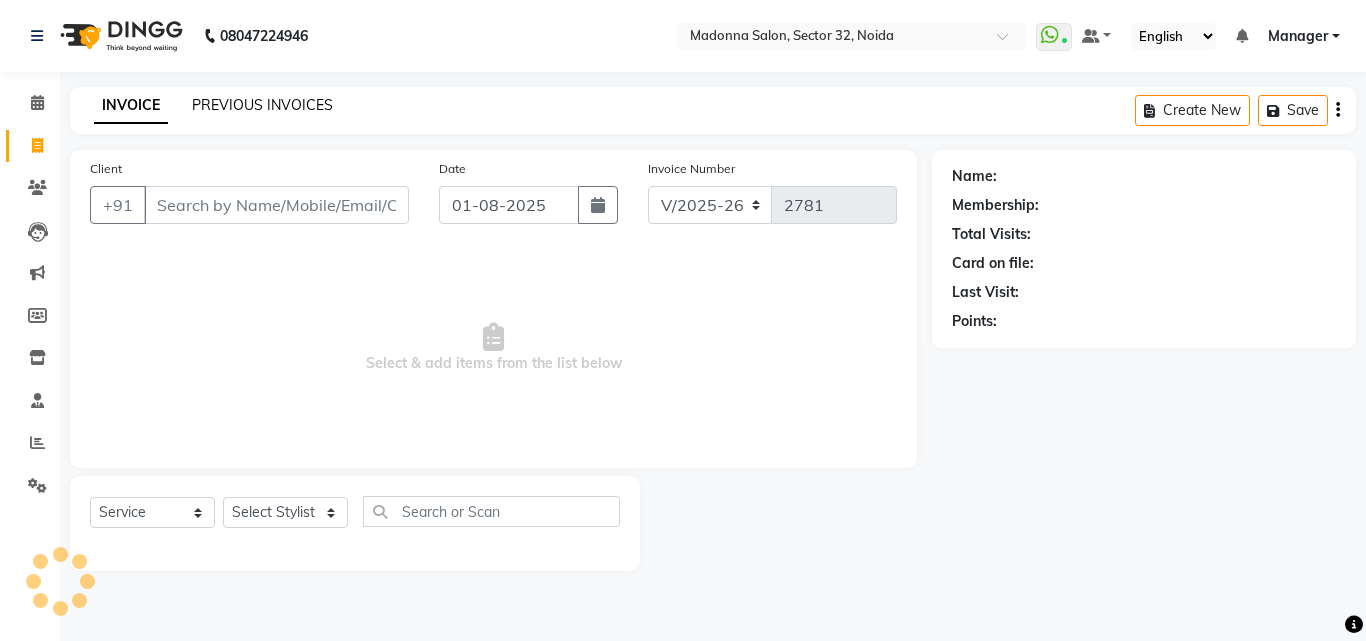 click on "PREVIOUS INVOICES" 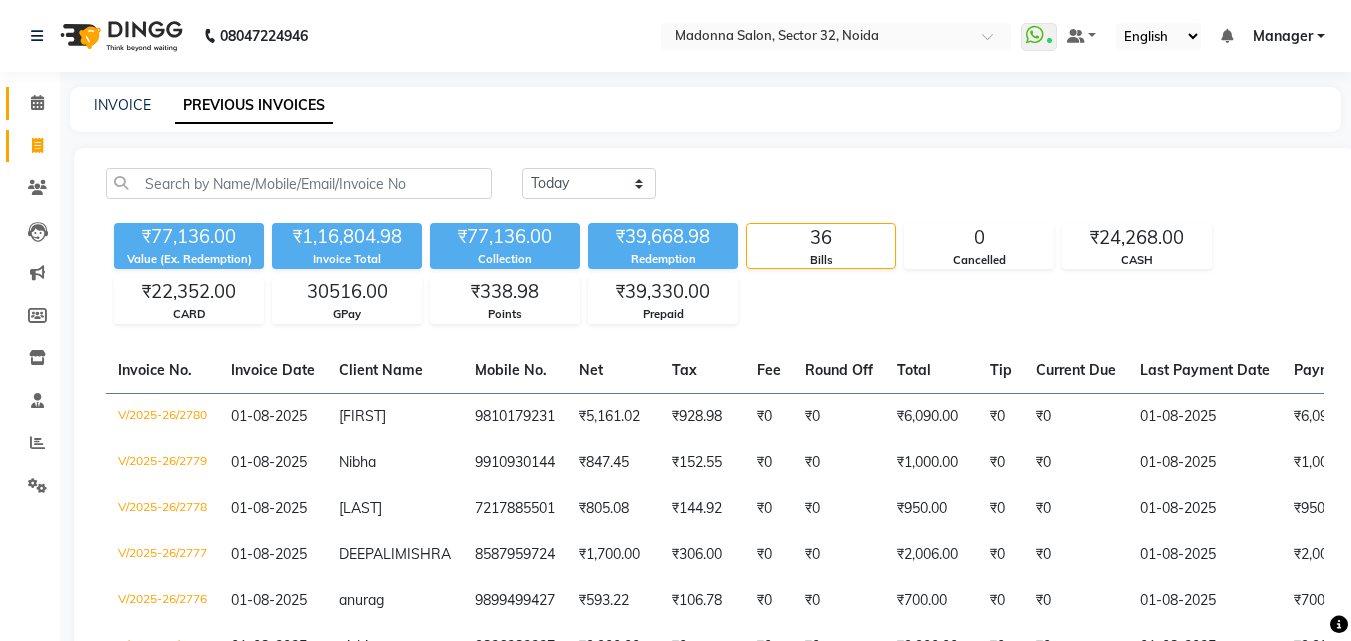 click 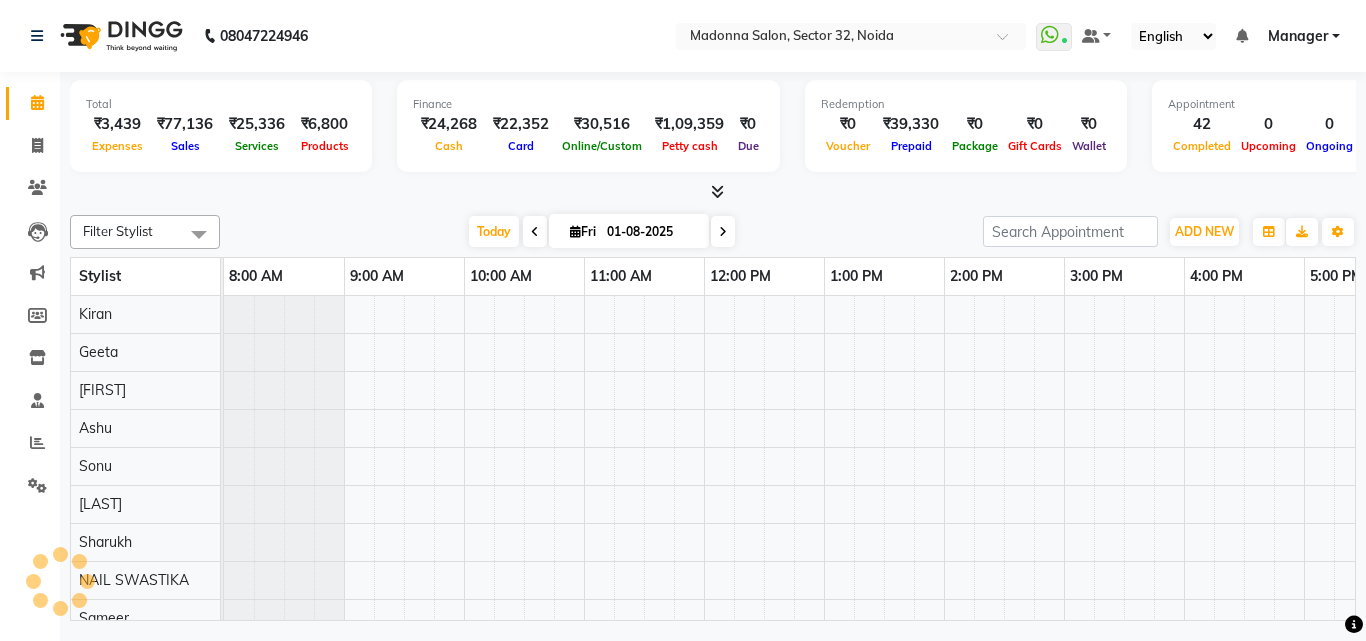scroll, scrollTop: 0, scrollLeft: 0, axis: both 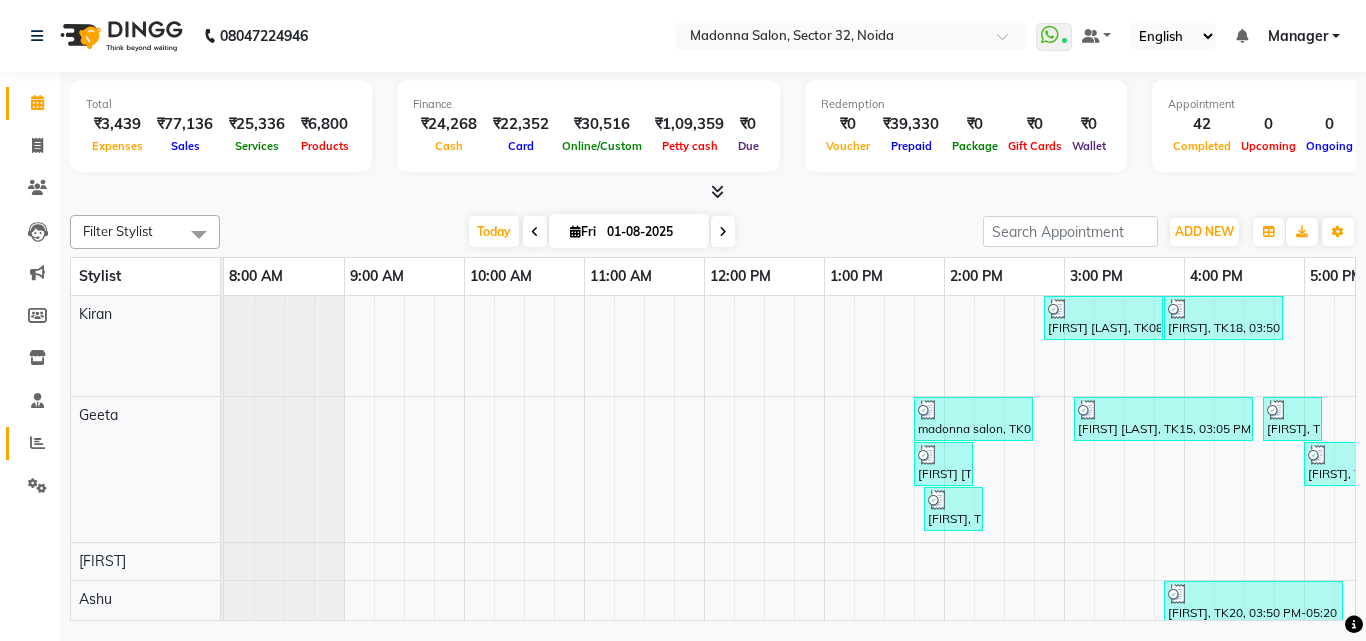 click 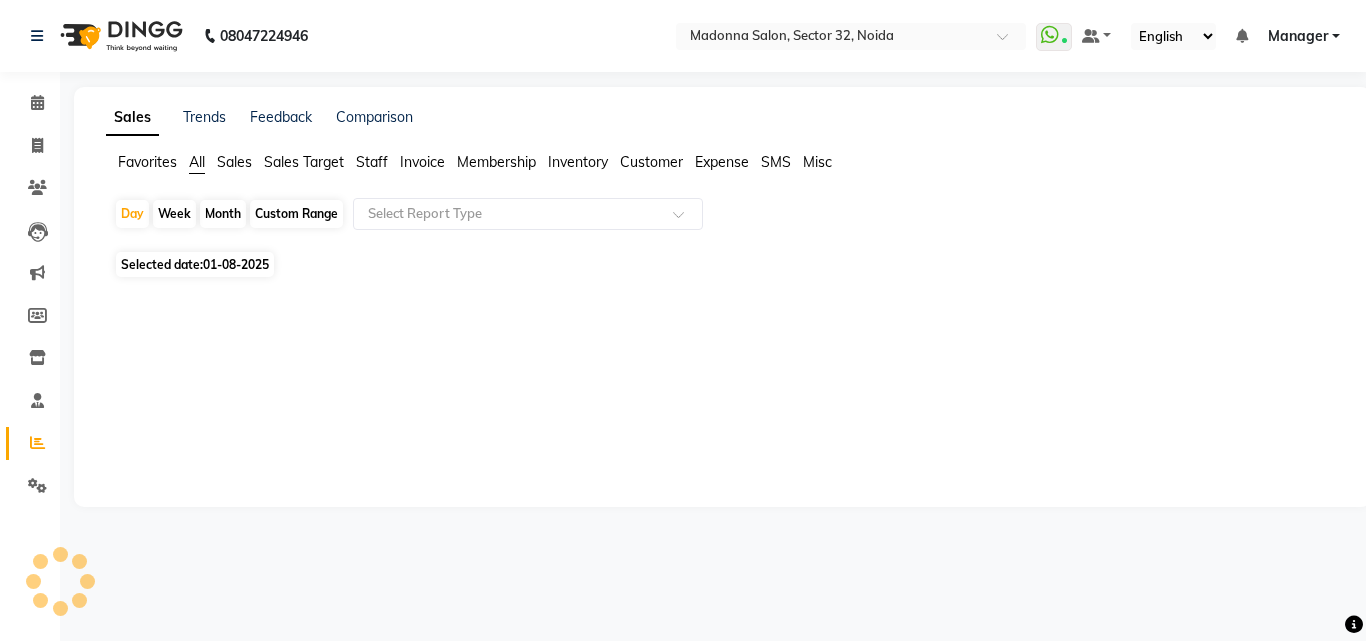 click on "Staff" 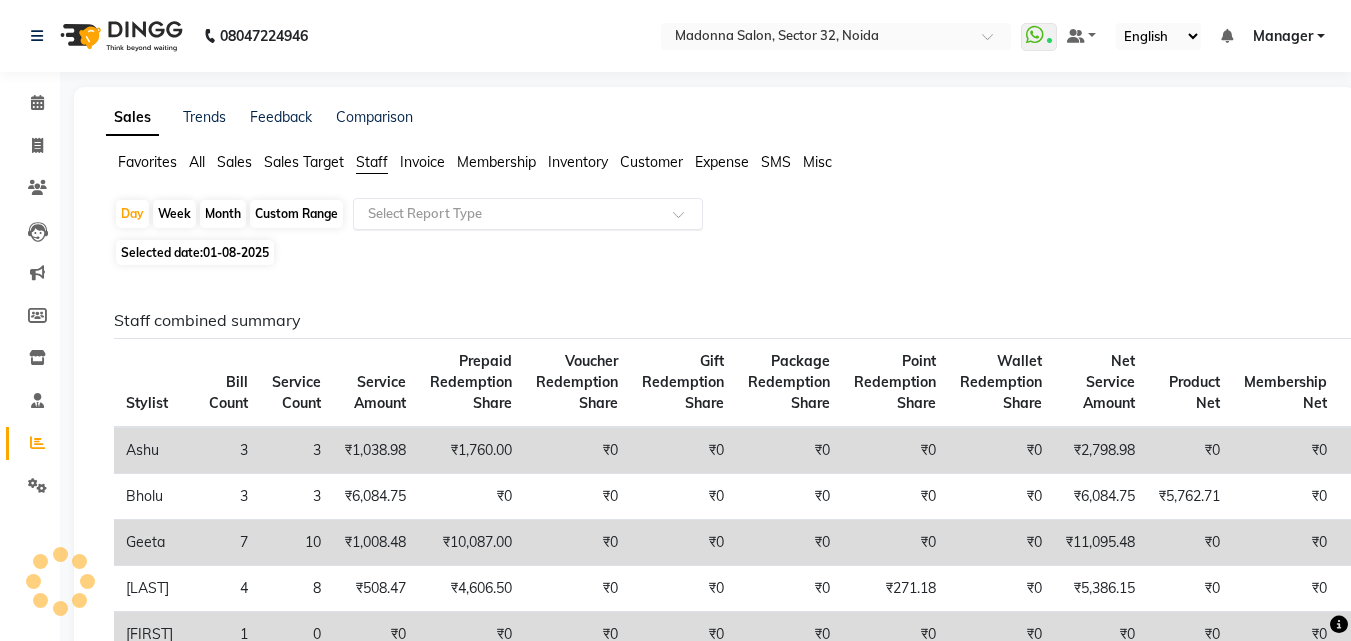 click 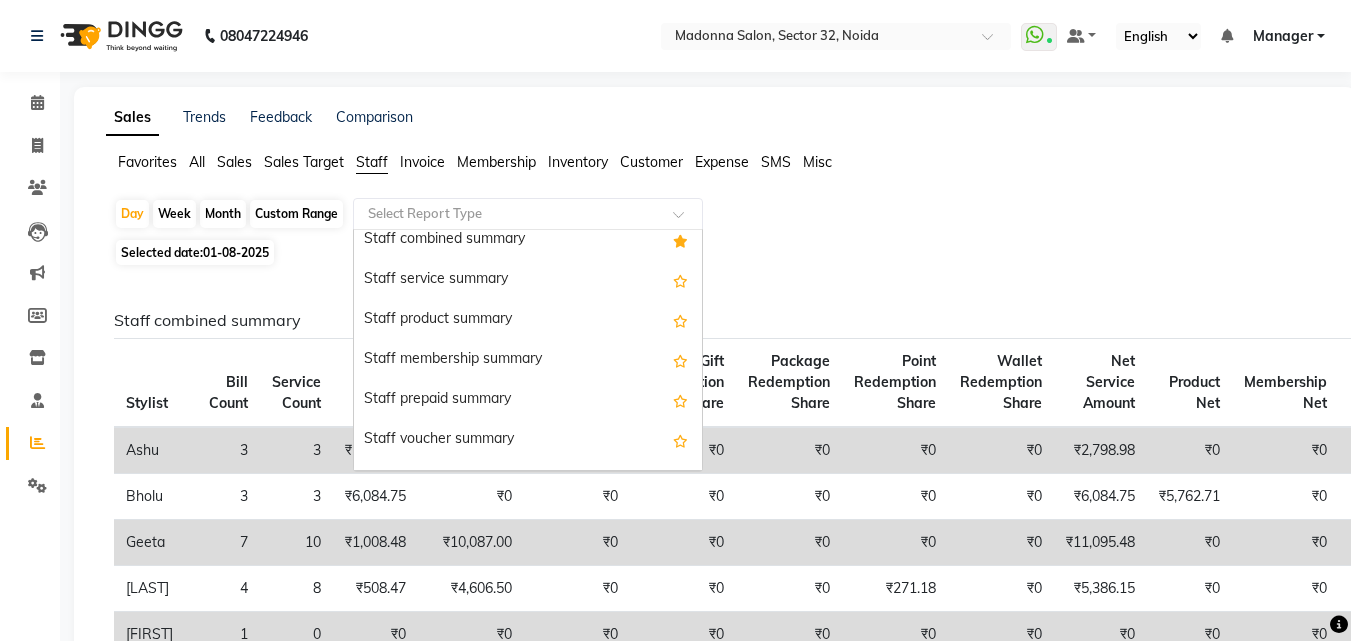 scroll, scrollTop: 476, scrollLeft: 0, axis: vertical 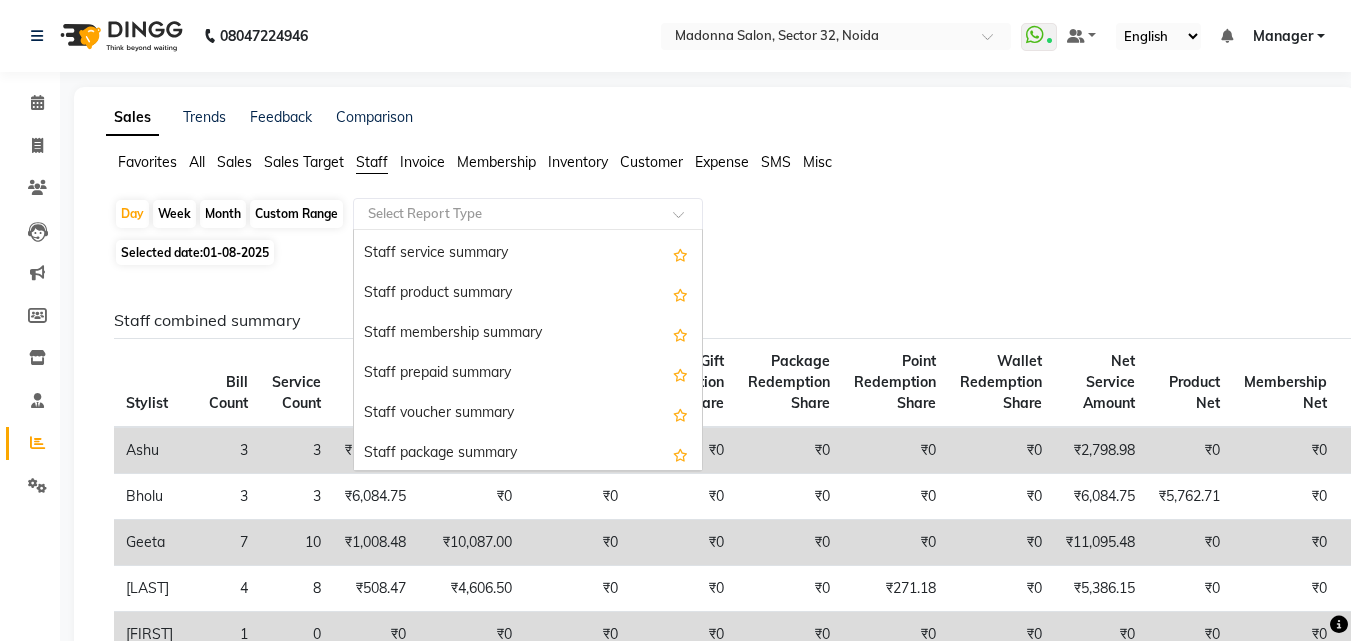 click on "Staff prepaid summary" at bounding box center [528, 374] 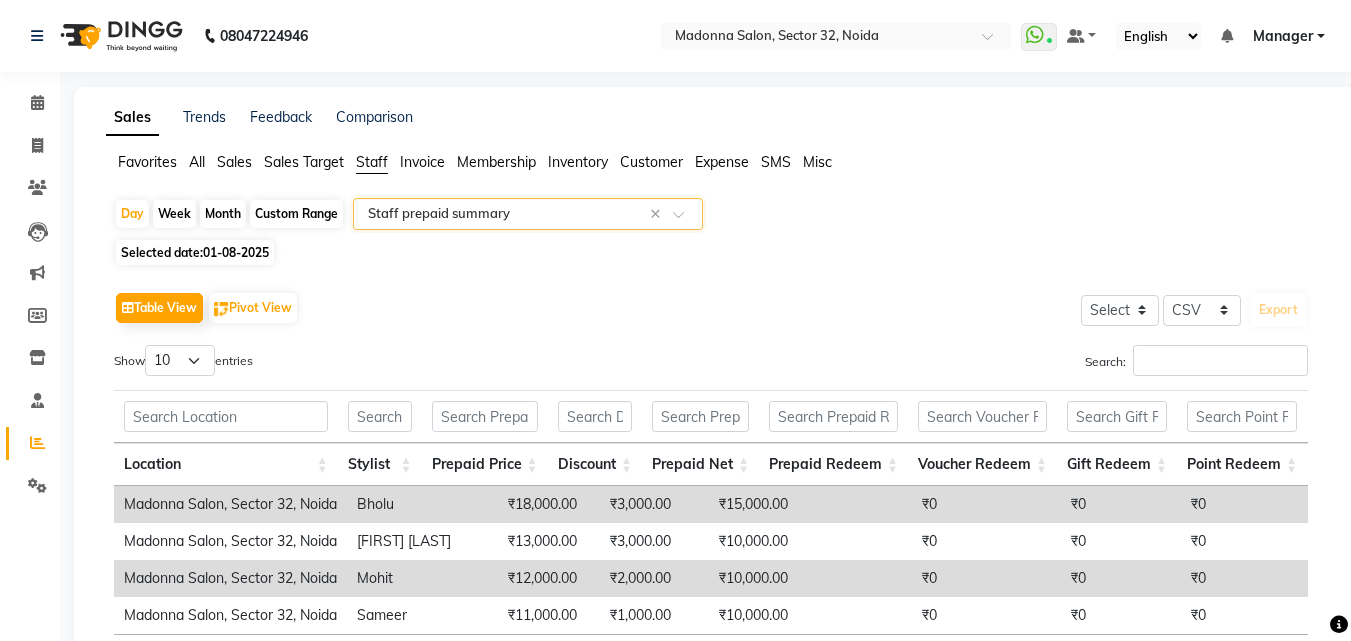 click on "Favorites All Sales Sales Target Staff Invoice Membership Inventory Customer Expense SMS Misc" 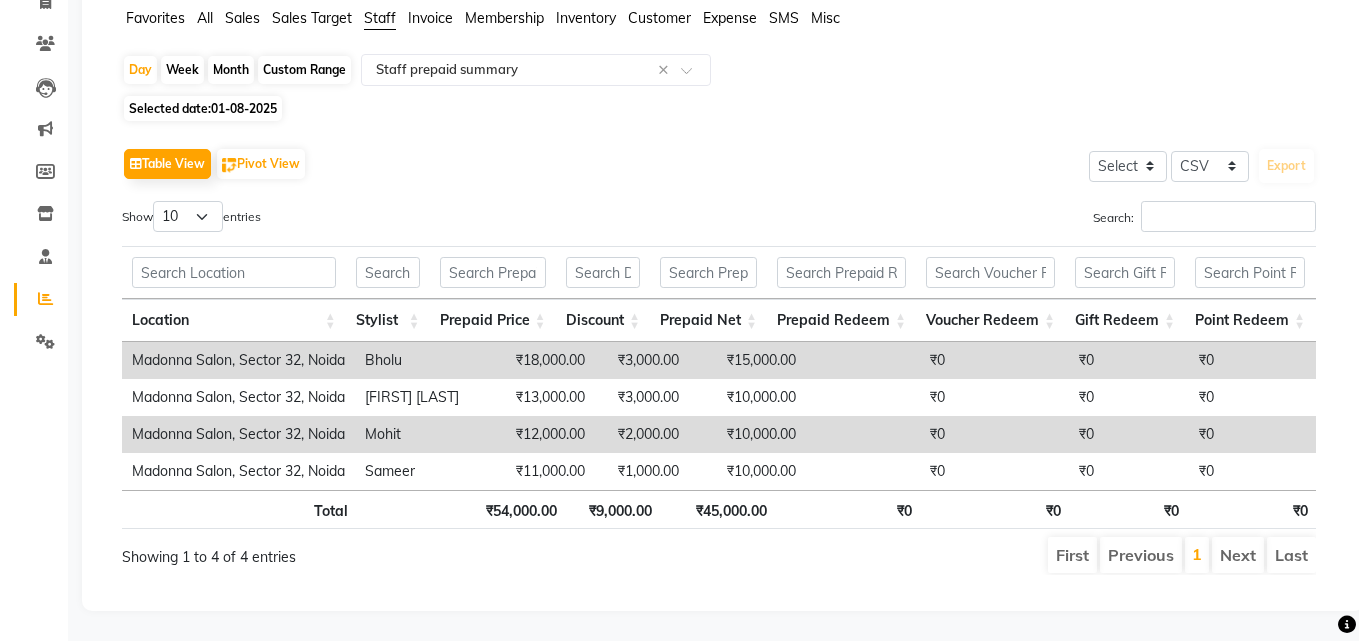 scroll, scrollTop: 0, scrollLeft: 0, axis: both 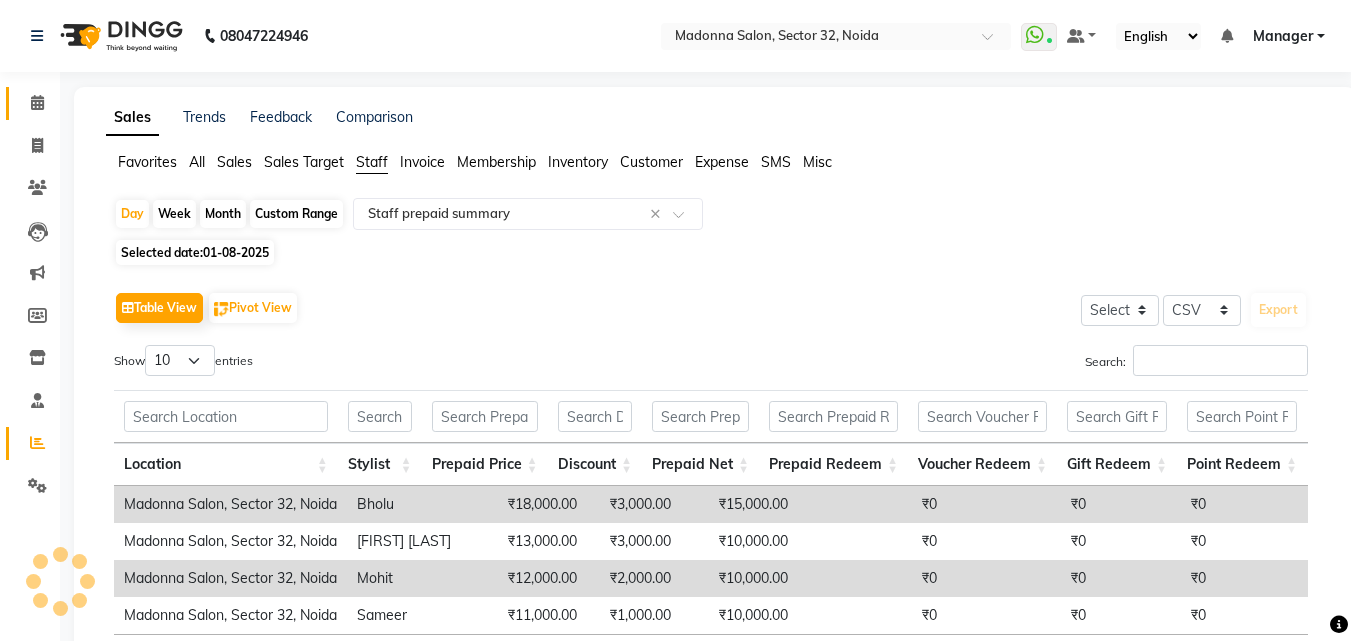click 